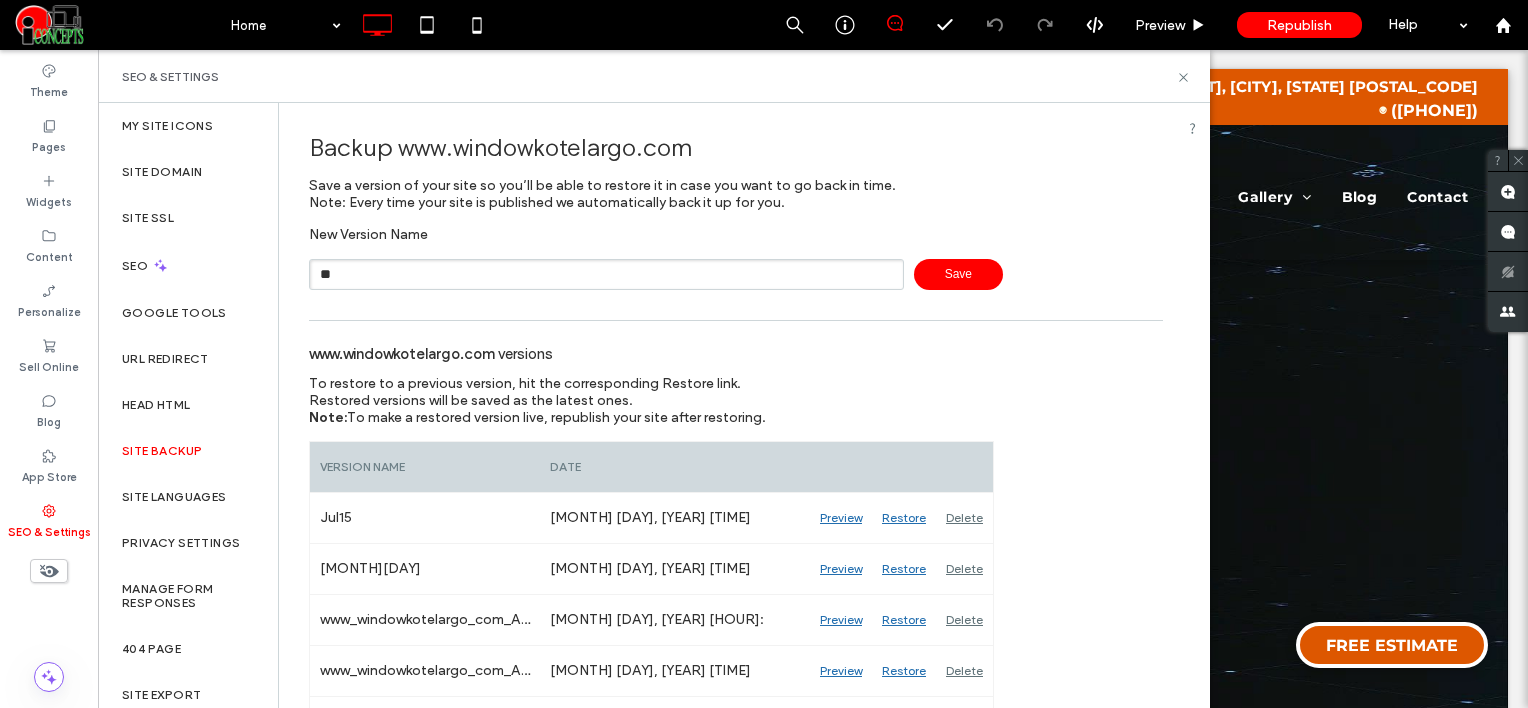 scroll, scrollTop: 0, scrollLeft: 0, axis: both 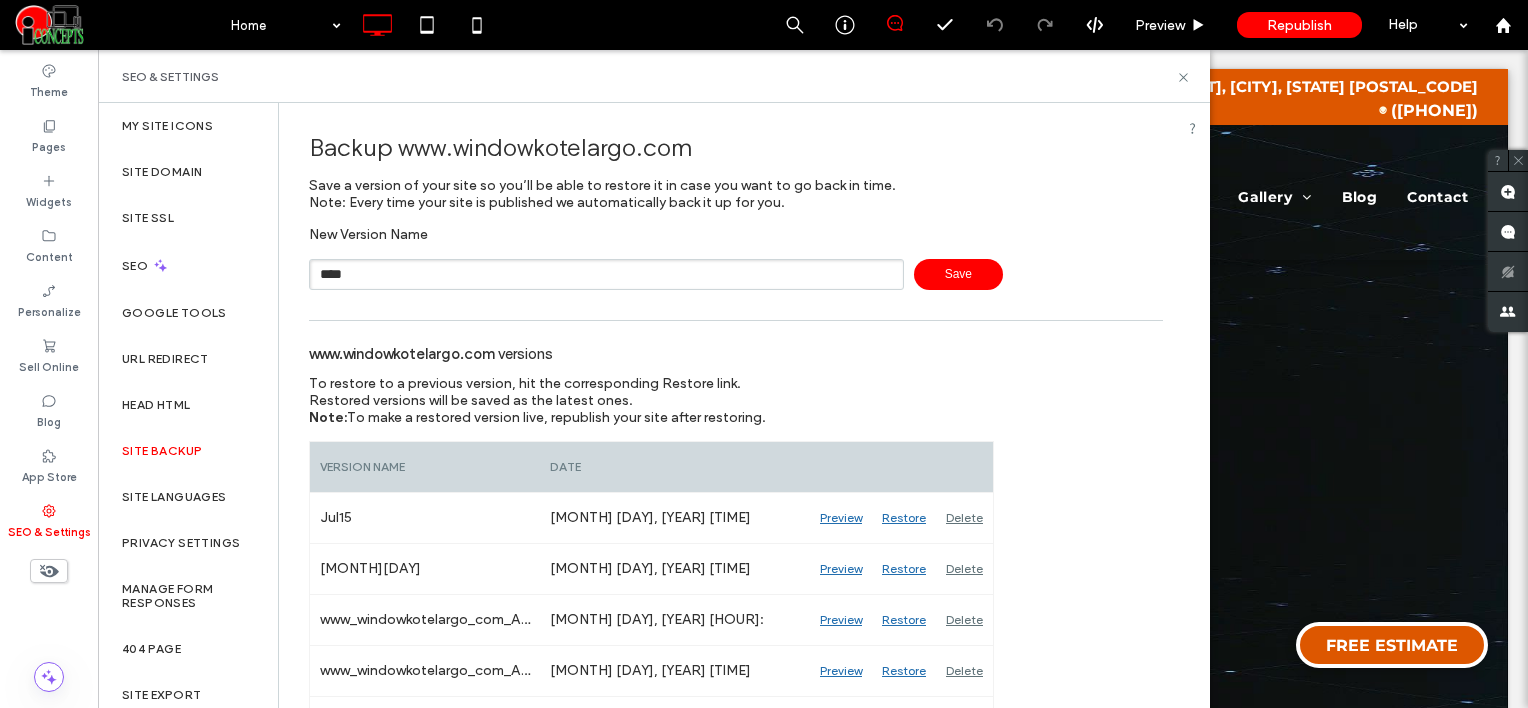 type on "****" 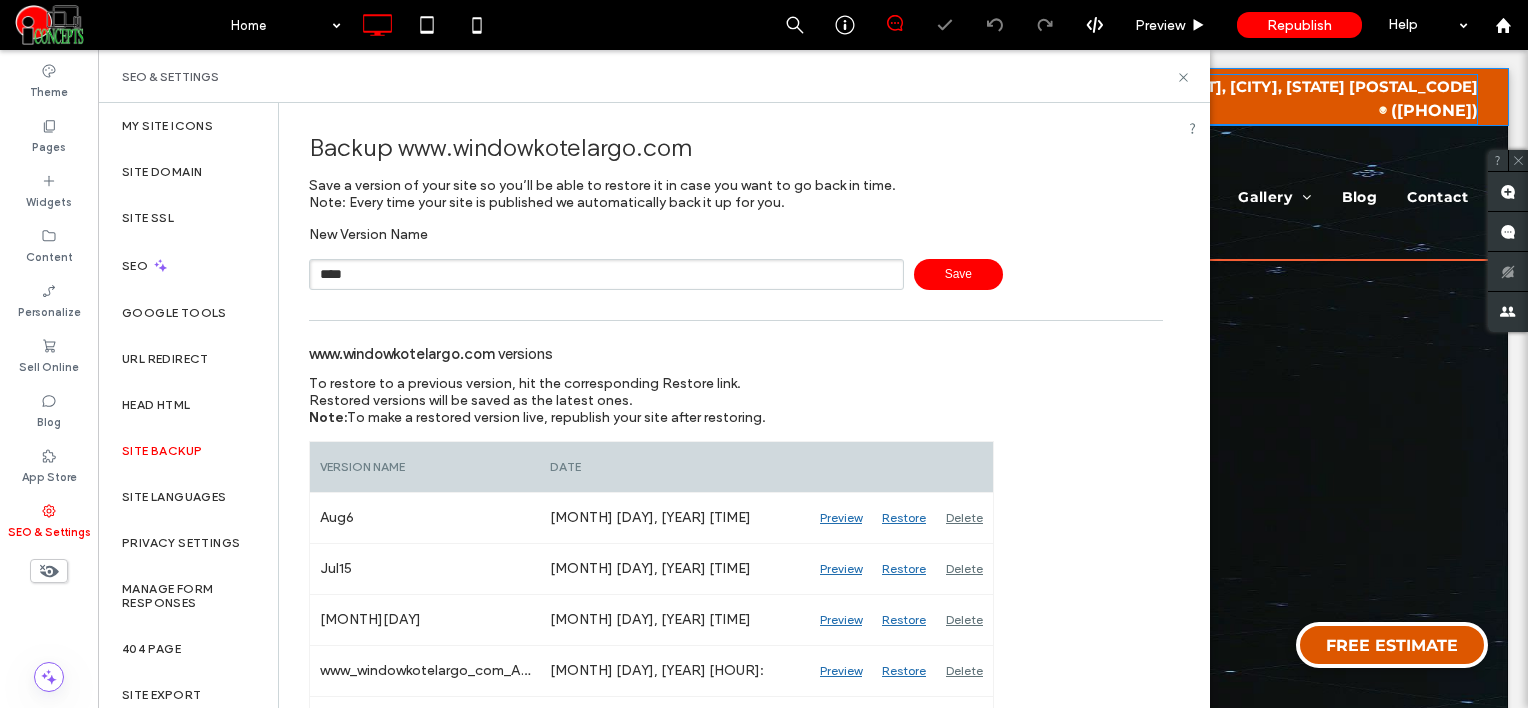 type 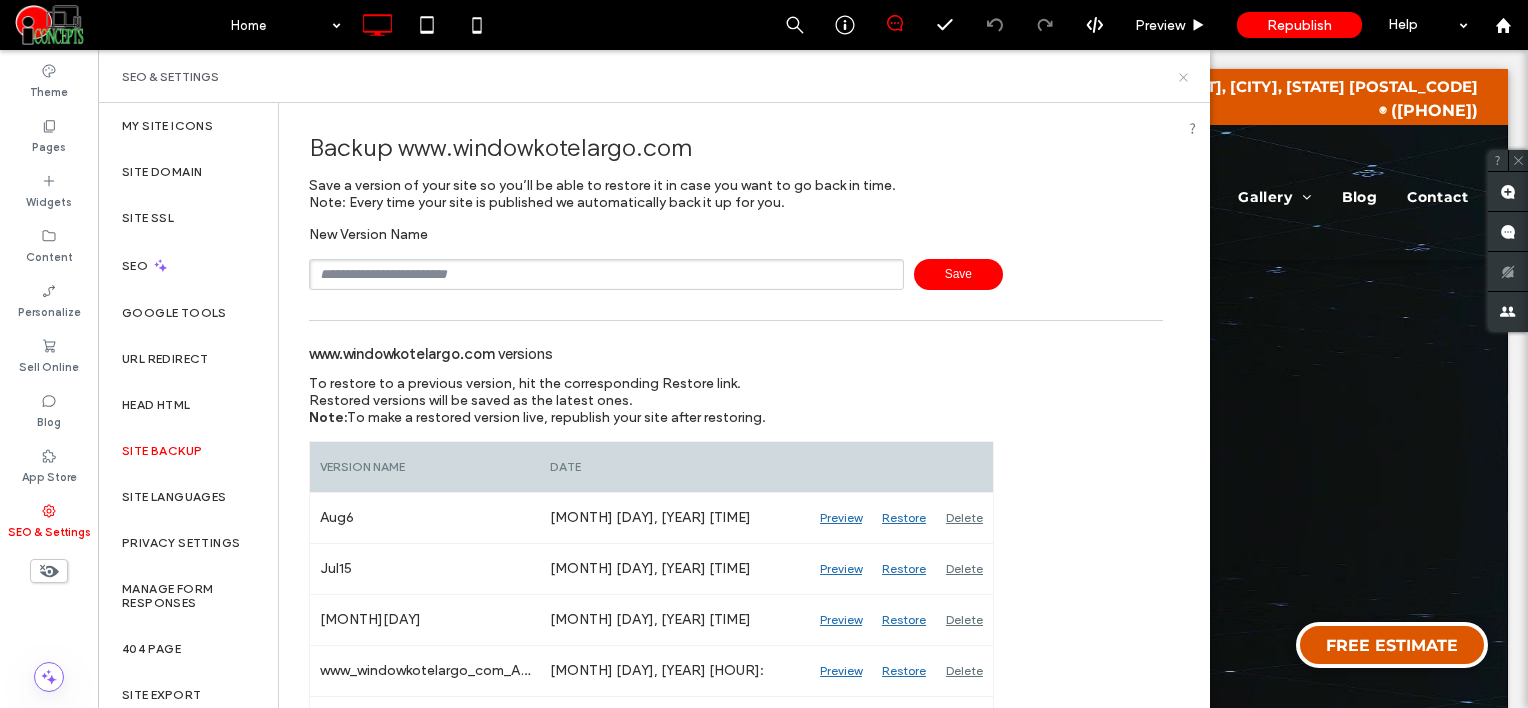 click 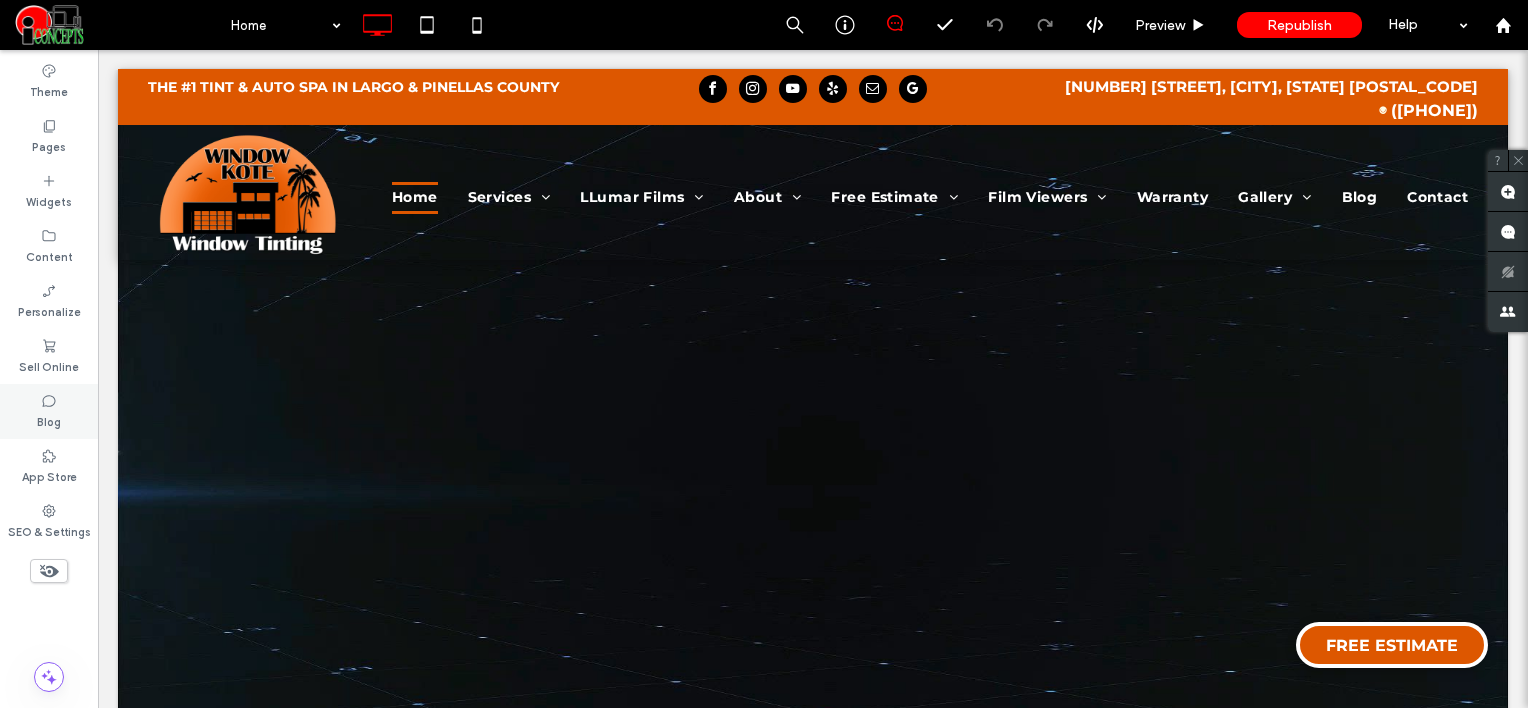 click on "Blog" at bounding box center [49, 411] 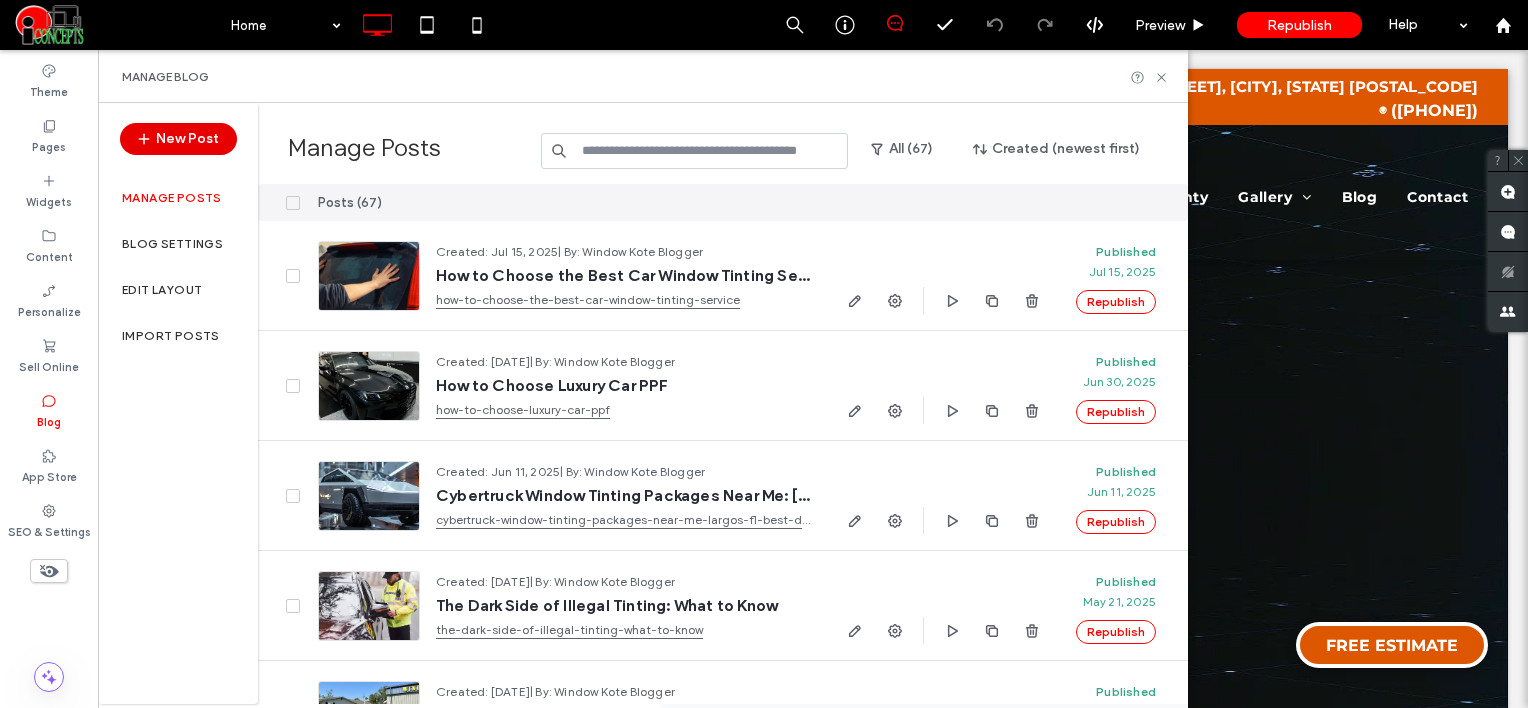 click on "New Post" at bounding box center [178, 139] 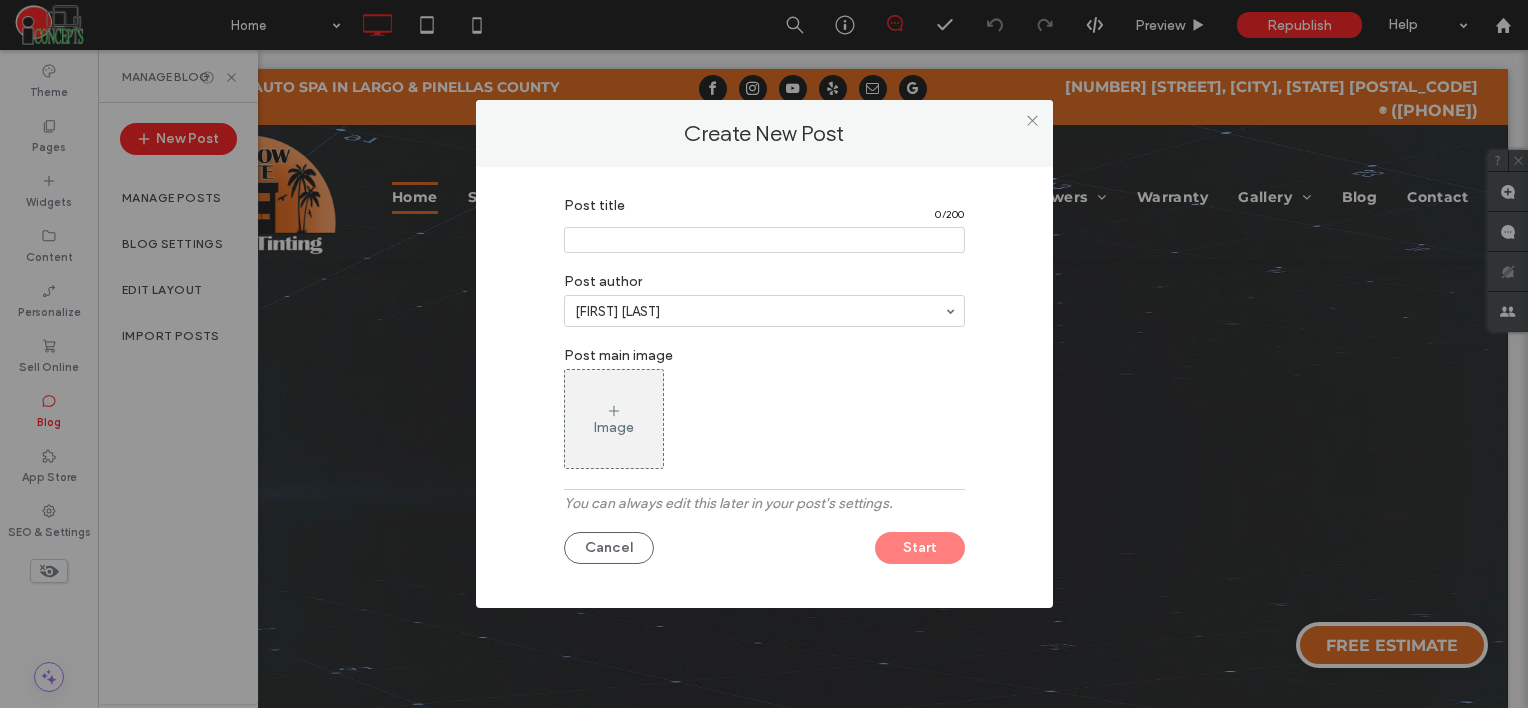 click at bounding box center (764, 240) 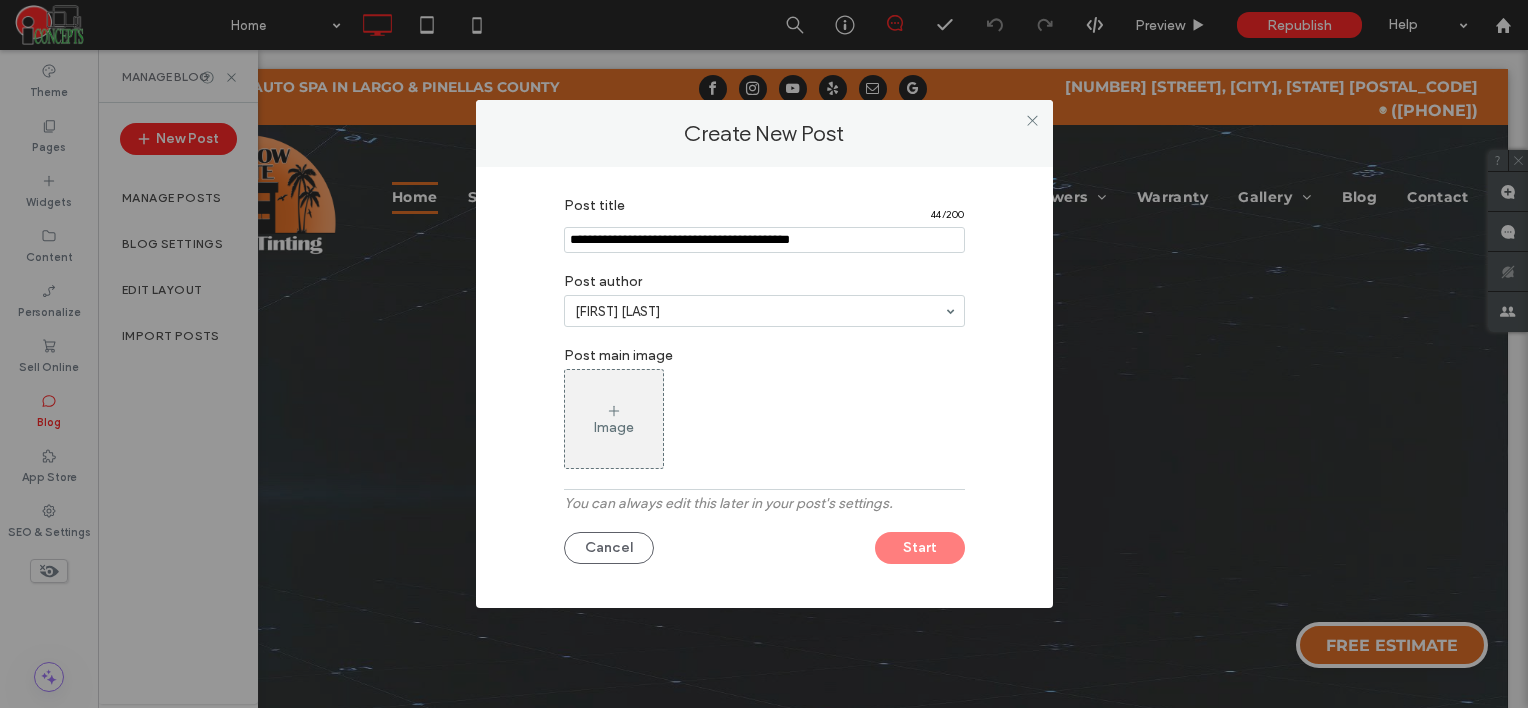 type on "**********" 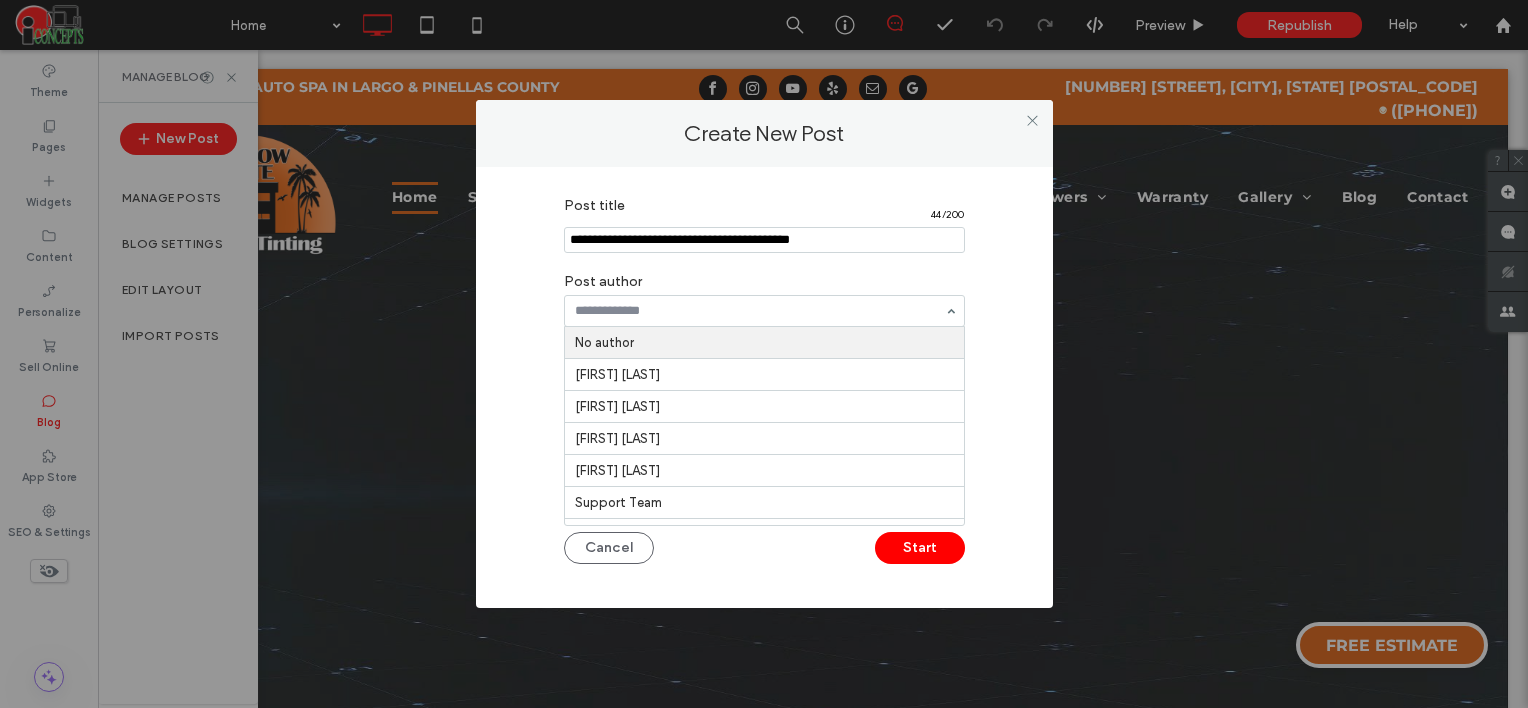 paste on "**********" 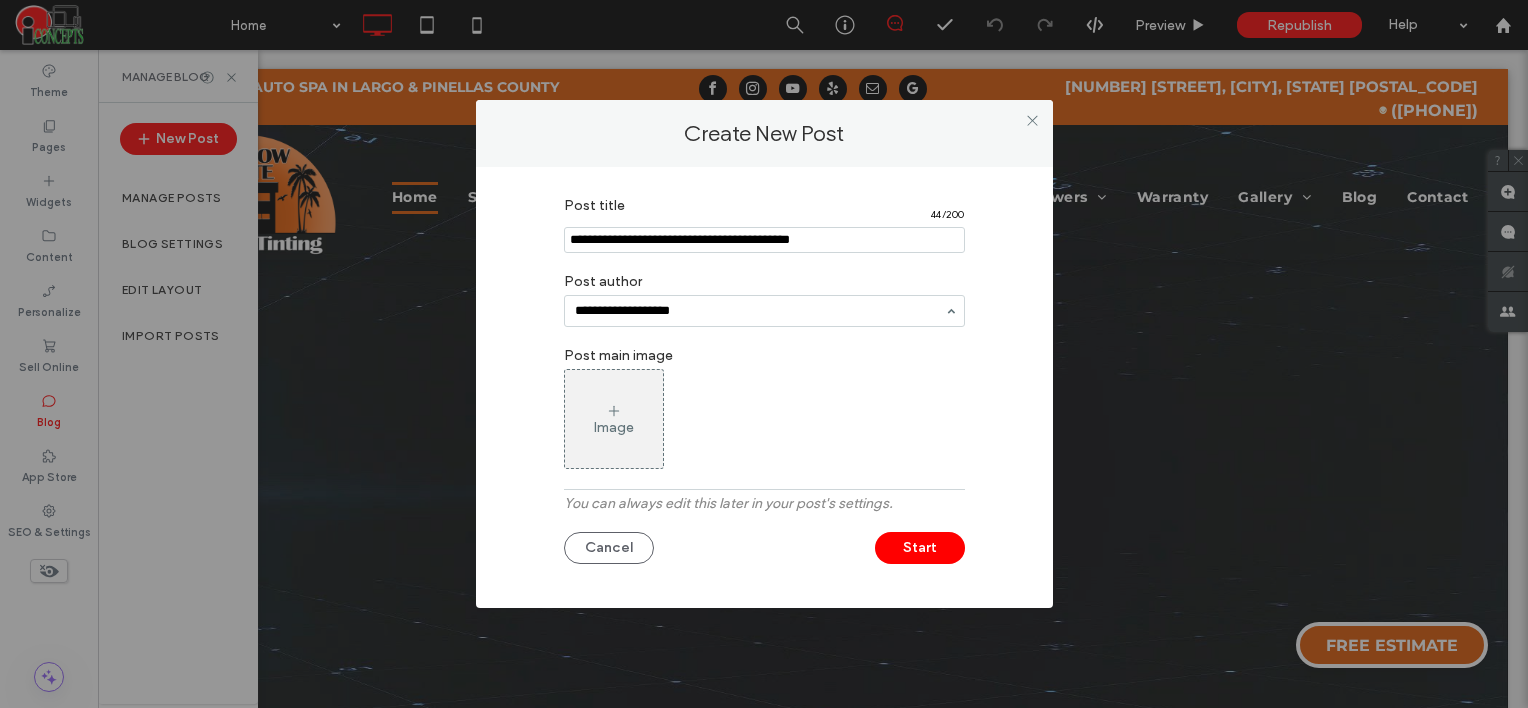 type on "**********" 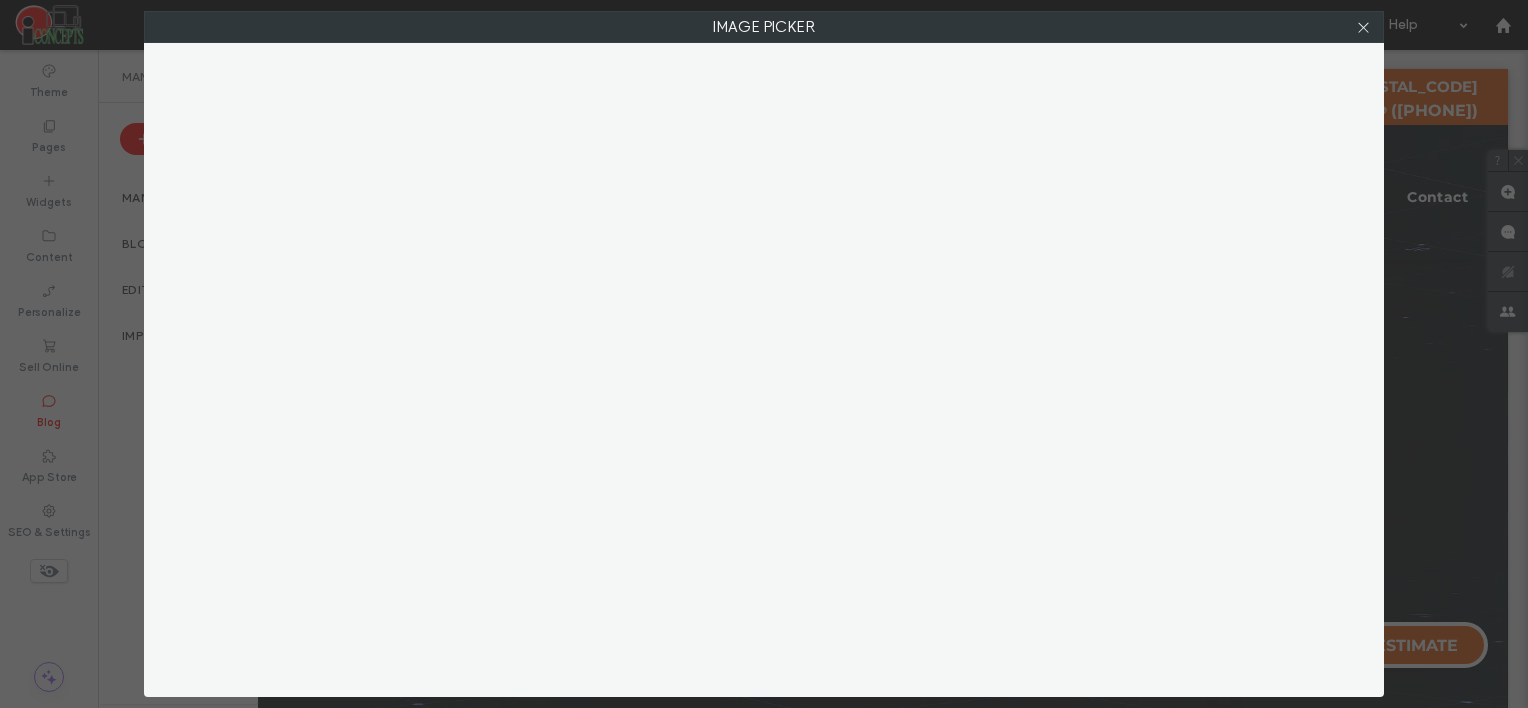 type 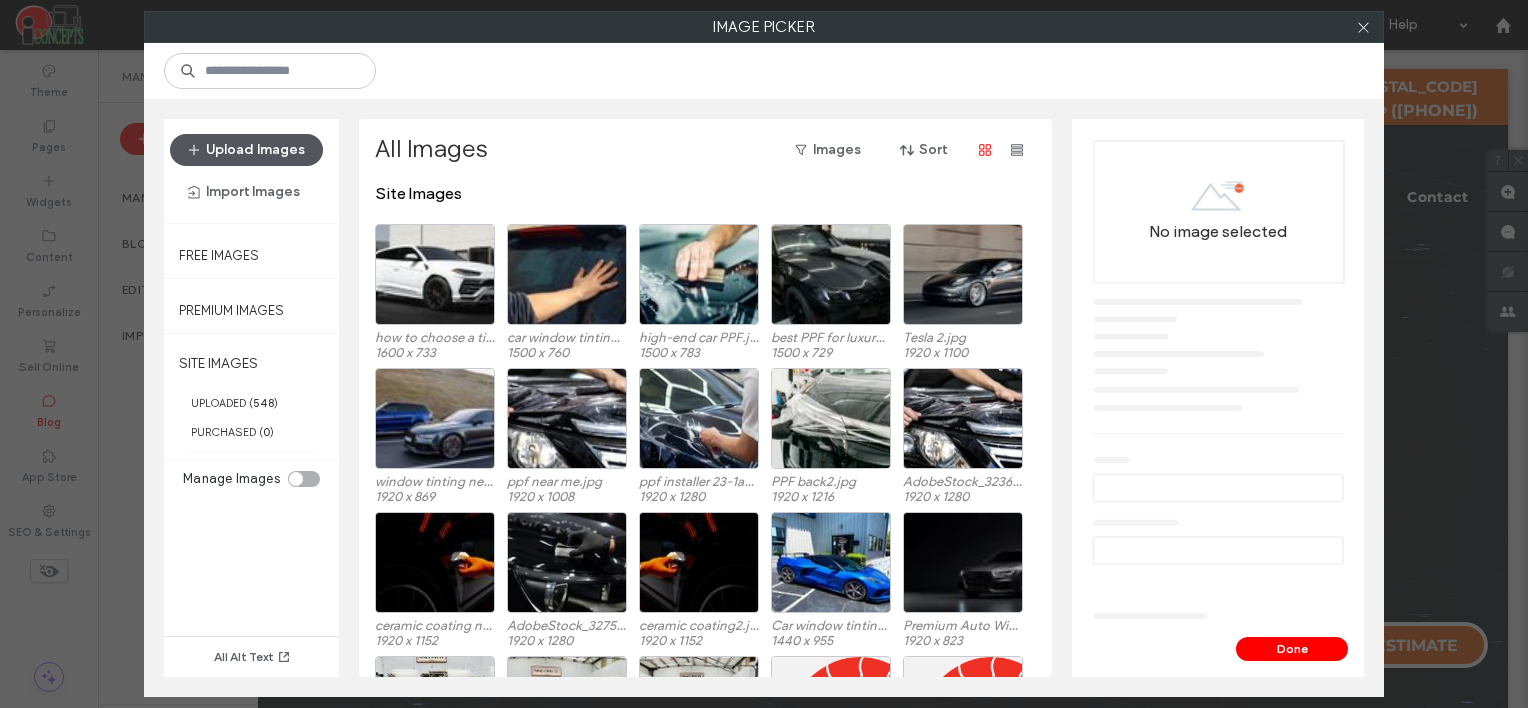 click on "Upload Images" 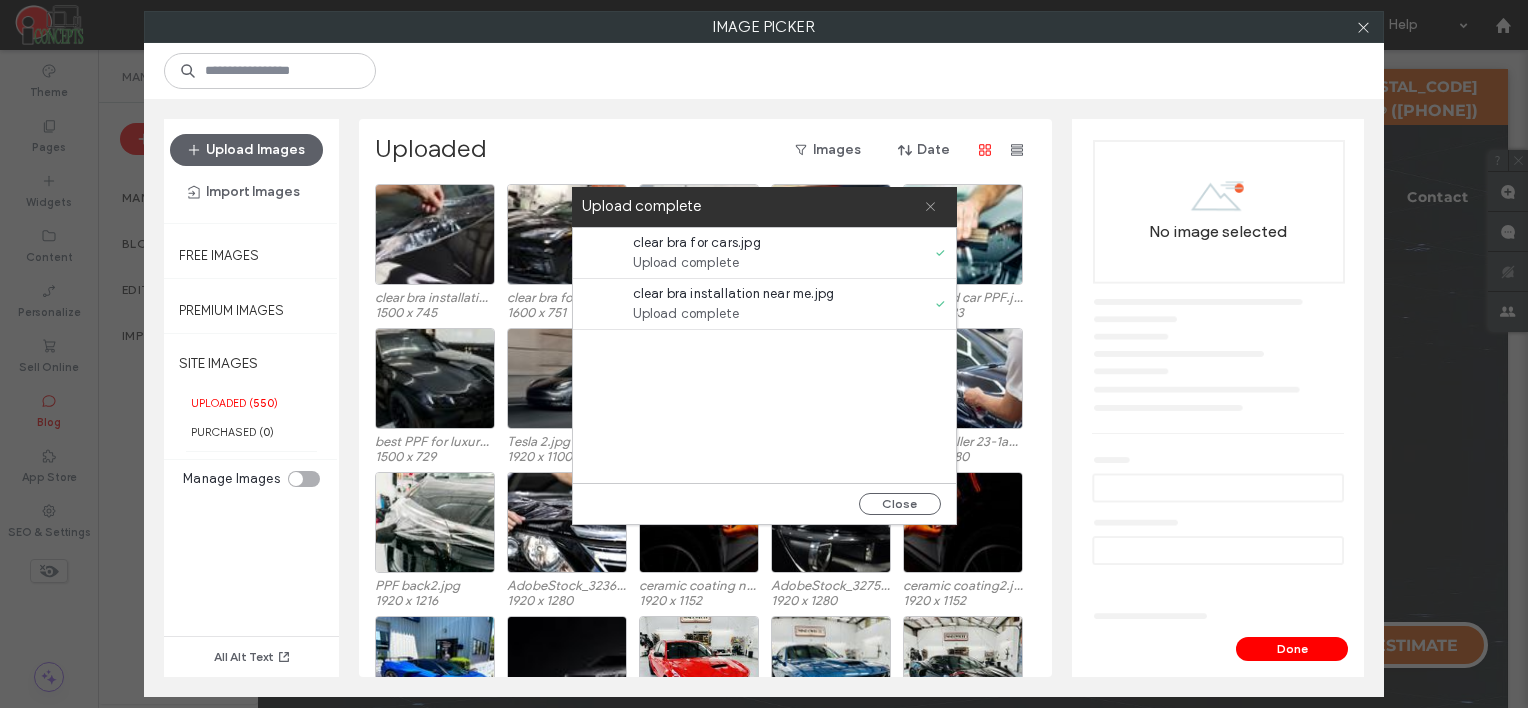 click 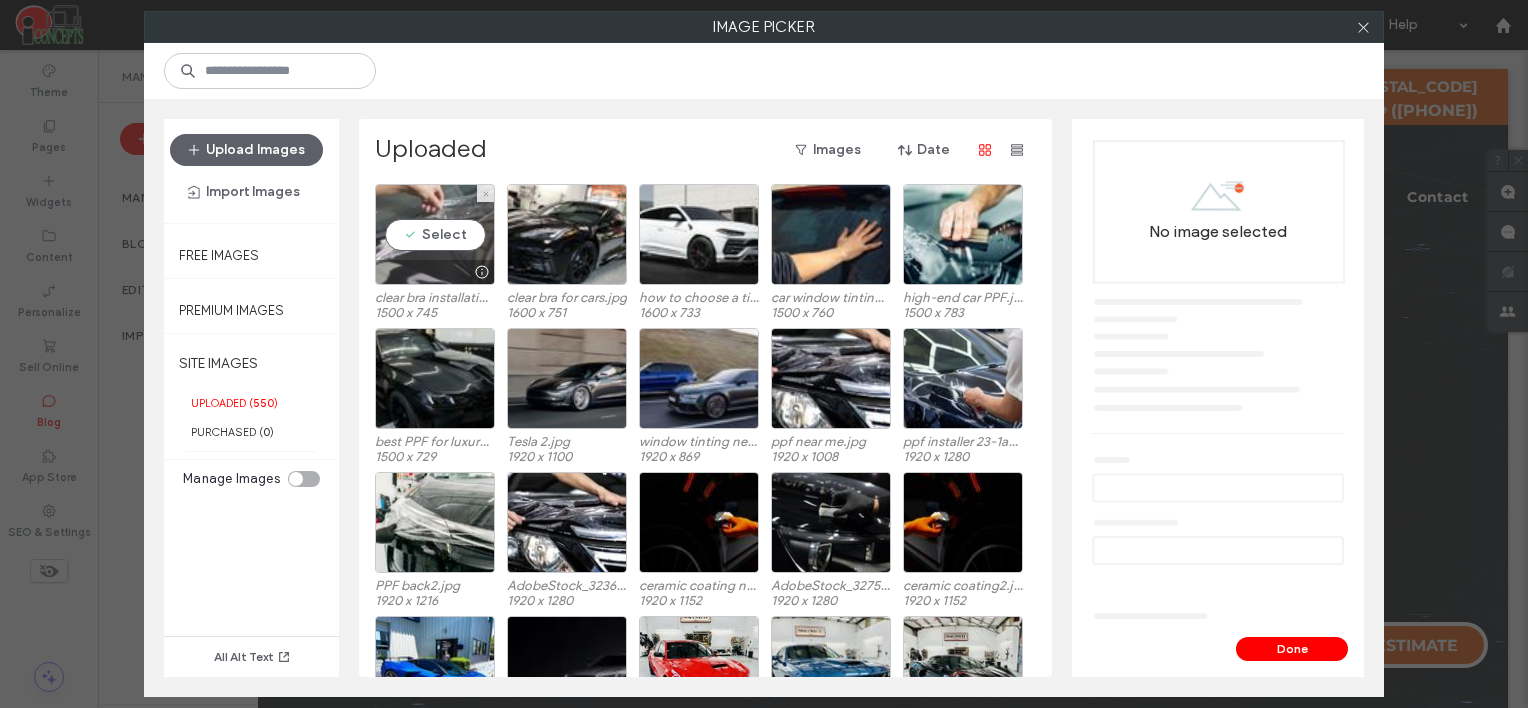 click on "Select" 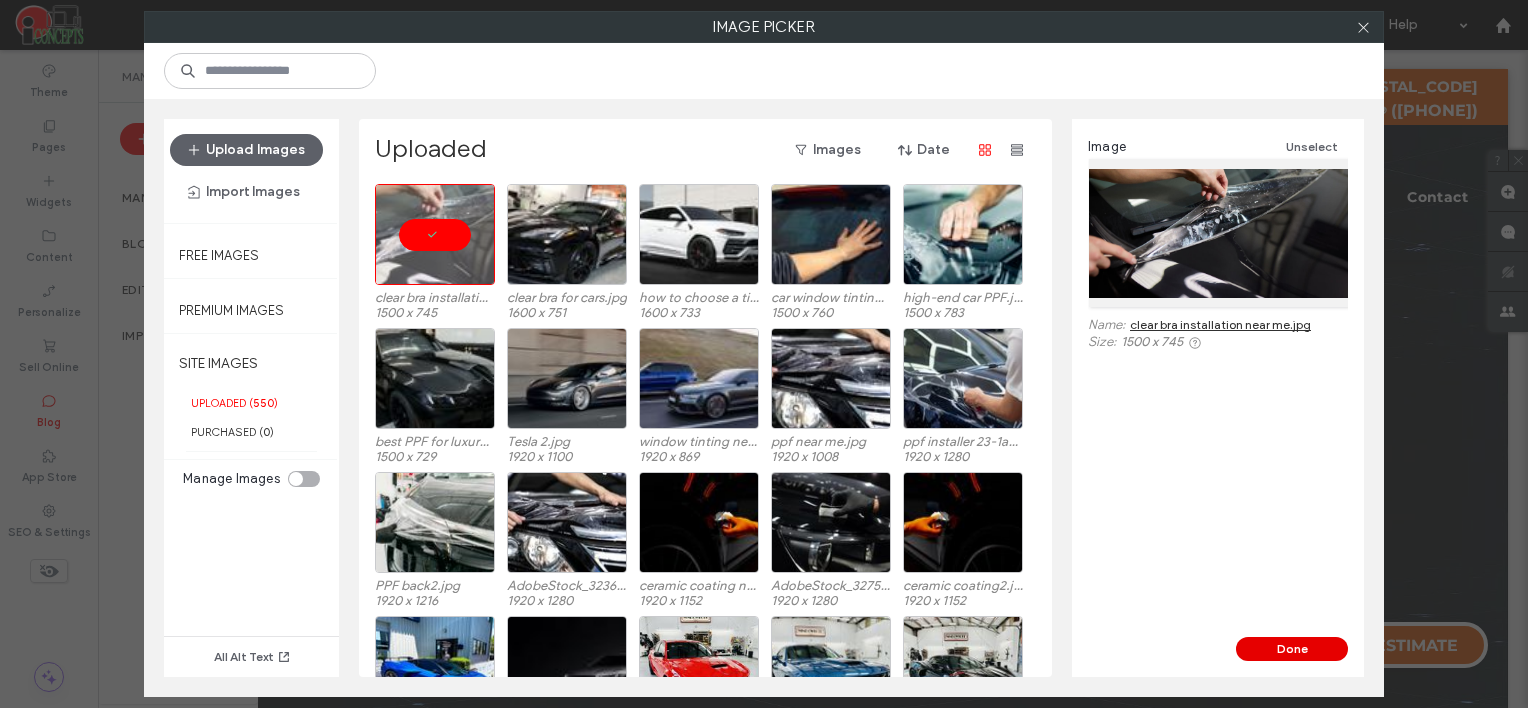 click on "Done" 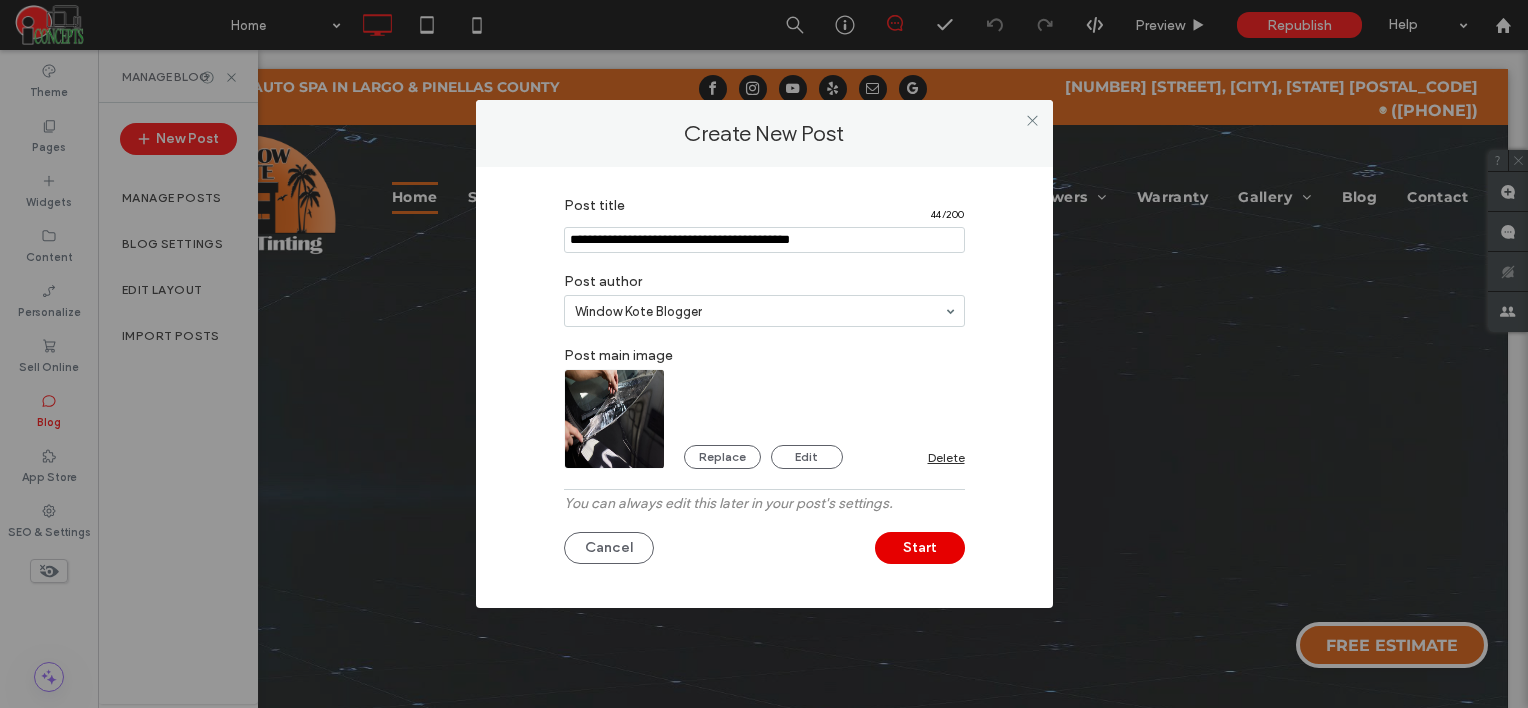 click on "Start" 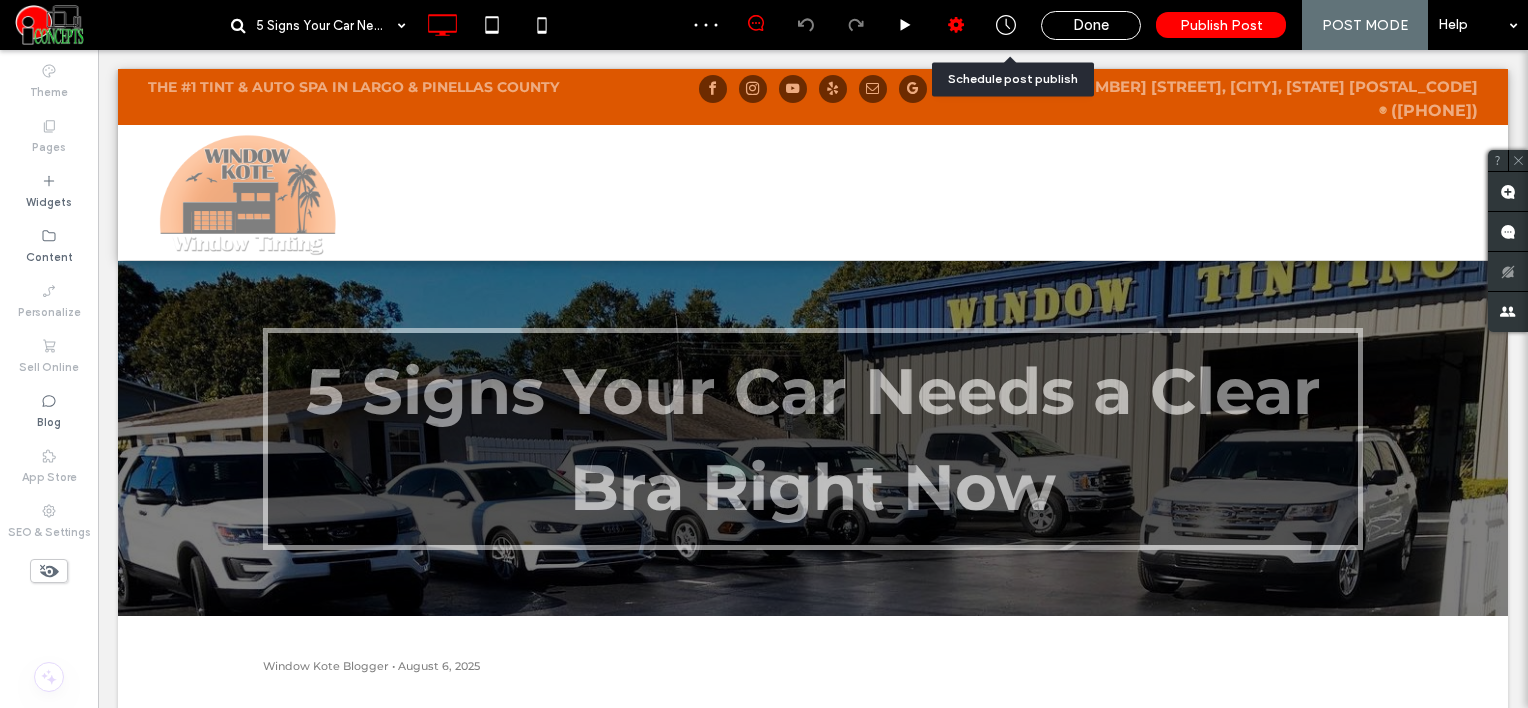 scroll, scrollTop: 0, scrollLeft: 0, axis: both 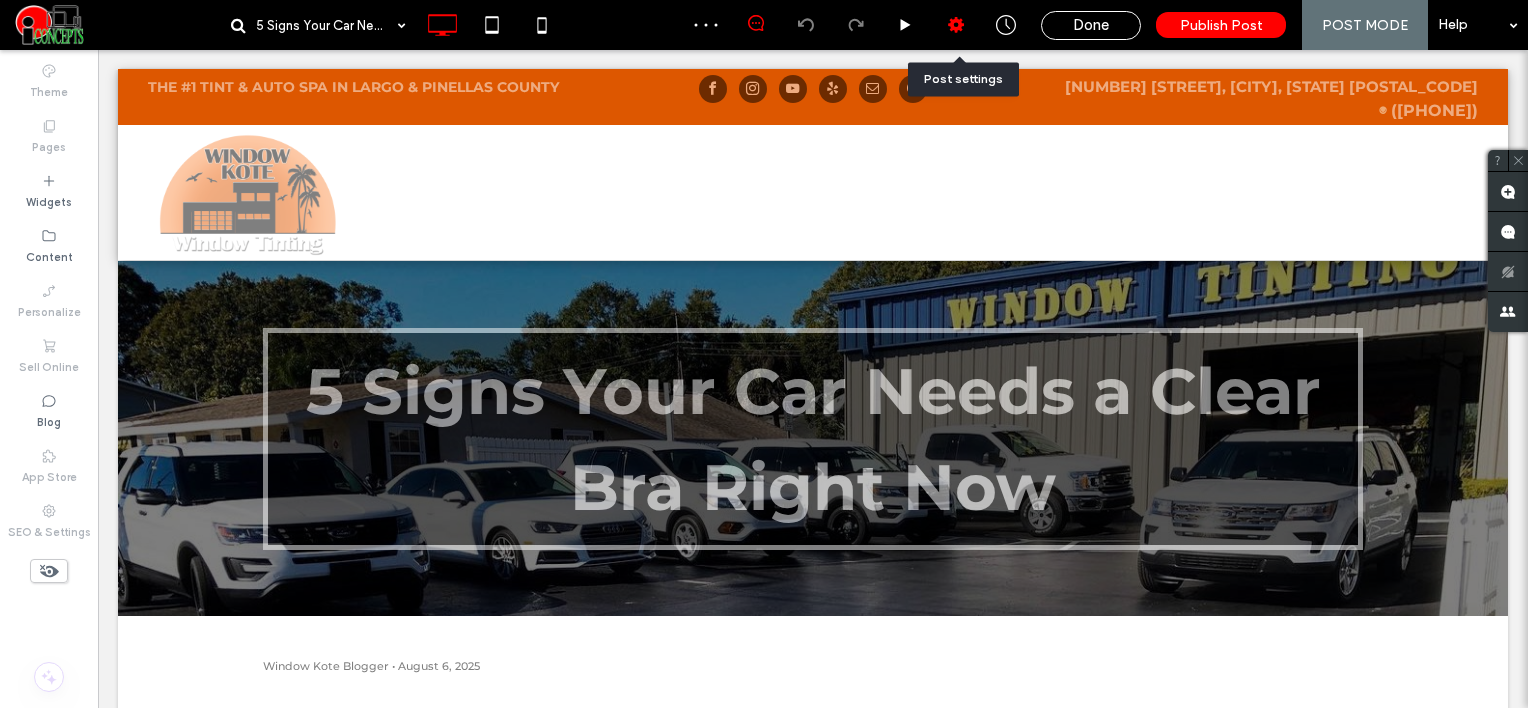 click 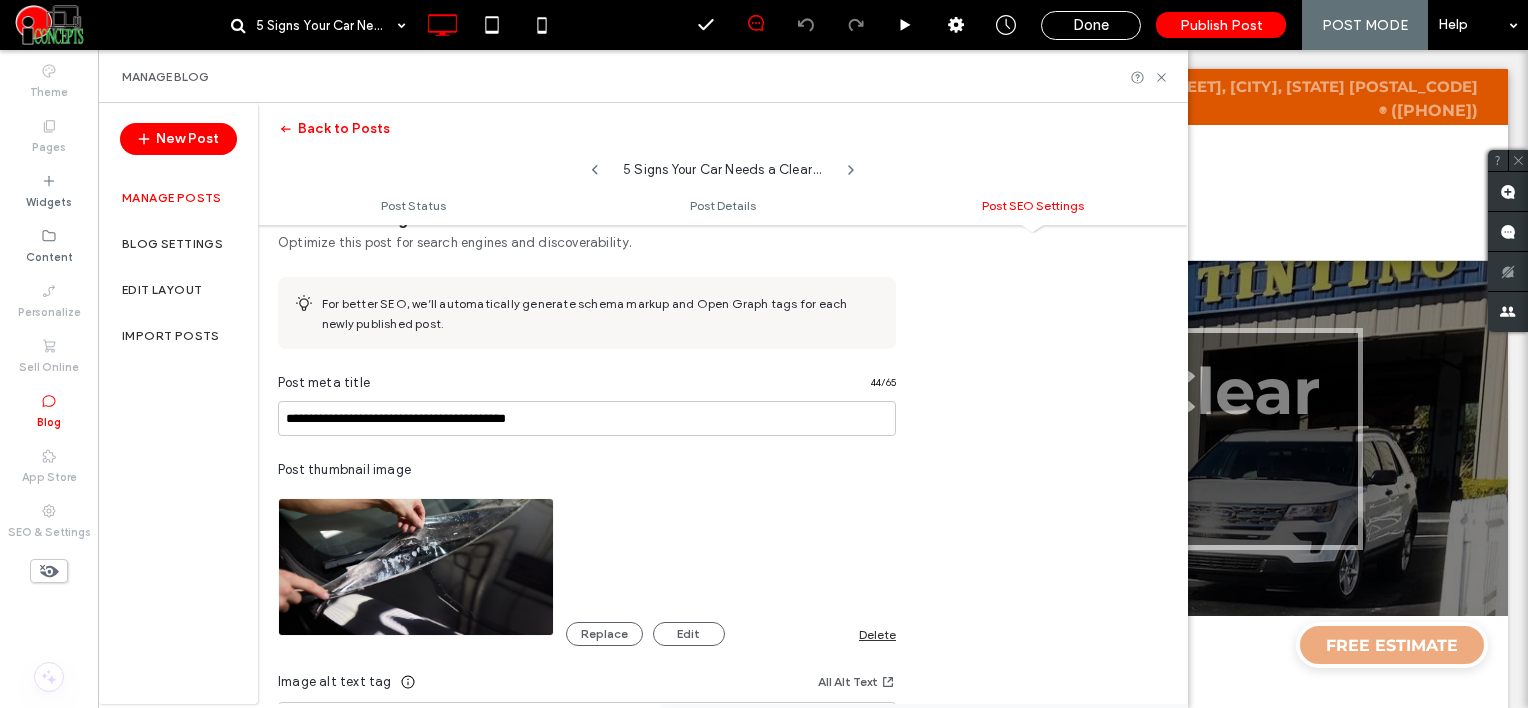 scroll, scrollTop: 1000, scrollLeft: 0, axis: vertical 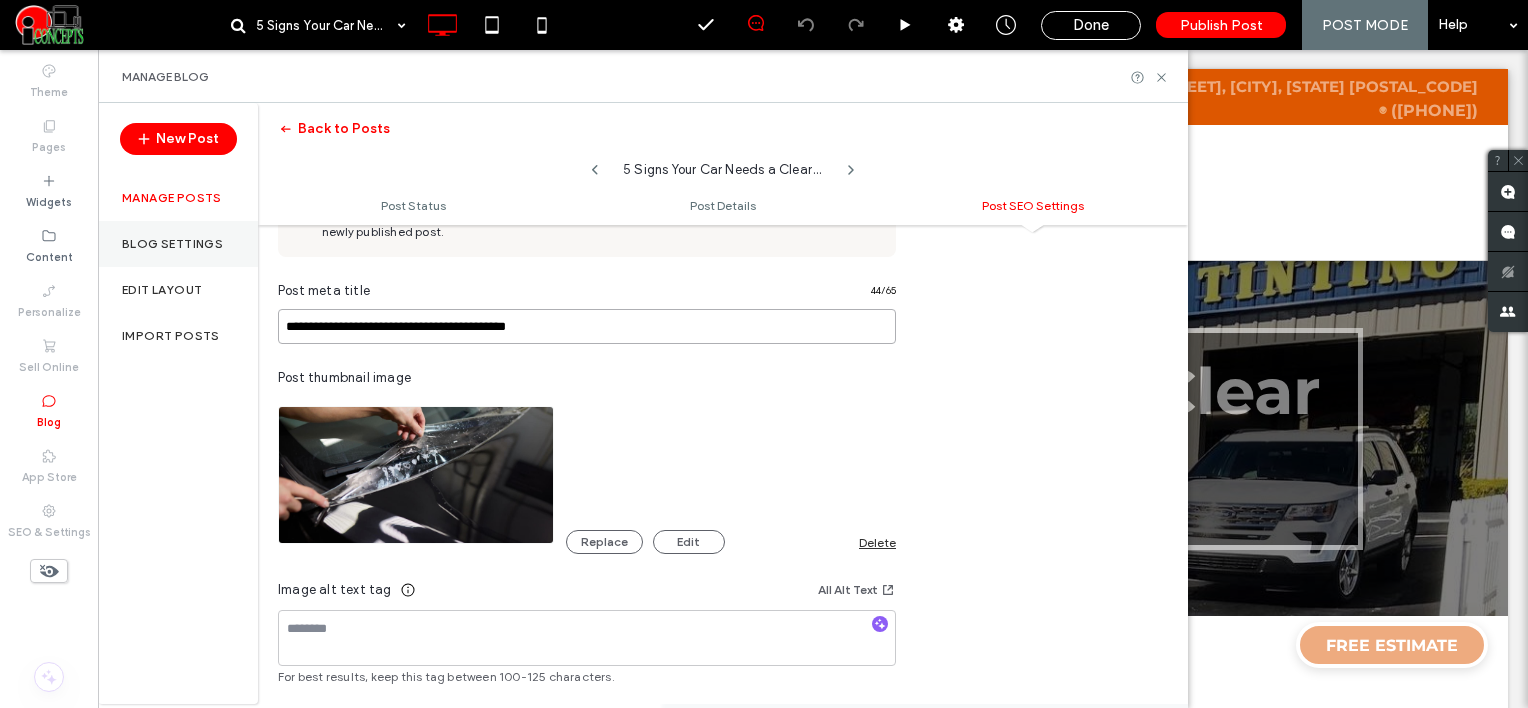 drag, startPoint x: 580, startPoint y: 310, endPoint x: 178, endPoint y: 240, distance: 408.049 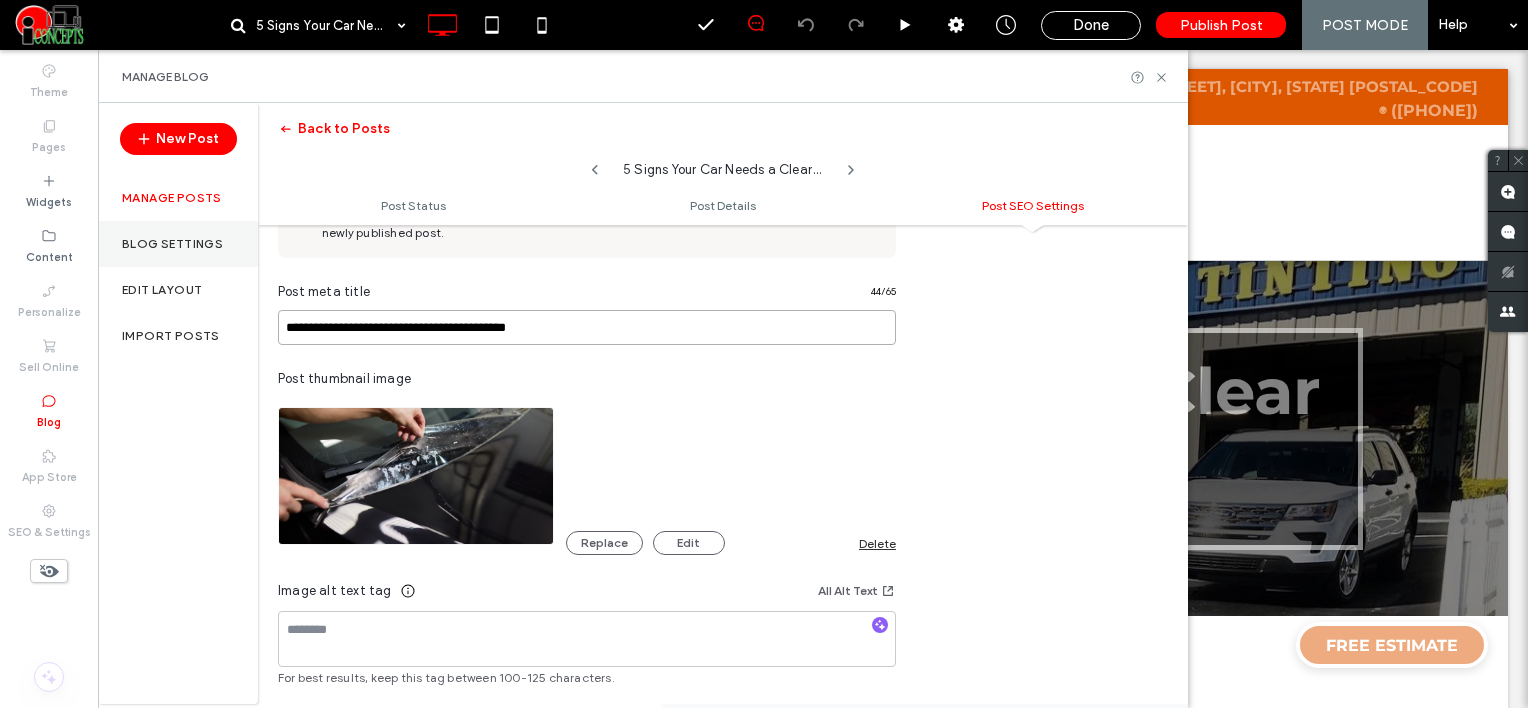 paste on "*******" 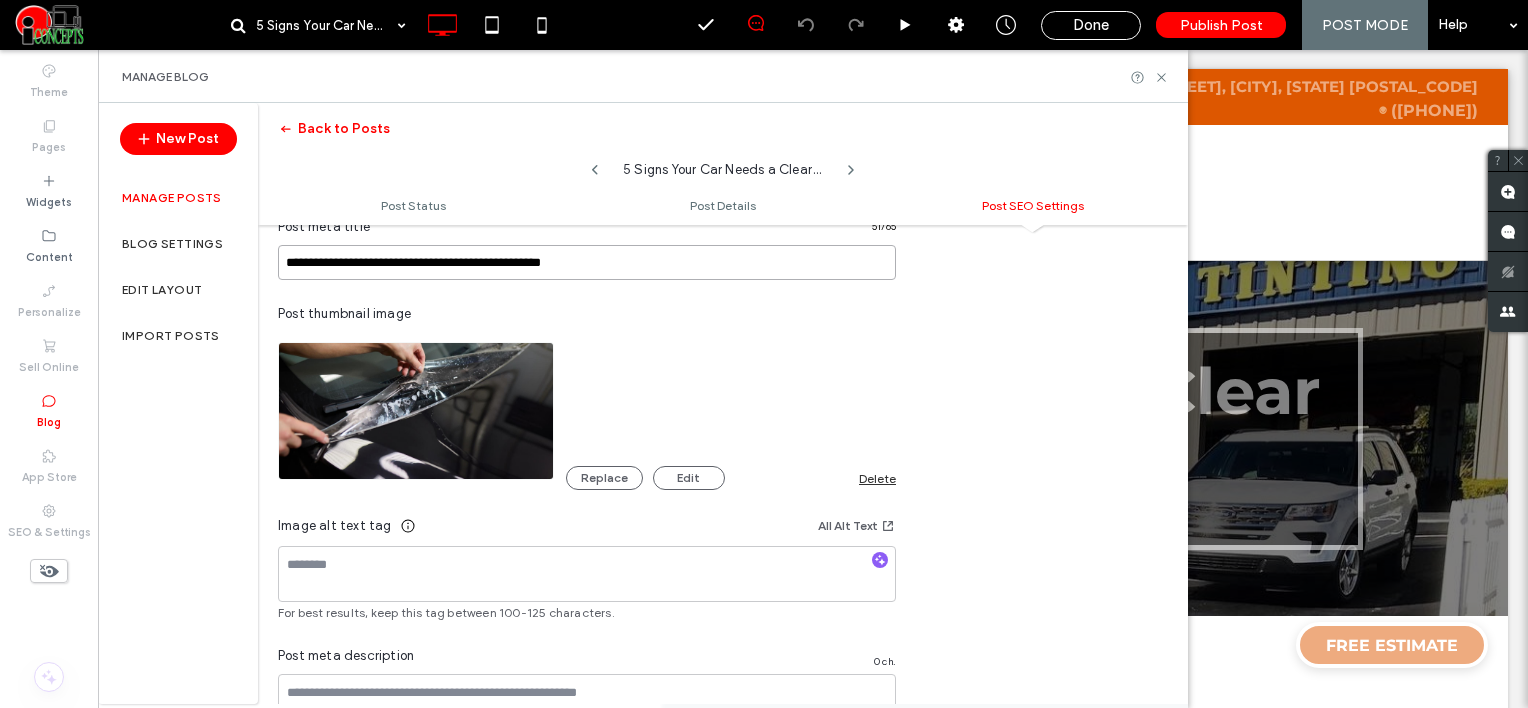 scroll, scrollTop: 1091, scrollLeft: 0, axis: vertical 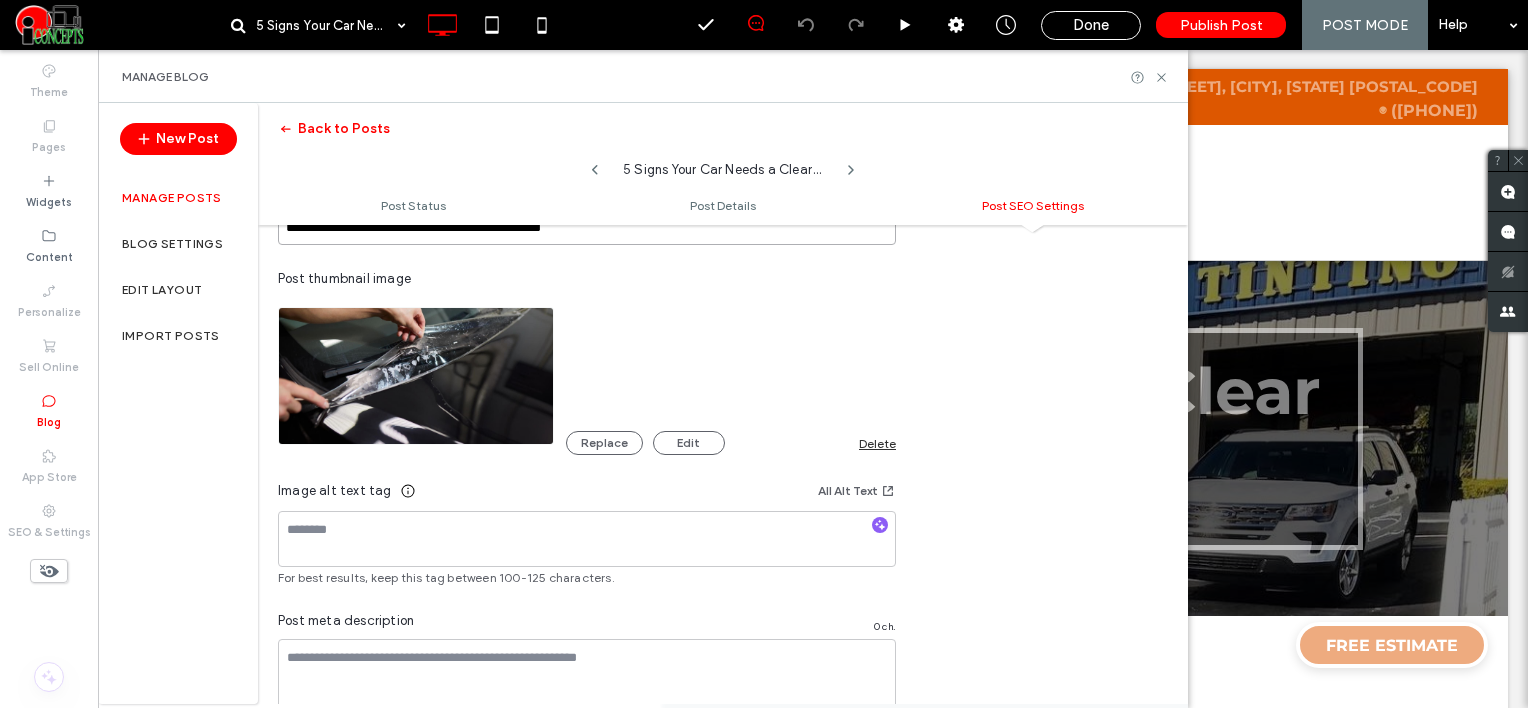 type on "**********" 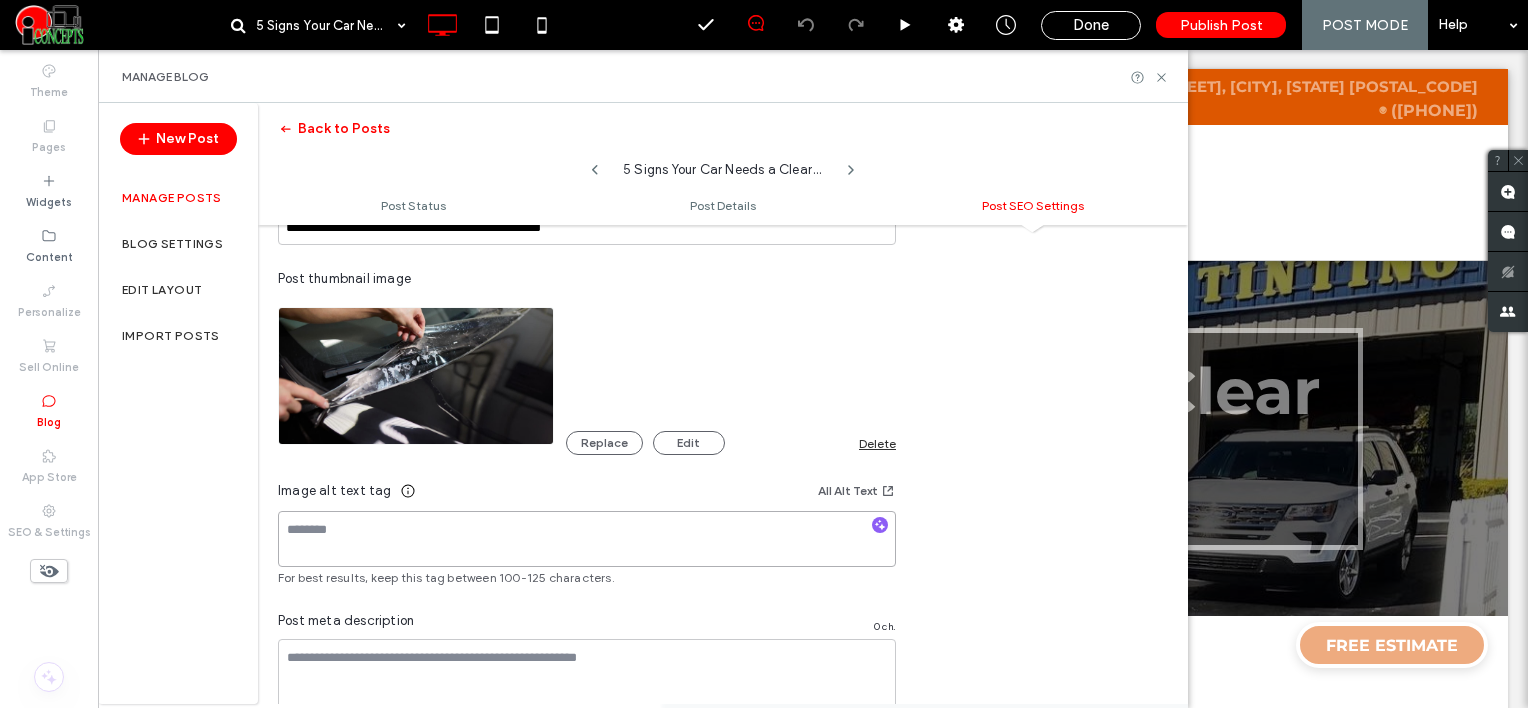 click 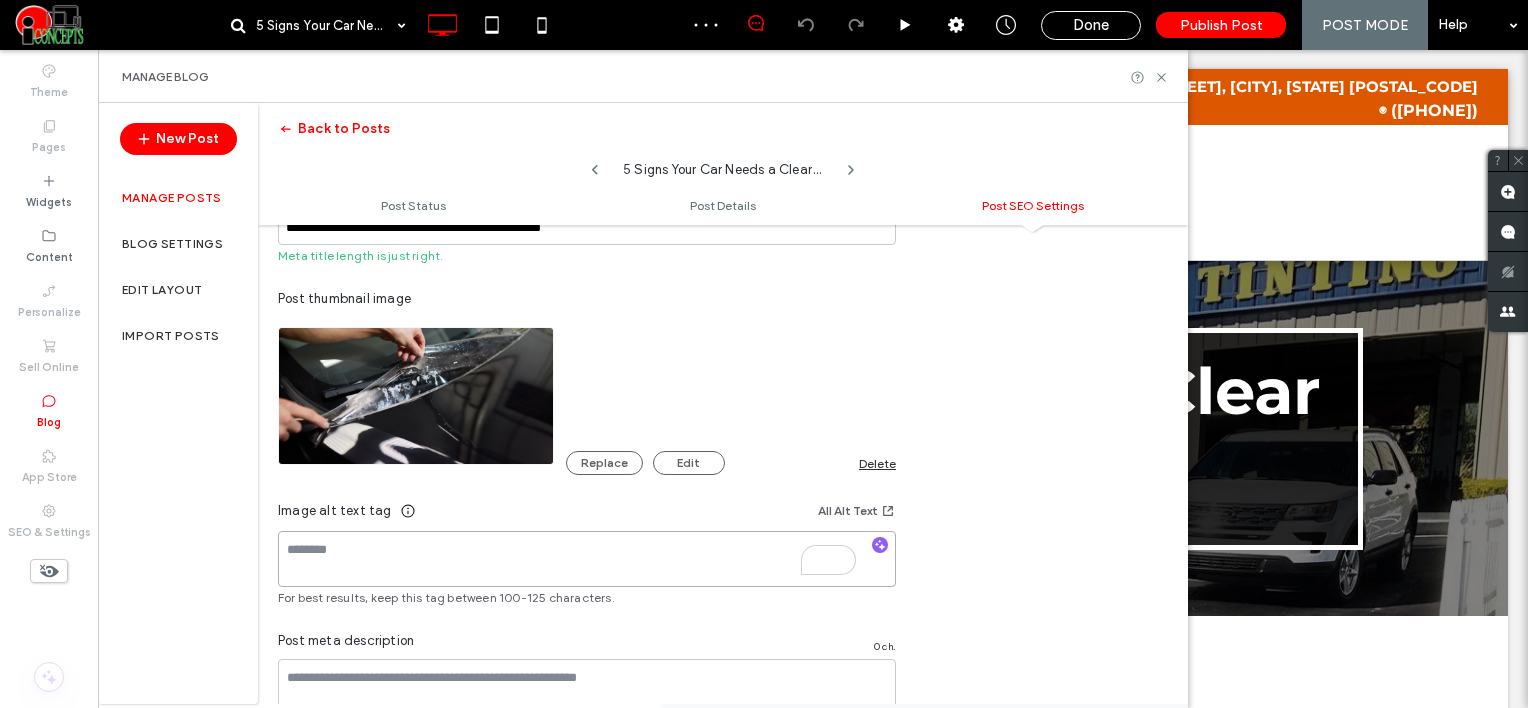 scroll, scrollTop: 0, scrollLeft: 0, axis: both 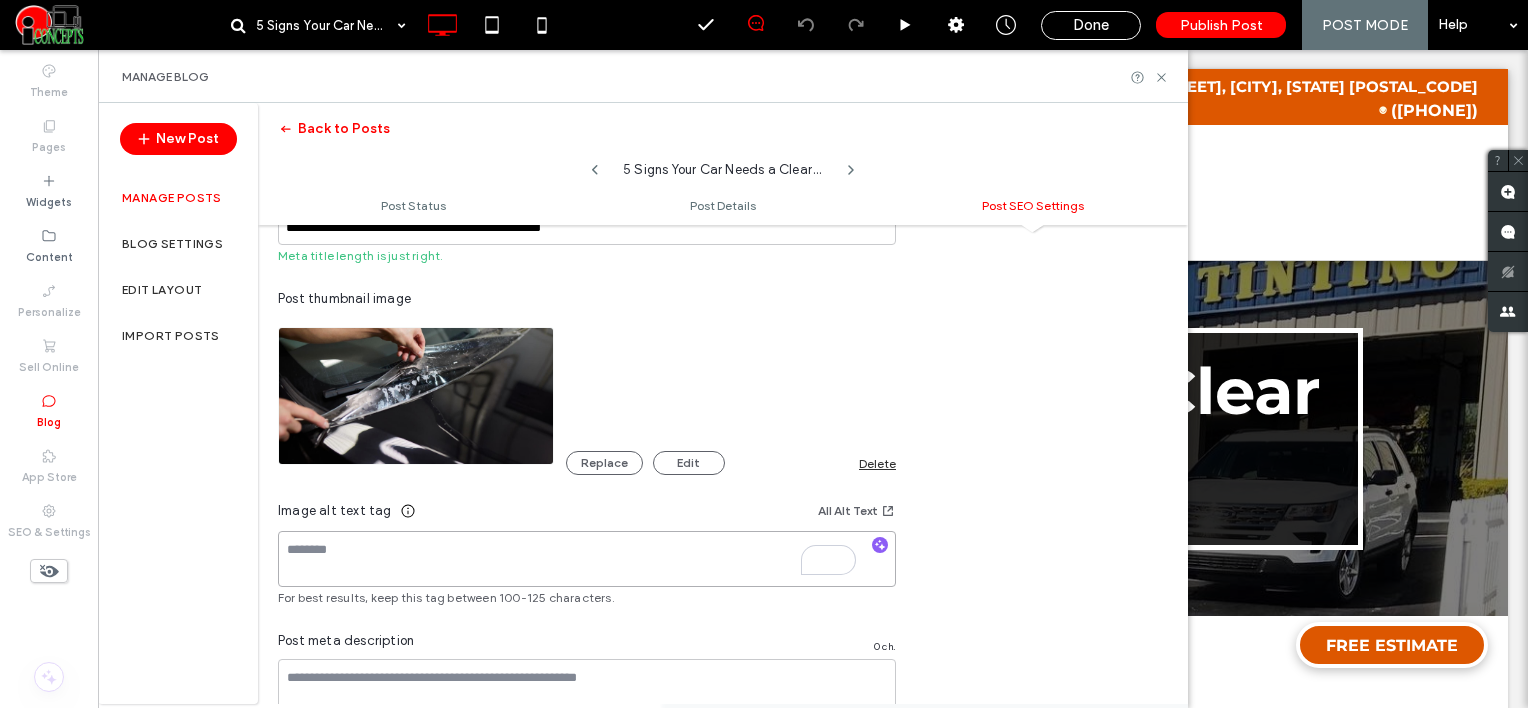 paste on "**********" 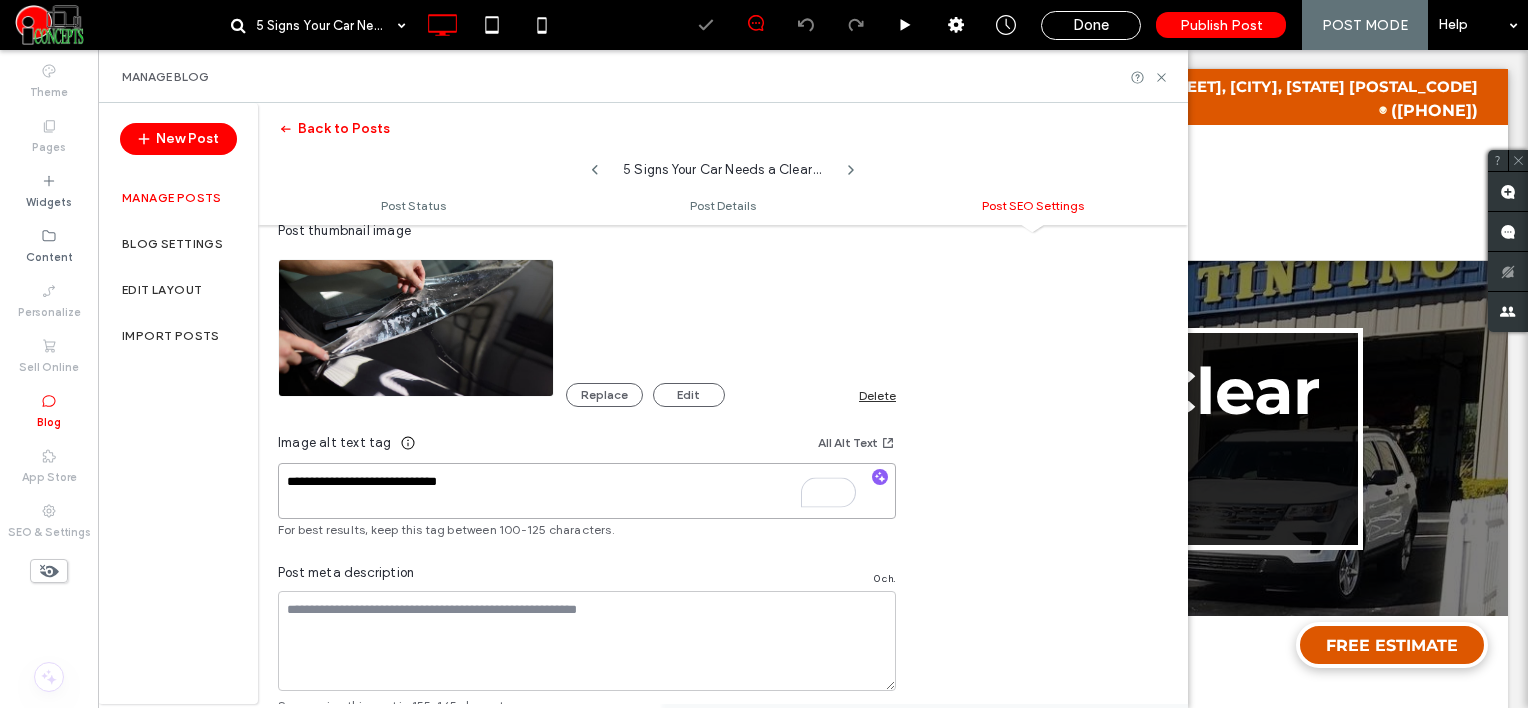 scroll, scrollTop: 1291, scrollLeft: 0, axis: vertical 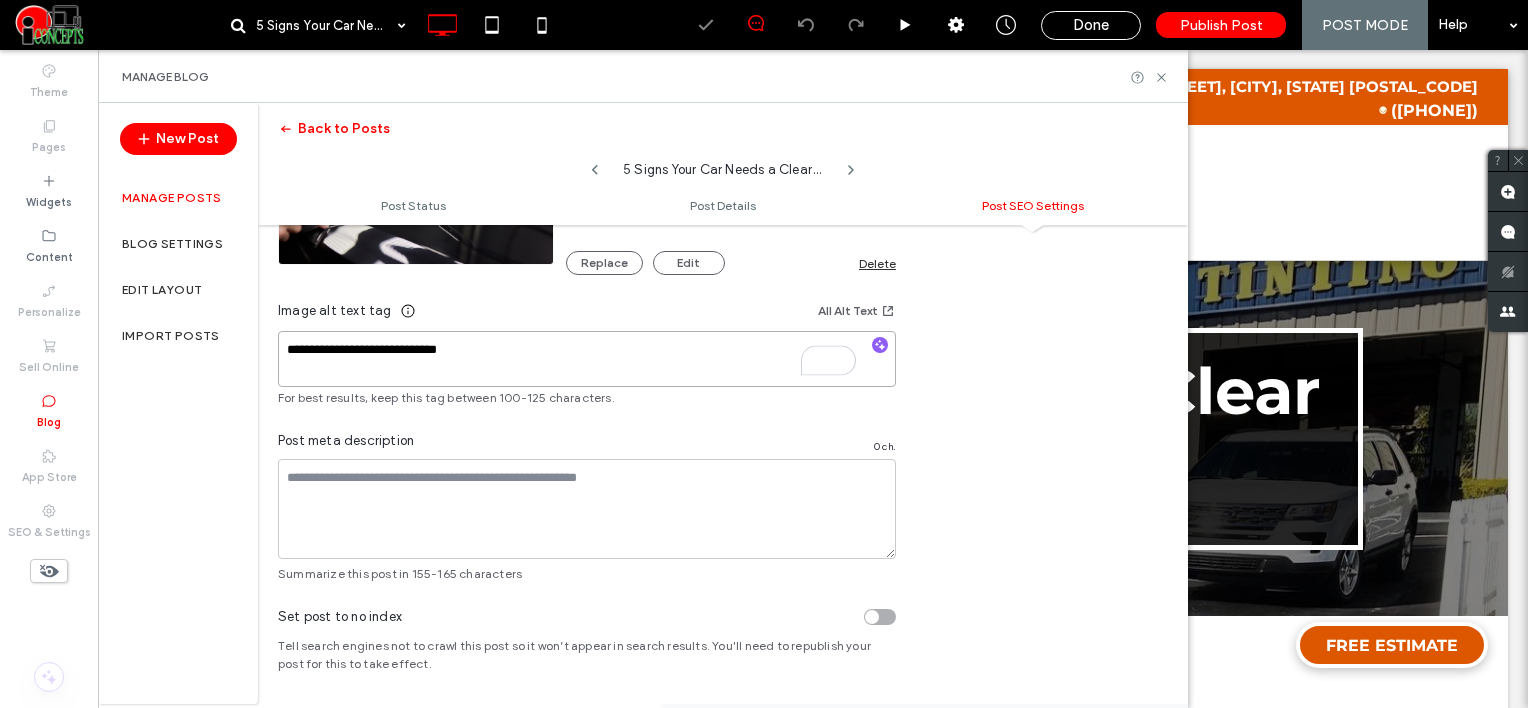 type on "**********" 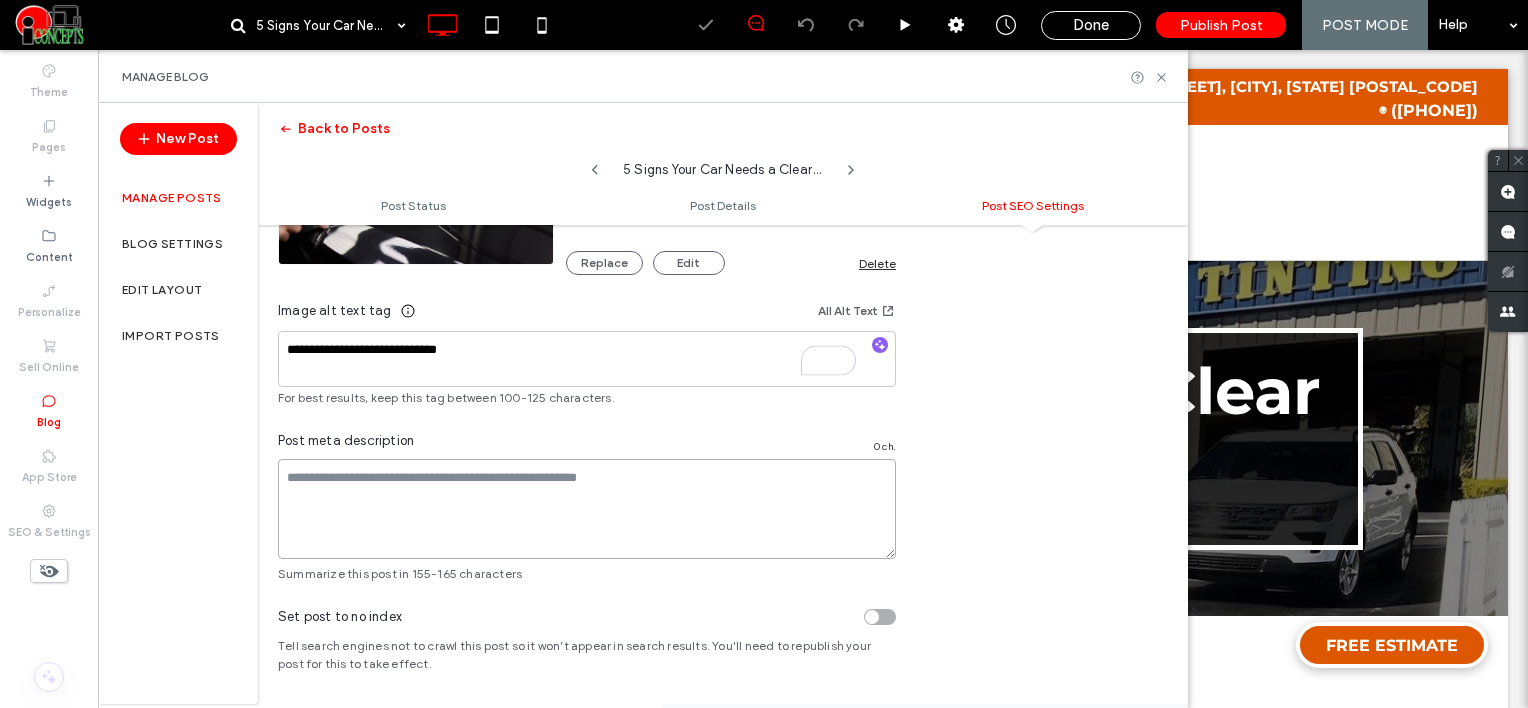 click 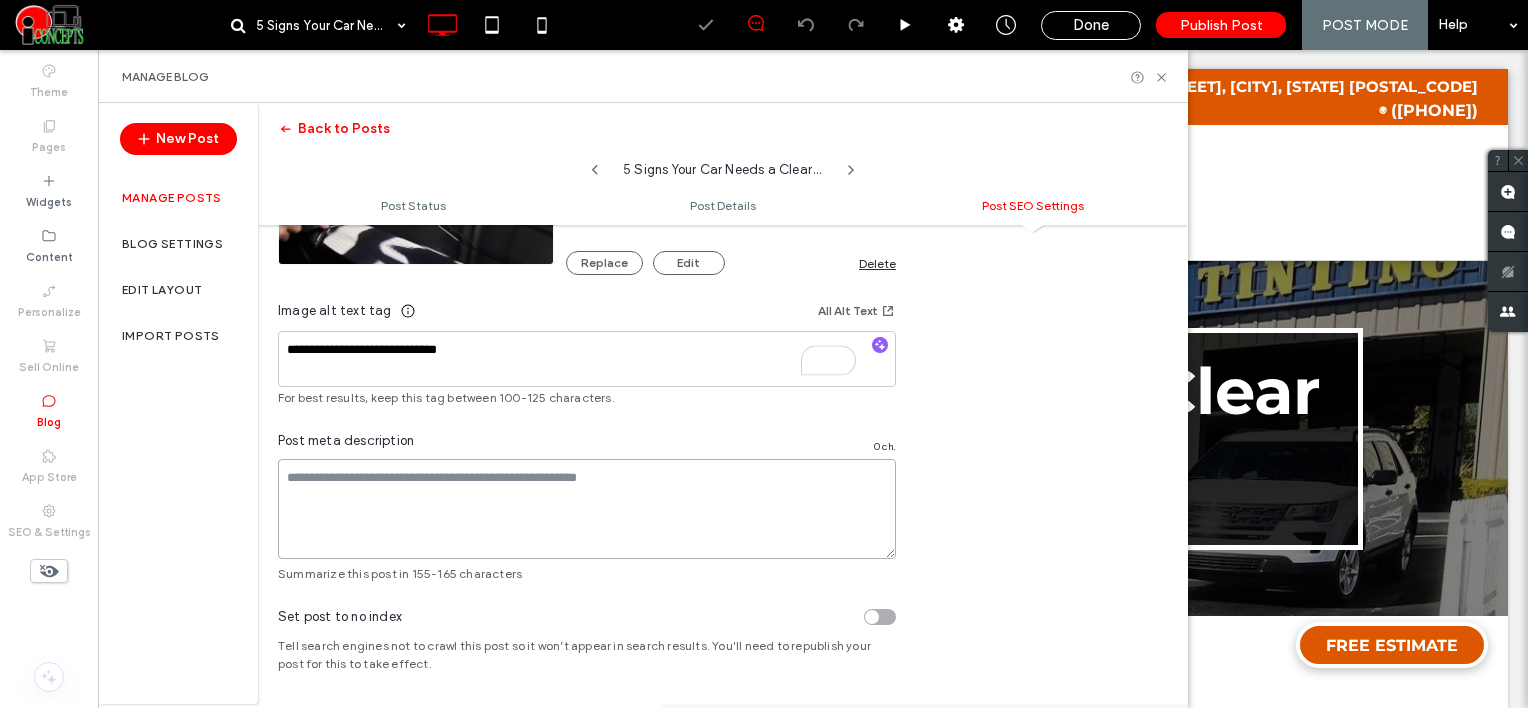 click 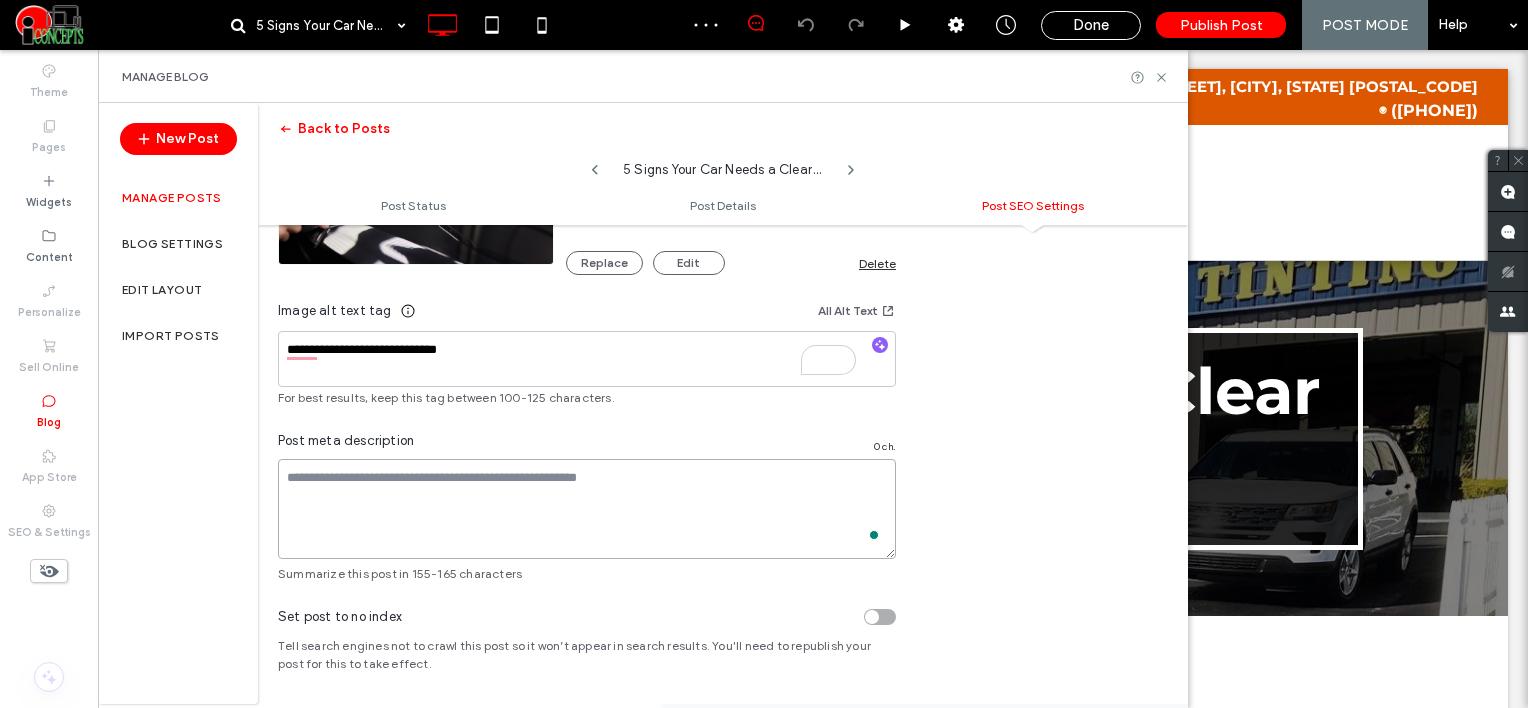 scroll, scrollTop: 0, scrollLeft: 0, axis: both 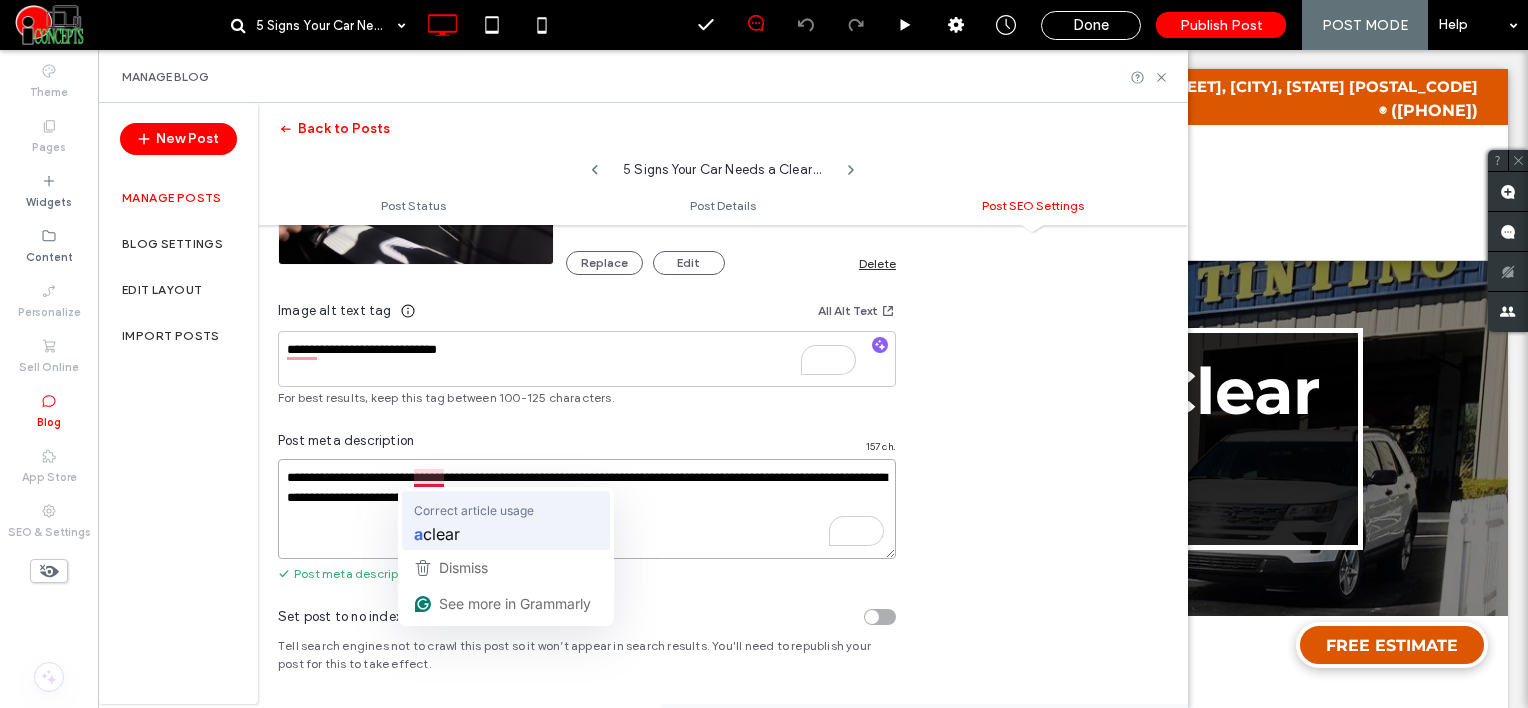 type on "**********" 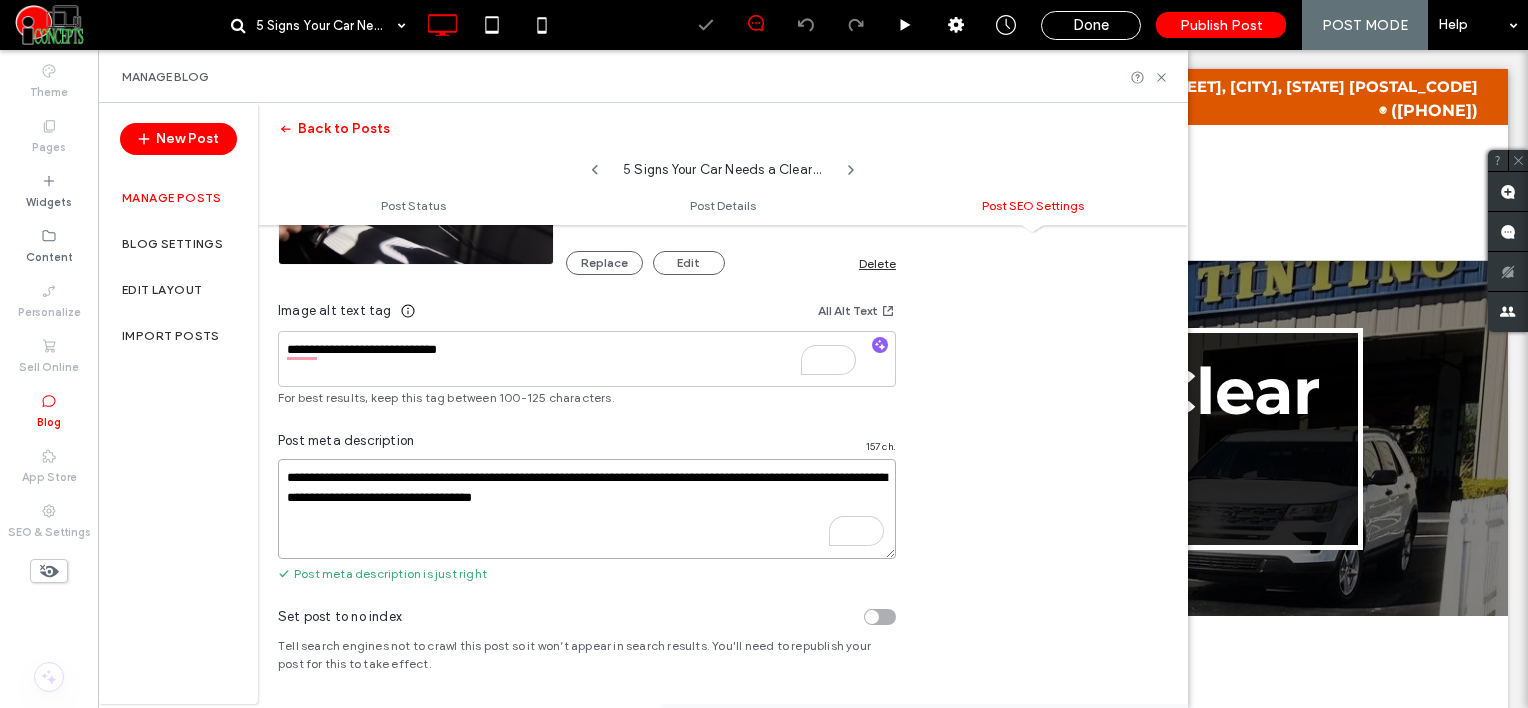 scroll, scrollTop: 0, scrollLeft: 0, axis: both 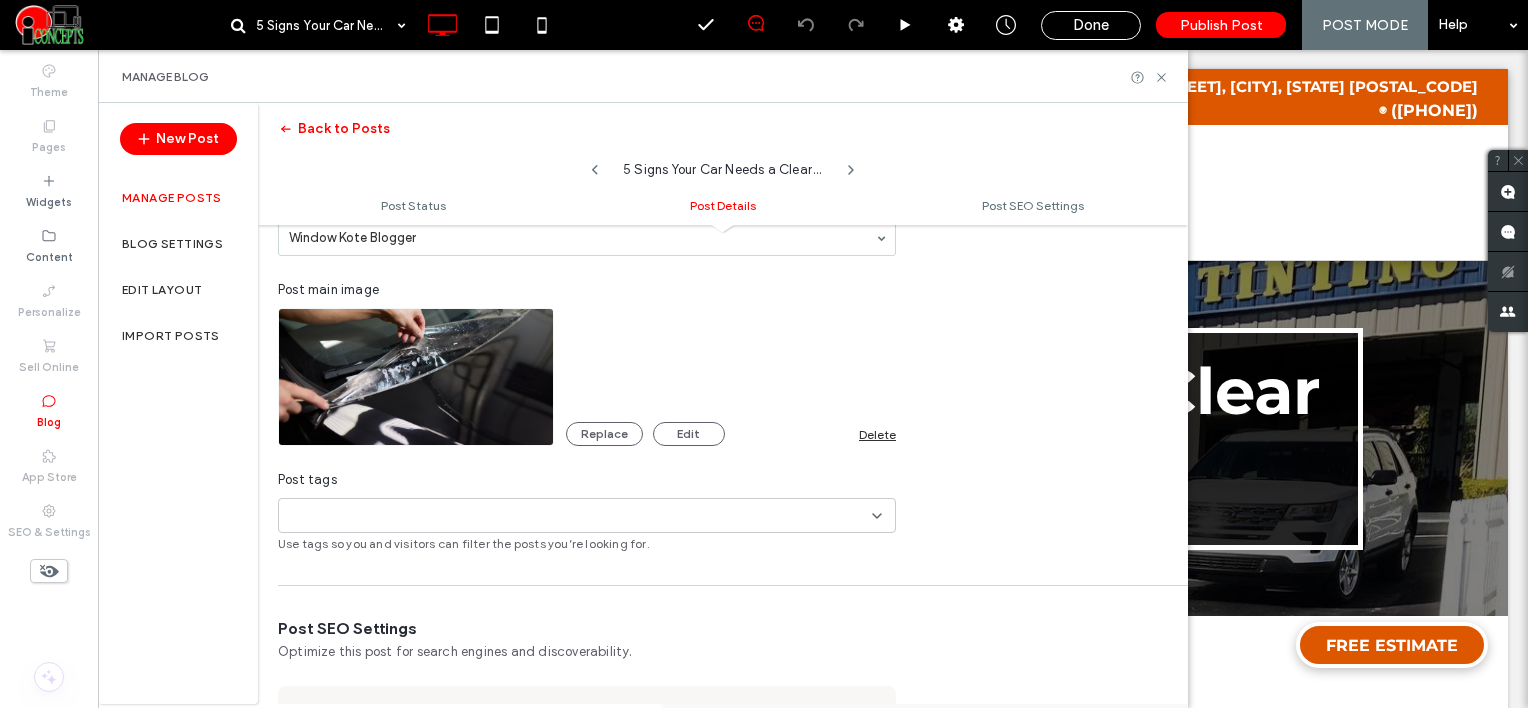 click 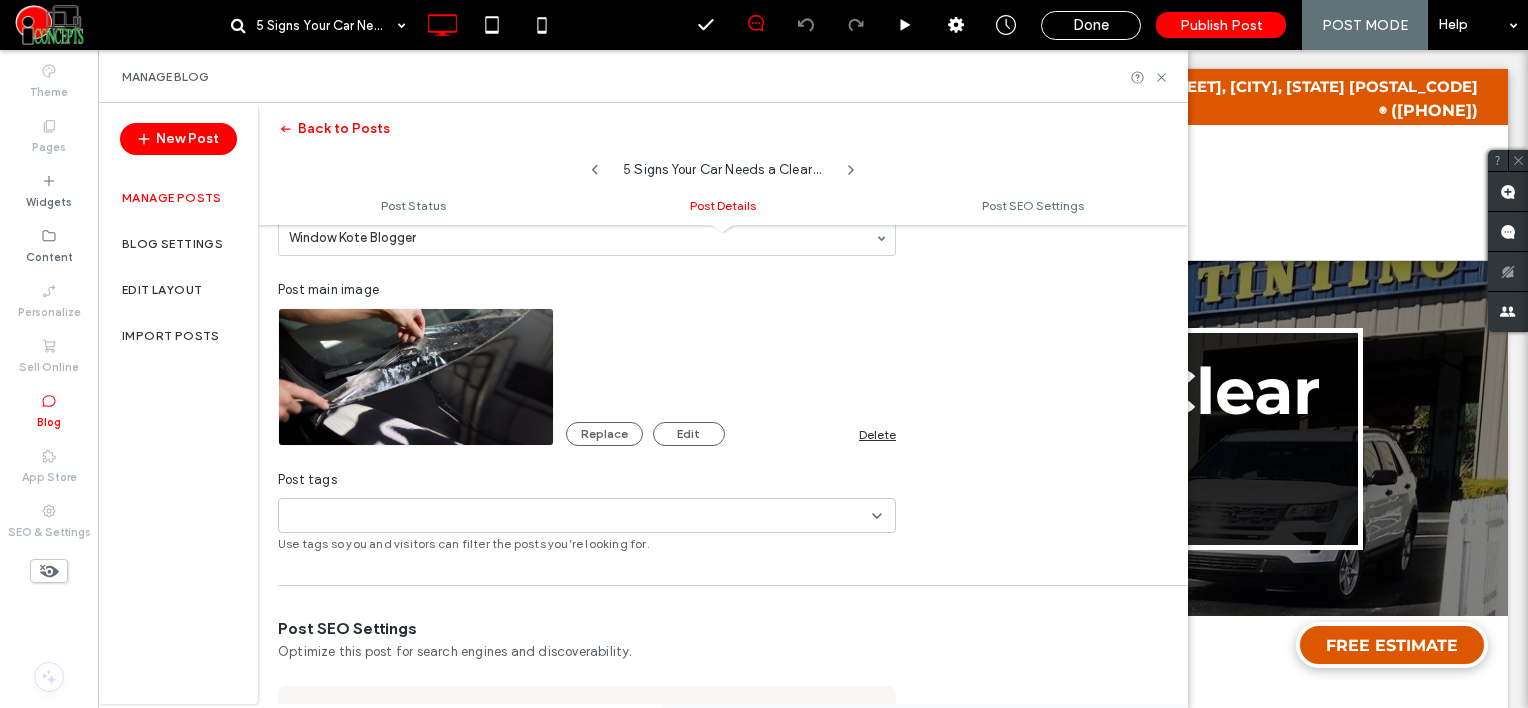 paste on "**********" 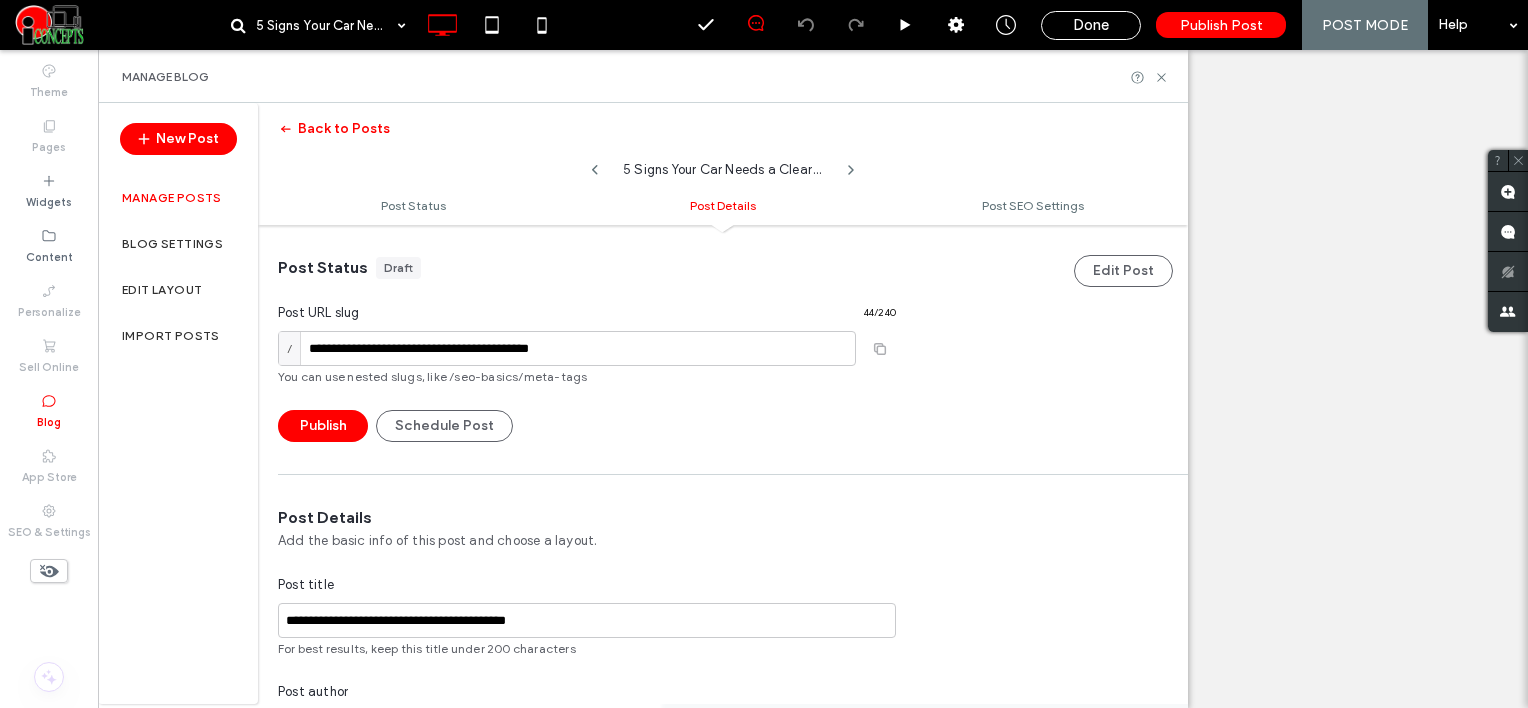 scroll, scrollTop: 0, scrollLeft: 0, axis: both 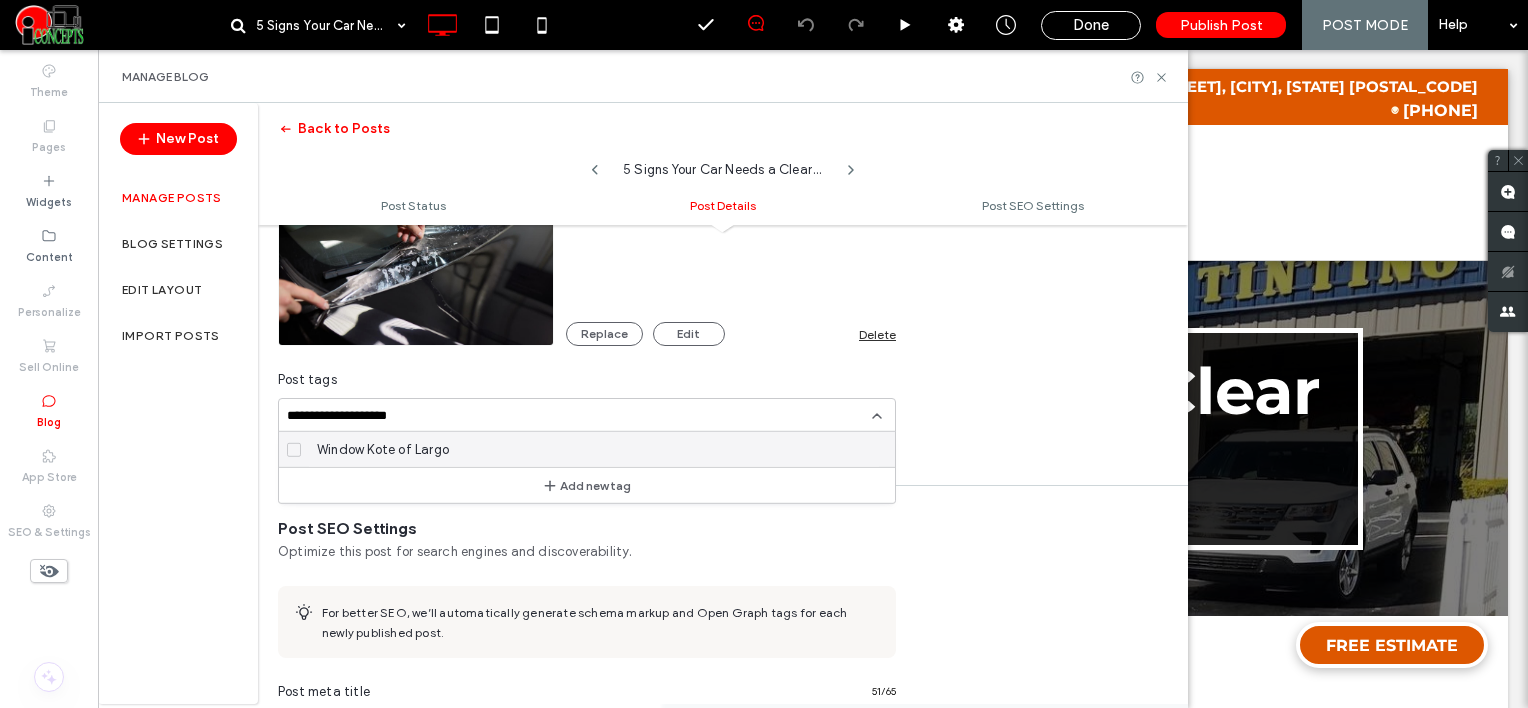 click on "Window Kote of Largo" at bounding box center [383, 449] 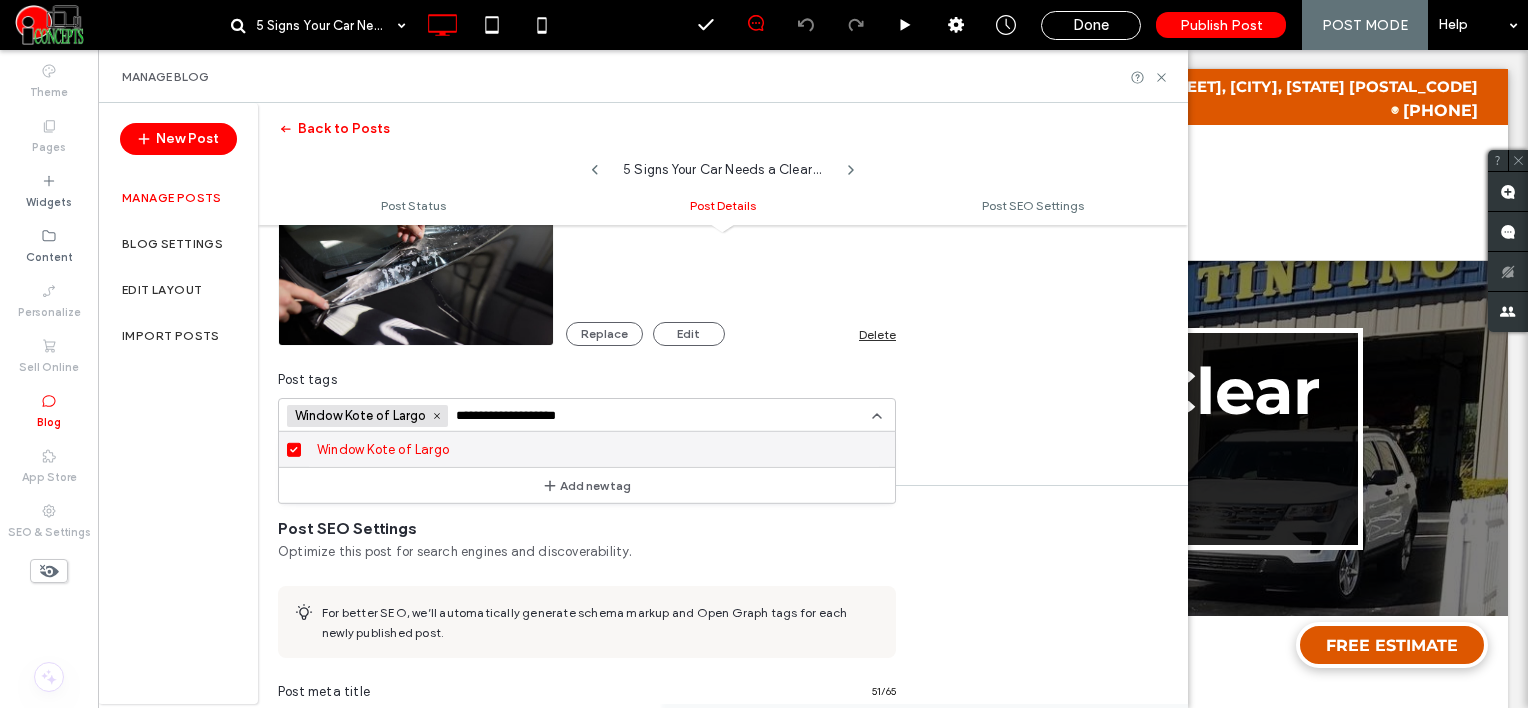 click on "**********" at bounding box center (525, 416) 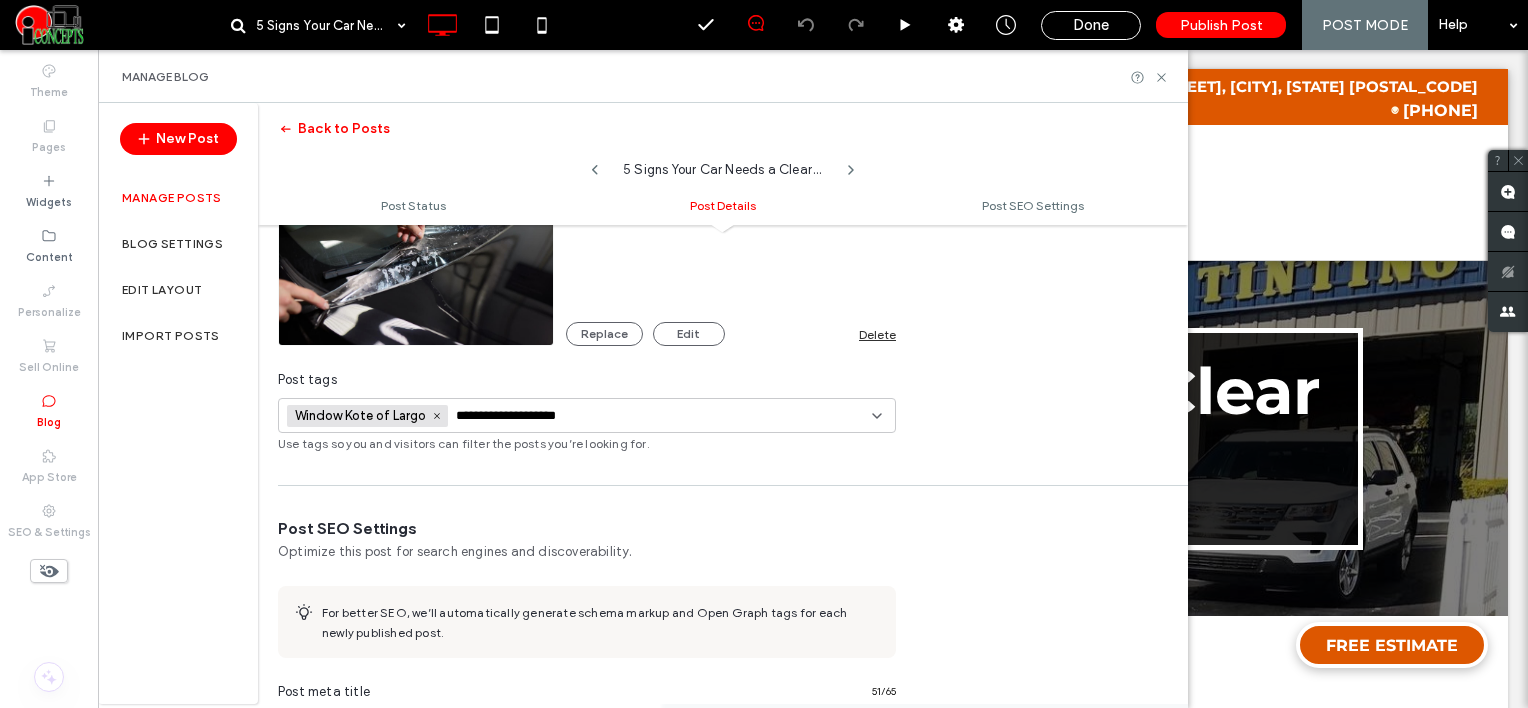 paste 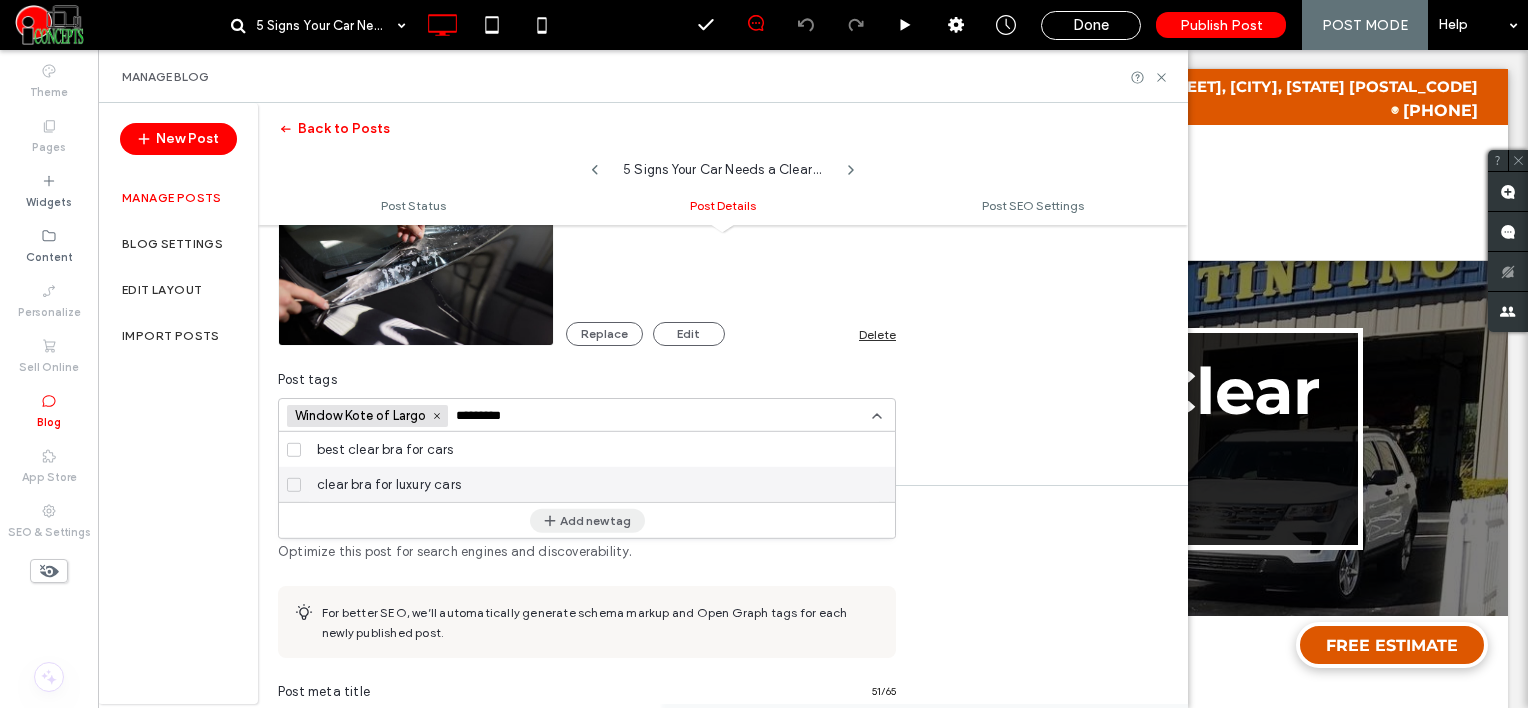 type on "*********" 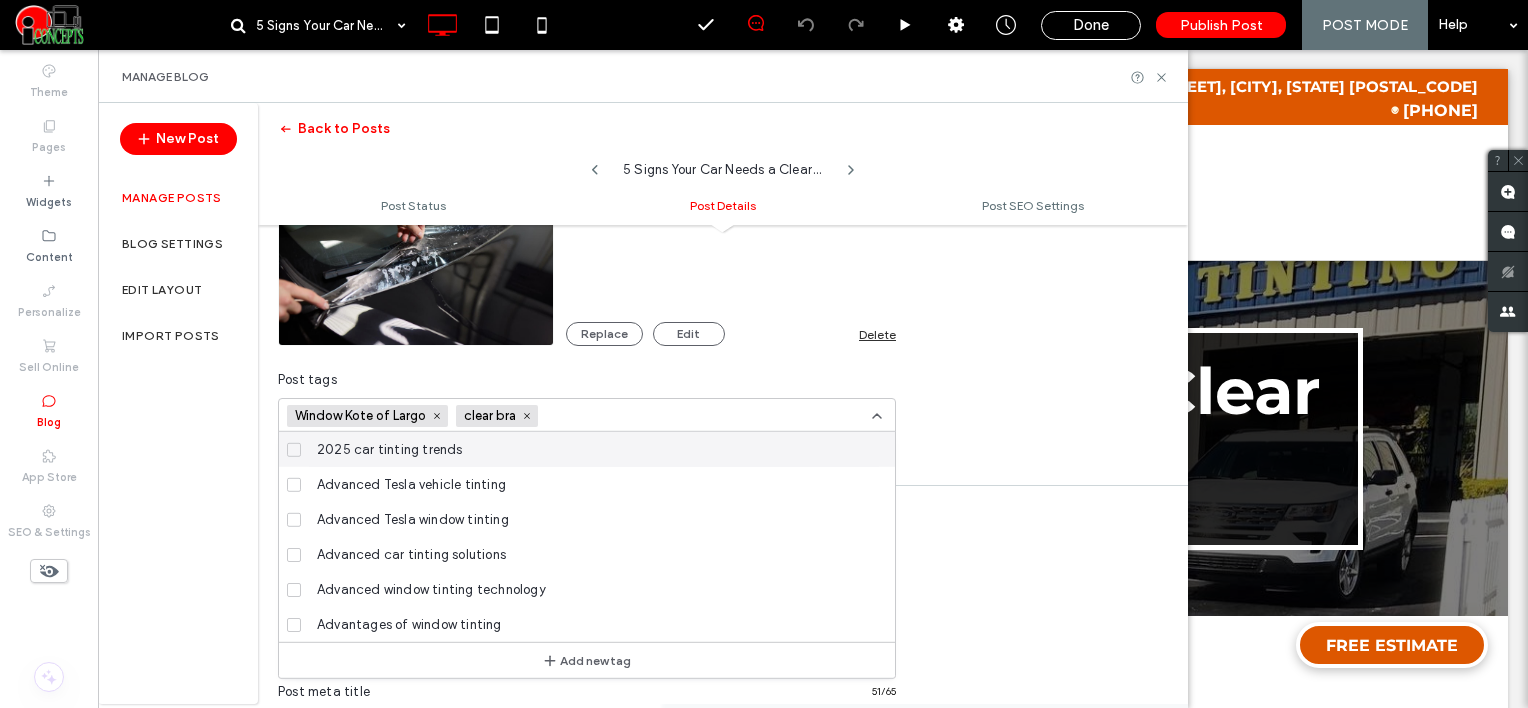 click at bounding box center (615, 416) 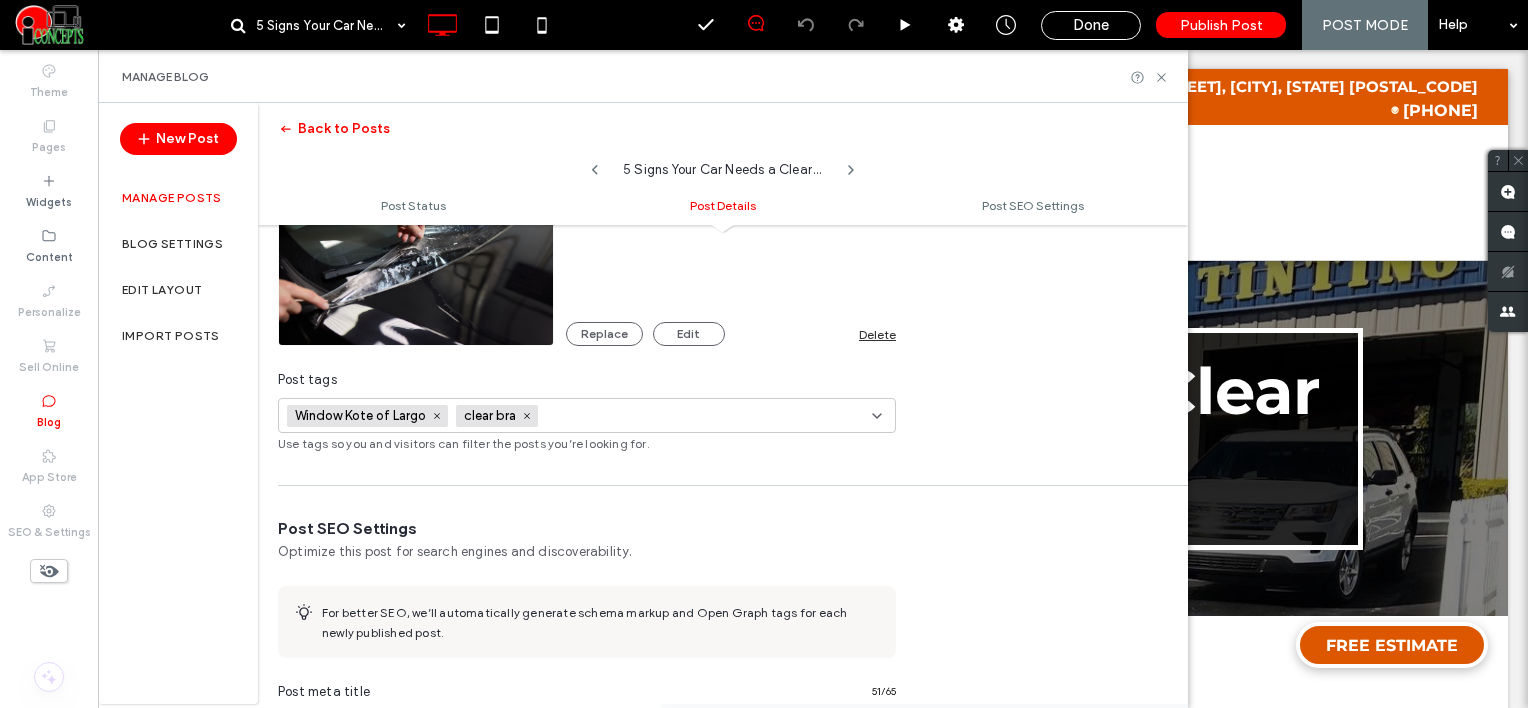 paste on "**********" 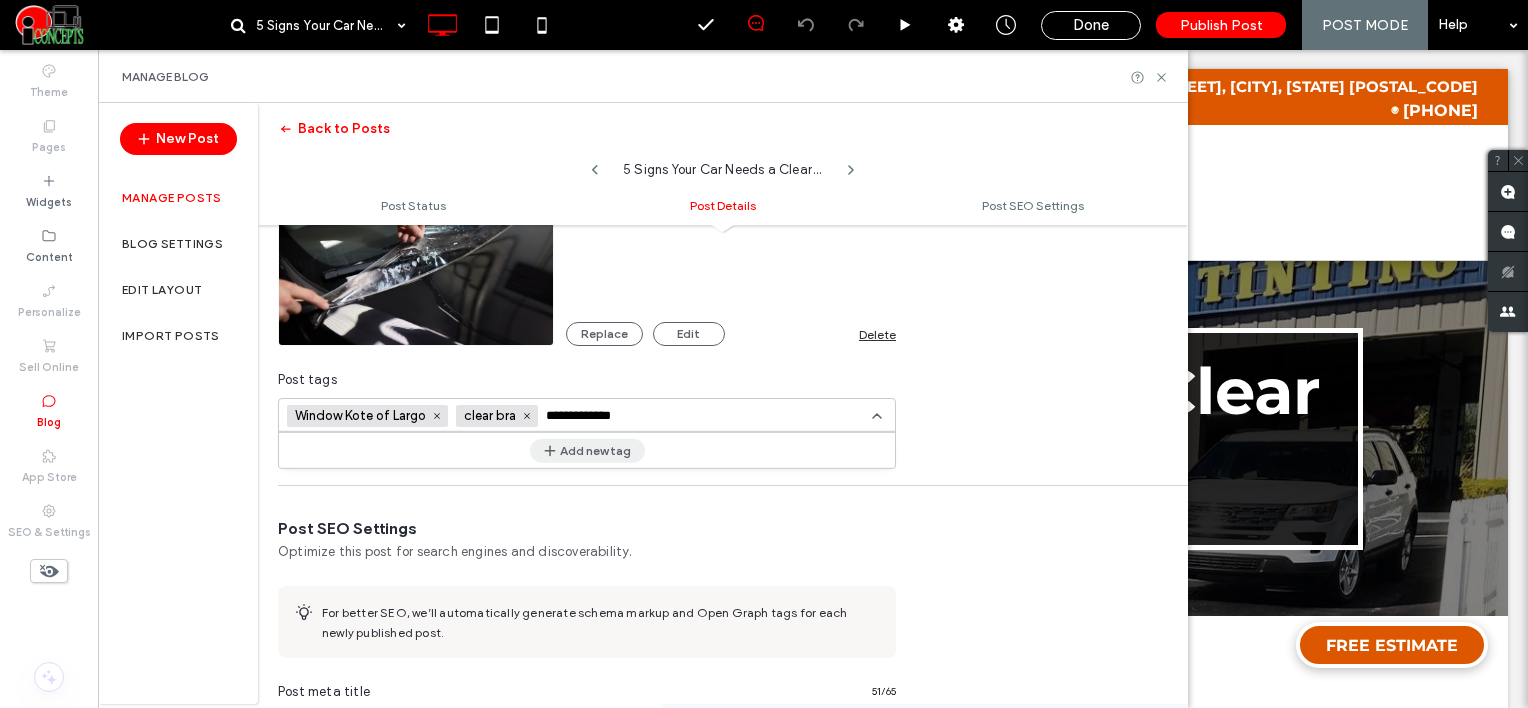 type on "**********" 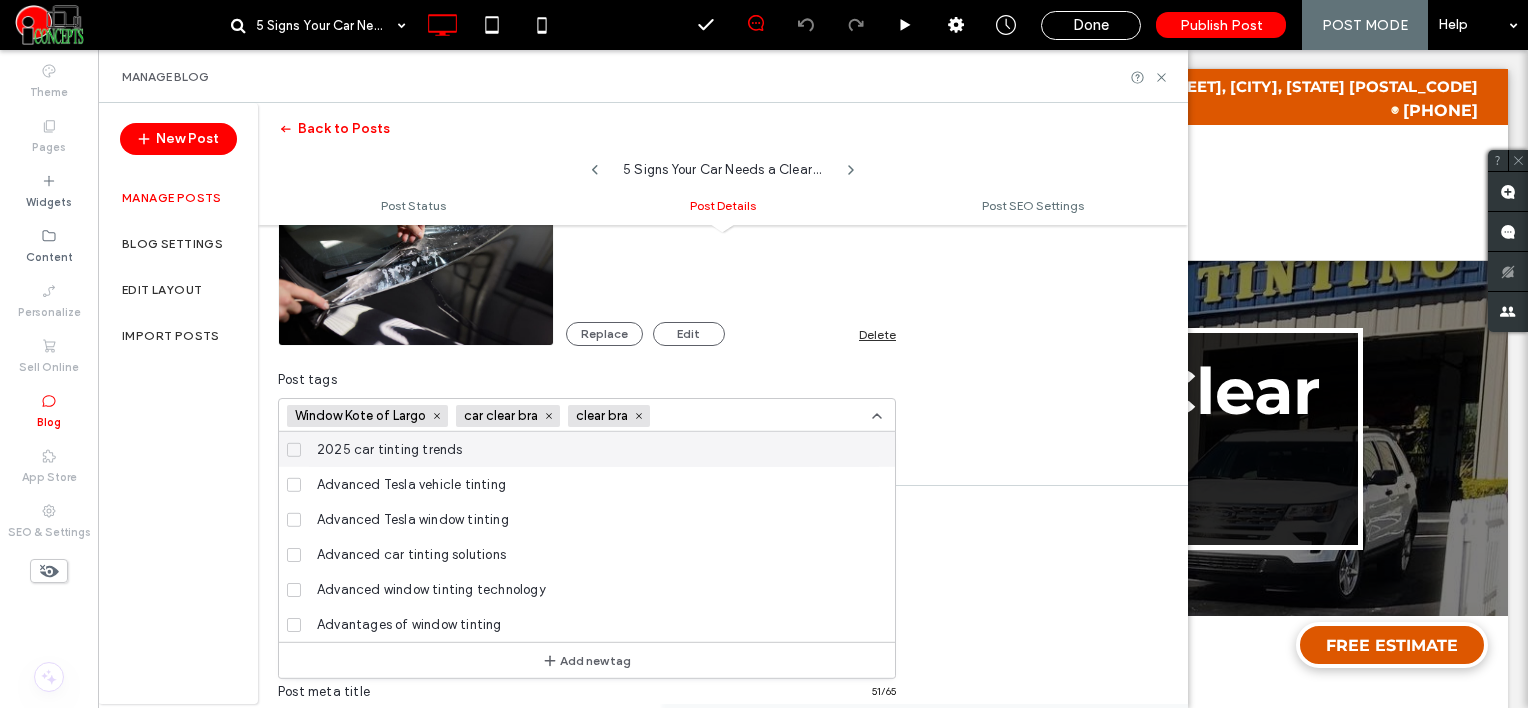 click at bounding box center [727, 416] 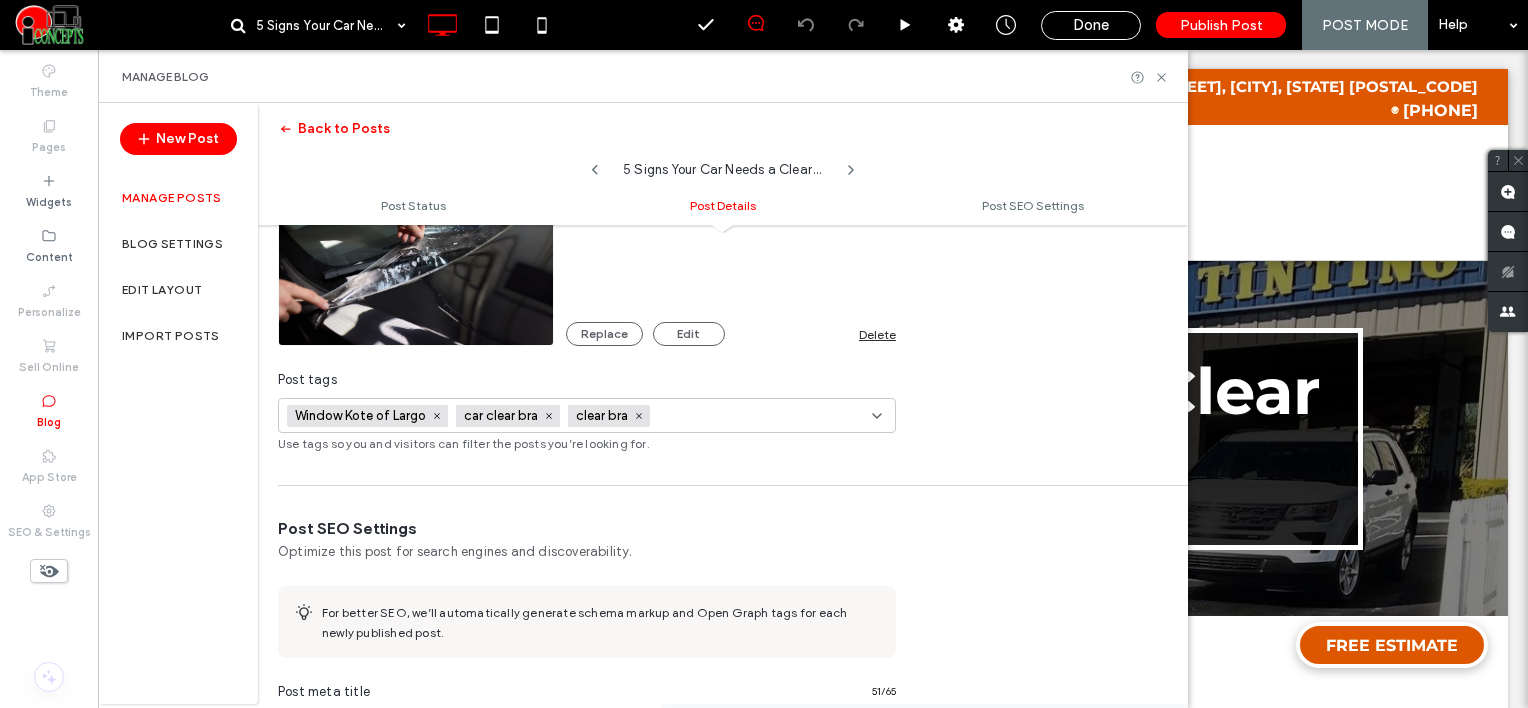 paste on "**********" 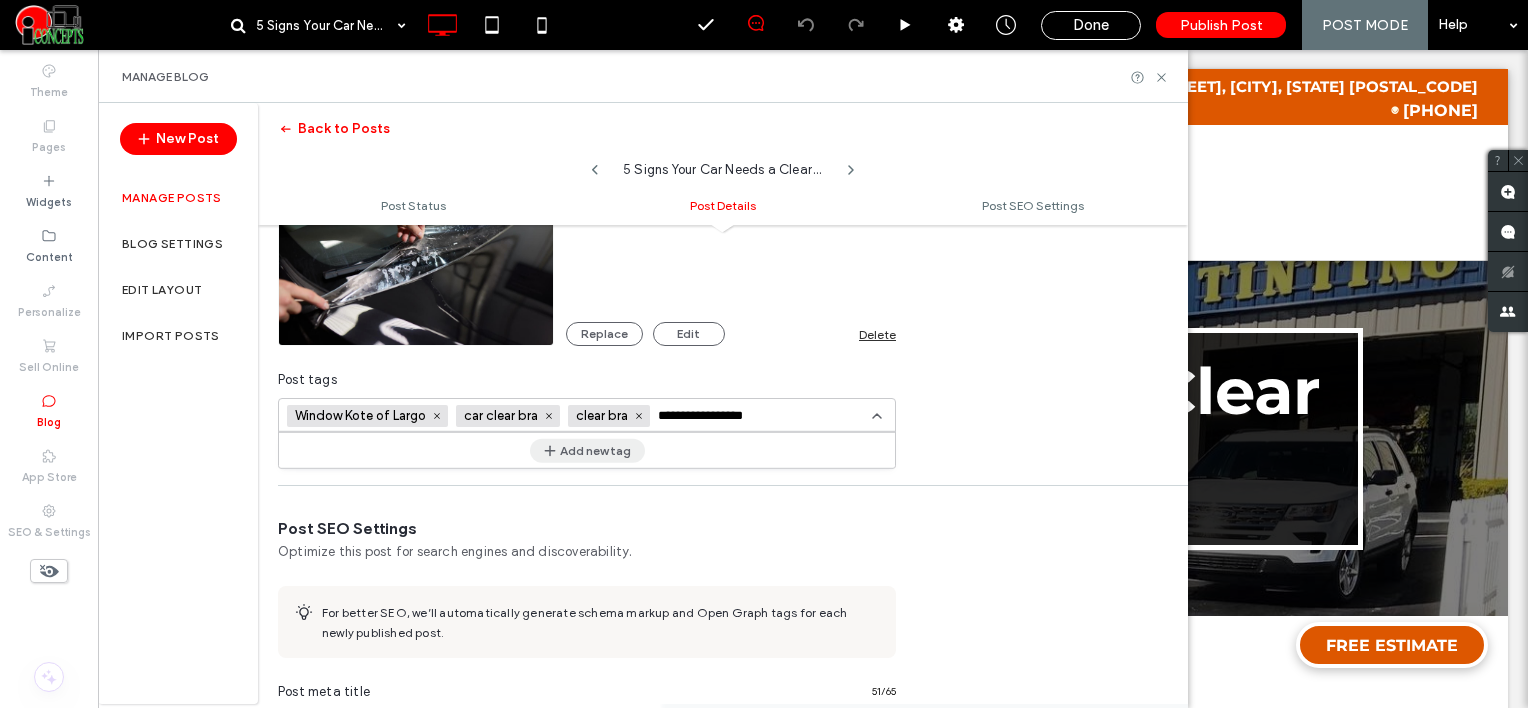 type on "**********" 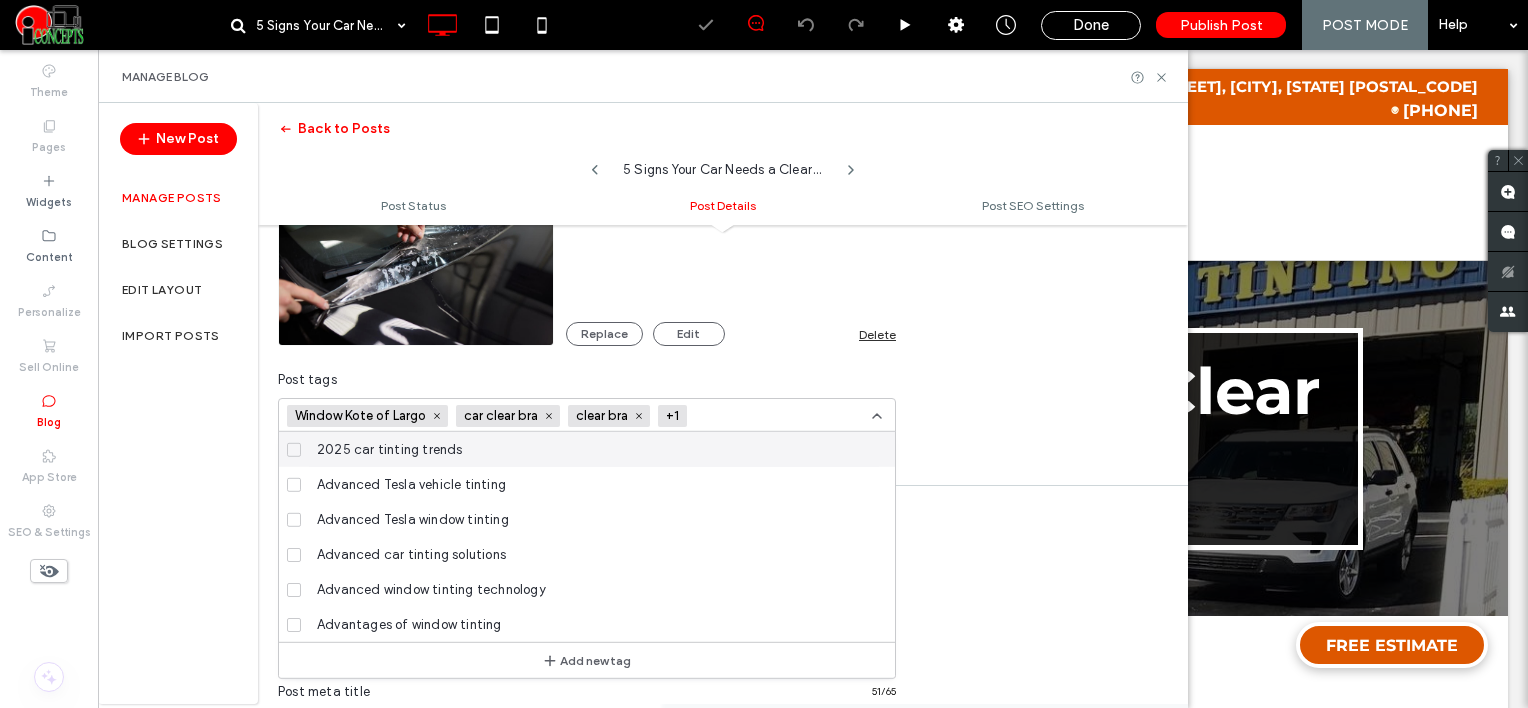click at bounding box center (764, 416) 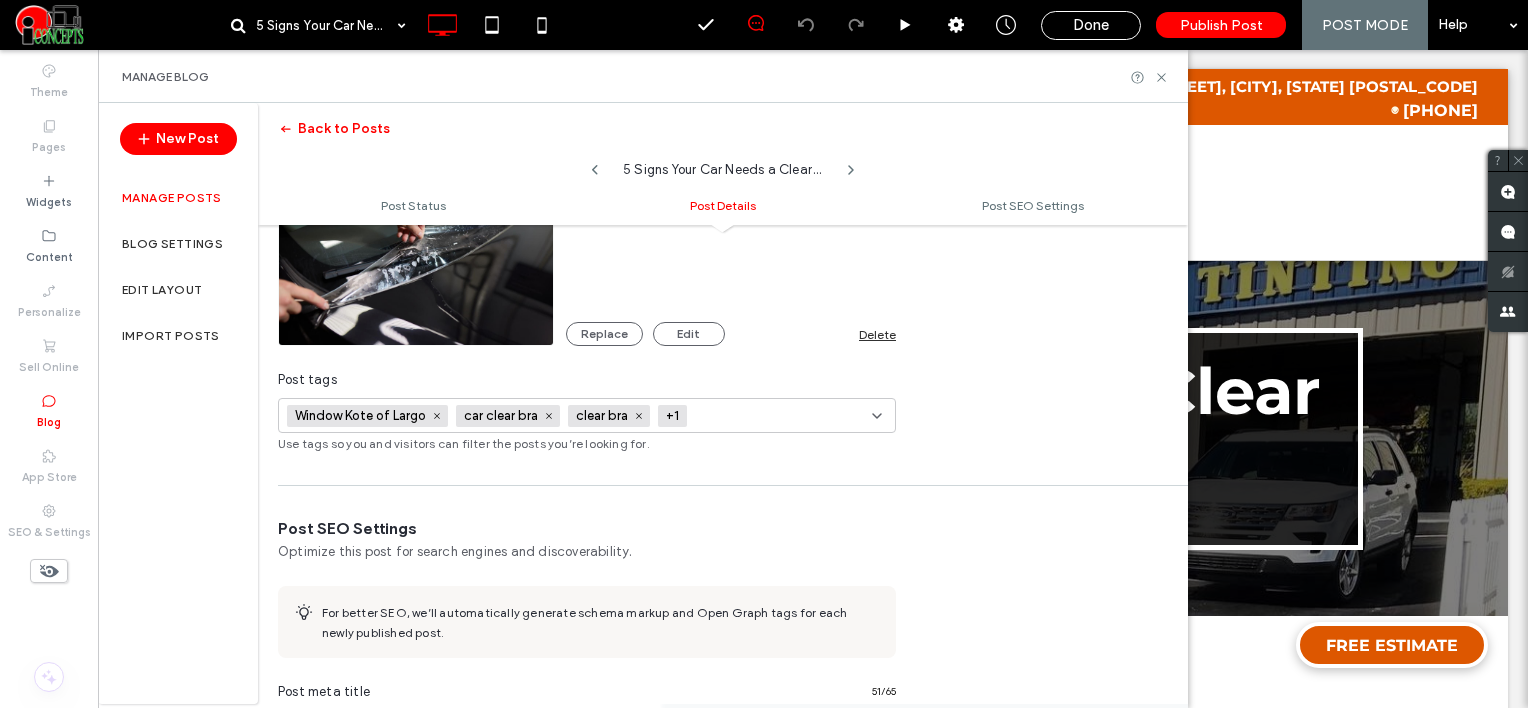 paste on "**********" 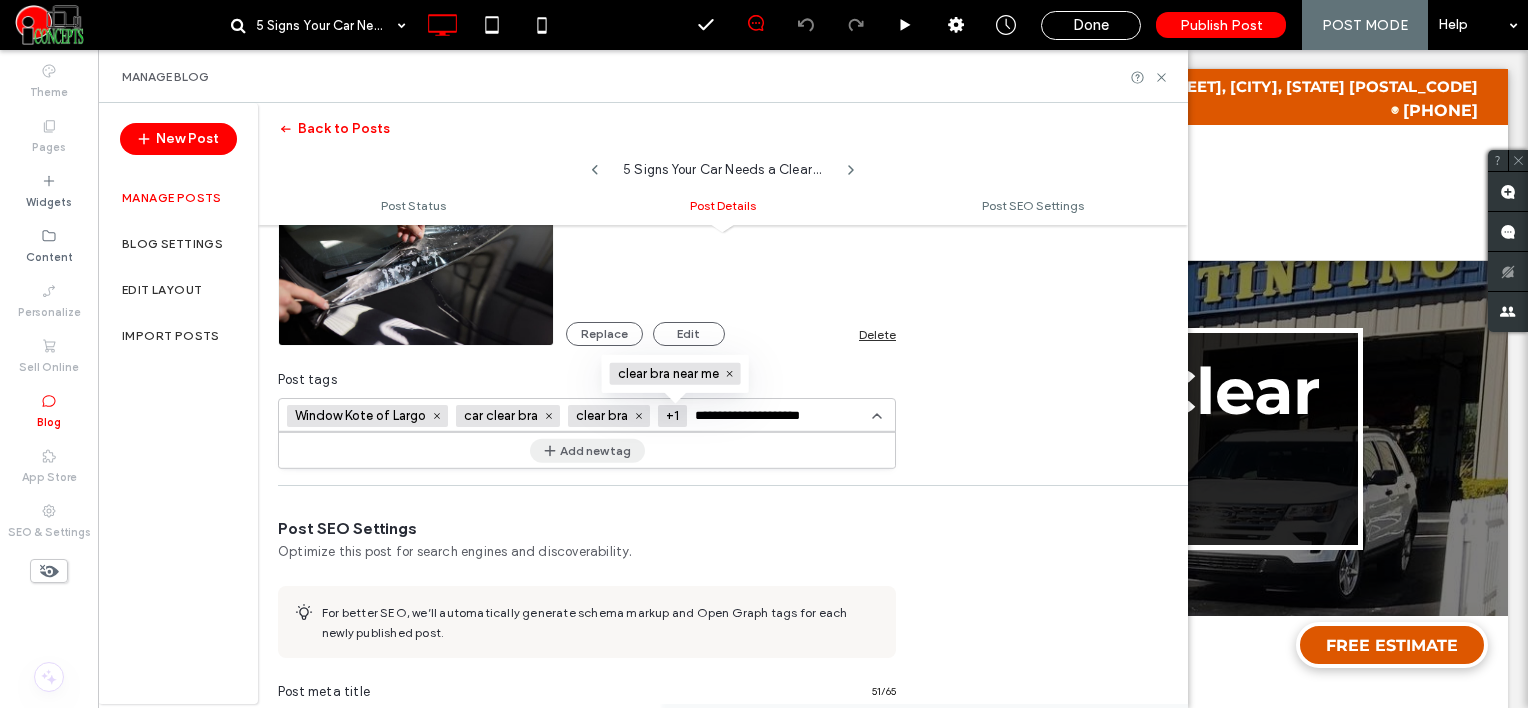 type on "**********" 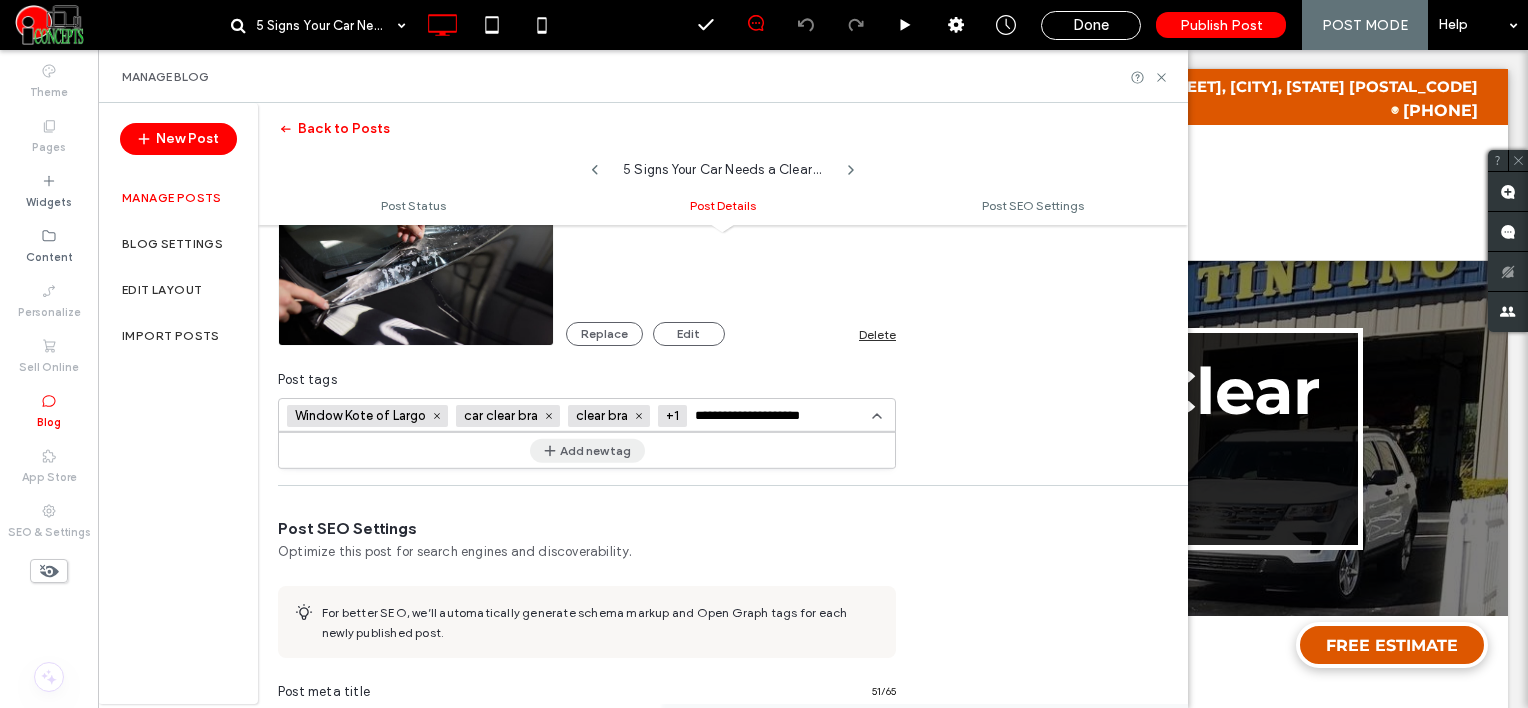 click on "Add new tag" at bounding box center (587, 450) 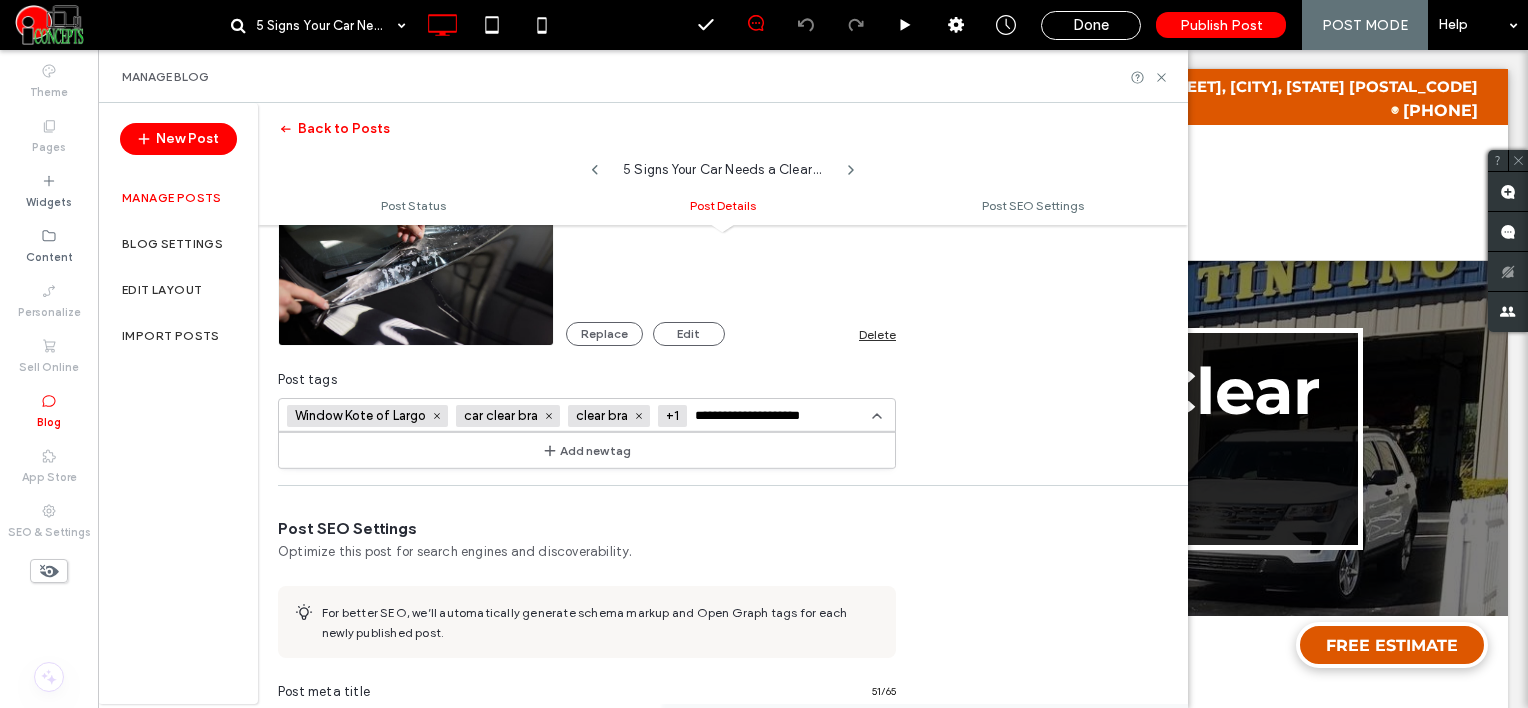 type 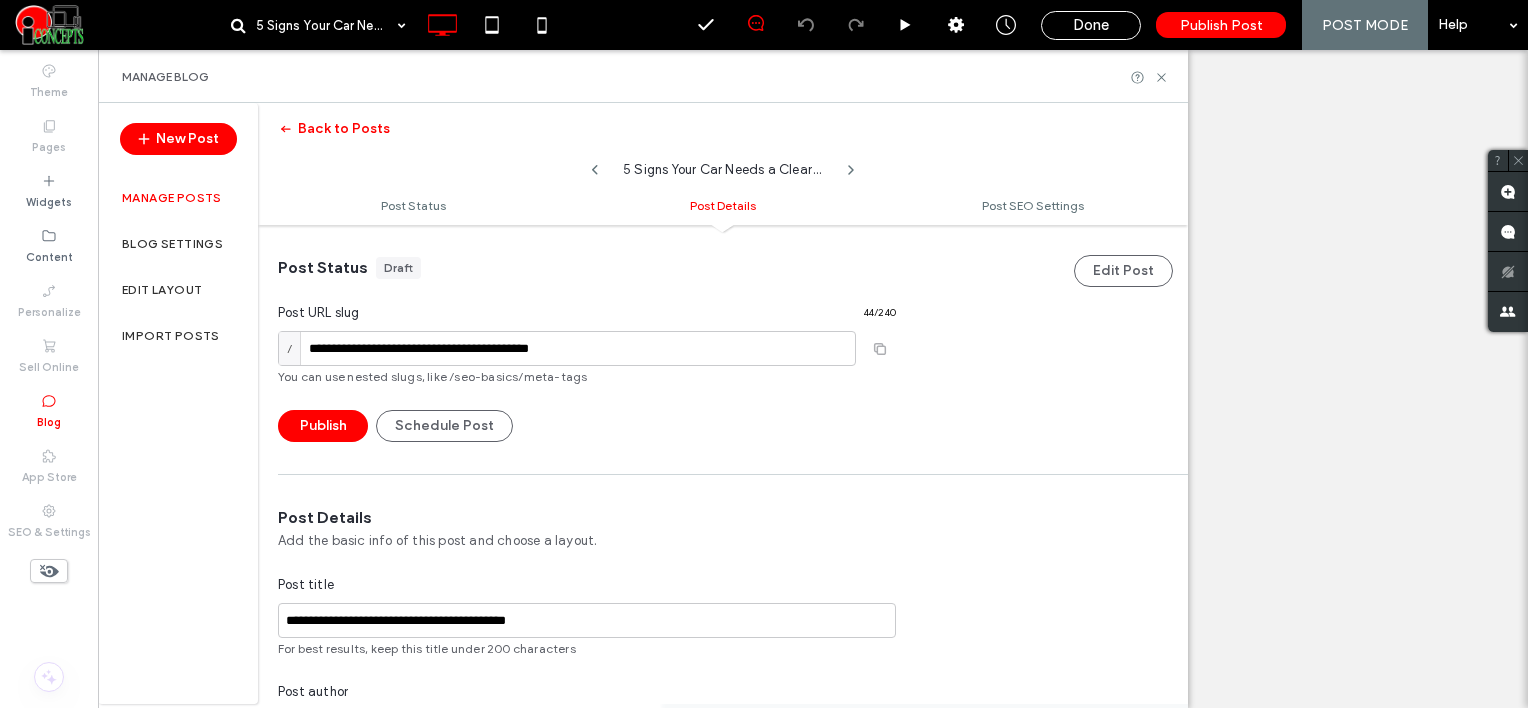 click at bounding box center [676, 1007] 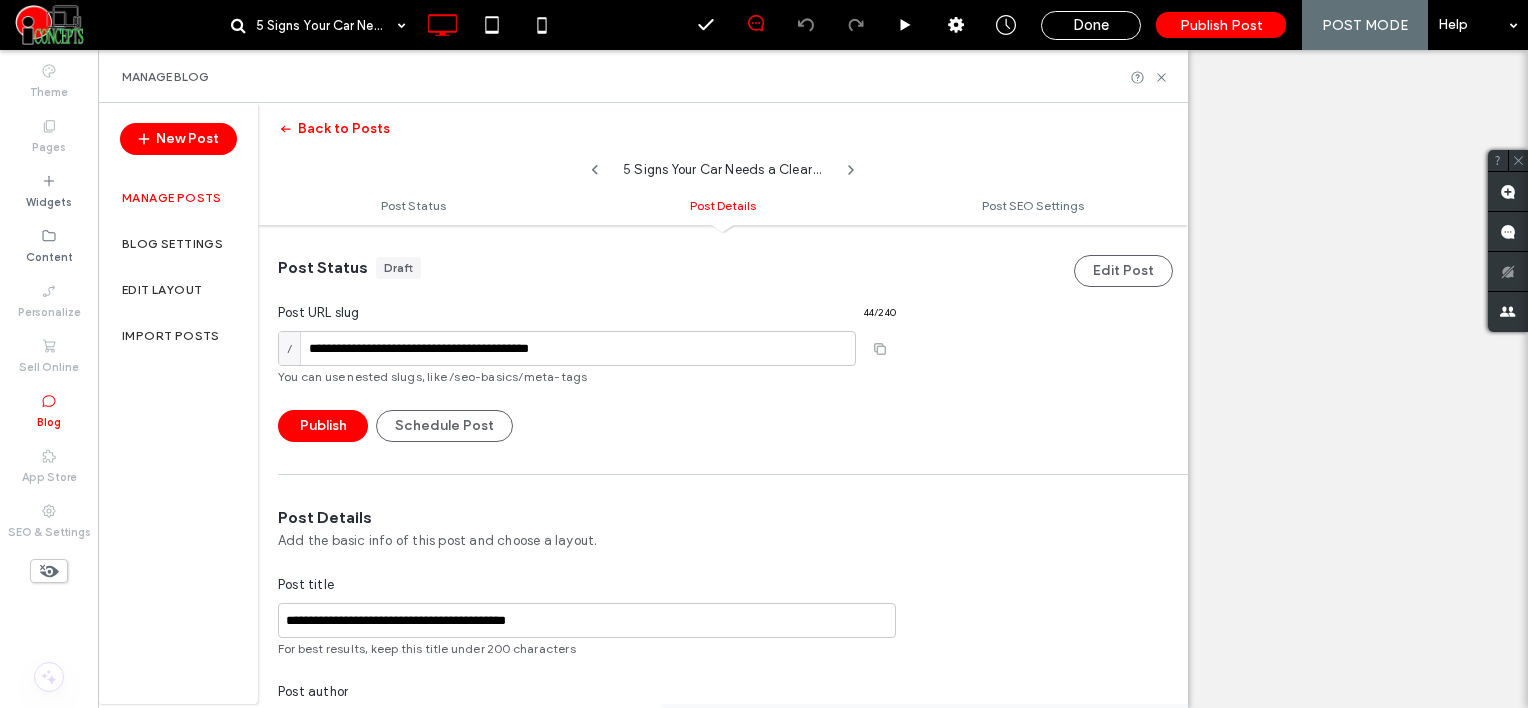 scroll, scrollTop: 0, scrollLeft: 0, axis: both 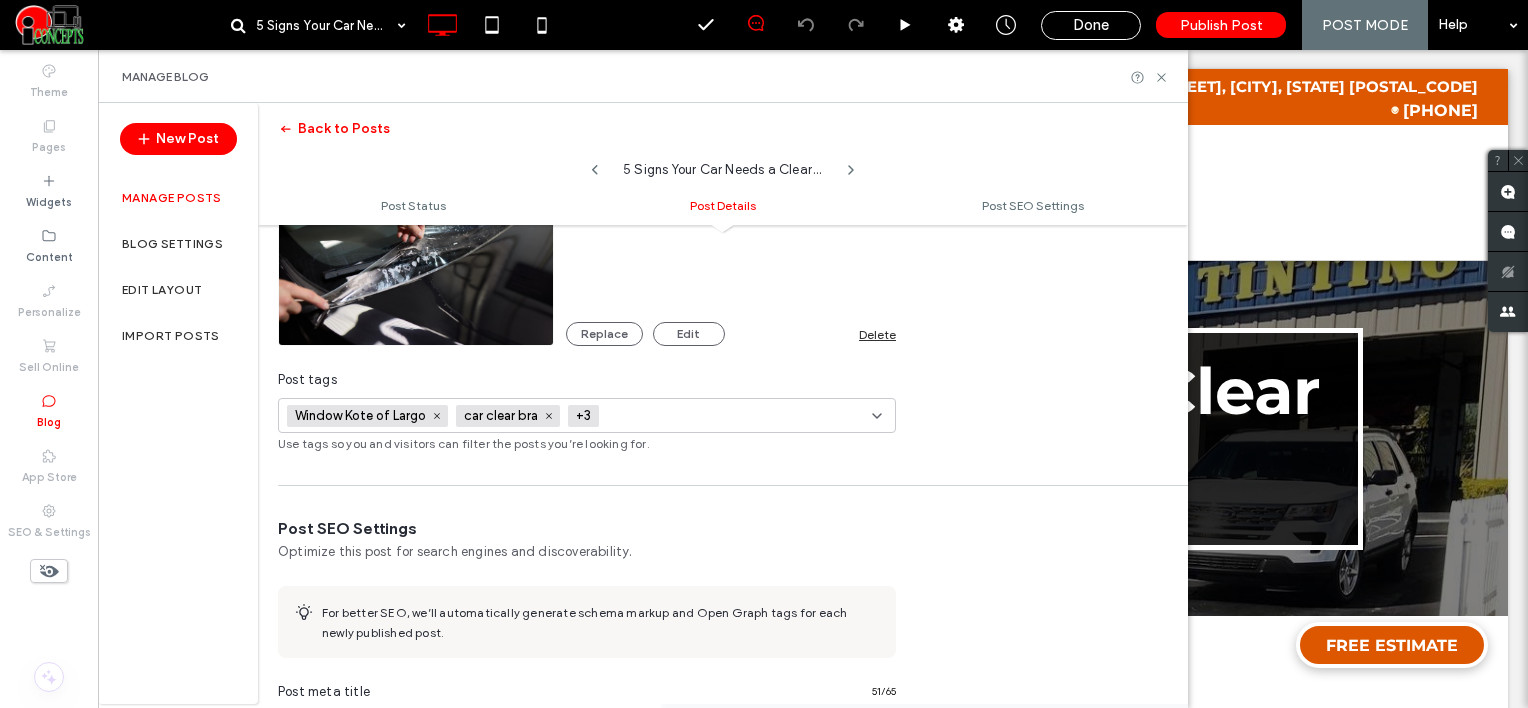 paste on "**********" 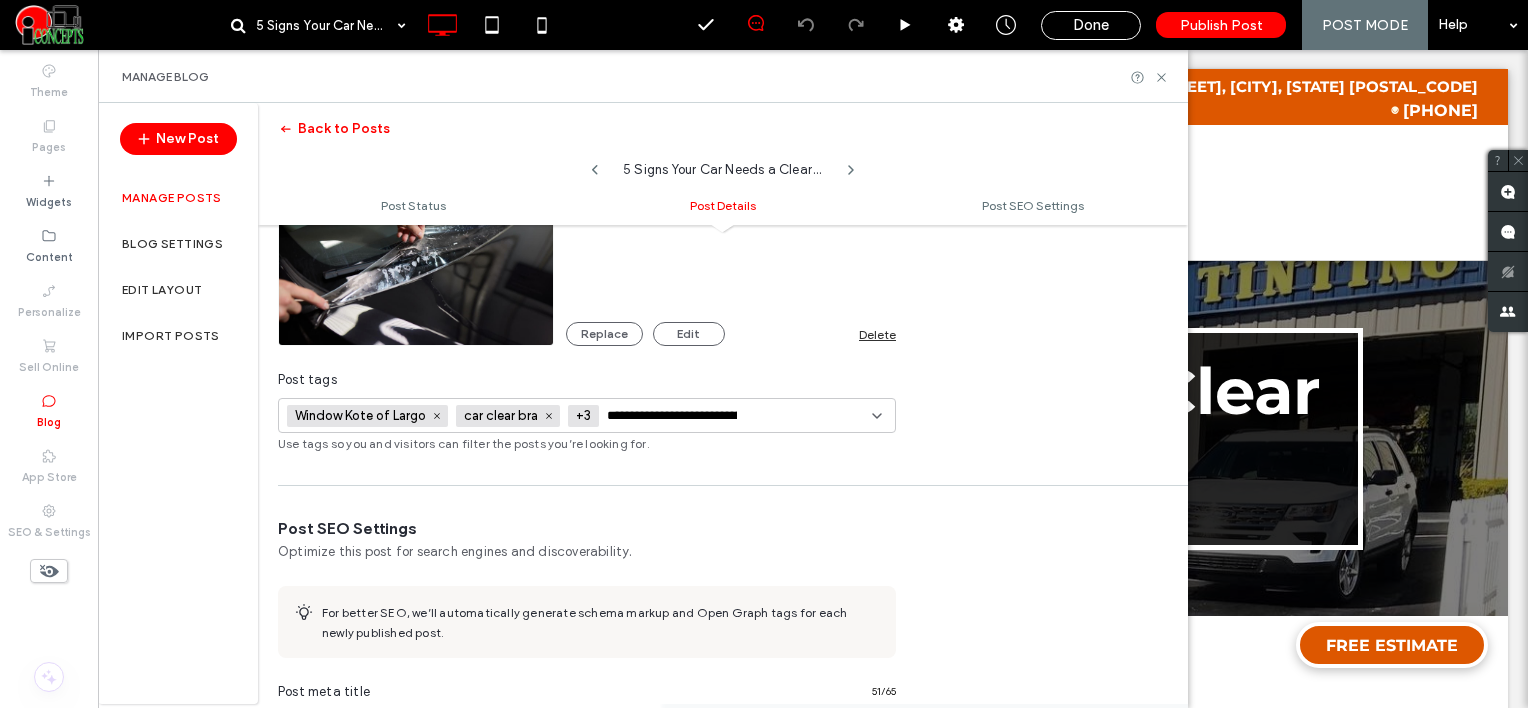 scroll, scrollTop: 0, scrollLeft: 0, axis: both 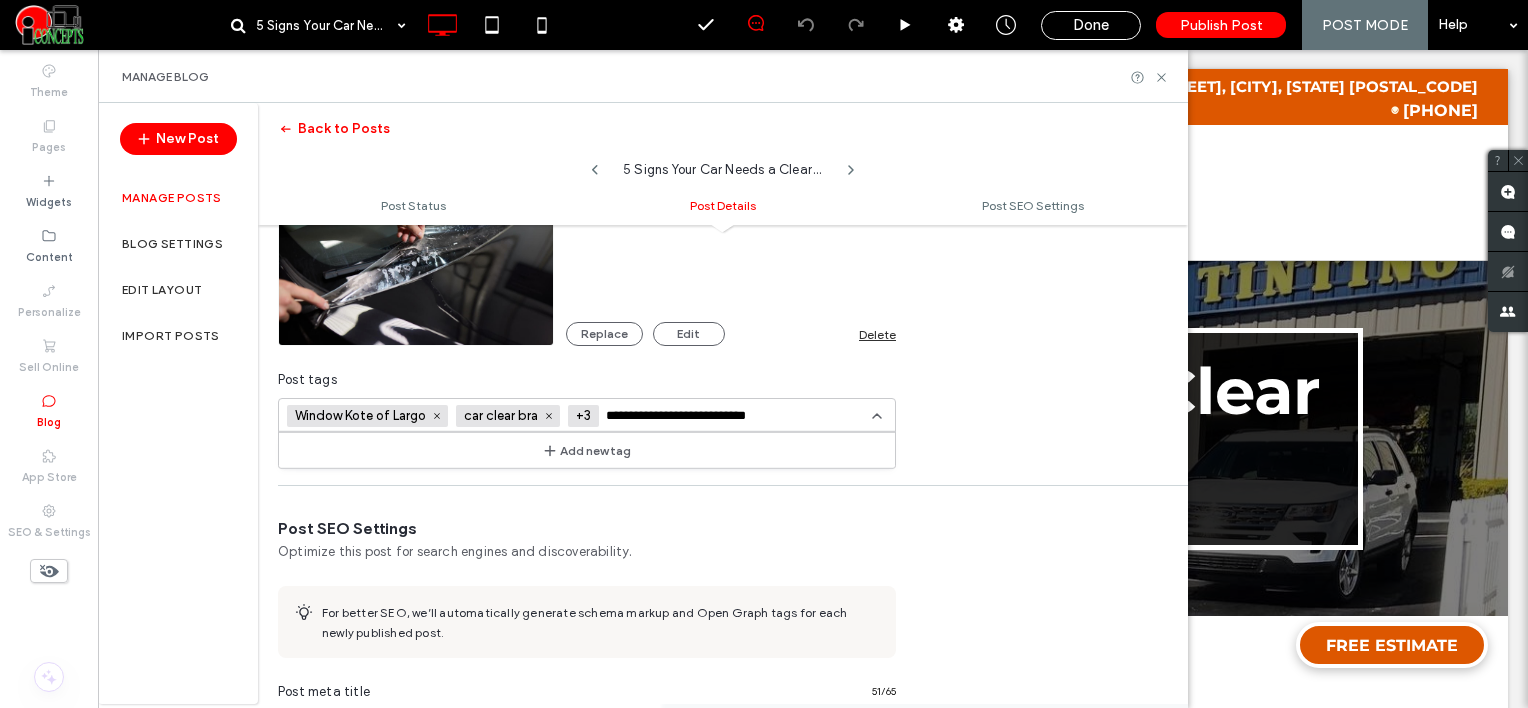 type on "**********" 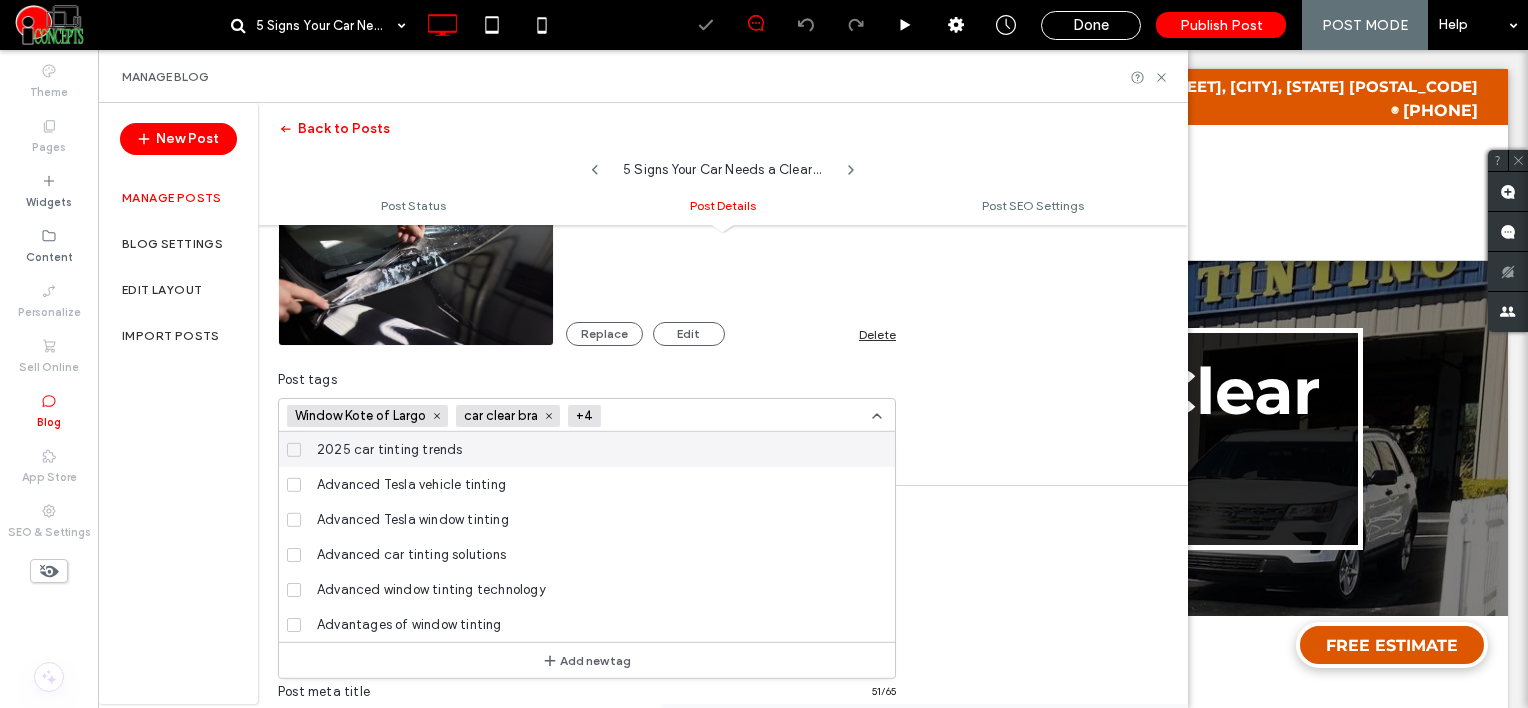 scroll, scrollTop: 0, scrollLeft: 0, axis: both 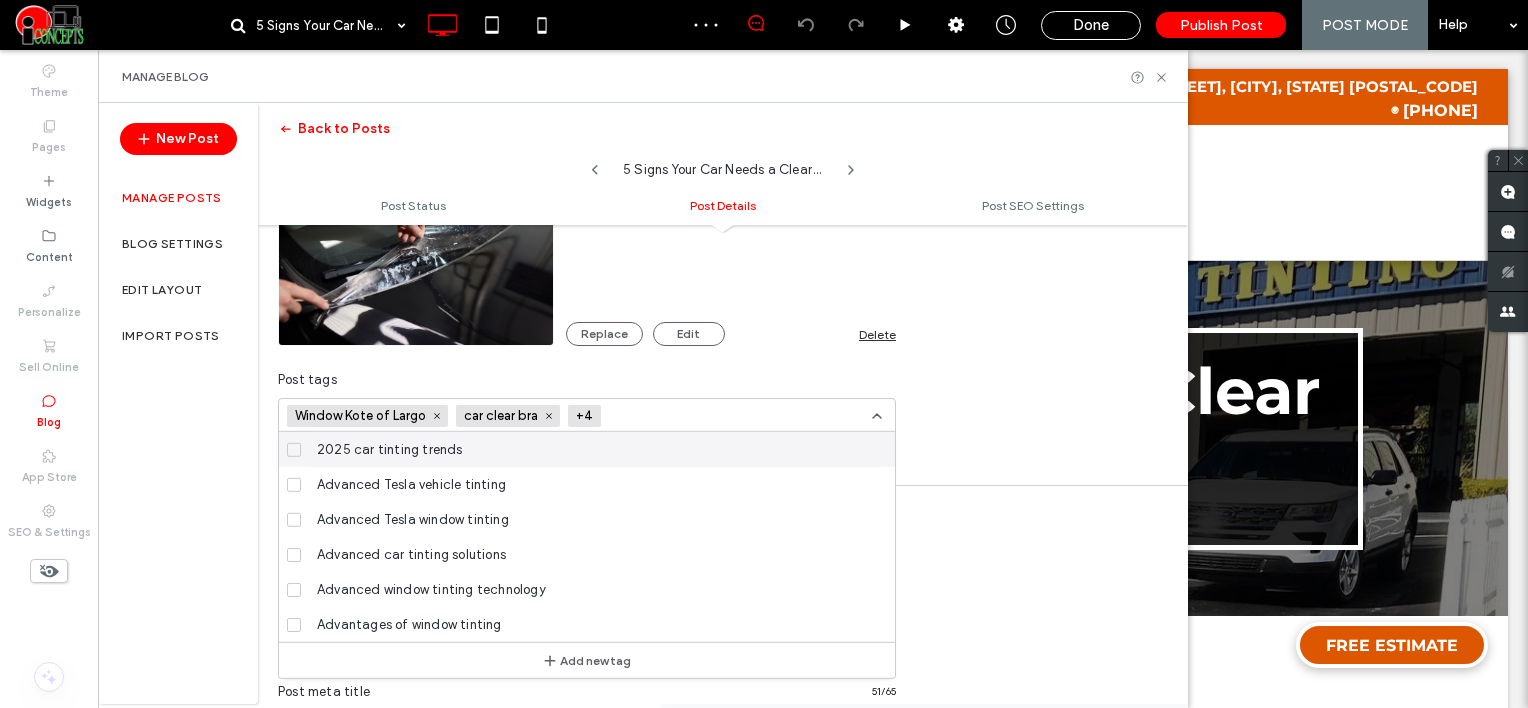 click at bounding box center [682, 416] 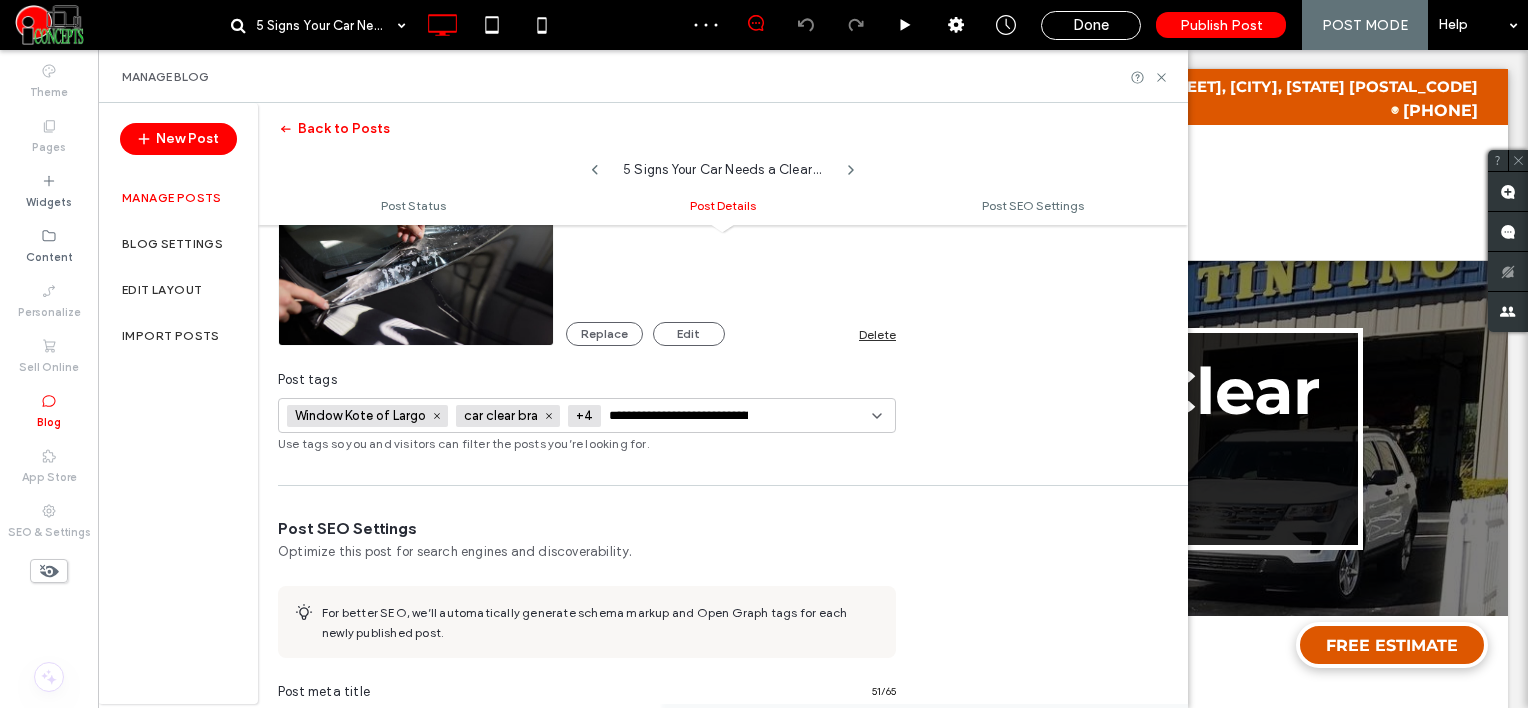 scroll, scrollTop: 0, scrollLeft: 44, axis: horizontal 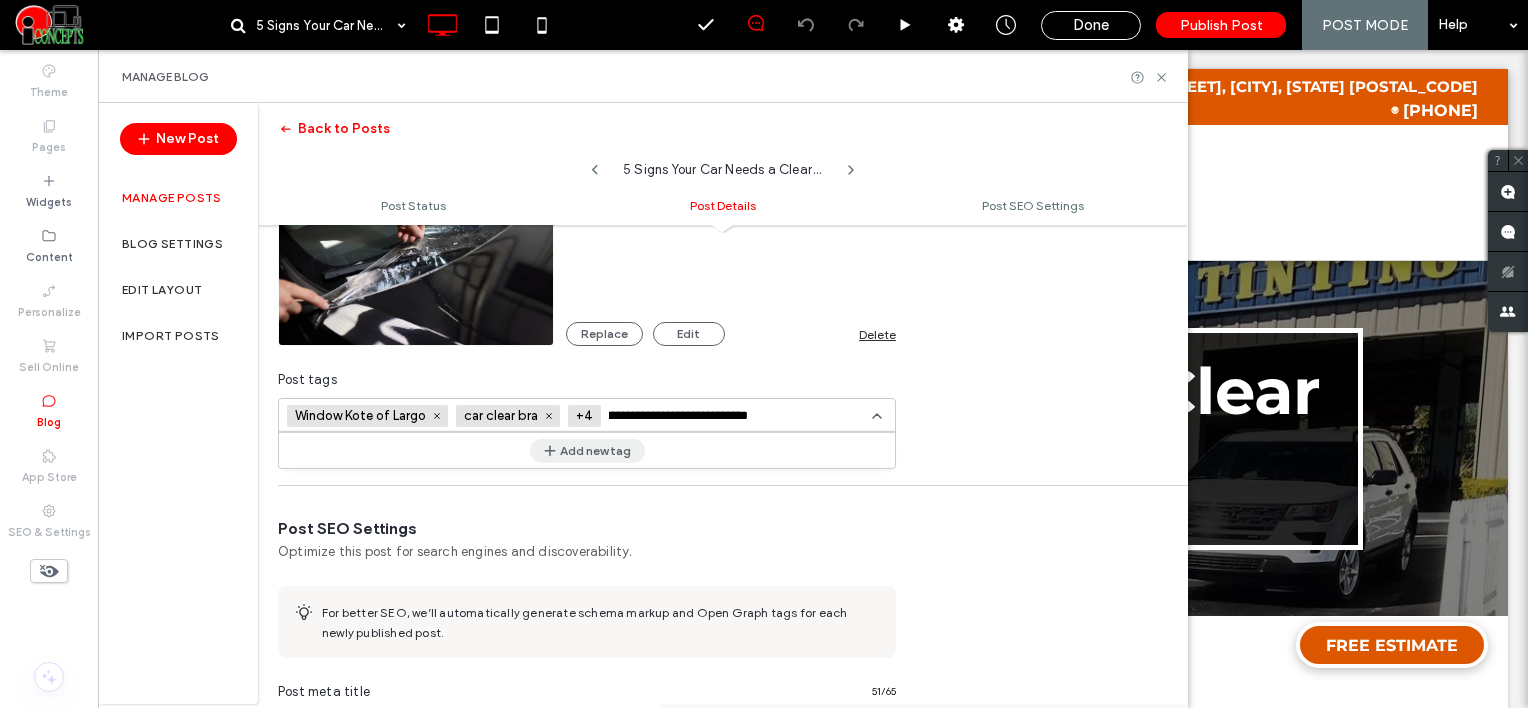type on "**********" 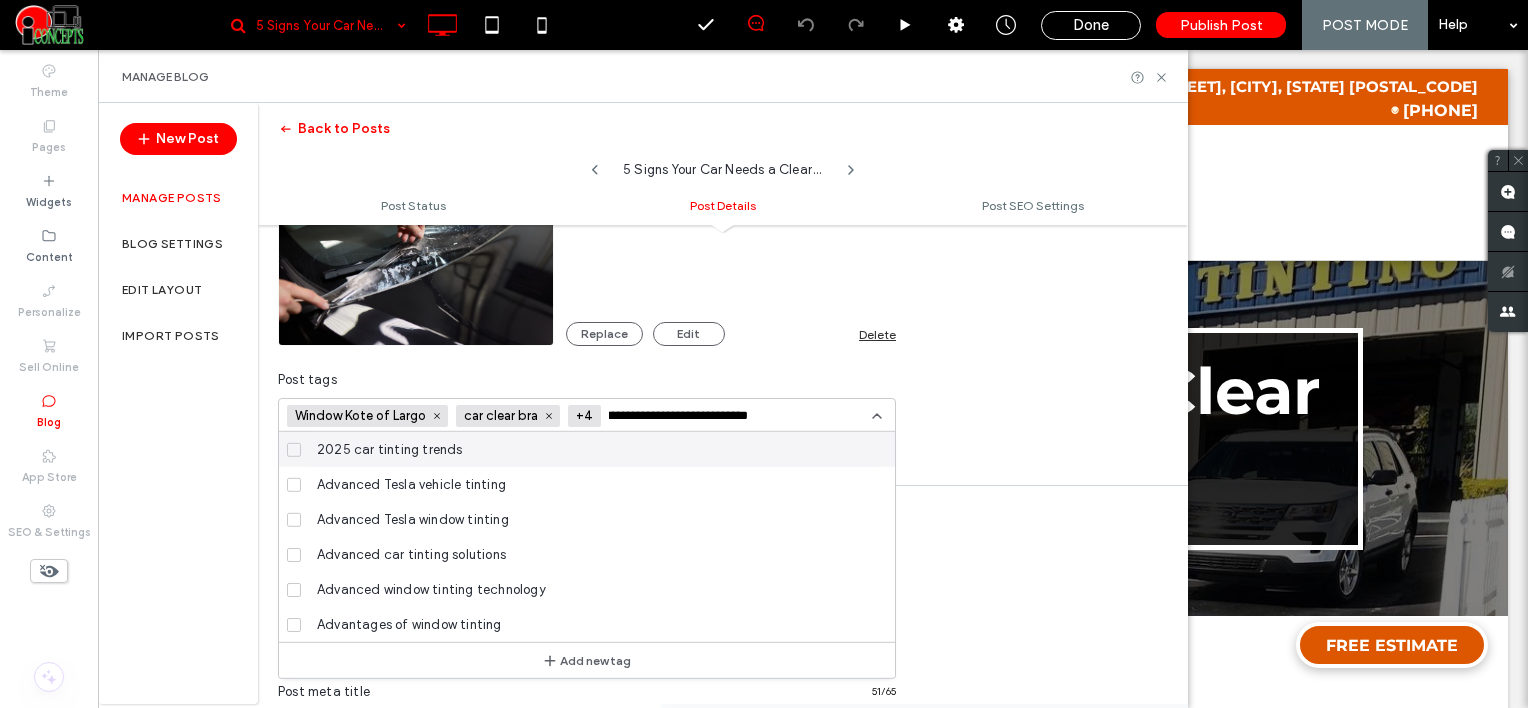 scroll, scrollTop: 0, scrollLeft: 0, axis: both 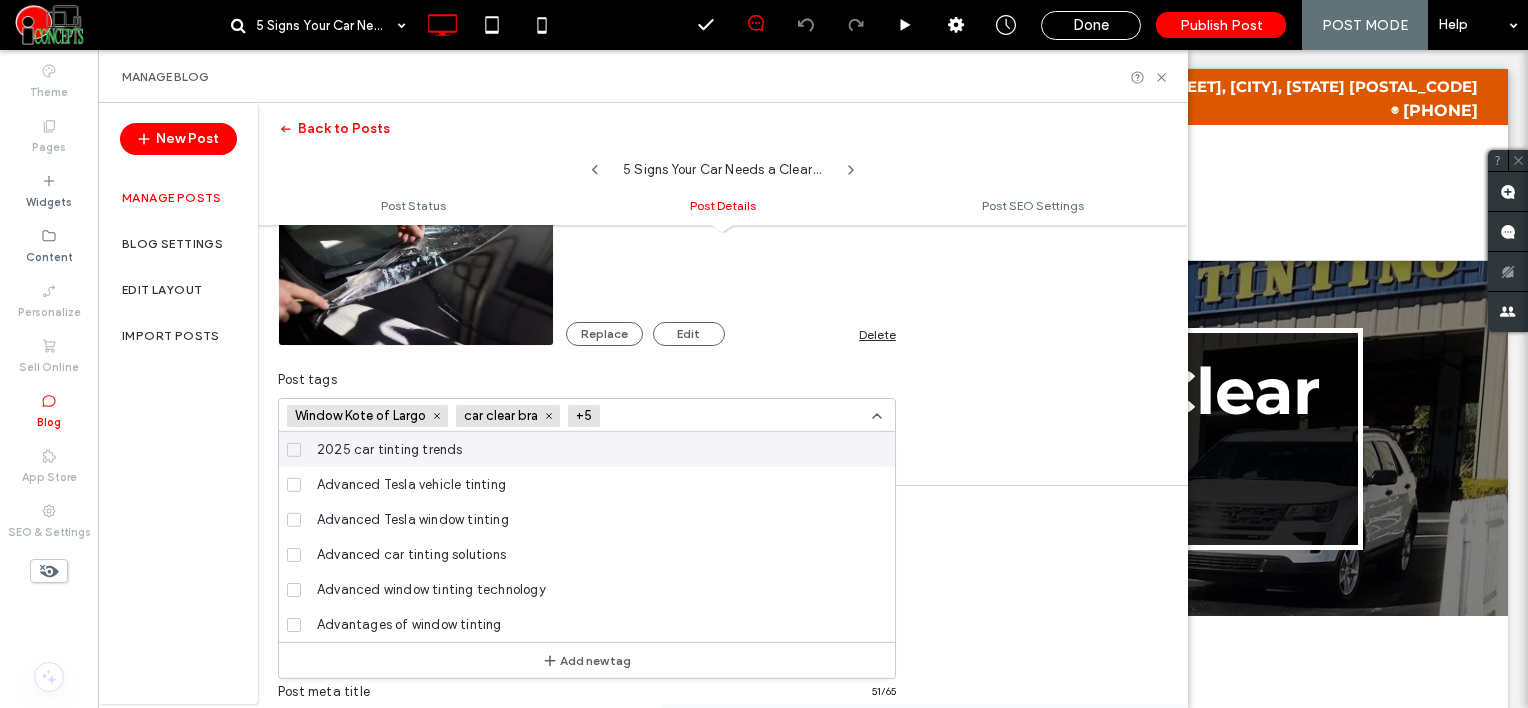 click at bounding box center [681, 416] 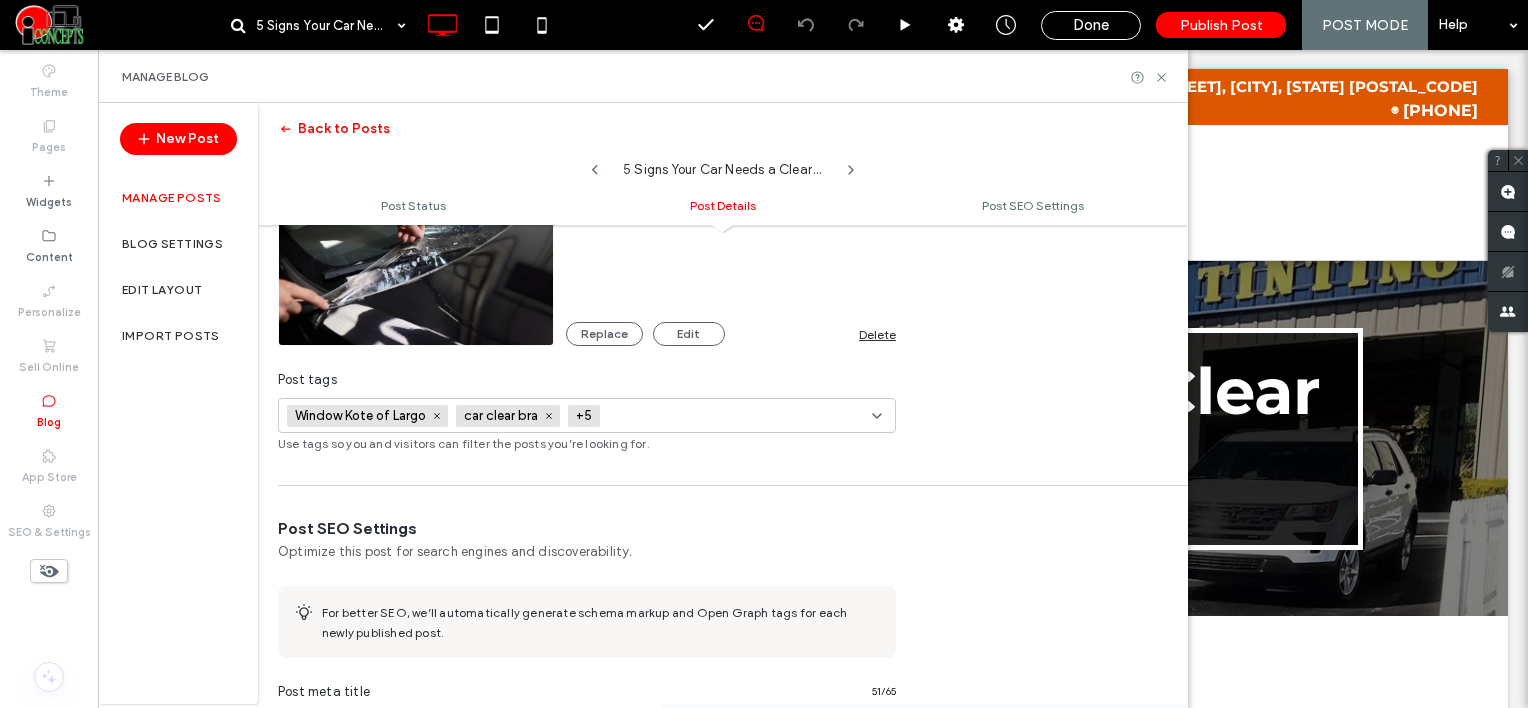 paste on "**********" 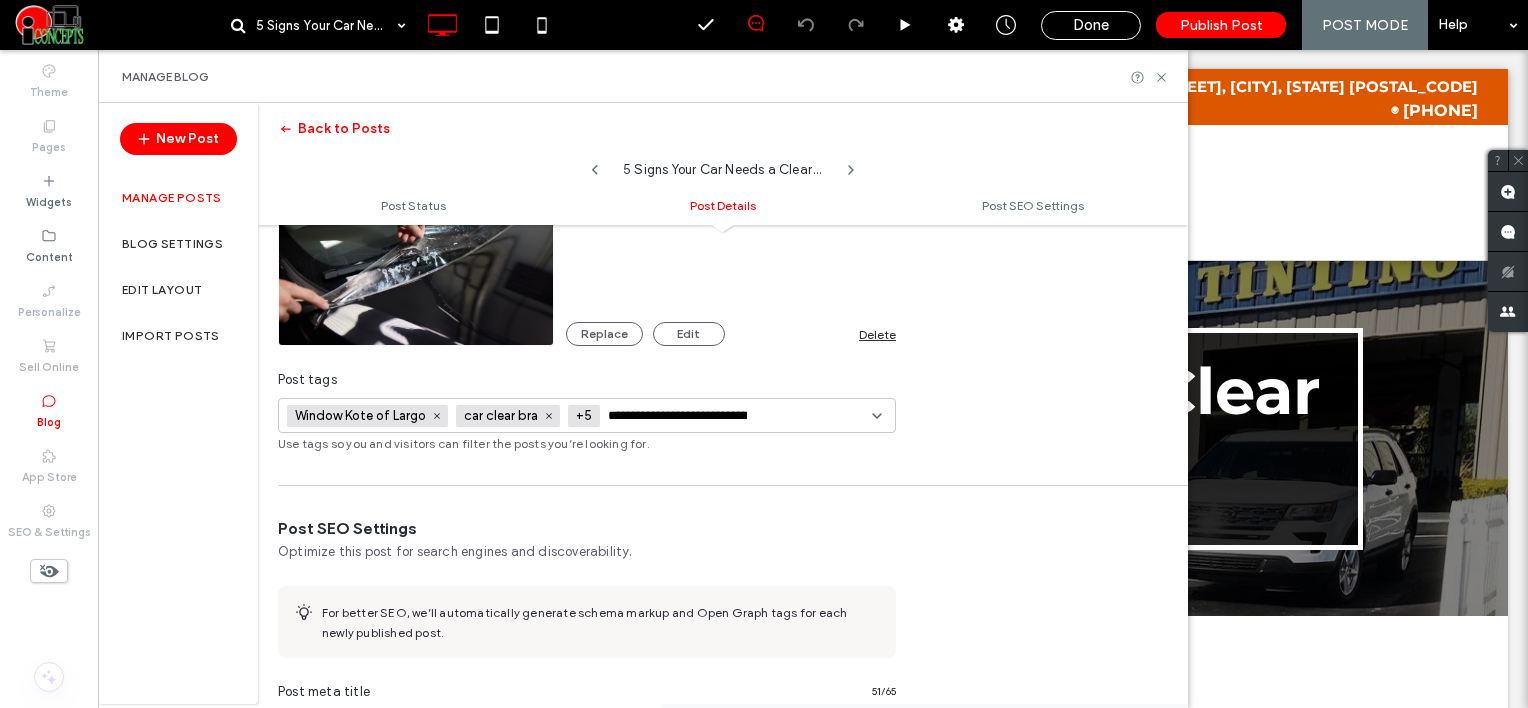 scroll, scrollTop: 0, scrollLeft: 25, axis: horizontal 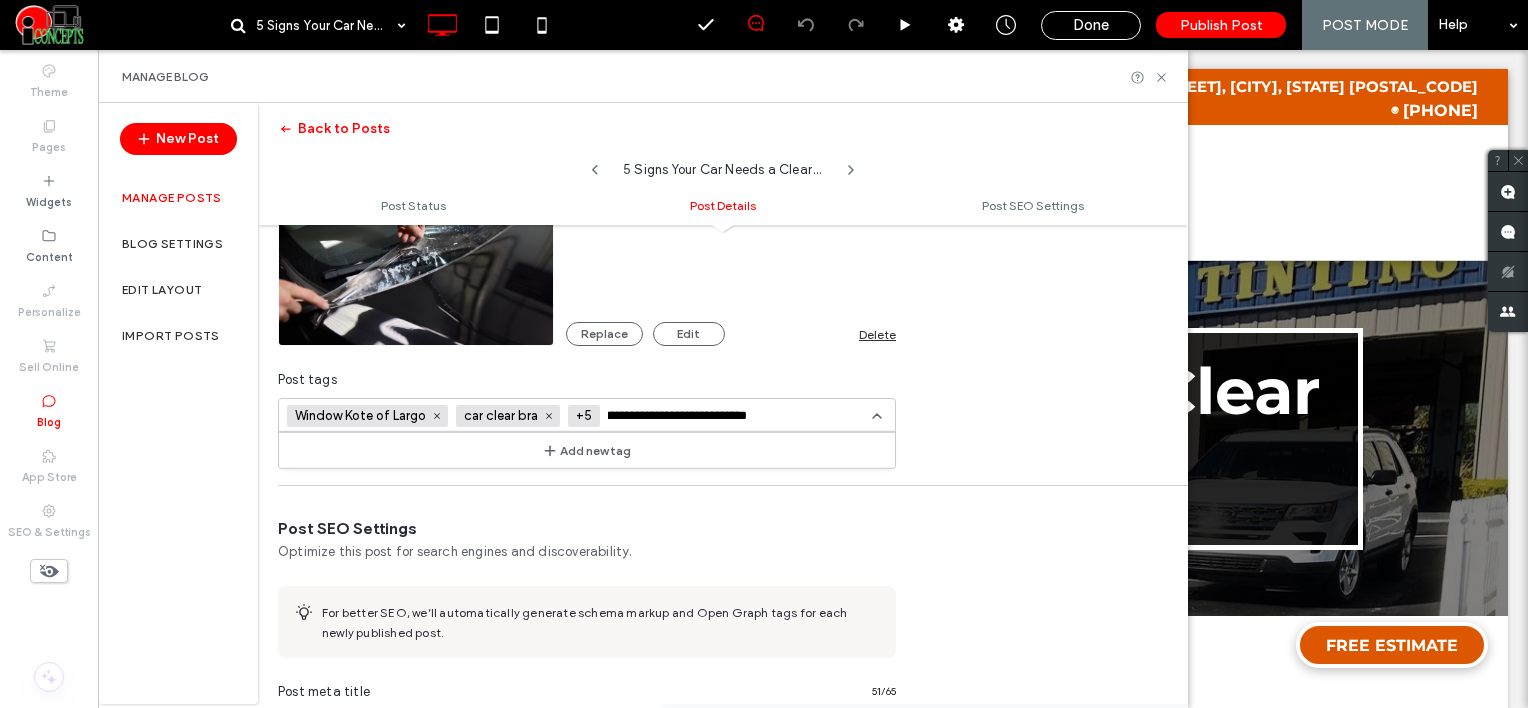 type on "**********" 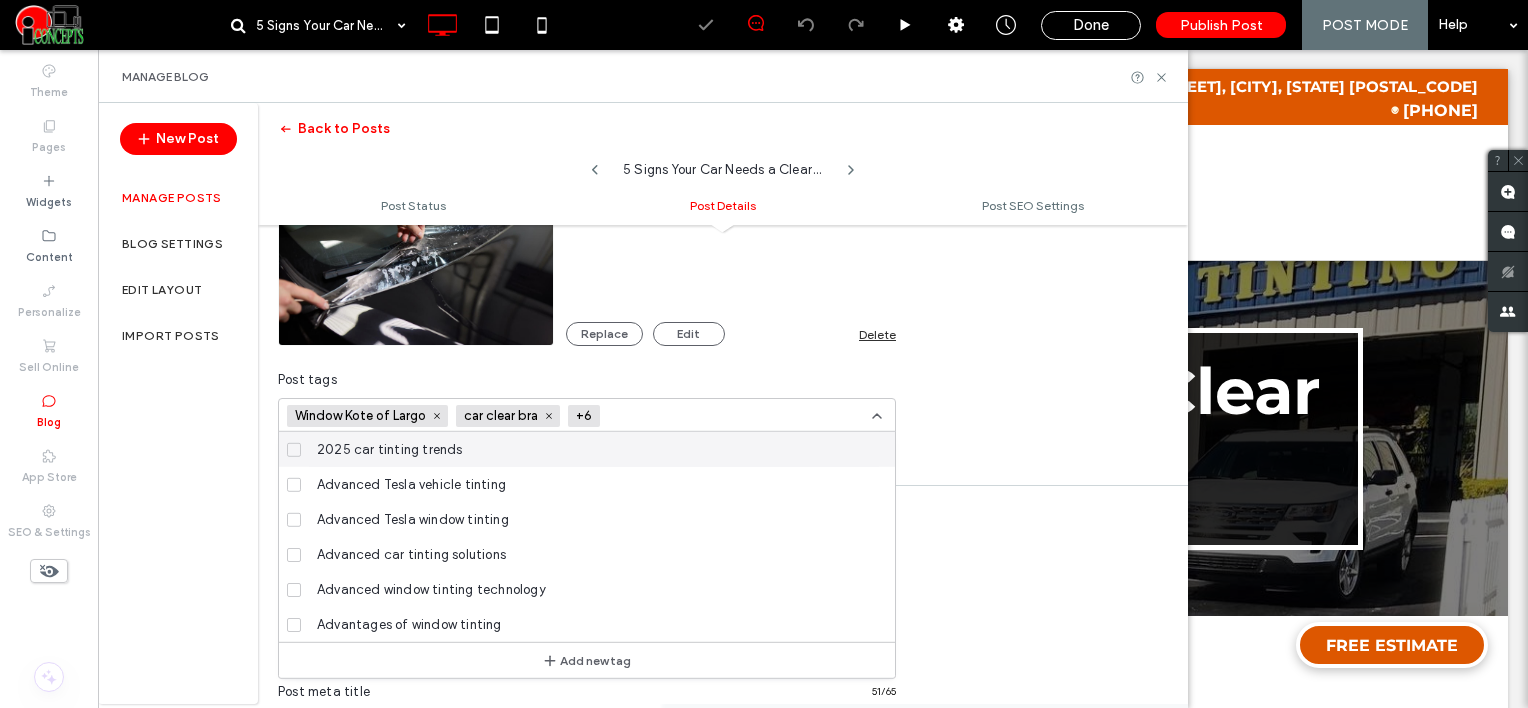click at bounding box center [681, 416] 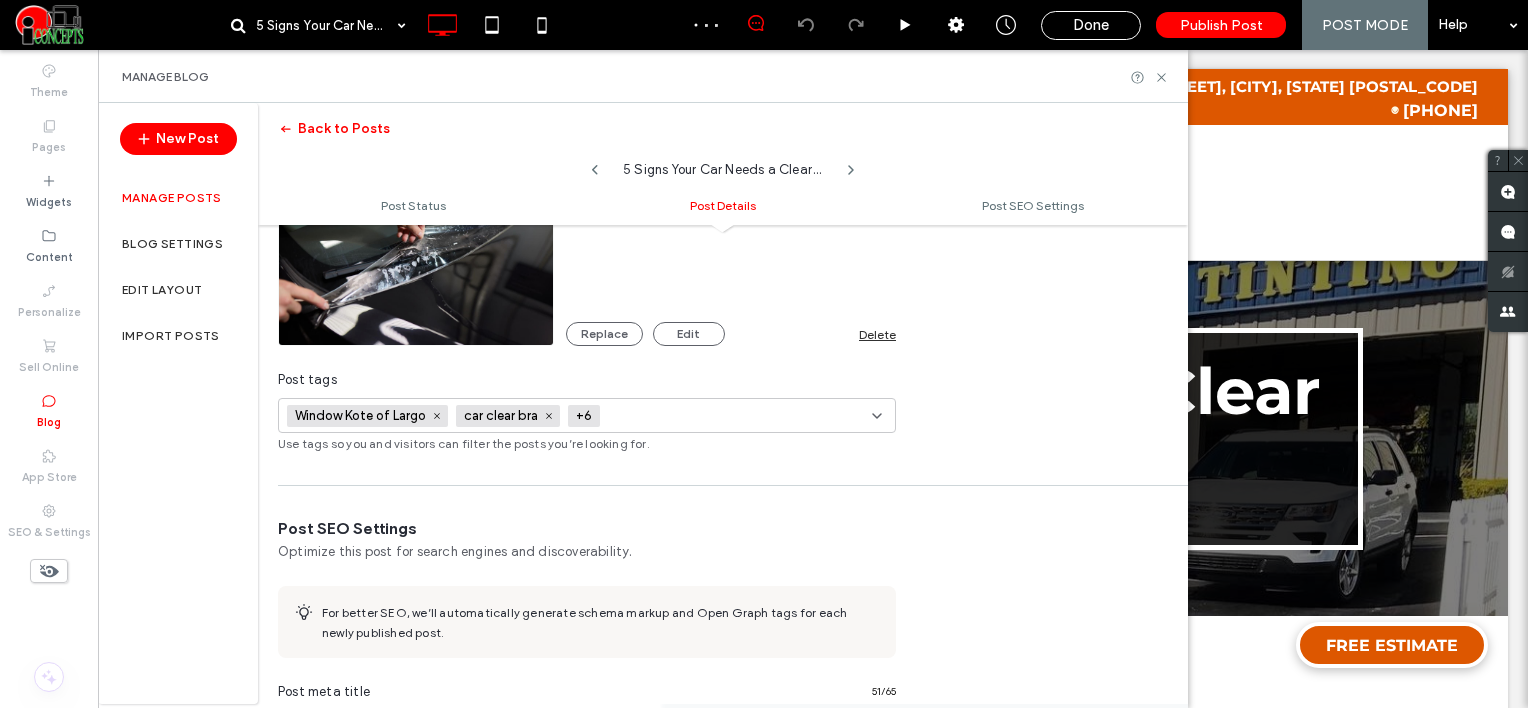 scroll, scrollTop: 0, scrollLeft: 0, axis: both 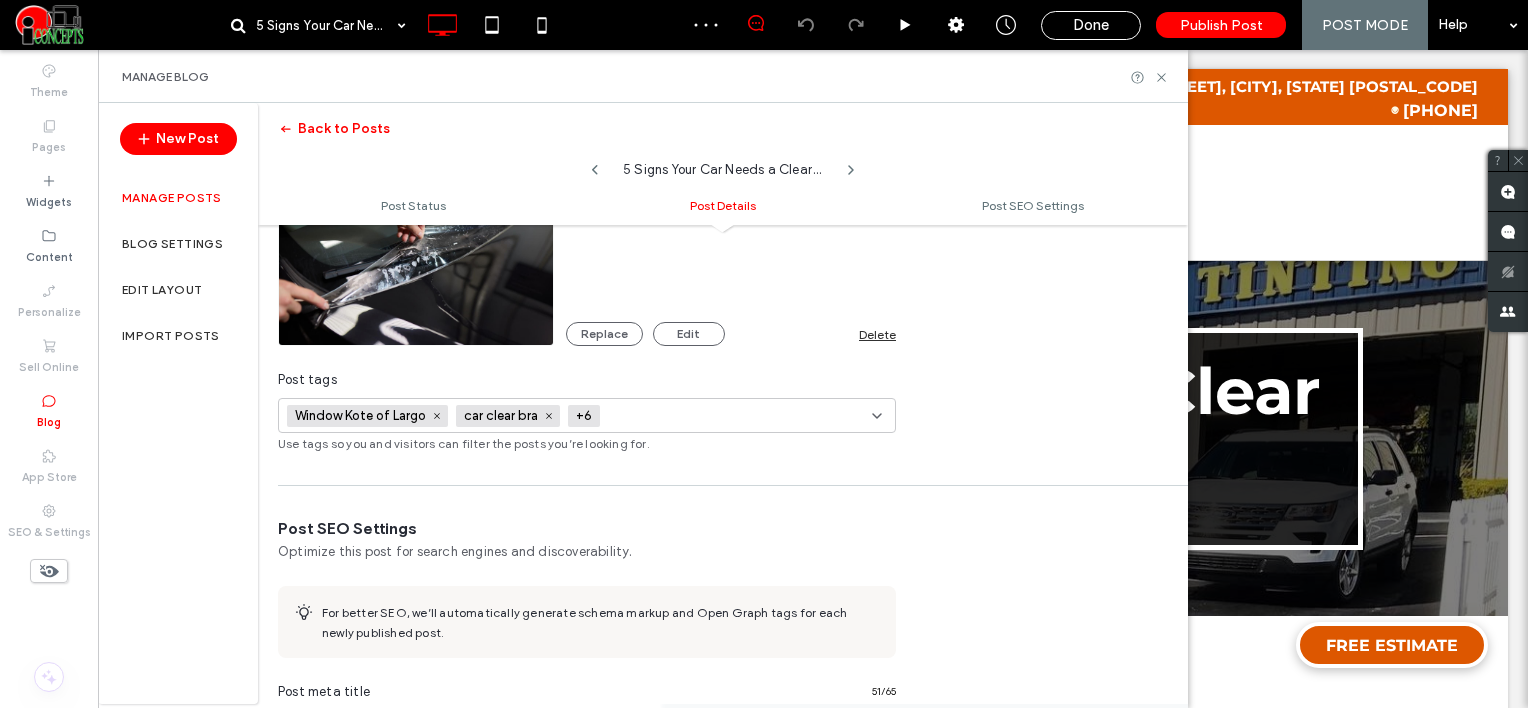 paste on "**********" 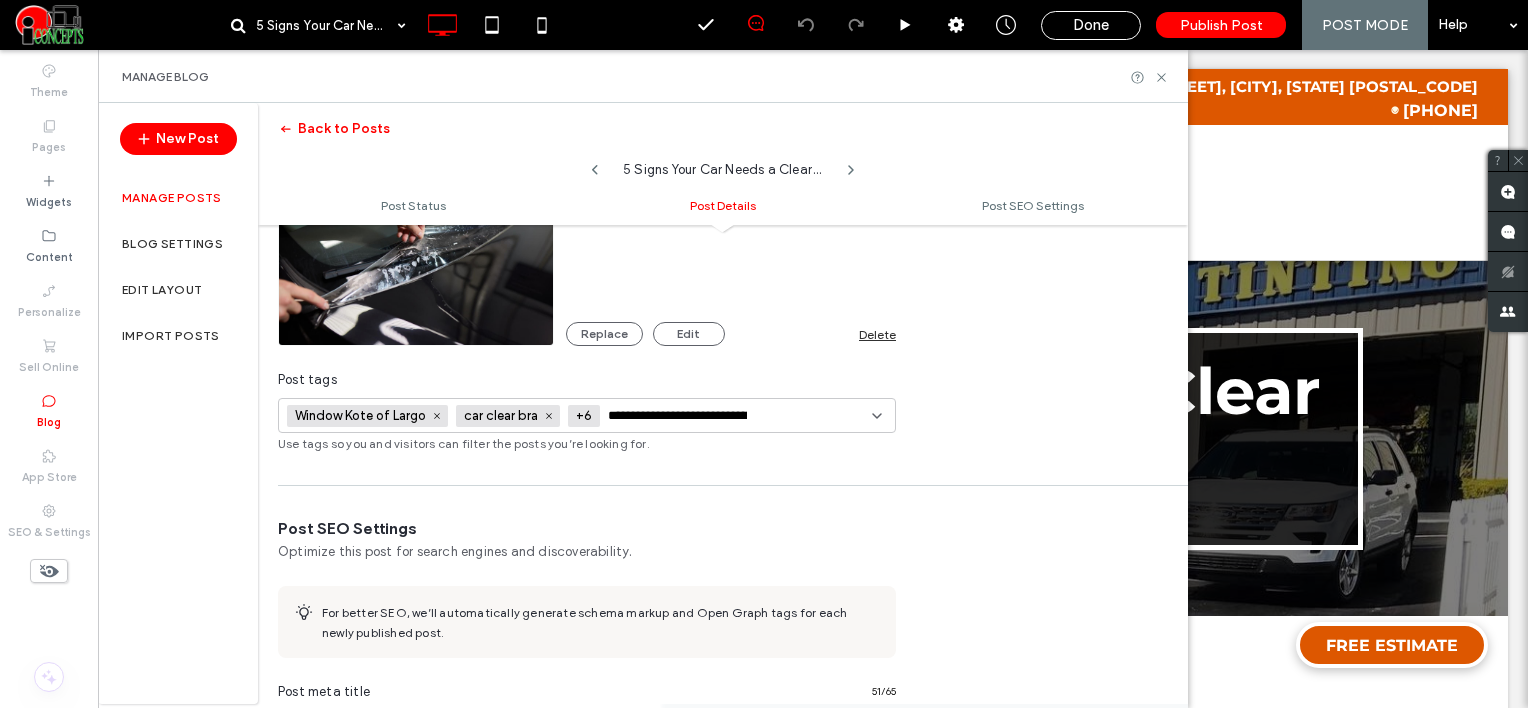 scroll, scrollTop: 0, scrollLeft: 47, axis: horizontal 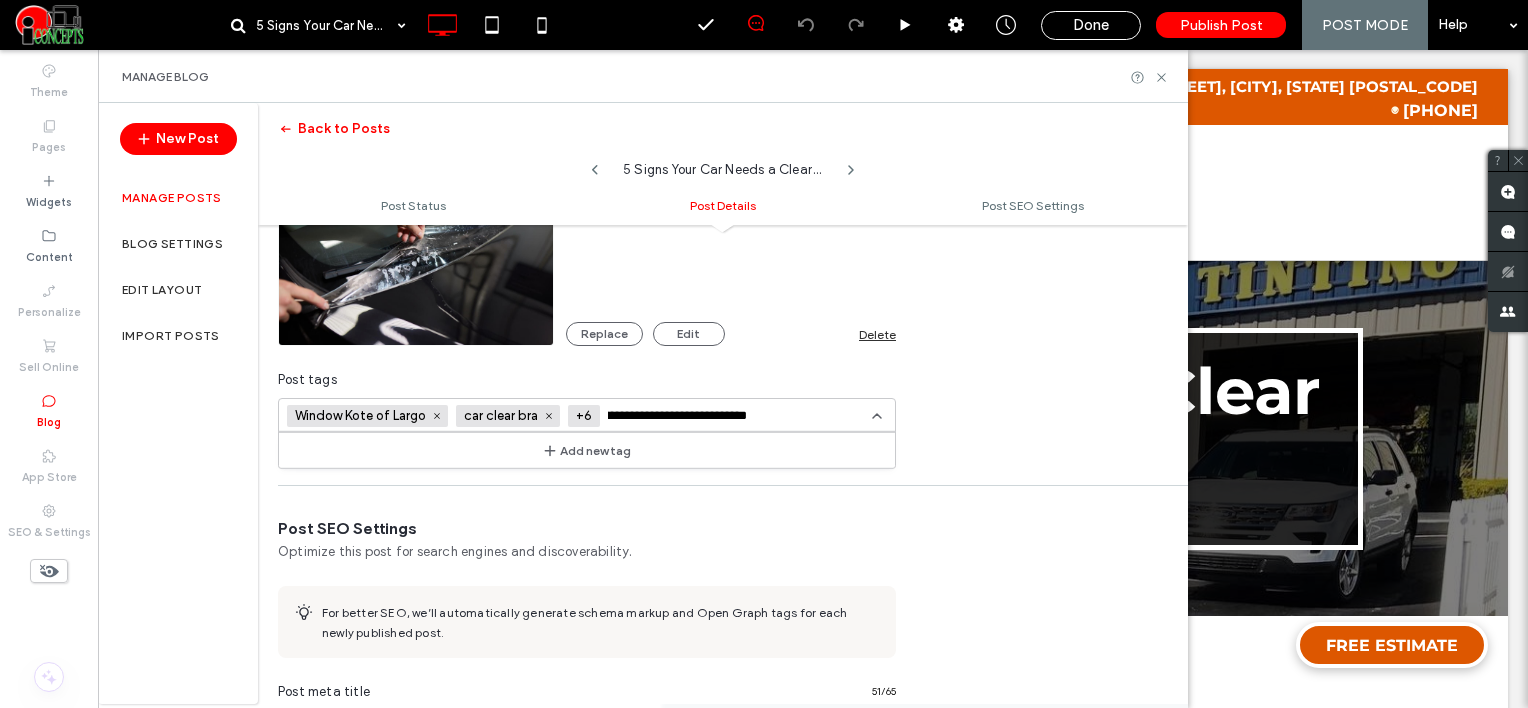 type on "**********" 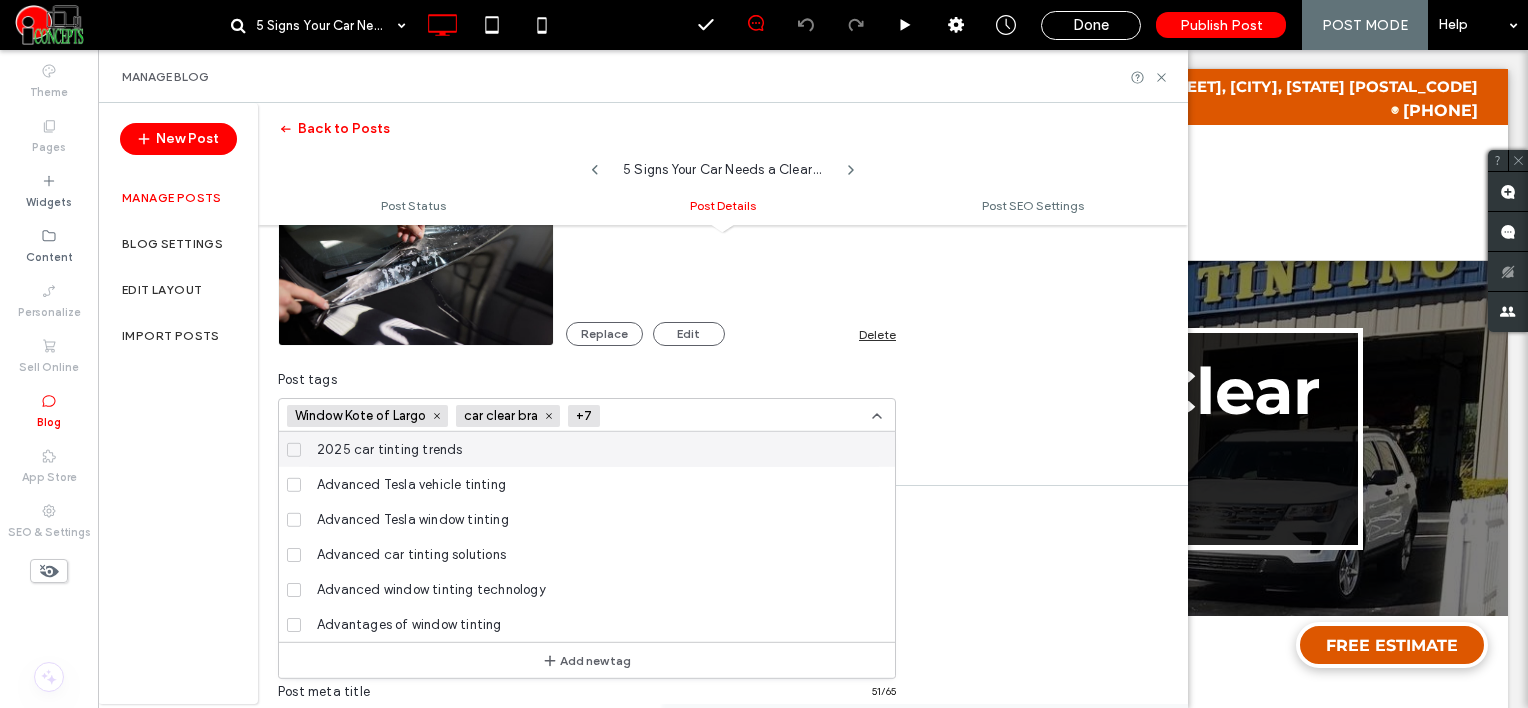 scroll, scrollTop: 0, scrollLeft: 0, axis: both 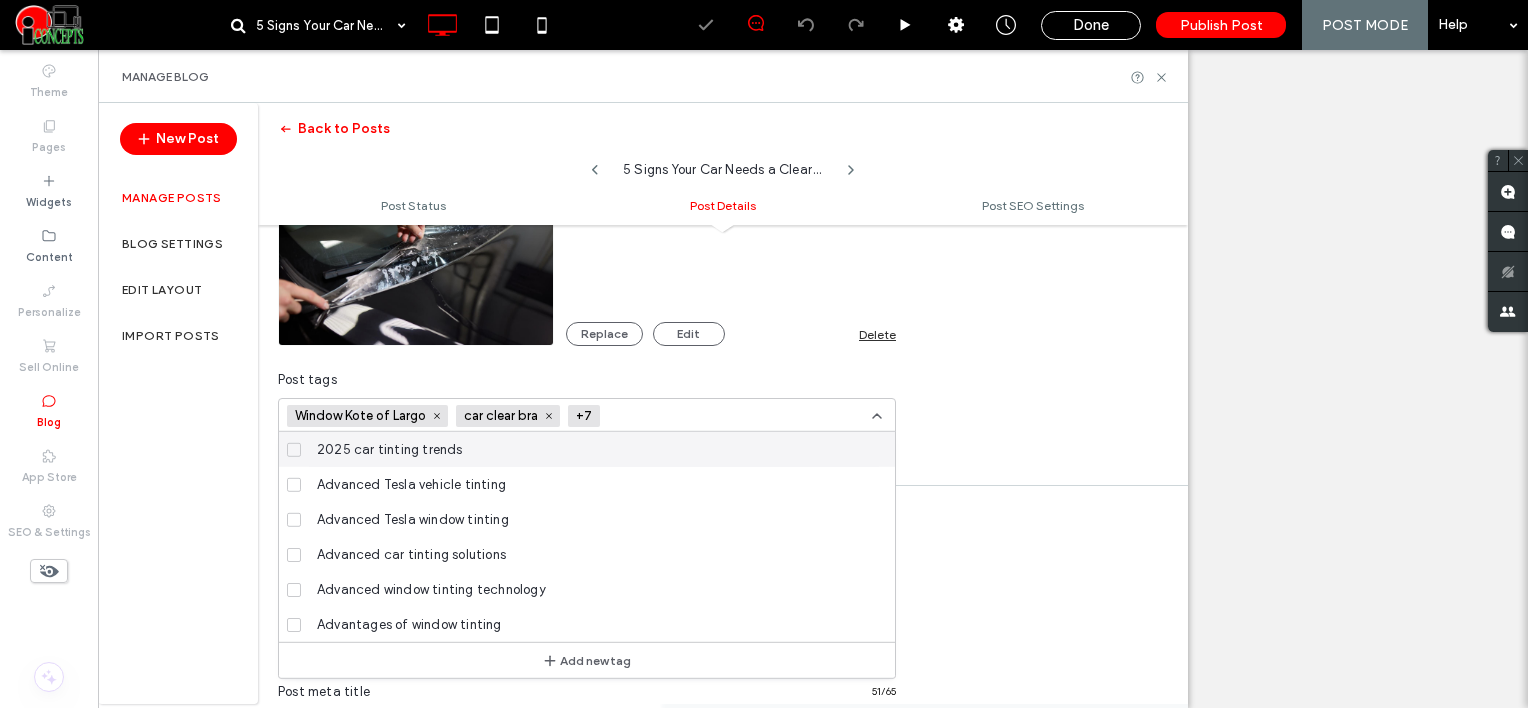 click at bounding box center (681, 416) 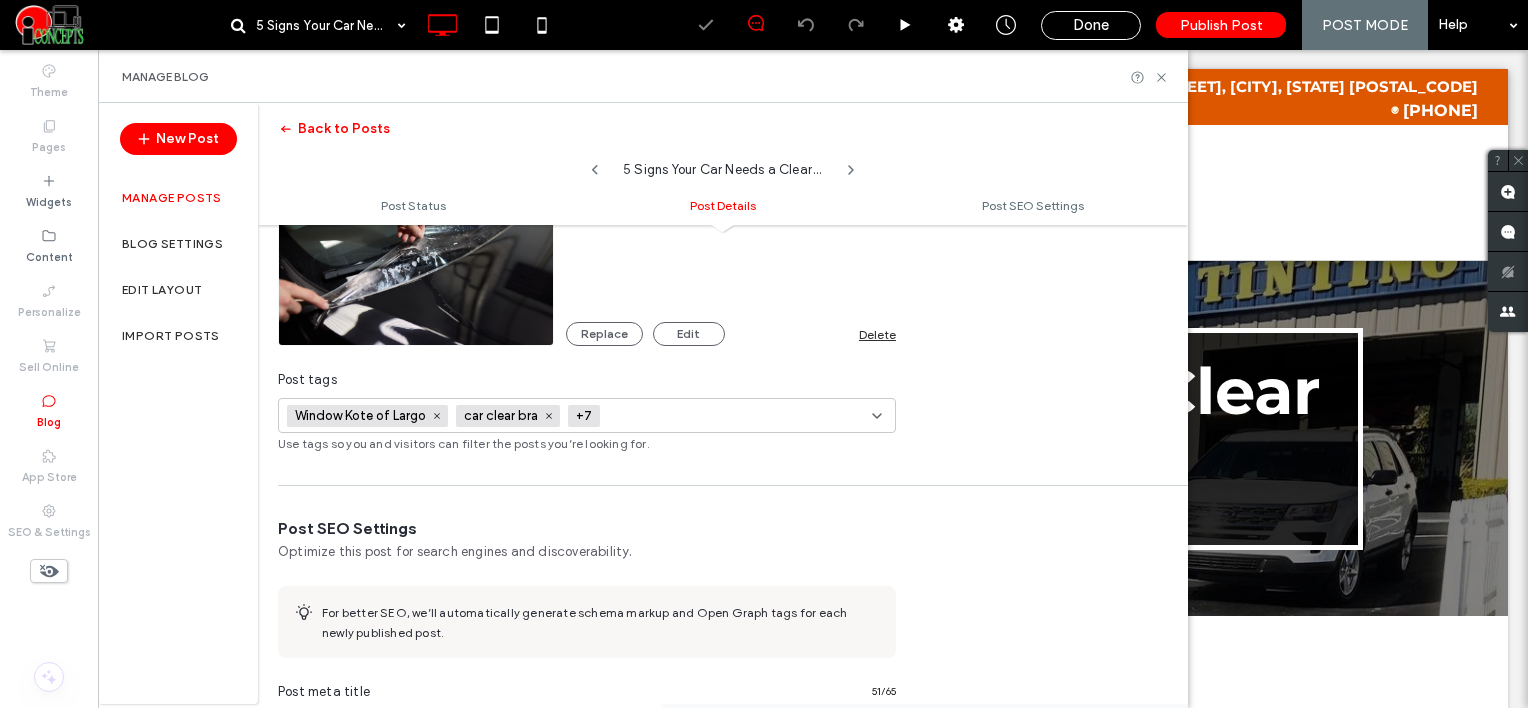 scroll, scrollTop: 0, scrollLeft: 0, axis: both 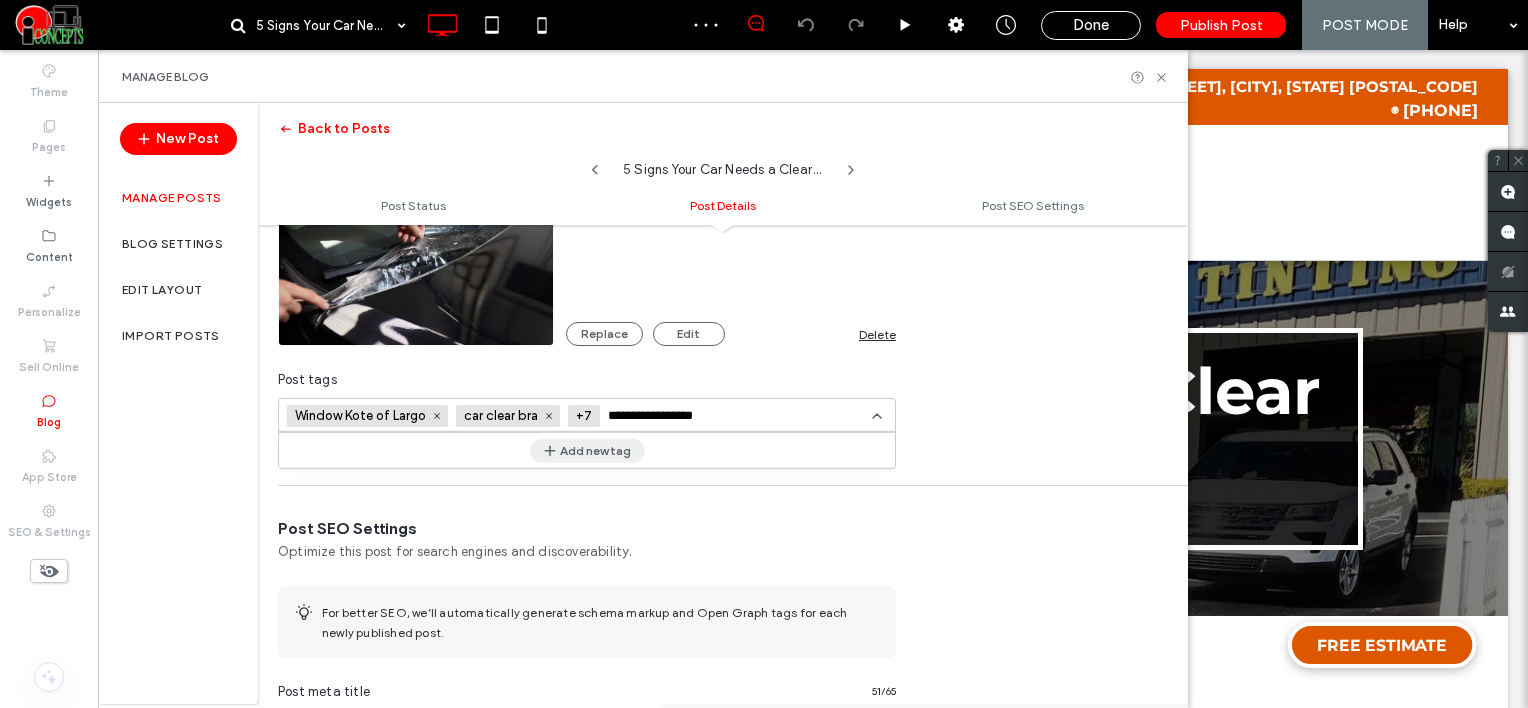 type on "**********" 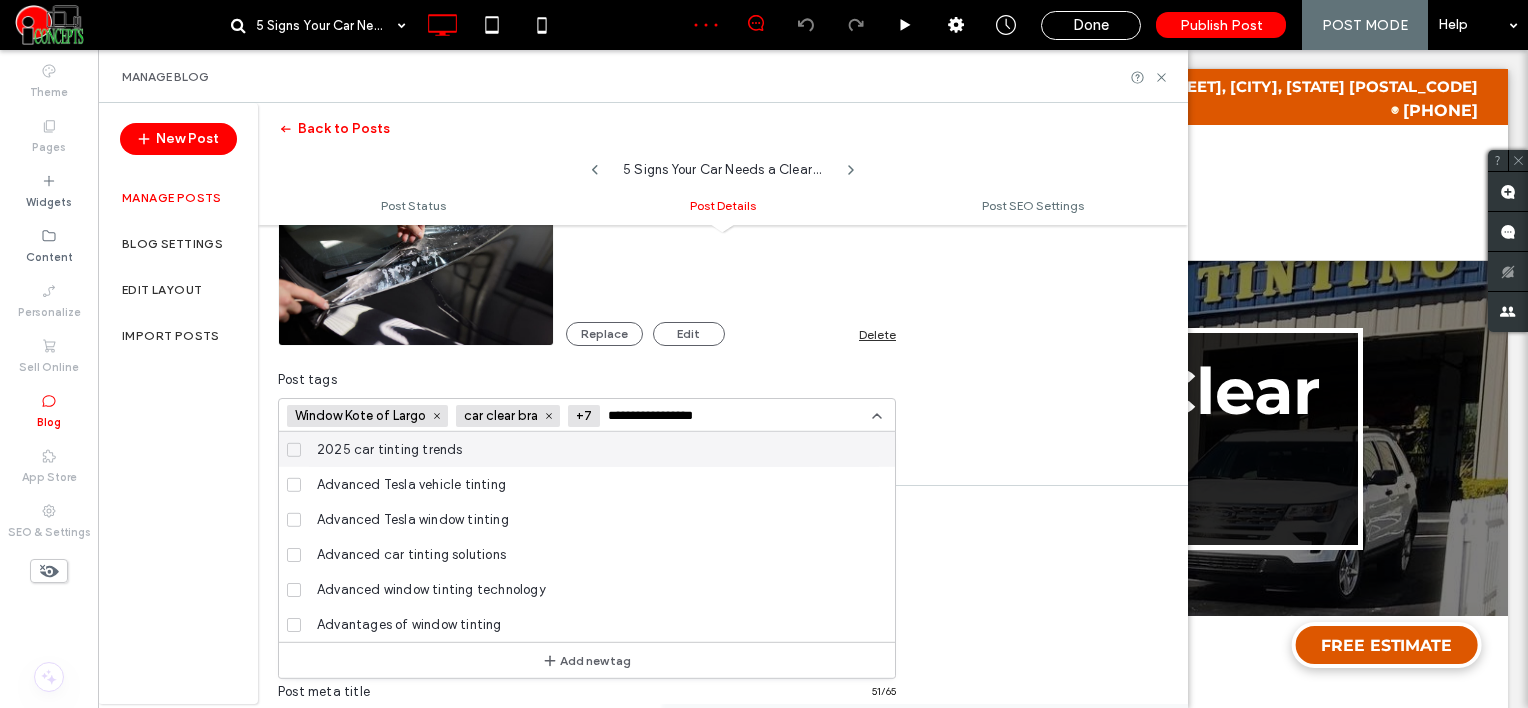 type 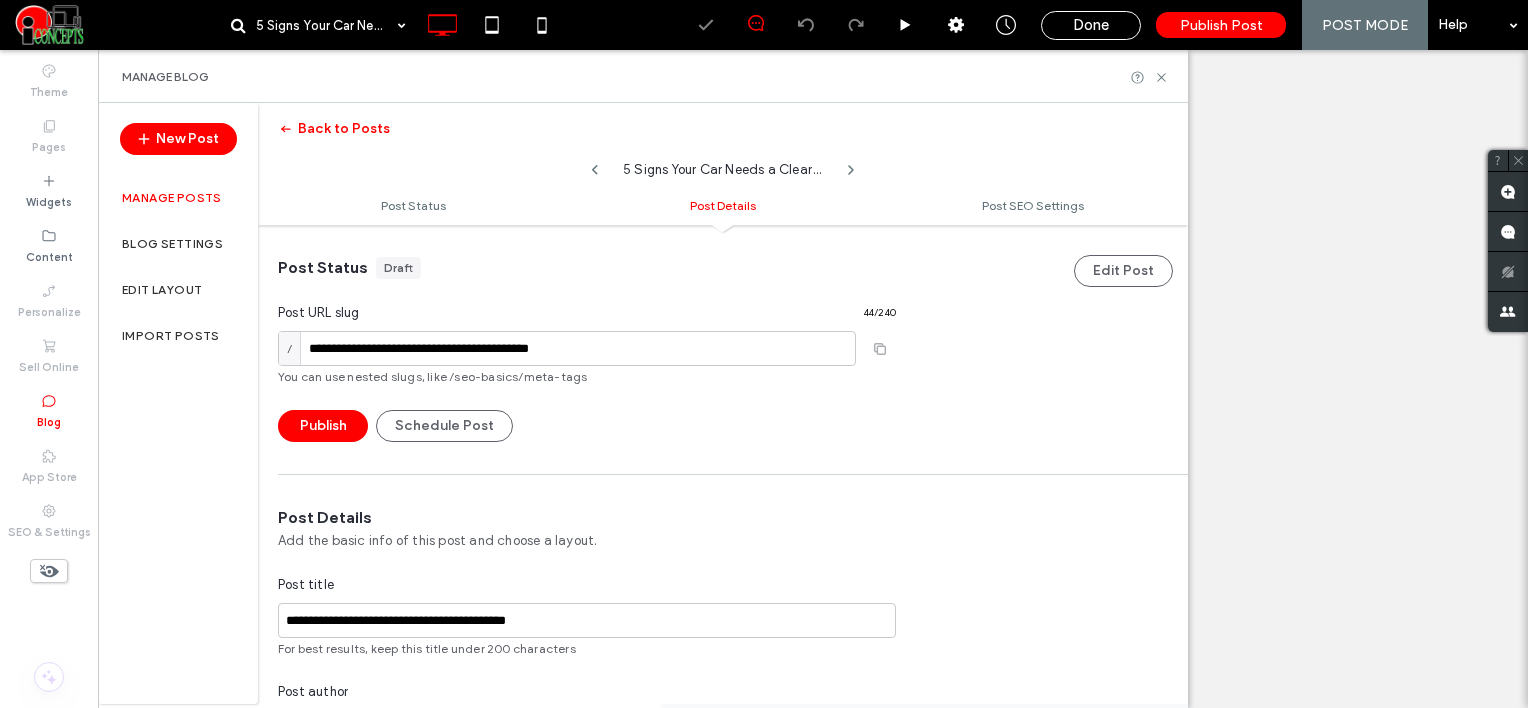 click at bounding box center [803, 1007] 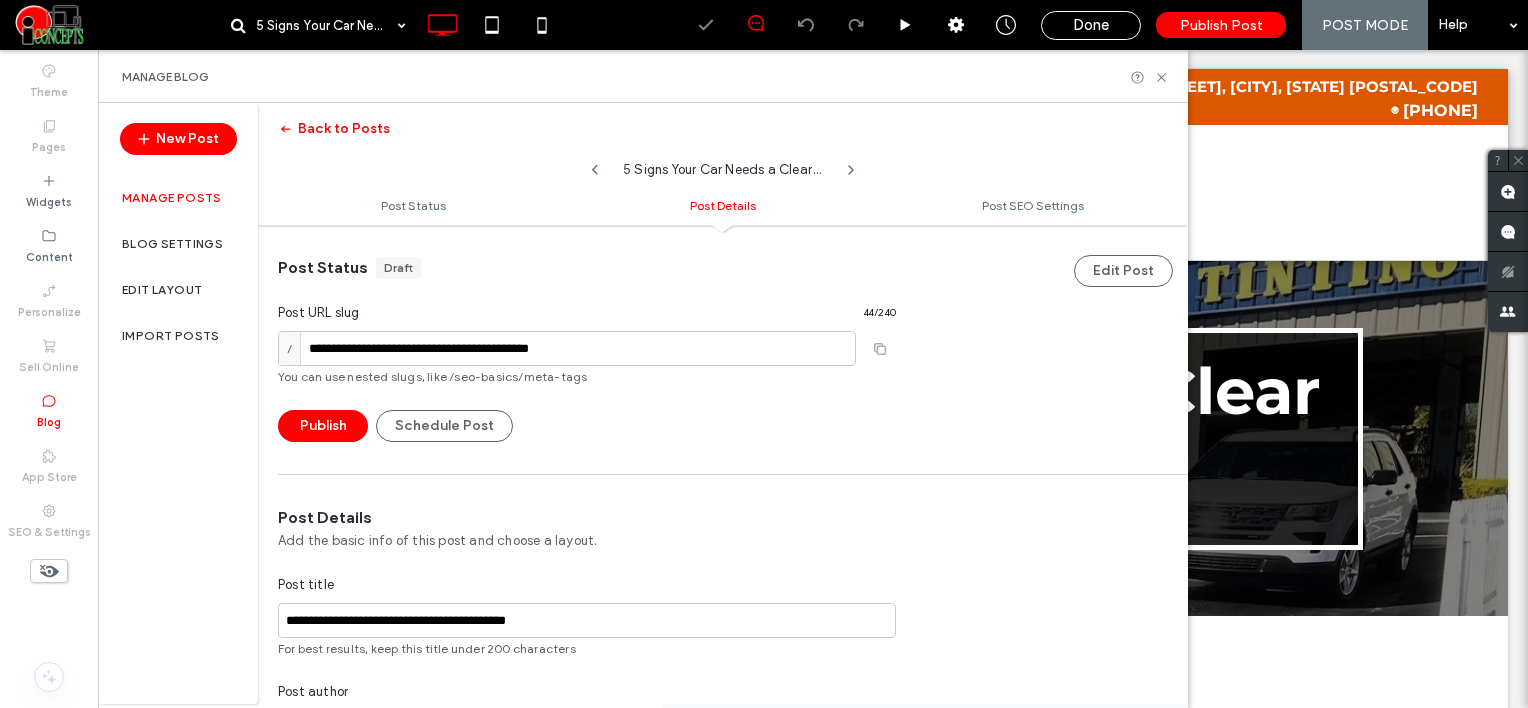 scroll, scrollTop: 591, scrollLeft: 0, axis: vertical 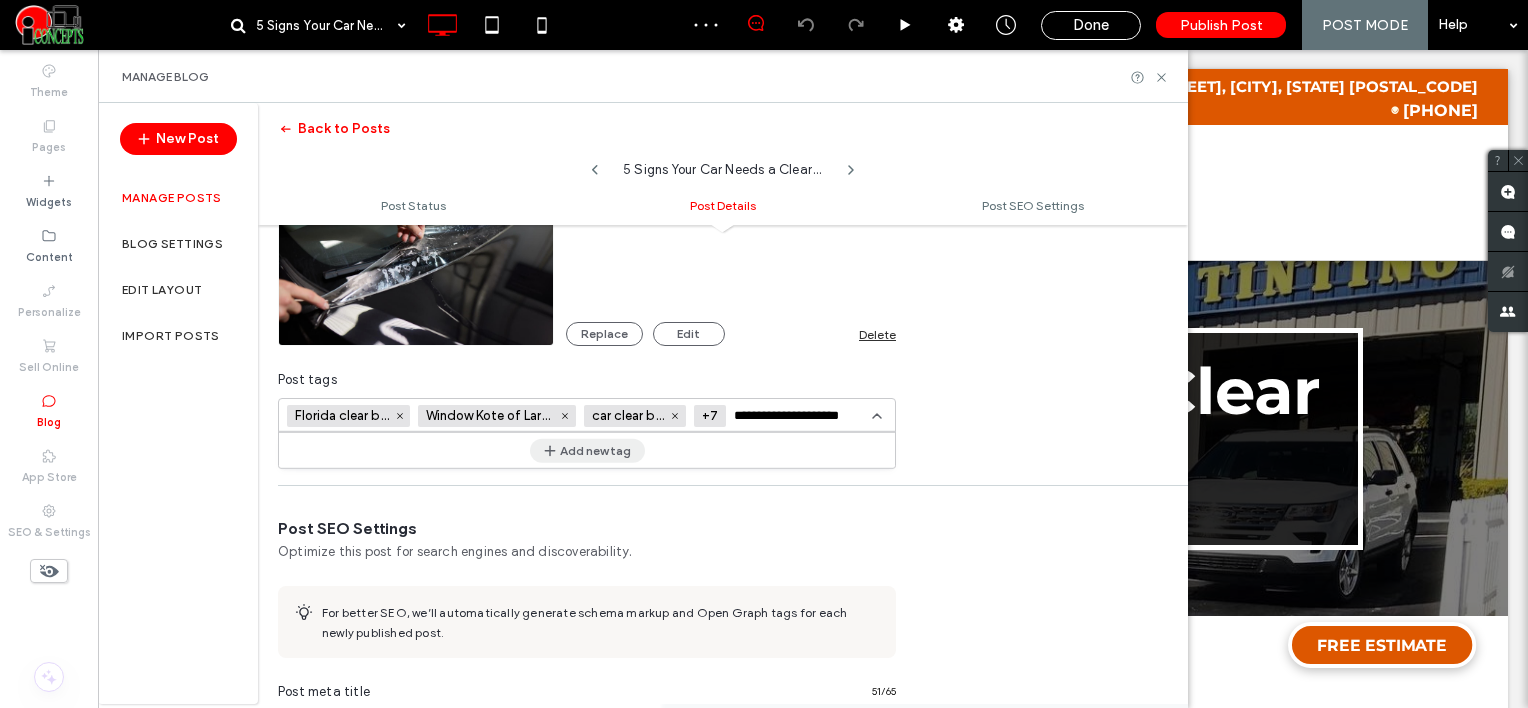 type on "**********" 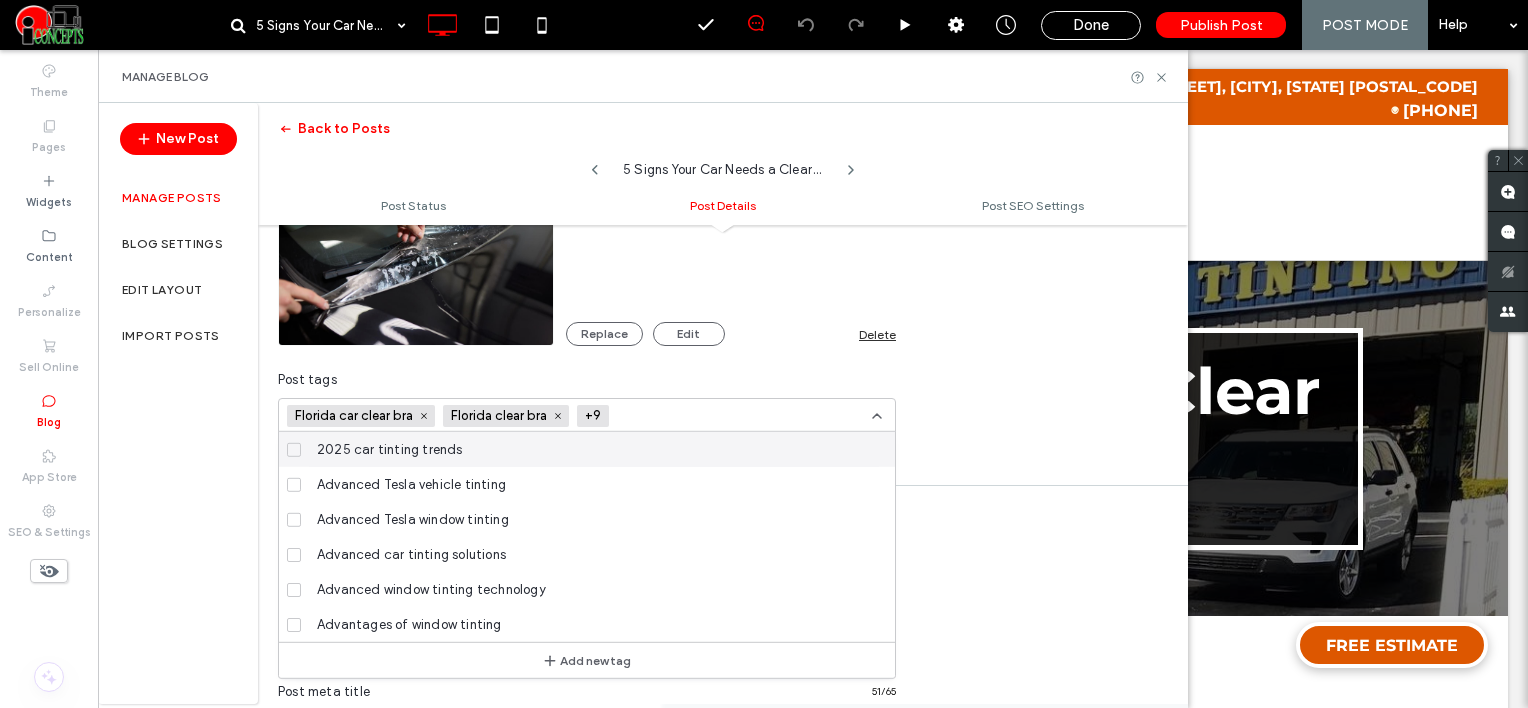 click at bounding box center [686, 415] 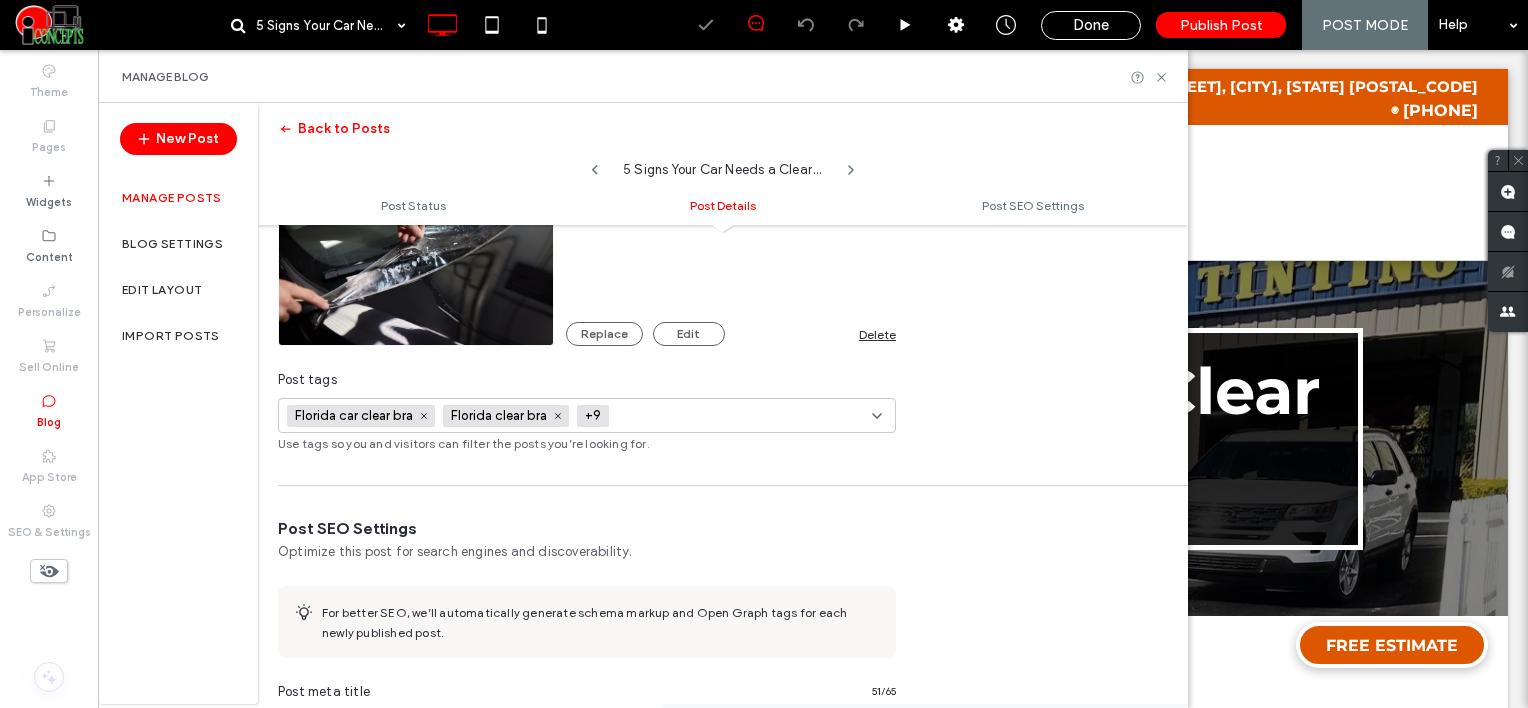 click at bounding box center [686, 416] 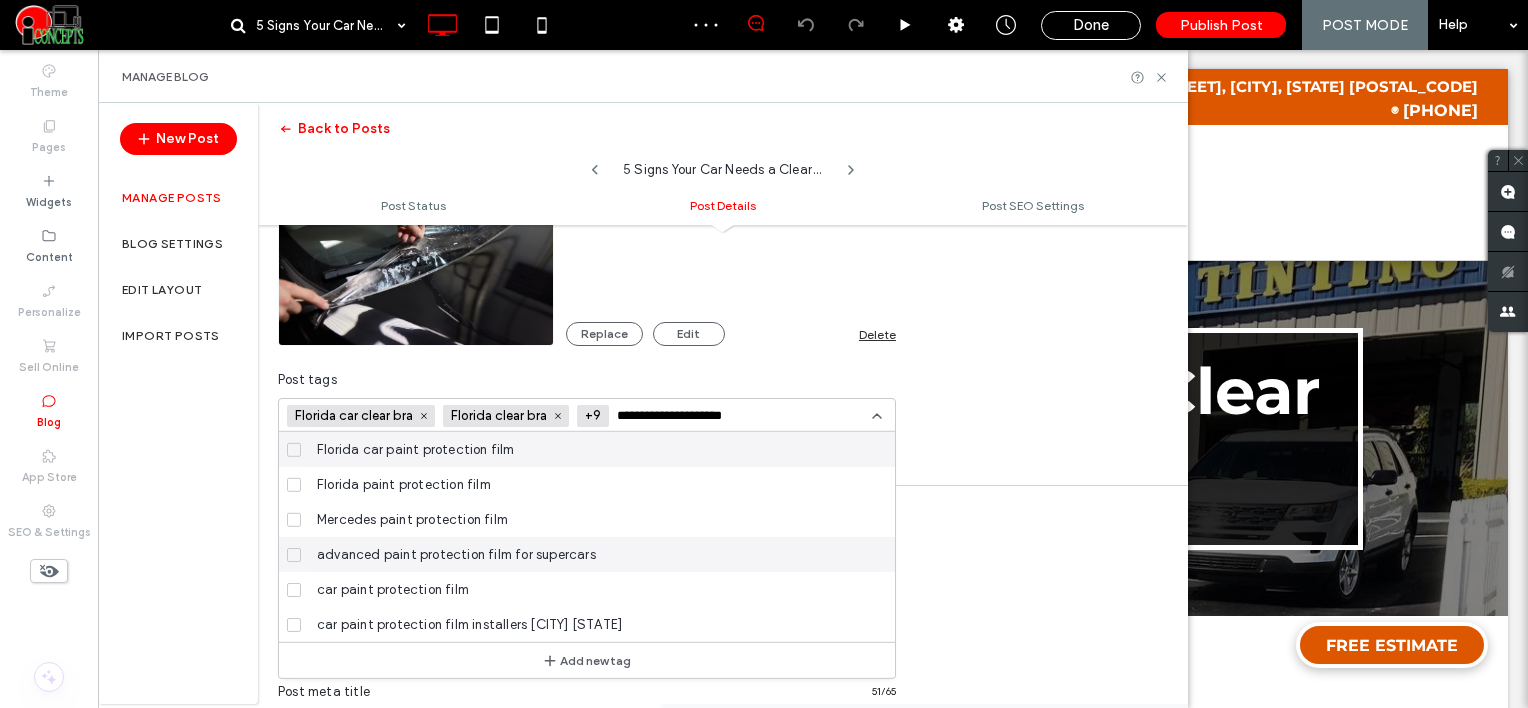 type on "**********" 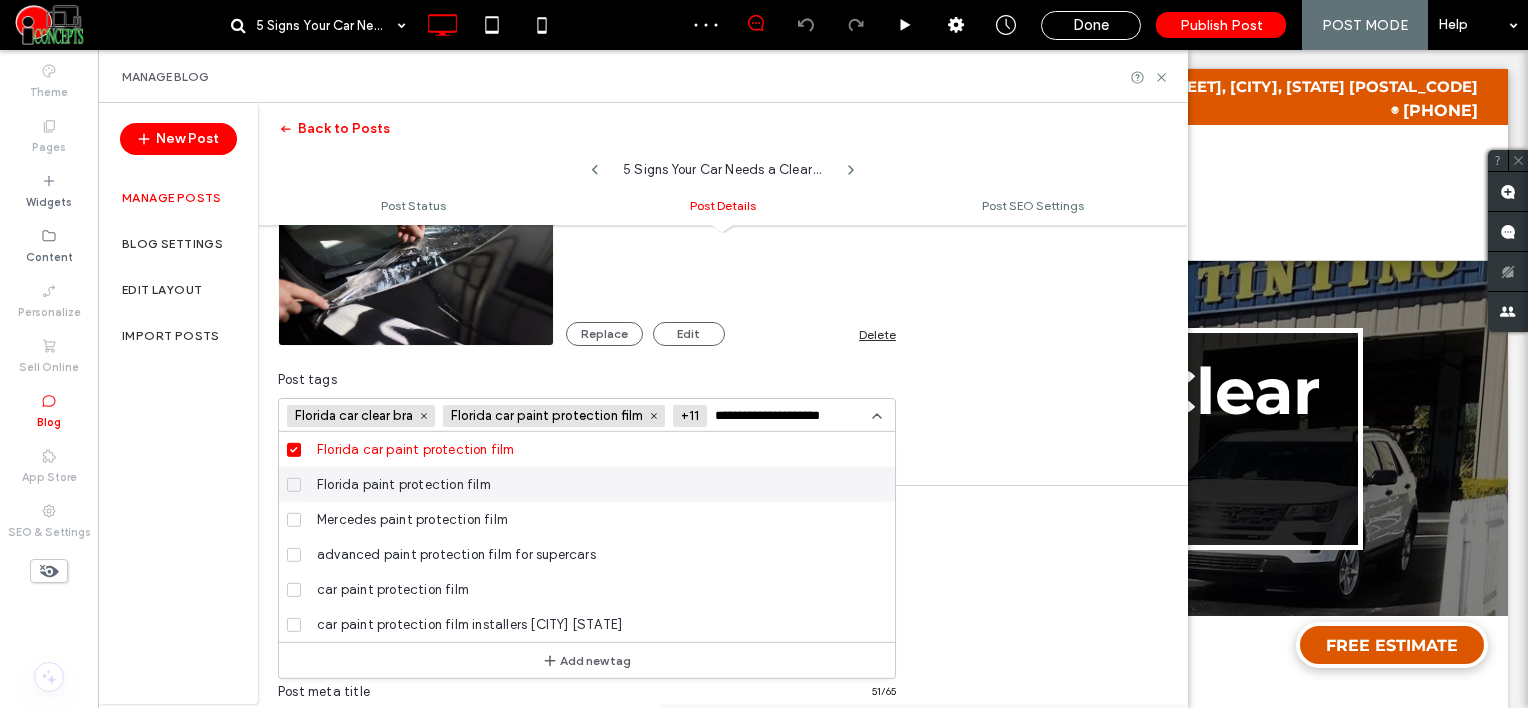 click on "**********" at bounding box center [764, 354] 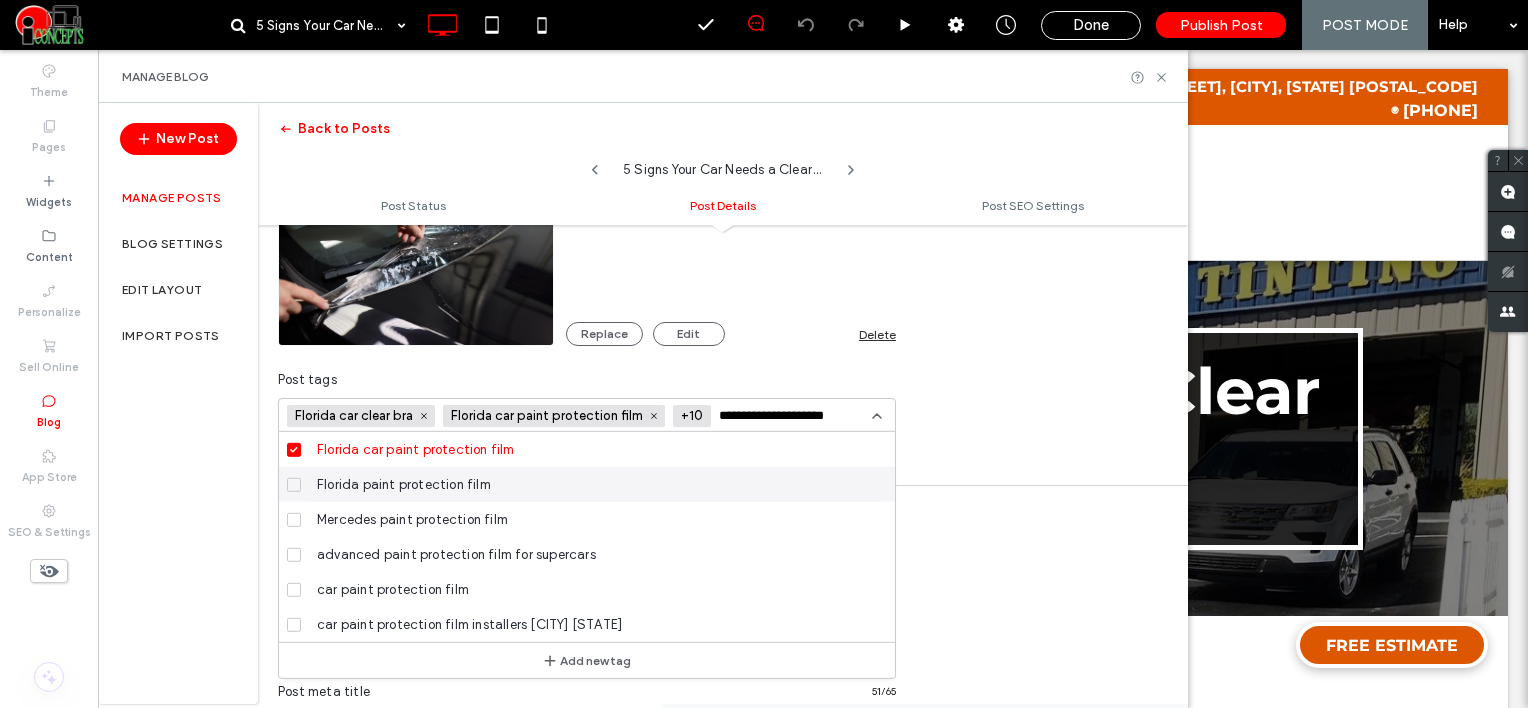 click on "Florida paint protection film" at bounding box center [404, 484] 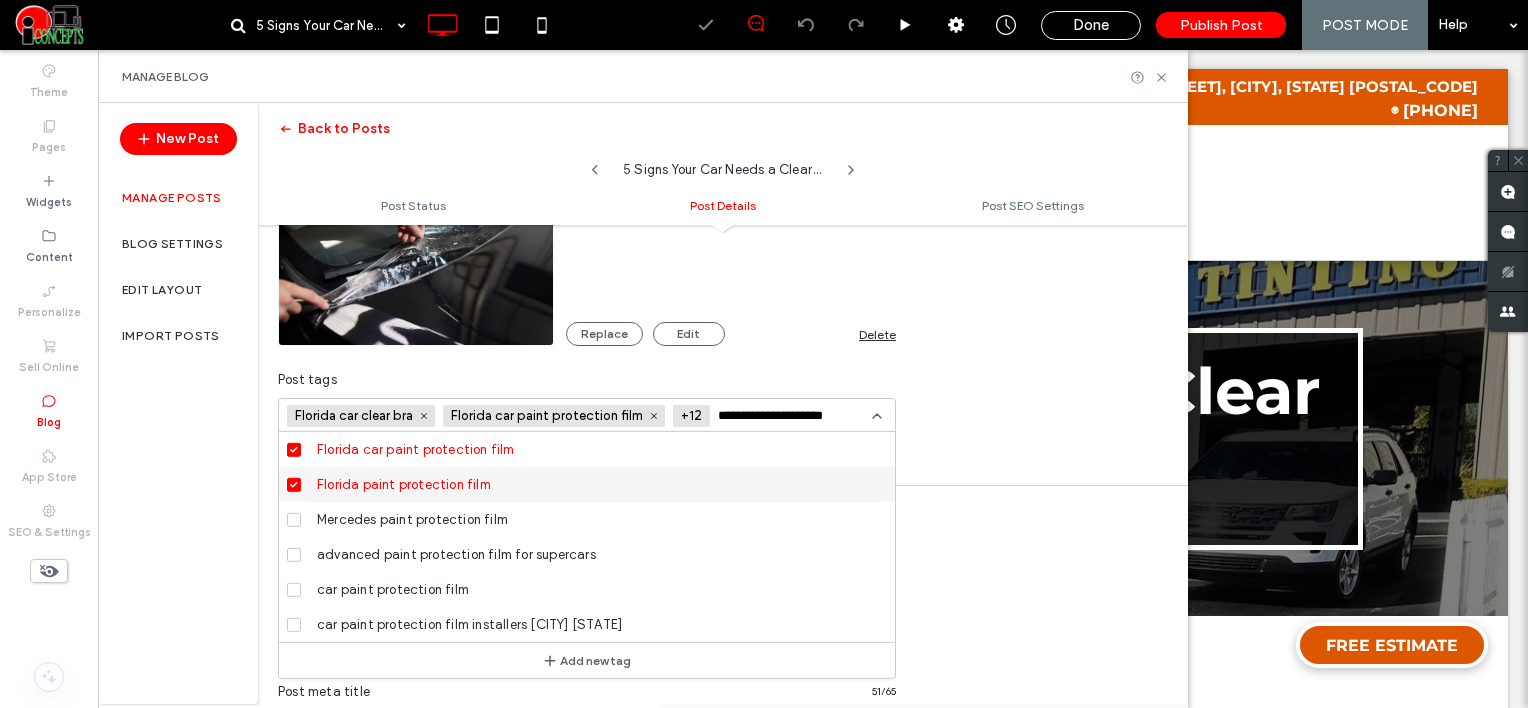 scroll, scrollTop: 0, scrollLeft: 0, axis: both 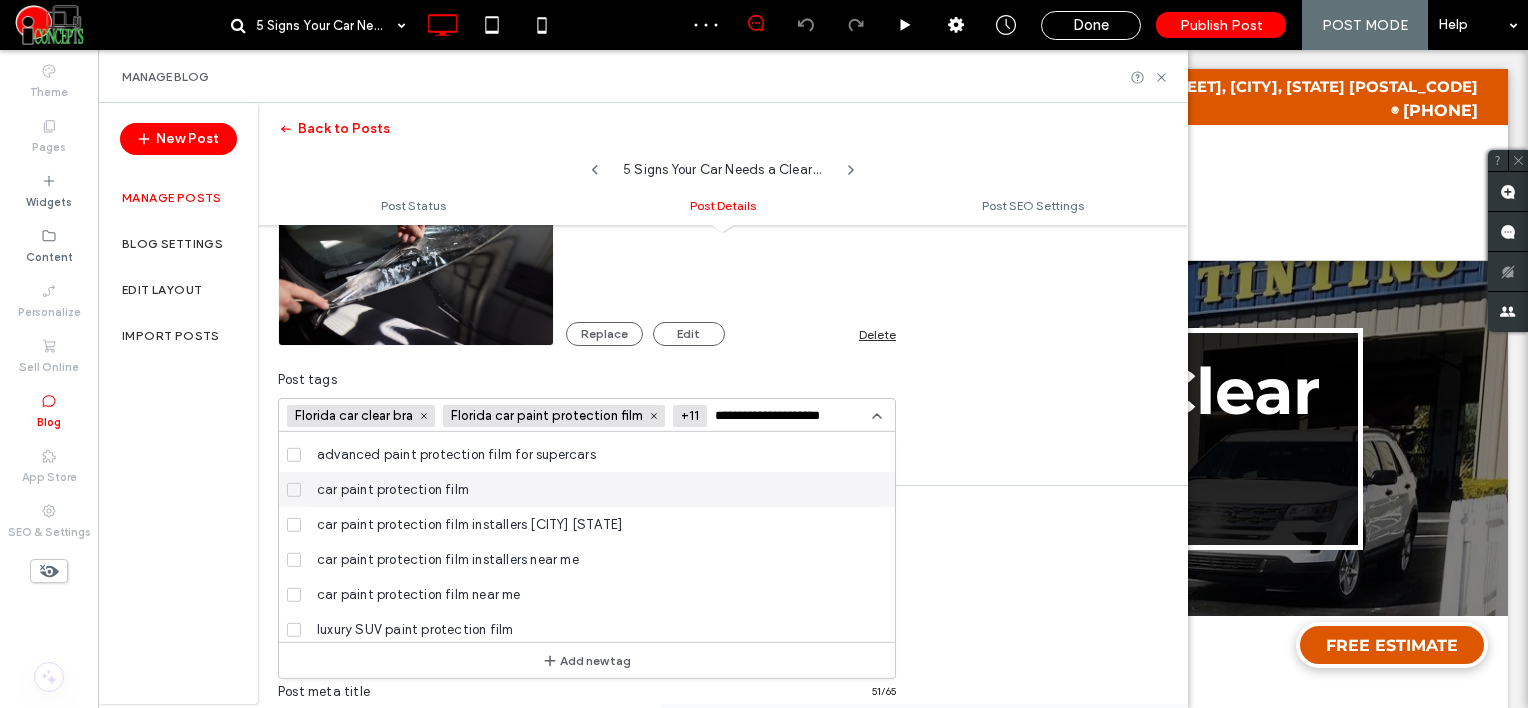 click on "car paint protection film" at bounding box center (393, 489) 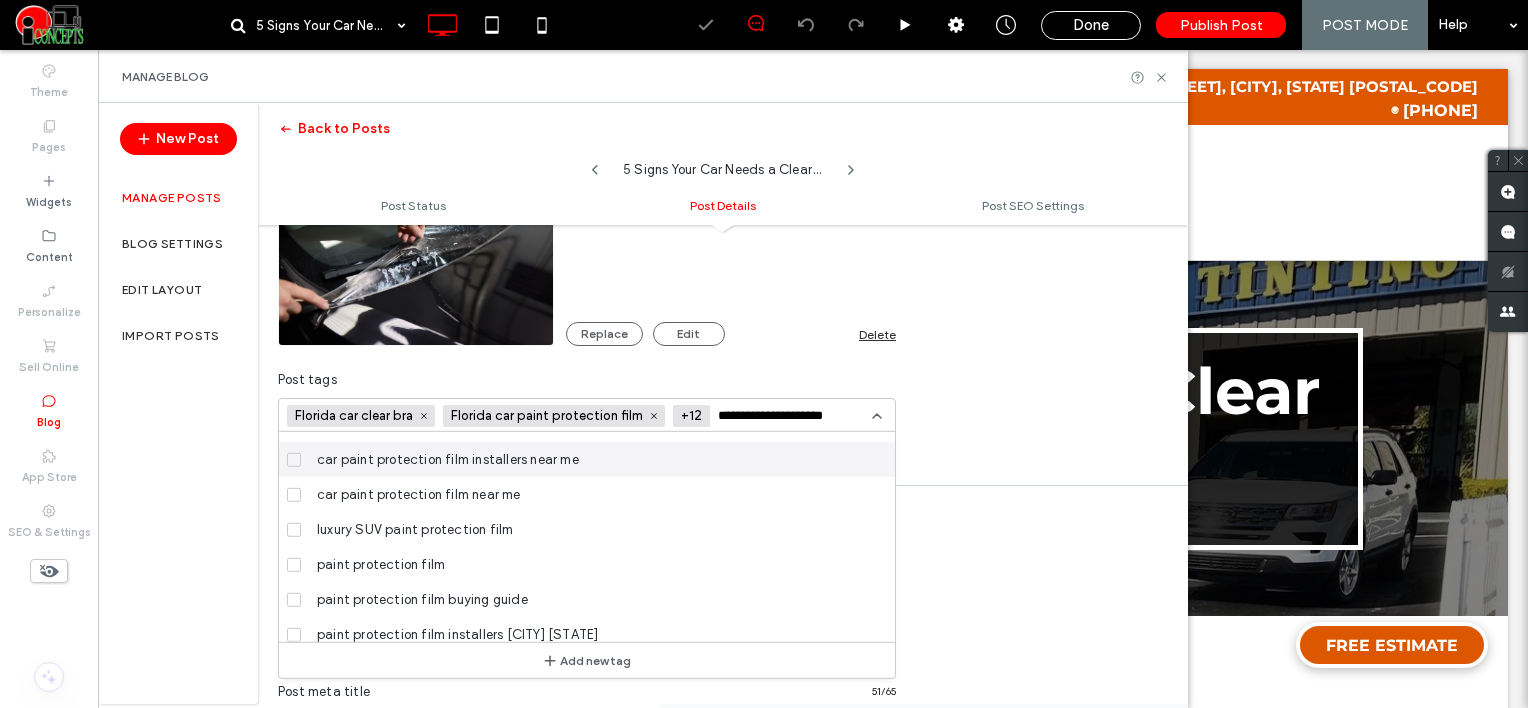 scroll, scrollTop: 100, scrollLeft: 0, axis: vertical 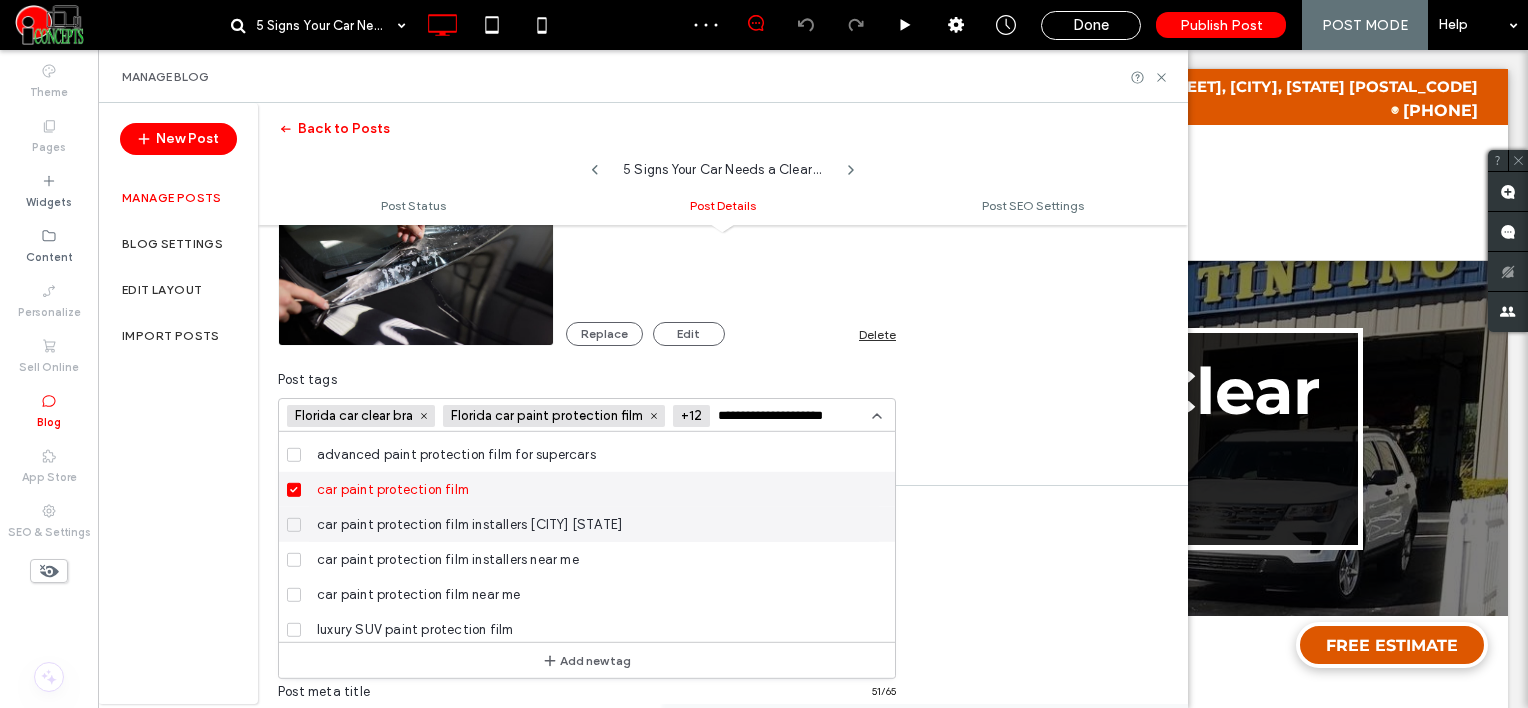 click on "car paint protection film installers [CITY], [STATE]" at bounding box center [469, 524] 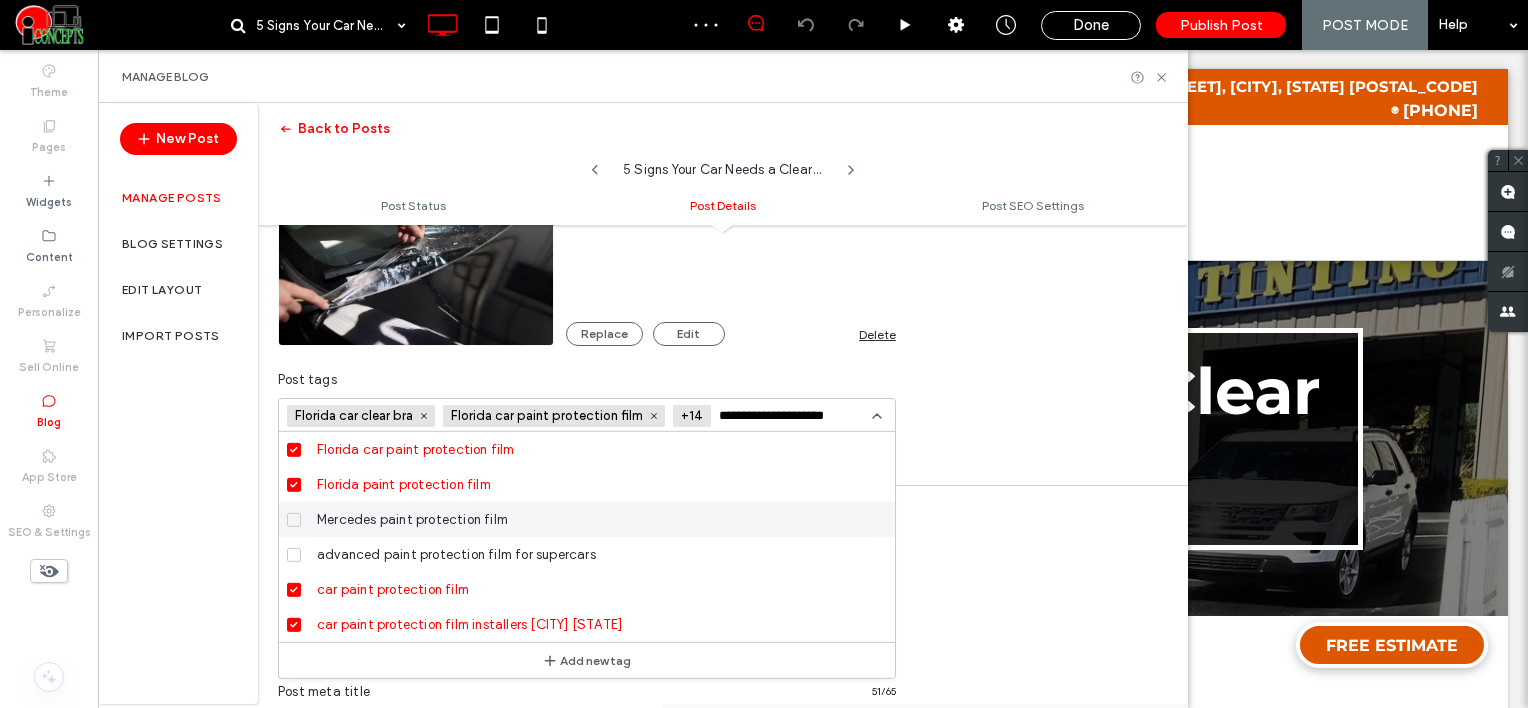 scroll, scrollTop: 0, scrollLeft: 0, axis: both 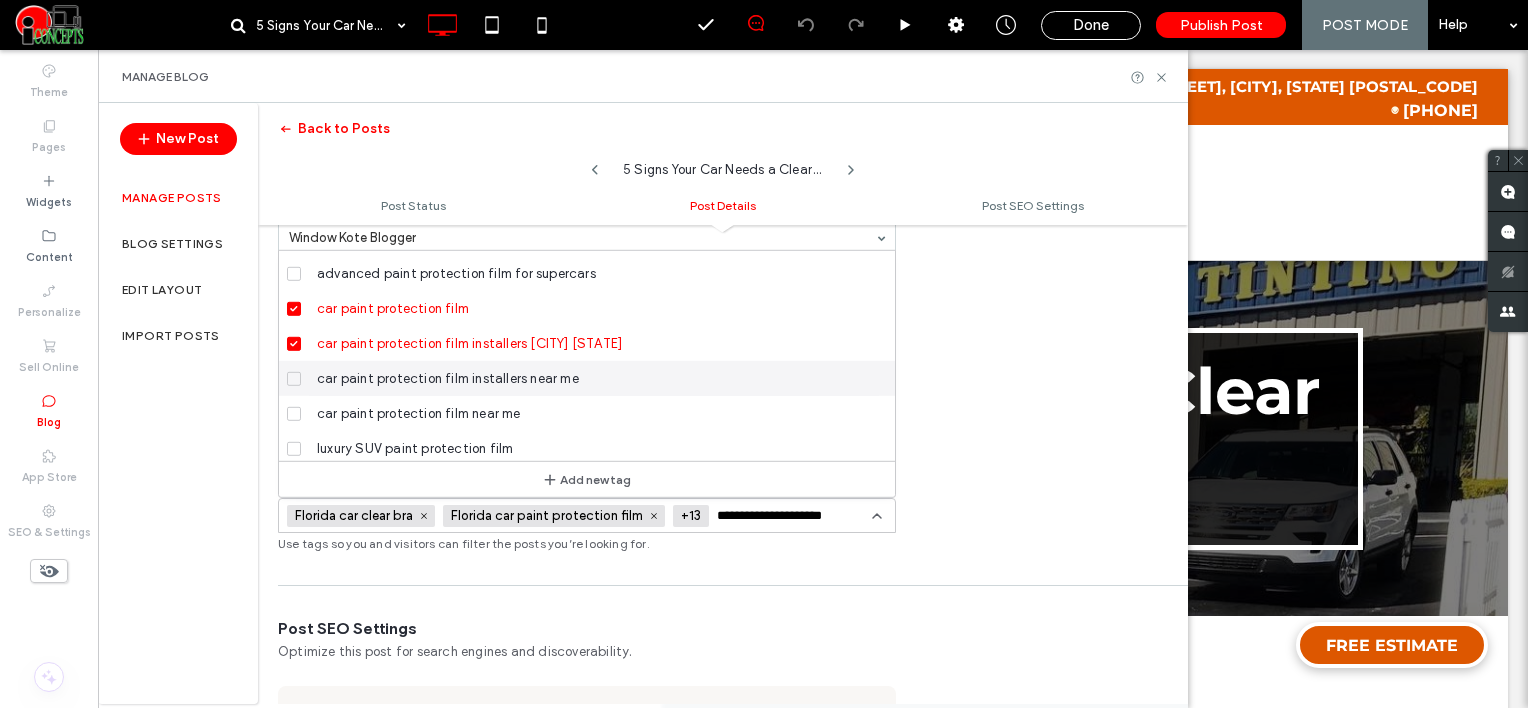 click on "car paint protection film installers near me" at bounding box center [448, 378] 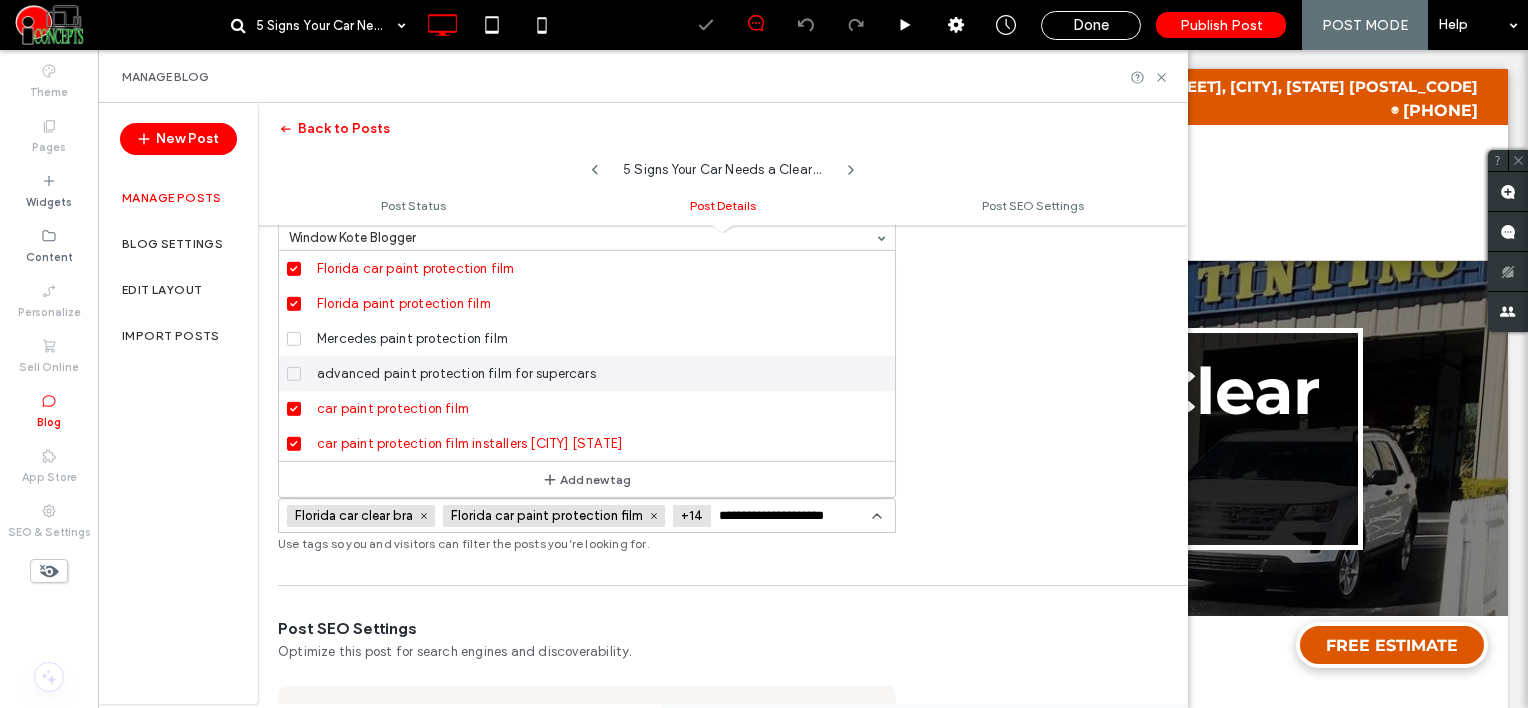 scroll, scrollTop: 100, scrollLeft: 0, axis: vertical 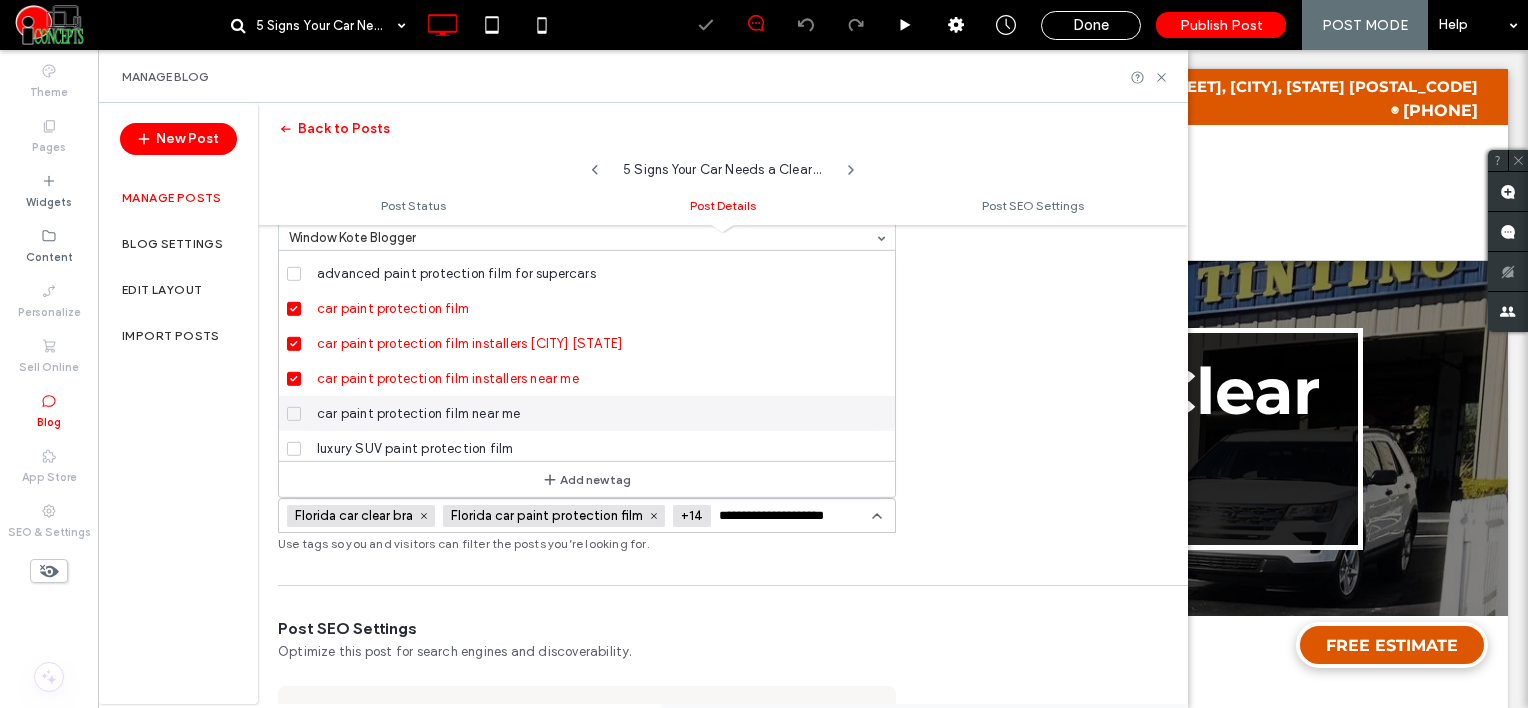 click on "car paint protection film near me" at bounding box center [419, 413] 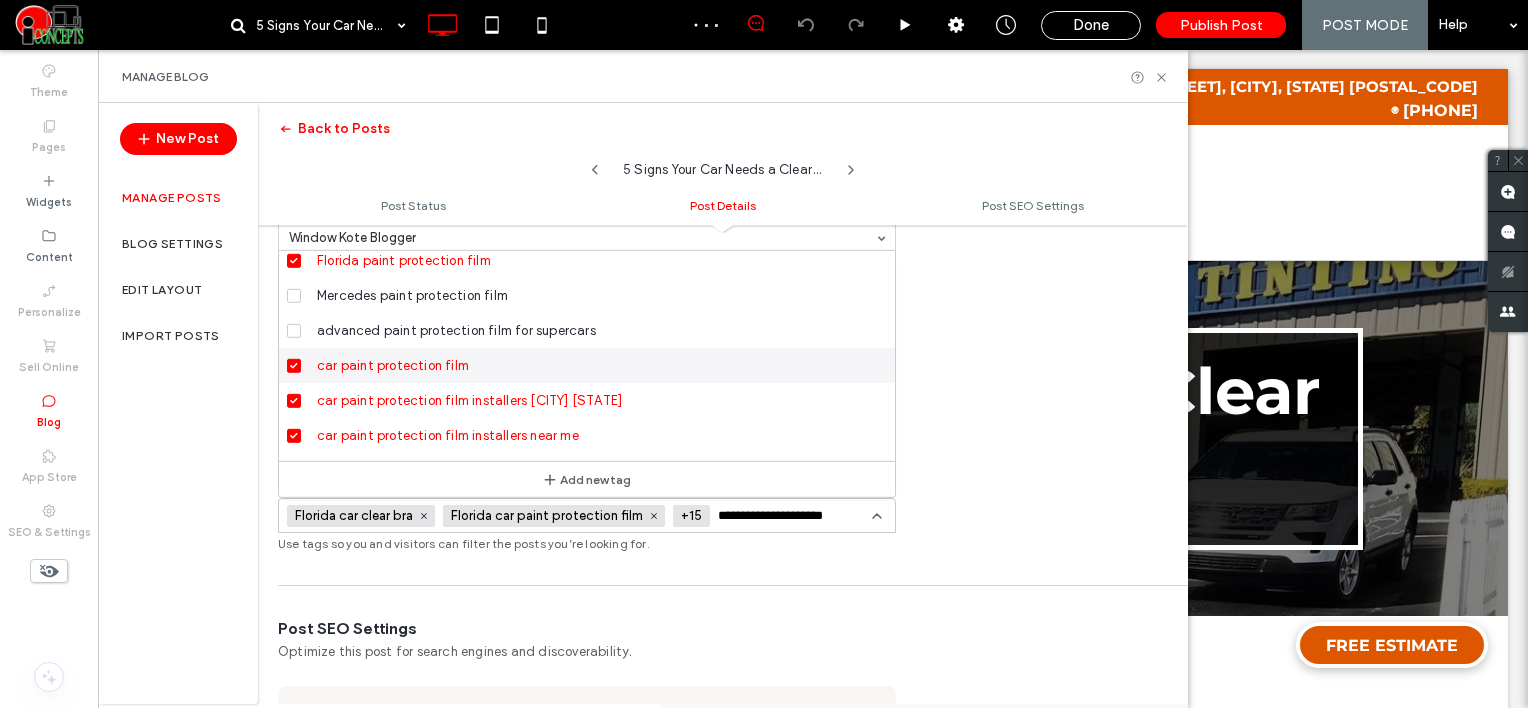 scroll, scrollTop: 300, scrollLeft: 0, axis: vertical 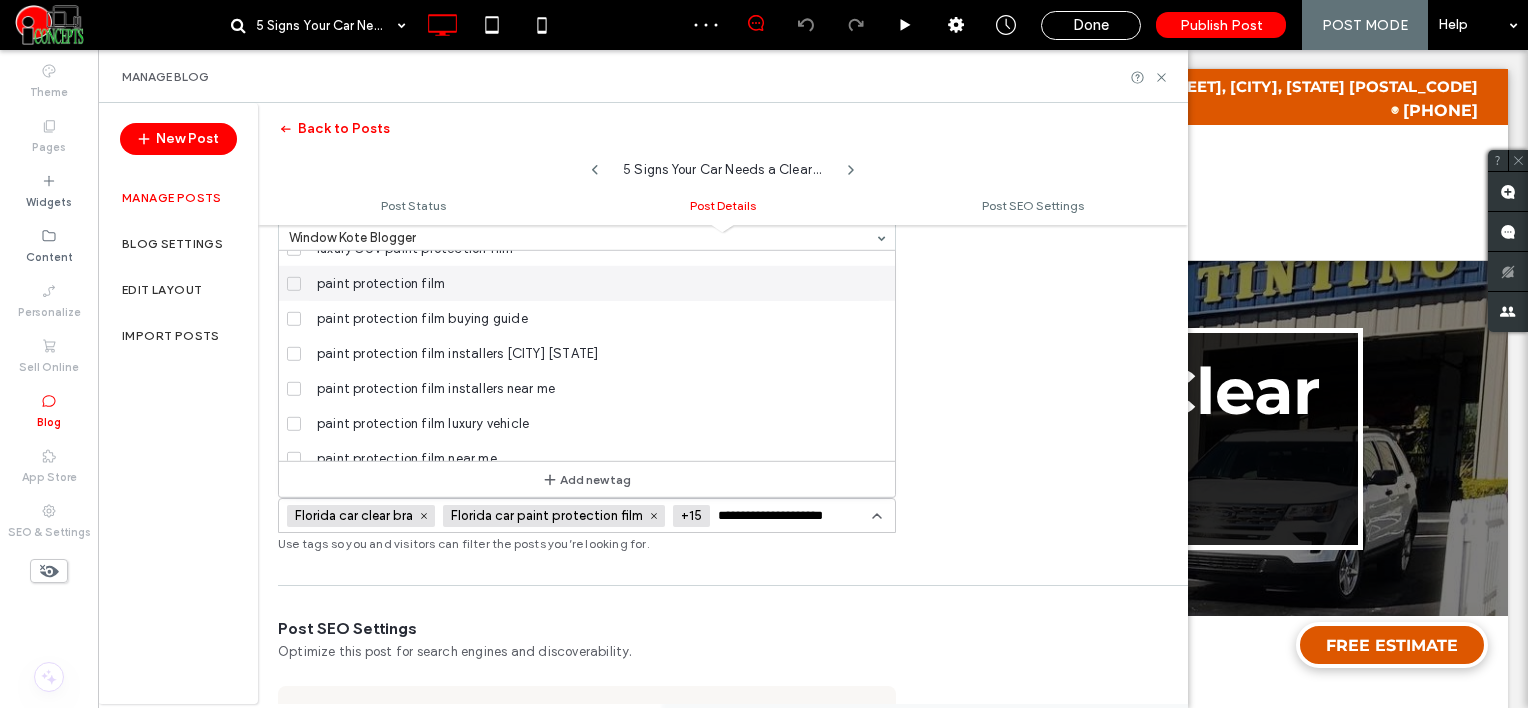 click on "paint protection film" at bounding box center [381, 283] 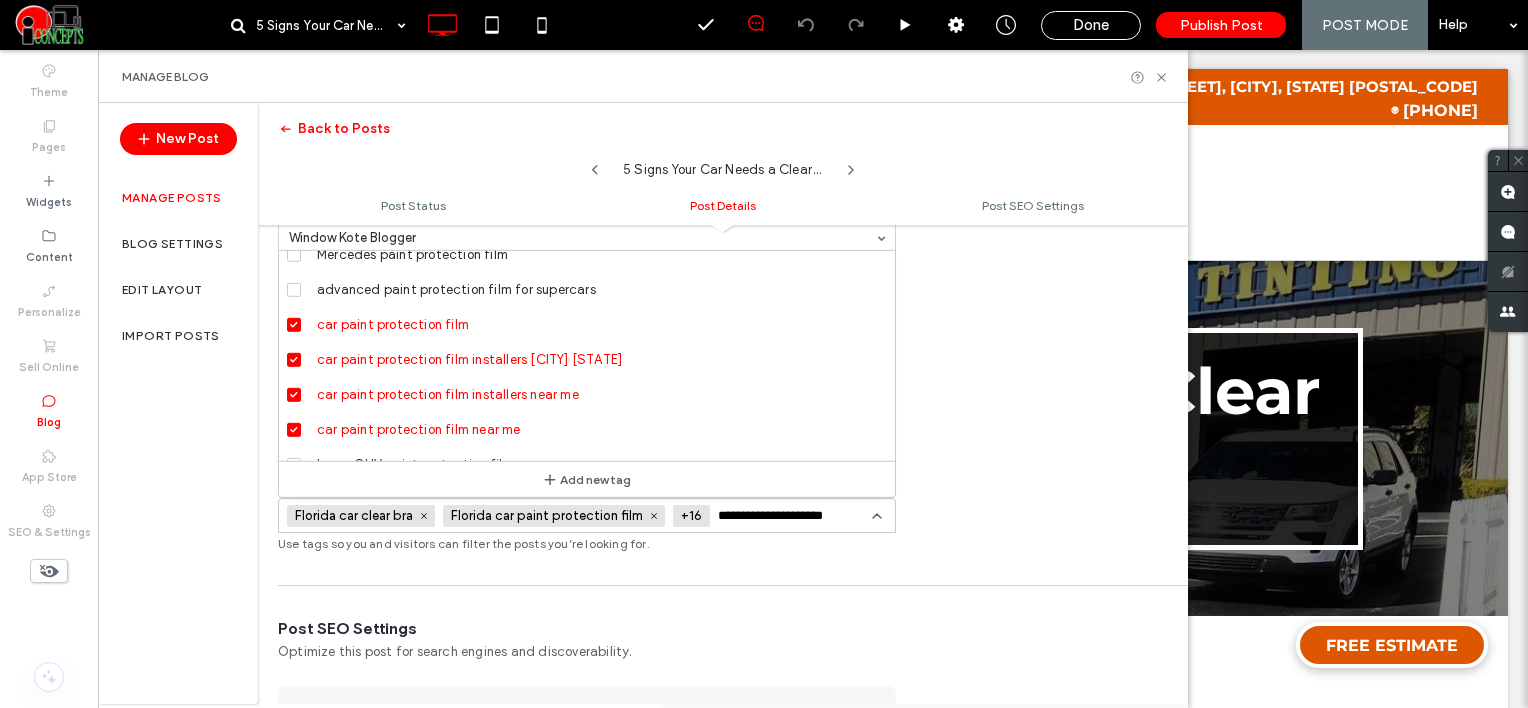 scroll, scrollTop: 300, scrollLeft: 0, axis: vertical 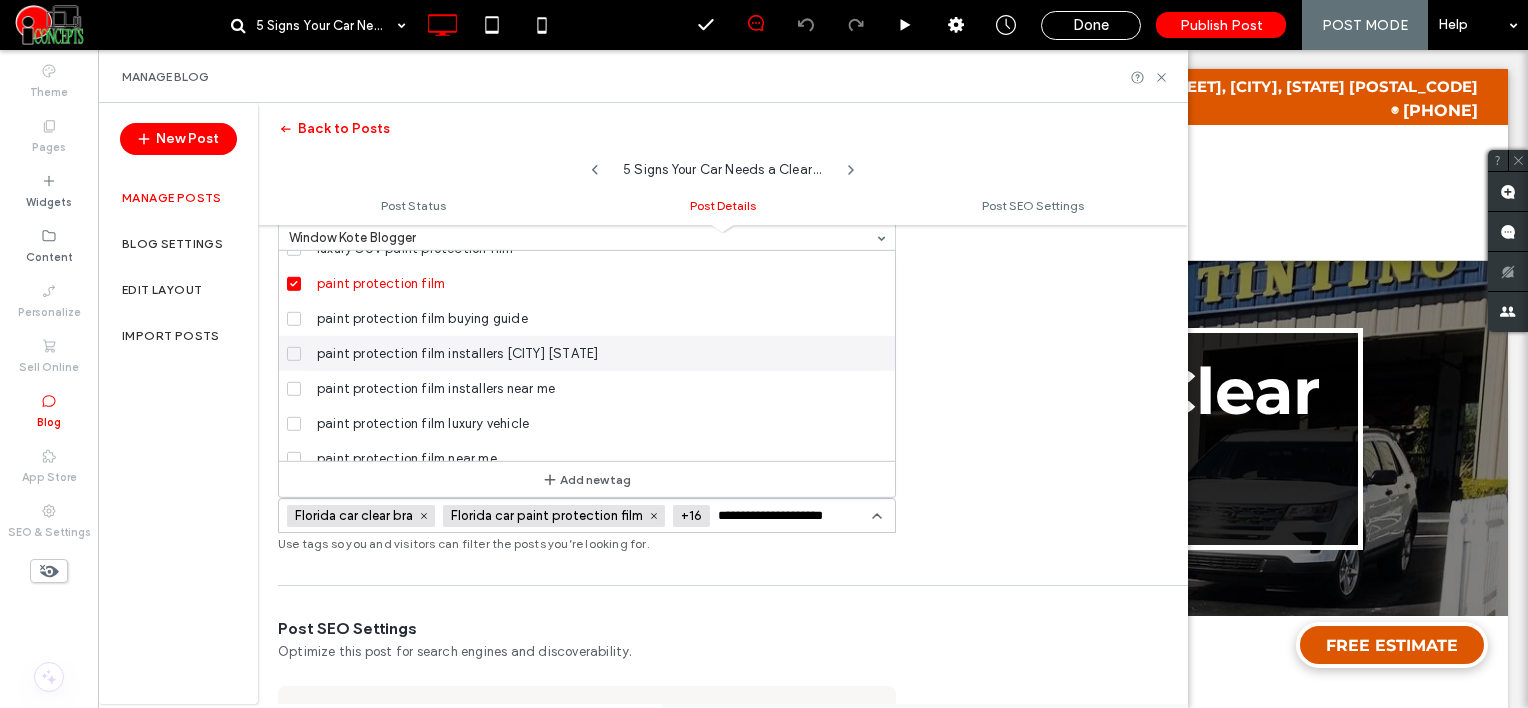 click on "paint protection film installers [CITY], [STATE]" at bounding box center (457, 353) 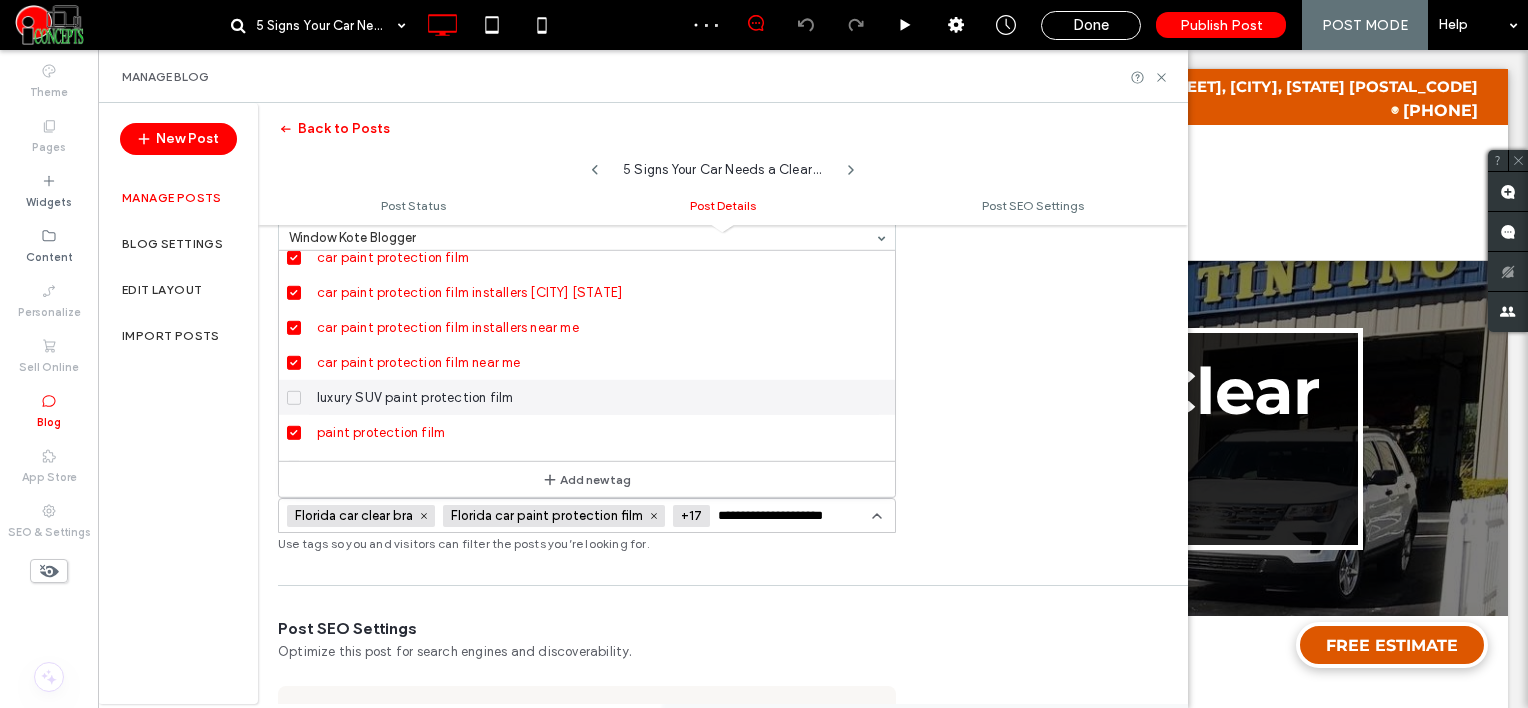scroll, scrollTop: 349, scrollLeft: 0, axis: vertical 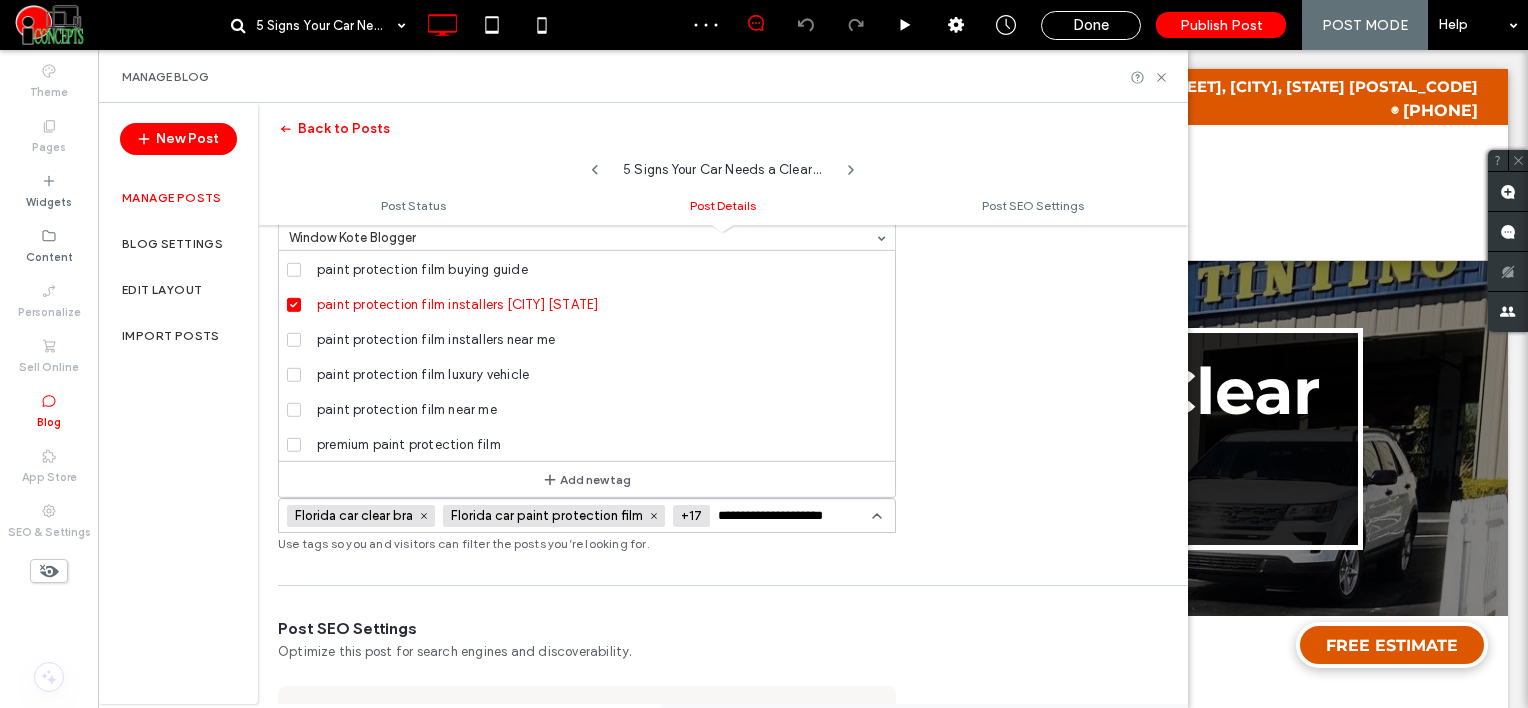 click on "paint protection film installers near me" at bounding box center (436, 339) 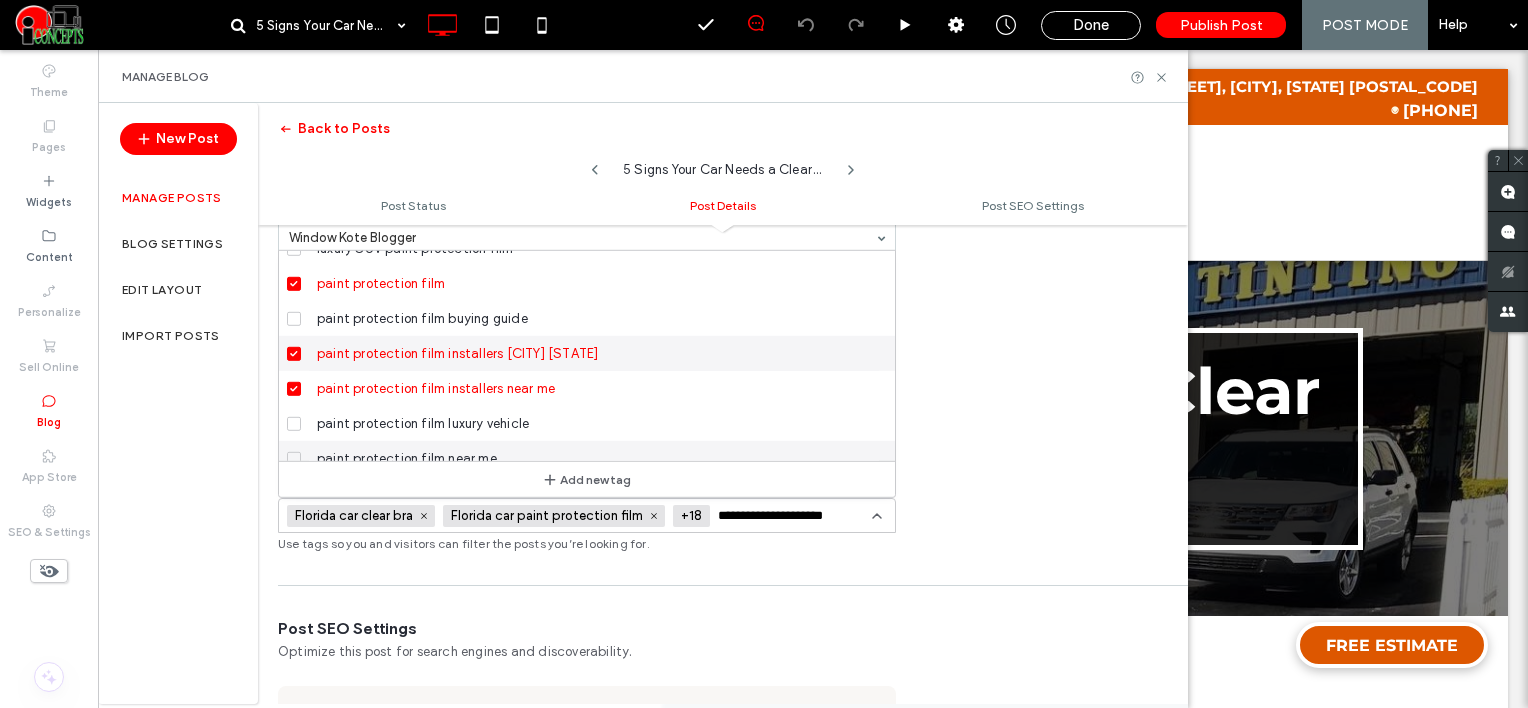 scroll, scrollTop: 349, scrollLeft: 0, axis: vertical 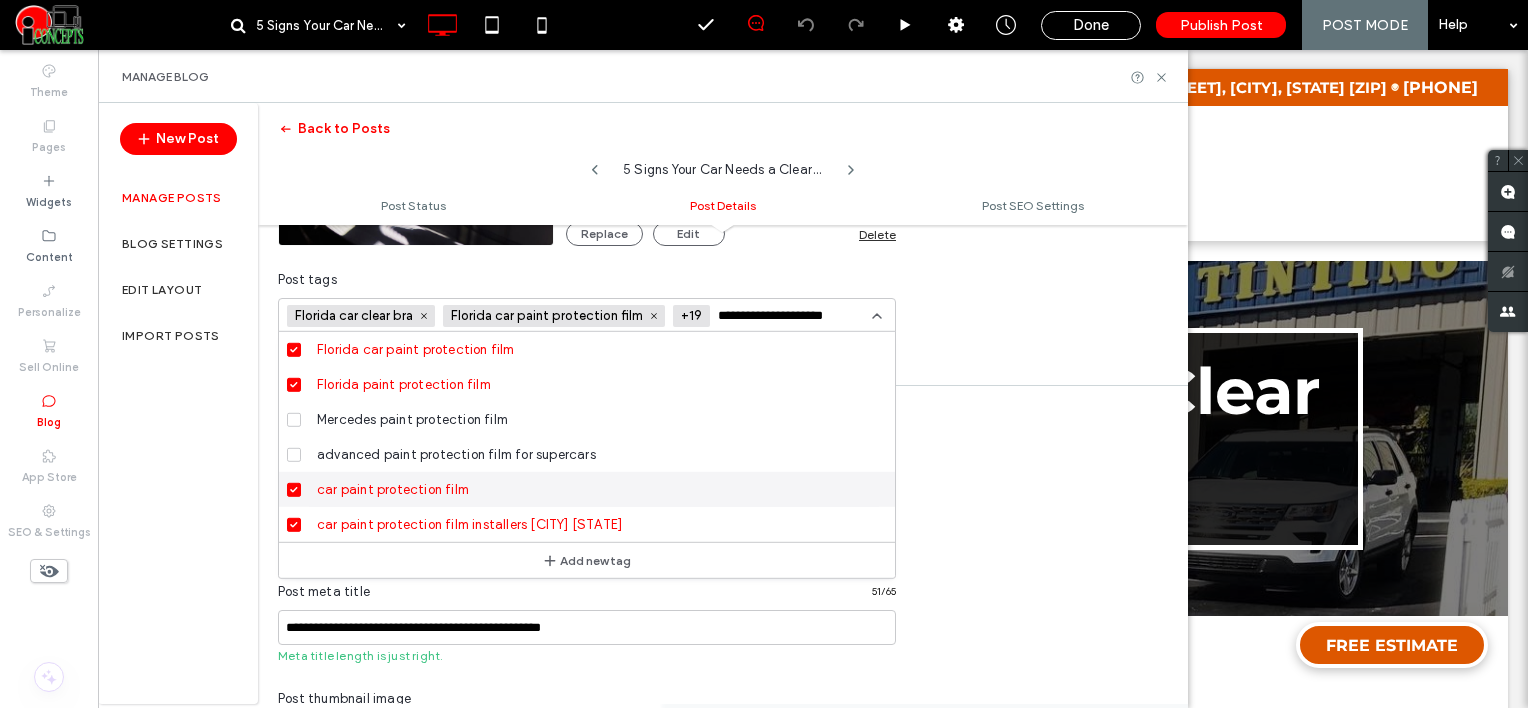 click on "**********" at bounding box center [787, 316] 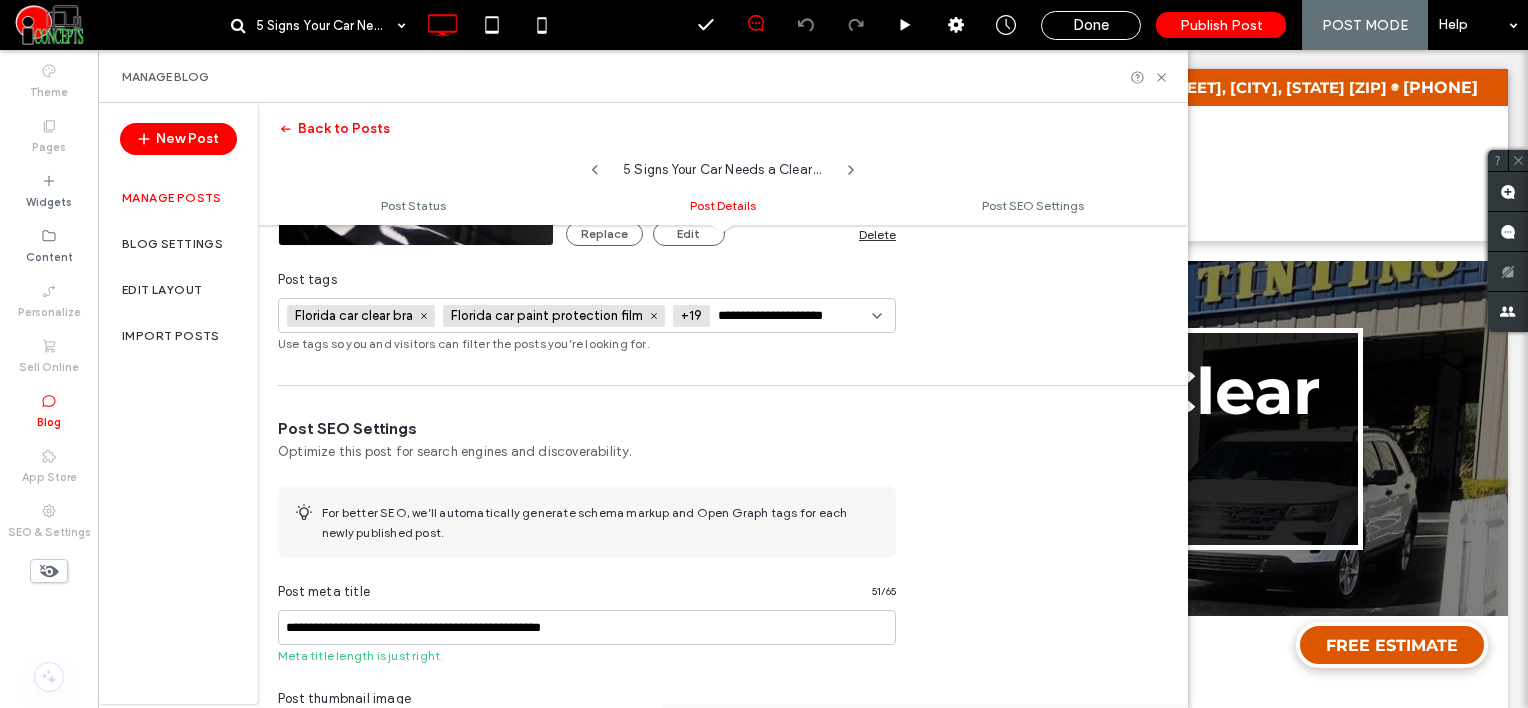 paste 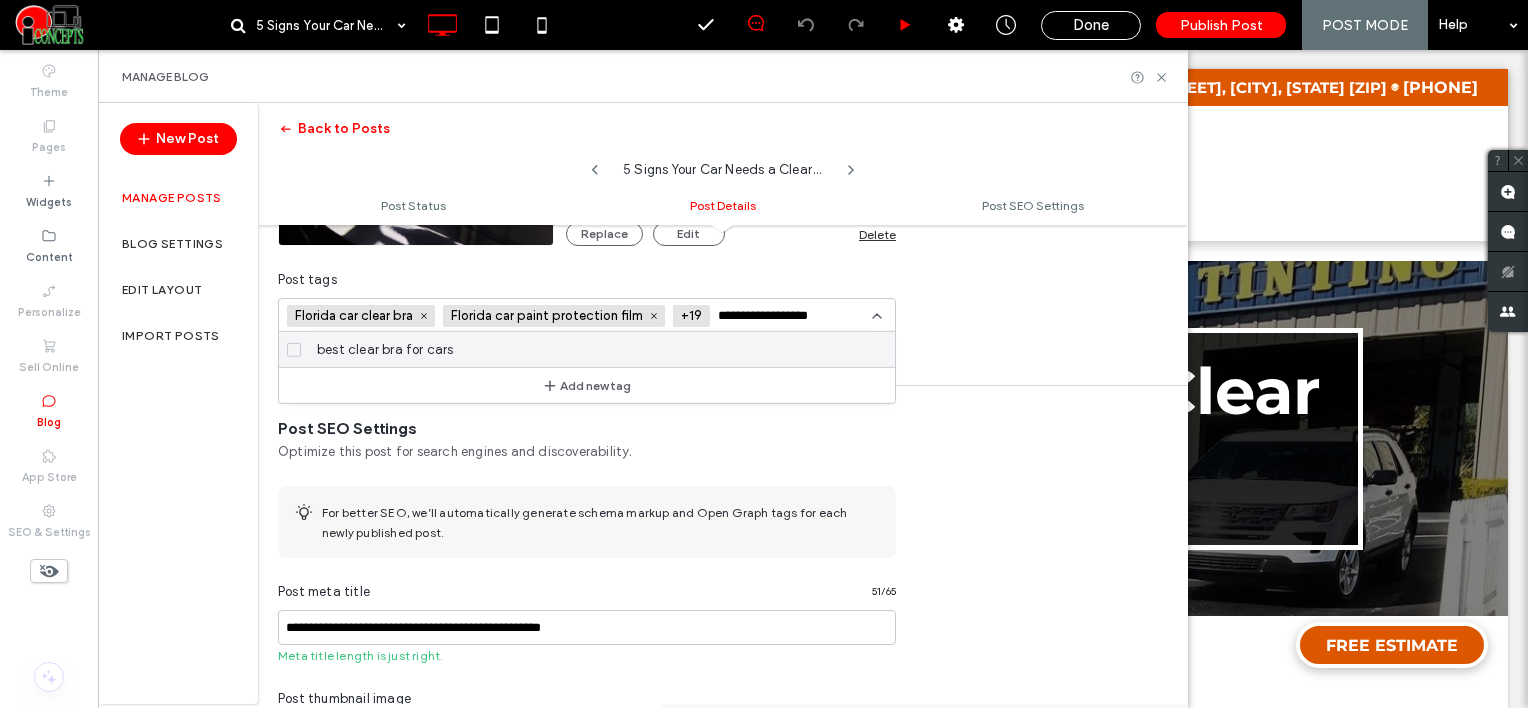 type on "**********" 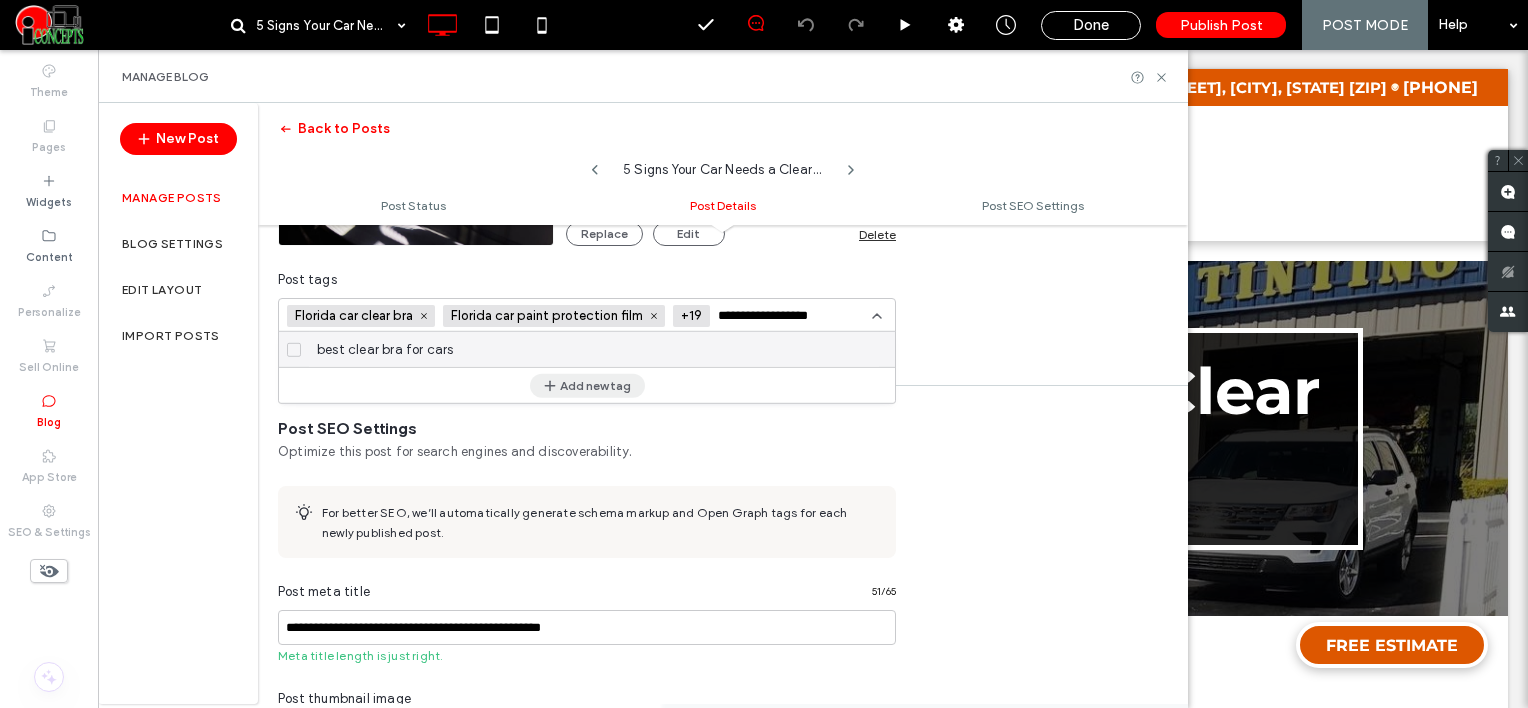 click on "Add new tag" at bounding box center (587, 385) 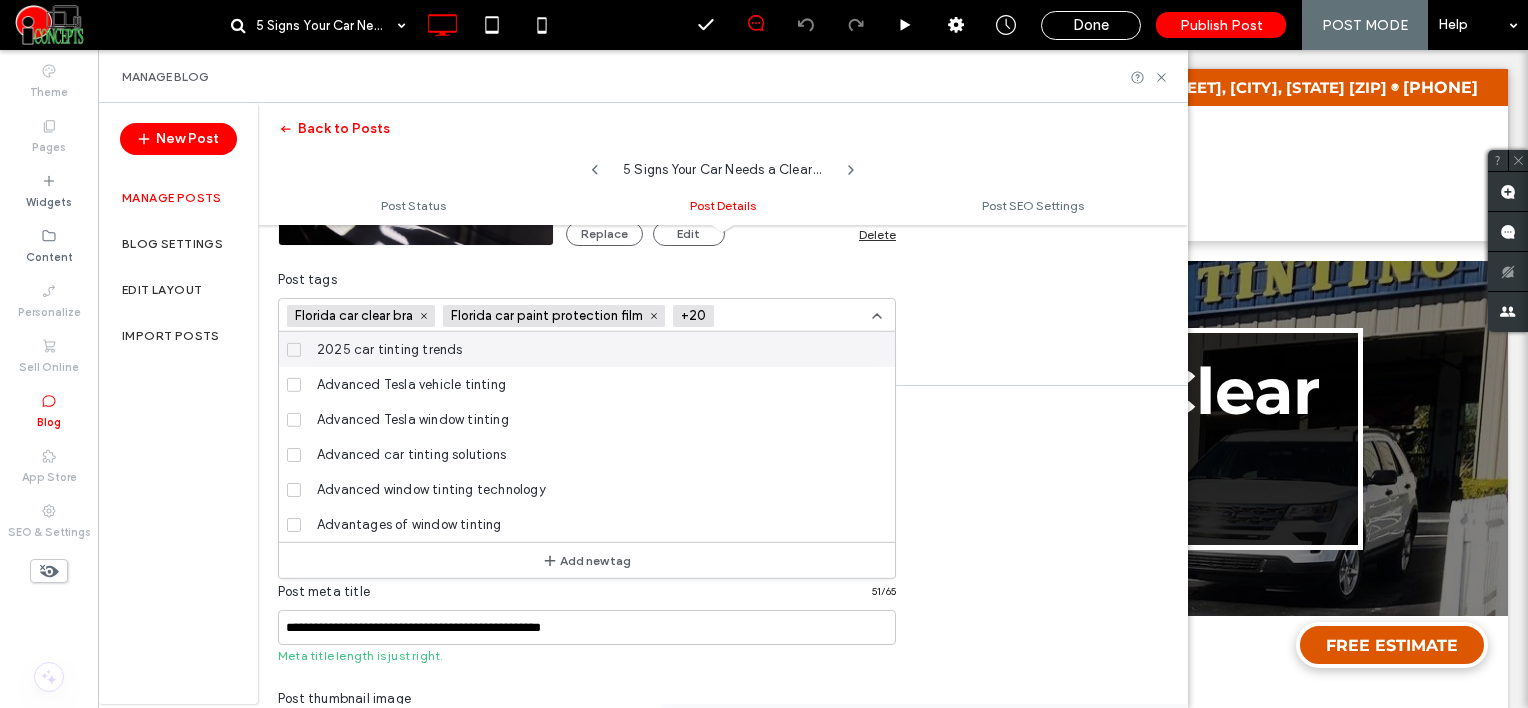 click at bounding box center [791, 316] 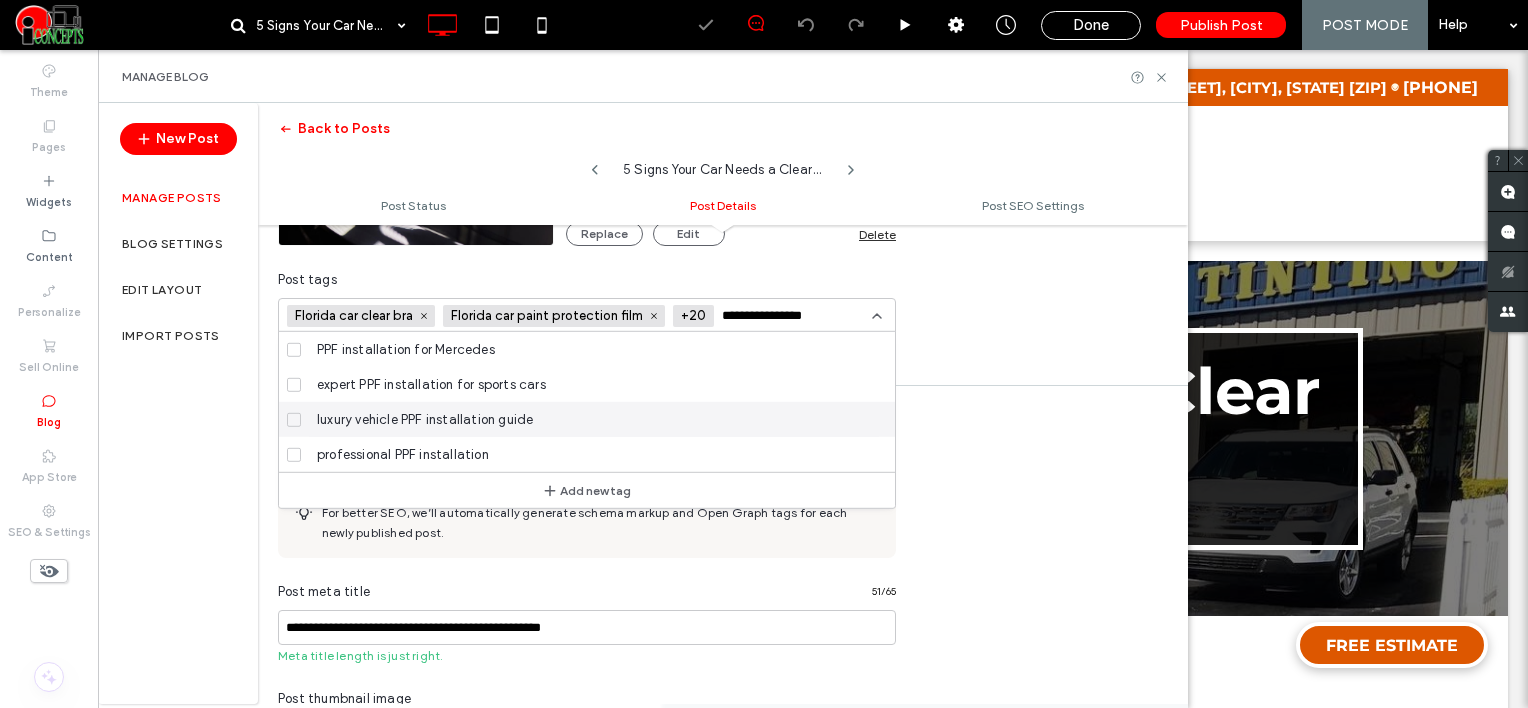 scroll, scrollTop: 891, scrollLeft: 0, axis: vertical 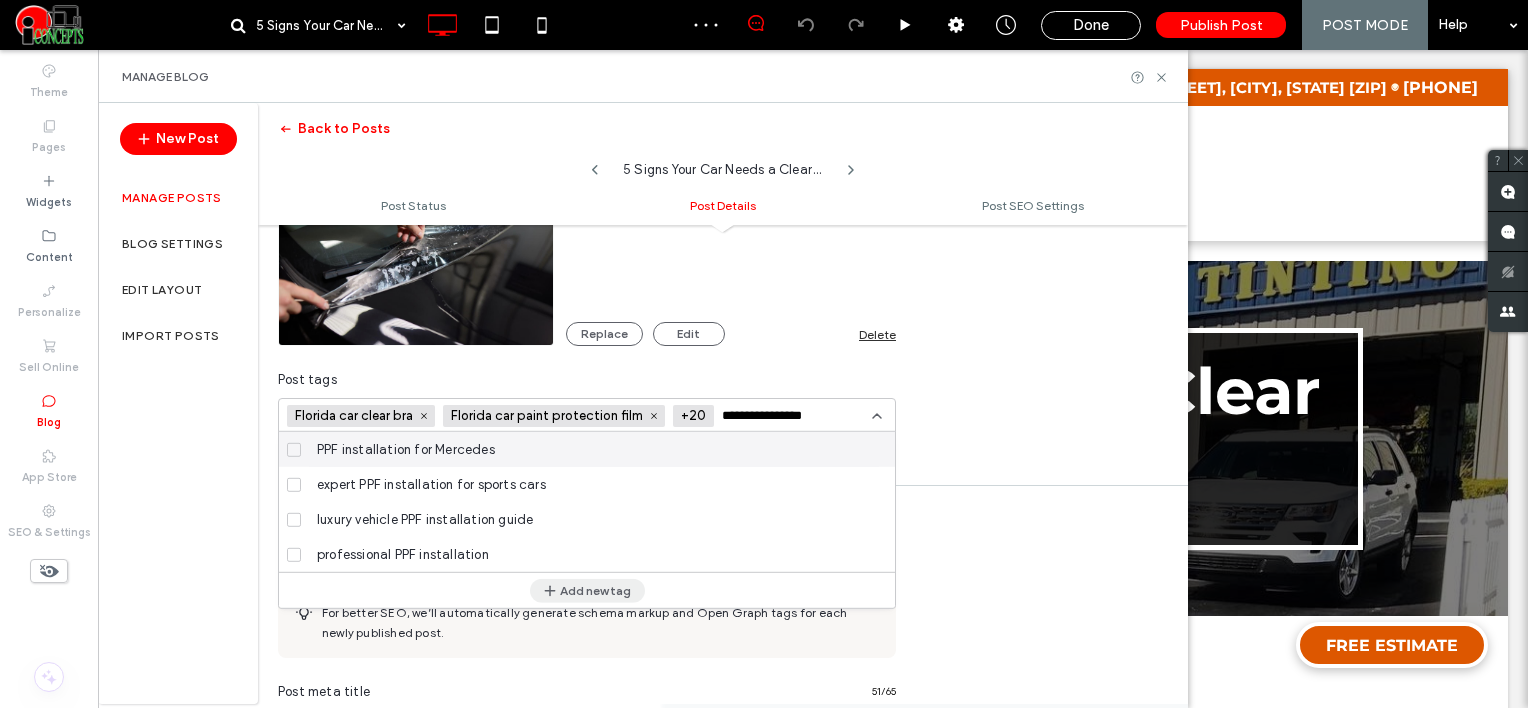 type on "**********" 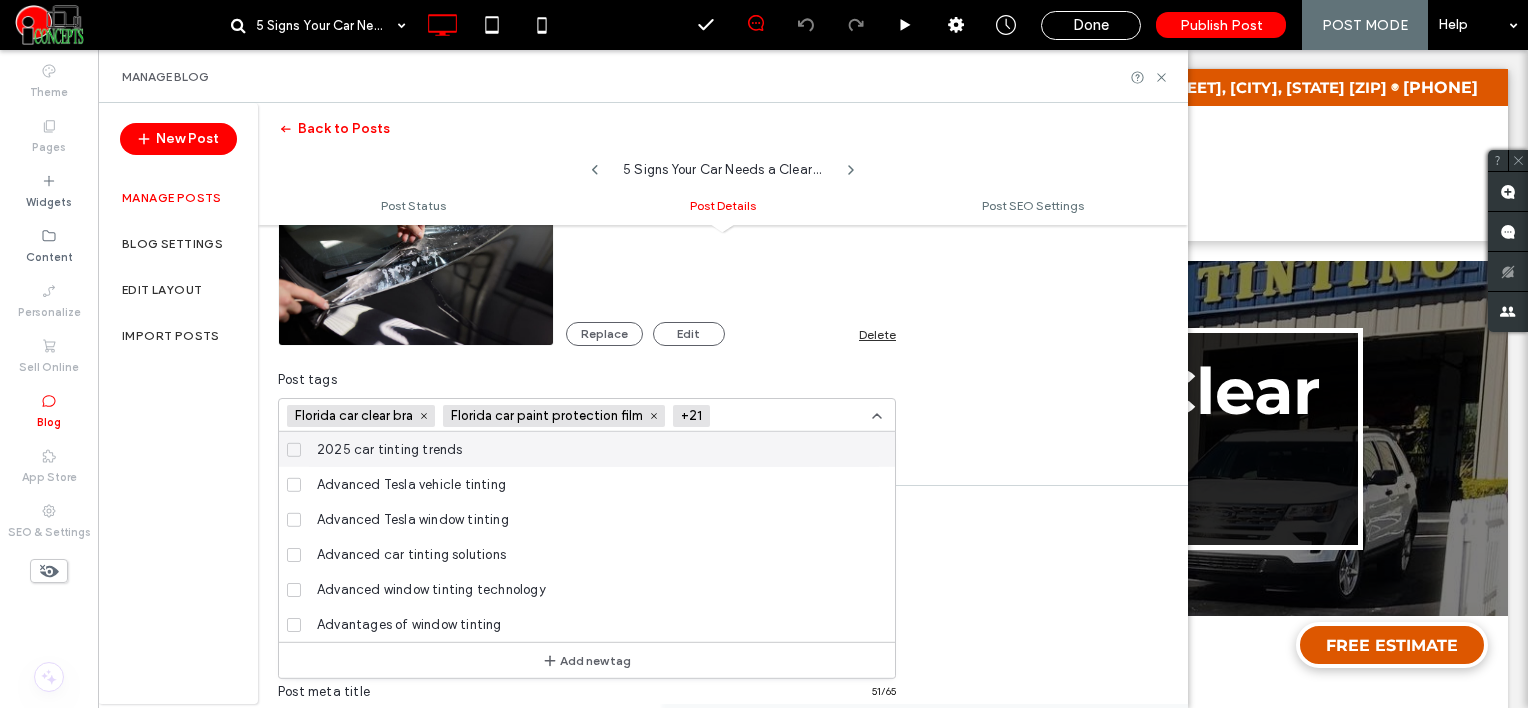 click at bounding box center [787, 416] 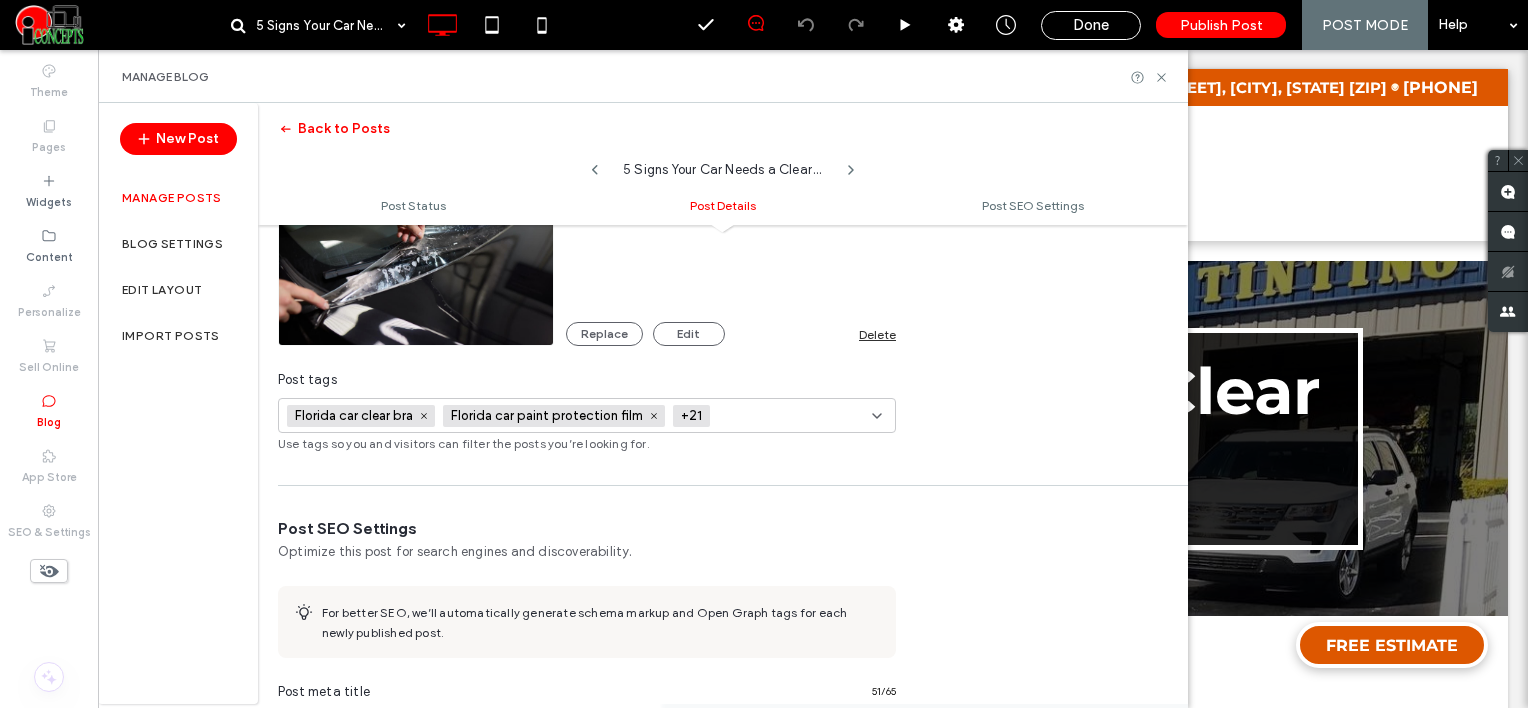 paste on "**********" 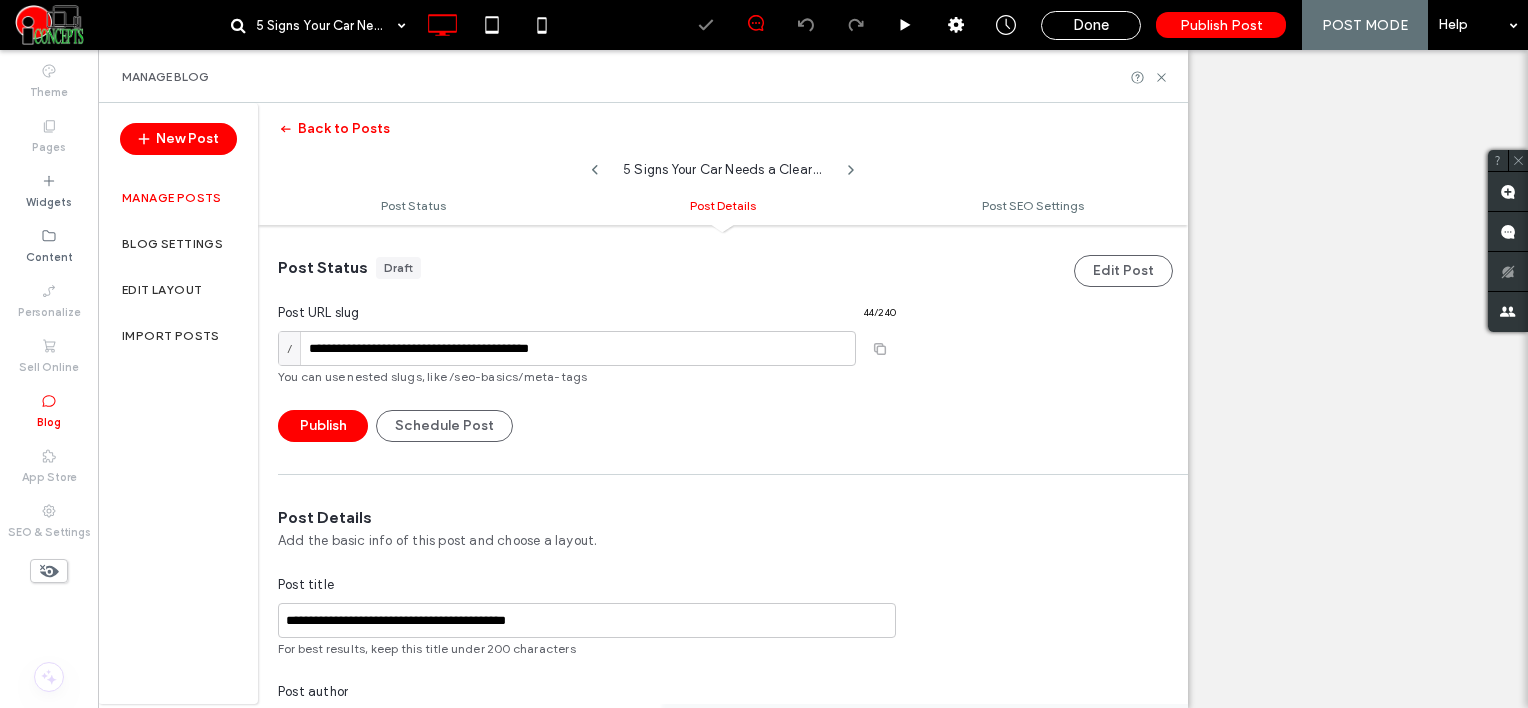 scroll, scrollTop: 0, scrollLeft: 0, axis: both 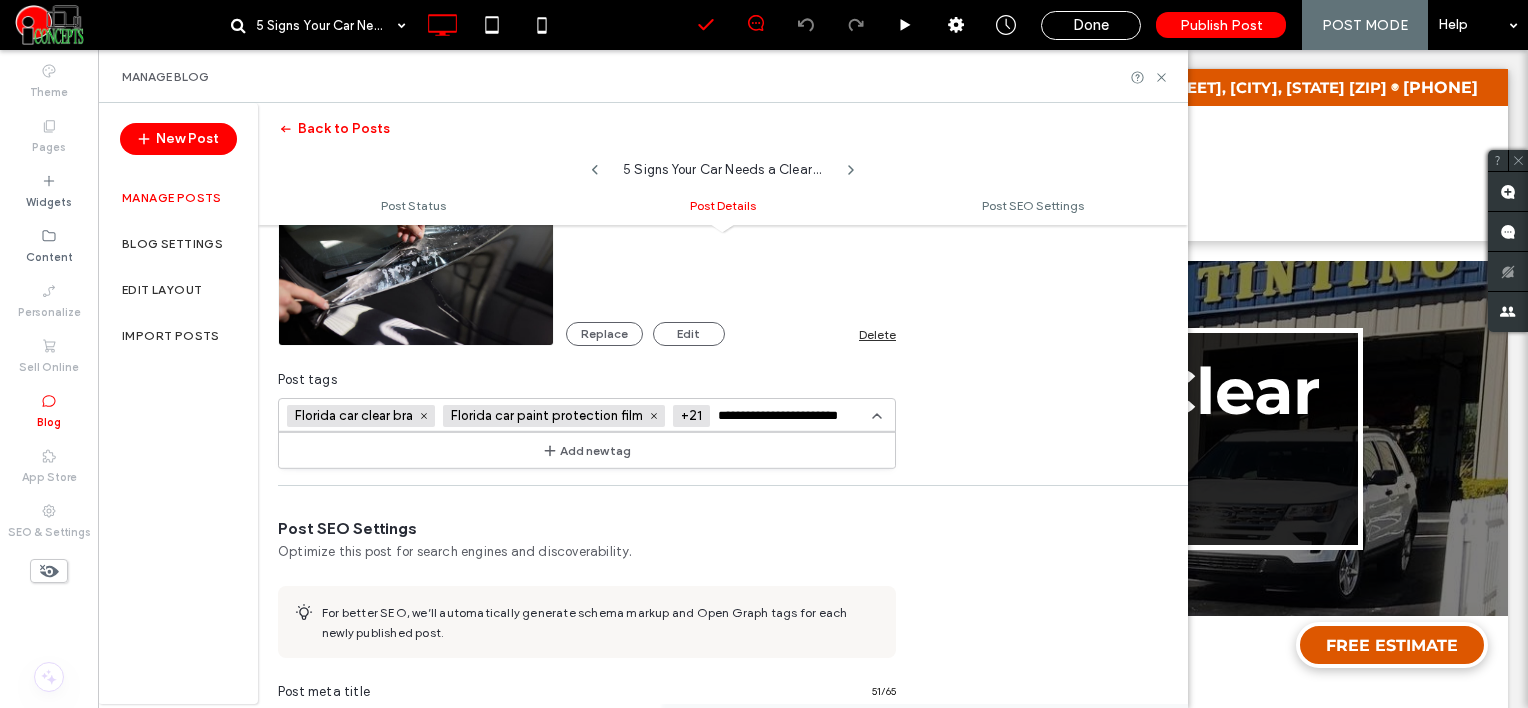 type on "**********" 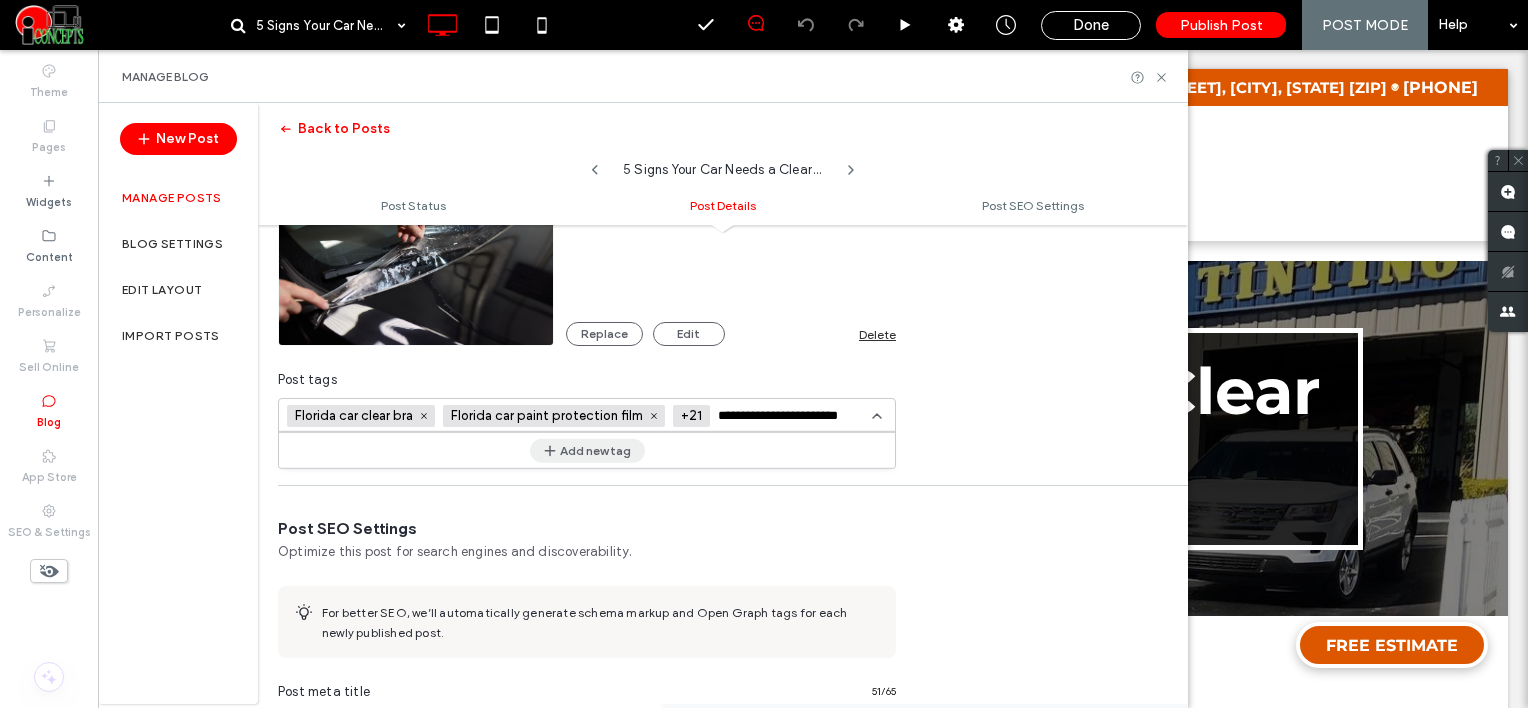click on "Add new tag" at bounding box center [587, 450] 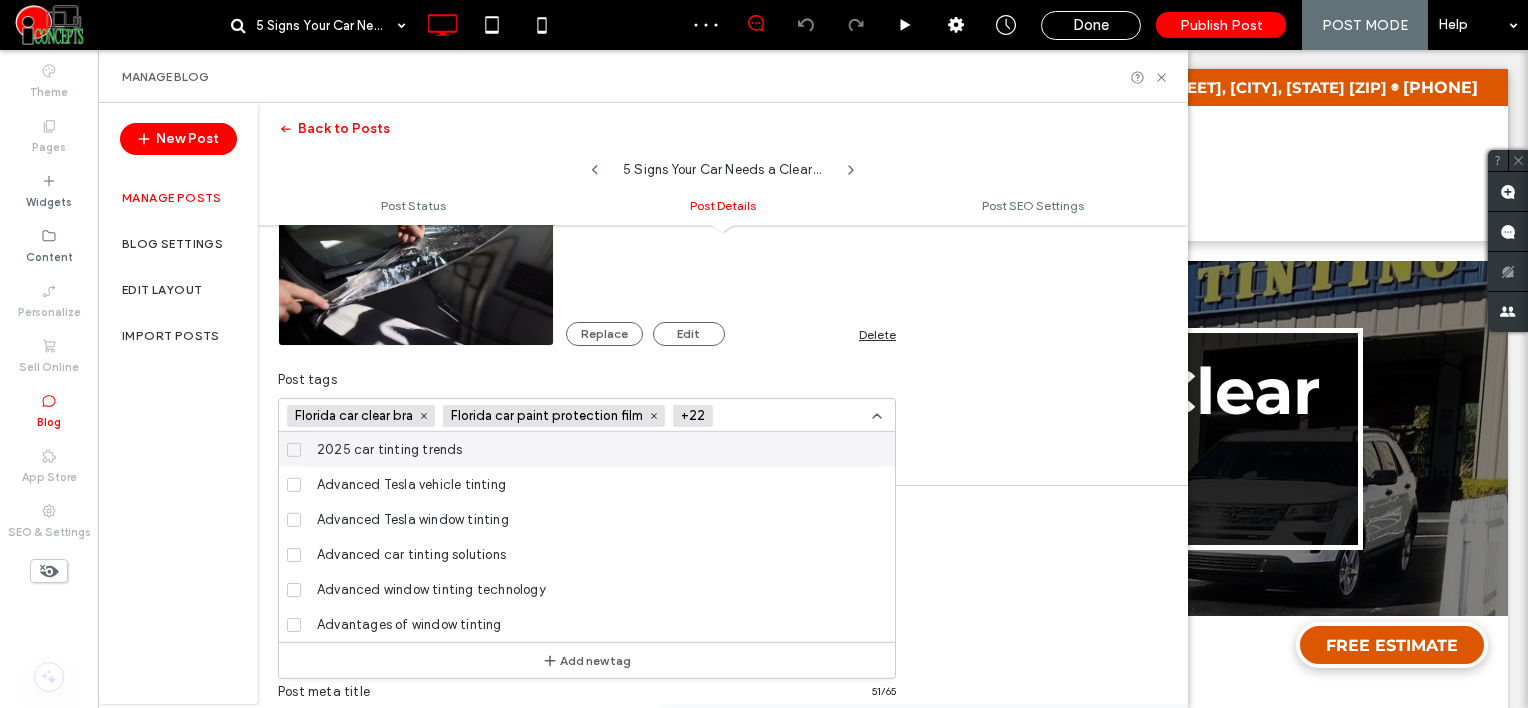 click at bounding box center [794, 416] 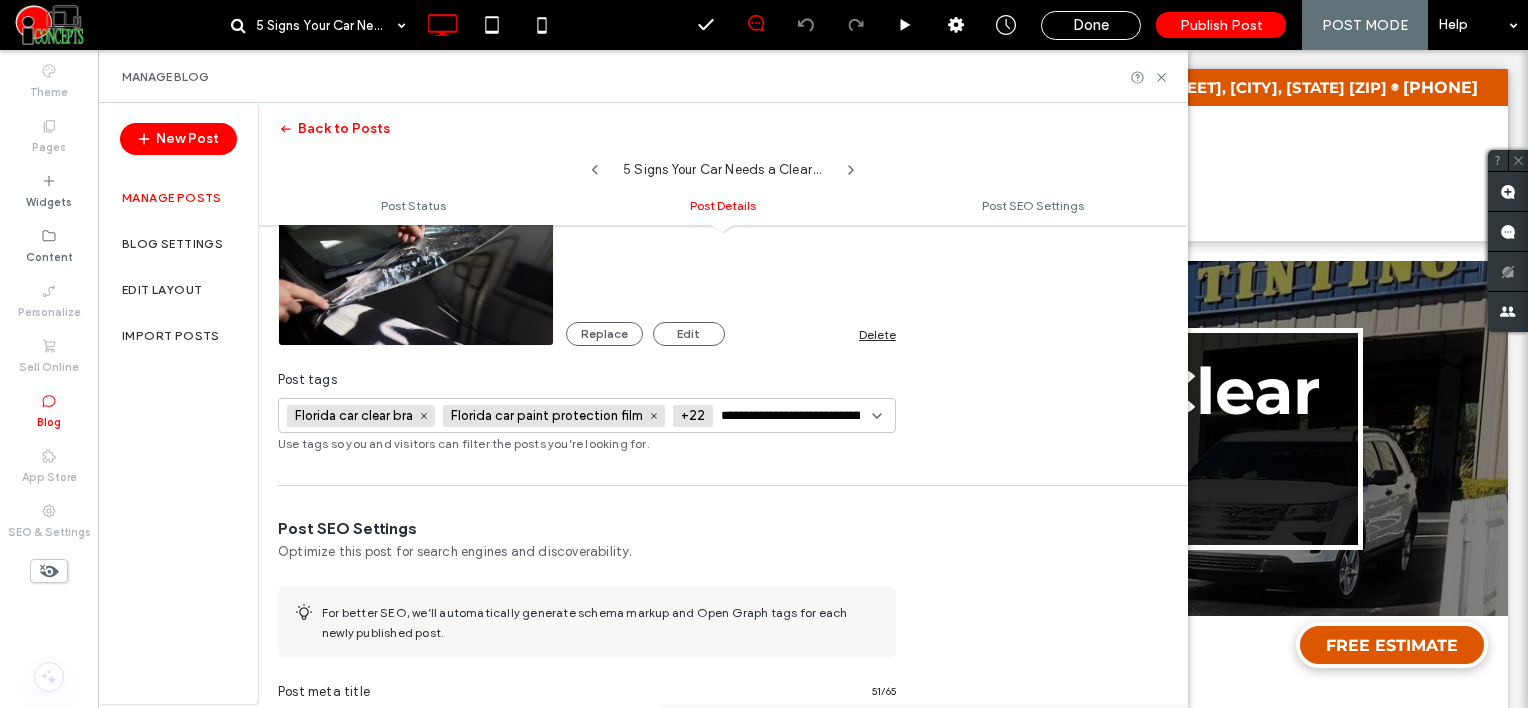 scroll, scrollTop: 0, scrollLeft: 35, axis: horizontal 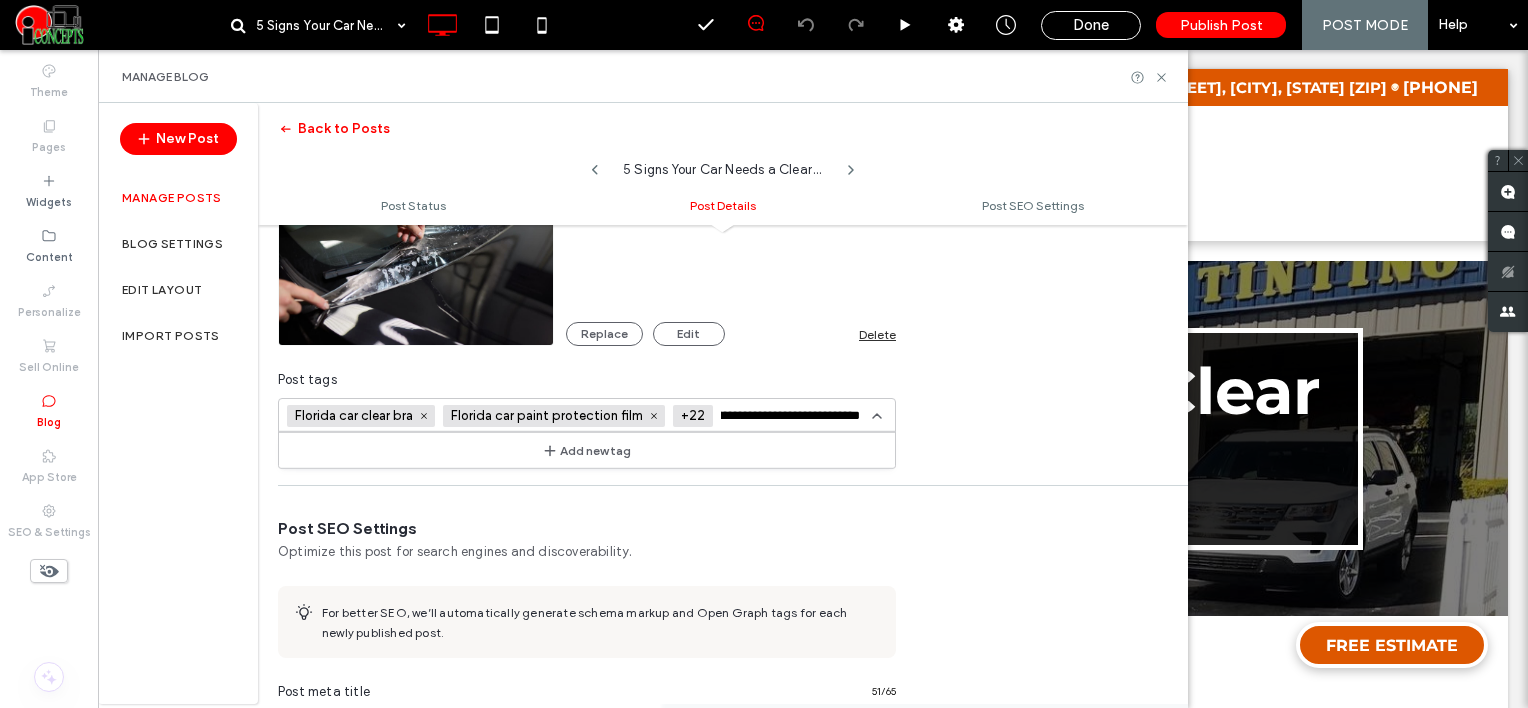 type on "**********" 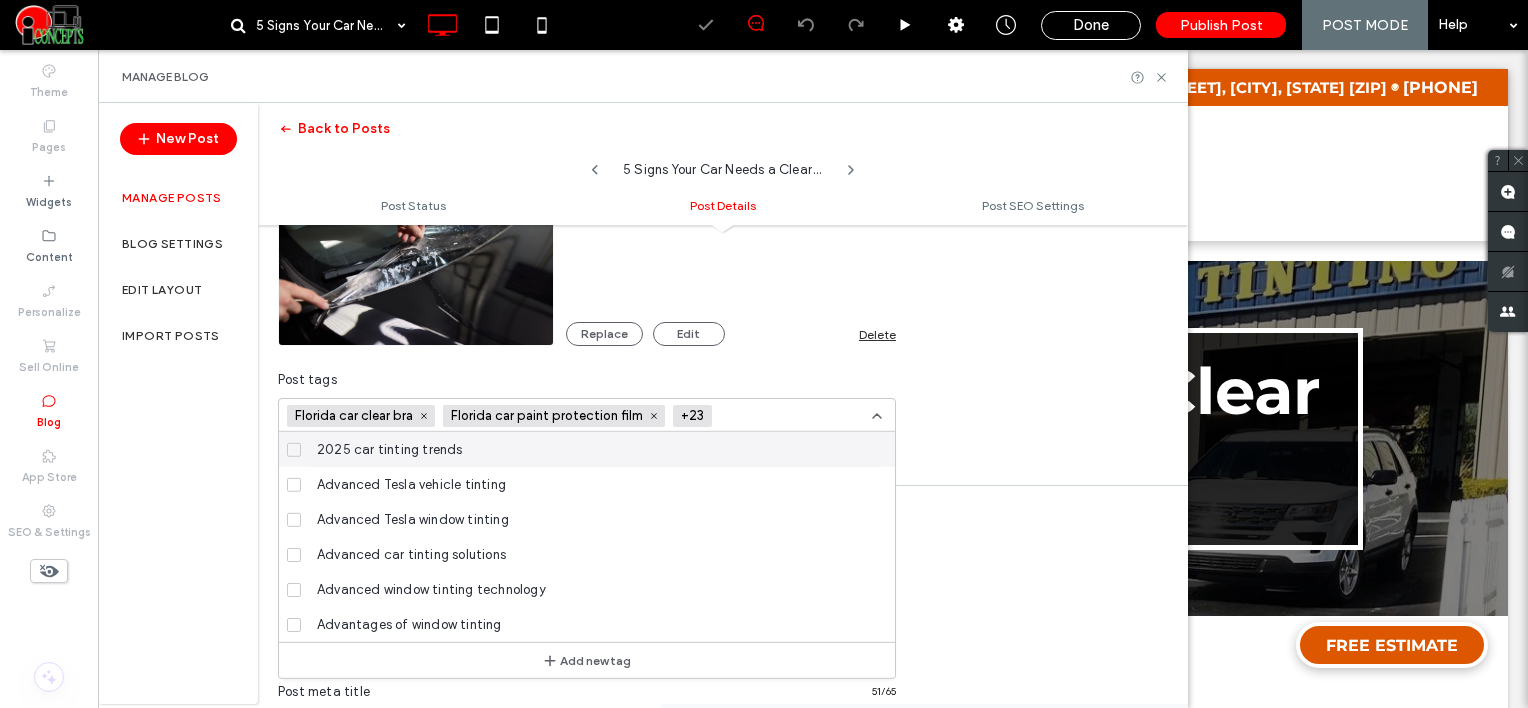 click at bounding box center [793, 416] 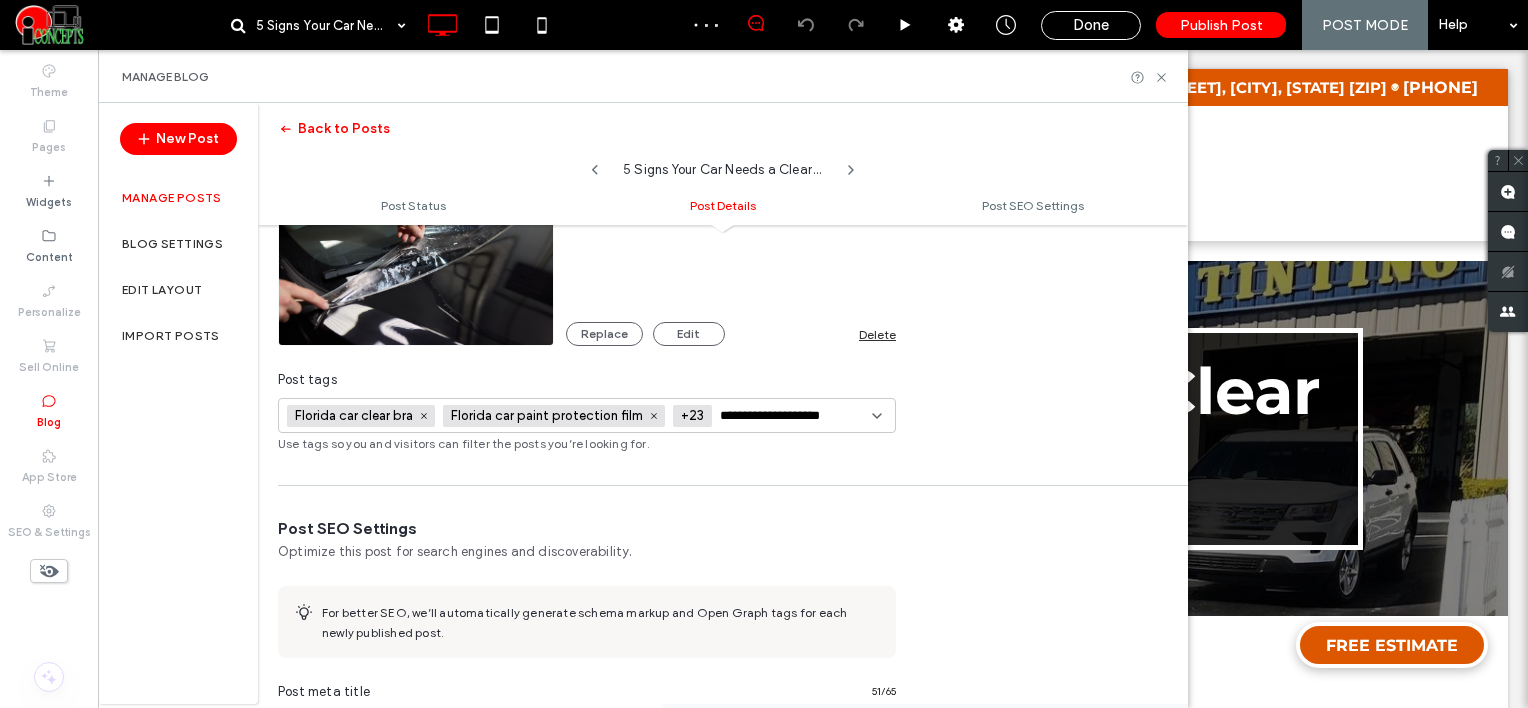 scroll, scrollTop: 0, scrollLeft: 0, axis: both 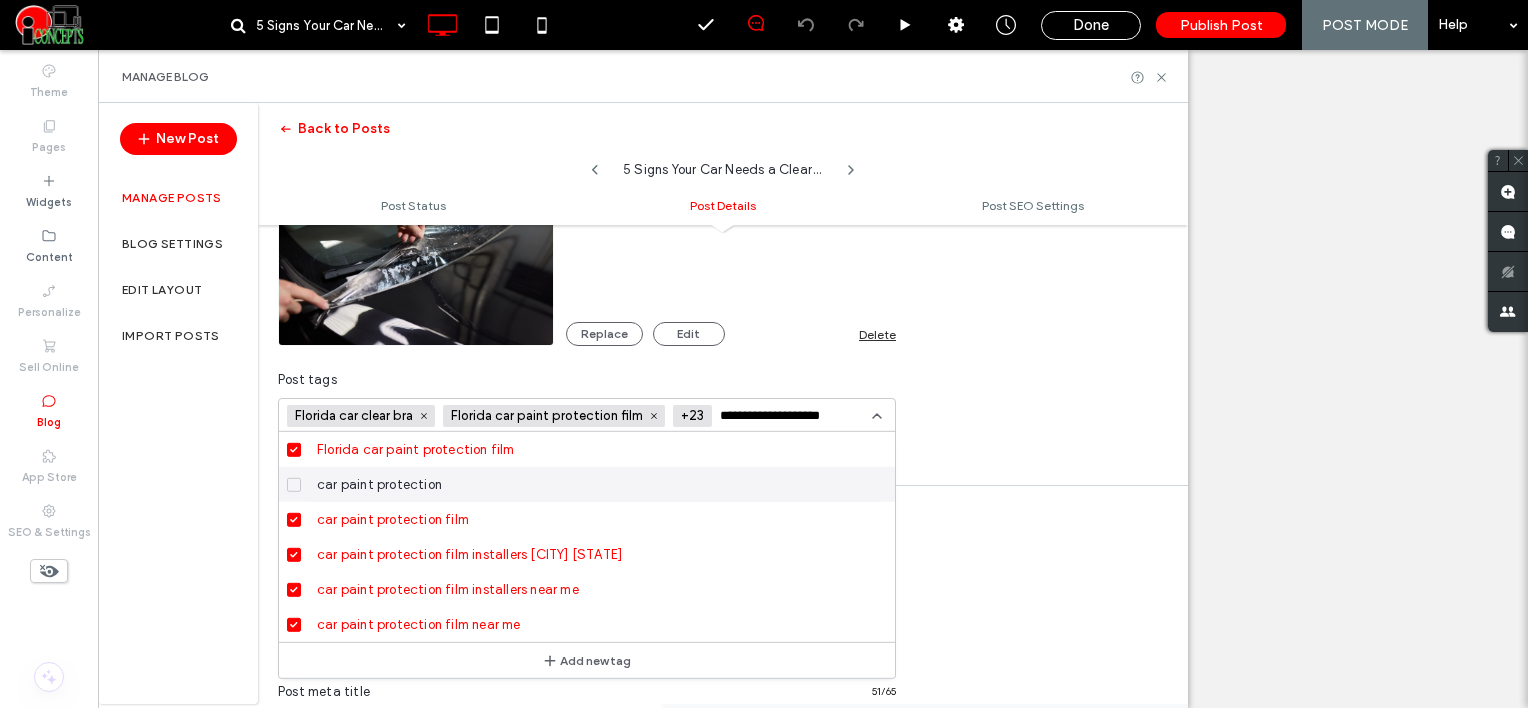type on "**********" 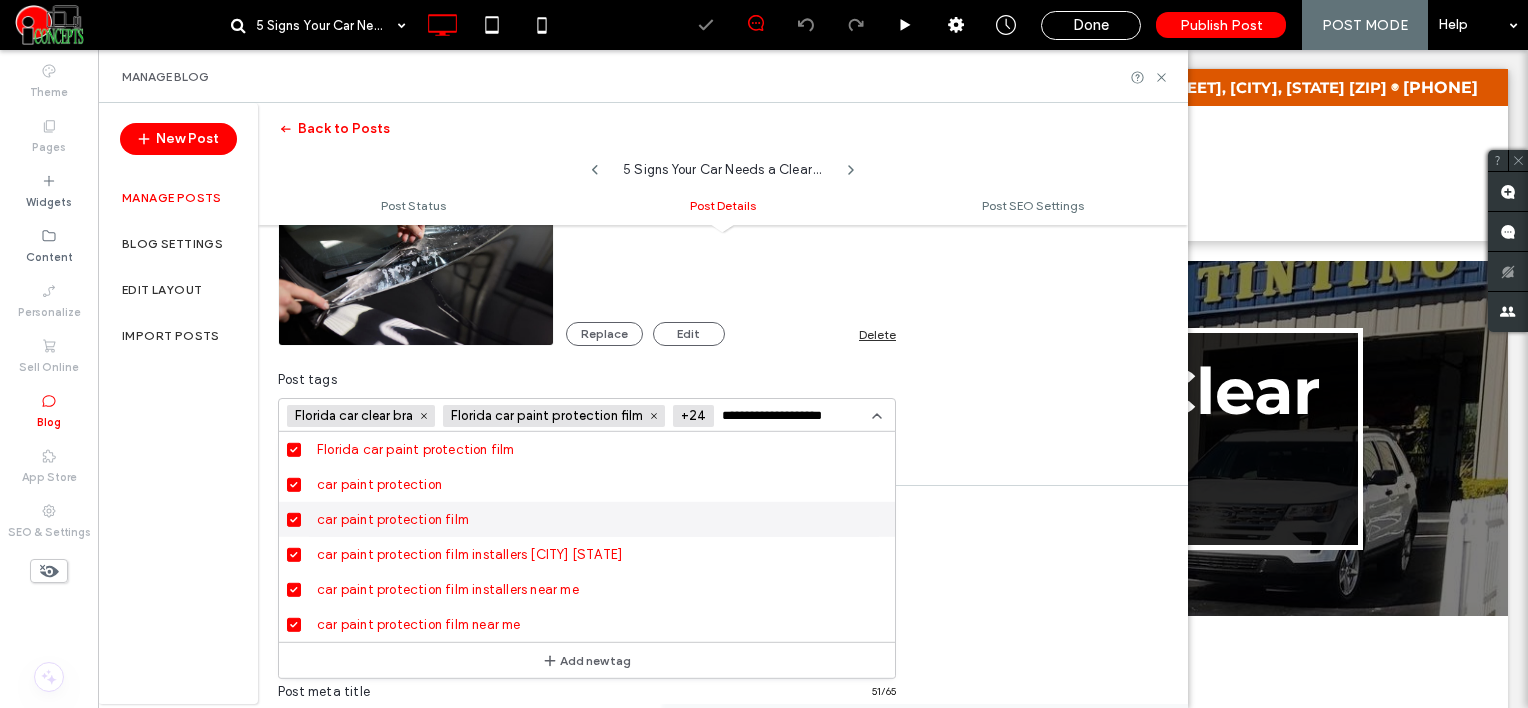scroll, scrollTop: 0, scrollLeft: 0, axis: both 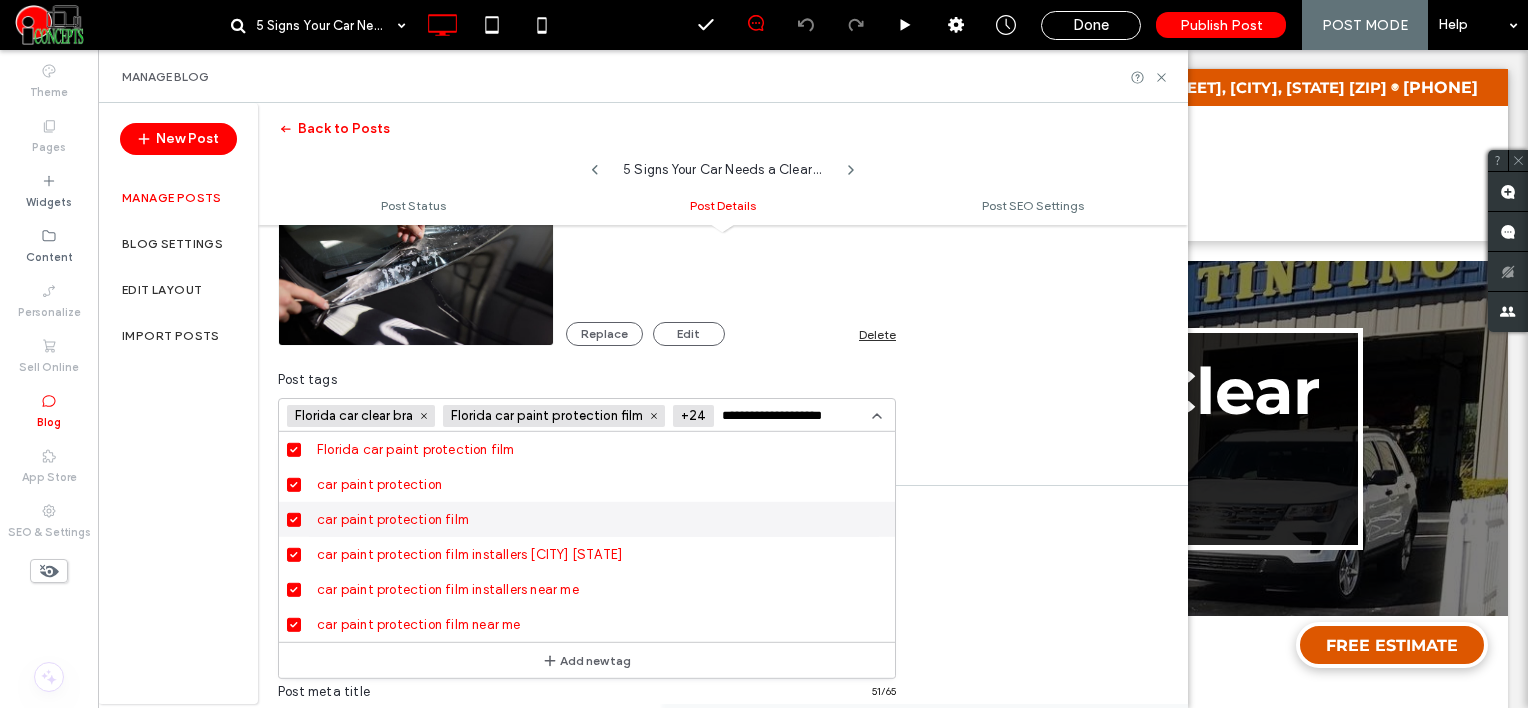 click on "**********" at bounding box center [795, 416] 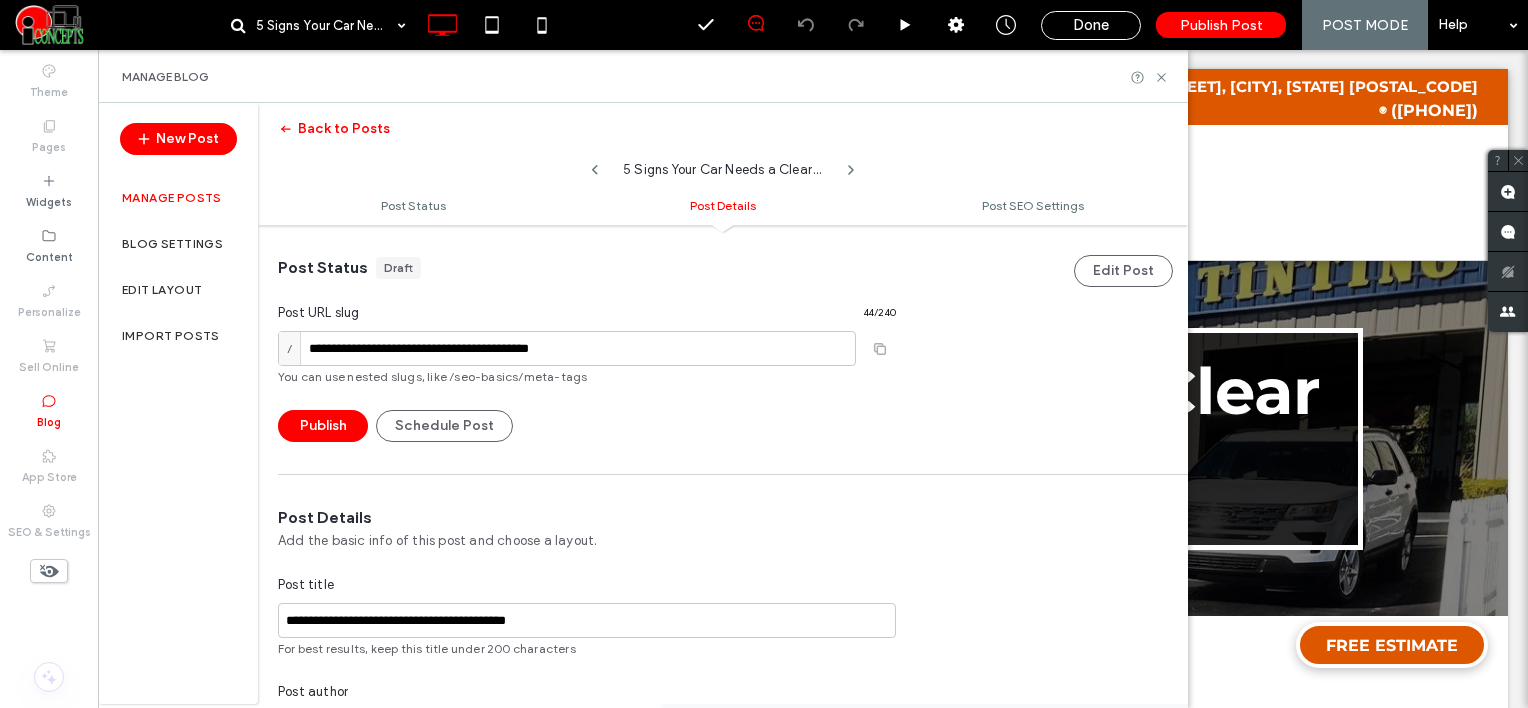 scroll, scrollTop: 0, scrollLeft: 0, axis: both 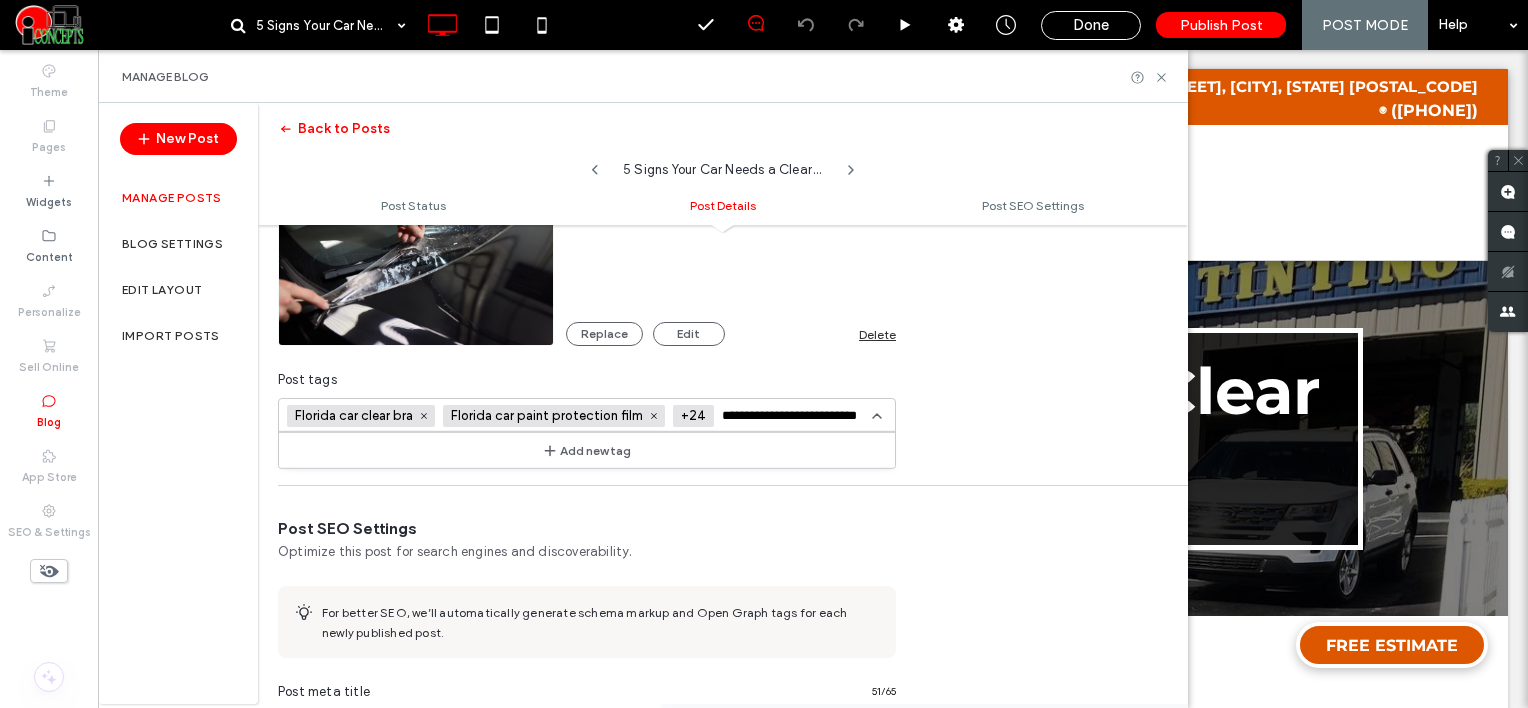 type on "**********" 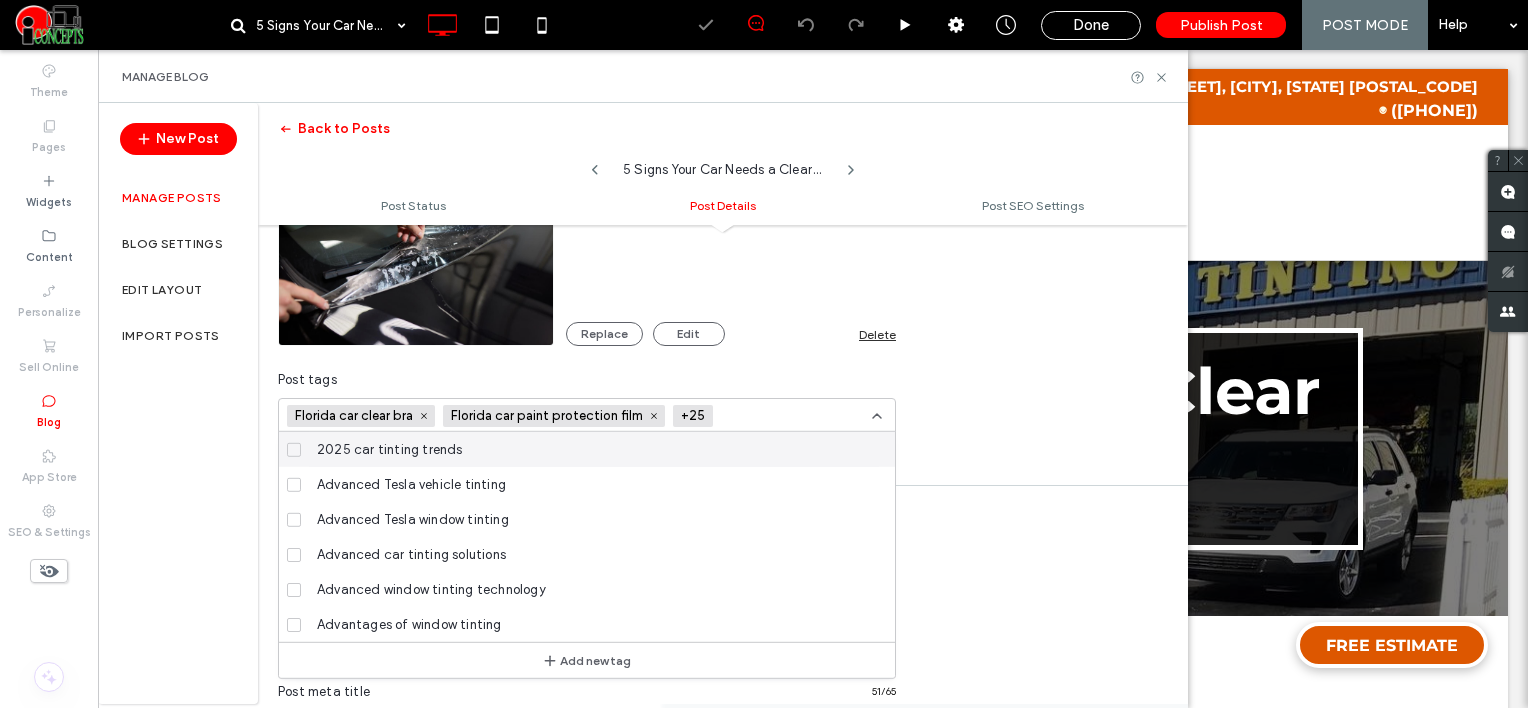 click at bounding box center [794, 416] 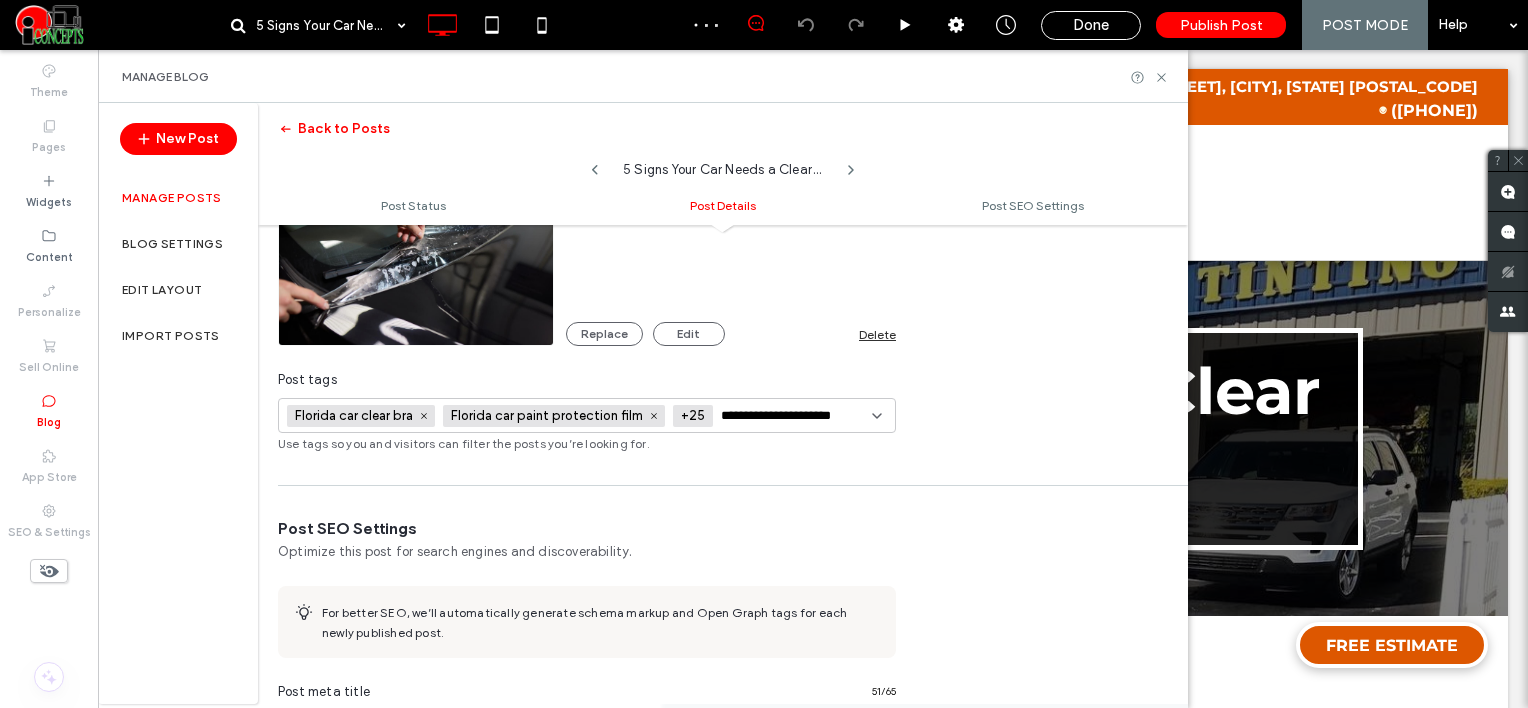 scroll, scrollTop: 0, scrollLeft: 0, axis: both 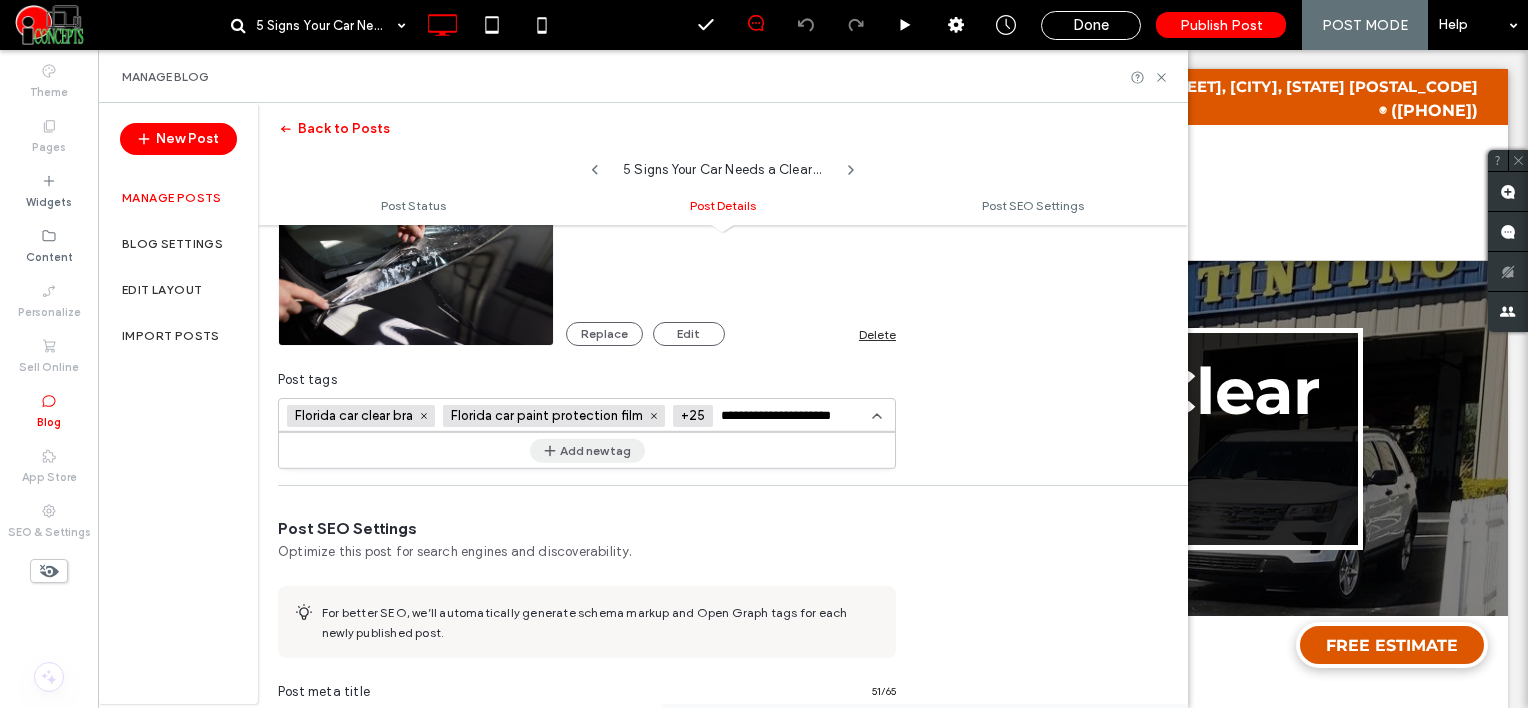 type on "**********" 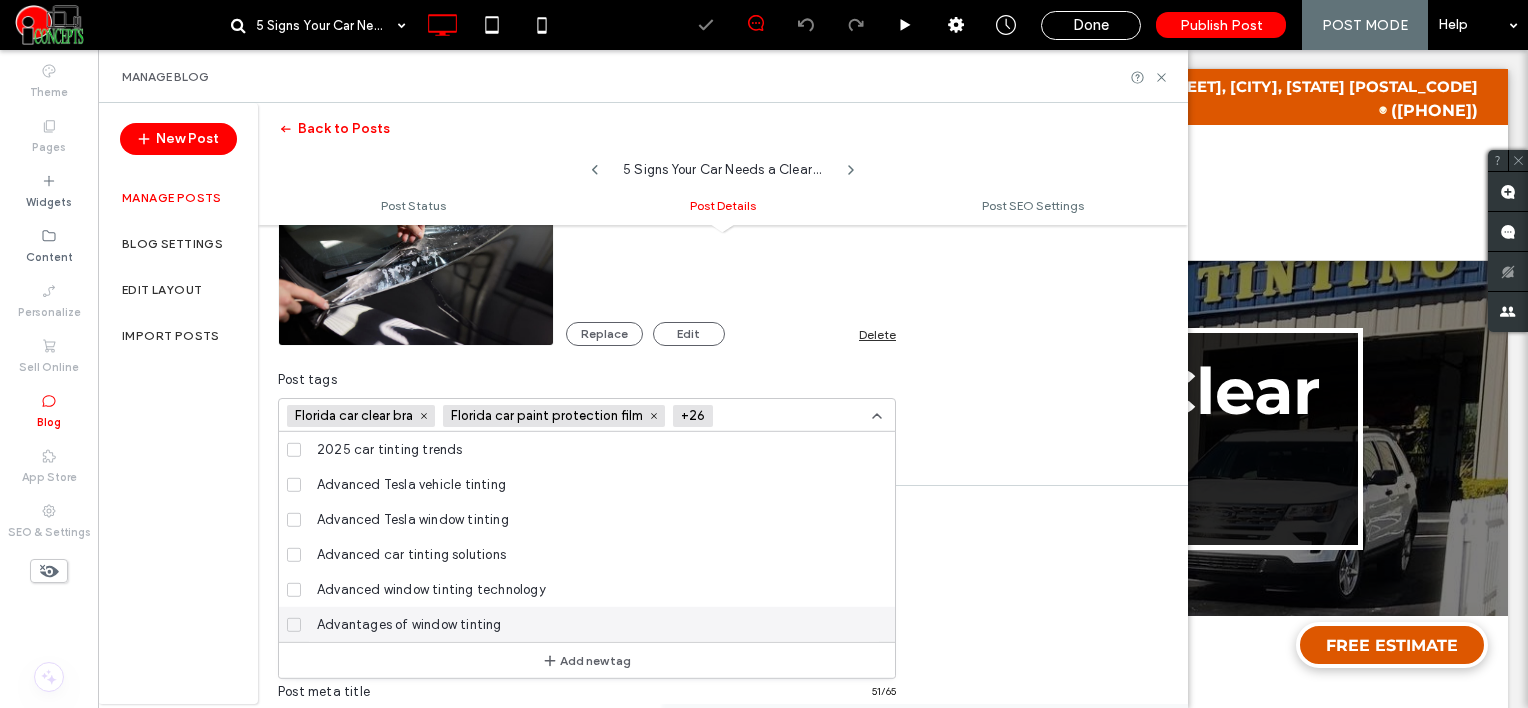 click at bounding box center [794, 416] 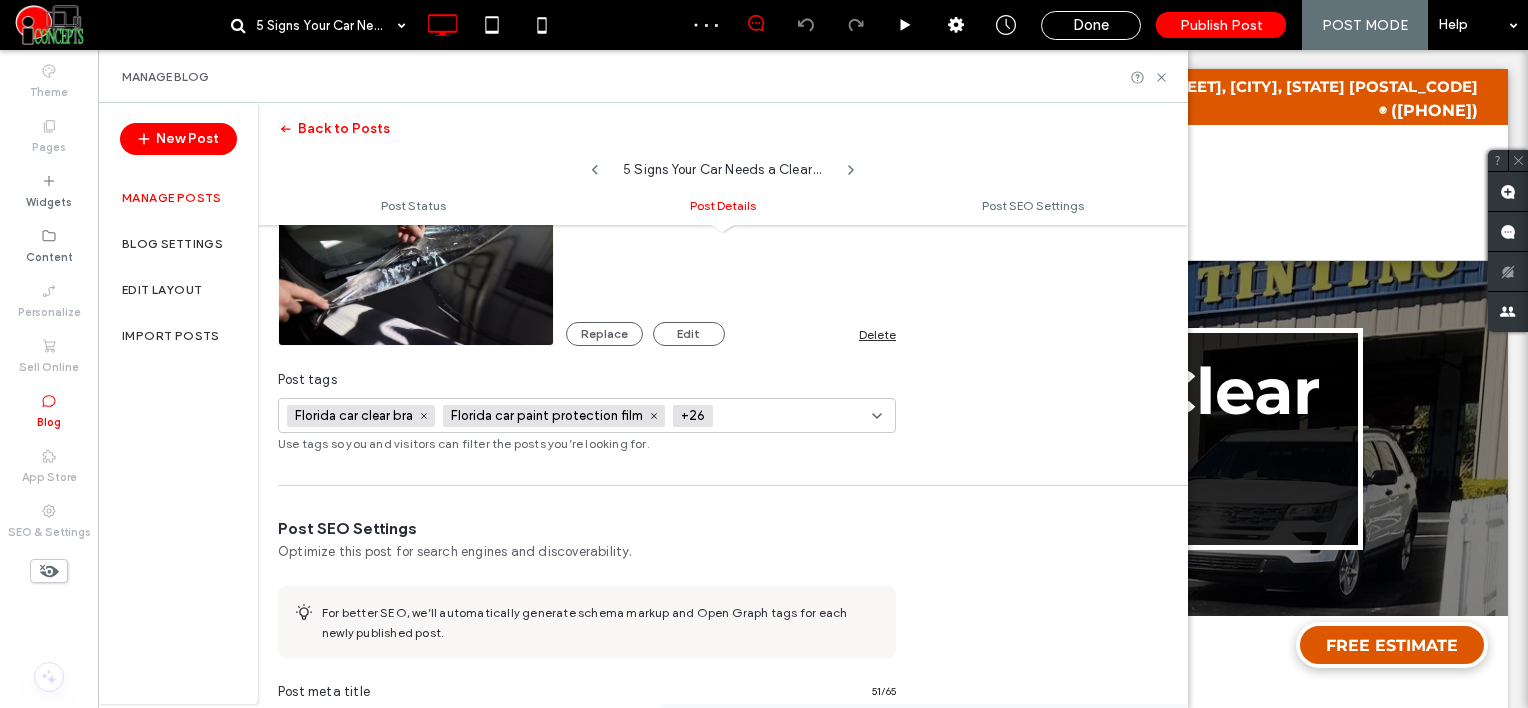 paste on "**********" 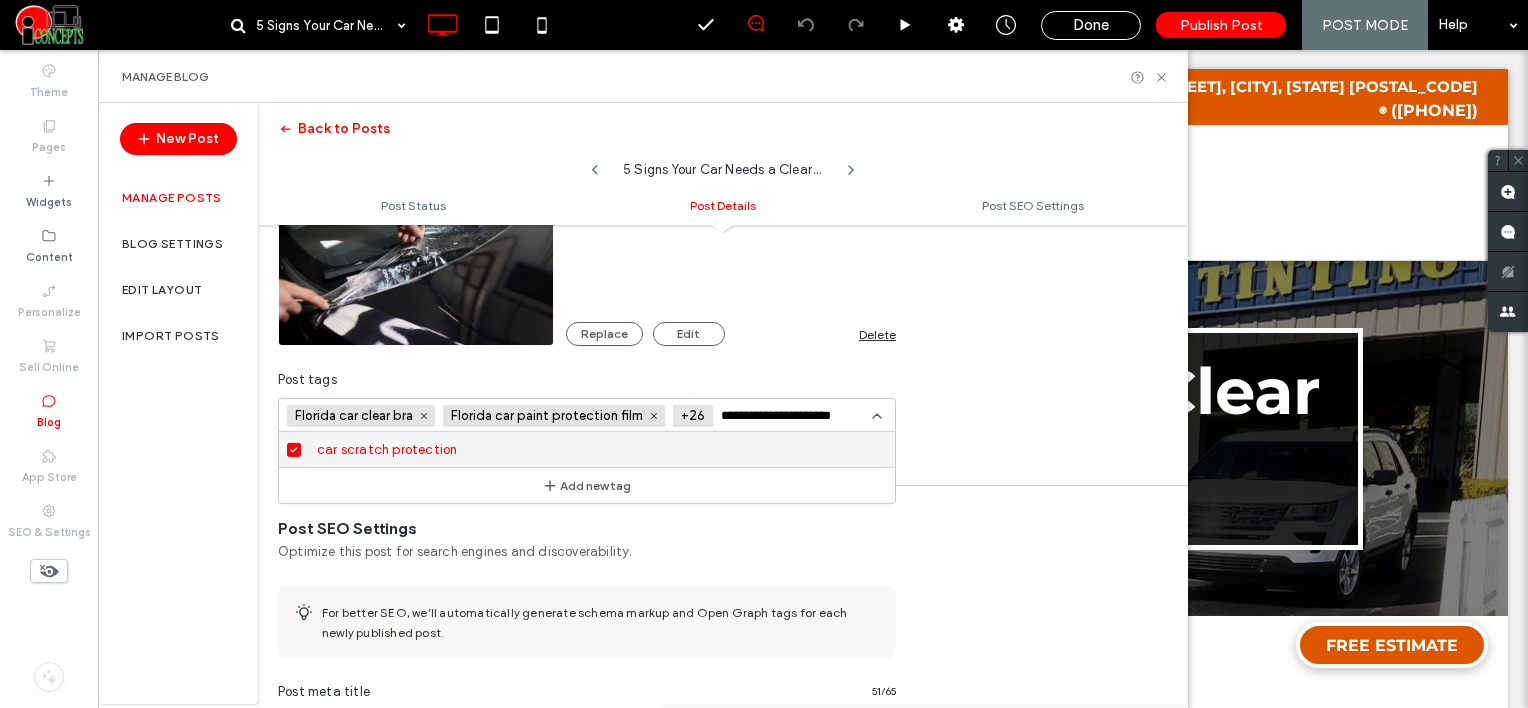 paste 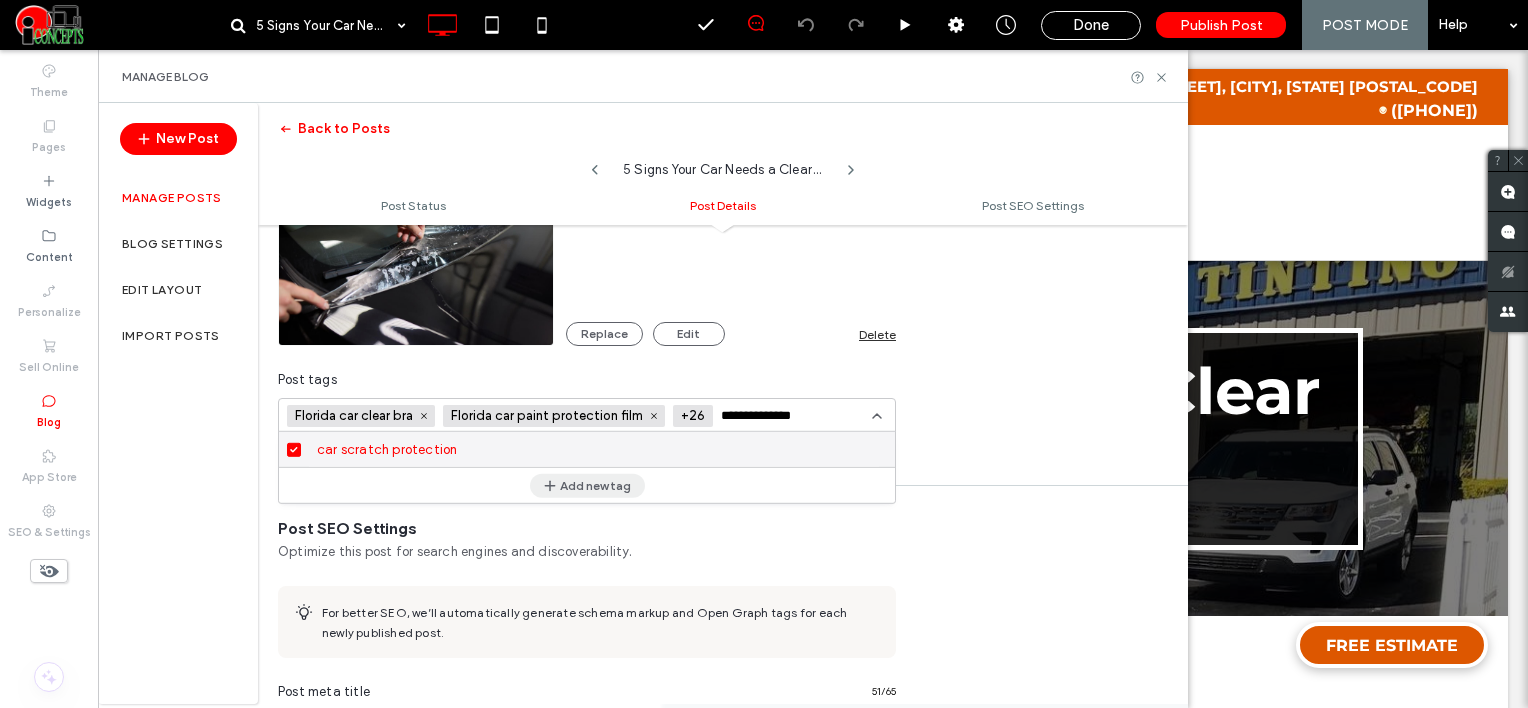 type on "**********" 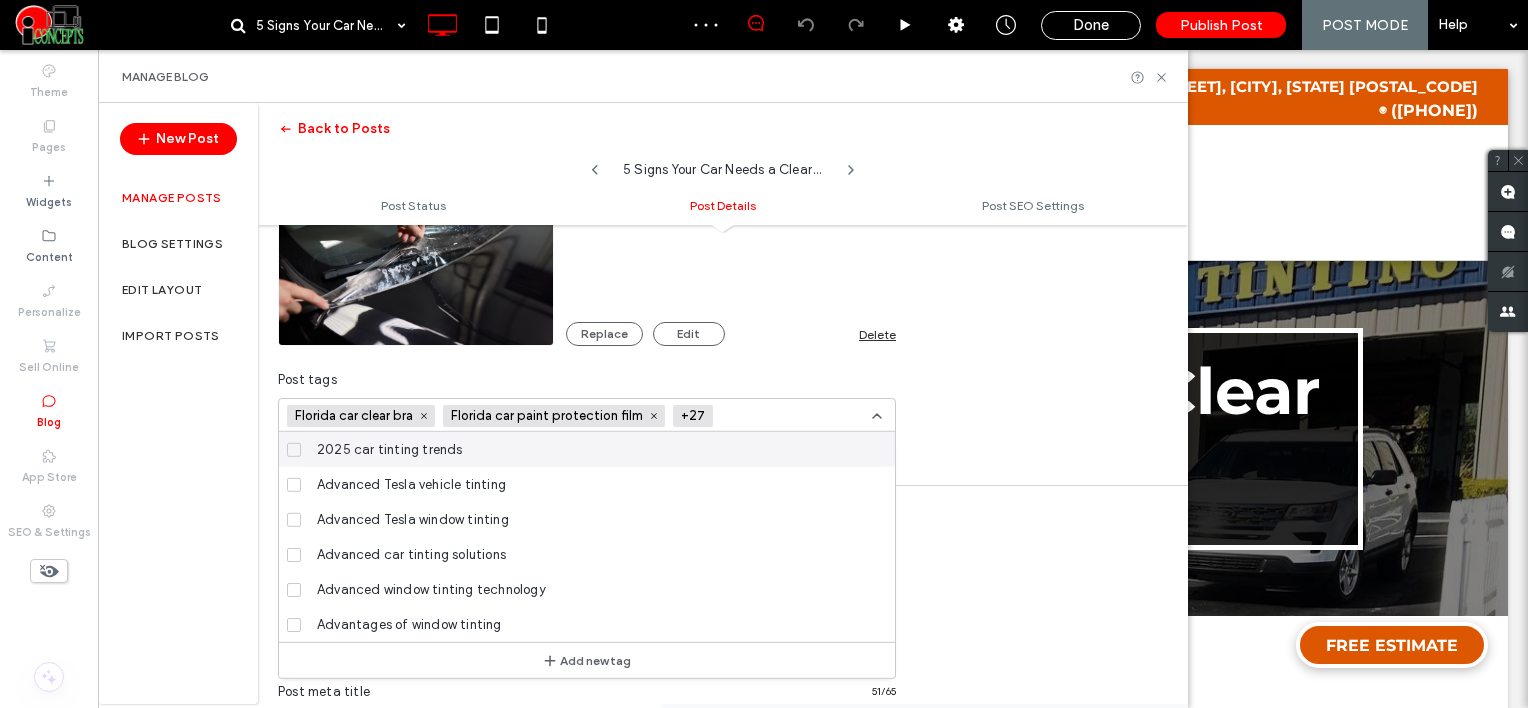 click at bounding box center (794, 416) 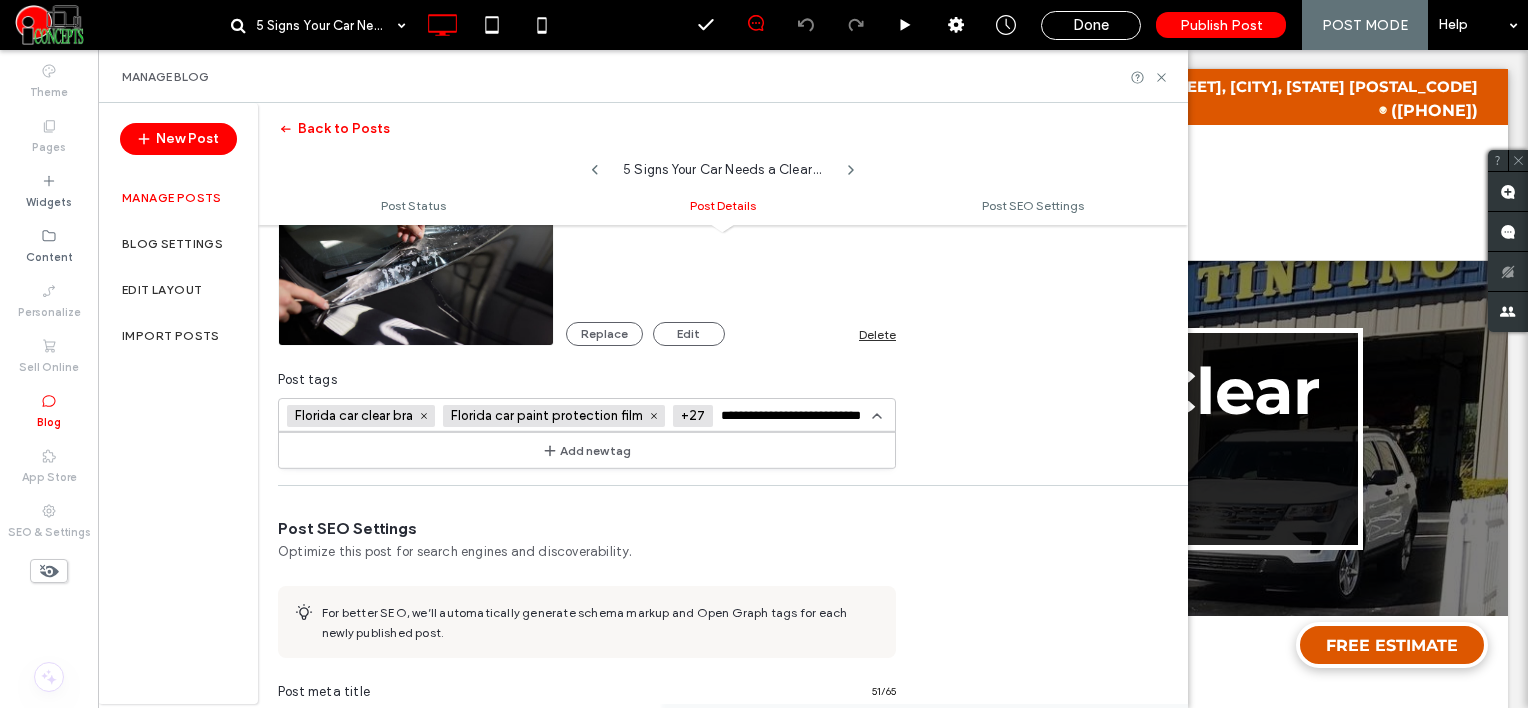 scroll, scrollTop: 0, scrollLeft: 31, axis: horizontal 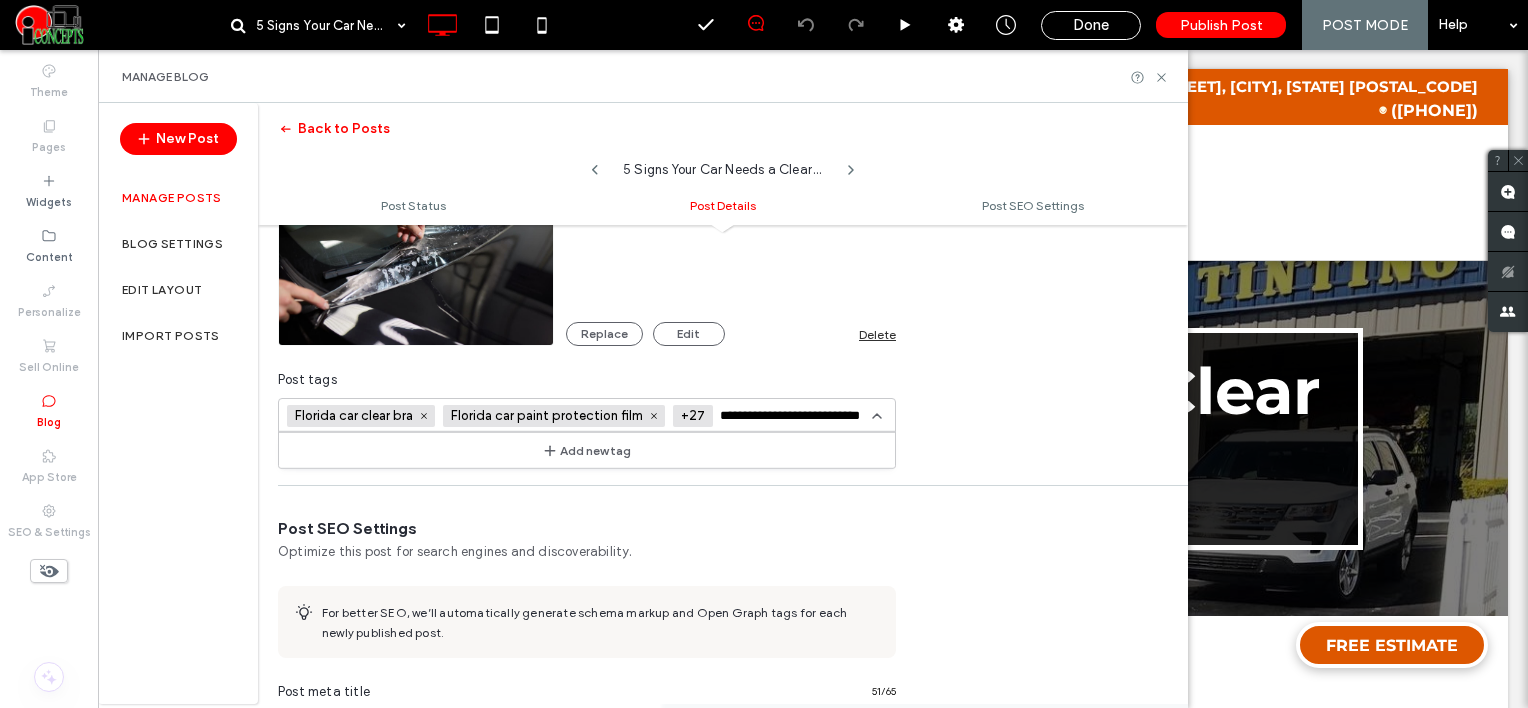 type on "**********" 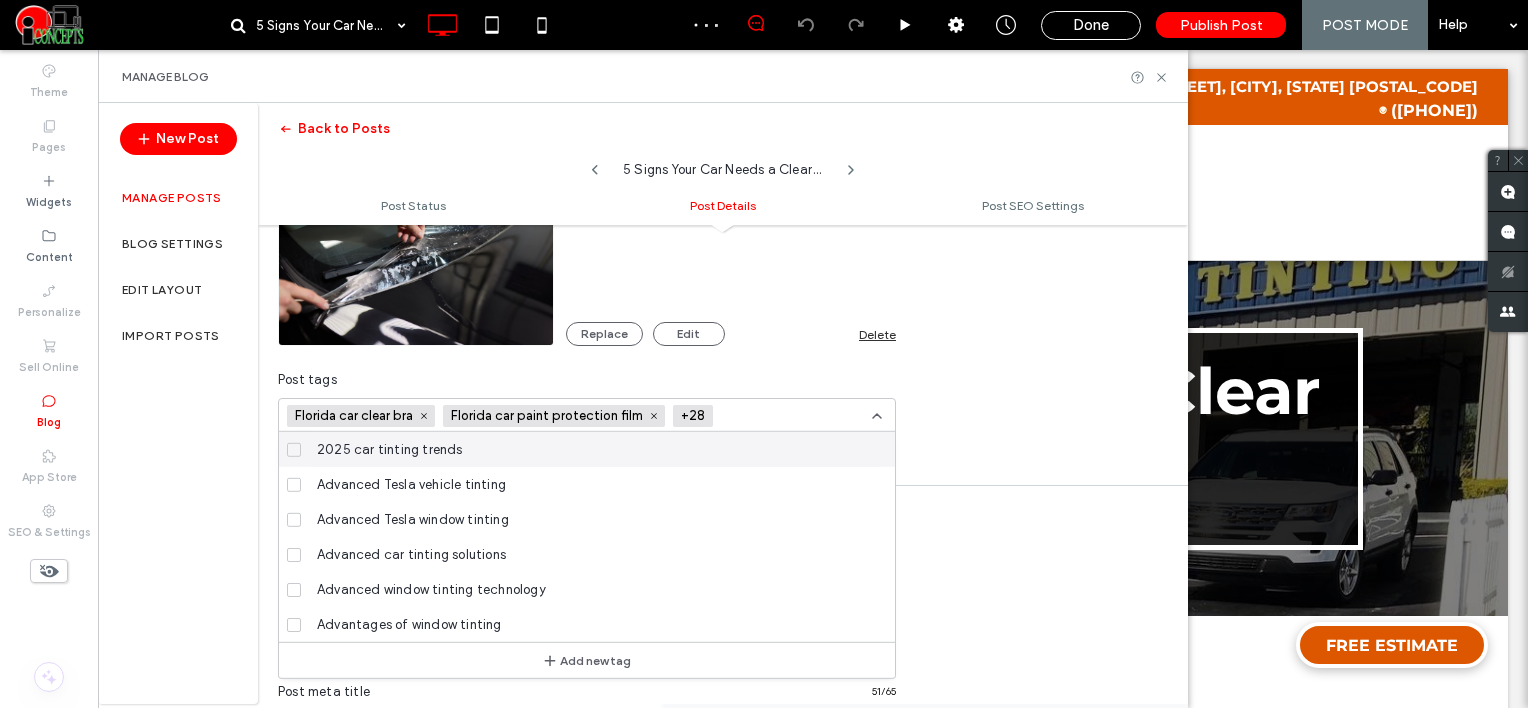 scroll, scrollTop: 0, scrollLeft: 0, axis: both 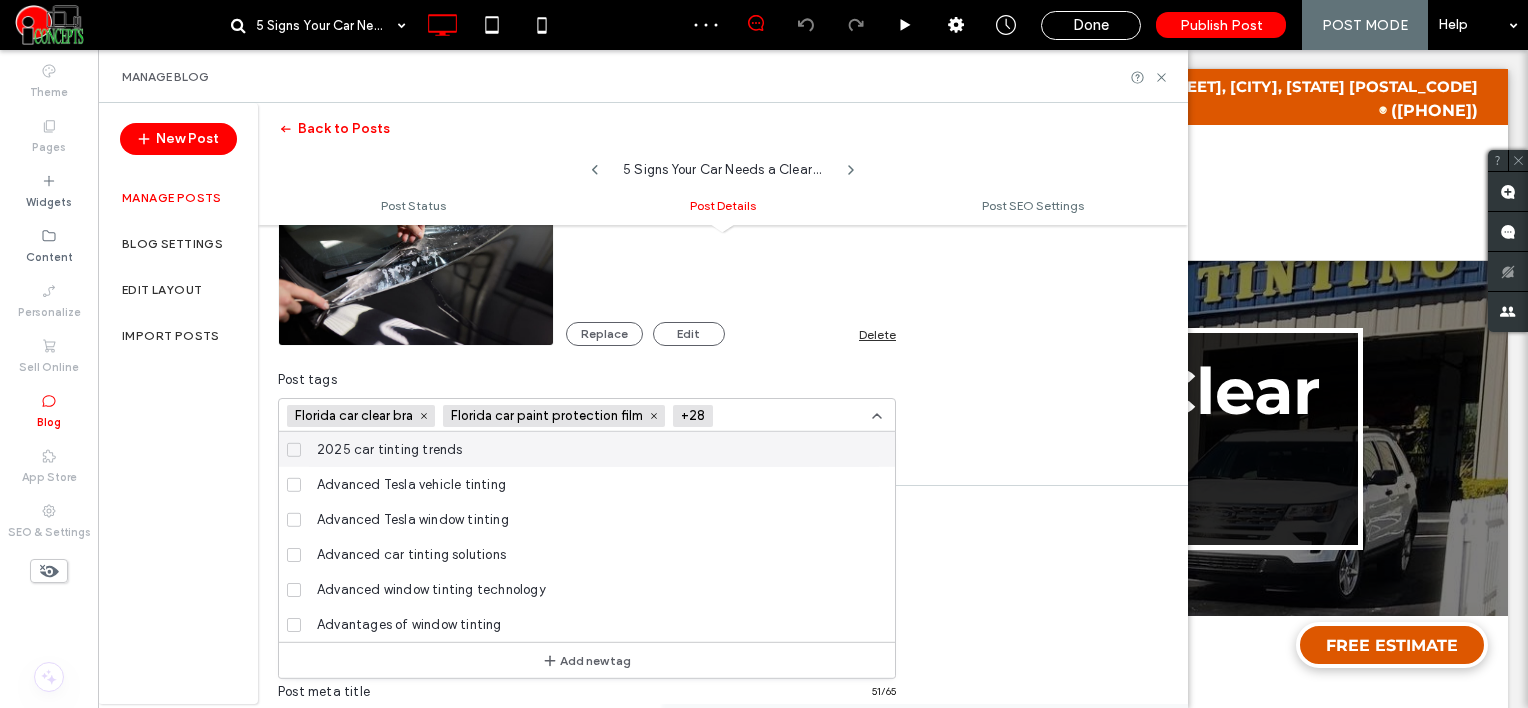 click at bounding box center (794, 416) 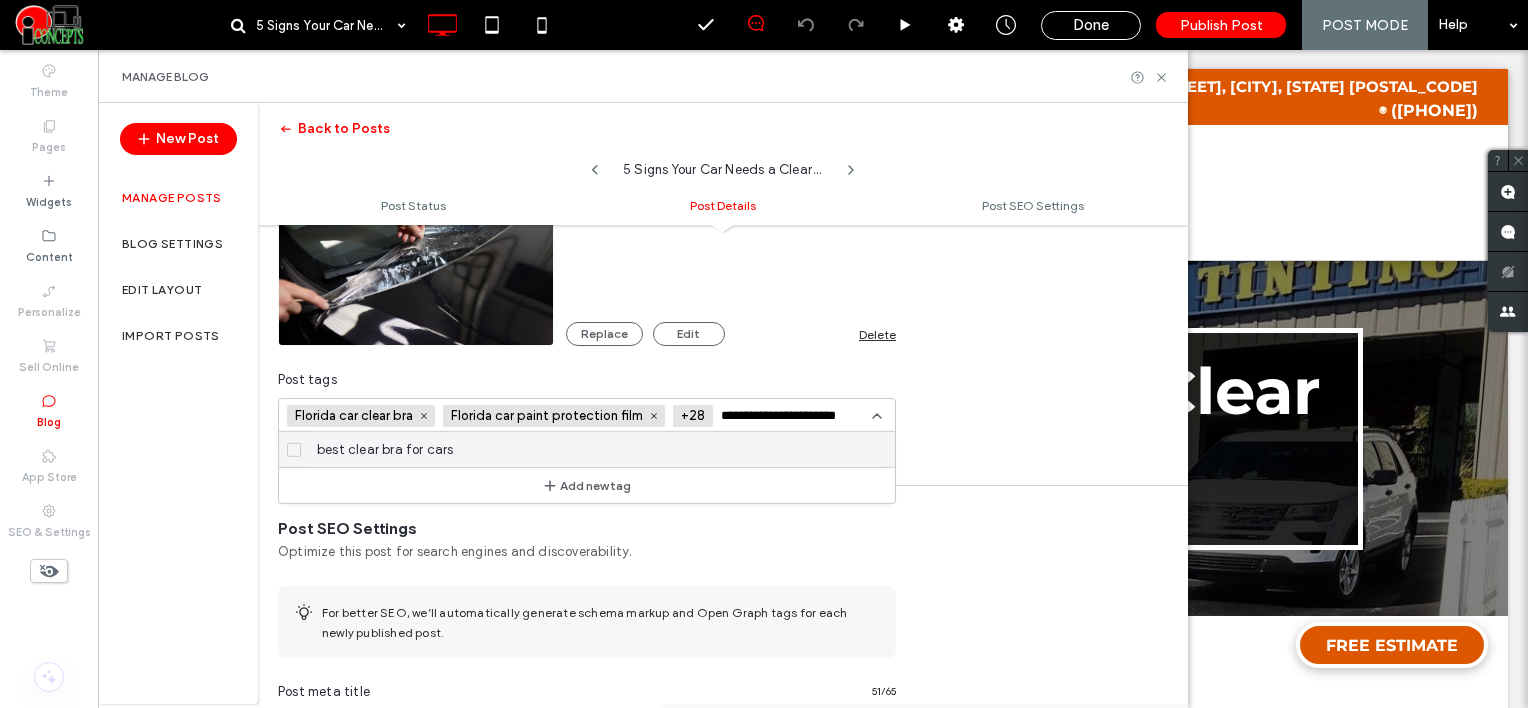 click on "best clear bra for cars" at bounding box center [594, 449] 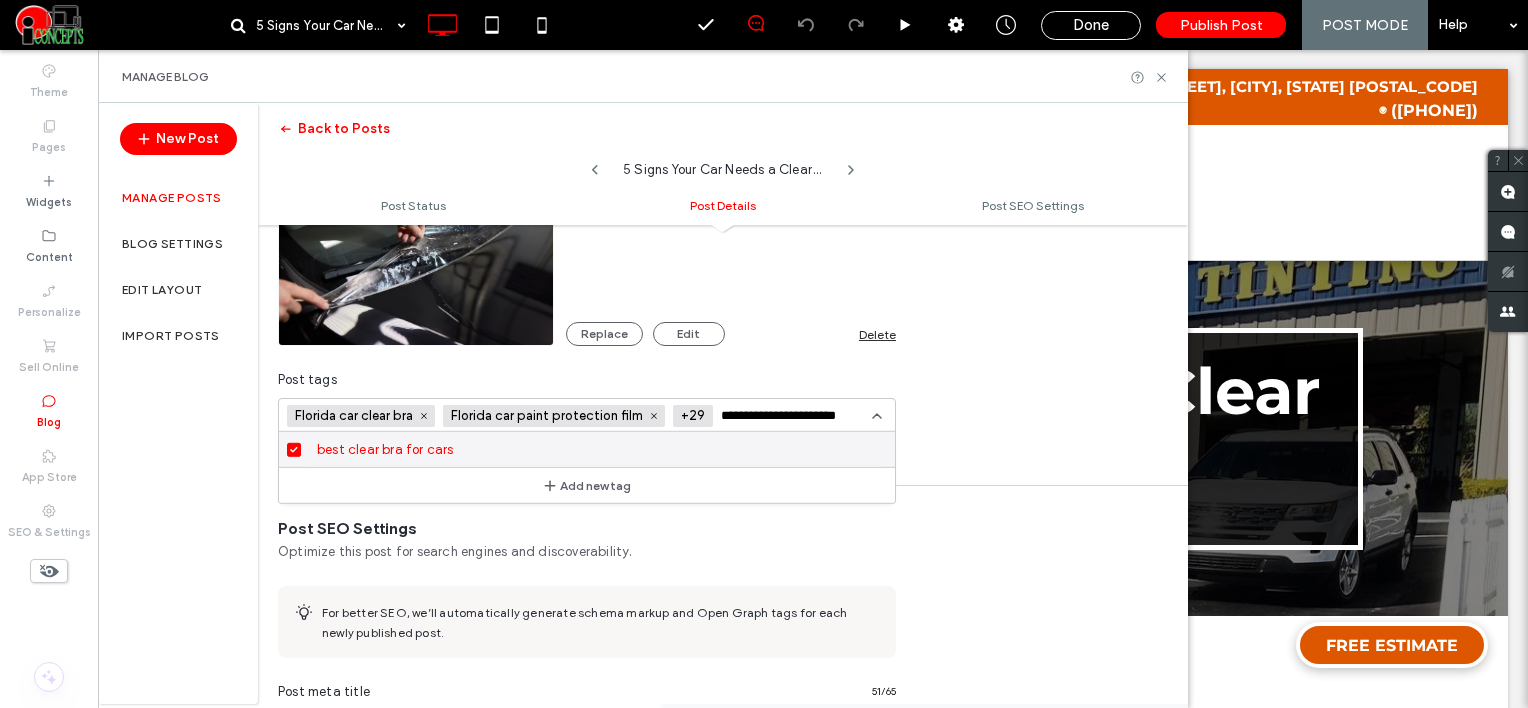 click on "**********" at bounding box center (794, 416) 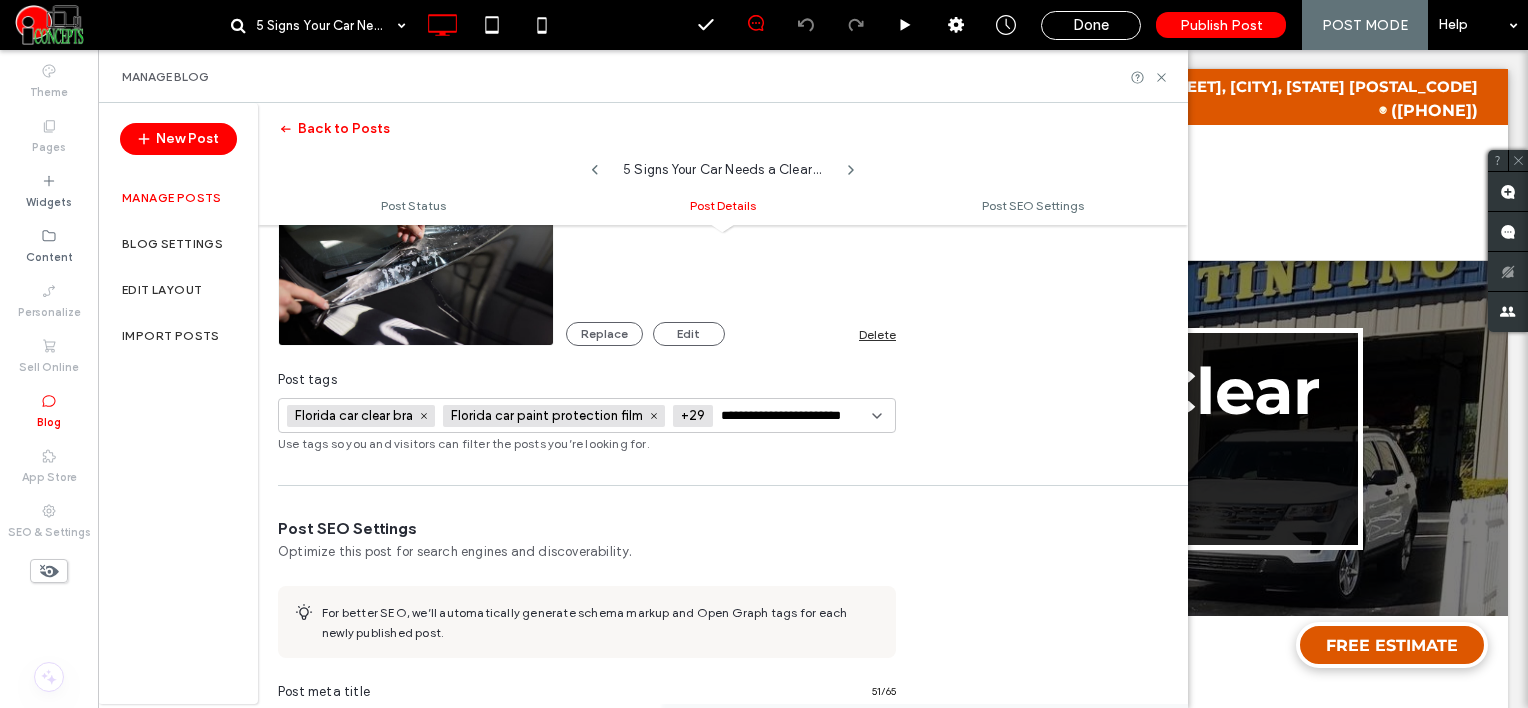 scroll, scrollTop: 0, scrollLeft: 8, axis: horizontal 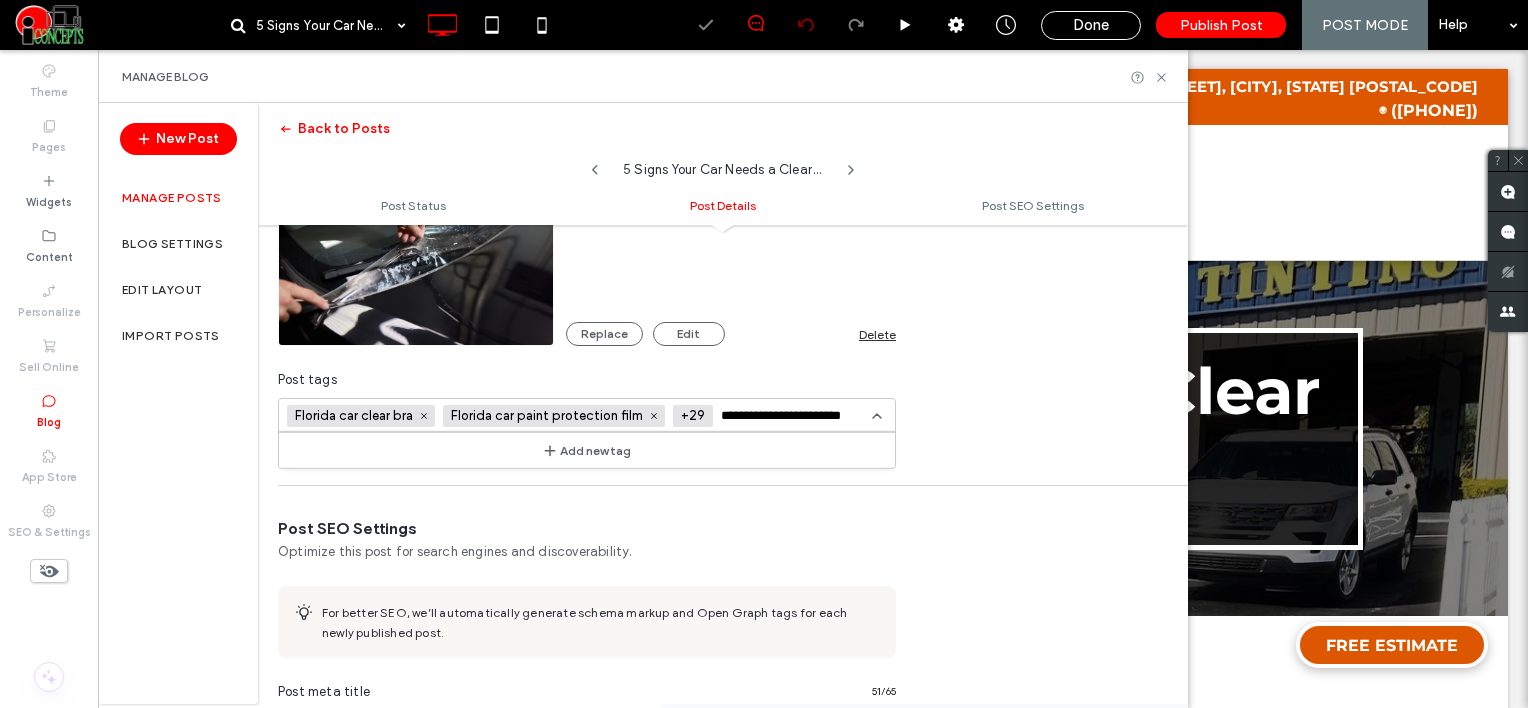 type on "**********" 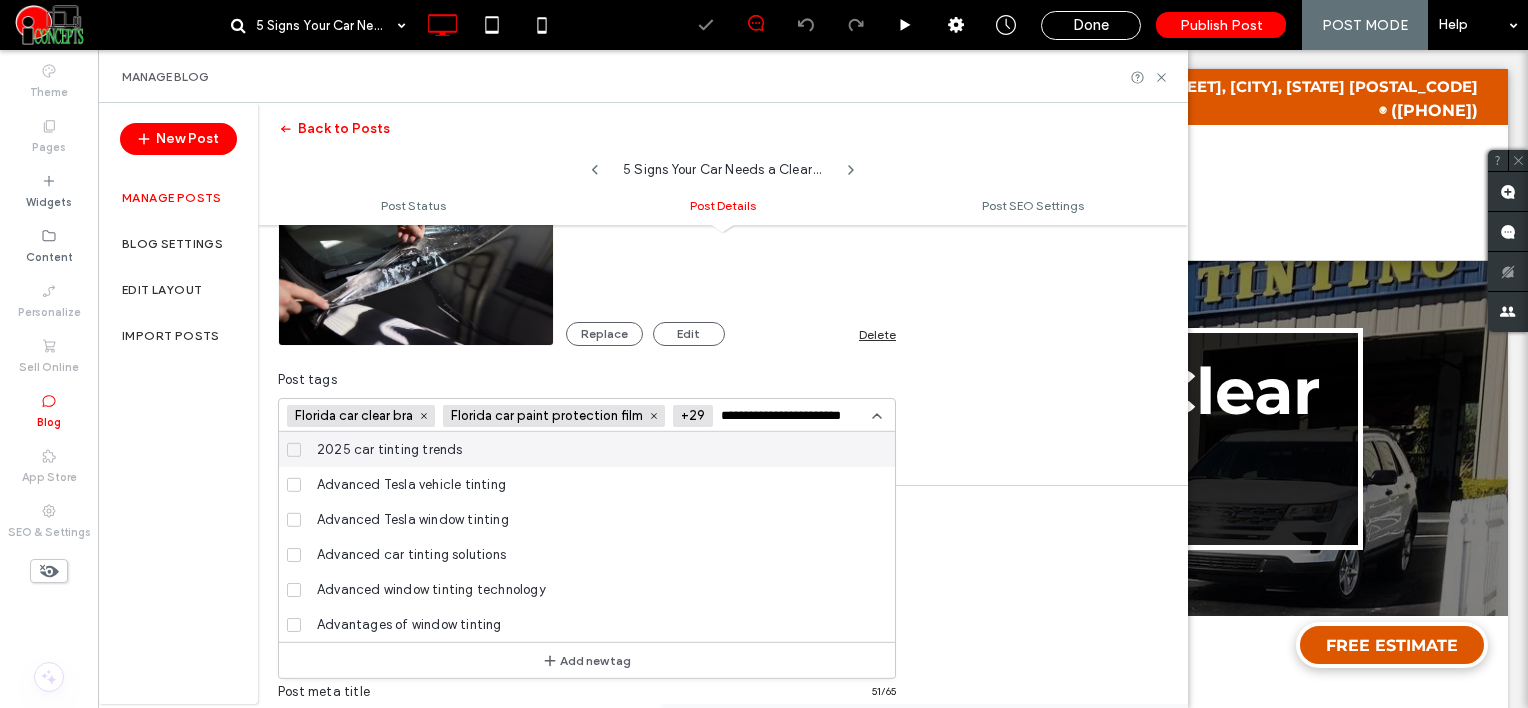 type 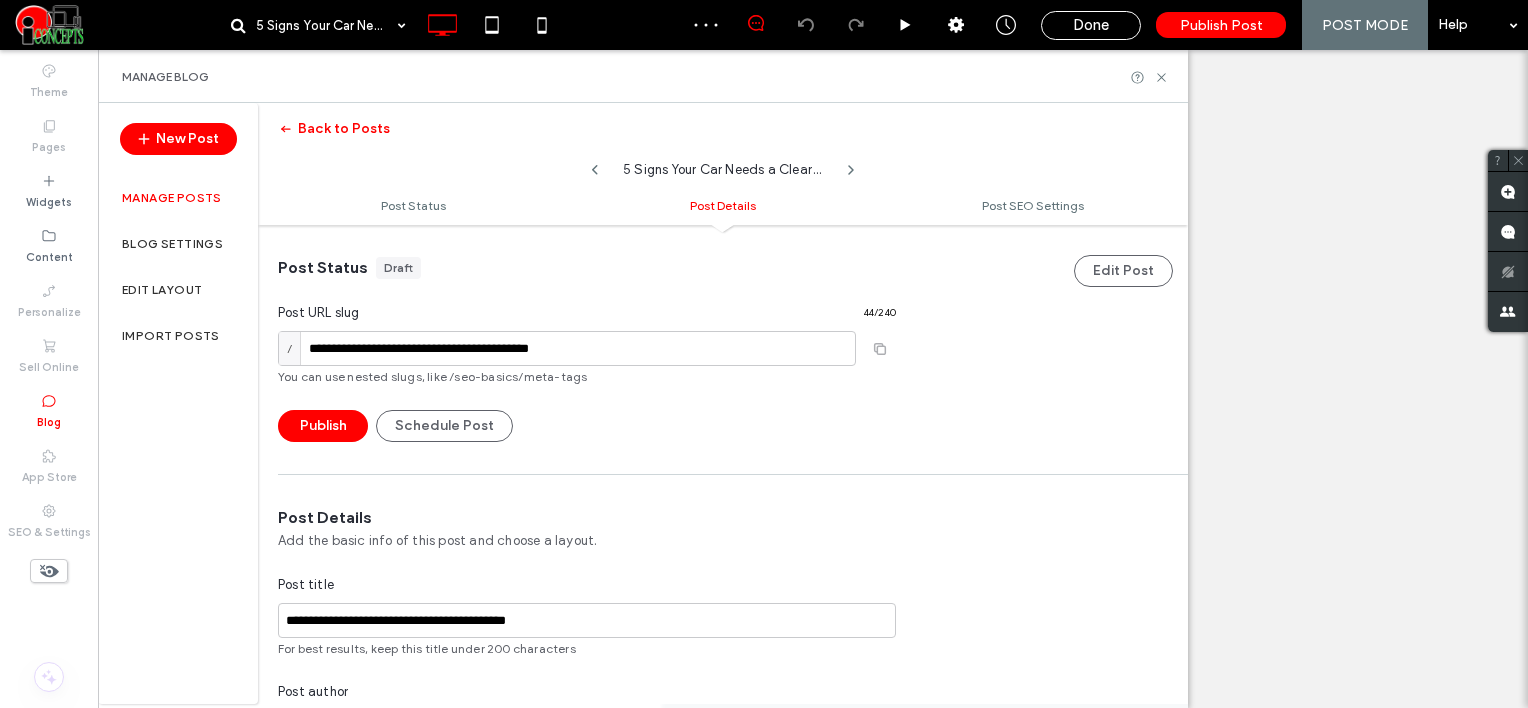 scroll, scrollTop: 0, scrollLeft: 0, axis: both 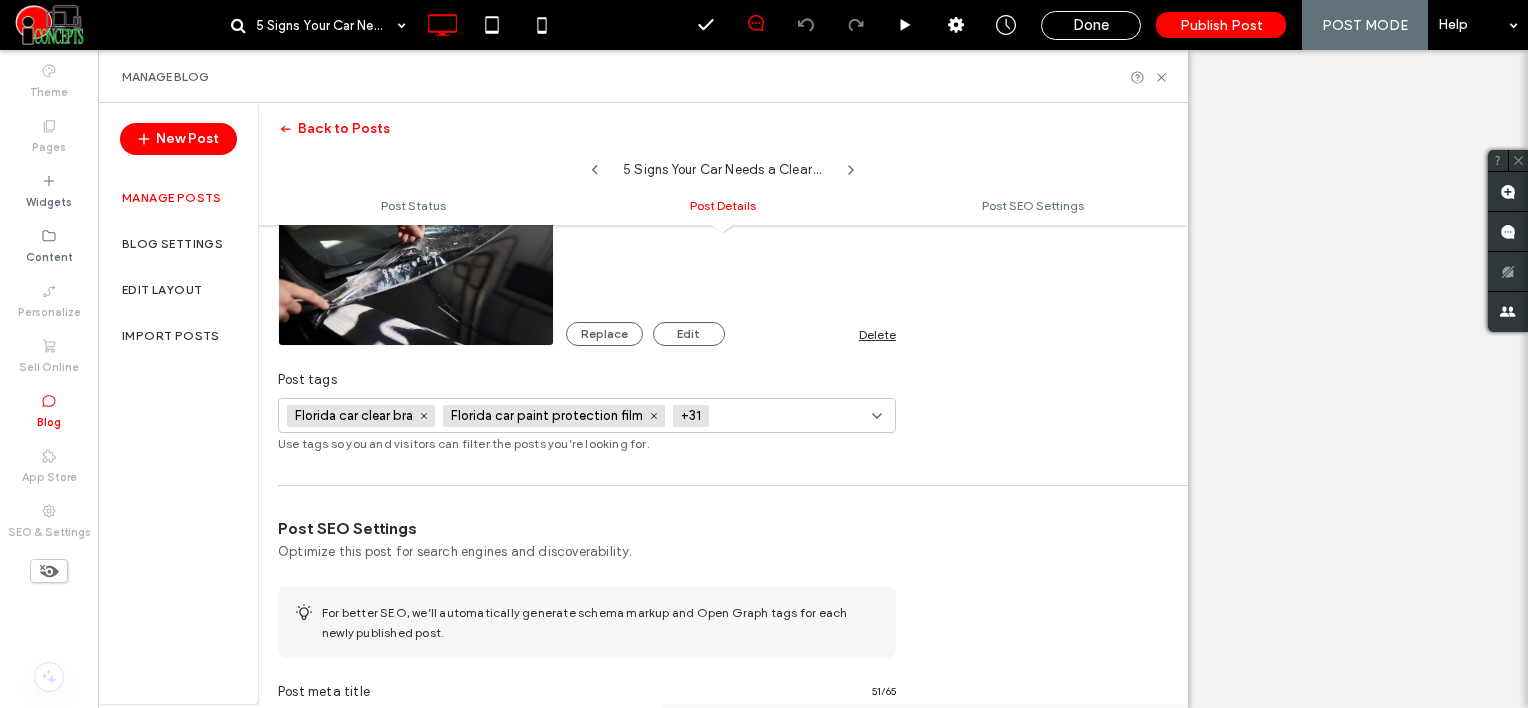 click at bounding box center [786, 416] 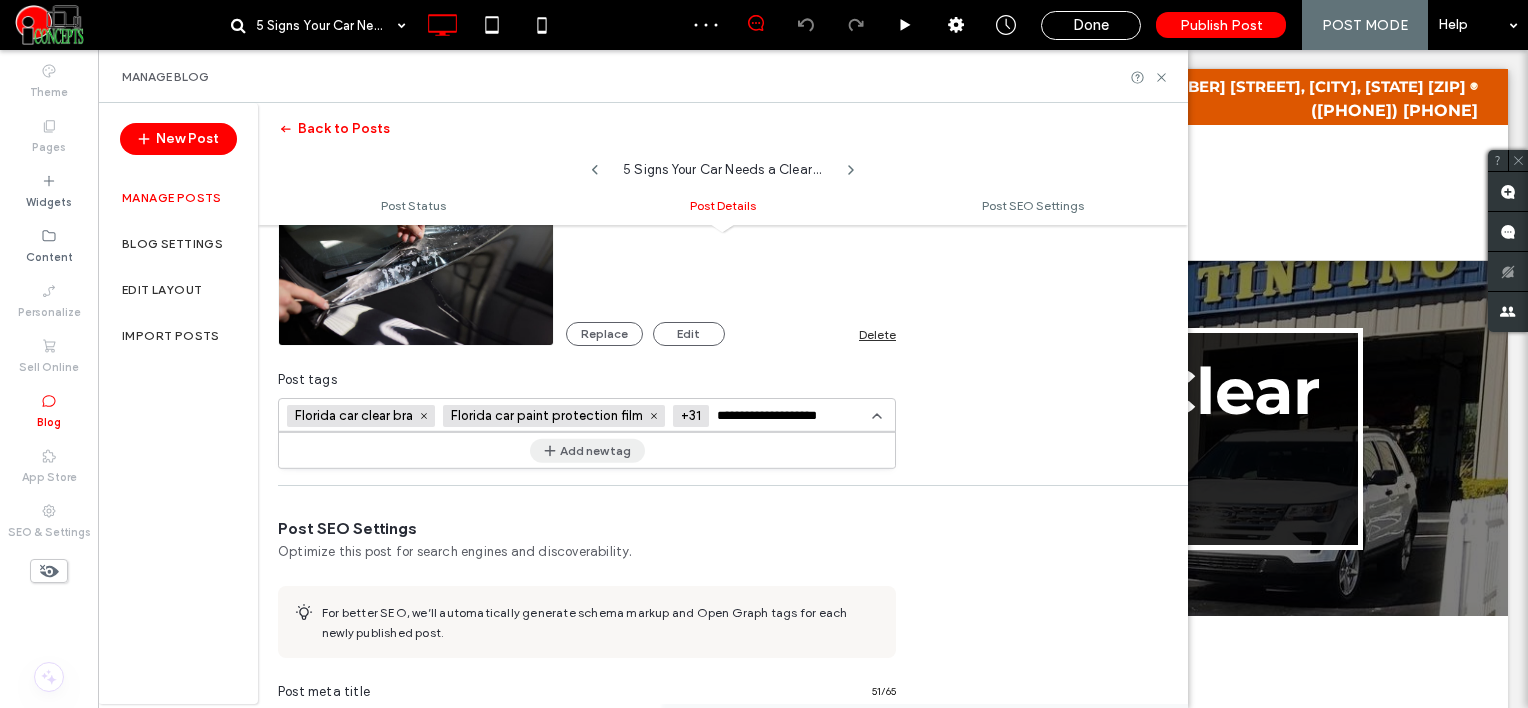 scroll, scrollTop: 0, scrollLeft: 0, axis: both 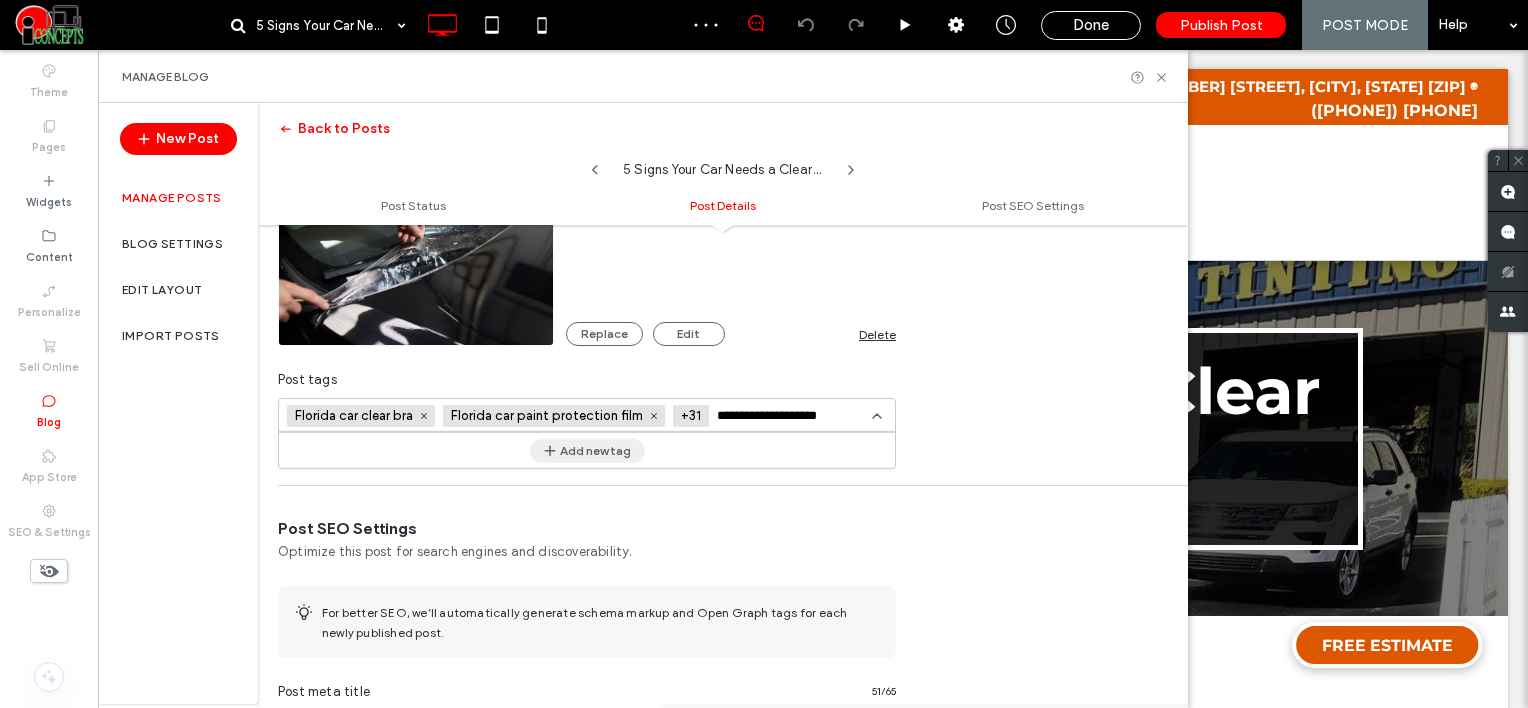 type on "**********" 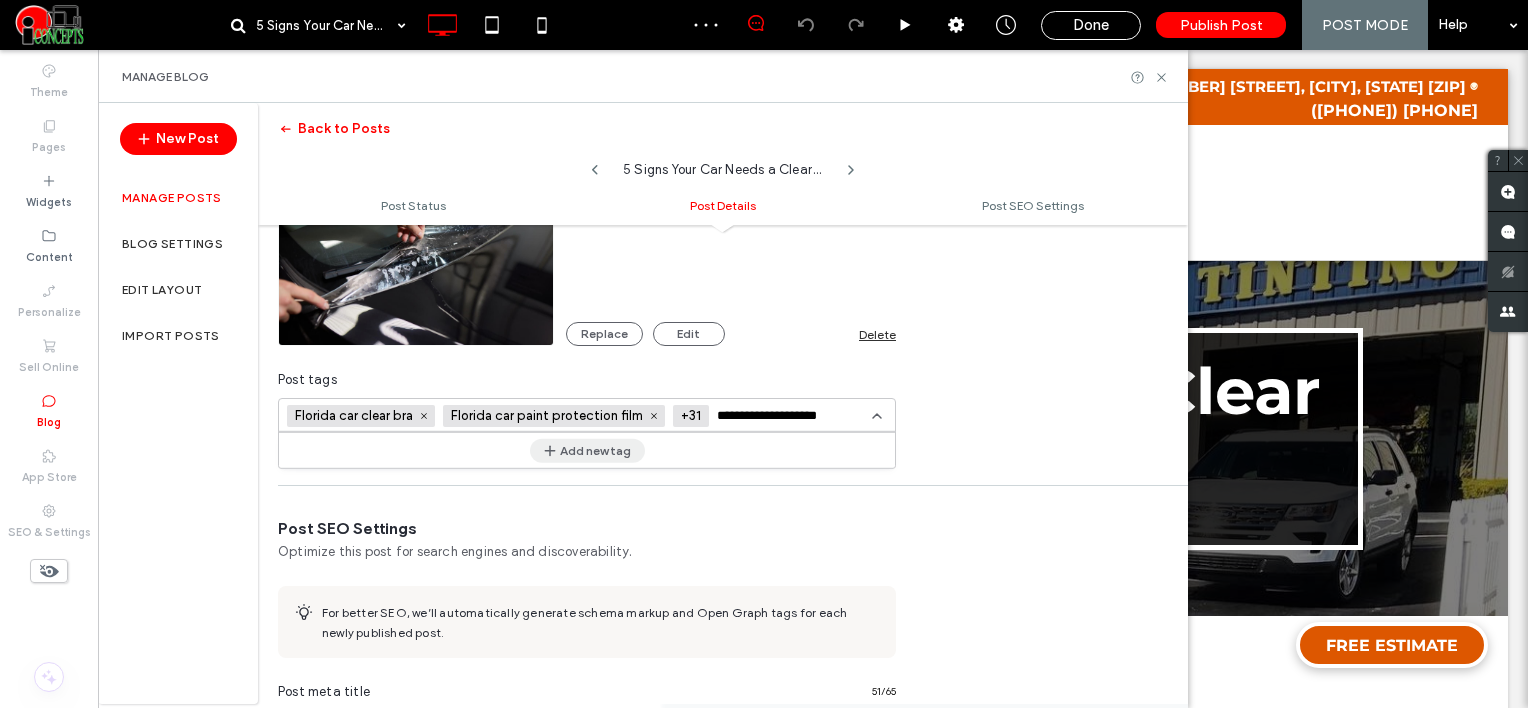 click on "Add new tag" at bounding box center [587, 450] 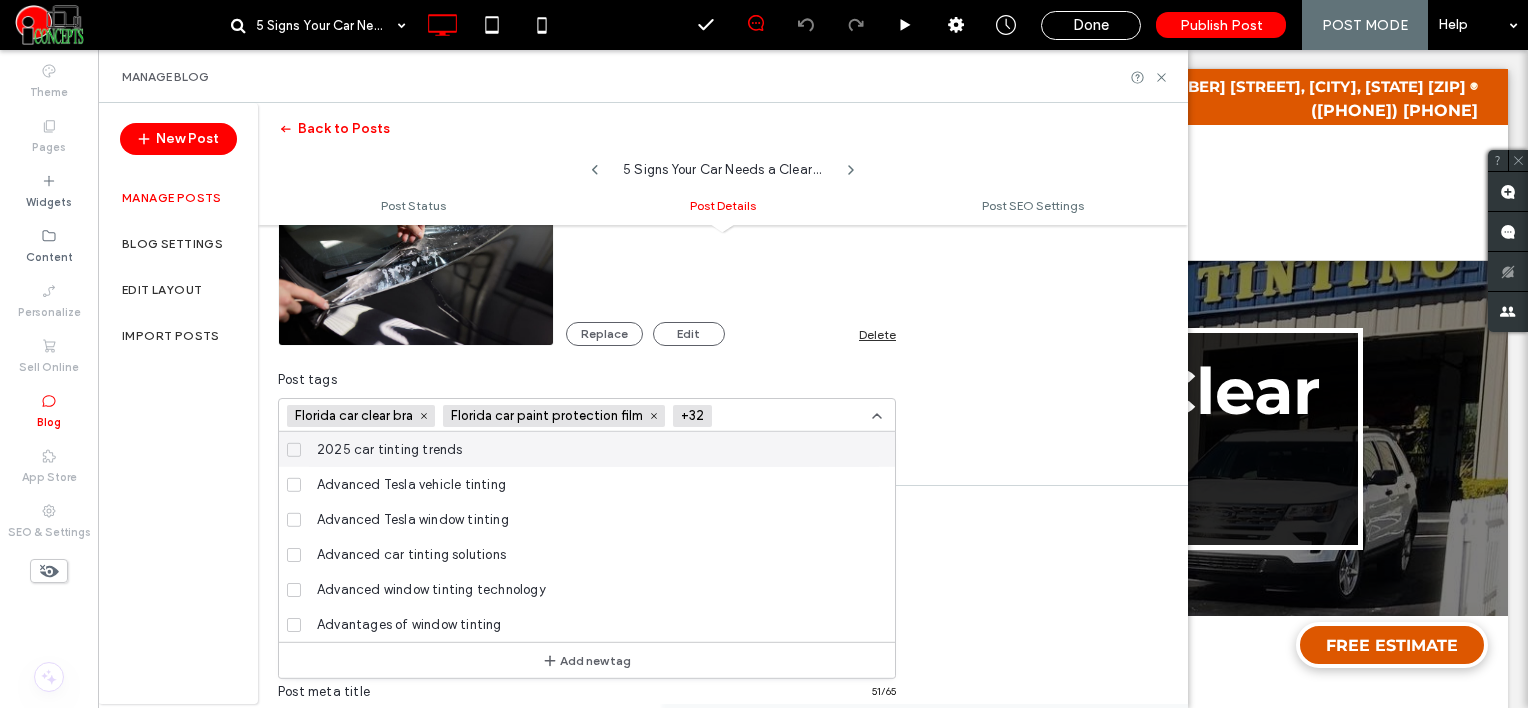 click at bounding box center [789, 416] 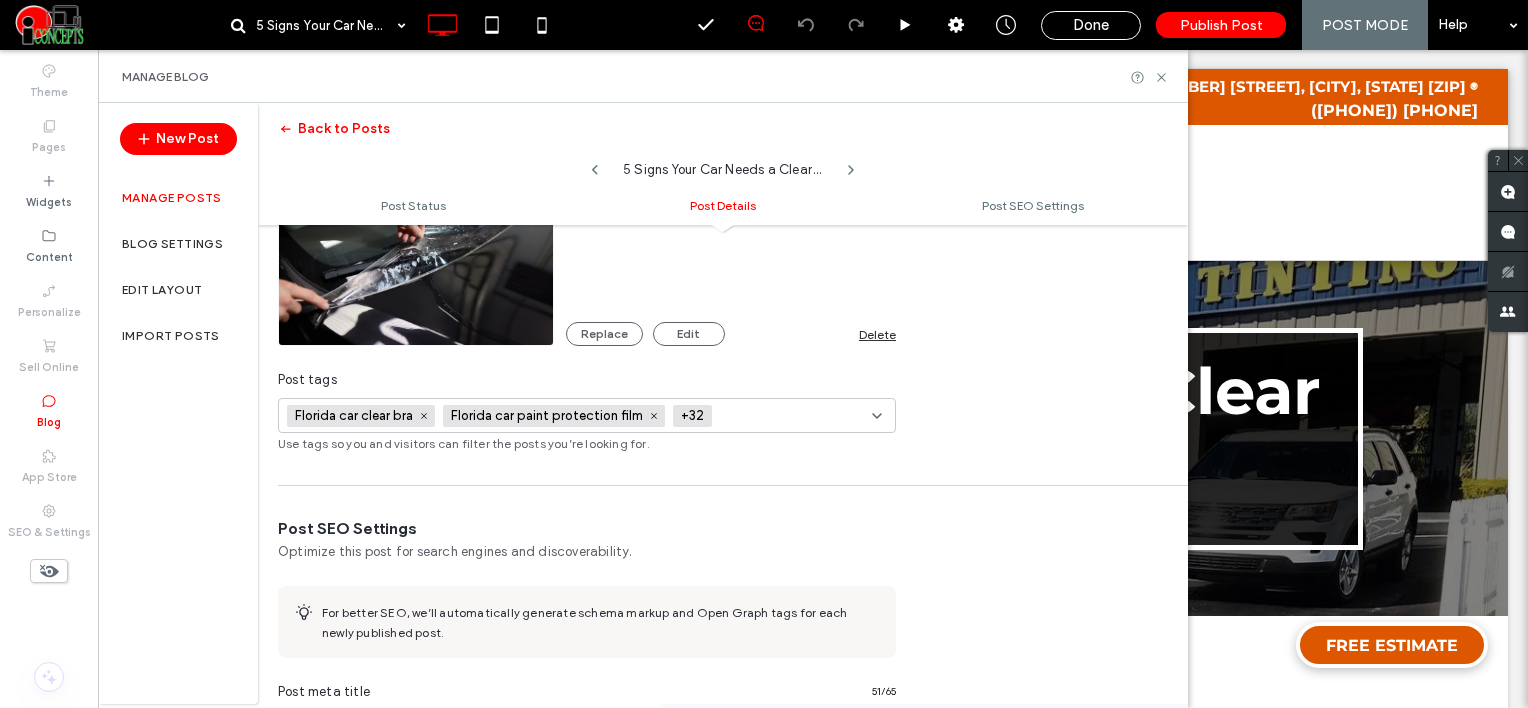 paste on "**********" 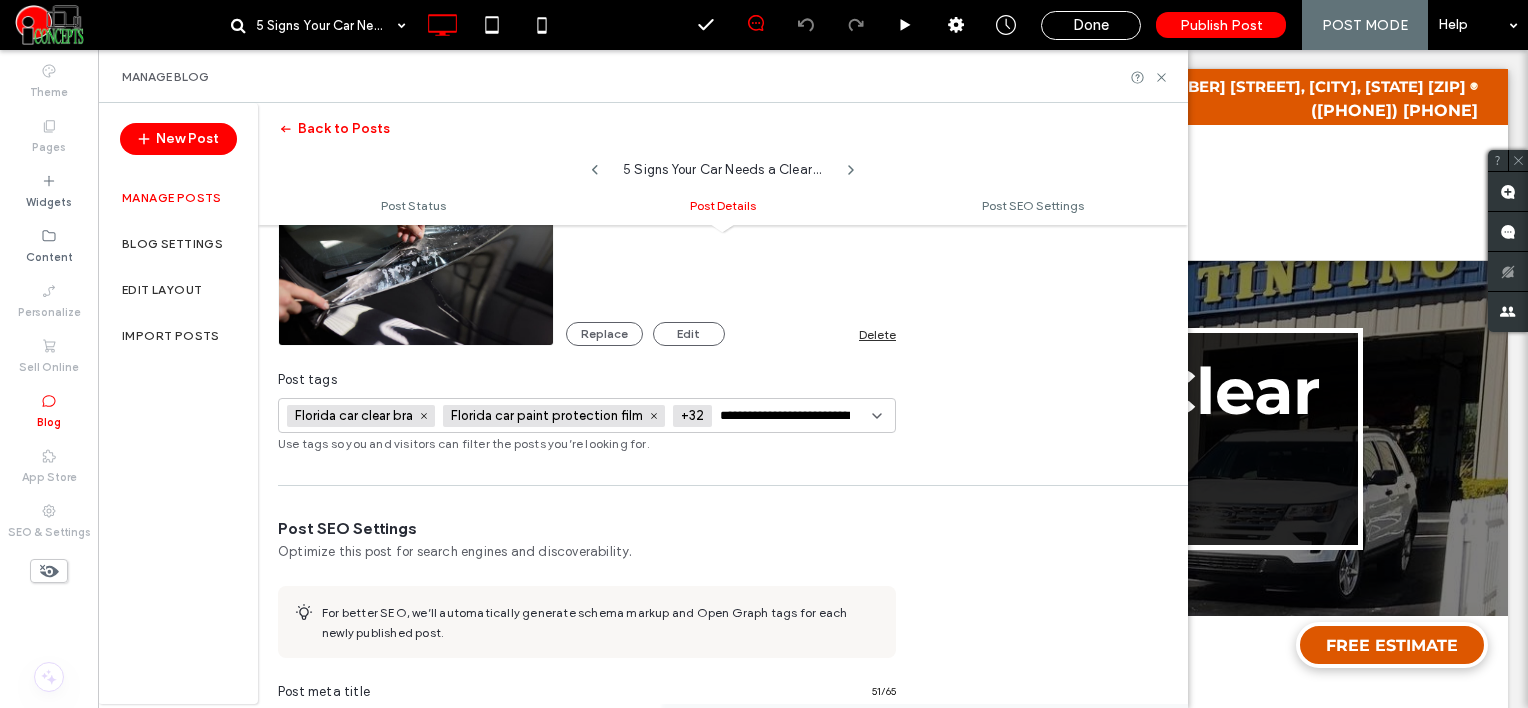 scroll, scrollTop: 0, scrollLeft: 20, axis: horizontal 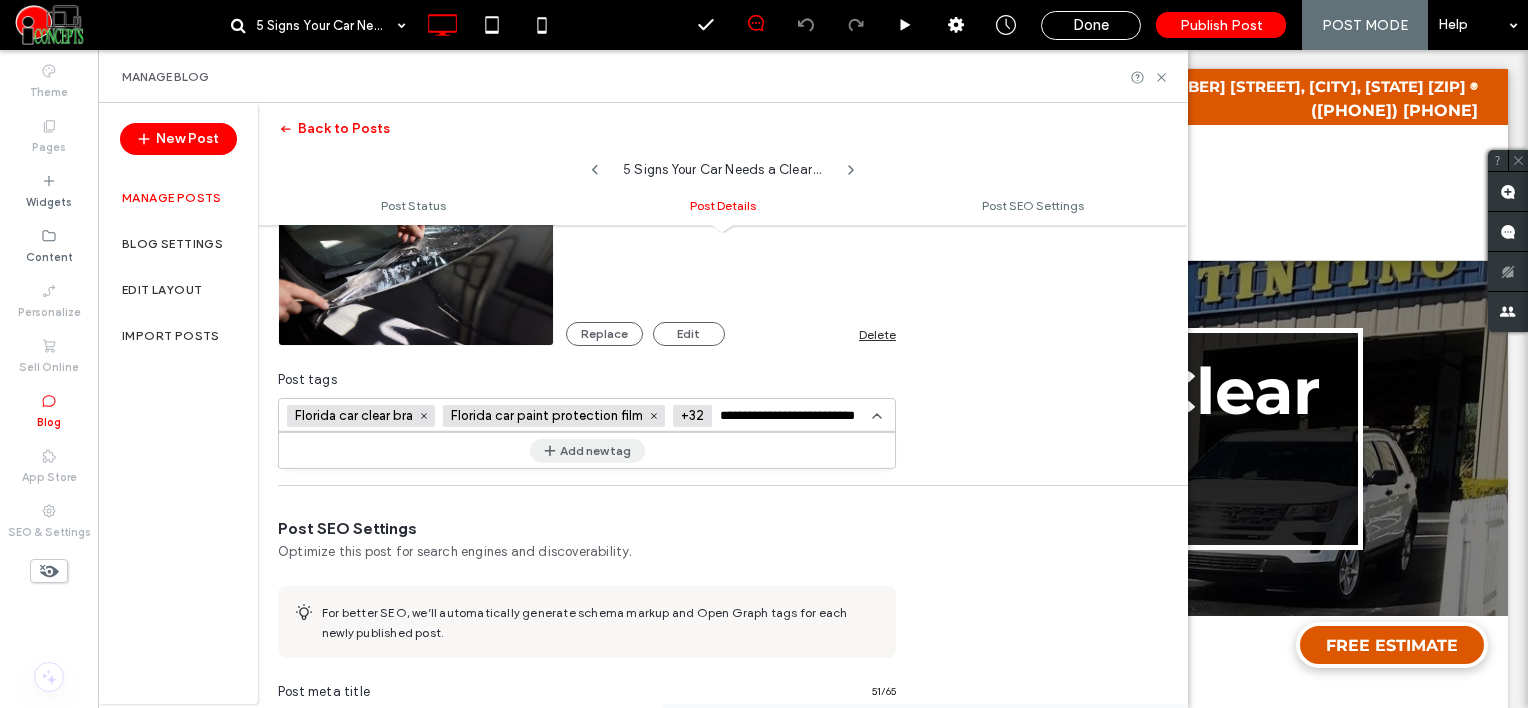 type on "**********" 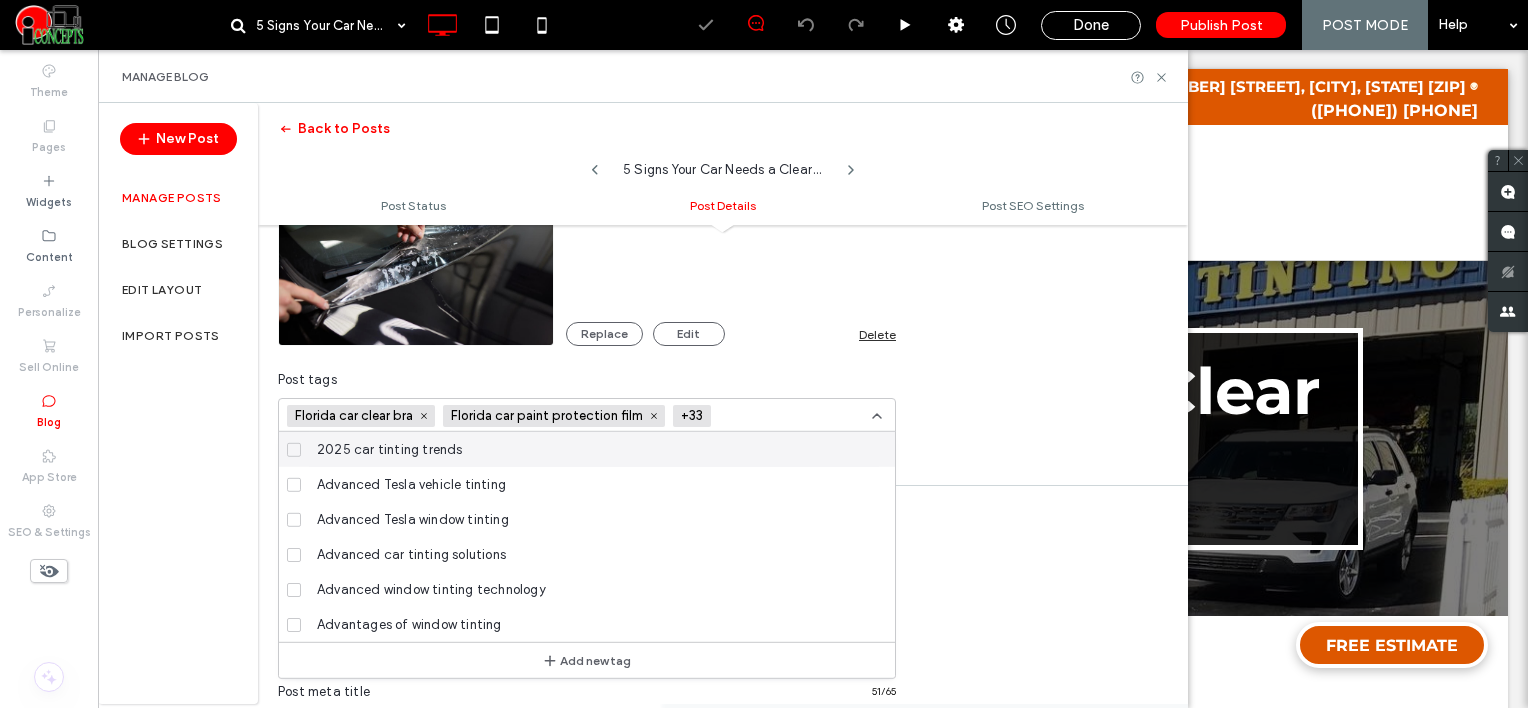 scroll, scrollTop: 0, scrollLeft: 0, axis: both 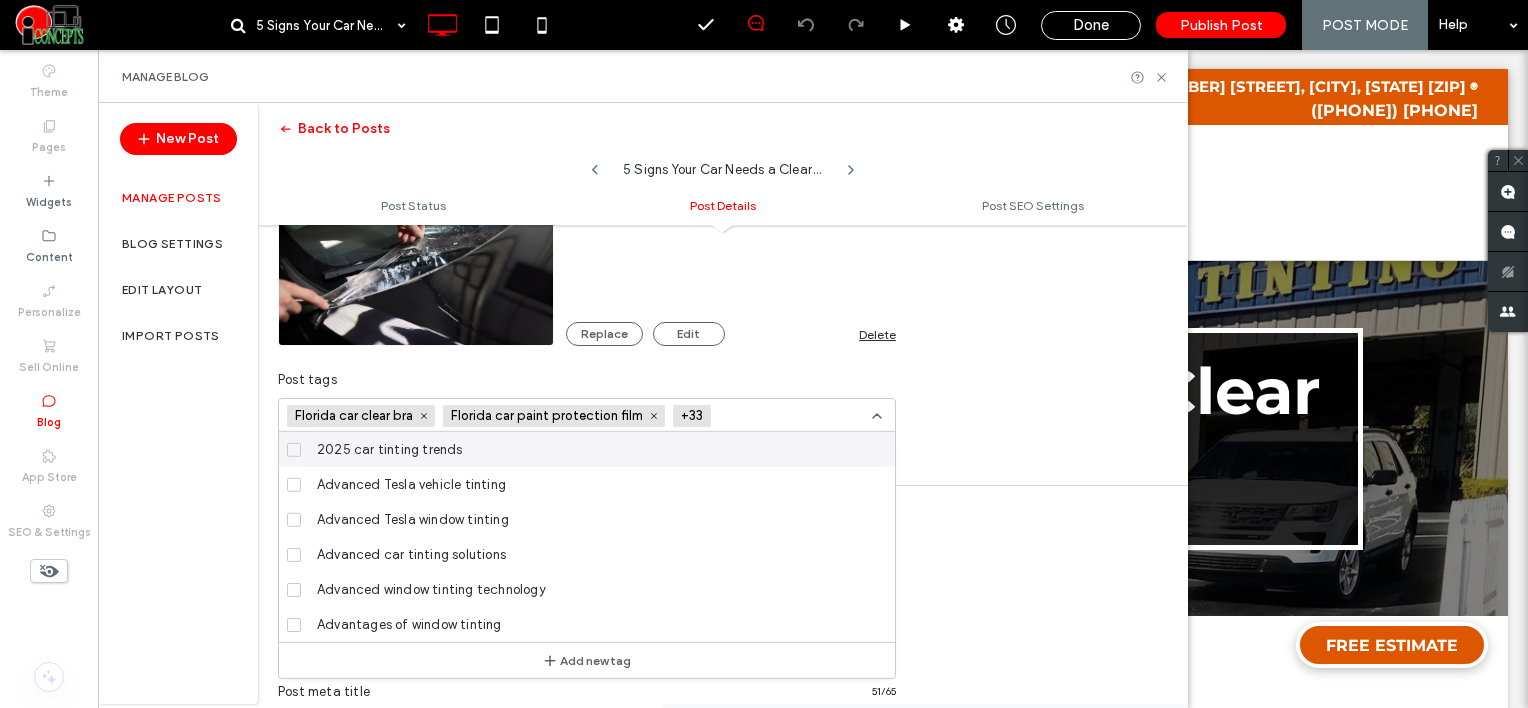 click at bounding box center [792, 416] 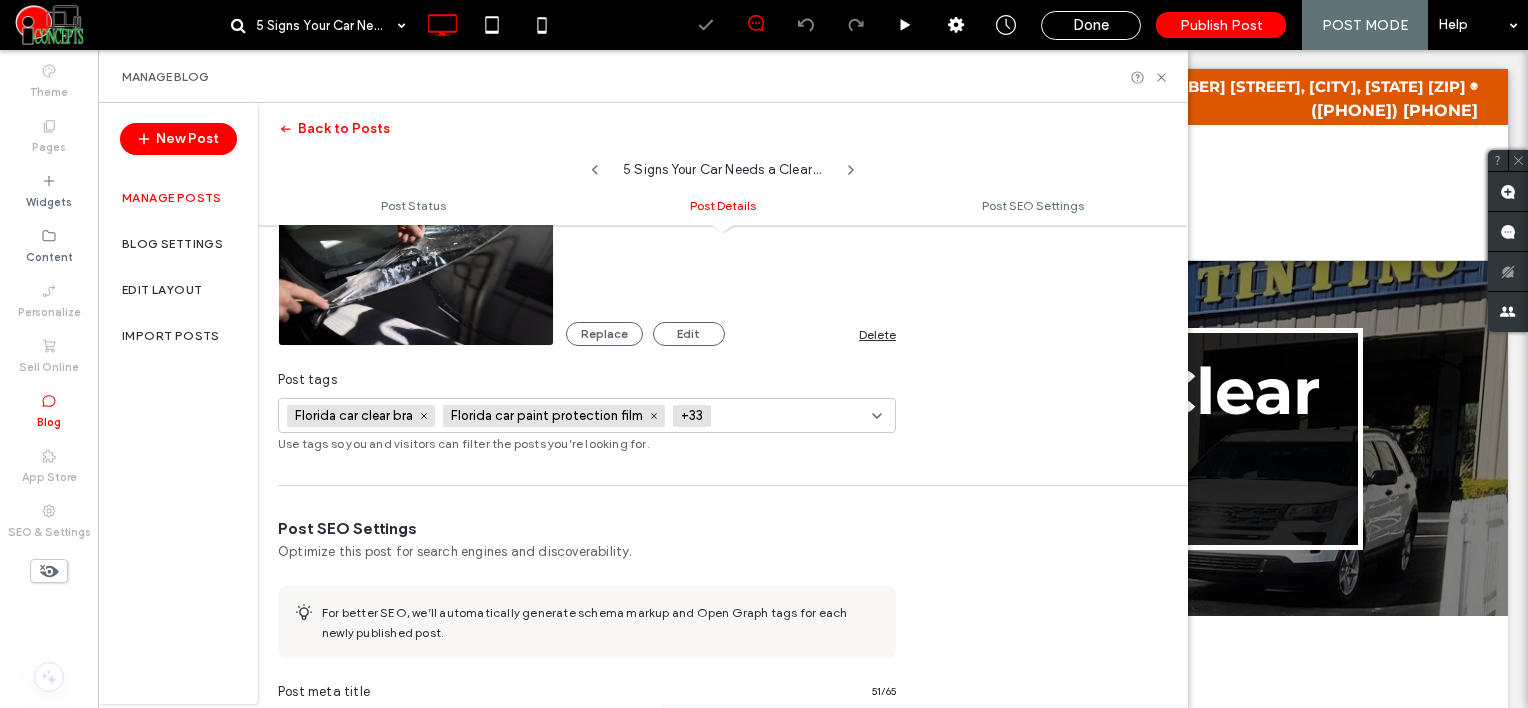 scroll, scrollTop: 0, scrollLeft: 0, axis: both 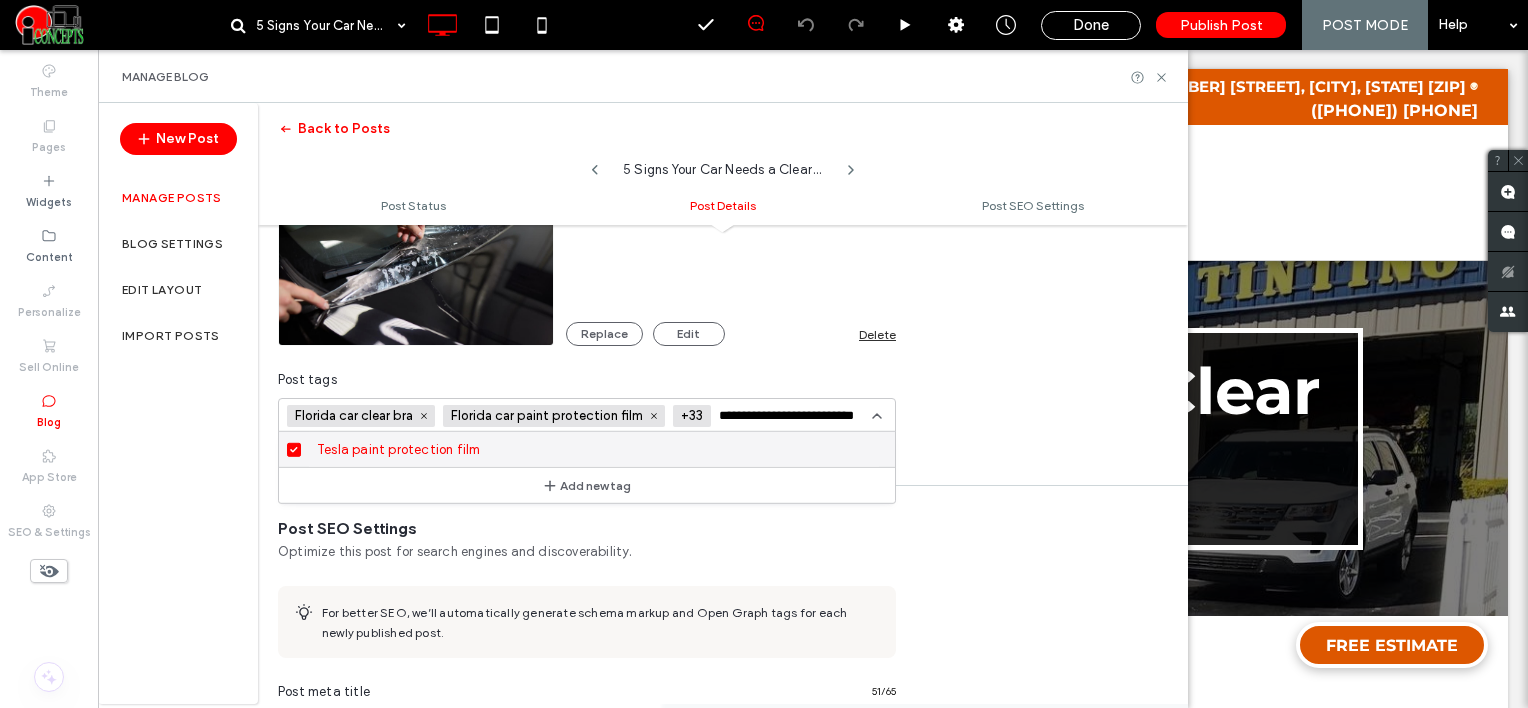 click on "**********" at bounding box center (792, 416) 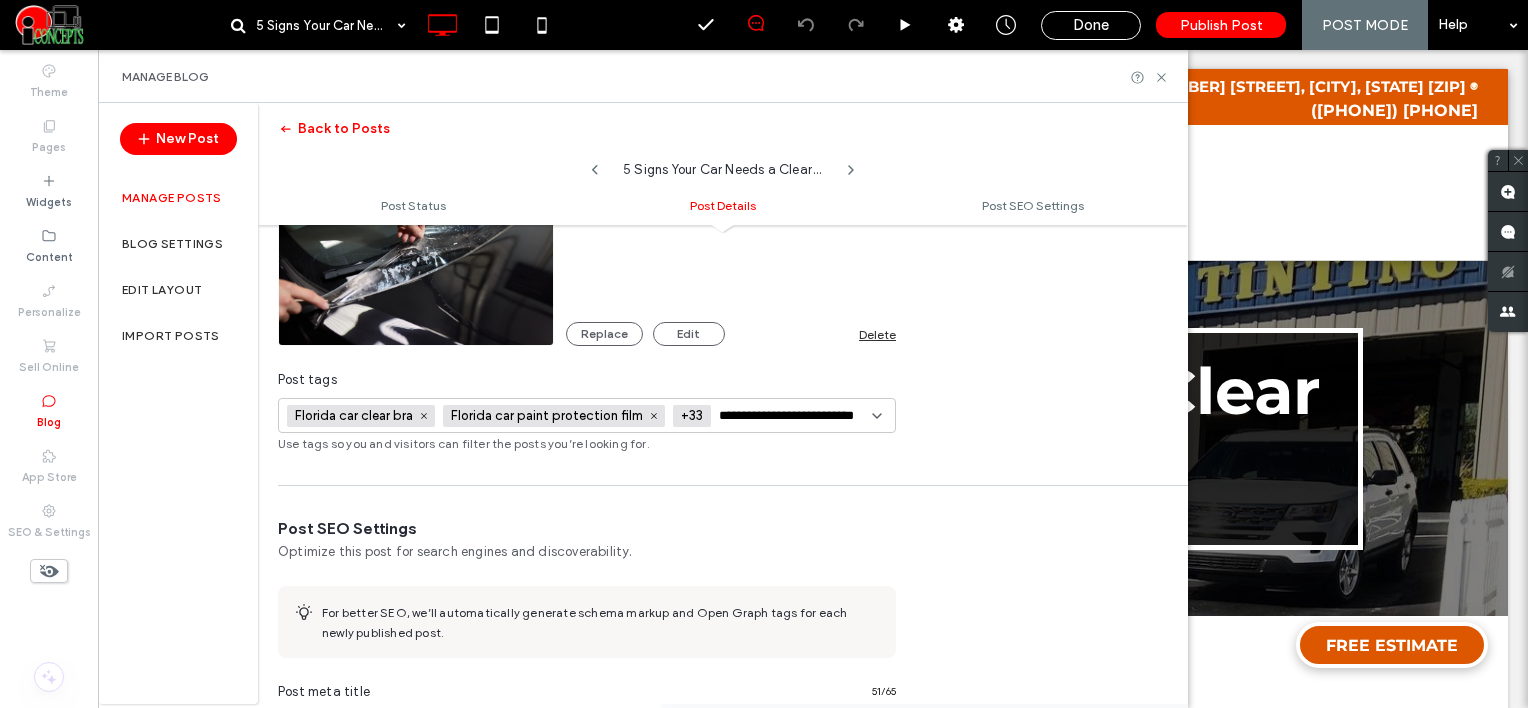 paste 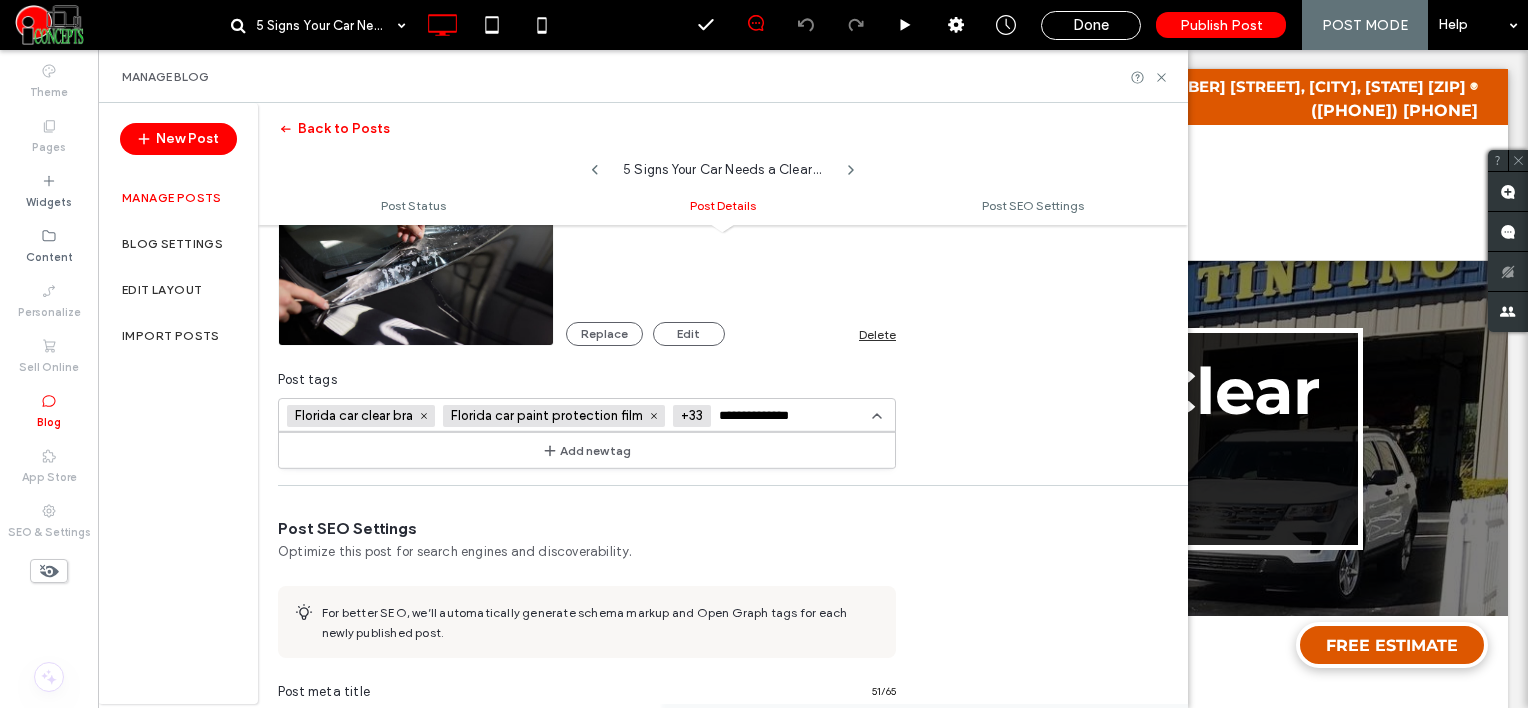 type on "**********" 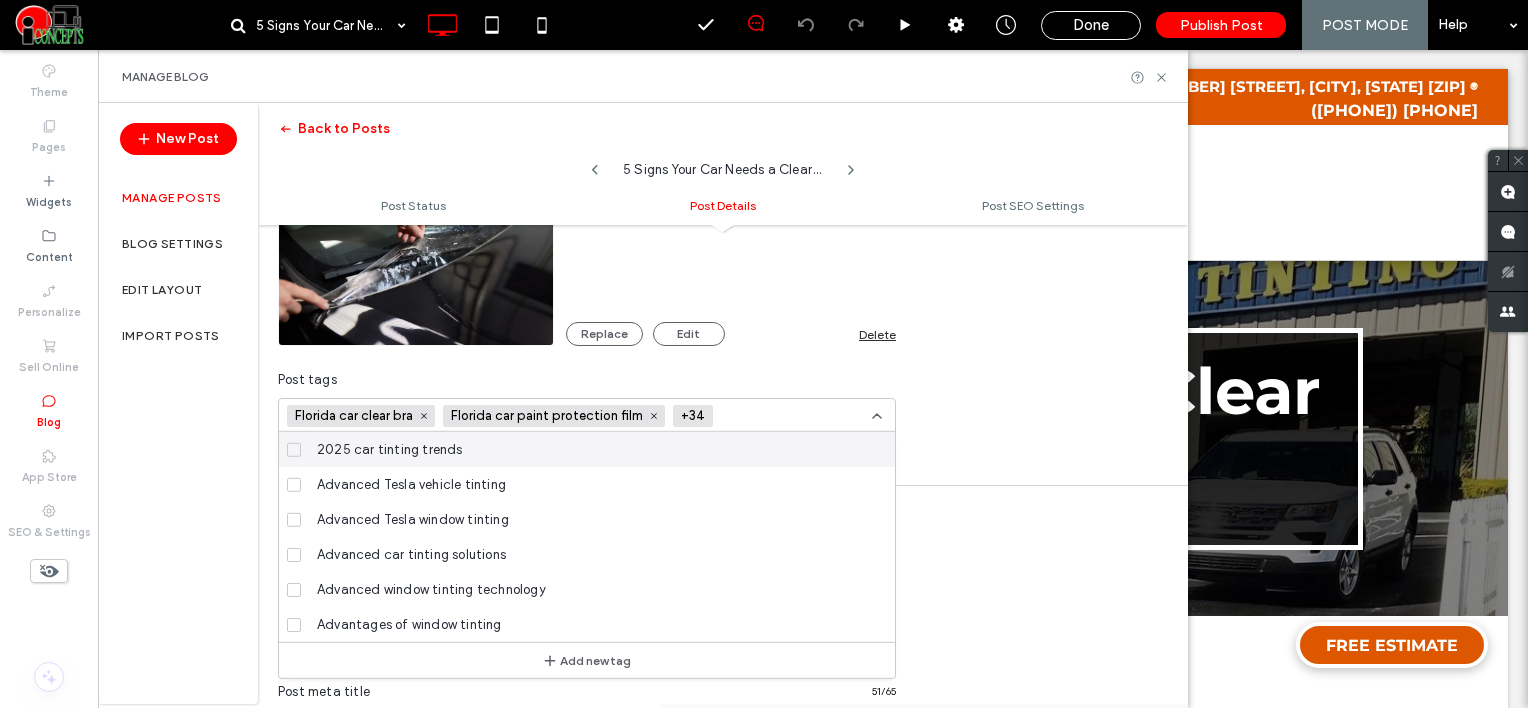 click at bounding box center (794, 416) 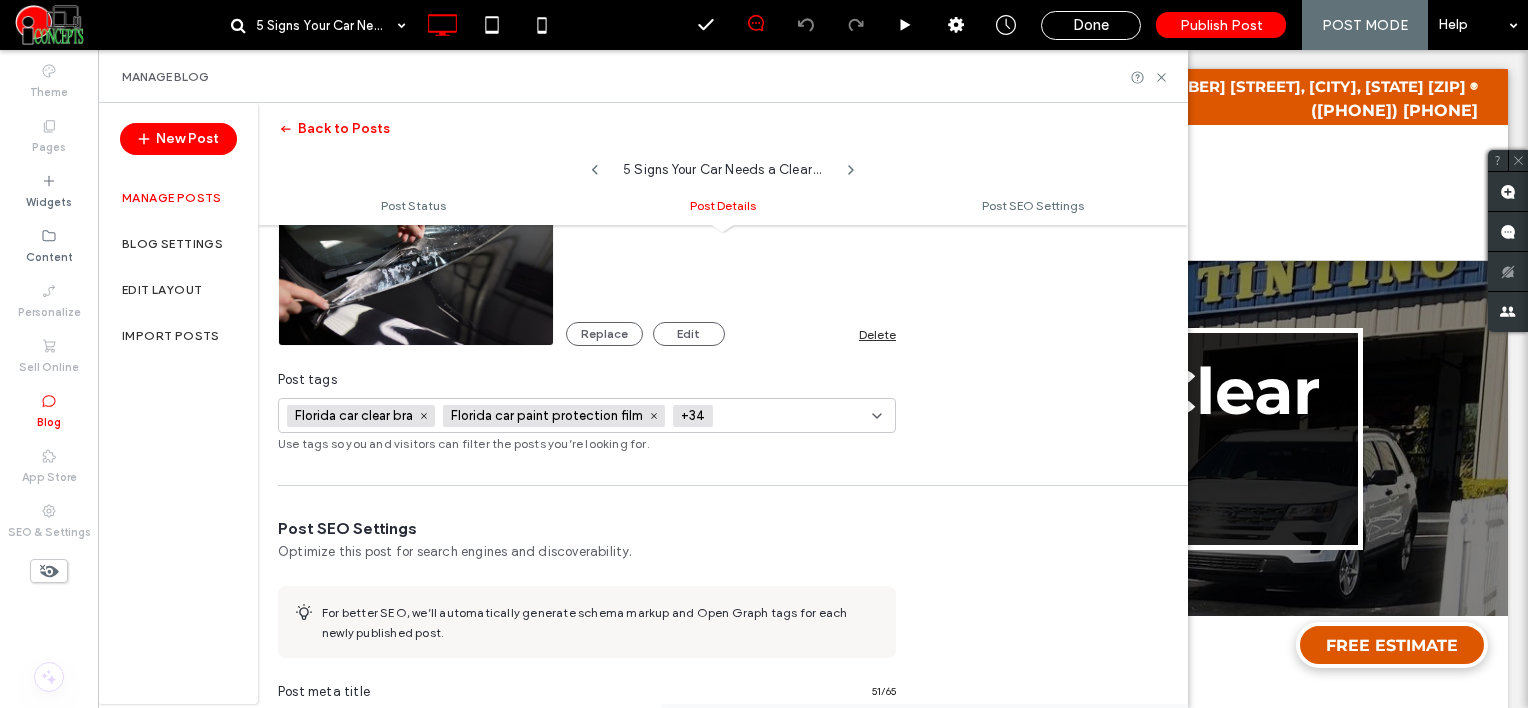 paste on "**********" 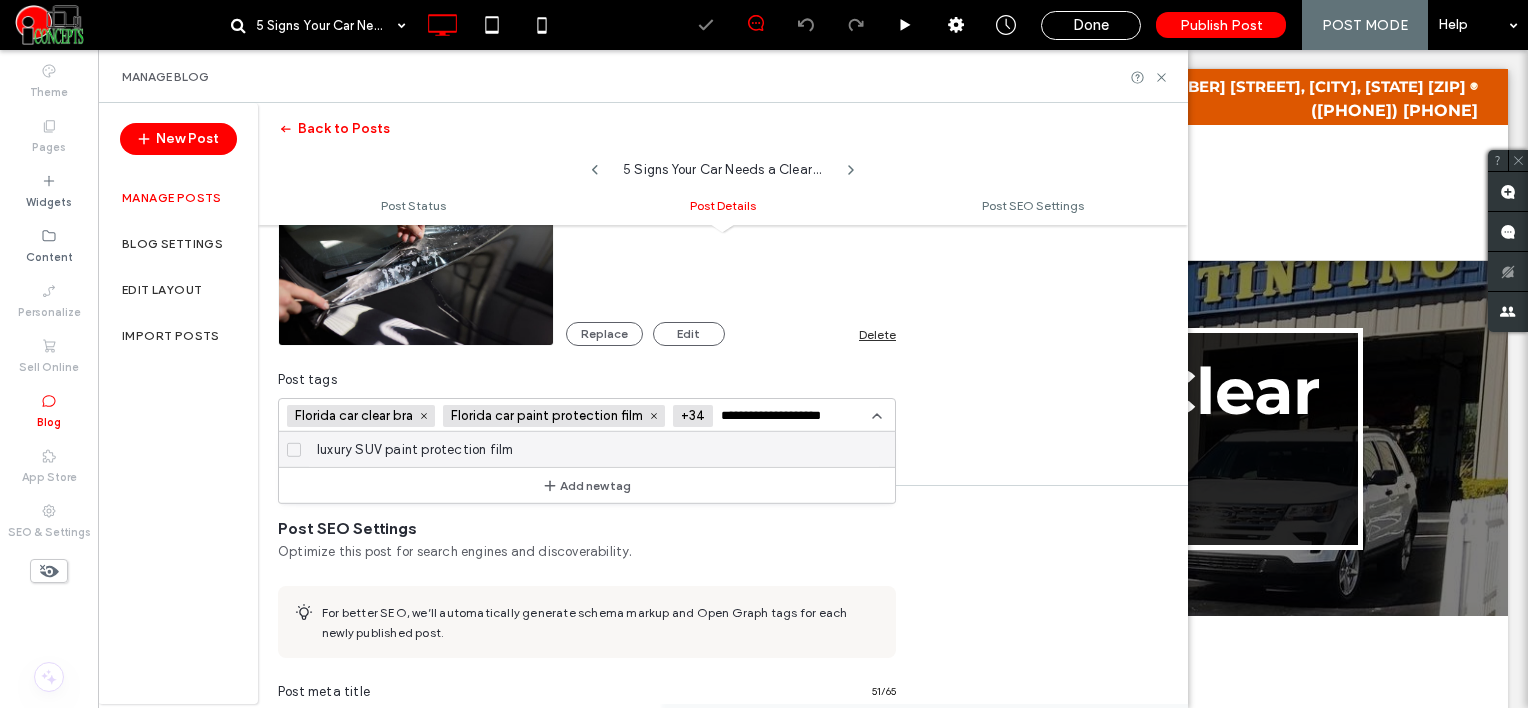 type on "**********" 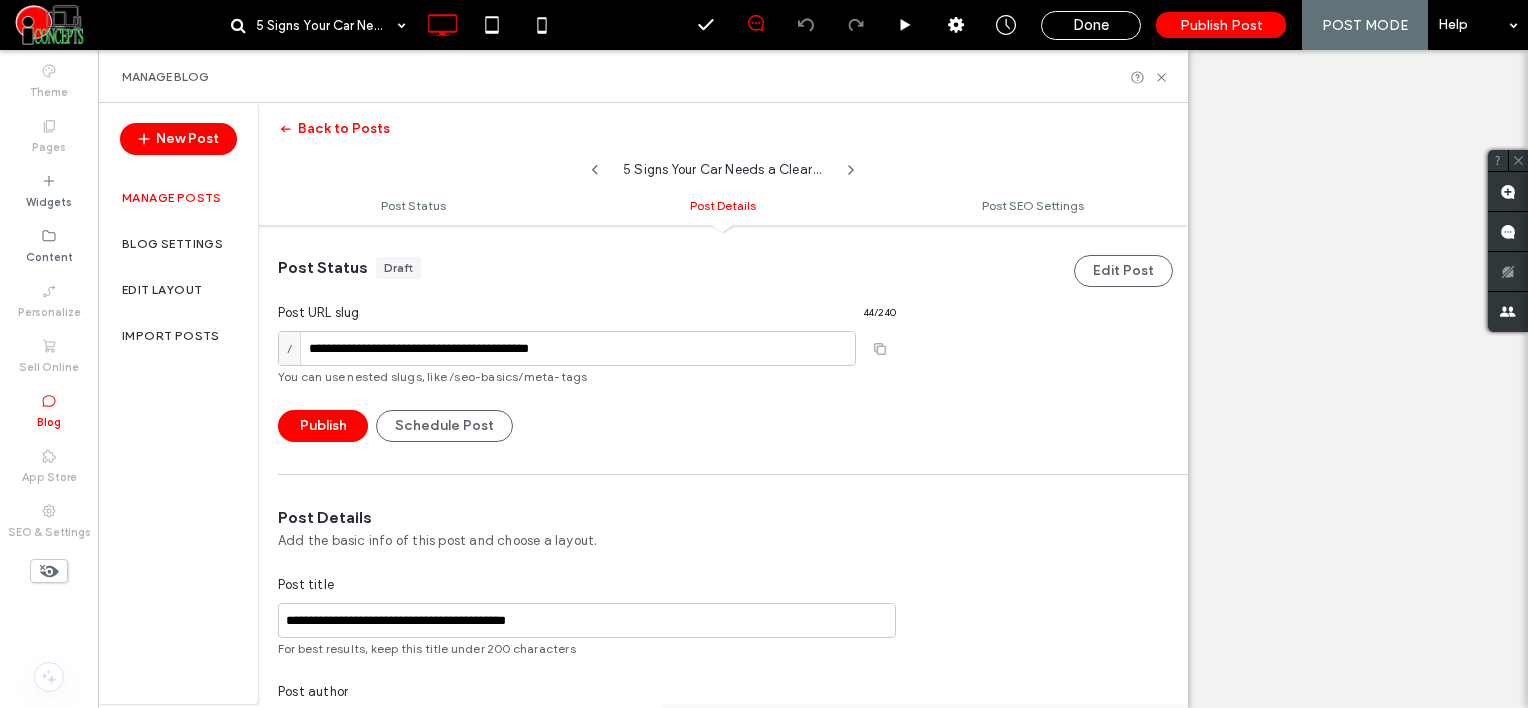 scroll, scrollTop: 0, scrollLeft: 0, axis: both 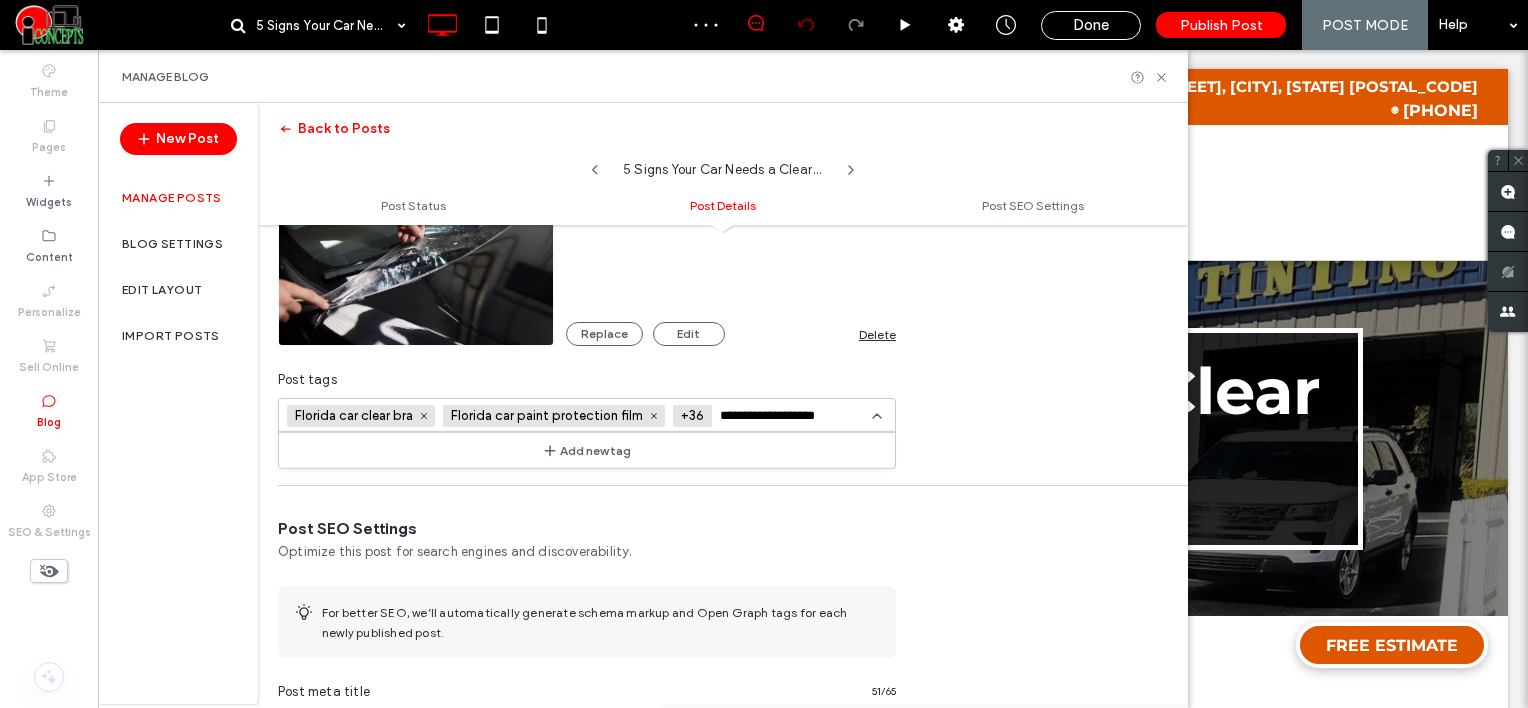 type on "**********" 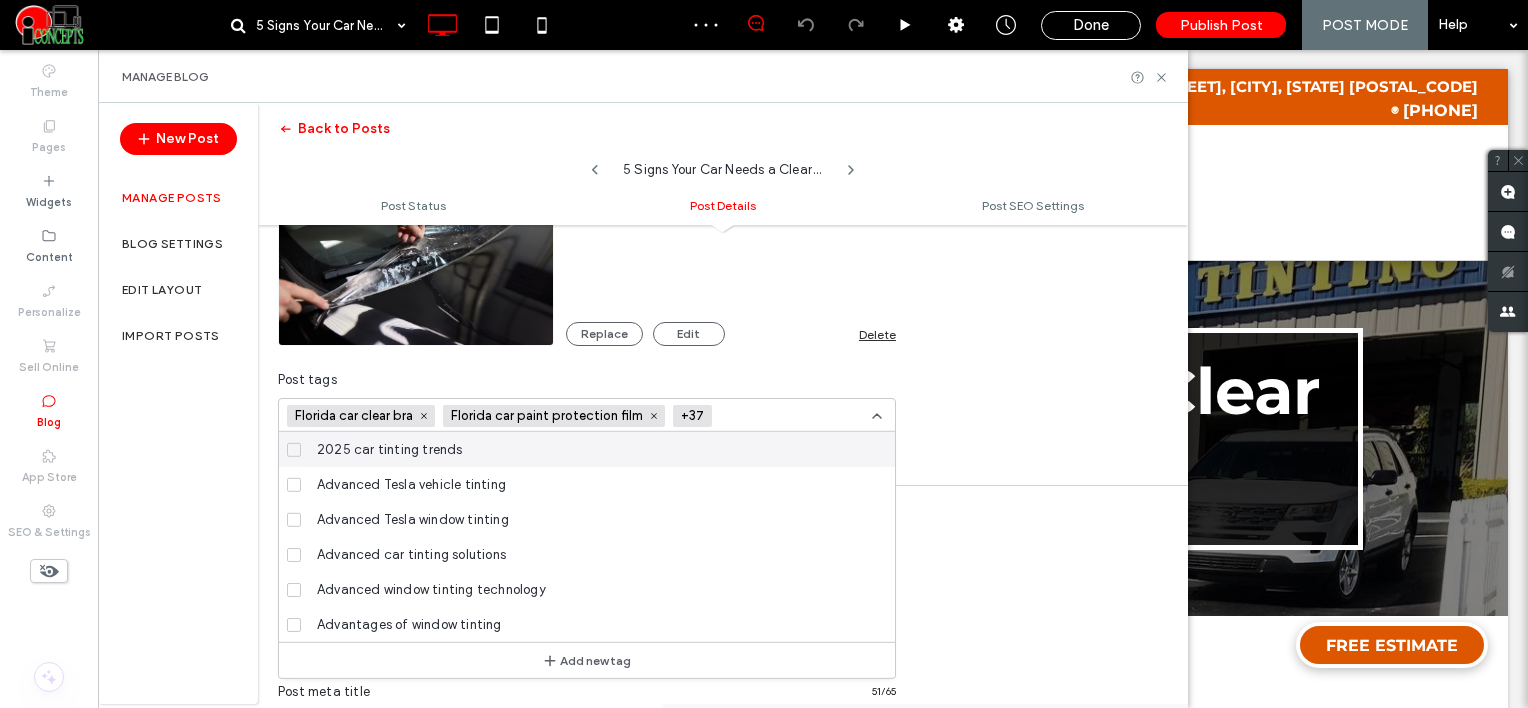 click at bounding box center [789, 416] 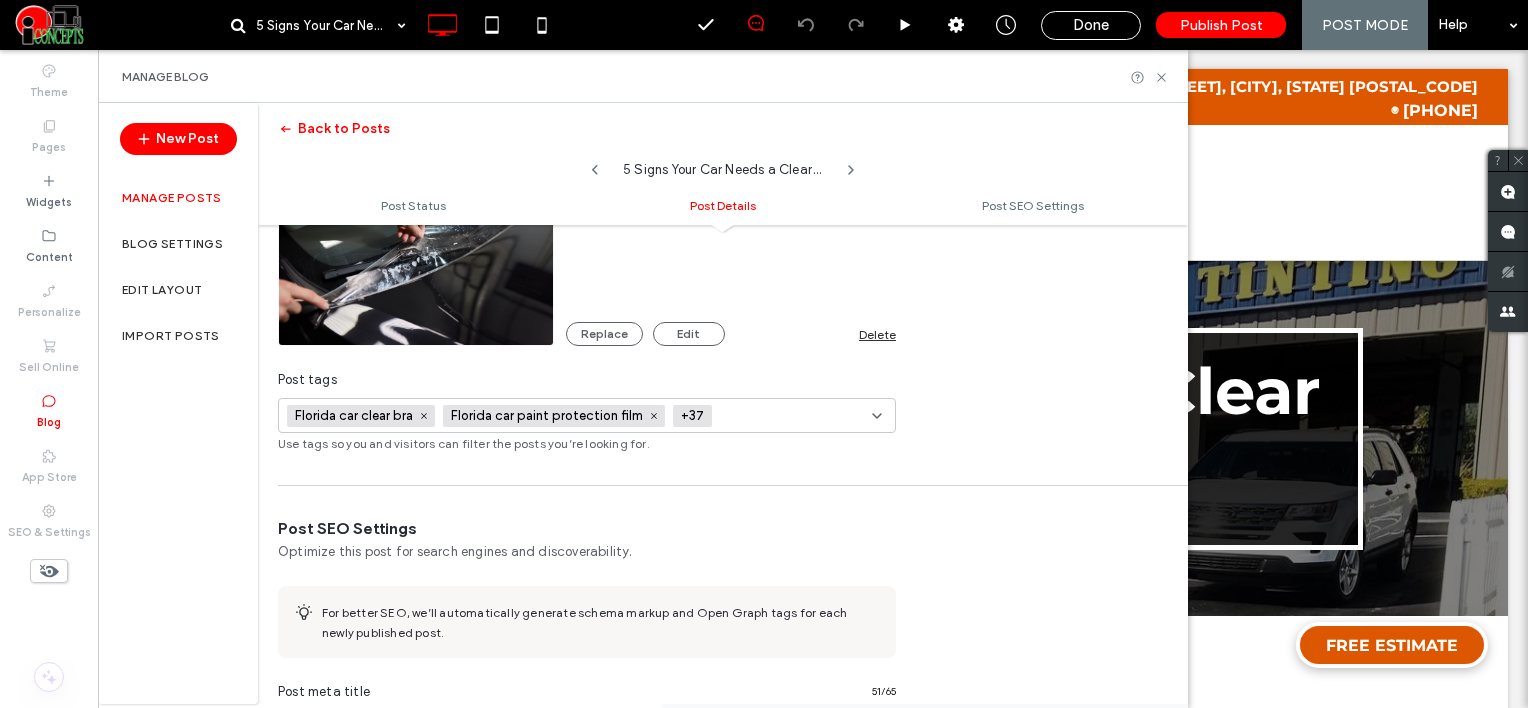 paste on "**********" 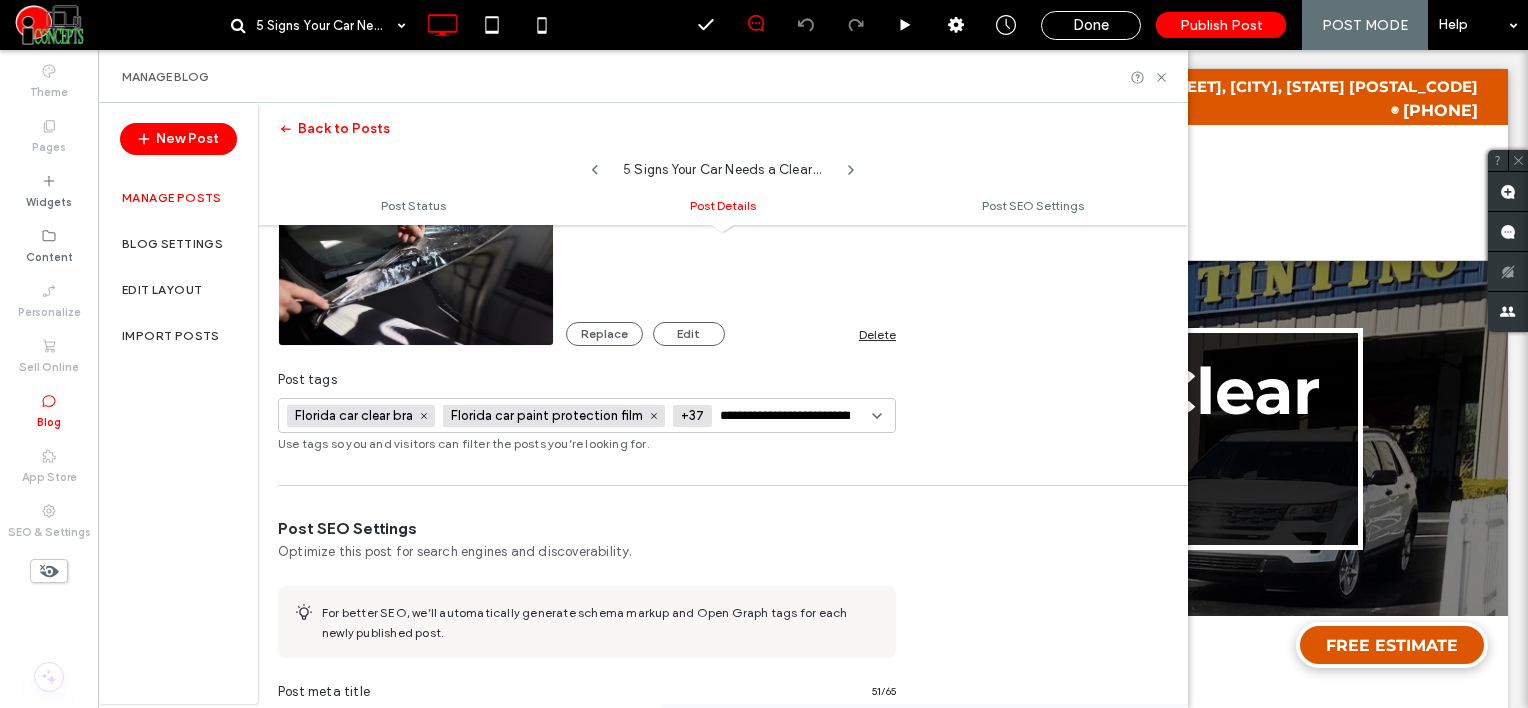 scroll, scrollTop: 0, scrollLeft: 24, axis: horizontal 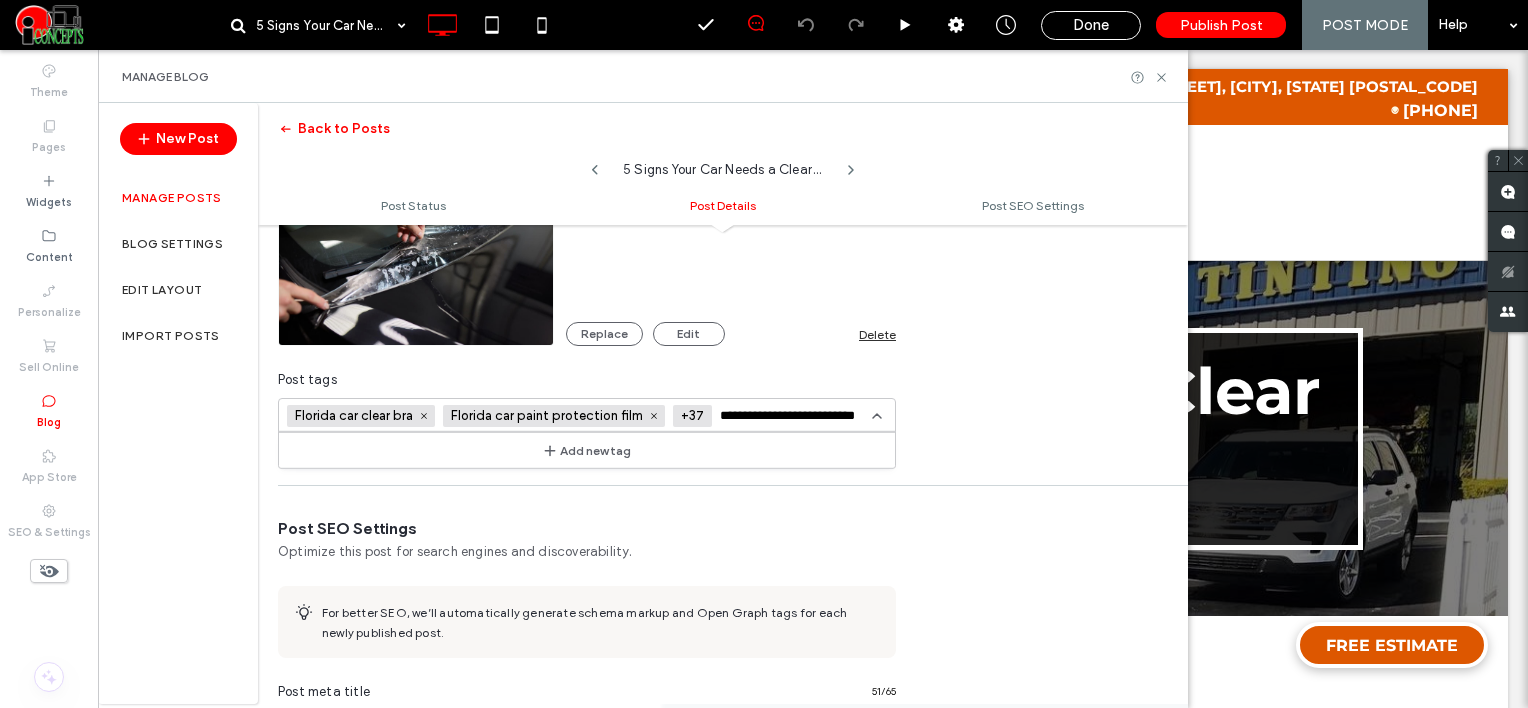 type on "**********" 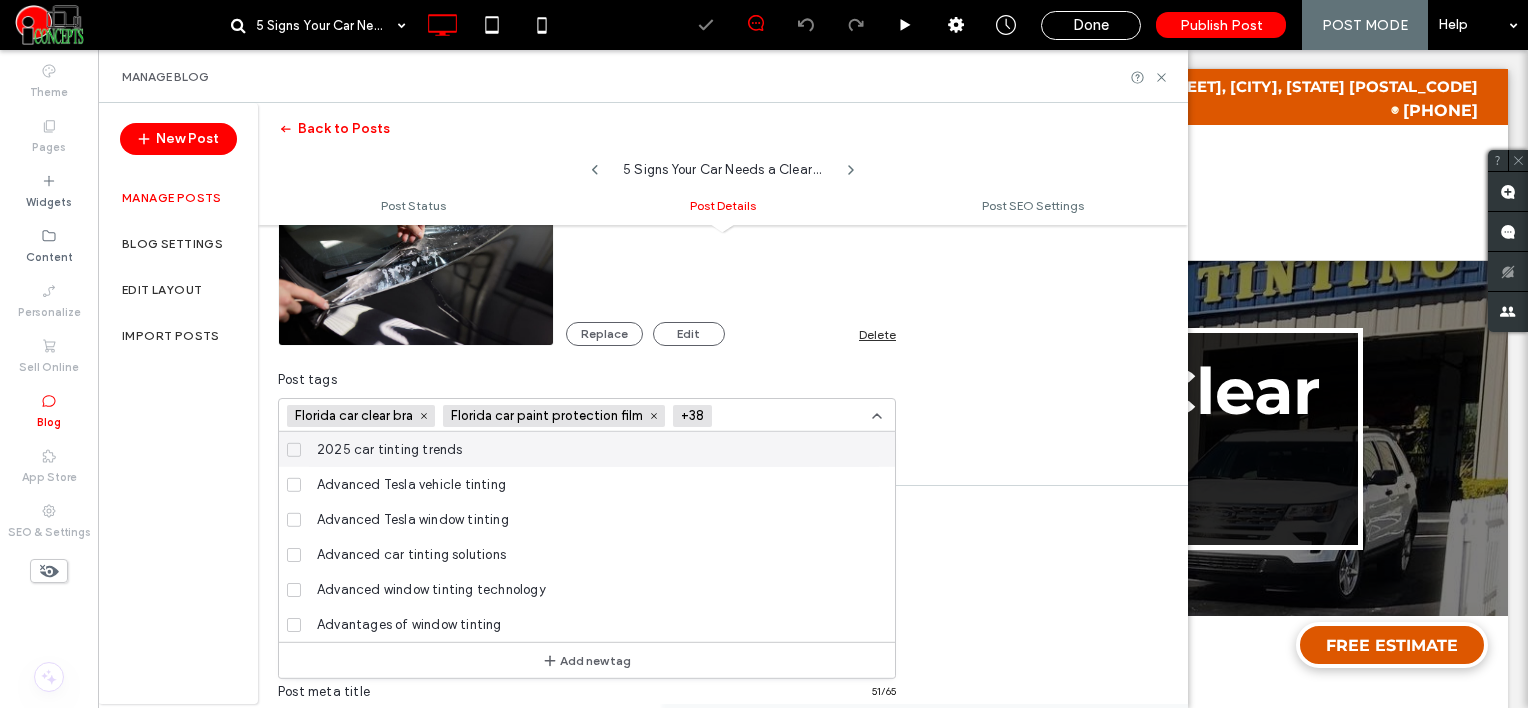 scroll, scrollTop: 0, scrollLeft: 0, axis: both 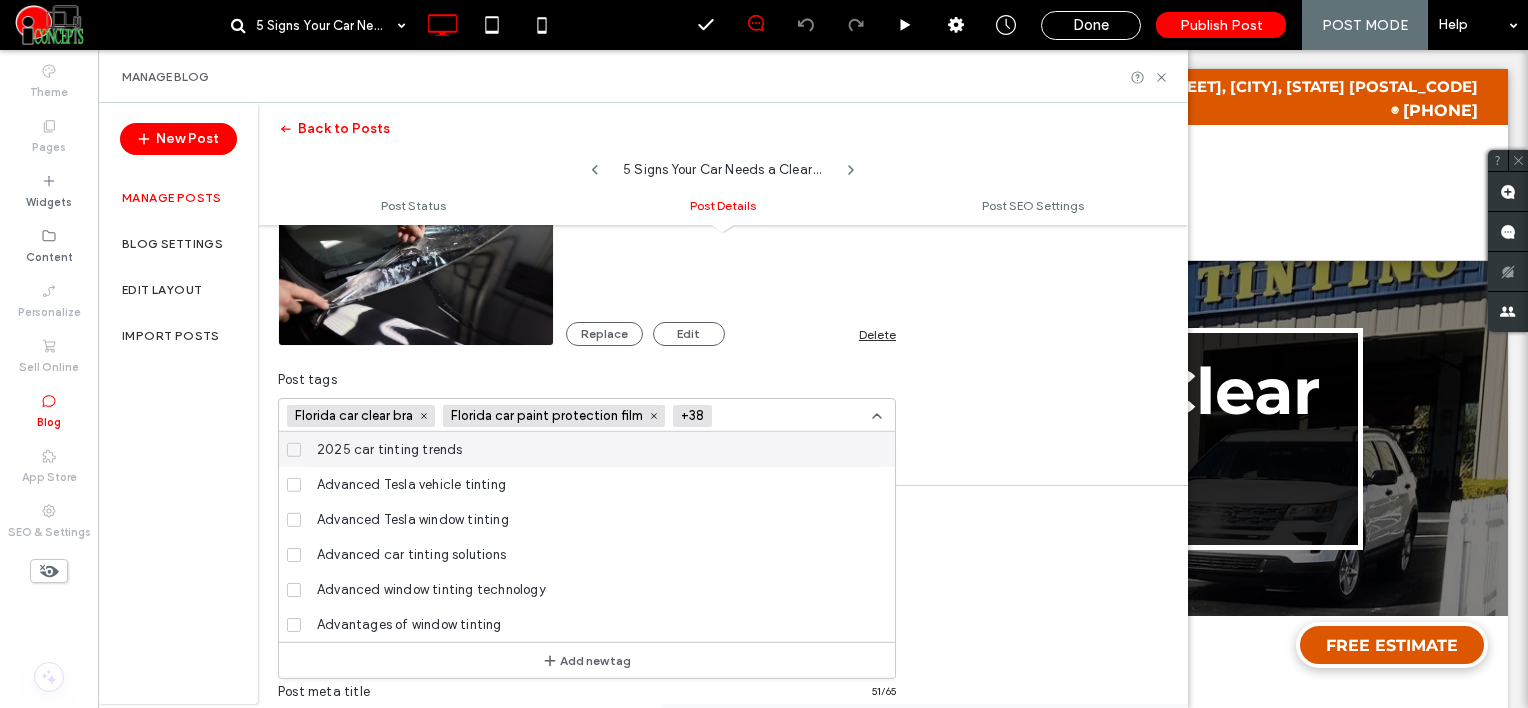 click at bounding box center (793, 416) 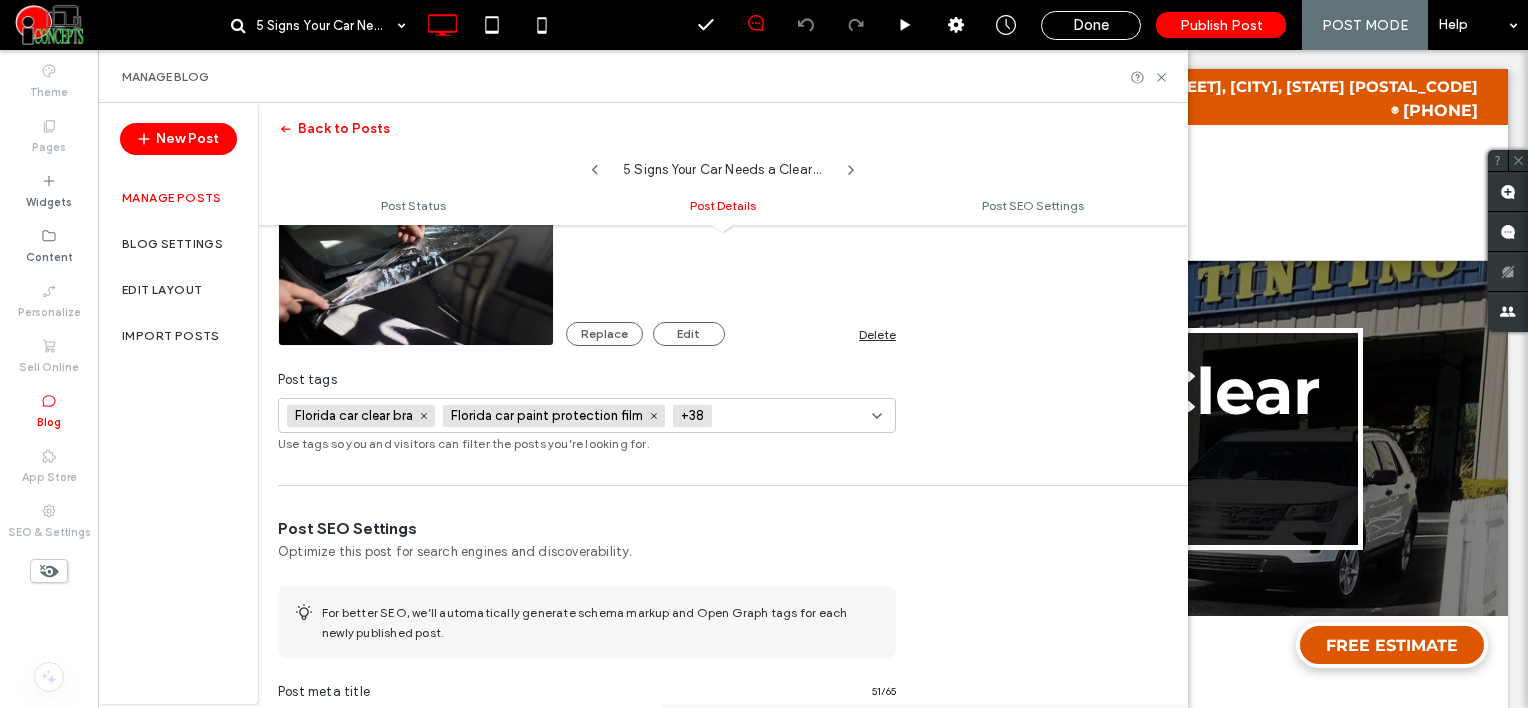 paste on "**********" 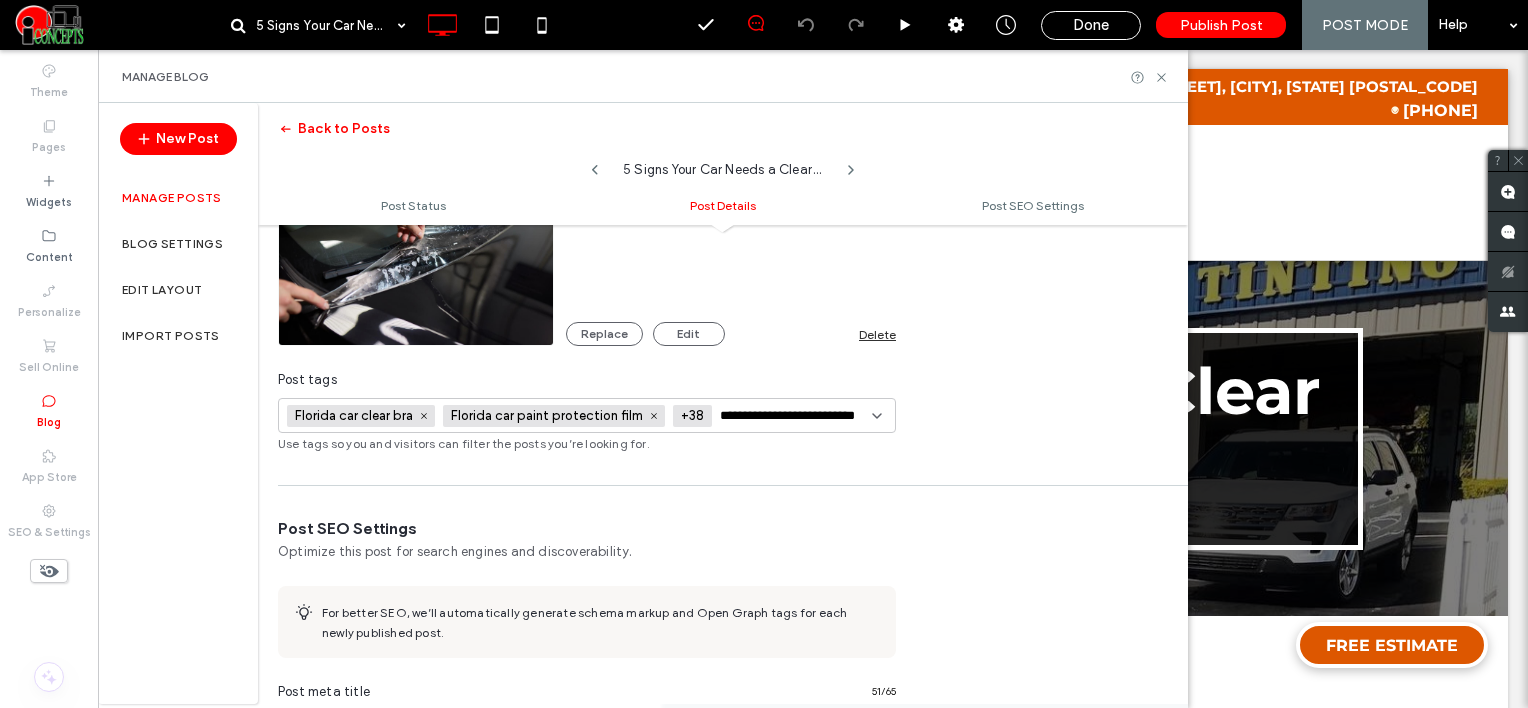 scroll, scrollTop: 0, scrollLeft: 20, axis: horizontal 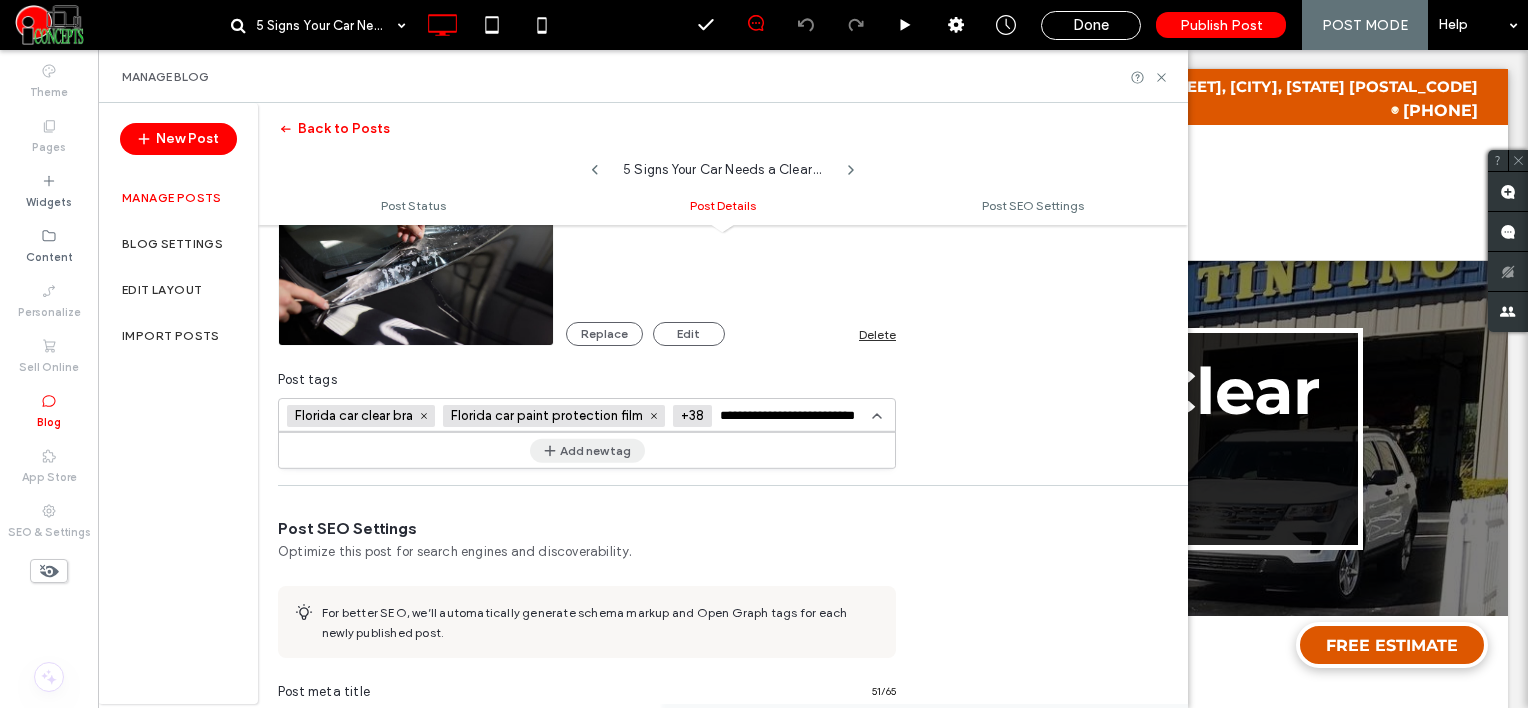 type on "**********" 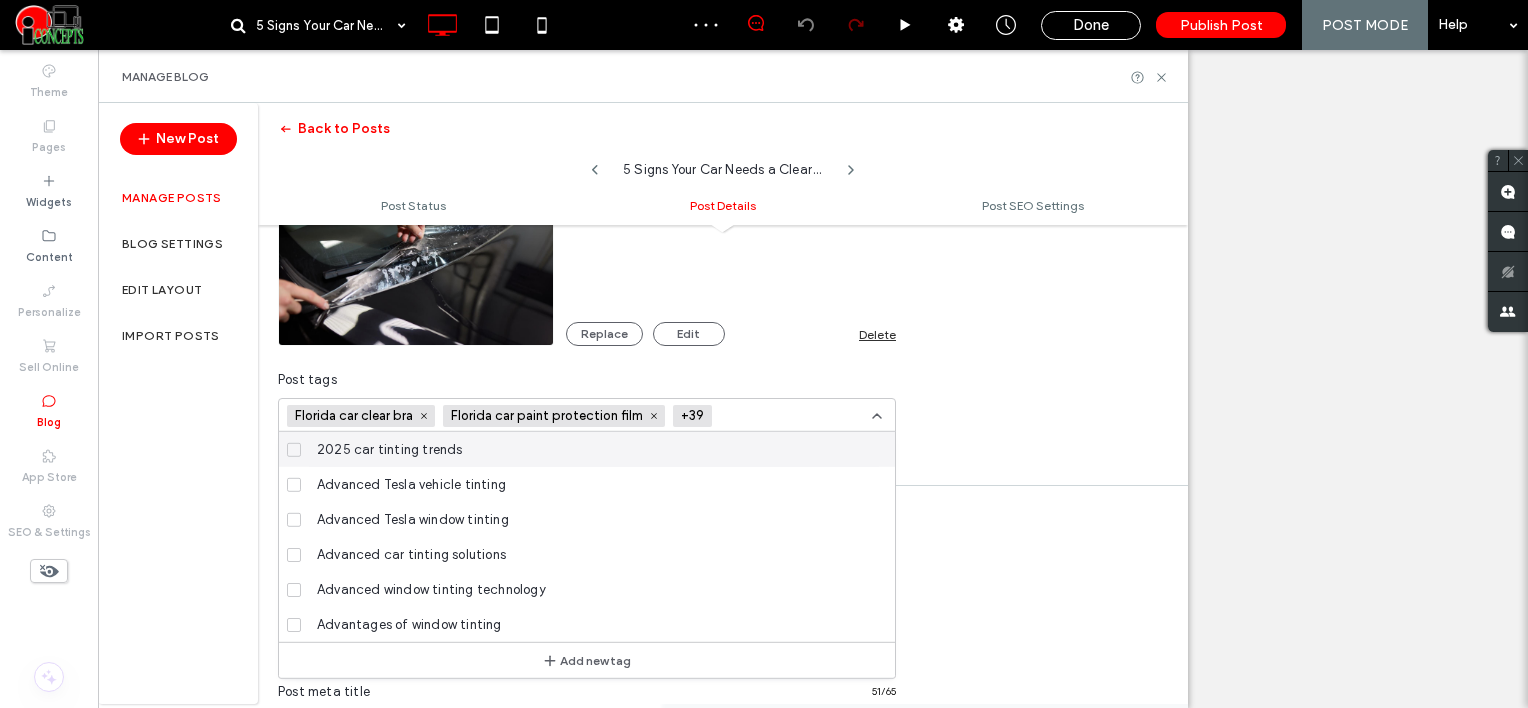 scroll, scrollTop: 0, scrollLeft: 0, axis: both 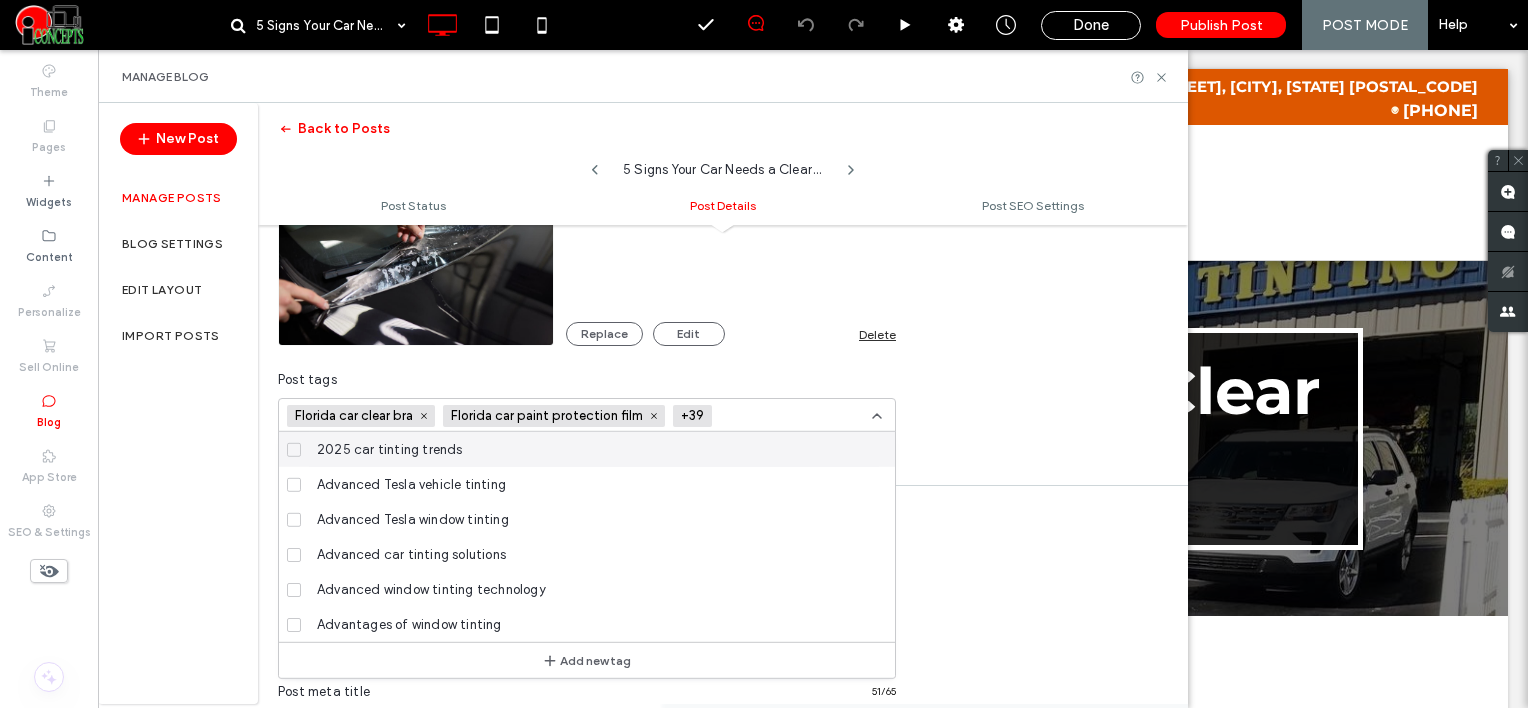 click at bounding box center [793, 416] 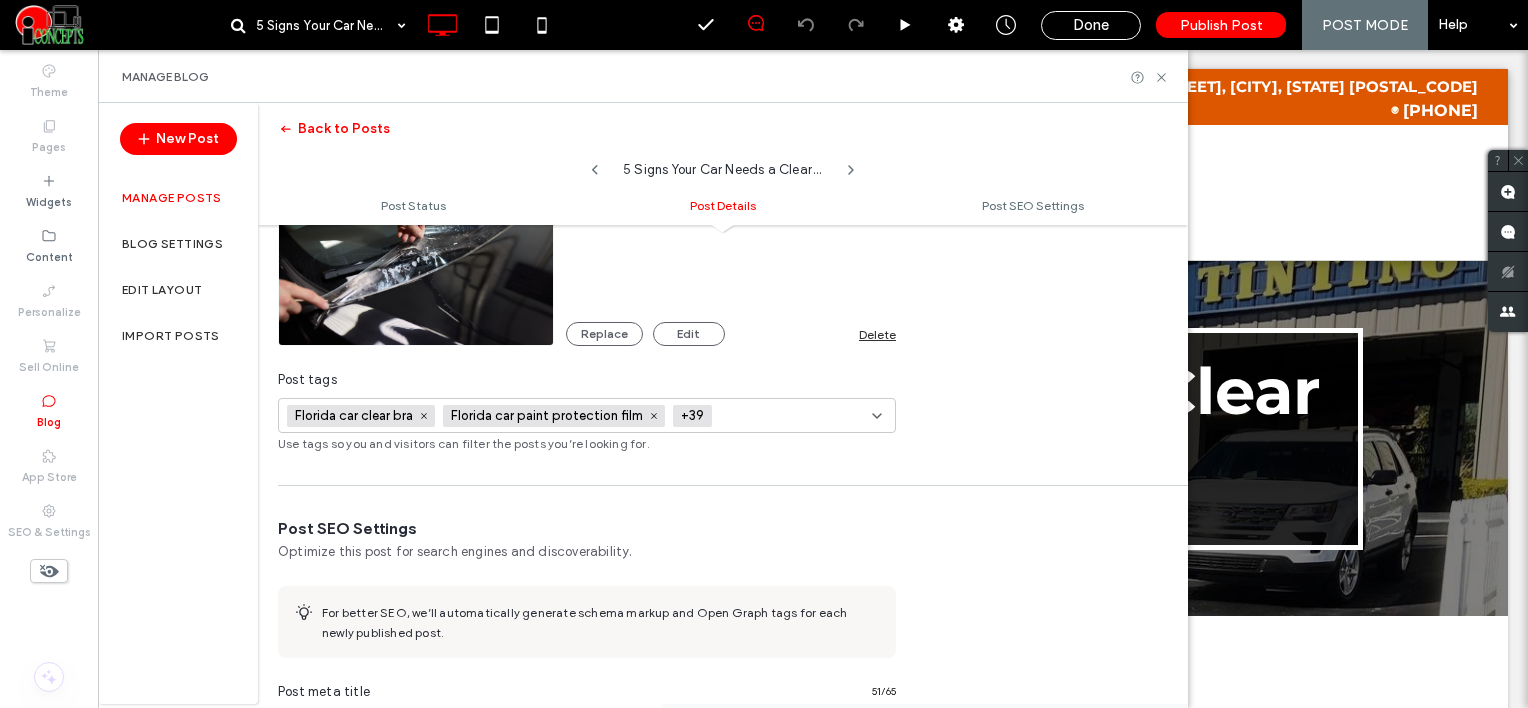 paste on "**********" 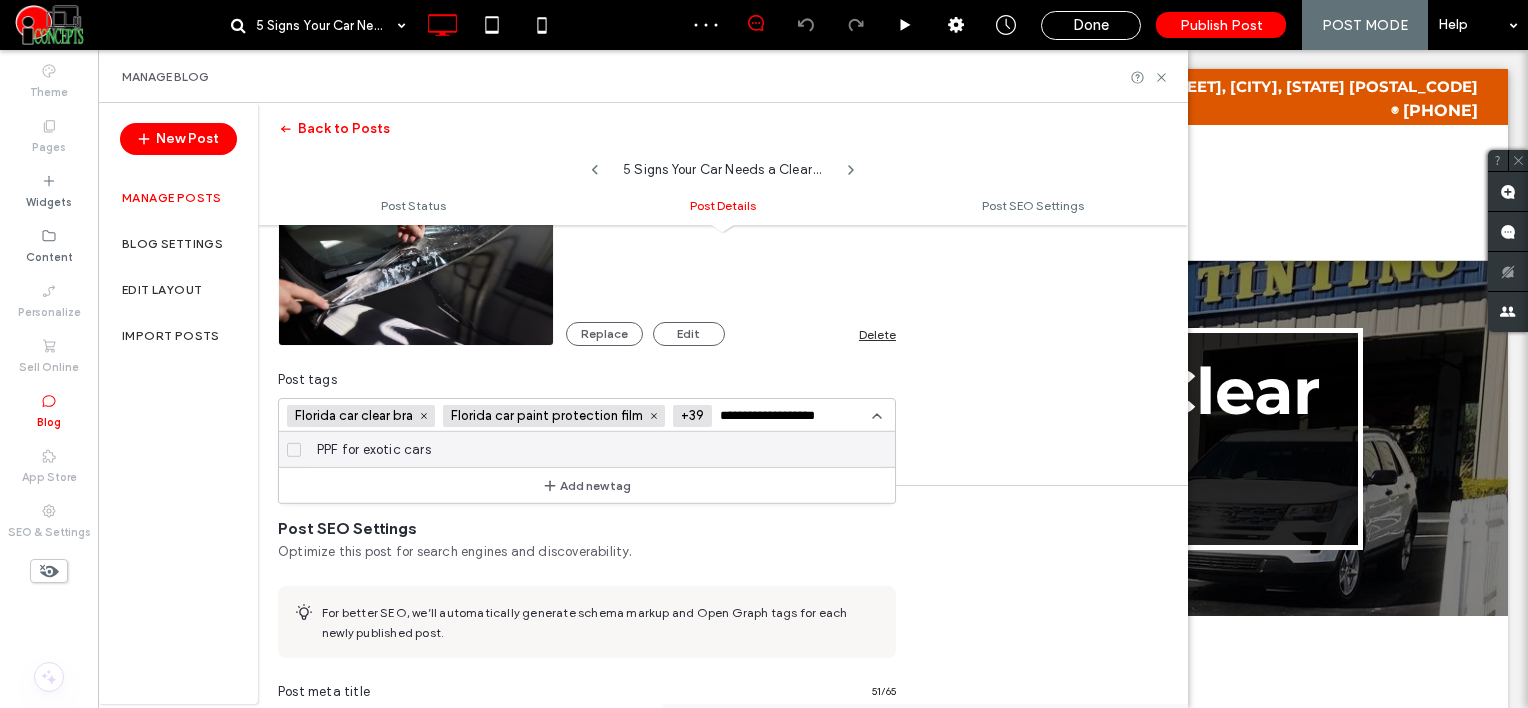 scroll, scrollTop: 0, scrollLeft: 0, axis: both 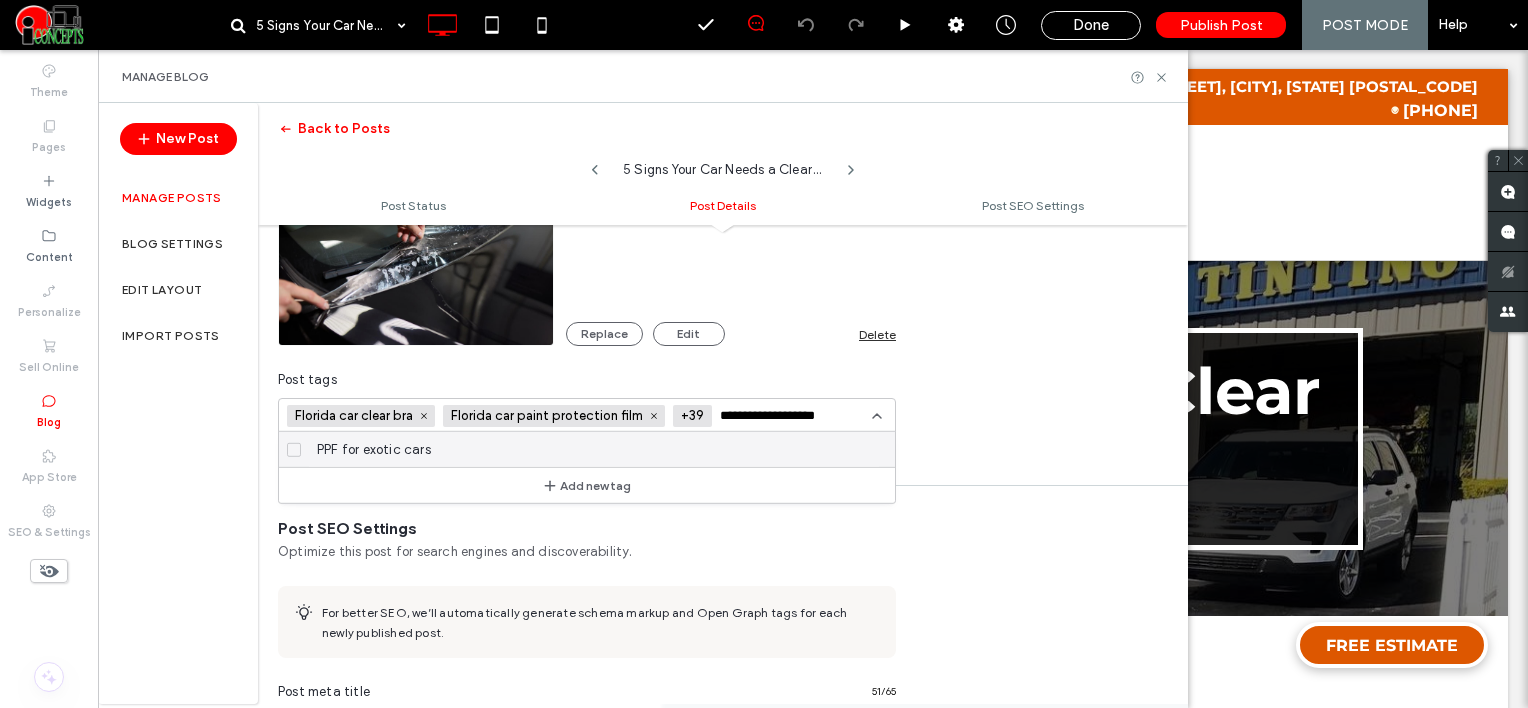 type on "**********" 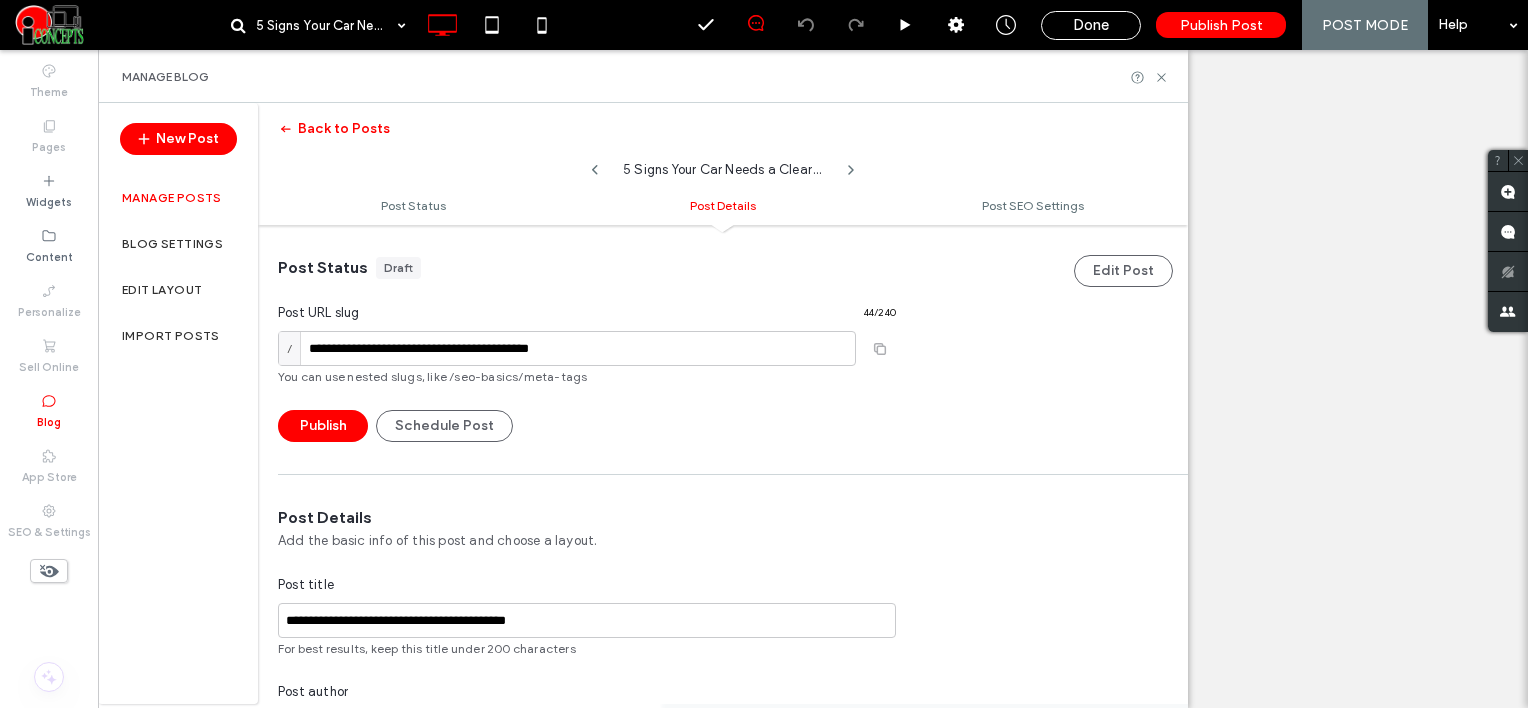 scroll, scrollTop: 0, scrollLeft: 0, axis: both 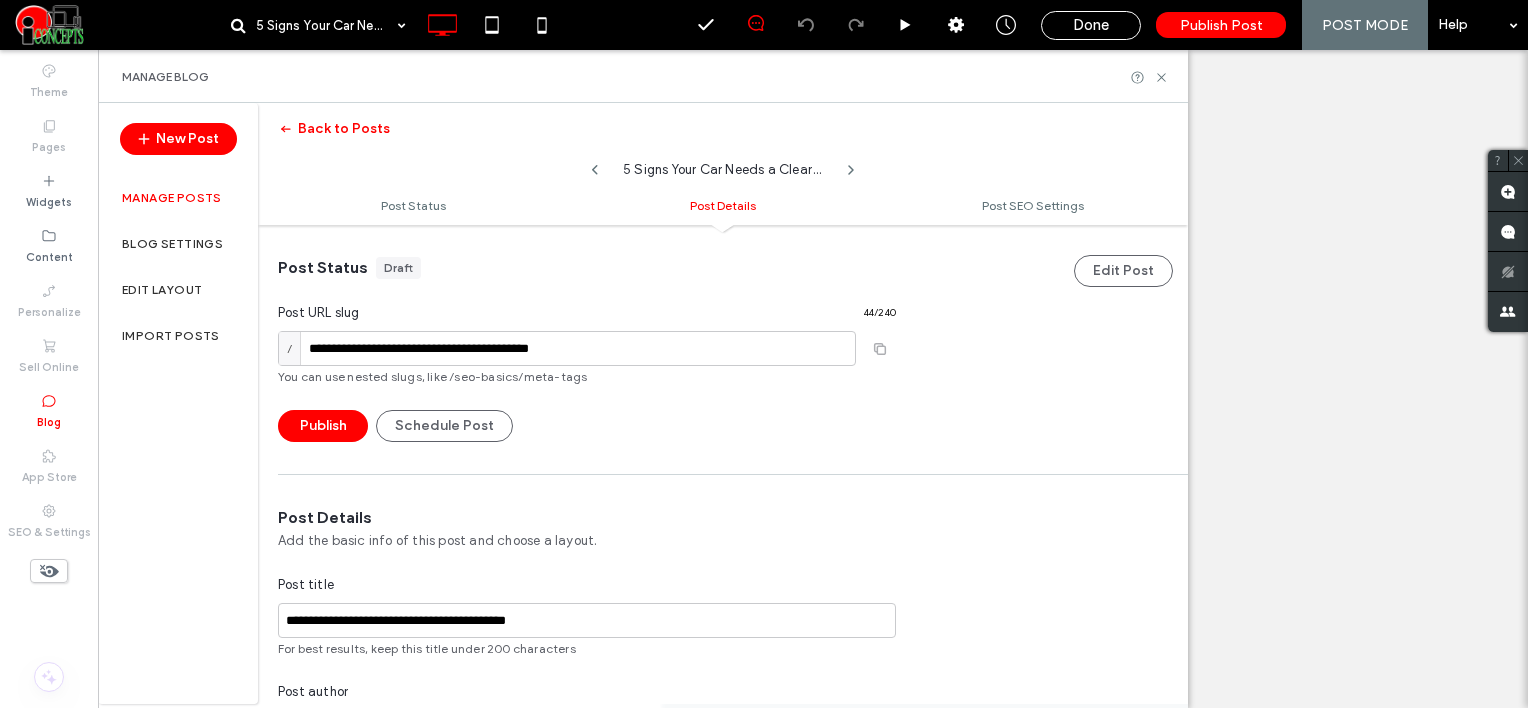 click on "**********" at bounding box center [792, 1007] 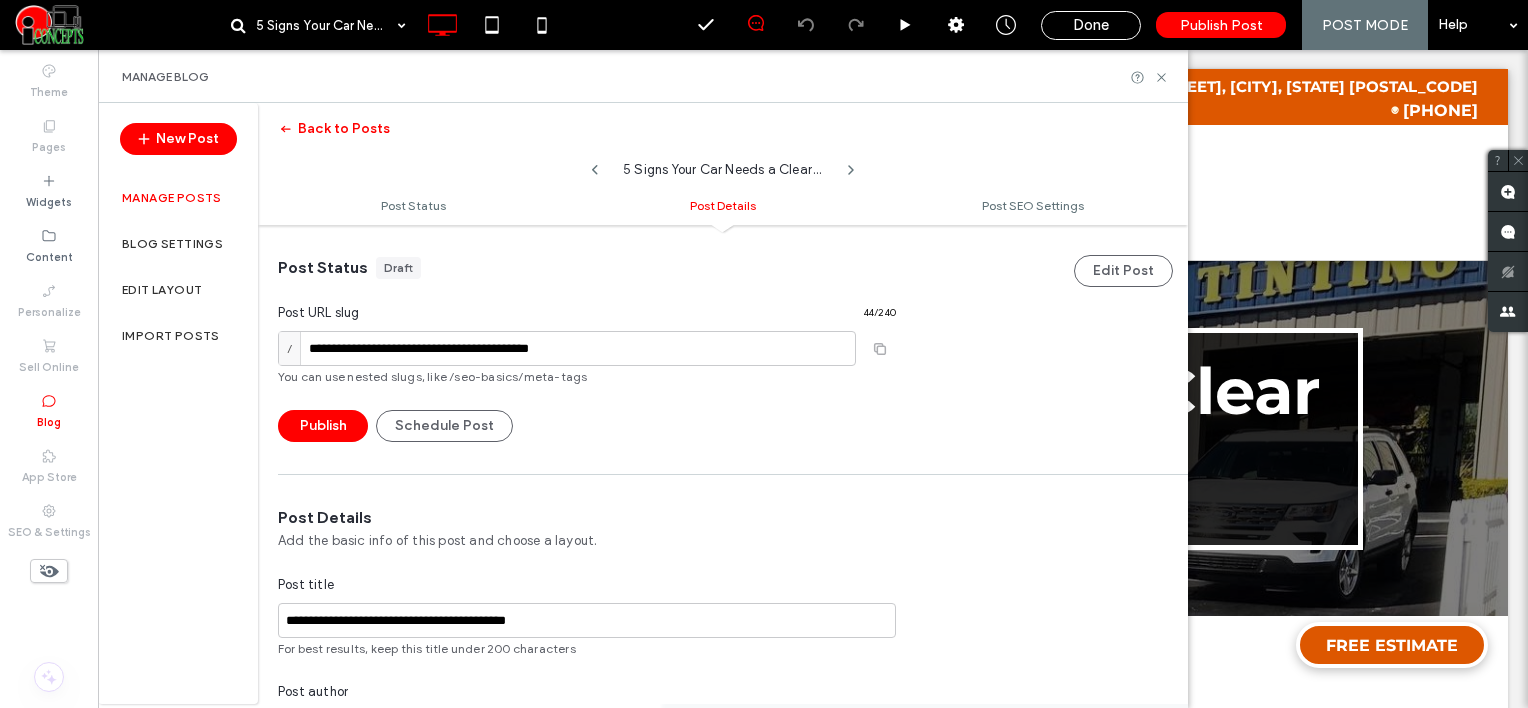 scroll, scrollTop: 591, scrollLeft: 0, axis: vertical 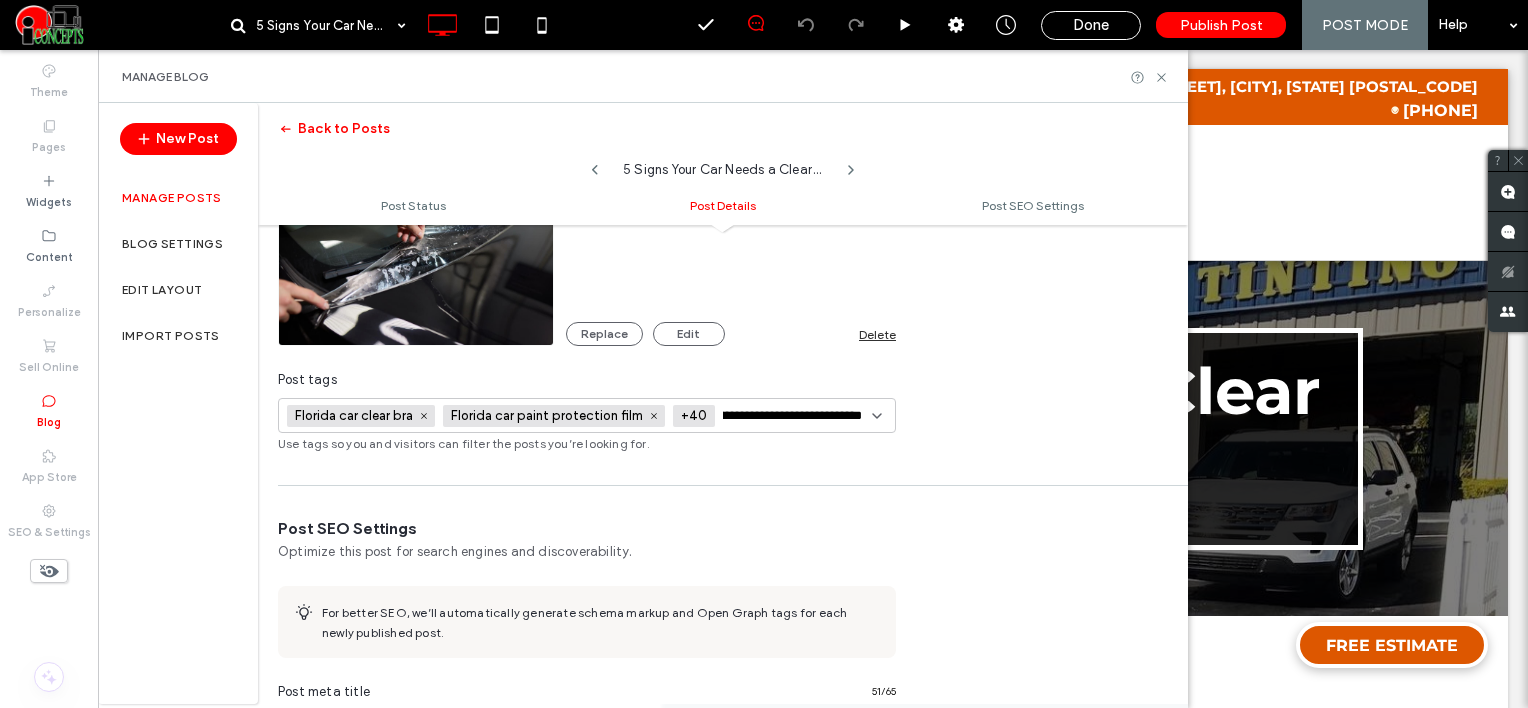 type on "**********" 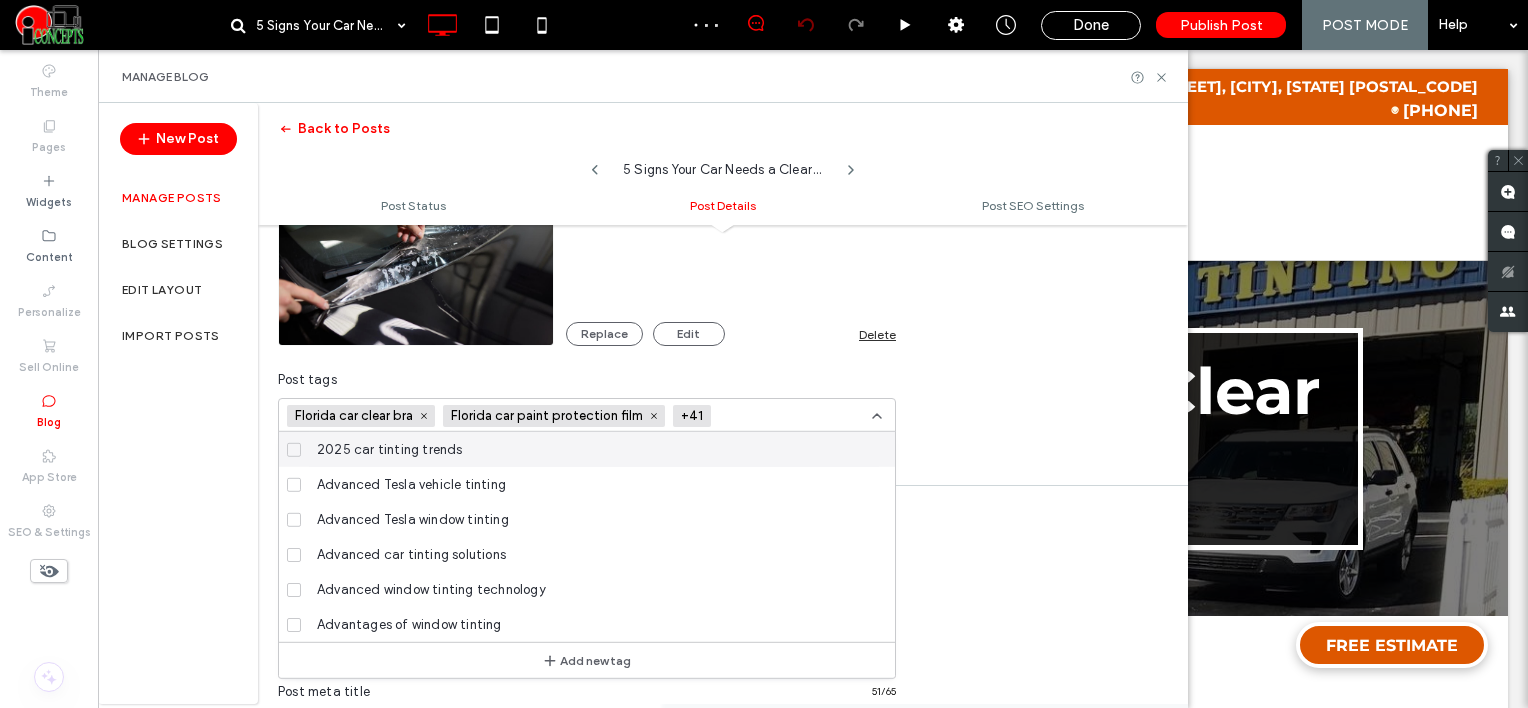 scroll, scrollTop: 0, scrollLeft: 0, axis: both 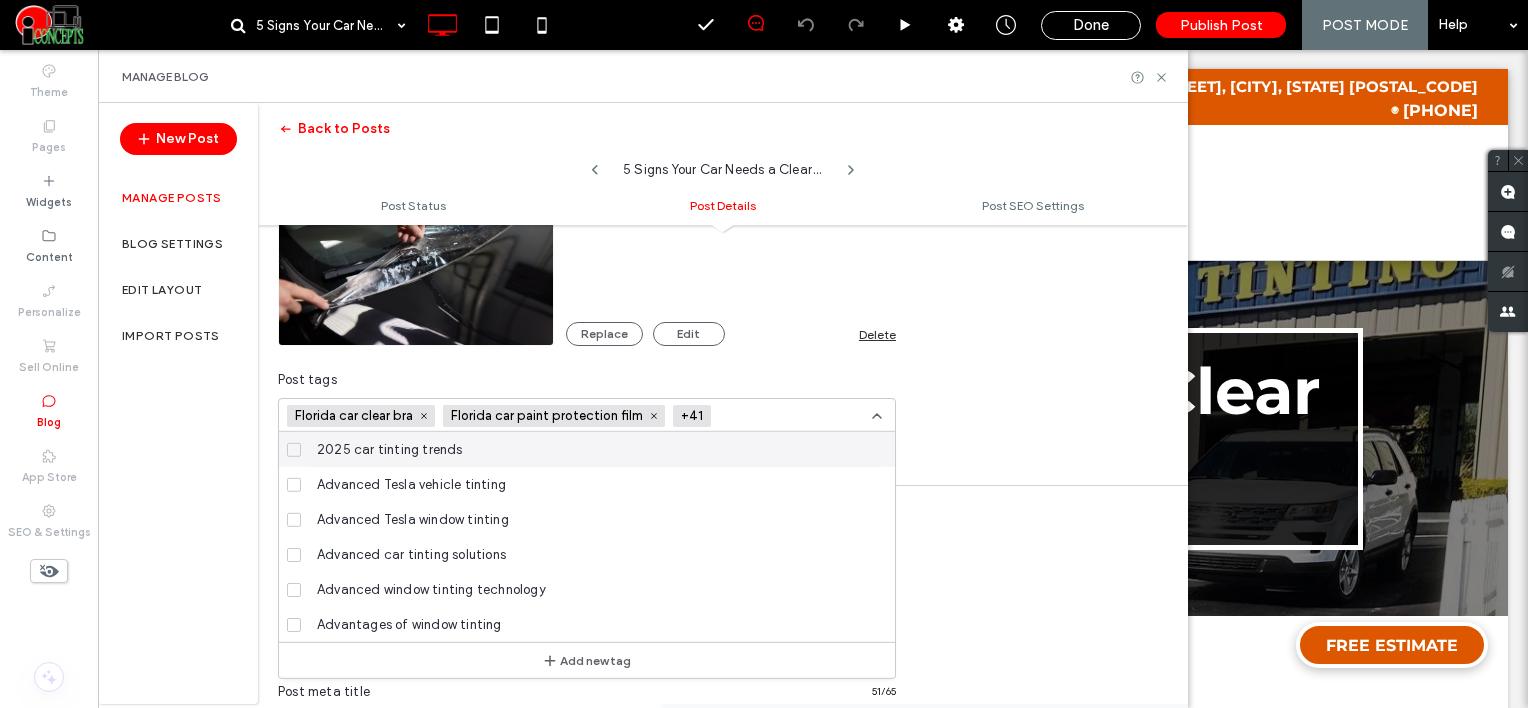 click at bounding box center [792, 416] 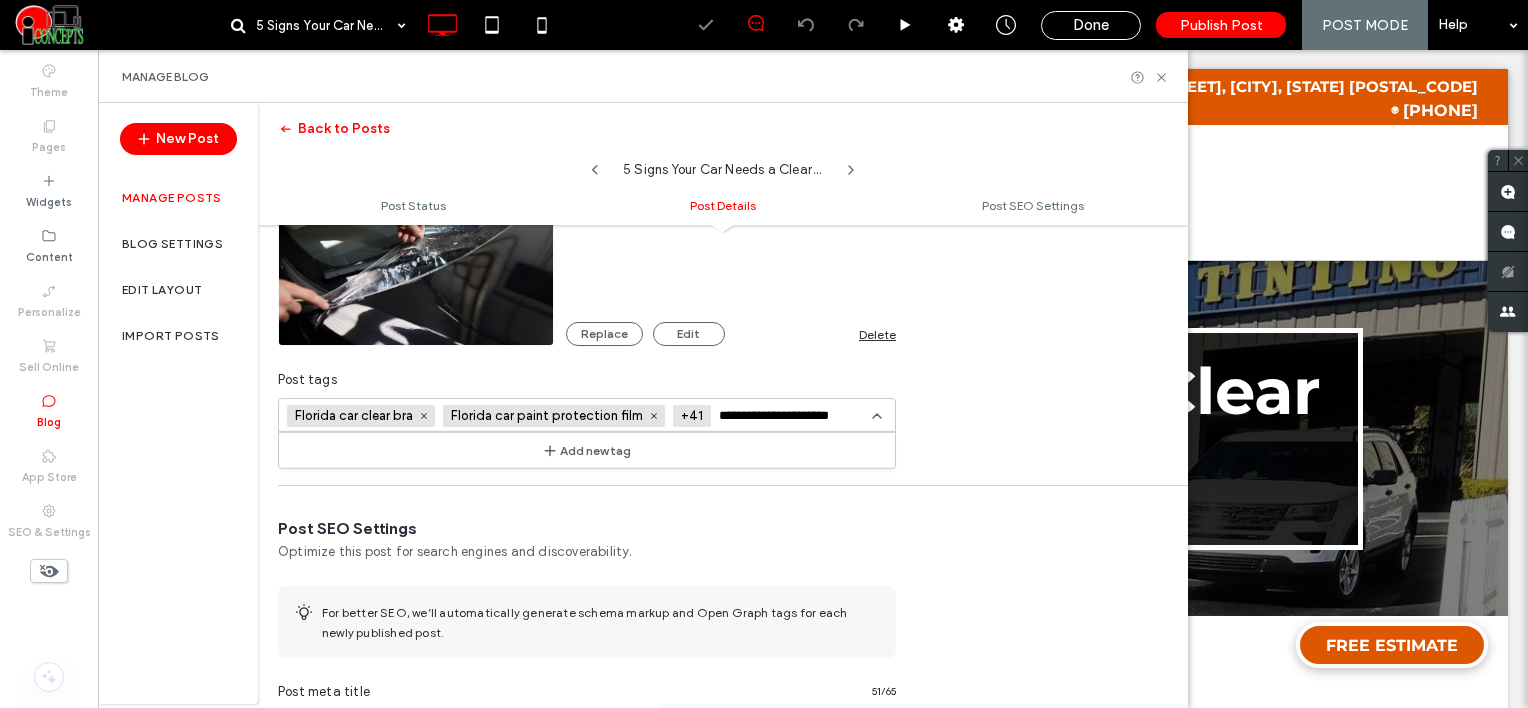type on "**********" 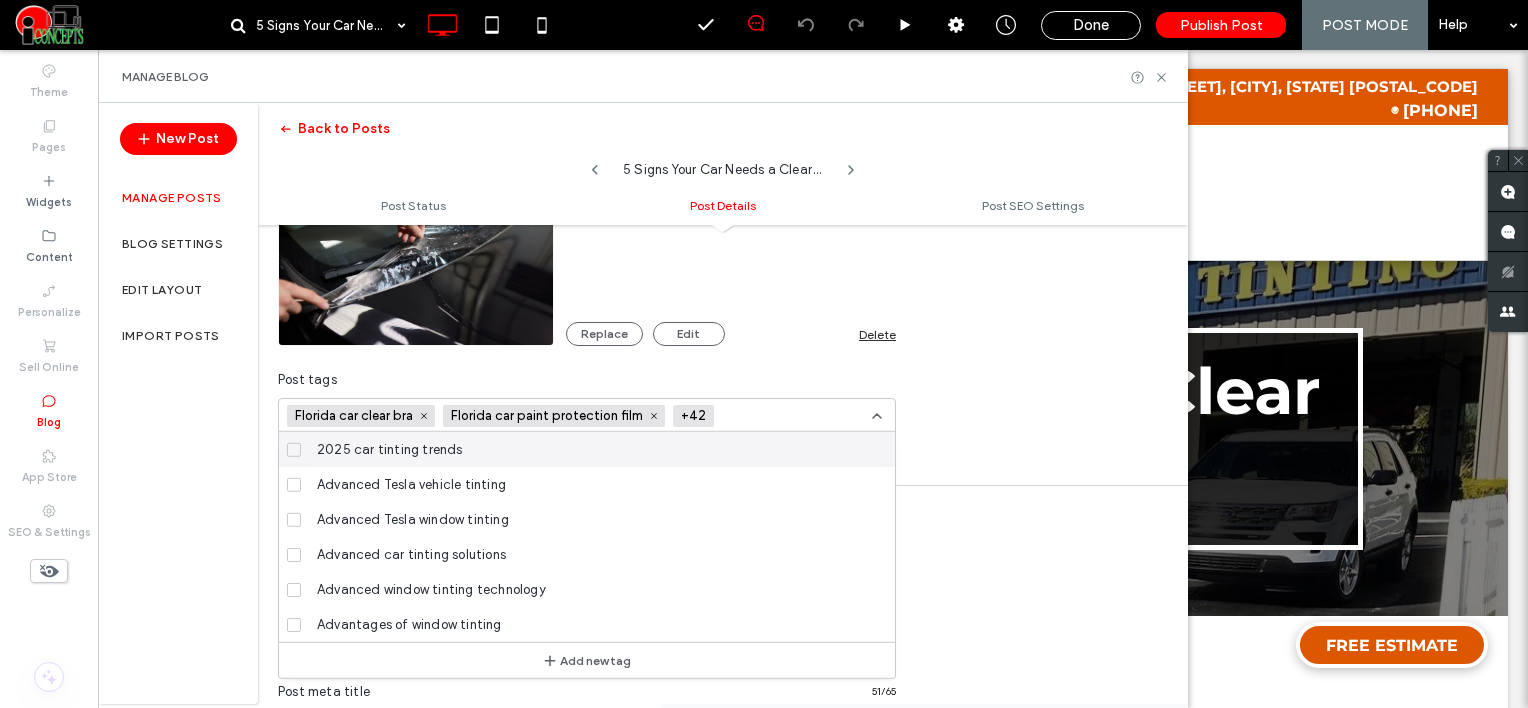 click at bounding box center (795, 416) 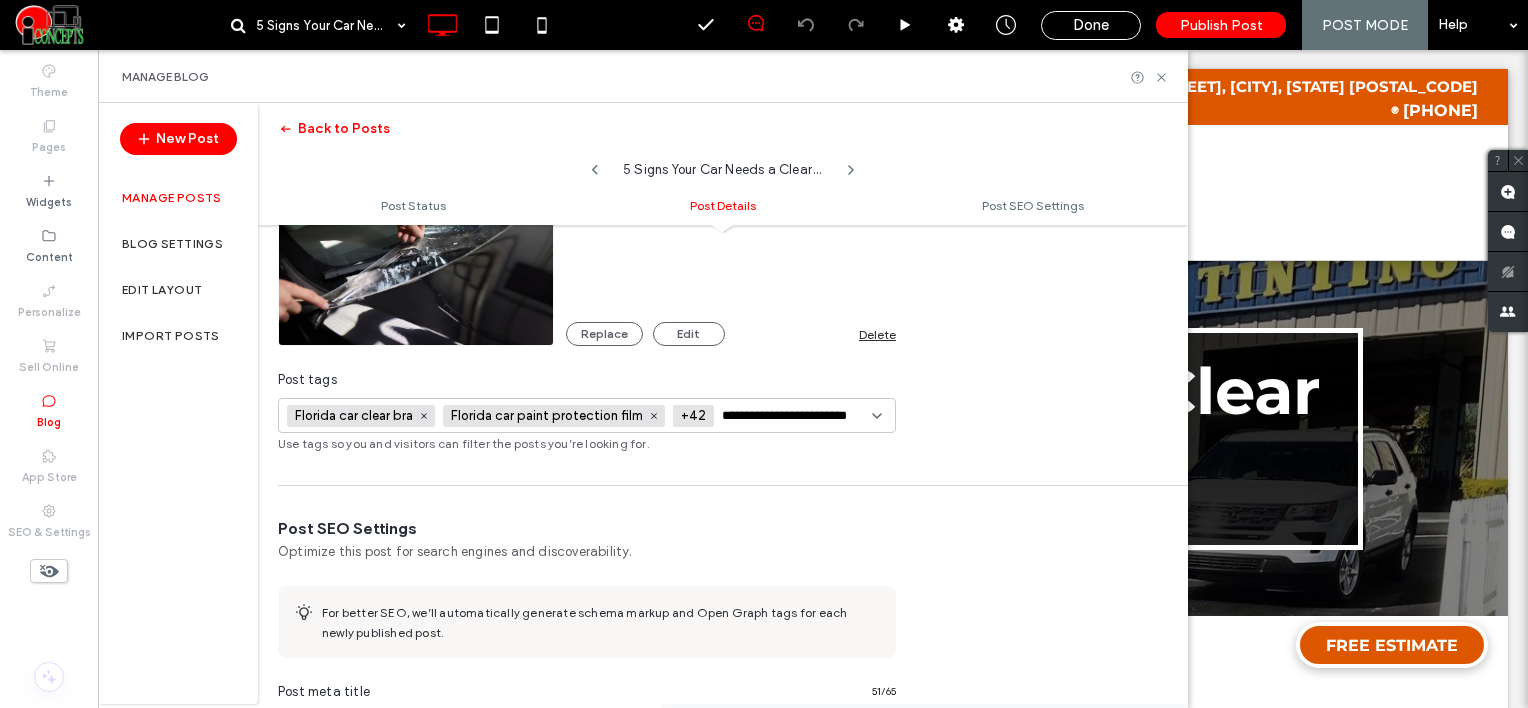 scroll, scrollTop: 0, scrollLeft: 24, axis: horizontal 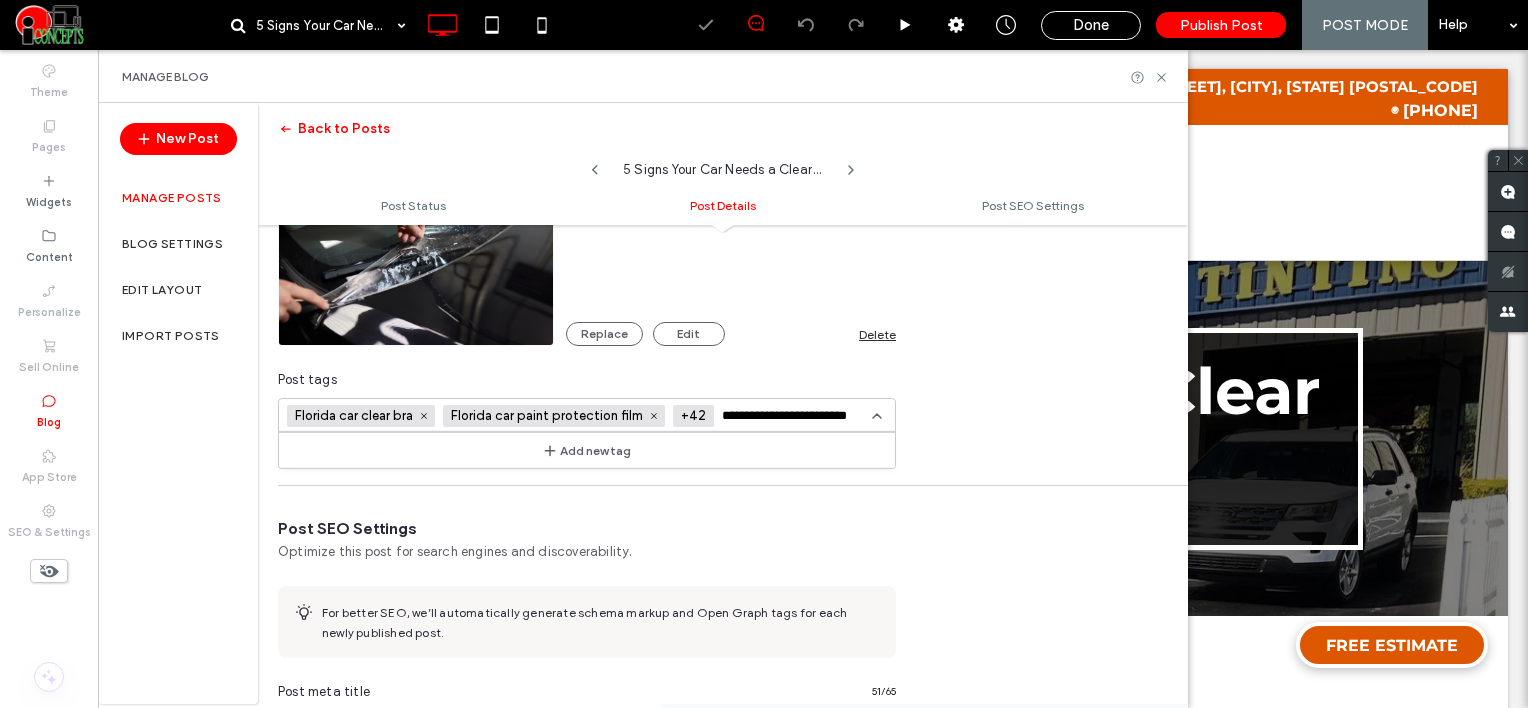 type on "**********" 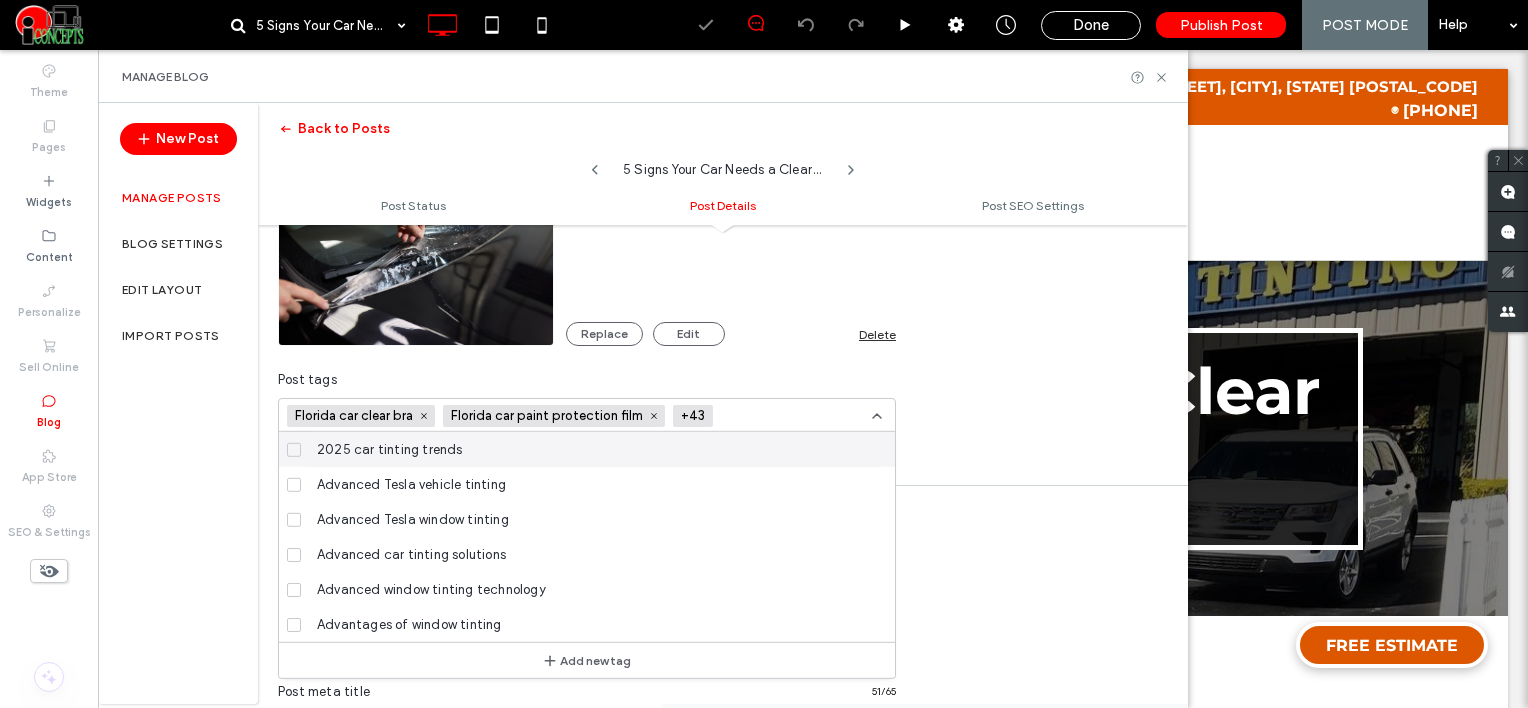 click at bounding box center (794, 416) 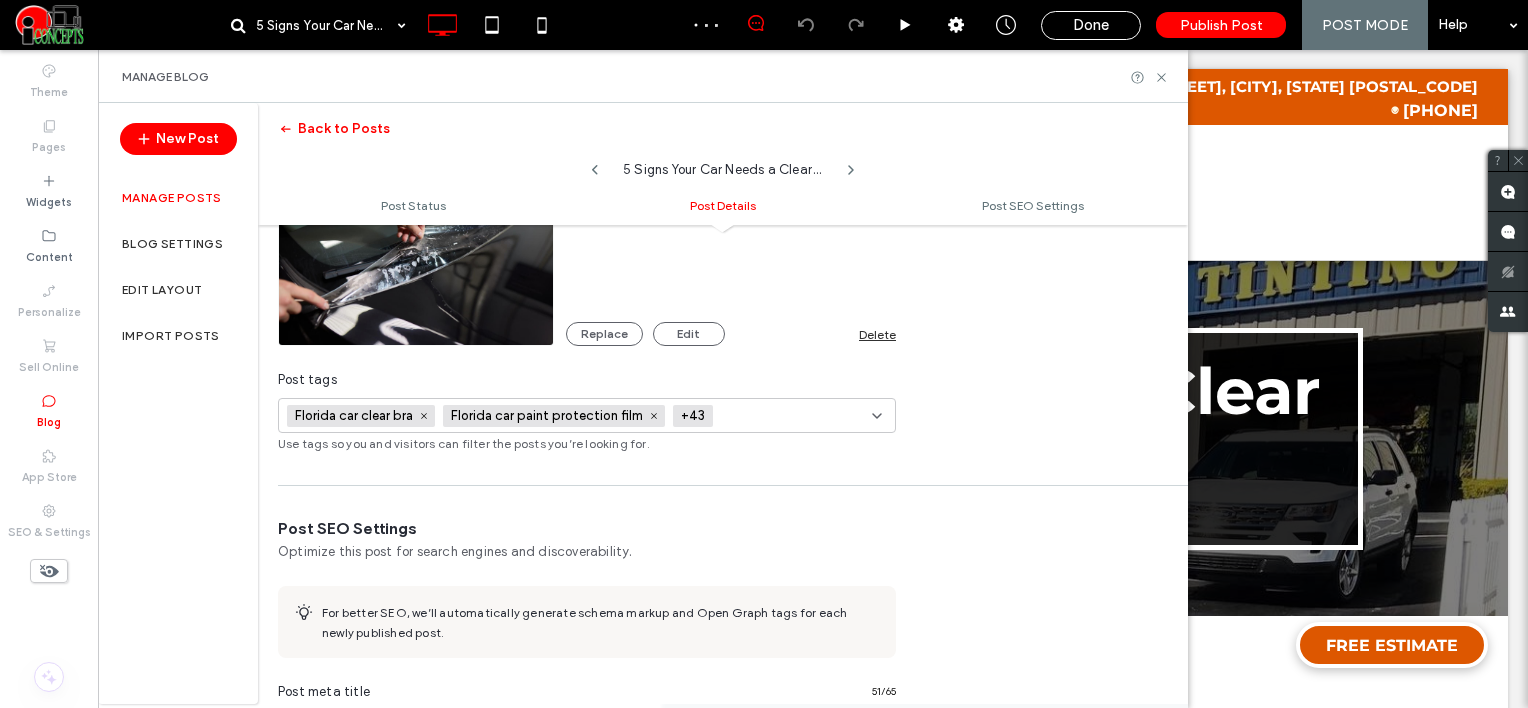 paste on "**********" 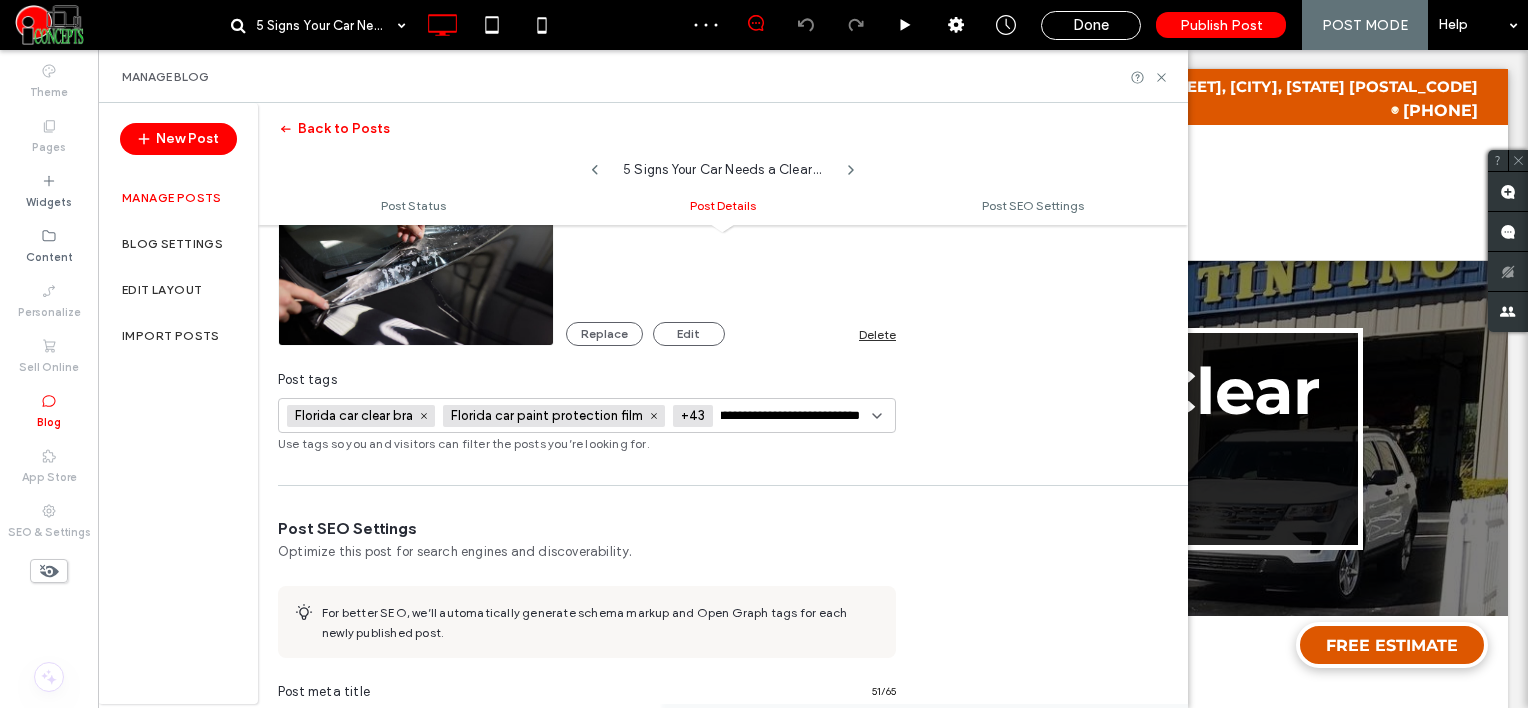 scroll, scrollTop: 0, scrollLeft: 36, axis: horizontal 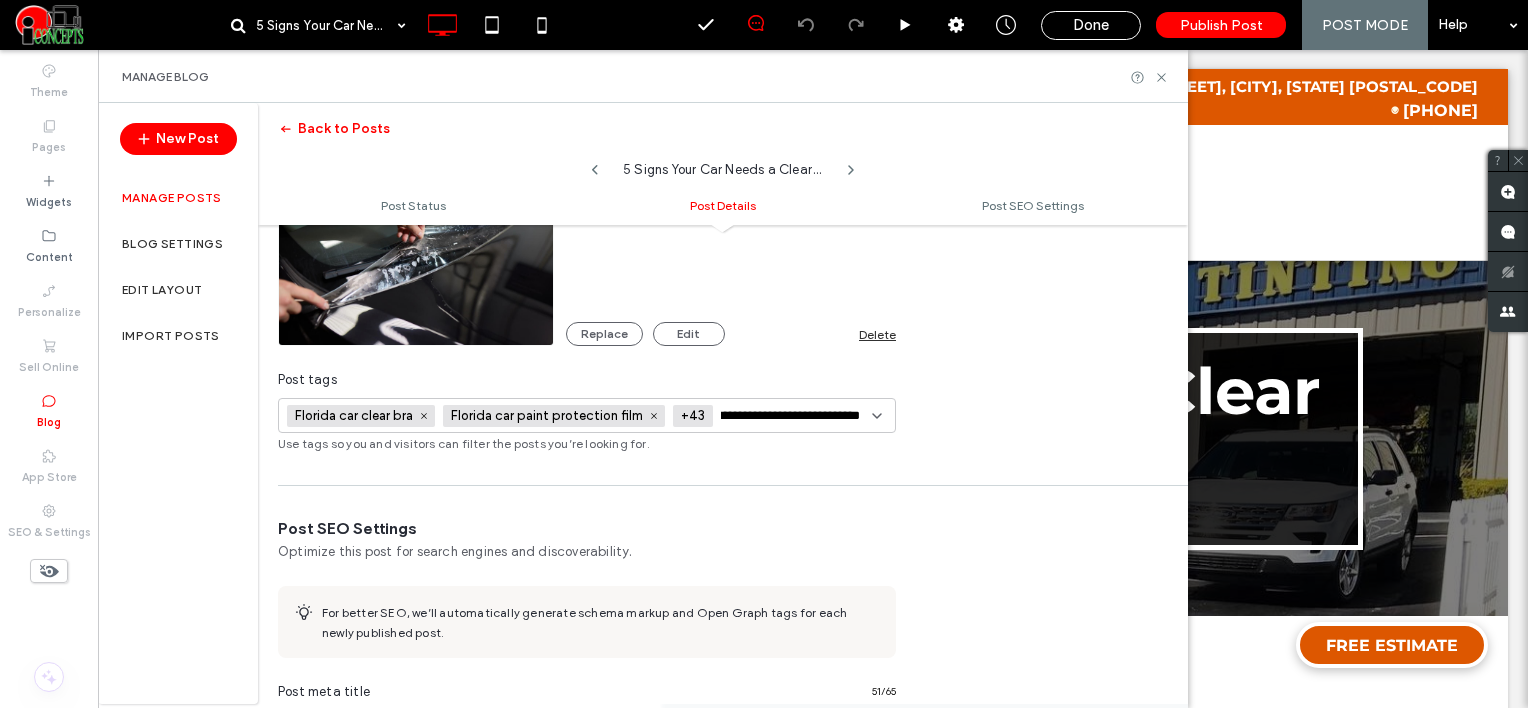 type on "**********" 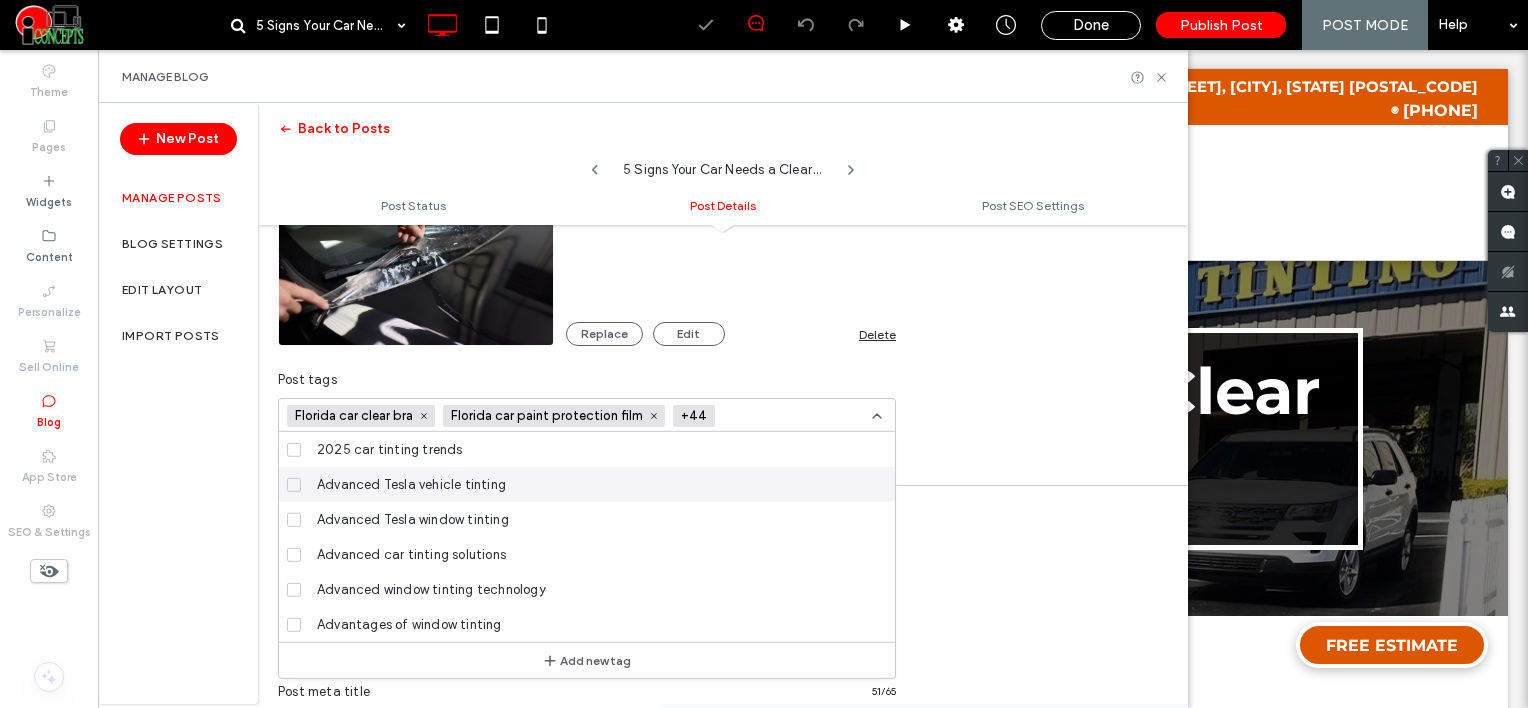 scroll, scrollTop: 0, scrollLeft: 0, axis: both 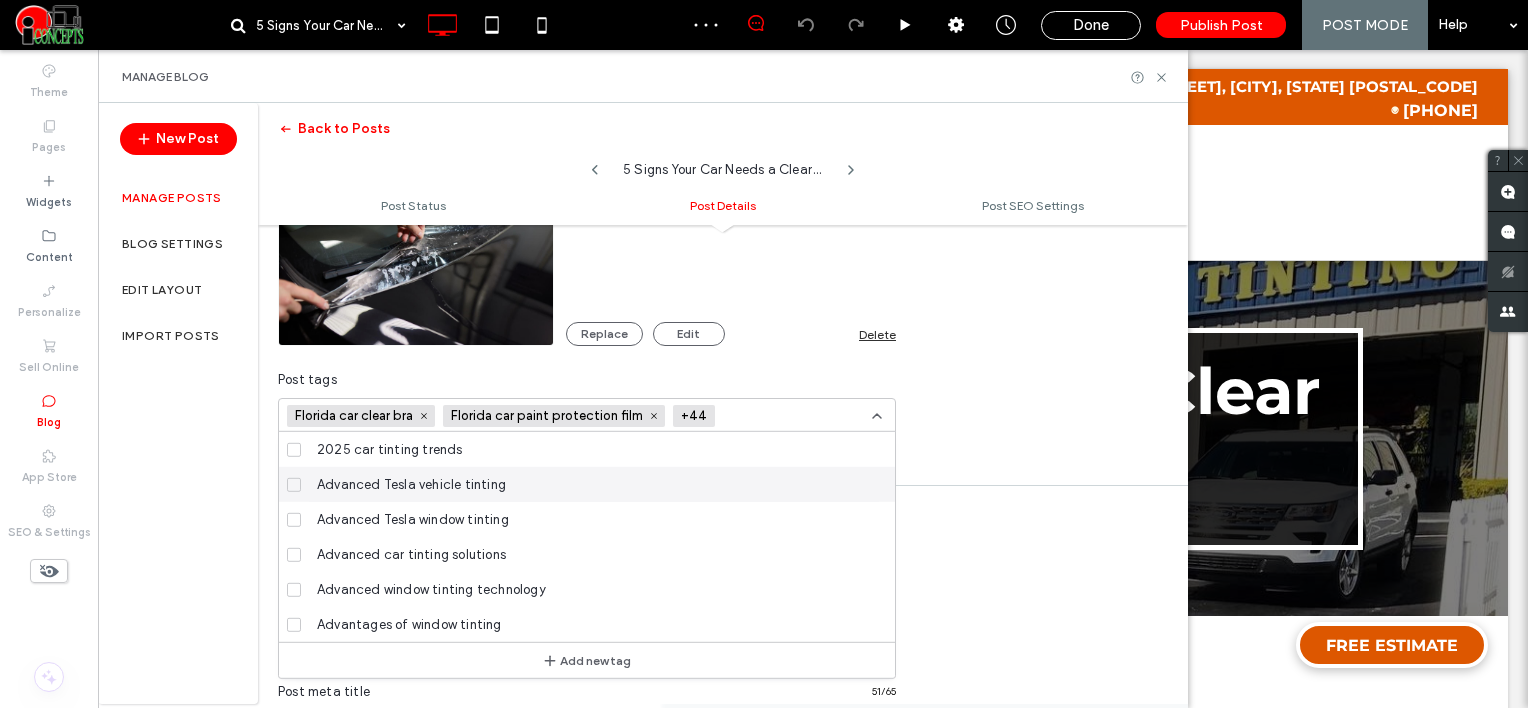 click at bounding box center [796, 416] 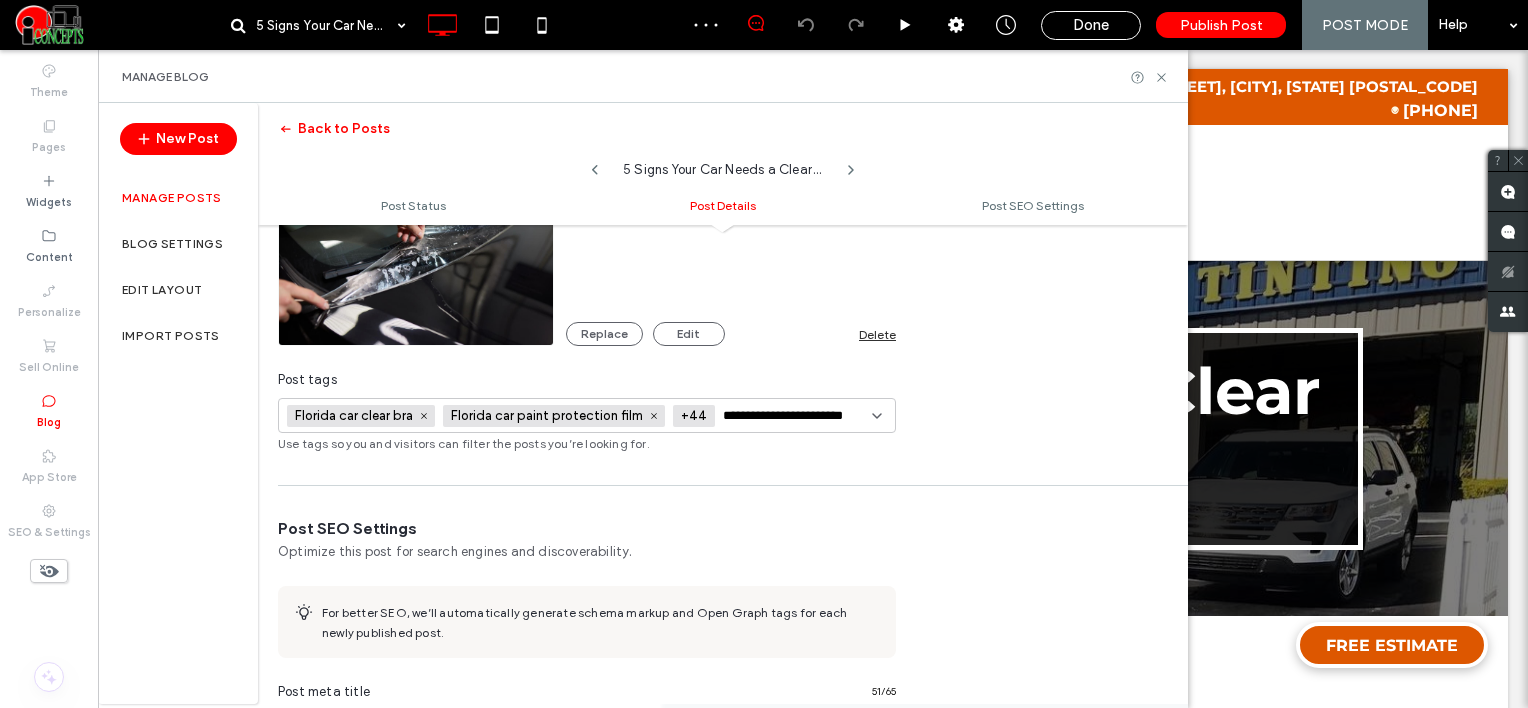 scroll, scrollTop: 0, scrollLeft: 5, axis: horizontal 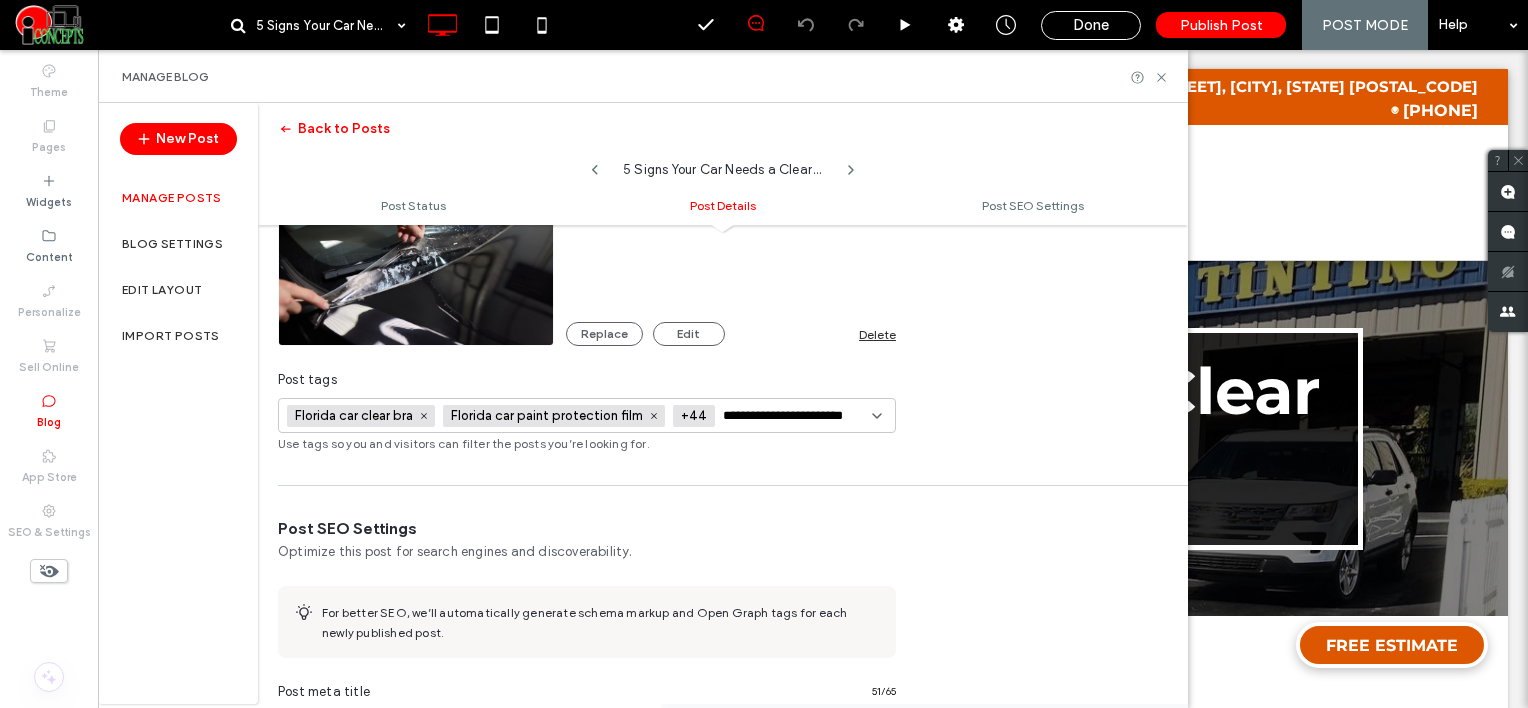 type on "**********" 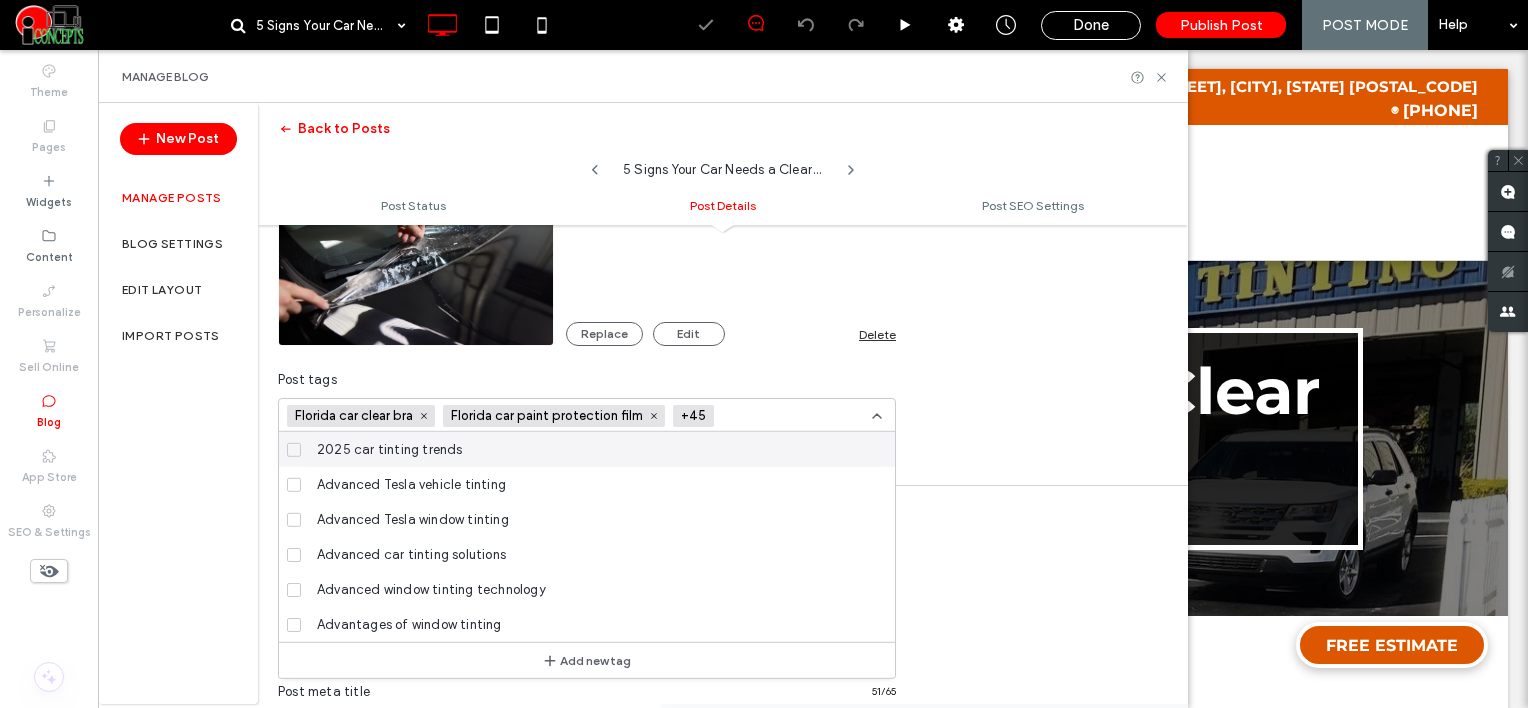 click at bounding box center [764, 354] 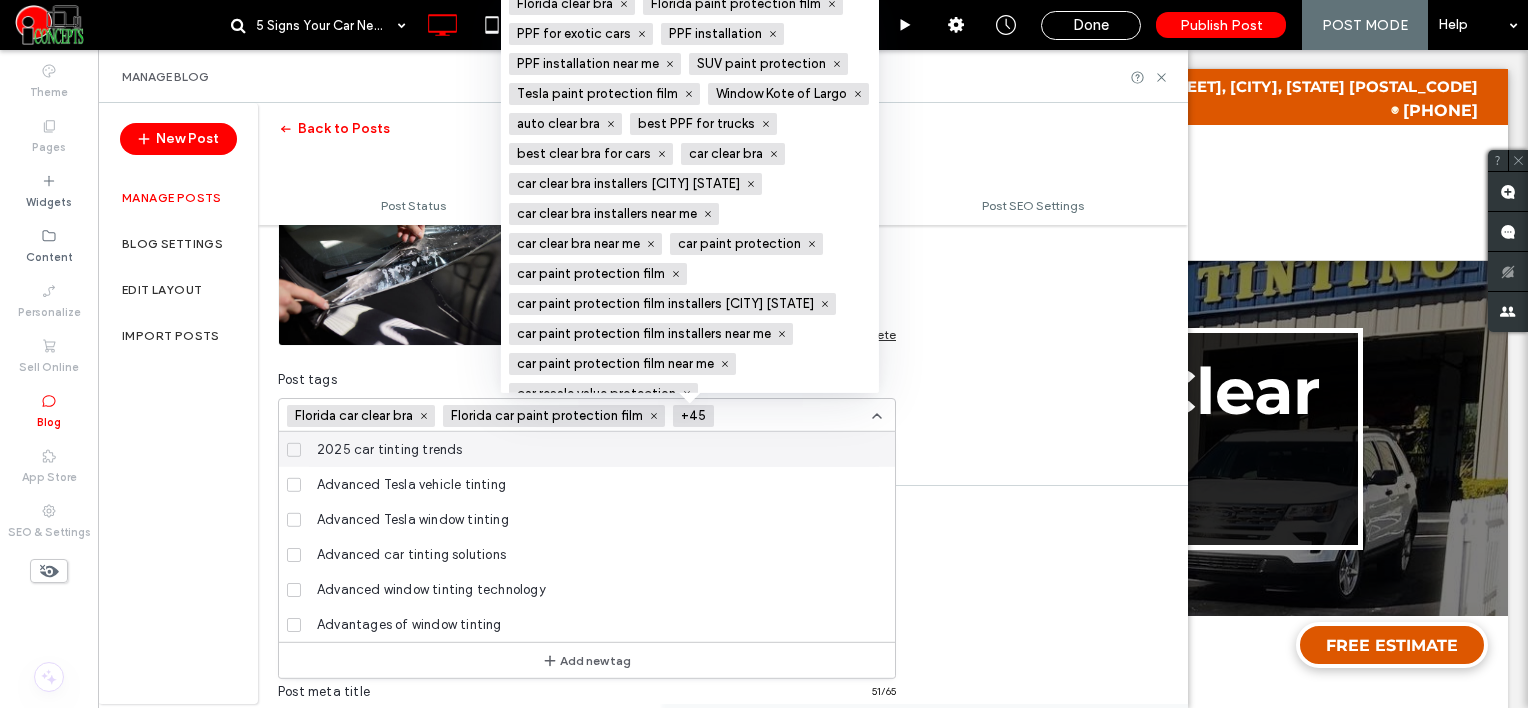 scroll, scrollTop: 0, scrollLeft: 0, axis: both 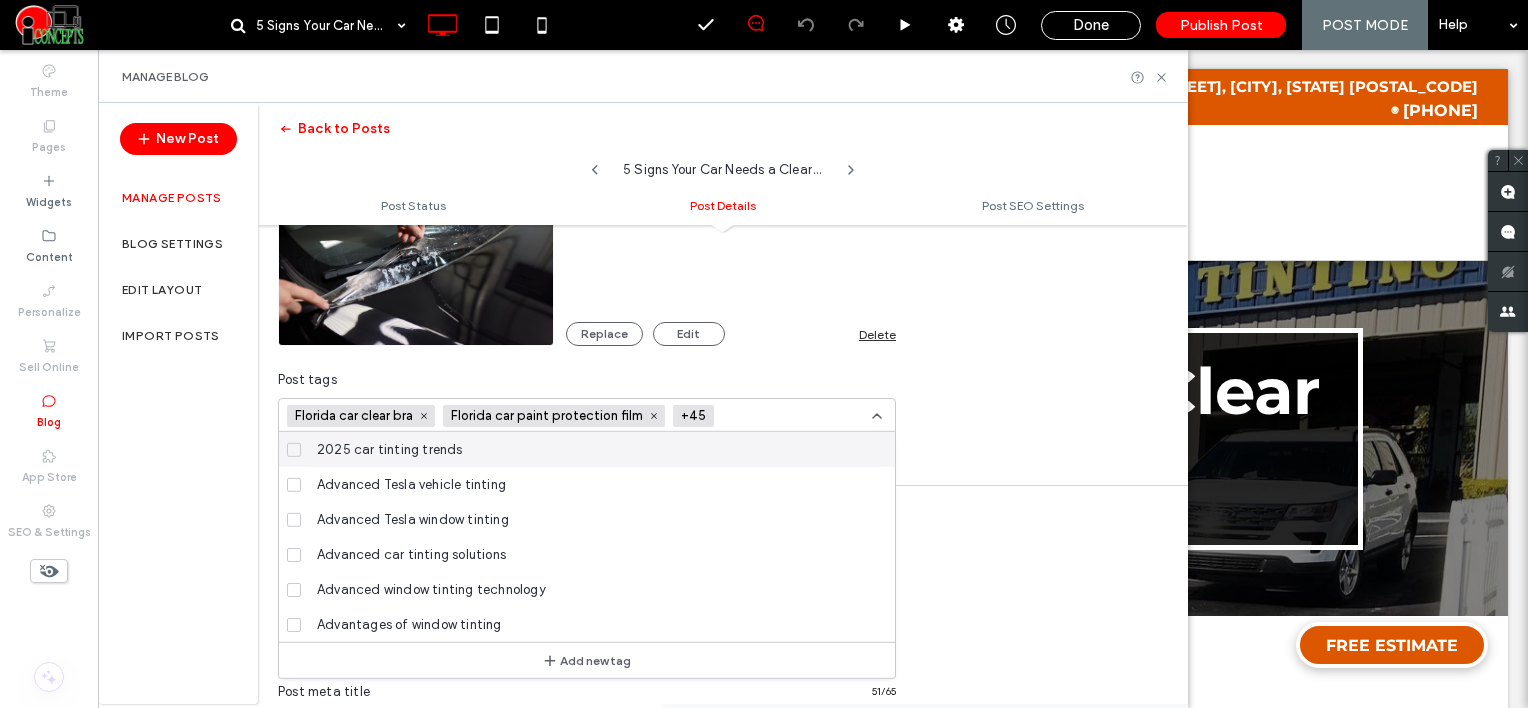 click at bounding box center (795, 416) 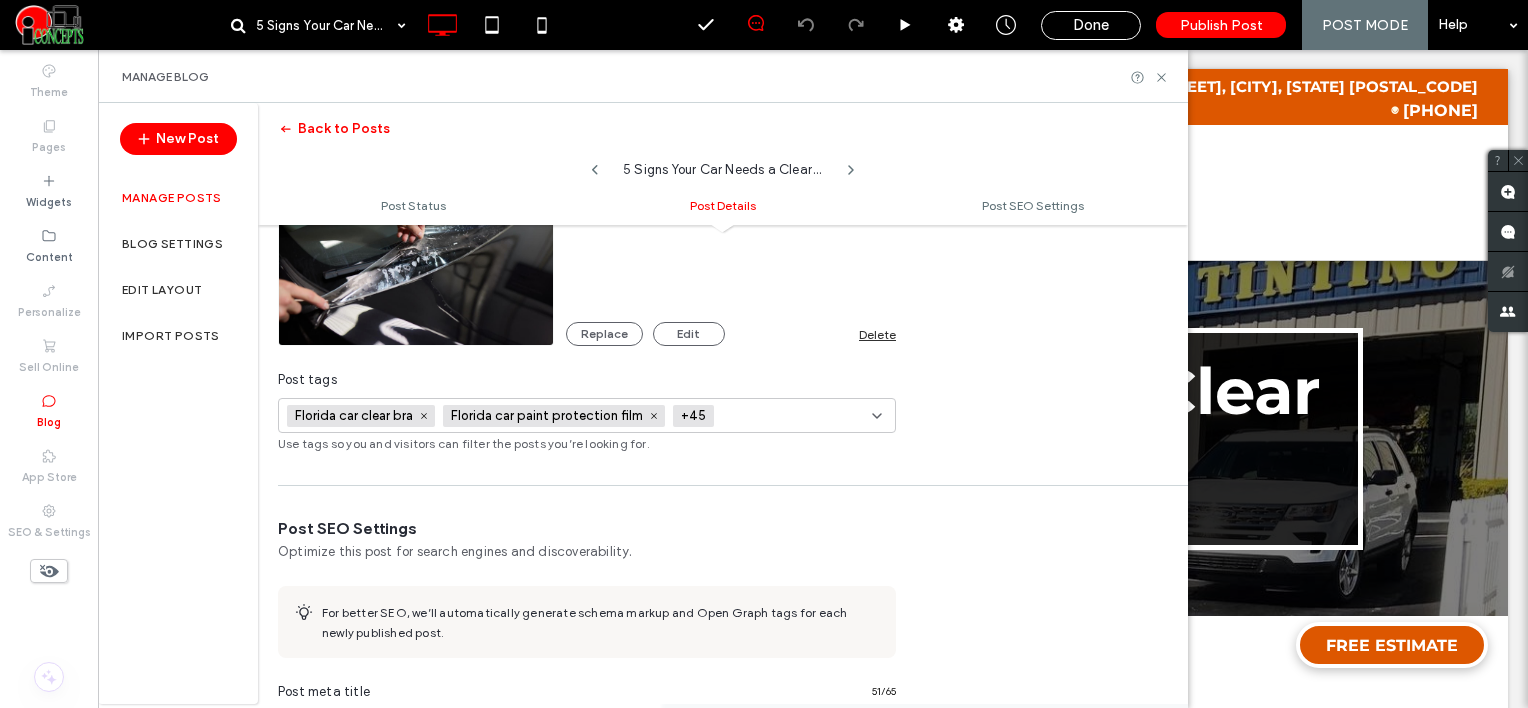paste on "**********" 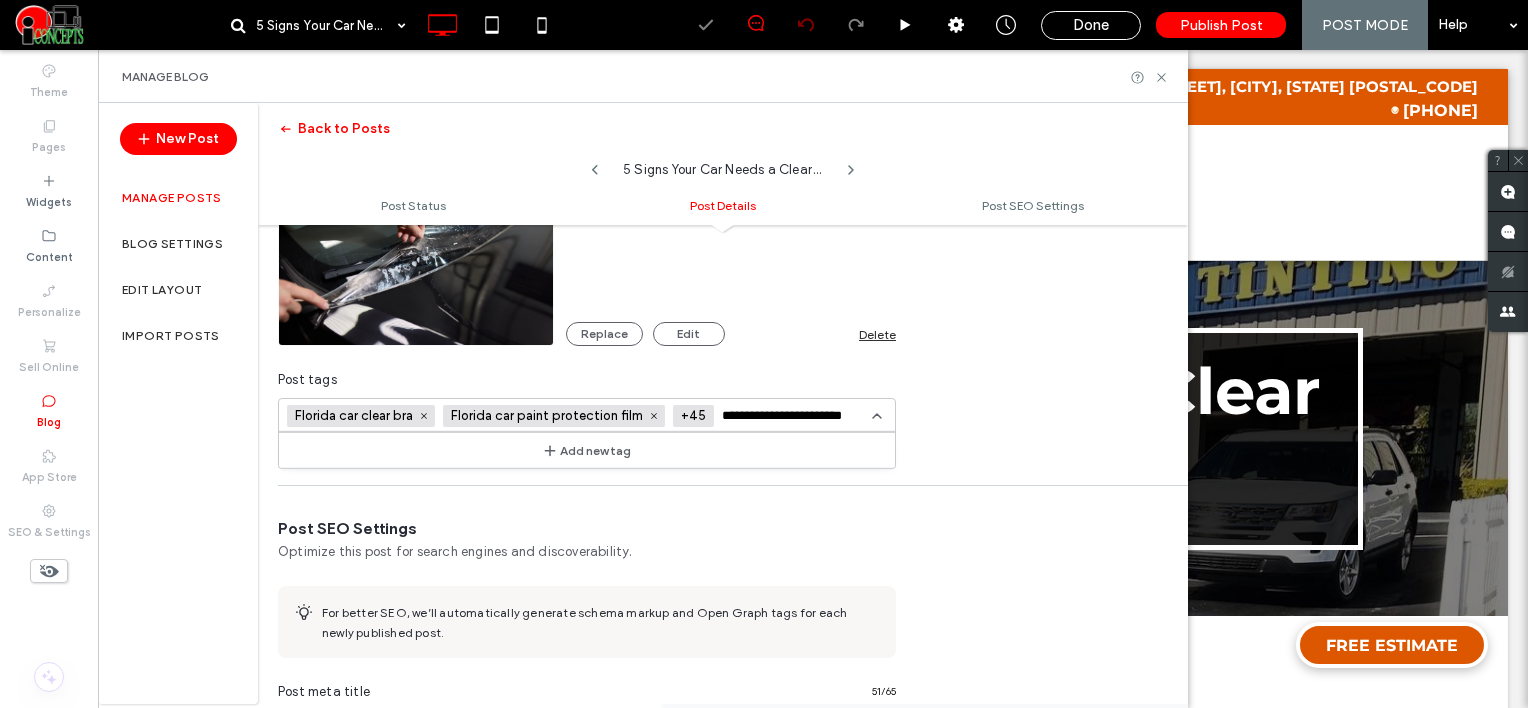 type on "**********" 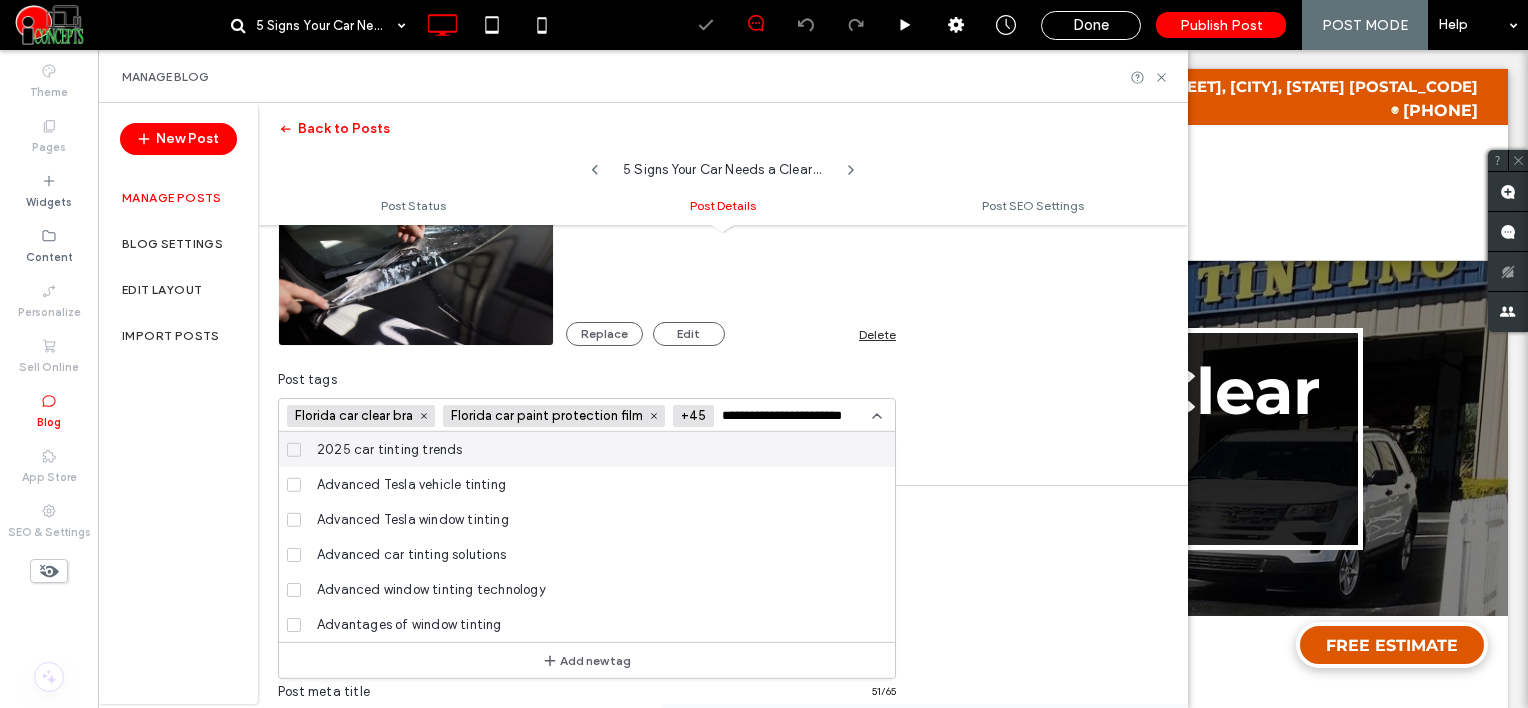 type 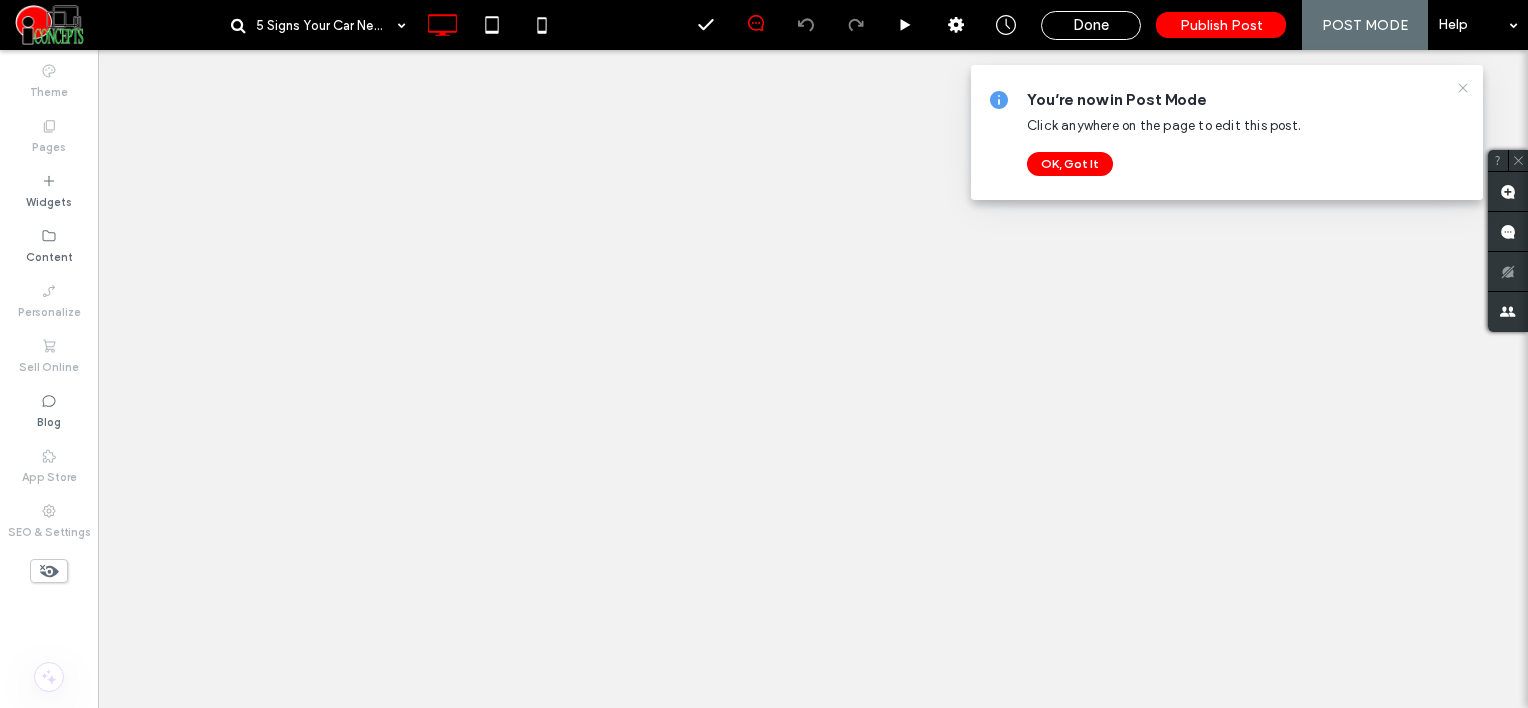 scroll, scrollTop: 0, scrollLeft: 0, axis: both 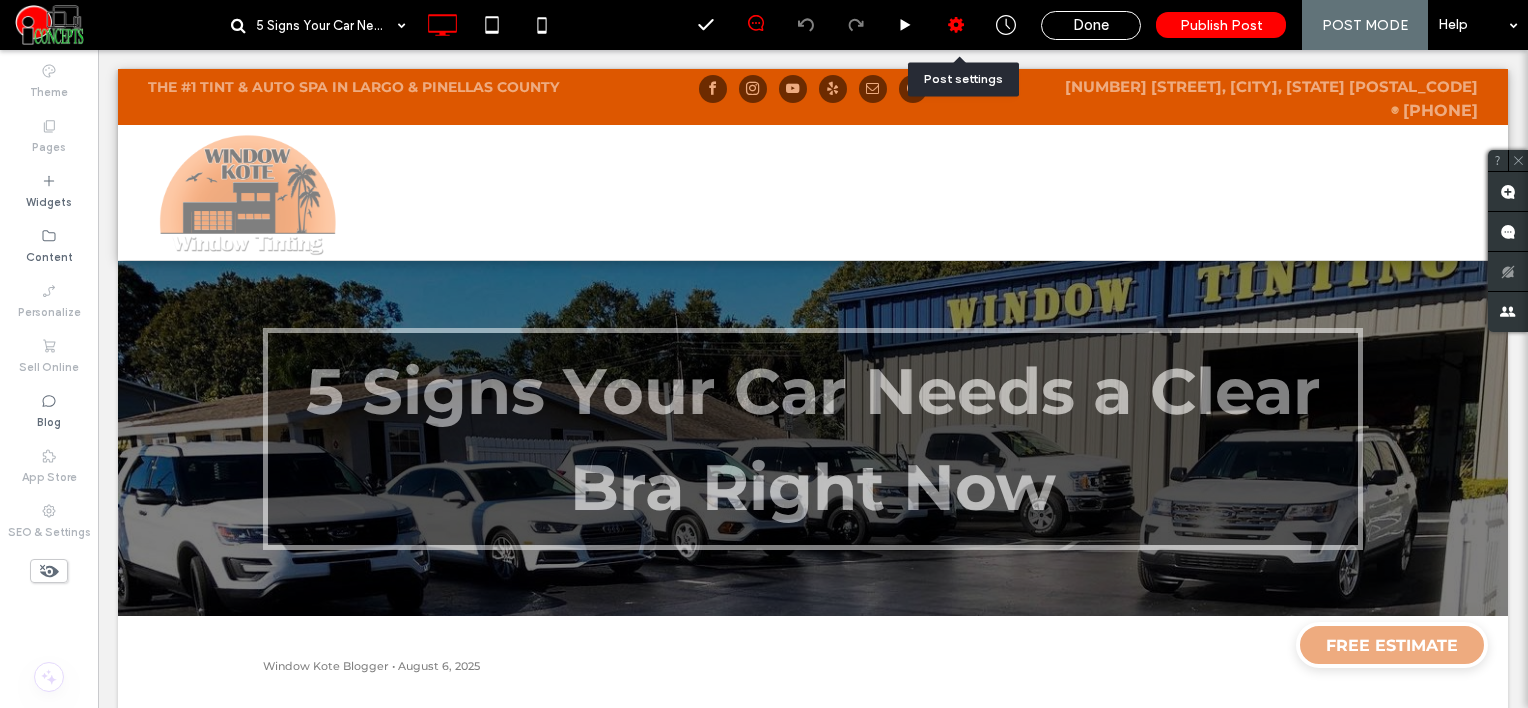 click 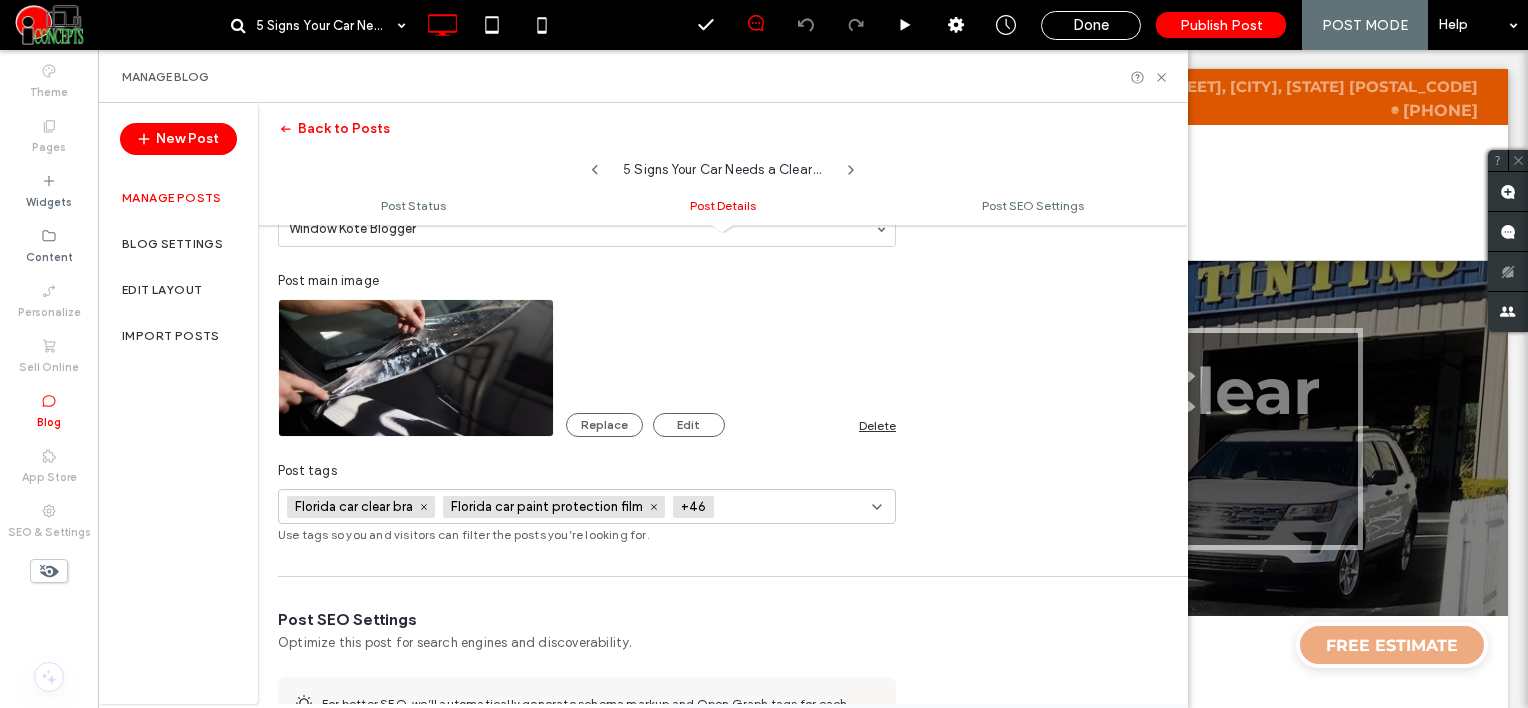 scroll, scrollTop: 700, scrollLeft: 0, axis: vertical 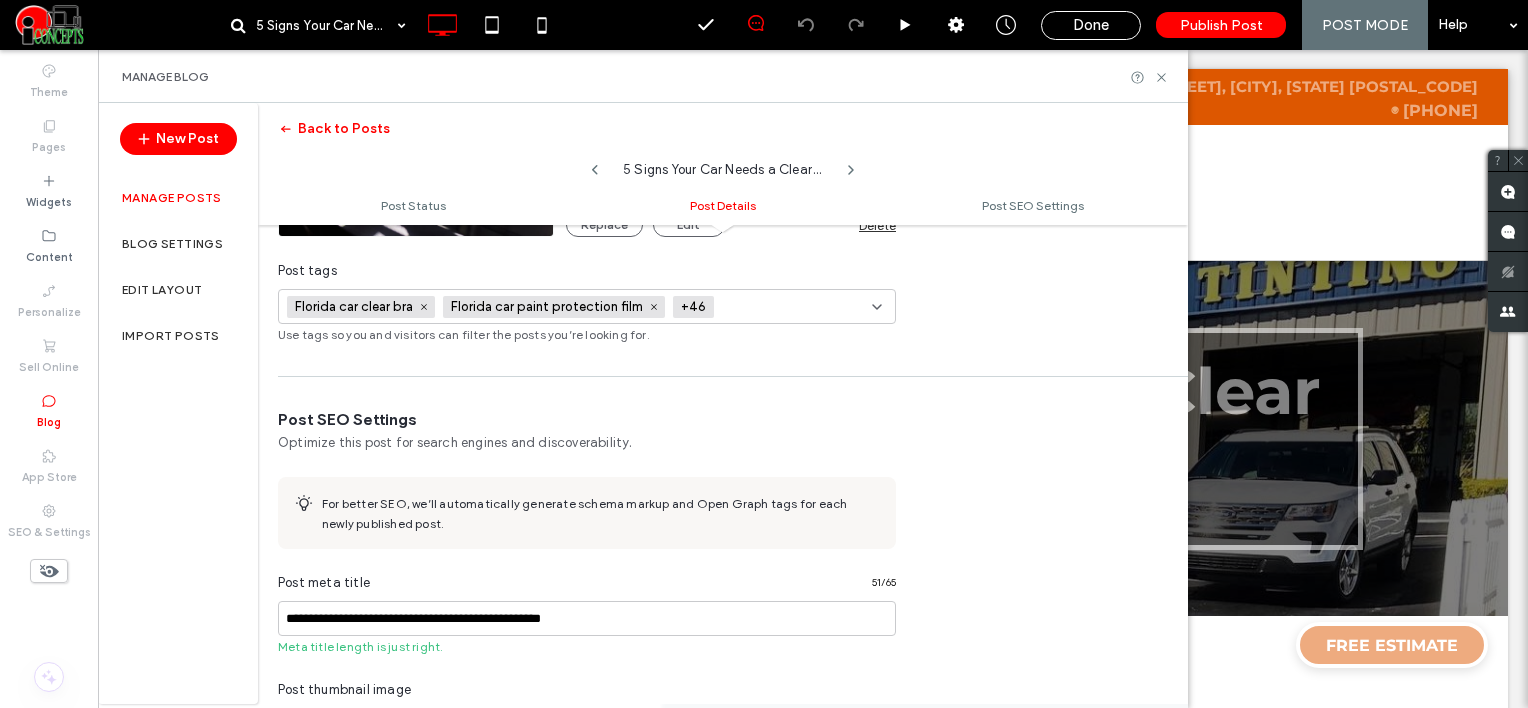 click at bounding box center (791, 307) 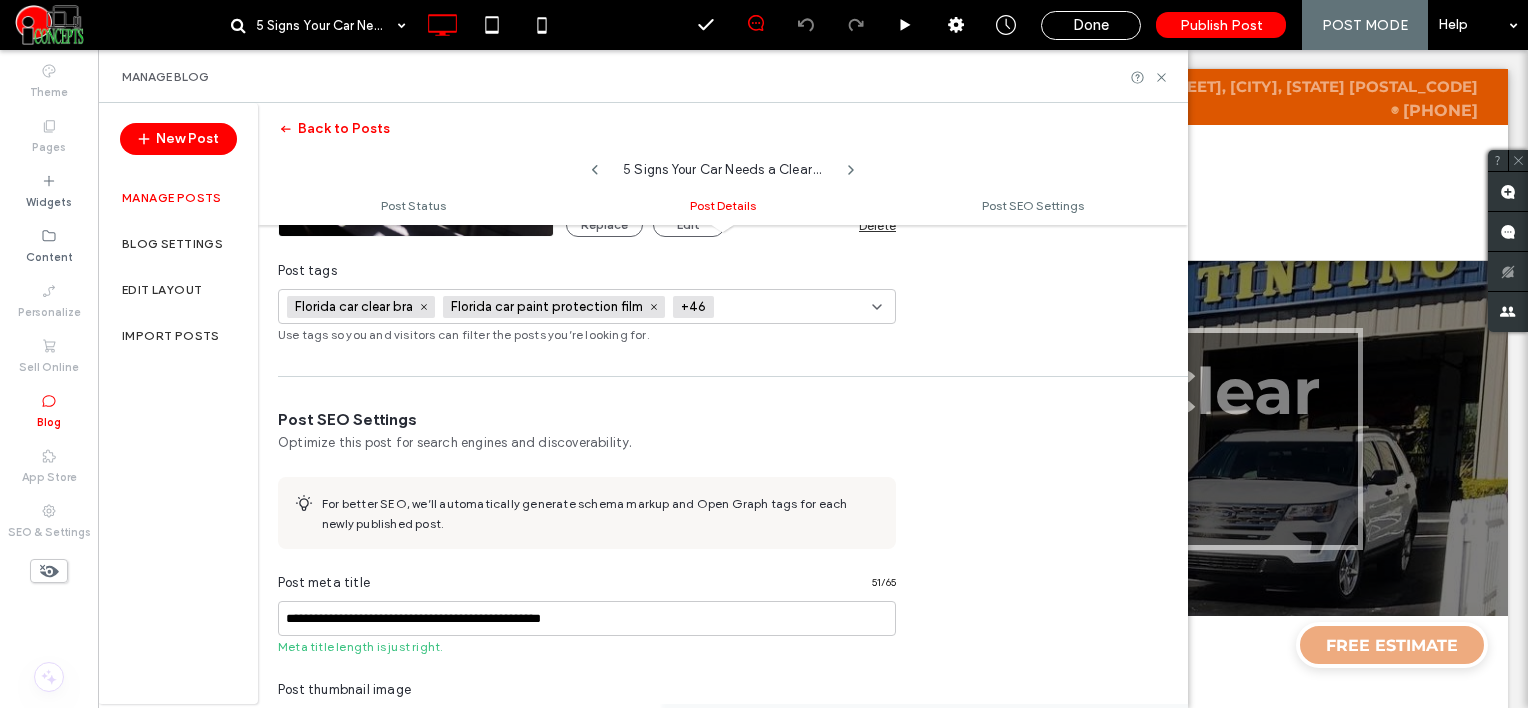 paste on "**********" 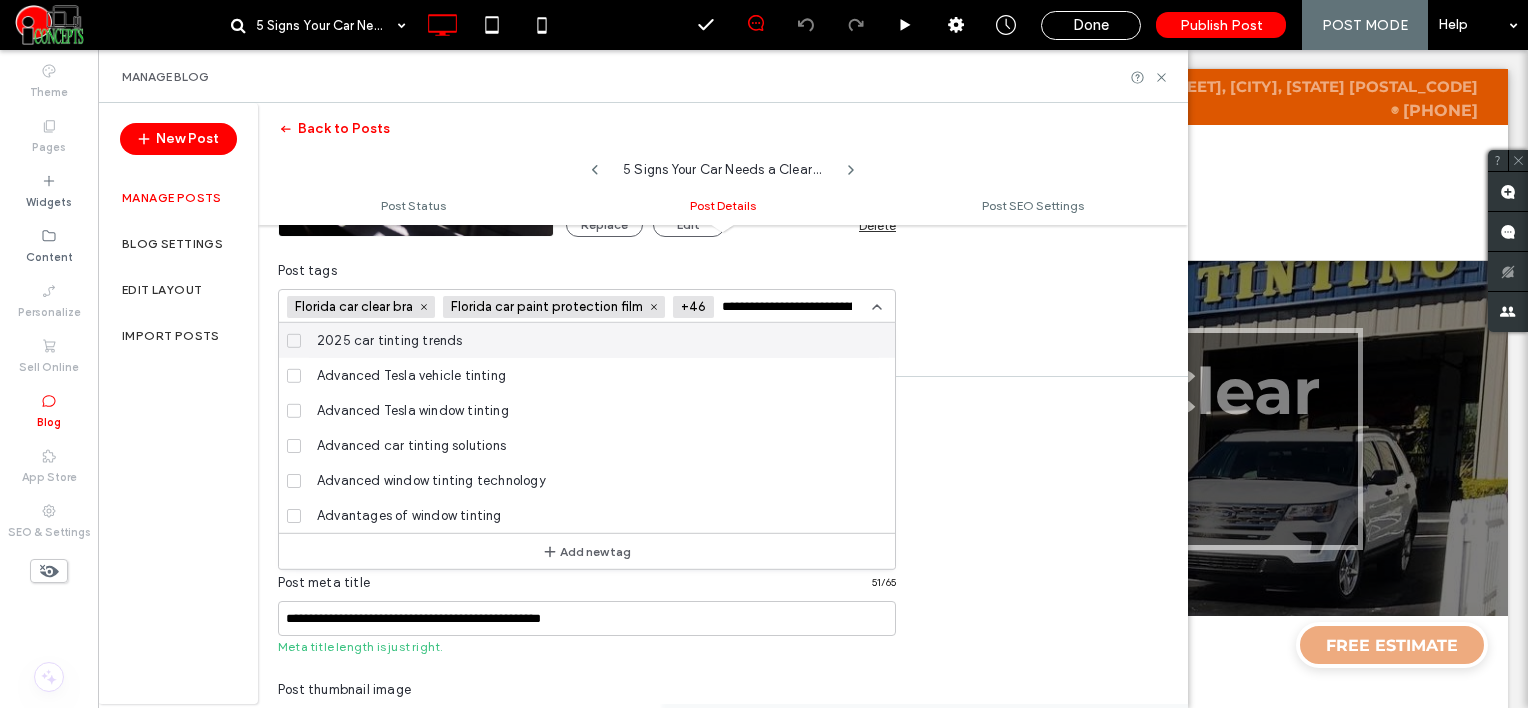 scroll, scrollTop: 0, scrollLeft: 28, axis: horizontal 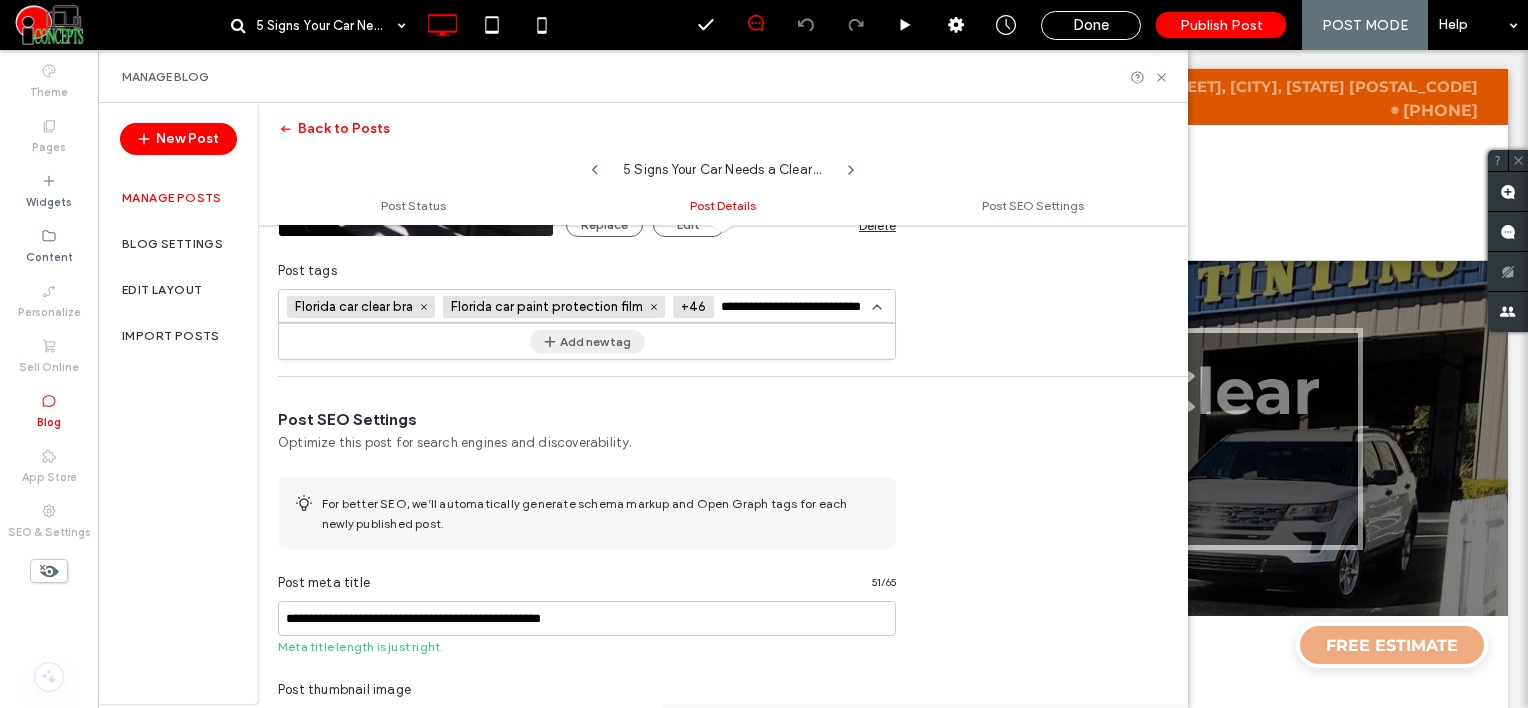 type on "**********" 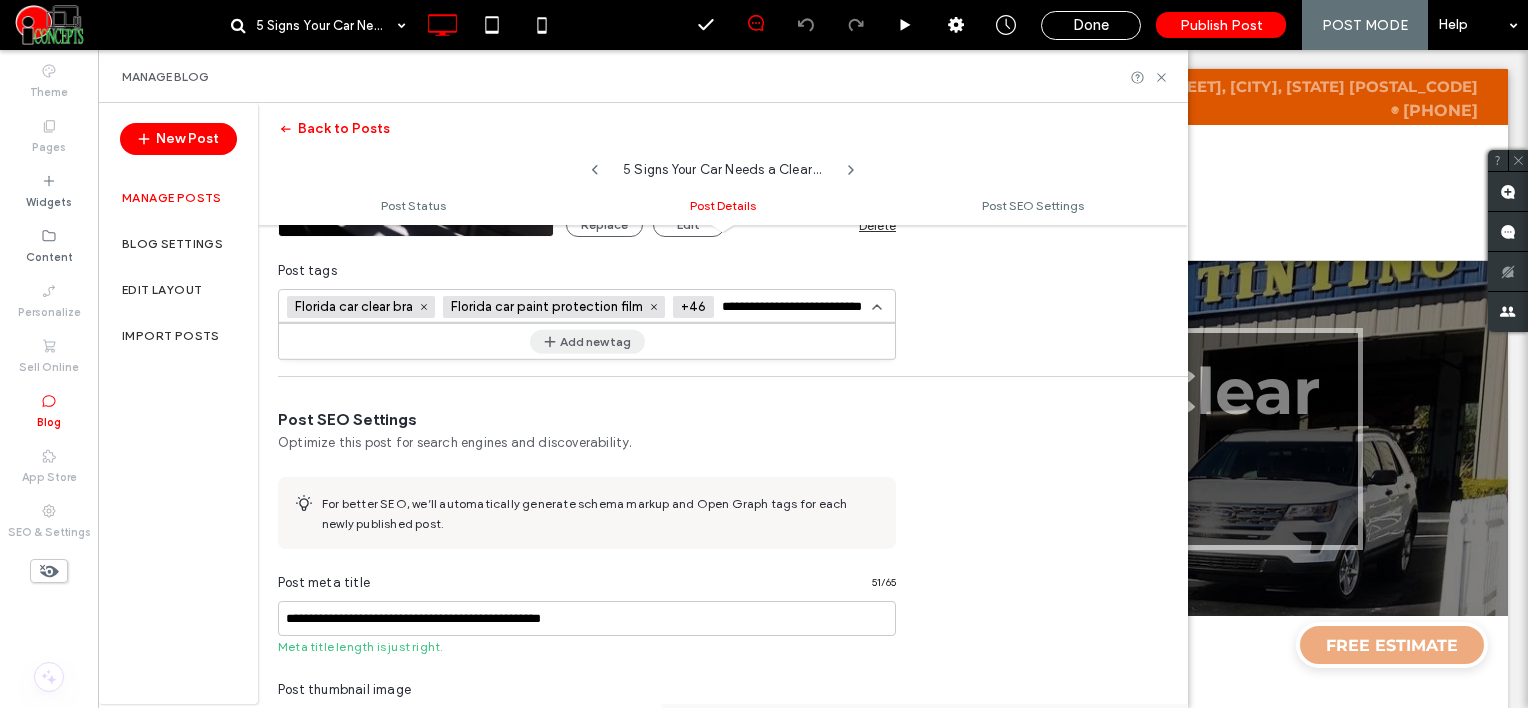 click on "Add new tag" at bounding box center (587, 341) 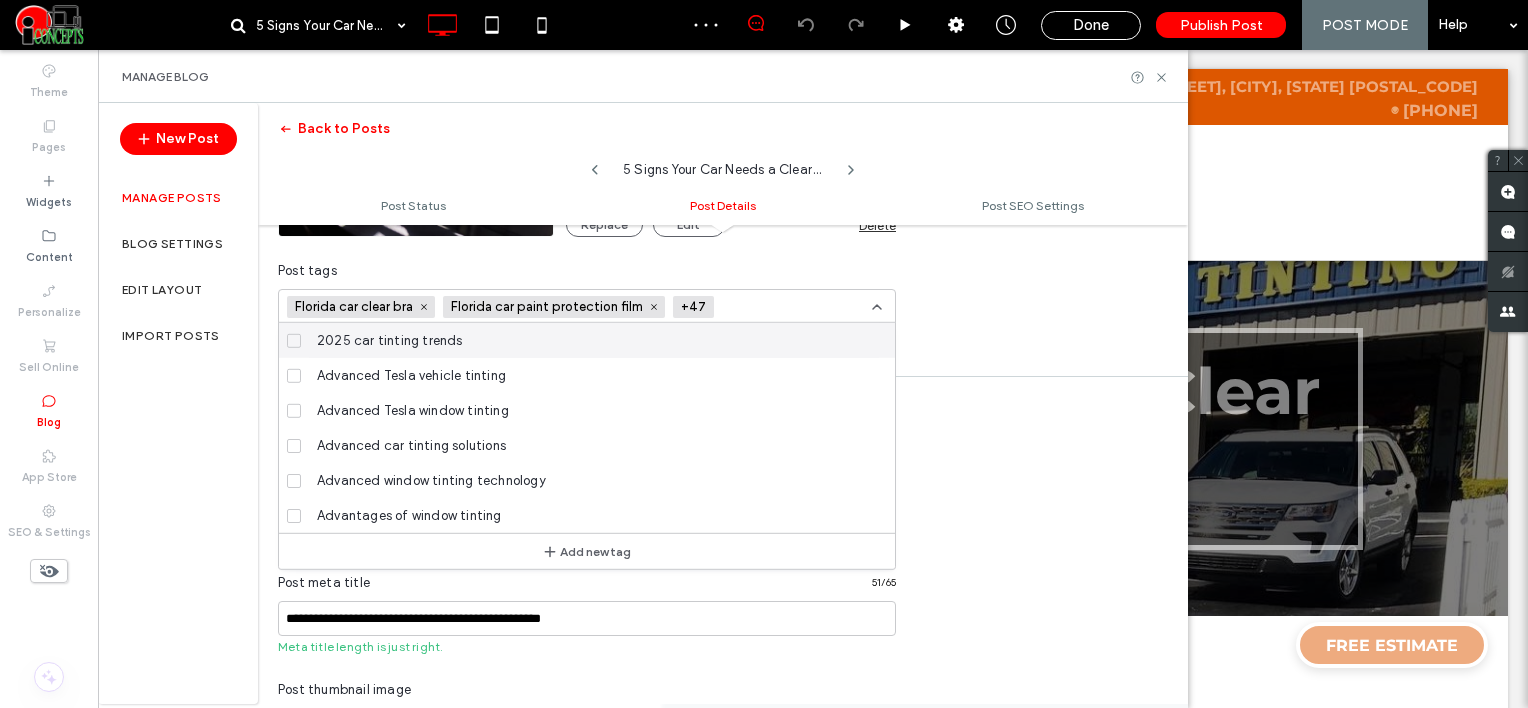 click at bounding box center (795, 307) 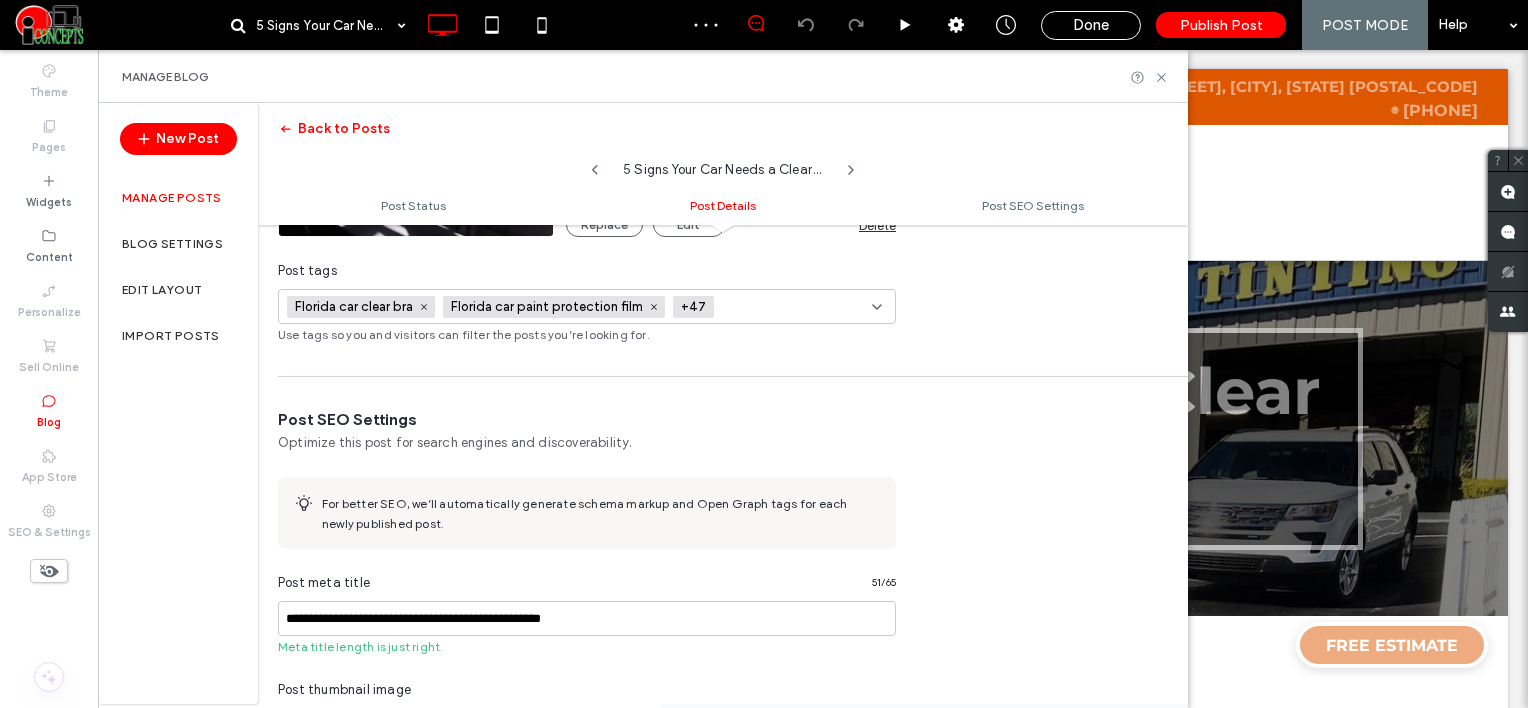 paste on "**********" 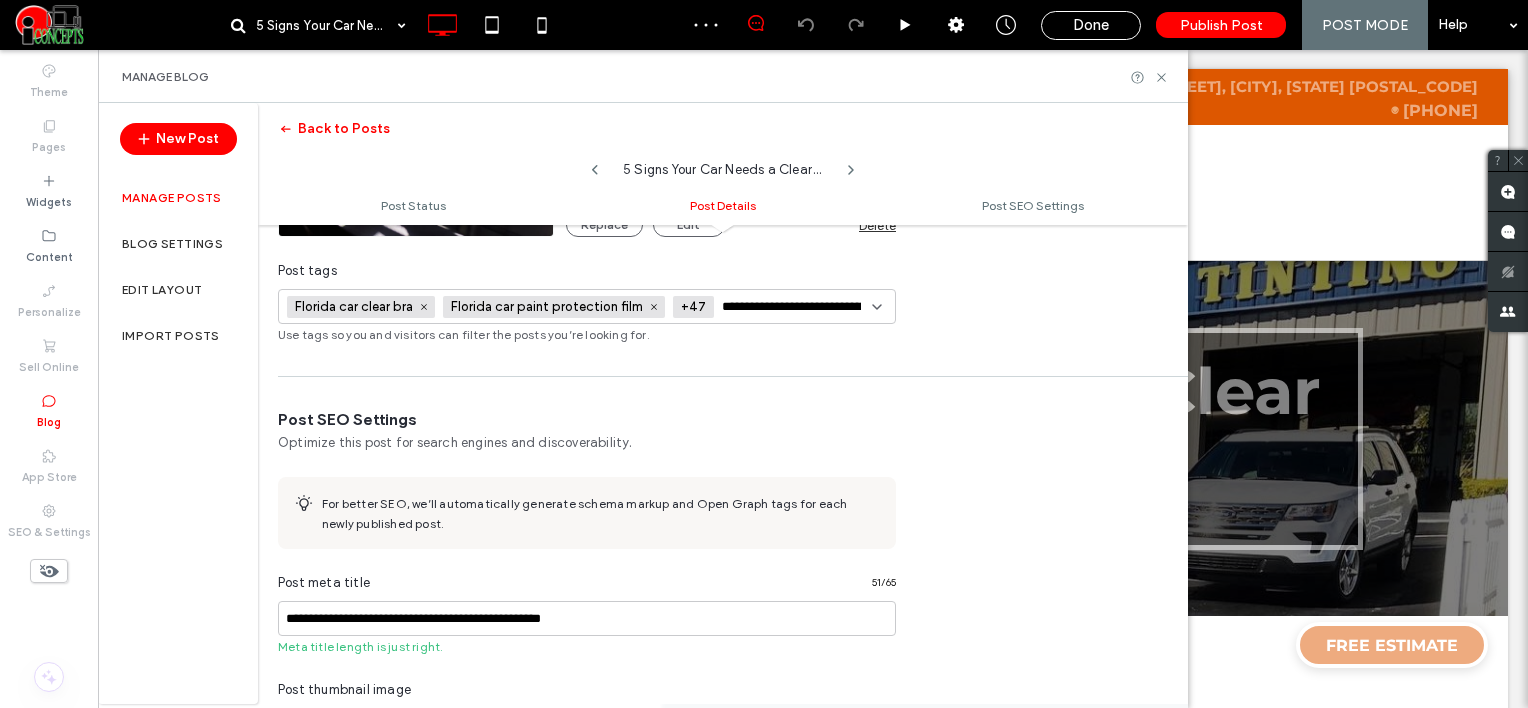 scroll, scrollTop: 0, scrollLeft: 52, axis: horizontal 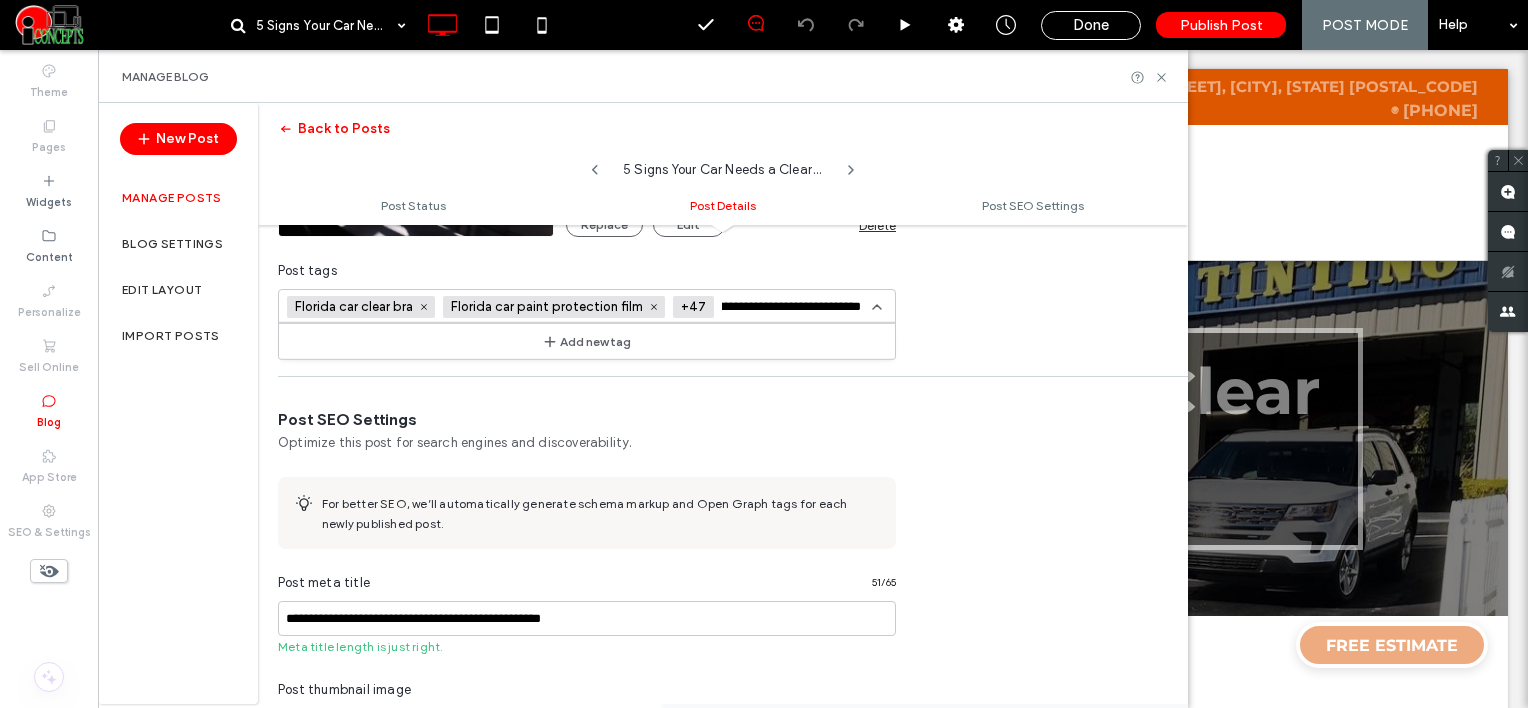 type on "**********" 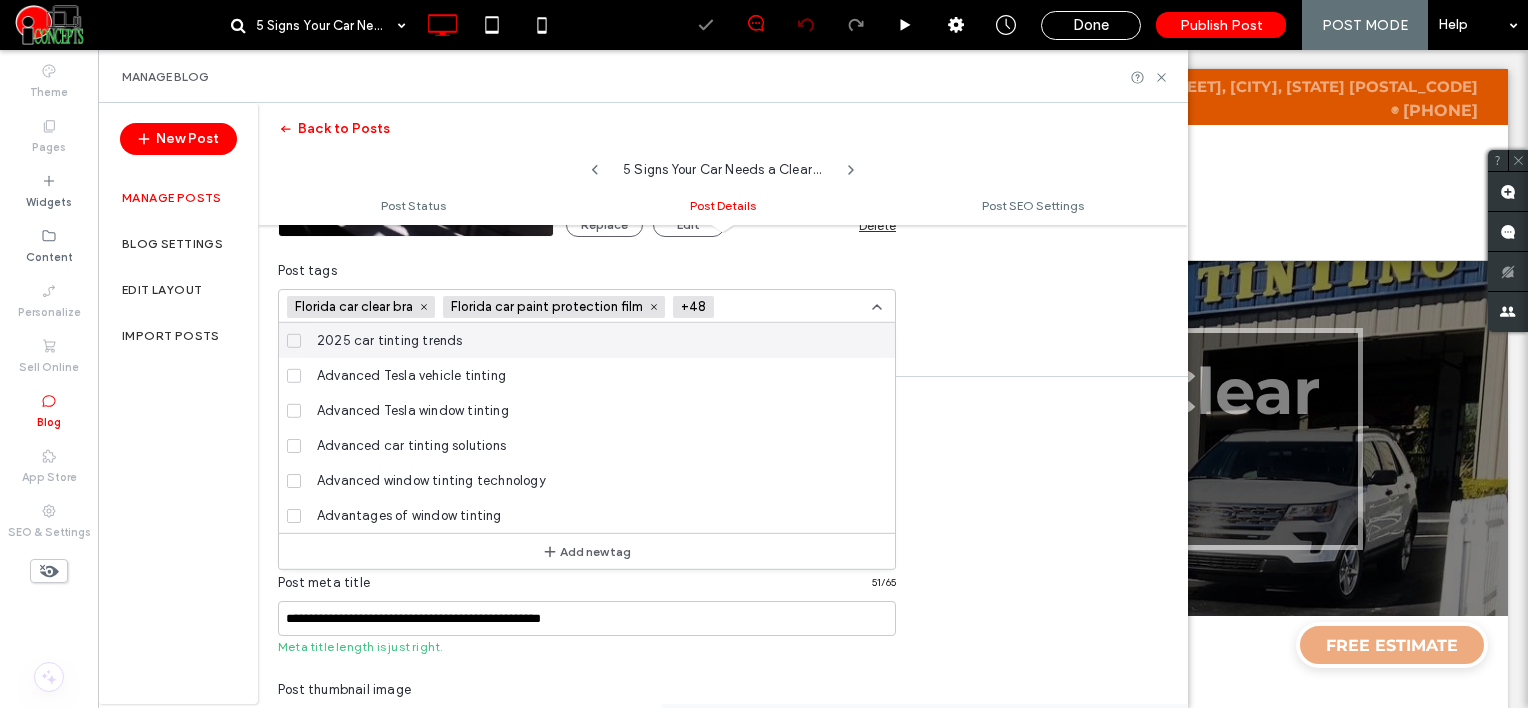 scroll, scrollTop: 0, scrollLeft: 0, axis: both 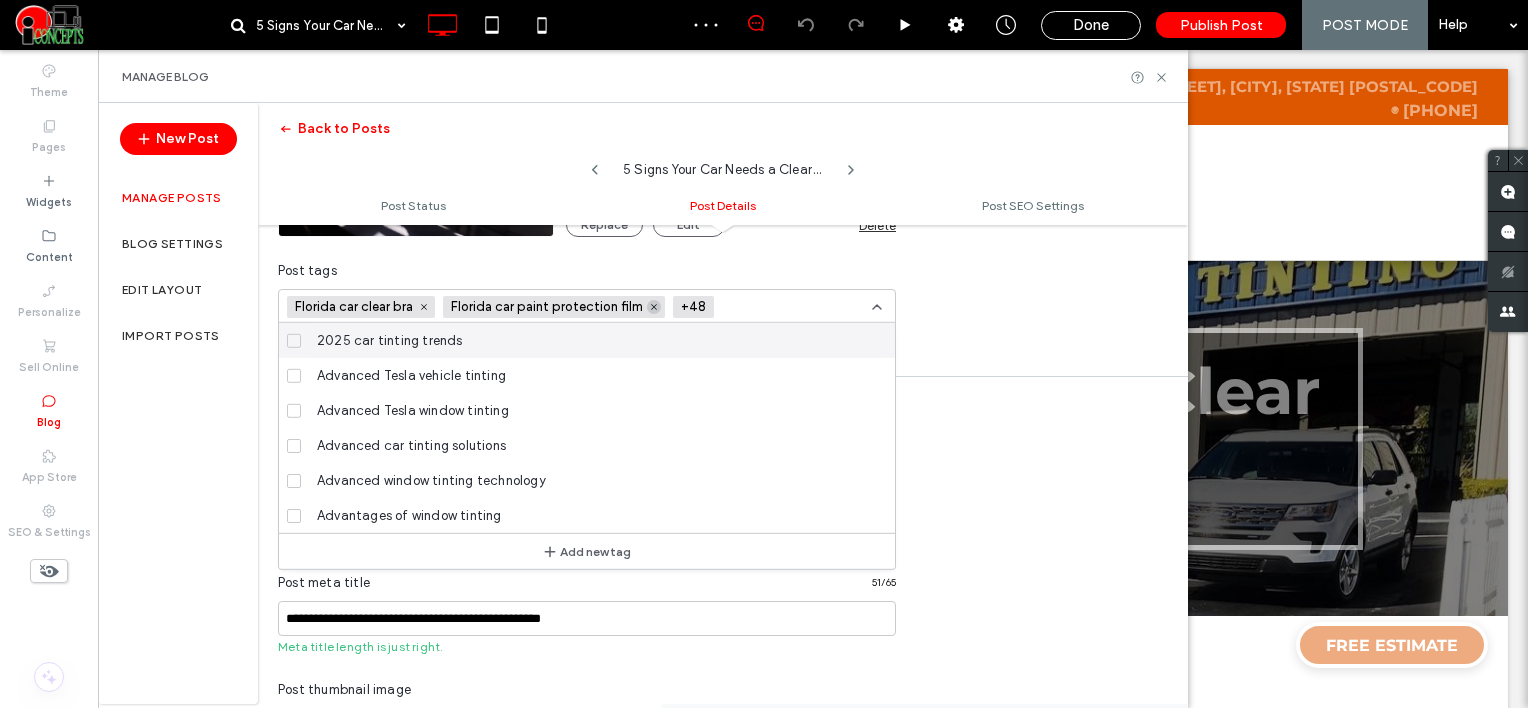 click at bounding box center [795, 307] 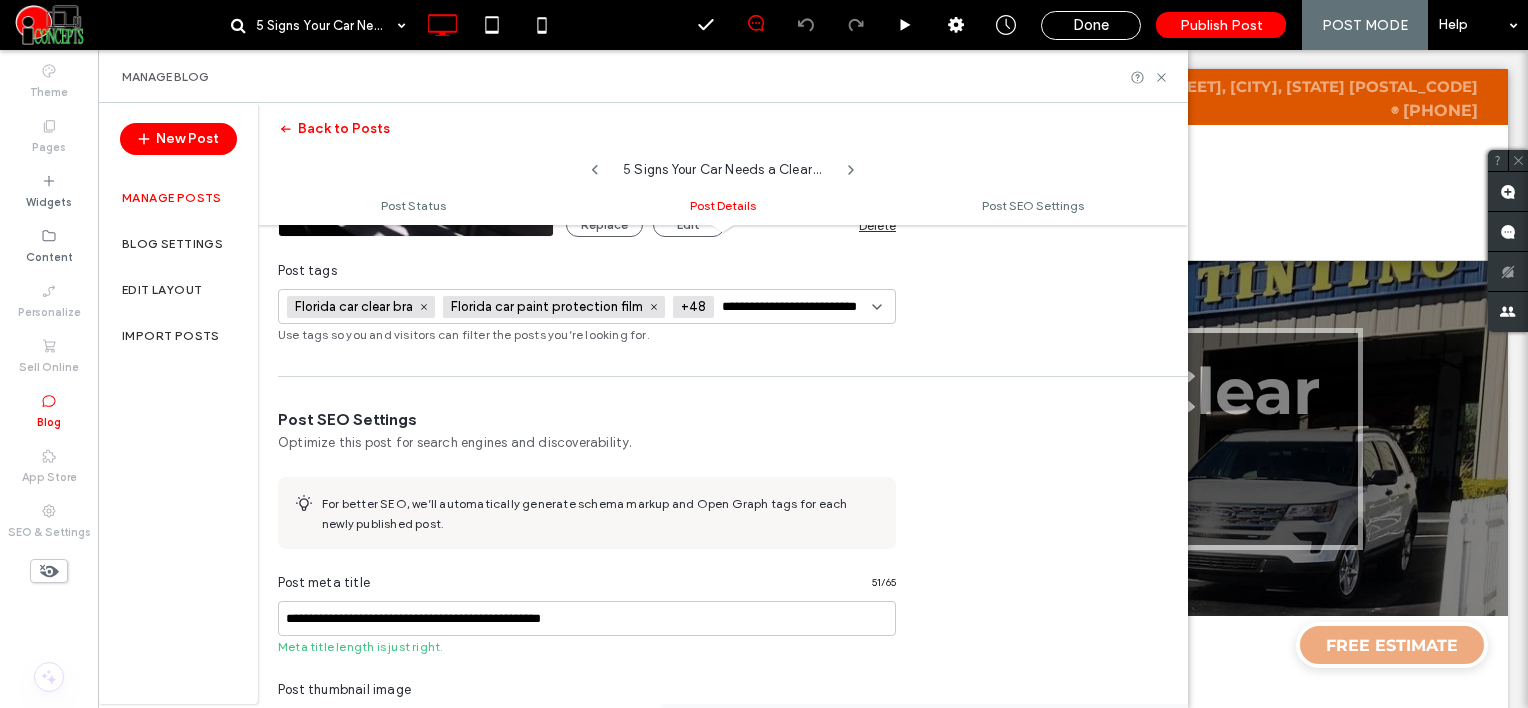 scroll, scrollTop: 0, scrollLeft: 33, axis: horizontal 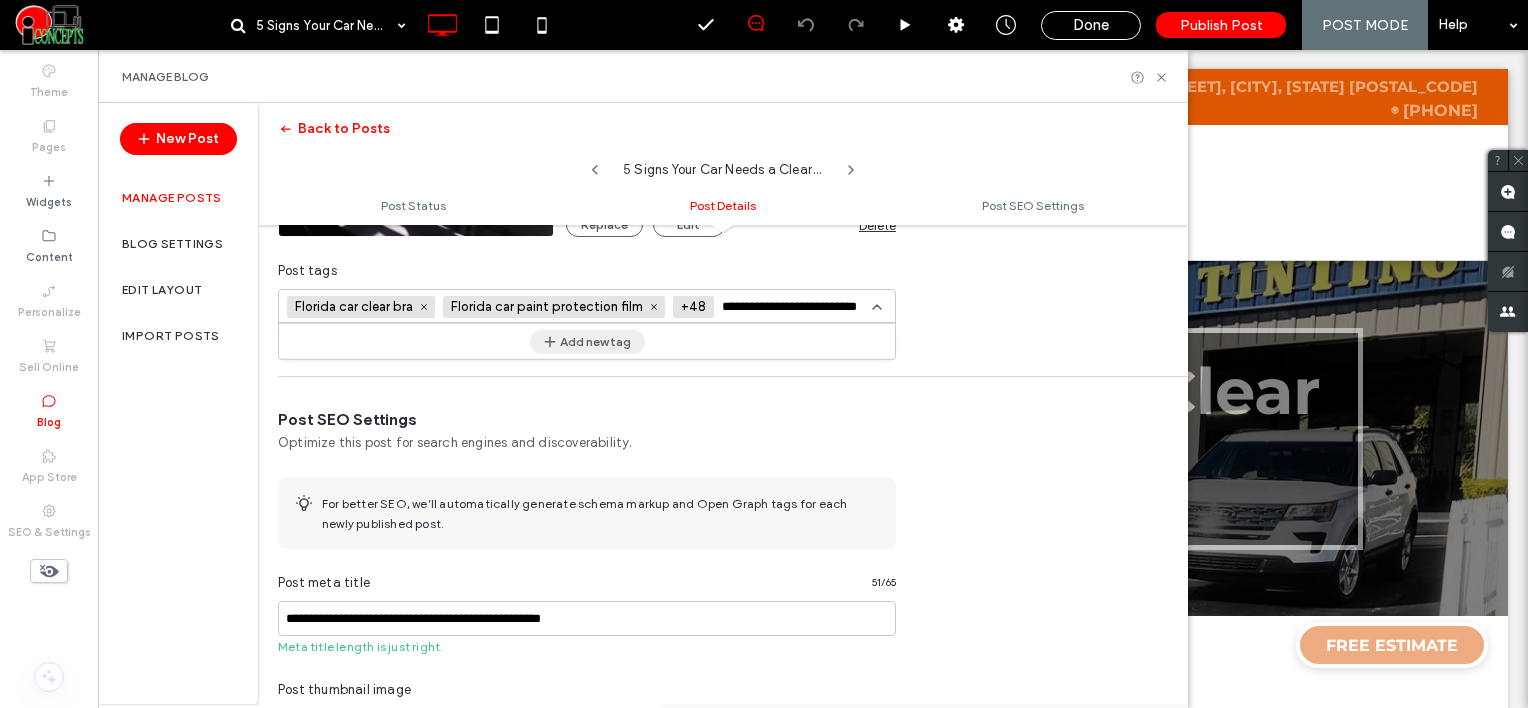 type on "**********" 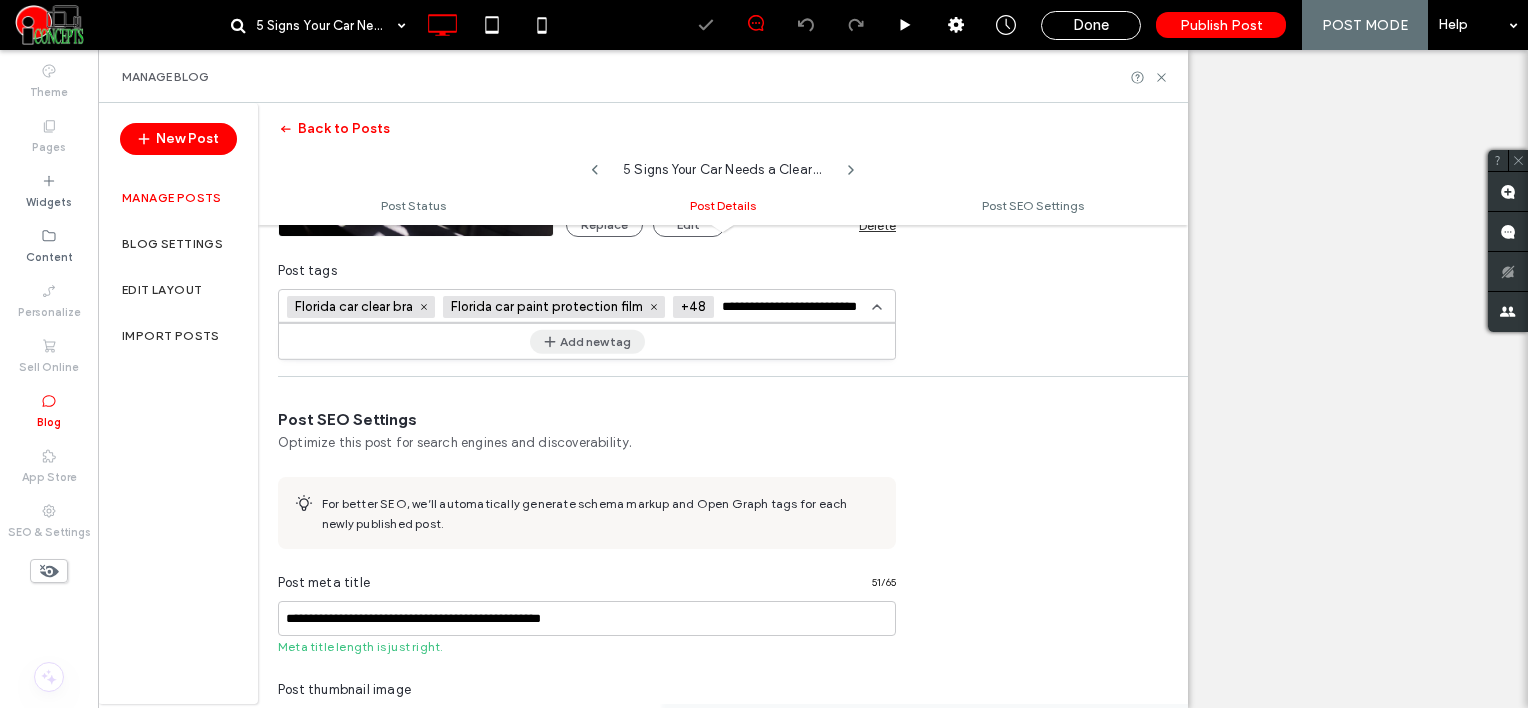 click on "Add new tag" at bounding box center (587, 341) 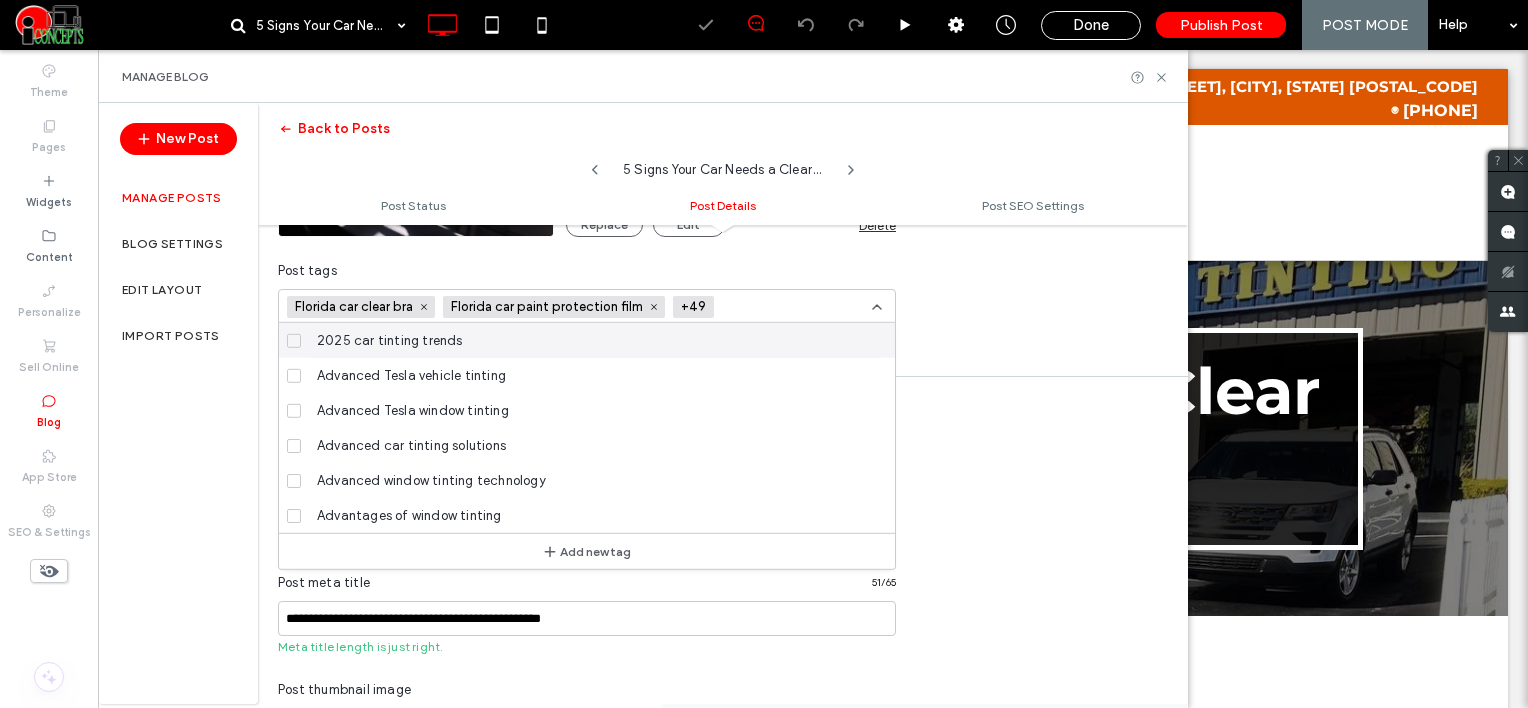 click at bounding box center (795, 307) 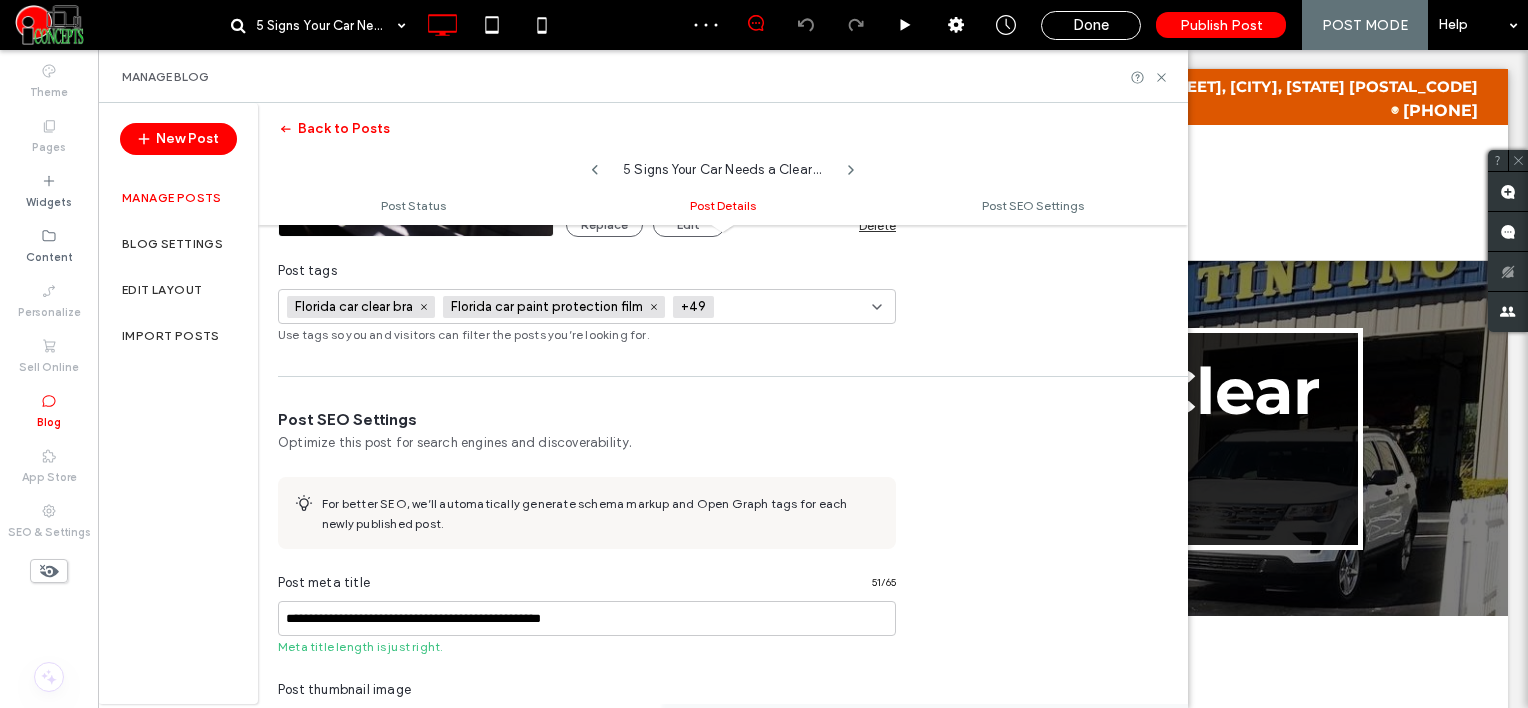 paste on "**********" 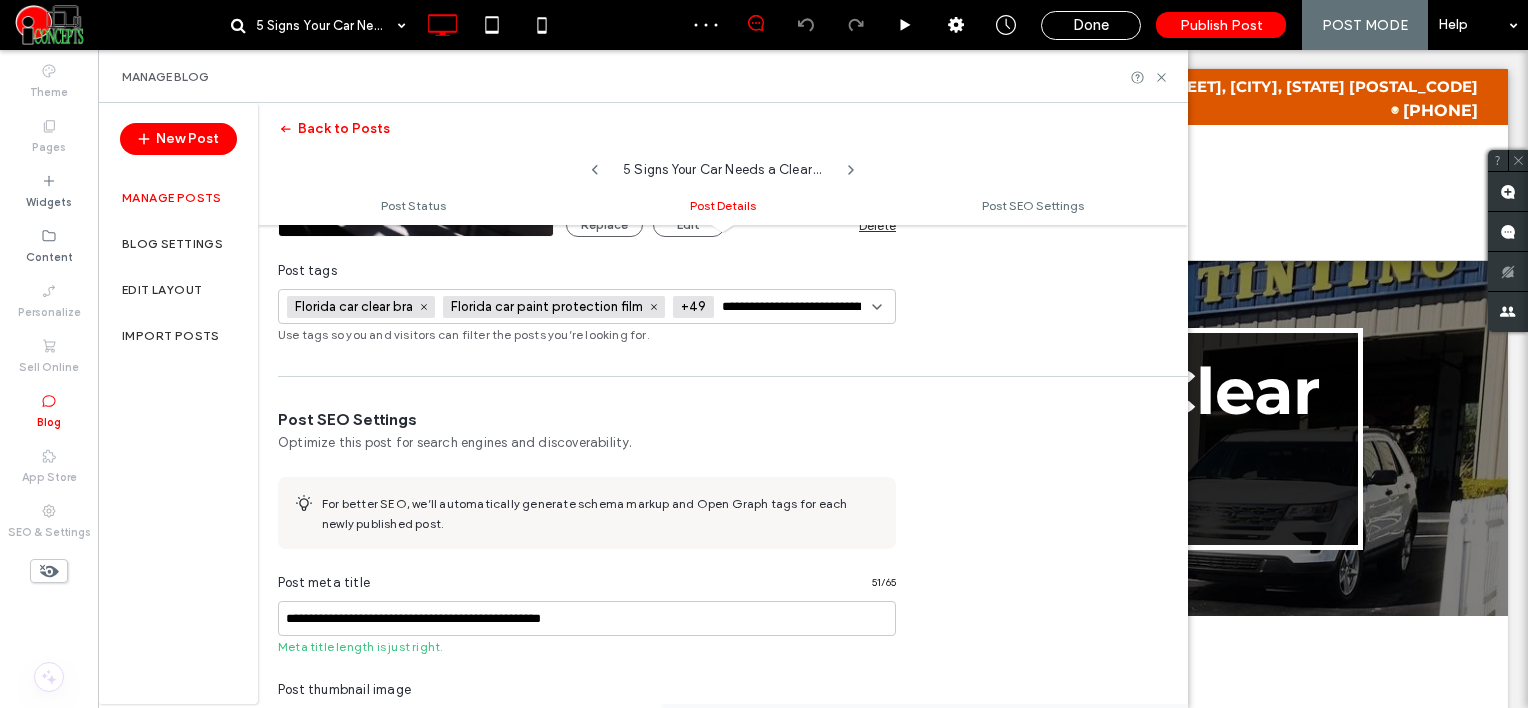scroll, scrollTop: 0, scrollLeft: 28, axis: horizontal 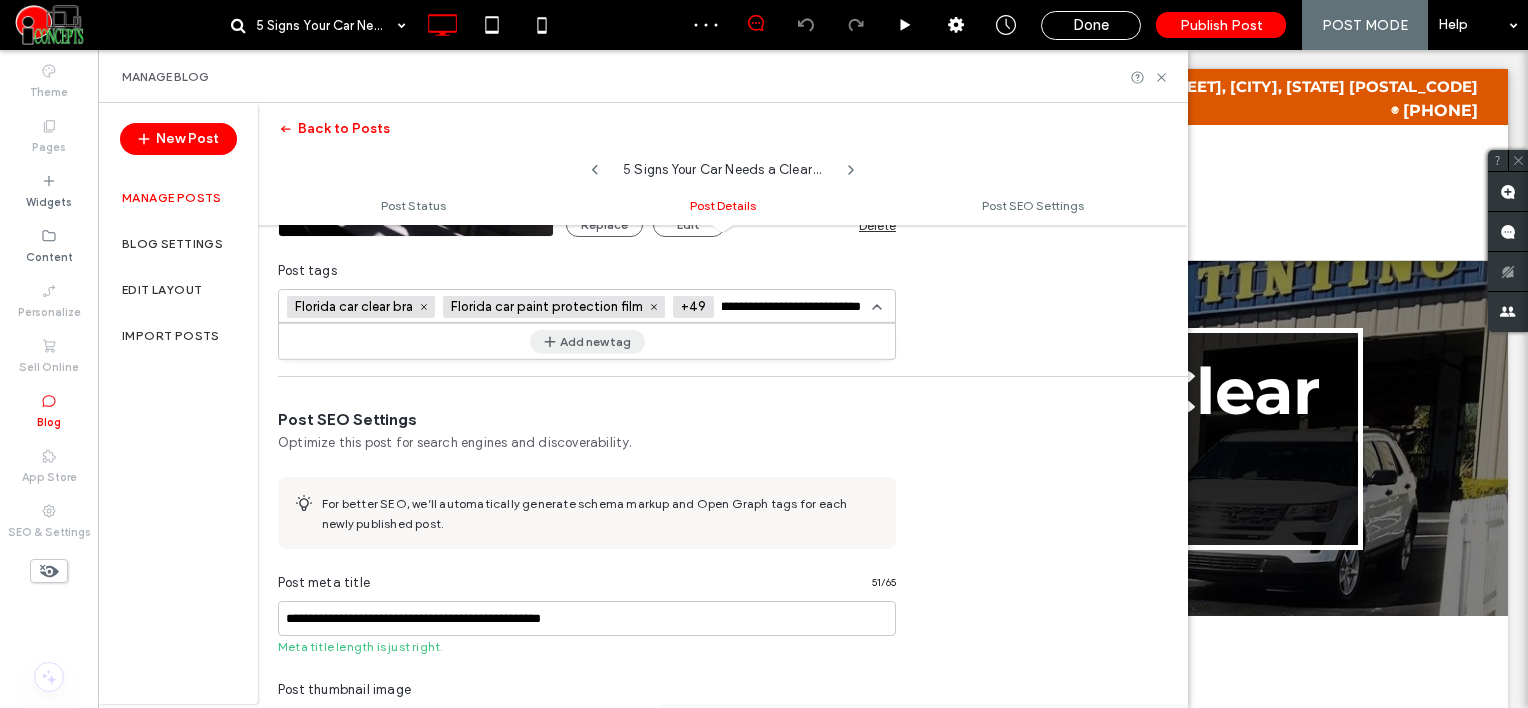 type on "**********" 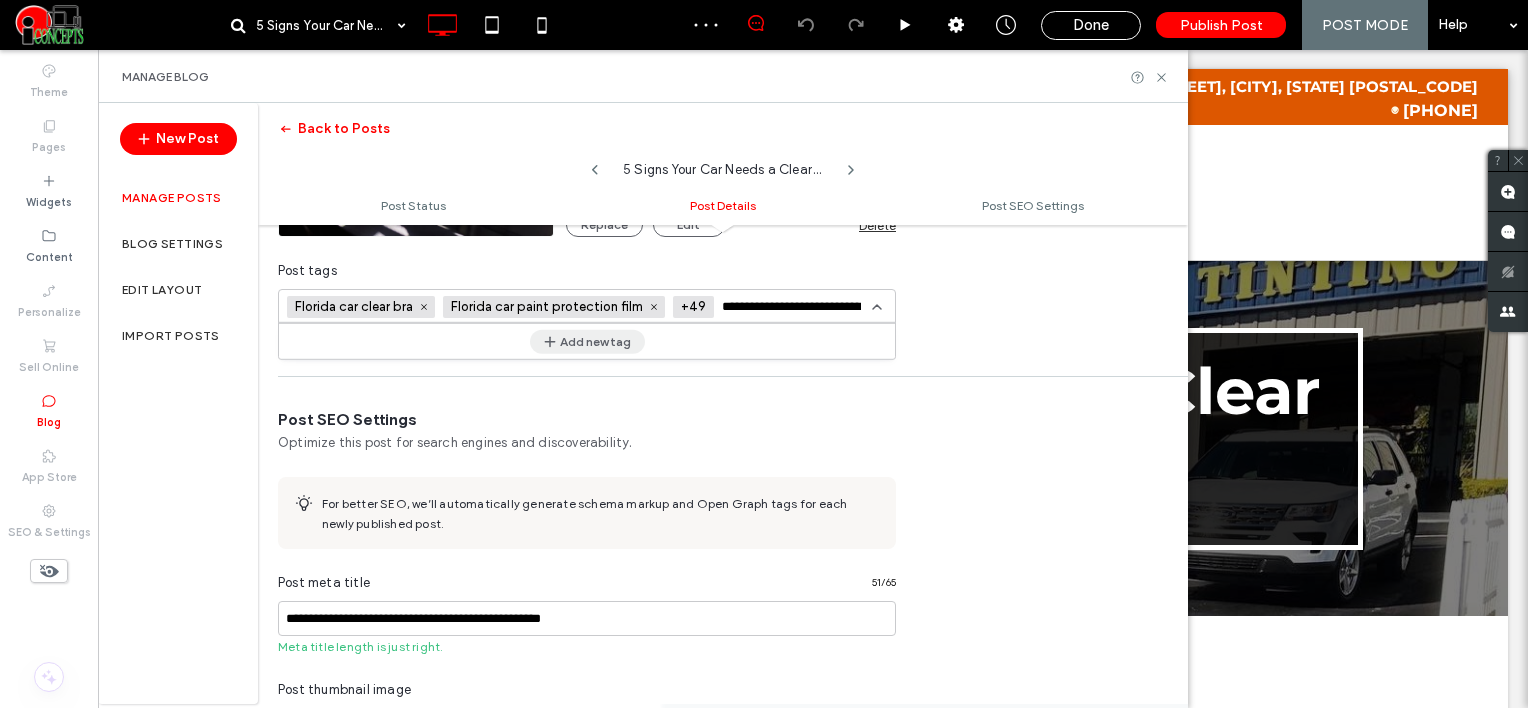 click on "Add new tag" at bounding box center [587, 341] 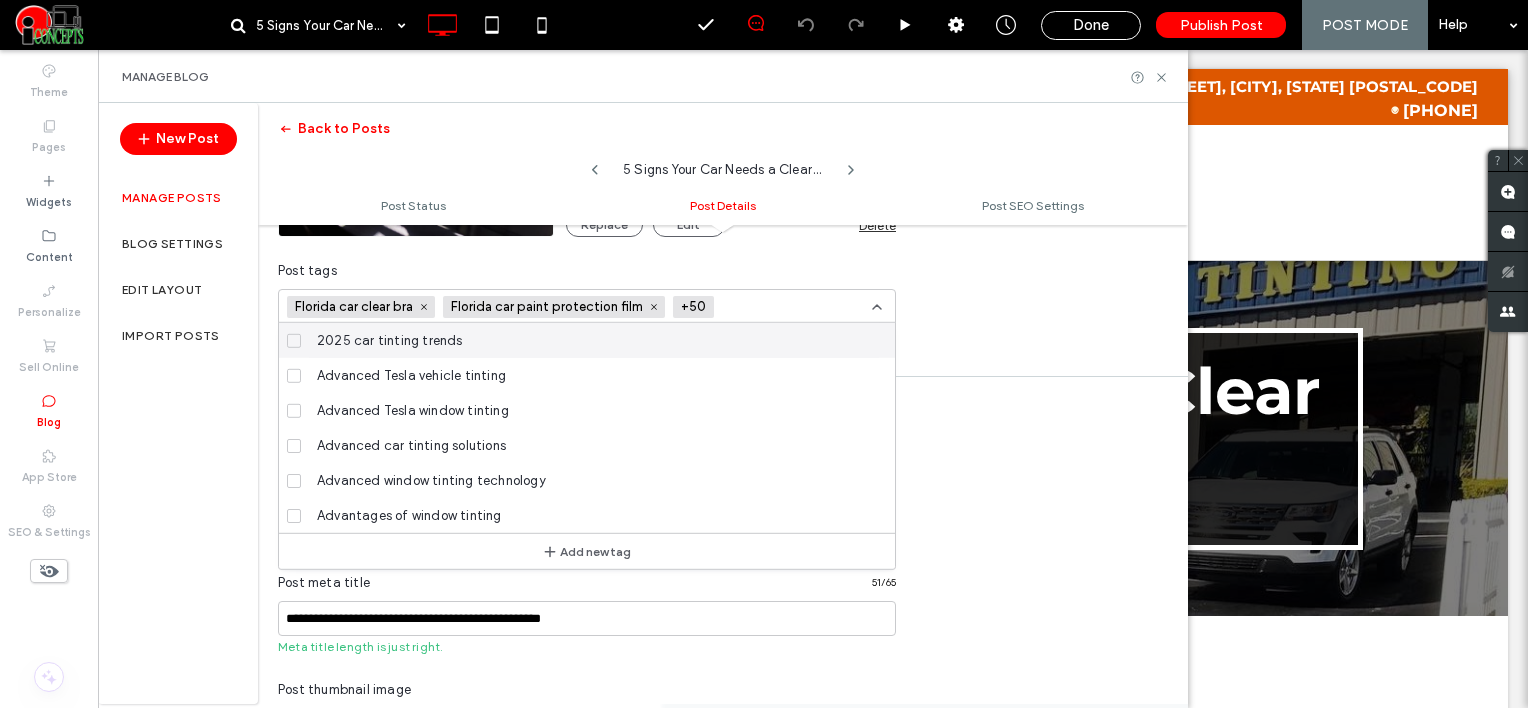 click at bounding box center (795, 307) 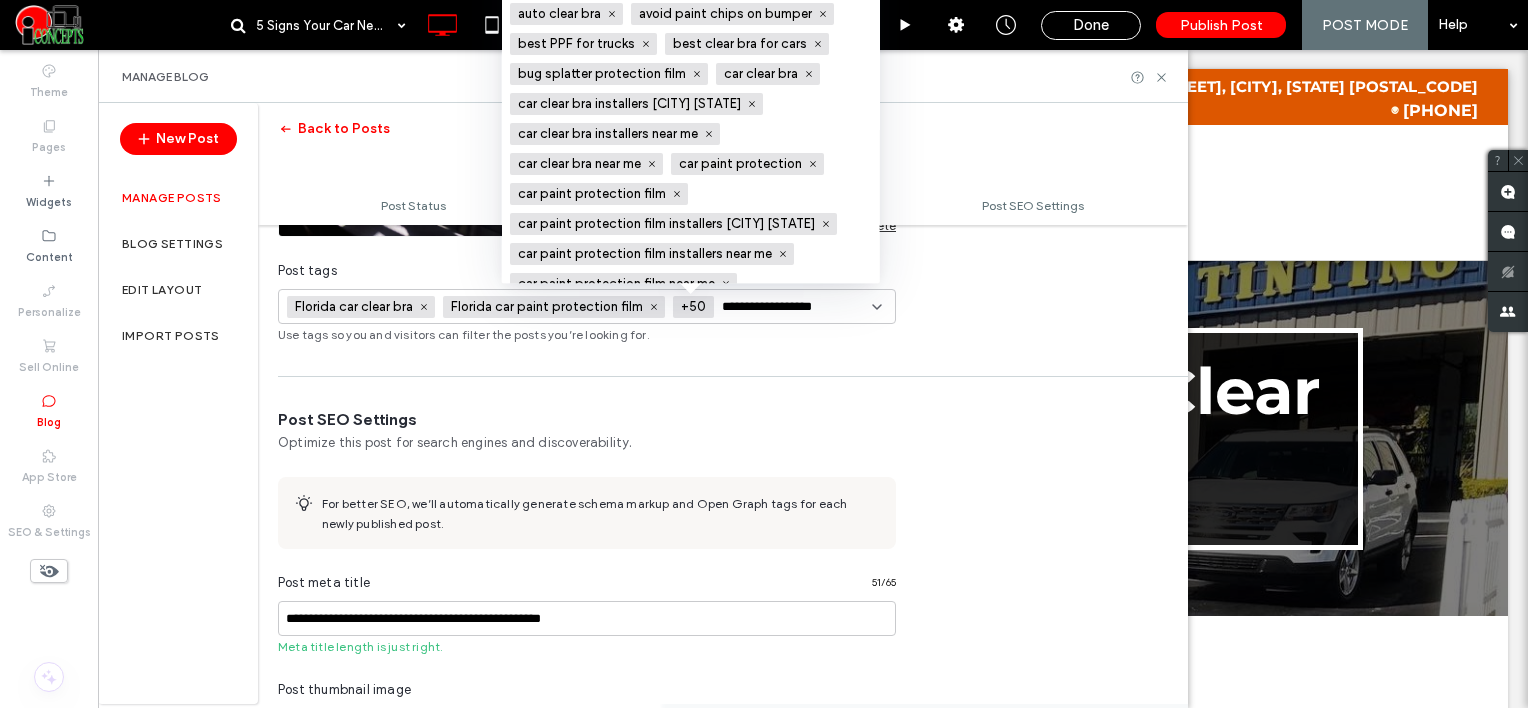 type on "**********" 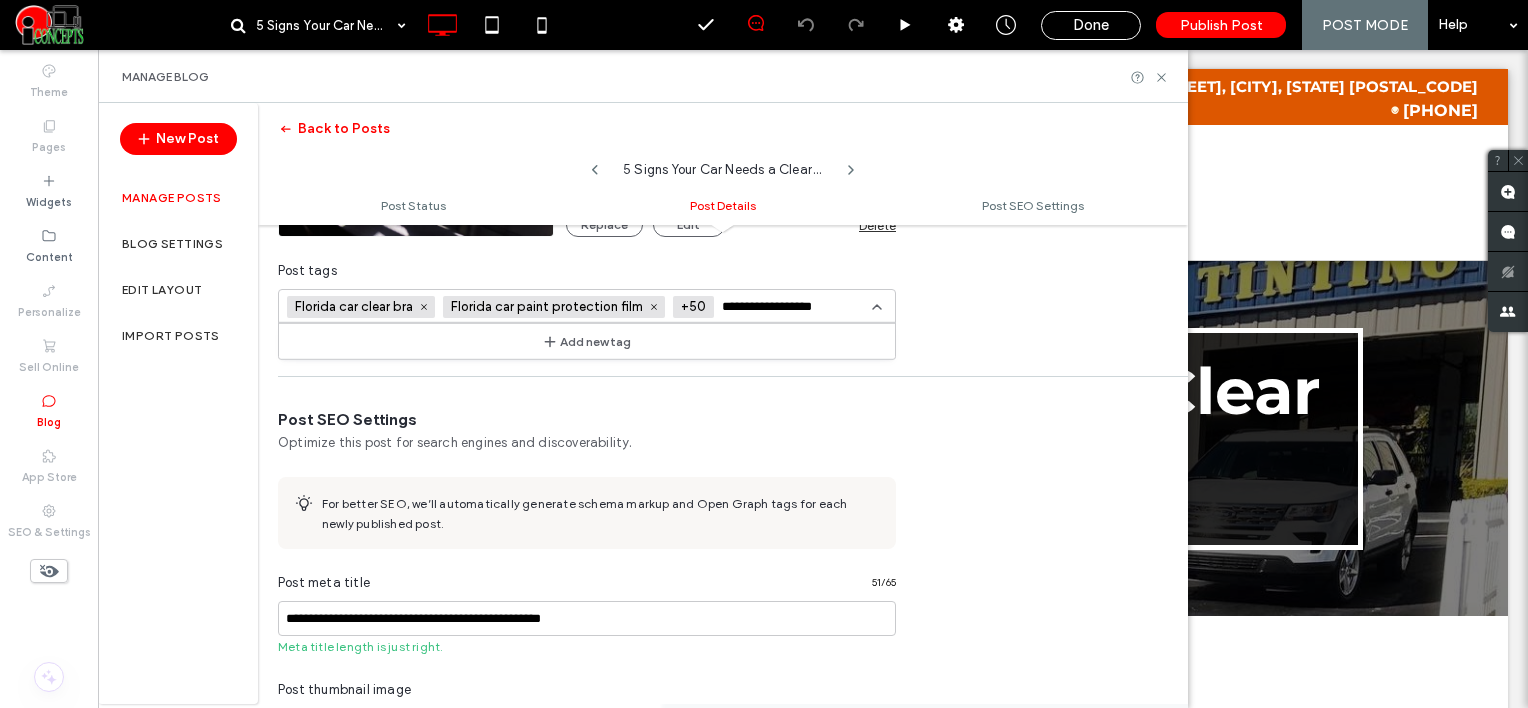 click on "Add new tag" at bounding box center [587, 341] 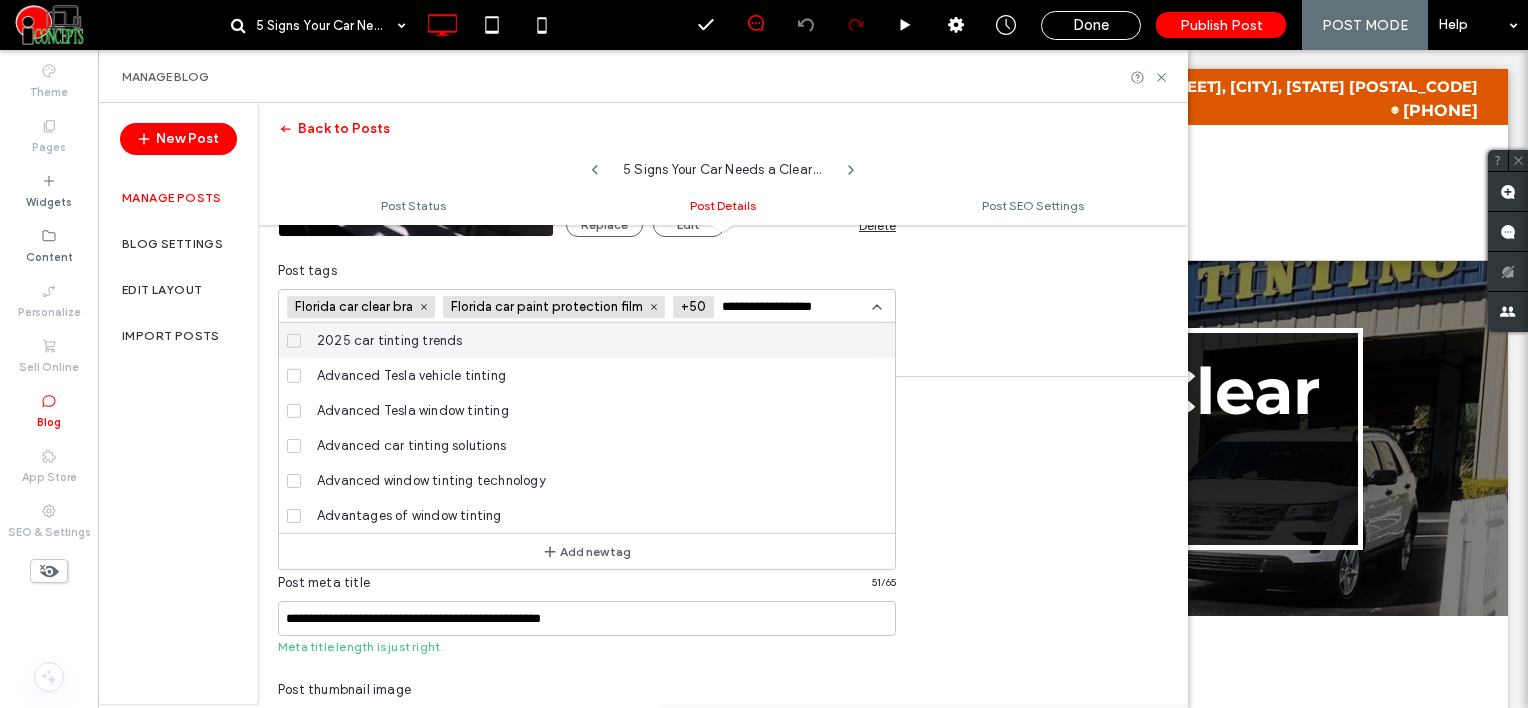type 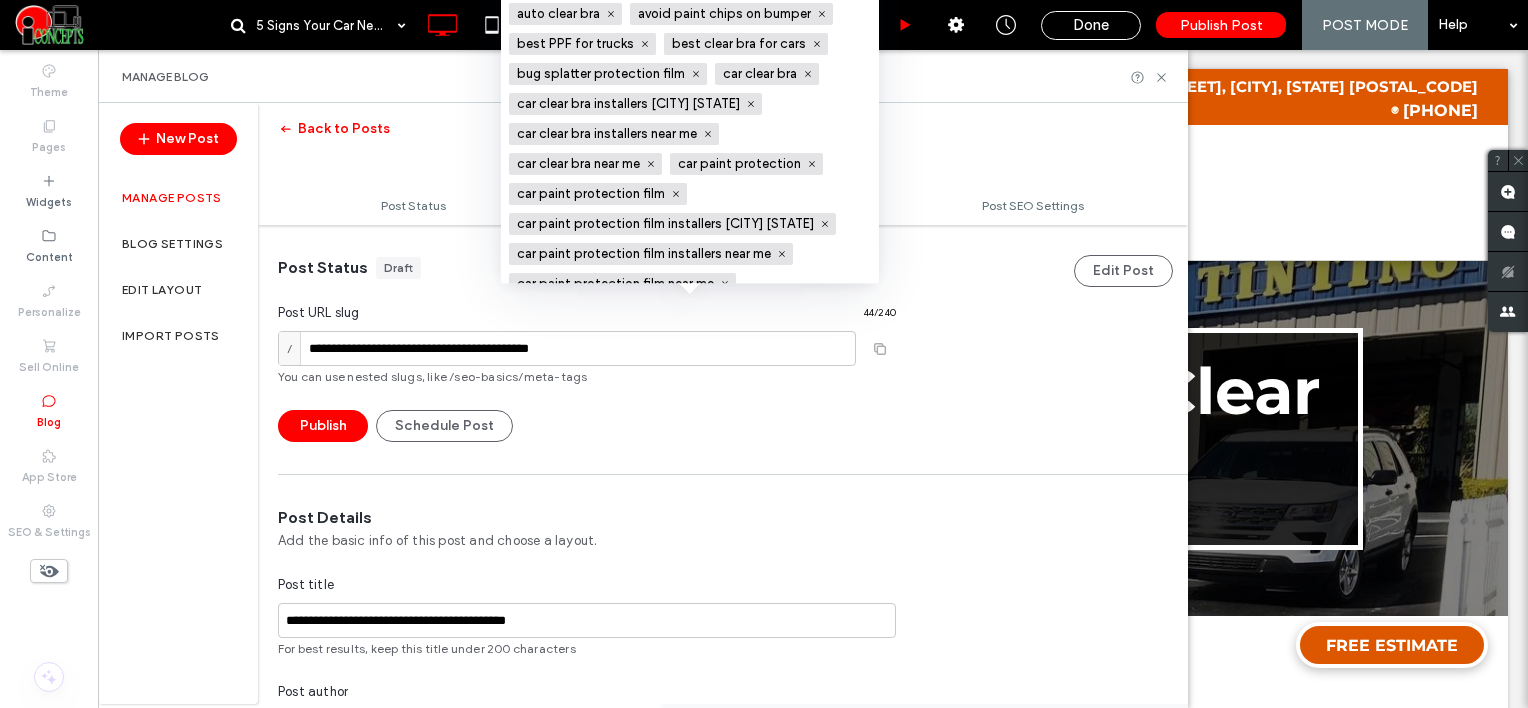scroll, scrollTop: 0, scrollLeft: 0, axis: both 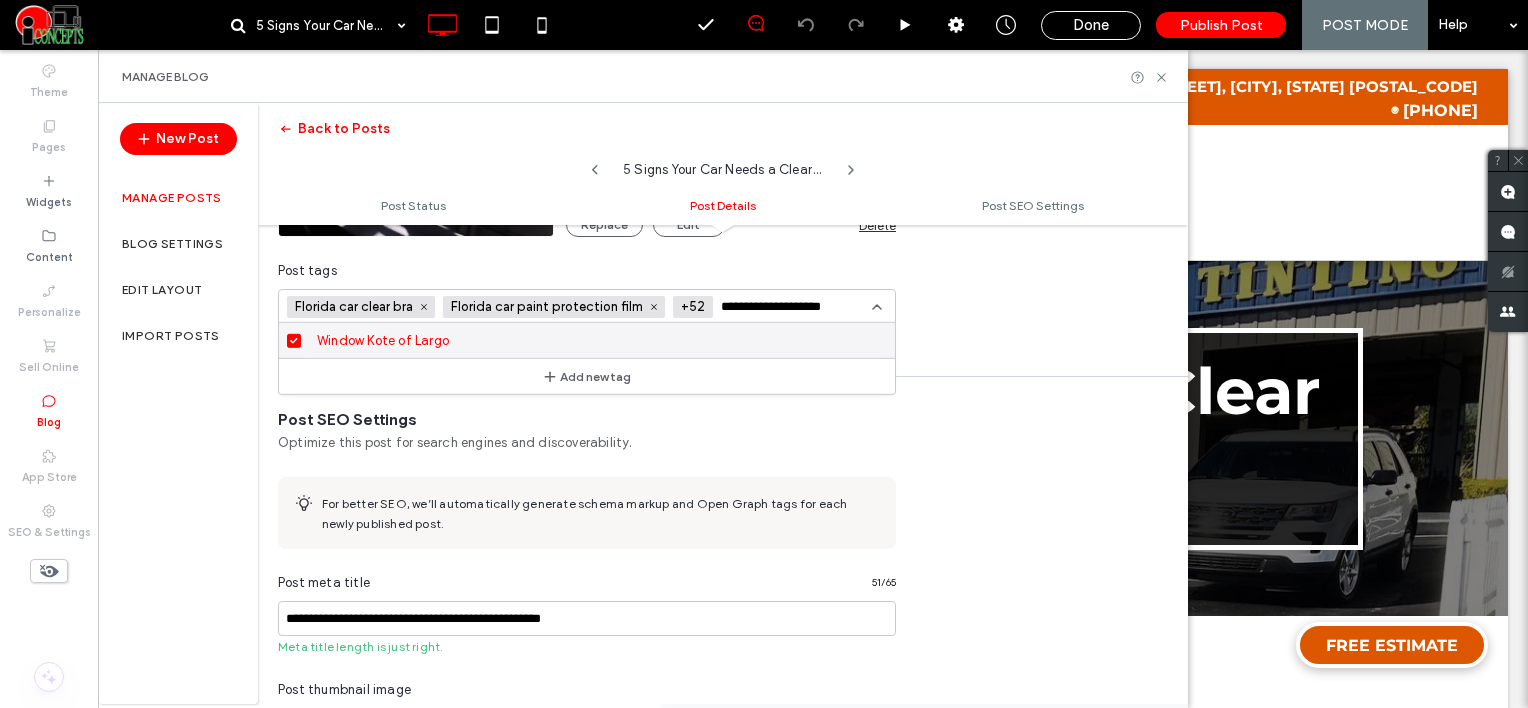 click on "**********" at bounding box center (790, 307) 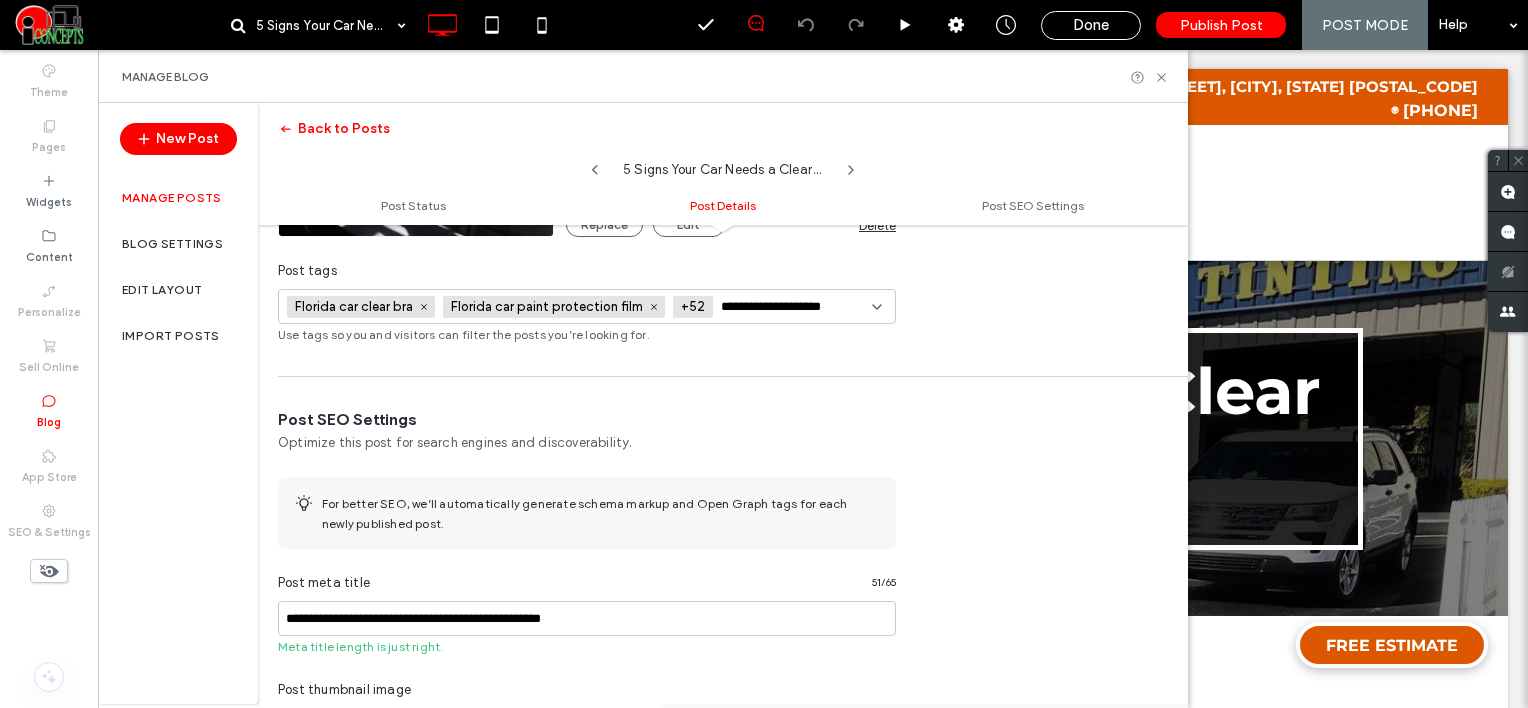 paste on "**" 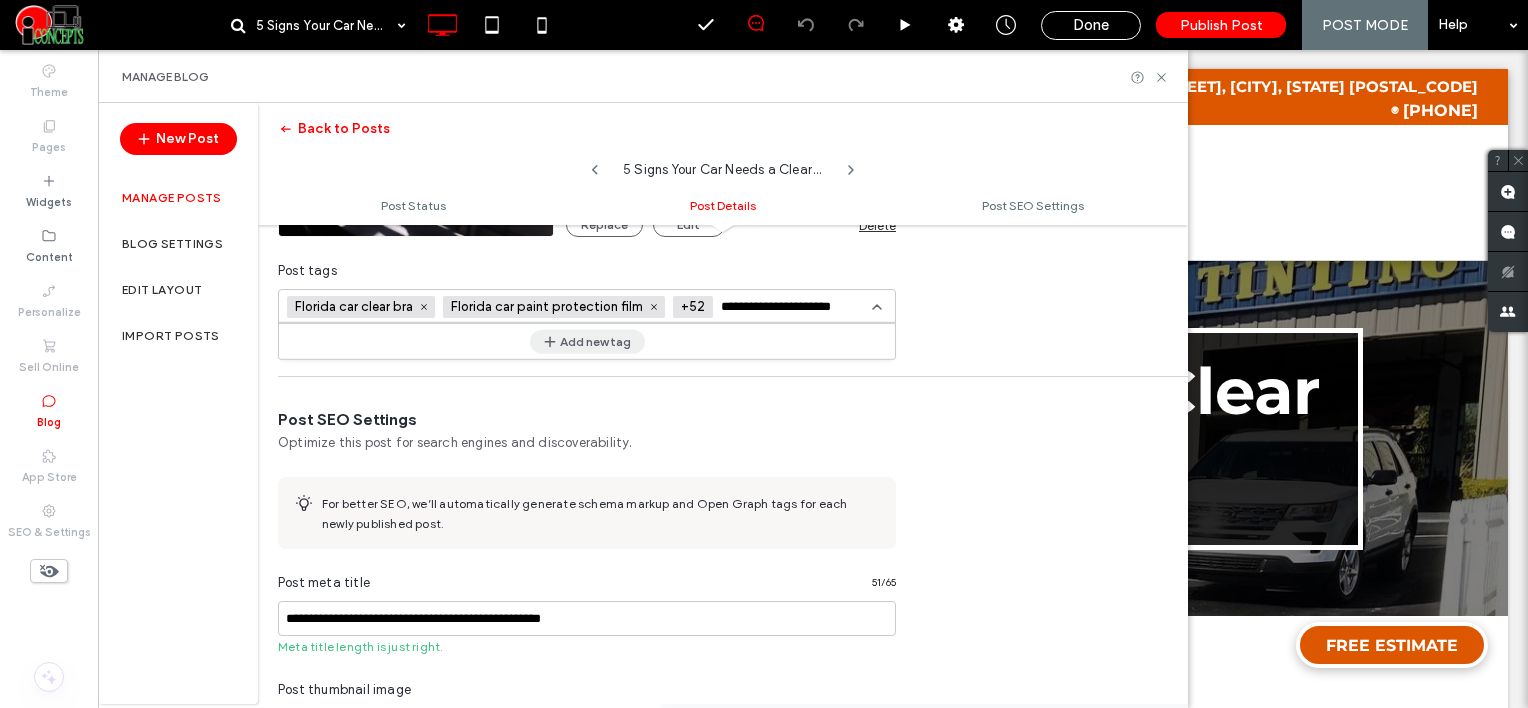 type on "**********" 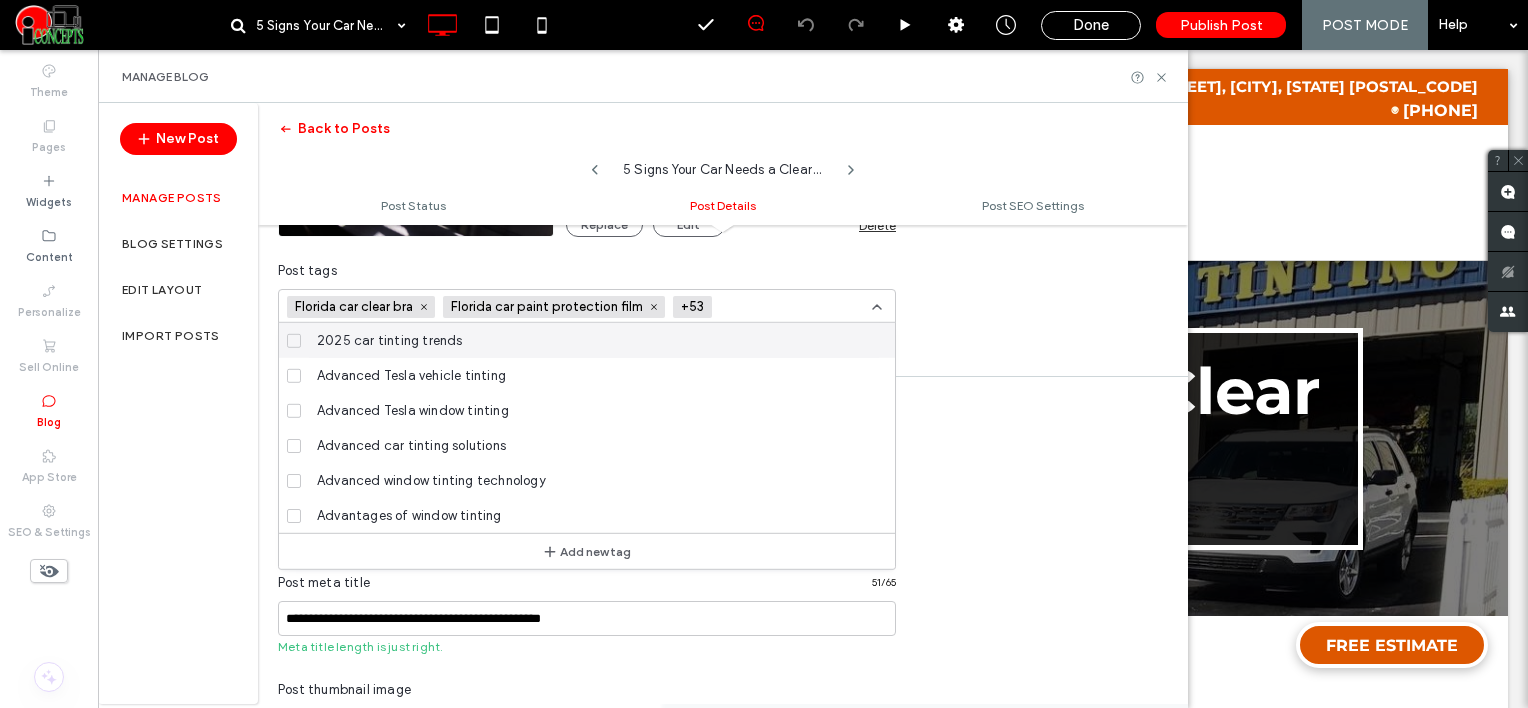 click at bounding box center [789, 307] 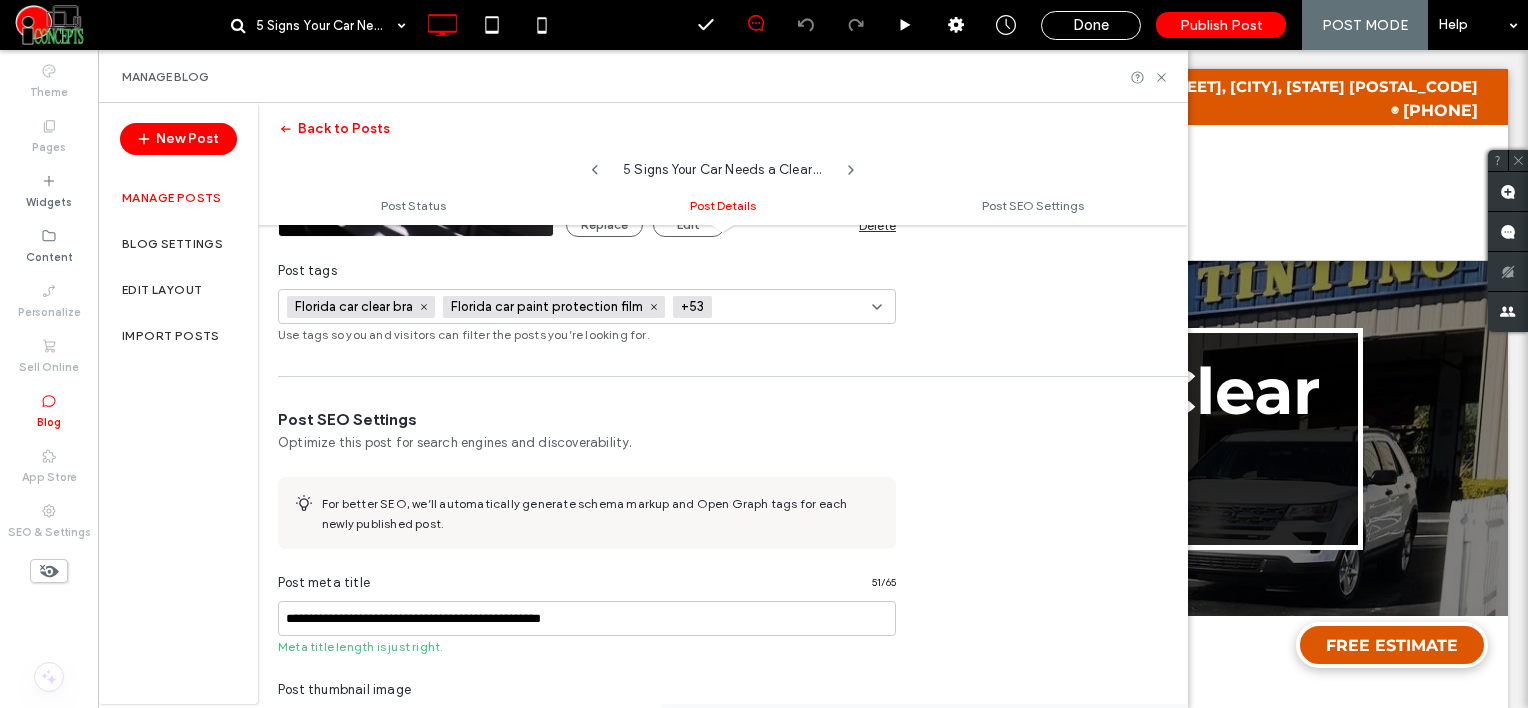 paste on "**********" 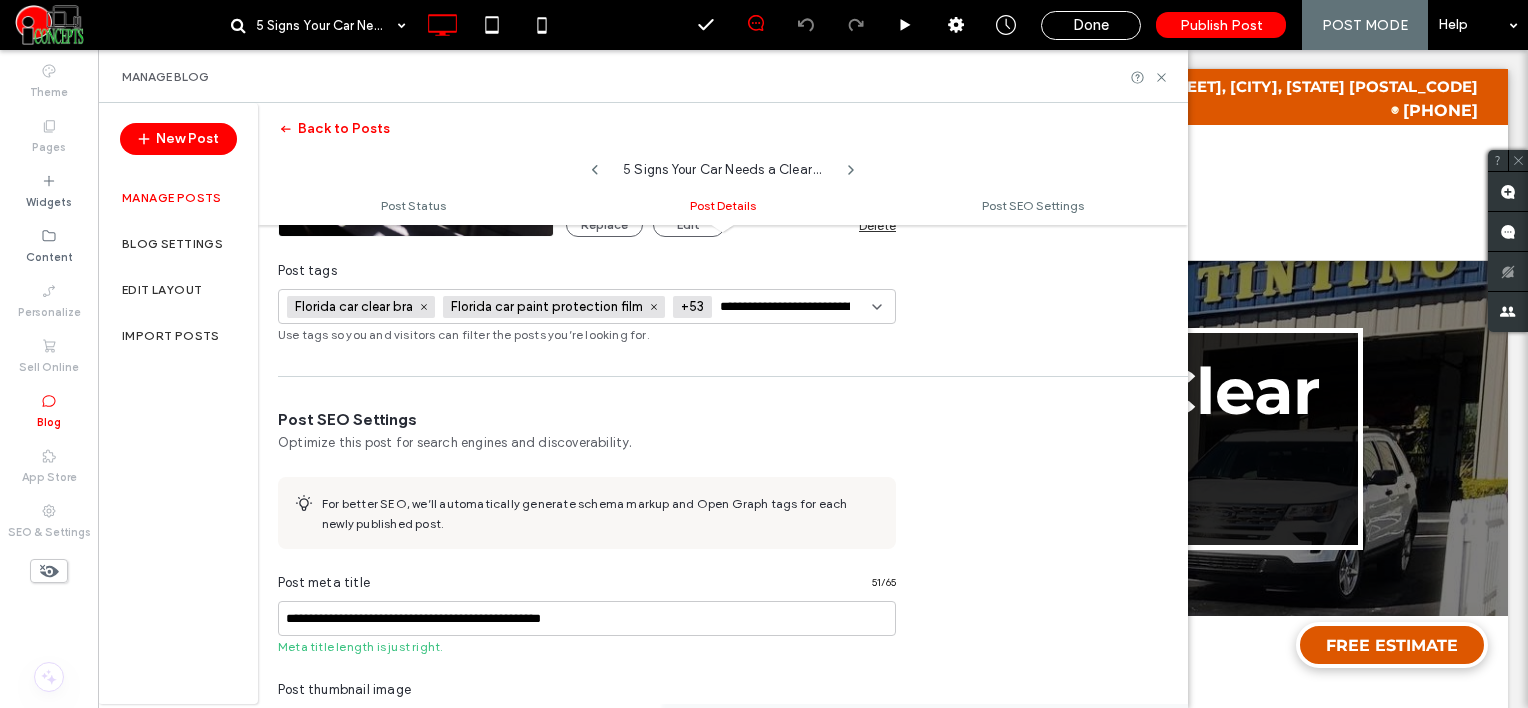 scroll, scrollTop: 0, scrollLeft: 26, axis: horizontal 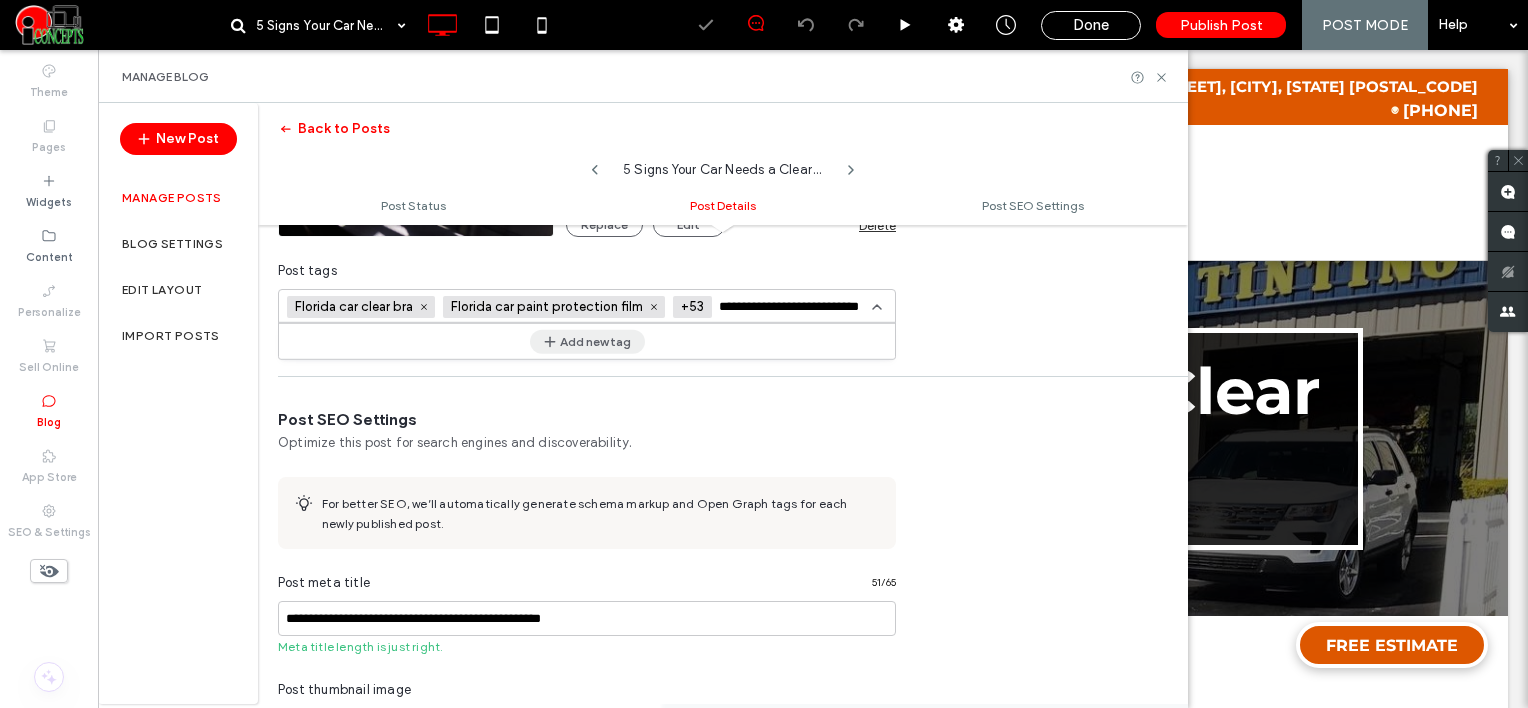 type on "**********" 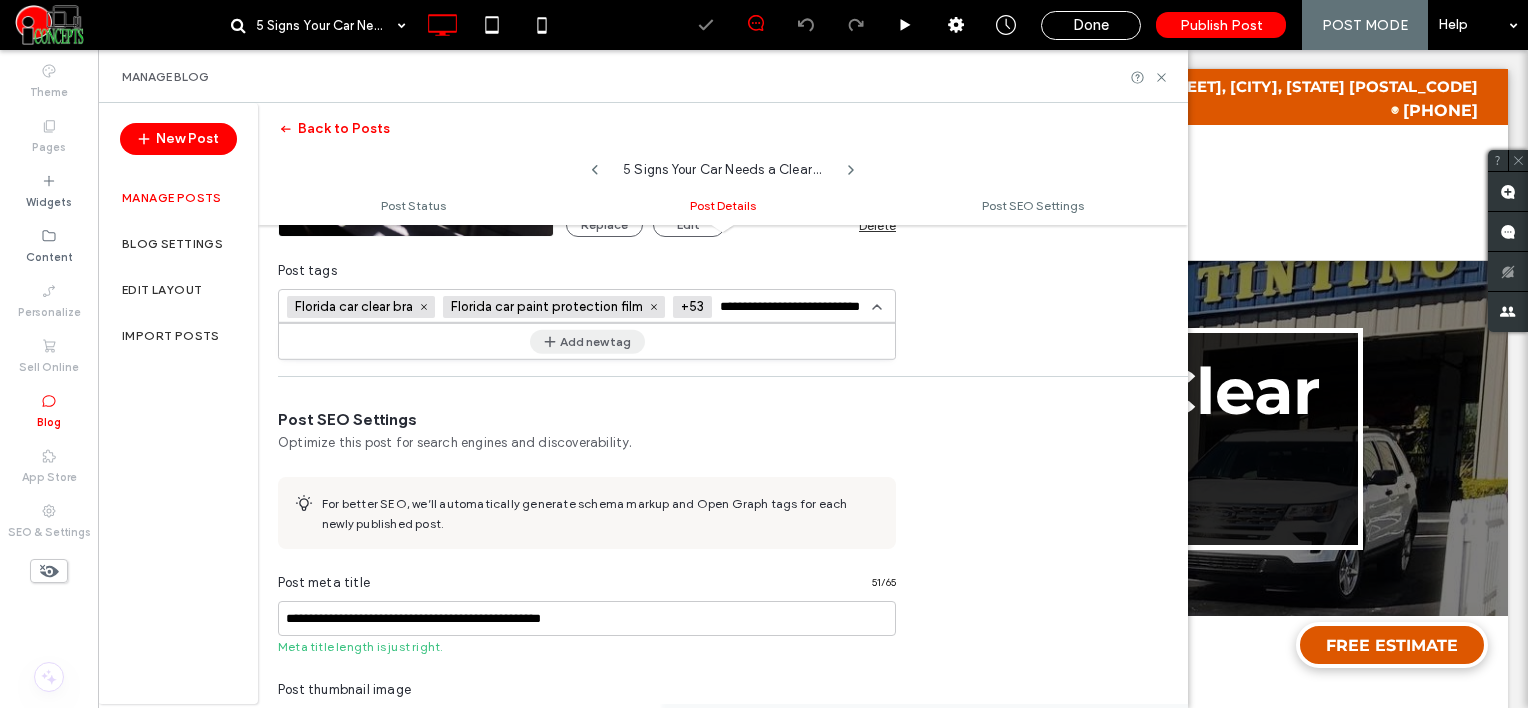 click on "Add new tag" at bounding box center (587, 341) 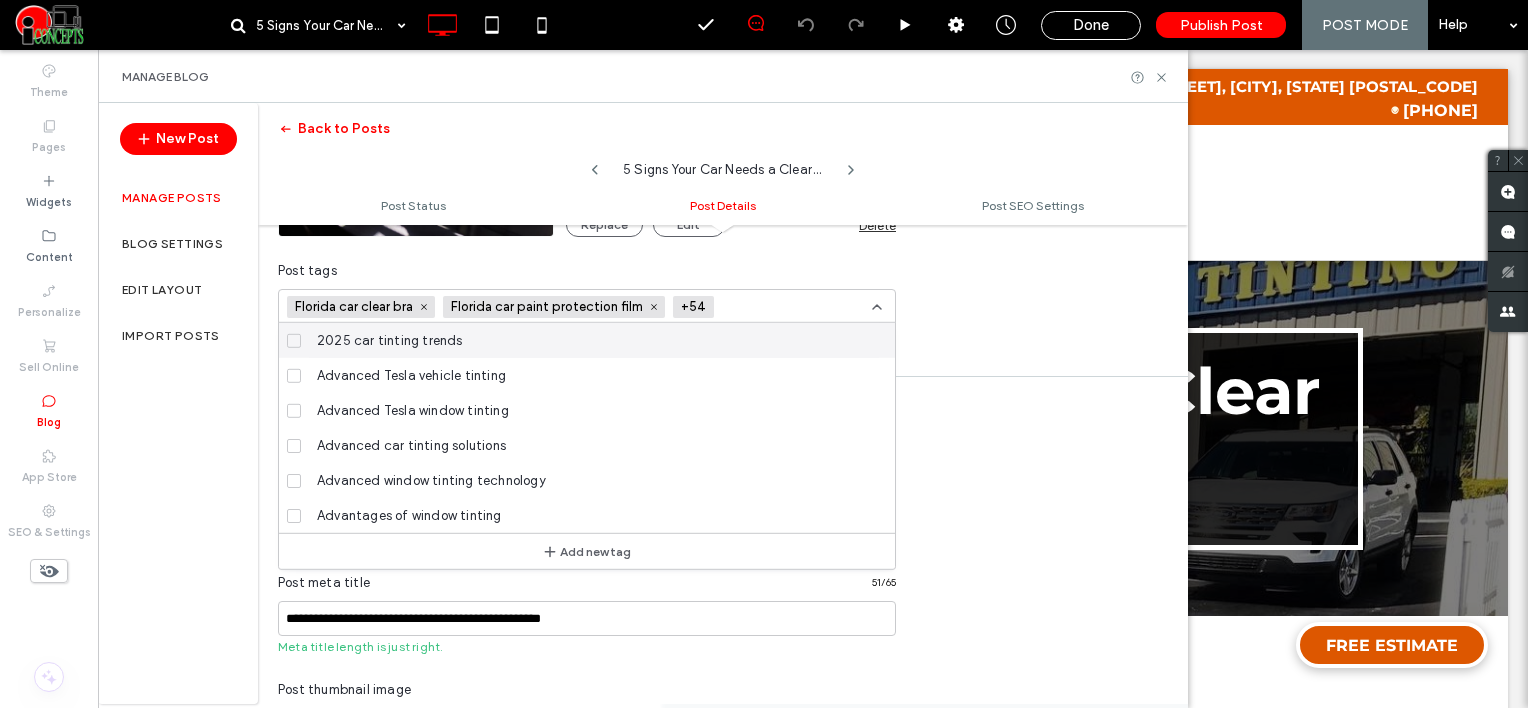 click at bounding box center (795, 307) 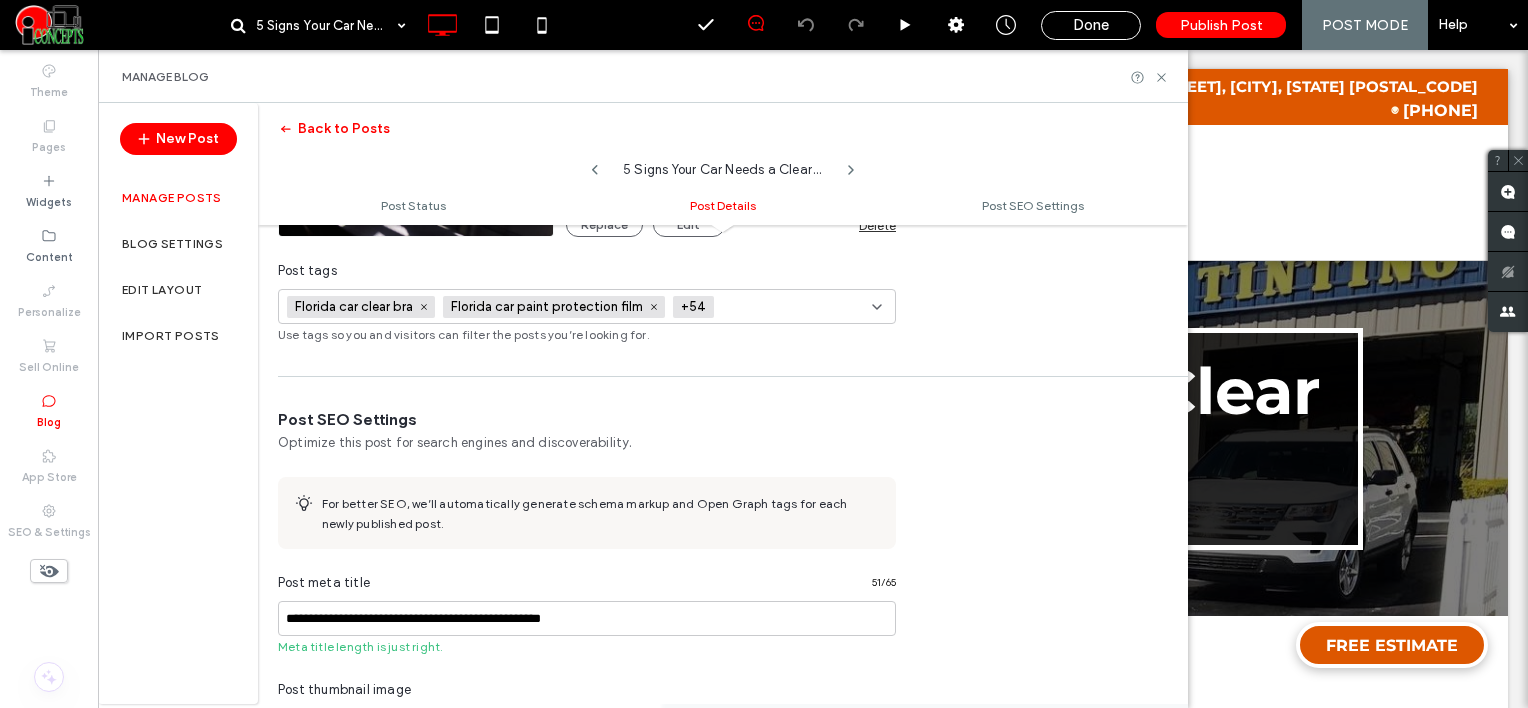 paste on "**********" 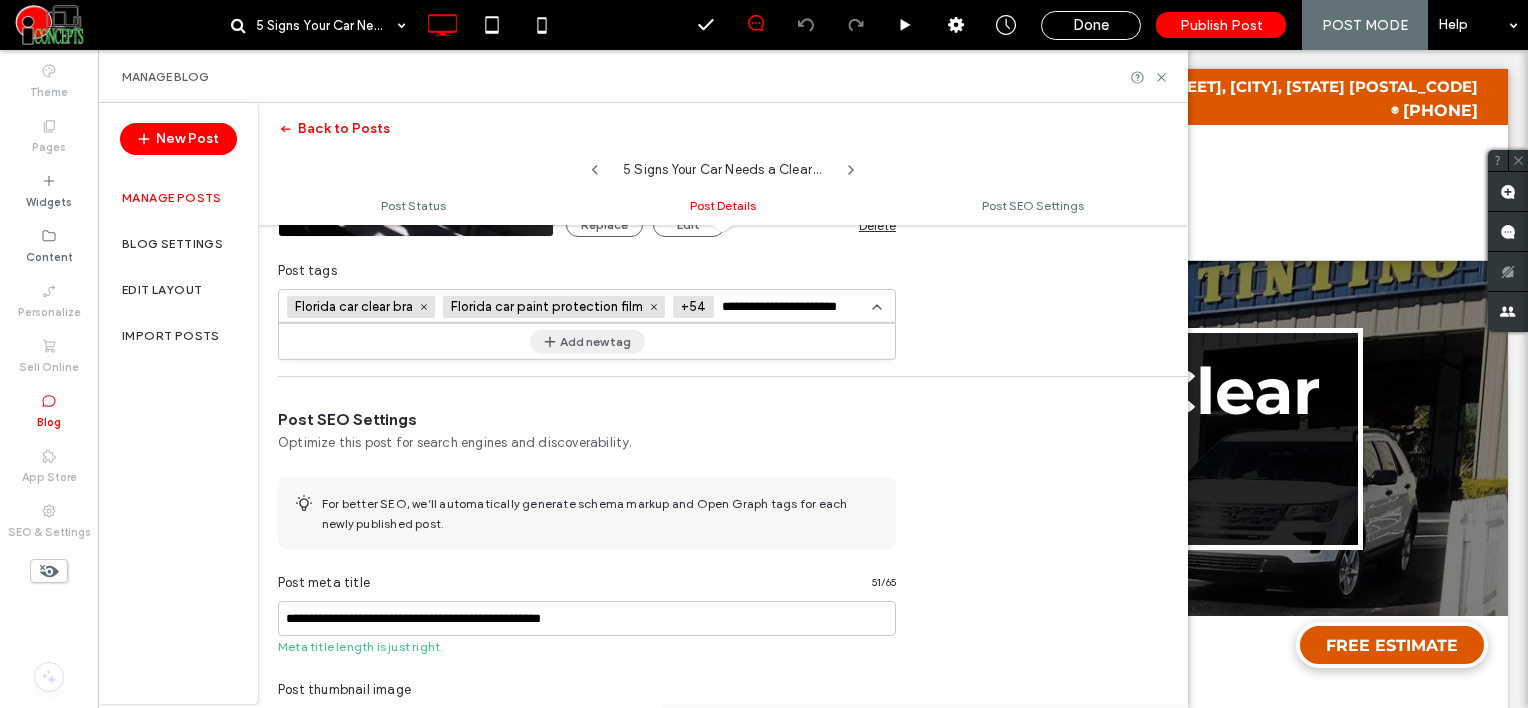 type on "**********" 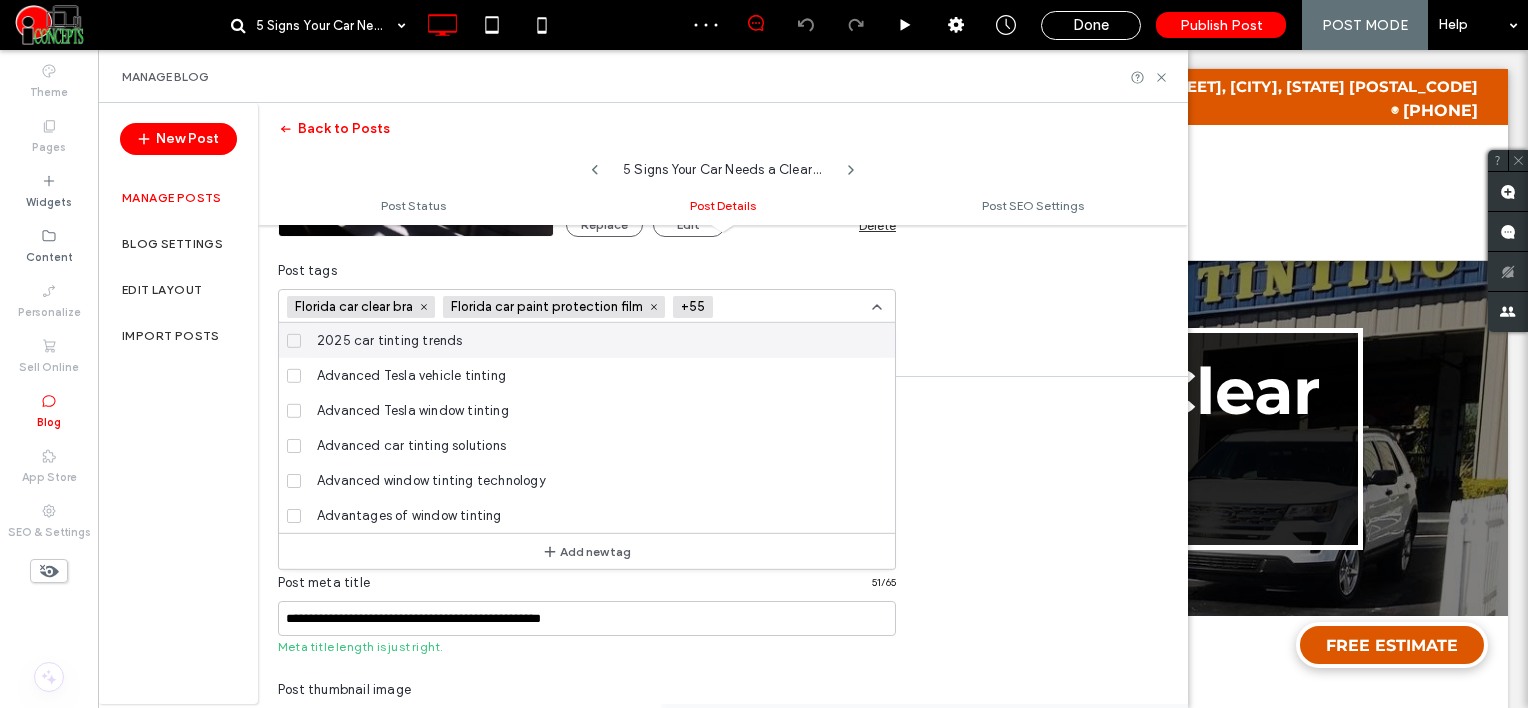 click at bounding box center (794, 307) 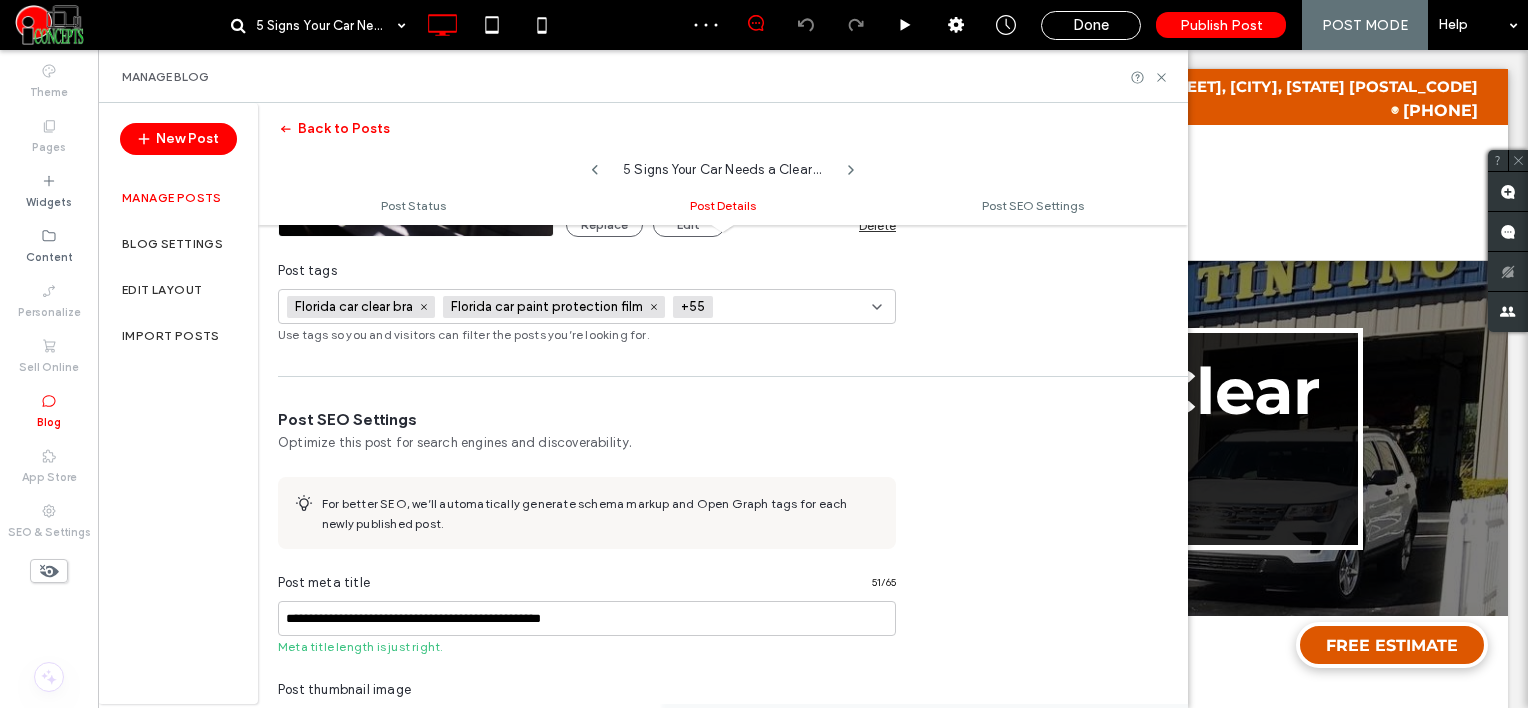 paste on "**********" 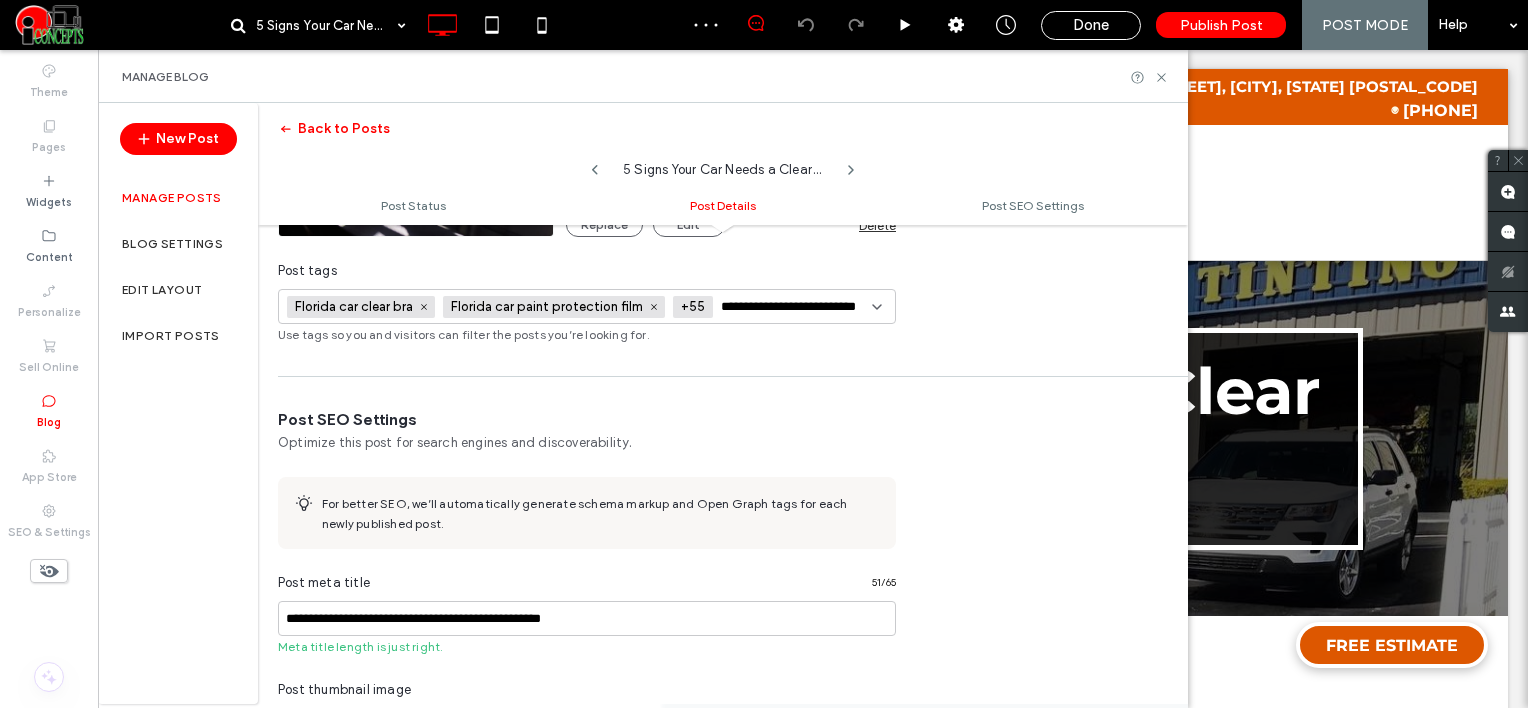 scroll, scrollTop: 0, scrollLeft: 19, axis: horizontal 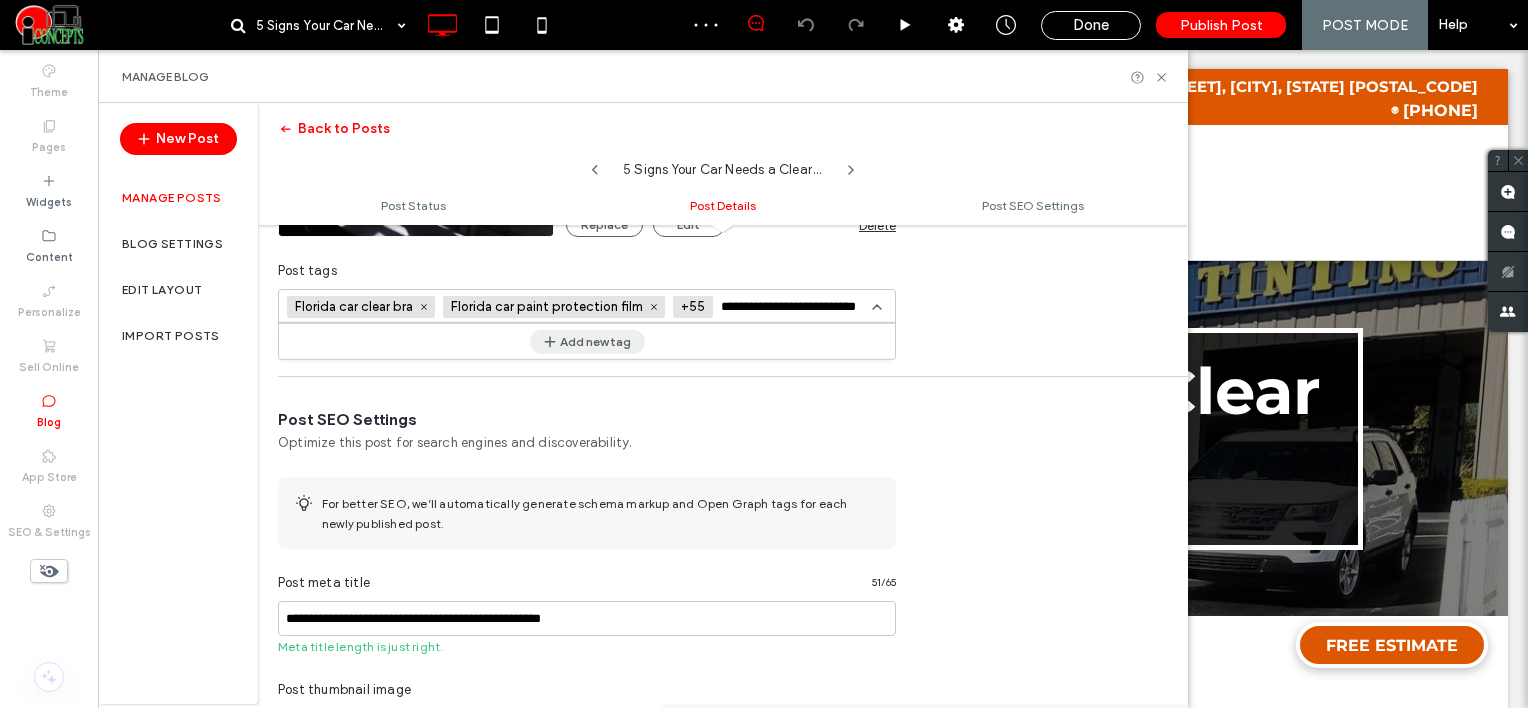 type on "**********" 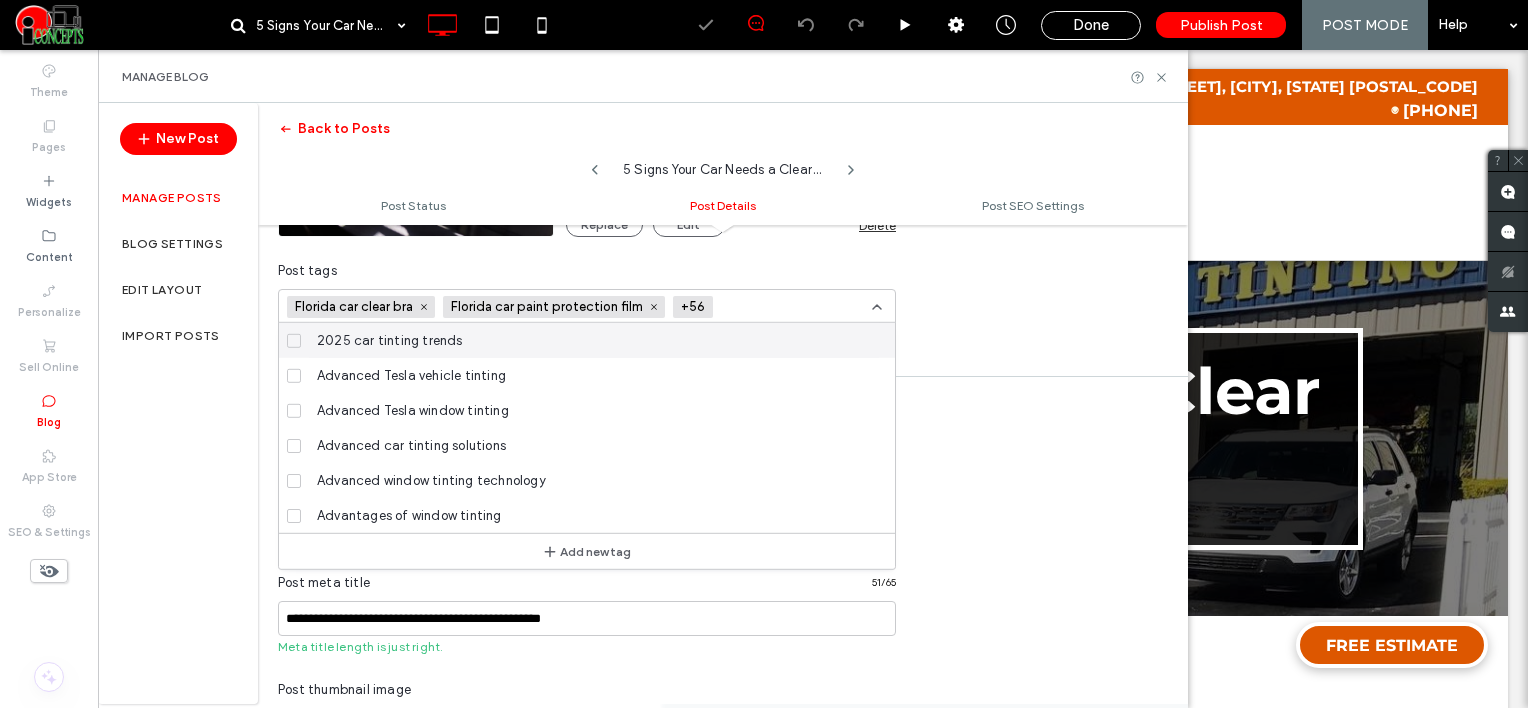 click at bounding box center [794, 307] 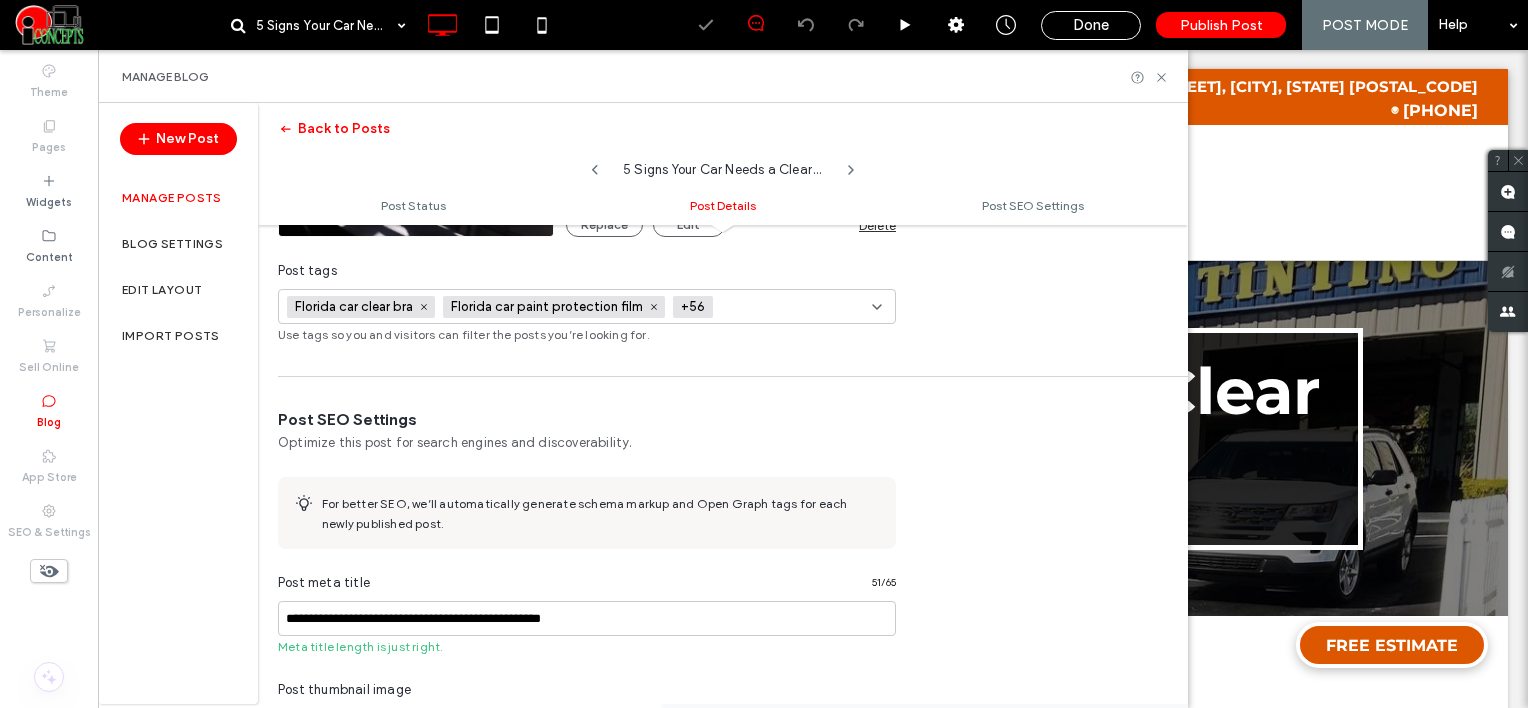 paste on "**********" 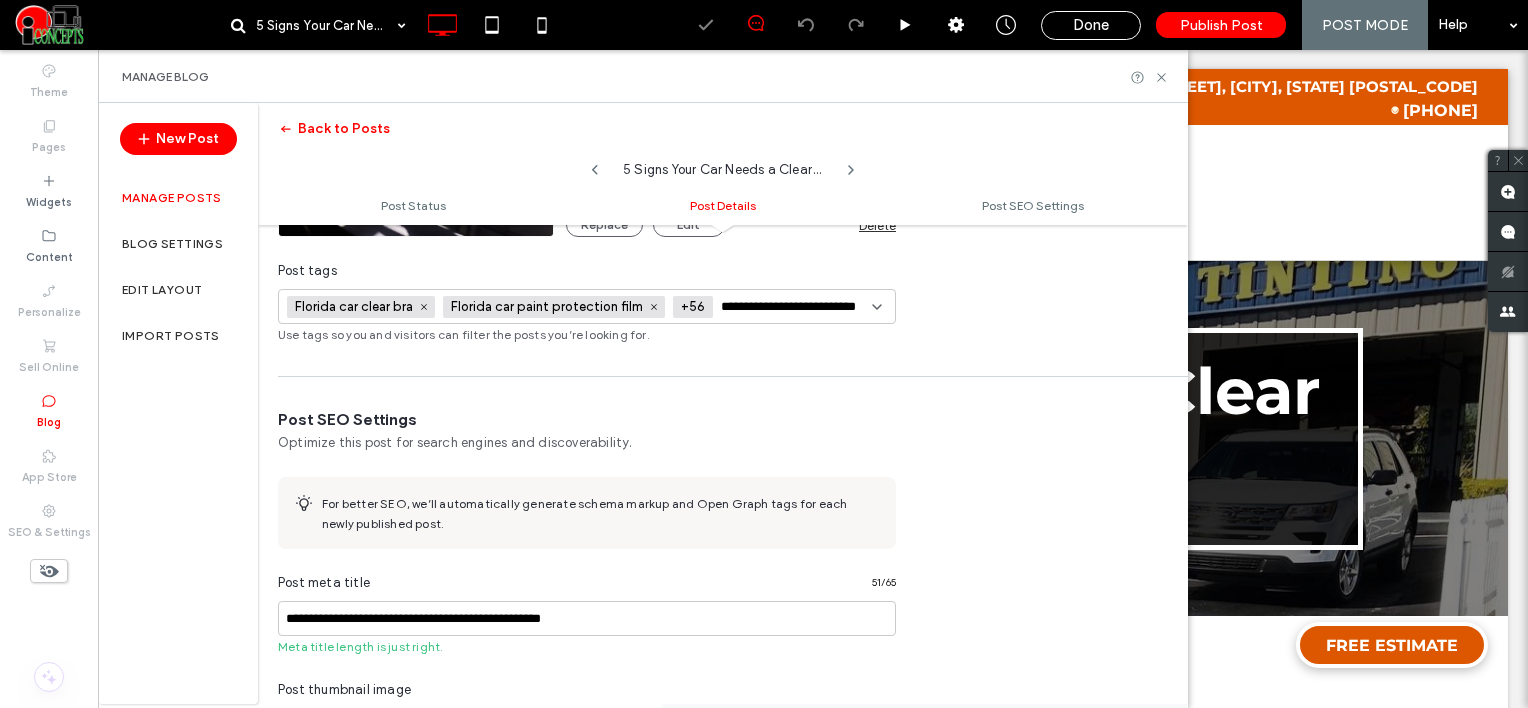 scroll, scrollTop: 0, scrollLeft: 28, axis: horizontal 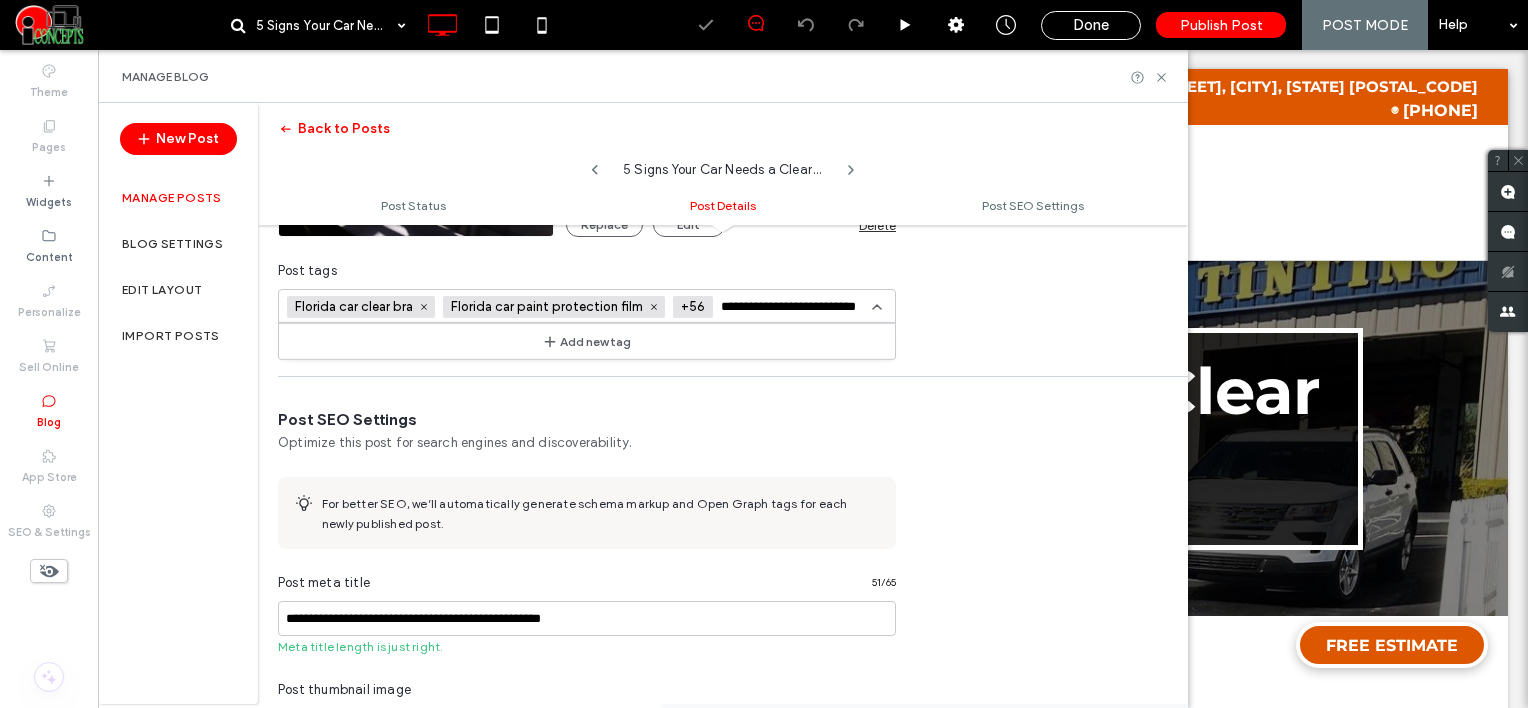 type on "**********" 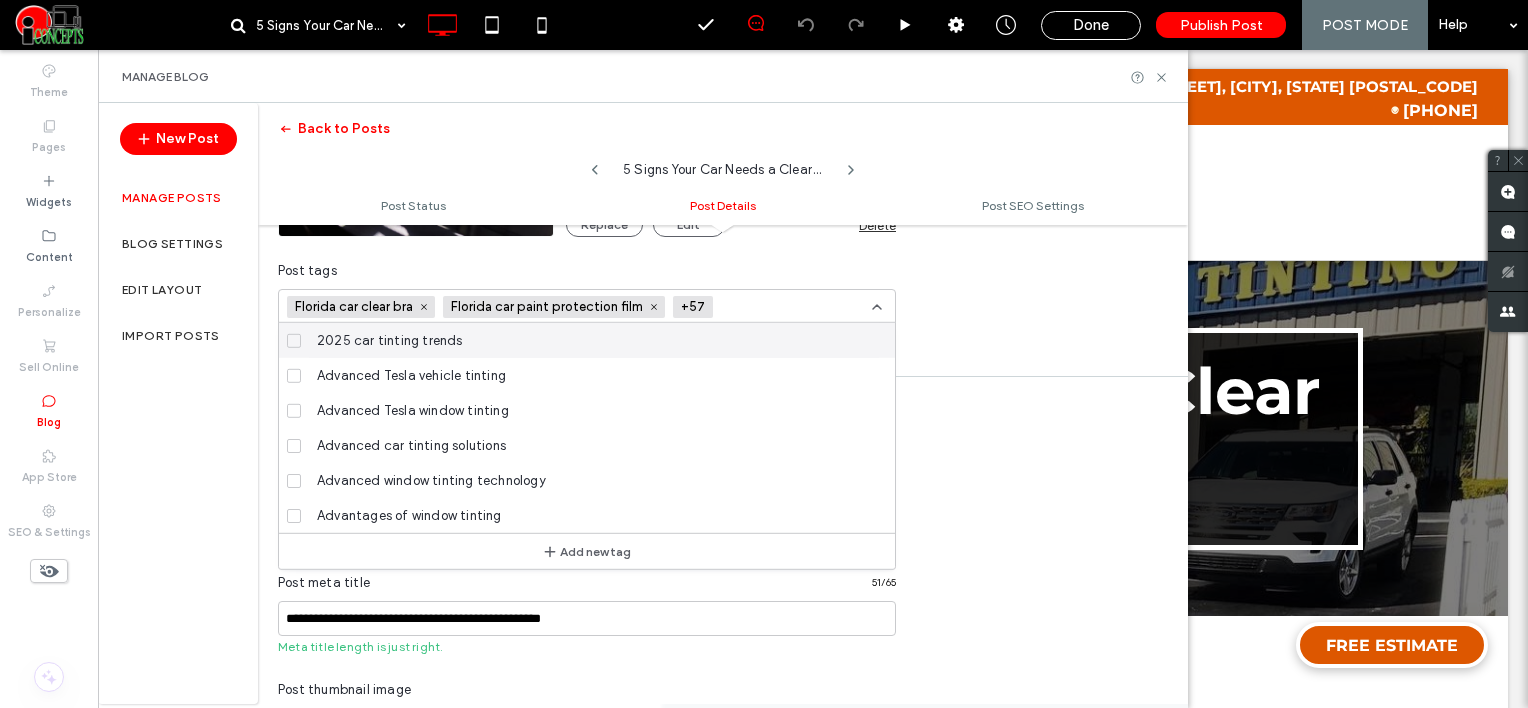 click at bounding box center [794, 307] 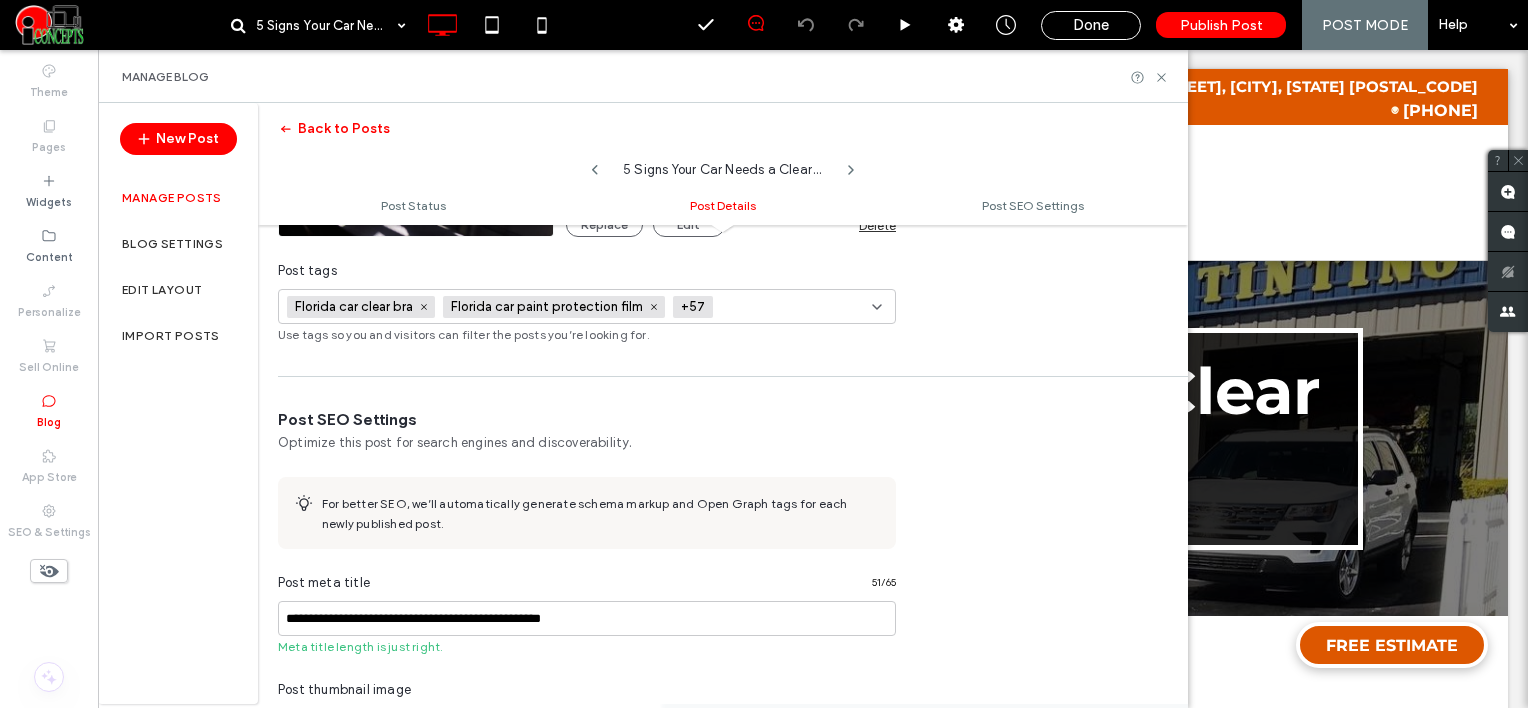 paste on "**********" 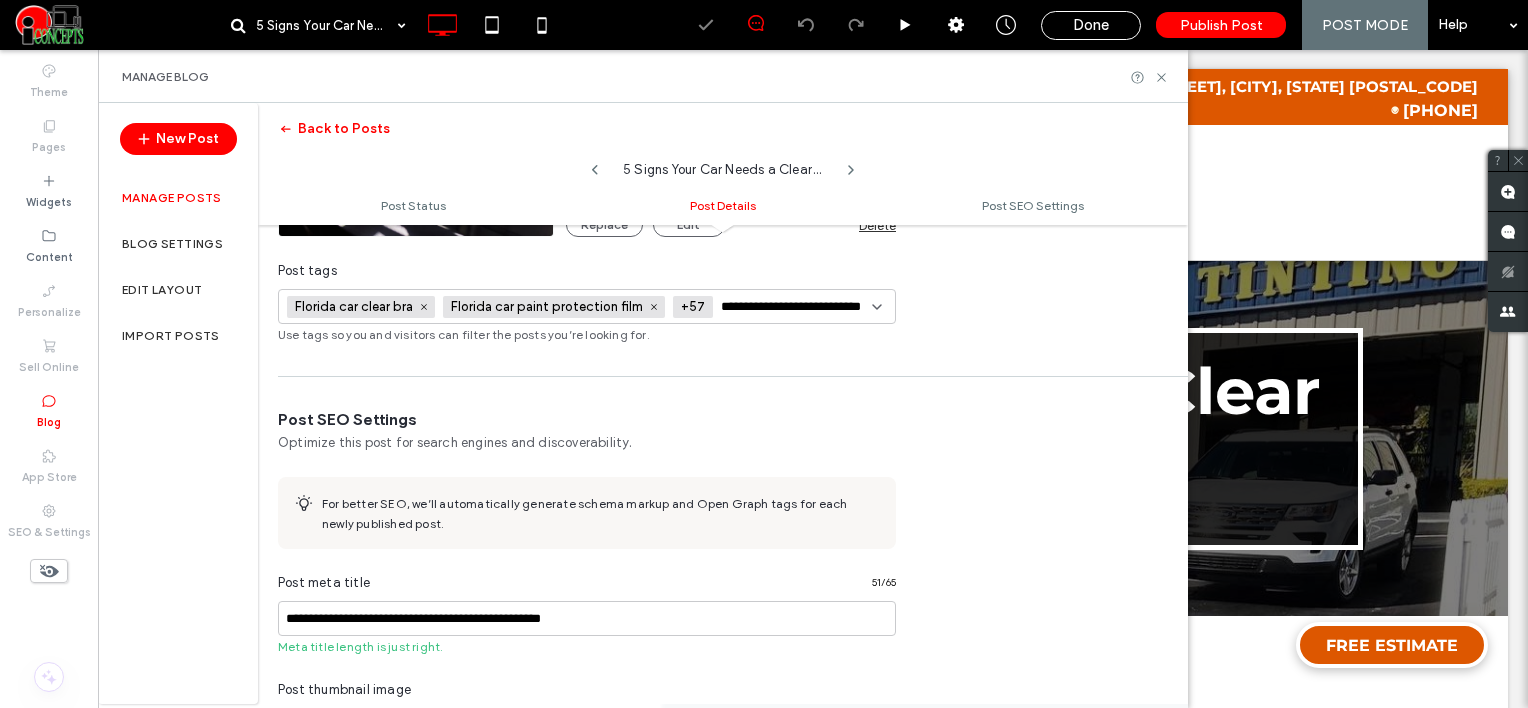 scroll, scrollTop: 0, scrollLeft: 25, axis: horizontal 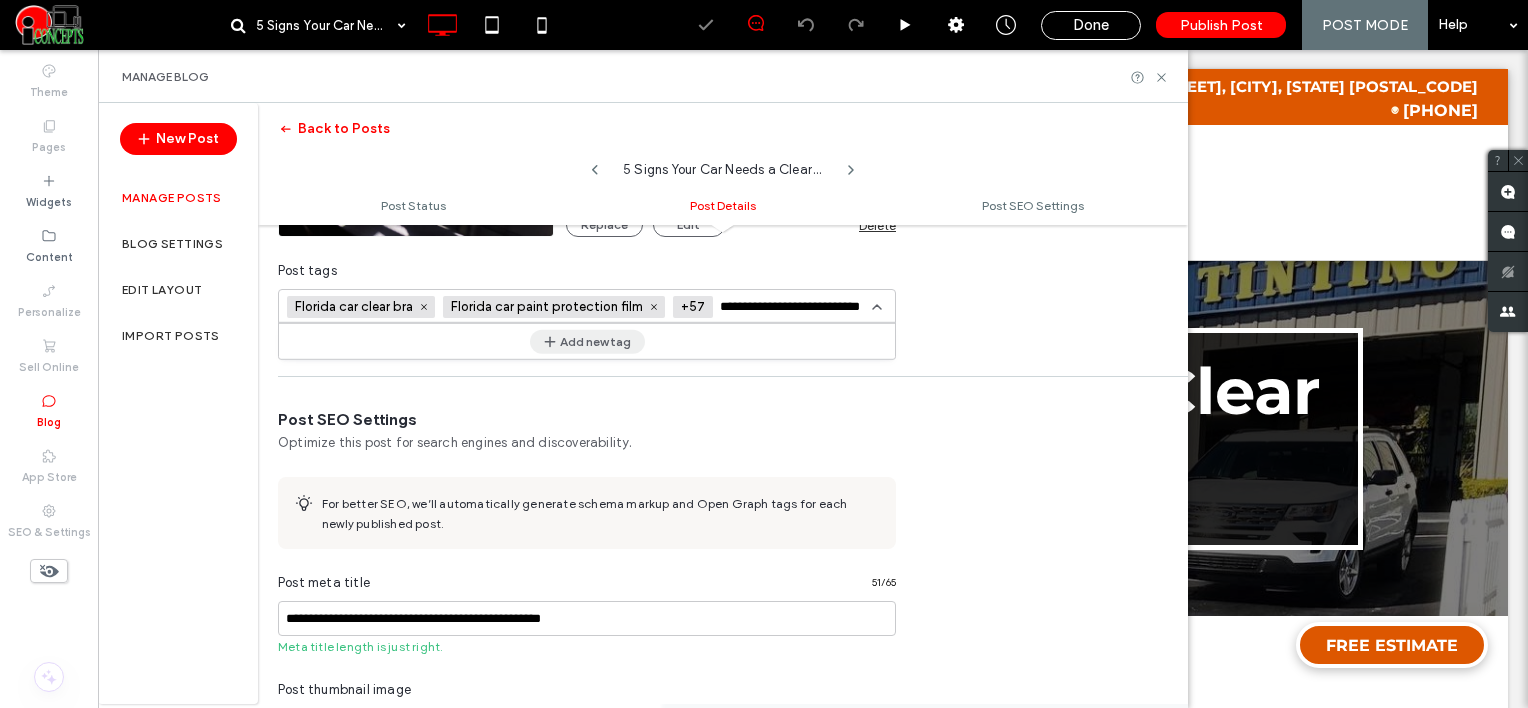 type on "**********" 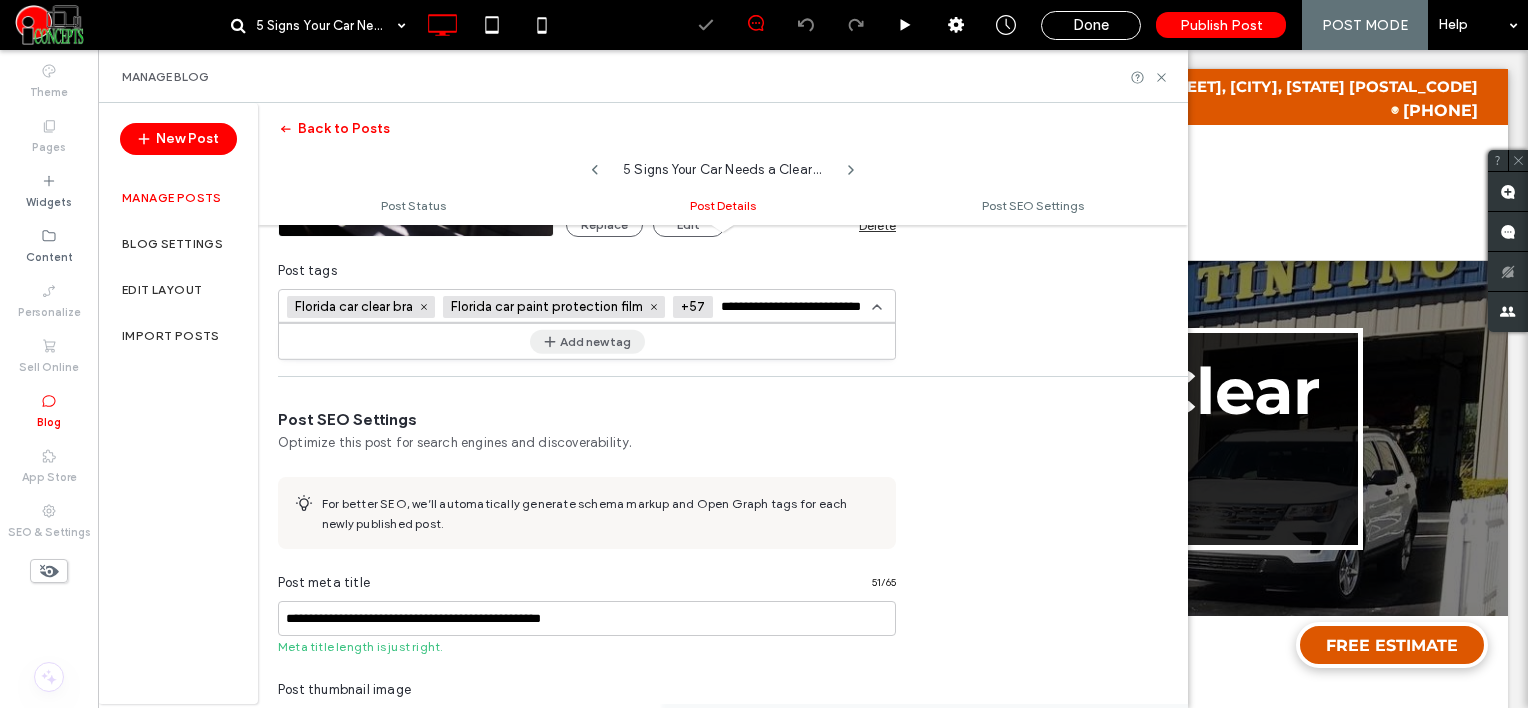 click on "Add new tag" at bounding box center [587, 341] 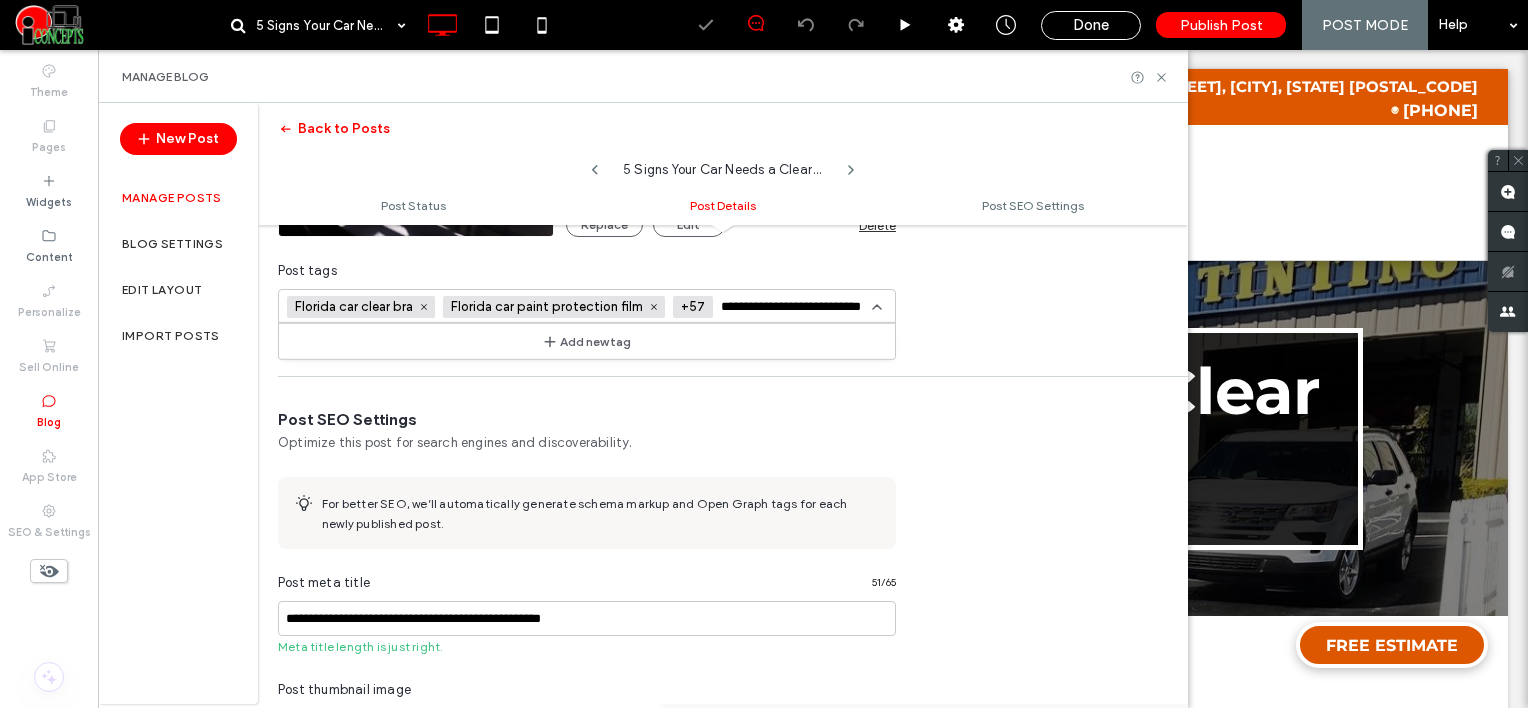 type 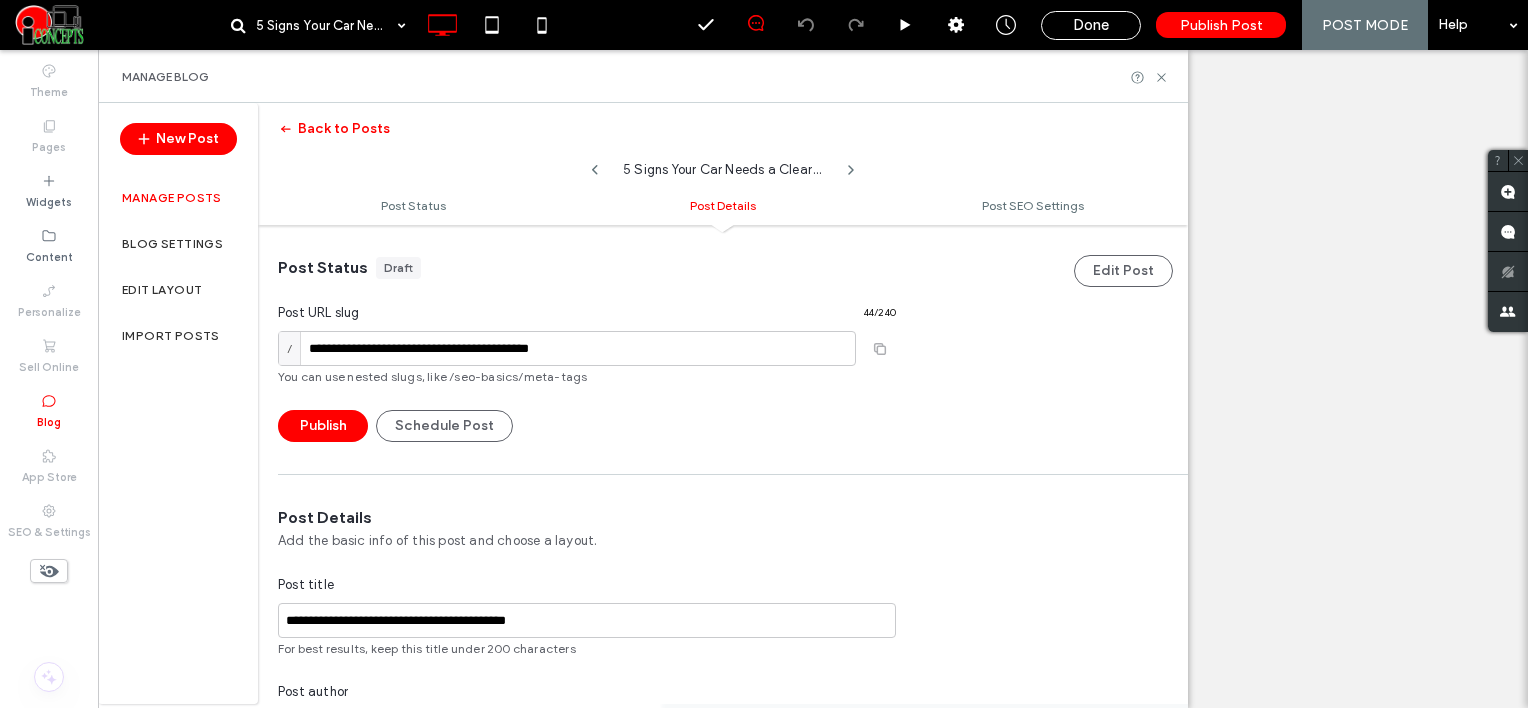 scroll, scrollTop: 0, scrollLeft: 0, axis: both 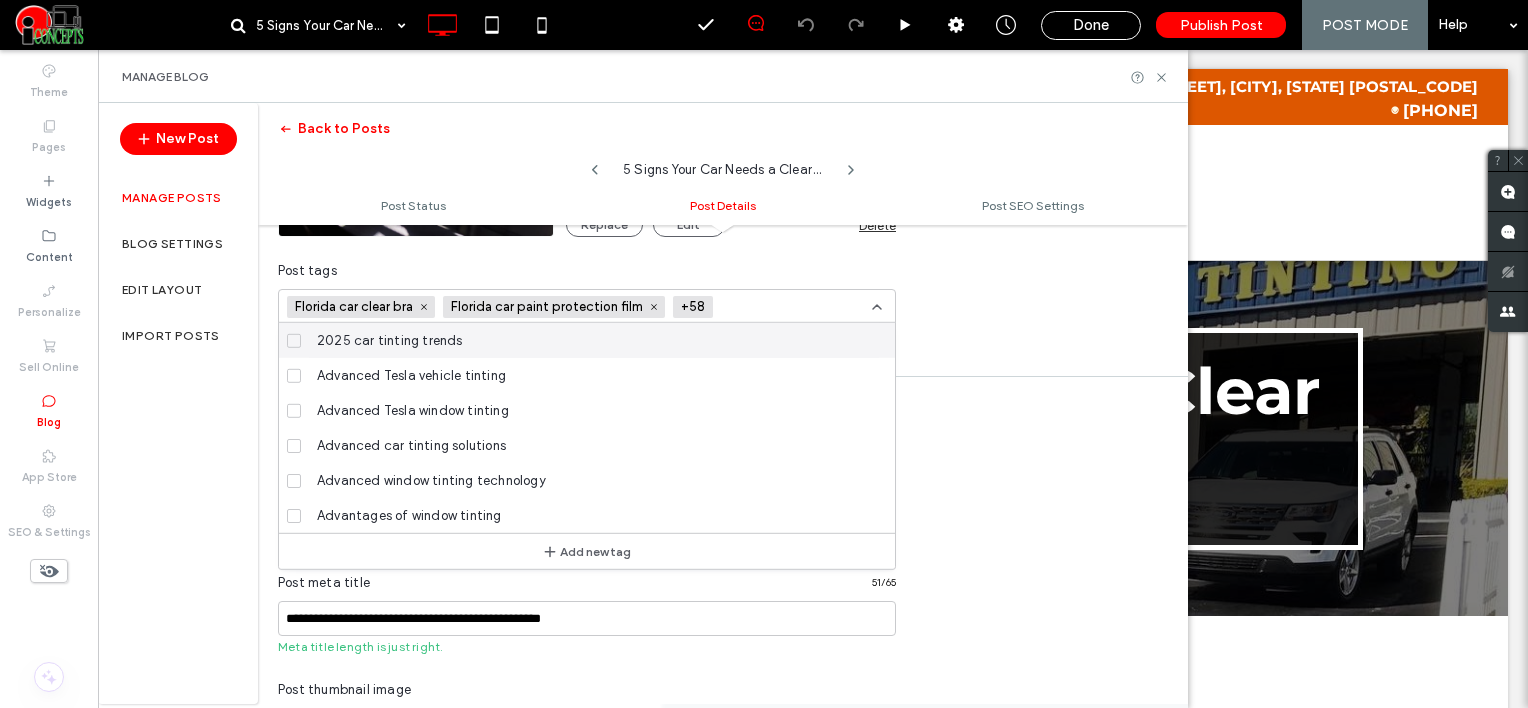 click at bounding box center (790, 307) 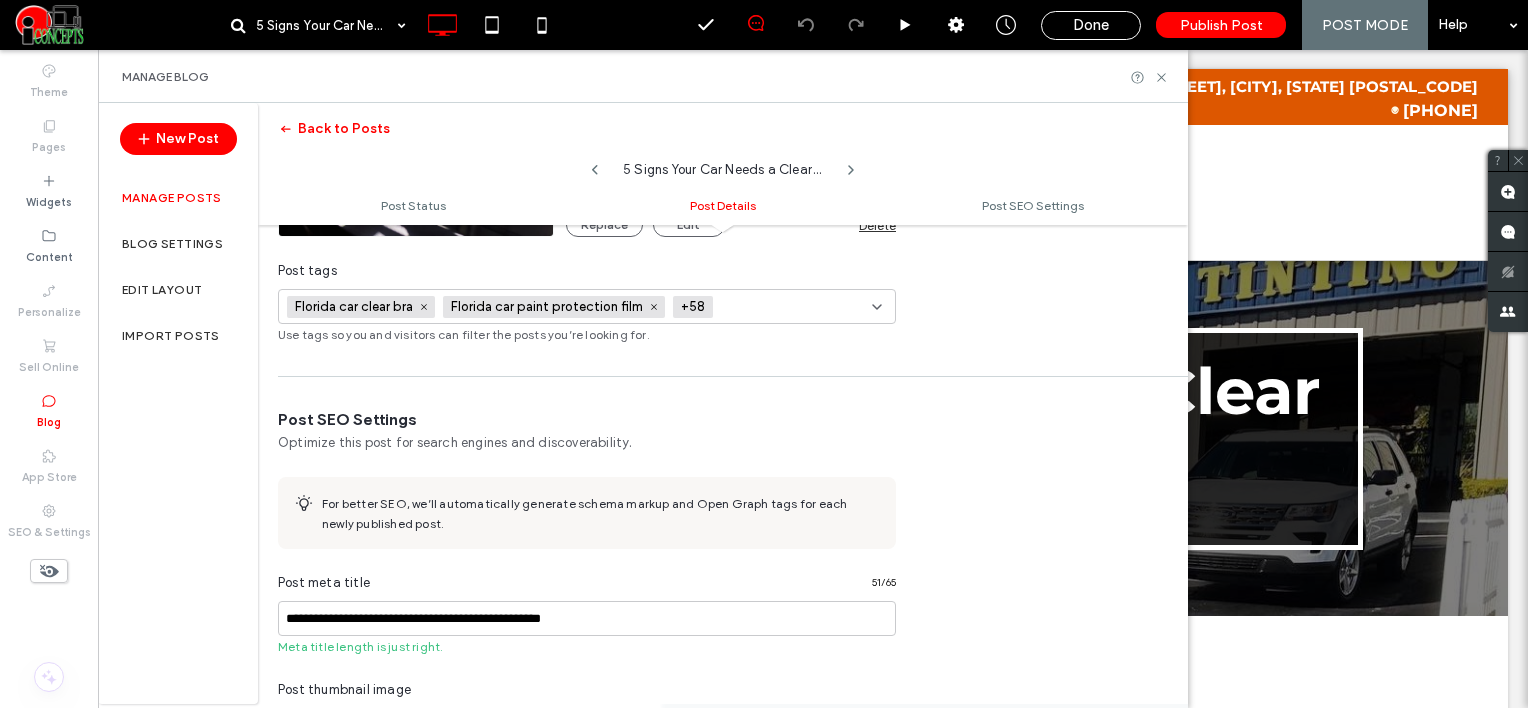 paste on "**********" 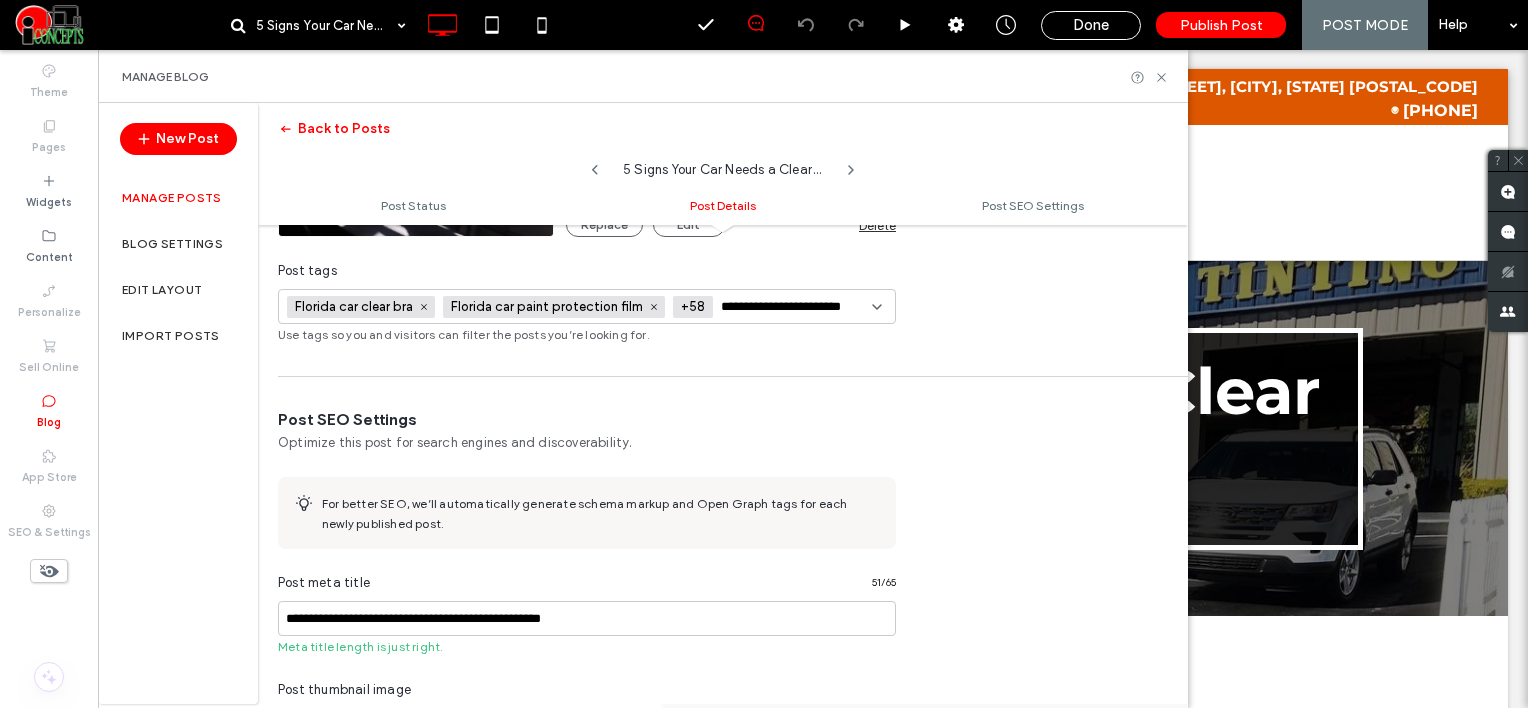scroll, scrollTop: 0, scrollLeft: 1, axis: horizontal 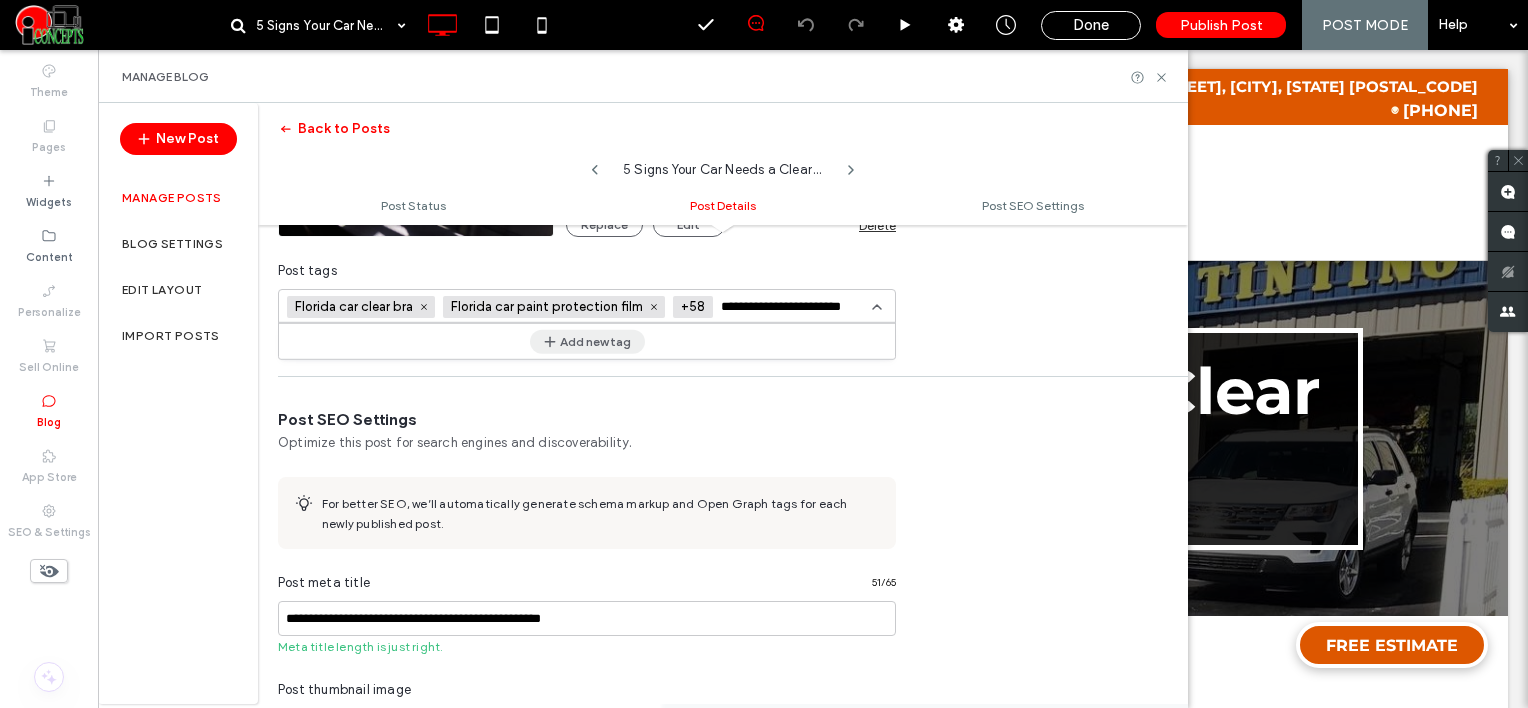 type on "**********" 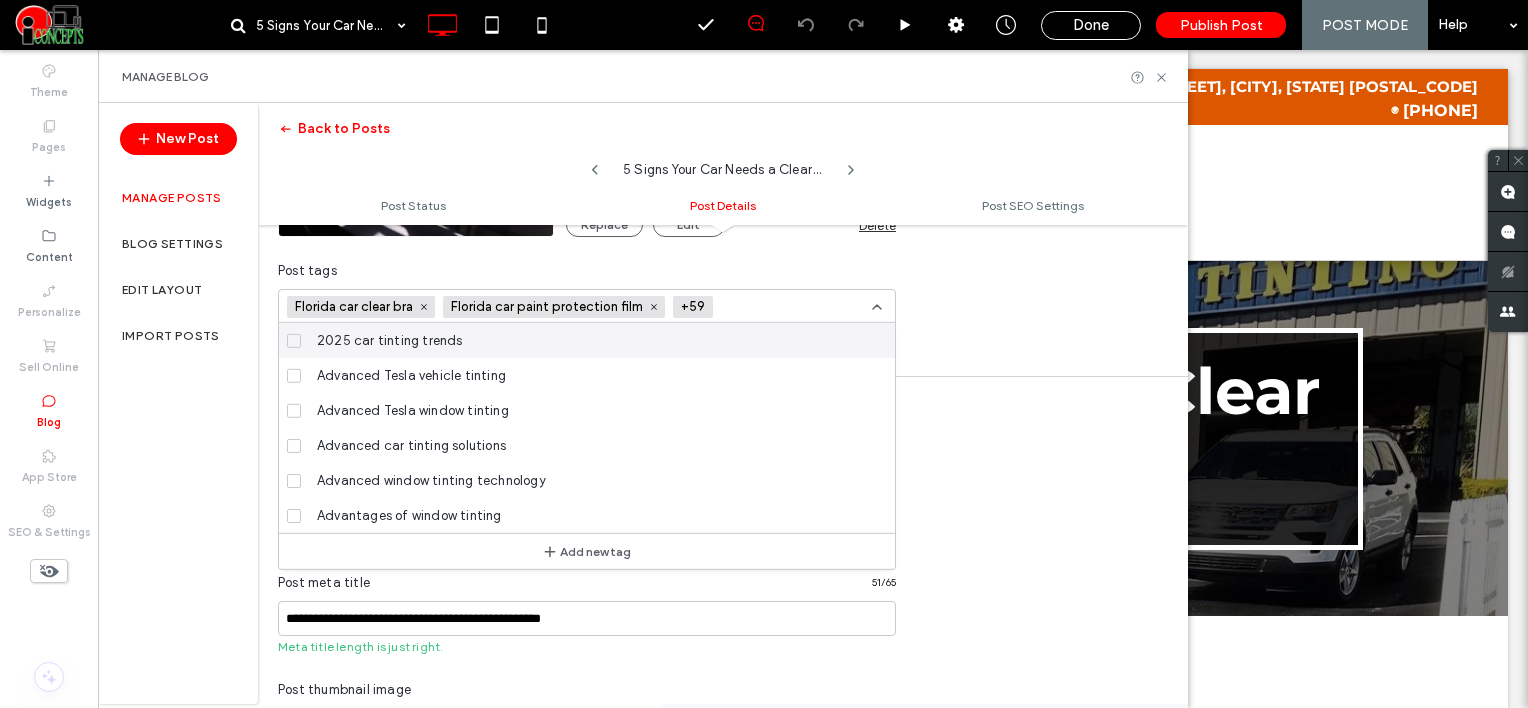 scroll, scrollTop: 0, scrollLeft: 0, axis: both 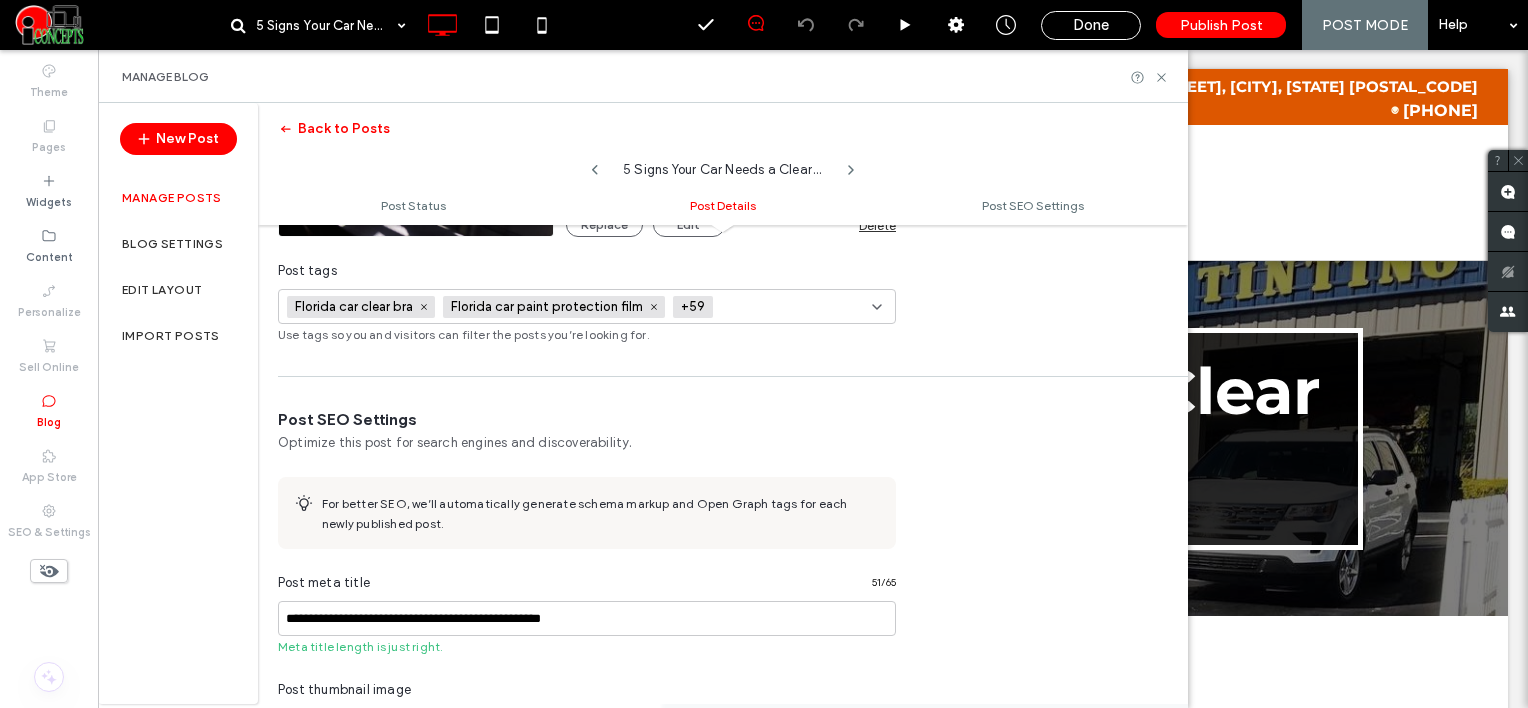 paste on "**********" 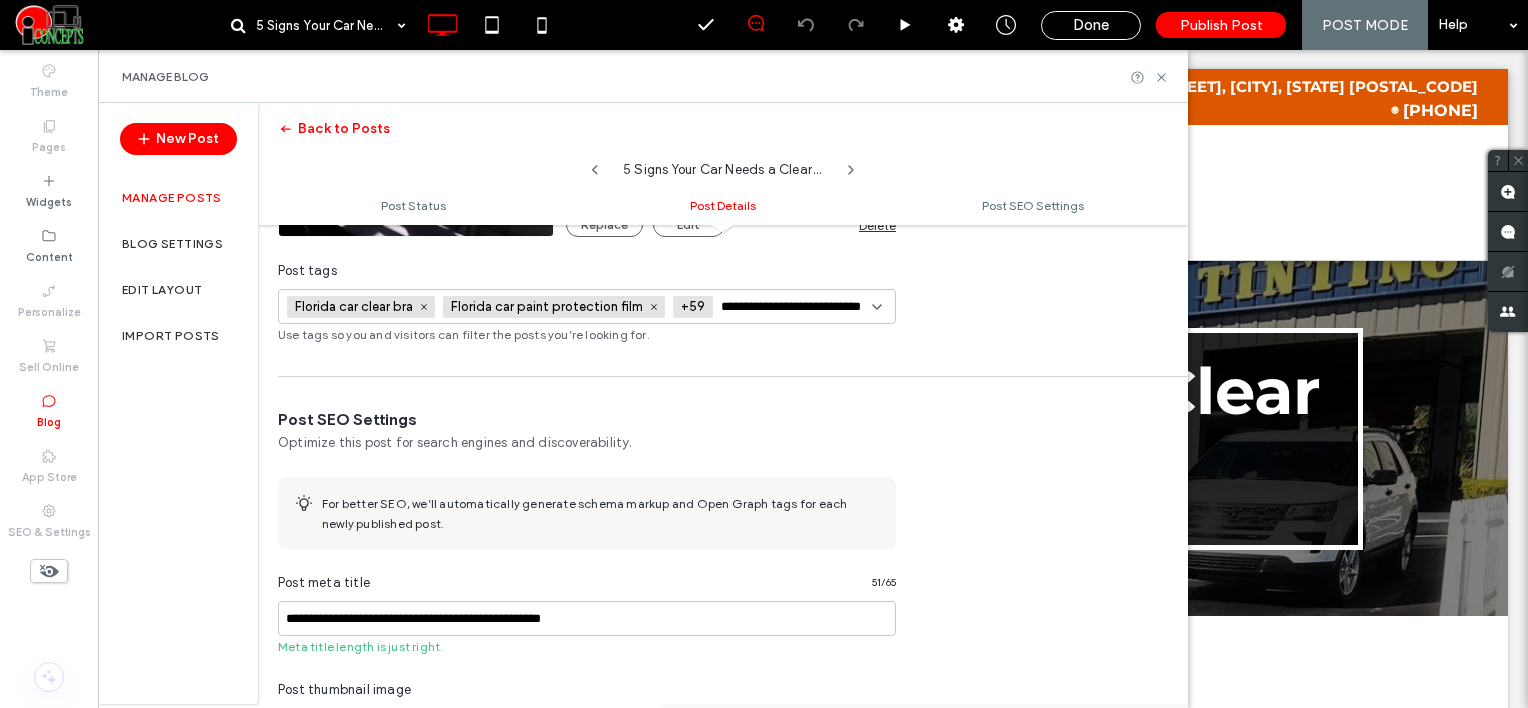 scroll, scrollTop: 0, scrollLeft: 16, axis: horizontal 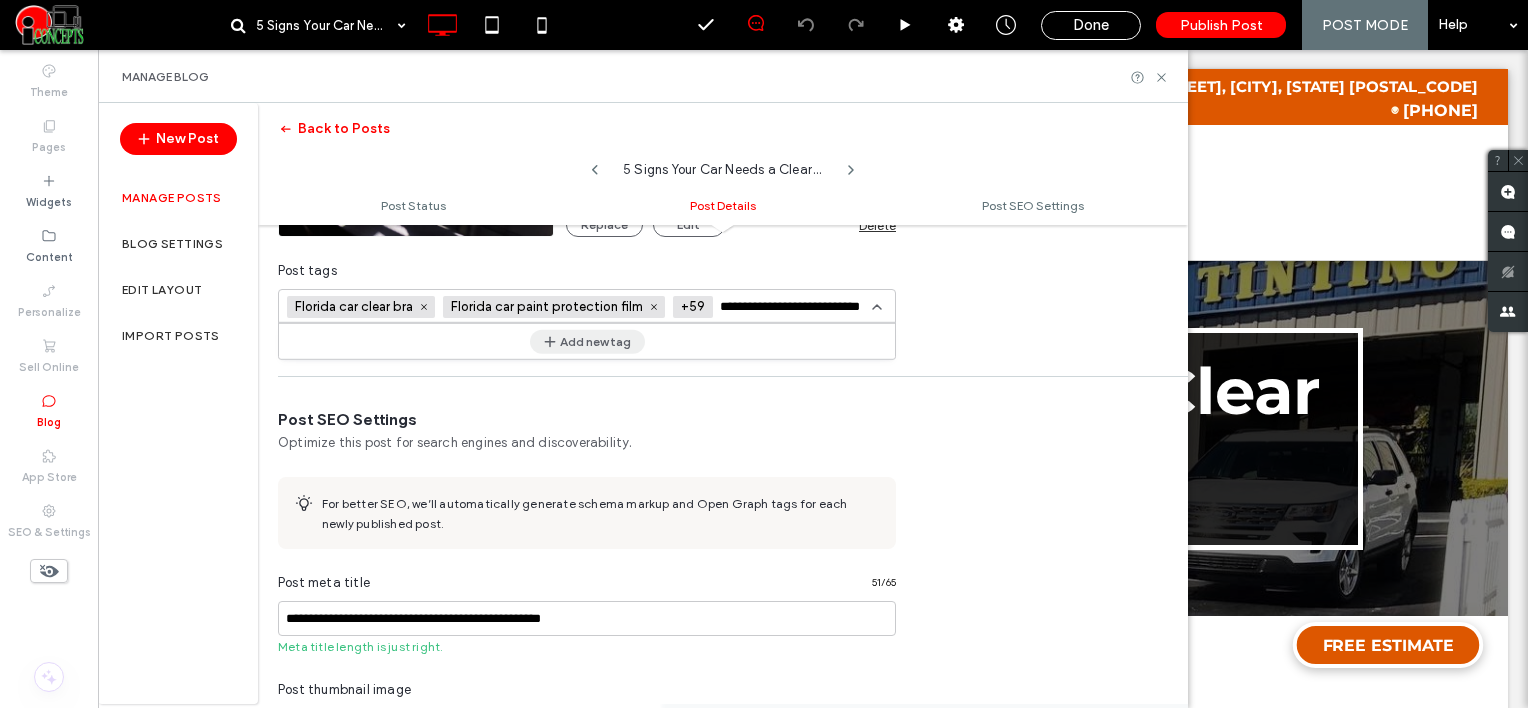 type on "**********" 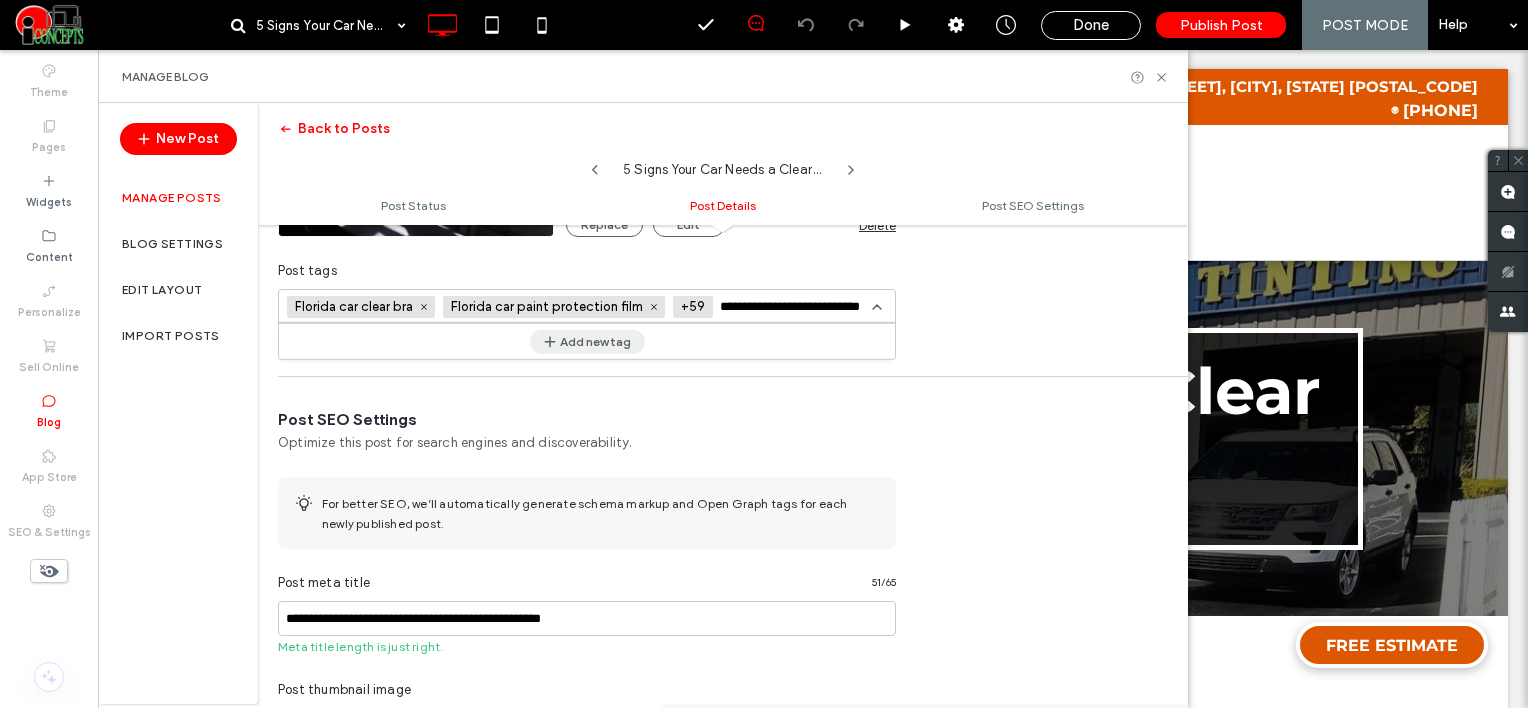 scroll, scrollTop: 0, scrollLeft: 0, axis: both 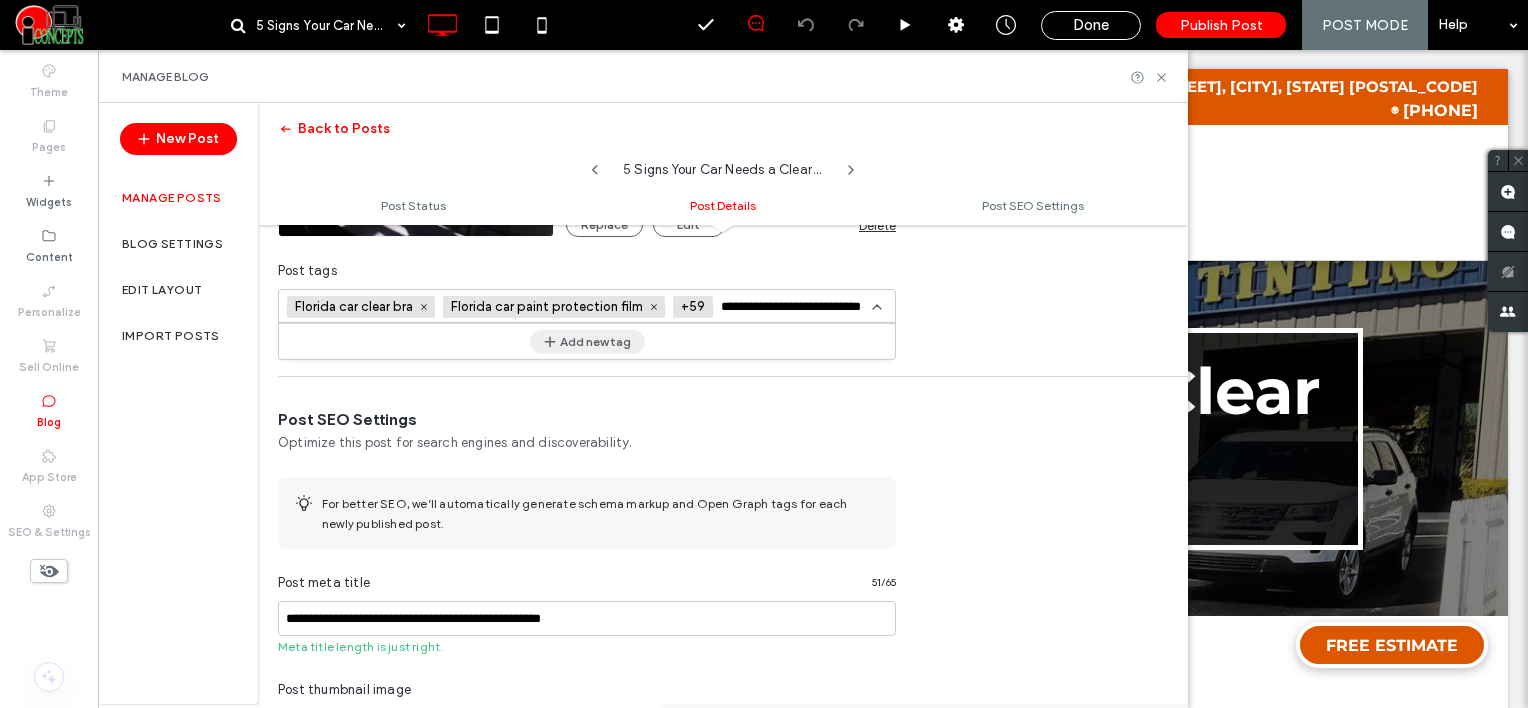 click on "Add new tag" at bounding box center [587, 341] 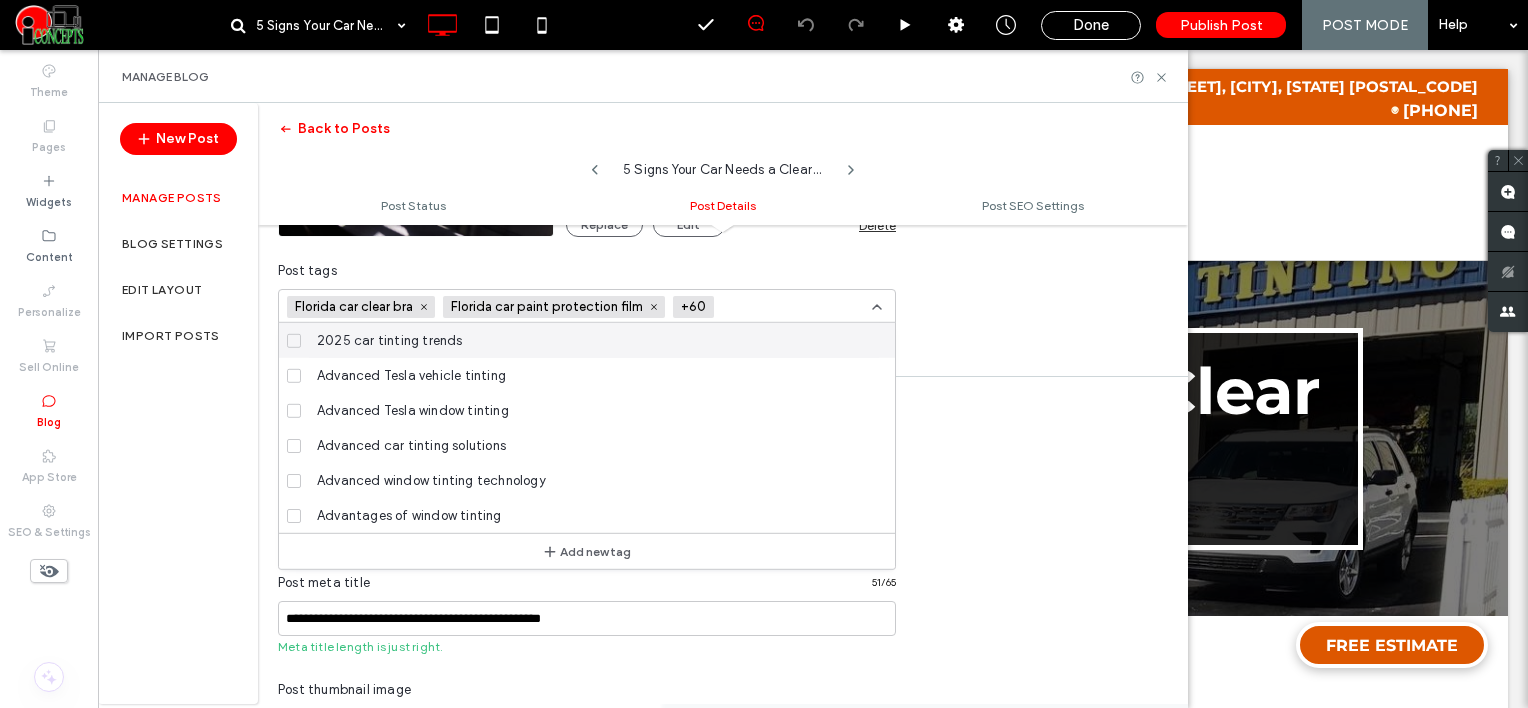 click at bounding box center [795, 307] 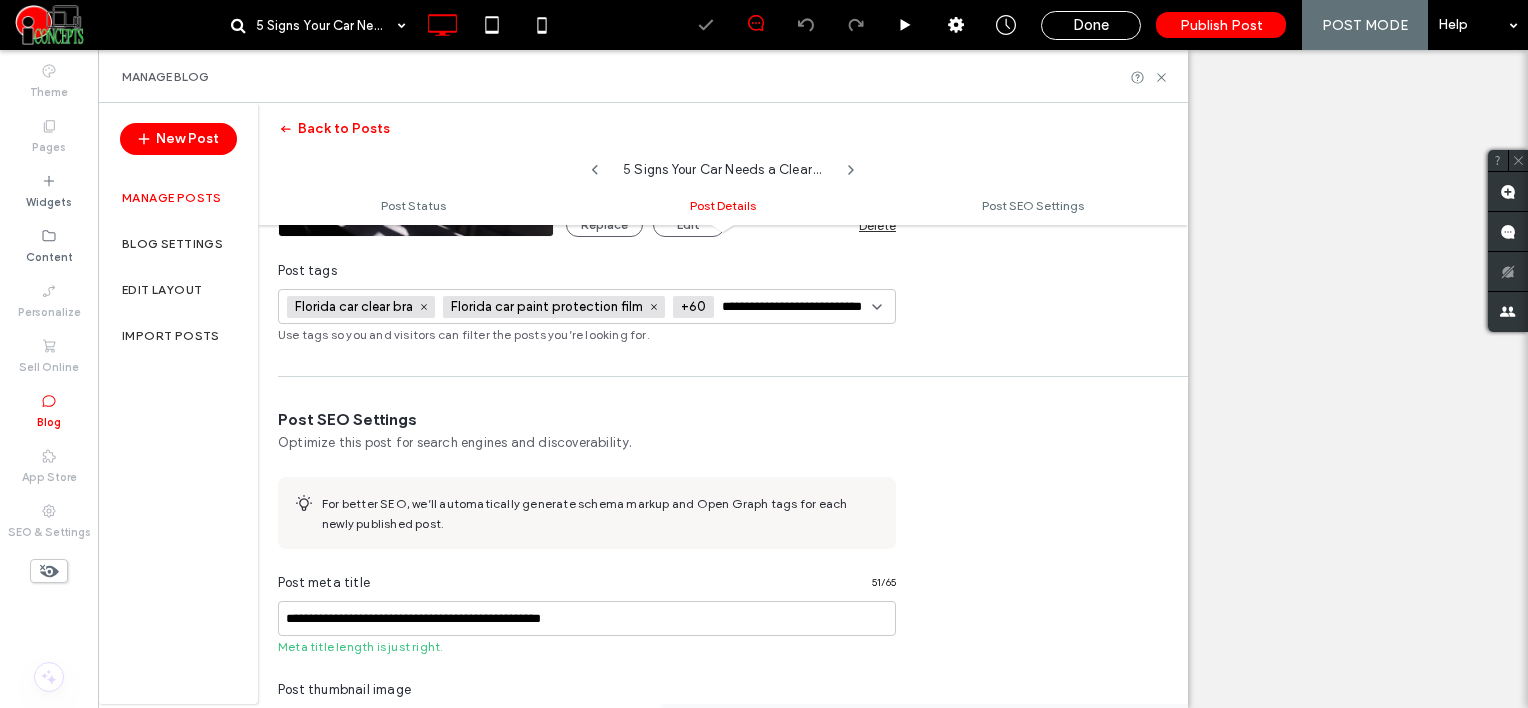 scroll, scrollTop: 0, scrollLeft: 33, axis: horizontal 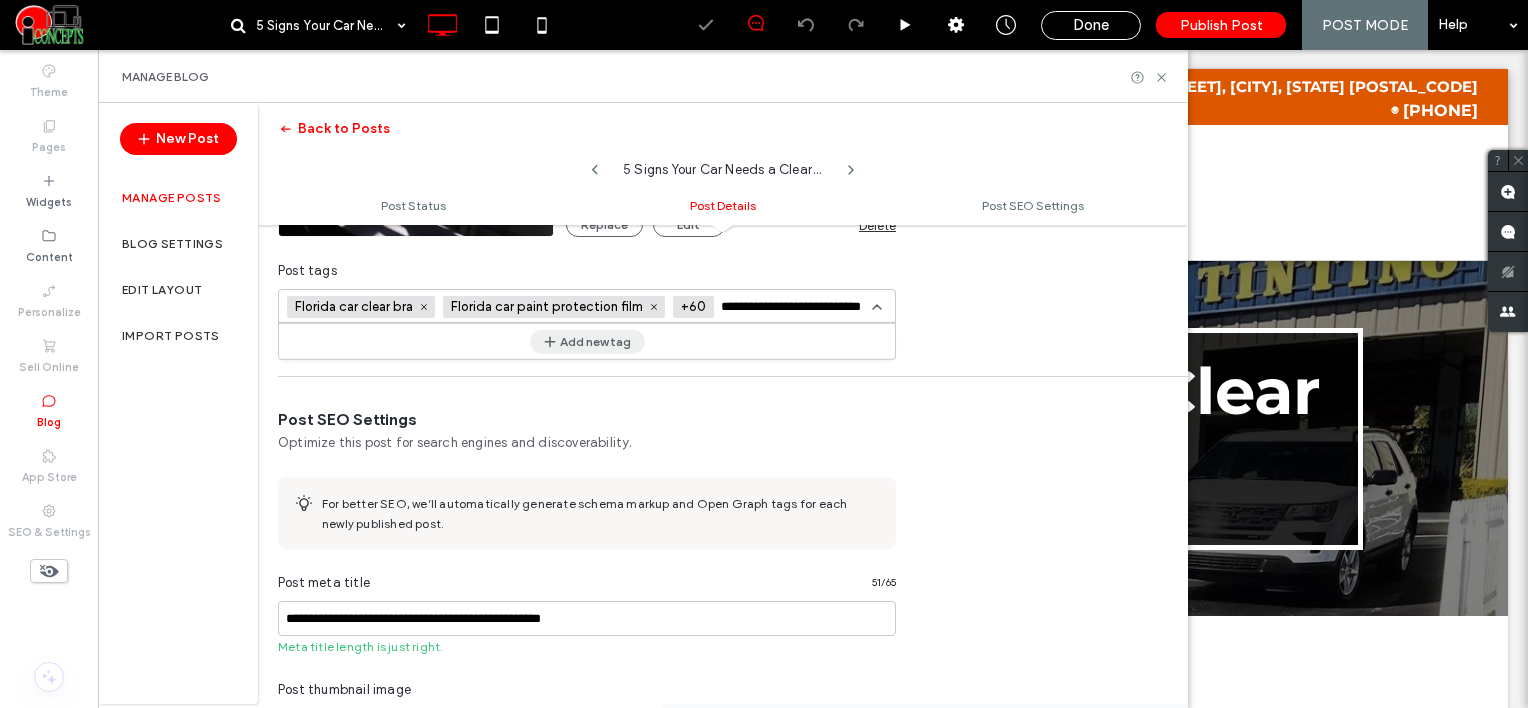 type on "**********" 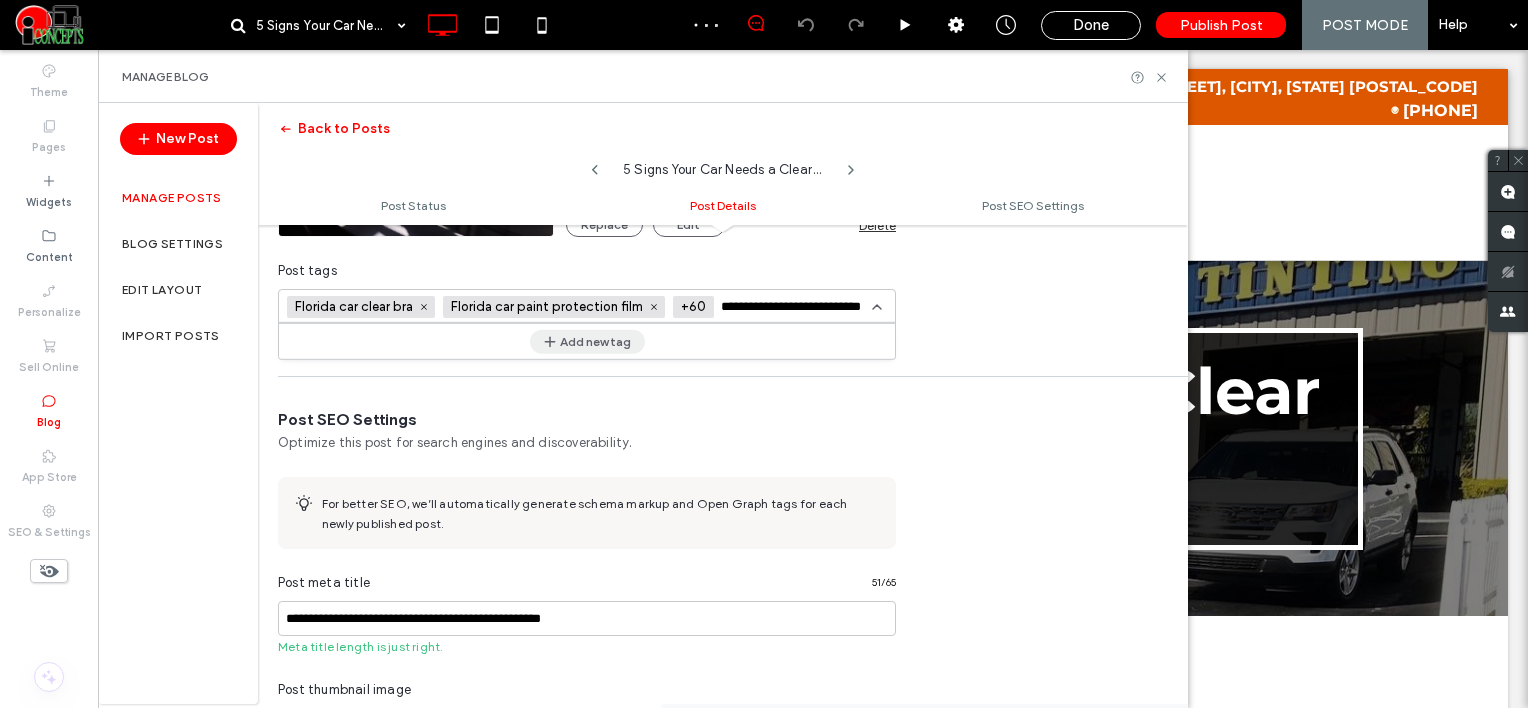 scroll, scrollTop: 0, scrollLeft: 0, axis: both 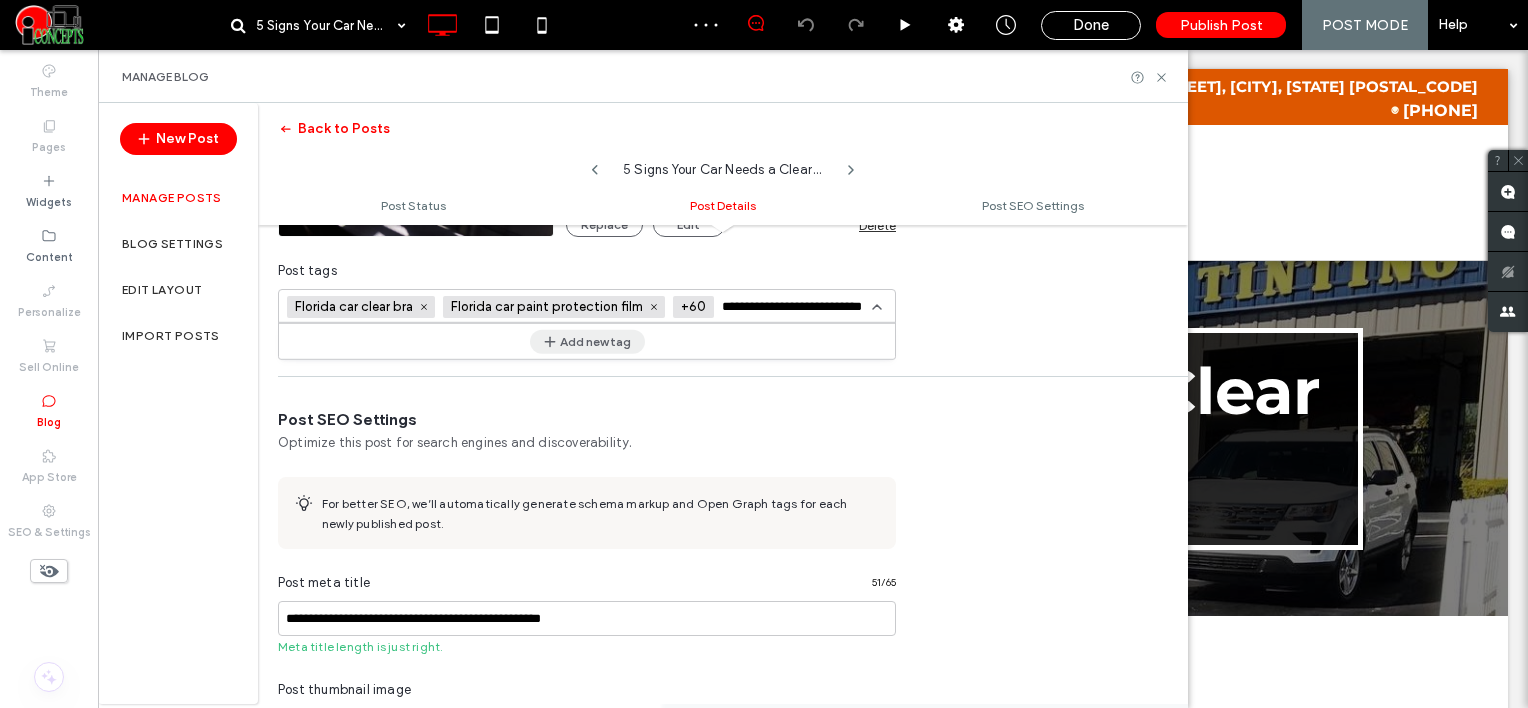 click on "Add new tag" at bounding box center (587, 341) 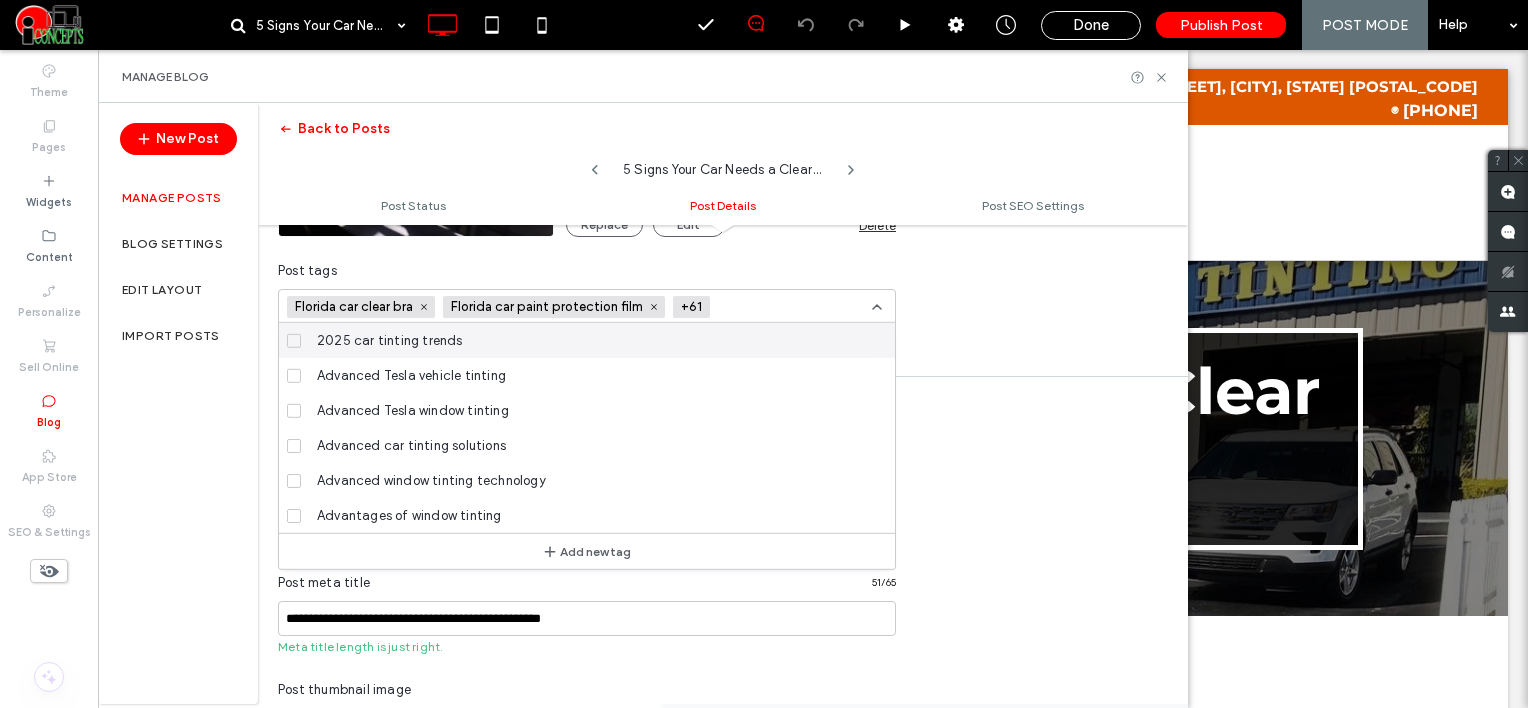 click at bounding box center [791, 307] 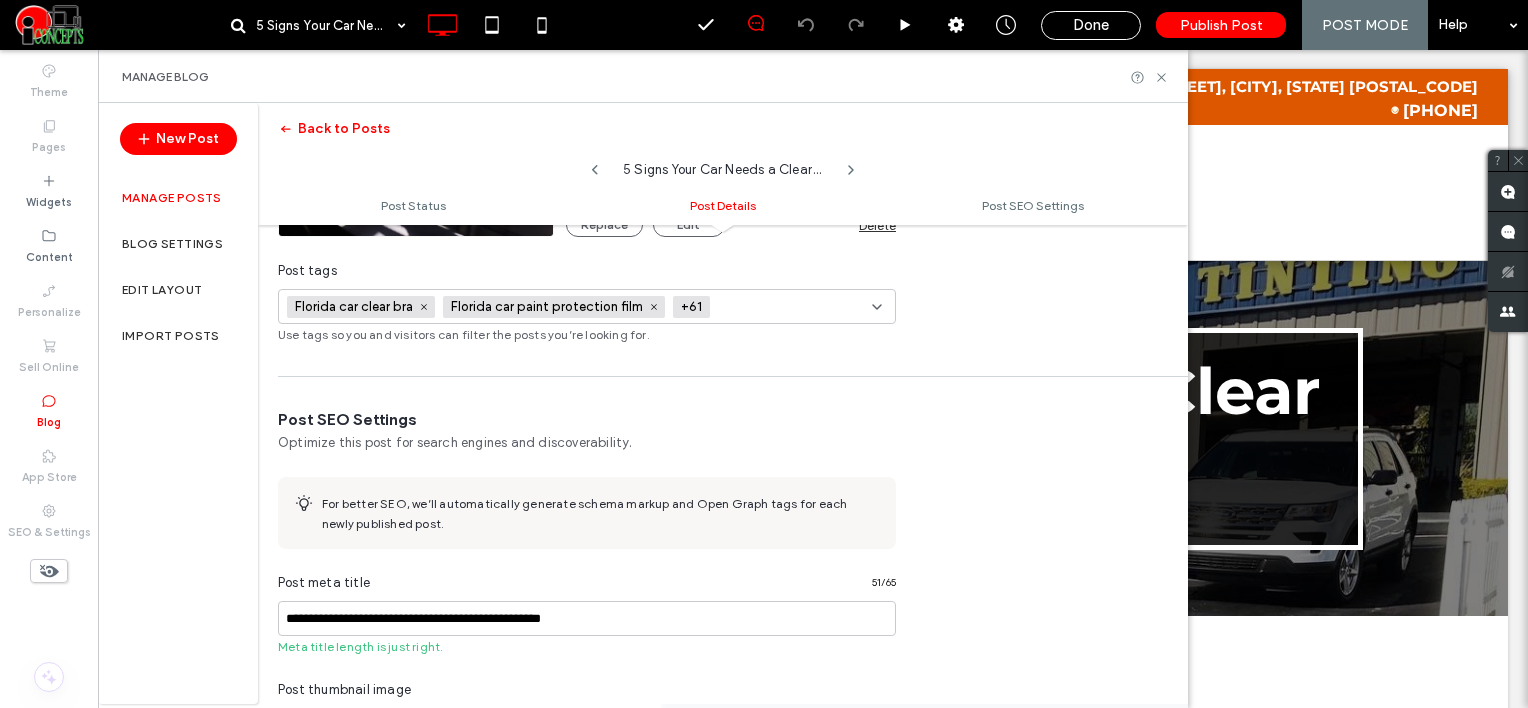 scroll, scrollTop: 0, scrollLeft: 0, axis: both 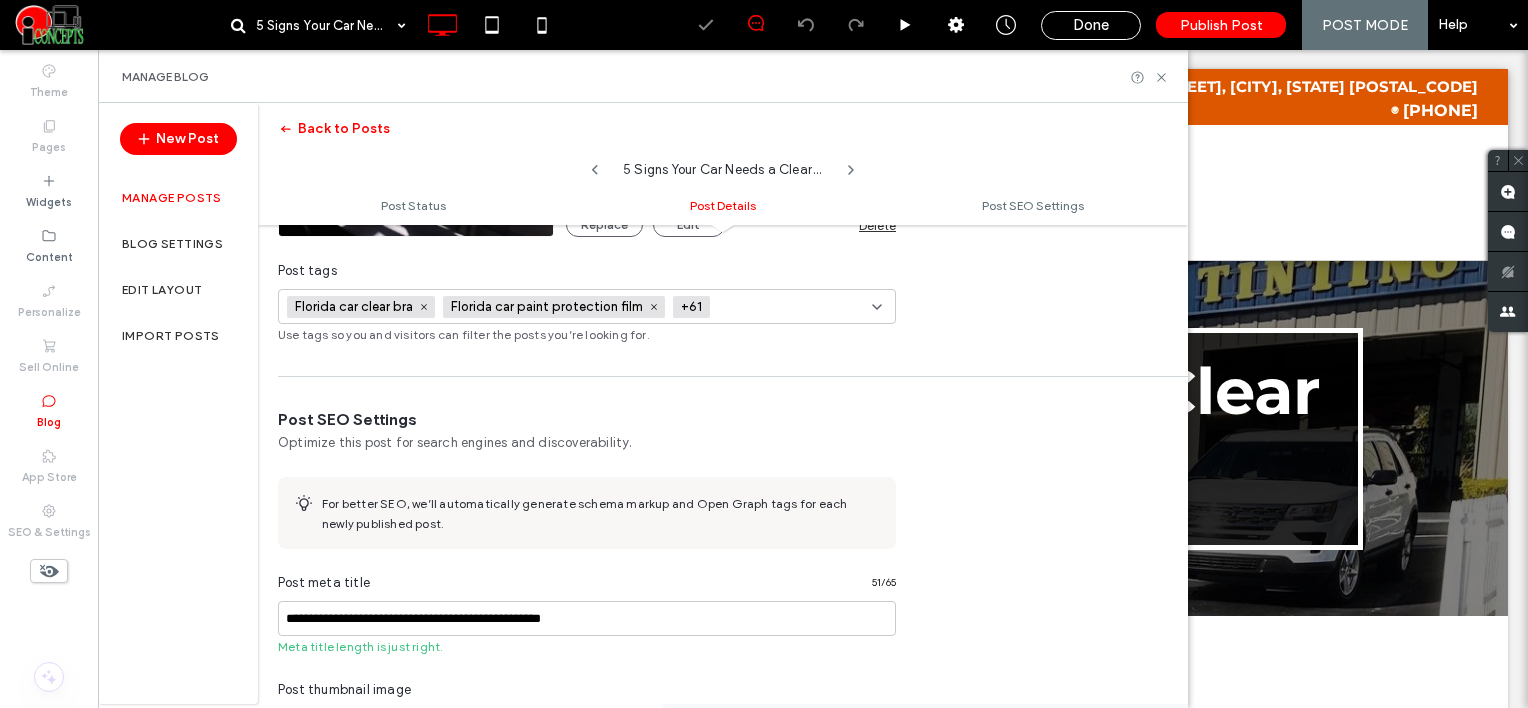 paste on "**********" 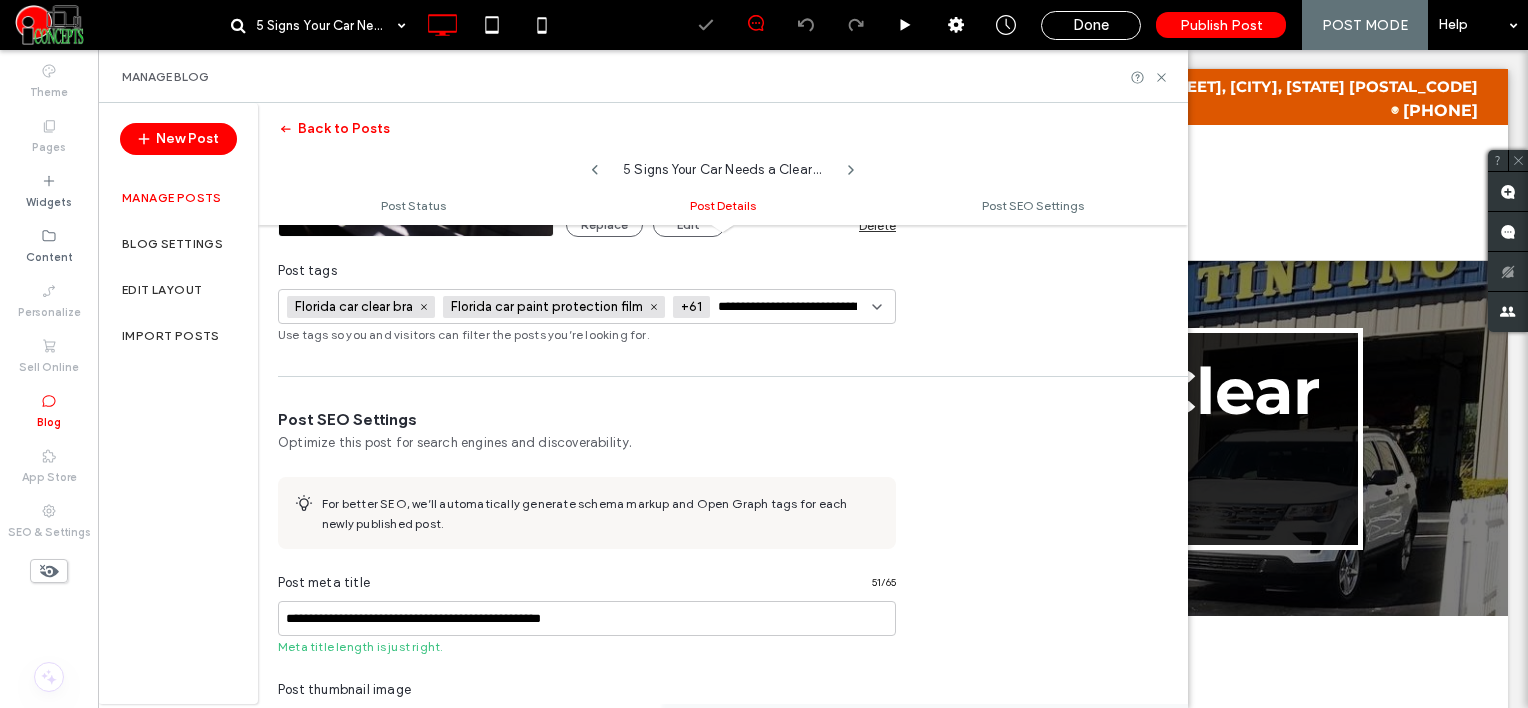 scroll, scrollTop: 0, scrollLeft: 54, axis: horizontal 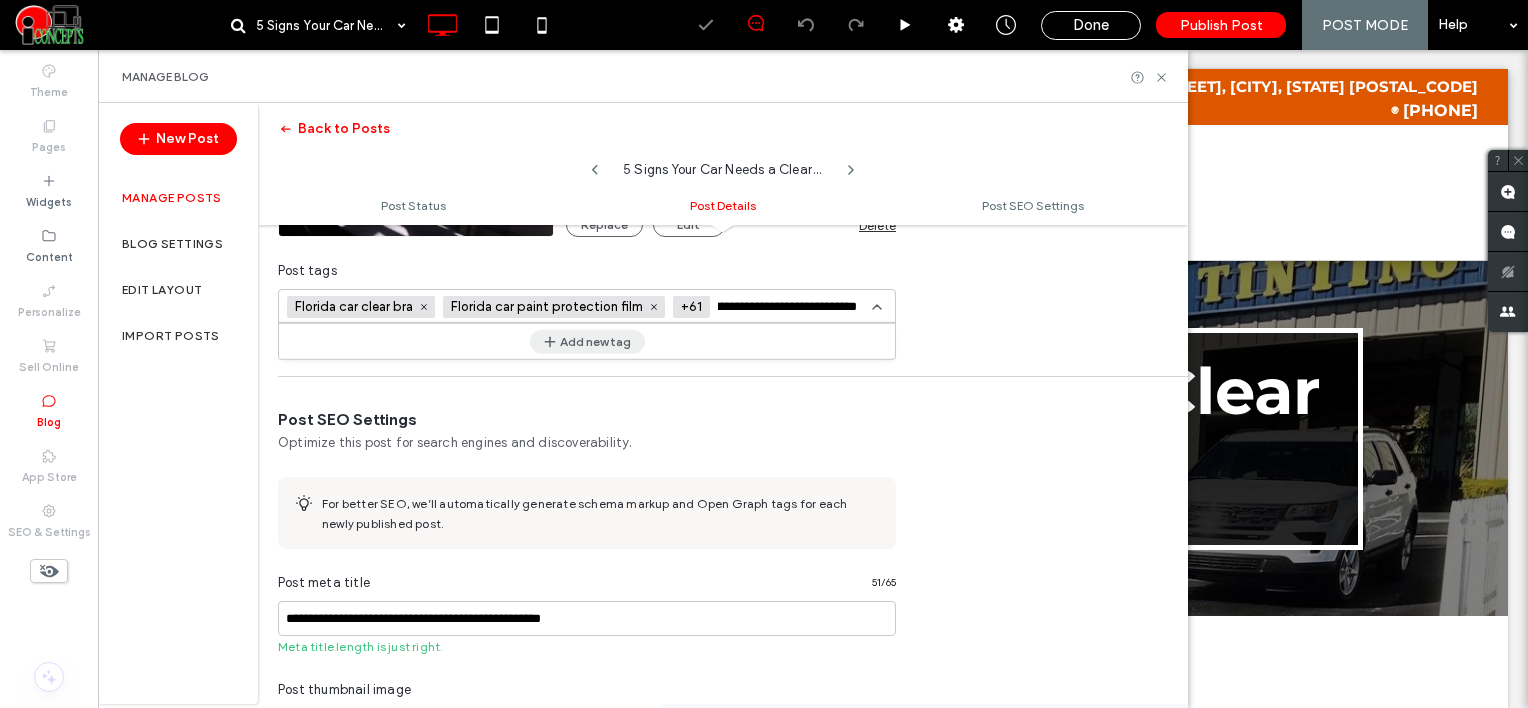 type on "**********" 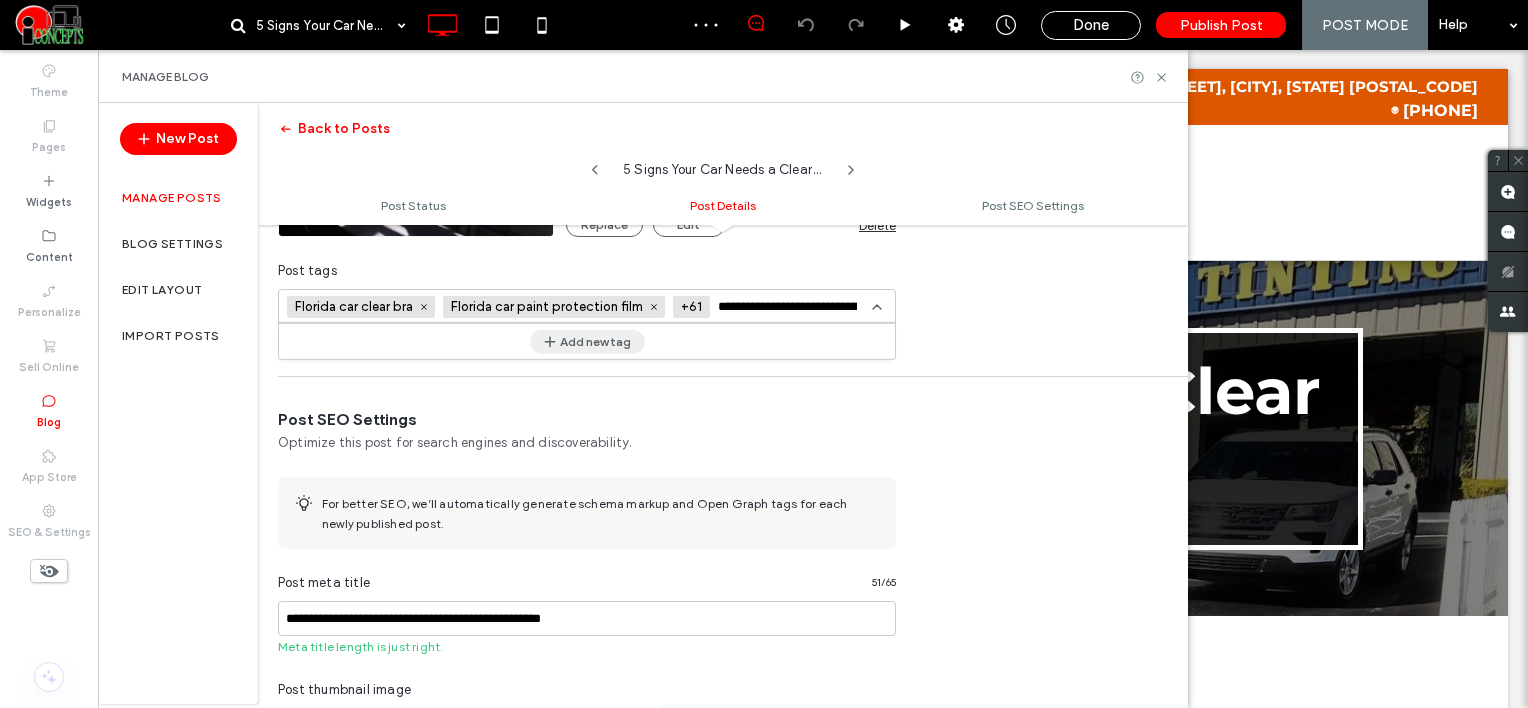 click on "Add new tag" at bounding box center [587, 341] 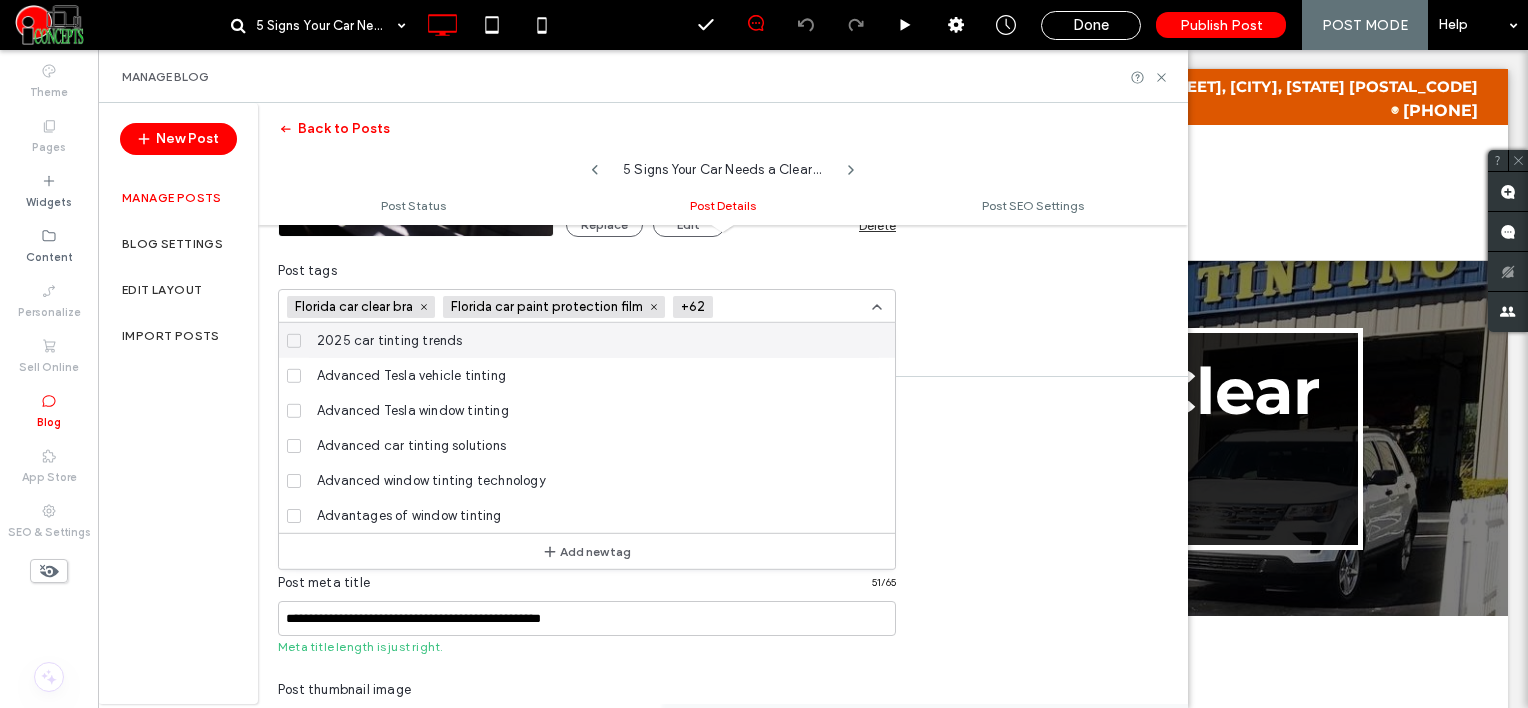 click at bounding box center (794, 307) 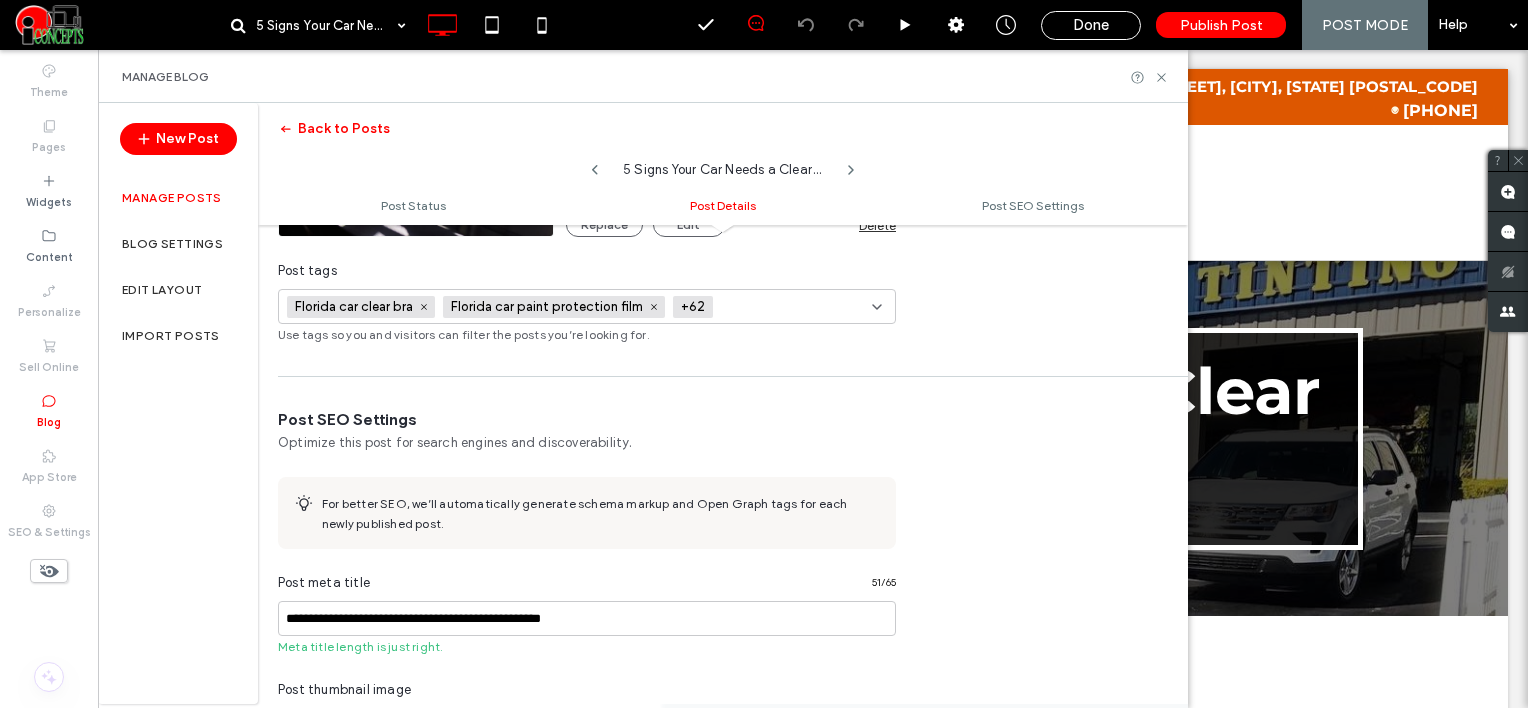 paste on "**********" 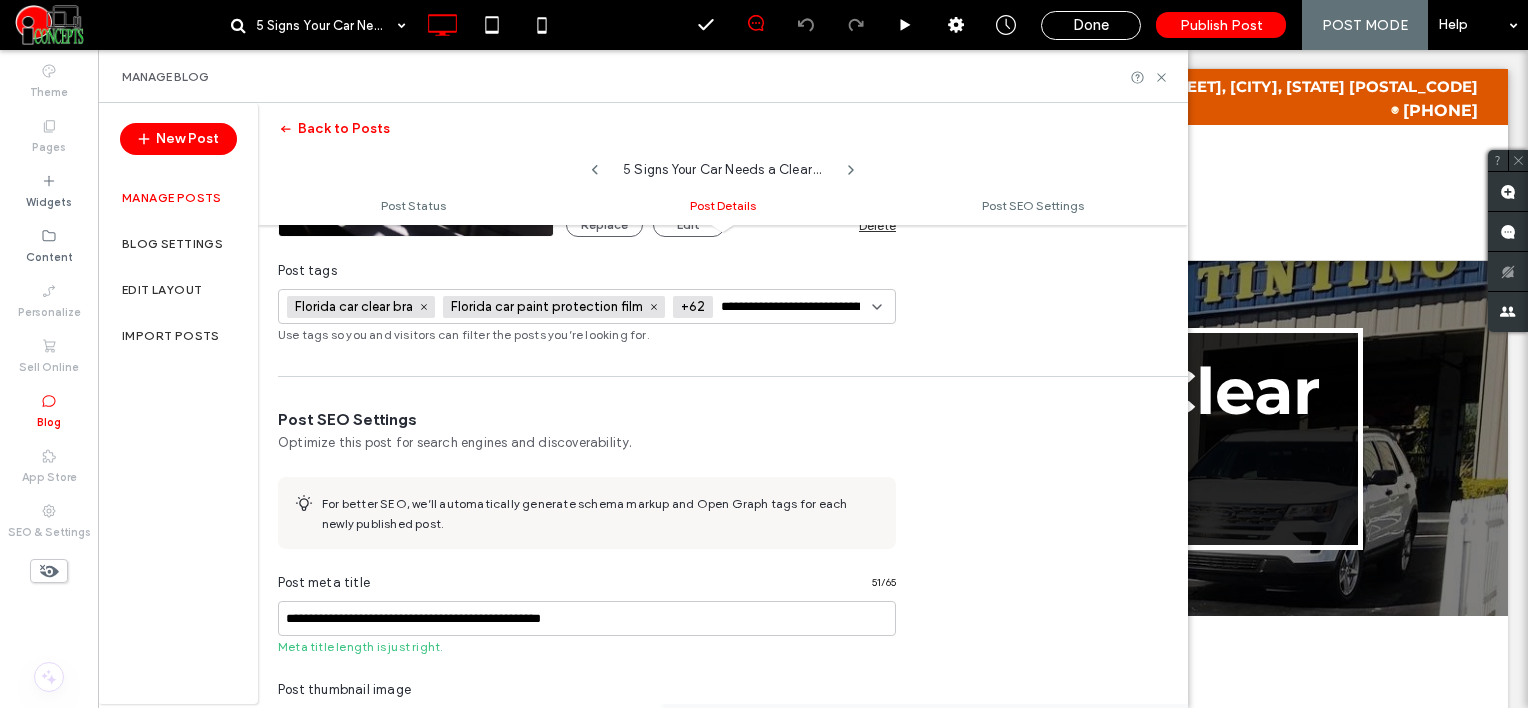 scroll, scrollTop: 0, scrollLeft: 44, axis: horizontal 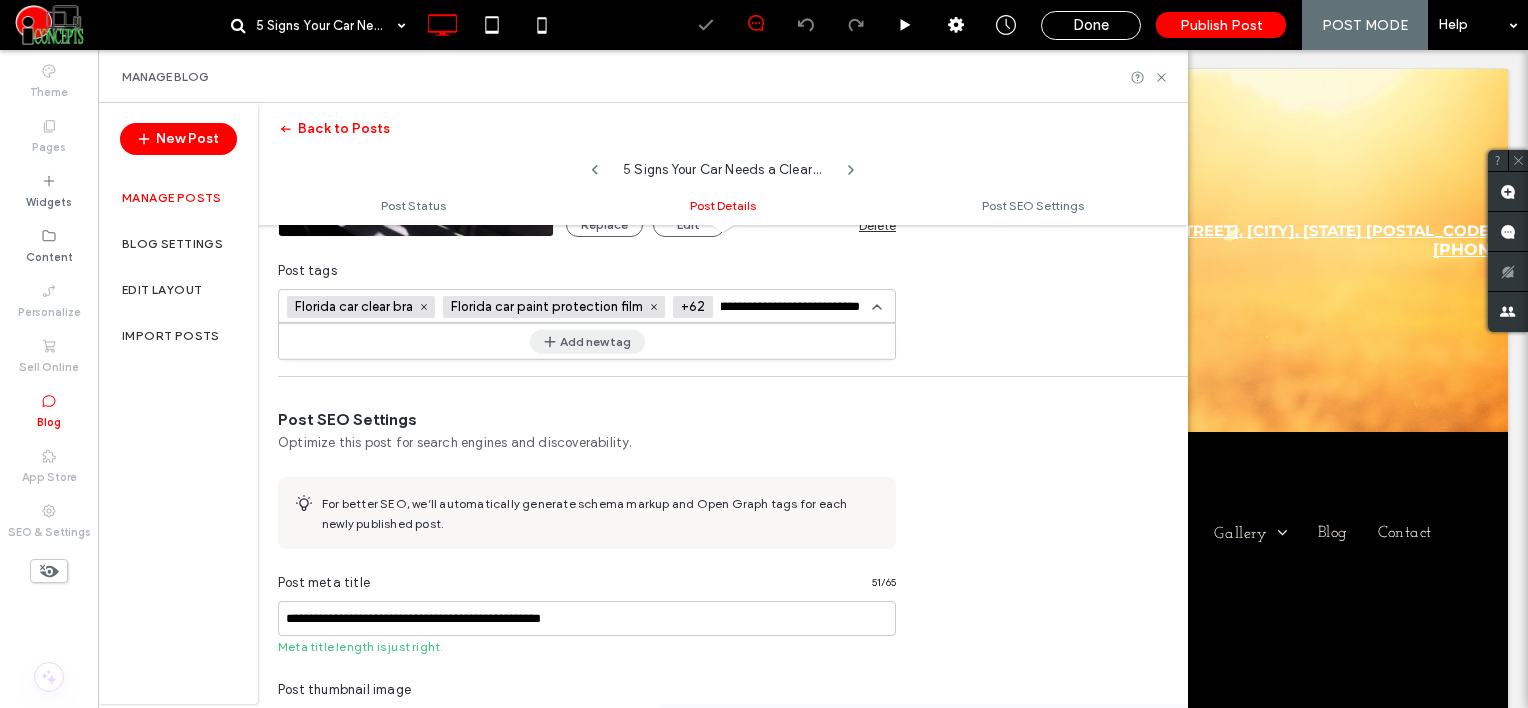 type on "**********" 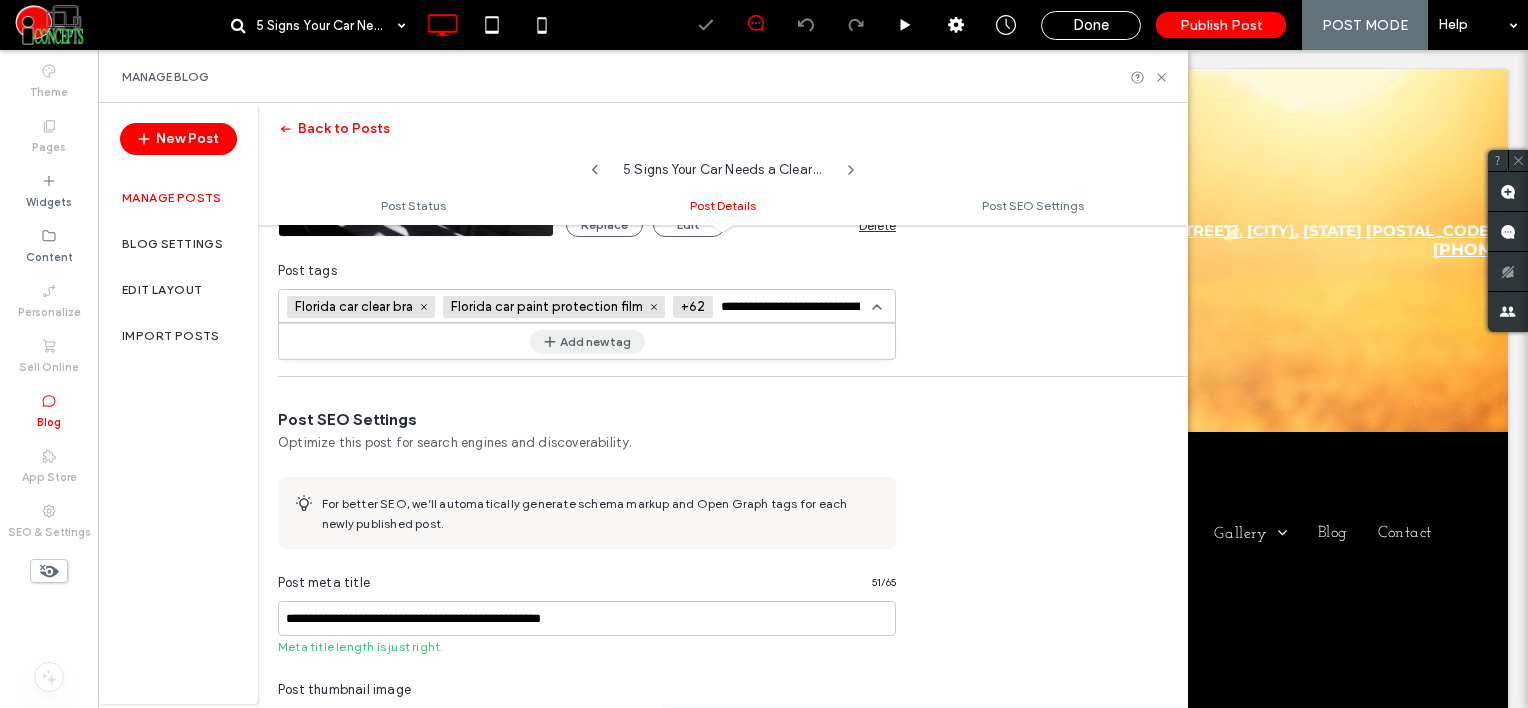 click on "Add new tag" at bounding box center [587, 341] 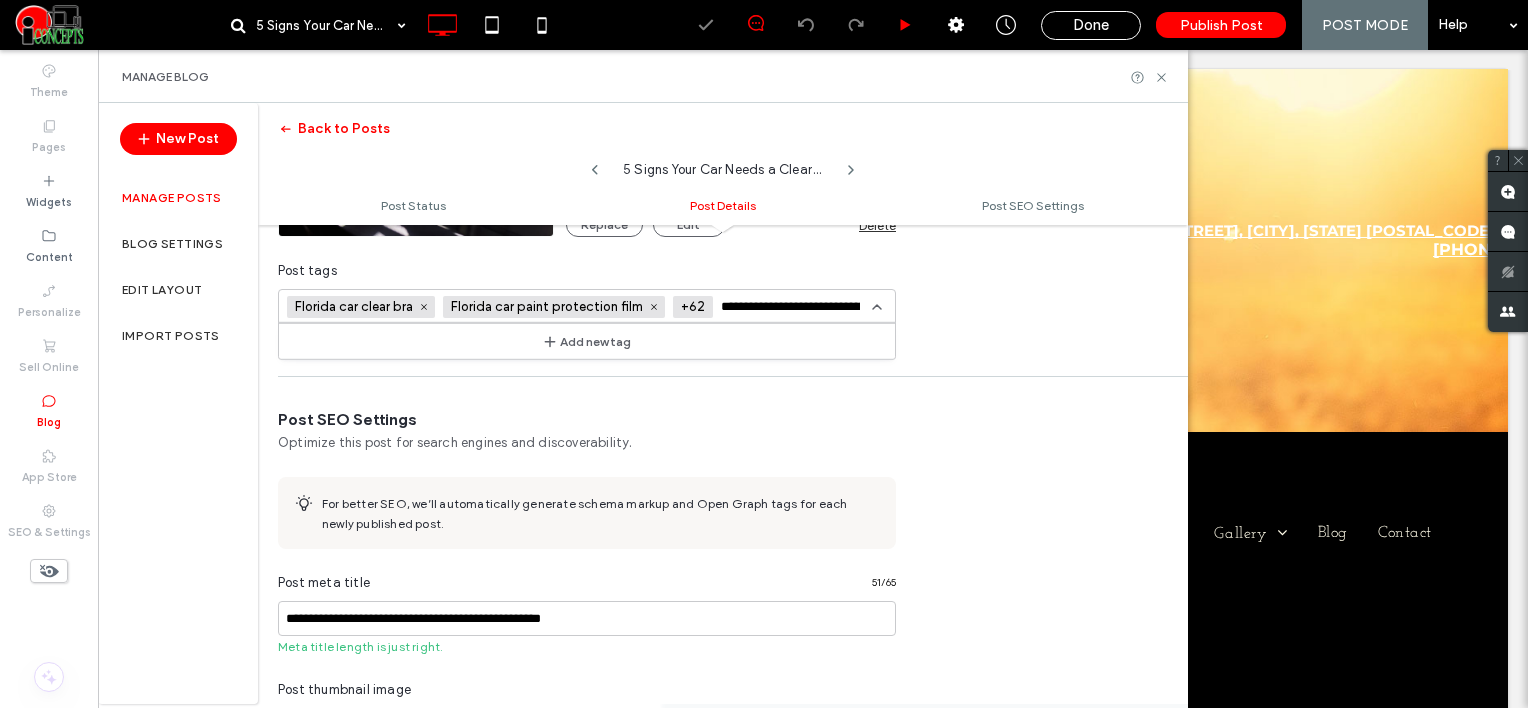 type 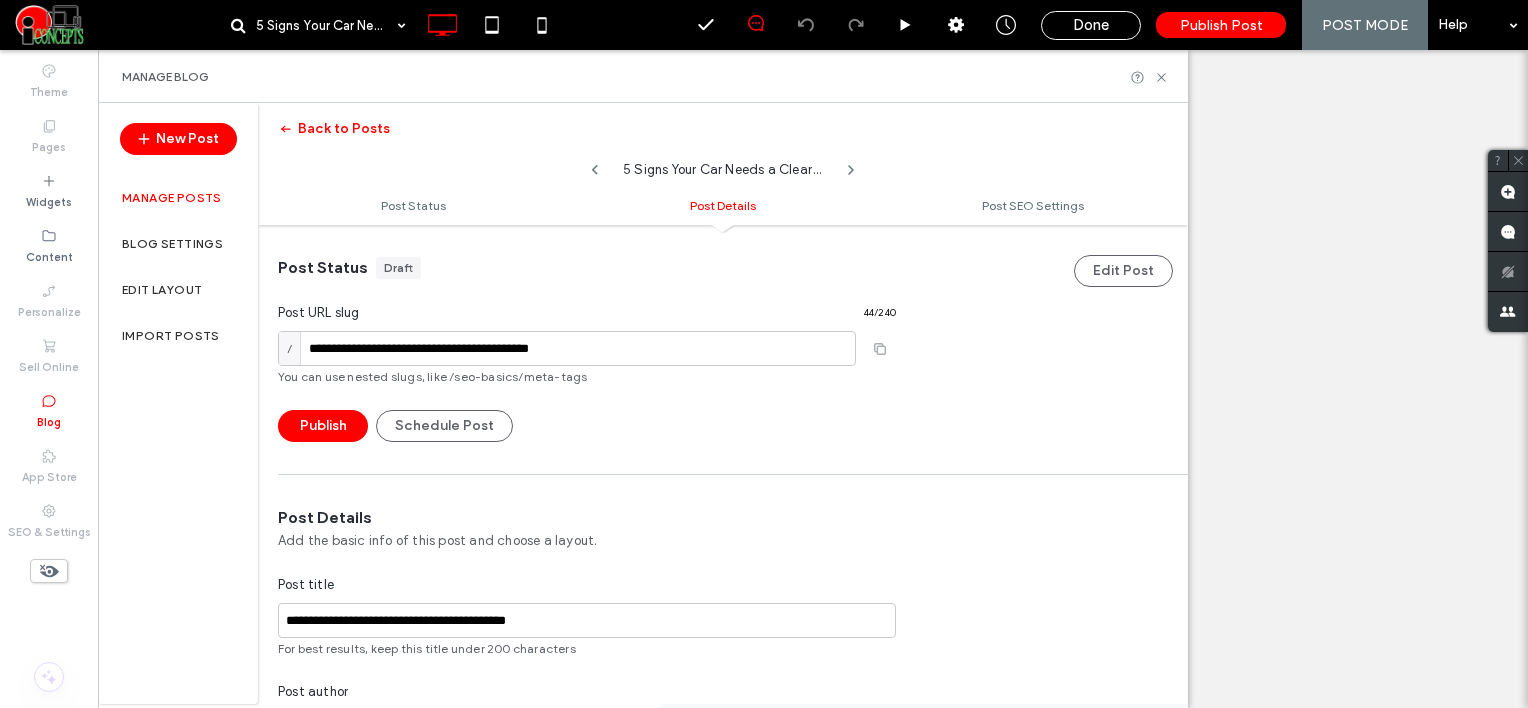 click at bounding box center (790, 1007) 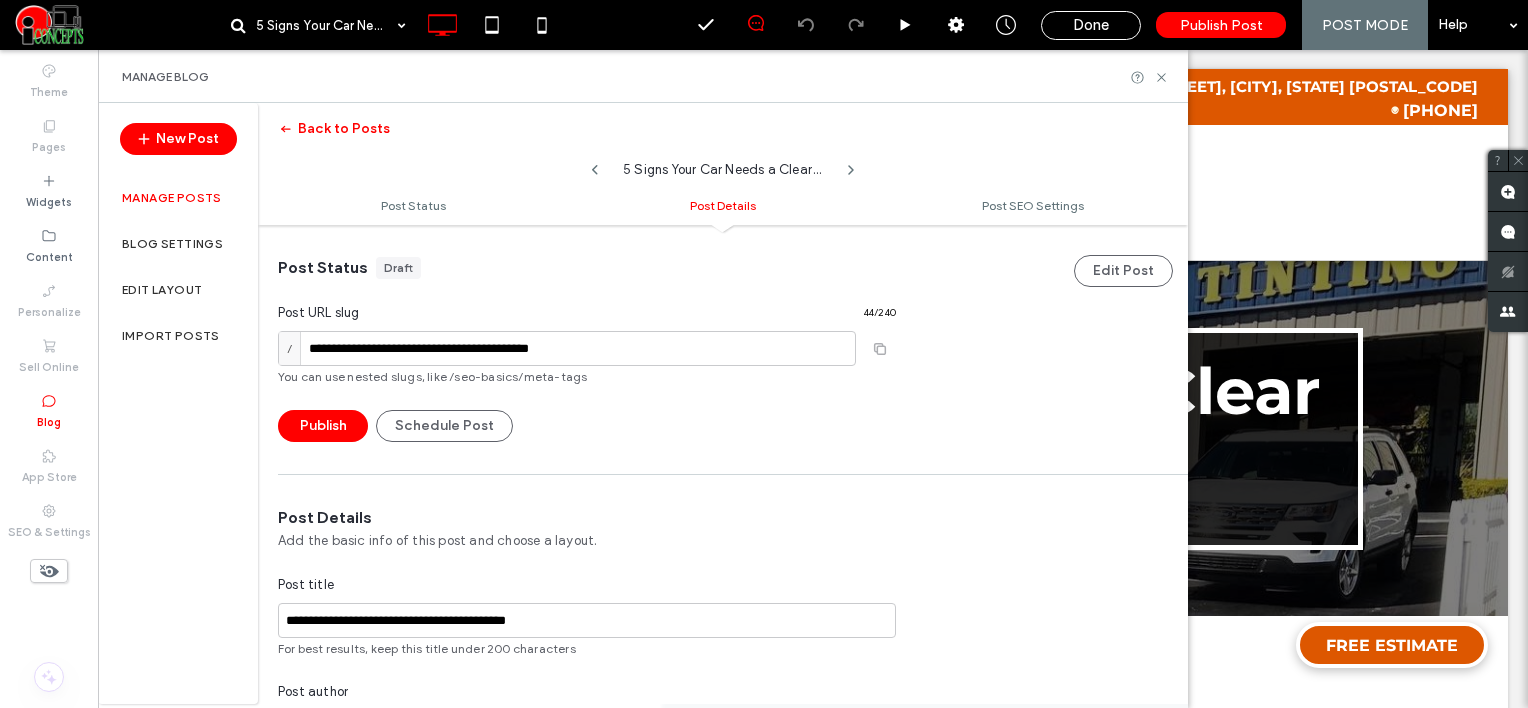 click on "Add new tag" at bounding box center (587, 1041) 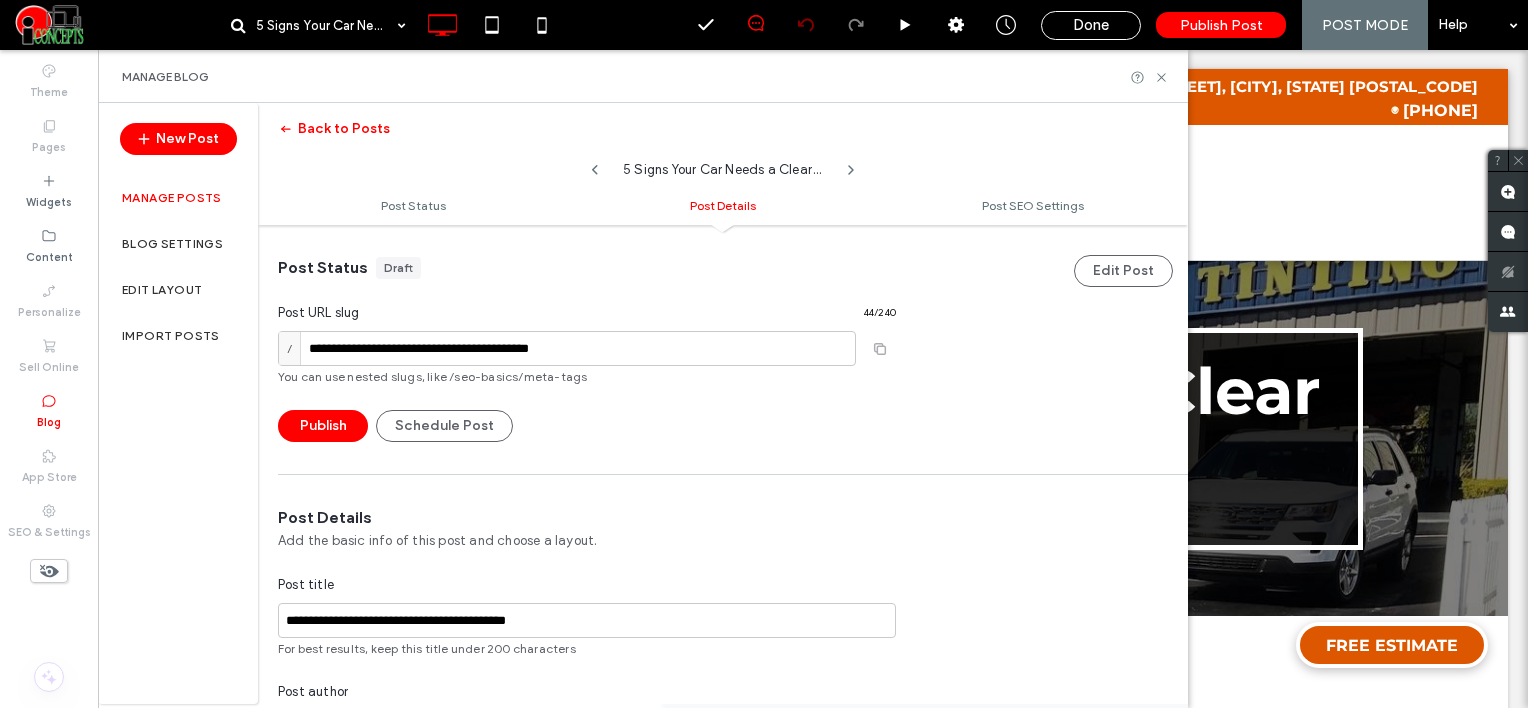 scroll, scrollTop: 0, scrollLeft: 0, axis: both 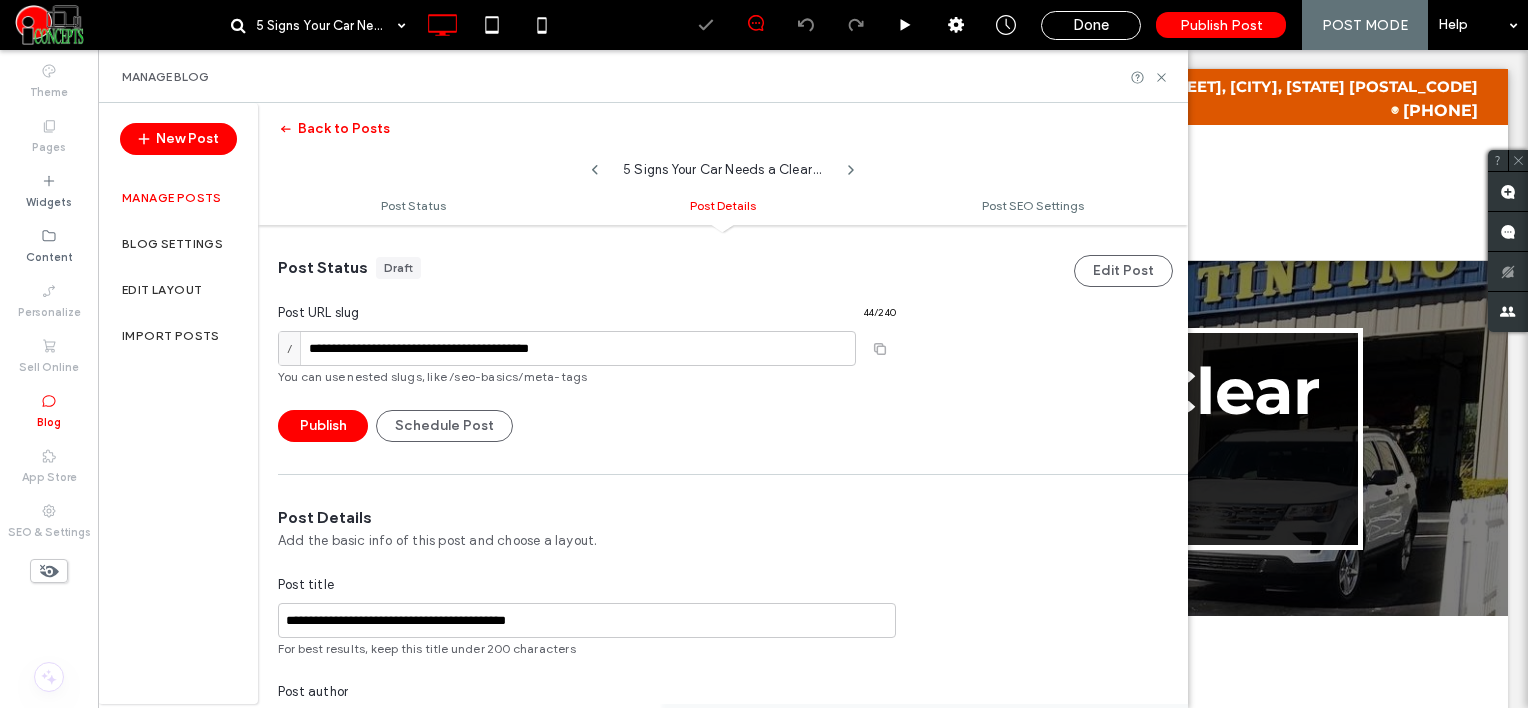 click at bounding box center [790, 1007] 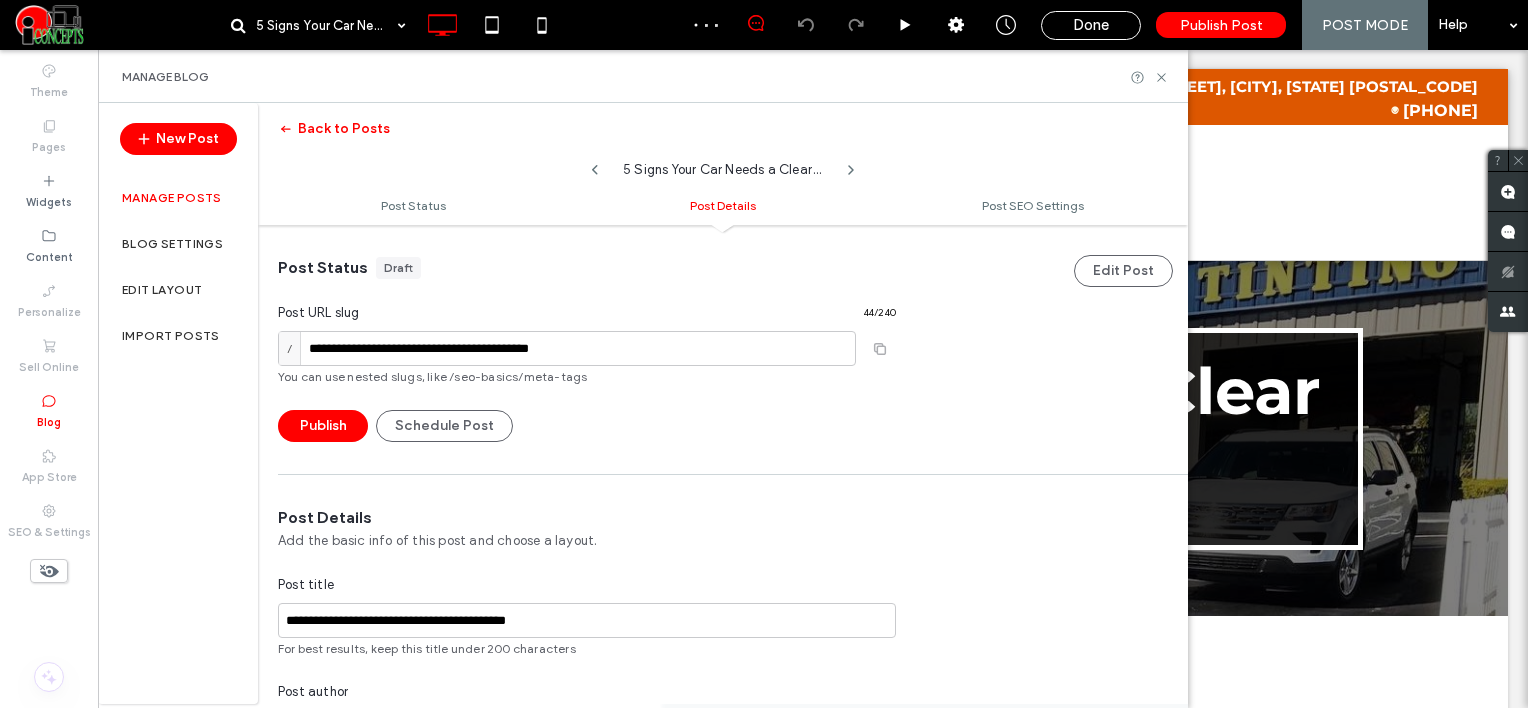 paste on "**********" 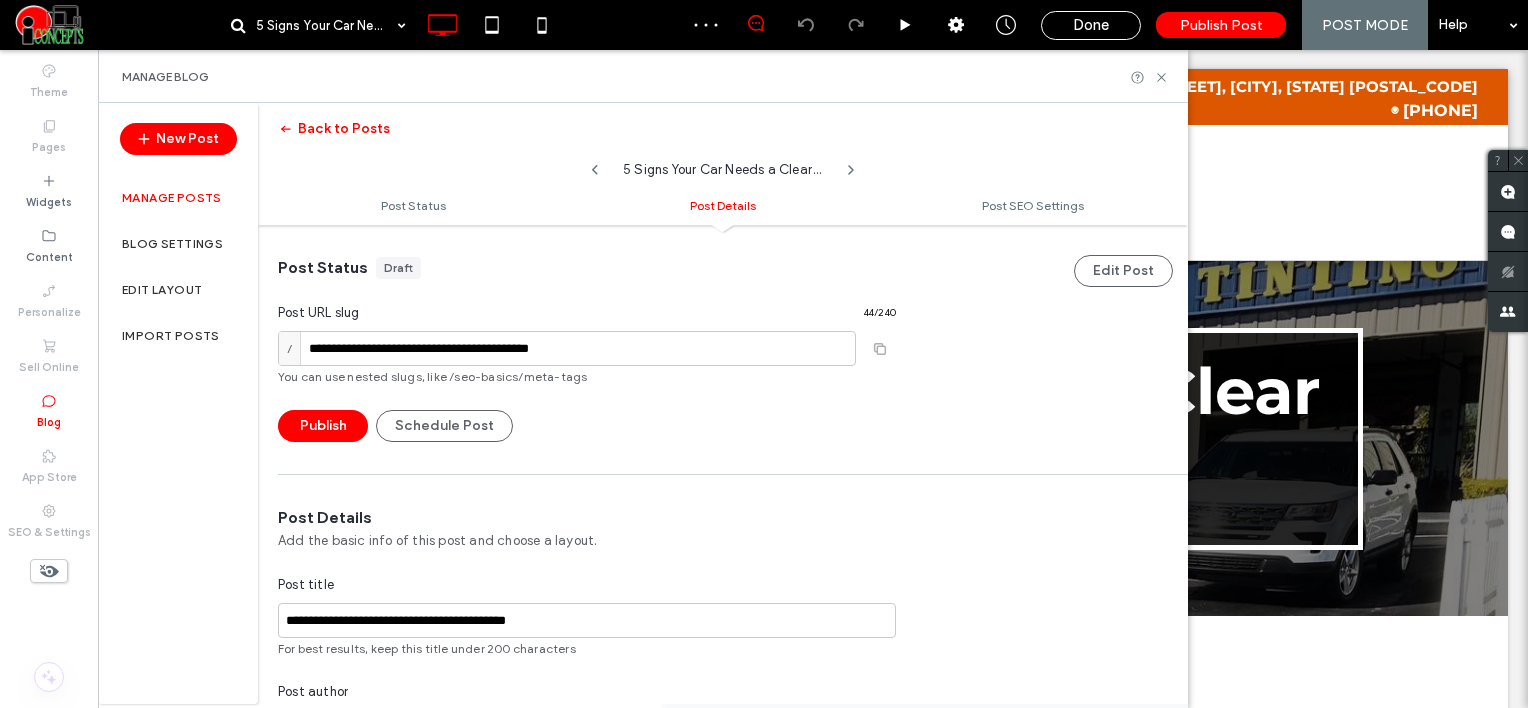 scroll, scrollTop: 700, scrollLeft: 0, axis: vertical 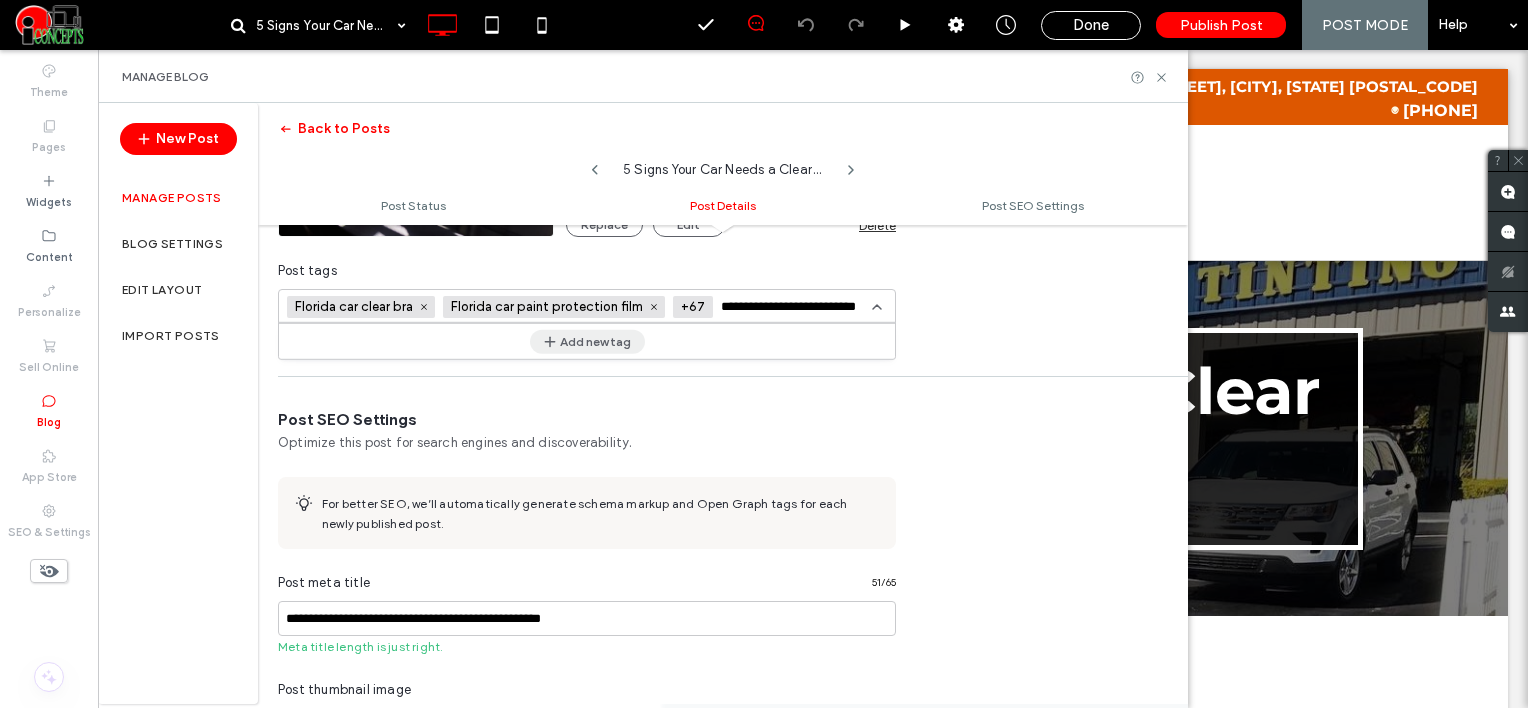 type on "**********" 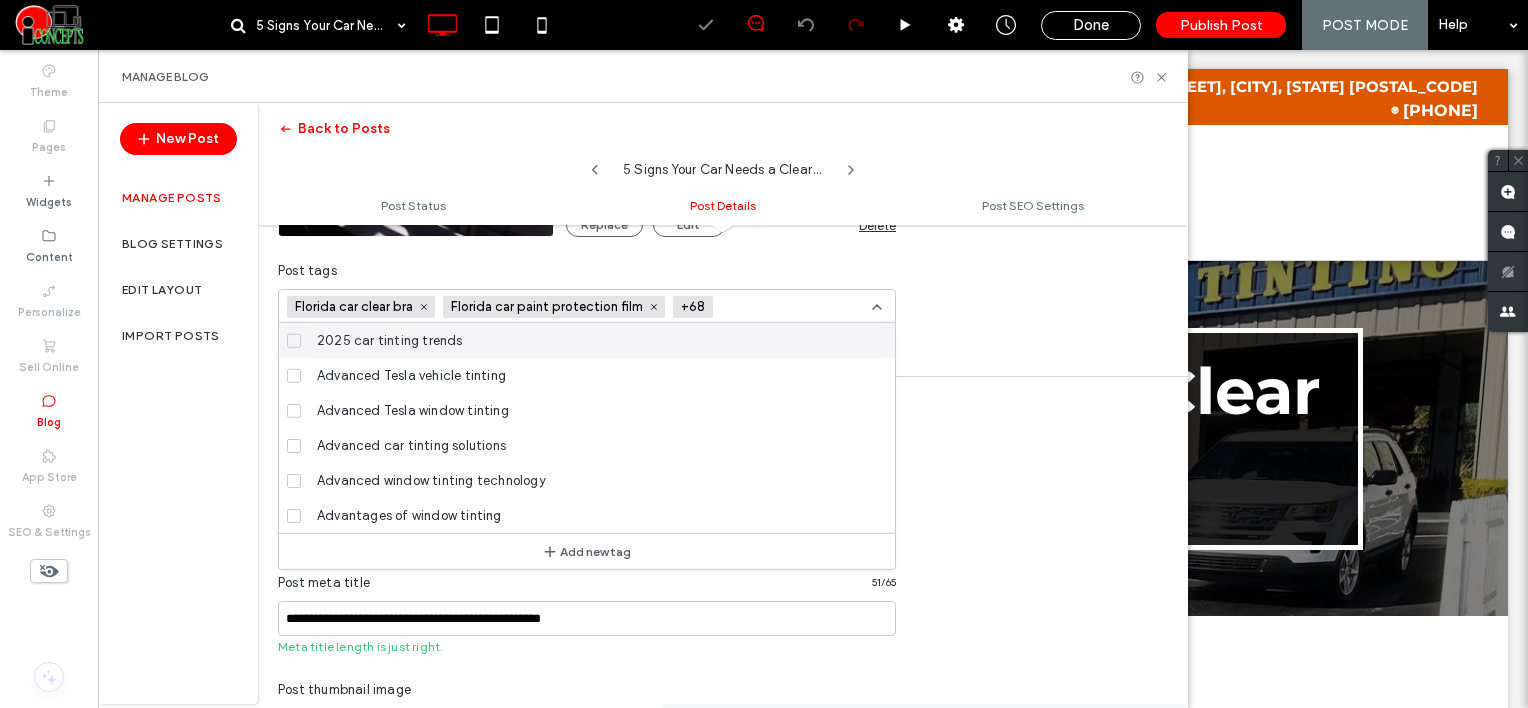 scroll, scrollTop: 0, scrollLeft: 0, axis: both 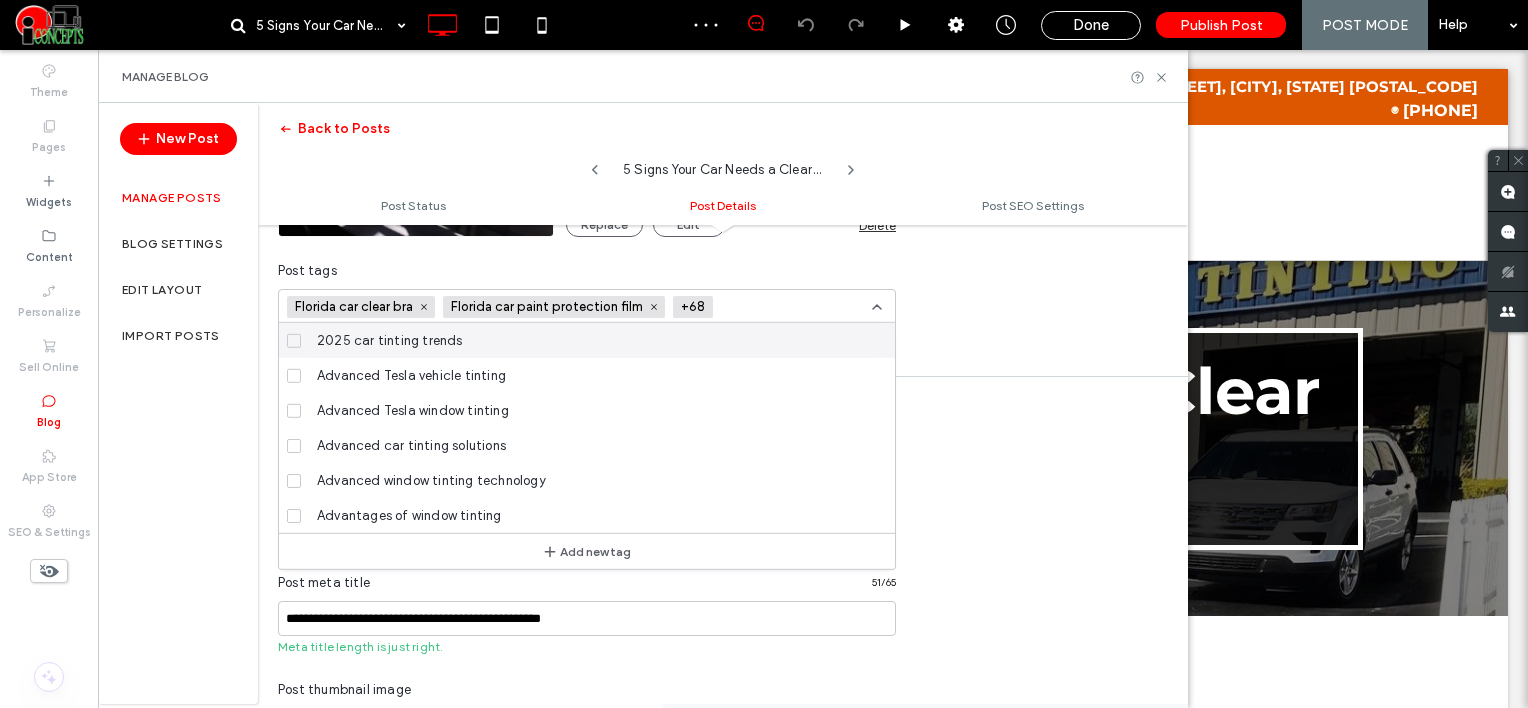 click at bounding box center [794, 307] 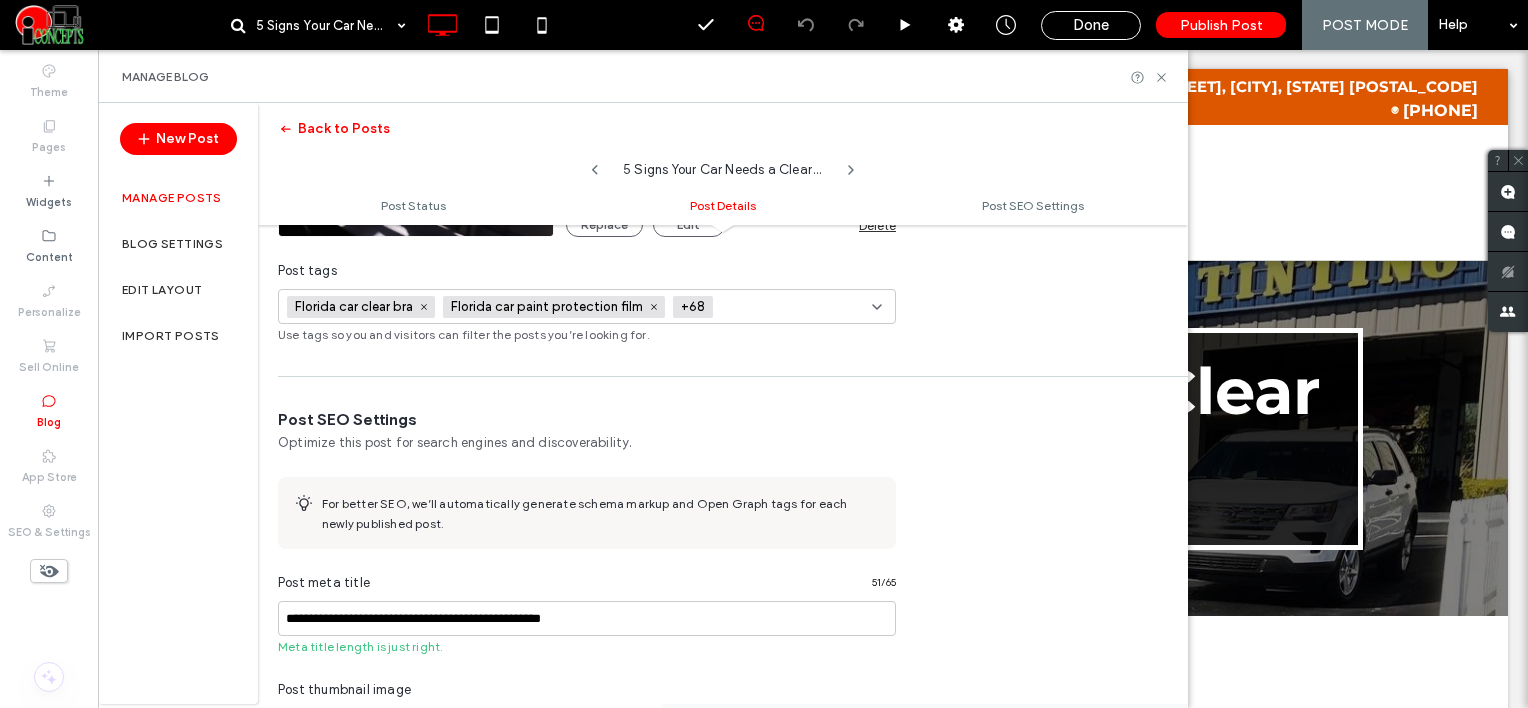 paste on "**********" 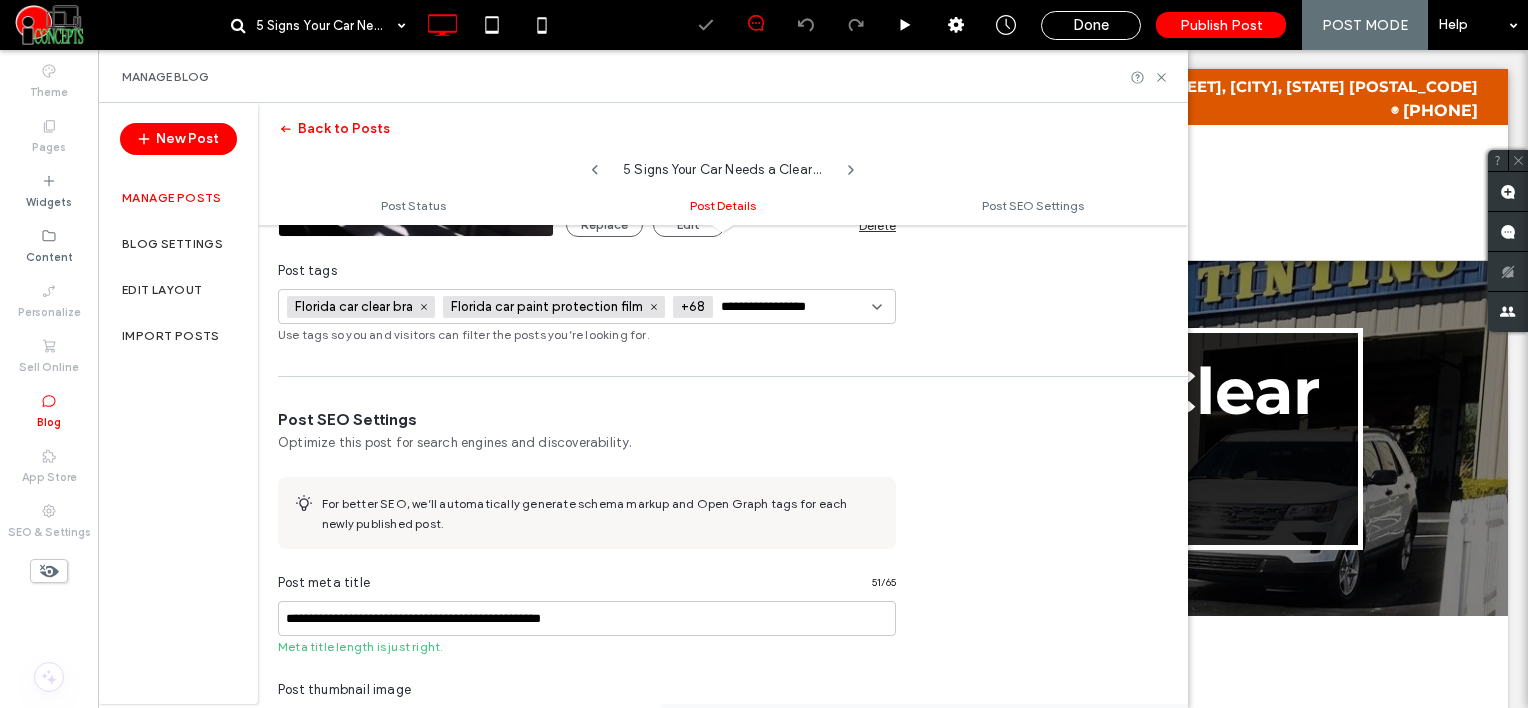 scroll, scrollTop: 0, scrollLeft: 0, axis: both 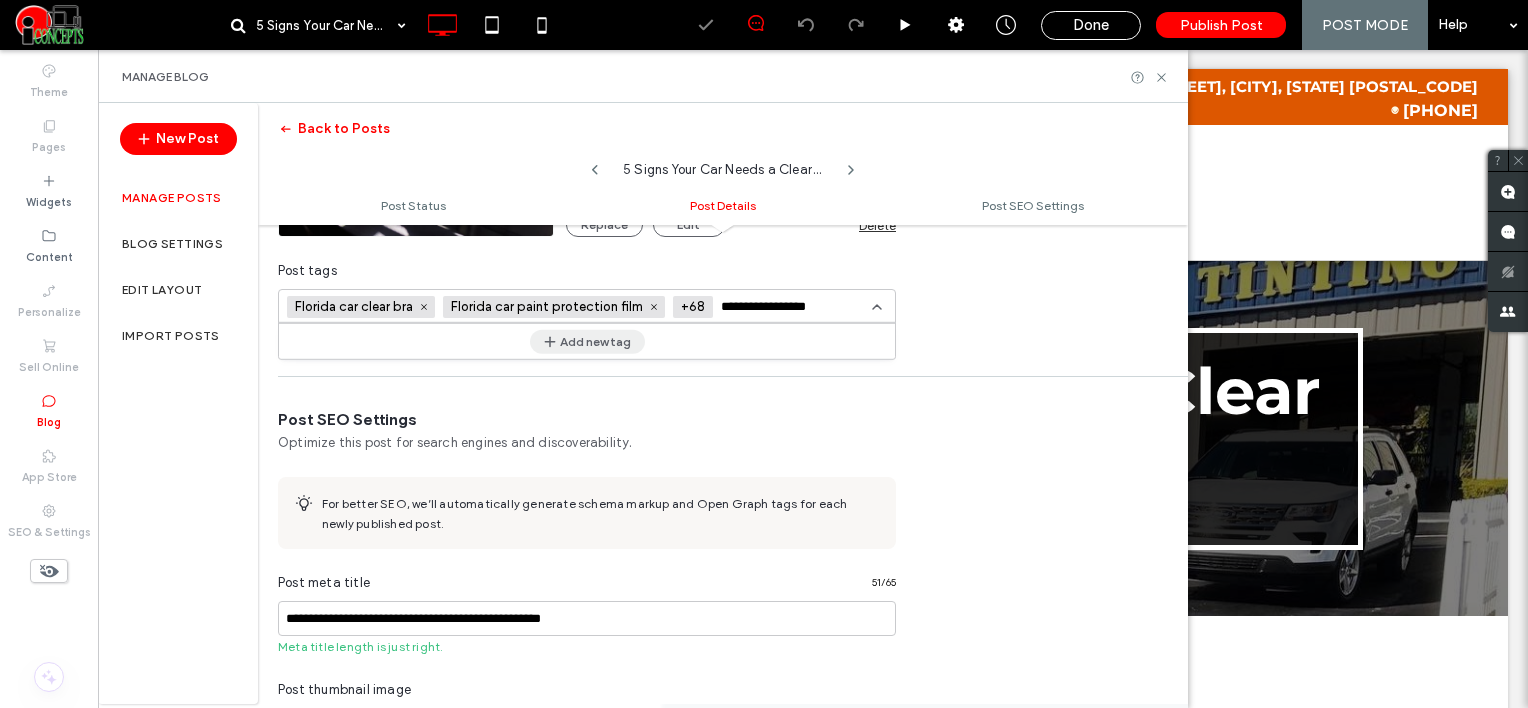 type on "**********" 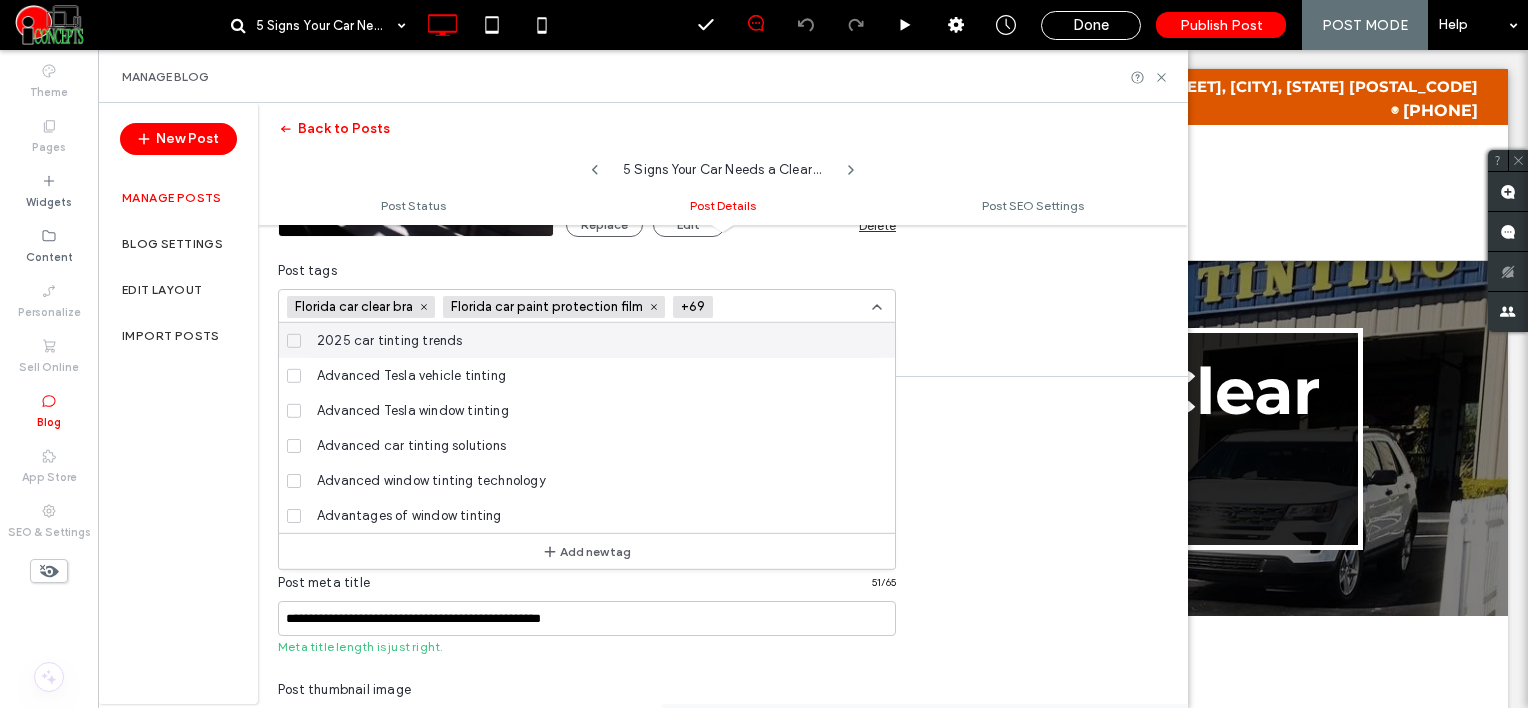 click at bounding box center (794, 307) 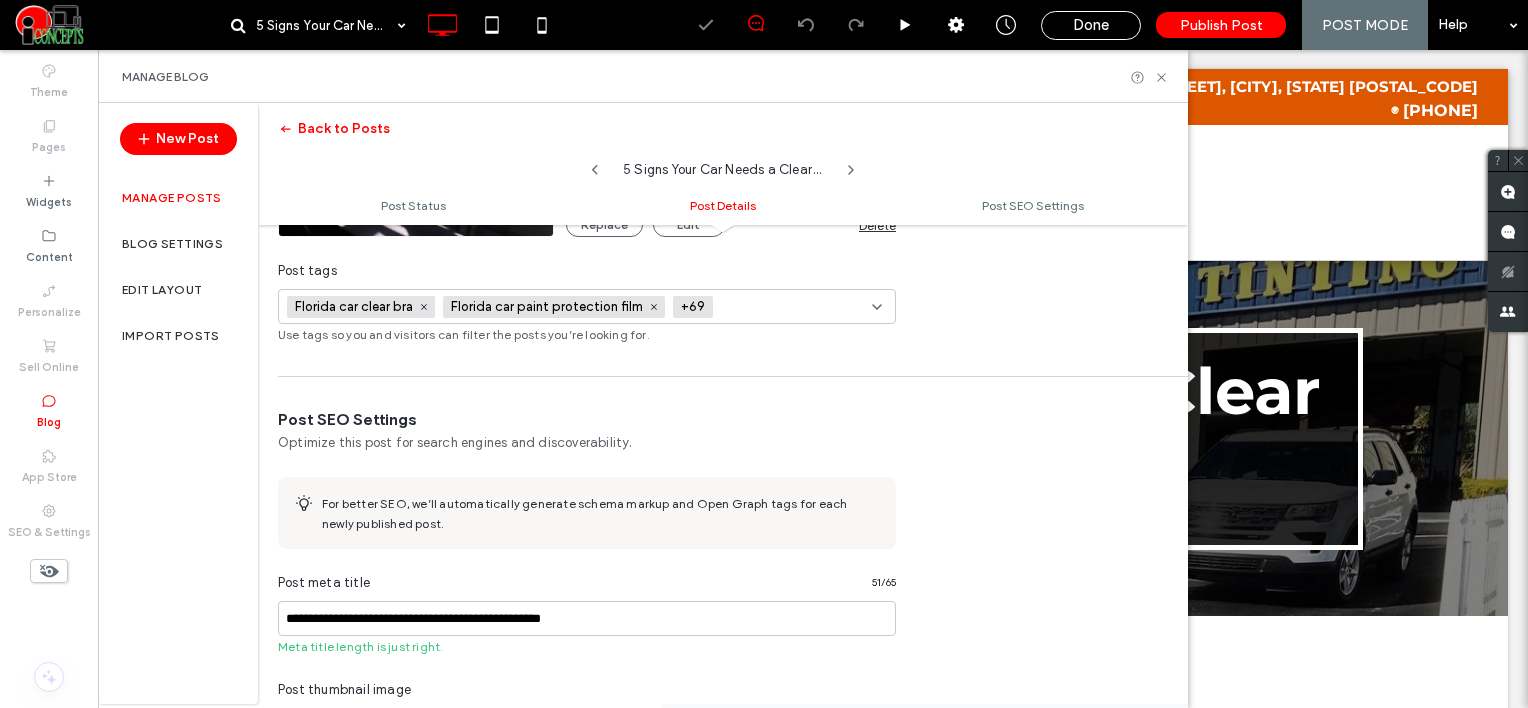 scroll, scrollTop: 0, scrollLeft: 0, axis: both 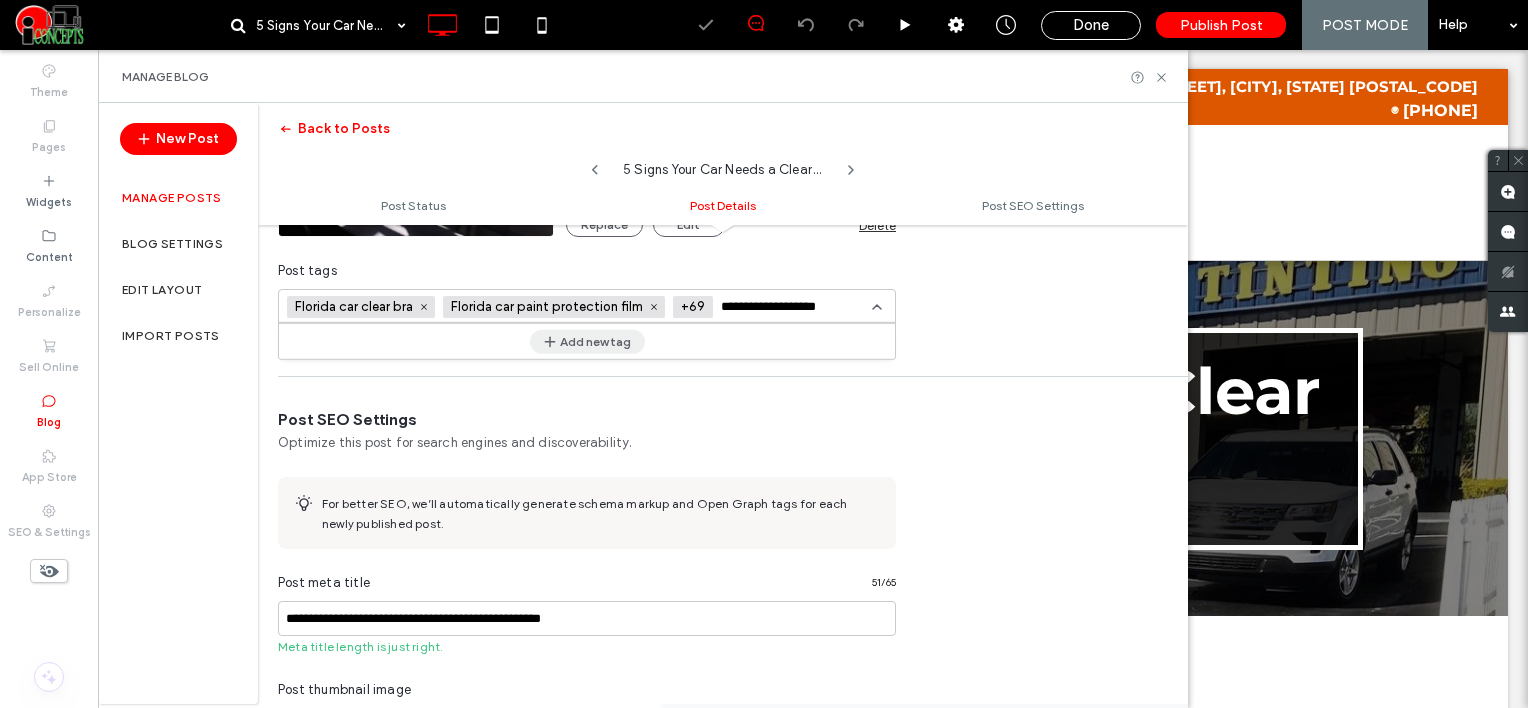 type on "**********" 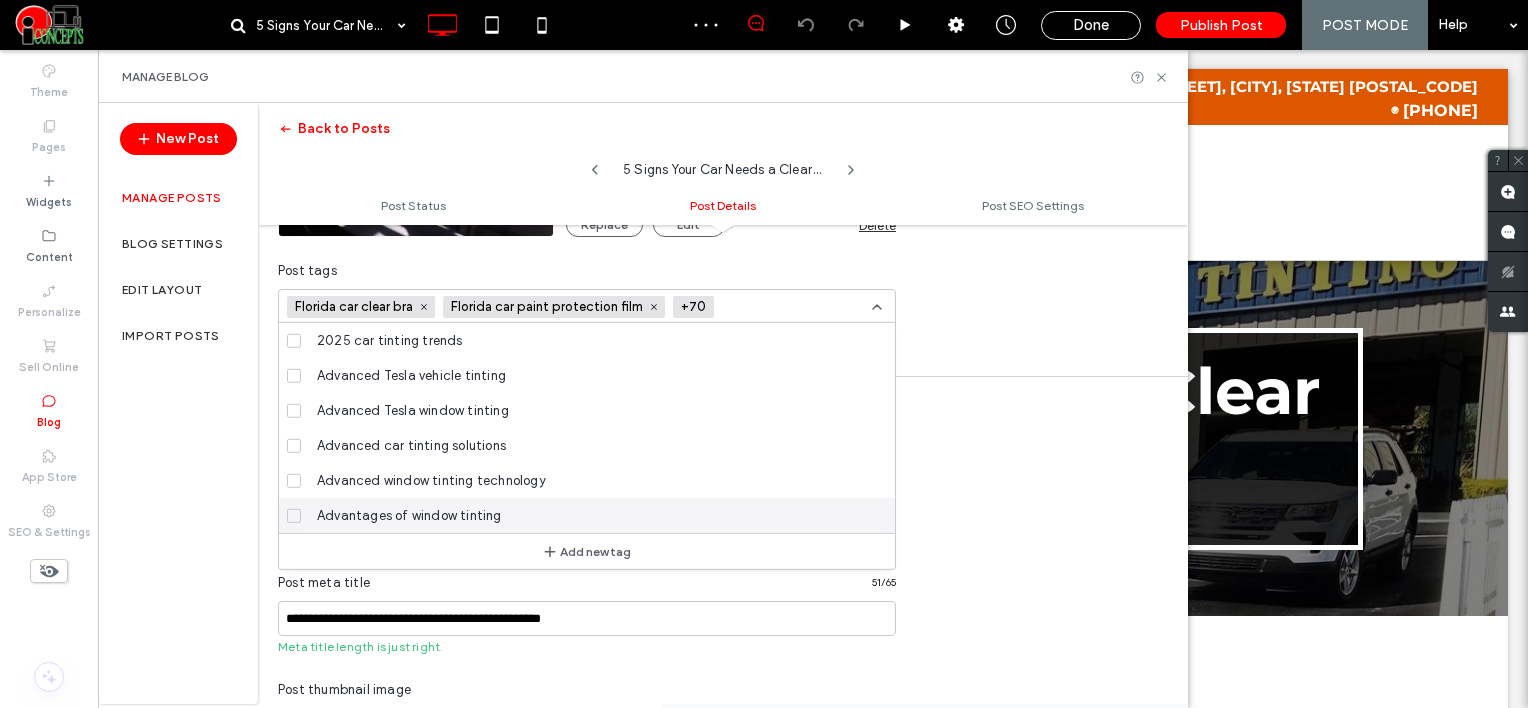 scroll, scrollTop: 0, scrollLeft: 0, axis: both 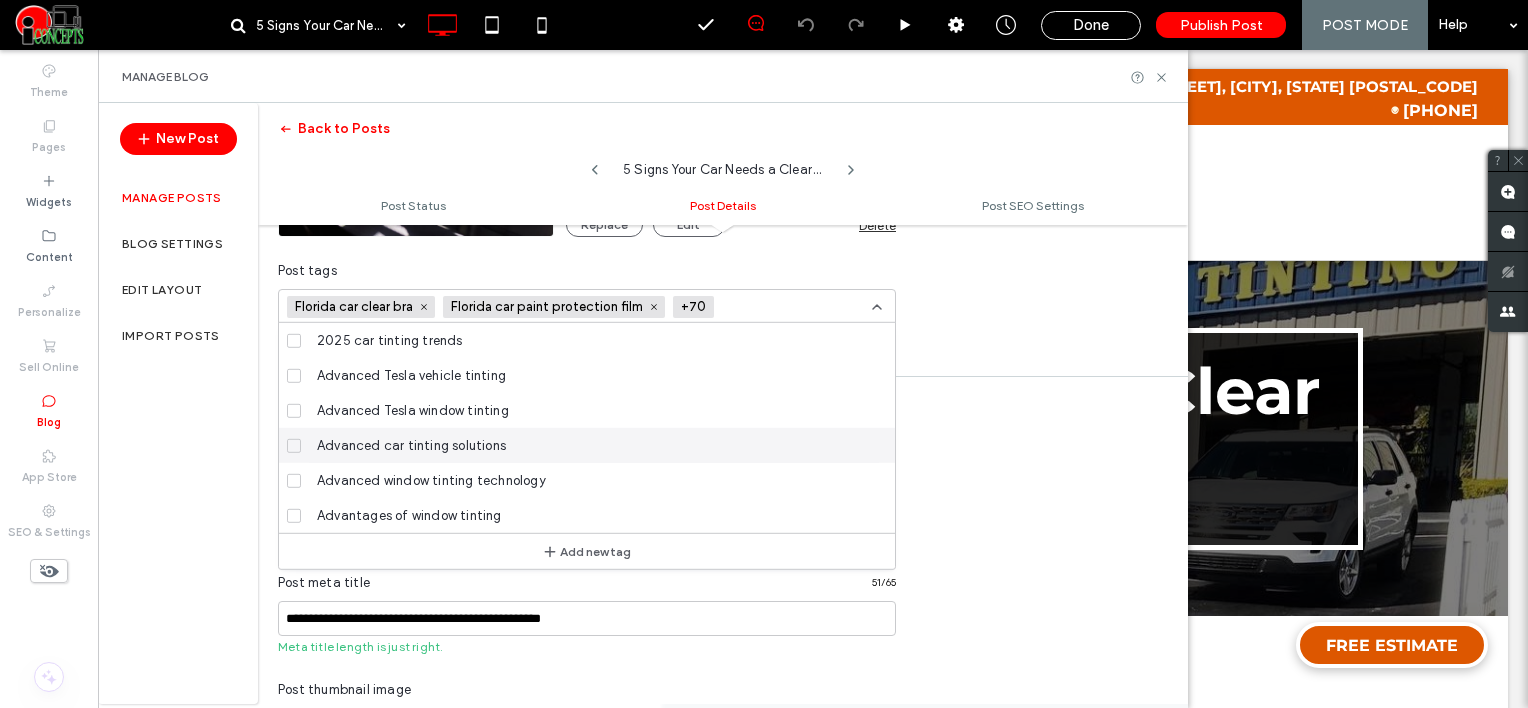 click at bounding box center (795, 307) 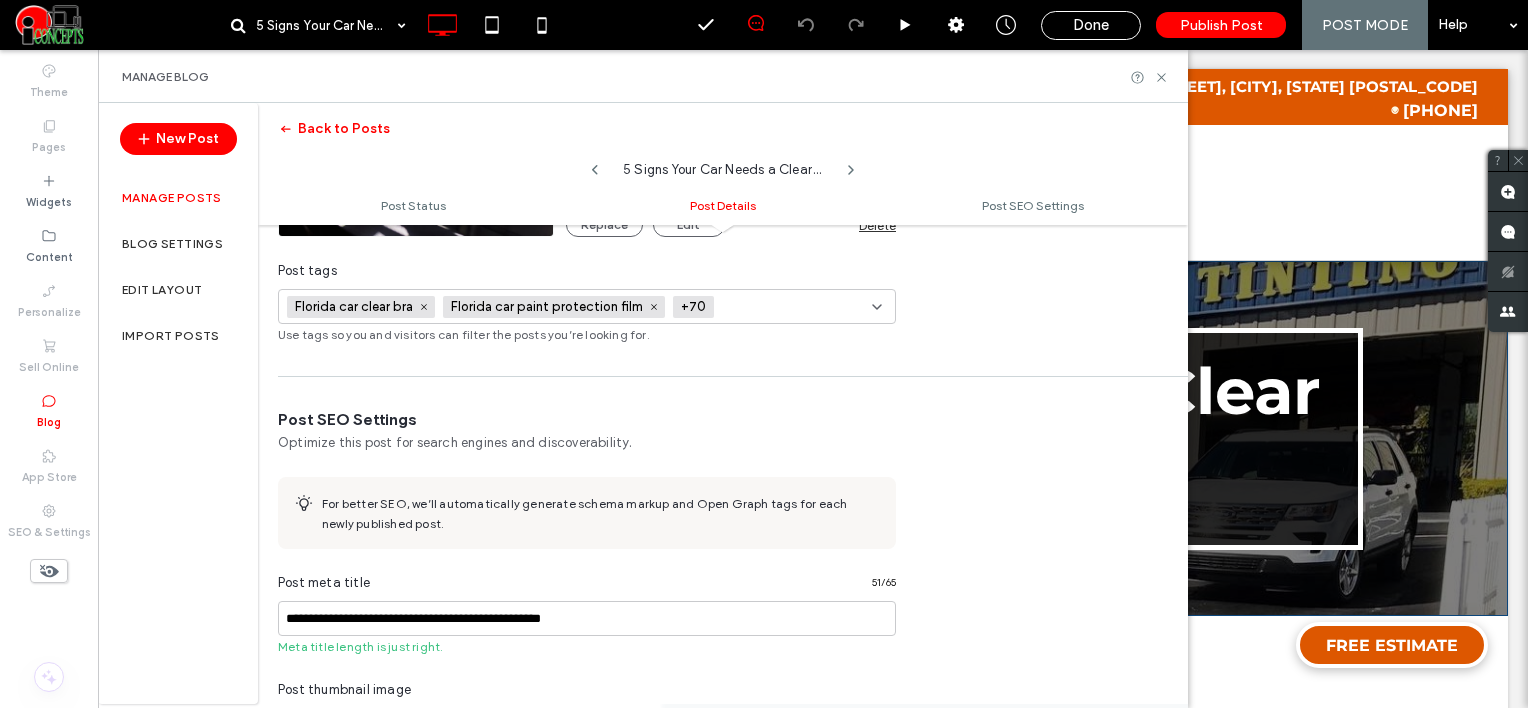 paste on "**********" 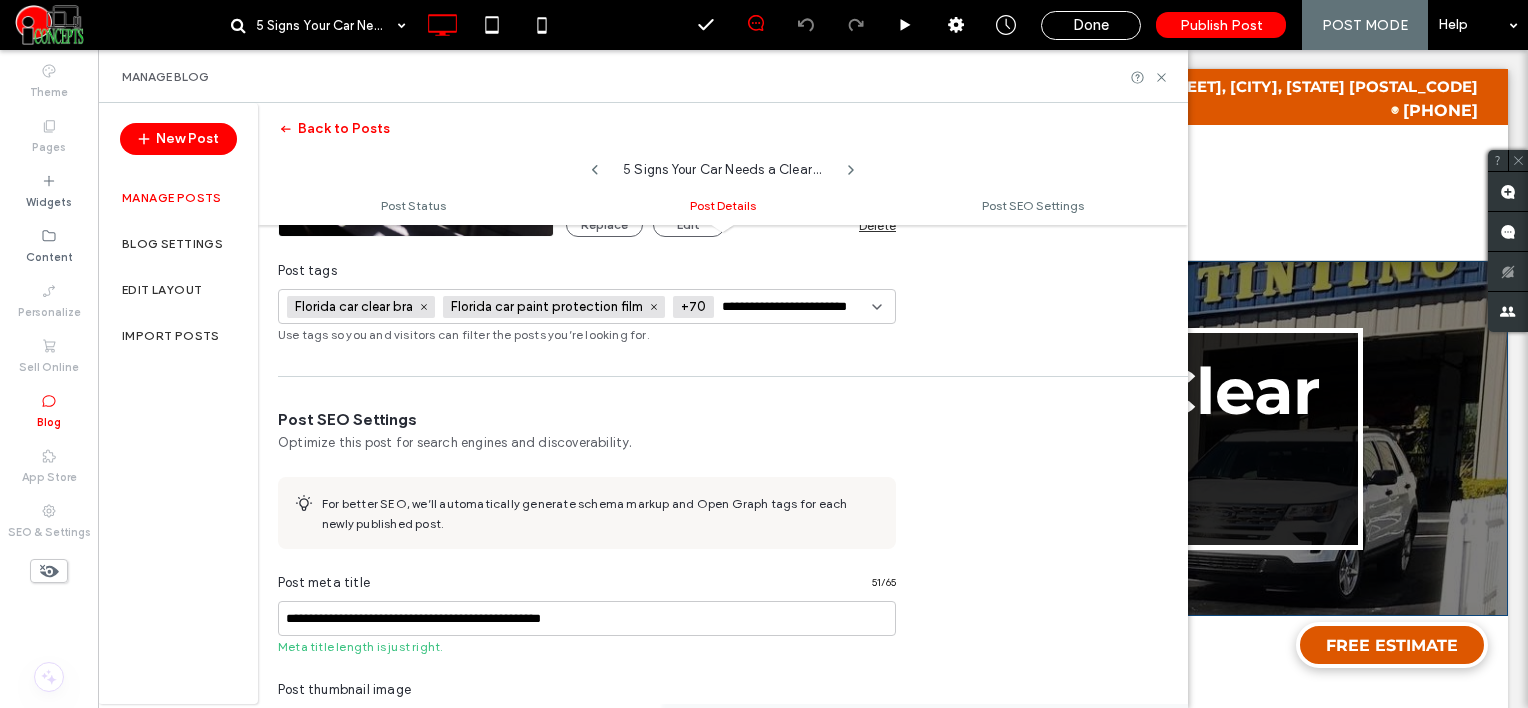 scroll, scrollTop: 0, scrollLeft: 12, axis: horizontal 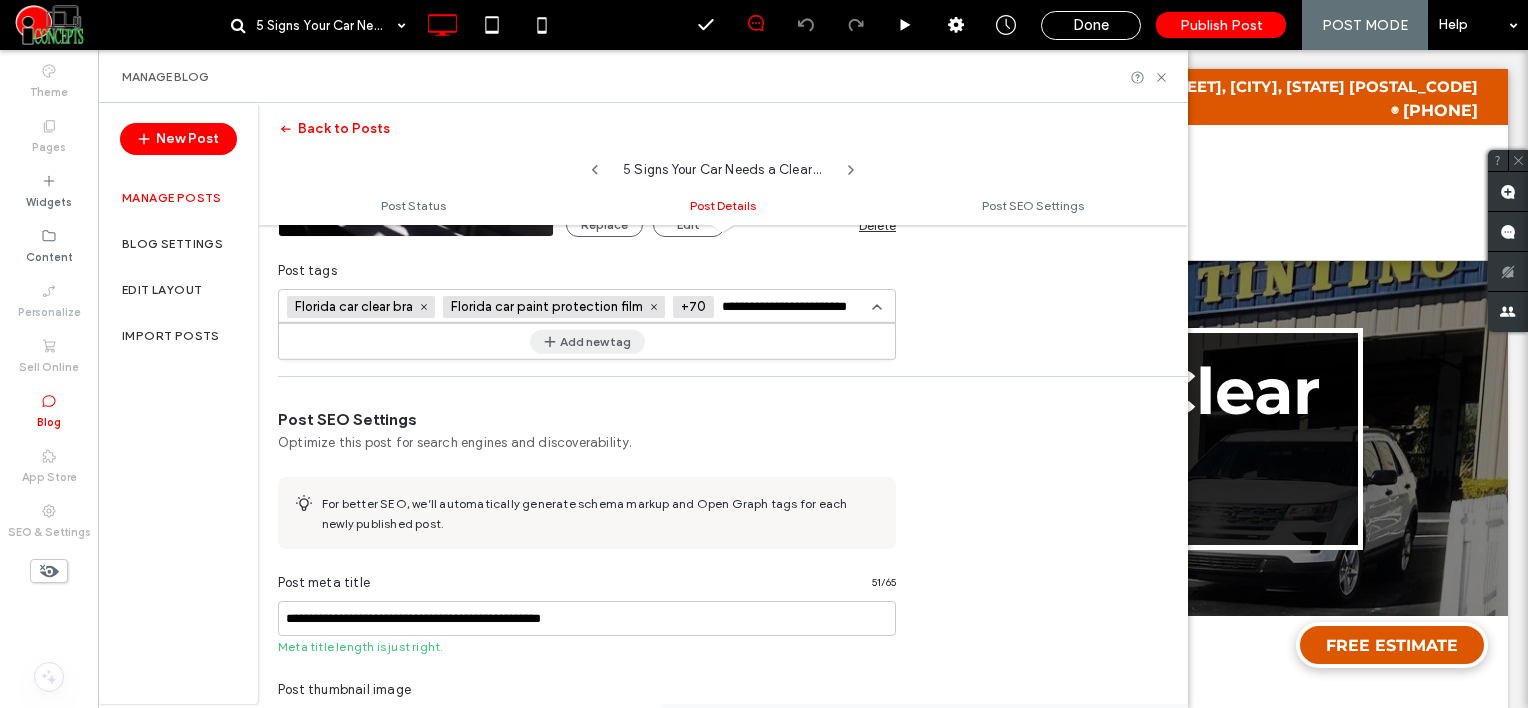 type on "**********" 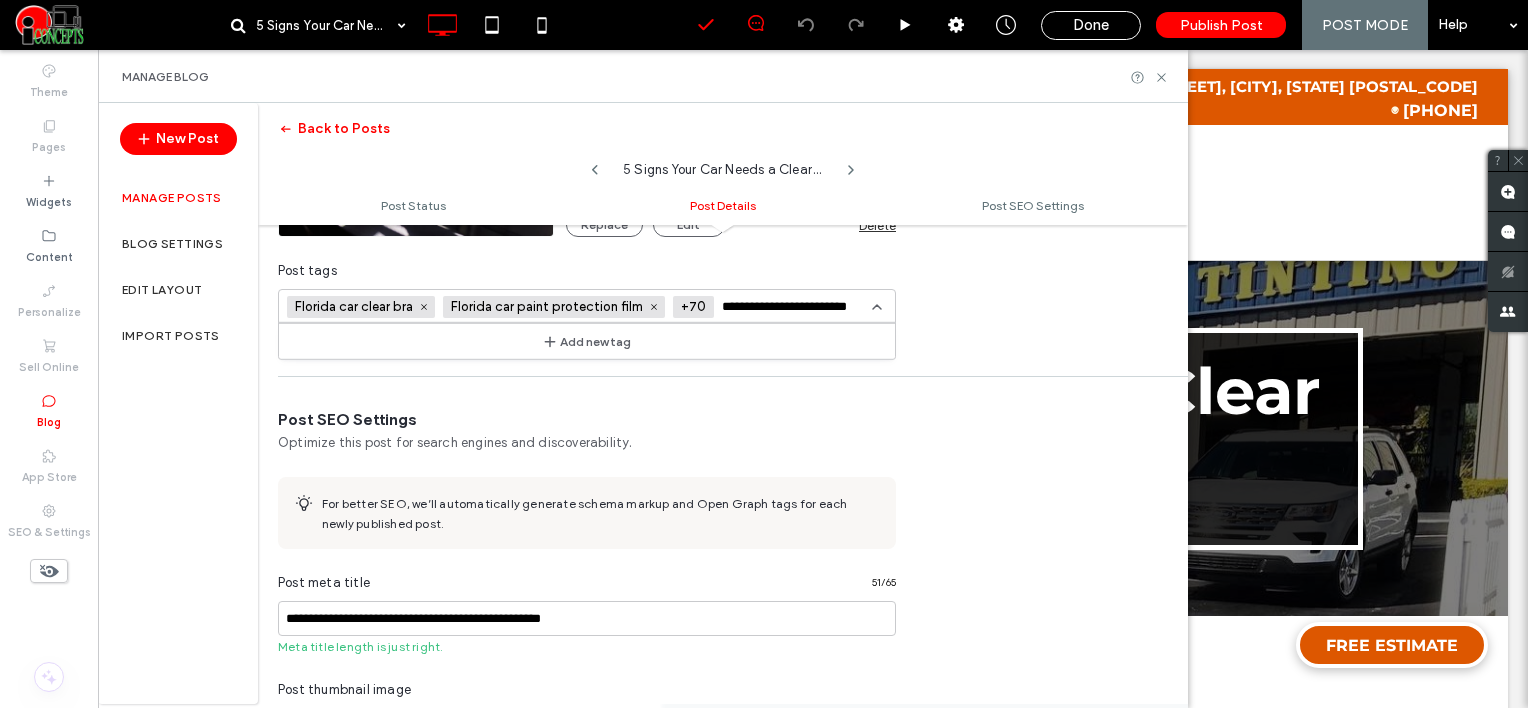 type 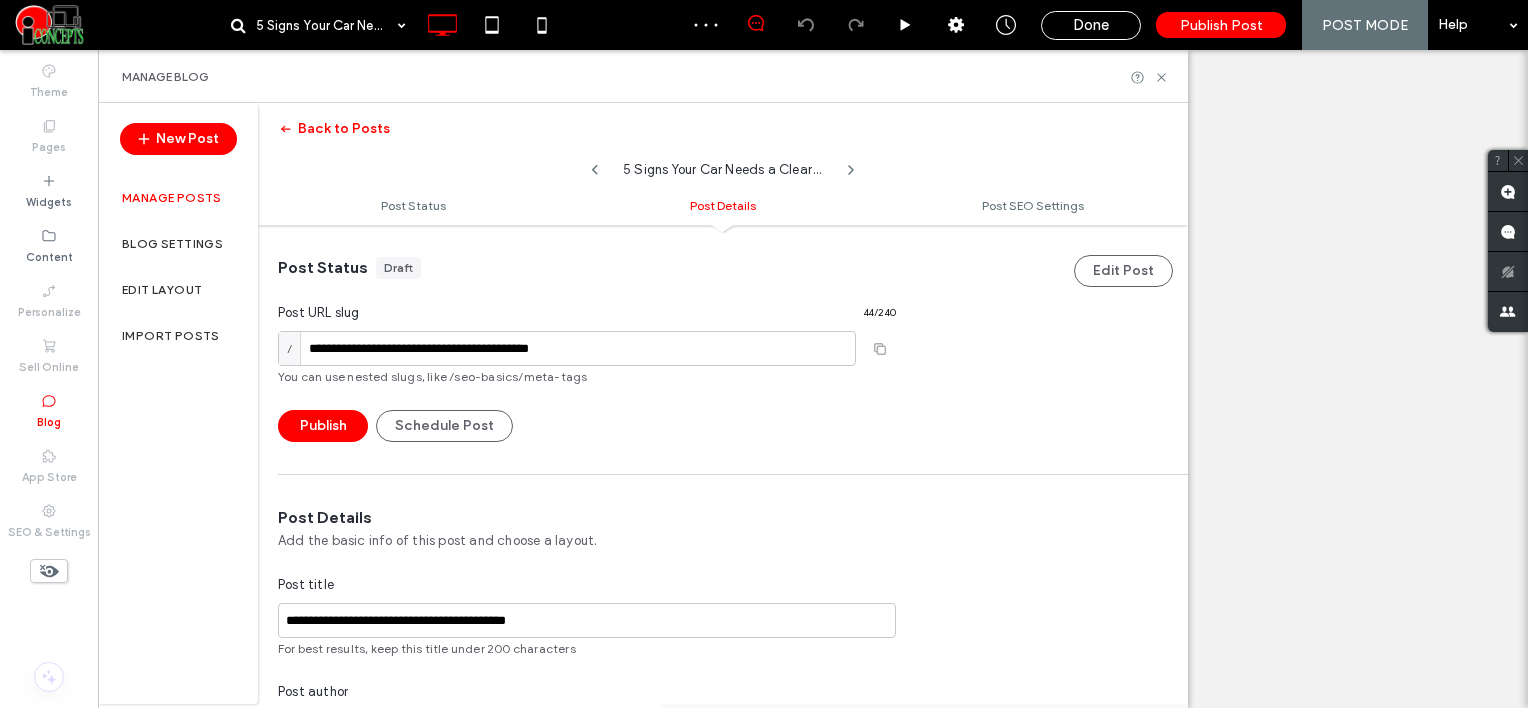 scroll, scrollTop: 0, scrollLeft: 0, axis: both 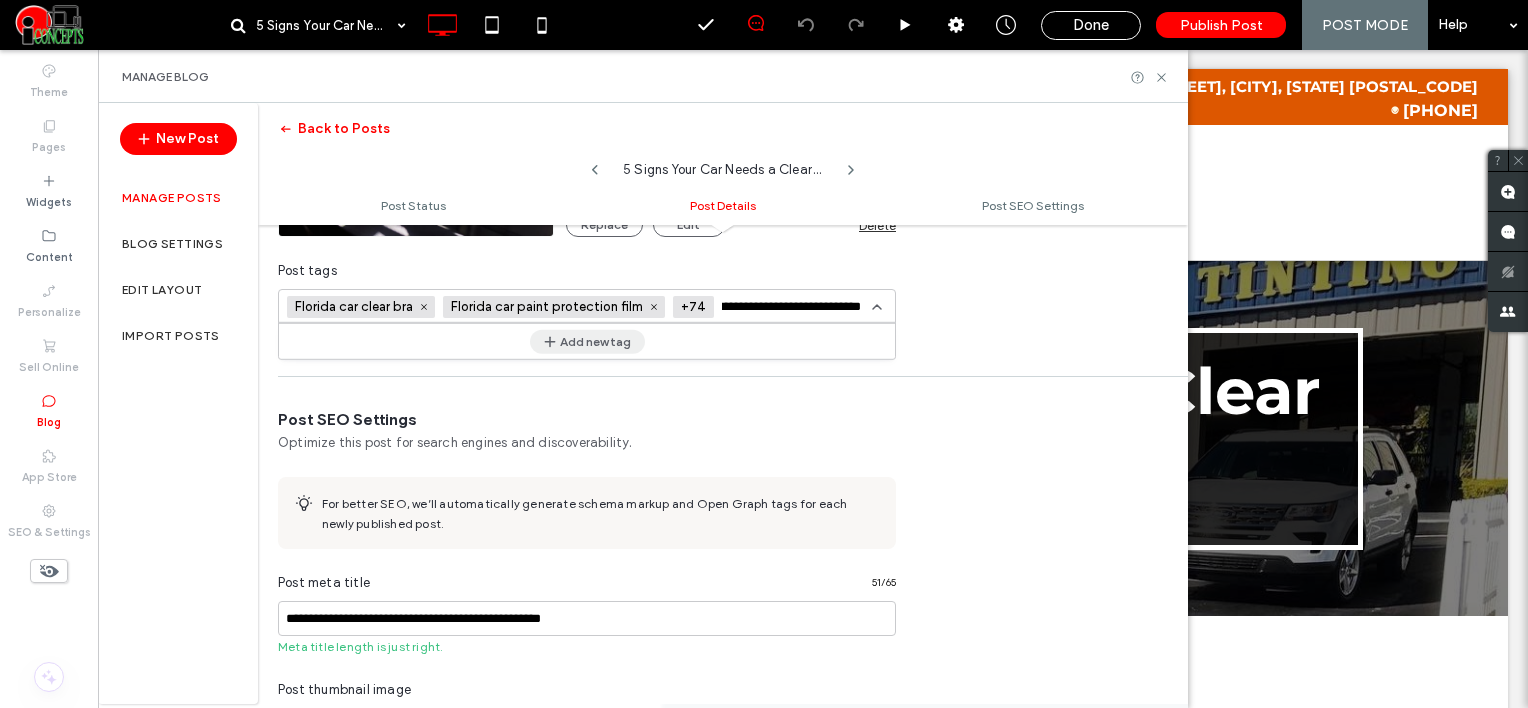 type on "**********" 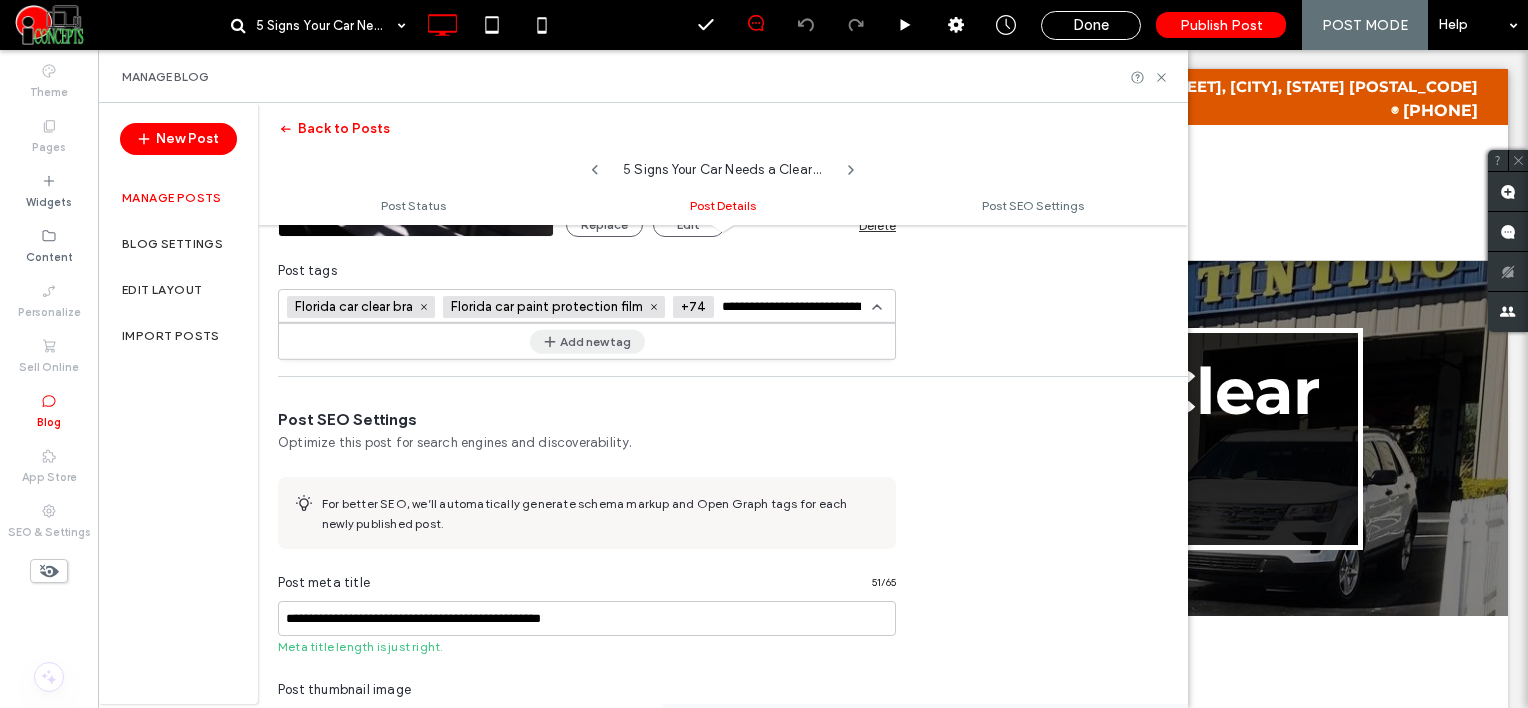 click on "Add new tag" at bounding box center (587, 341) 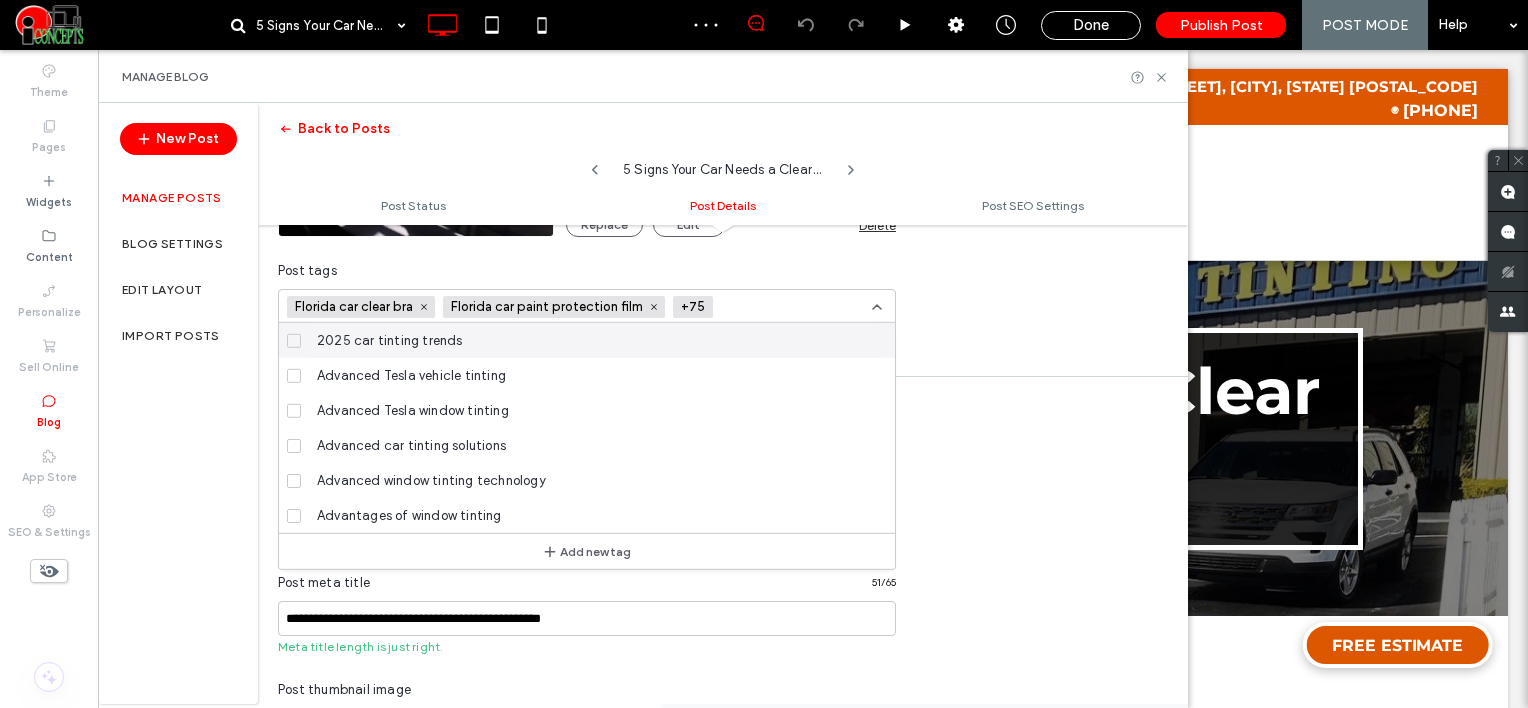 click at bounding box center [794, 307] 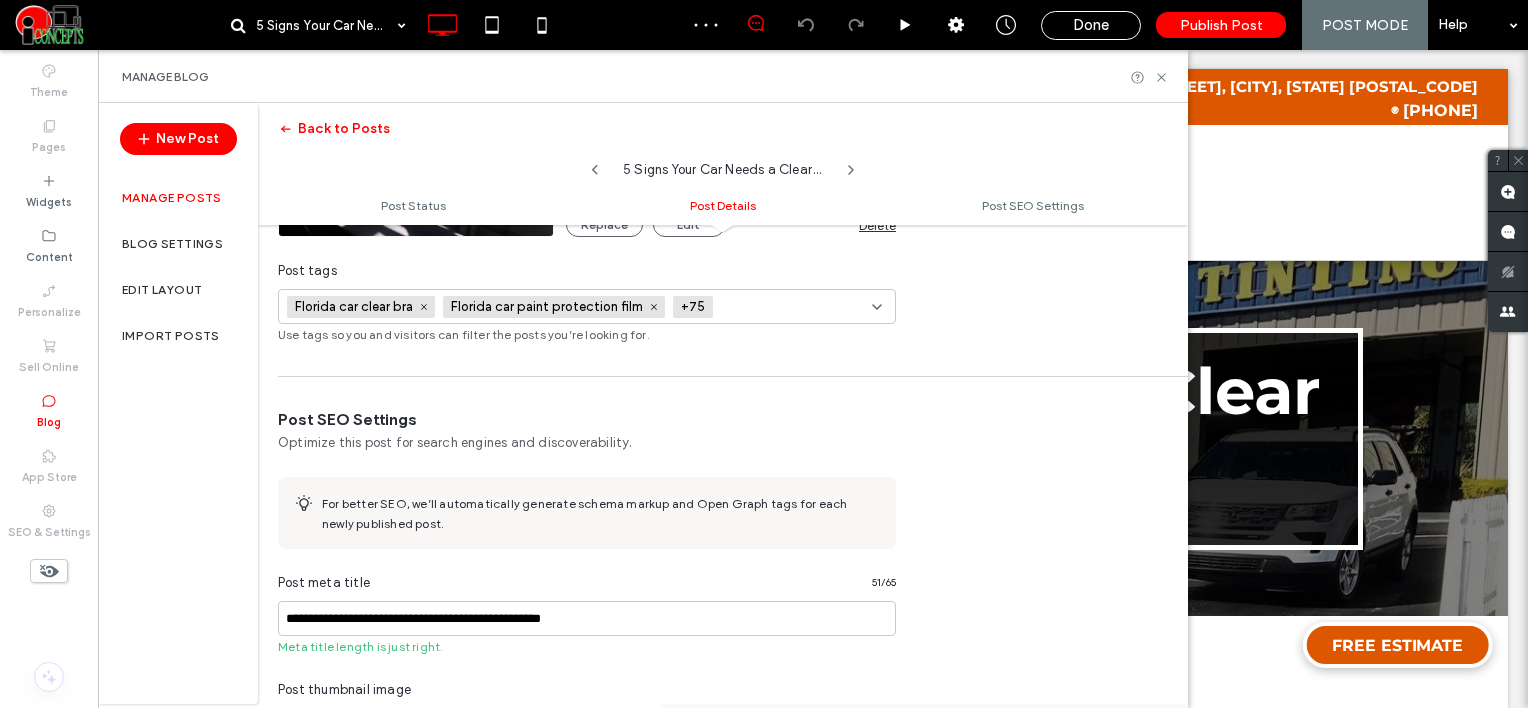 paste on "**********" 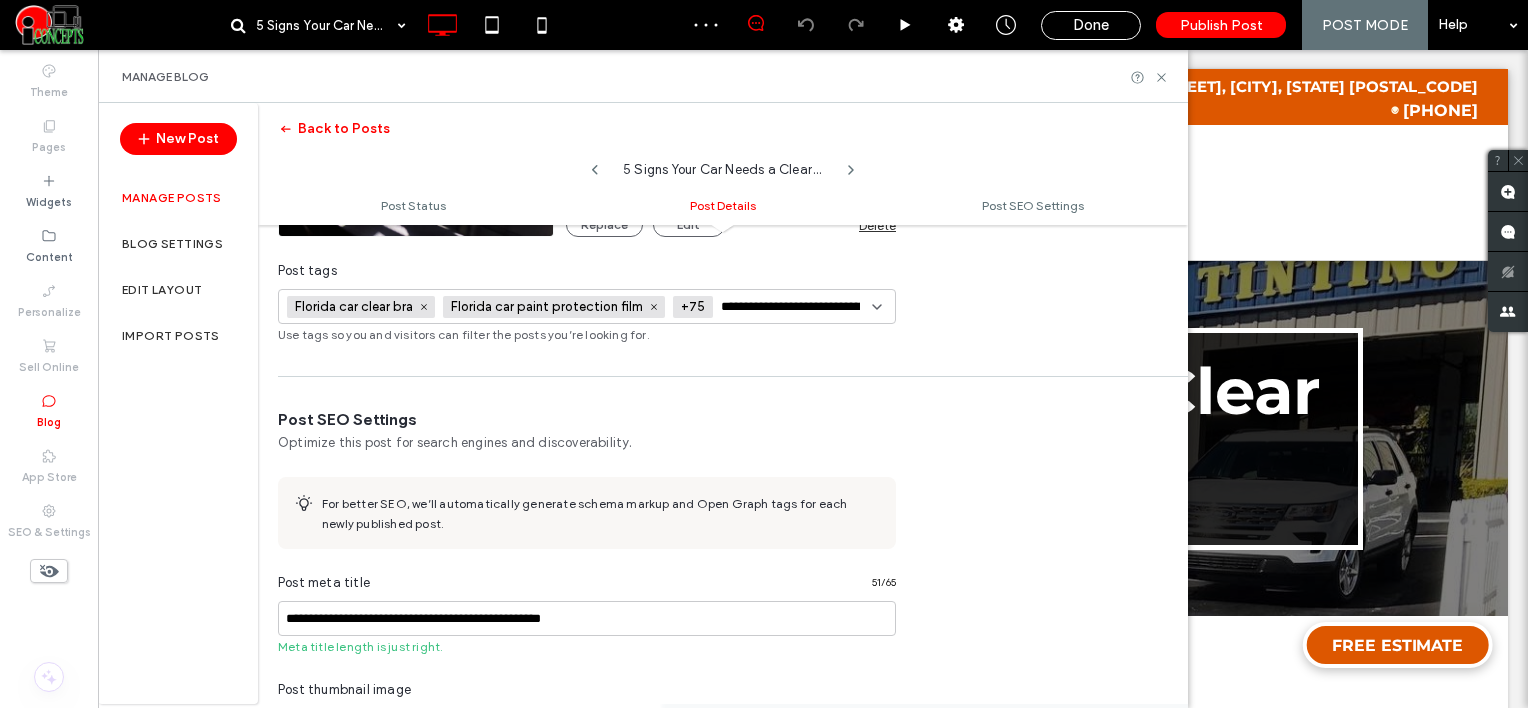 scroll, scrollTop: 0, scrollLeft: 36, axis: horizontal 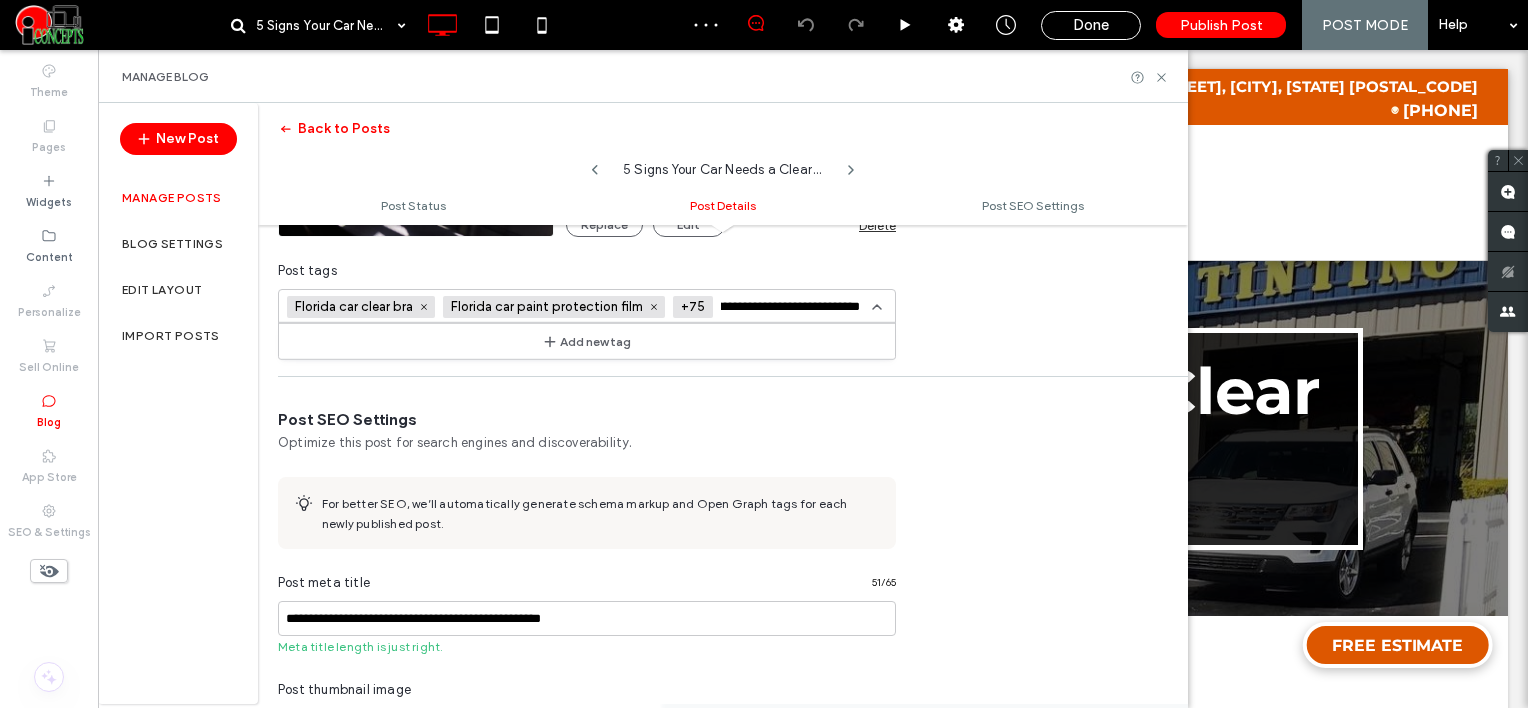 type on "**********" 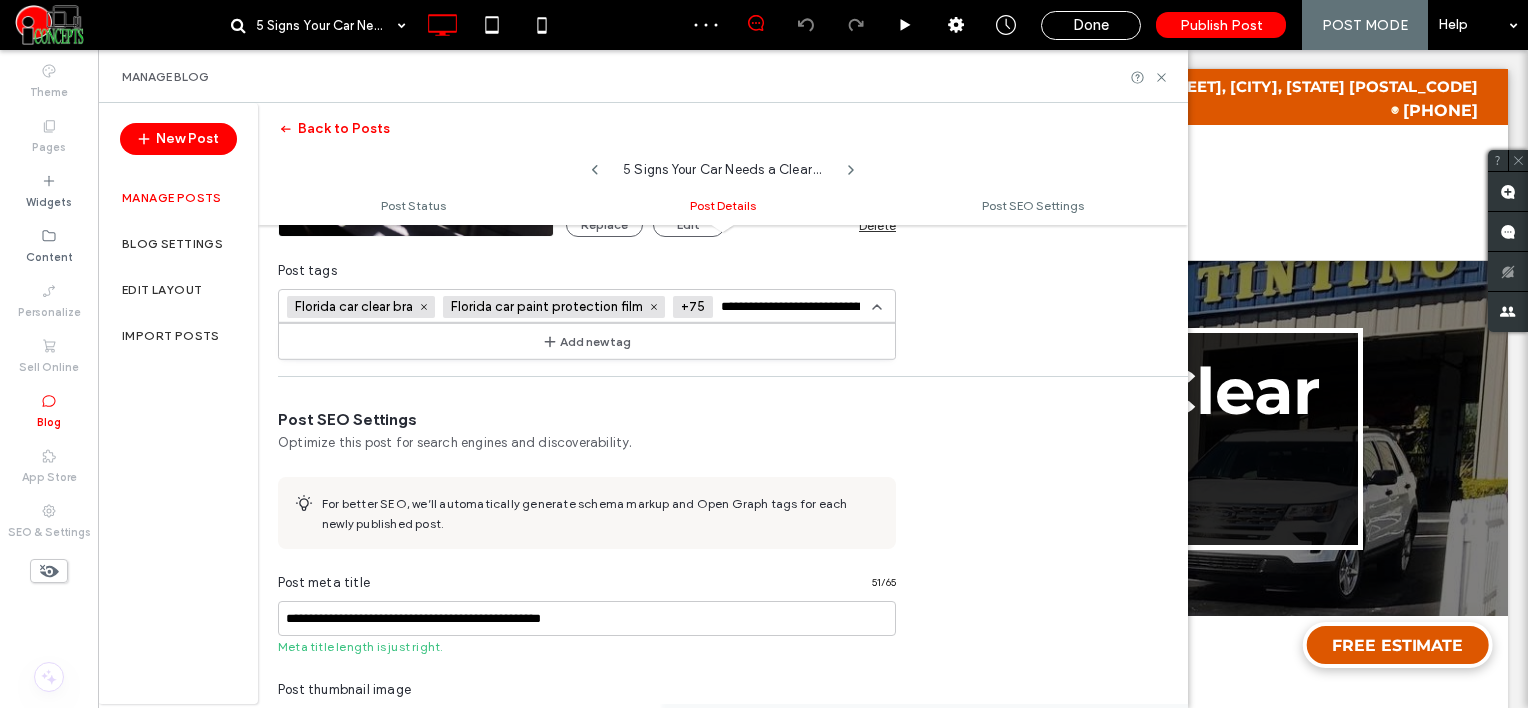click on "Add new tag" at bounding box center (587, 341) 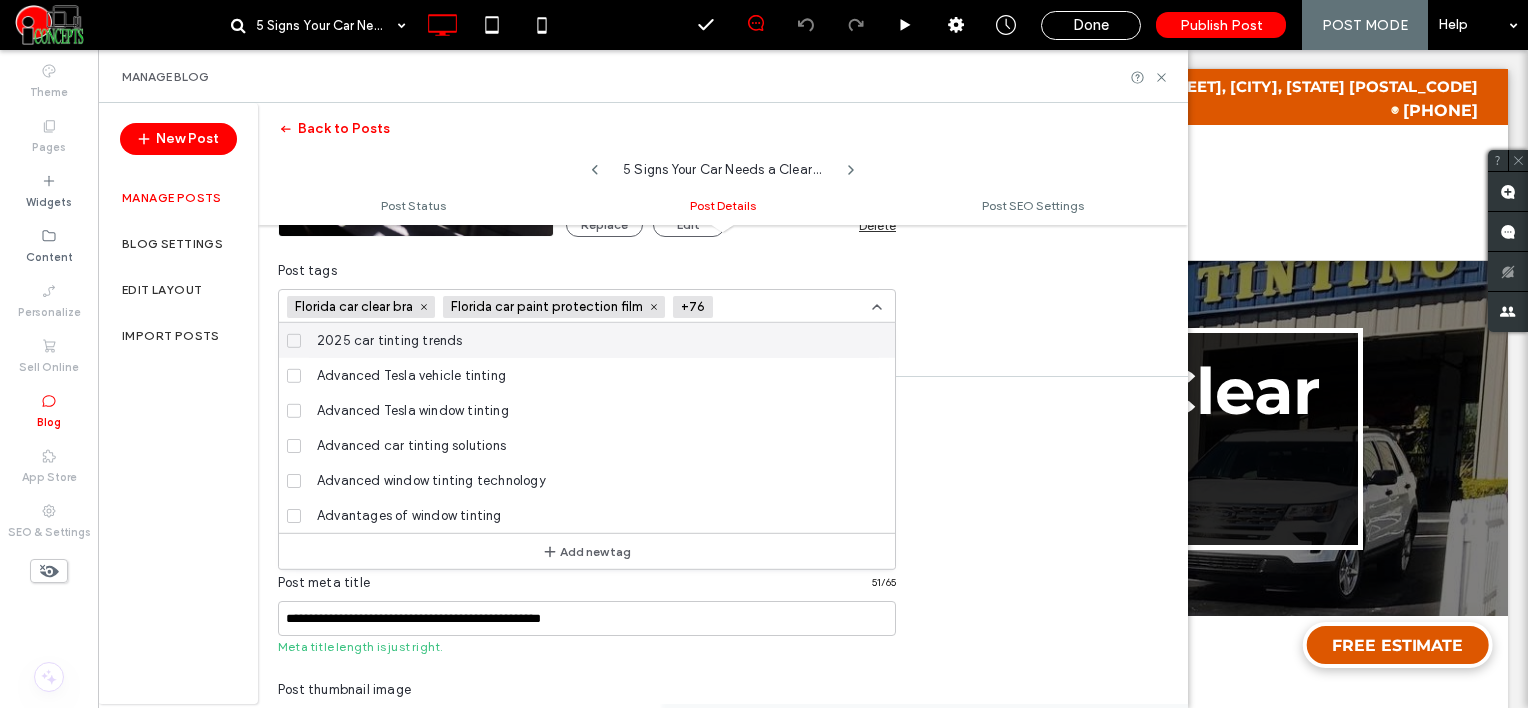 click at bounding box center [794, 307] 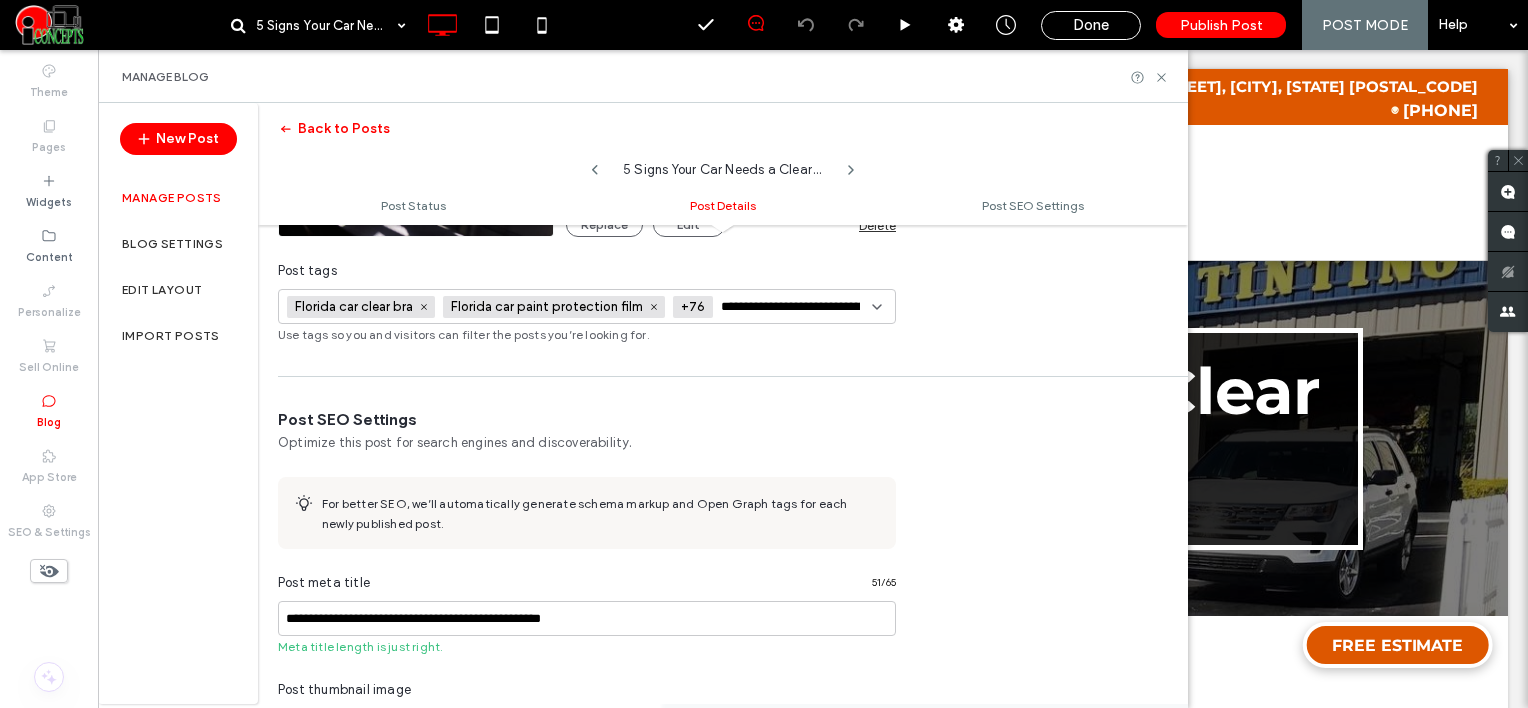 scroll, scrollTop: 0, scrollLeft: 64, axis: horizontal 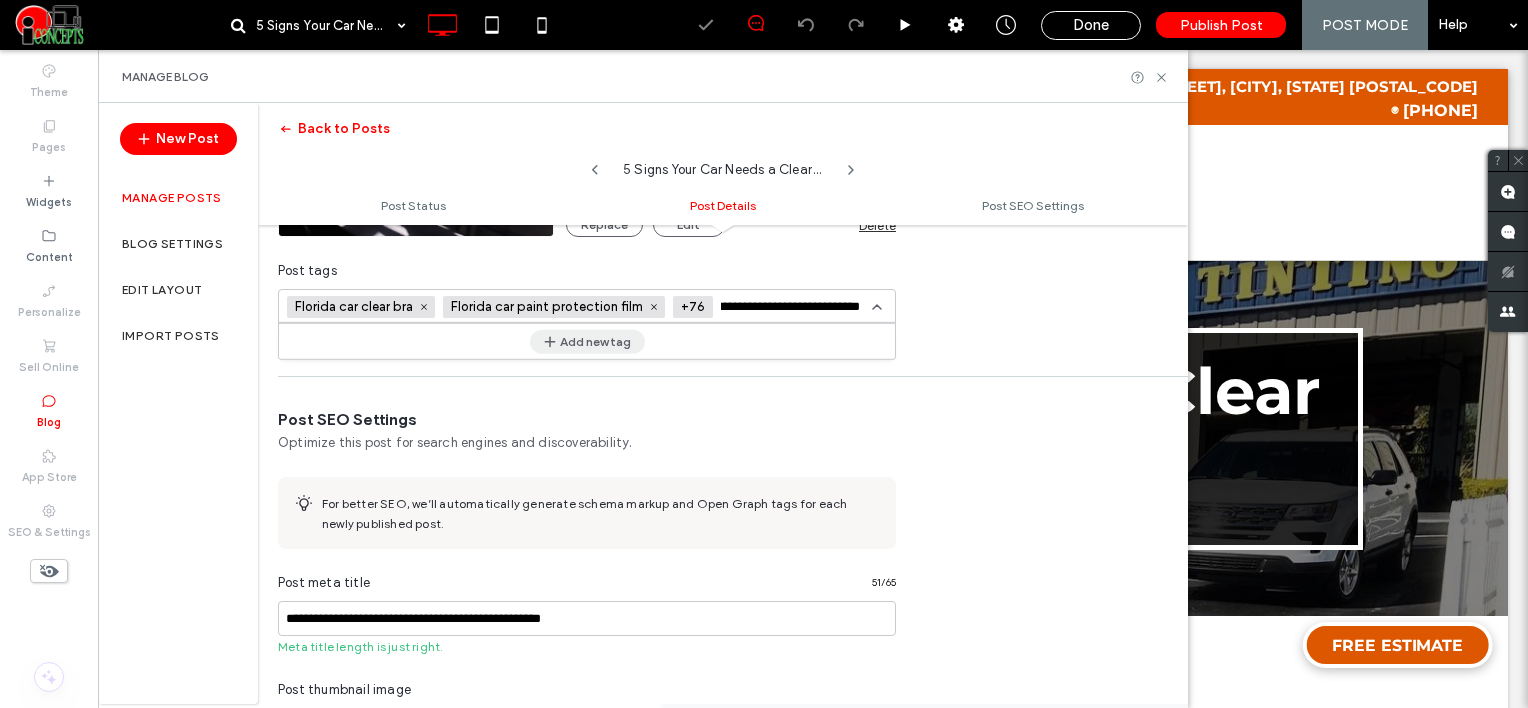 type on "**********" 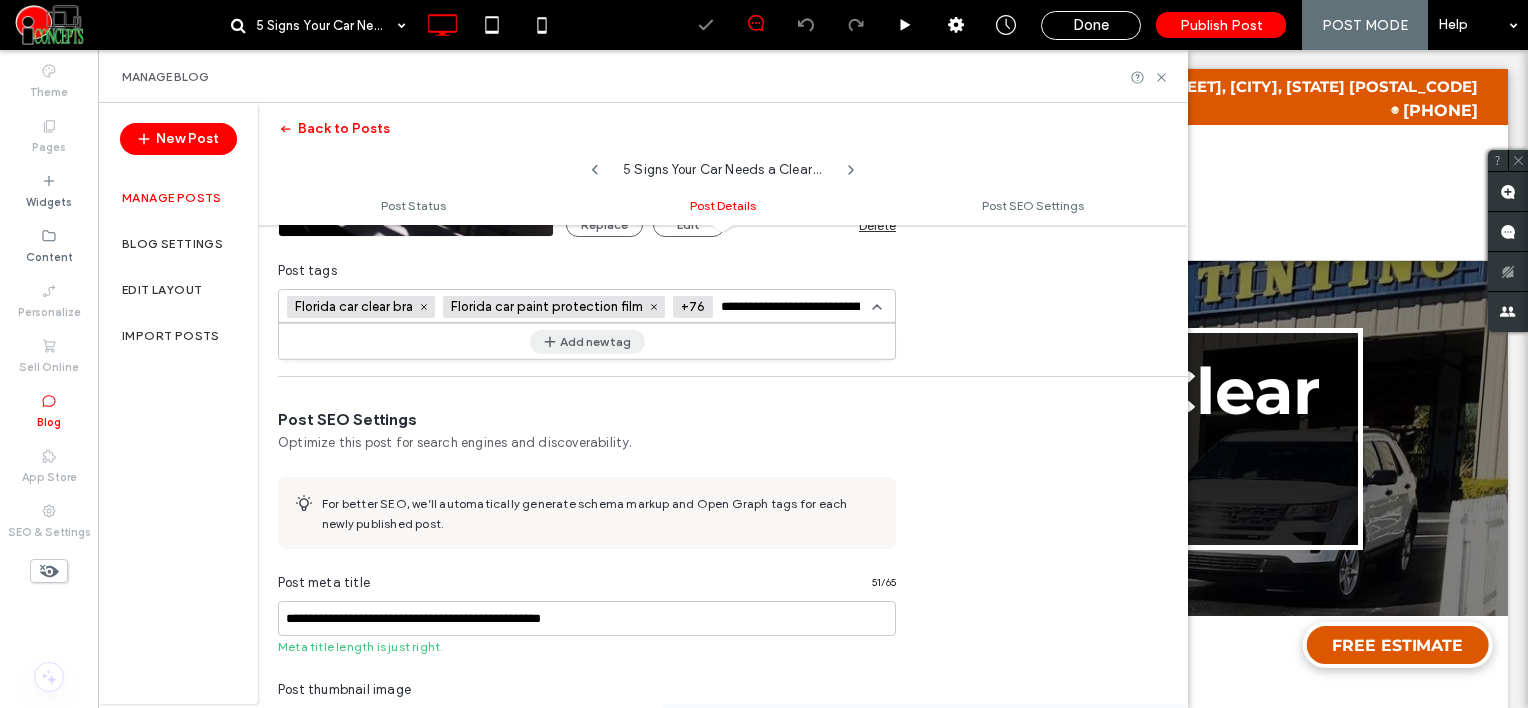 click on "Add new tag" at bounding box center [587, 341] 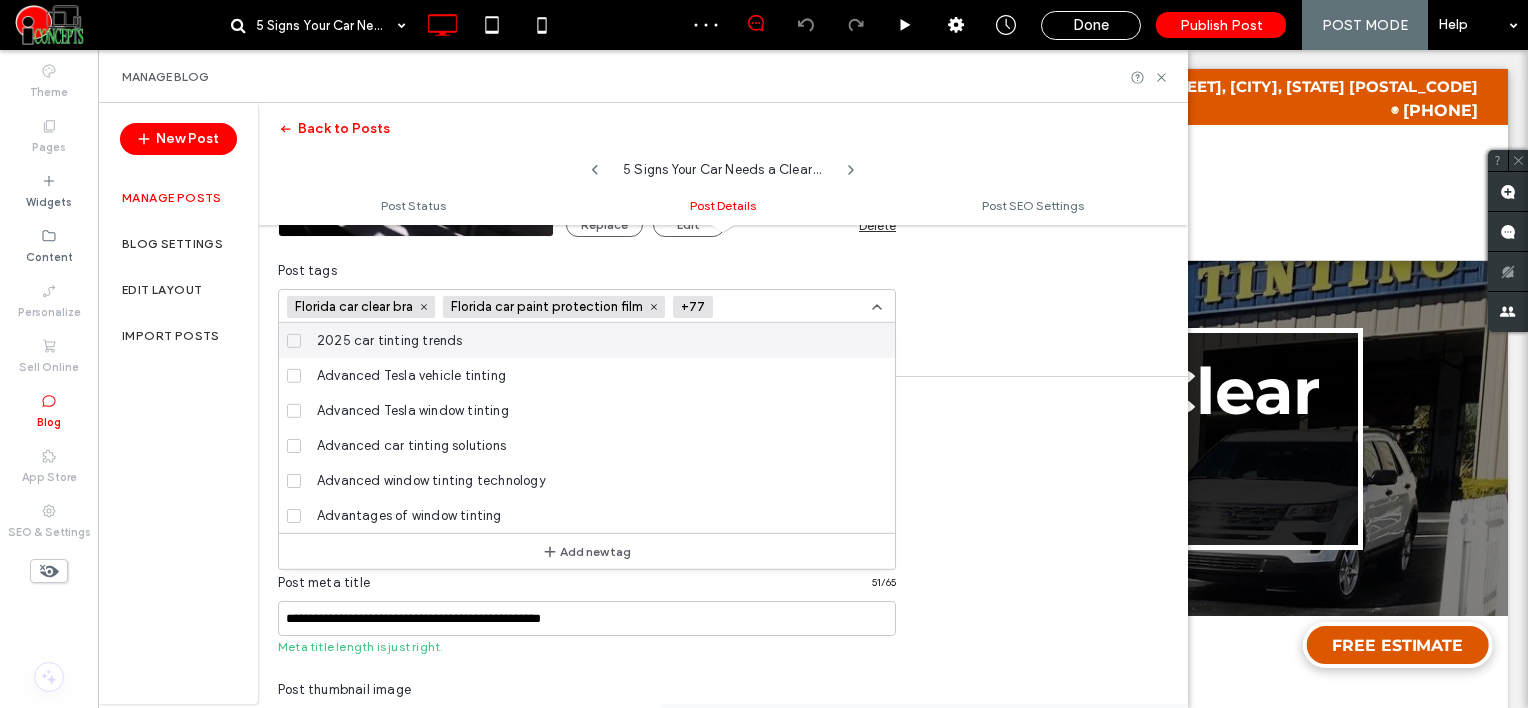 click at bounding box center (794, 307) 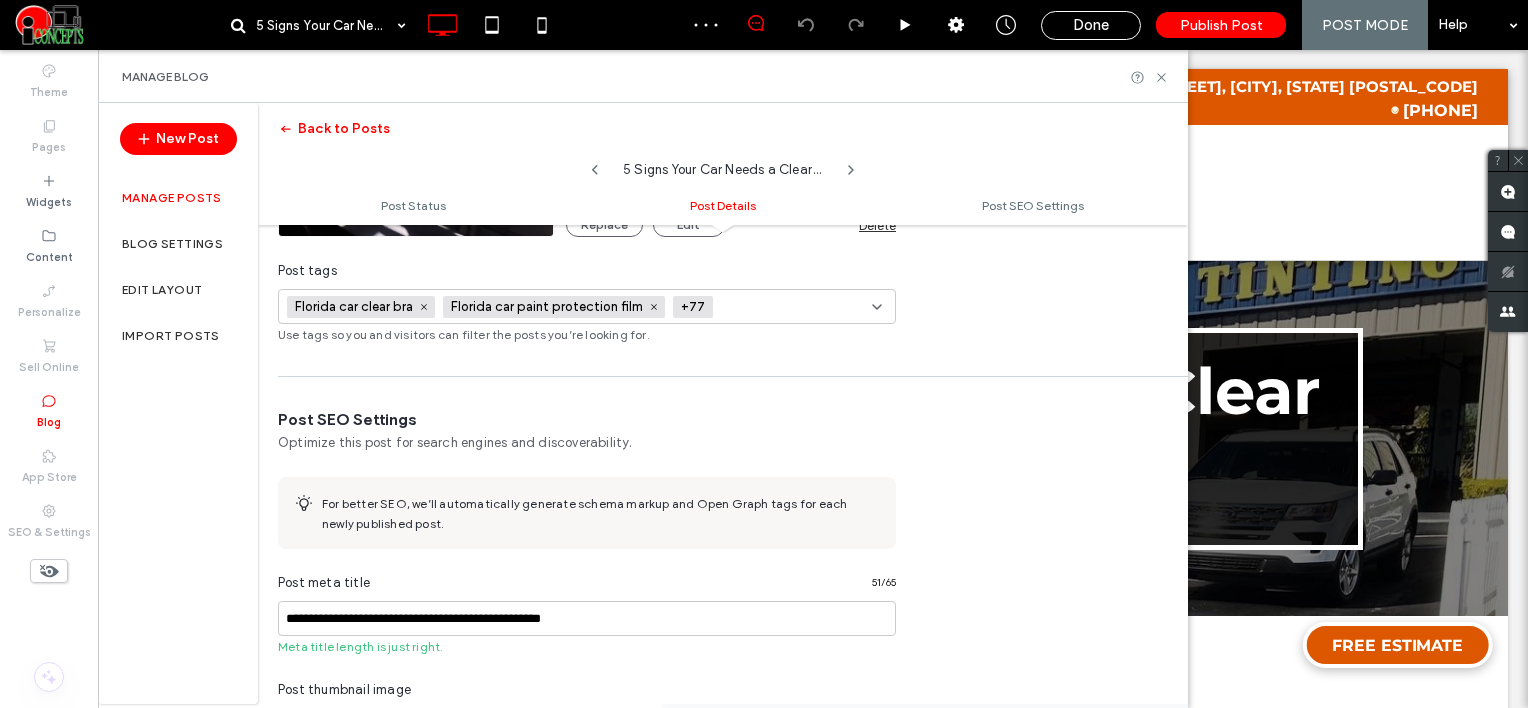 paste on "**********" 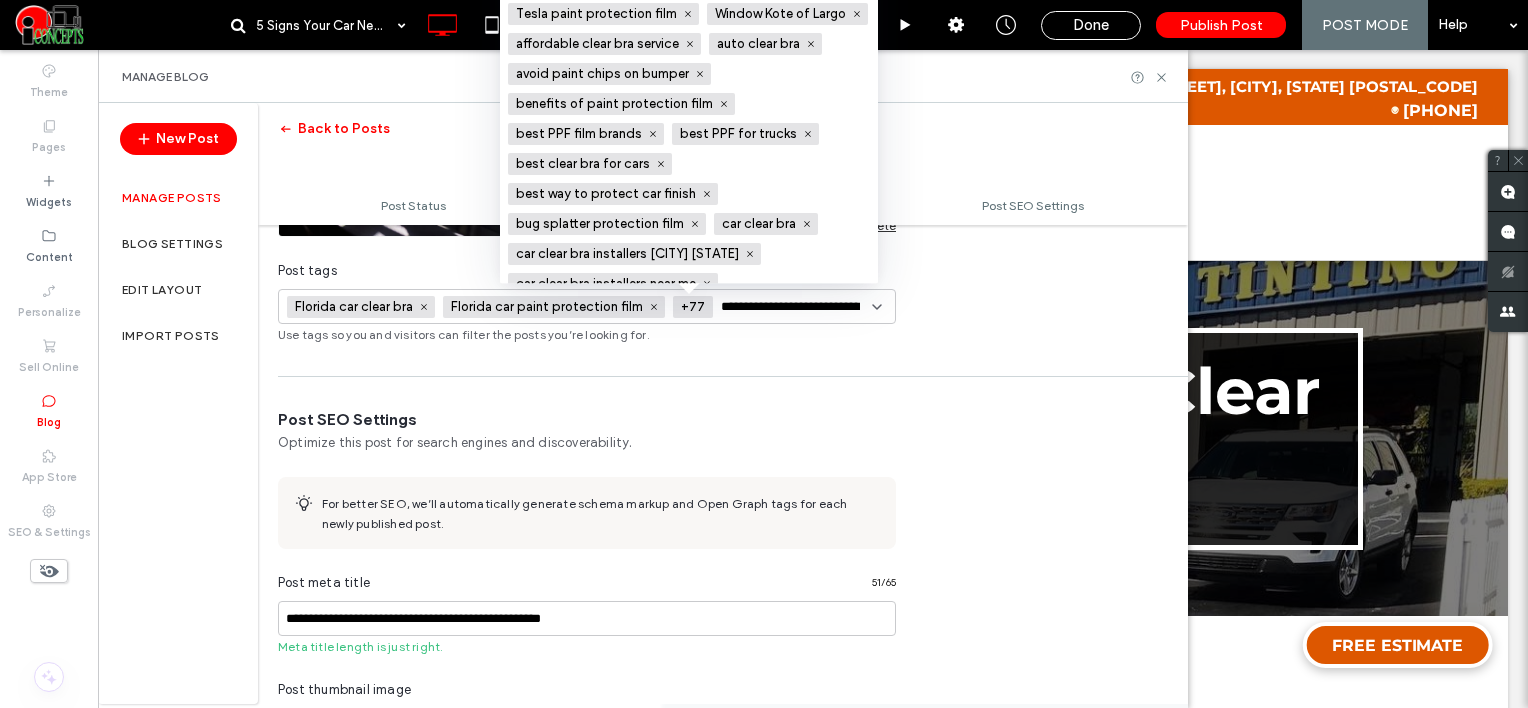 scroll, scrollTop: 0, scrollLeft: 47, axis: horizontal 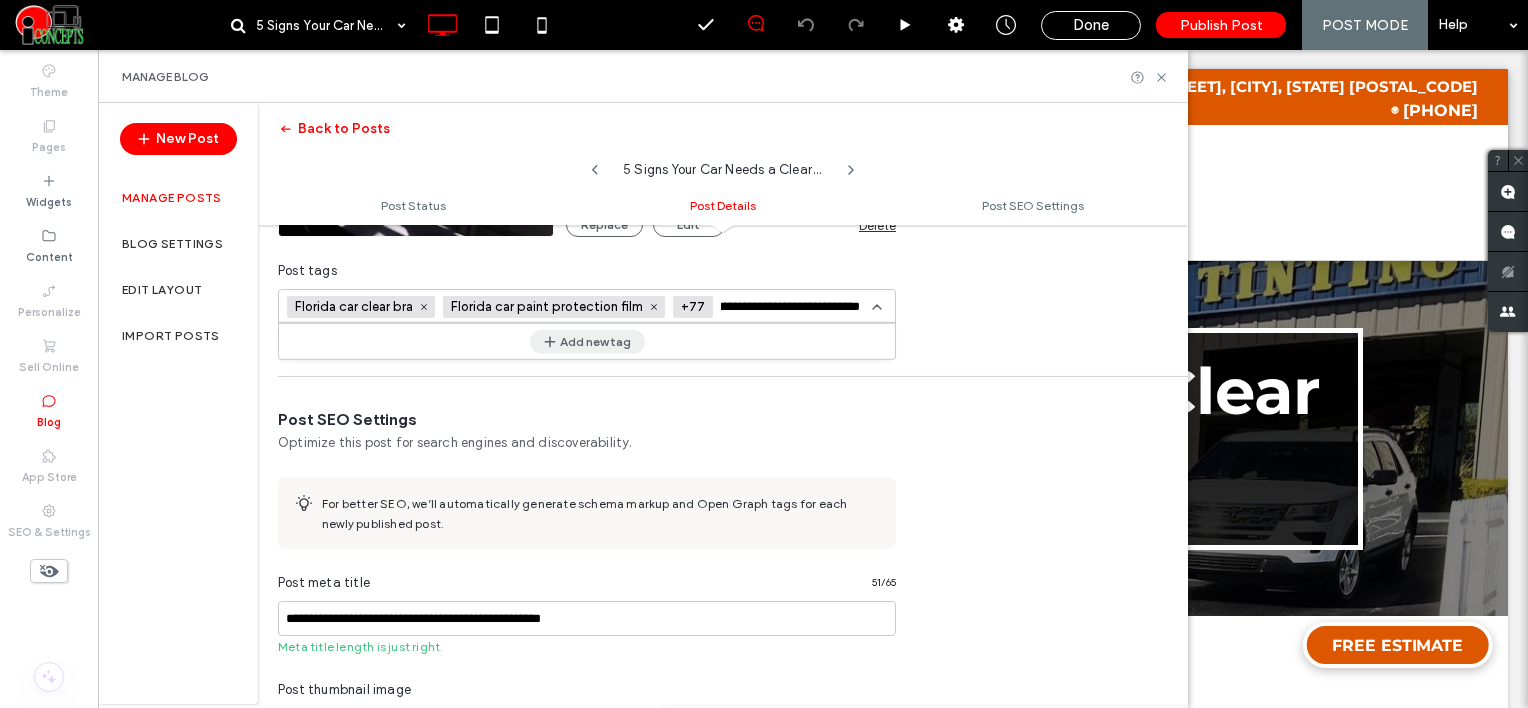 type on "**********" 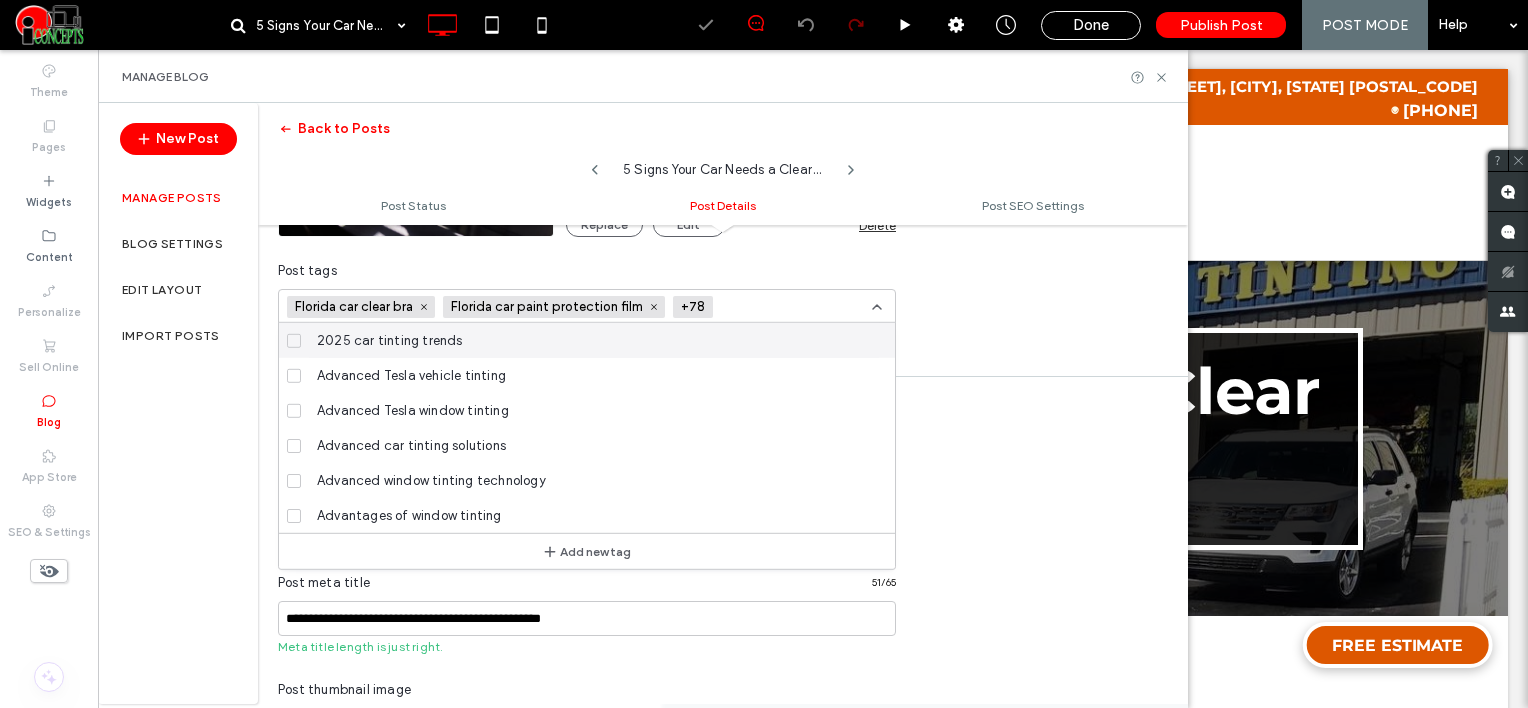 scroll, scrollTop: 0, scrollLeft: 0, axis: both 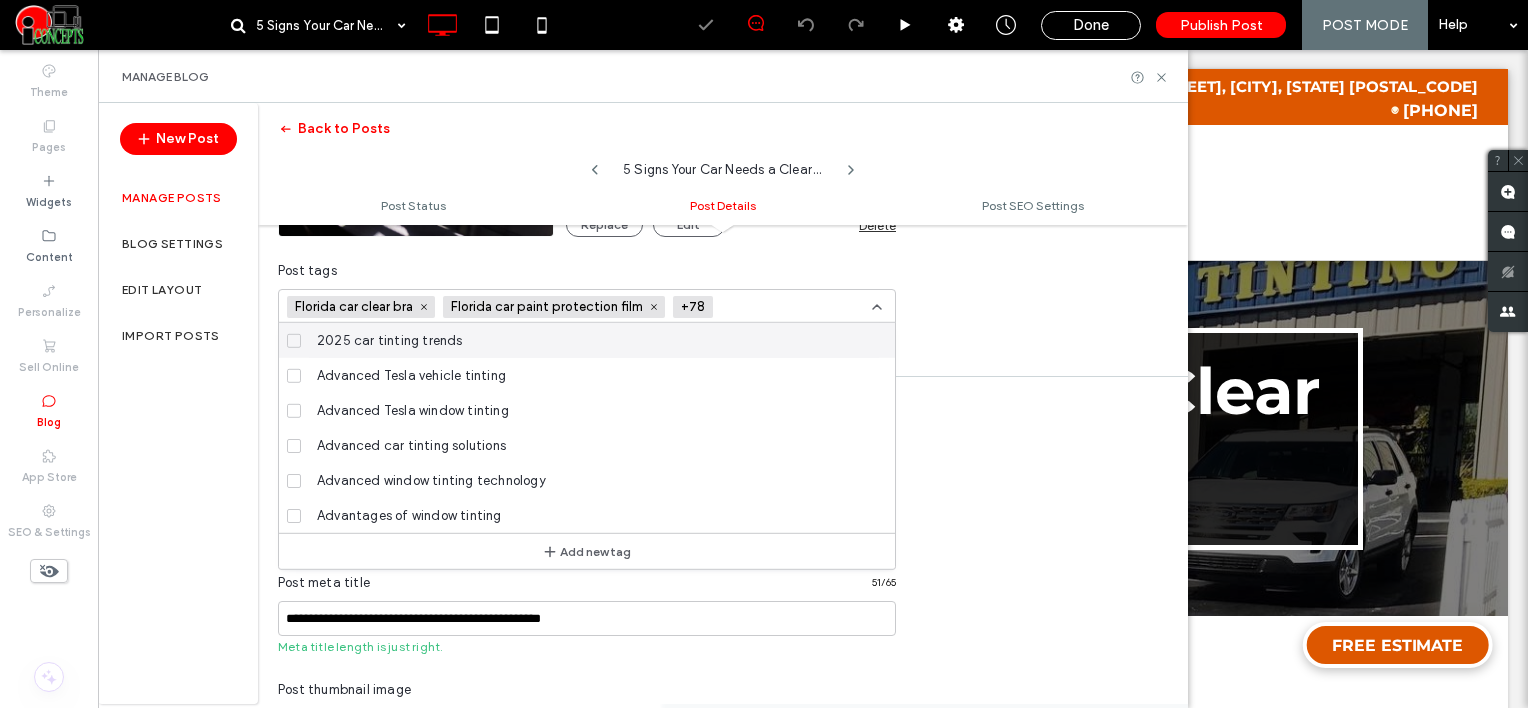 click at bounding box center [794, 307] 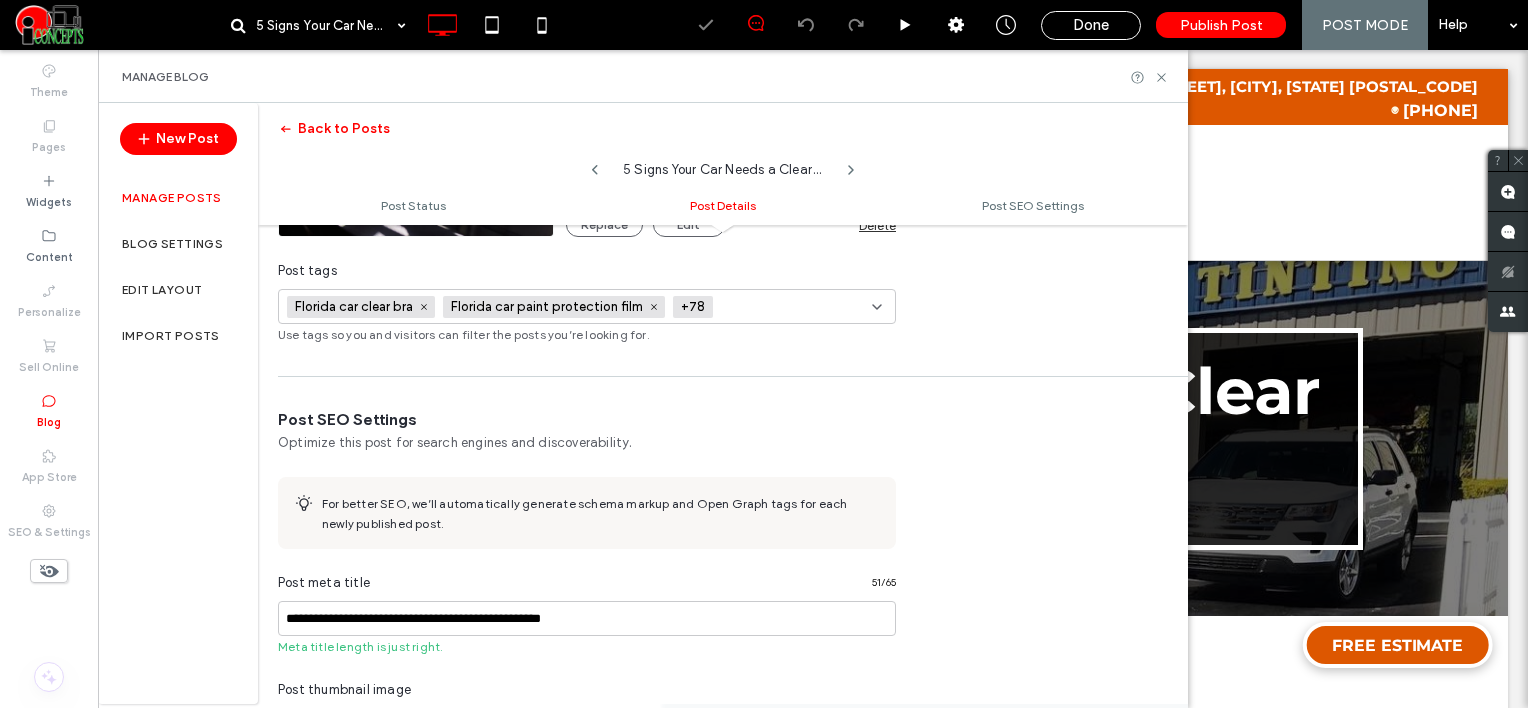 paste on "**********" 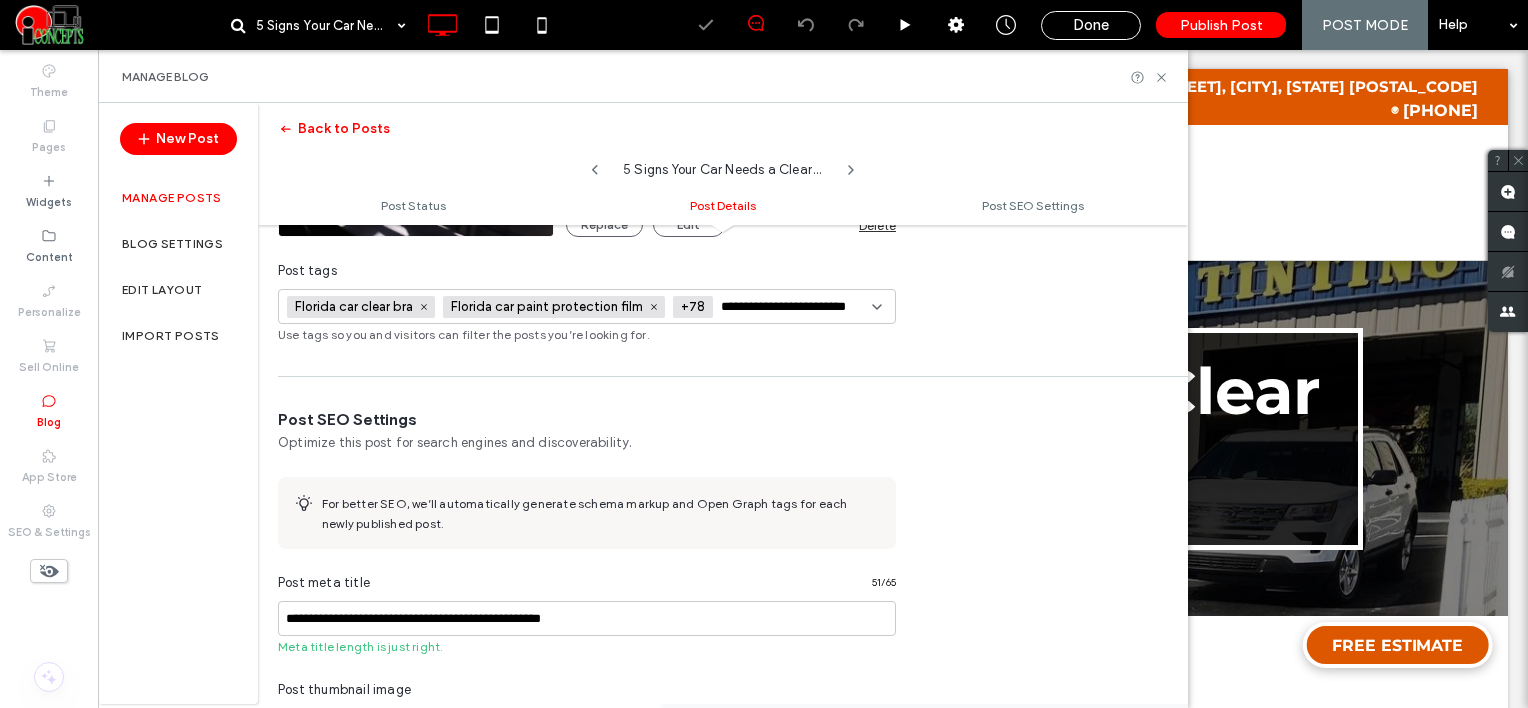 scroll, scrollTop: 0, scrollLeft: 13, axis: horizontal 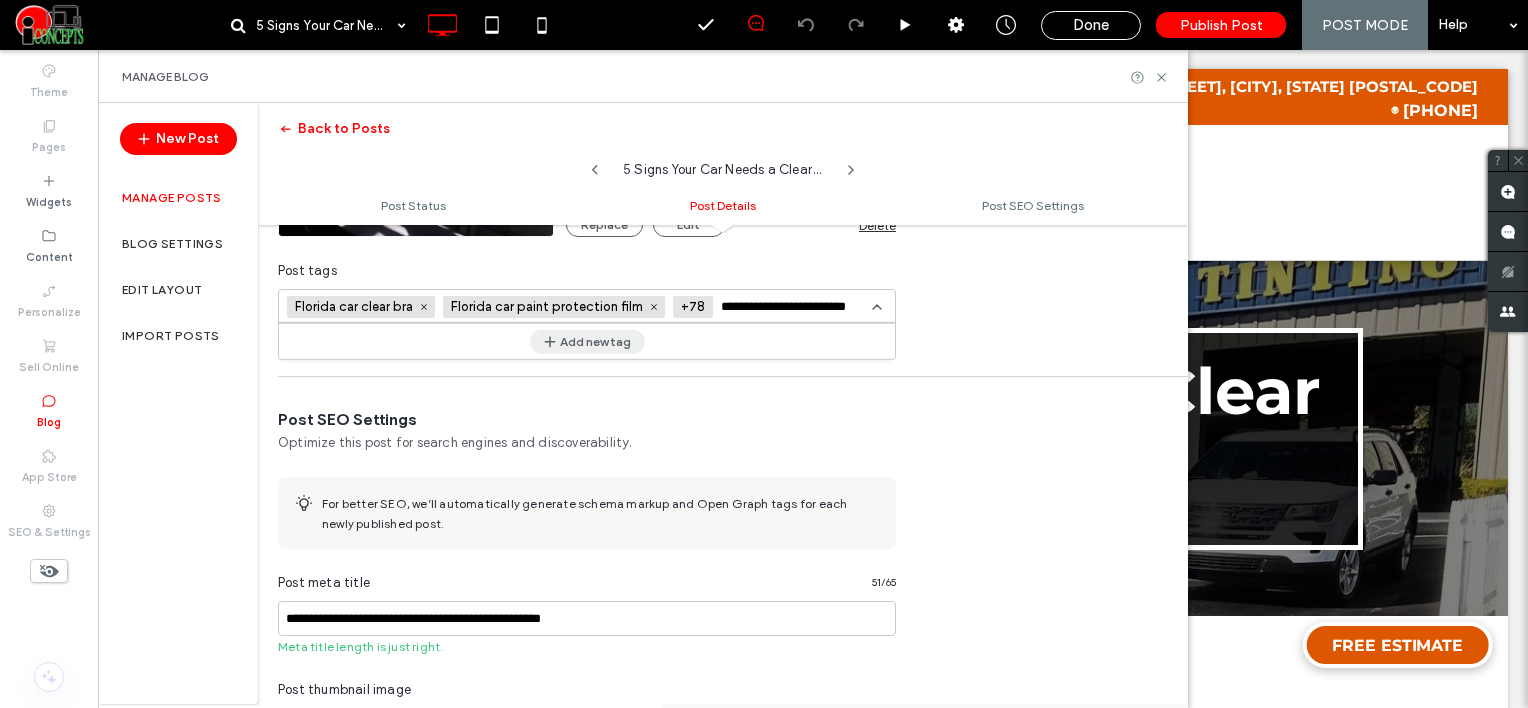 type on "**********" 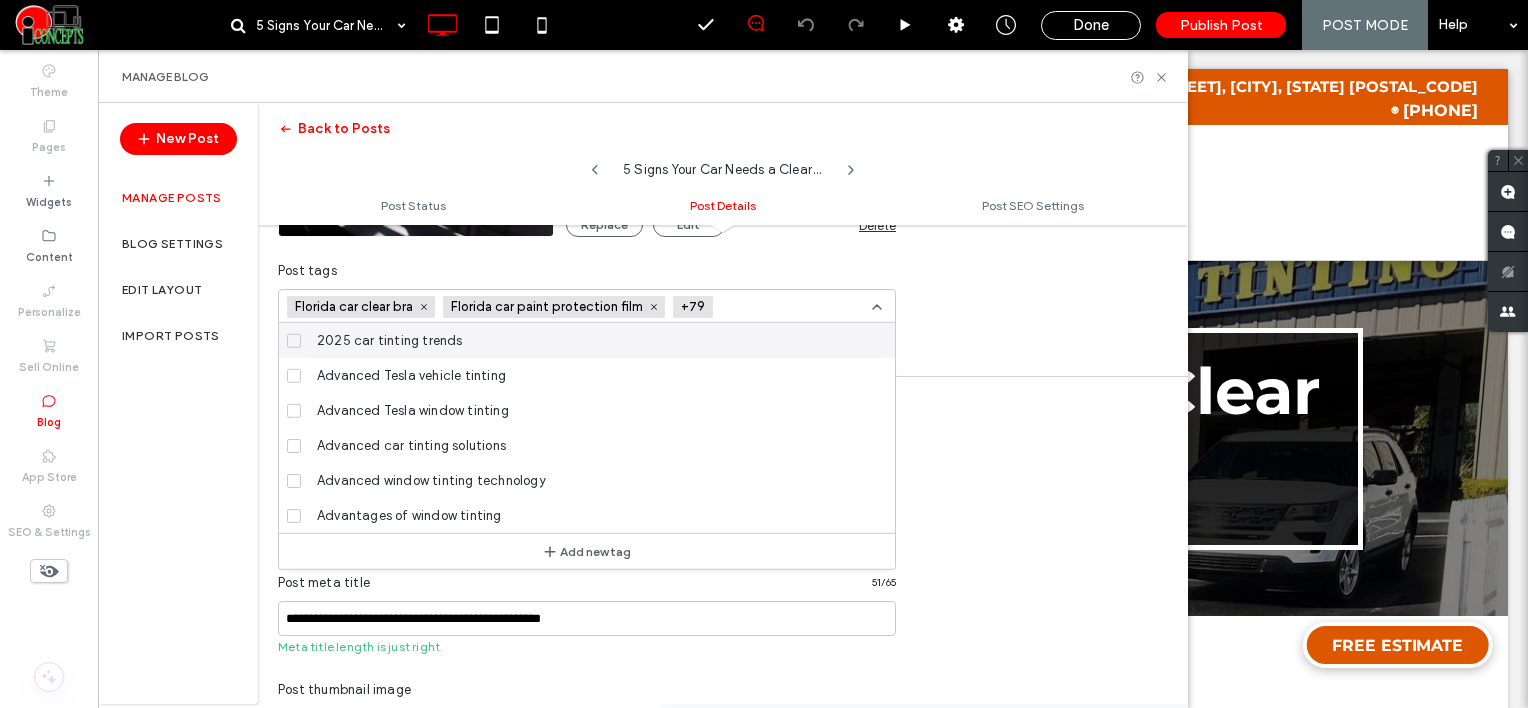 click at bounding box center (794, 307) 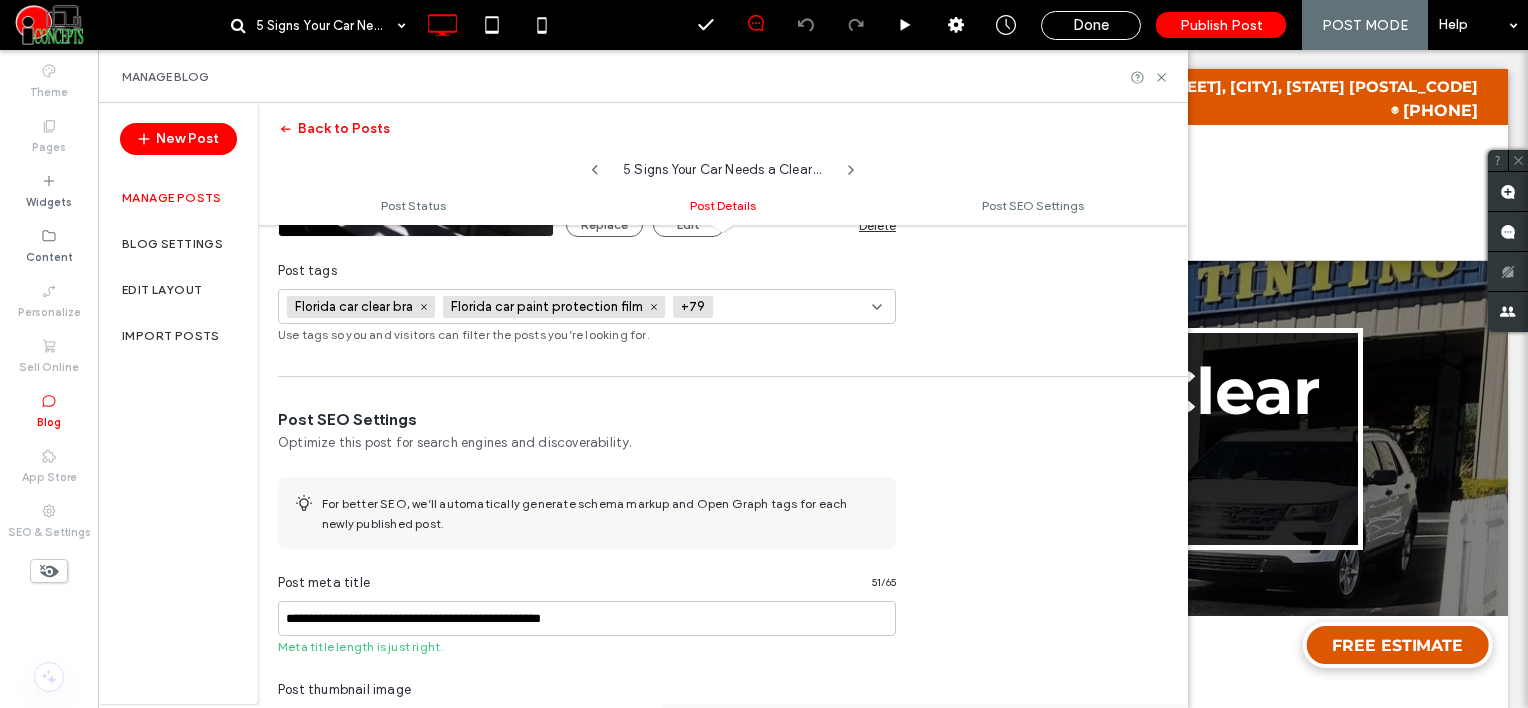 paste on "**********" 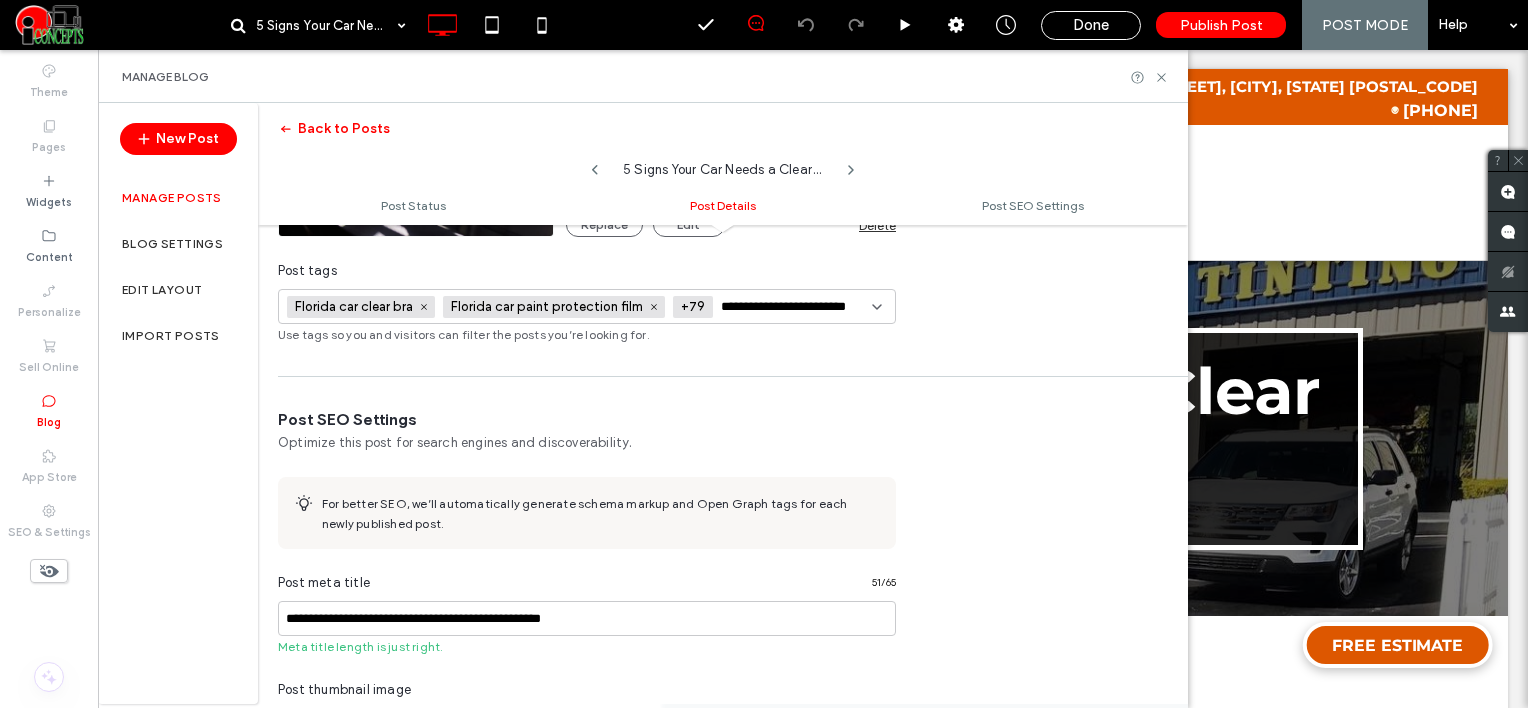 scroll, scrollTop: 0, scrollLeft: 14, axis: horizontal 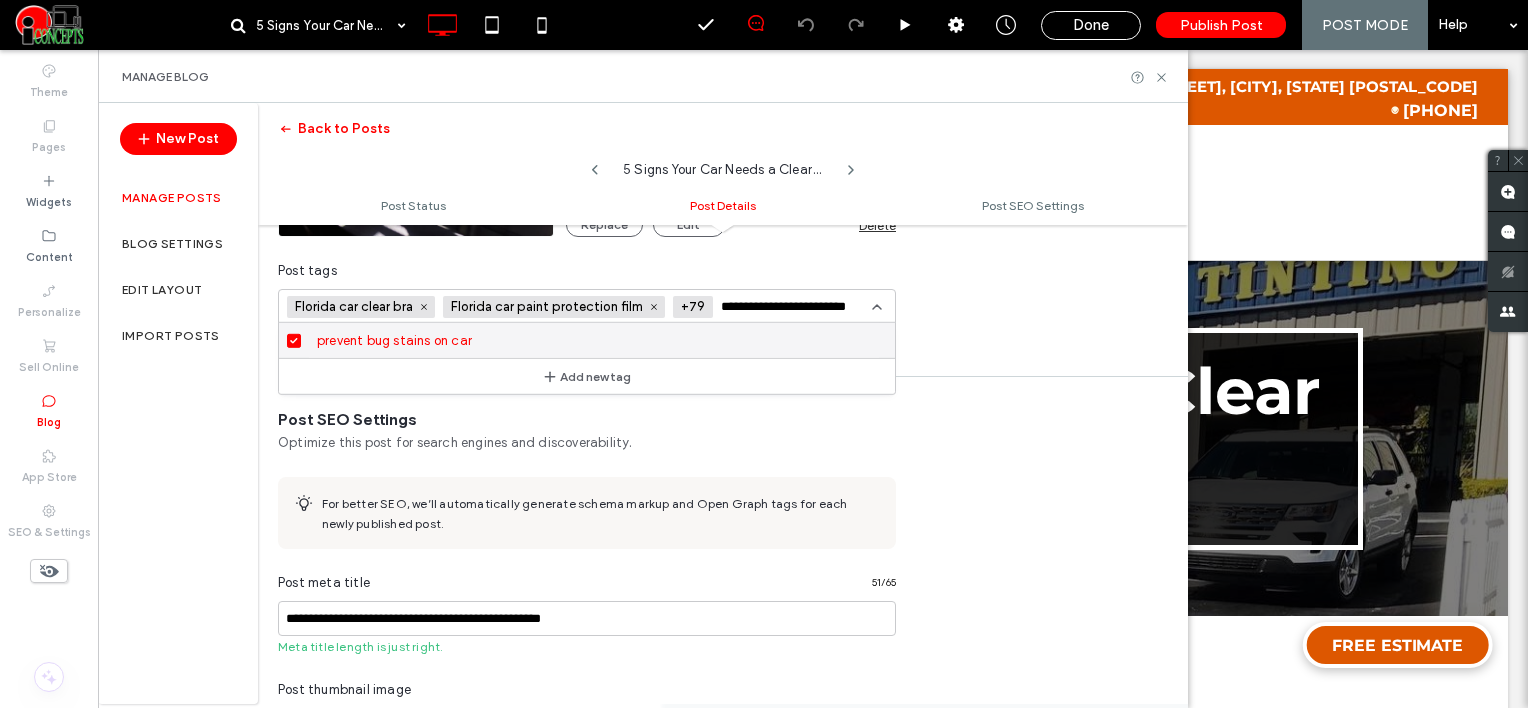 click on "**********" at bounding box center (794, 307) 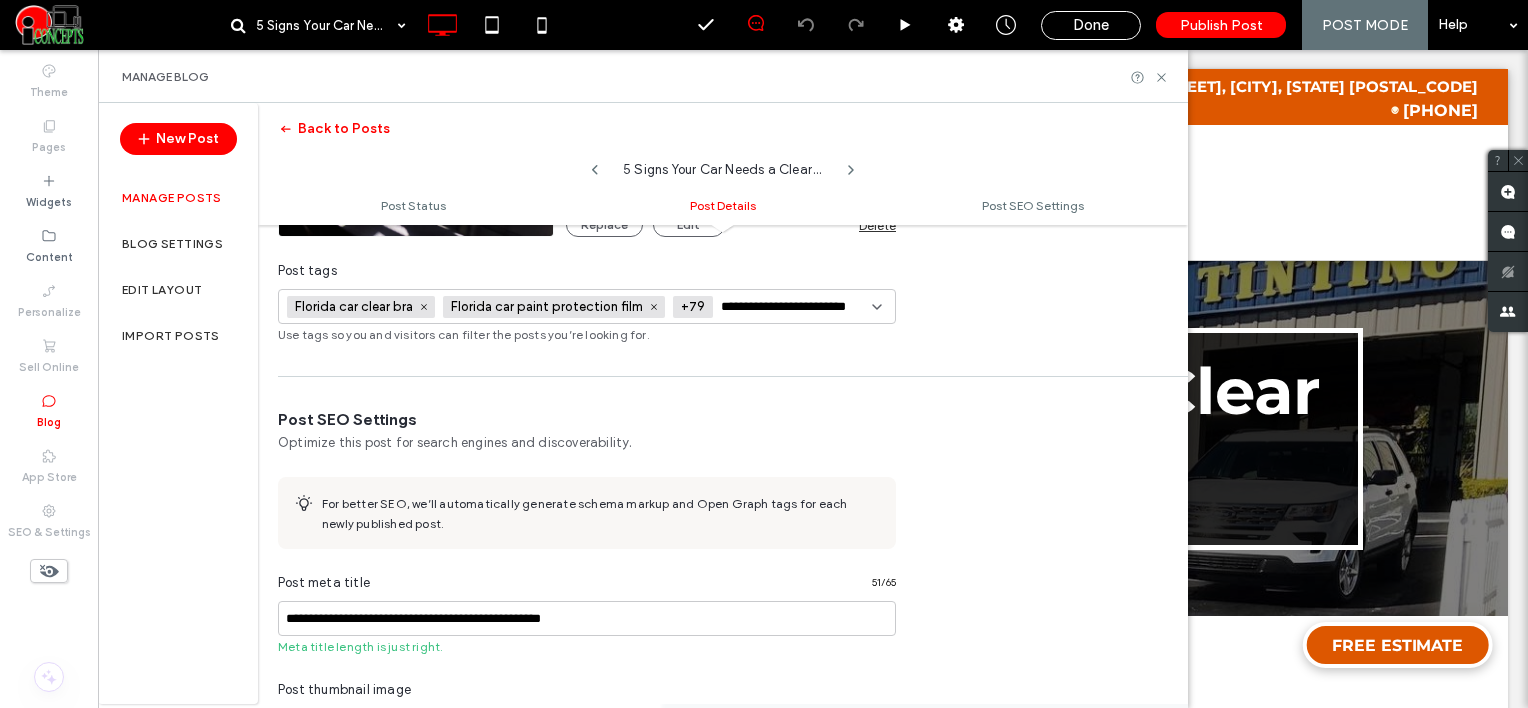 paste on "**********" 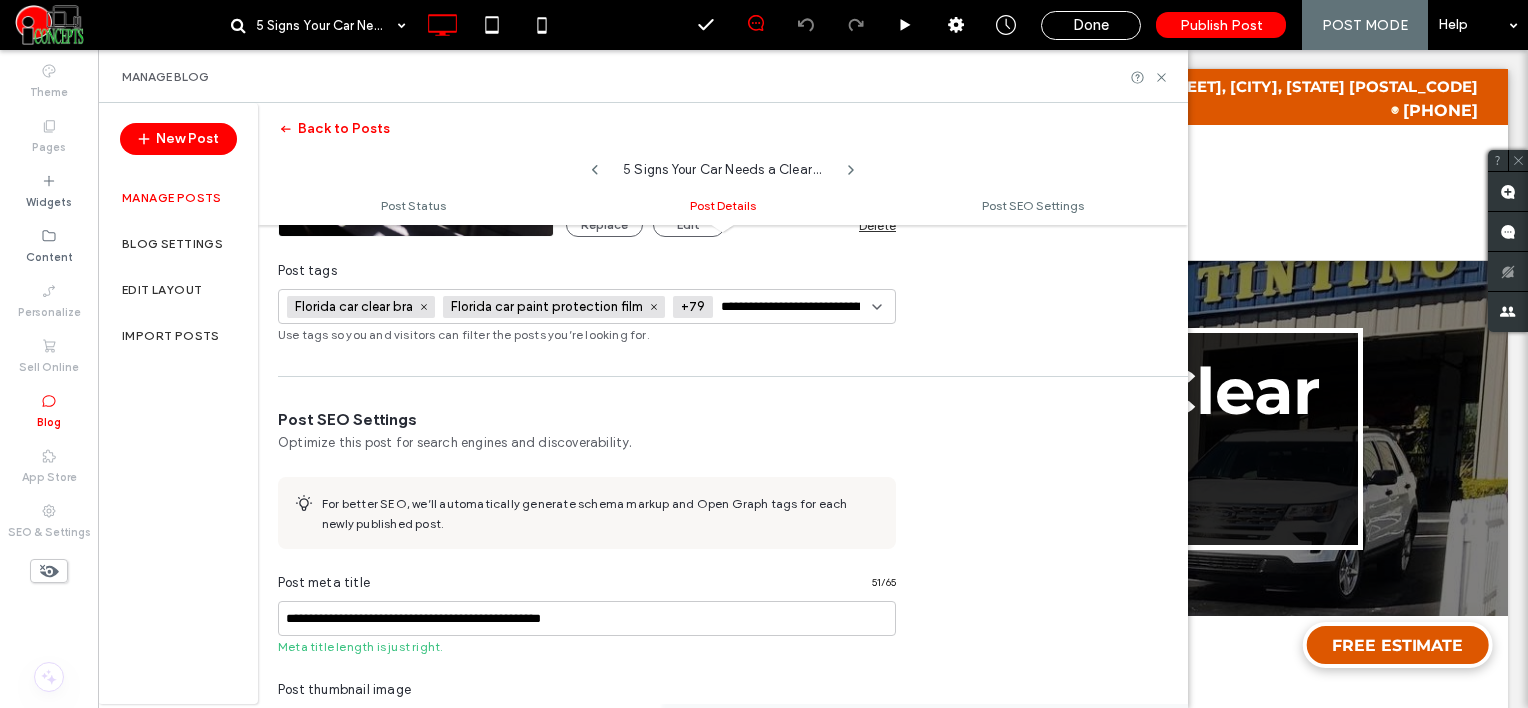 scroll, scrollTop: 0, scrollLeft: 76, axis: horizontal 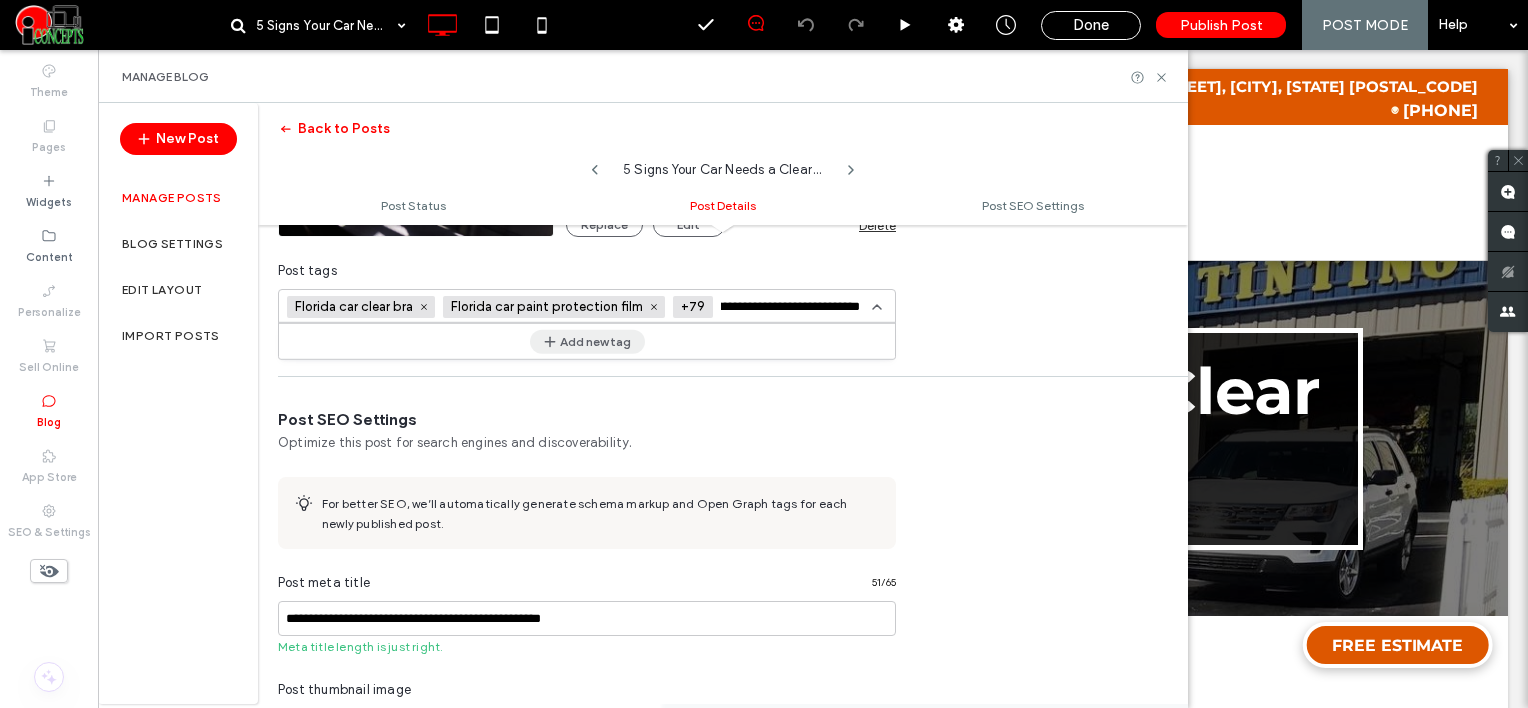 type on "**********" 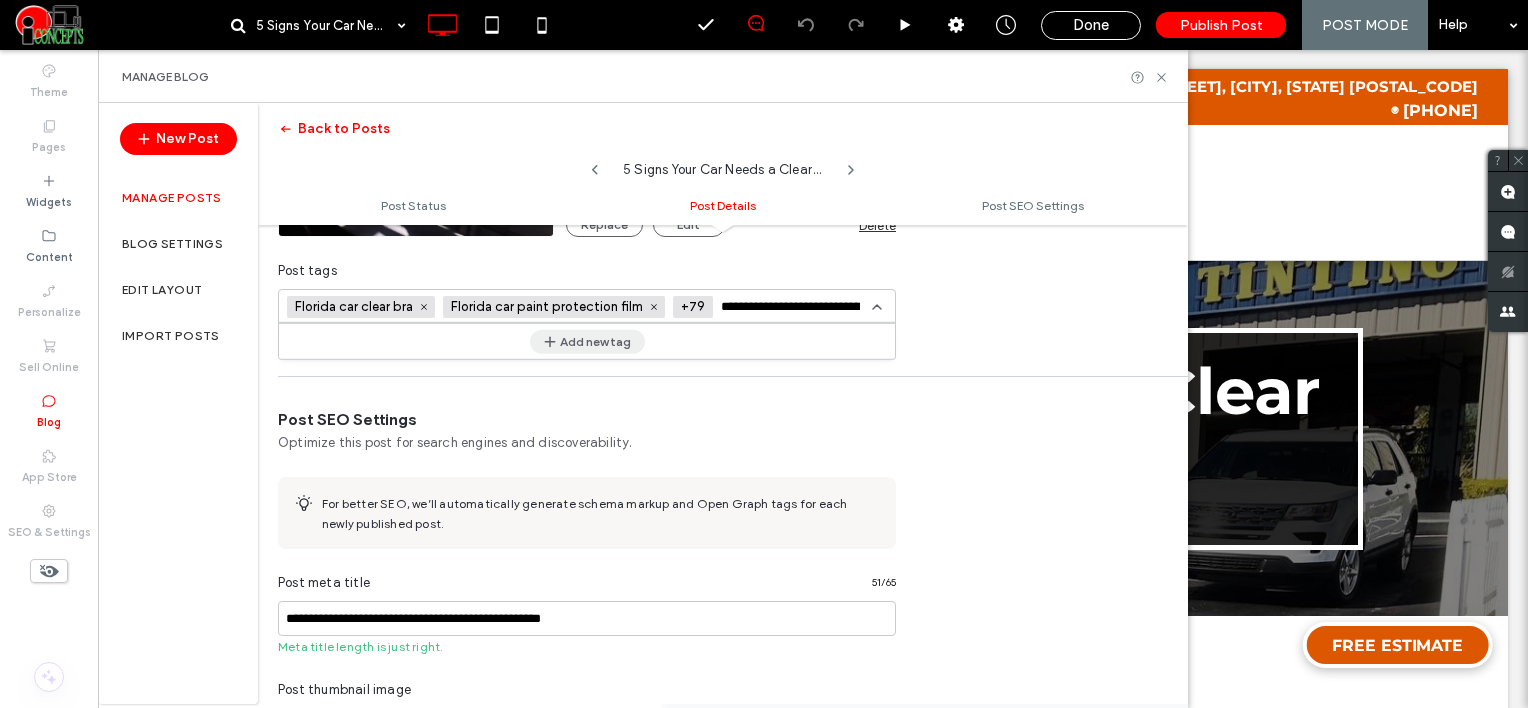 click on "Add new tag" at bounding box center [587, 341] 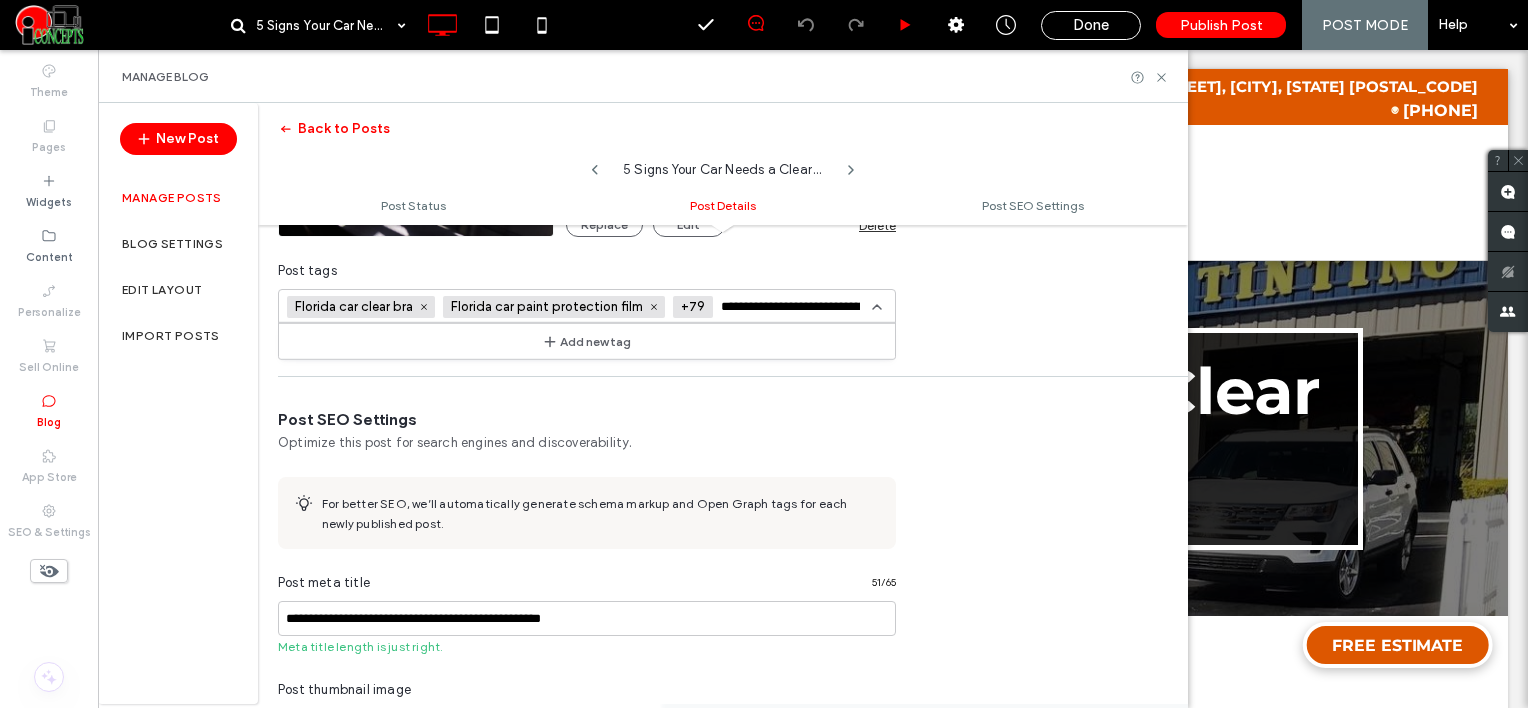 type 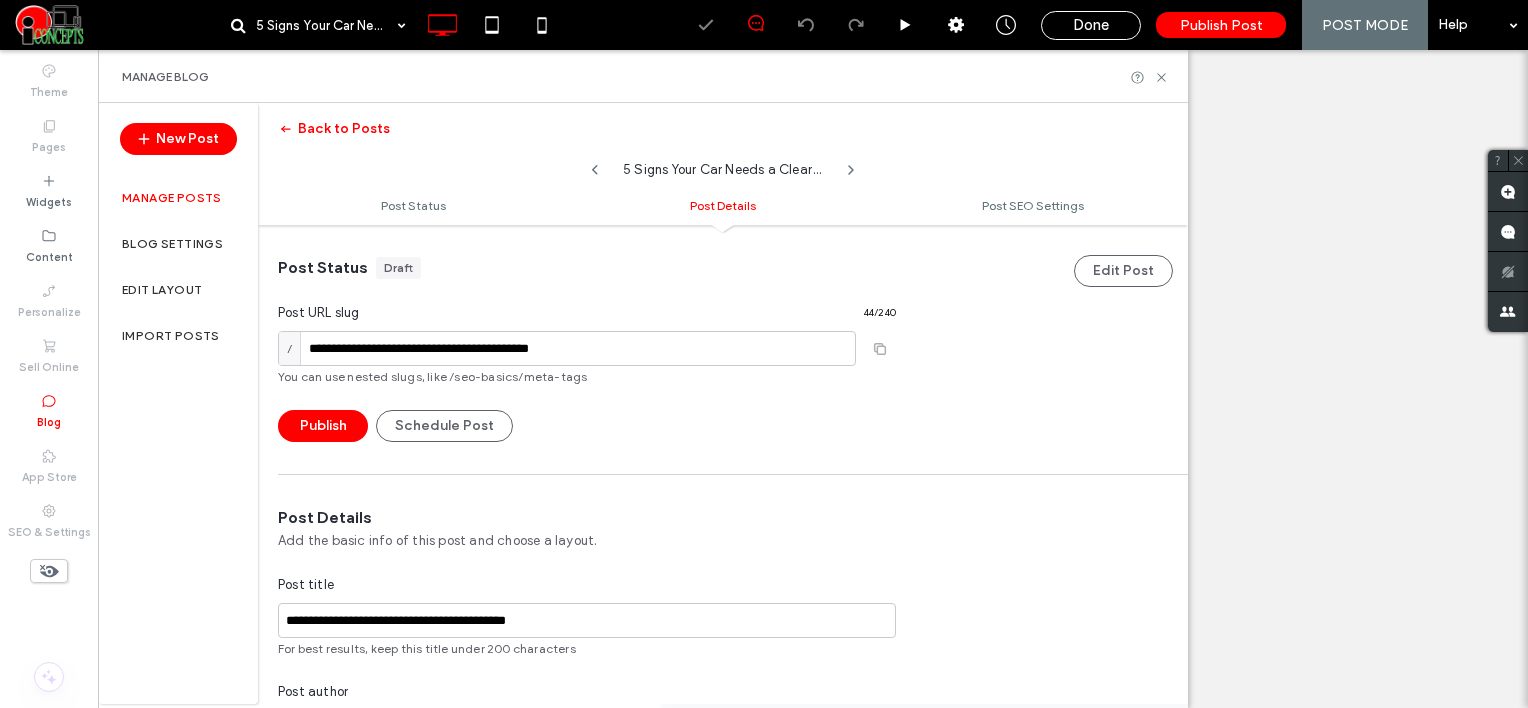 scroll, scrollTop: 0, scrollLeft: 0, axis: both 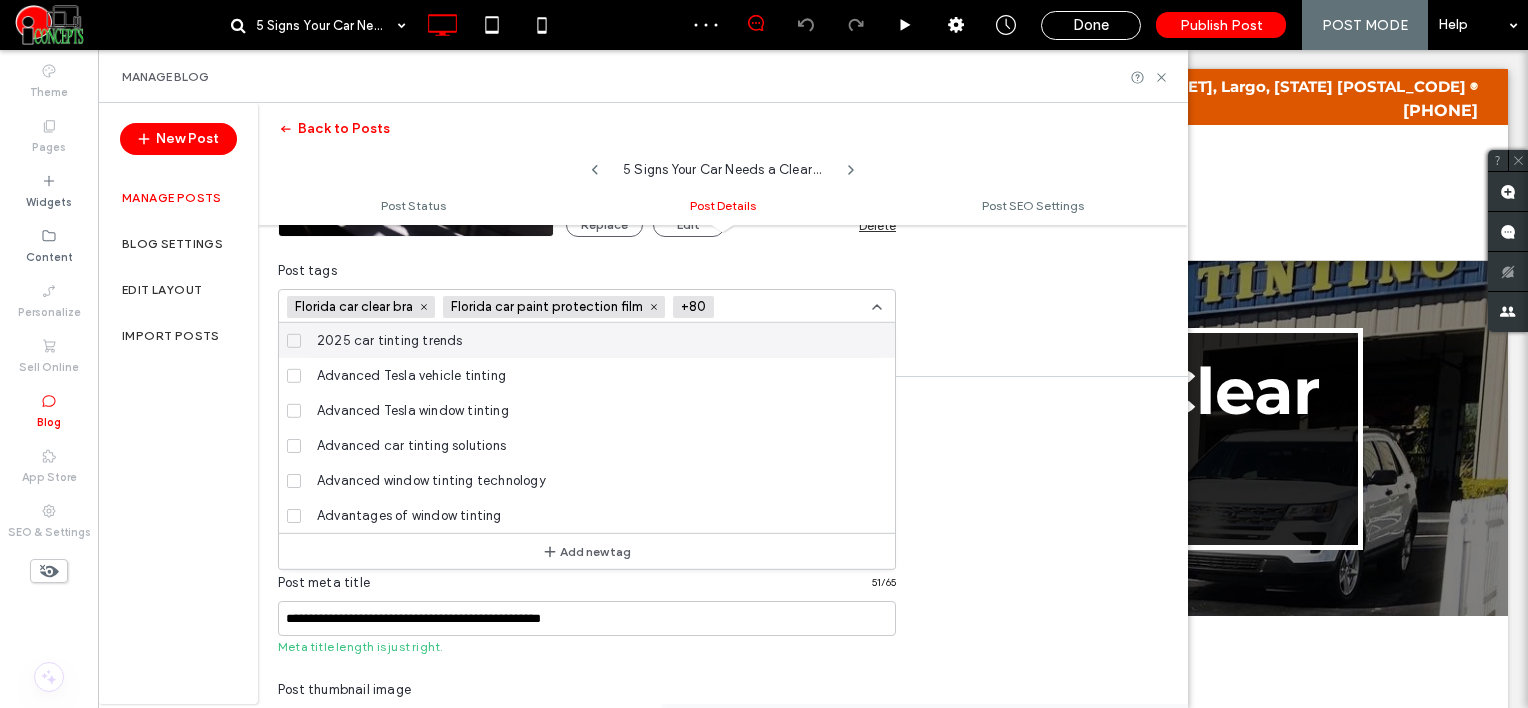 click at bounding box center [791, 307] 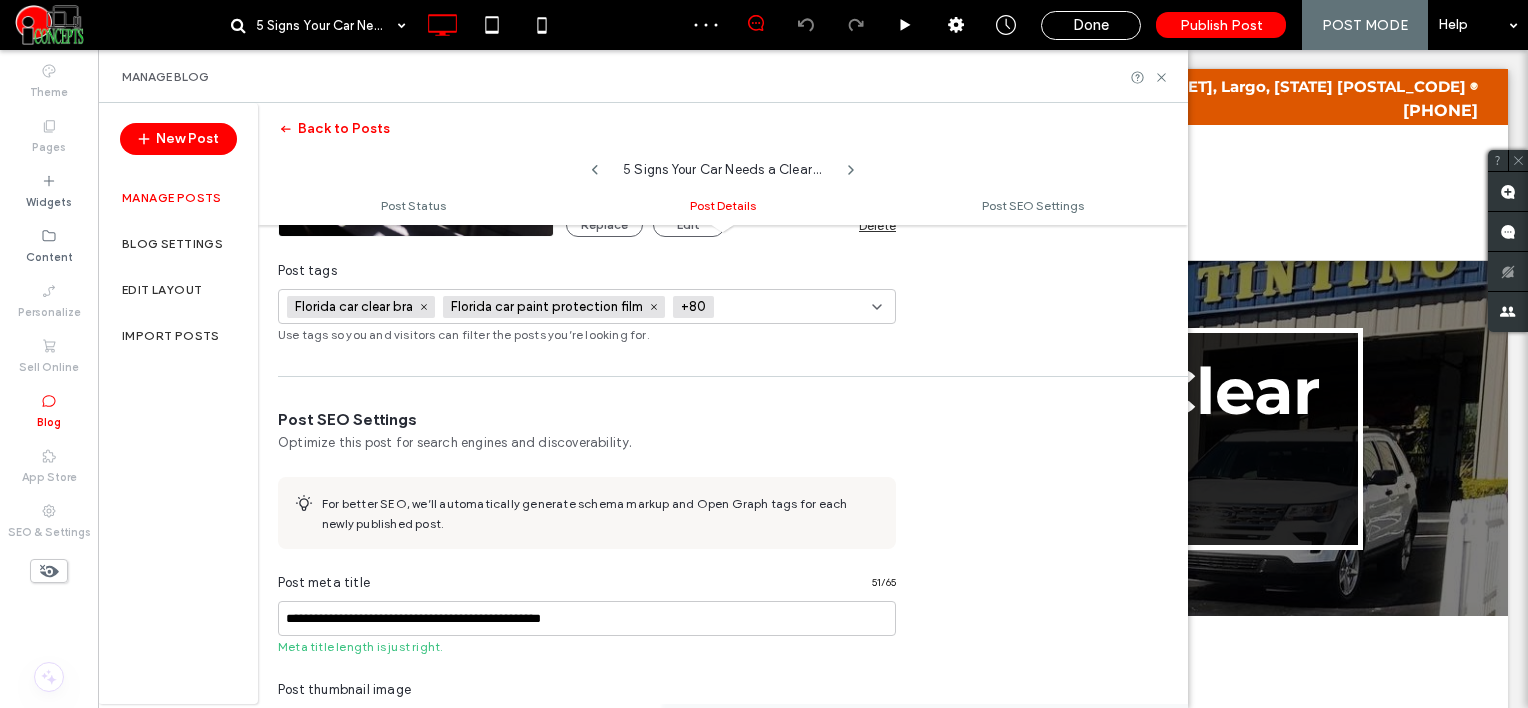paste on "**********" 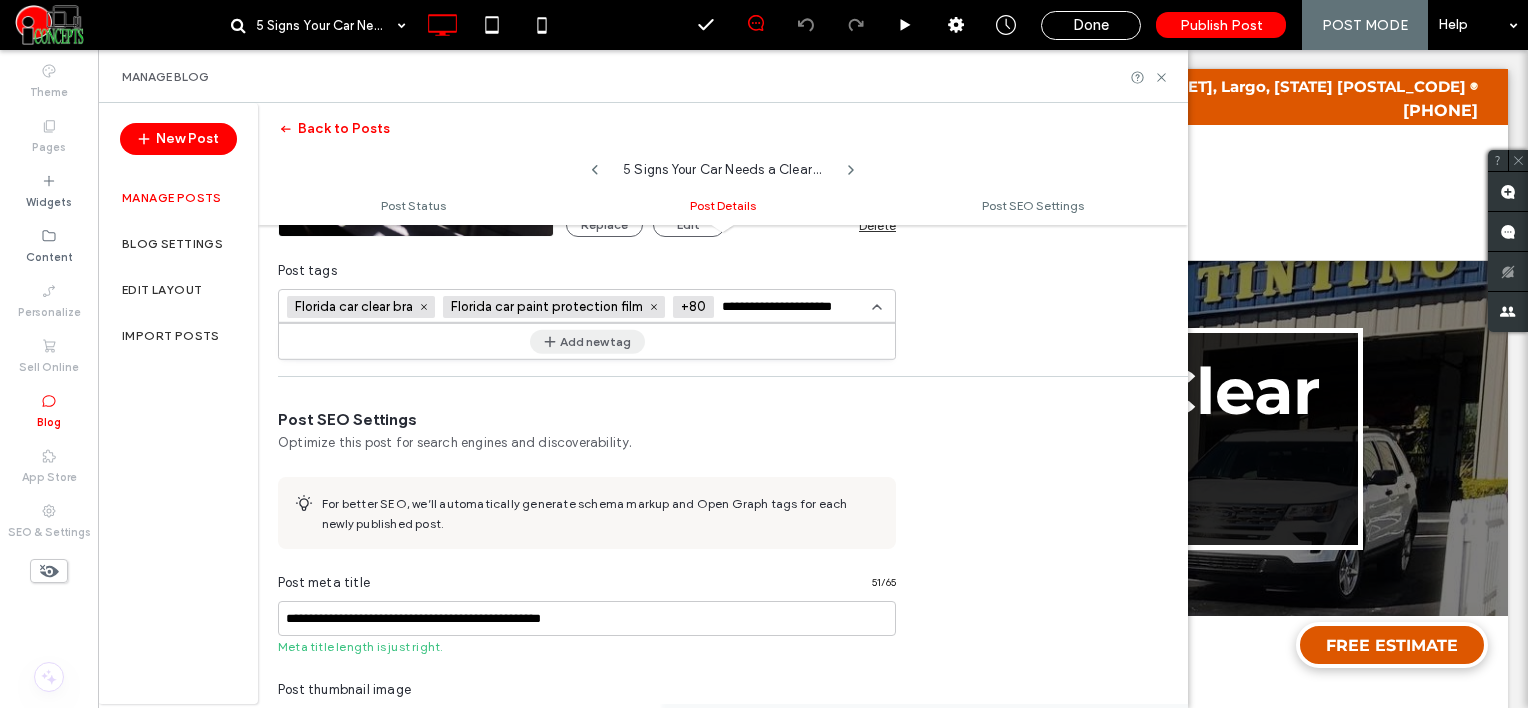 type on "**********" 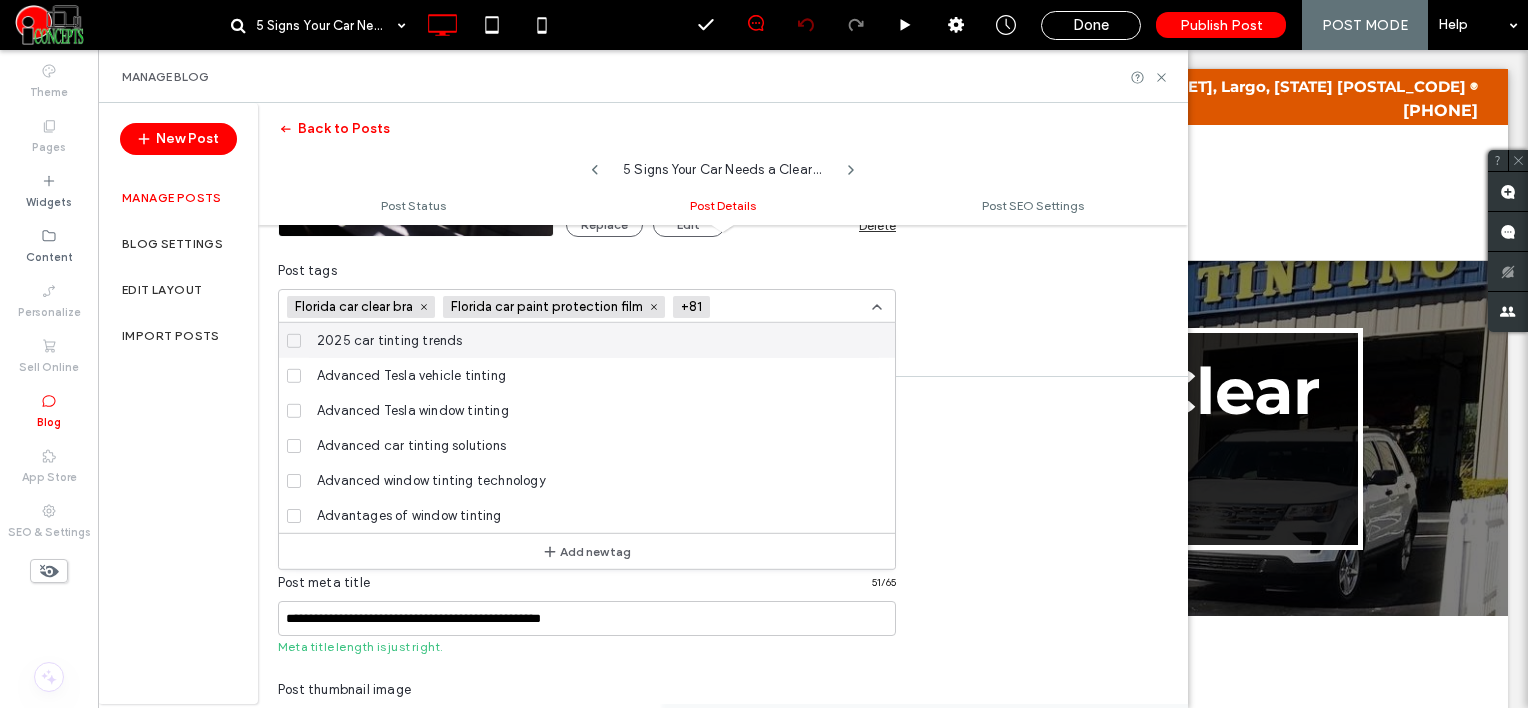scroll, scrollTop: 0, scrollLeft: 0, axis: both 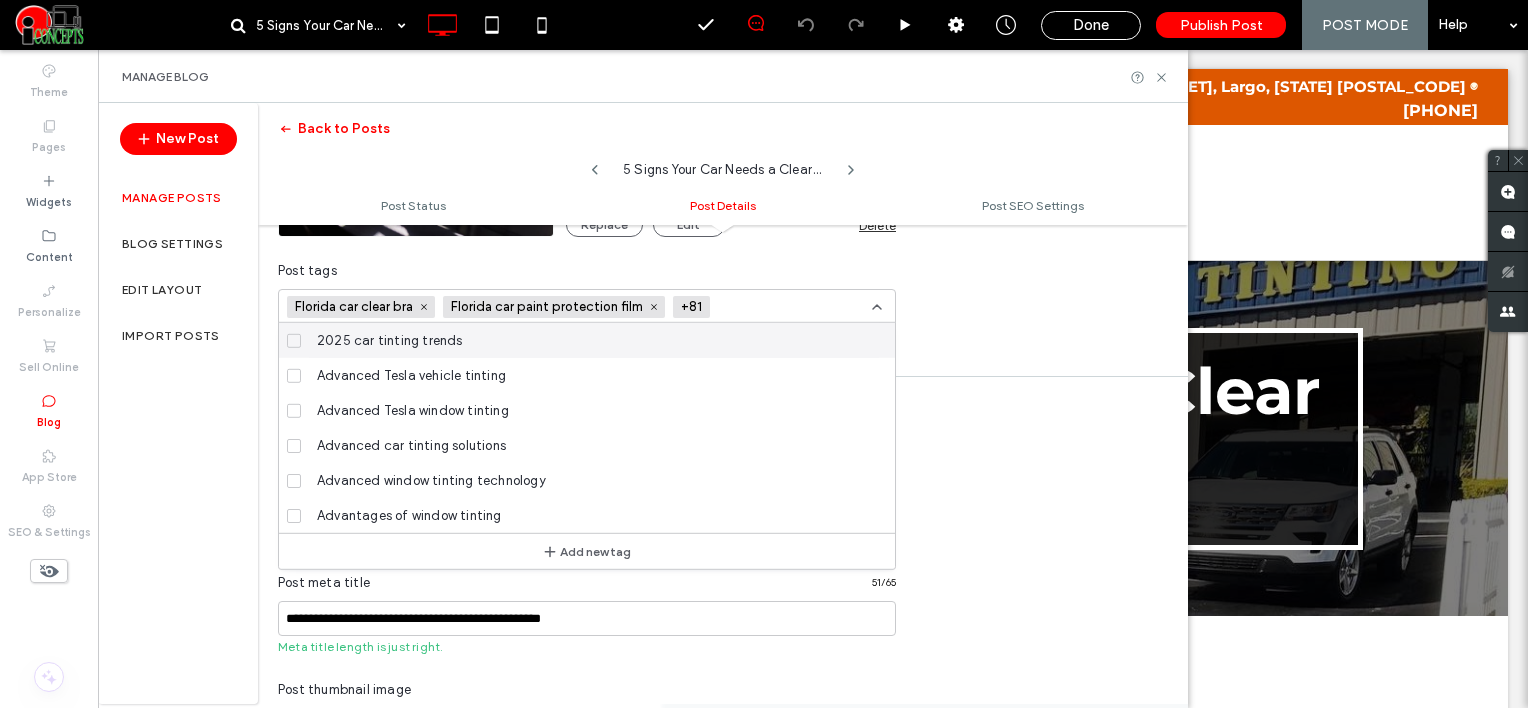 click at bounding box center (787, 307) 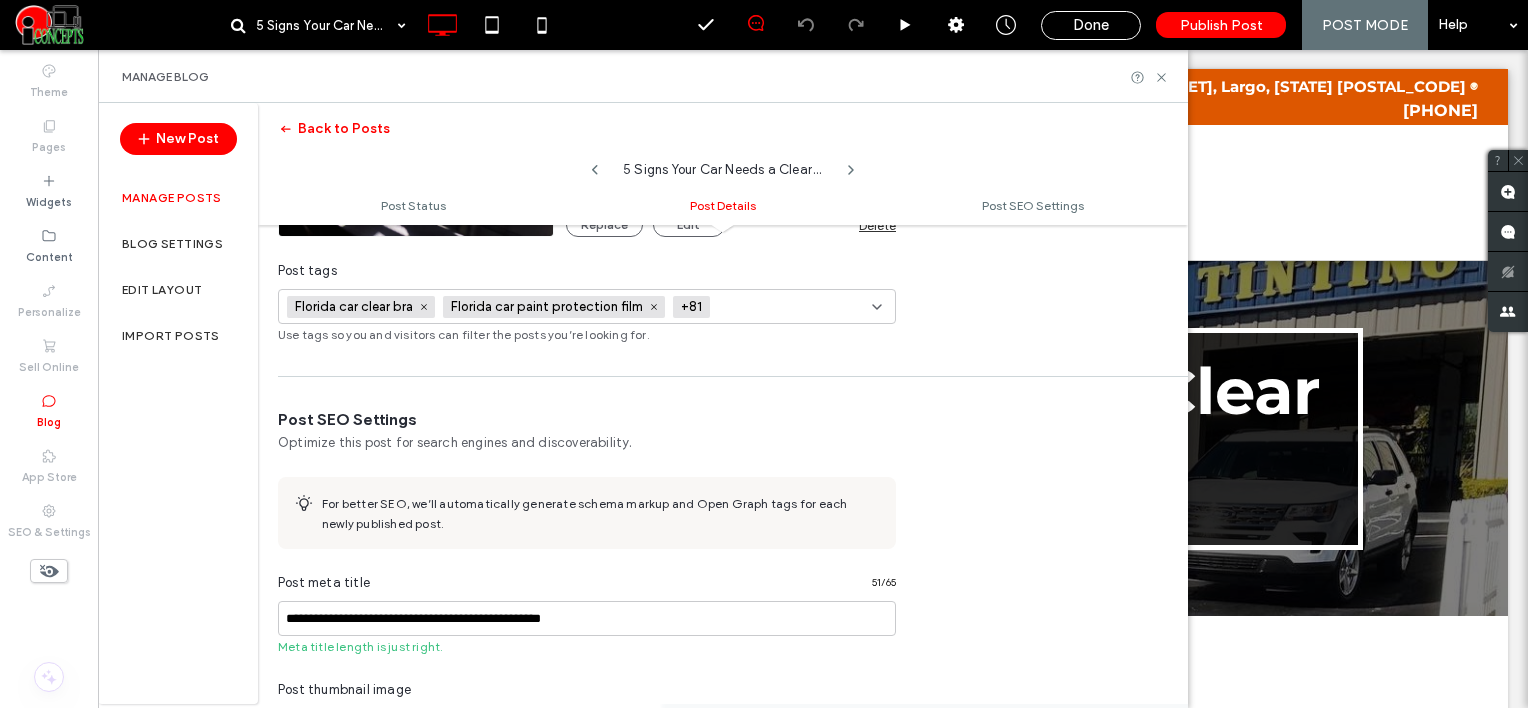 paste on "**********" 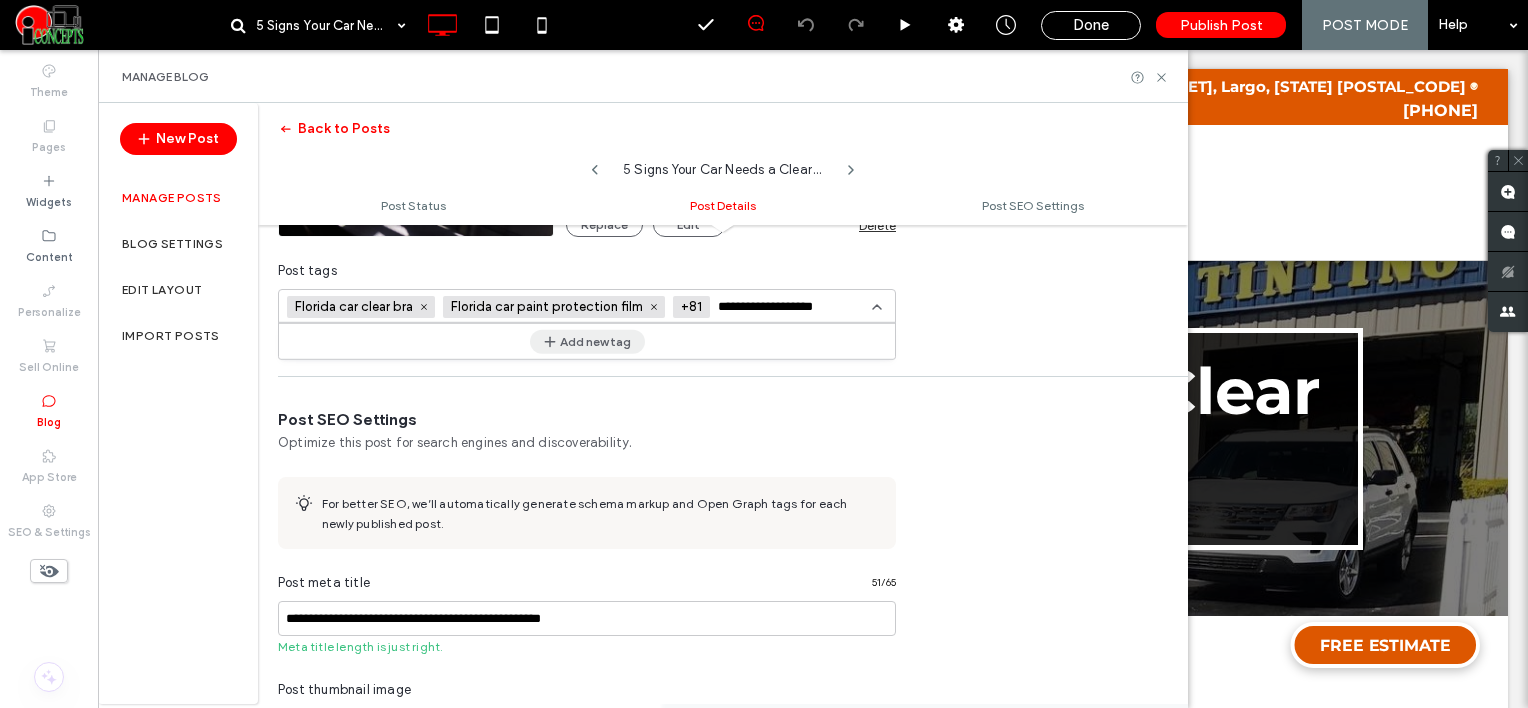 type on "**********" 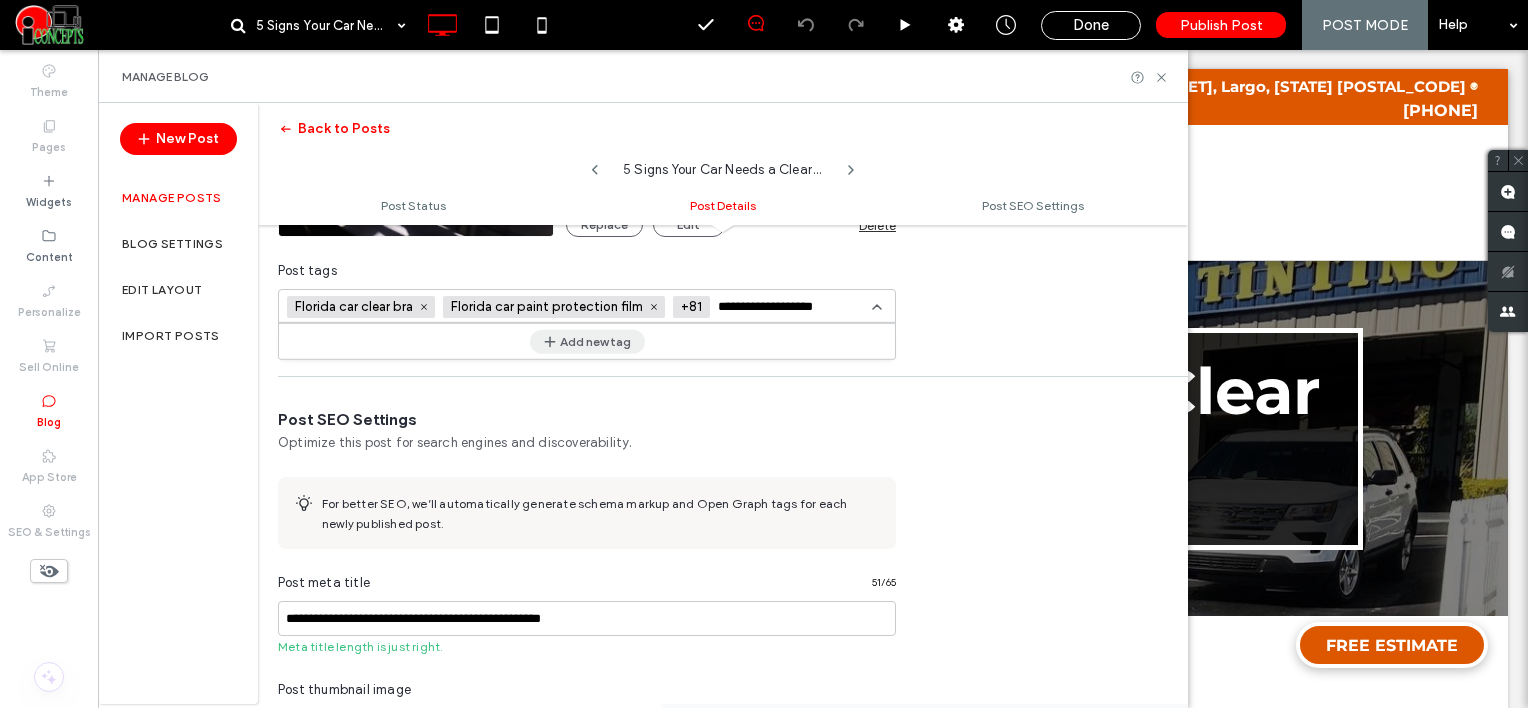 click on "Add new tag" at bounding box center [587, 341] 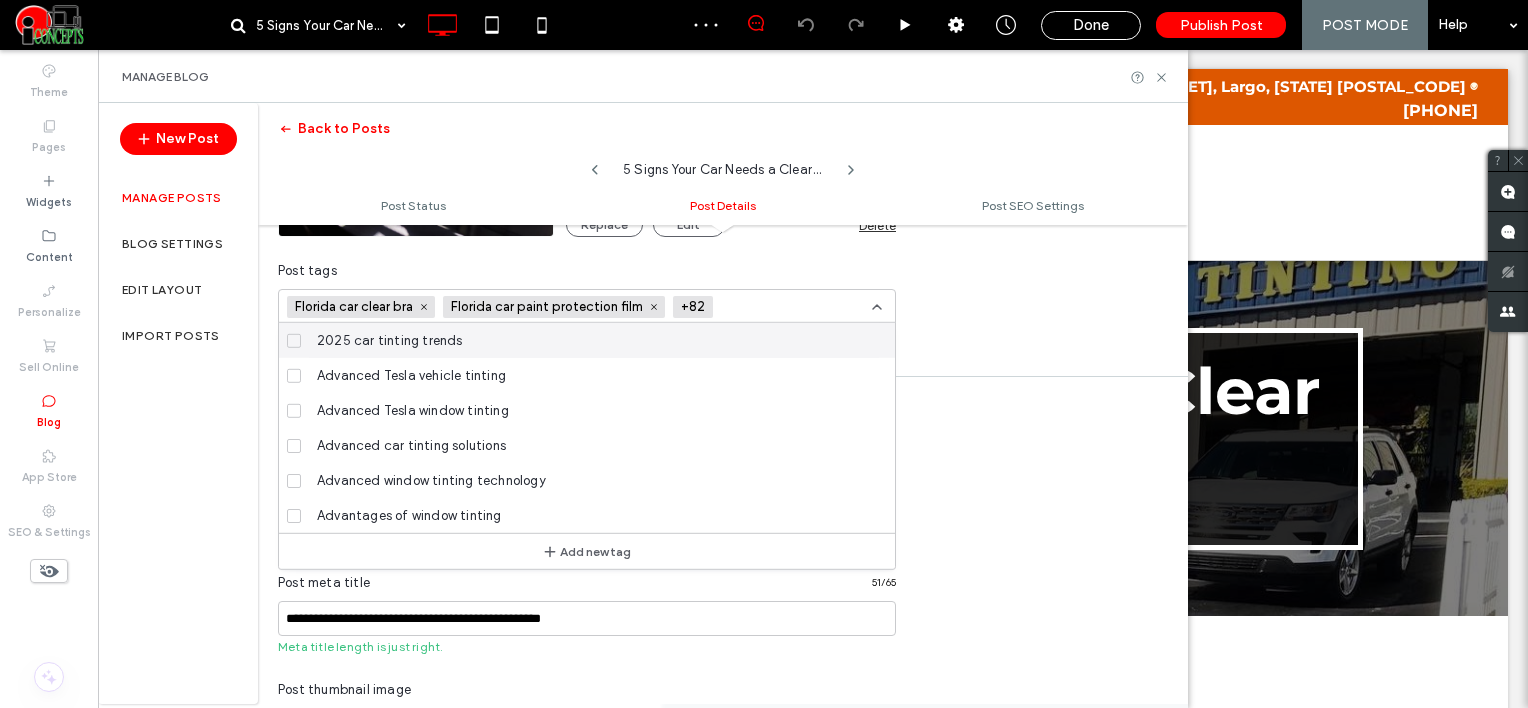 scroll, scrollTop: 0, scrollLeft: 0, axis: both 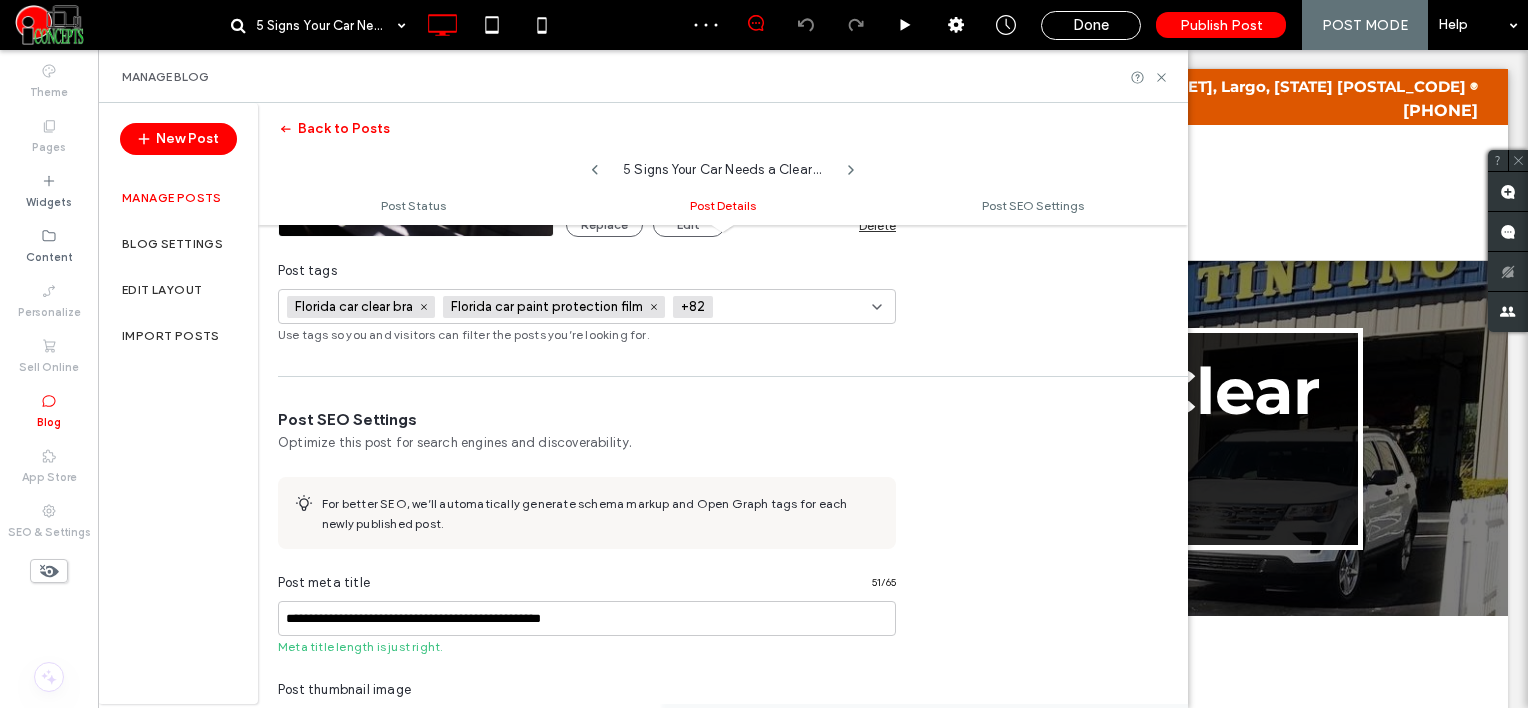 paste on "**********" 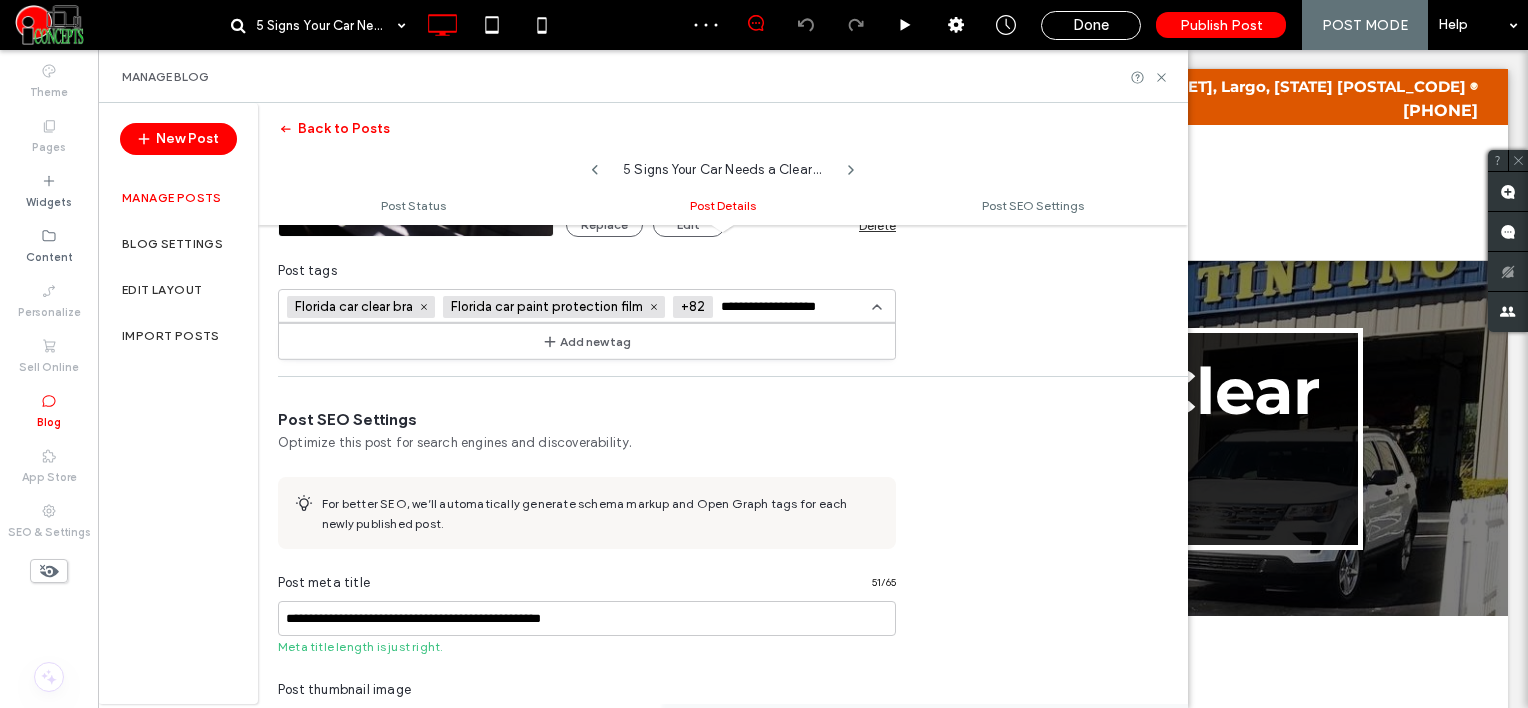 type on "**********" 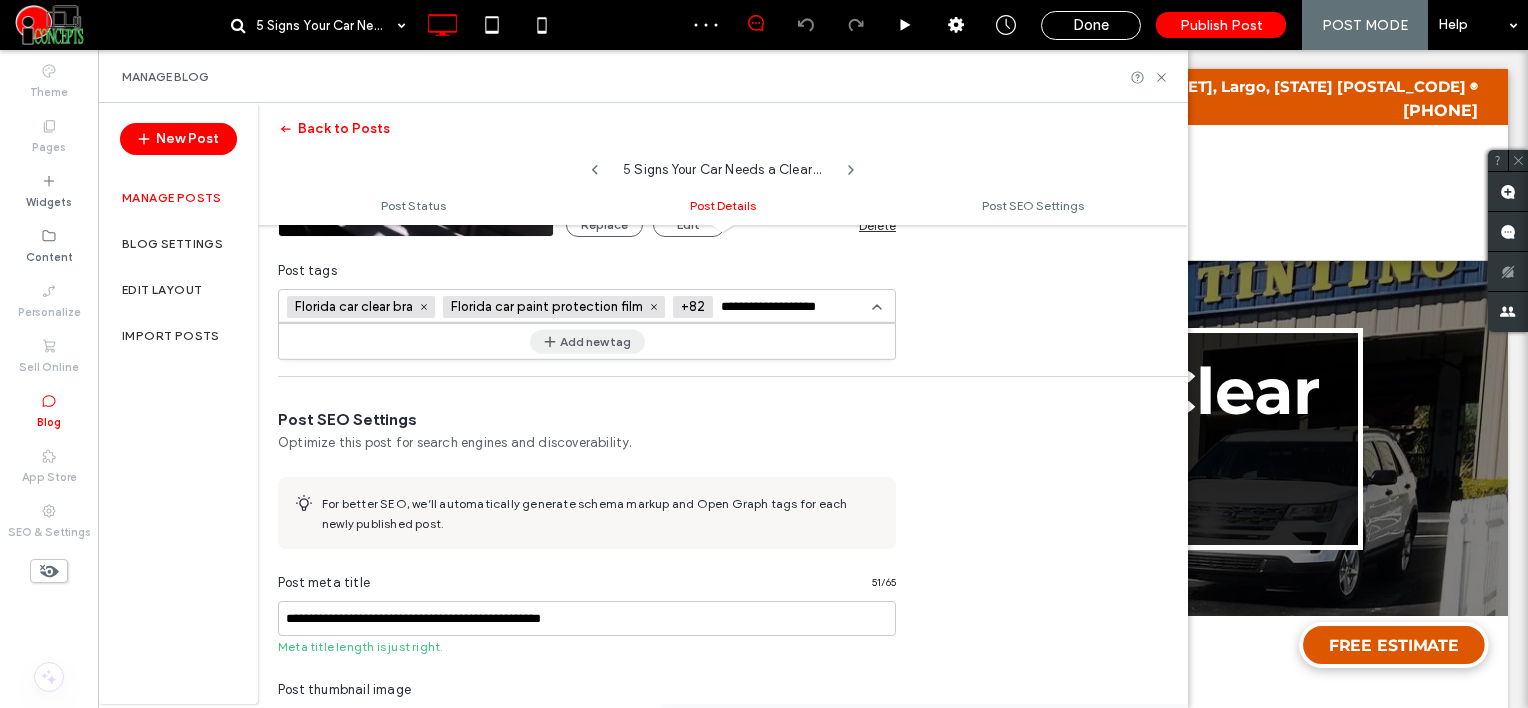 click on "Add new tag" at bounding box center (587, 341) 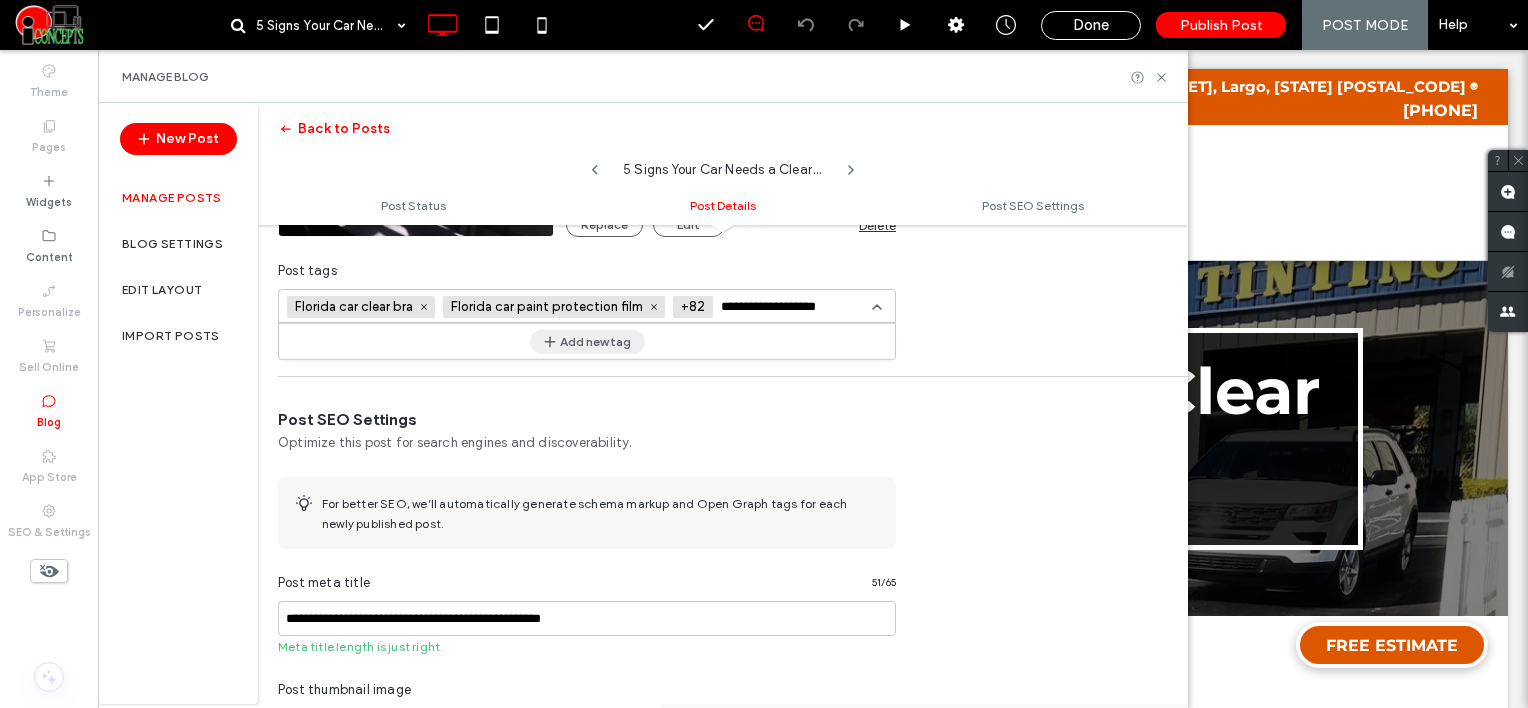 click on "Add new tag" at bounding box center [587, 341] 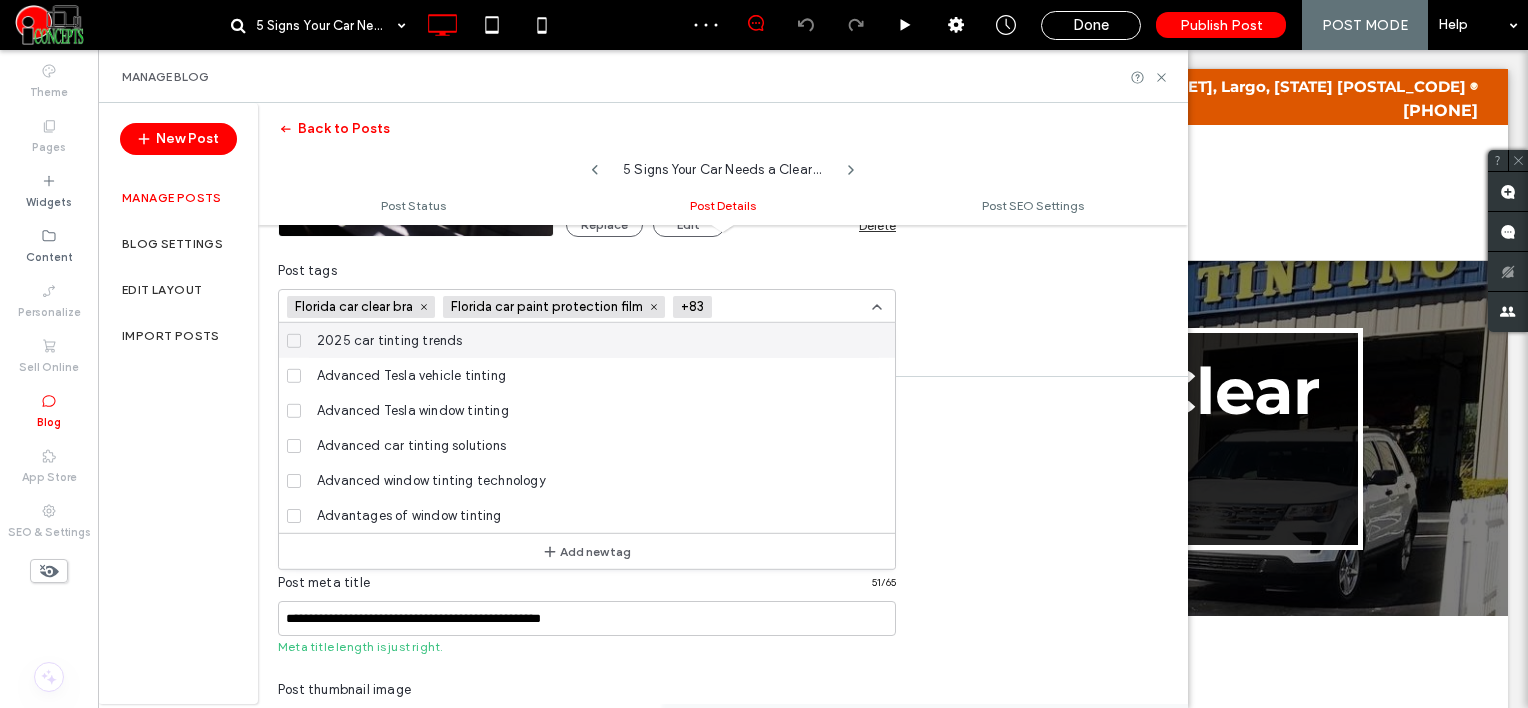 scroll, scrollTop: 0, scrollLeft: 0, axis: both 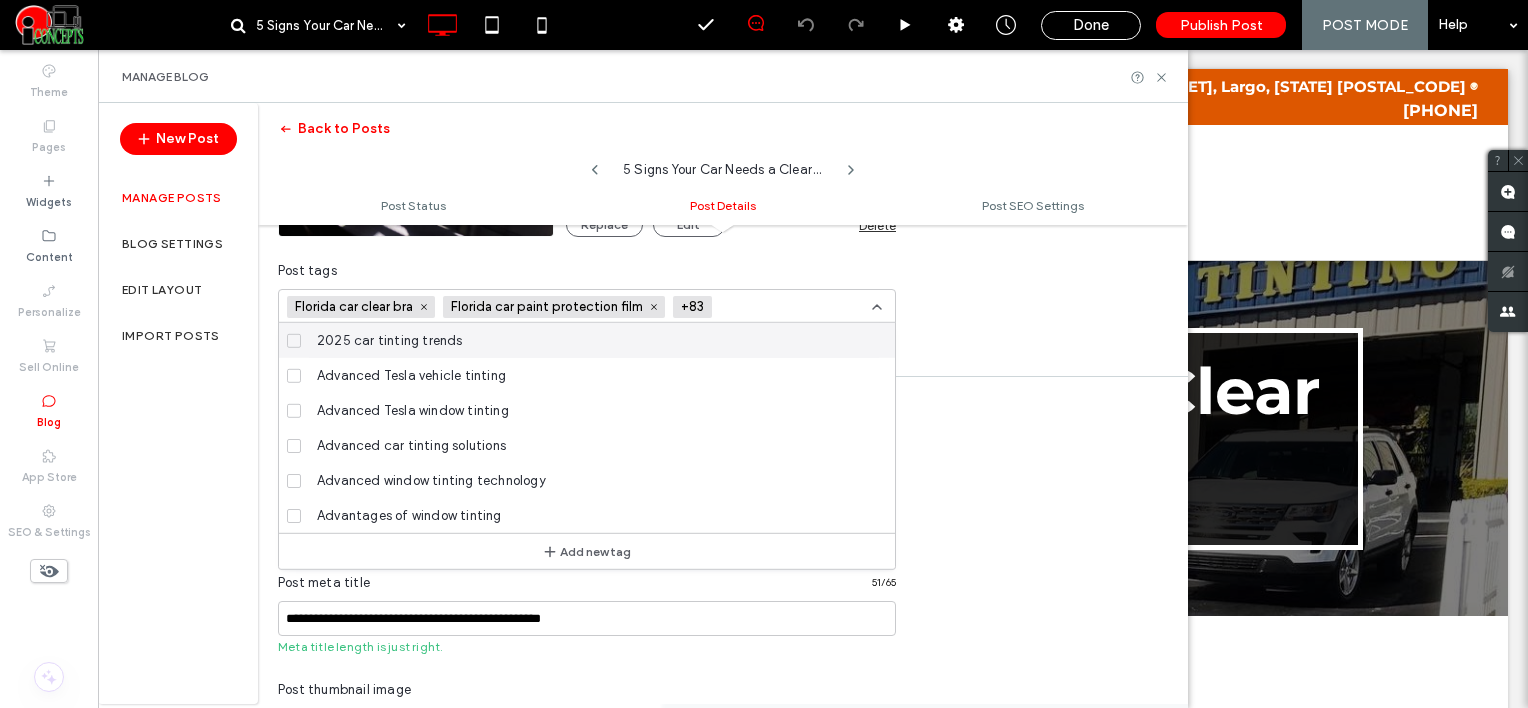 click at bounding box center [789, 307] 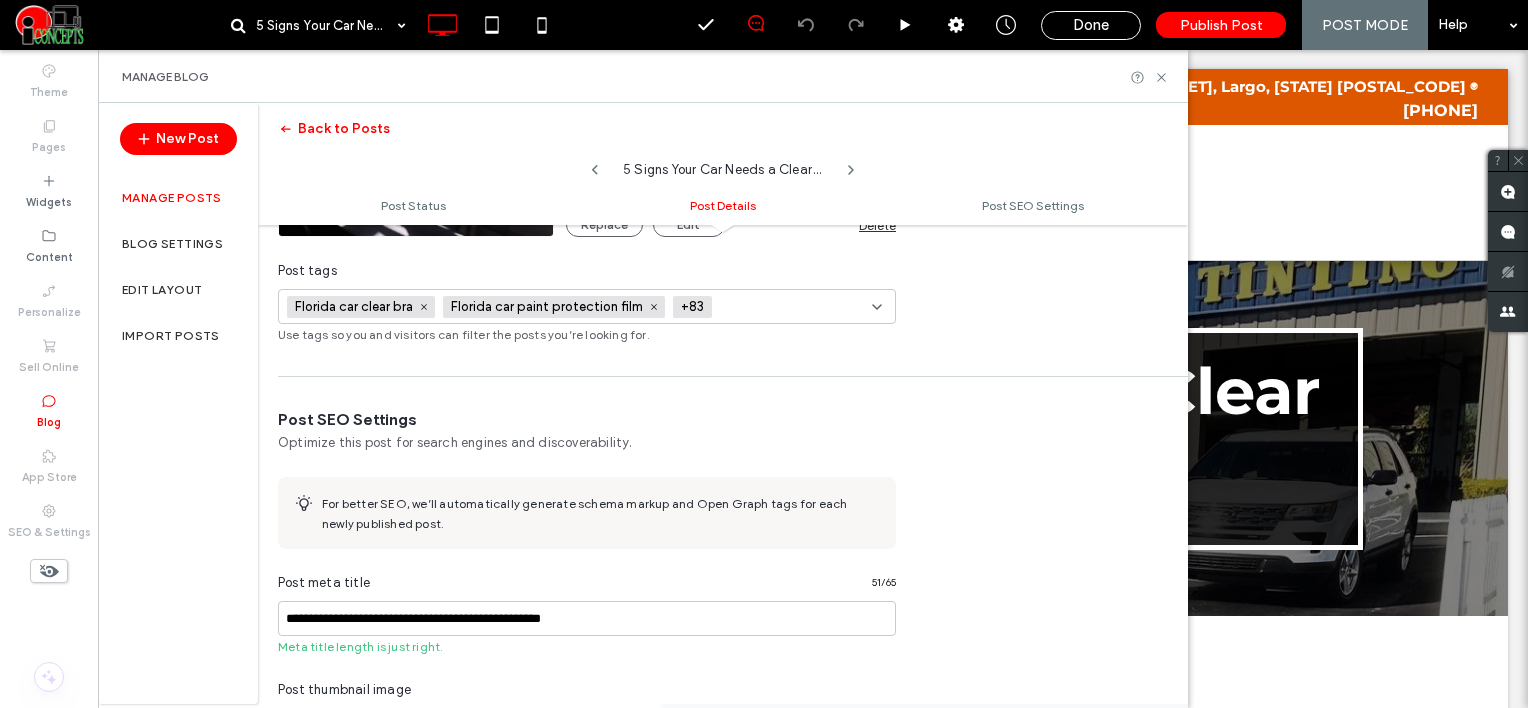 paste on "**********" 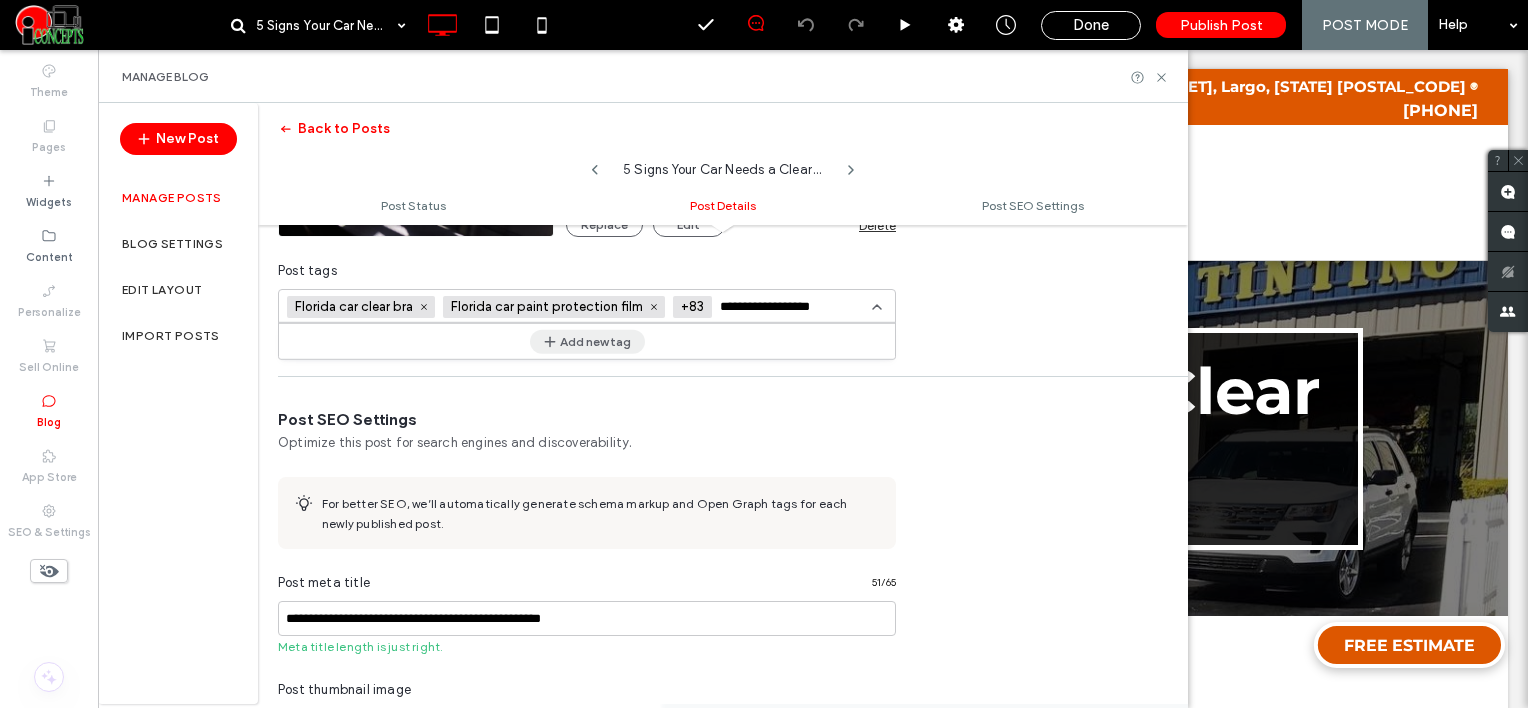 type on "**********" 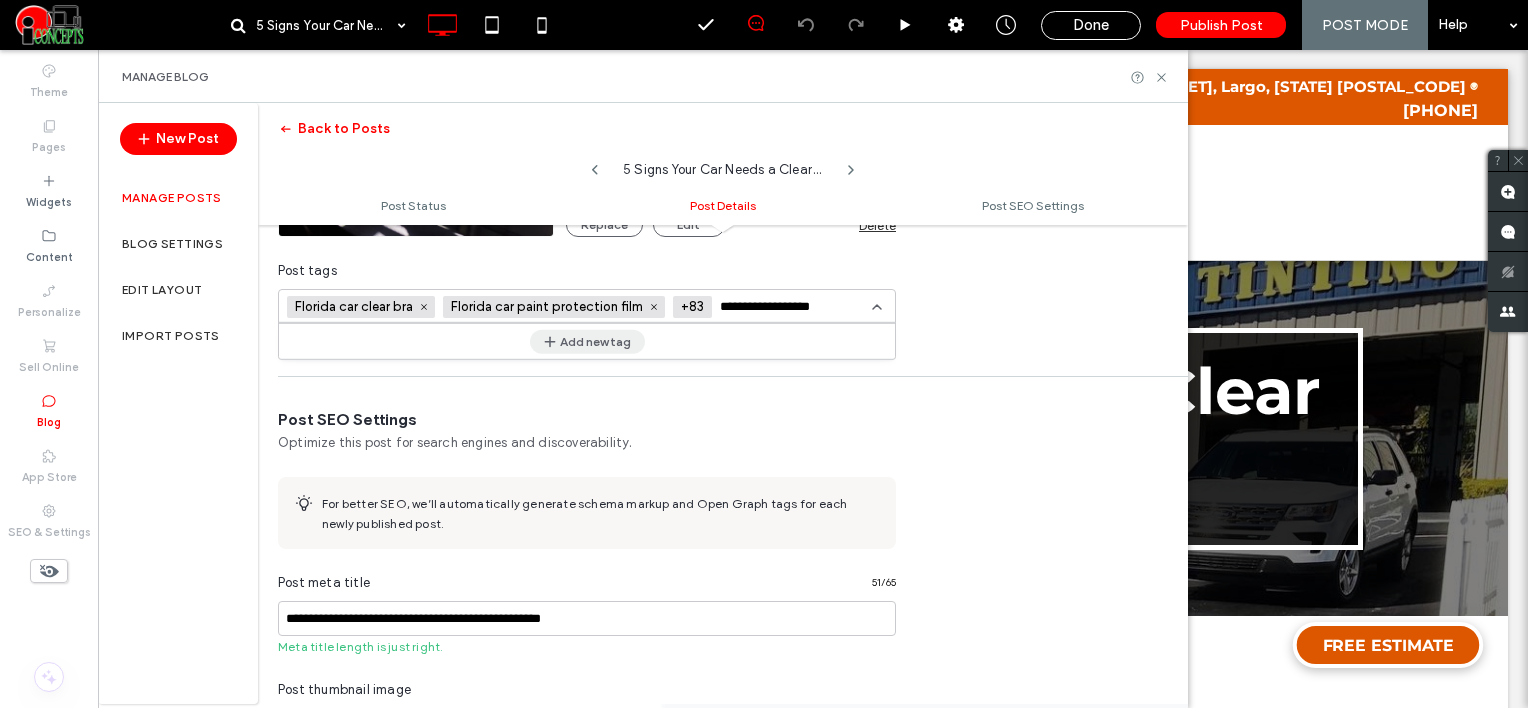 click on "Add new tag" at bounding box center (587, 341) 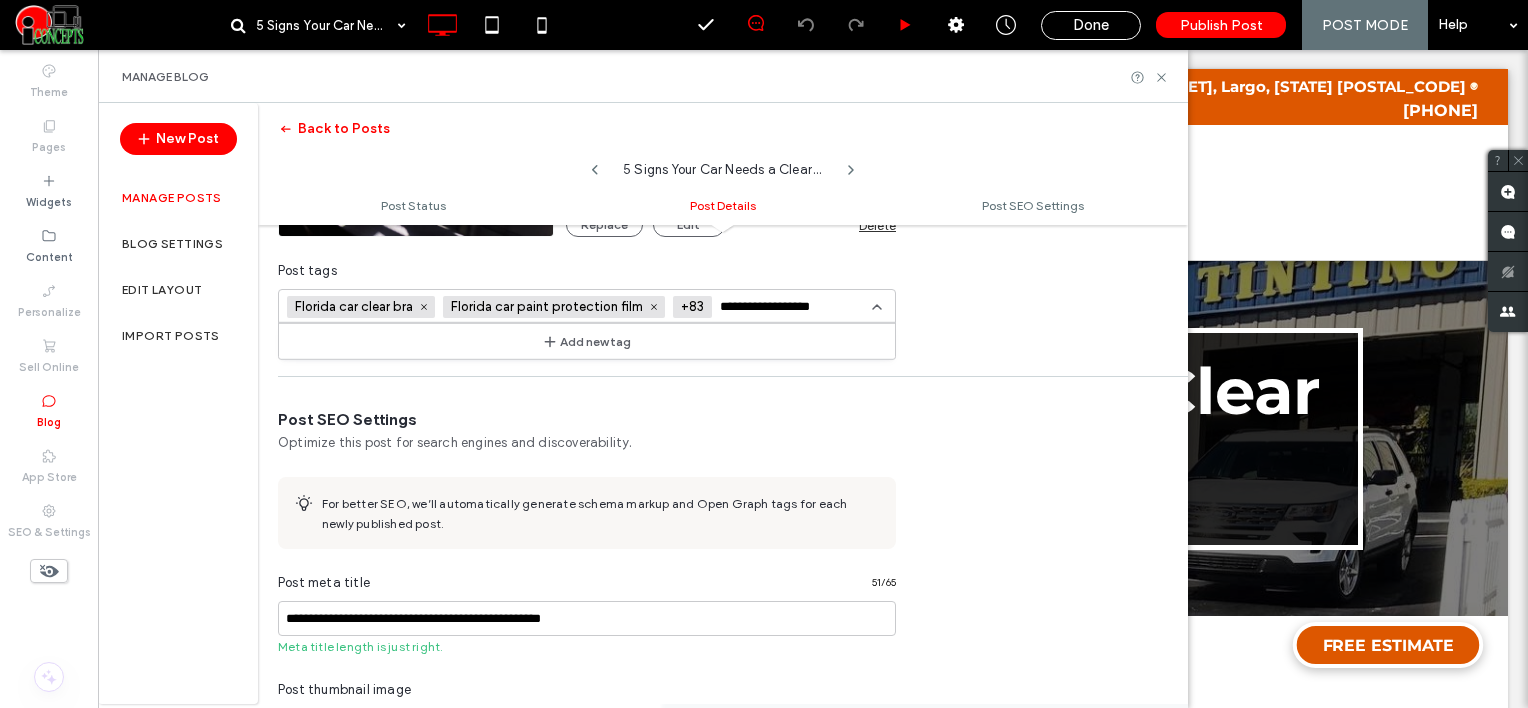 type 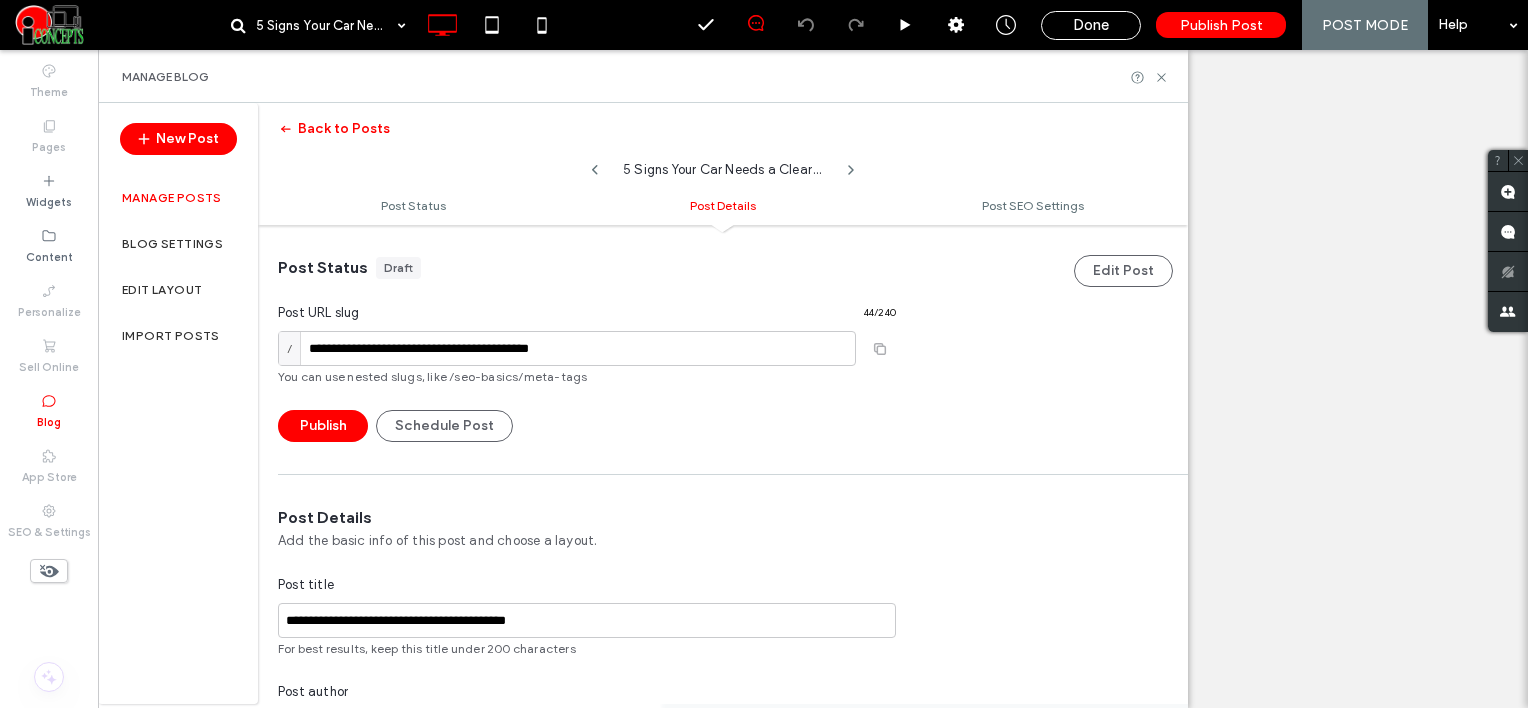 scroll, scrollTop: 0, scrollLeft: 0, axis: both 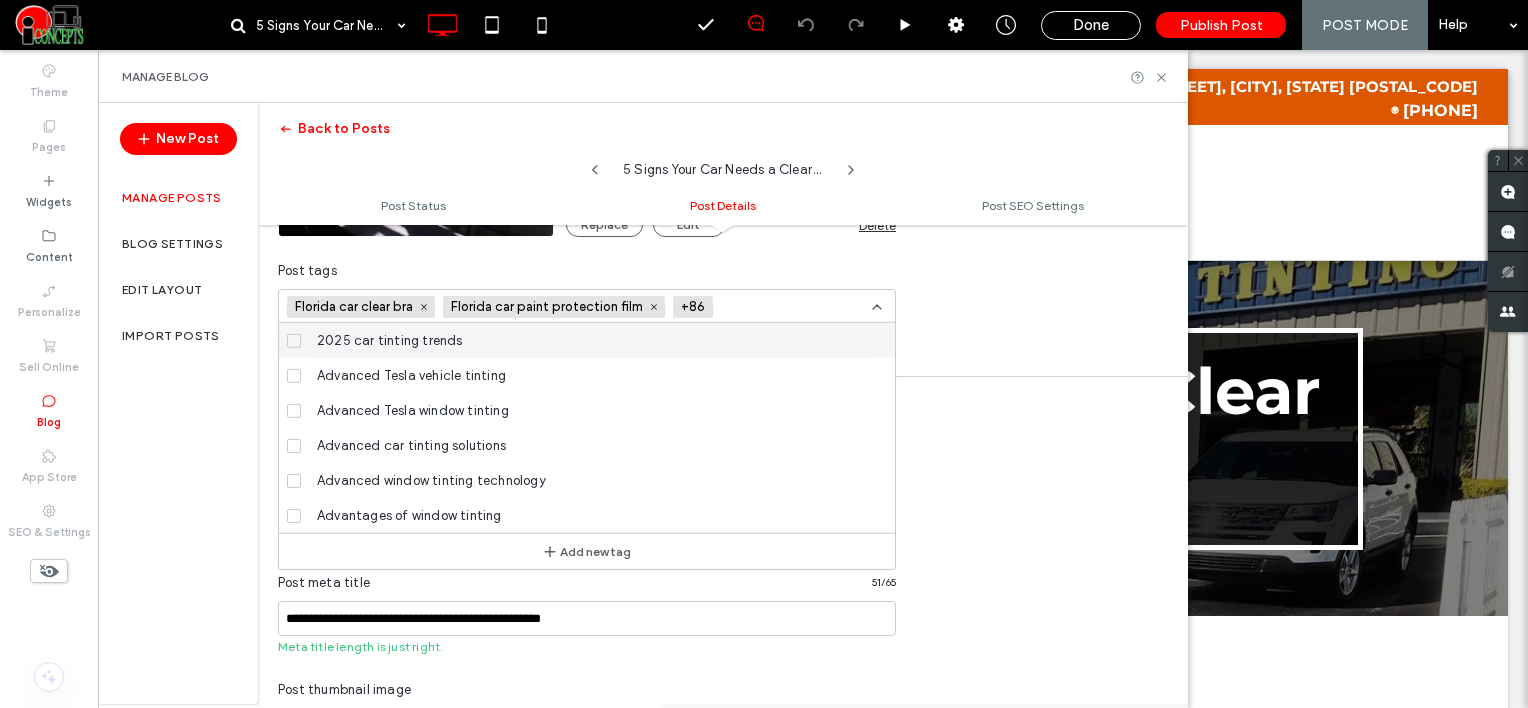 click at bounding box center (790, 307) 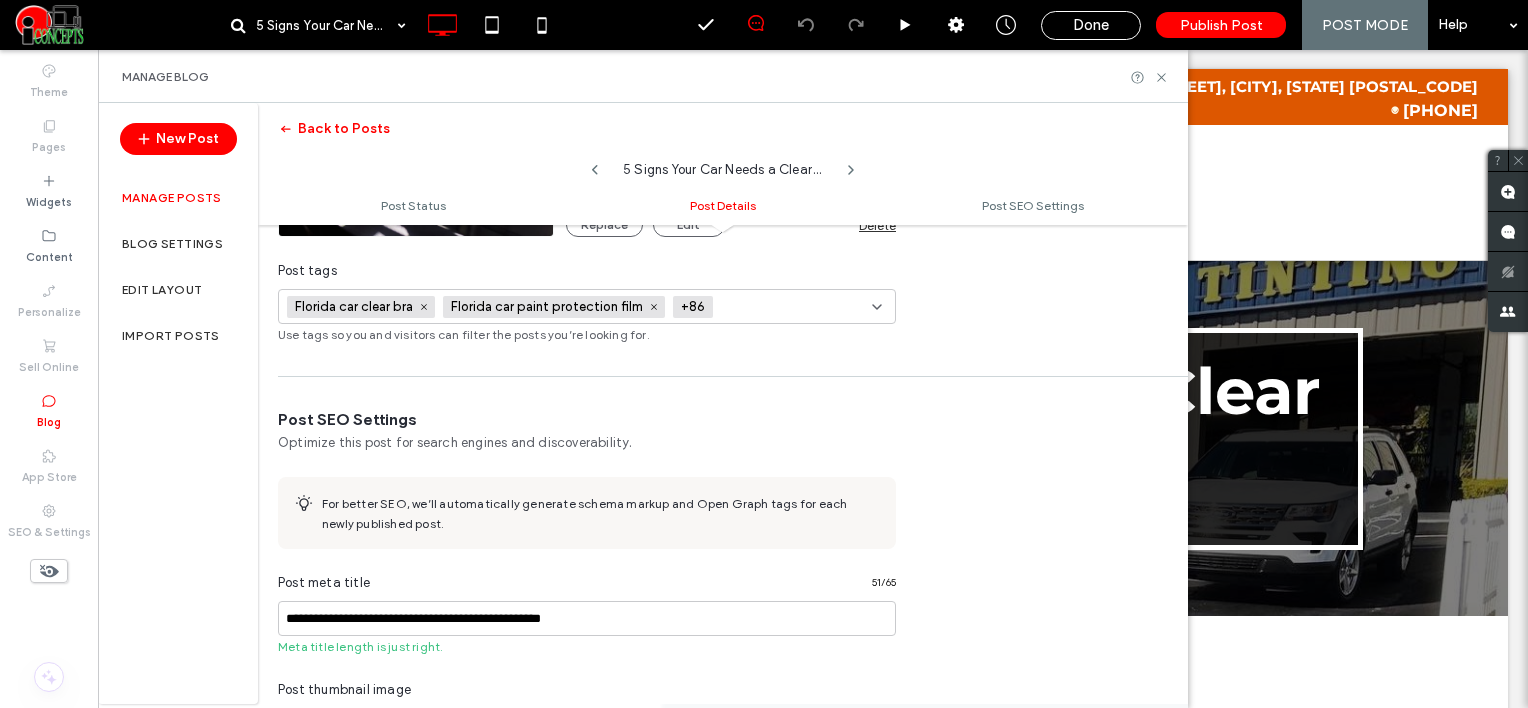 paste on "**********" 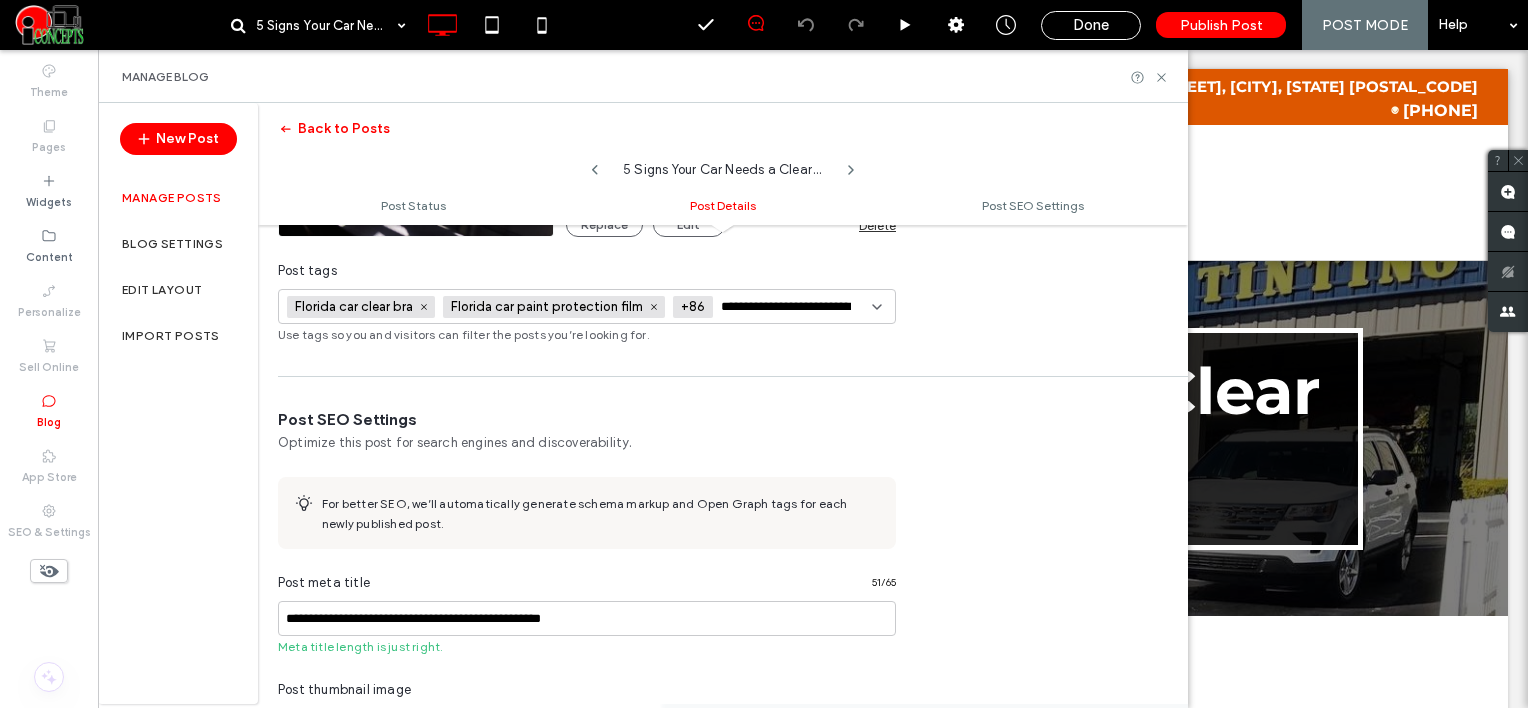 scroll, scrollTop: 0, scrollLeft: 23, axis: horizontal 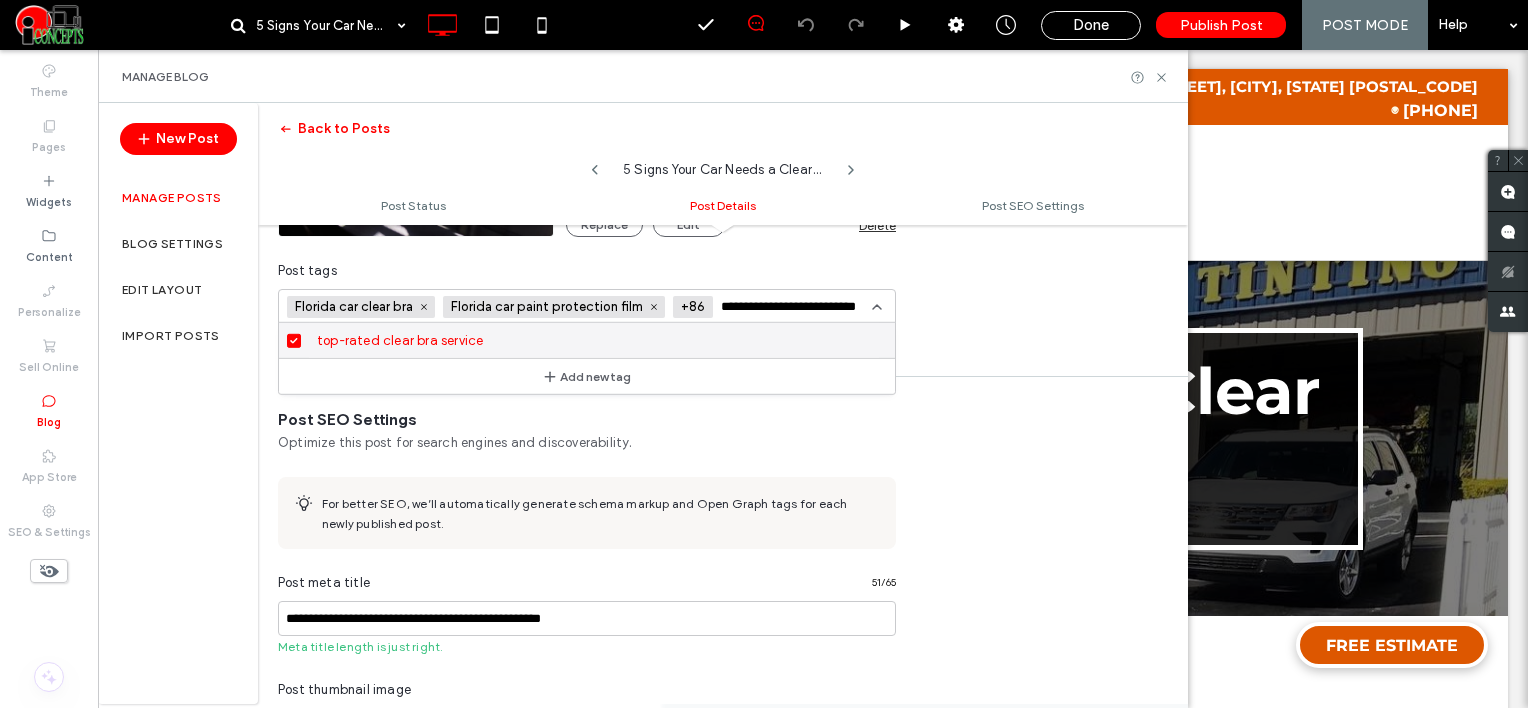 click on "**********" at bounding box center [794, 307] 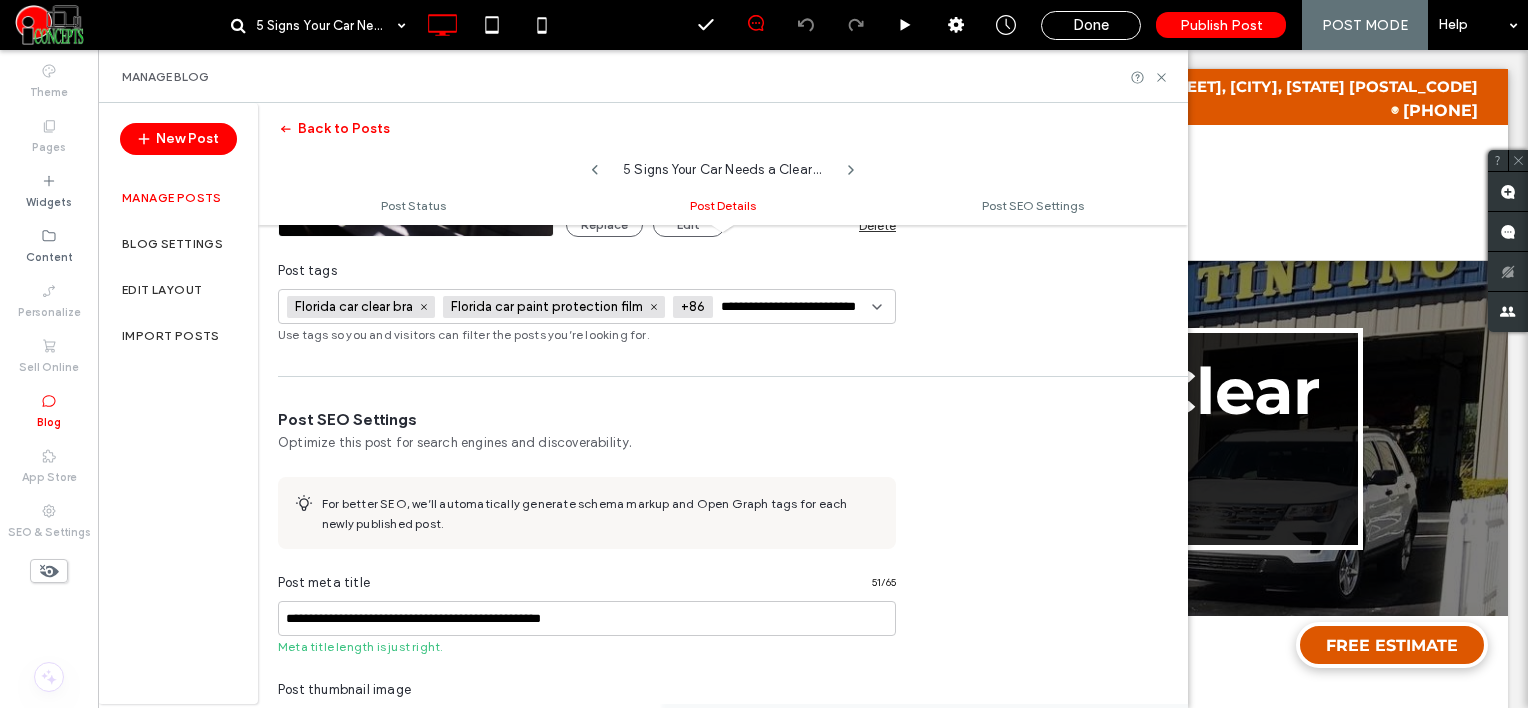 paste 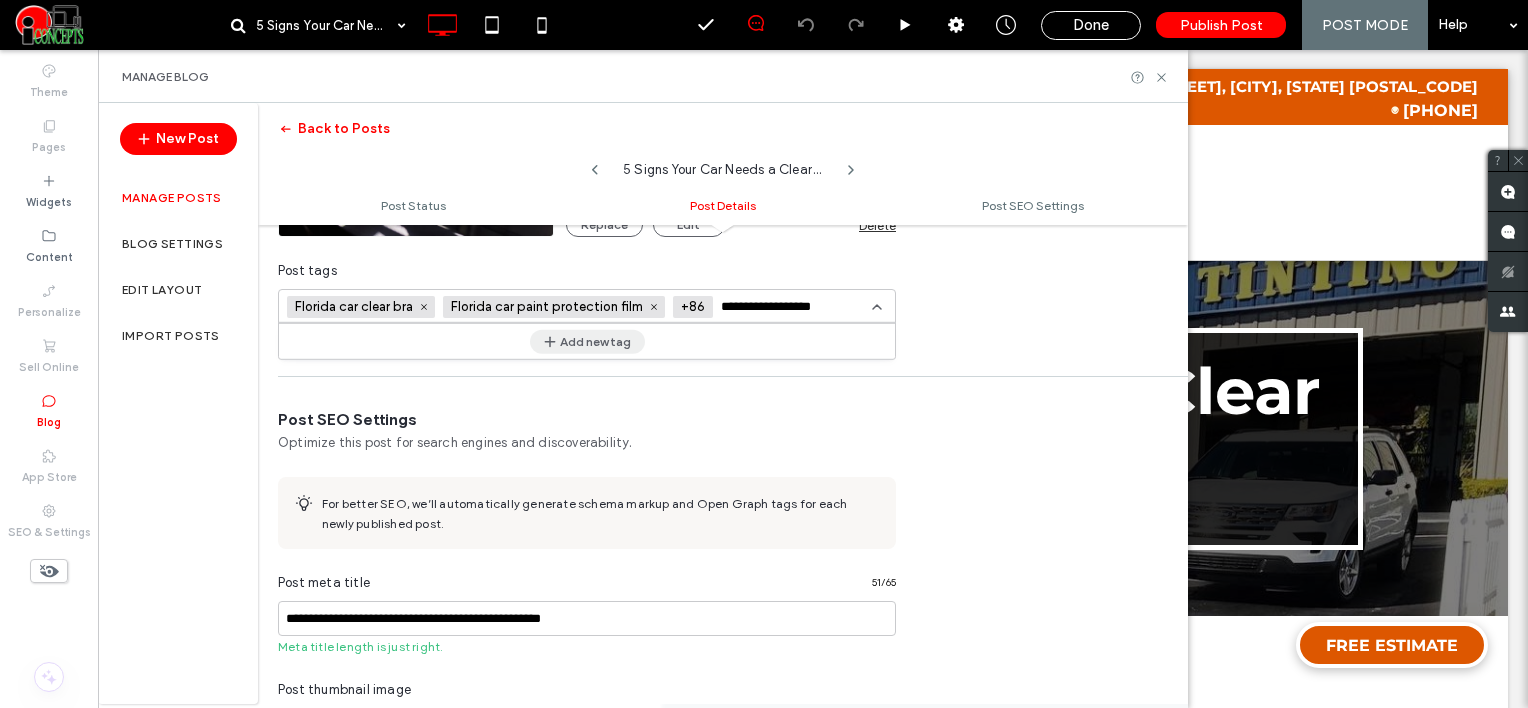 type on "**********" 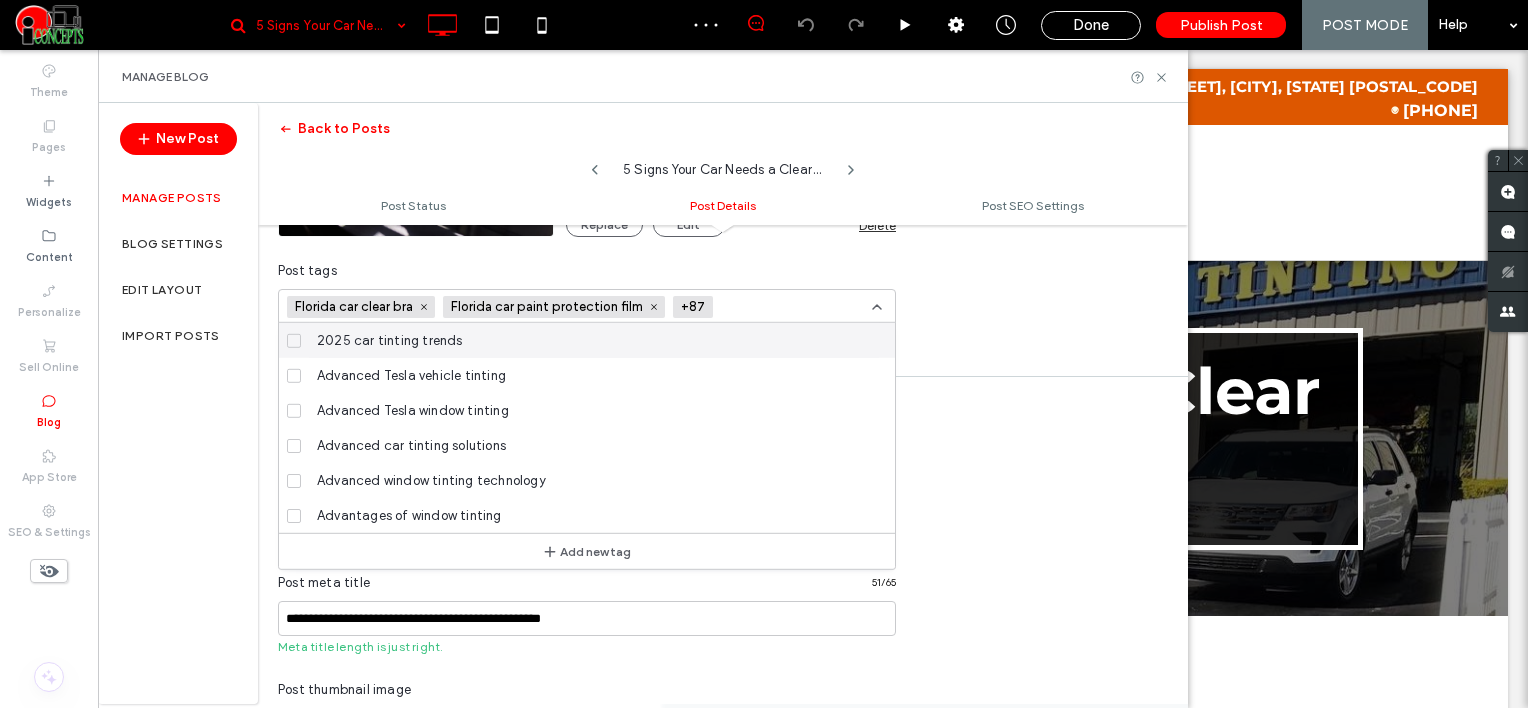 scroll, scrollTop: 0, scrollLeft: 0, axis: both 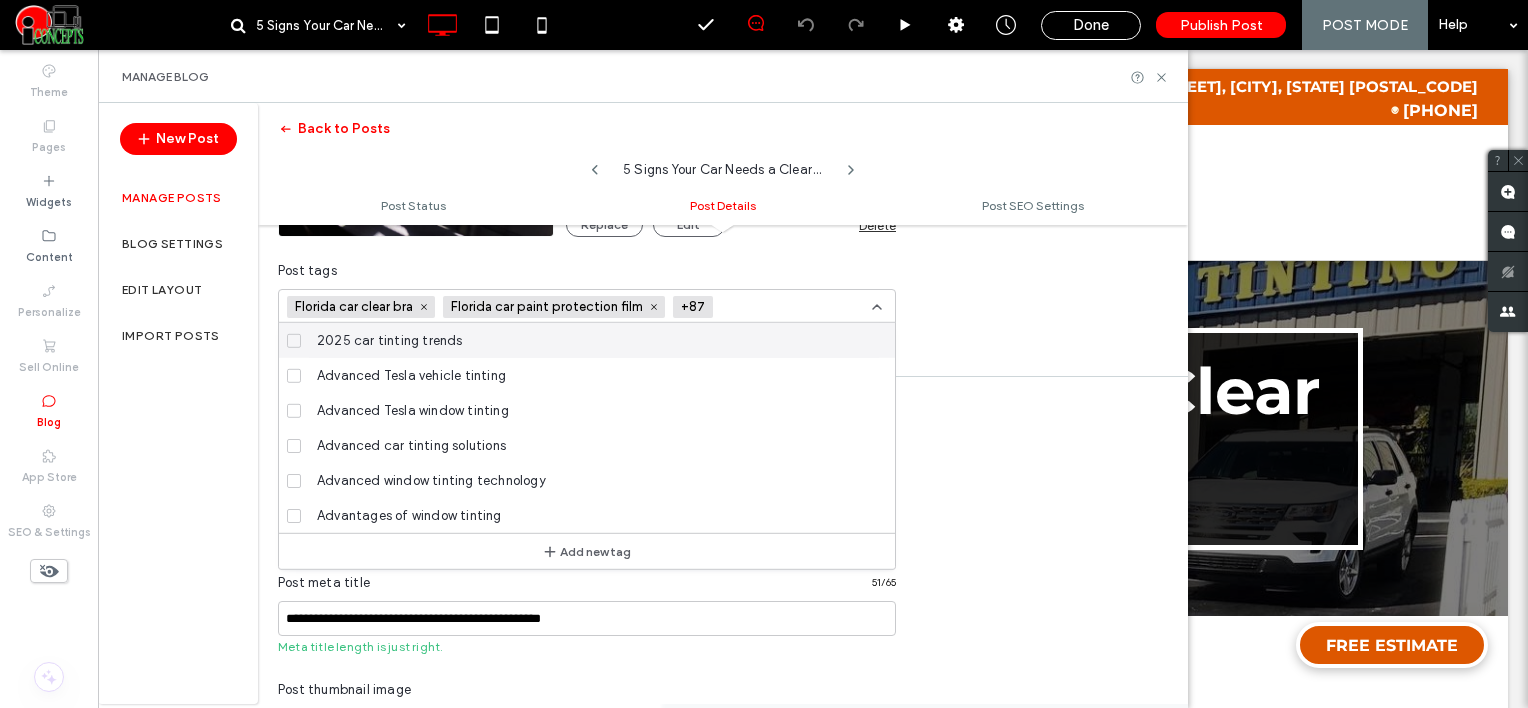 click at bounding box center (794, 307) 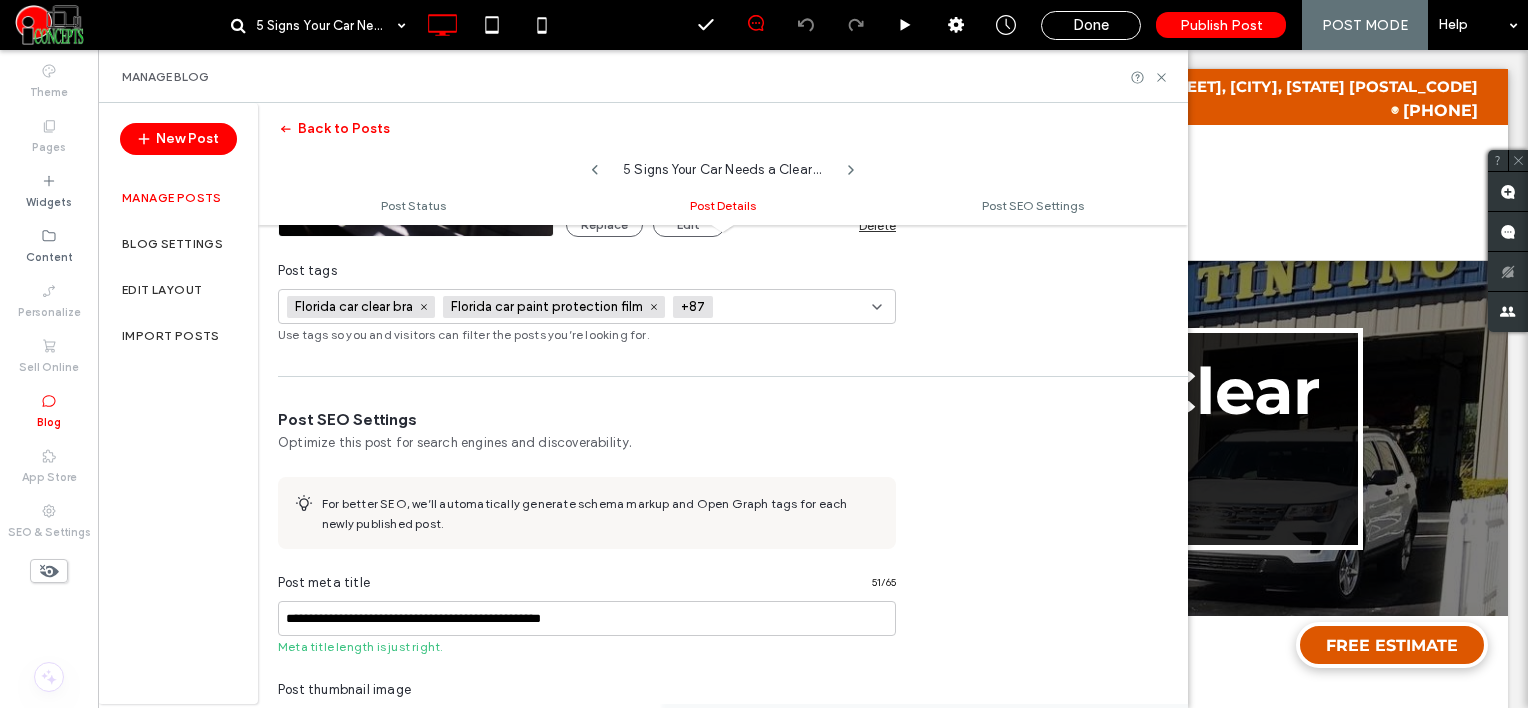 paste on "**********" 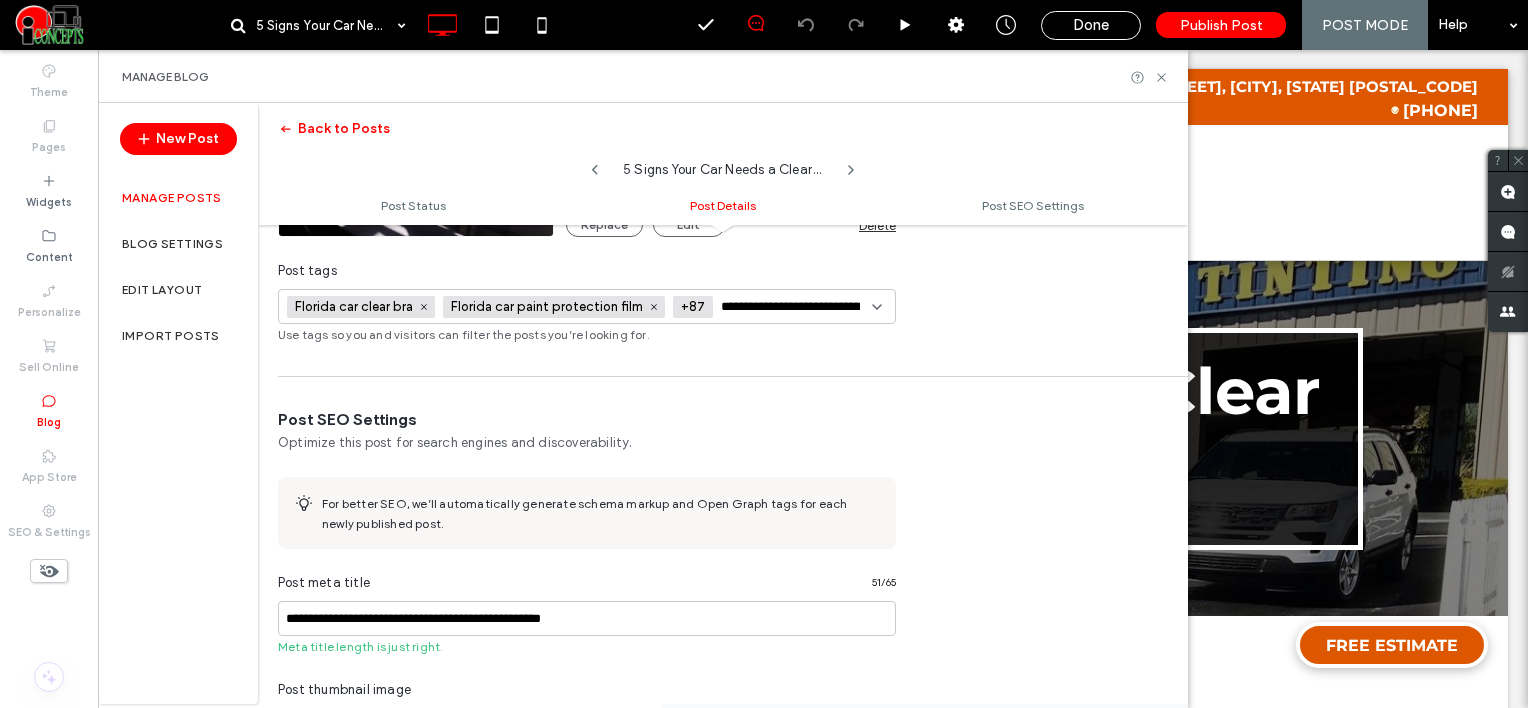 scroll, scrollTop: 0, scrollLeft: 34, axis: horizontal 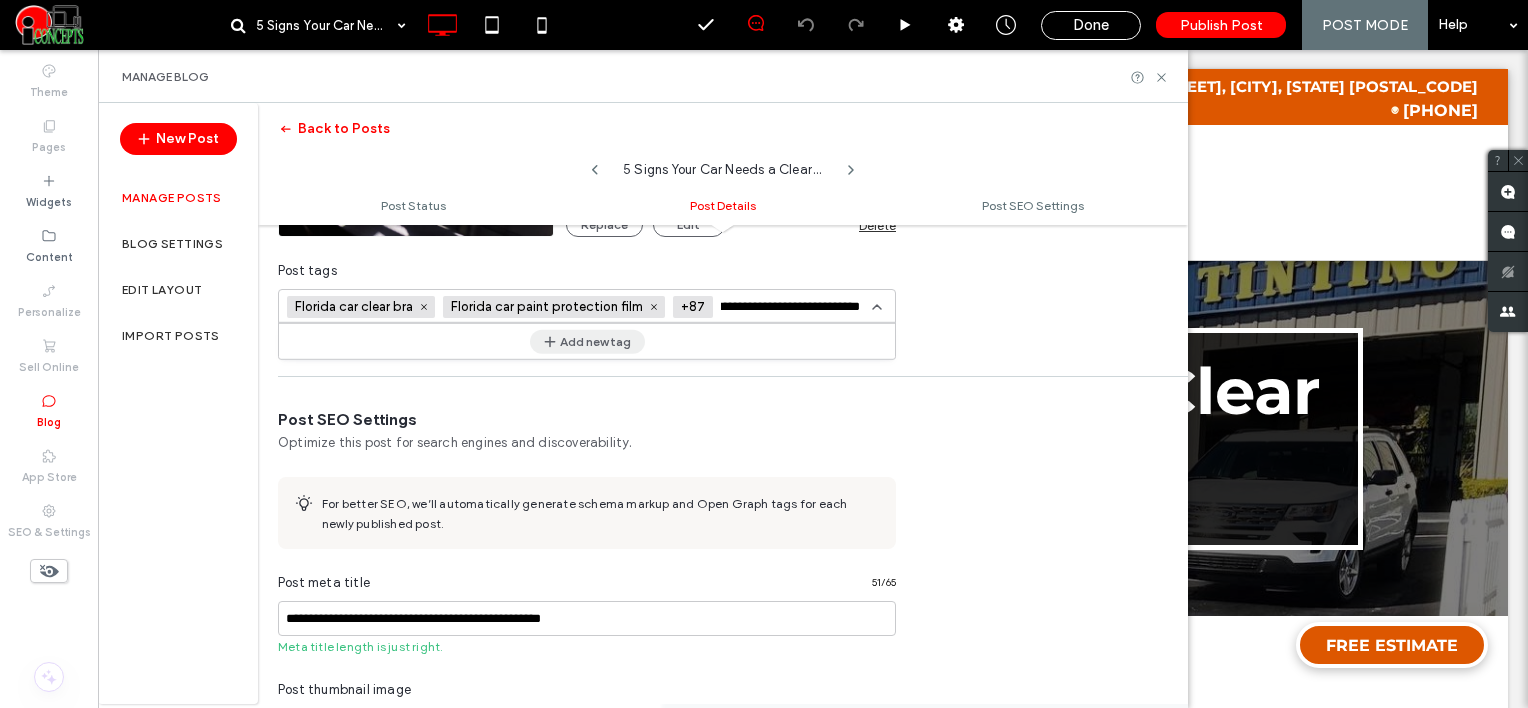 type on "**********" 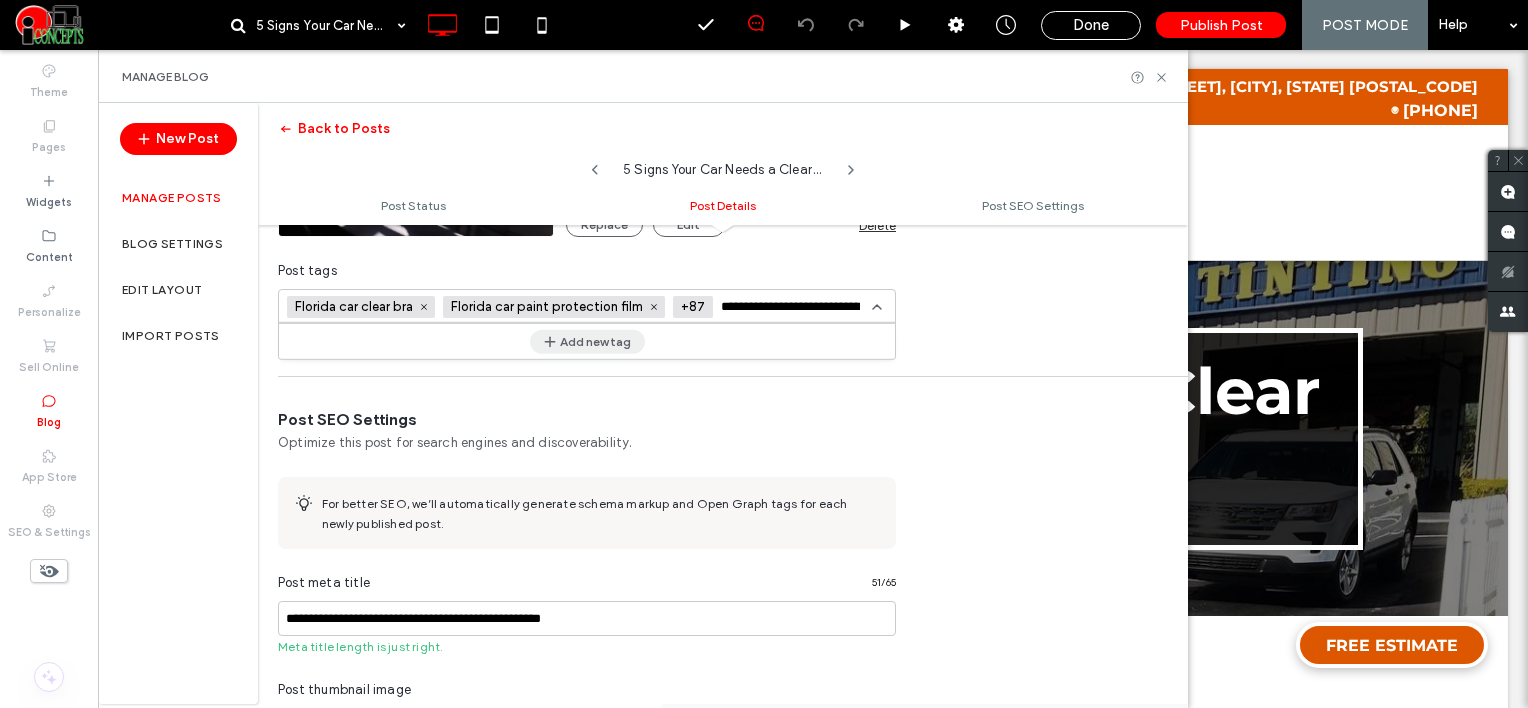 click on "Add new tag" at bounding box center (587, 341) 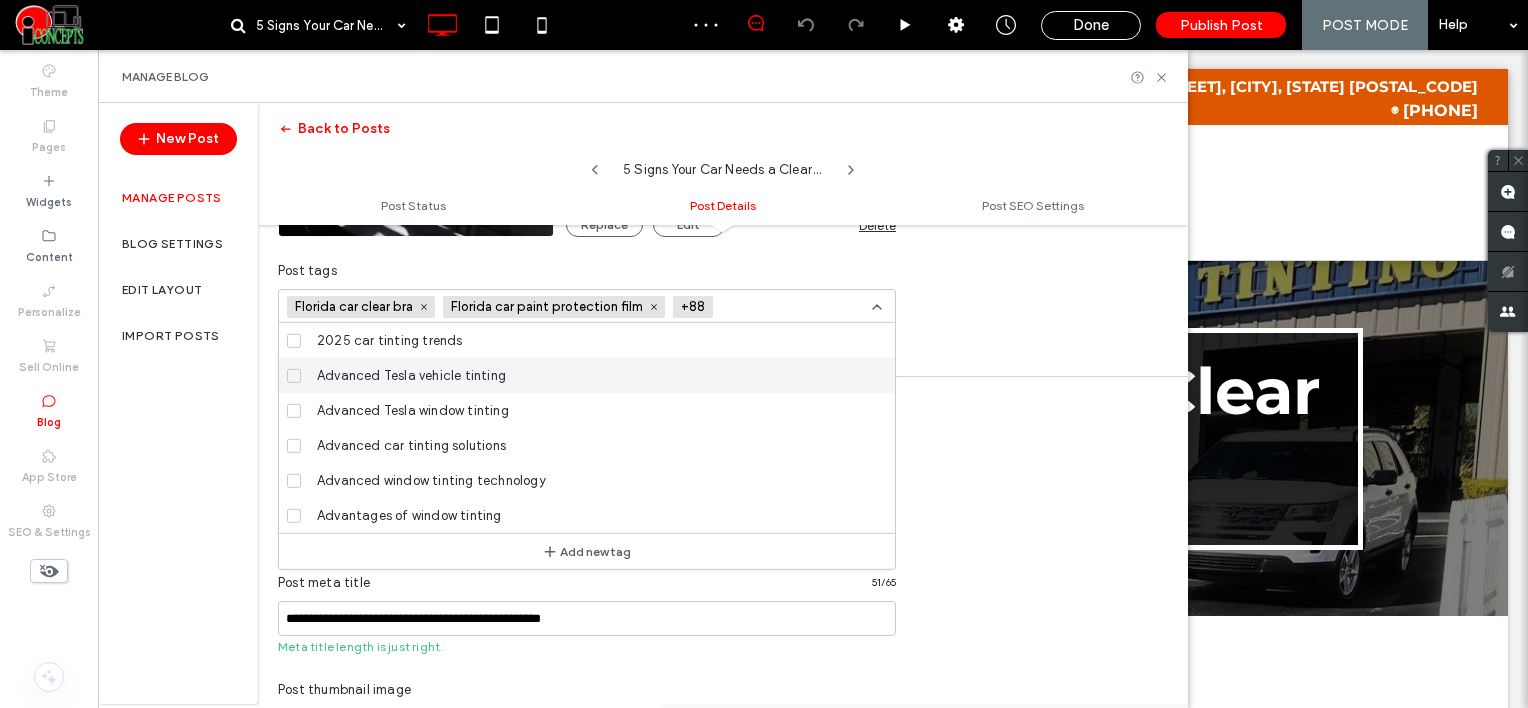 scroll, scrollTop: 0, scrollLeft: 0, axis: both 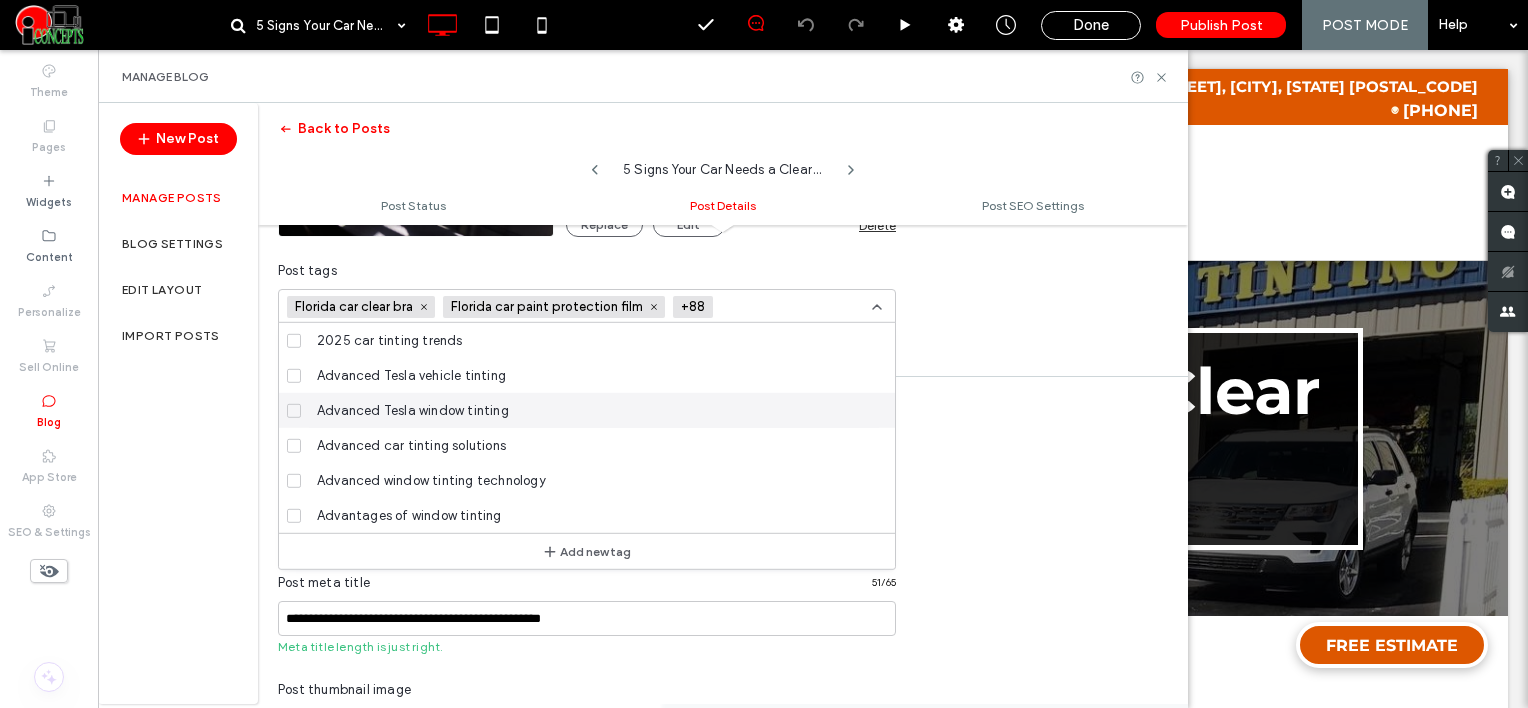 click at bounding box center (794, 307) 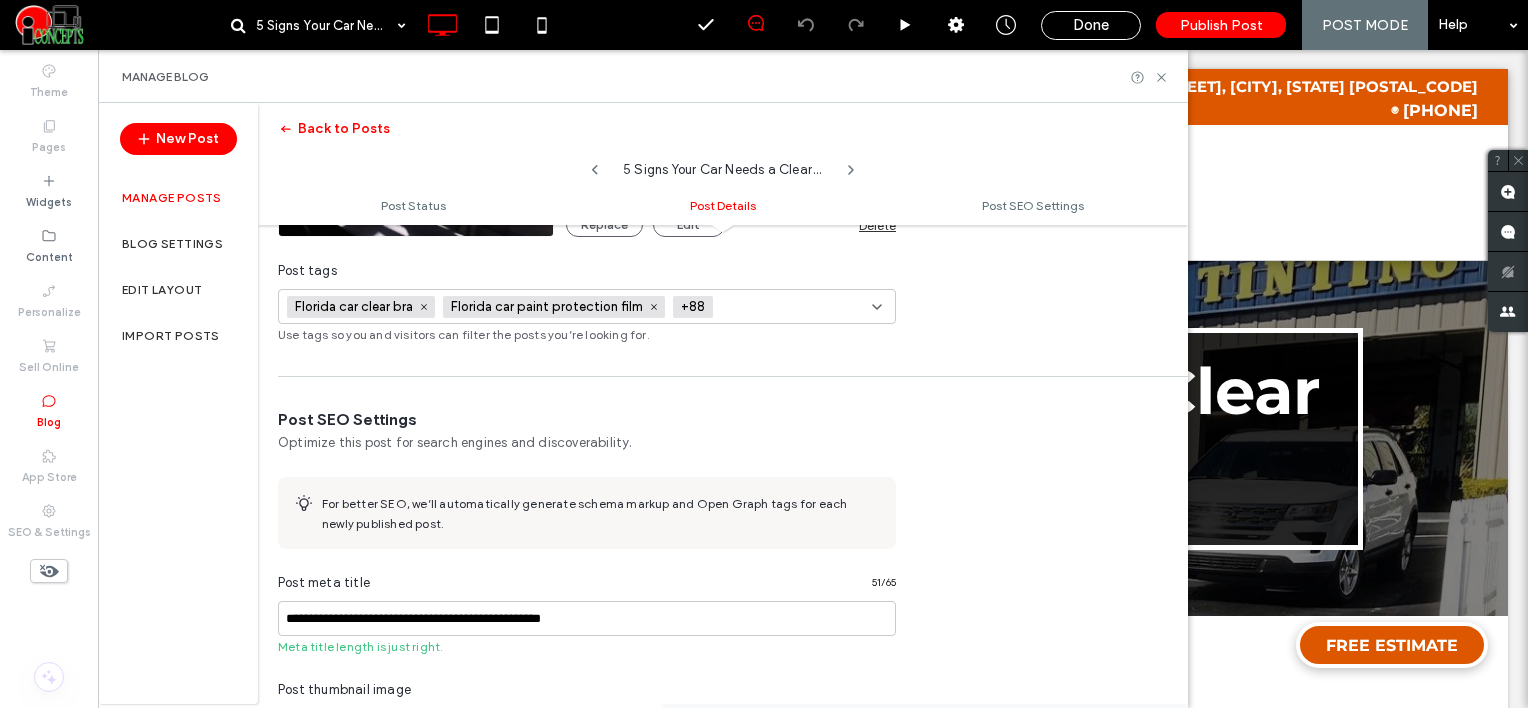 paste on "**********" 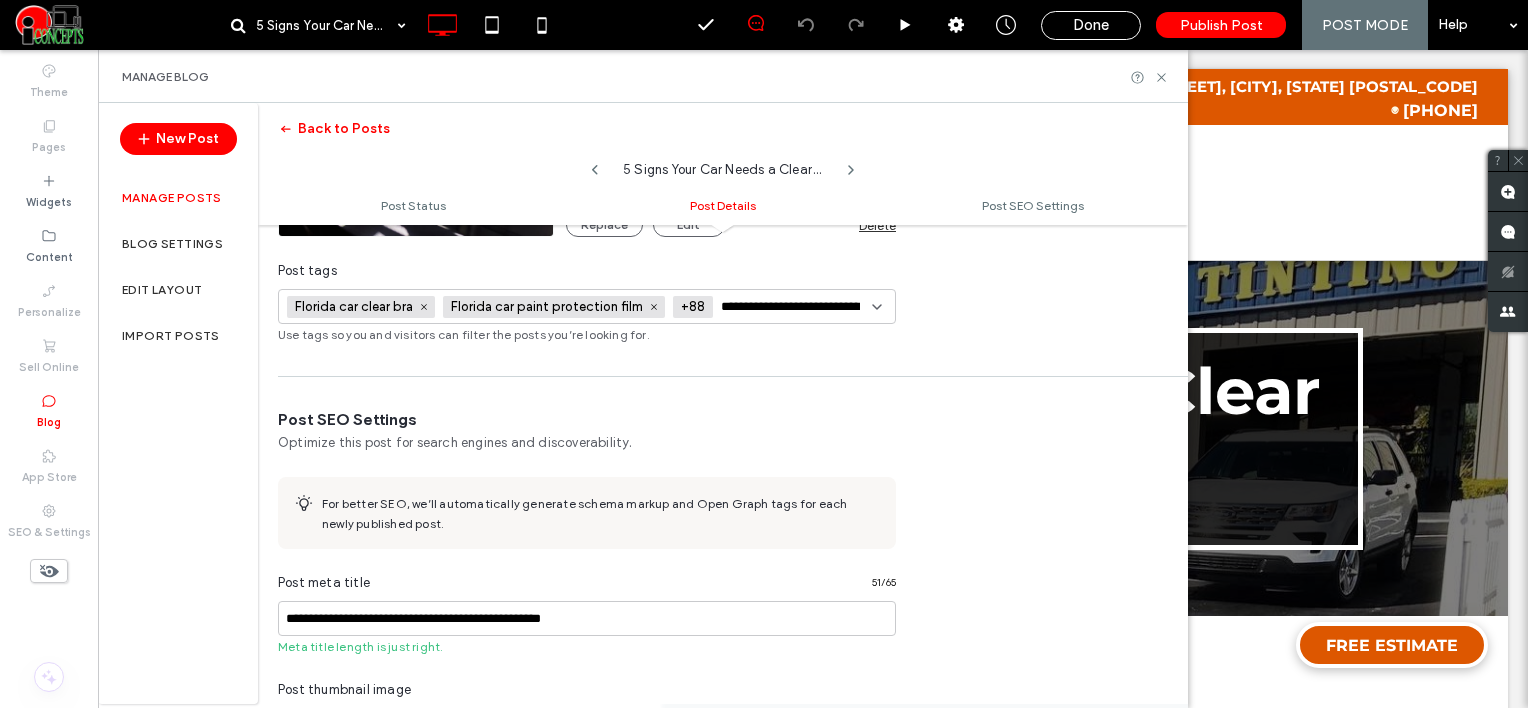 scroll, scrollTop: 0, scrollLeft: 34, axis: horizontal 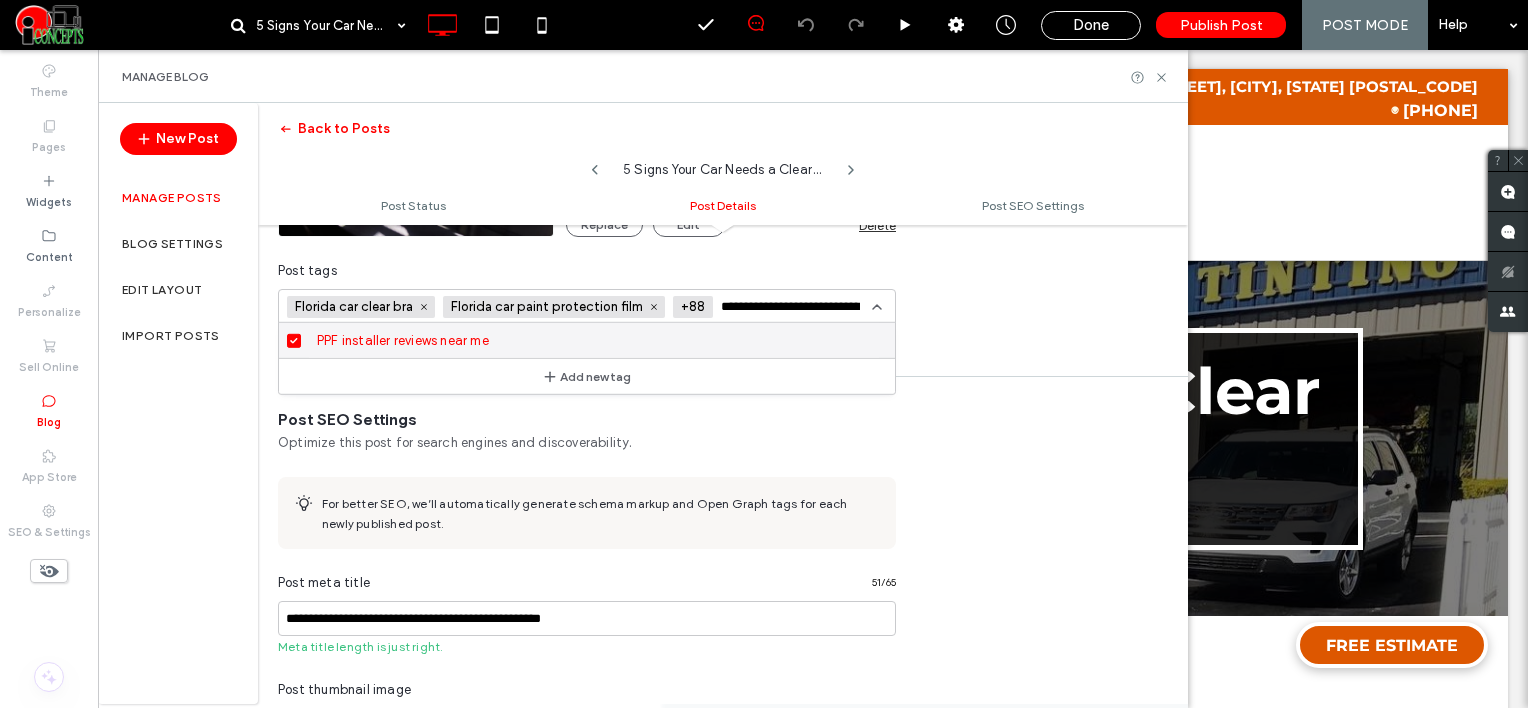click on "**********" at bounding box center (794, 307) 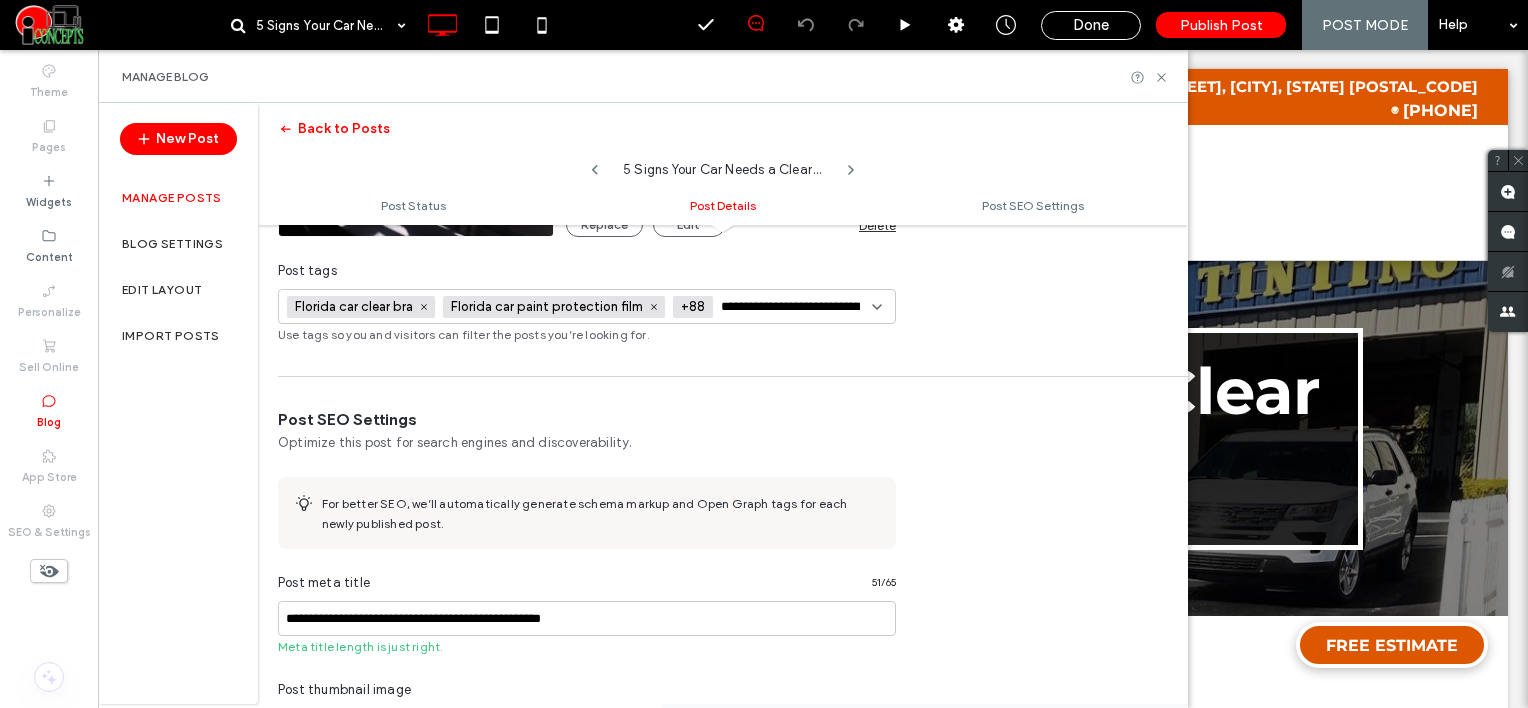 paste 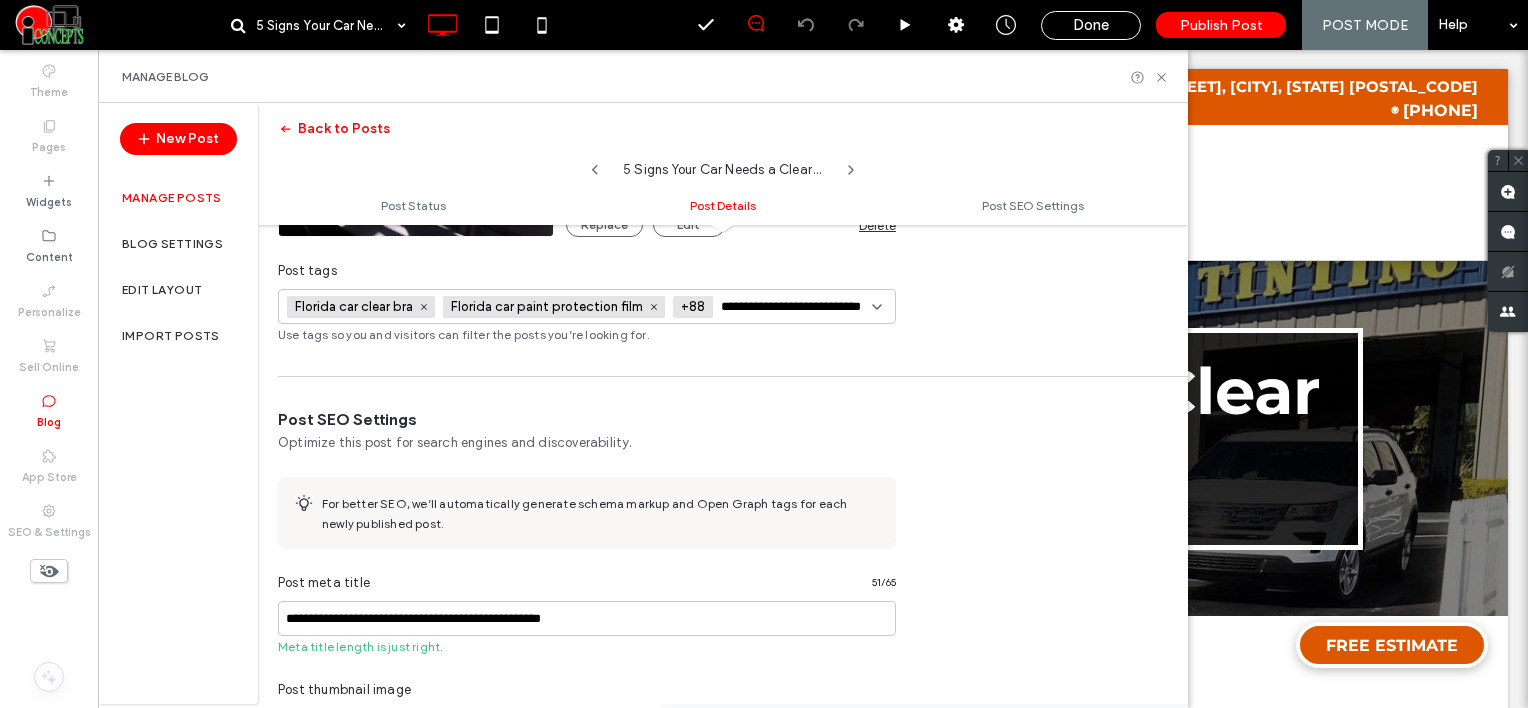 scroll, scrollTop: 0, scrollLeft: 41, axis: horizontal 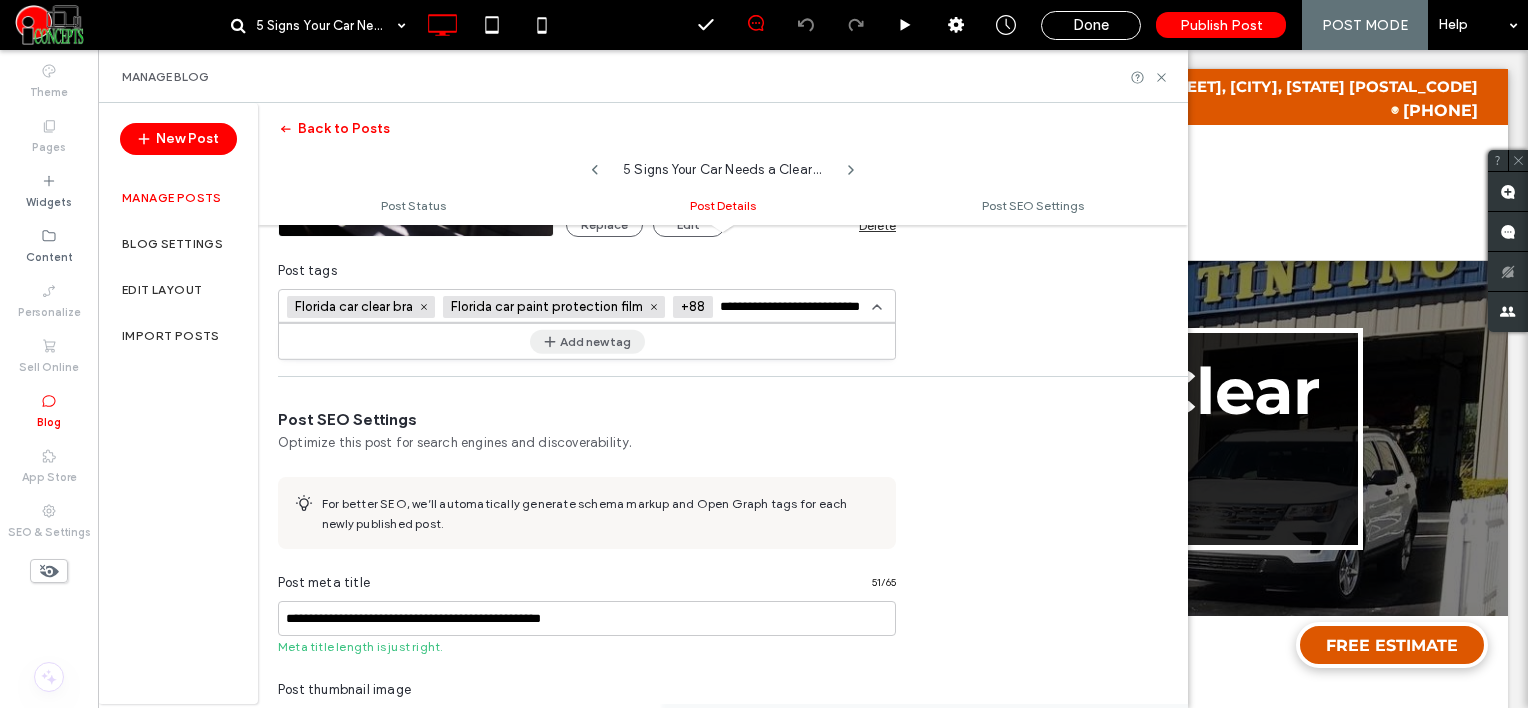 type on "**********" 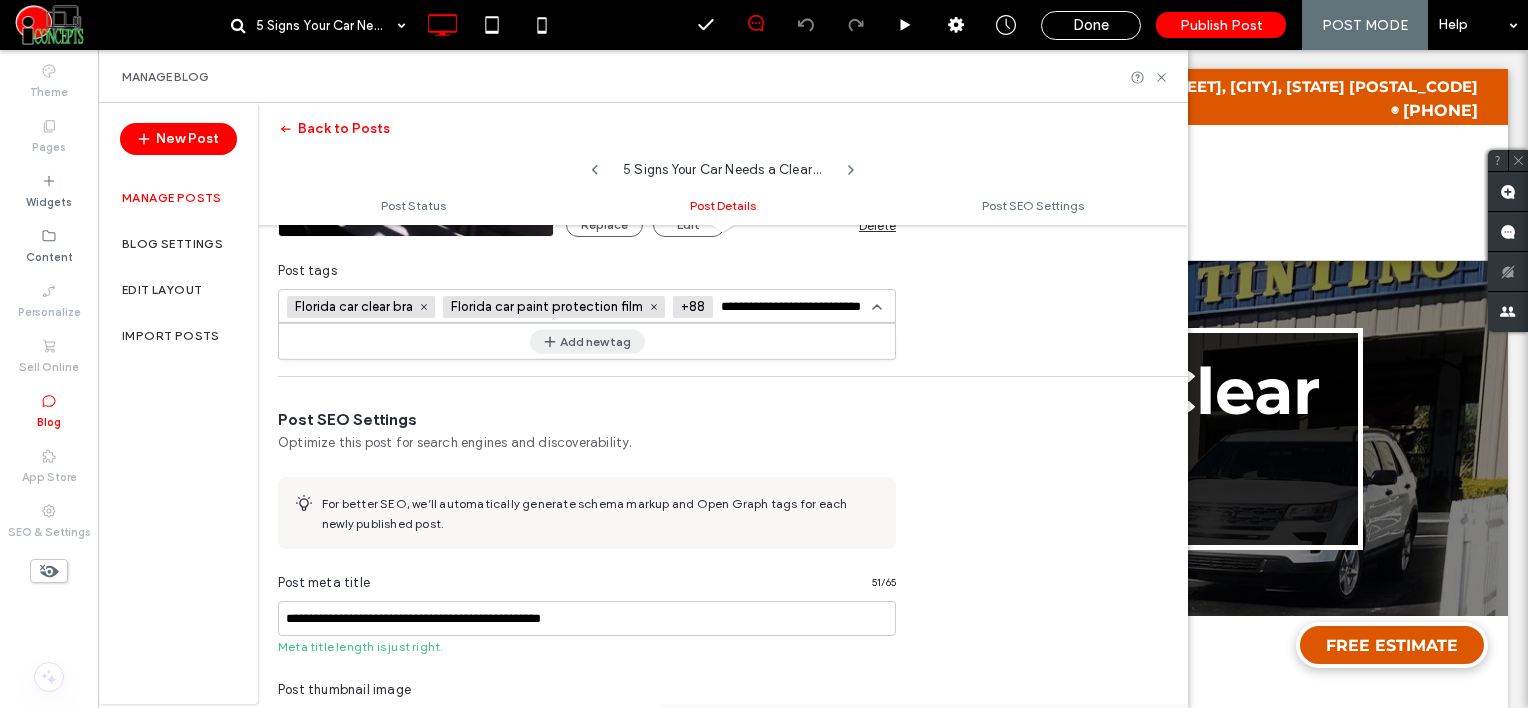 click on "Add new tag" at bounding box center (587, 341) 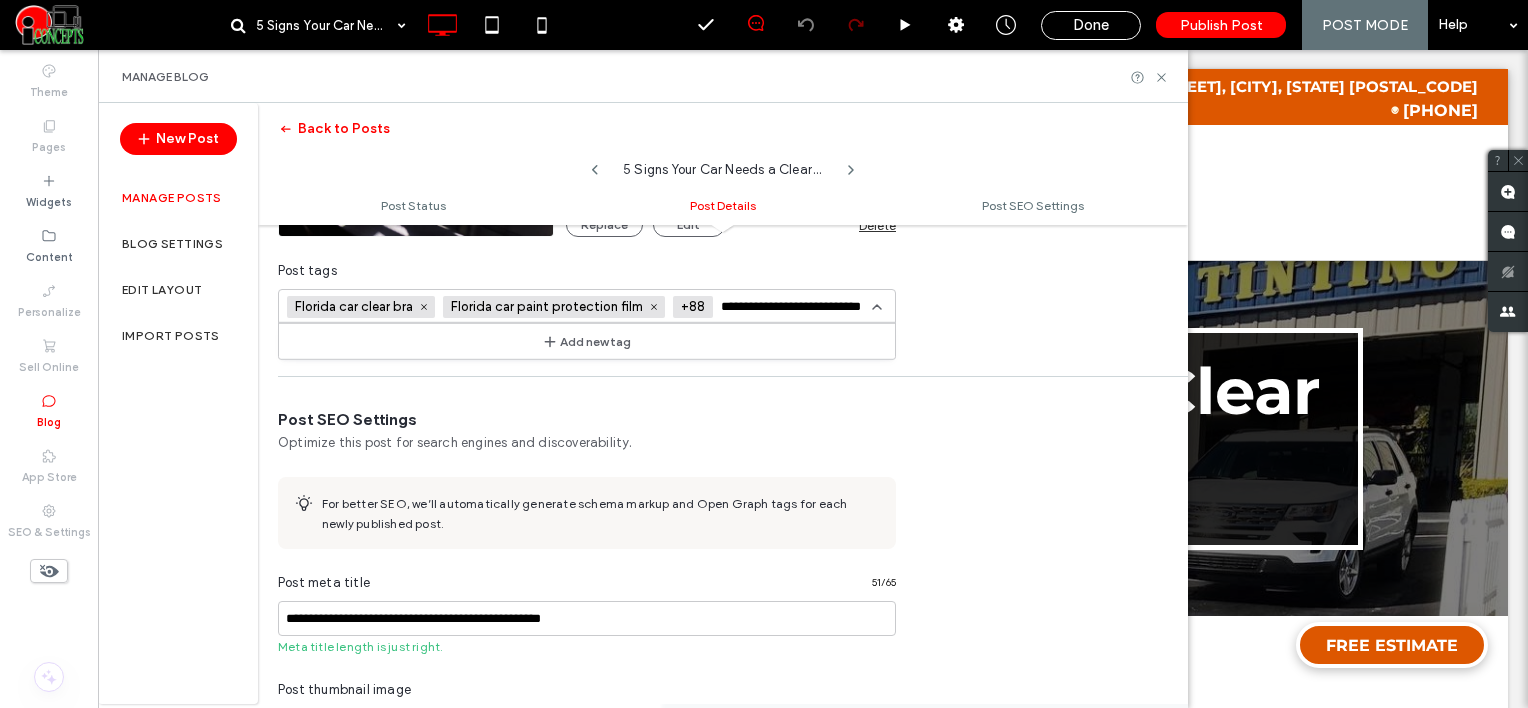 type 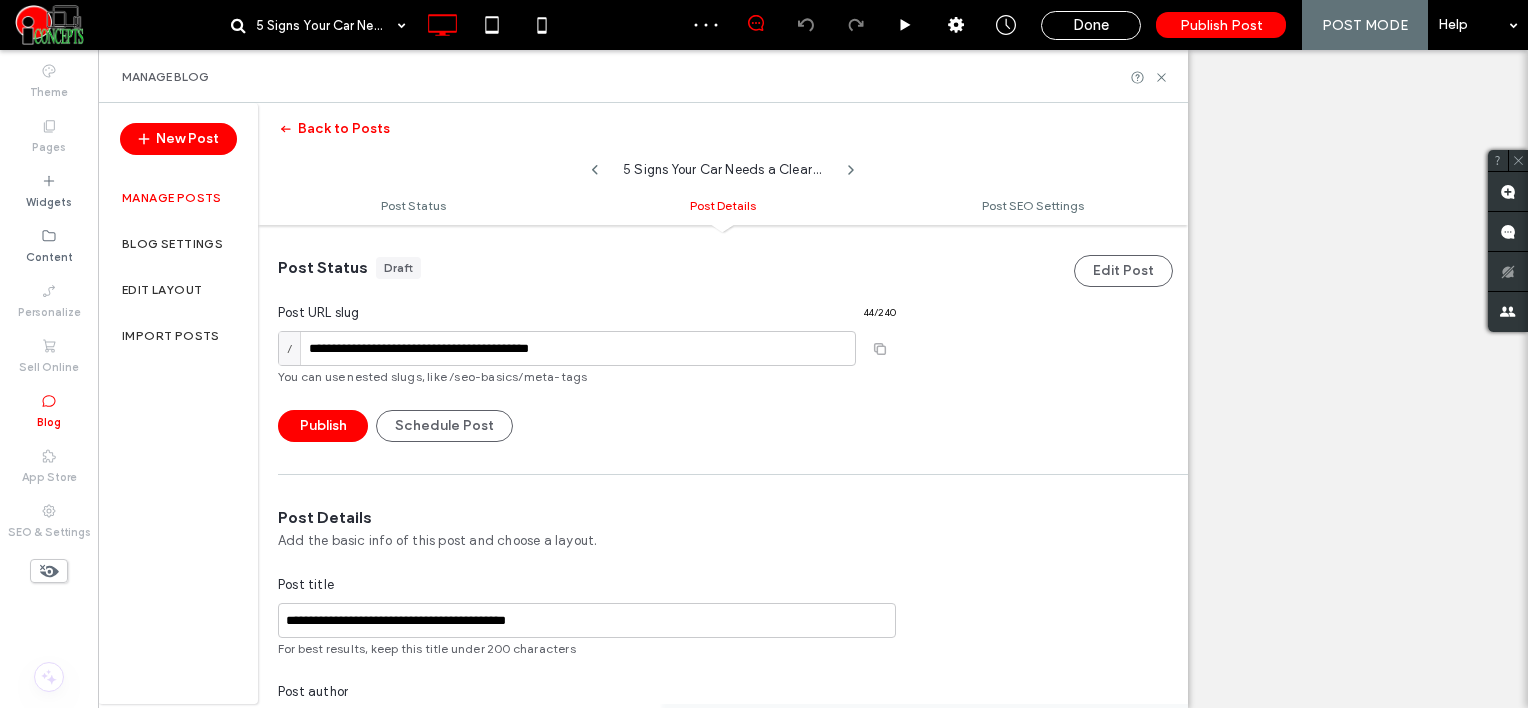 scroll, scrollTop: 0, scrollLeft: 0, axis: both 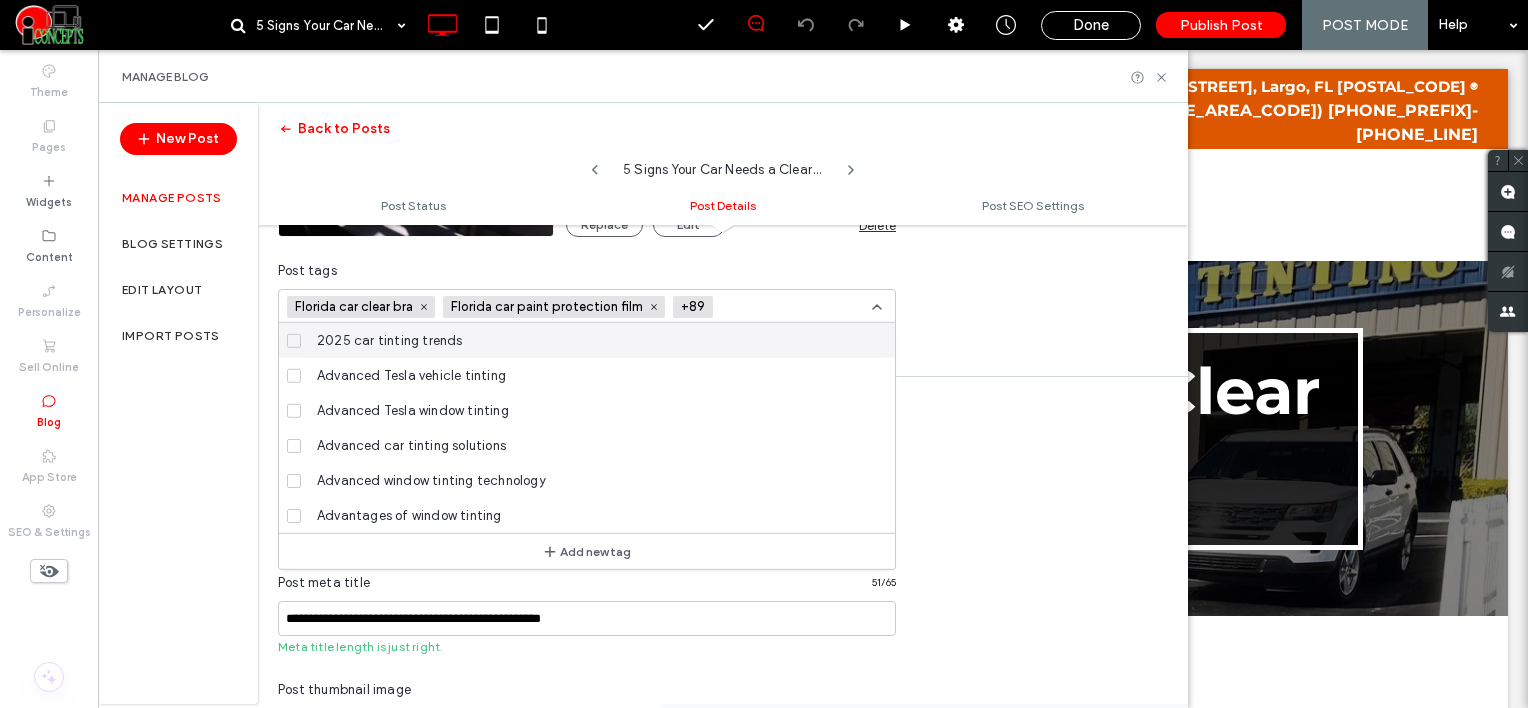 click at bounding box center (790, 307) 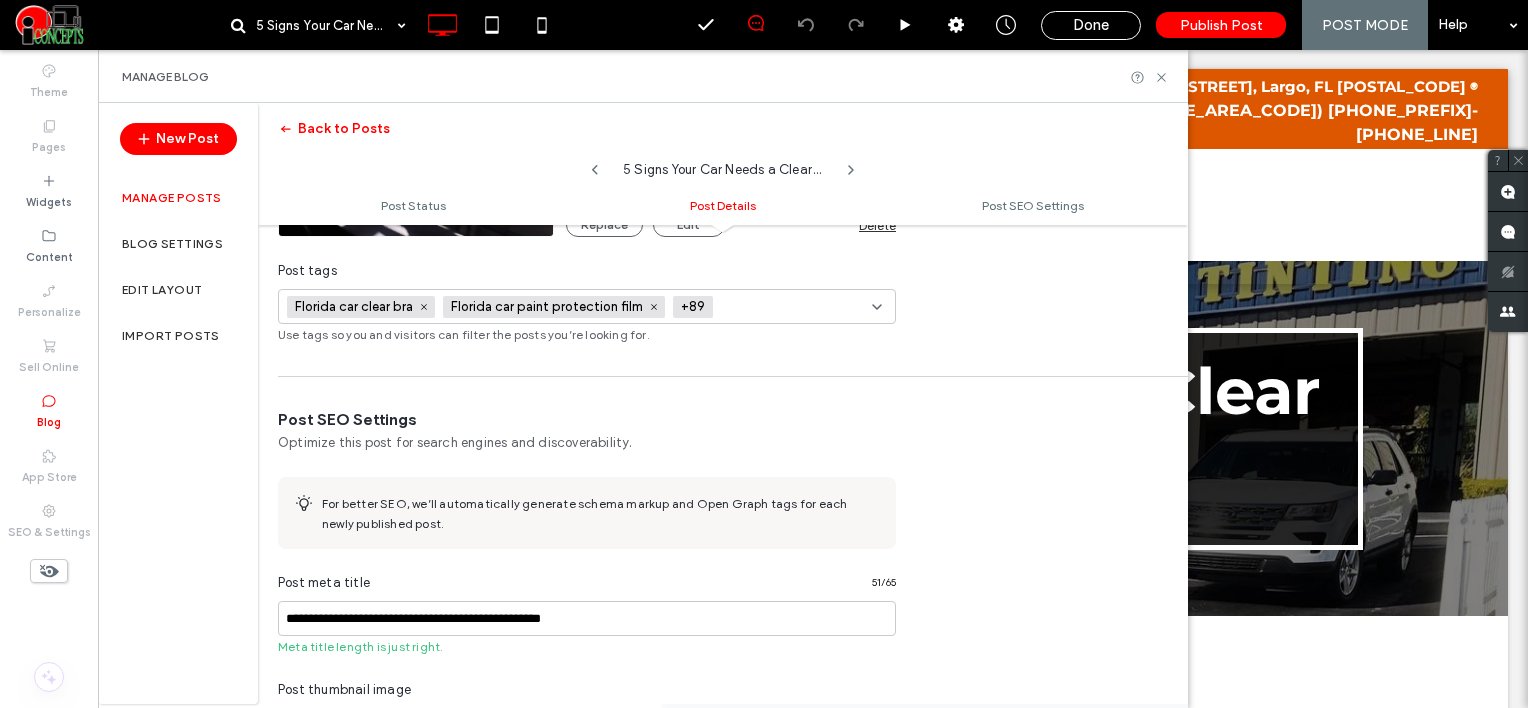 paste on "**********" 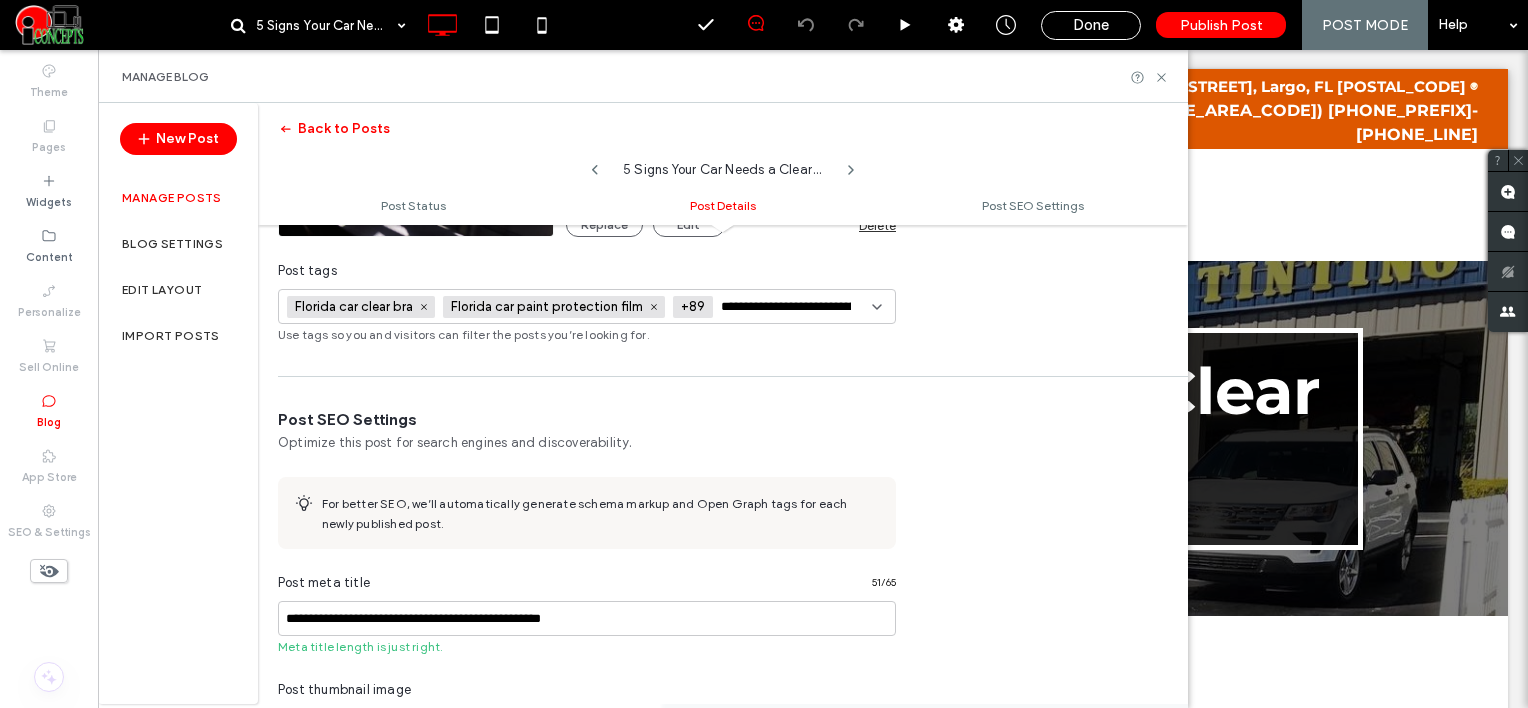 scroll, scrollTop: 0, scrollLeft: 56, axis: horizontal 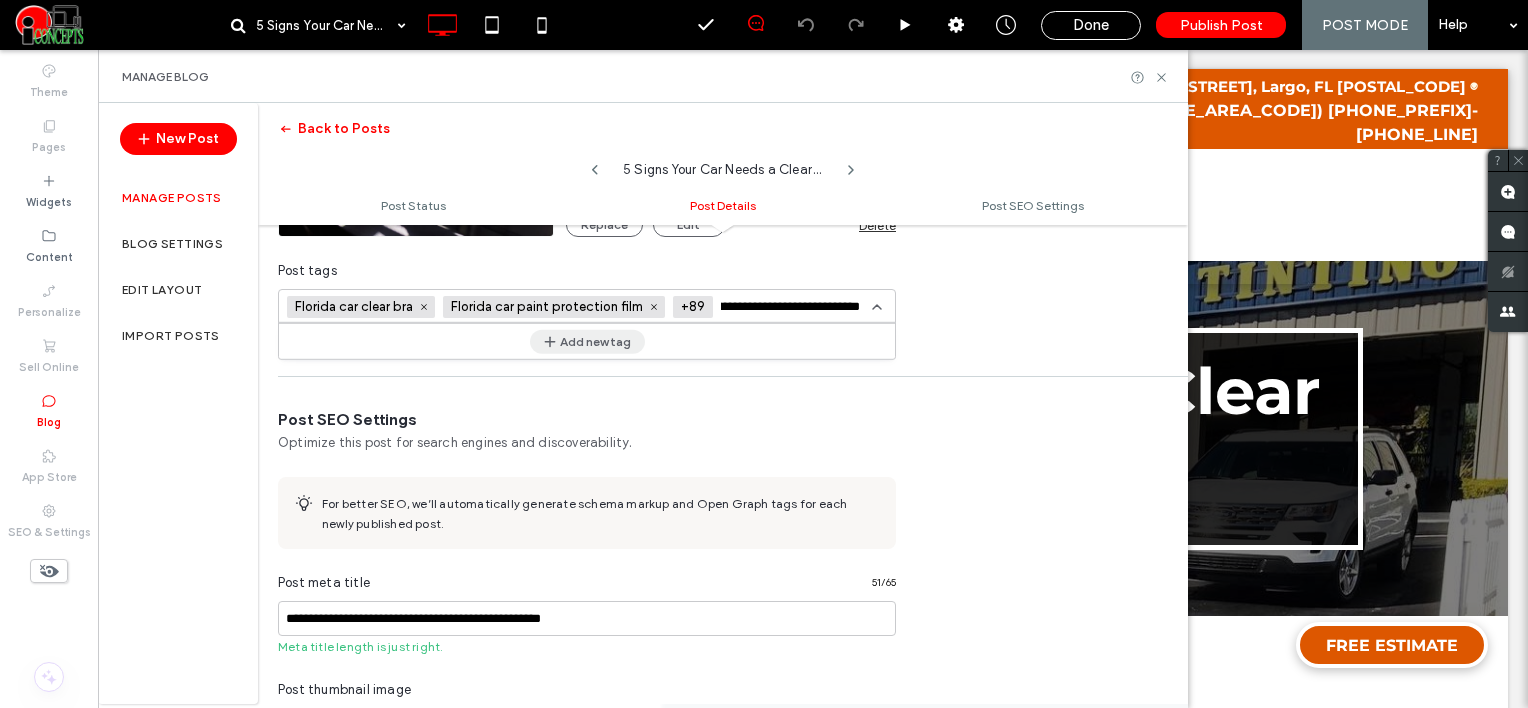 type on "**********" 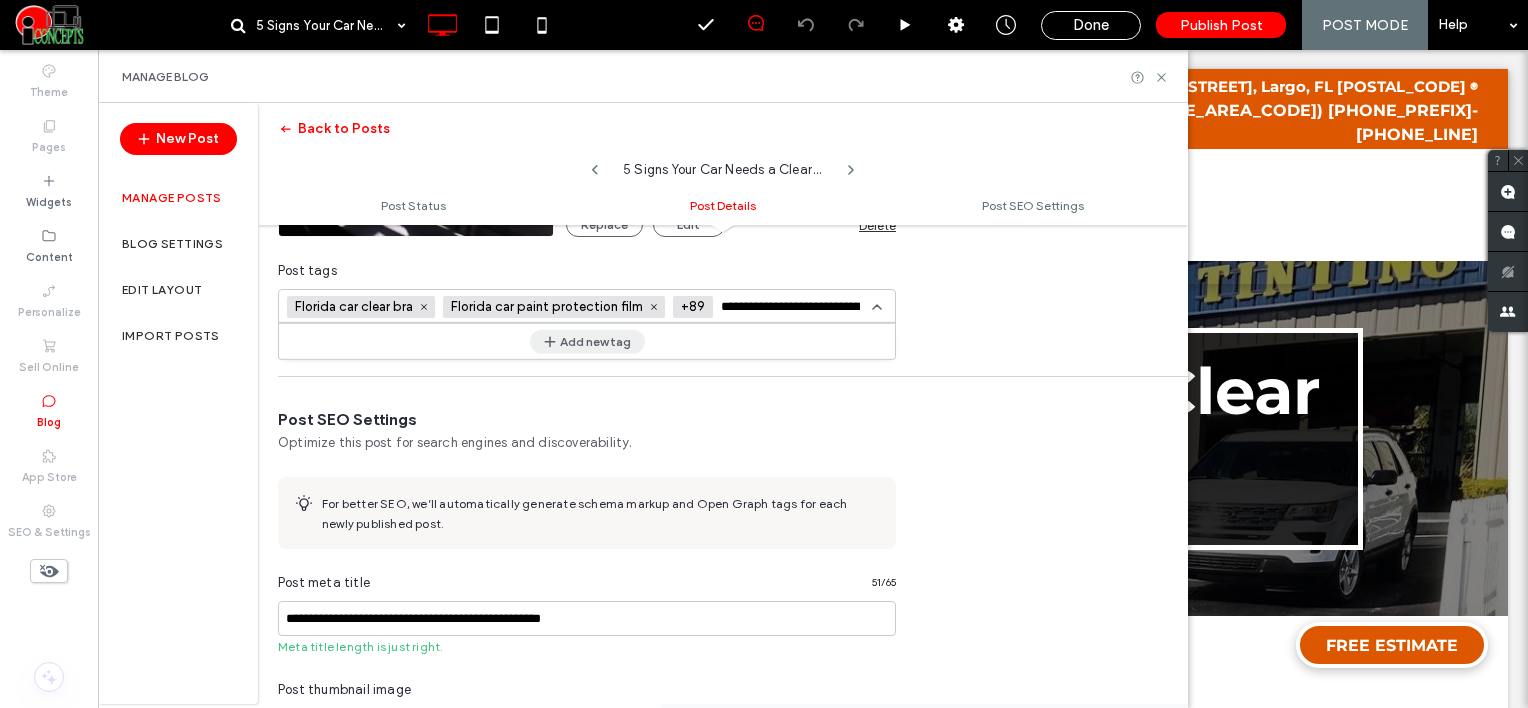 click on "Add new tag" at bounding box center [587, 341] 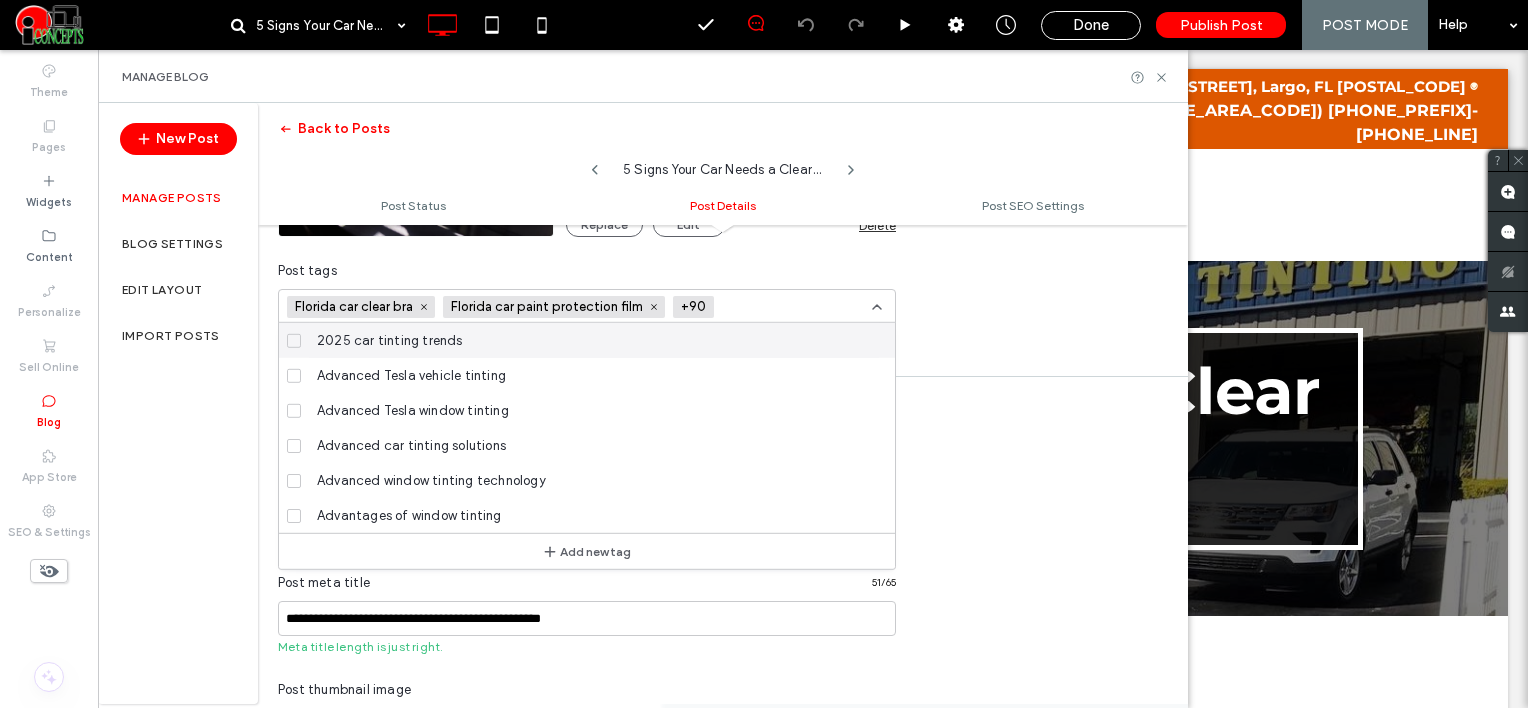 scroll, scrollTop: 0, scrollLeft: 0, axis: both 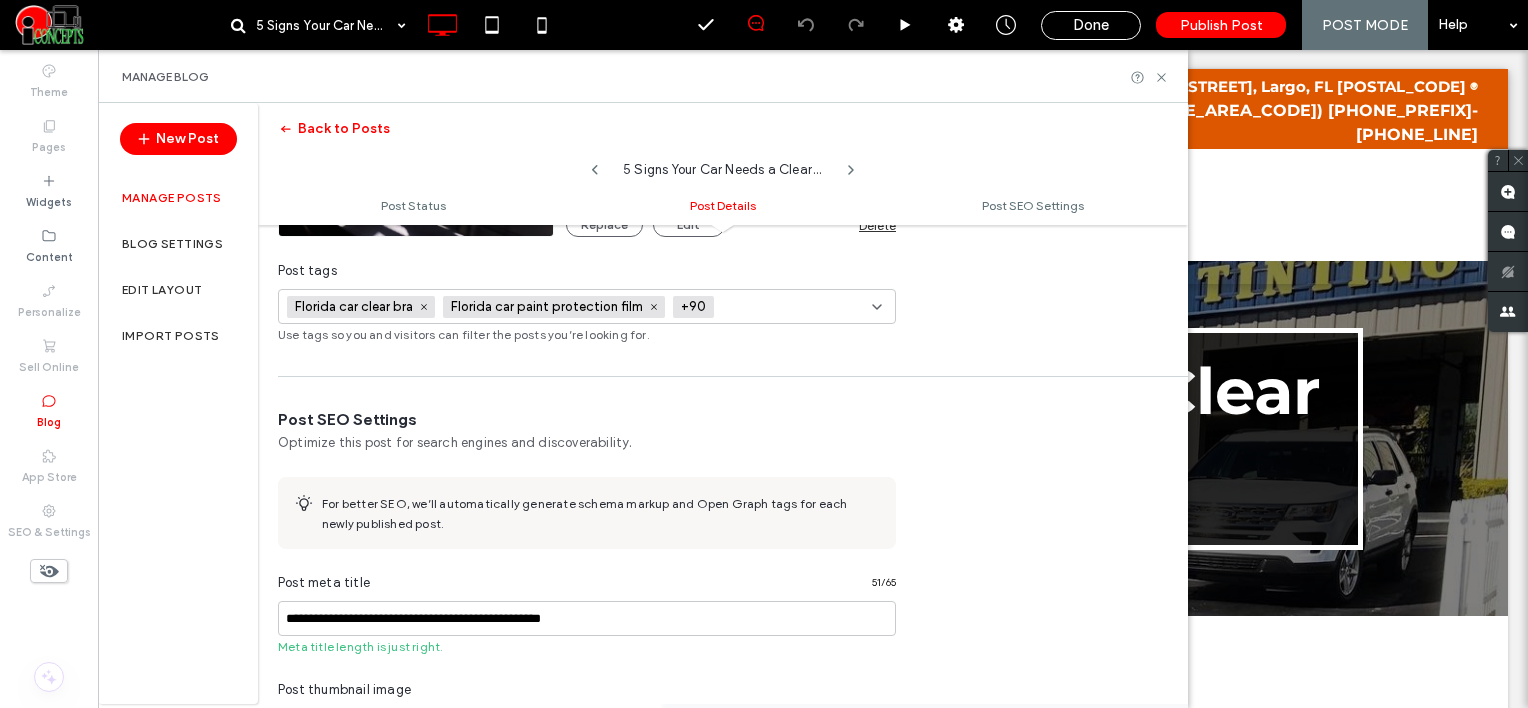 paste on "**********" 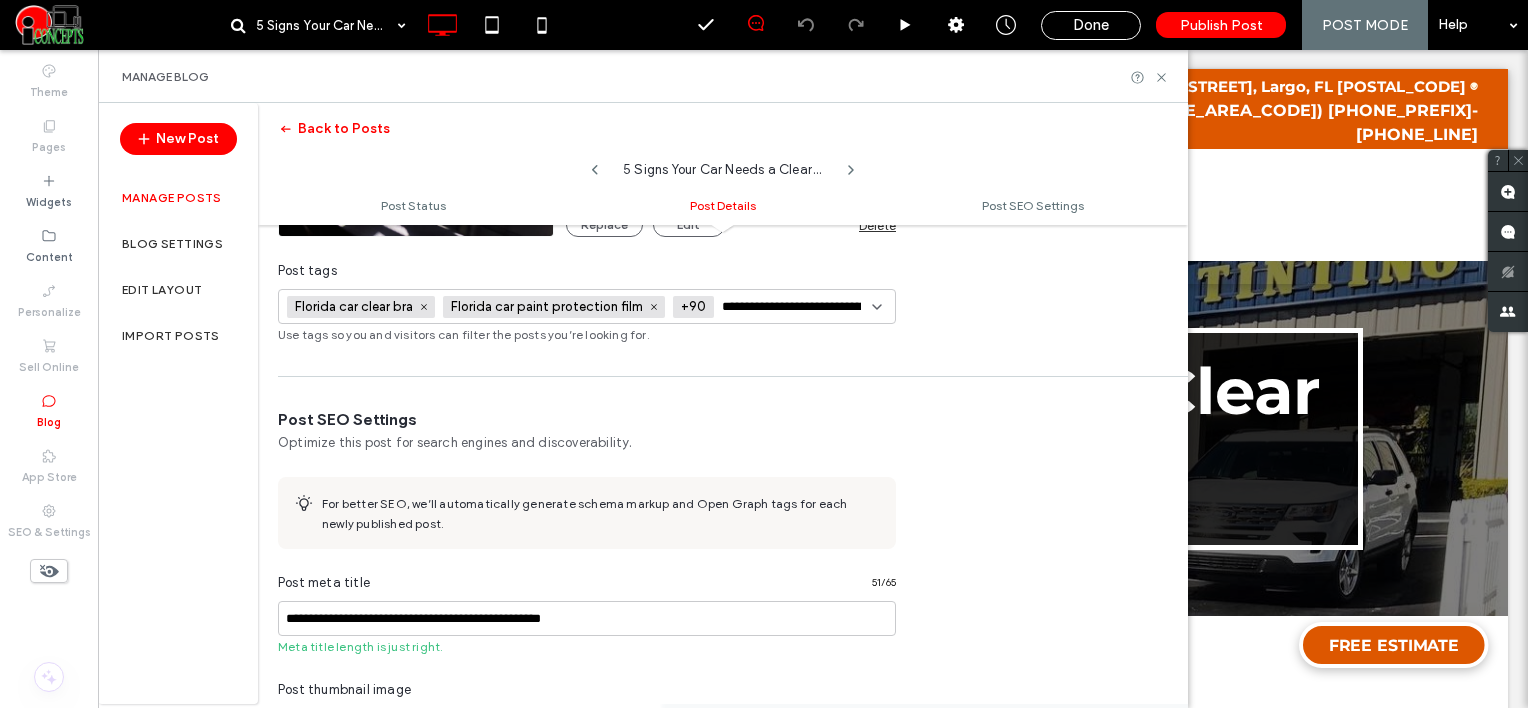 scroll, scrollTop: 0, scrollLeft: 66, axis: horizontal 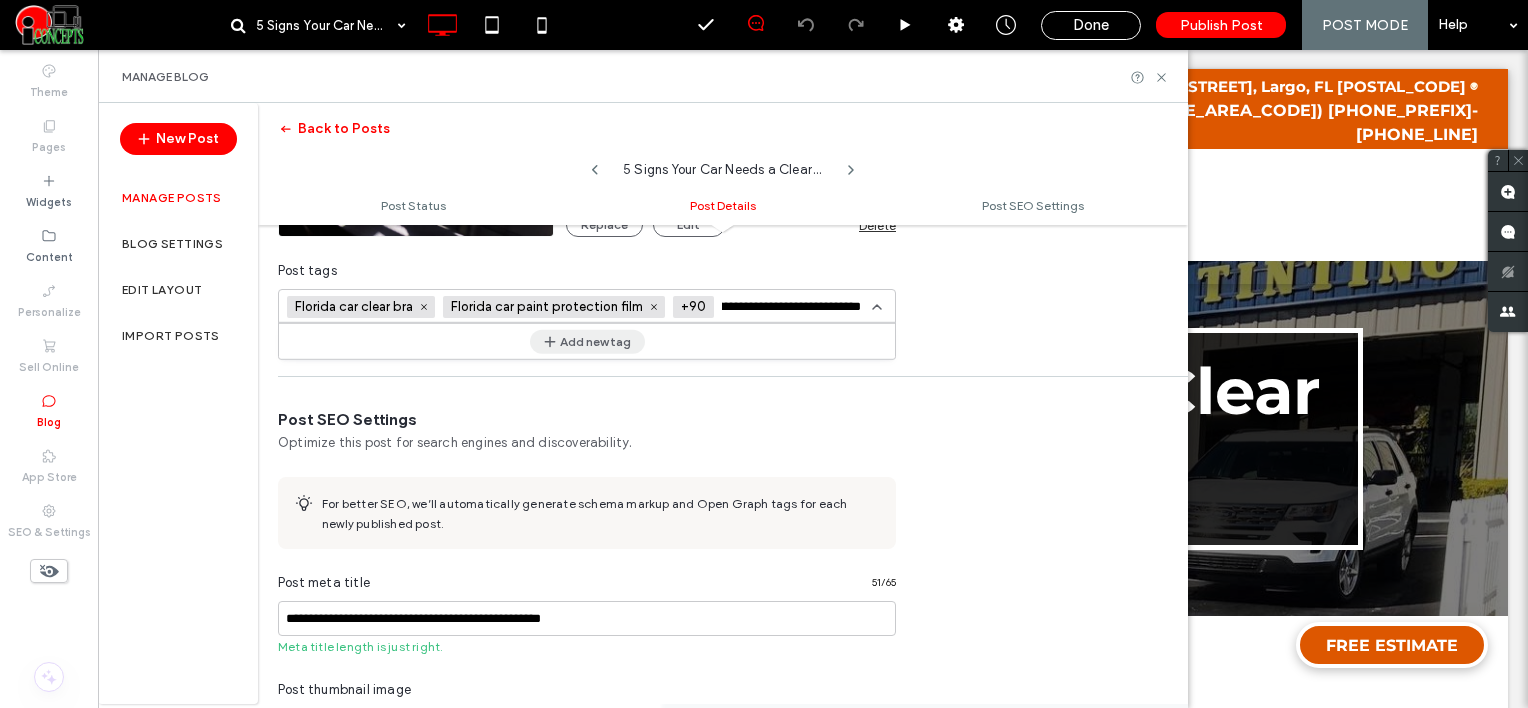 type on "**********" 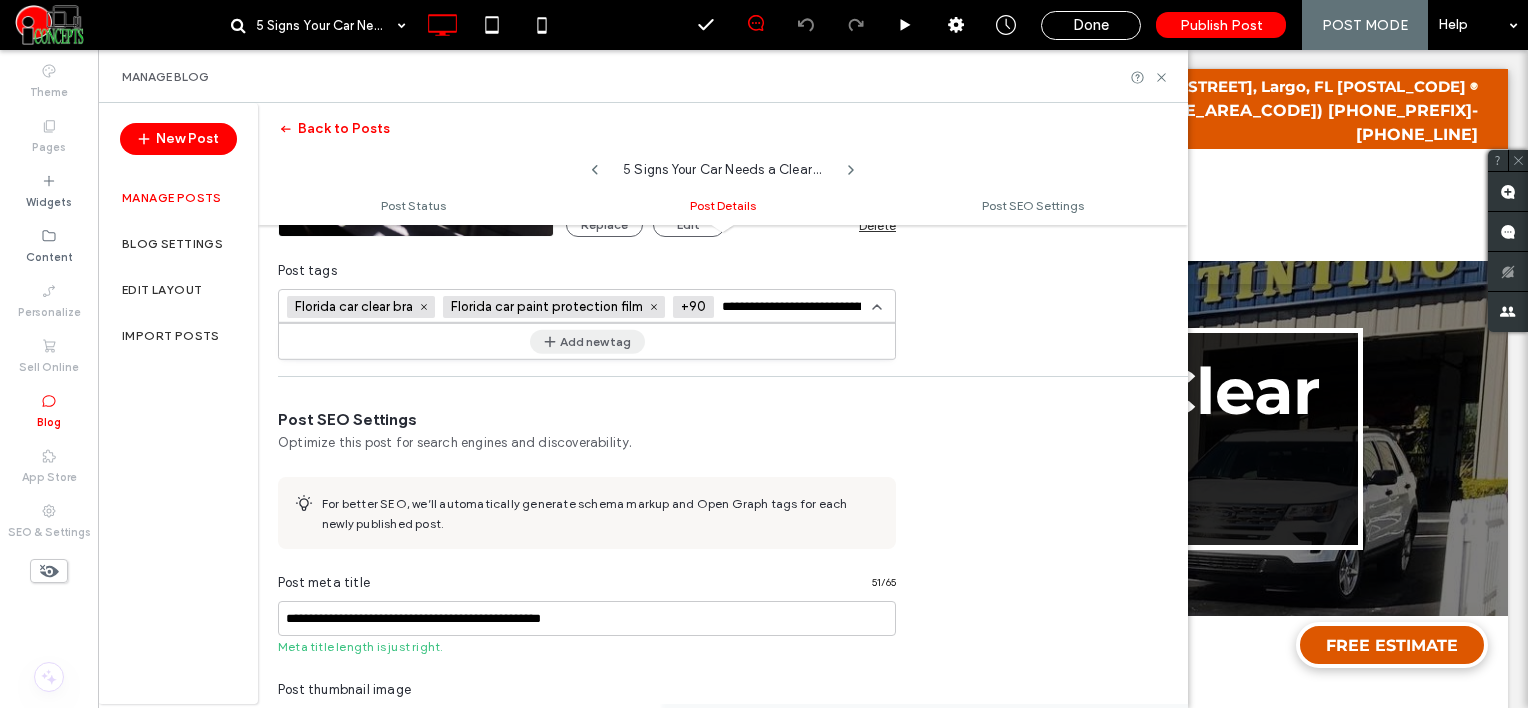 click on "Add new tag" at bounding box center [587, 341] 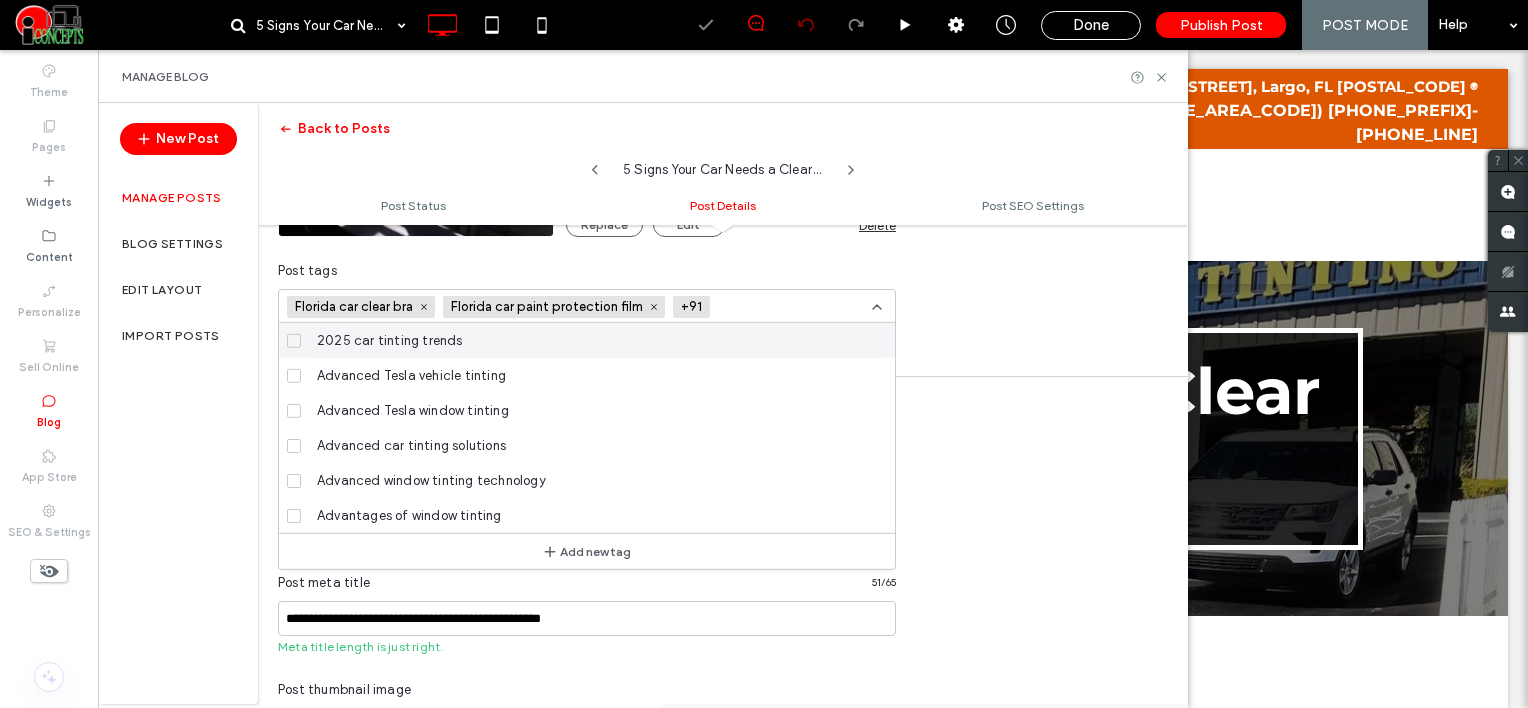 scroll, scrollTop: 0, scrollLeft: 0, axis: both 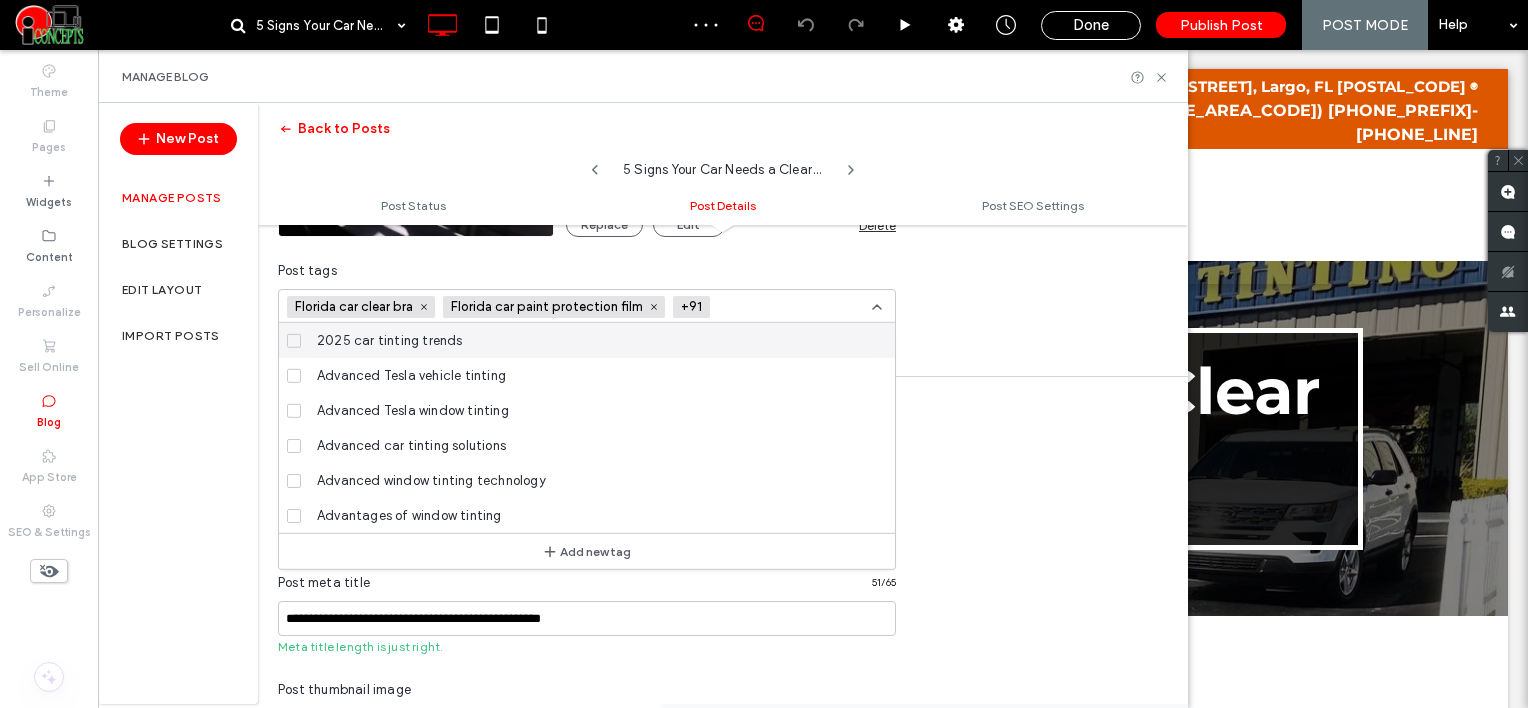 click at bounding box center [791, 307] 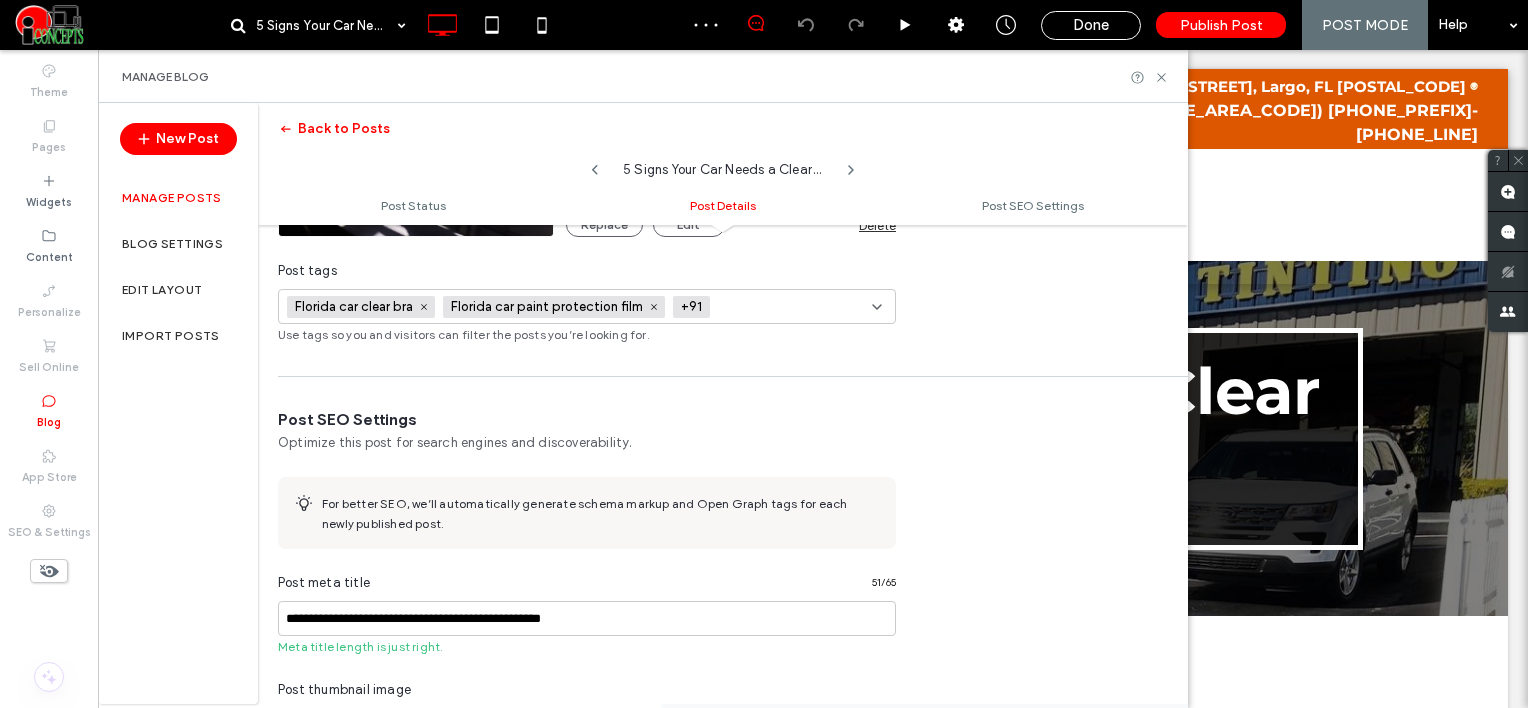 paste on "**********" 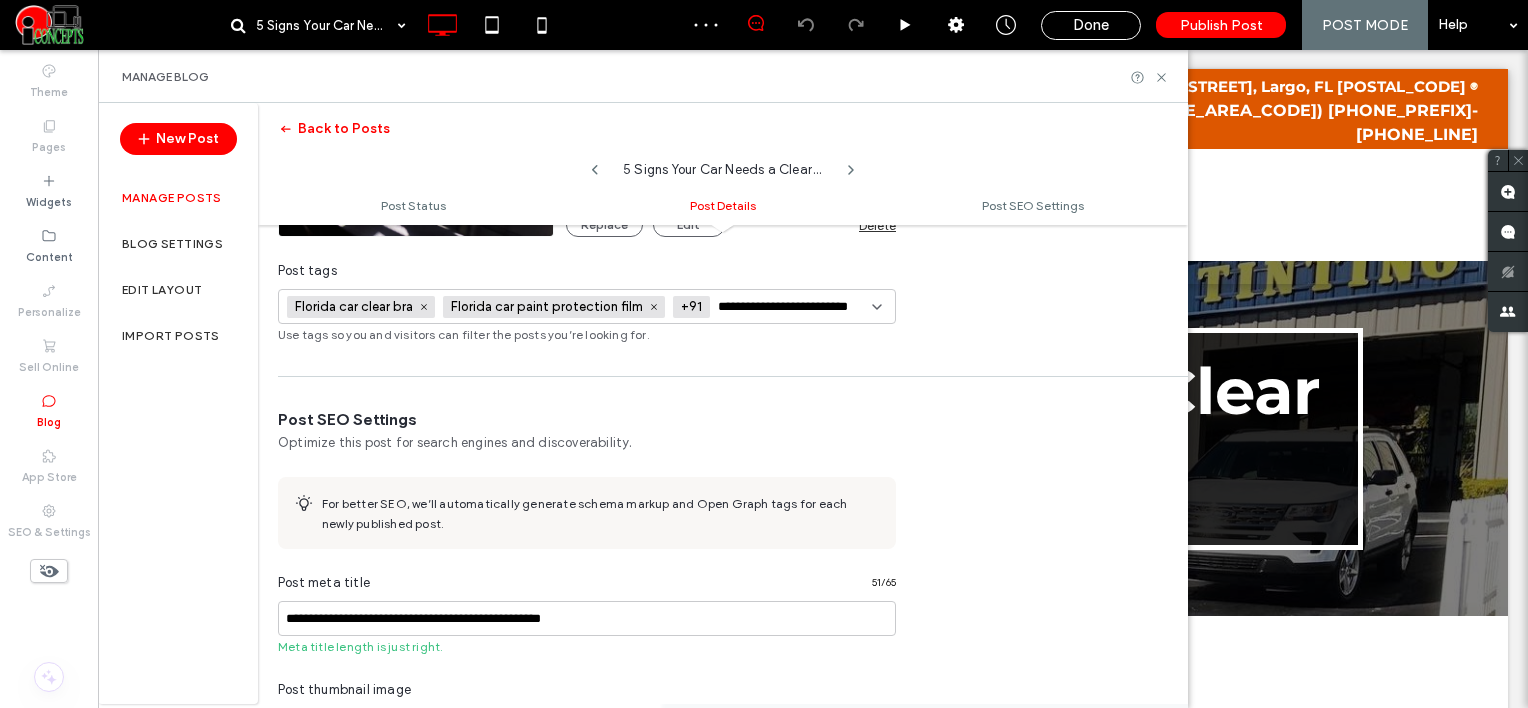scroll, scrollTop: 0, scrollLeft: 17, axis: horizontal 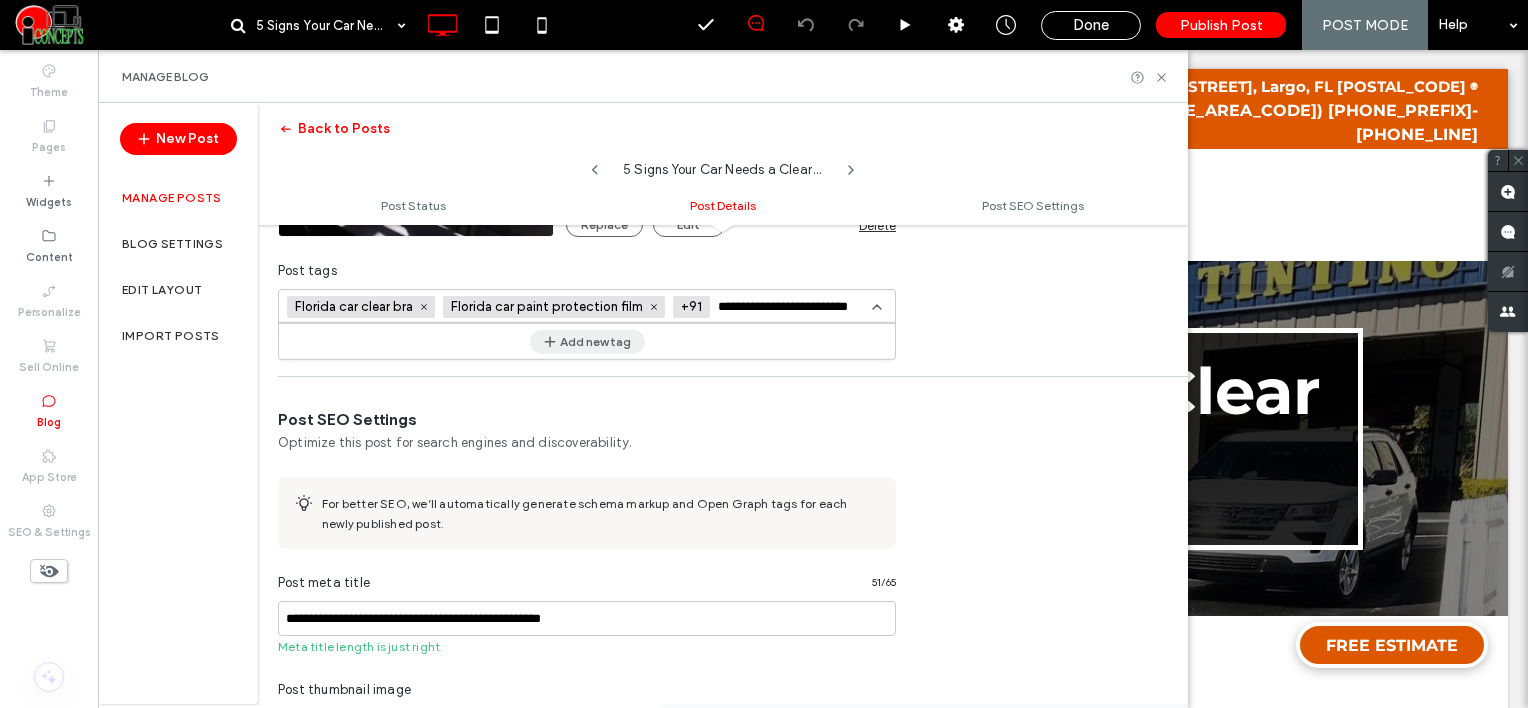 type on "**********" 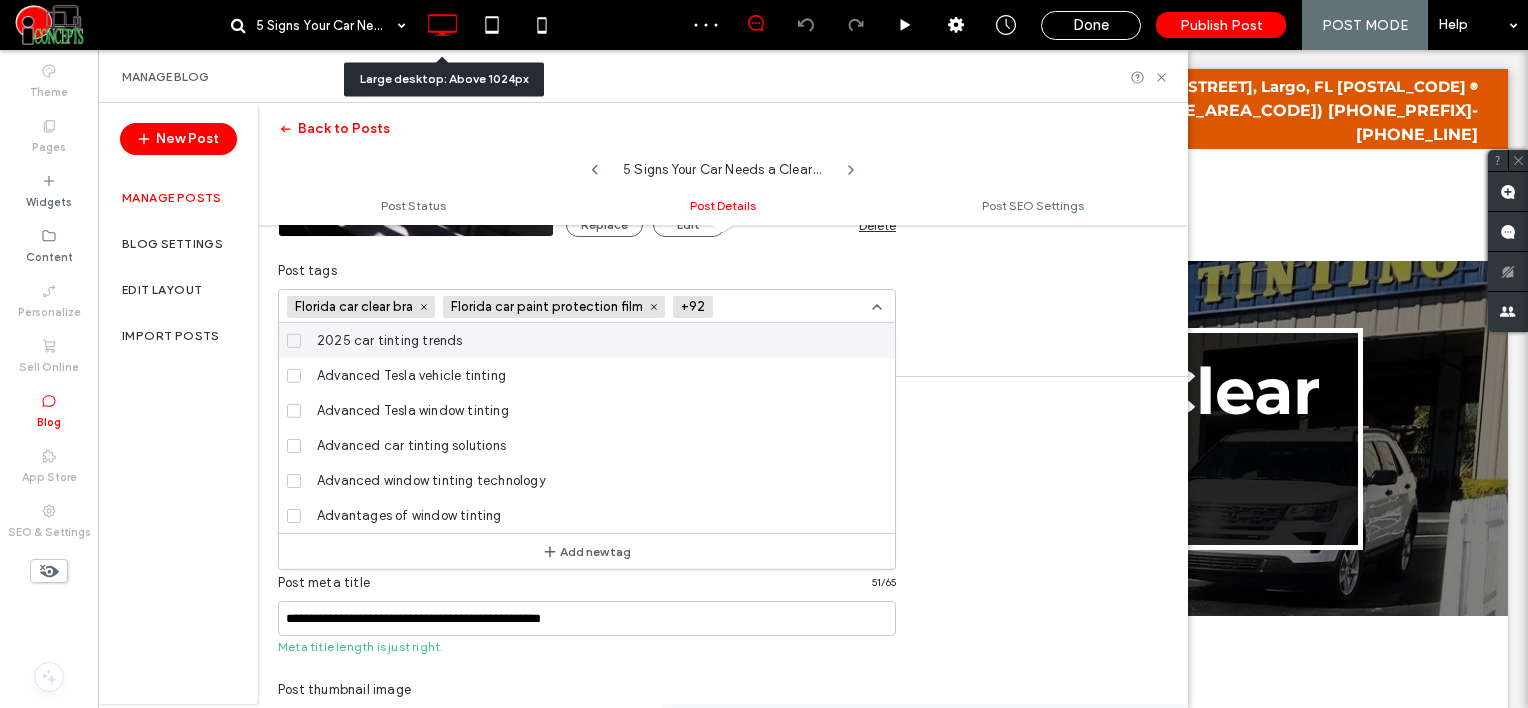 scroll, scrollTop: 0, scrollLeft: 0, axis: both 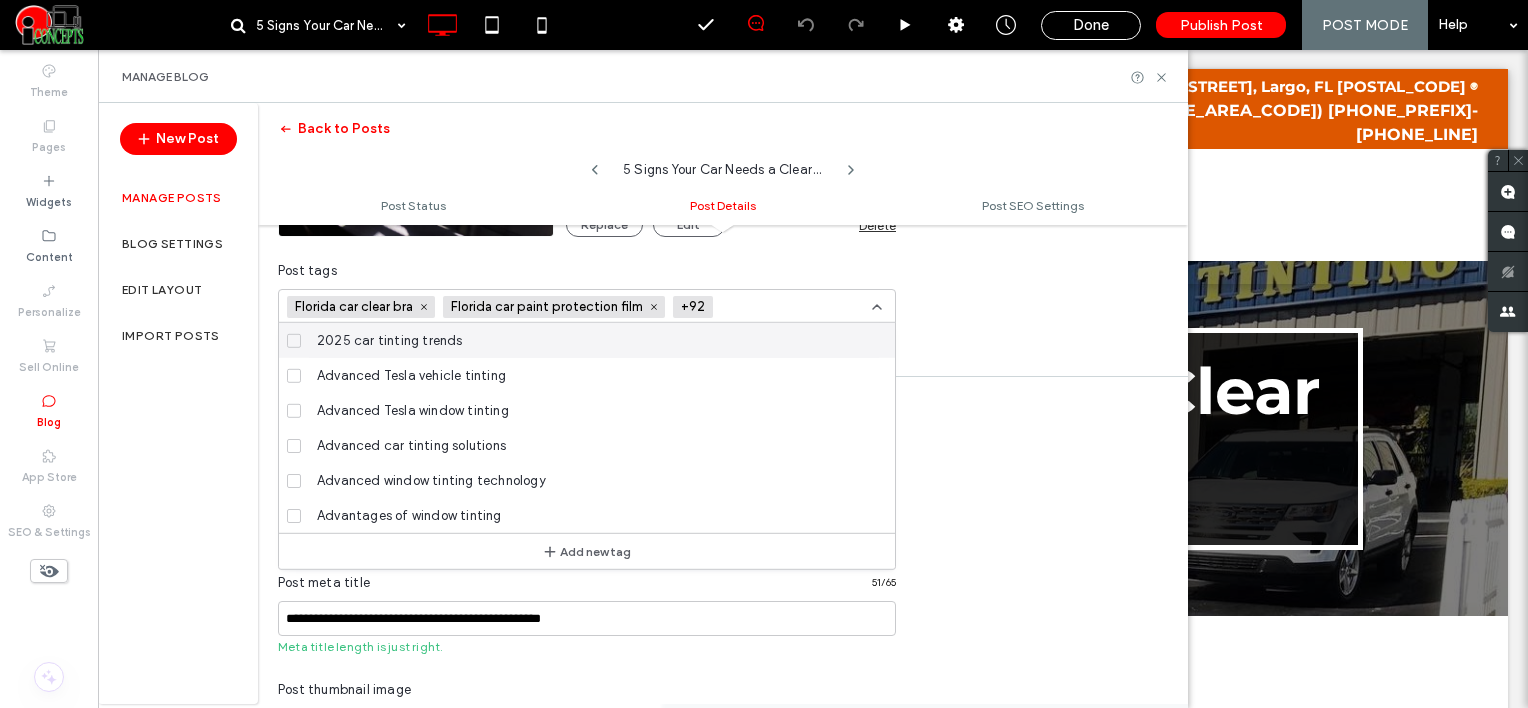 click at bounding box center [794, 307] 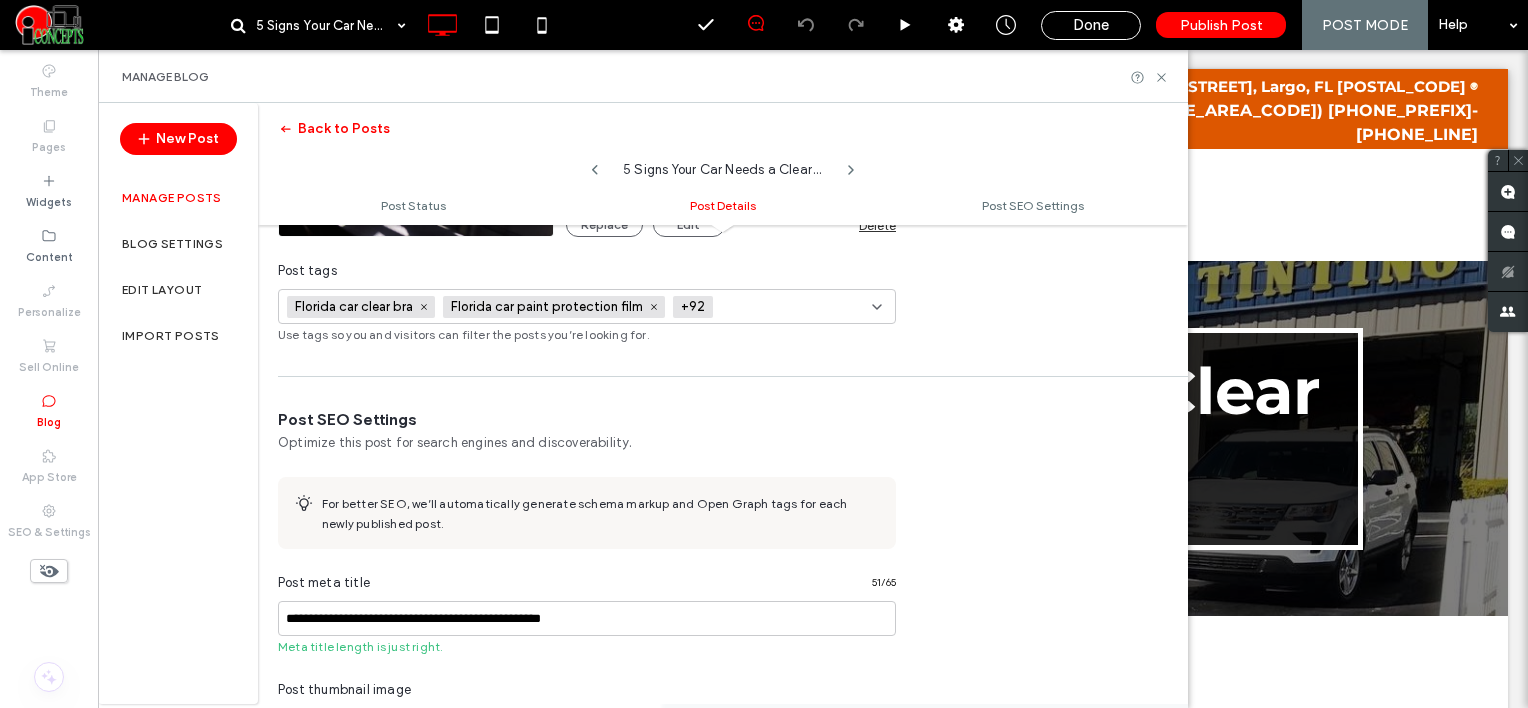 paste on "**********" 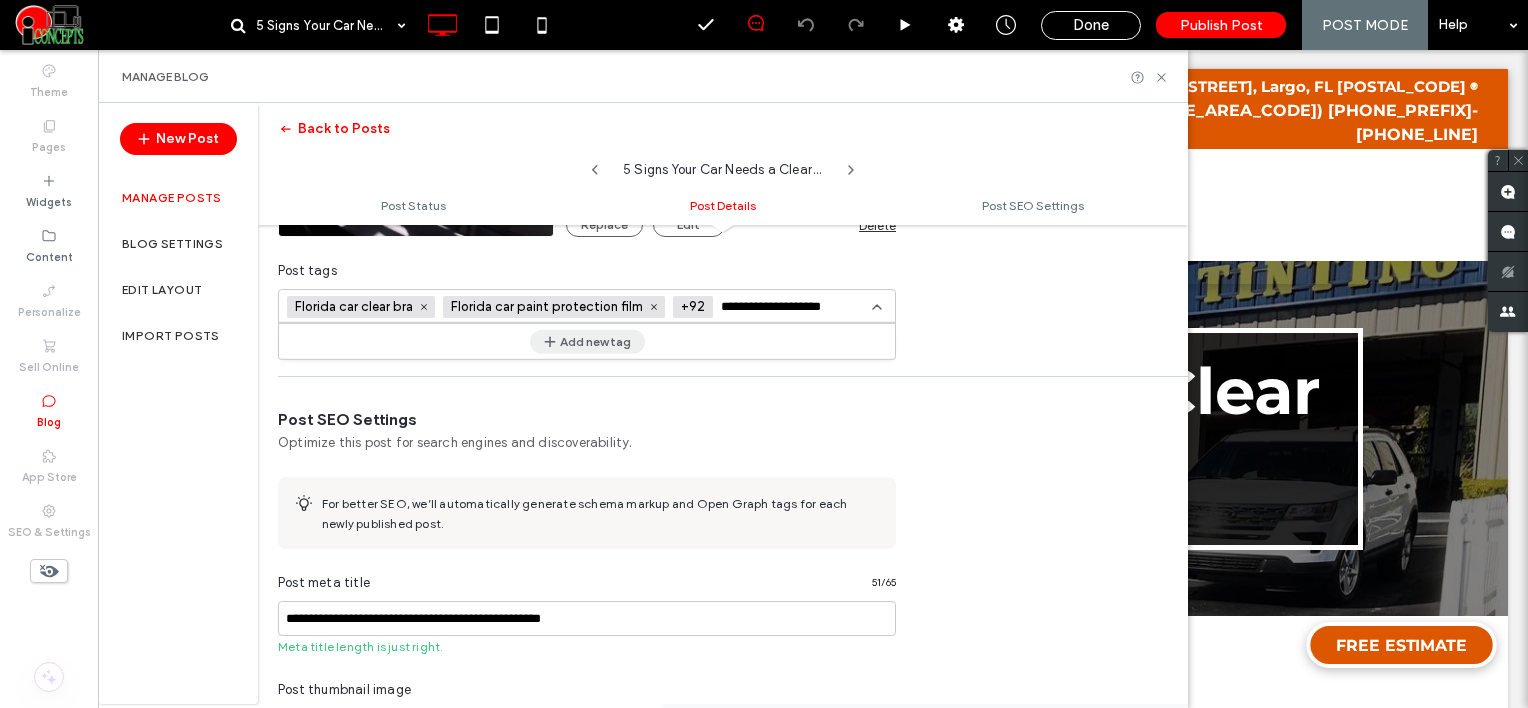 type on "**********" 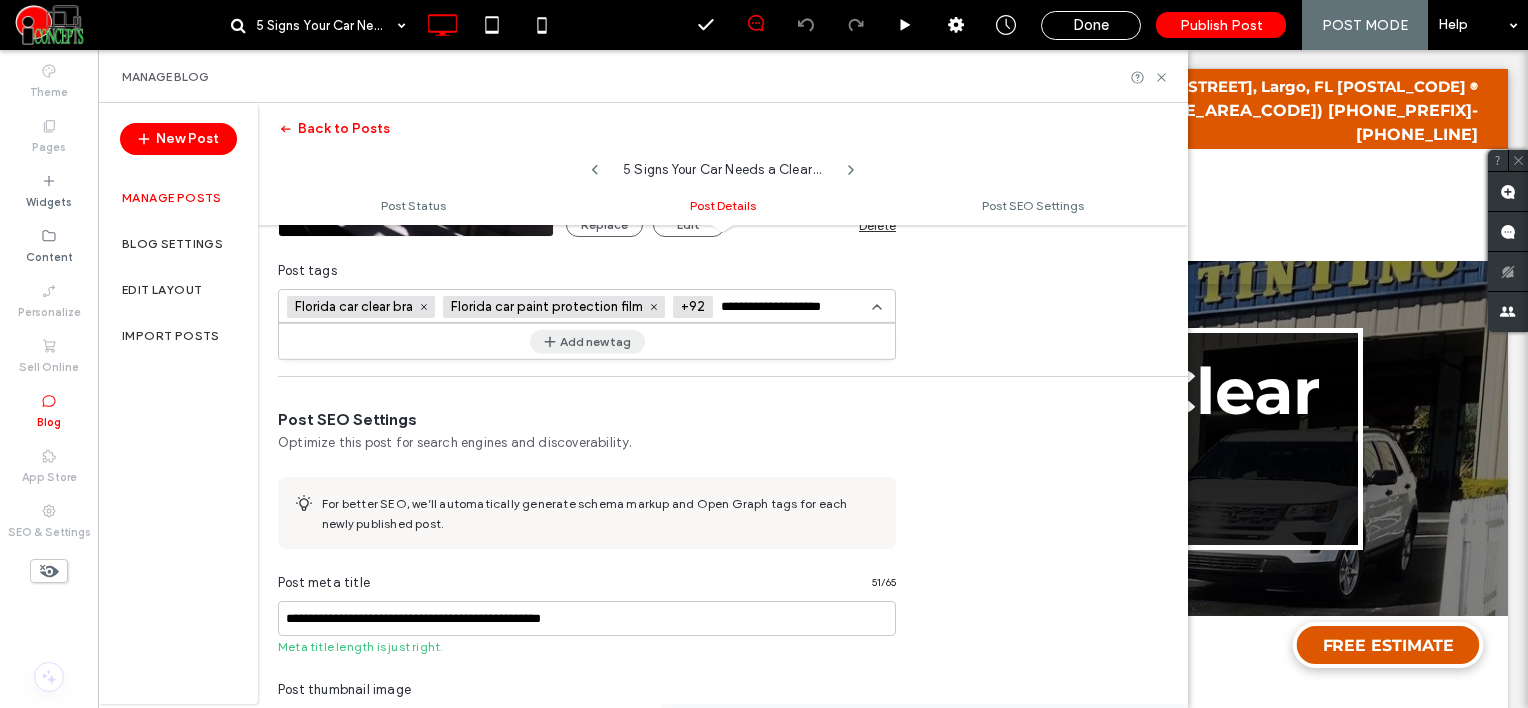 click on "Add new tag" at bounding box center (587, 341) 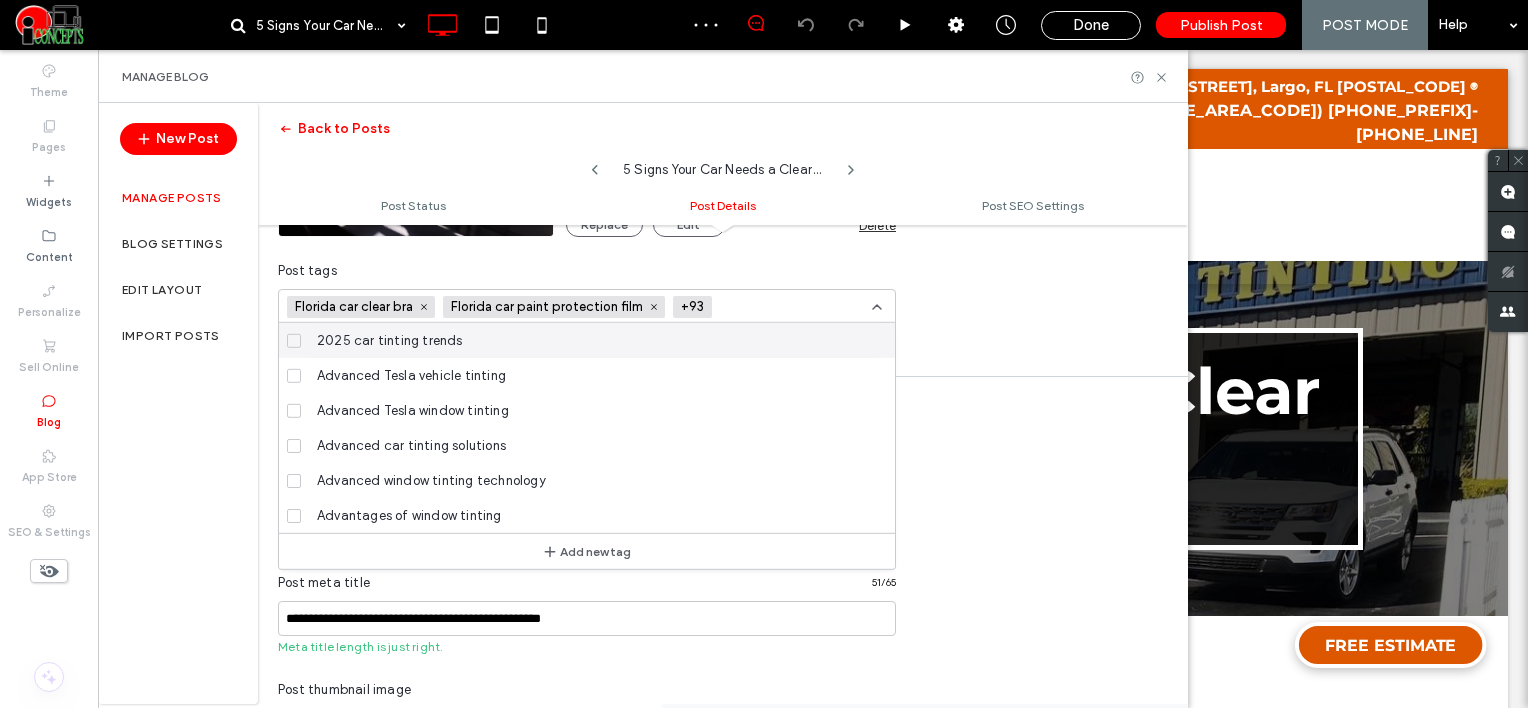 click at bounding box center (793, 307) 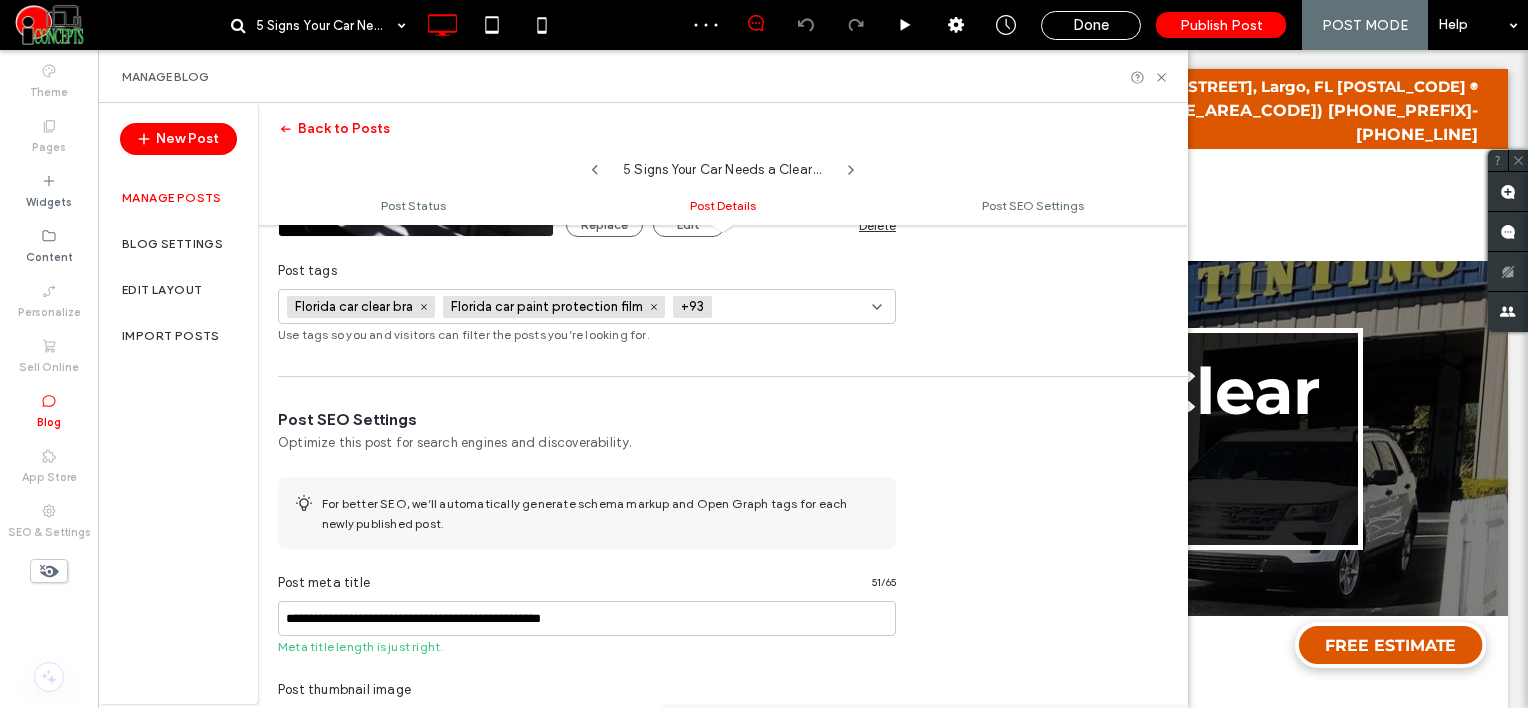 paste on "**********" 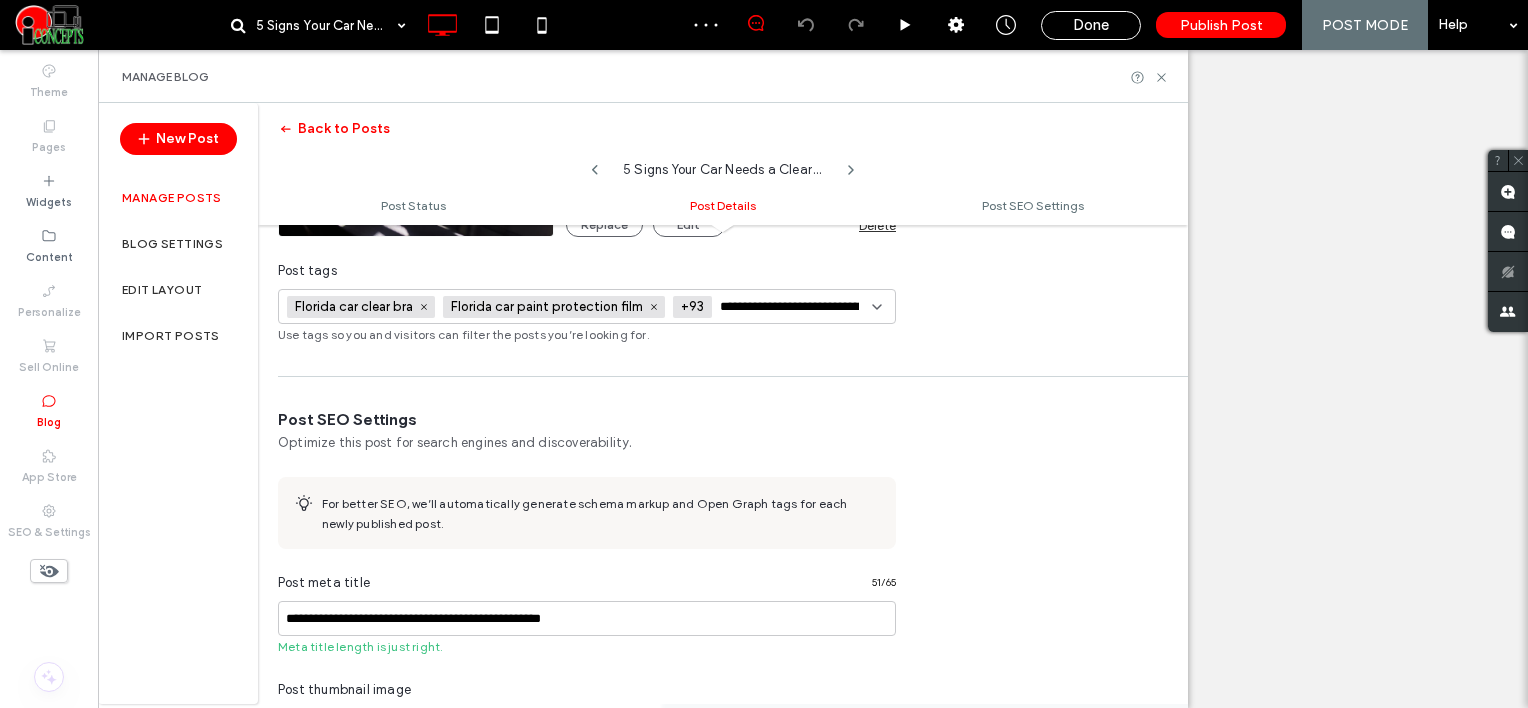 scroll, scrollTop: 0, scrollLeft: 33, axis: horizontal 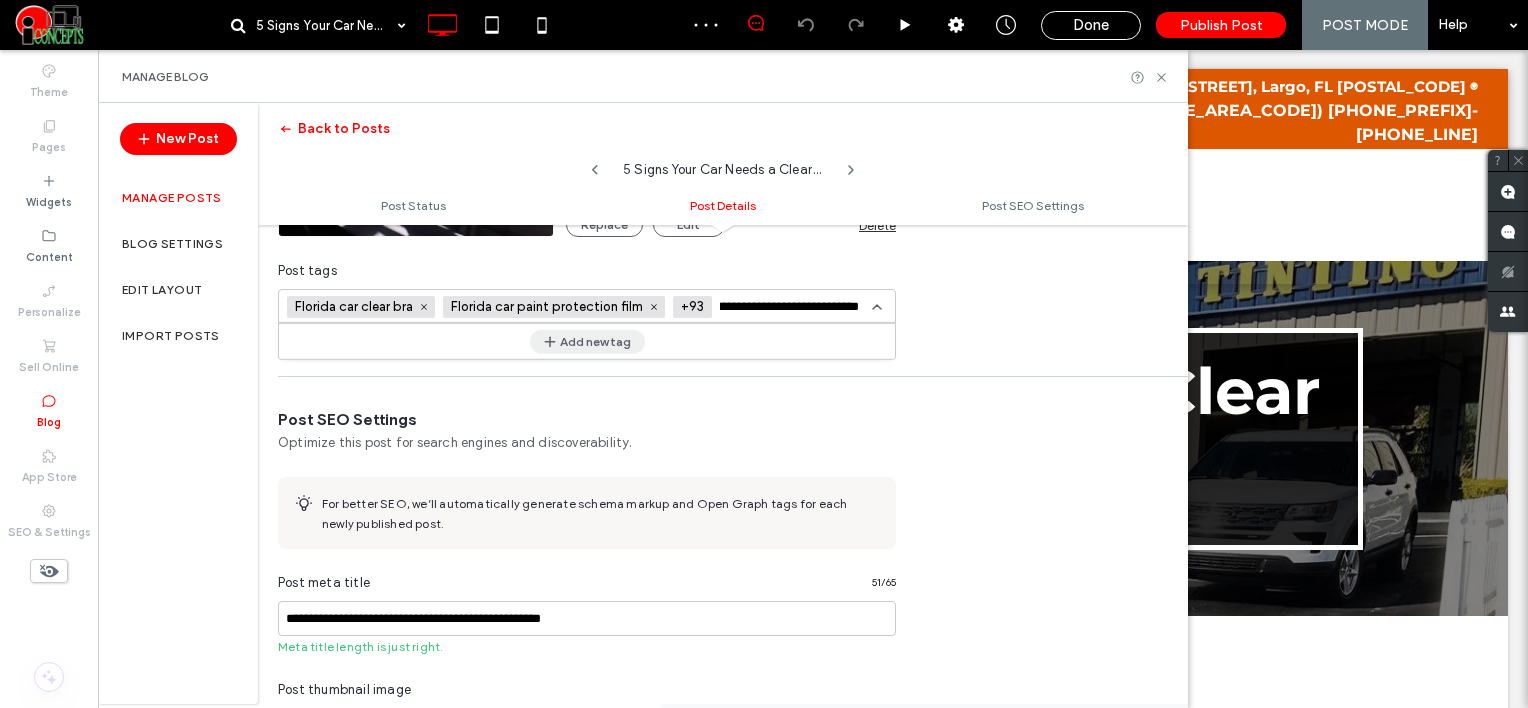type on "**********" 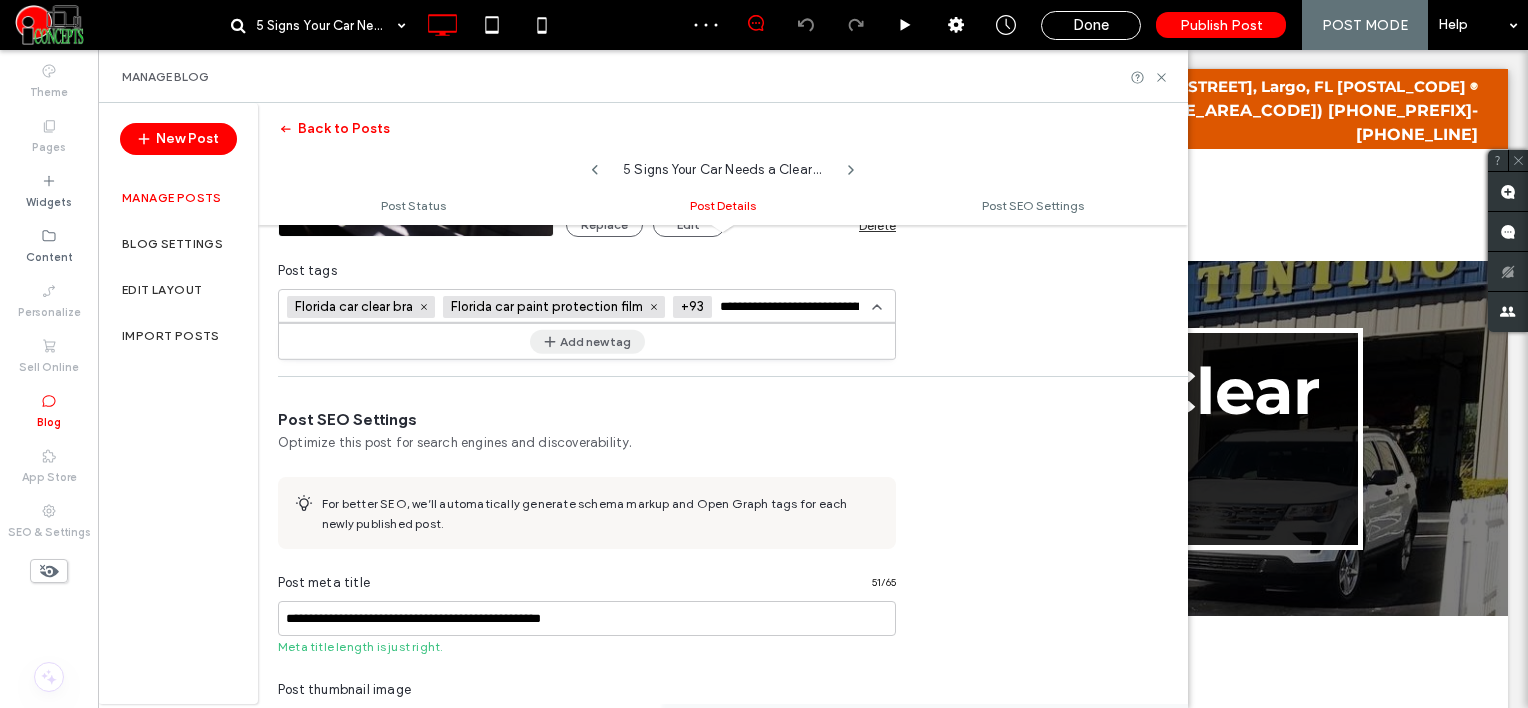 click on "Add new tag" at bounding box center [587, 341] 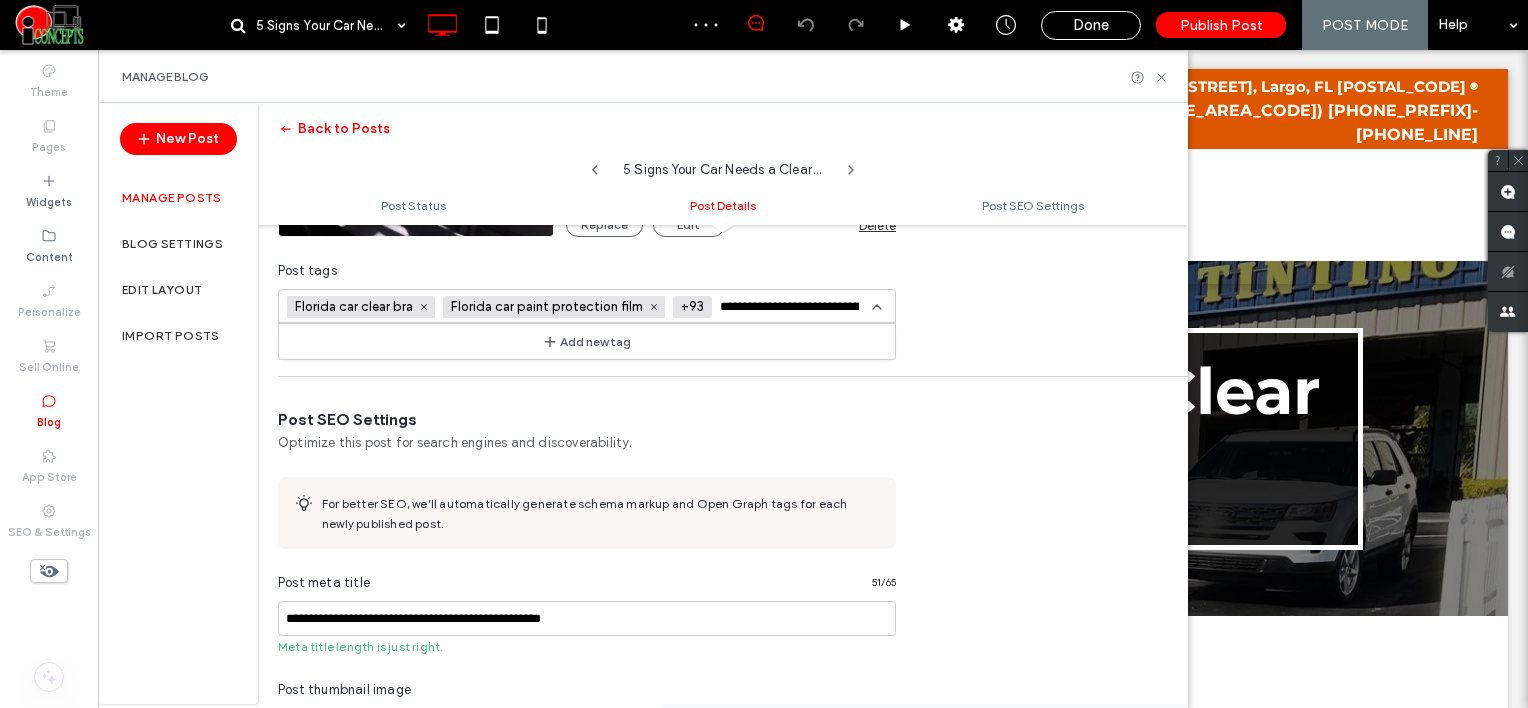 type 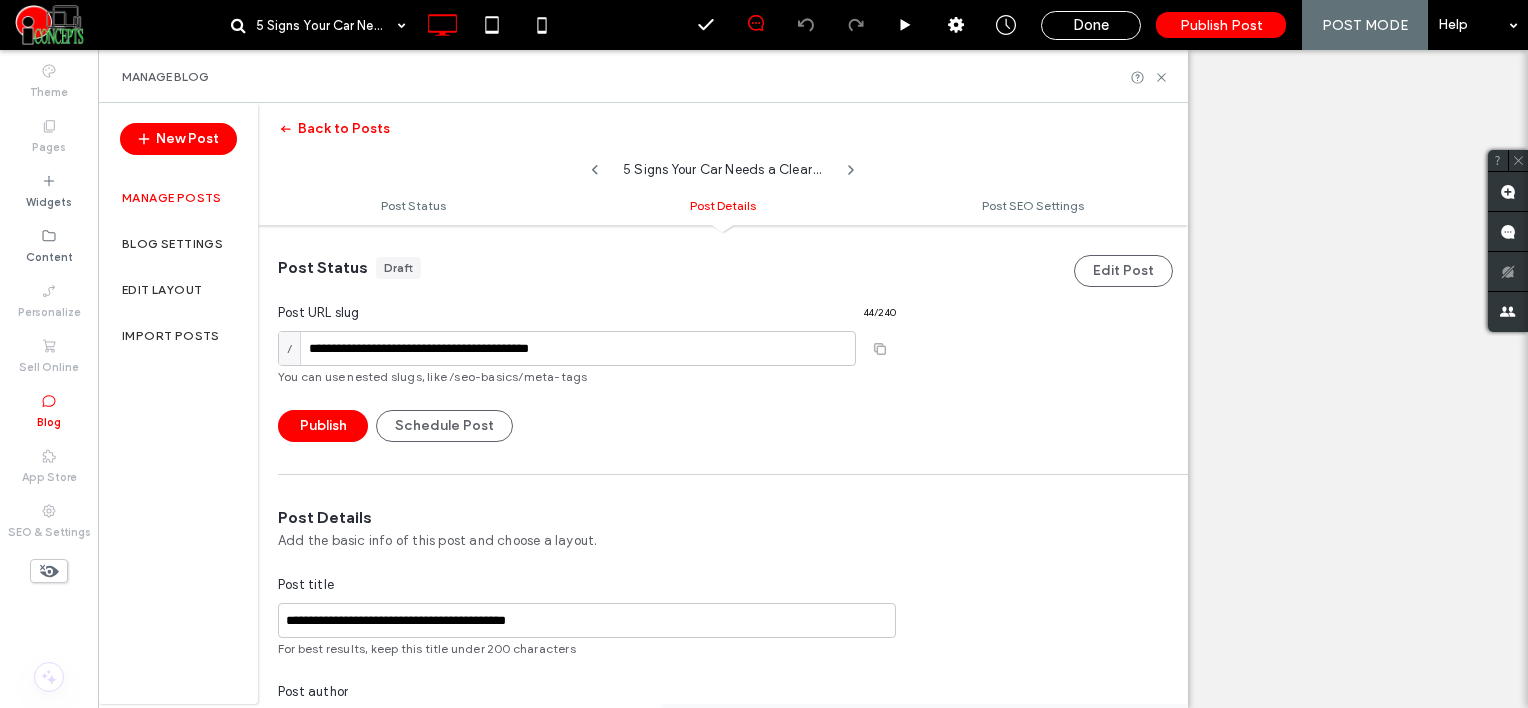 click at bounding box center (791, 1007) 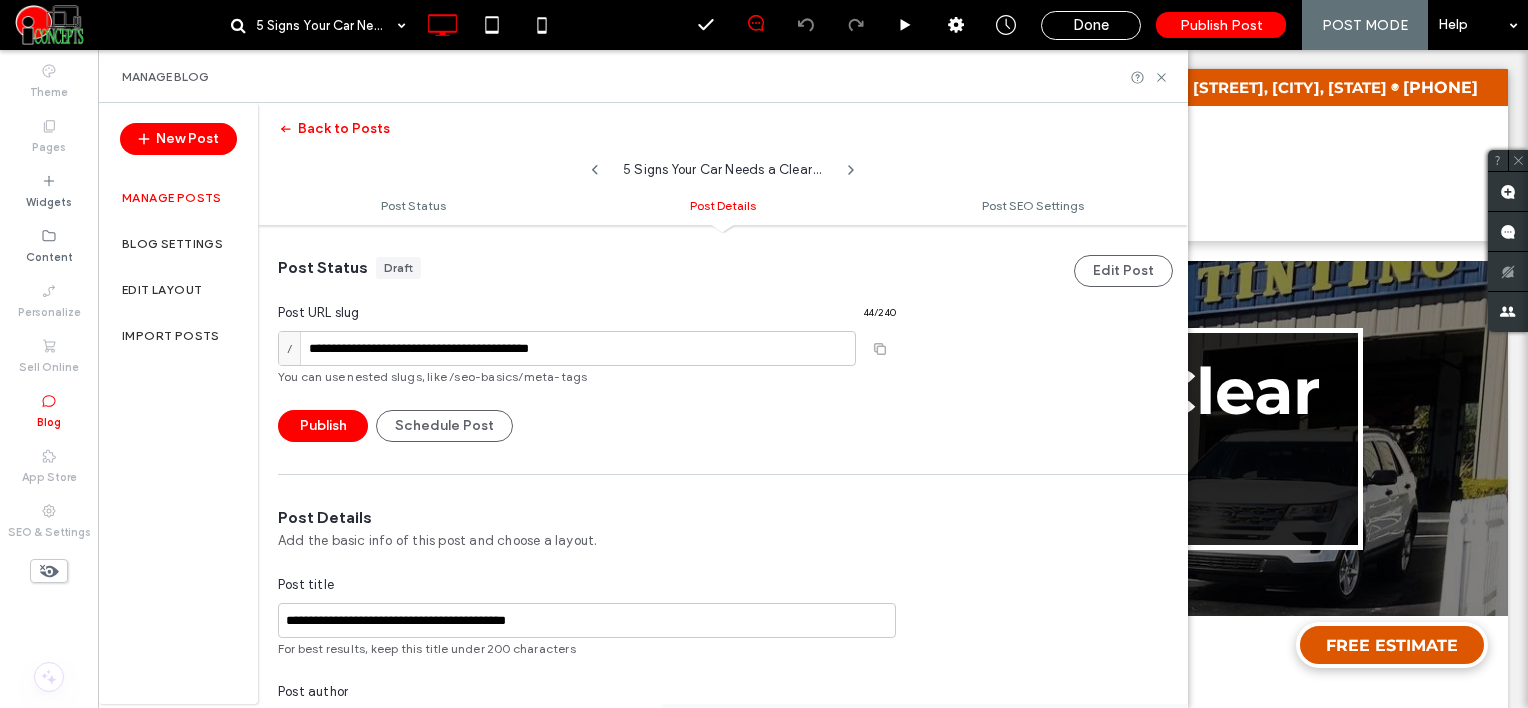 scroll, scrollTop: 0, scrollLeft: 0, axis: both 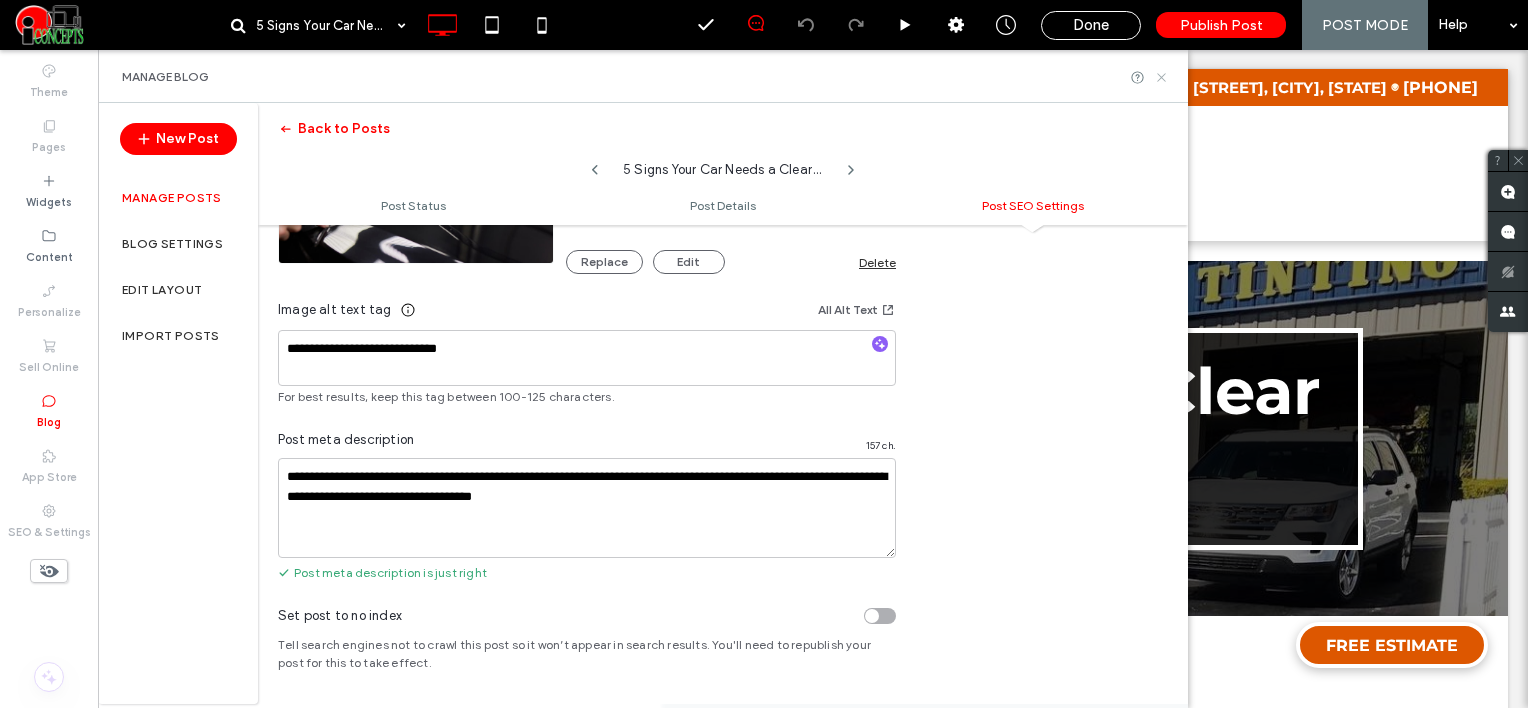 drag, startPoint x: 1154, startPoint y: 72, endPoint x: 945, endPoint y: 201, distance: 245.60538 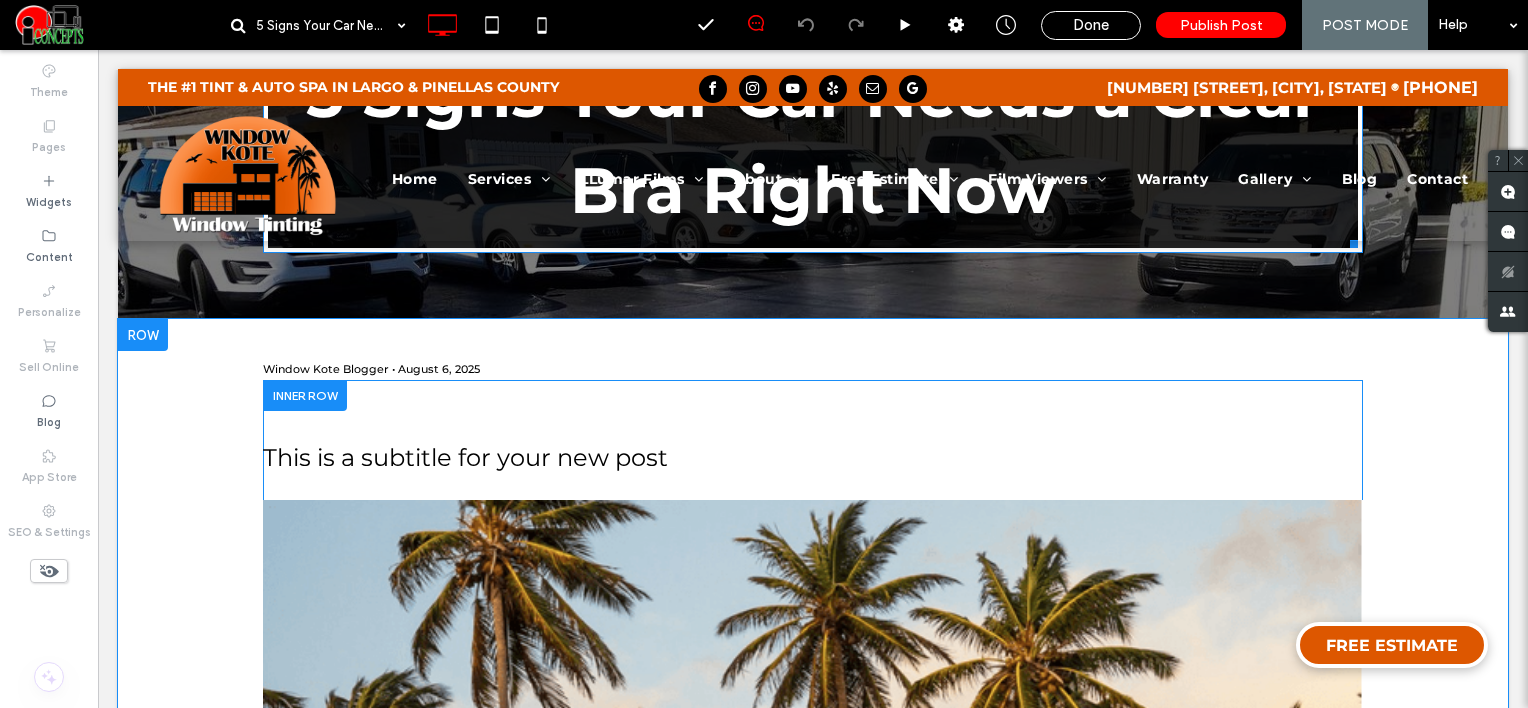 scroll, scrollTop: 300, scrollLeft: 0, axis: vertical 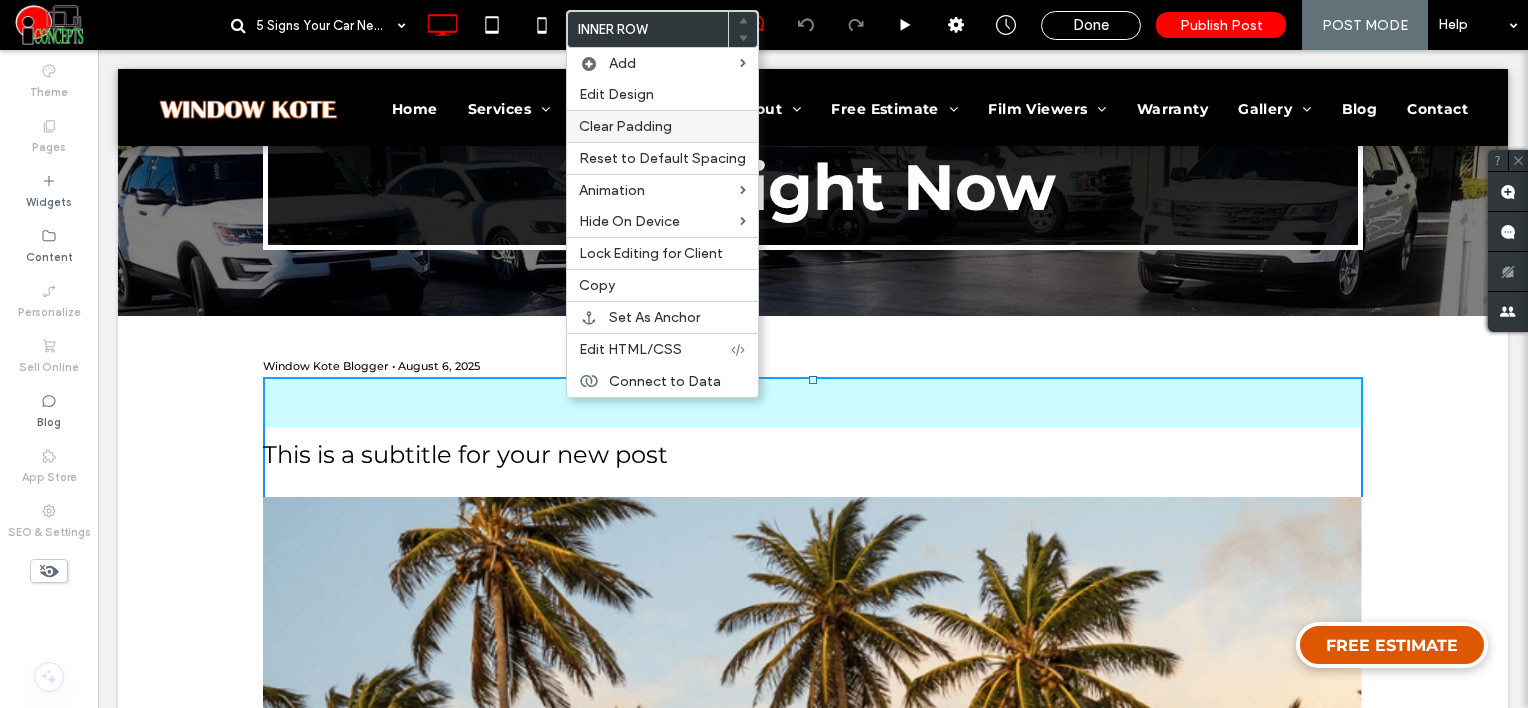 click on "Clear Padding" at bounding box center (625, 126) 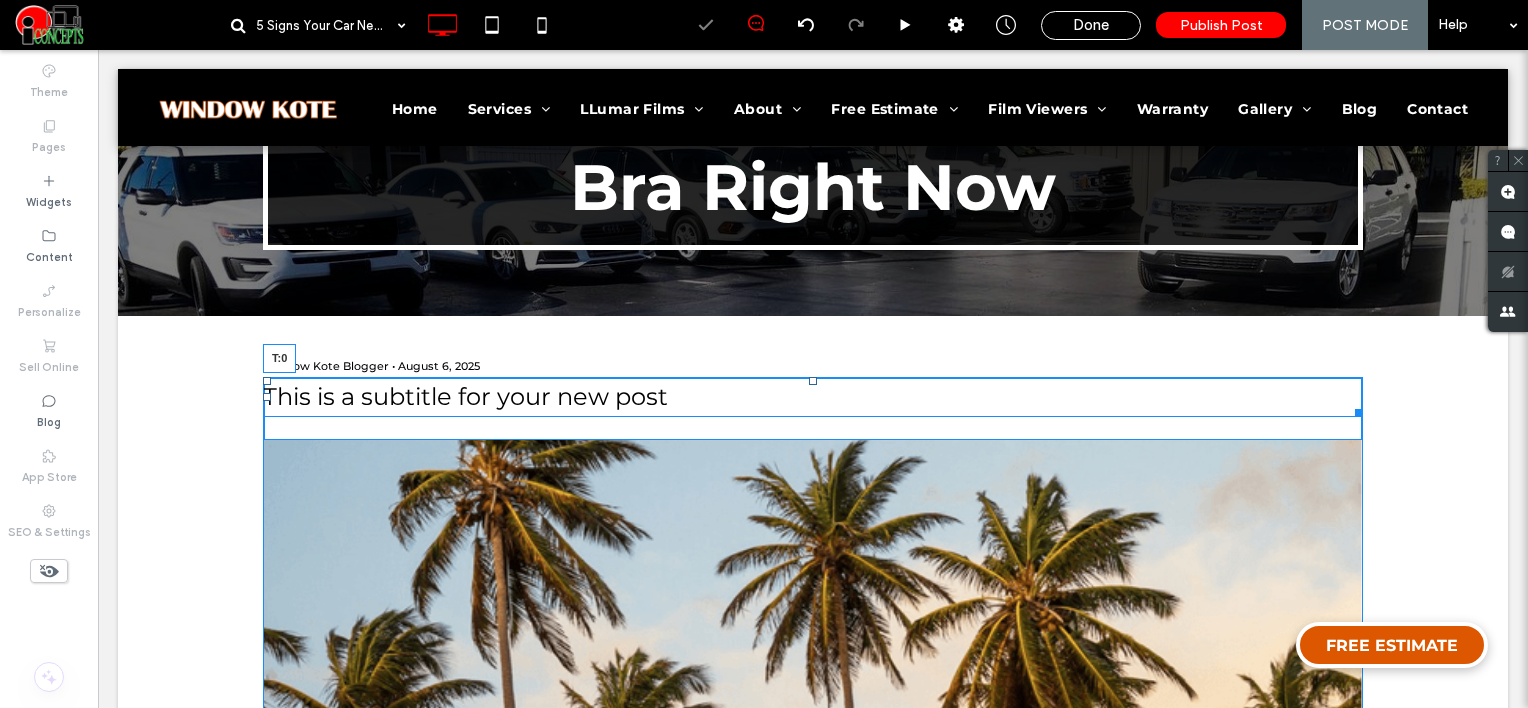 drag, startPoint x: 804, startPoint y: 385, endPoint x: 809, endPoint y: 344, distance: 41.303753 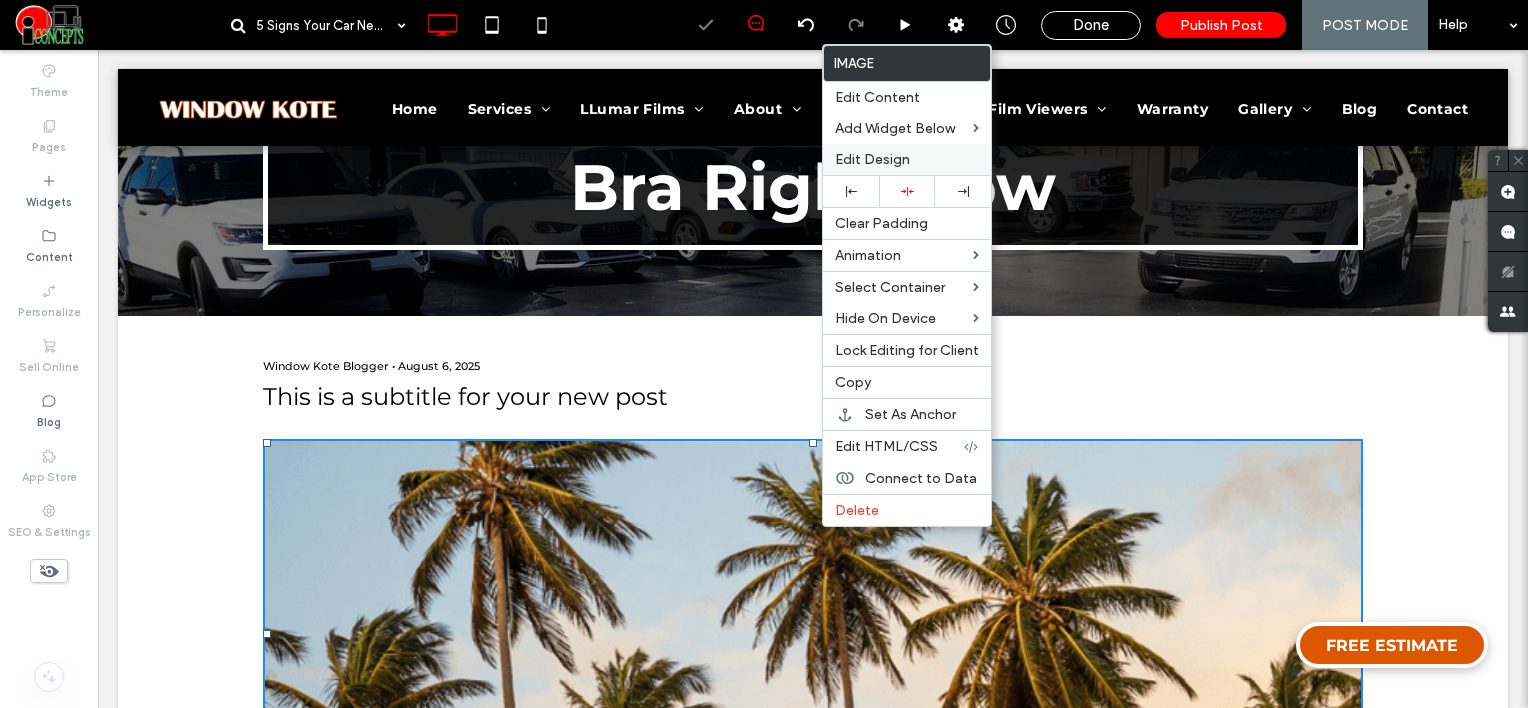 click on "Edit Design" at bounding box center [872, 159] 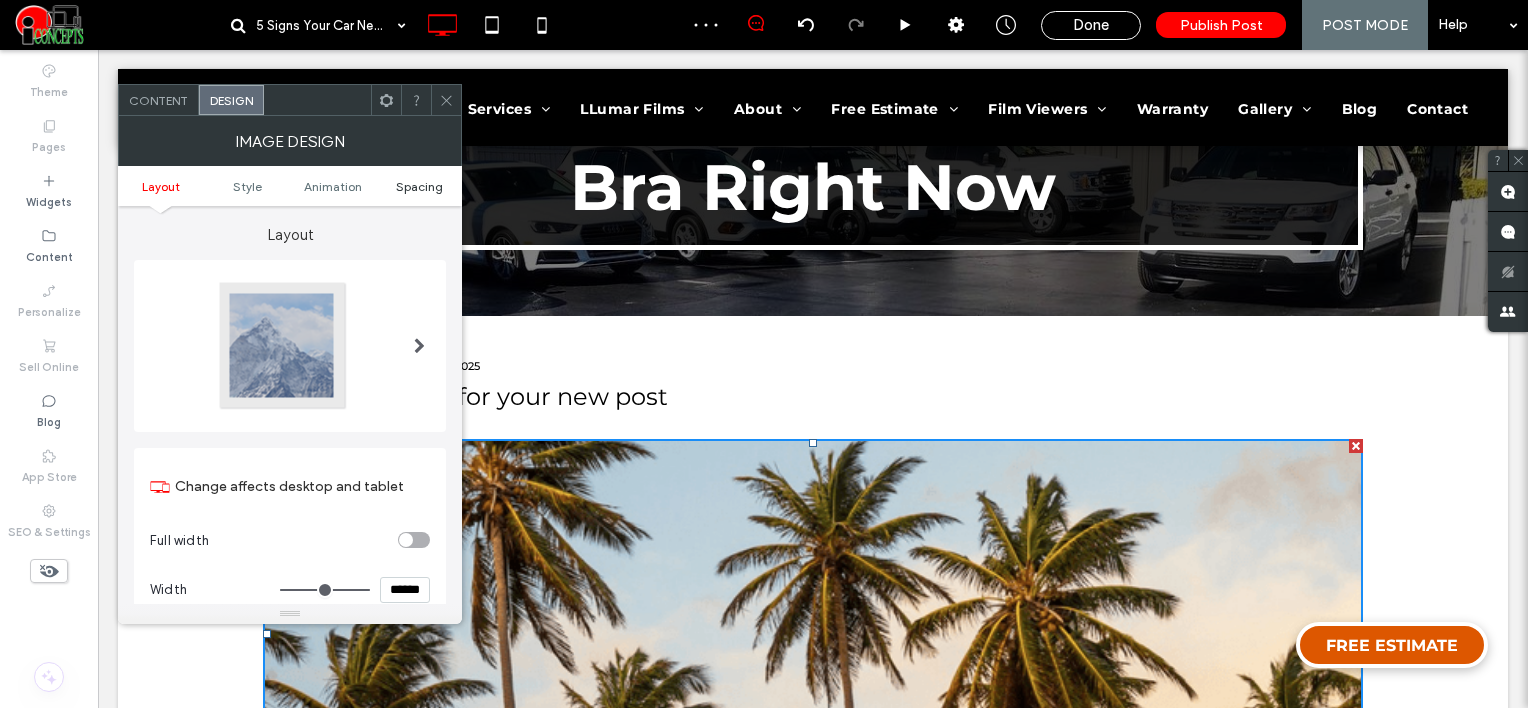 click on "Spacing" at bounding box center [419, 186] 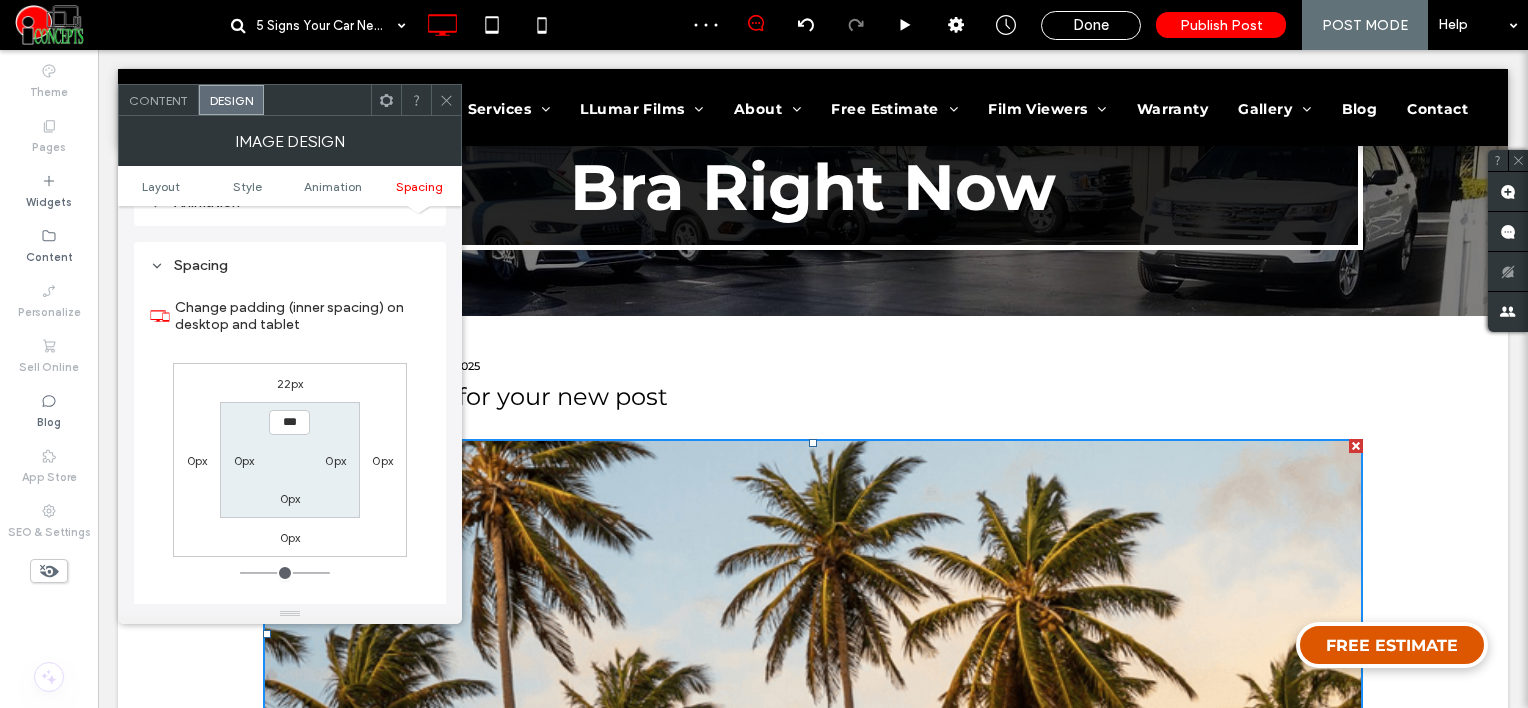 scroll, scrollTop: 1006, scrollLeft: 0, axis: vertical 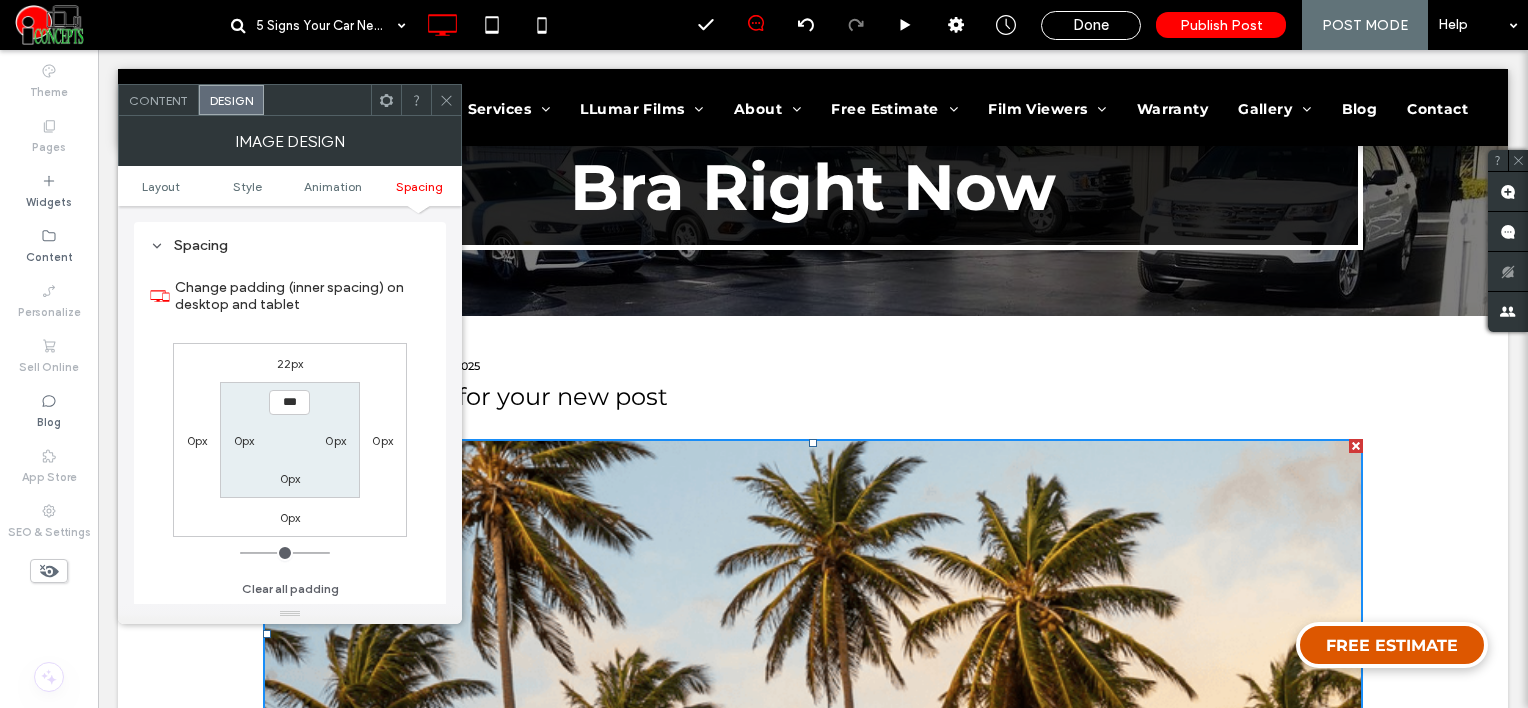 click on "22px" at bounding box center (290, 363) 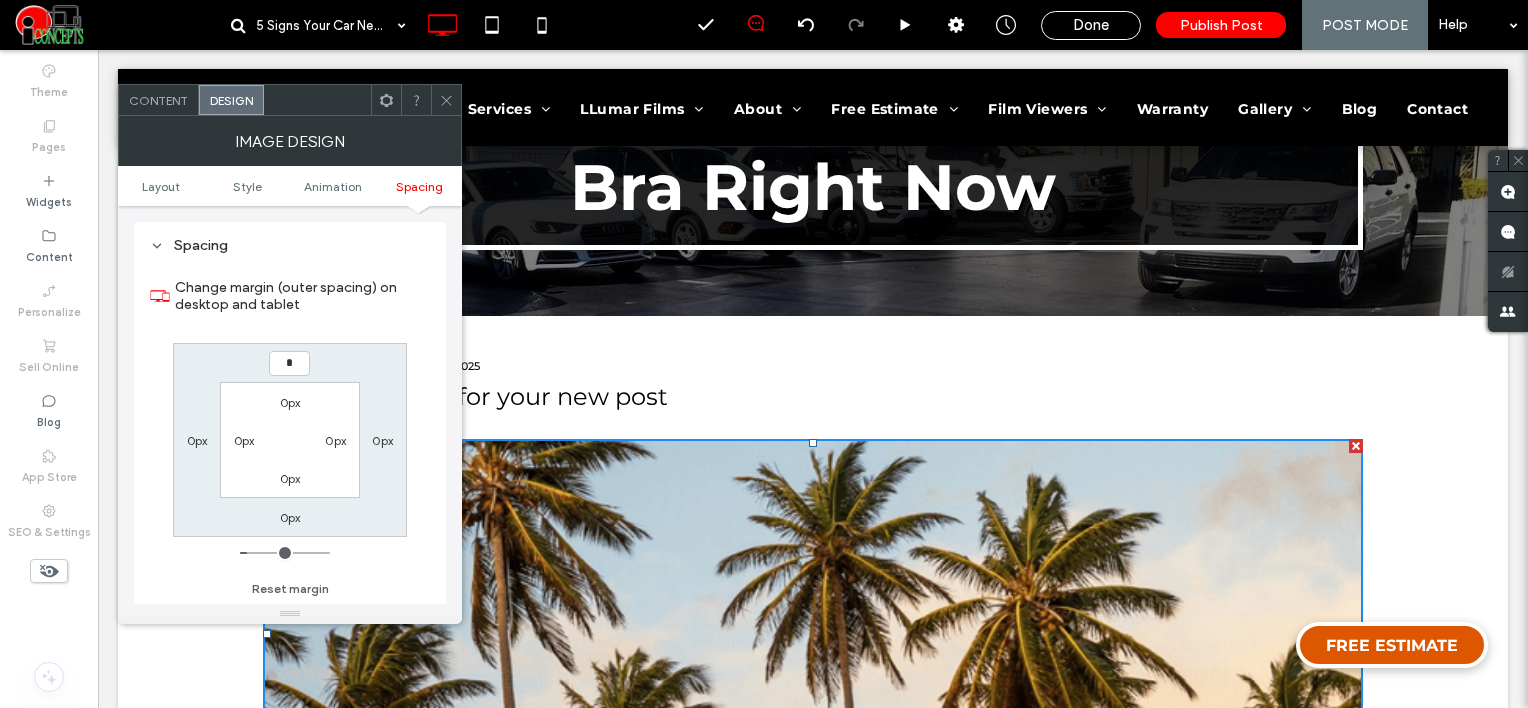 type on "*" 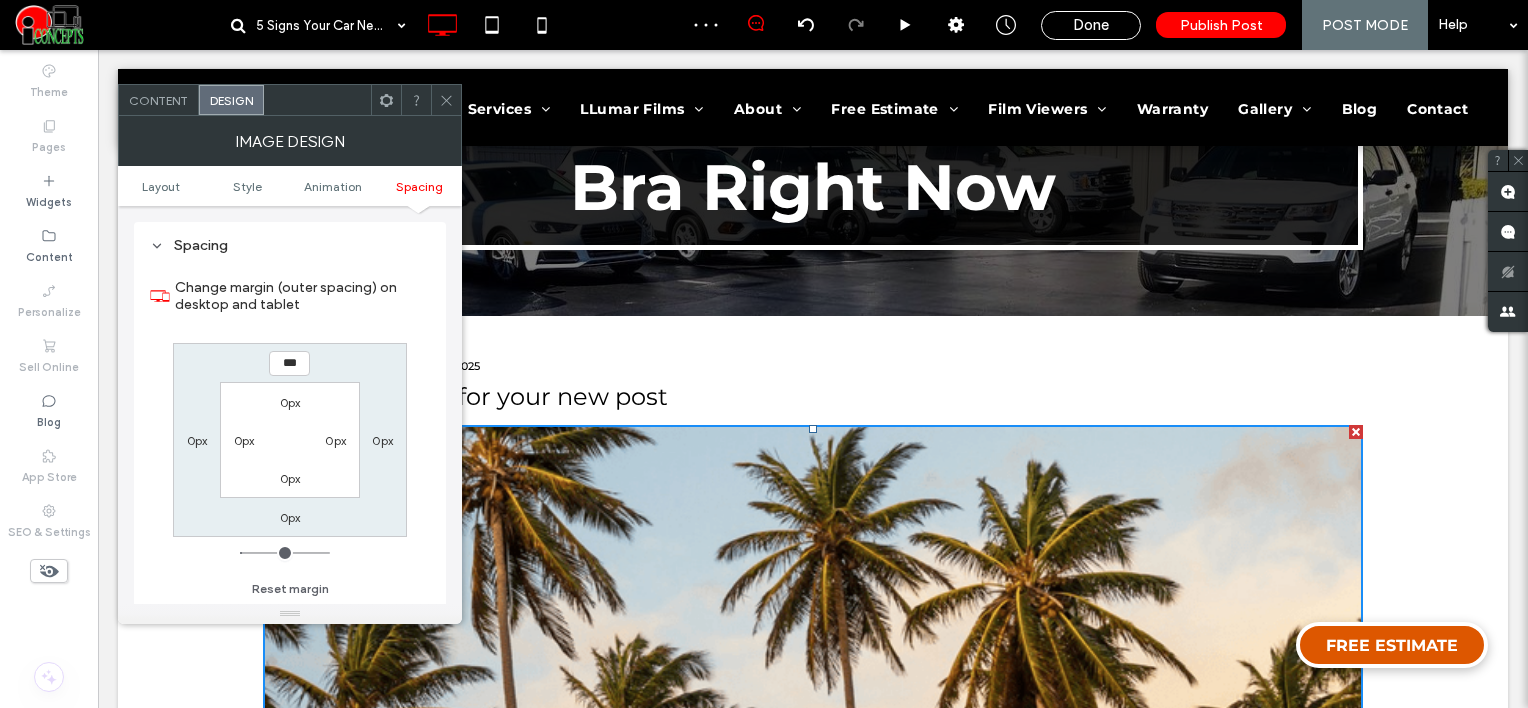 click 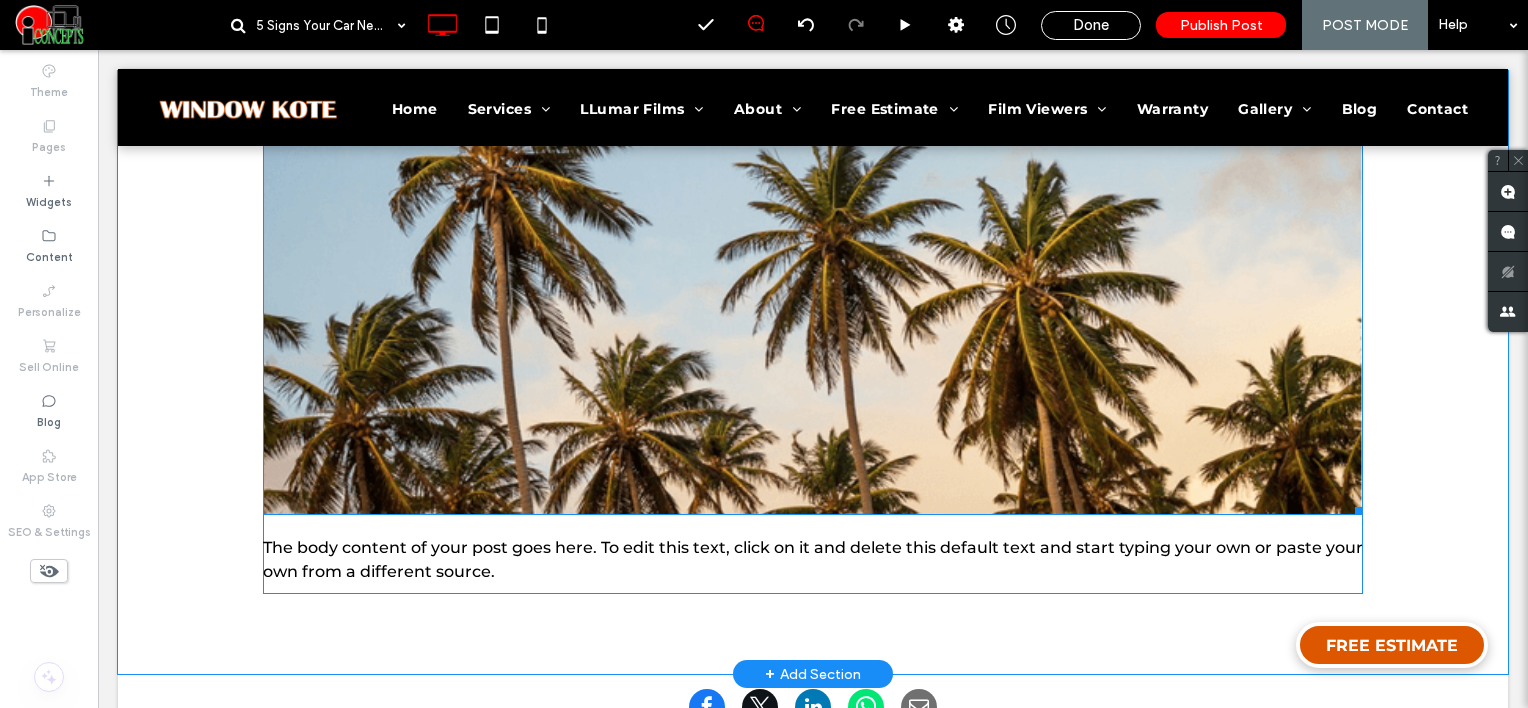 scroll, scrollTop: 700, scrollLeft: 0, axis: vertical 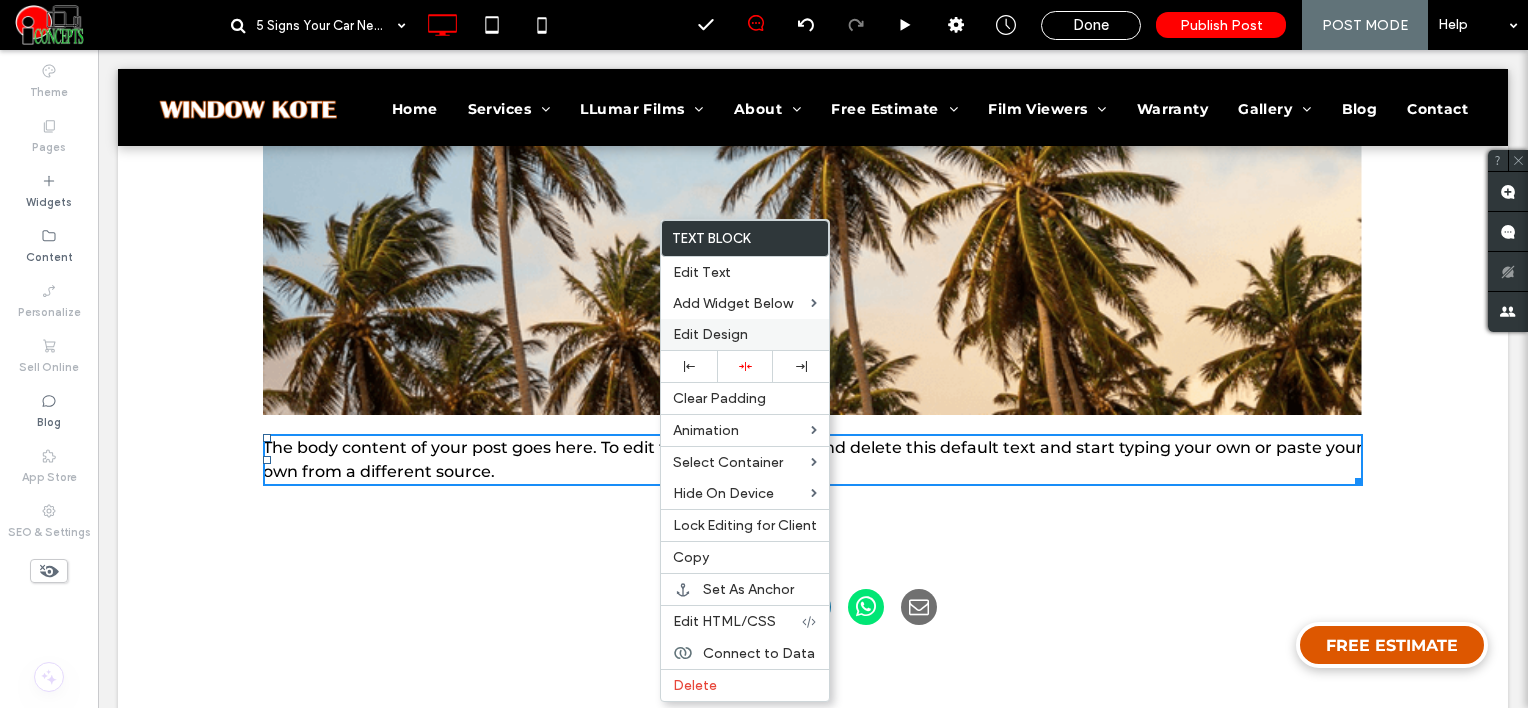 click on "Edit Design" at bounding box center (745, 334) 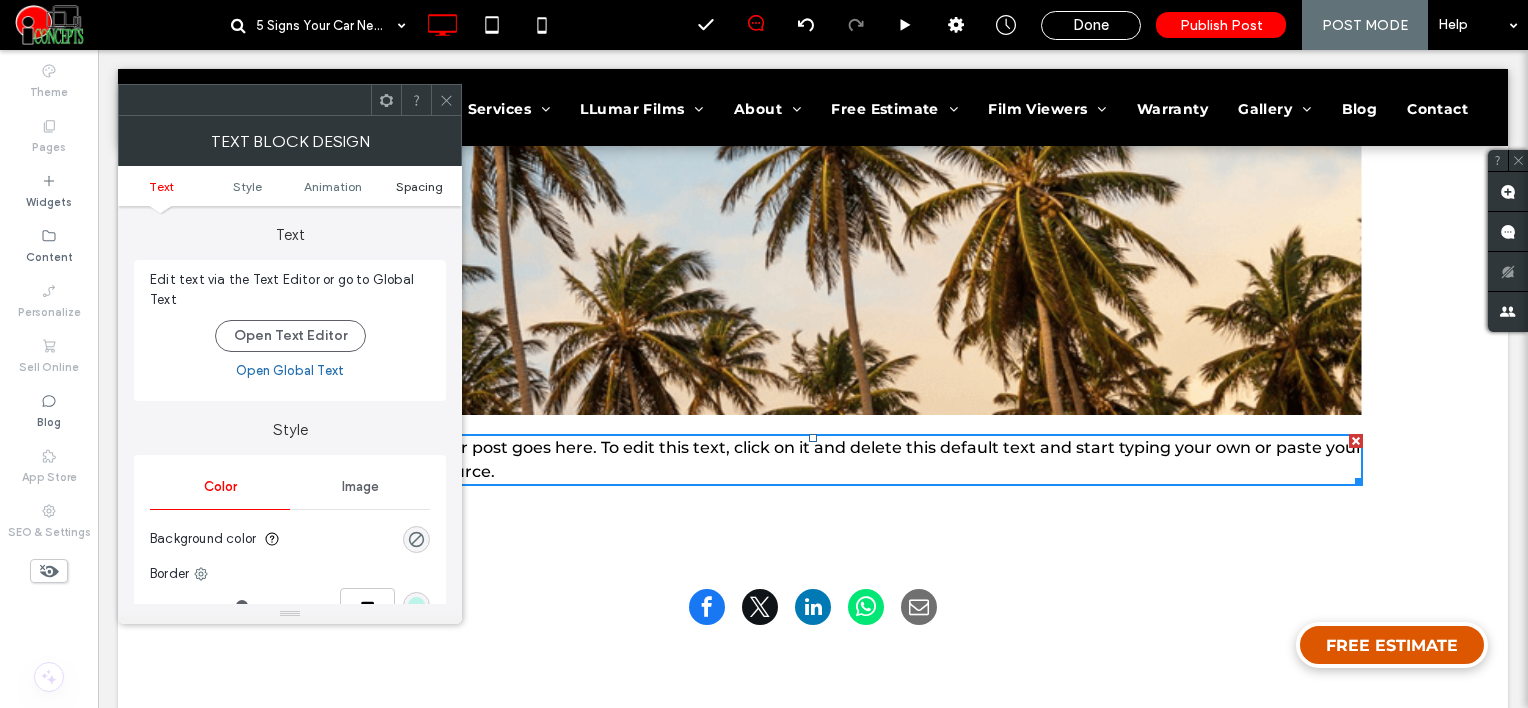 click on "Spacing" at bounding box center (419, 186) 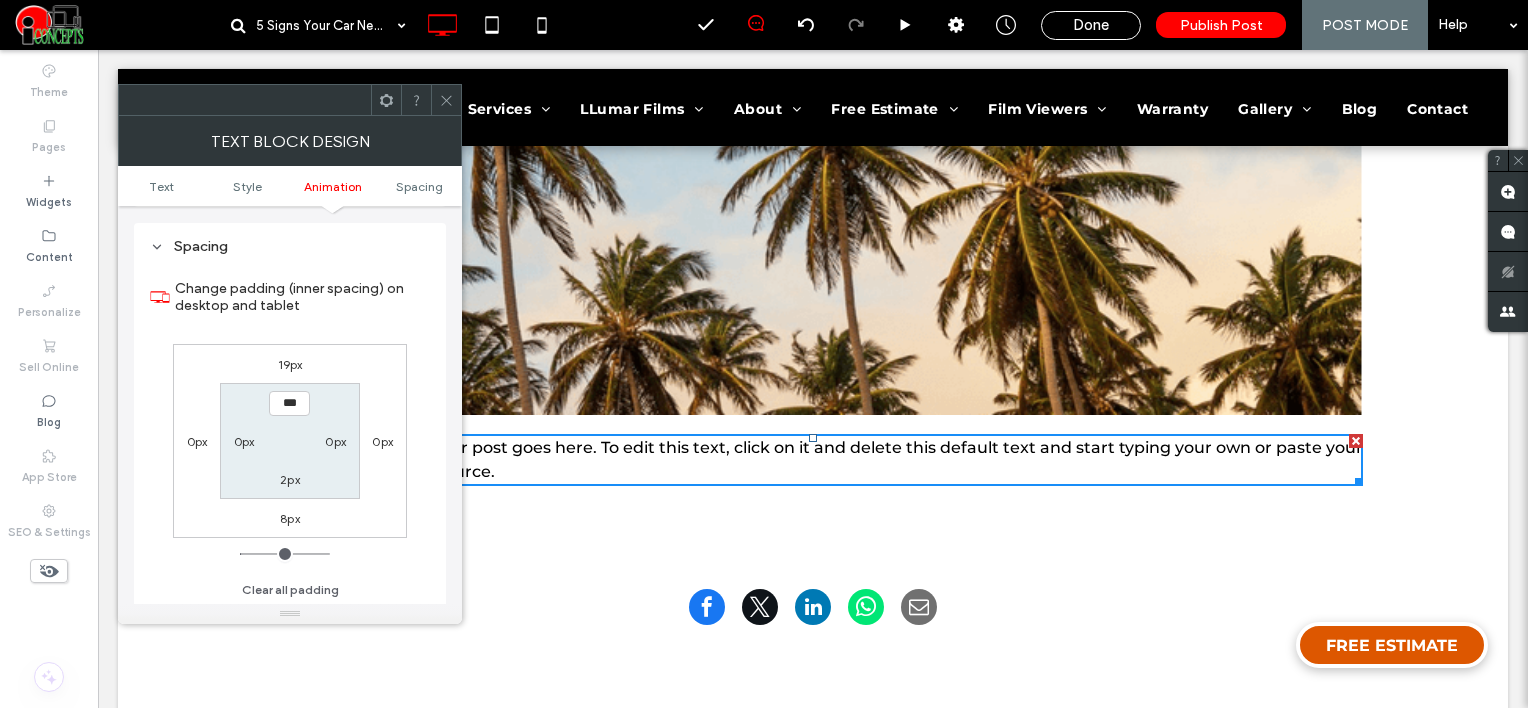 scroll, scrollTop: 572, scrollLeft: 0, axis: vertical 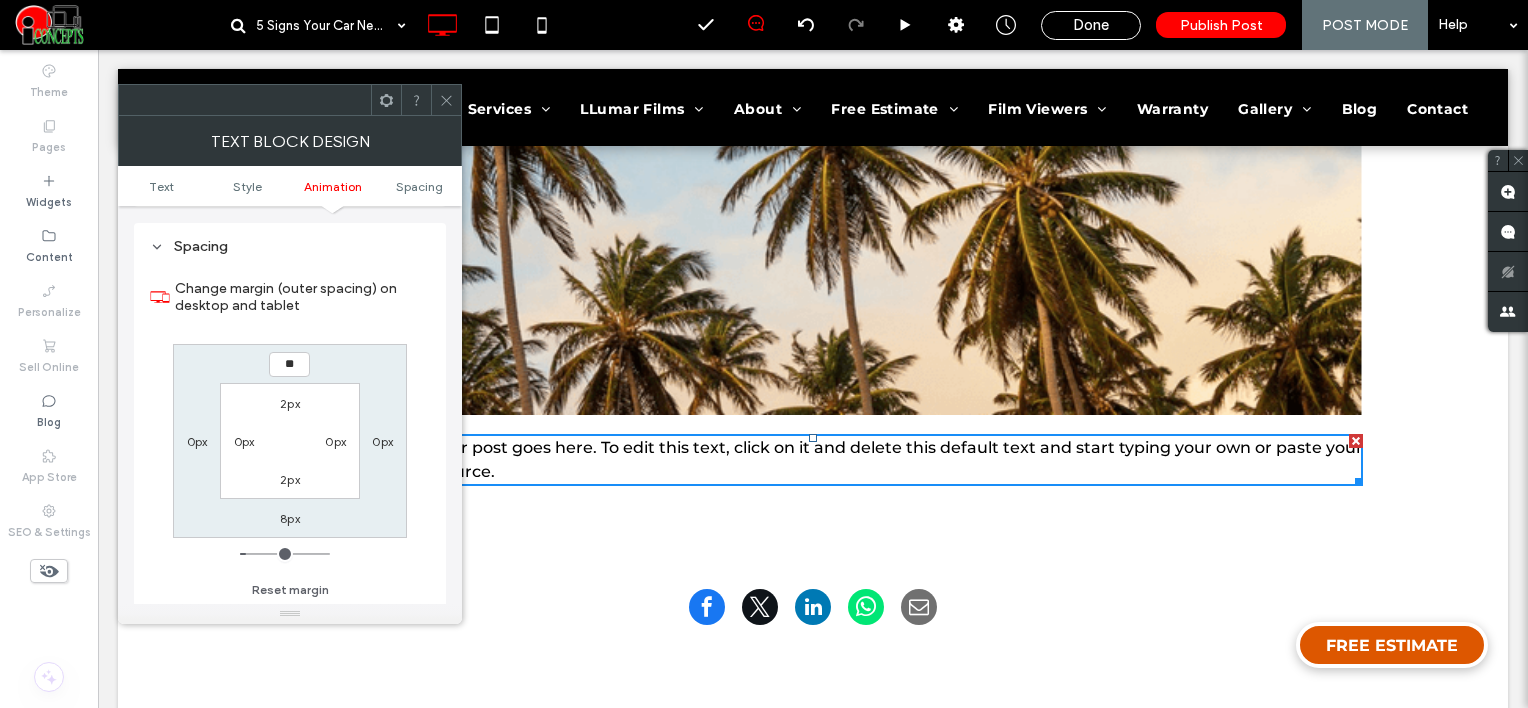 type on "**" 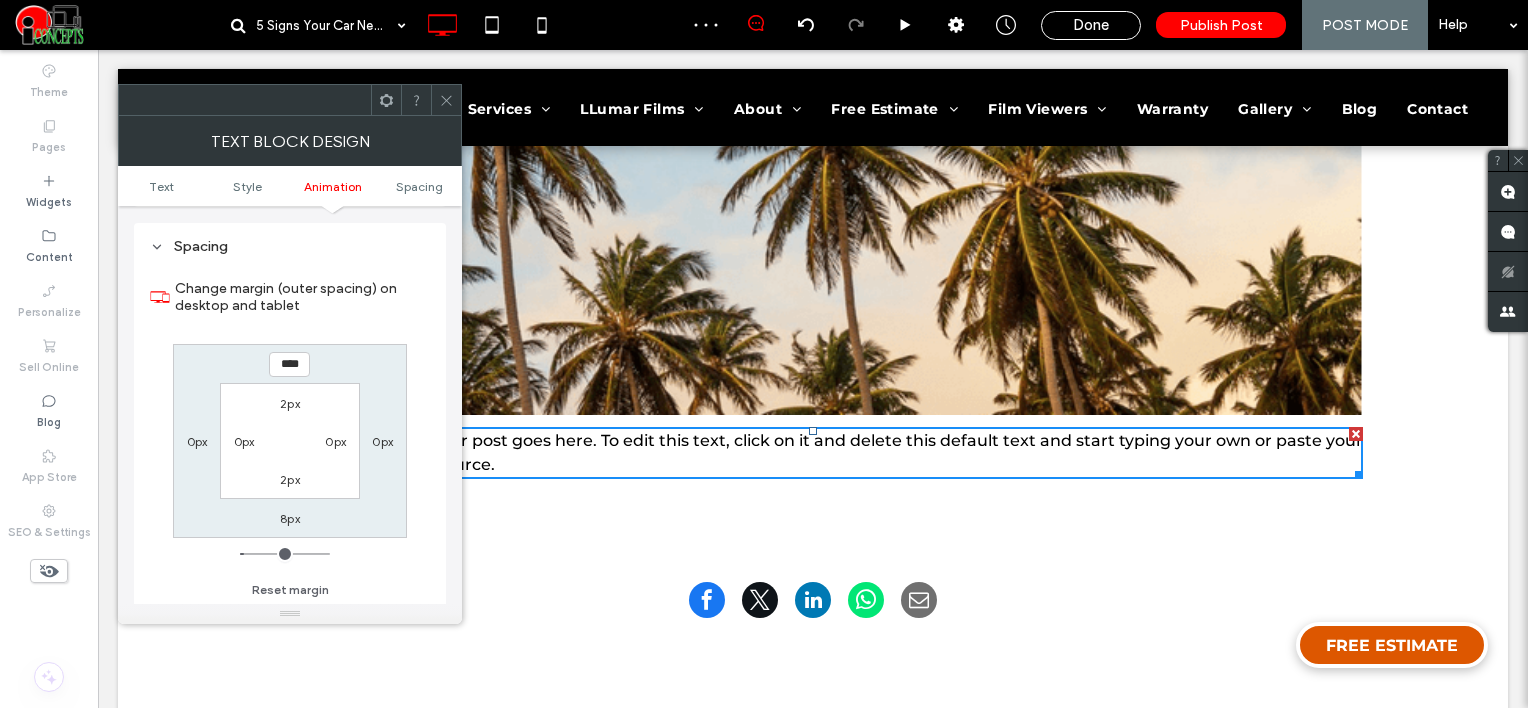 click at bounding box center (446, 100) 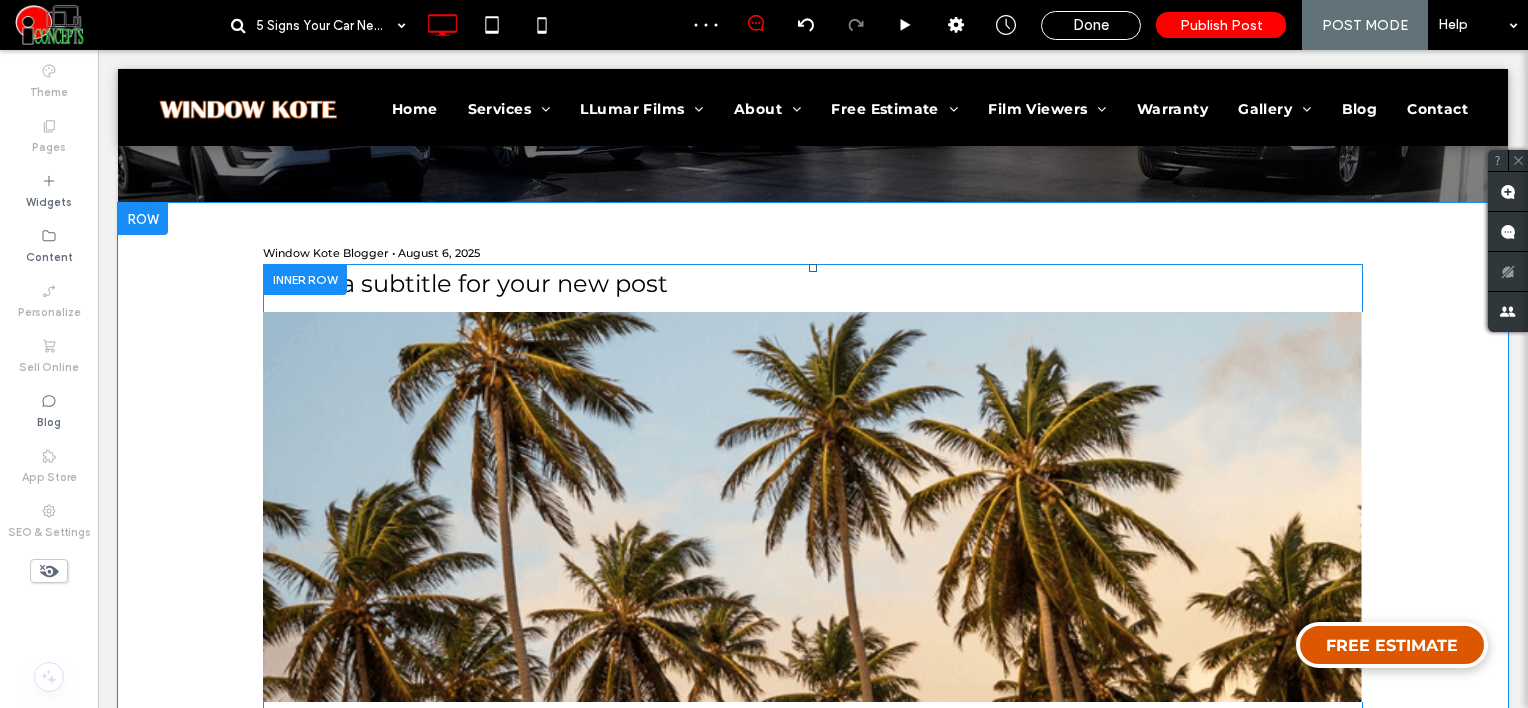 scroll, scrollTop: 400, scrollLeft: 0, axis: vertical 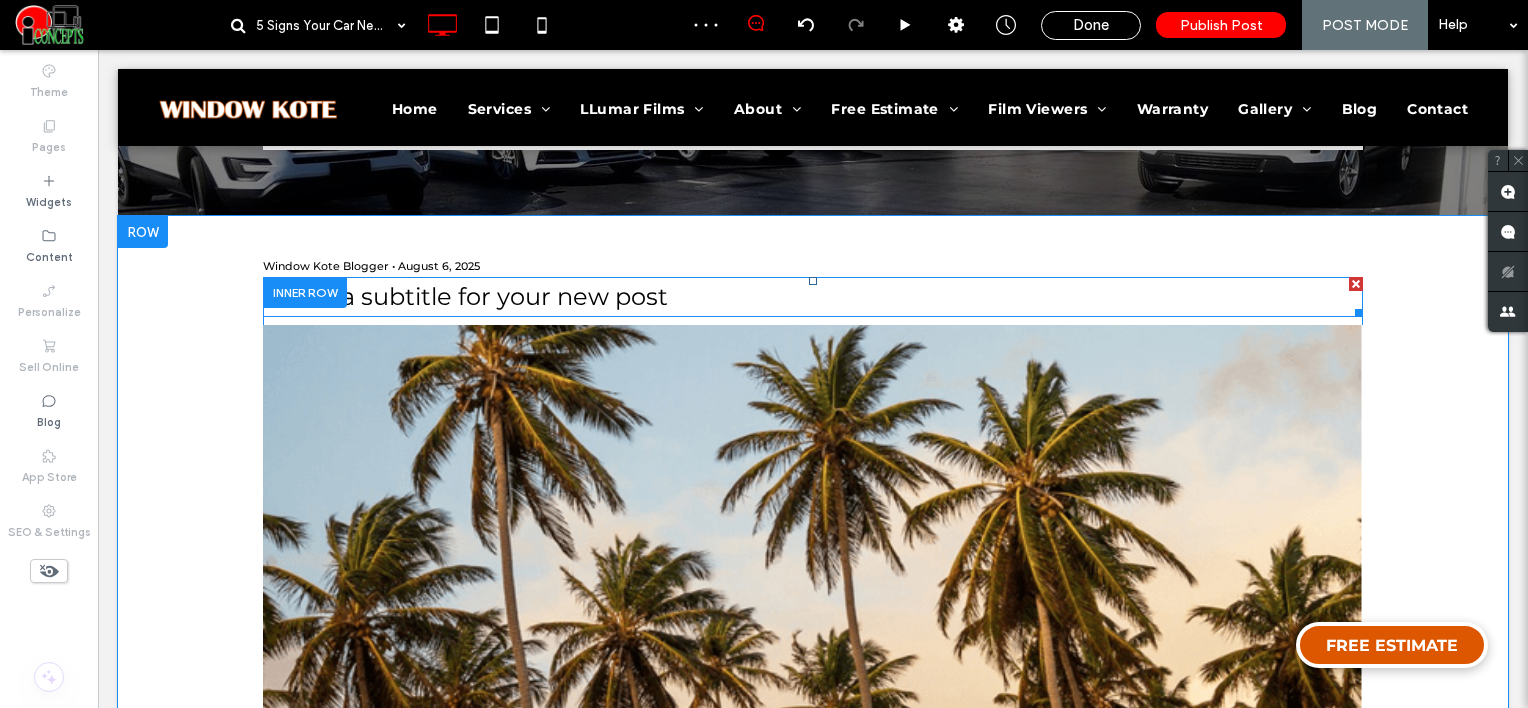 click on "This is a subtitle for your new post" at bounding box center [465, 296] 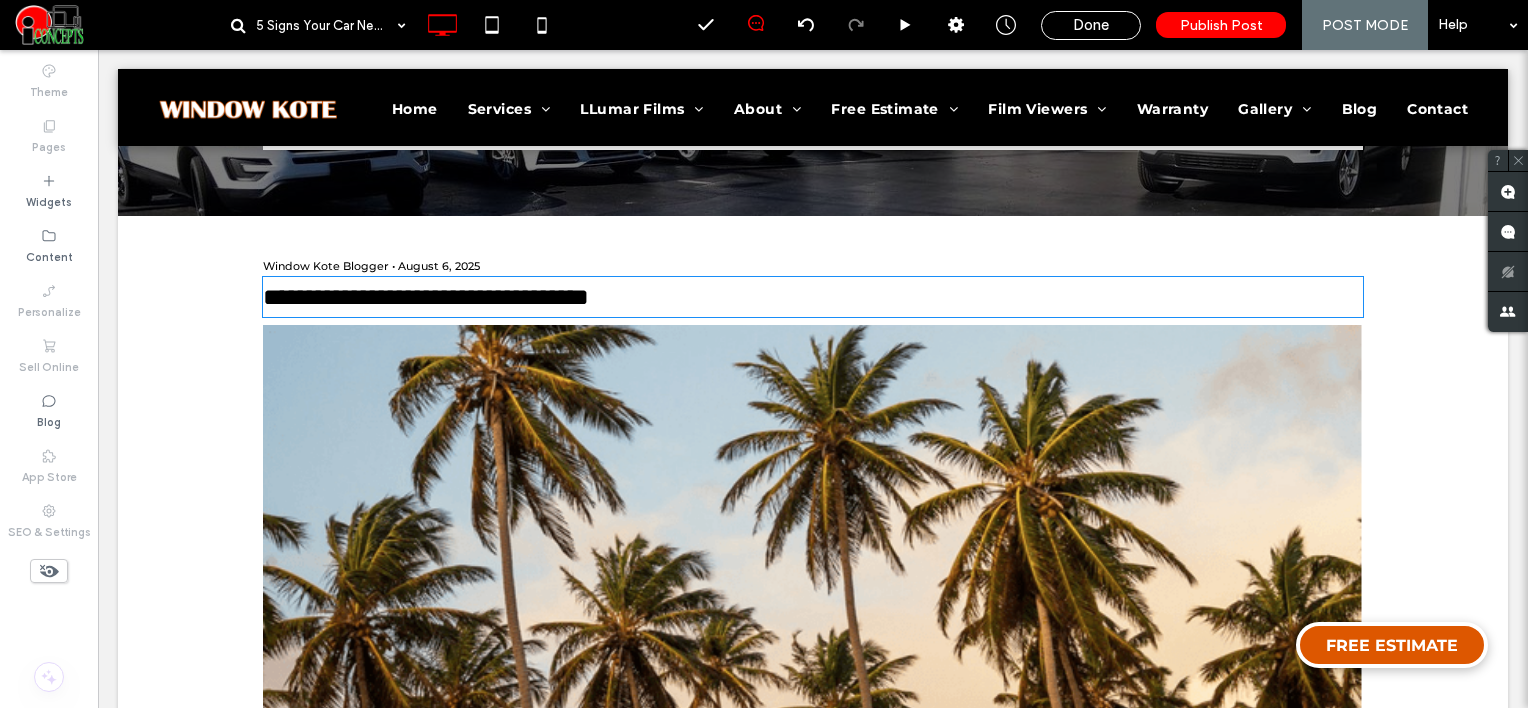 type on "**********" 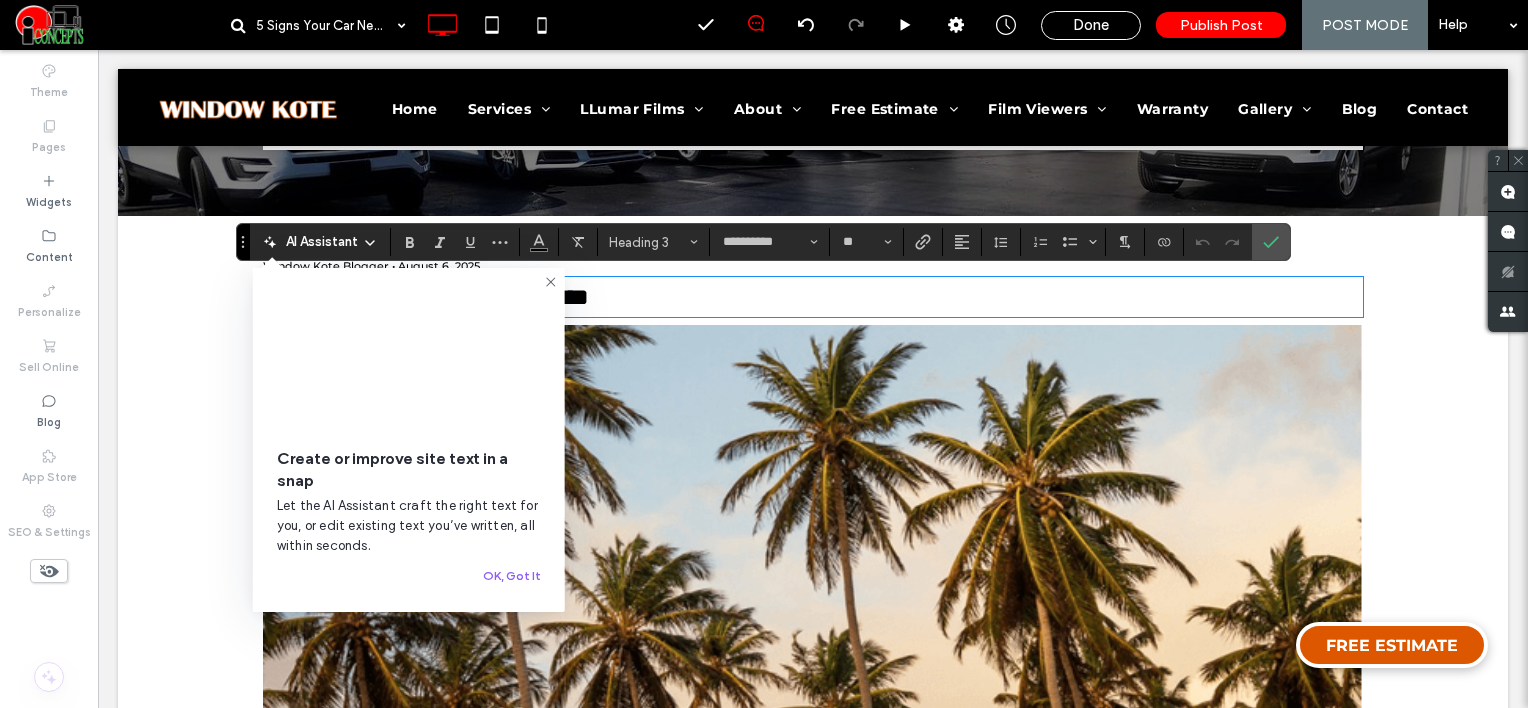 click 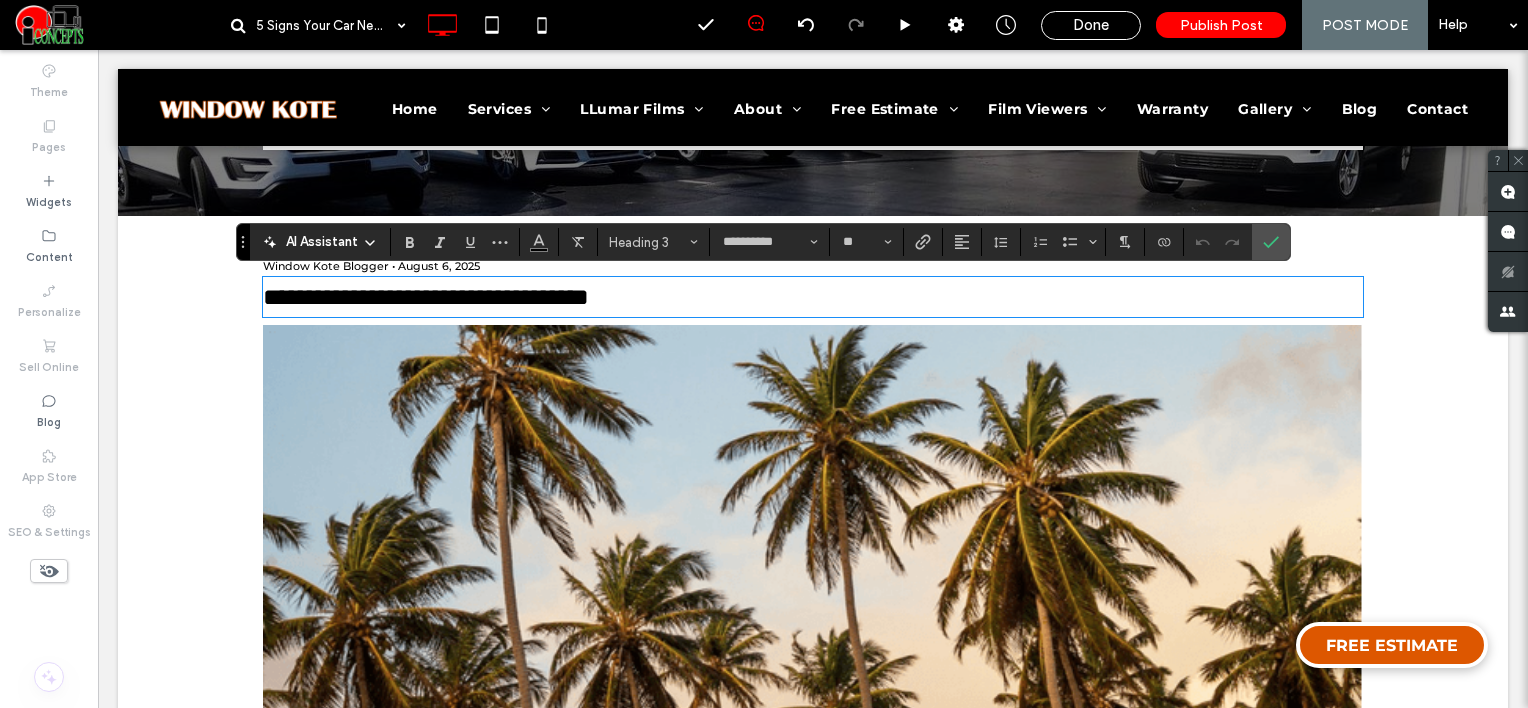 click on "**********" at bounding box center (813, 297) 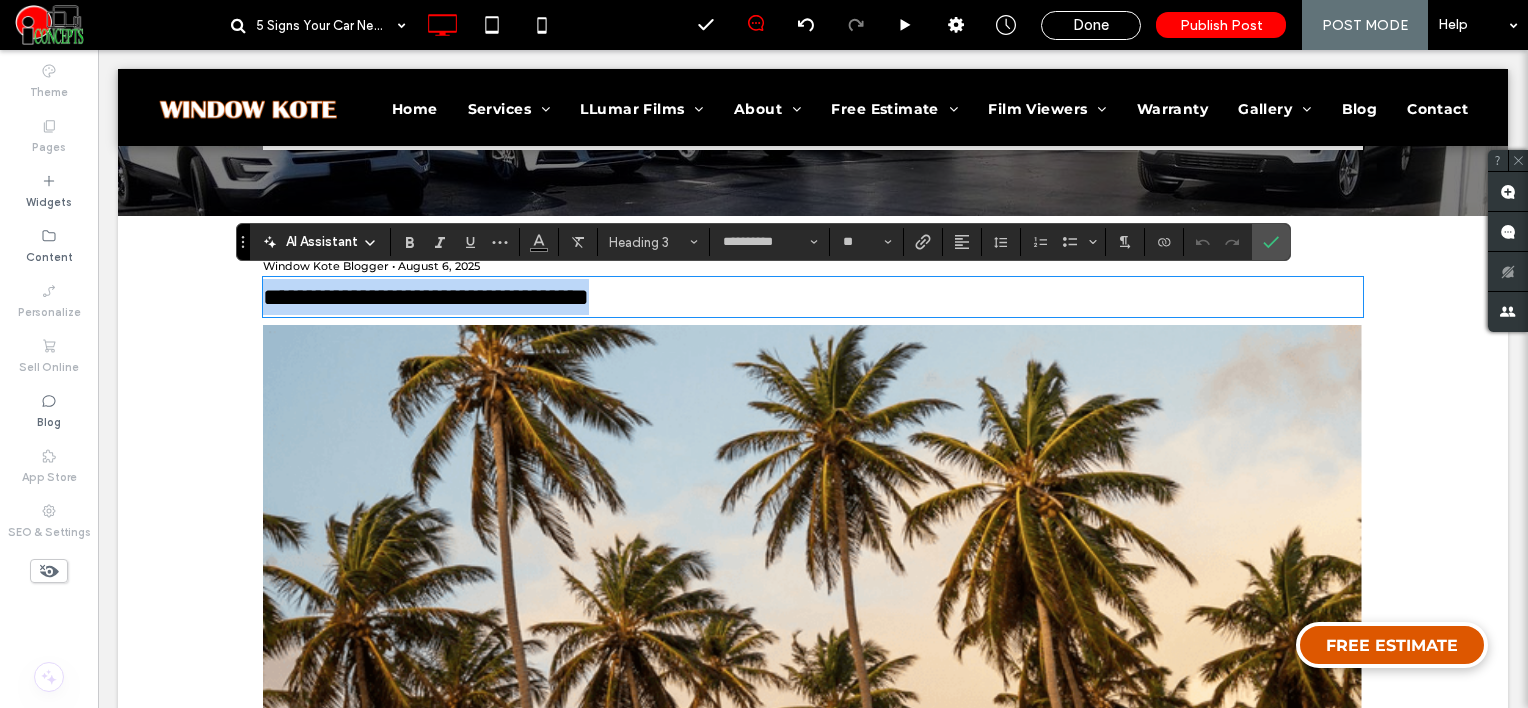 drag, startPoint x: 681, startPoint y: 300, endPoint x: 248, endPoint y: 275, distance: 433.7211 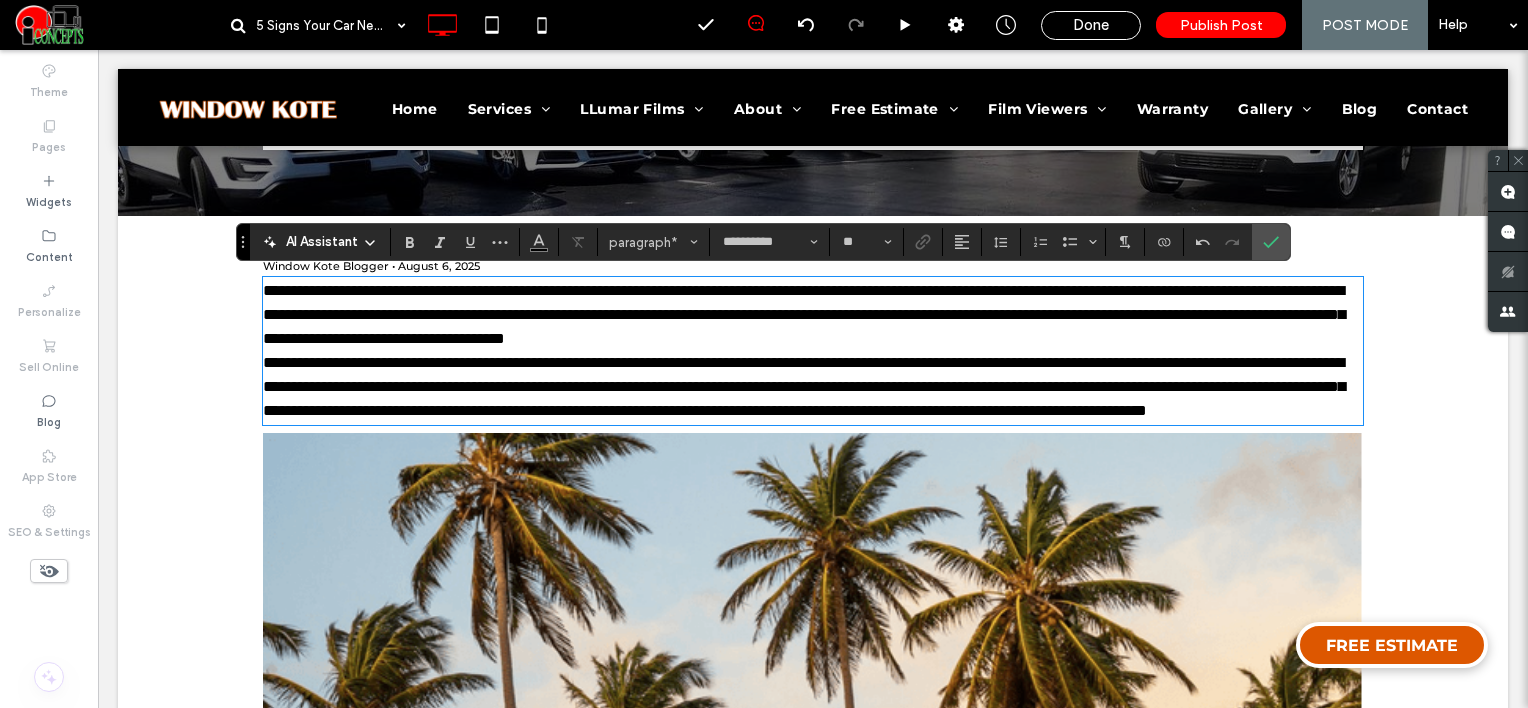 click on "**********" at bounding box center (813, 315) 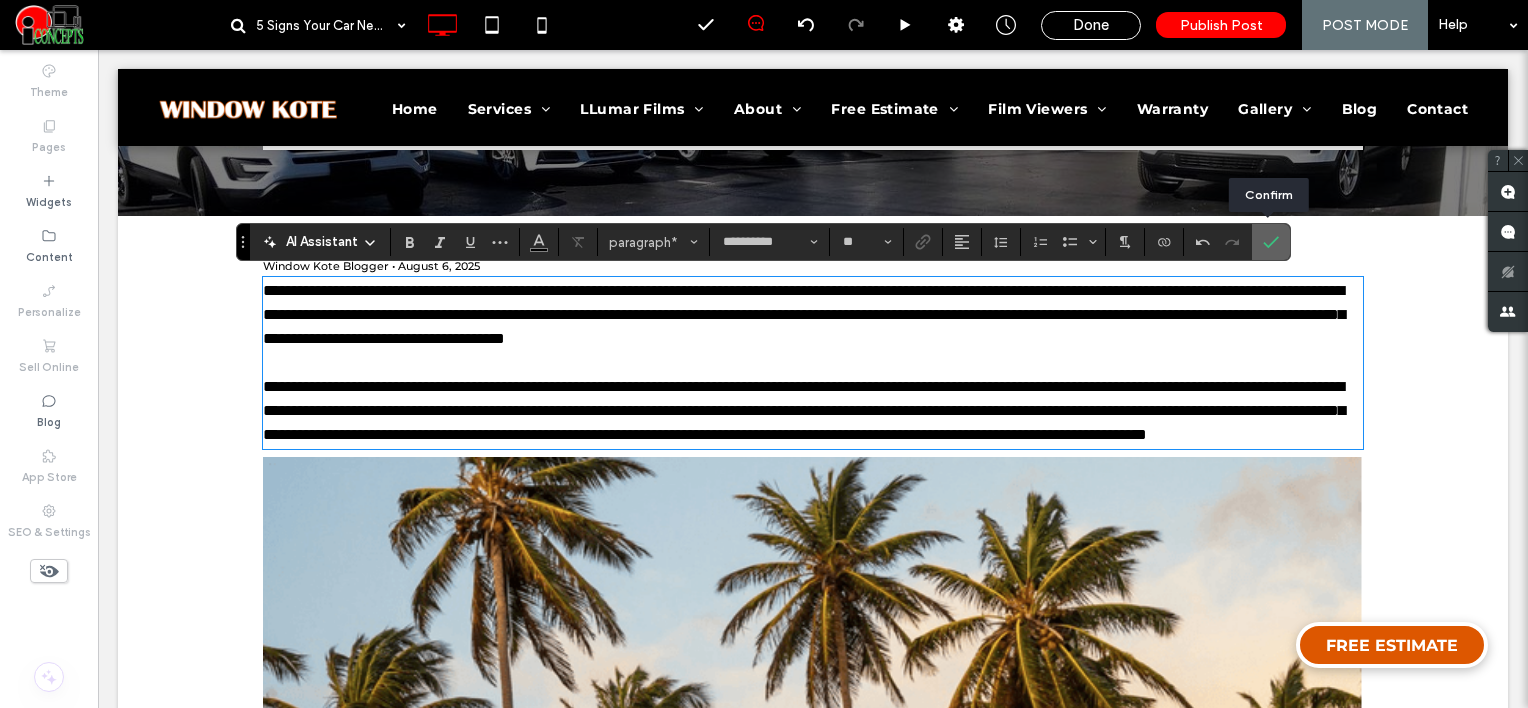 click at bounding box center [1271, 242] 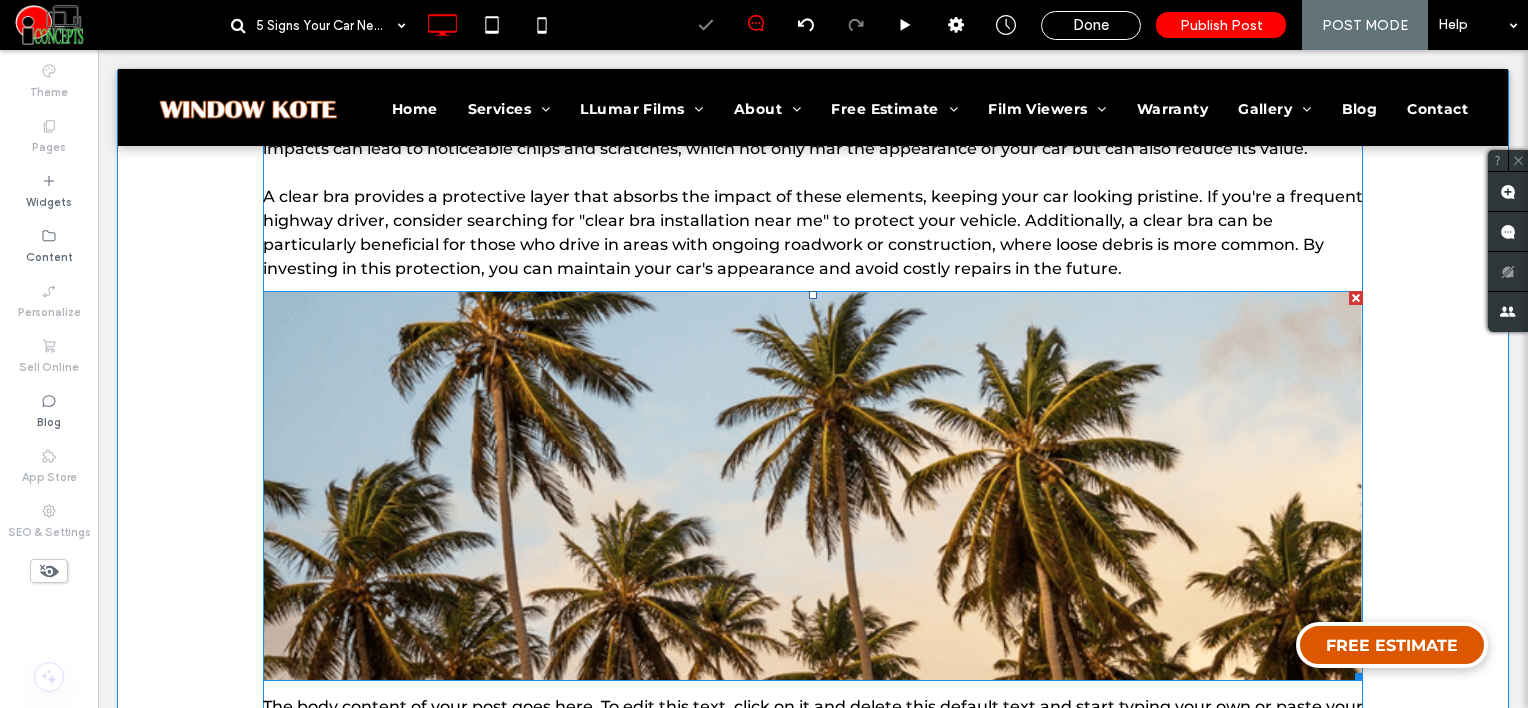scroll, scrollTop: 600, scrollLeft: 0, axis: vertical 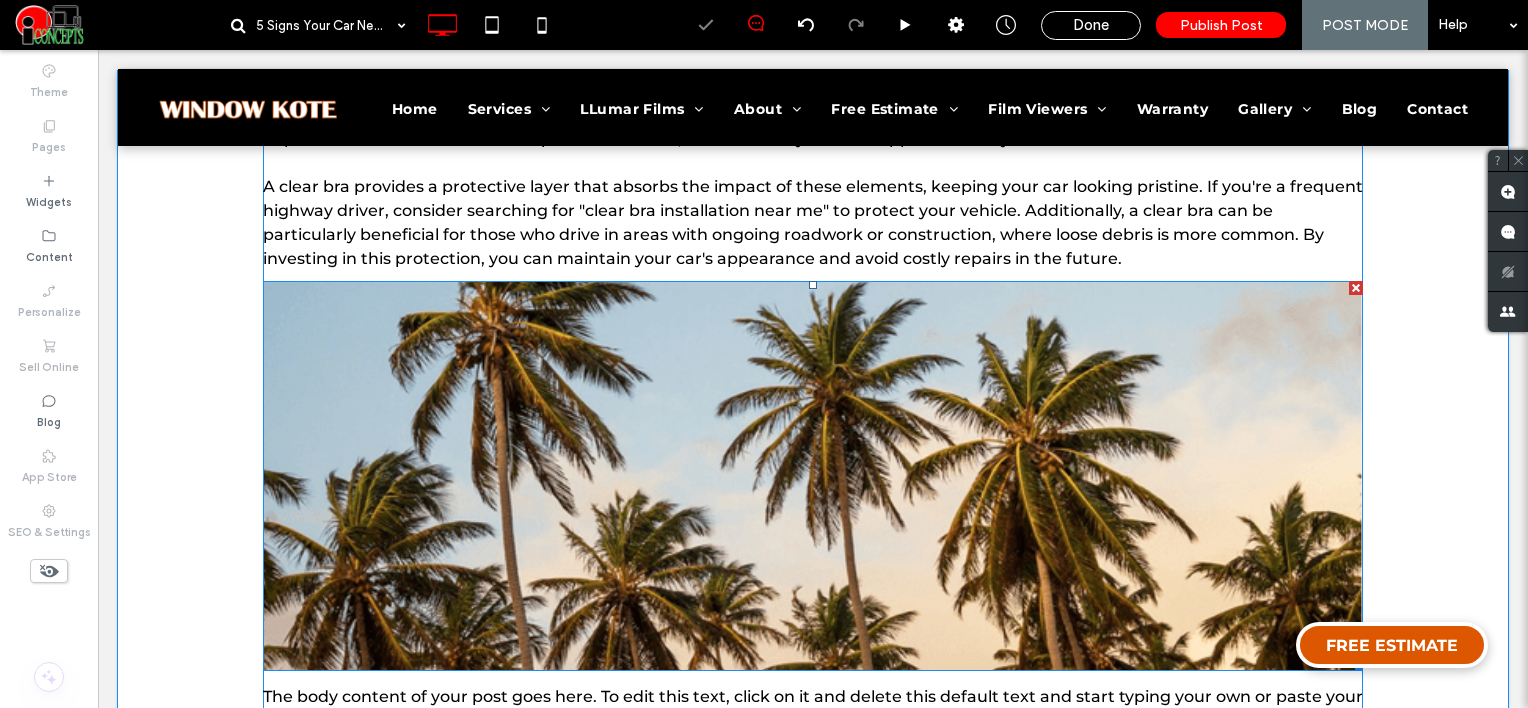 click at bounding box center (813, 476) 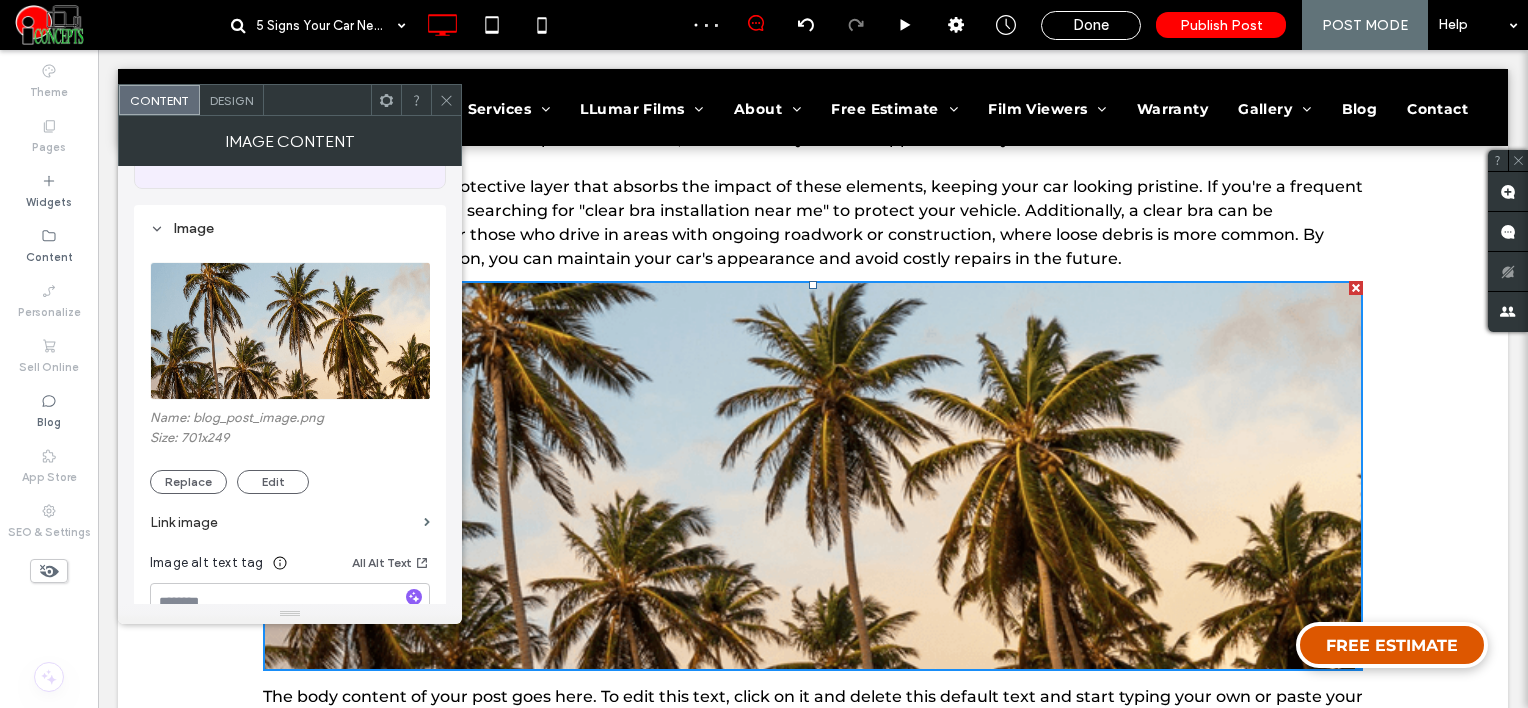 scroll, scrollTop: 300, scrollLeft: 0, axis: vertical 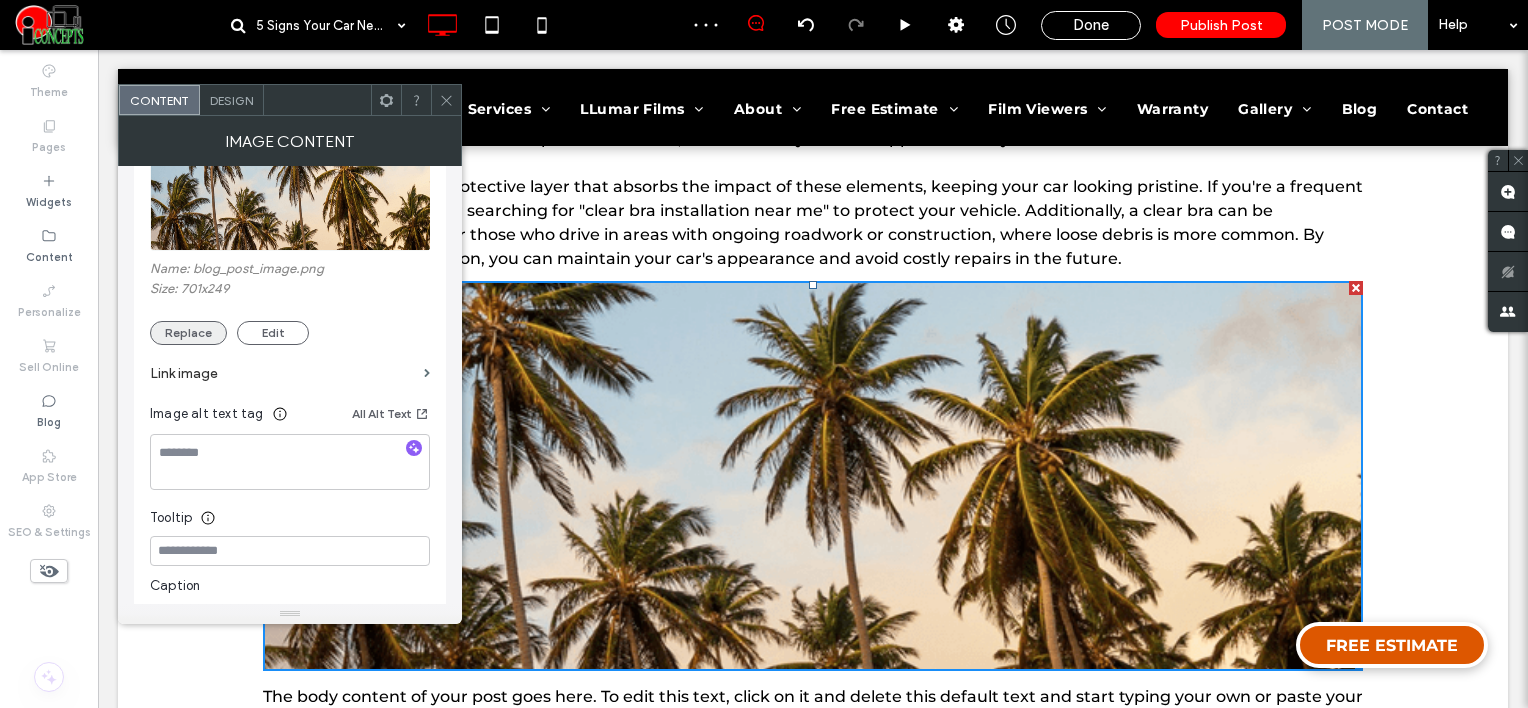 click on "Replace" at bounding box center [188, 333] 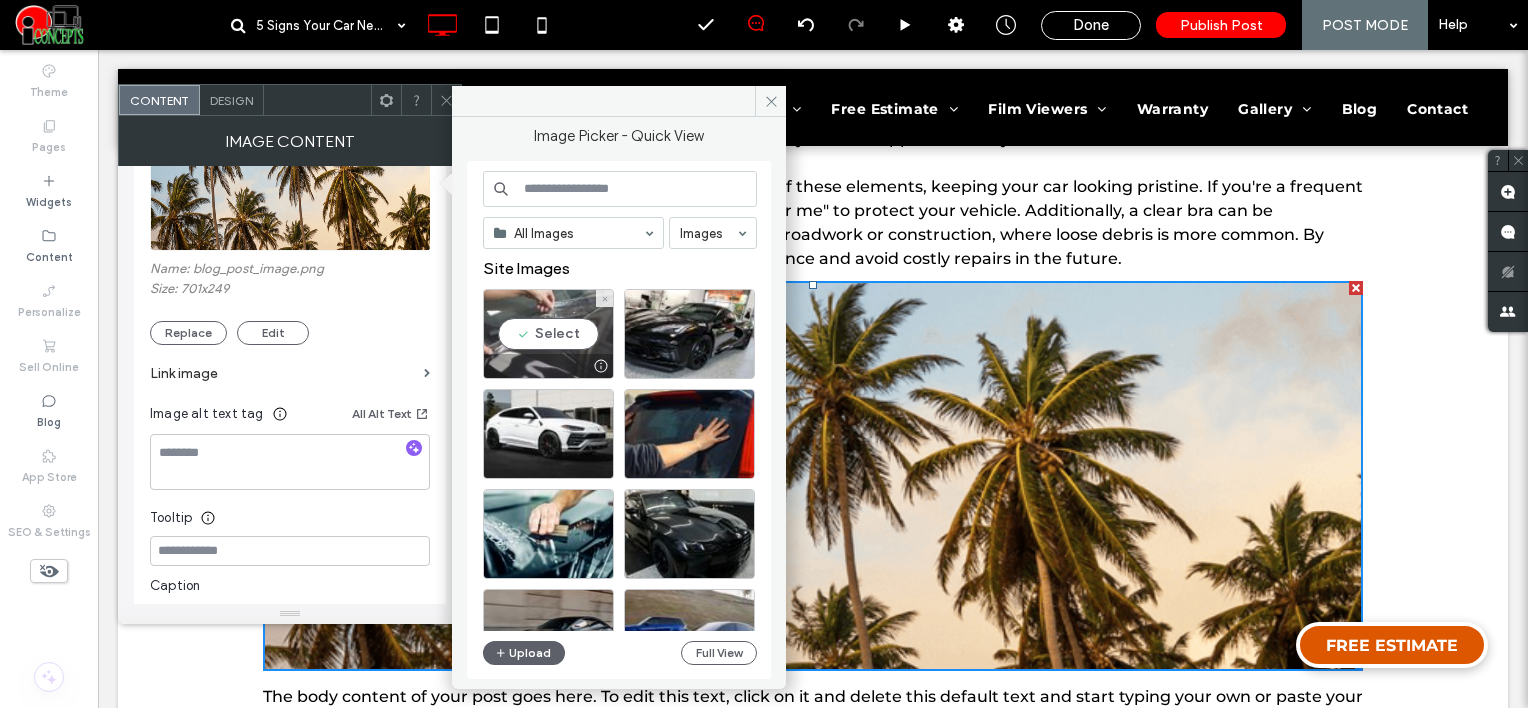 click on "Select" at bounding box center (548, 334) 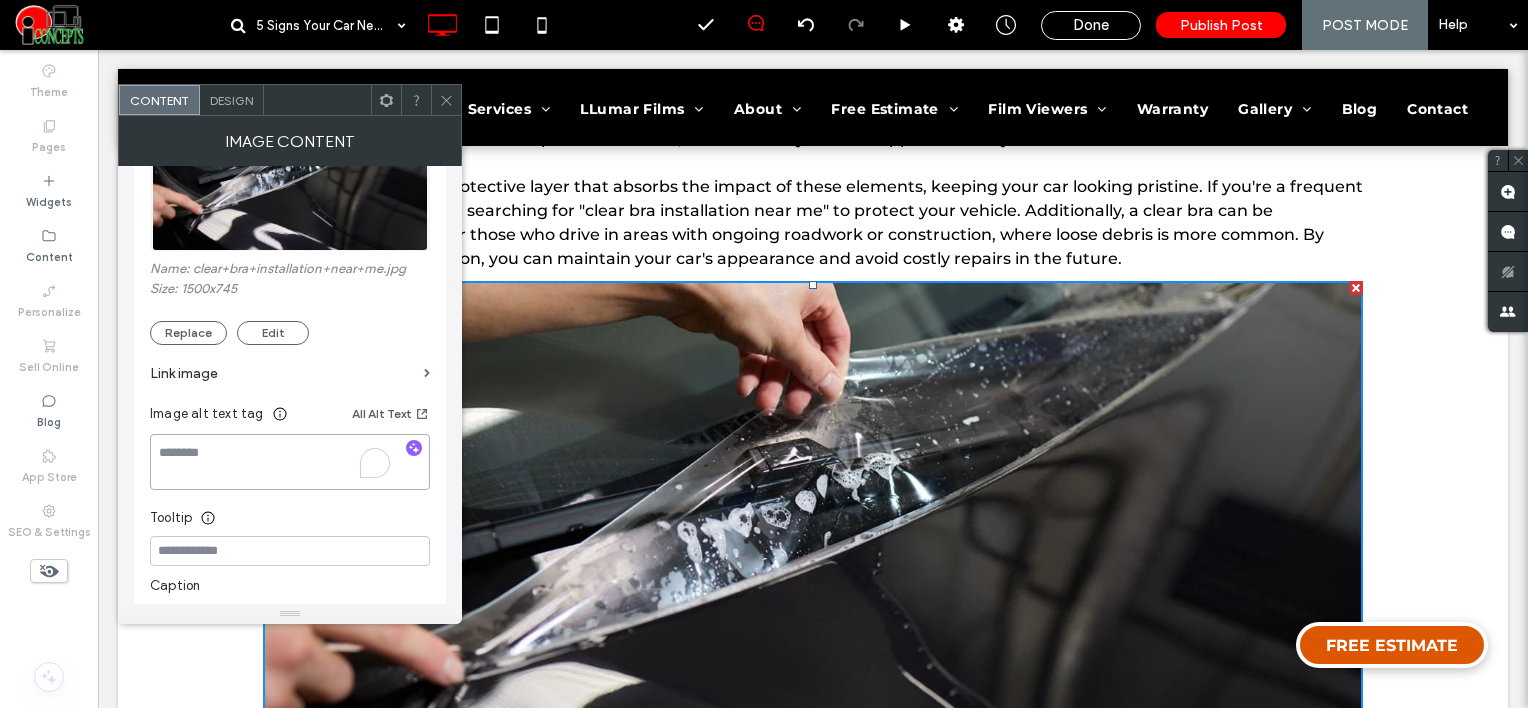 click at bounding box center (290, 462) 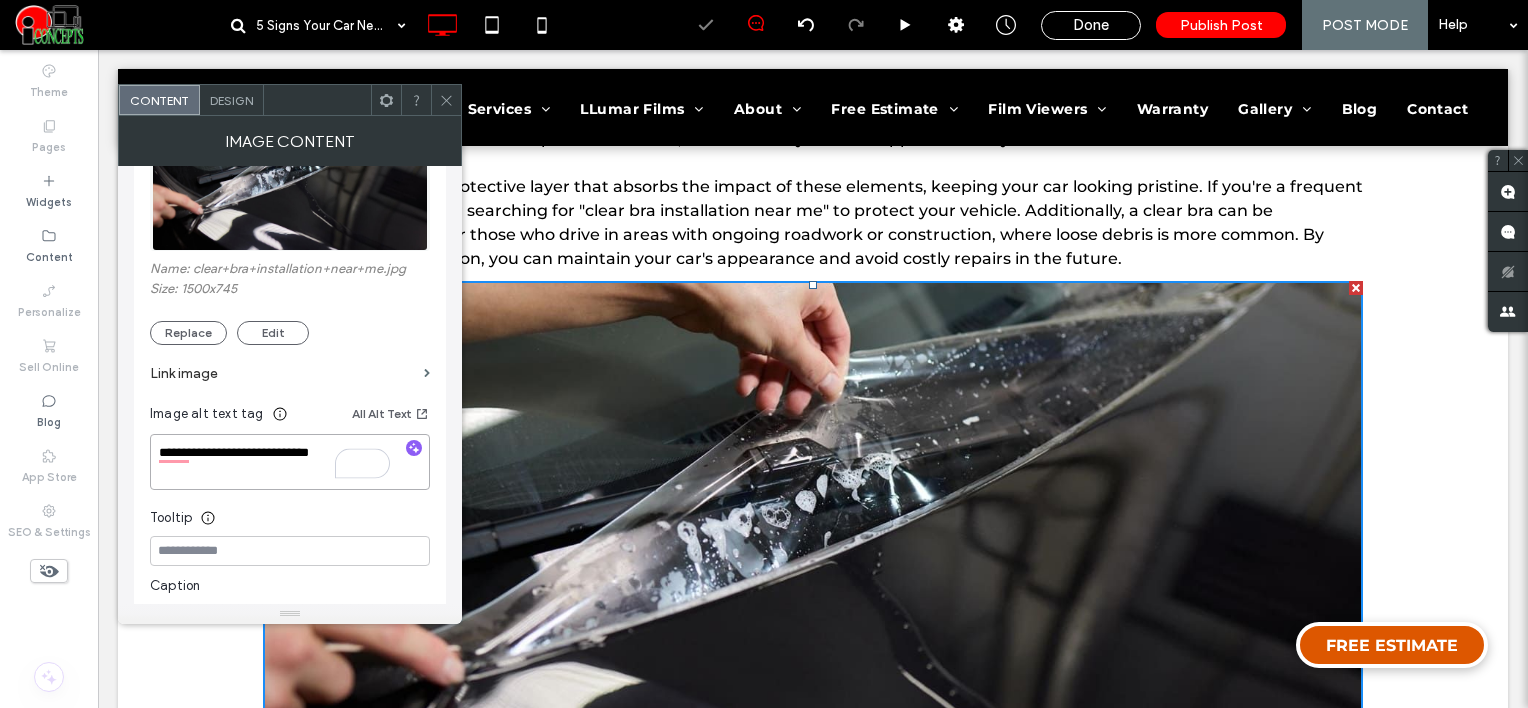 type on "**********" 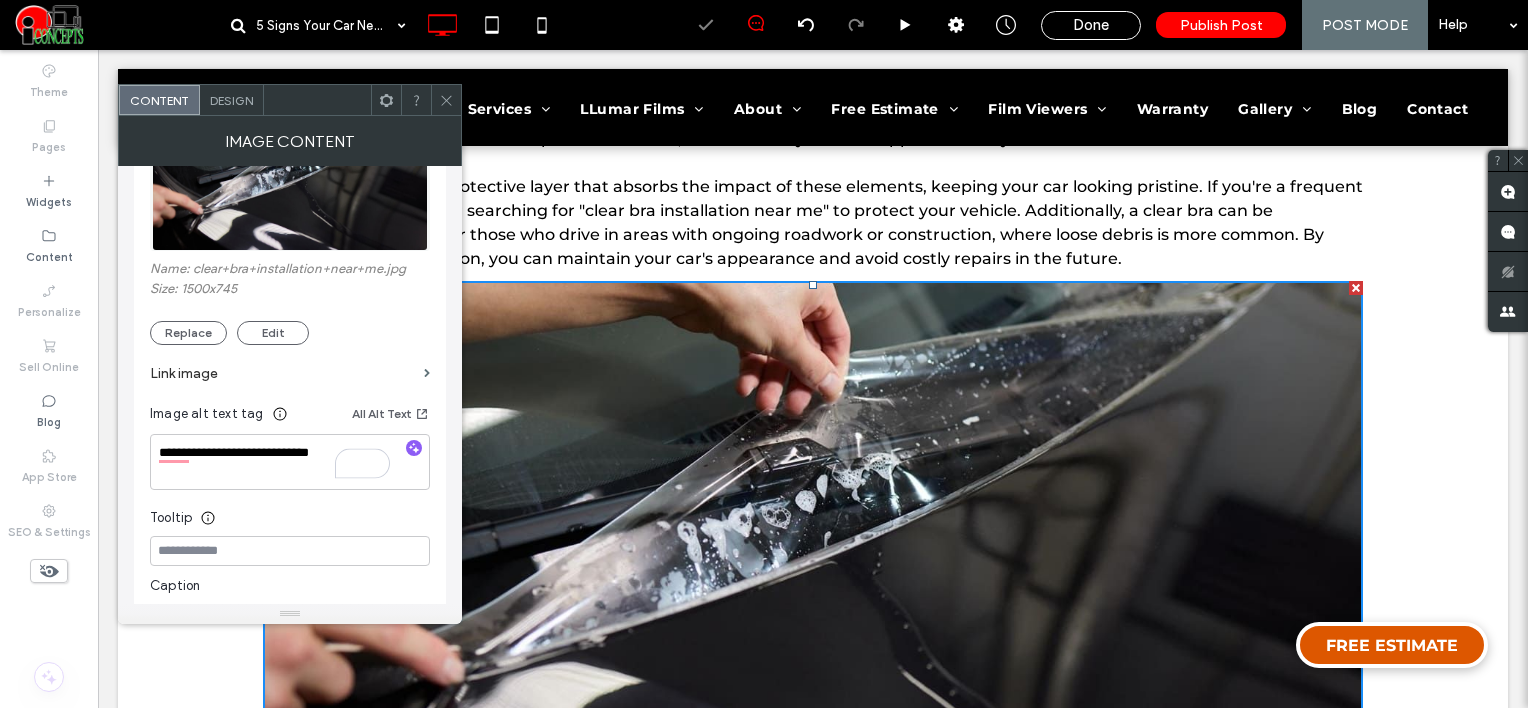 click on "Design" at bounding box center (232, 100) 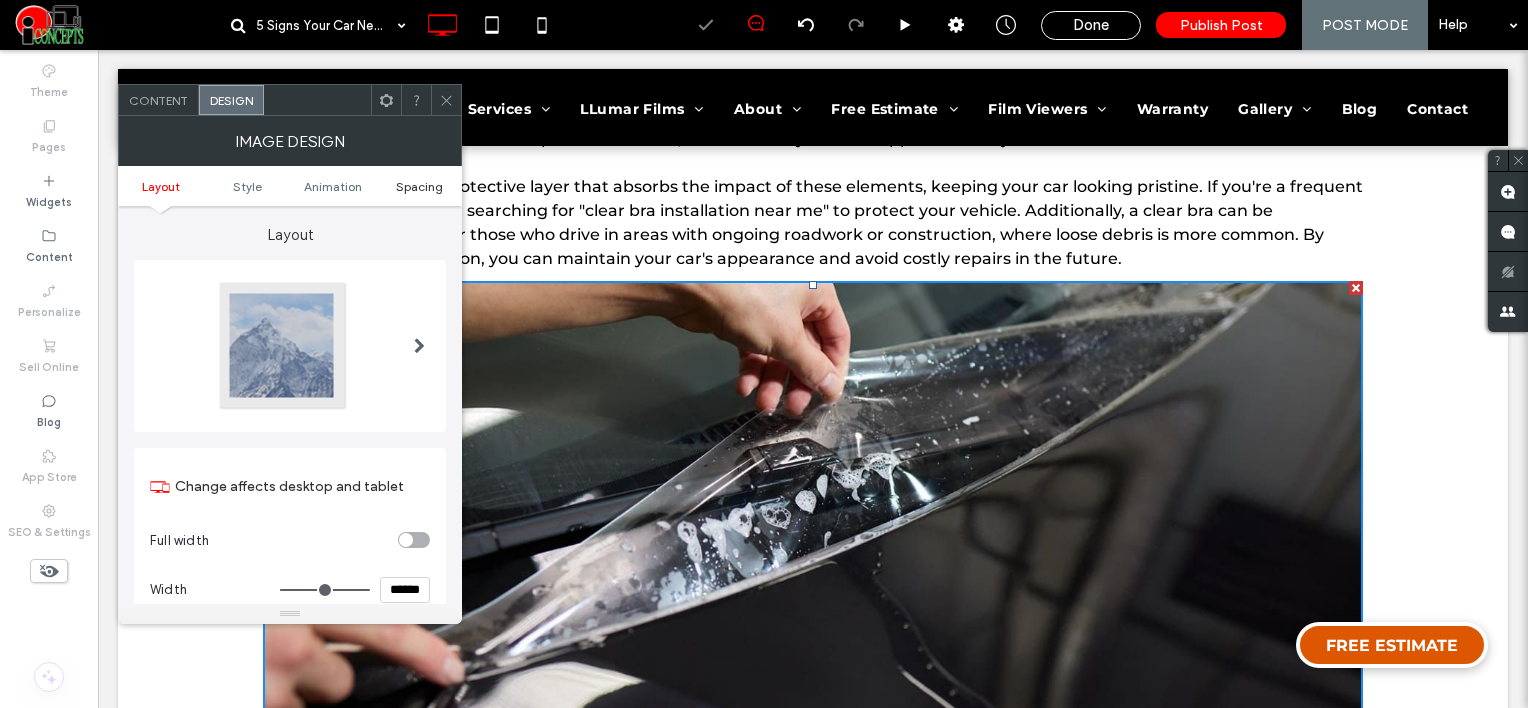 click on "Spacing" at bounding box center (419, 186) 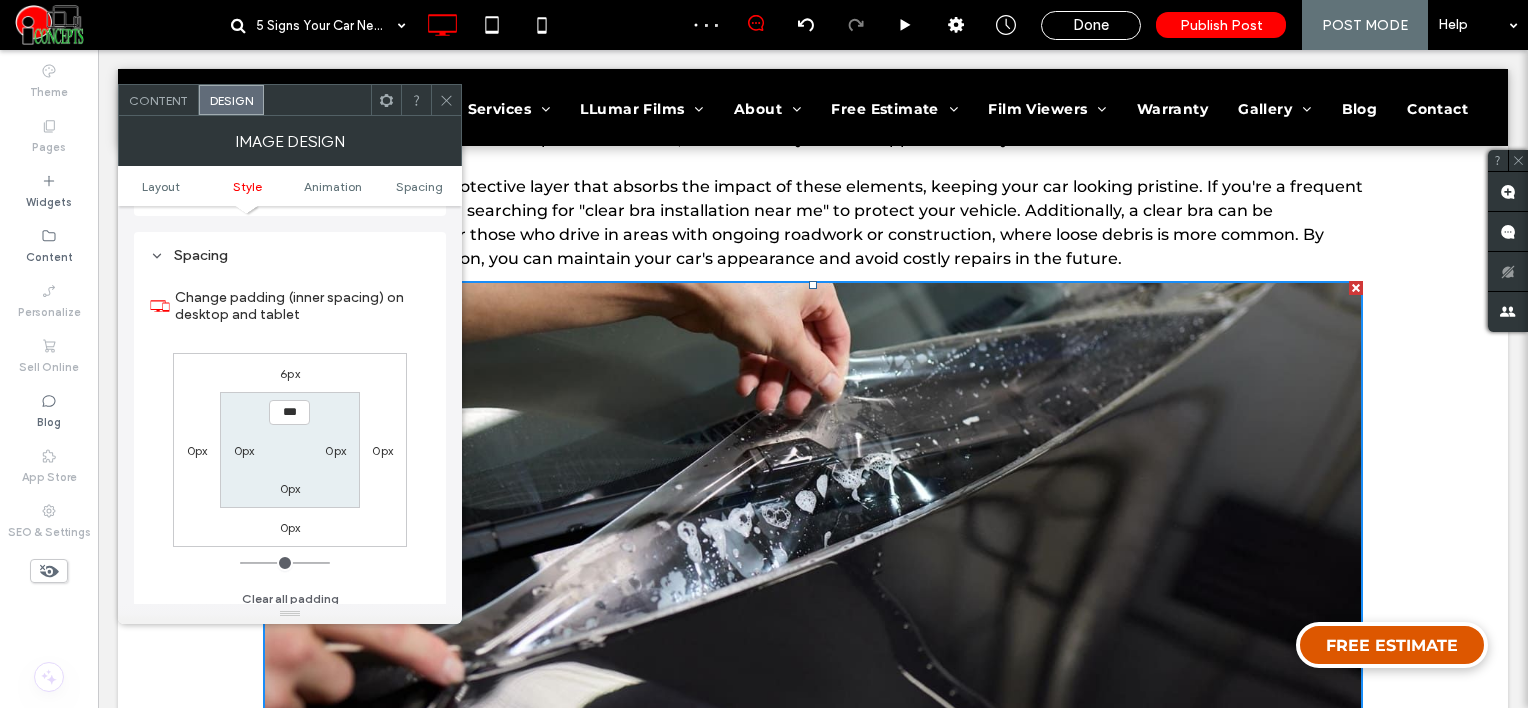 scroll, scrollTop: 1006, scrollLeft: 0, axis: vertical 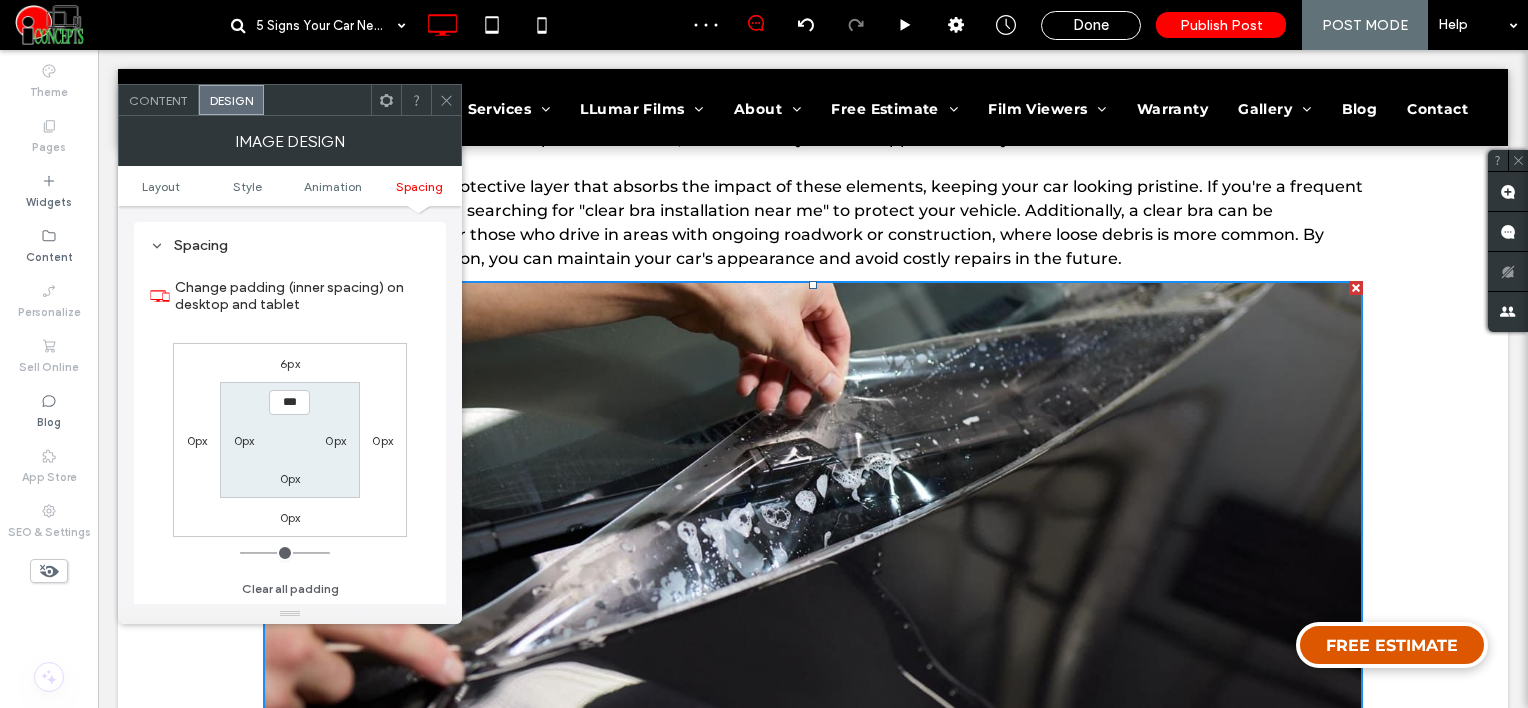 click 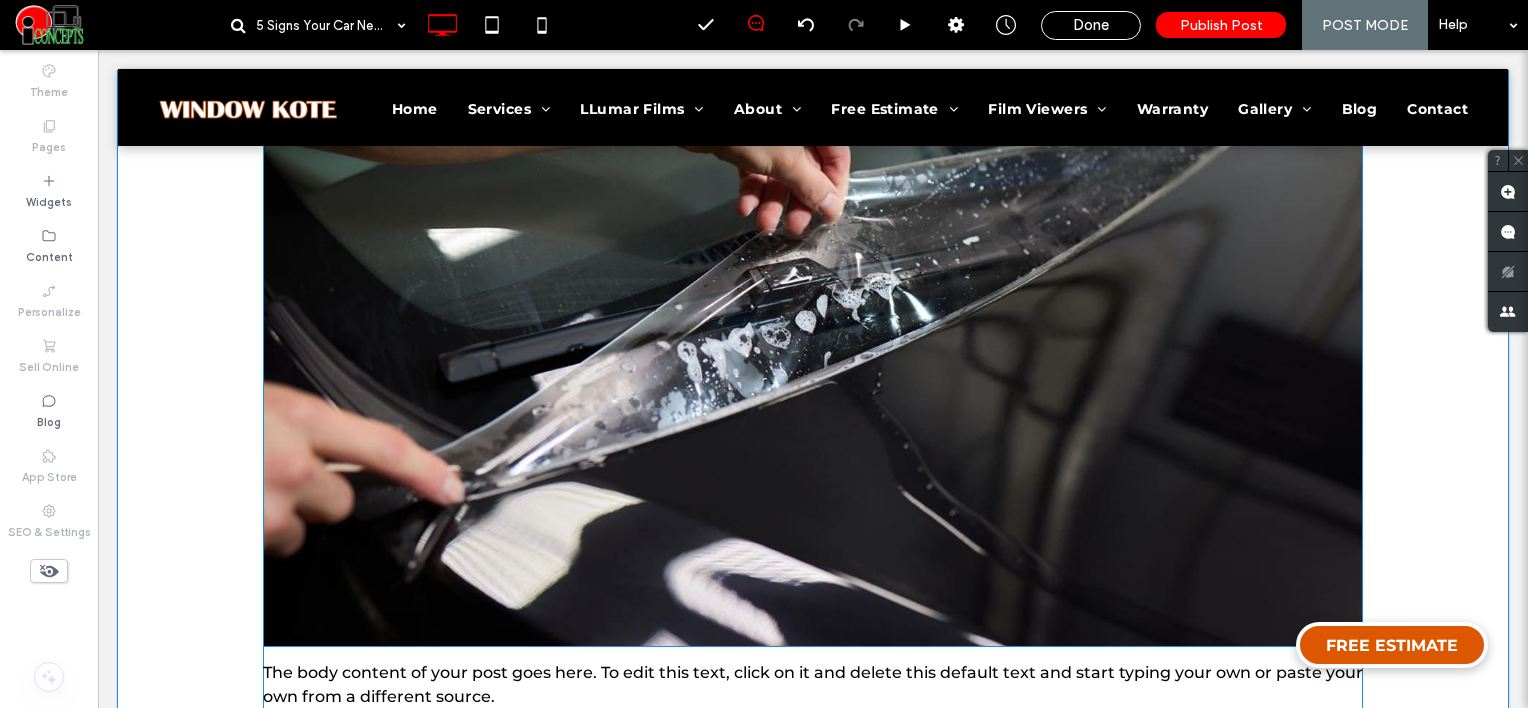 scroll, scrollTop: 1000, scrollLeft: 0, axis: vertical 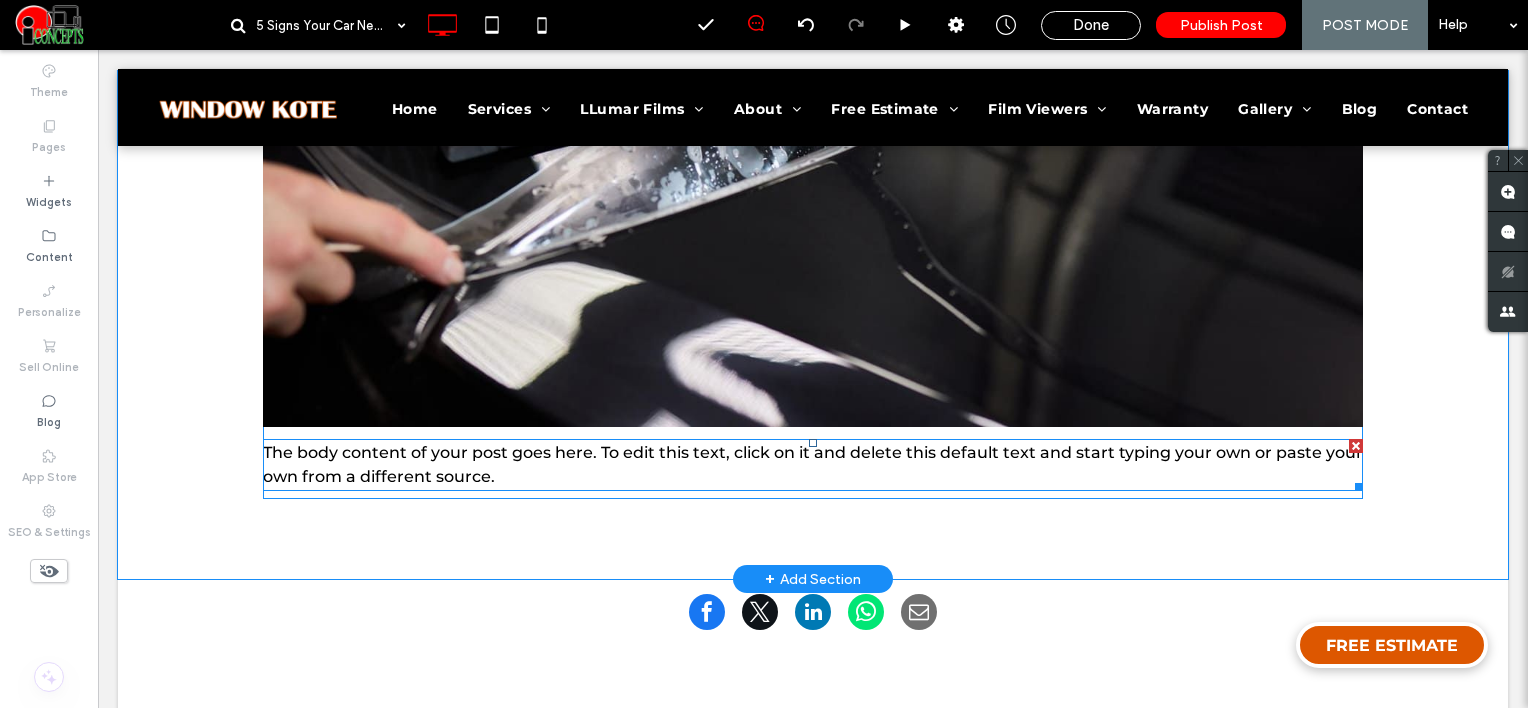 click on "The body content of your post goes here. To edit this text, click on it and delete this default text and start typing your own or paste your own from a different source." at bounding box center (813, 464) 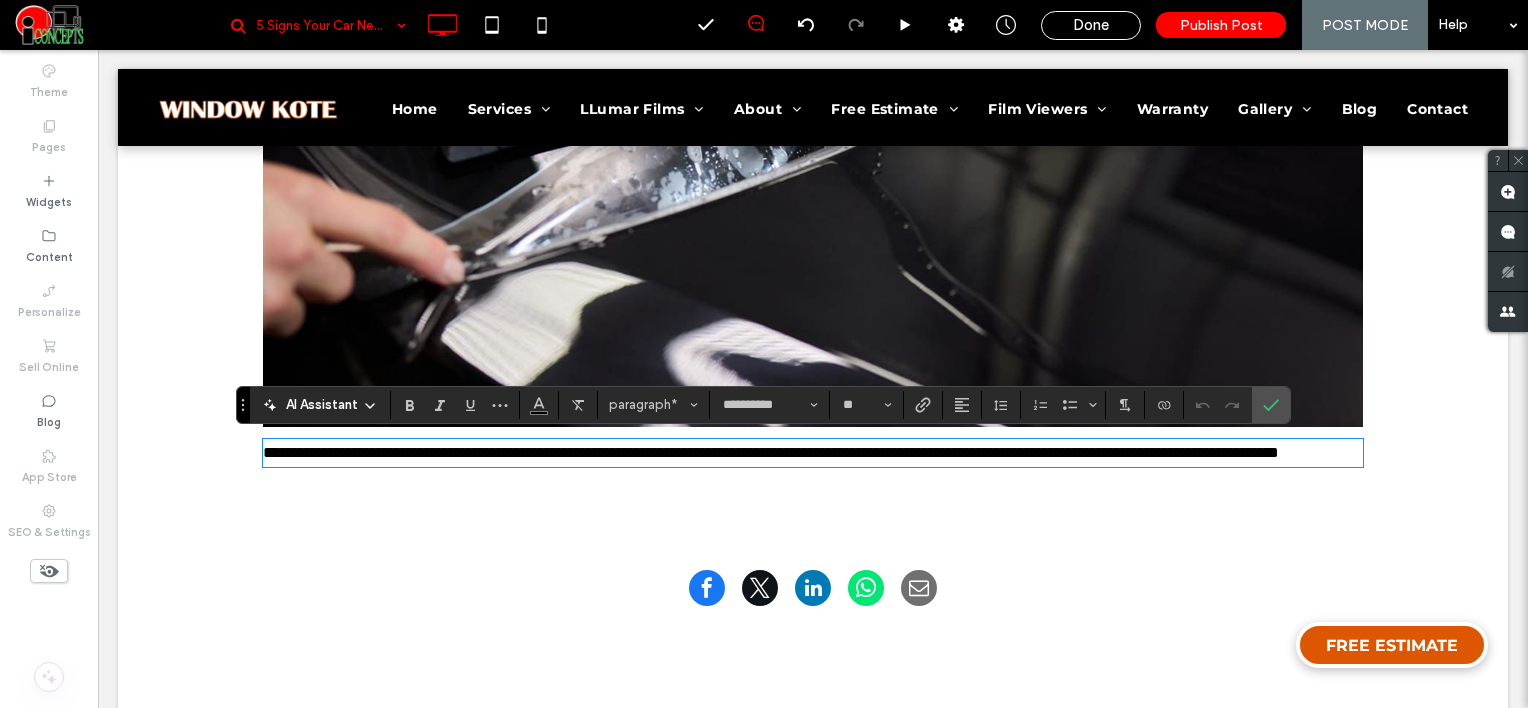 paste 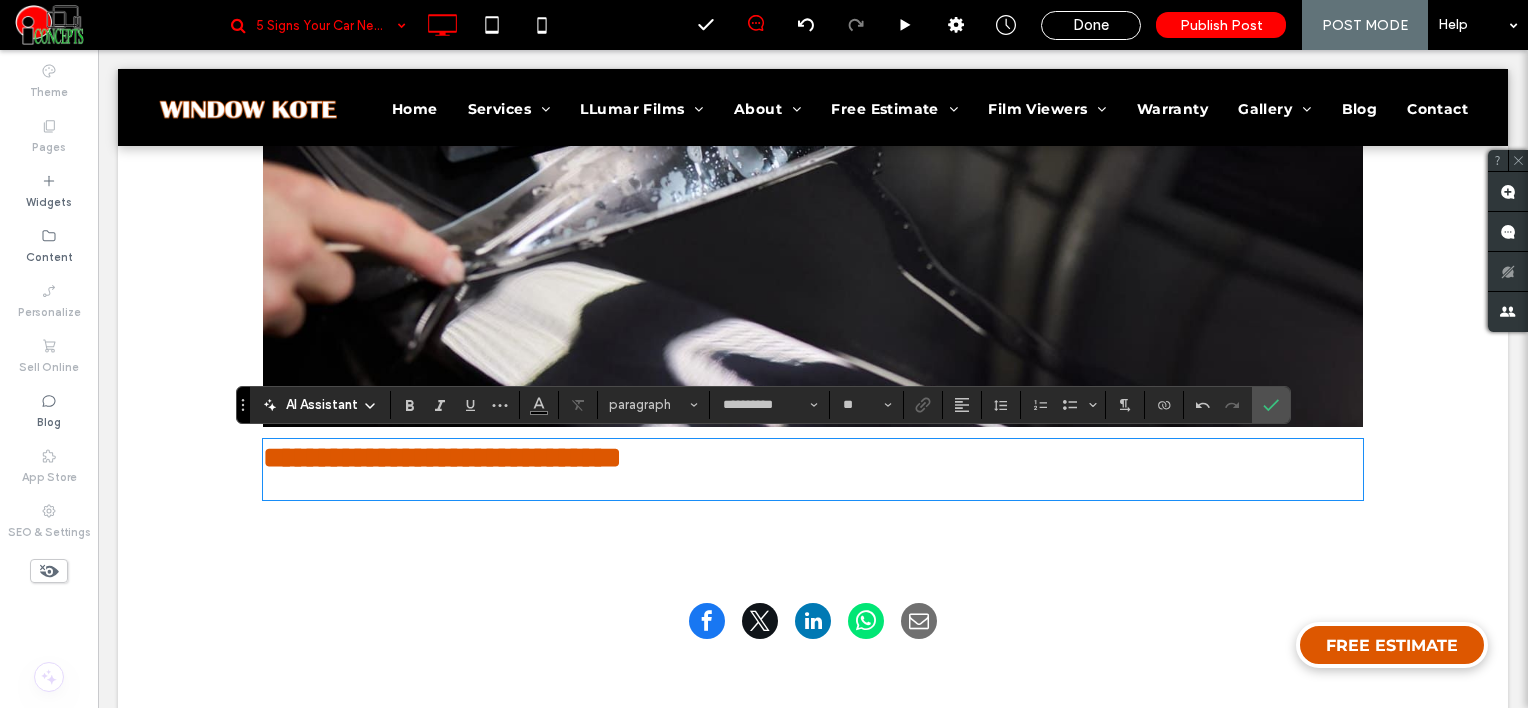 scroll, scrollTop: 0, scrollLeft: 0, axis: both 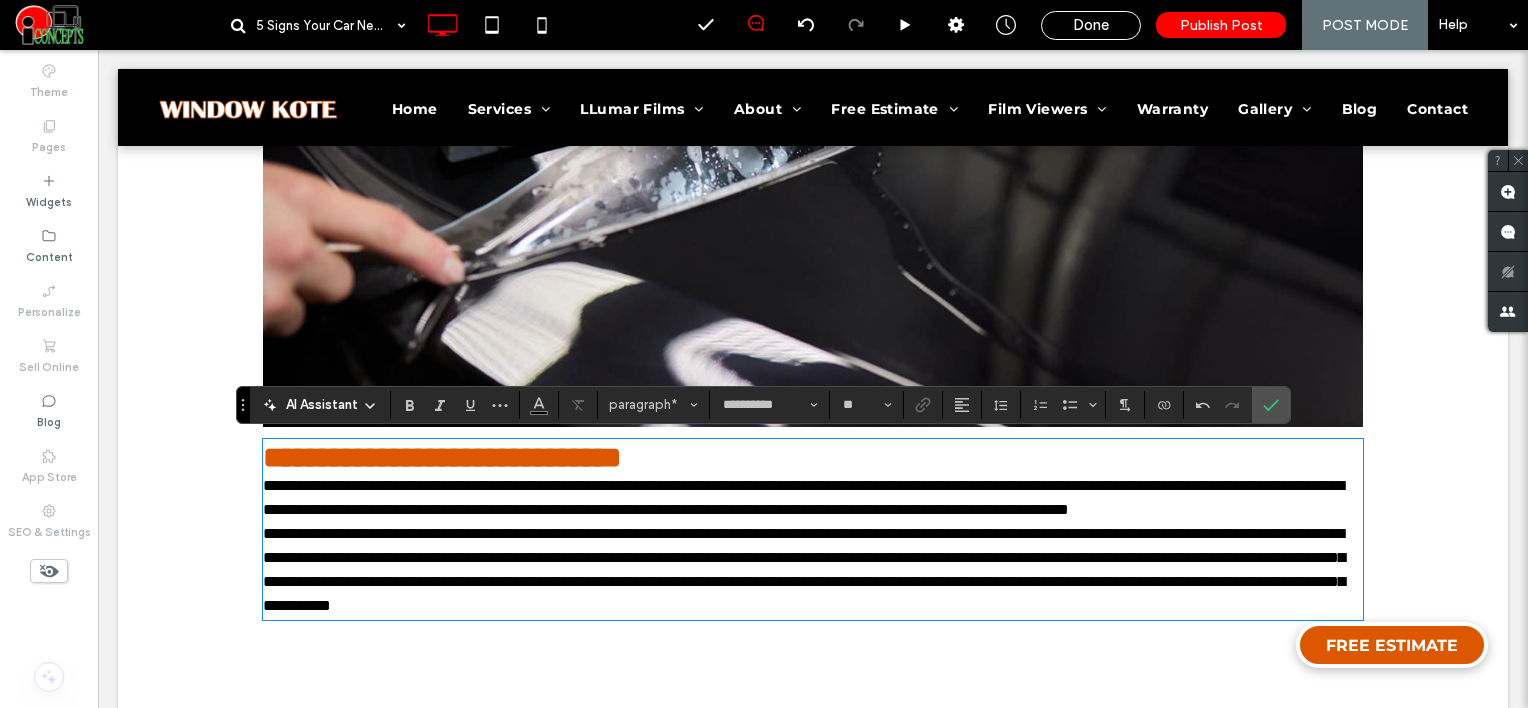 click on "**********" at bounding box center [813, 498] 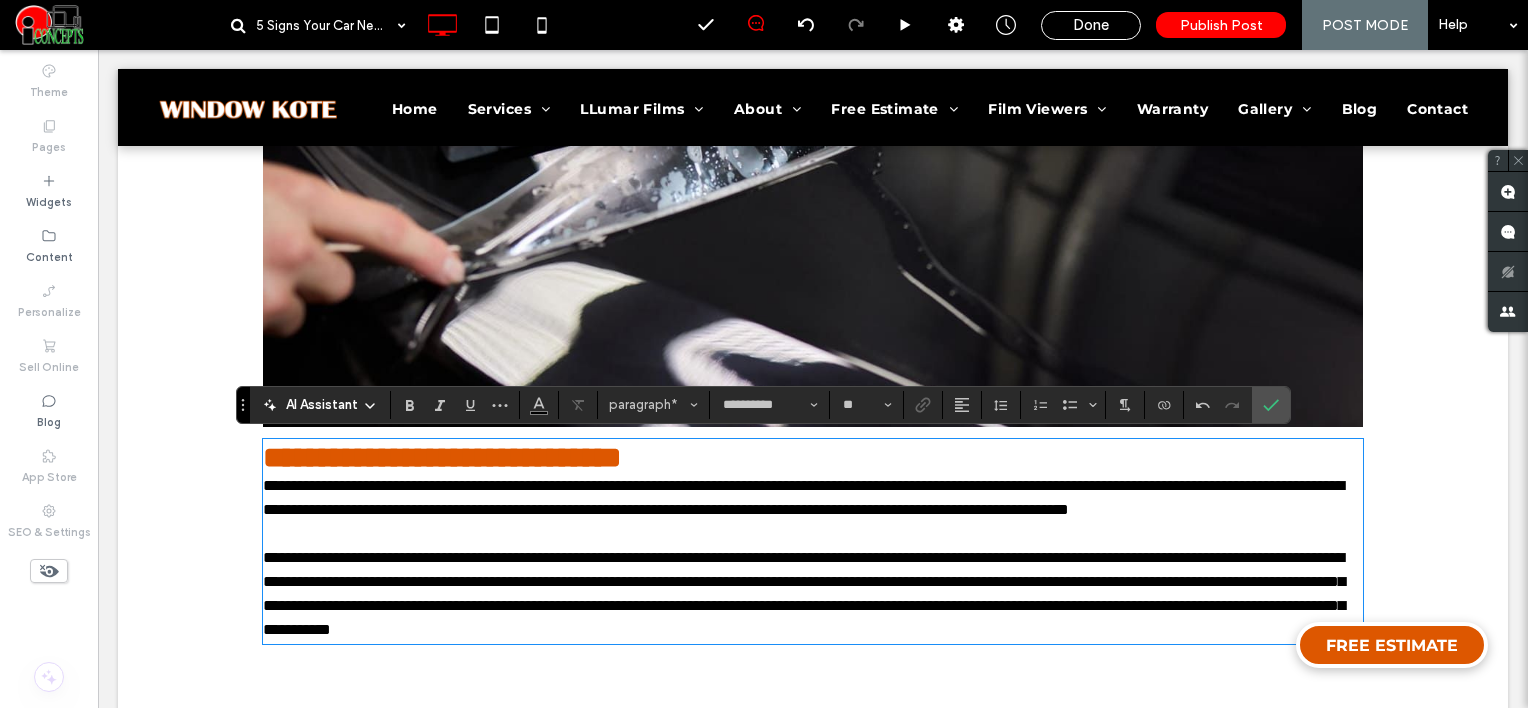 type on "**" 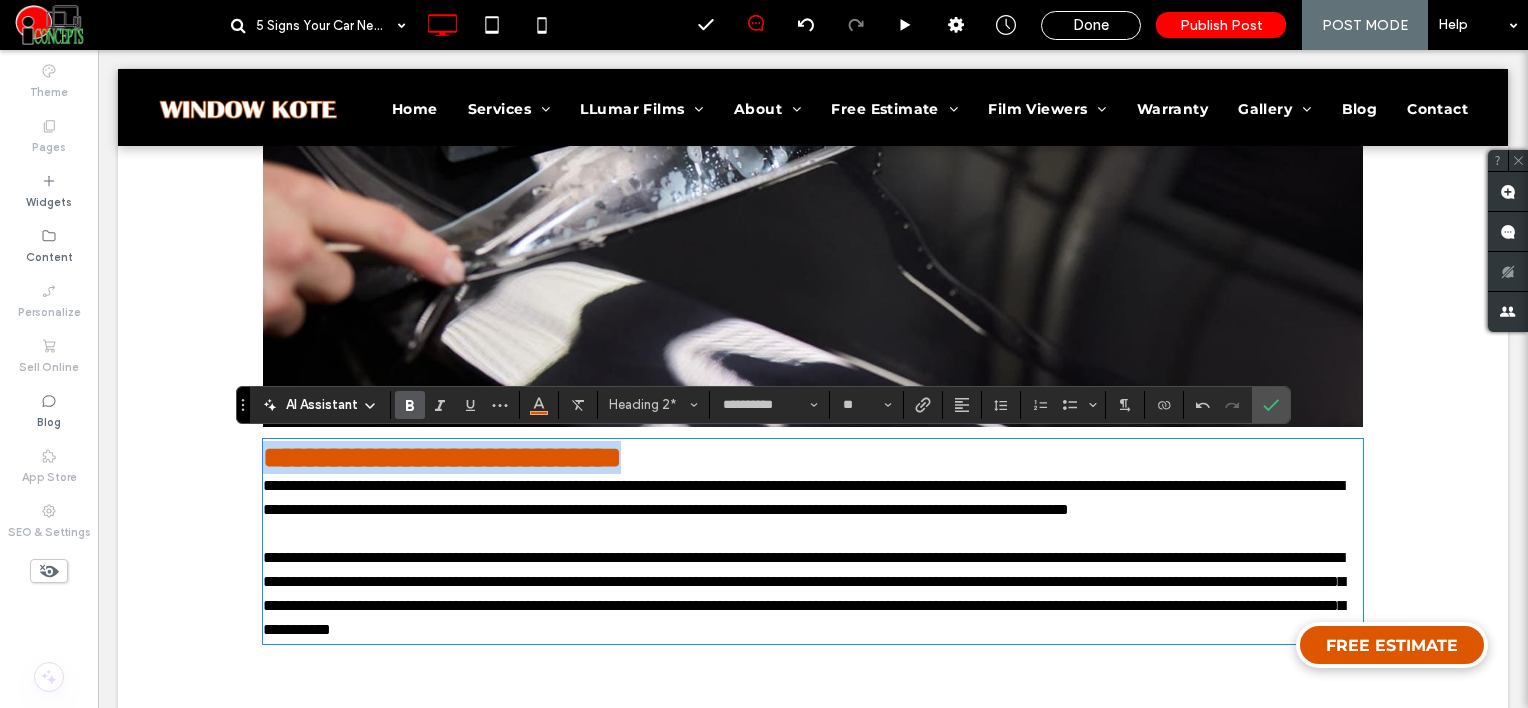 drag, startPoint x: 748, startPoint y: 448, endPoint x: 136, endPoint y: 428, distance: 612.3267 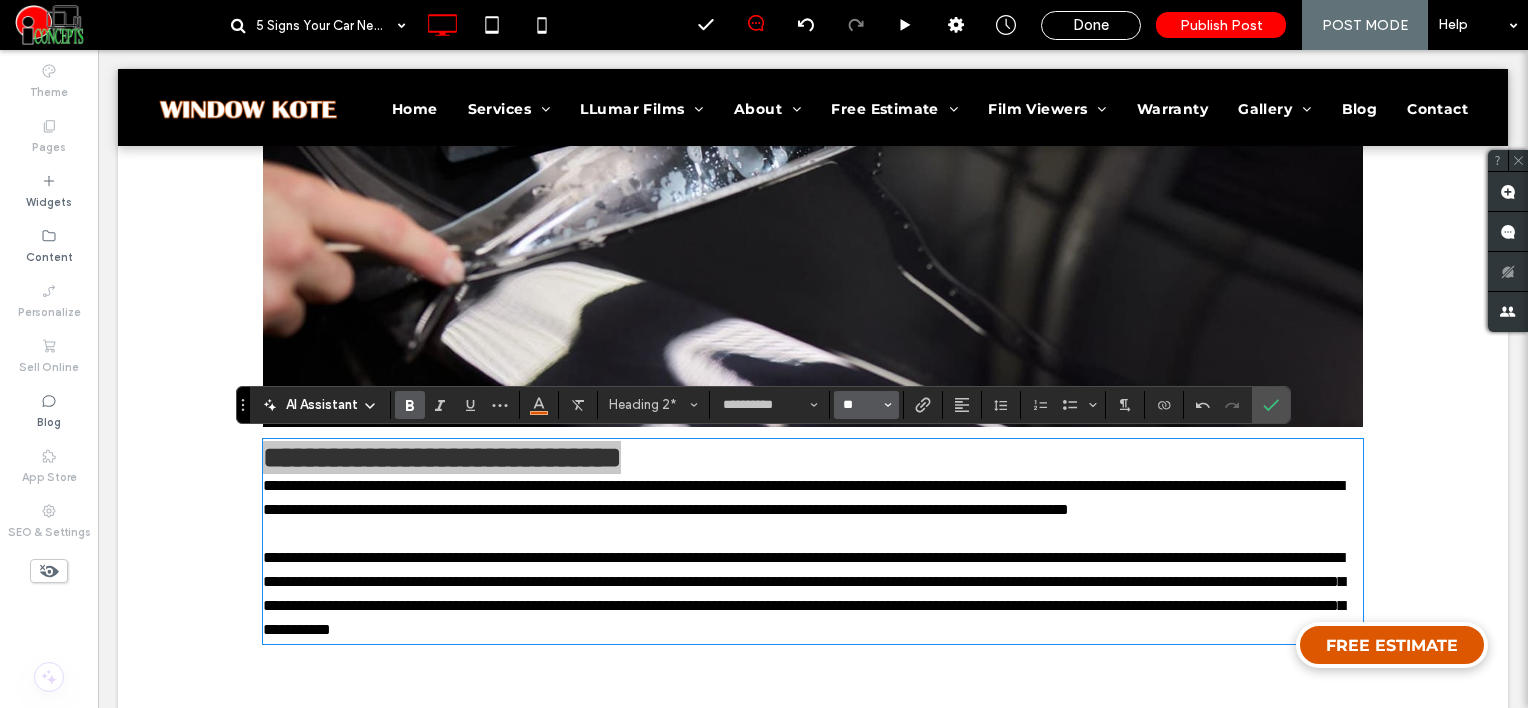 click on "**" at bounding box center (860, 405) 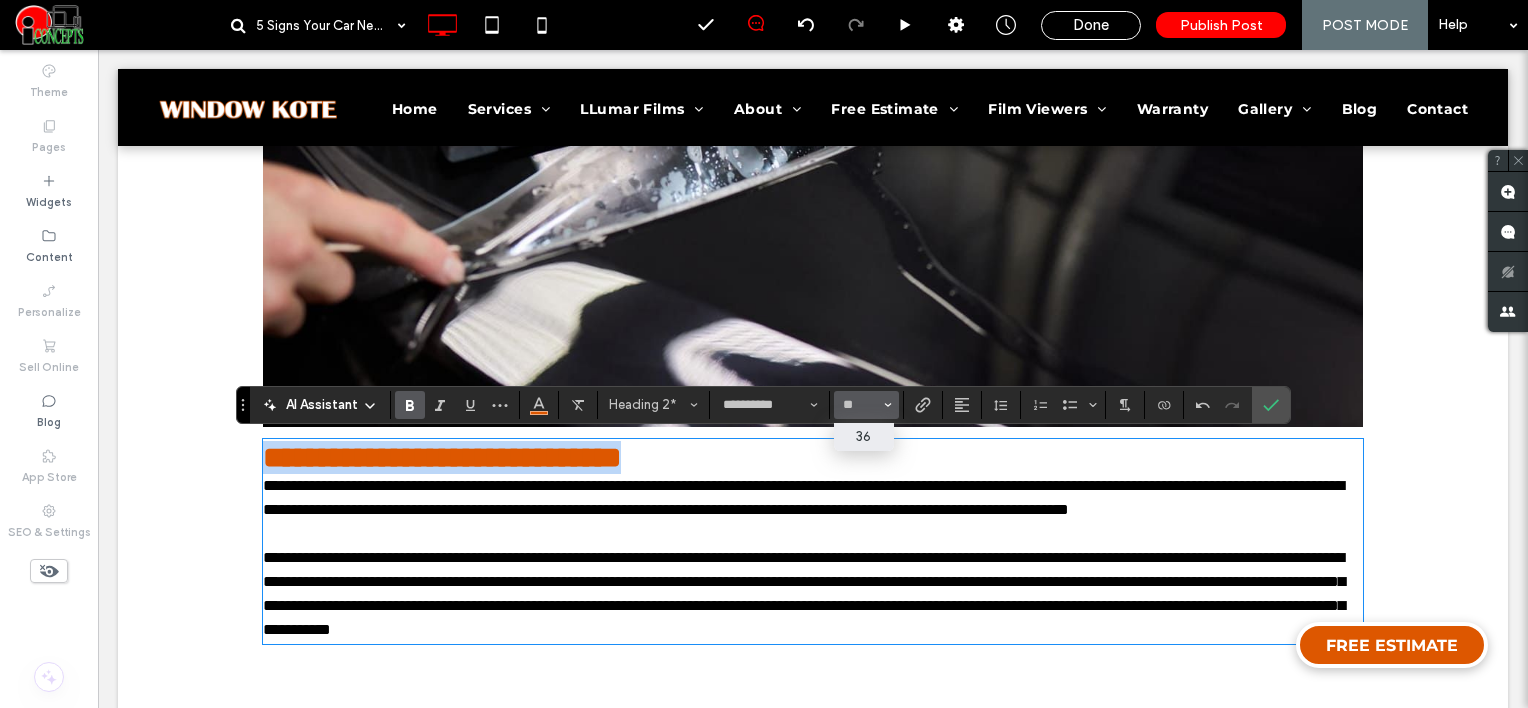 type on "**" 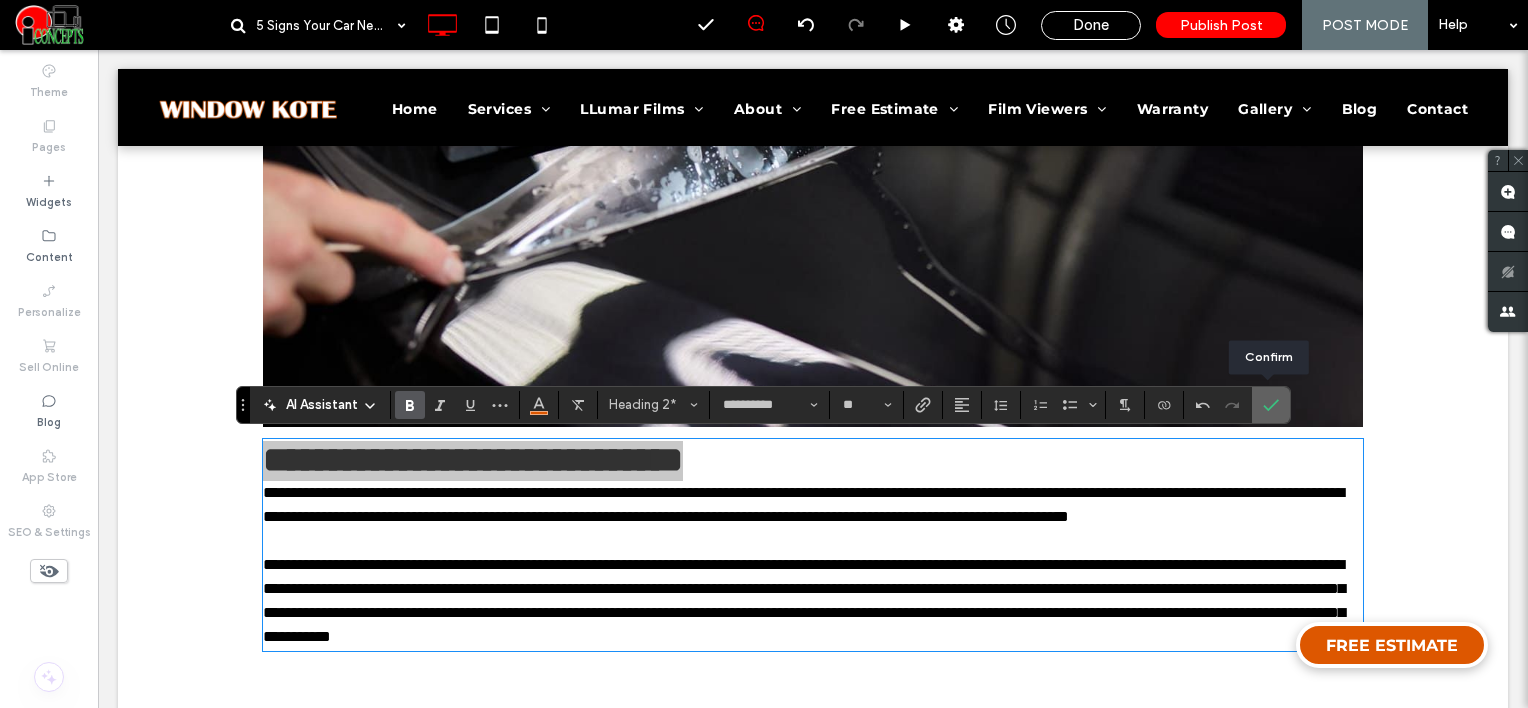 click at bounding box center (1271, 405) 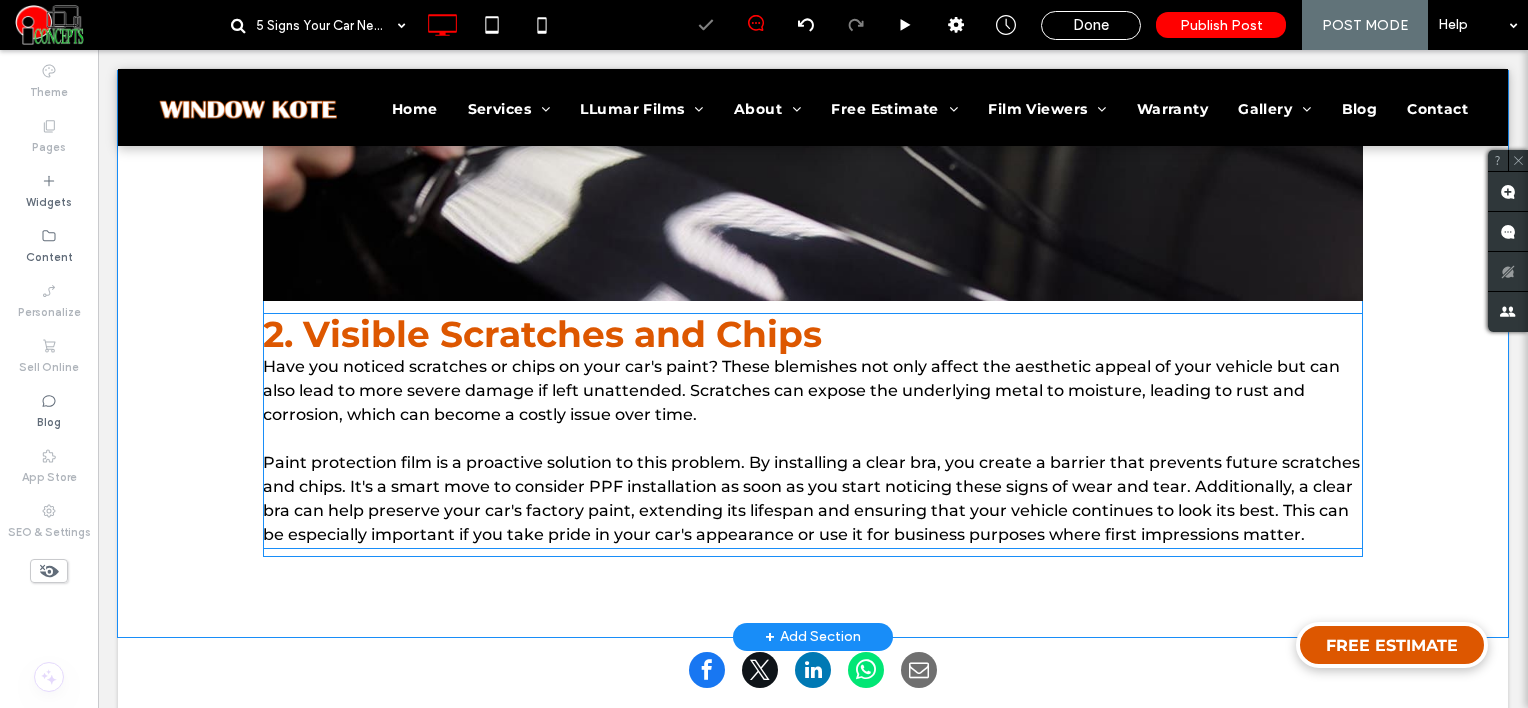 scroll, scrollTop: 1200, scrollLeft: 0, axis: vertical 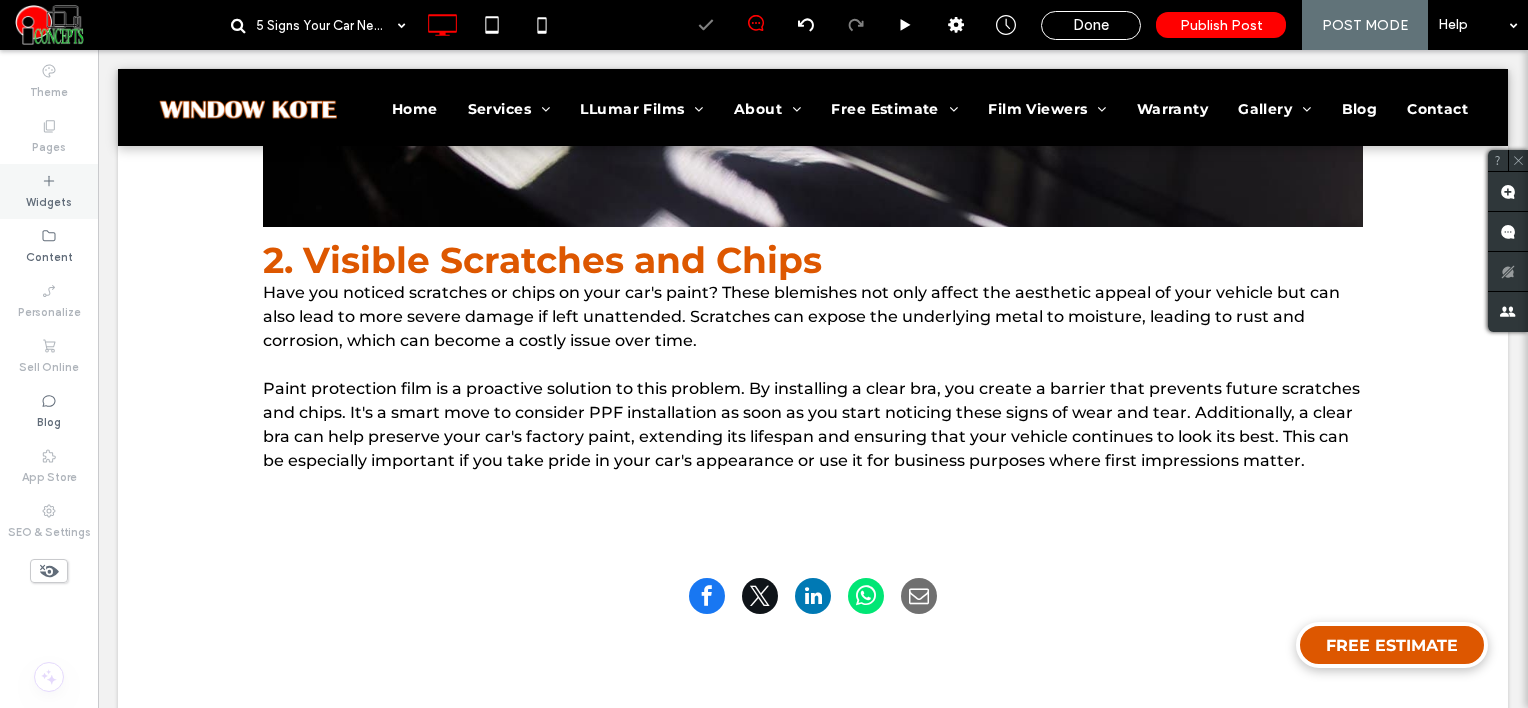 click on "Widgets" at bounding box center (49, 200) 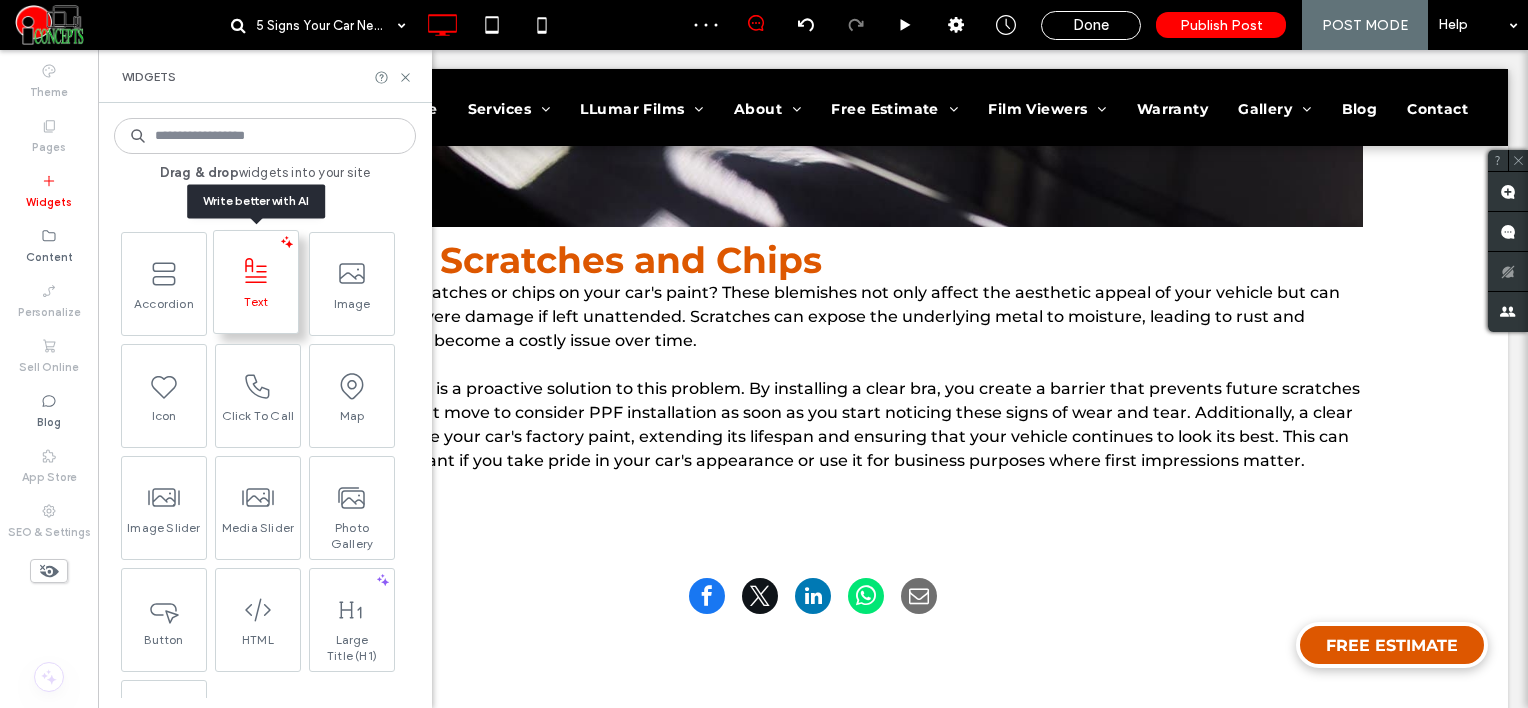 click at bounding box center [256, 271] 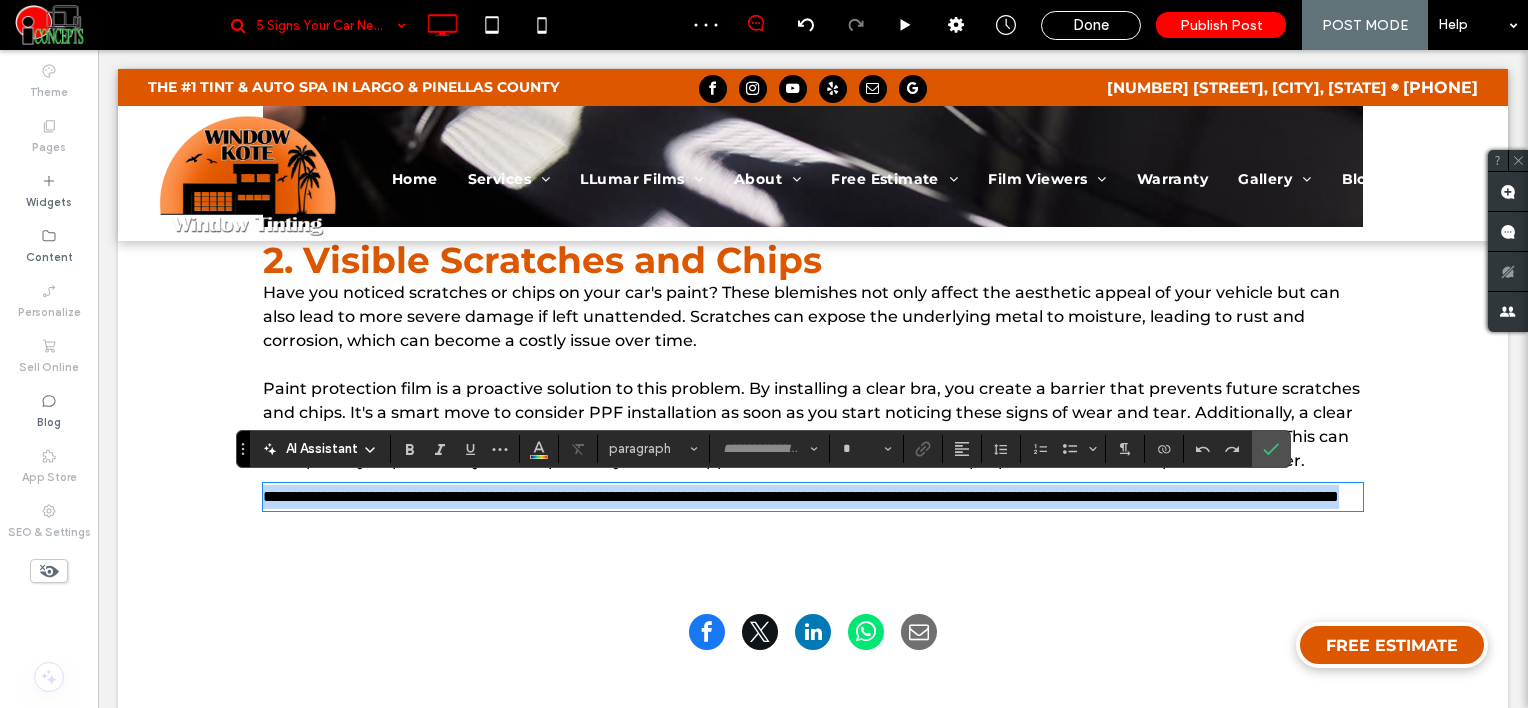 type on "**********" 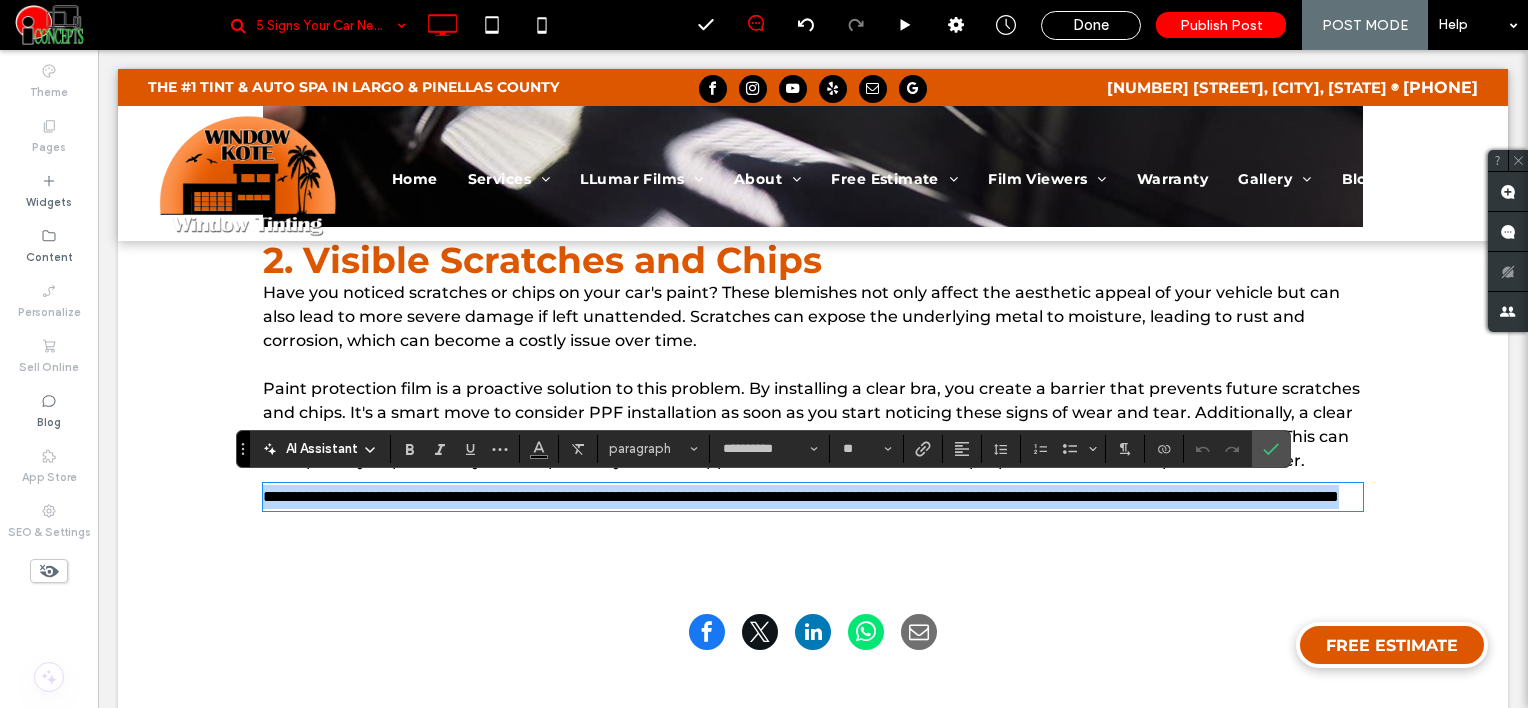 paste 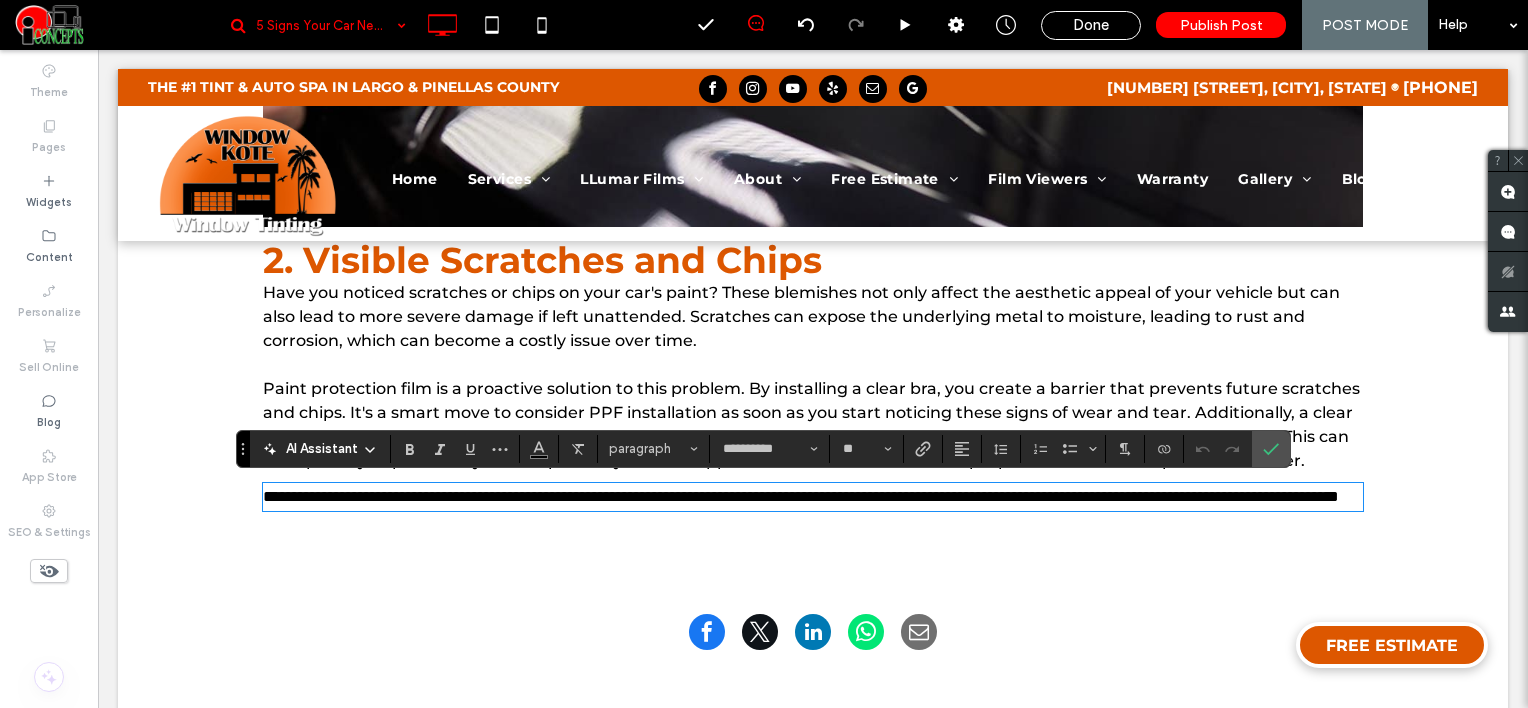 scroll, scrollTop: 0, scrollLeft: 0, axis: both 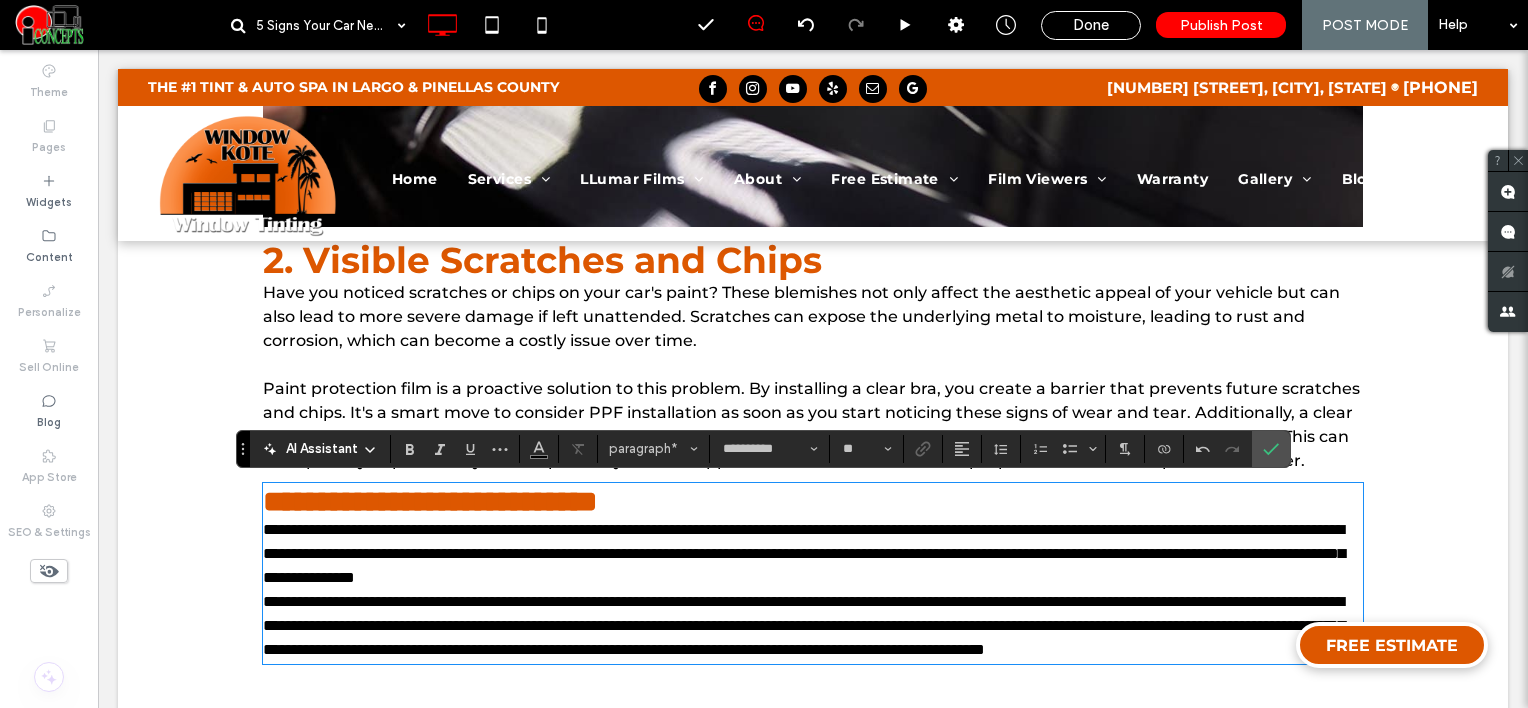 click on "**********" at bounding box center [813, 554] 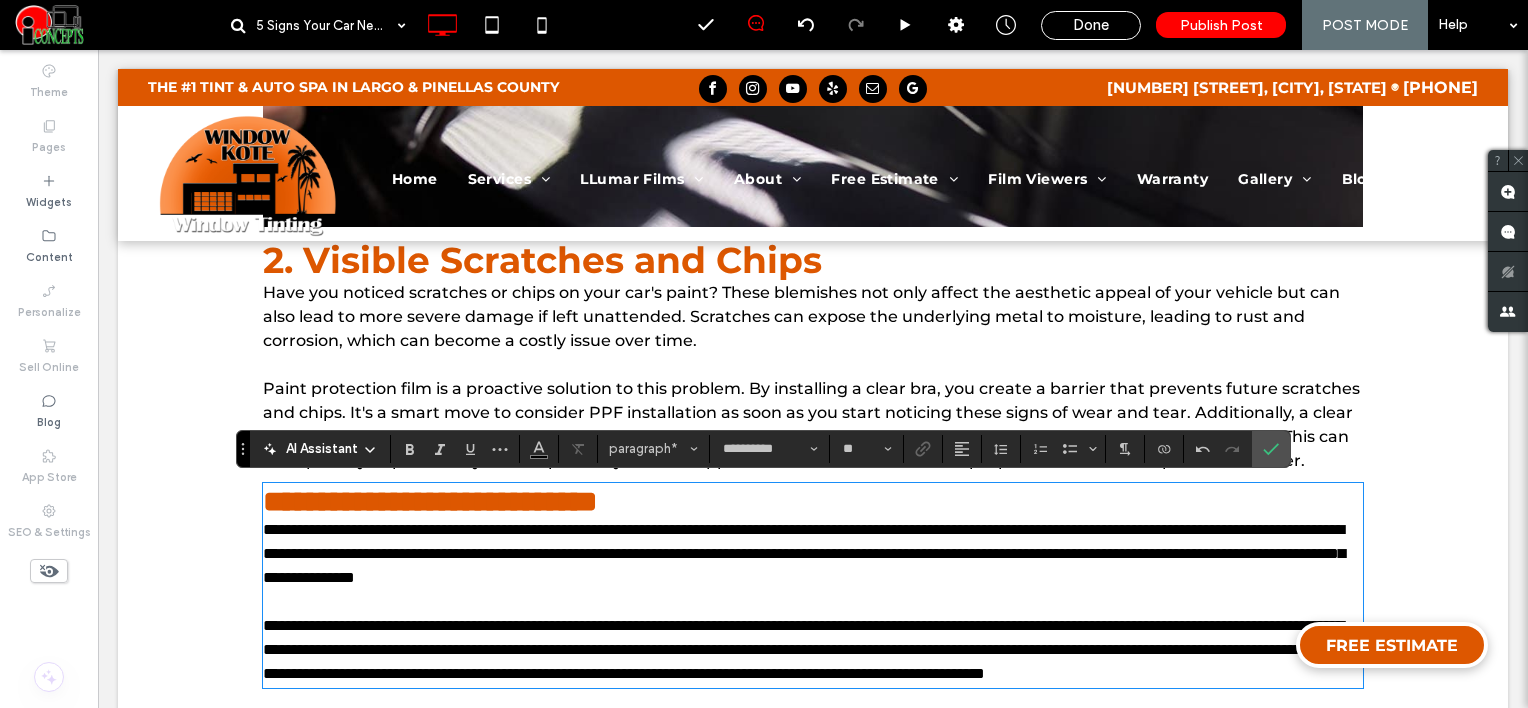 type on "**" 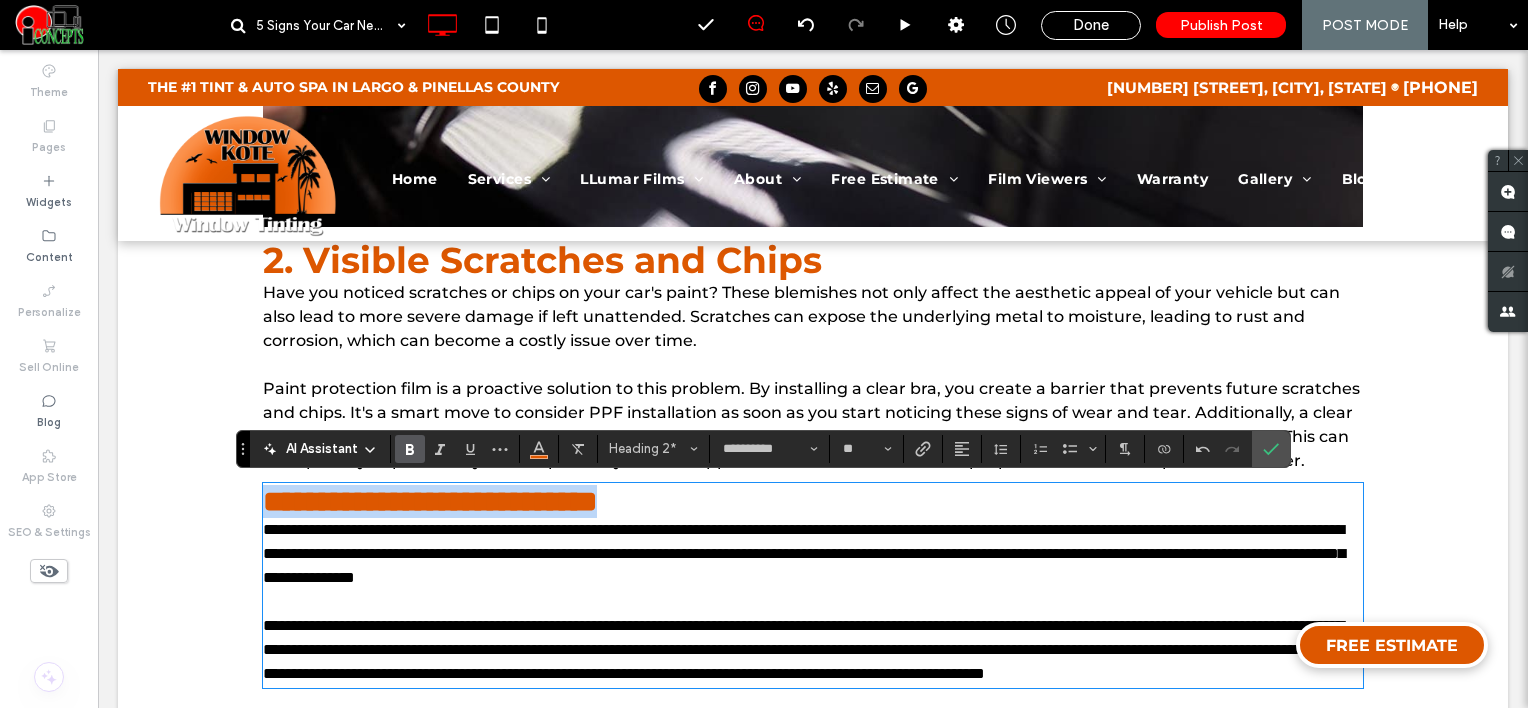 drag, startPoint x: 708, startPoint y: 500, endPoint x: 184, endPoint y: 433, distance: 528.26605 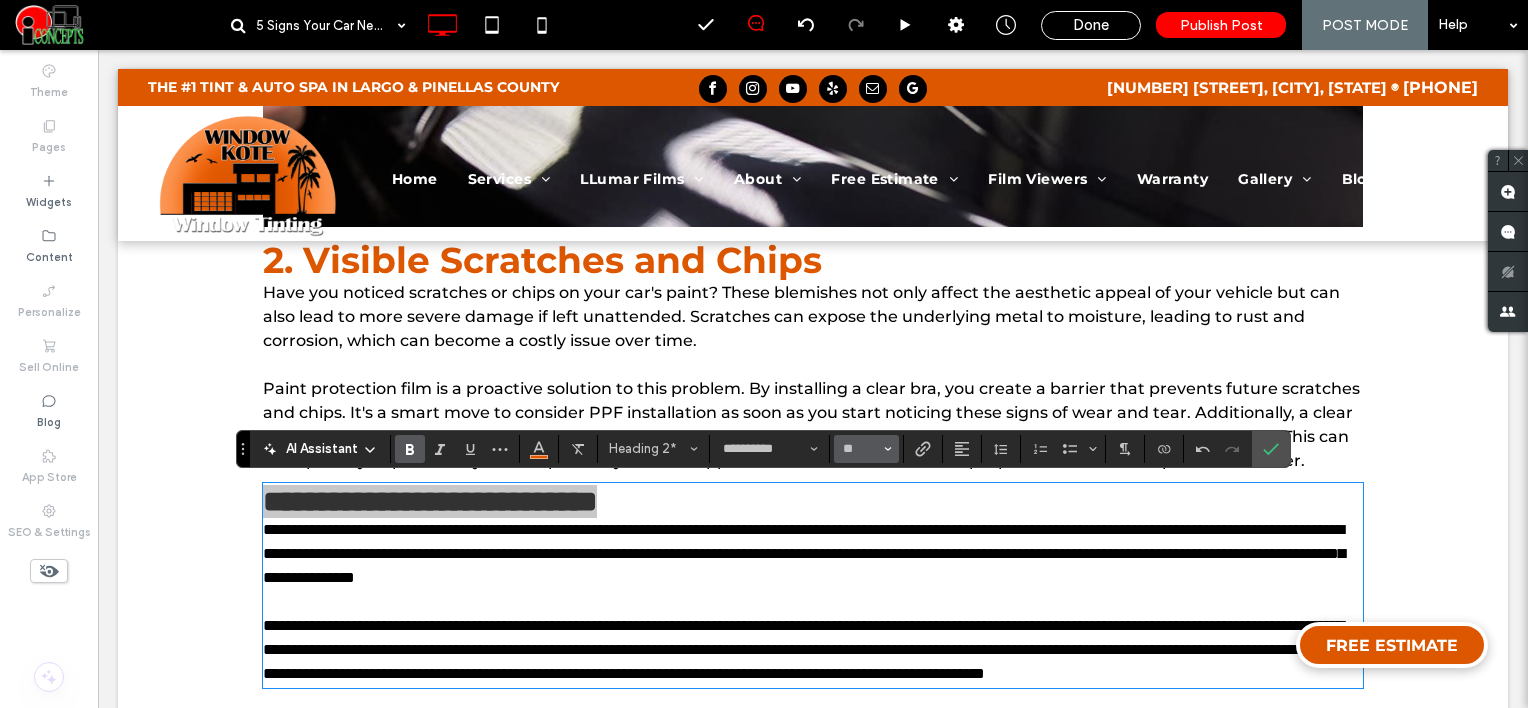 click on "**" at bounding box center [866, 449] 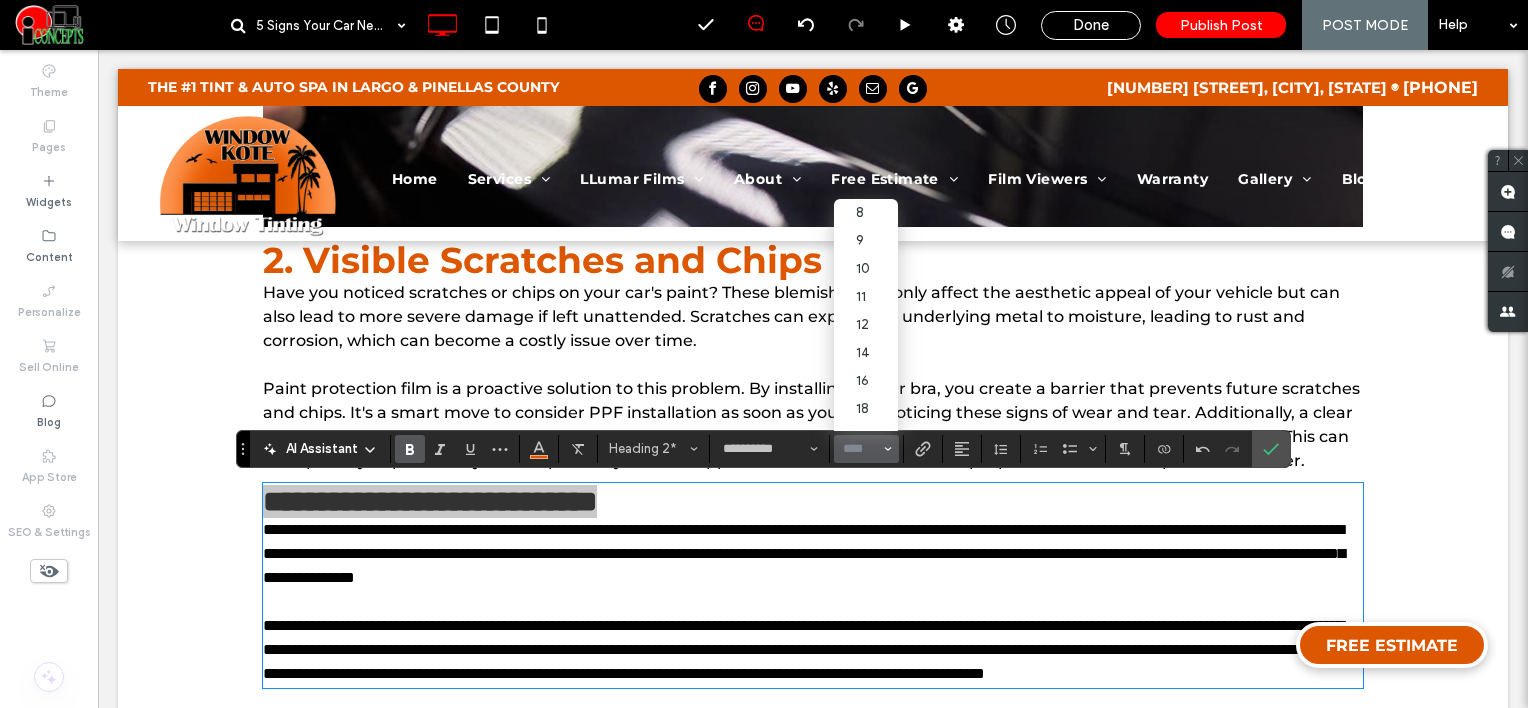 click at bounding box center [860, 449] 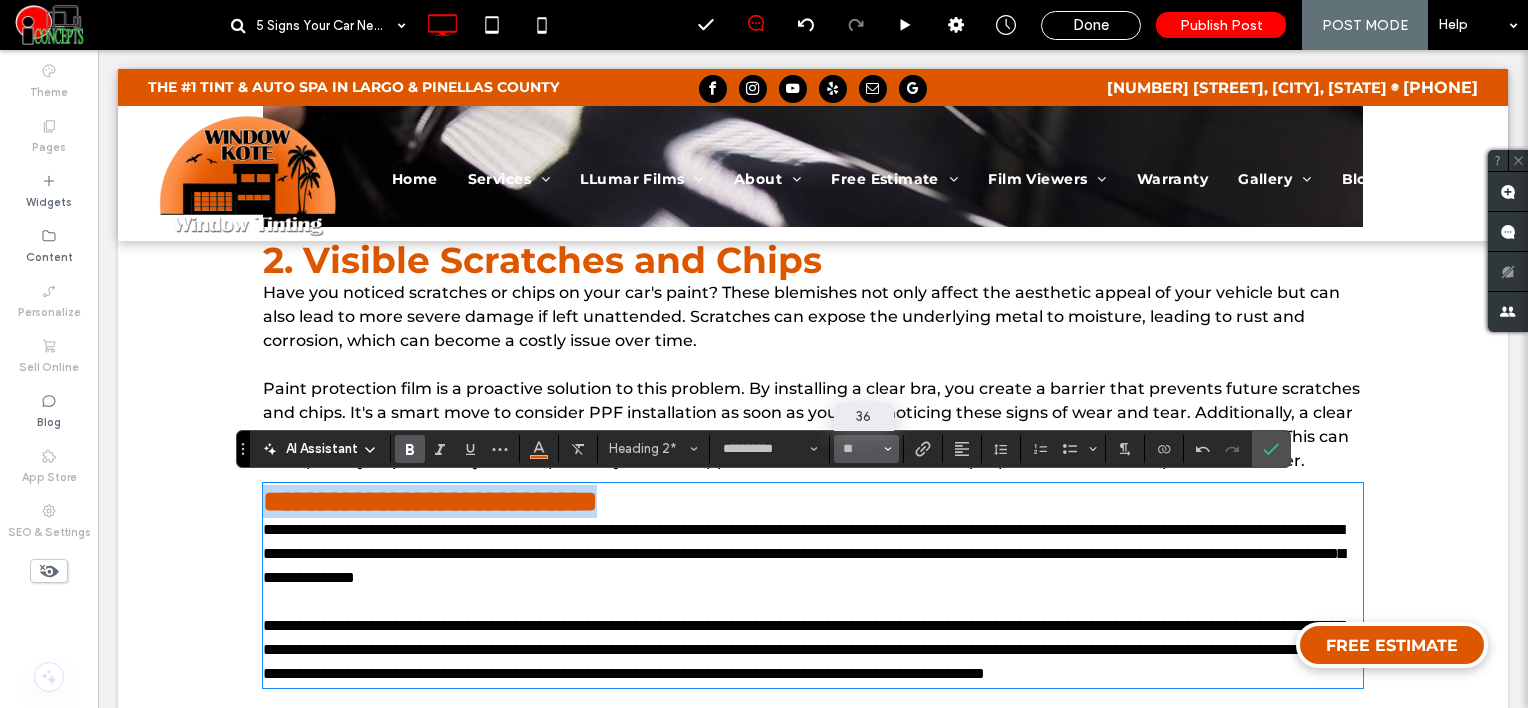type on "**" 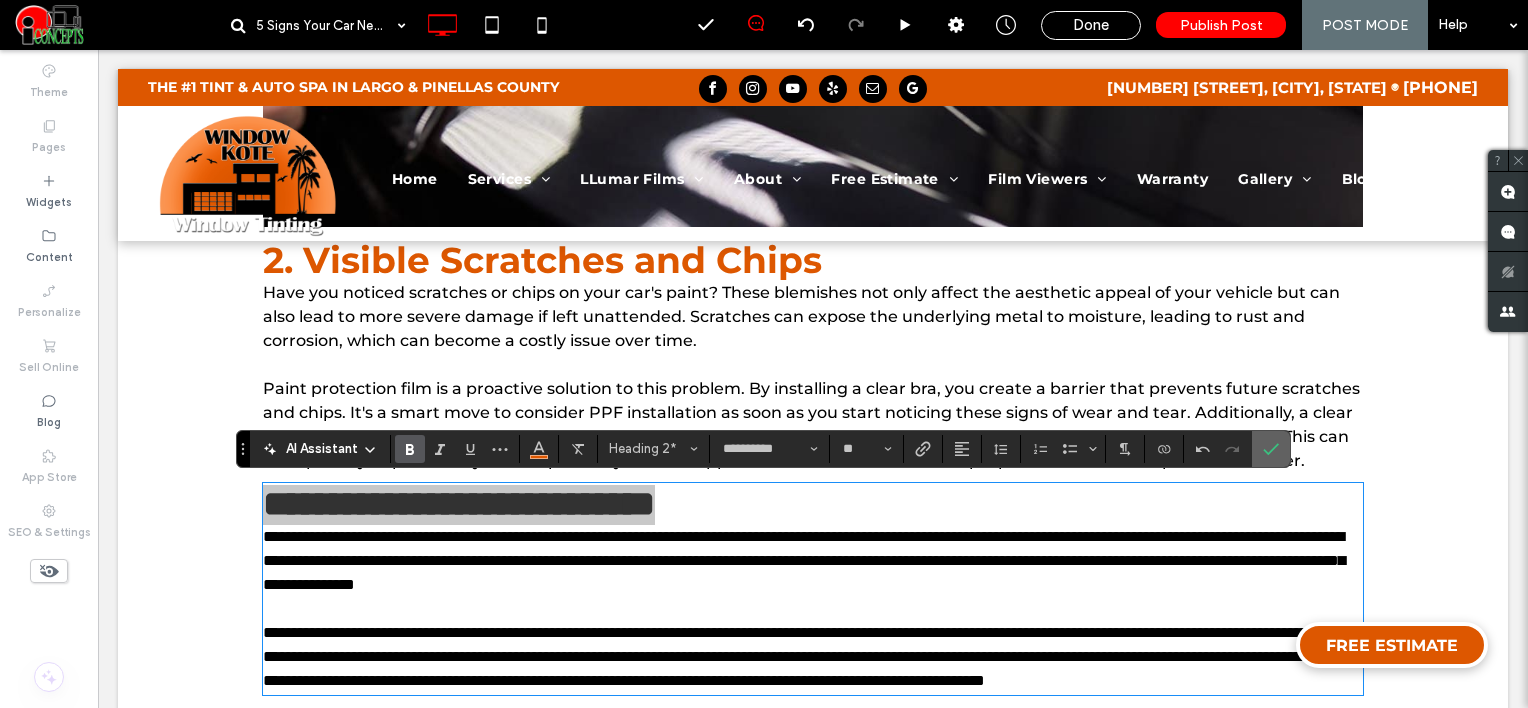 drag, startPoint x: 1264, startPoint y: 444, endPoint x: 1160, endPoint y: 394, distance: 115.39497 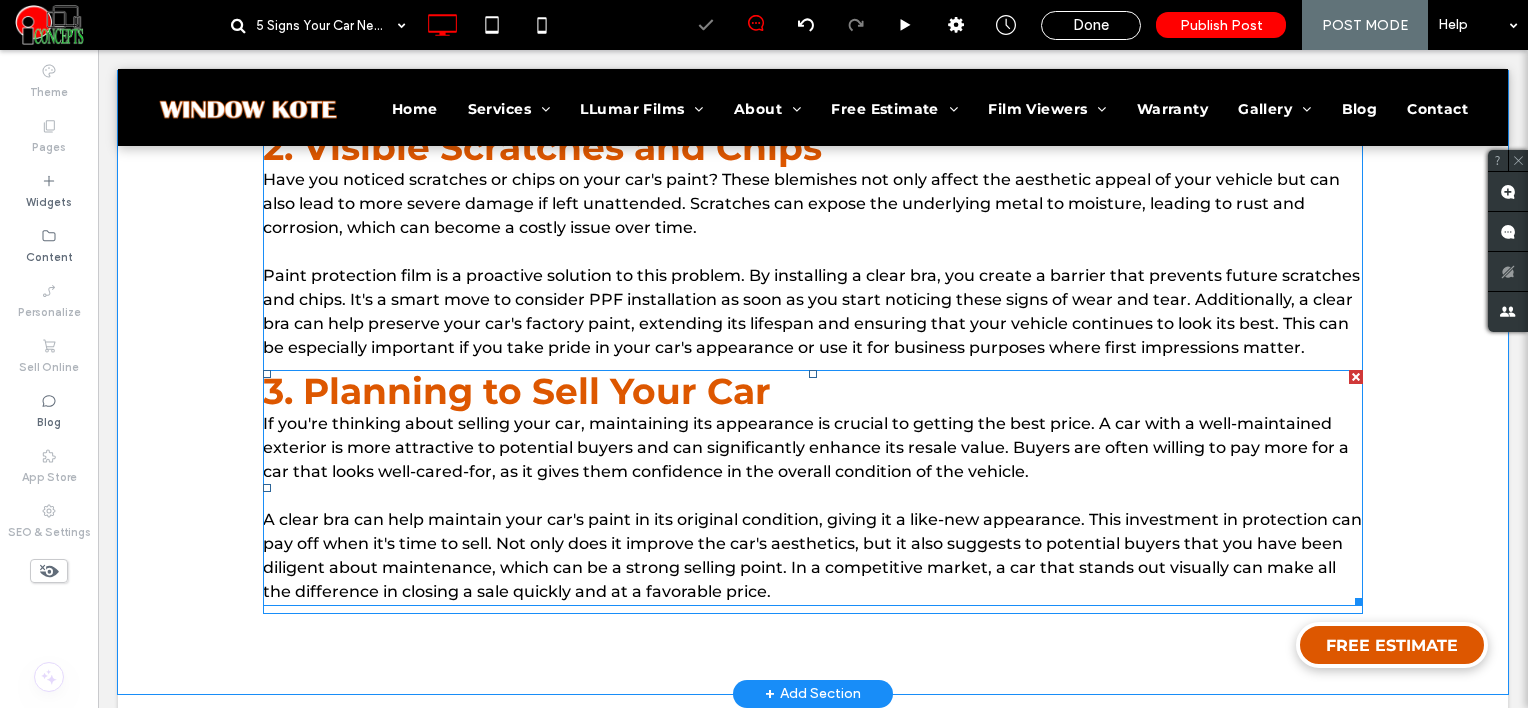 scroll, scrollTop: 1400, scrollLeft: 0, axis: vertical 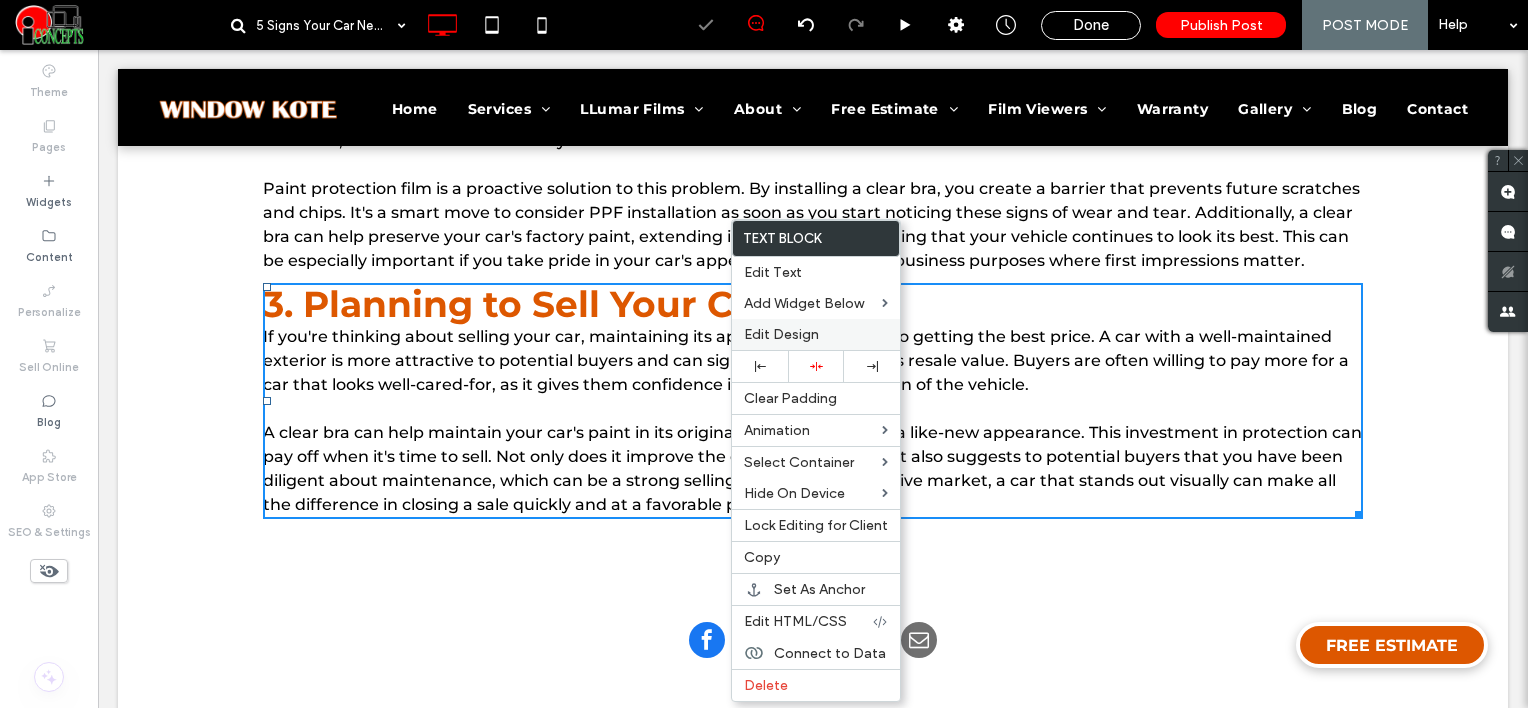 click on "Edit Design" at bounding box center [816, 334] 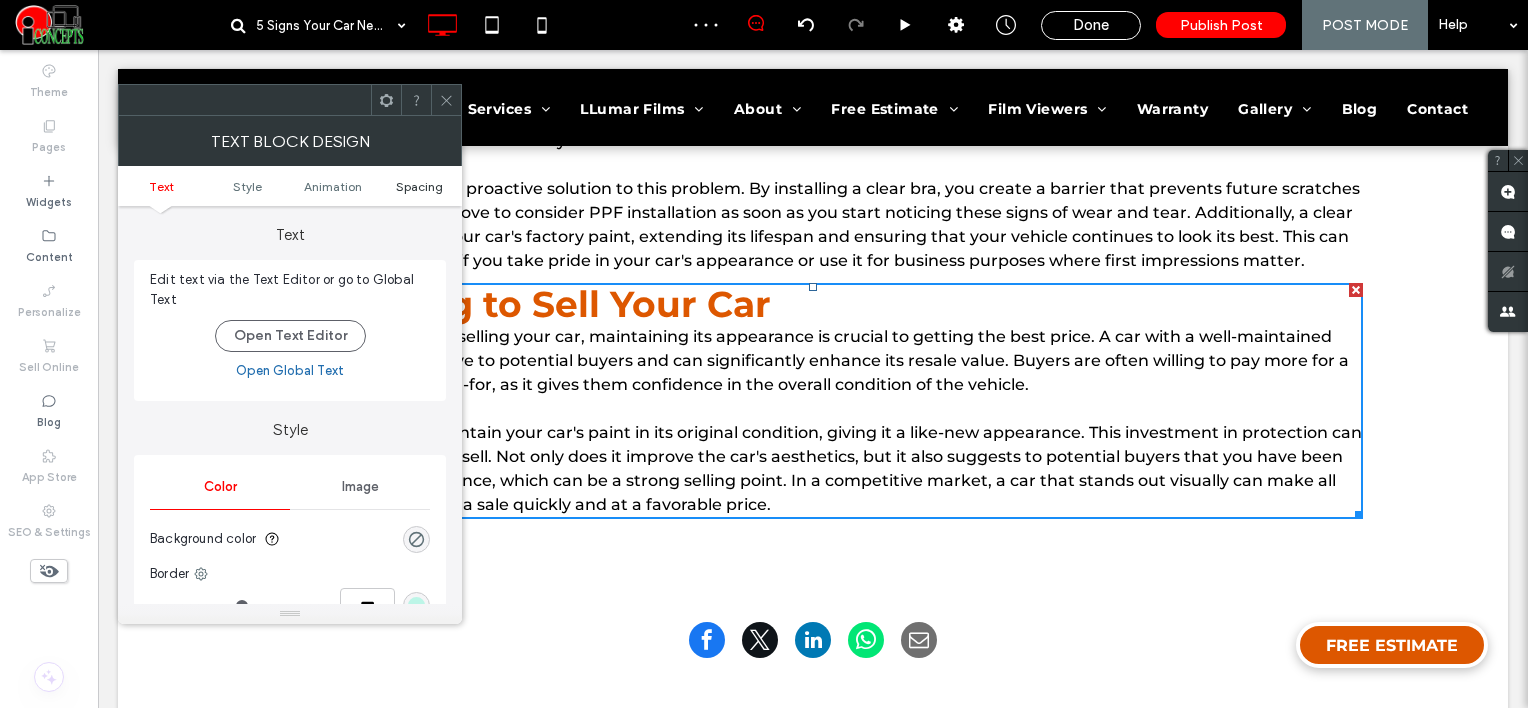 click on "Spacing" at bounding box center [419, 186] 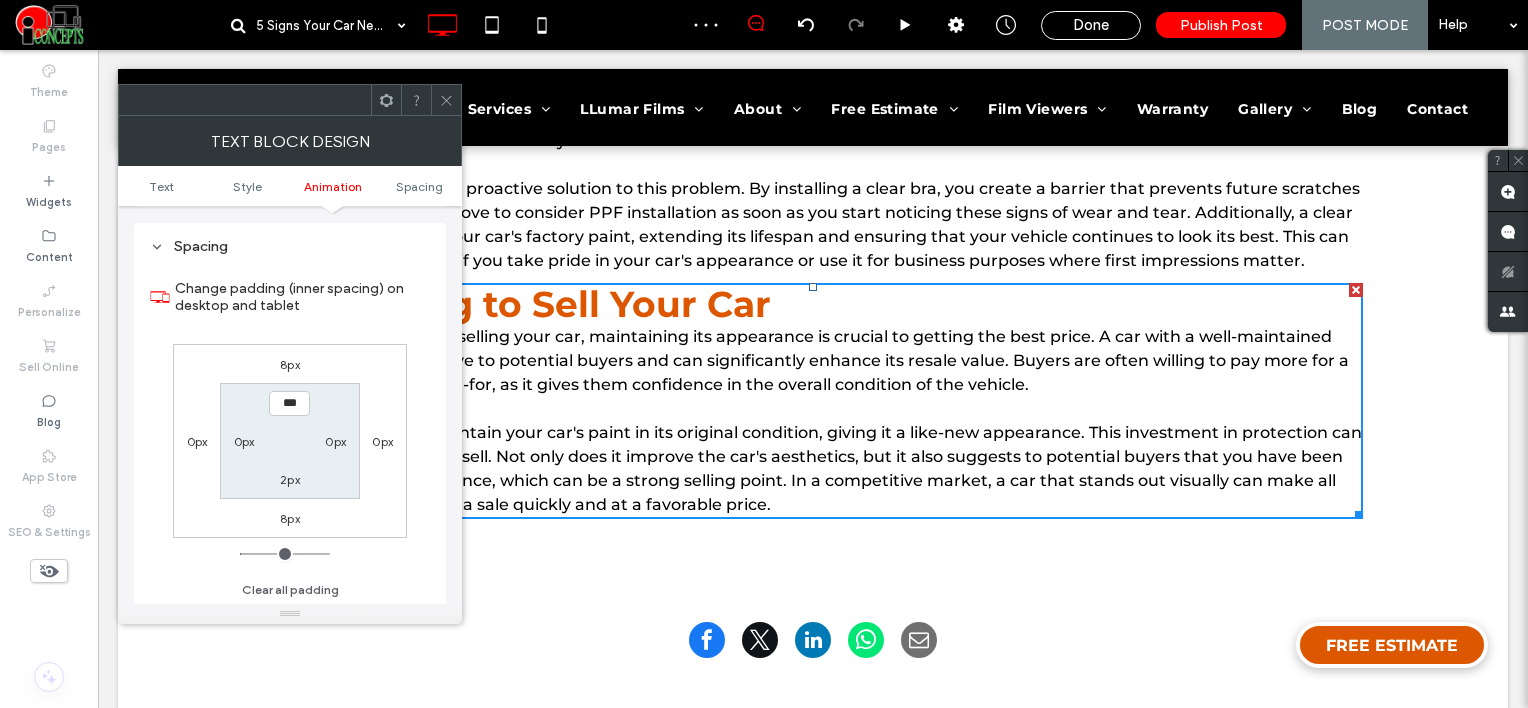 scroll, scrollTop: 572, scrollLeft: 0, axis: vertical 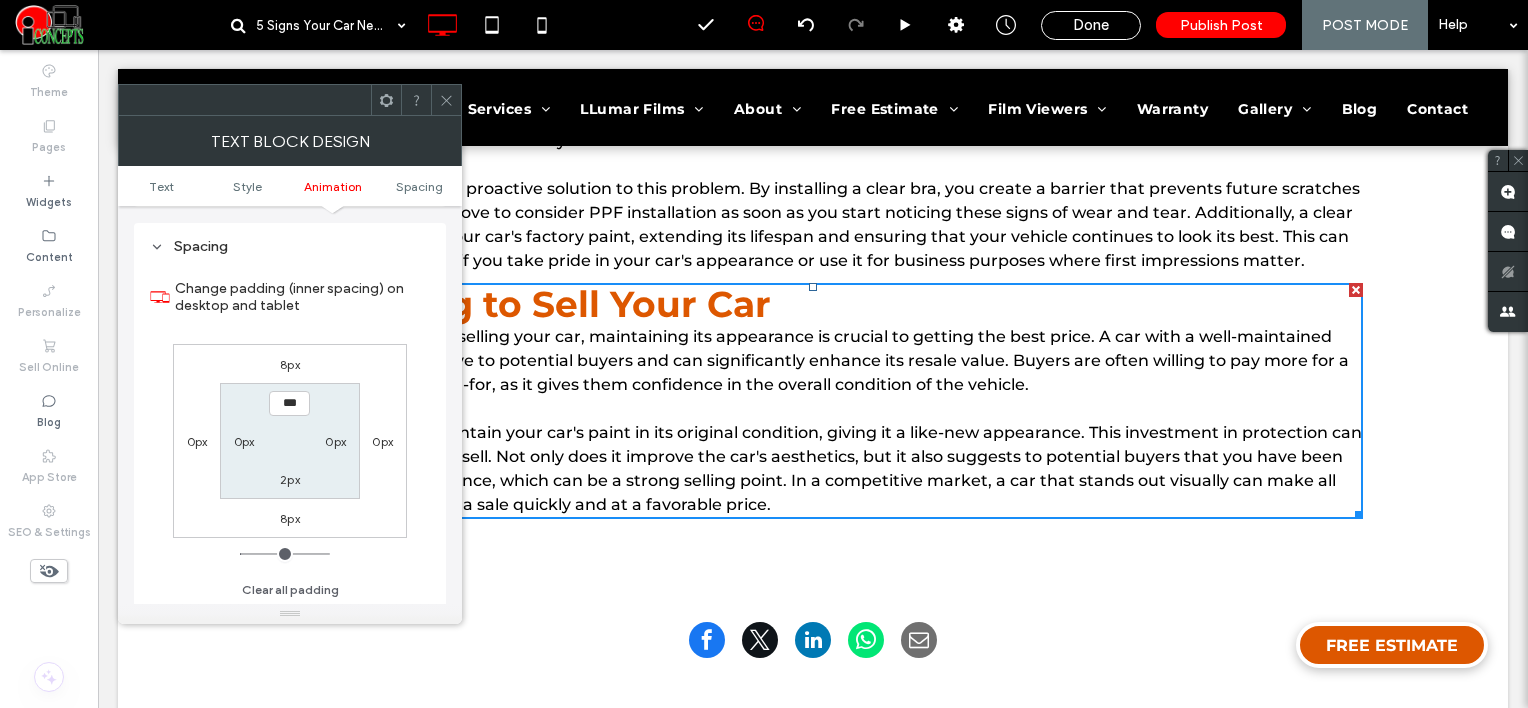 click on "8px" at bounding box center [290, 364] 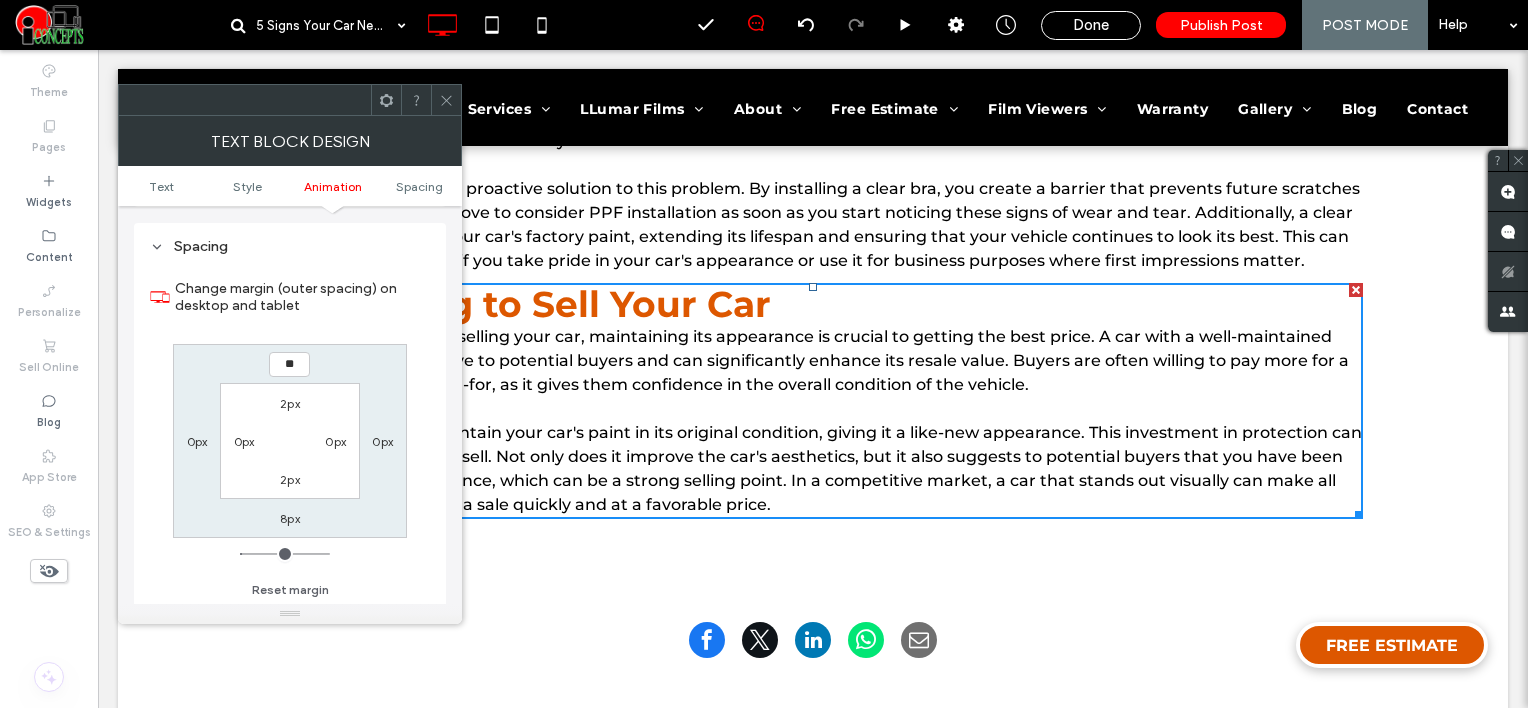 type on "**" 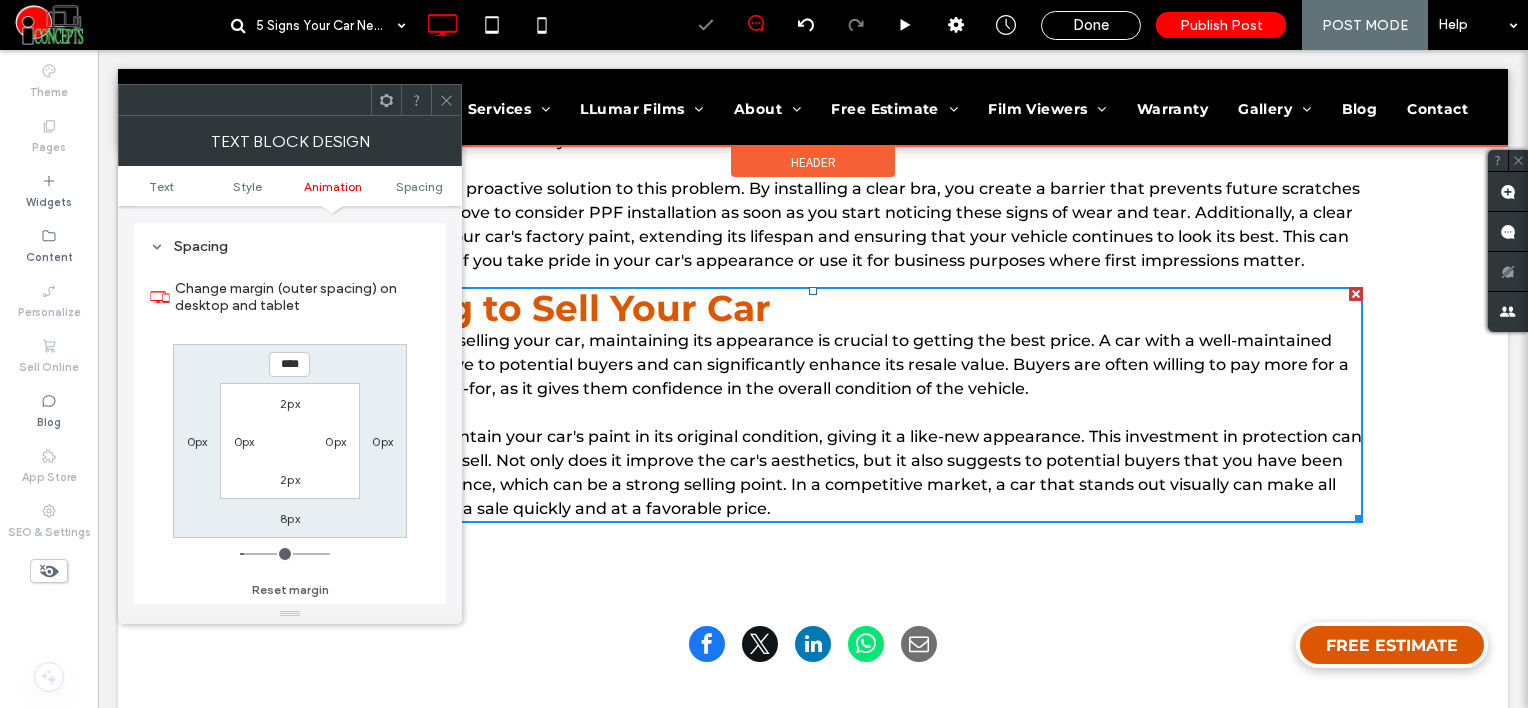 click 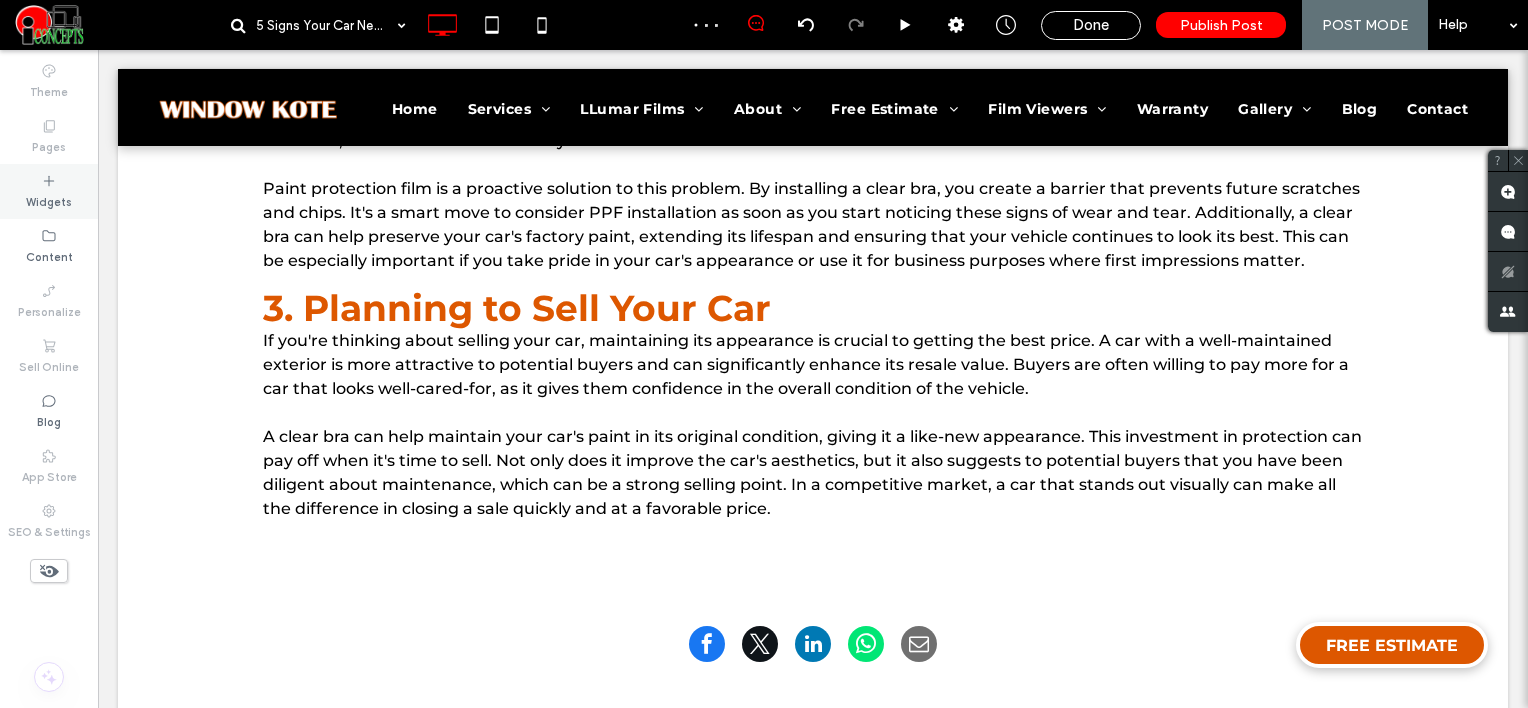 click 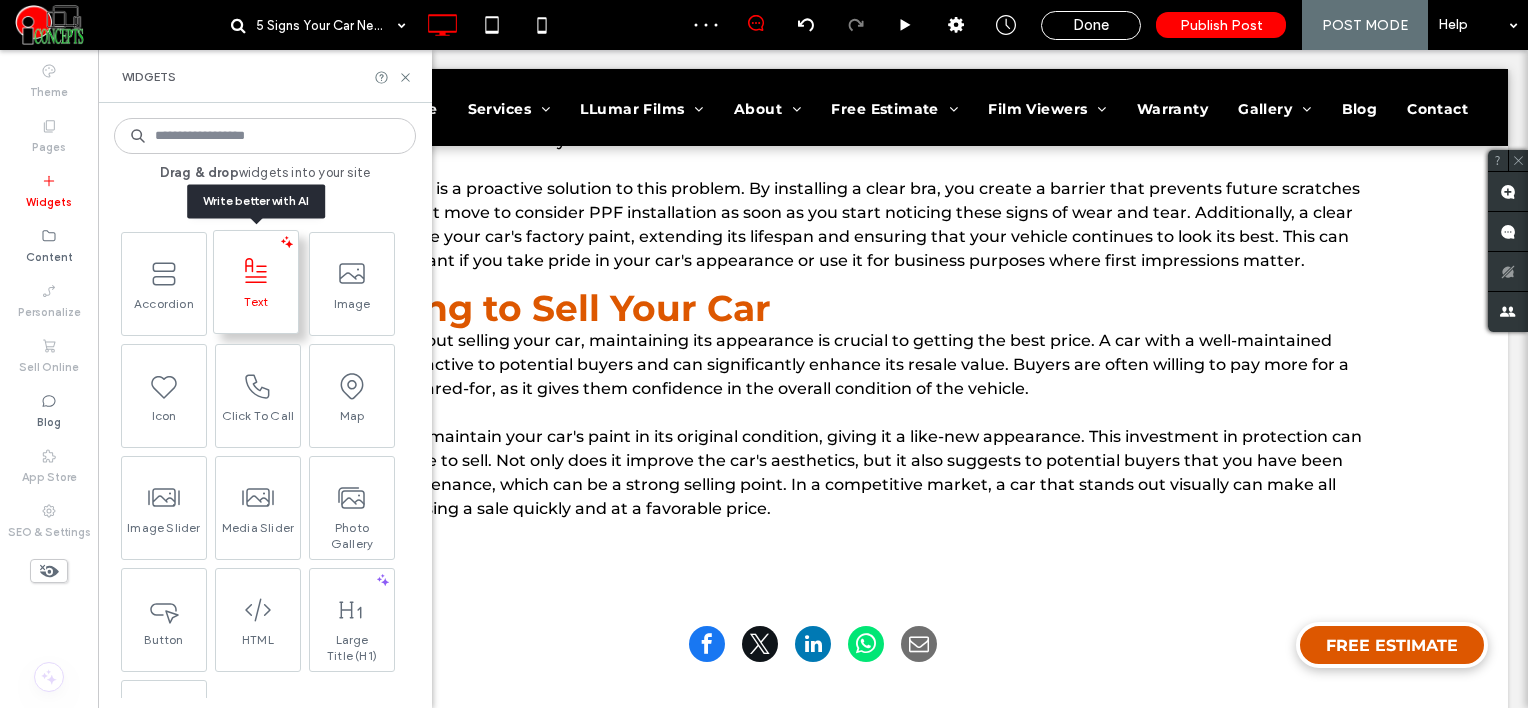 click on "Text" at bounding box center [256, 308] 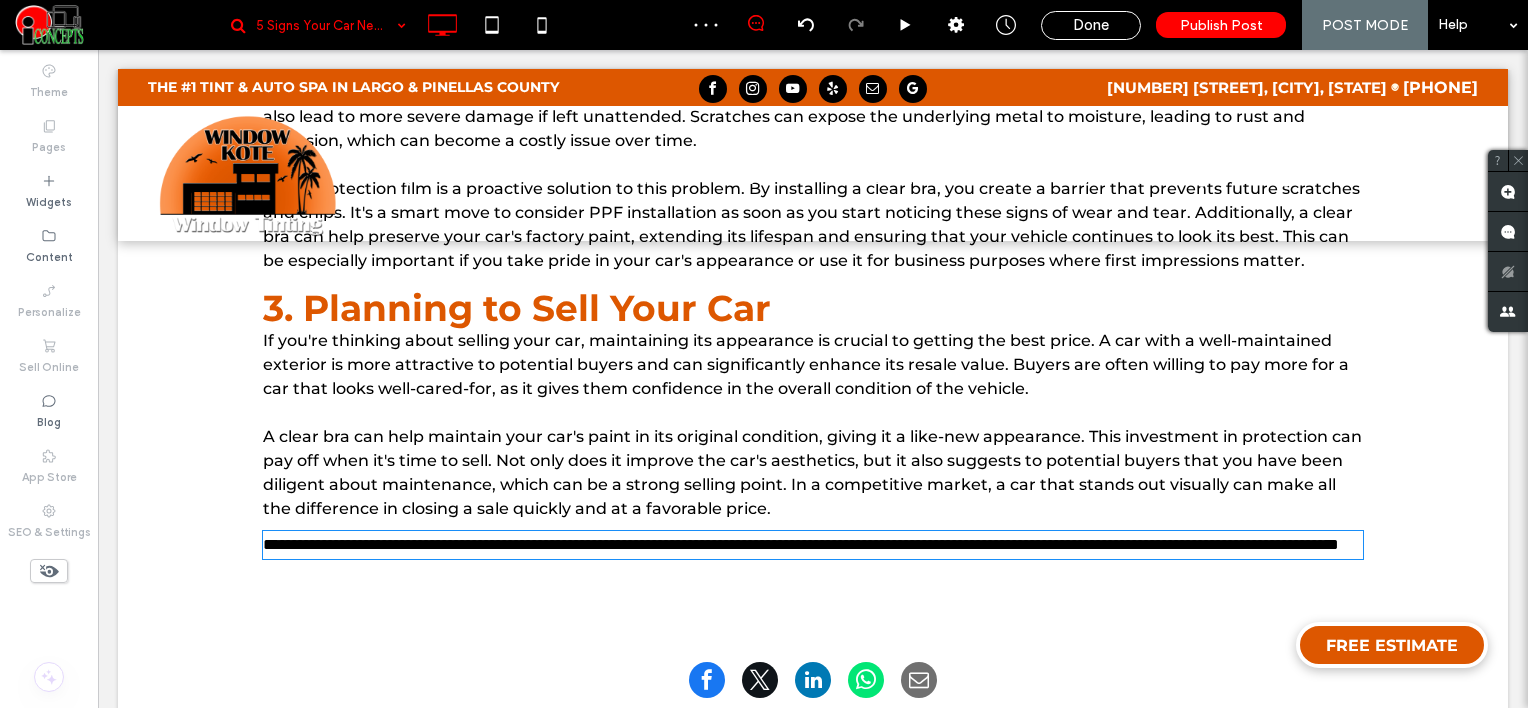 type on "**********" 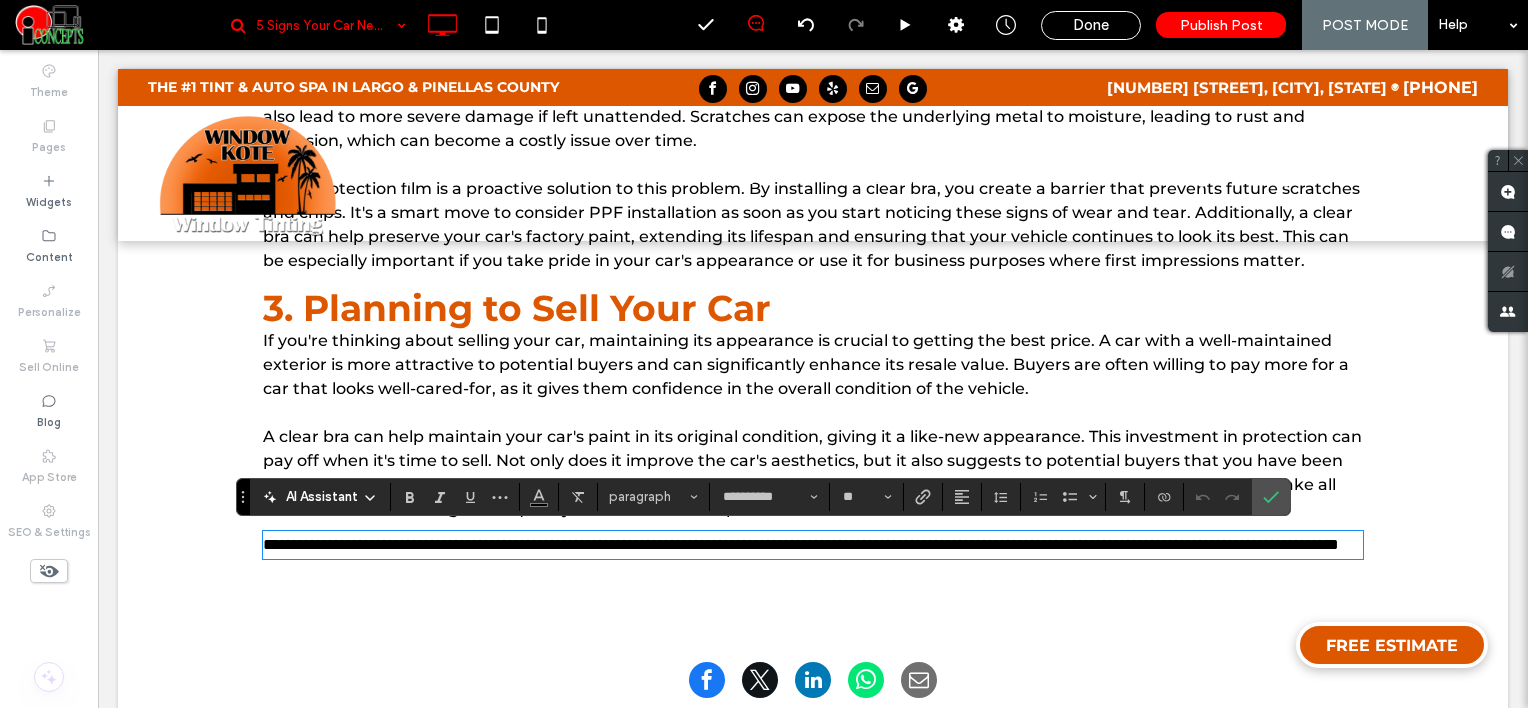 scroll, scrollTop: 0, scrollLeft: 0, axis: both 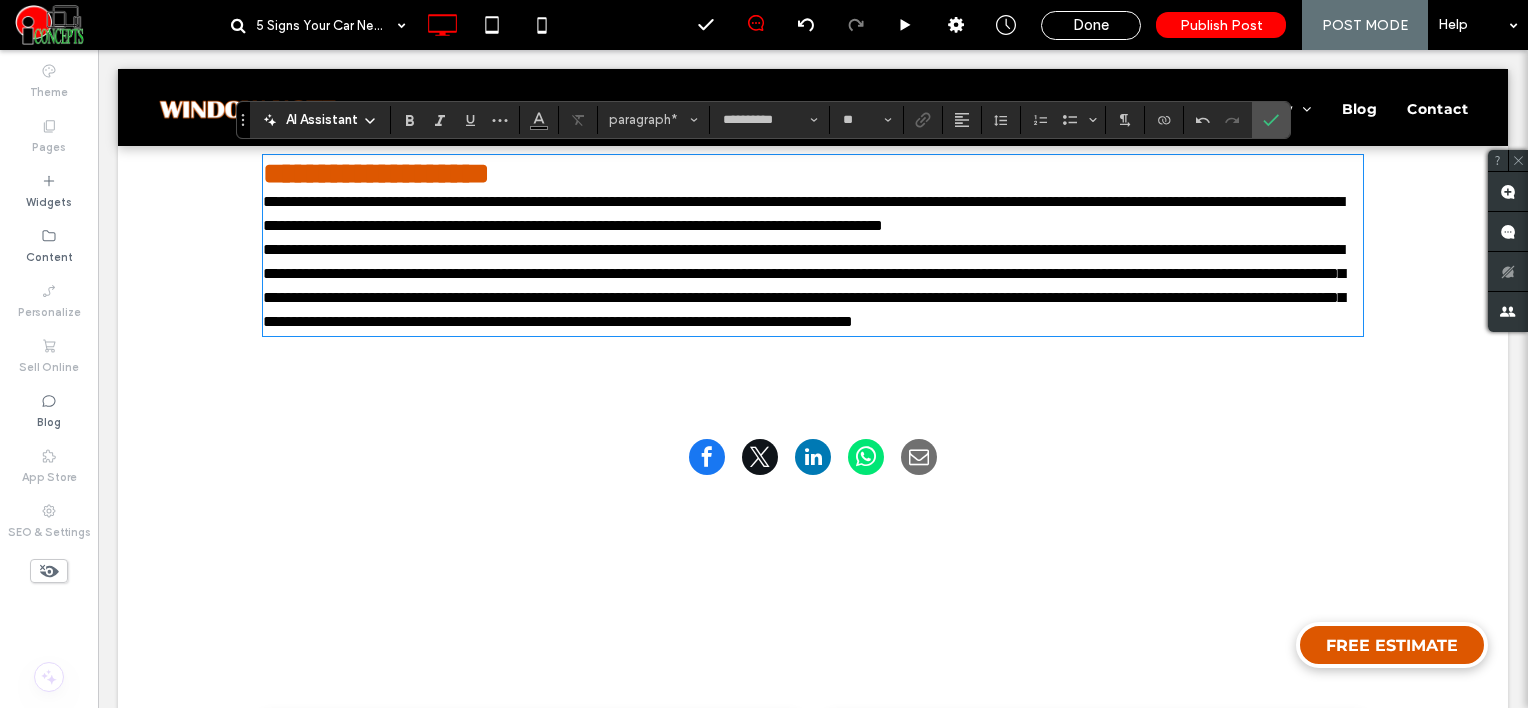 click on "**********" at bounding box center (813, 214) 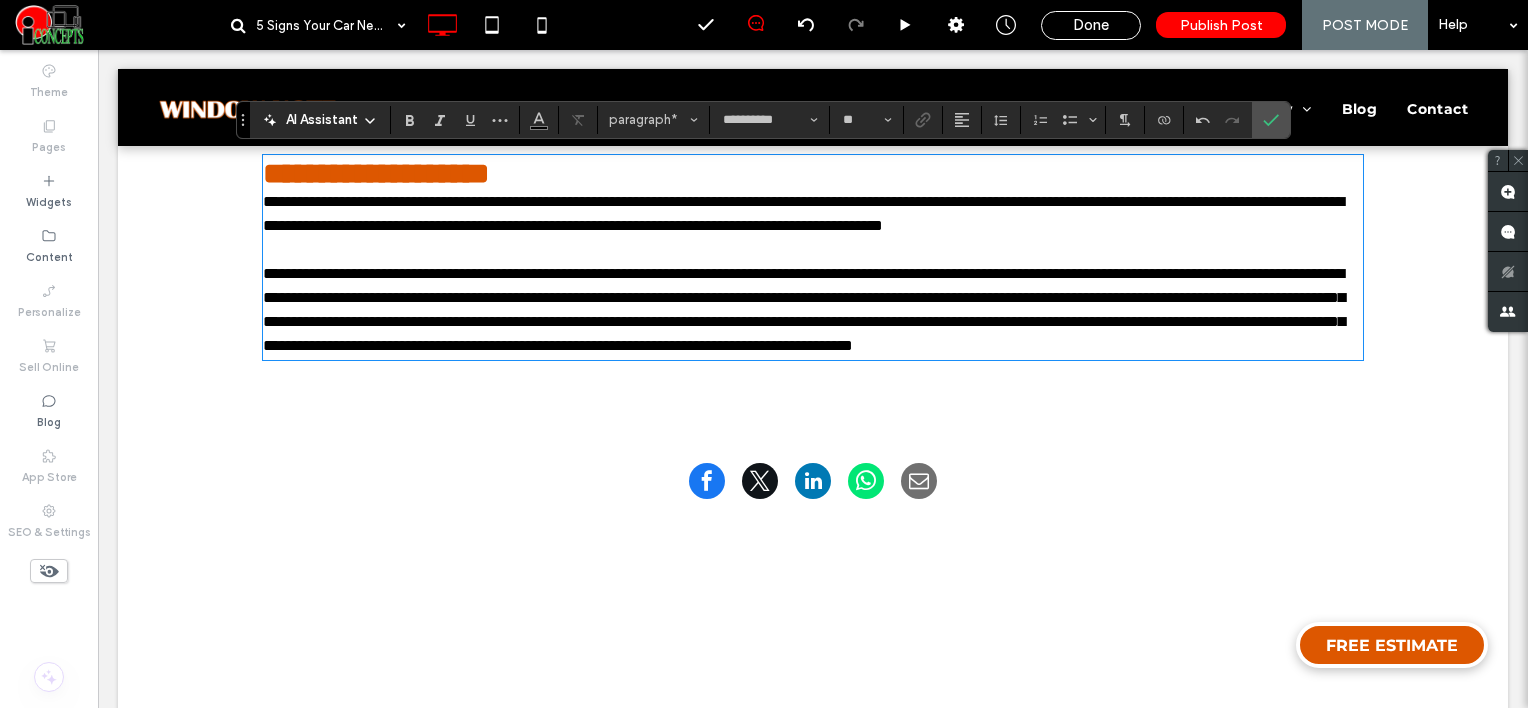 type on "**" 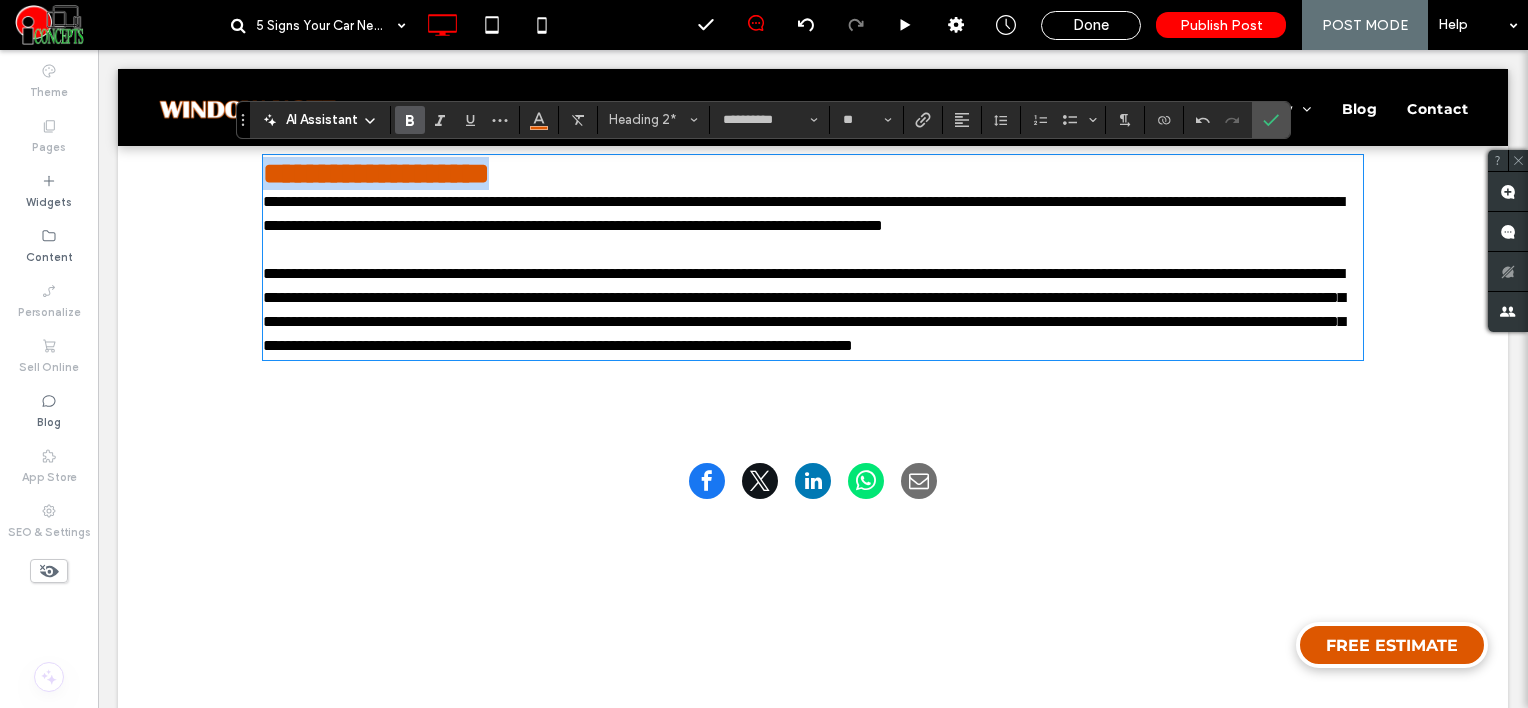 drag, startPoint x: 600, startPoint y: 164, endPoint x: 256, endPoint y: 118, distance: 347.06195 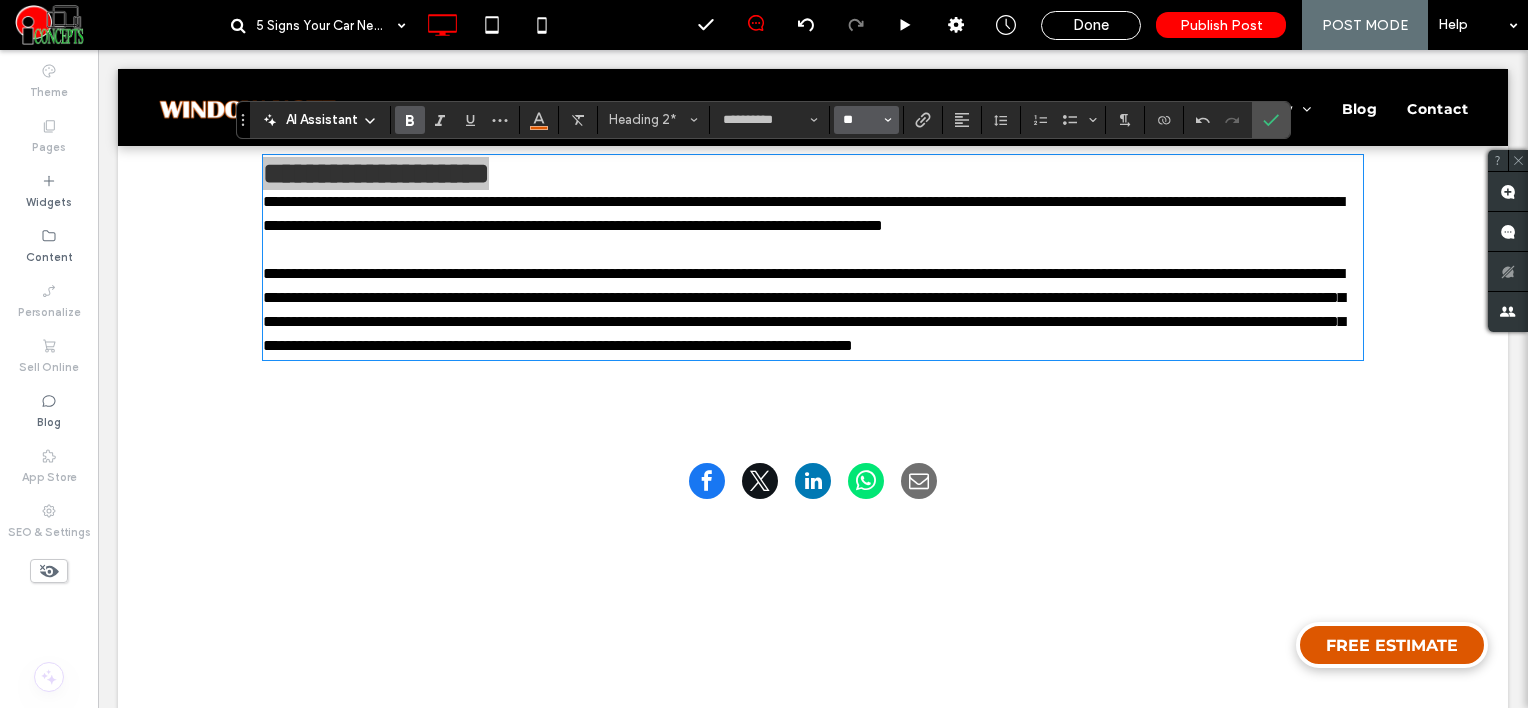 click on "**" at bounding box center [860, 120] 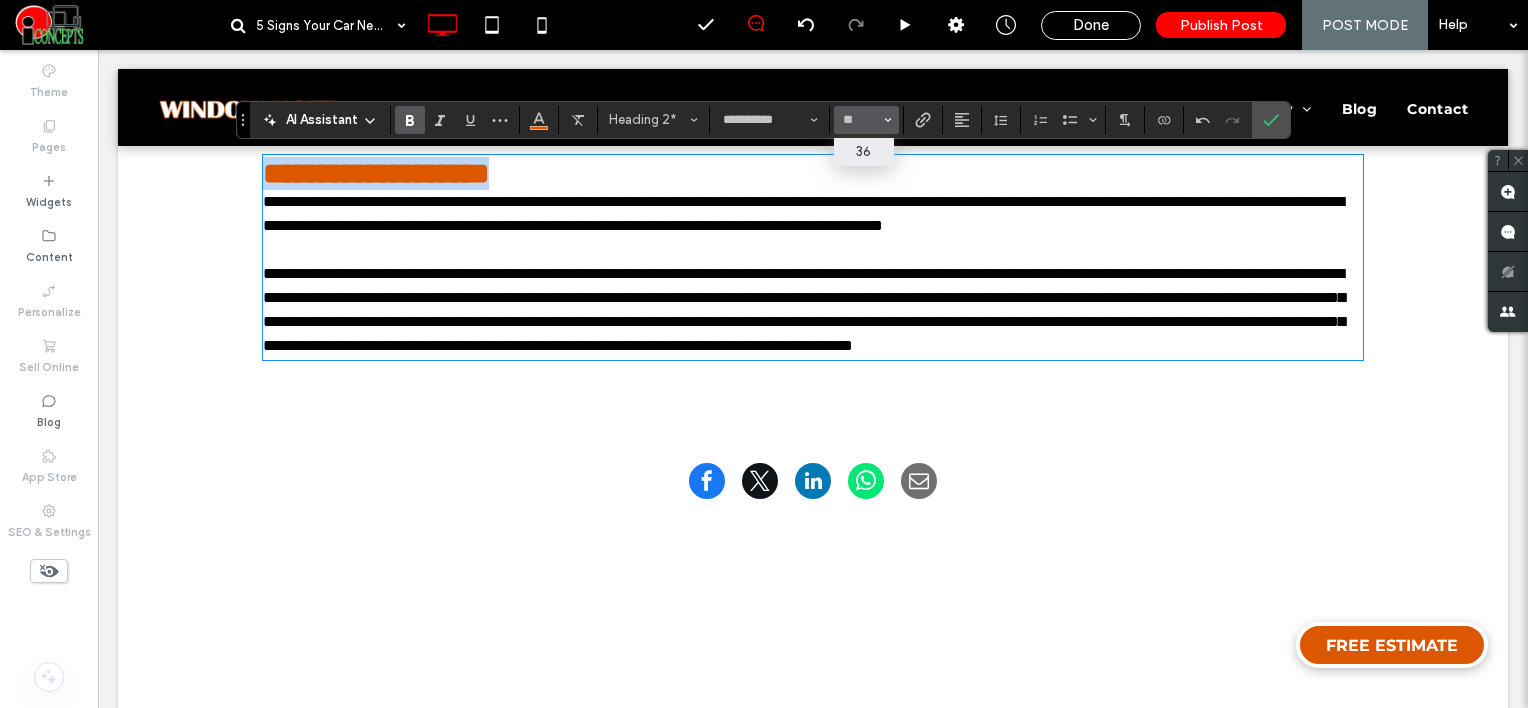 type on "**" 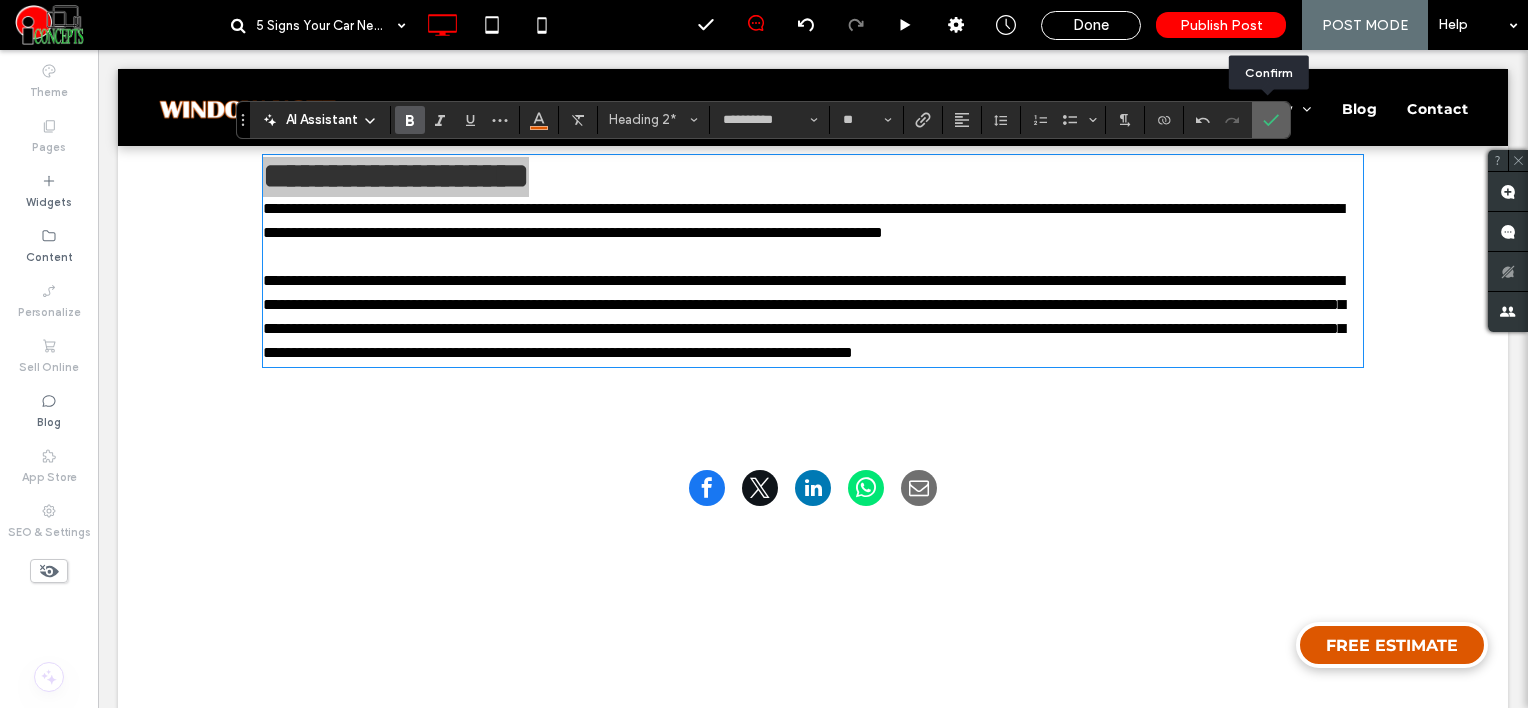 drag, startPoint x: 1274, startPoint y: 108, endPoint x: 1015, endPoint y: 108, distance: 259 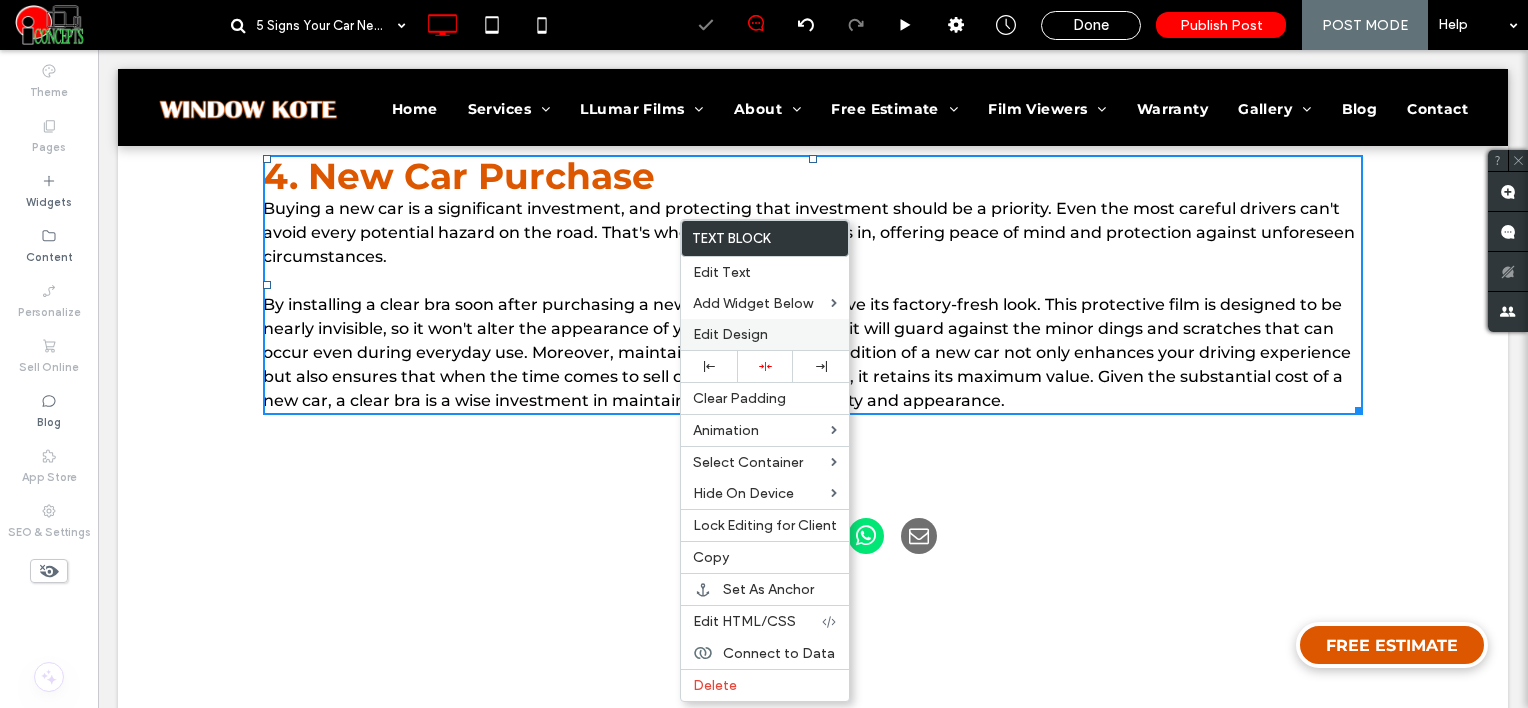 click on "Edit Design" at bounding box center (730, 334) 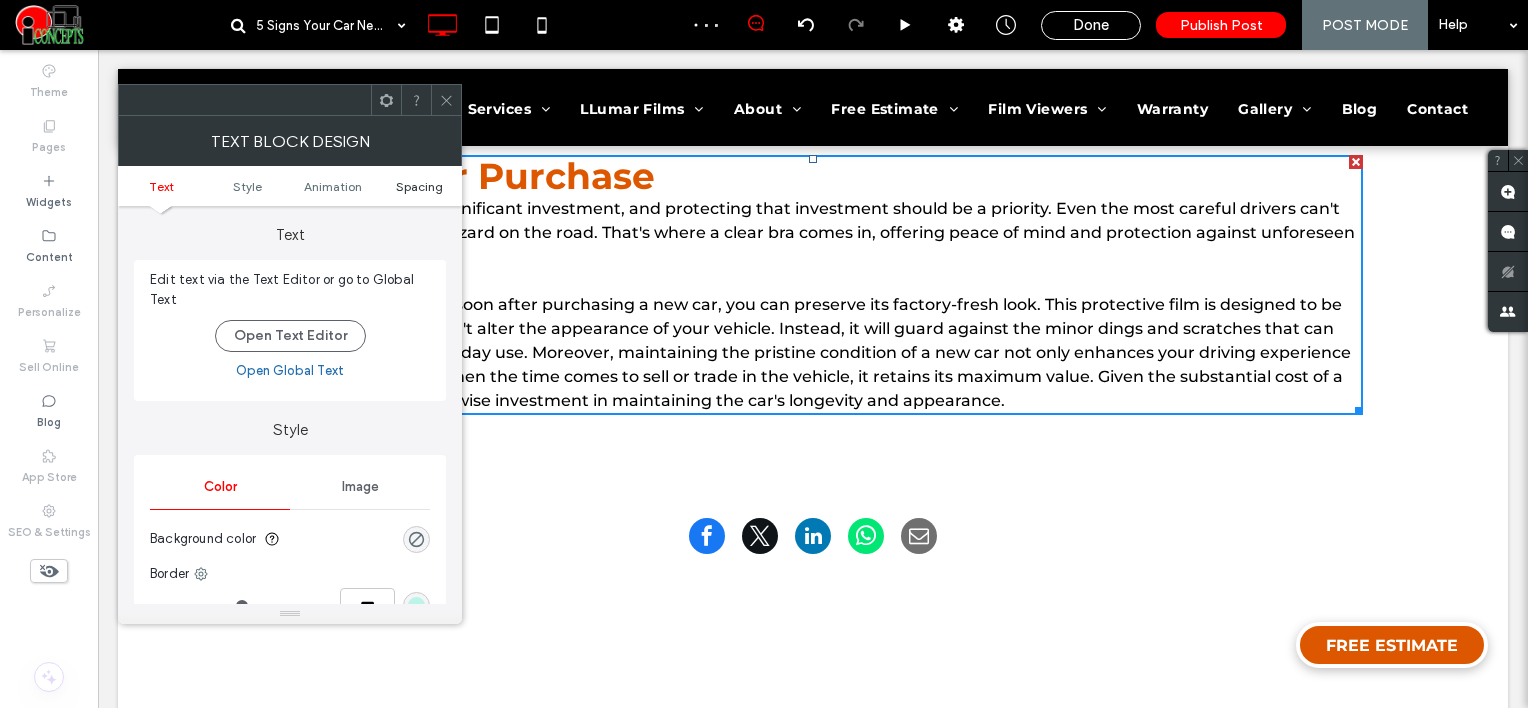 click on "Spacing" at bounding box center (419, 186) 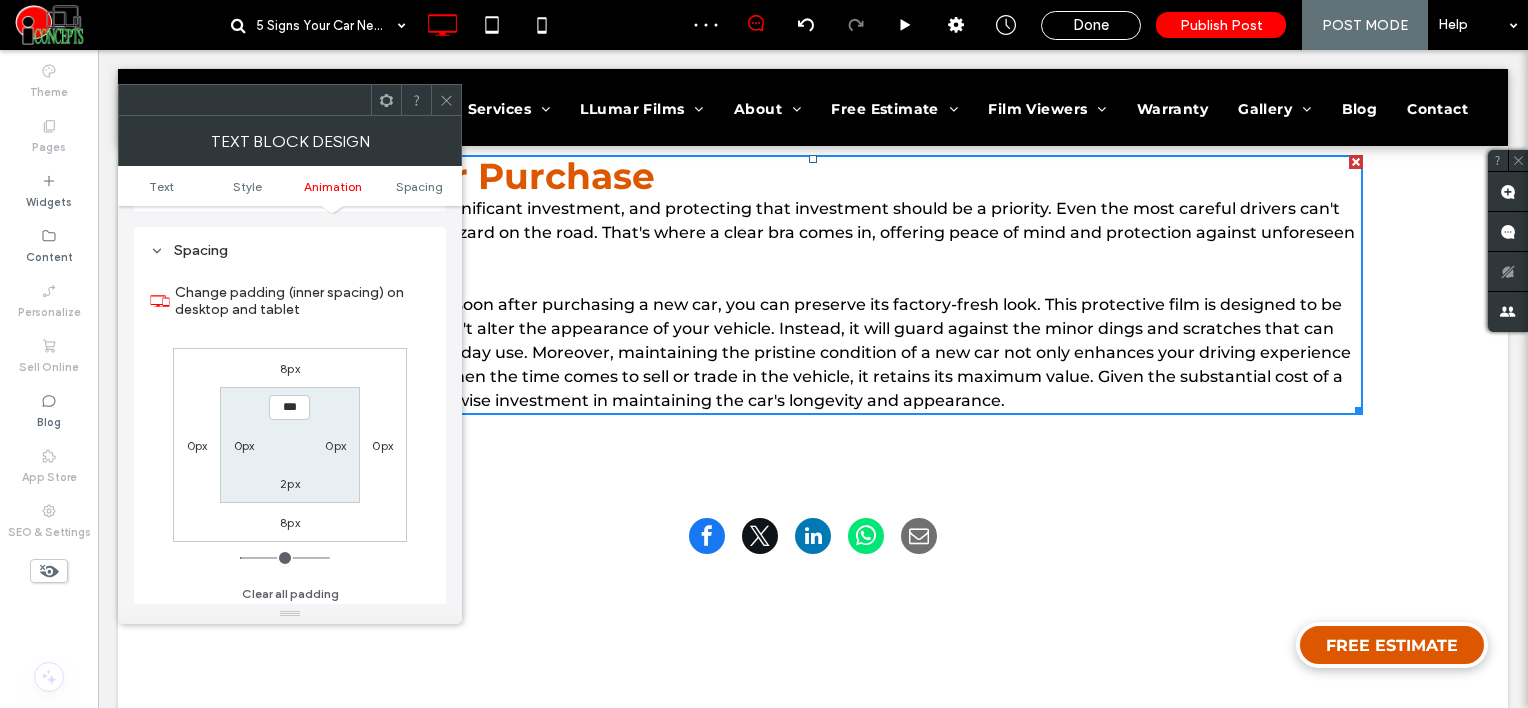 scroll, scrollTop: 572, scrollLeft: 0, axis: vertical 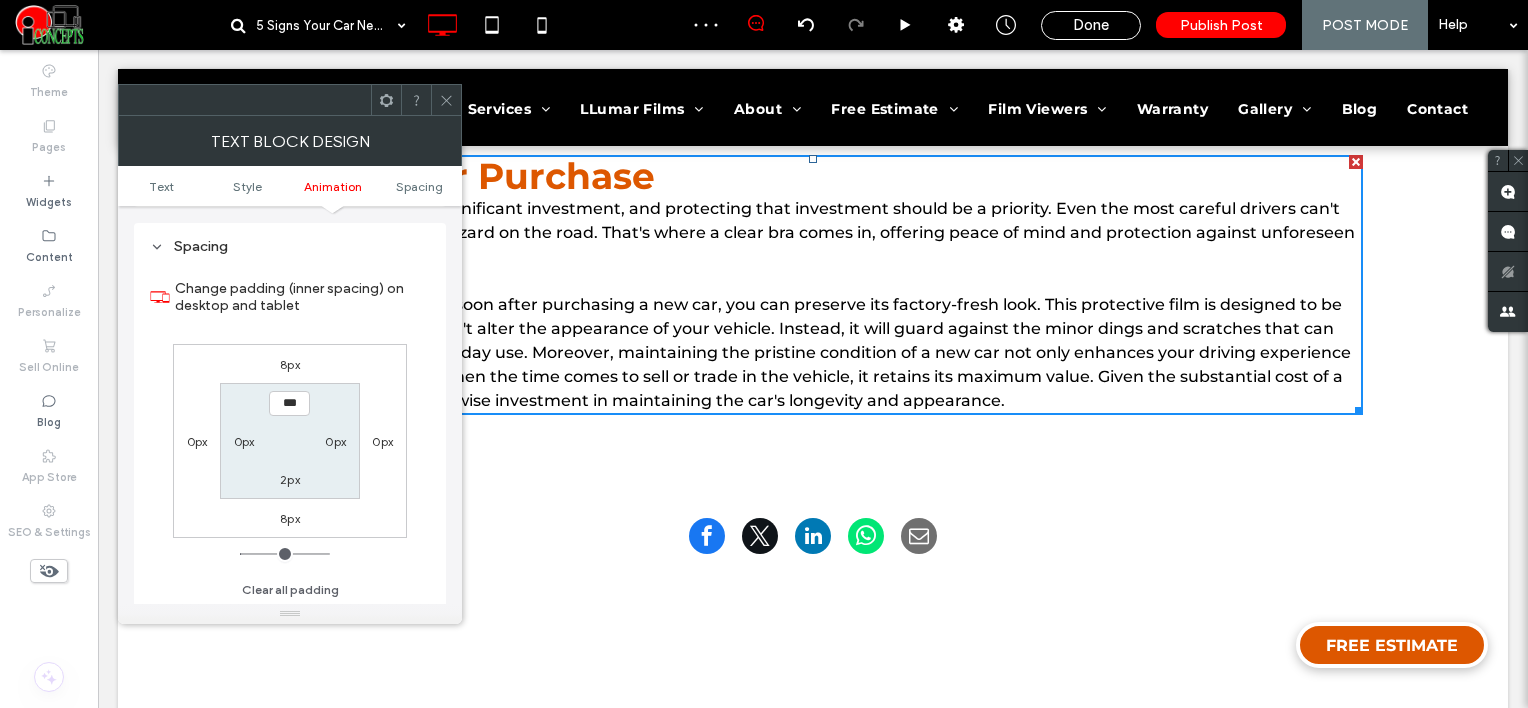 click on "8px" at bounding box center (290, 364) 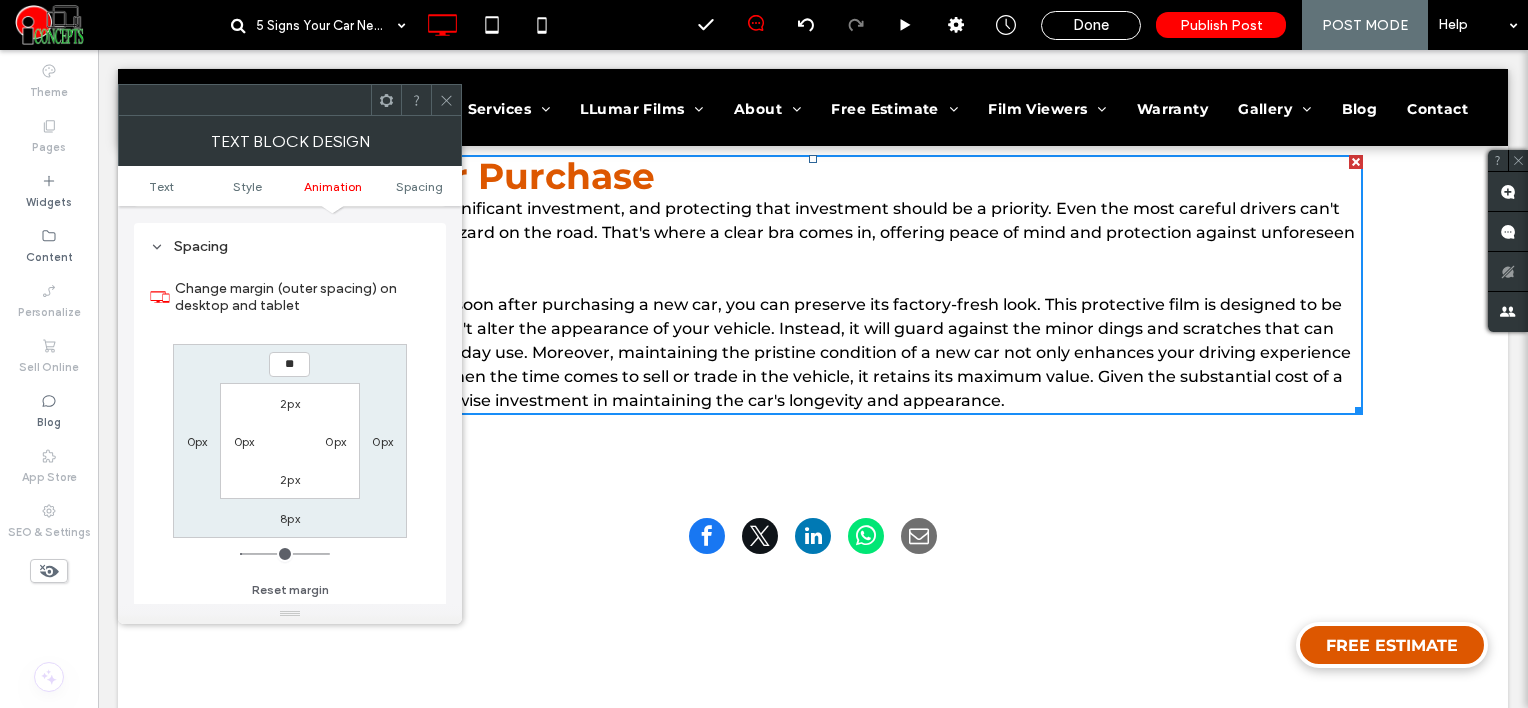 type on "**" 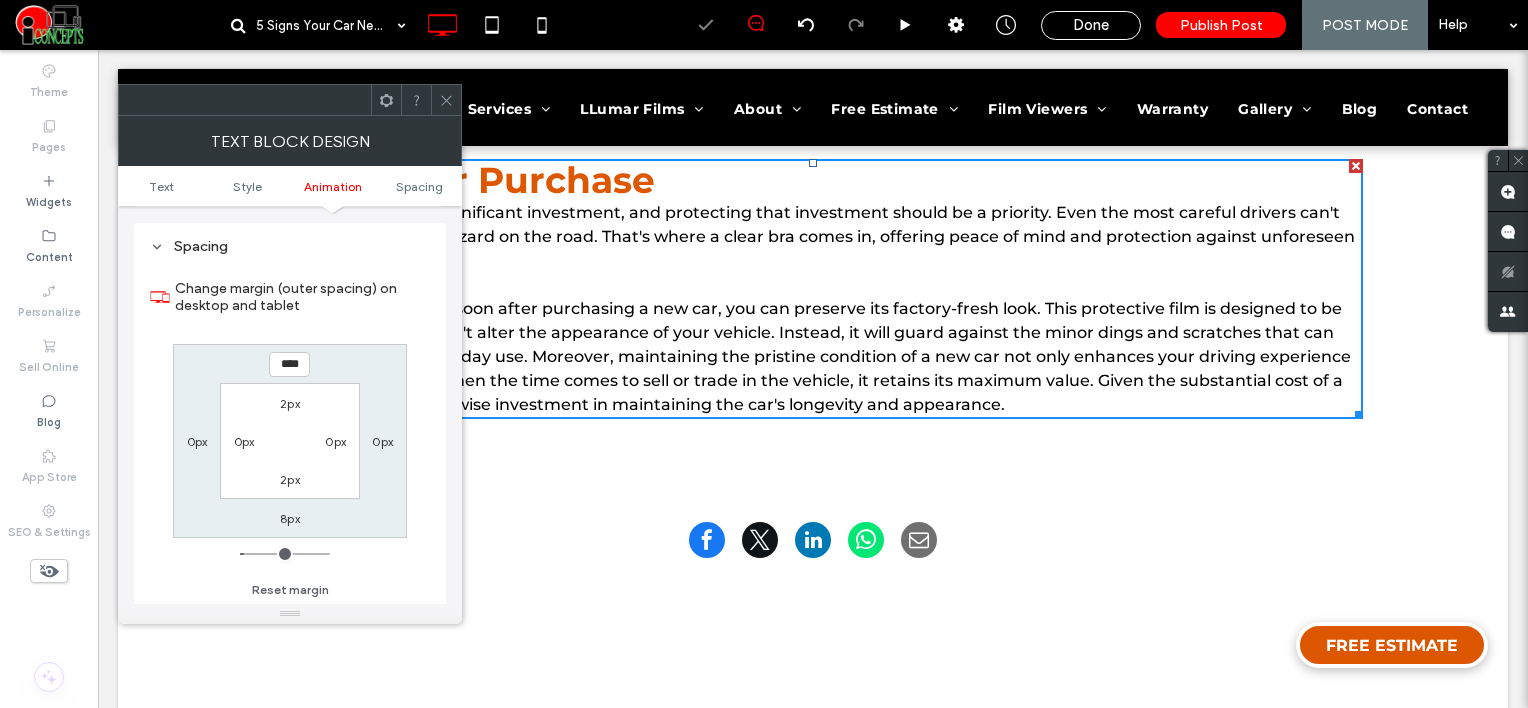 click at bounding box center [446, 100] 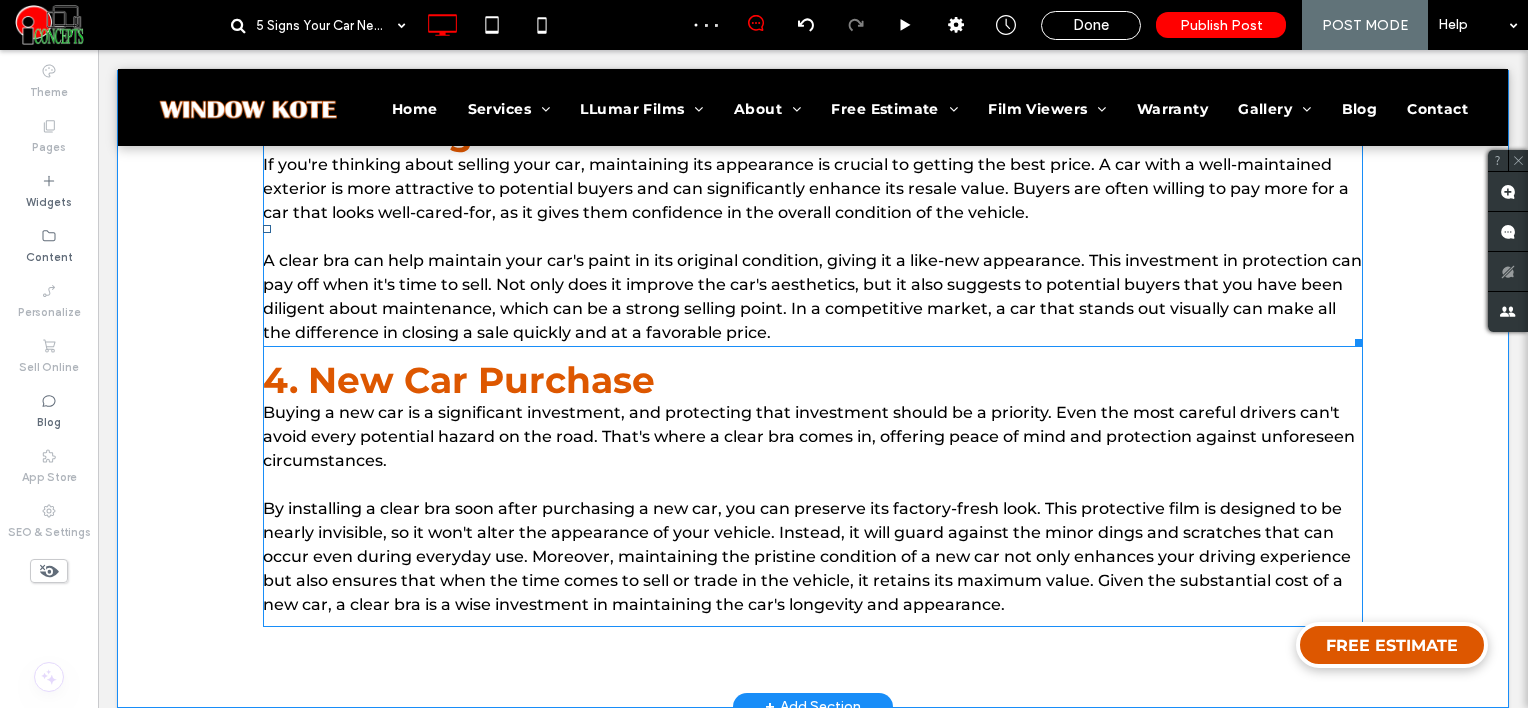 scroll, scrollTop: 1876, scrollLeft: 0, axis: vertical 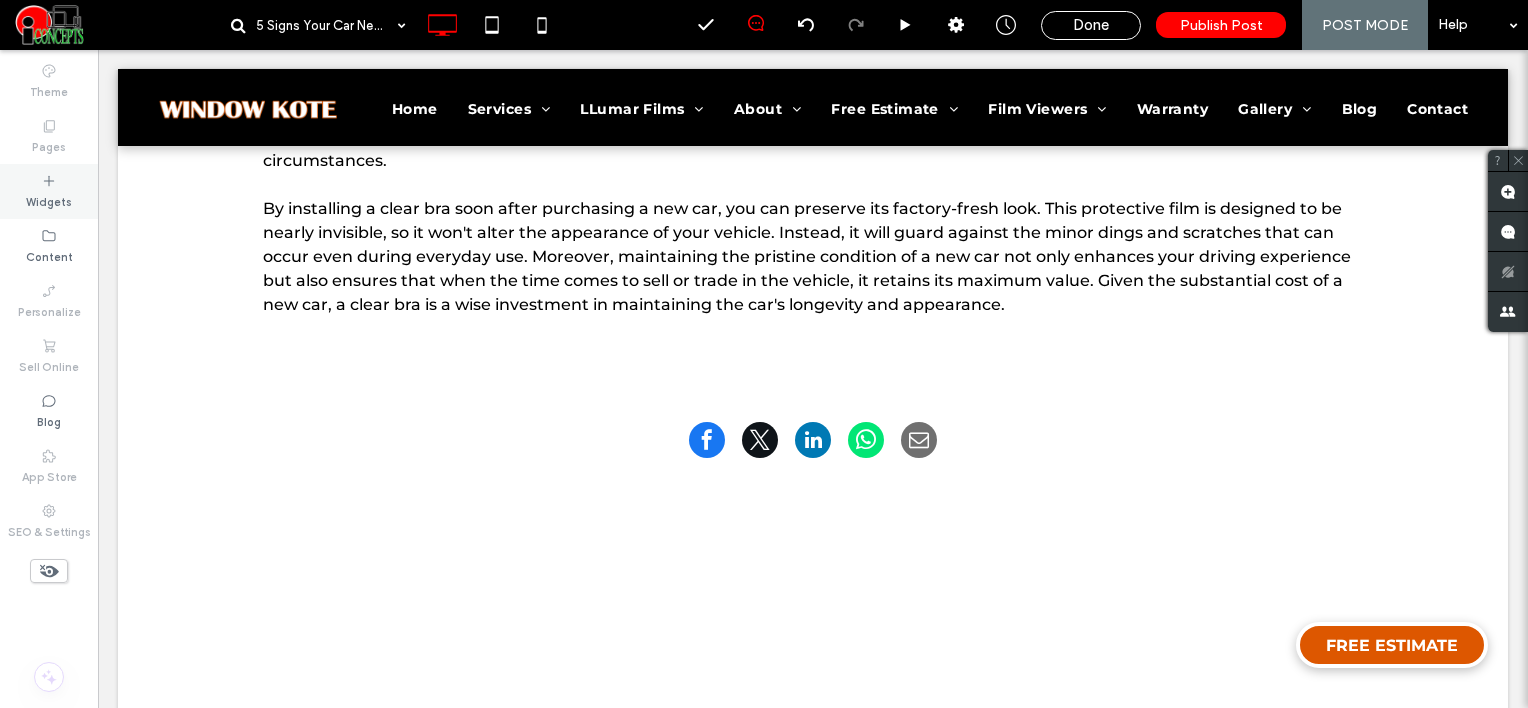 click 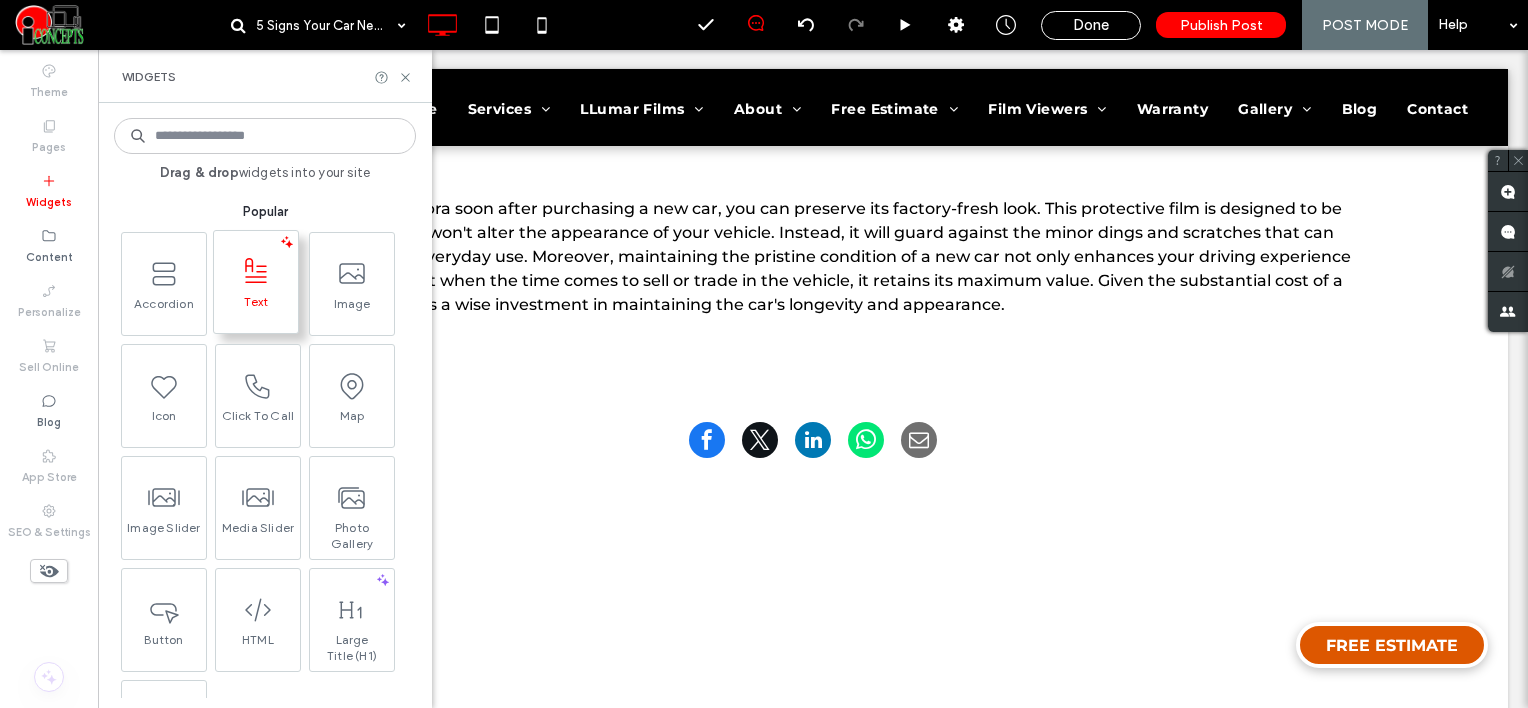 click on "Text" at bounding box center (256, 308) 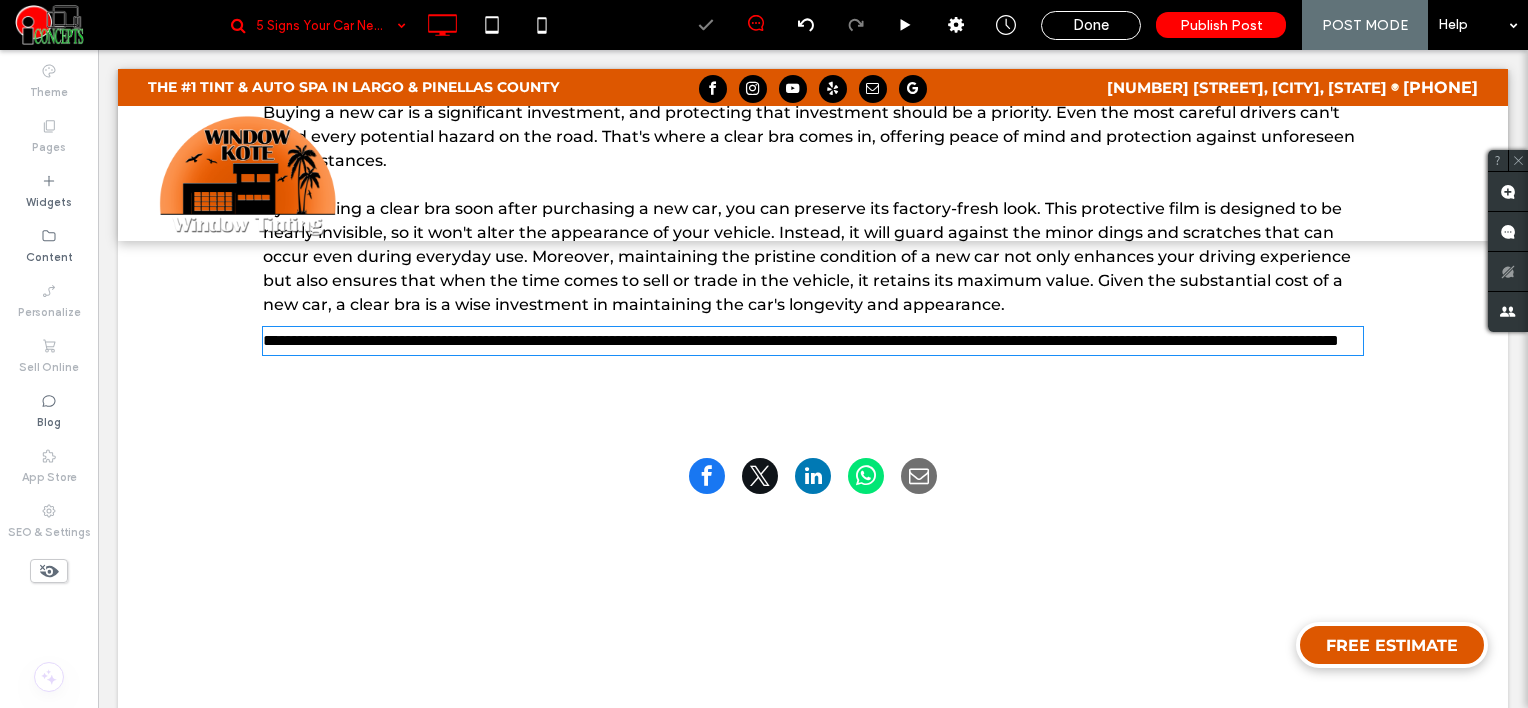 type on "**********" 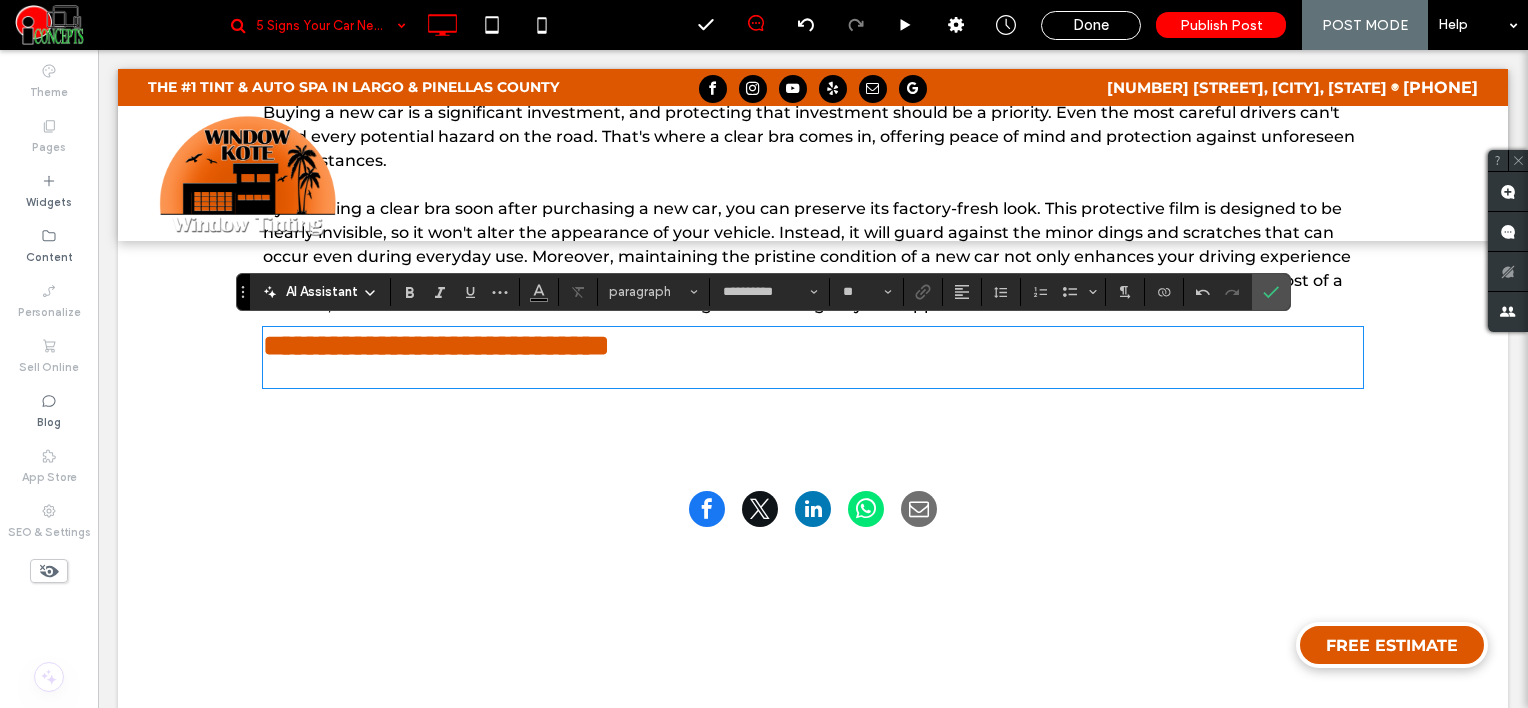 scroll, scrollTop: 0, scrollLeft: 0, axis: both 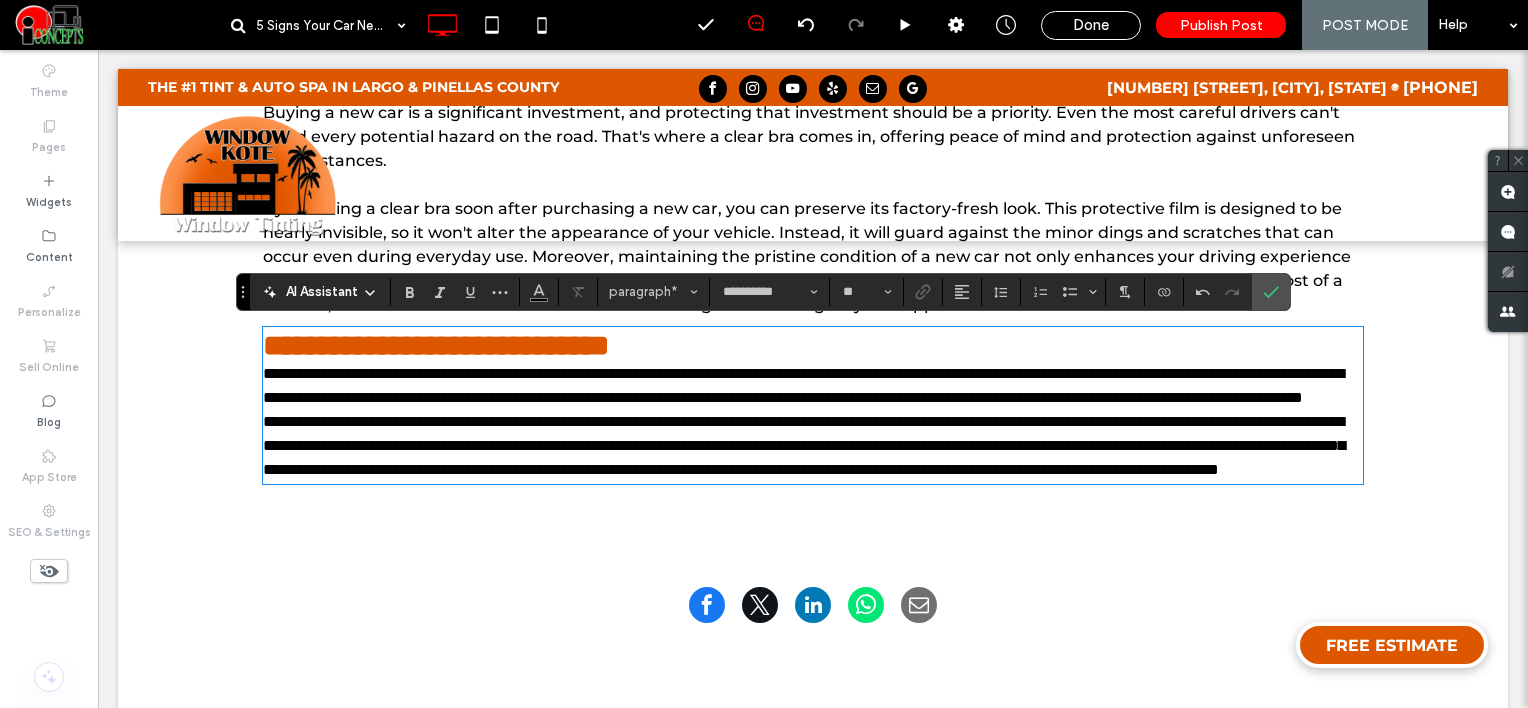 click on "**********" at bounding box center (813, 386) 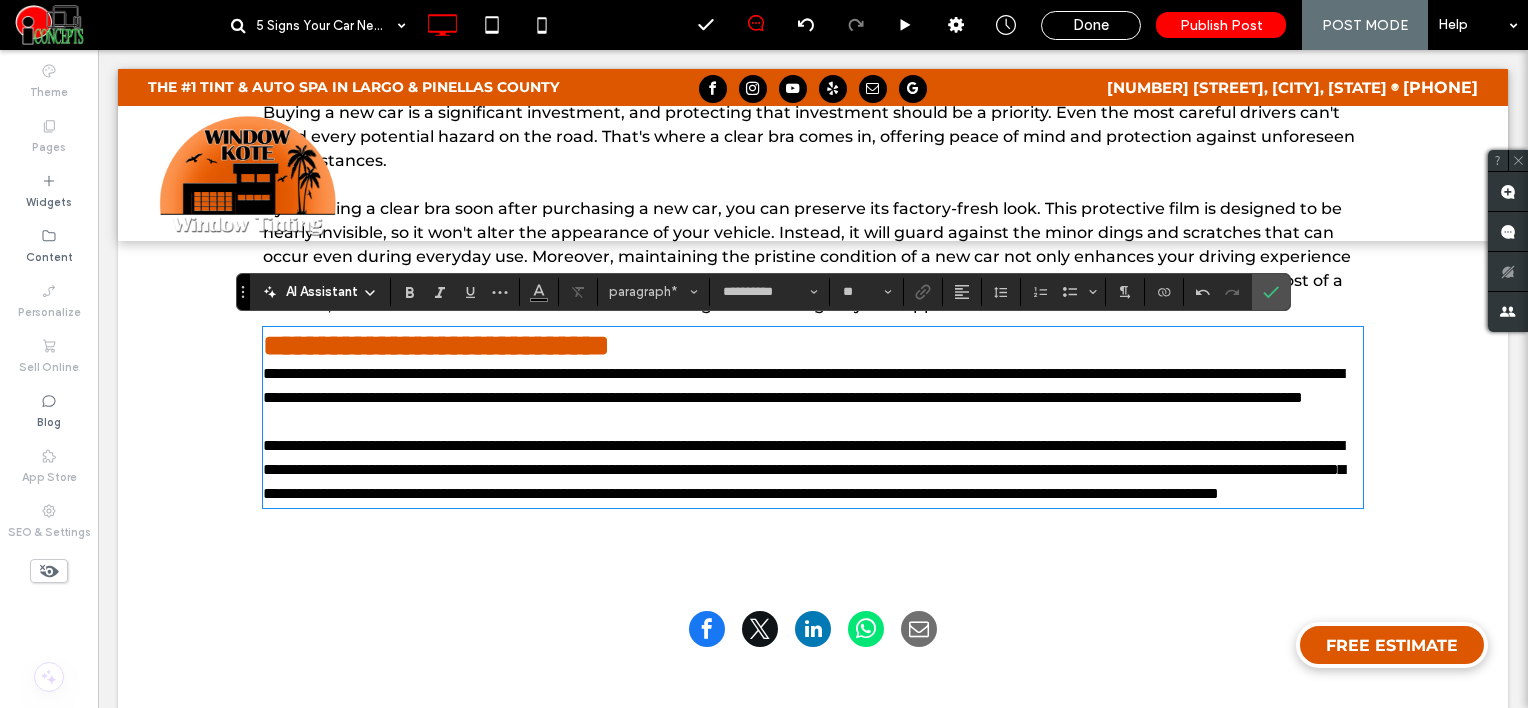 type on "**" 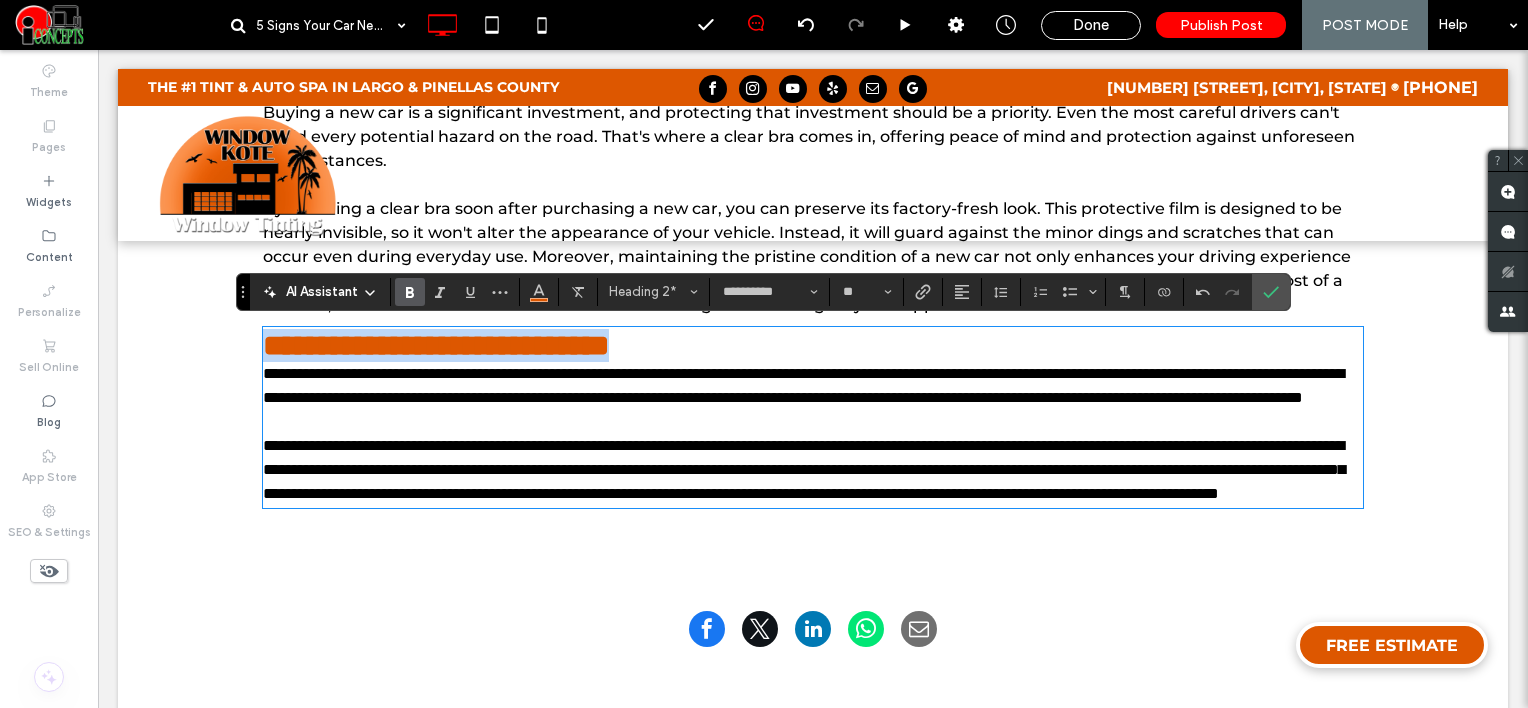 drag, startPoint x: 772, startPoint y: 350, endPoint x: 122, endPoint y: 324, distance: 650.5198 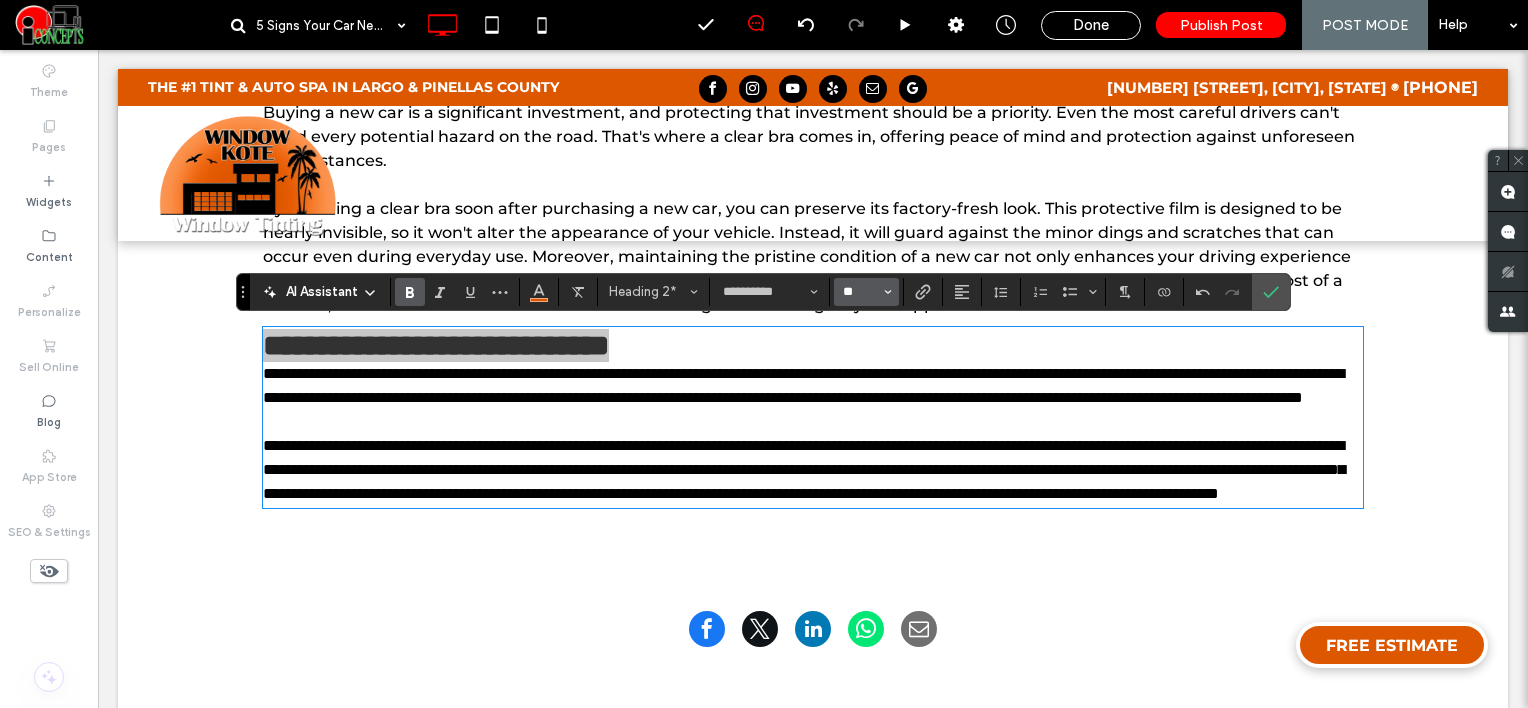 click on "**" at bounding box center (860, 292) 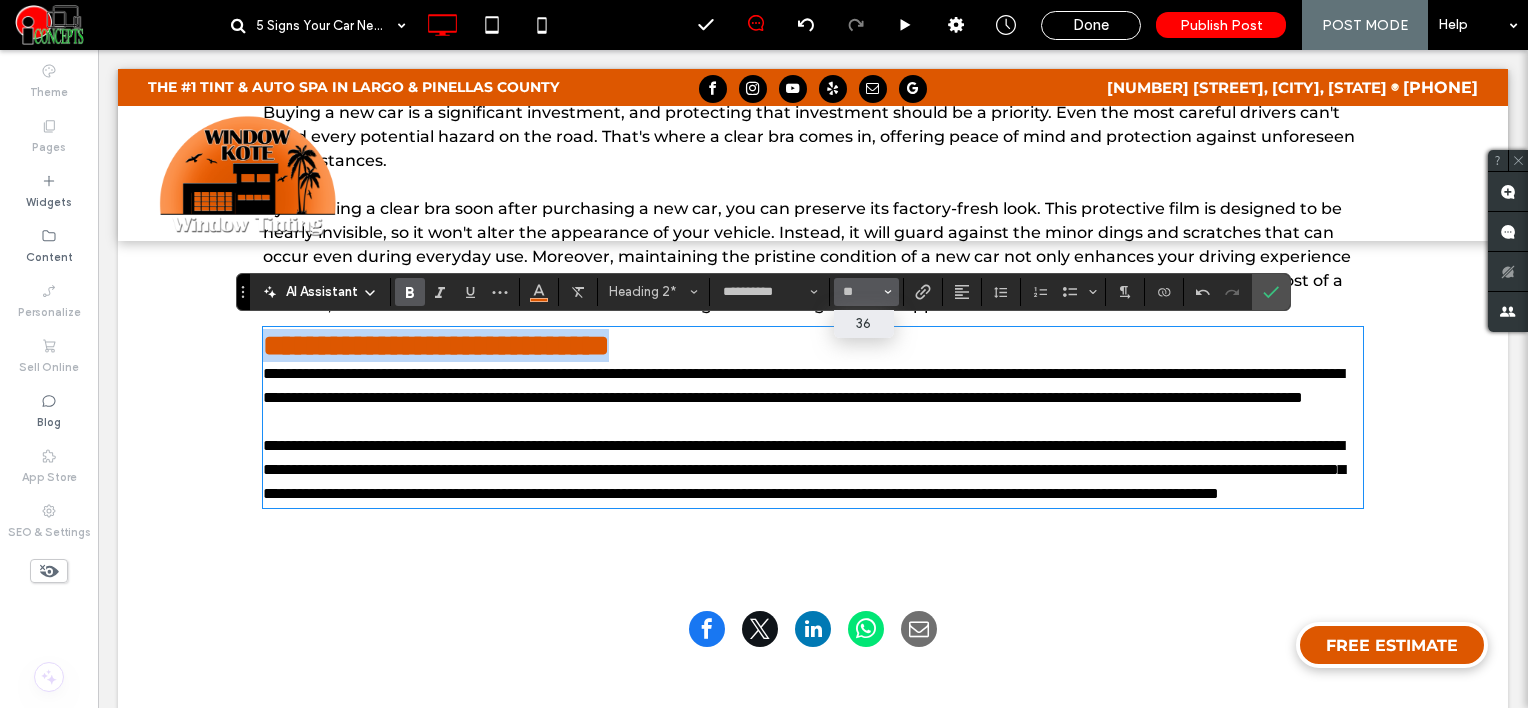 type on "**" 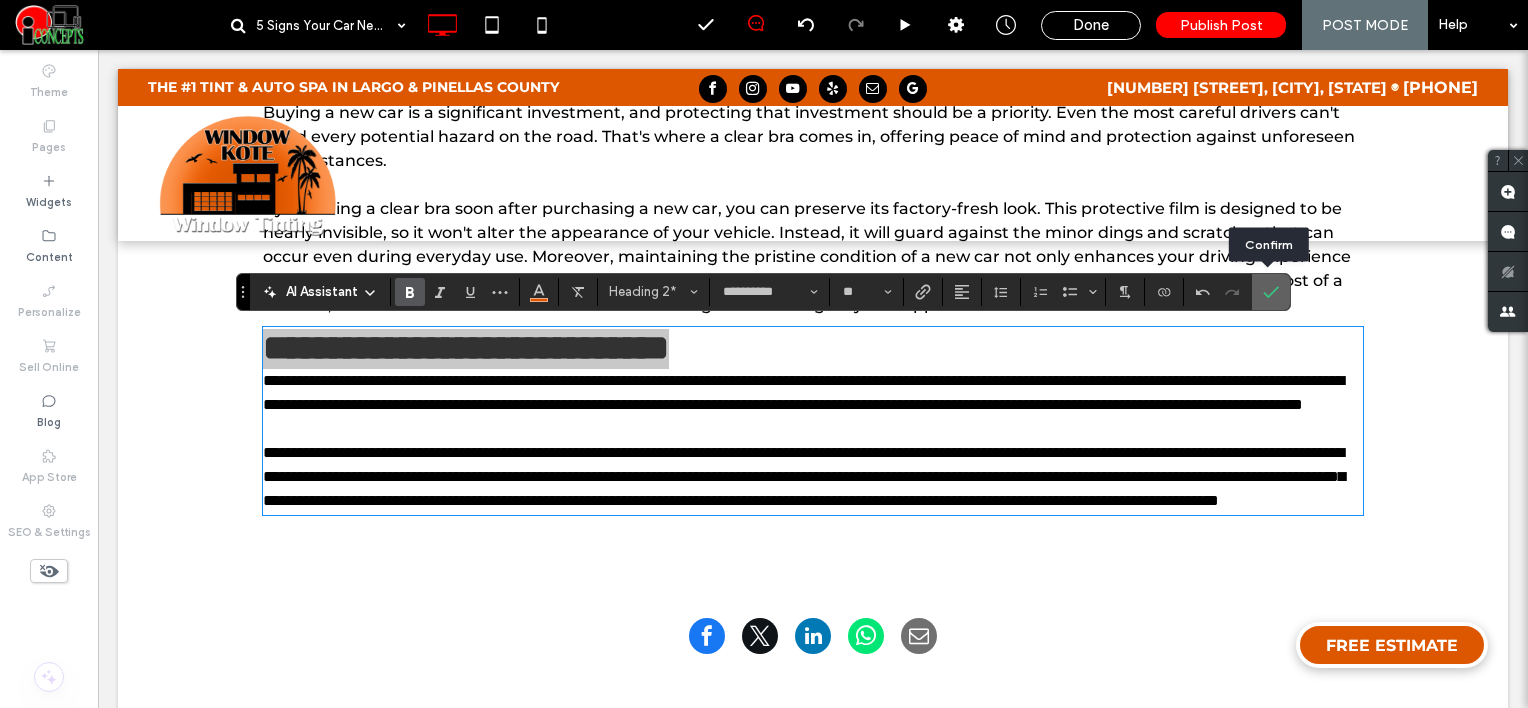 drag, startPoint x: 1265, startPoint y: 281, endPoint x: 1161, endPoint y: 230, distance: 115.83177 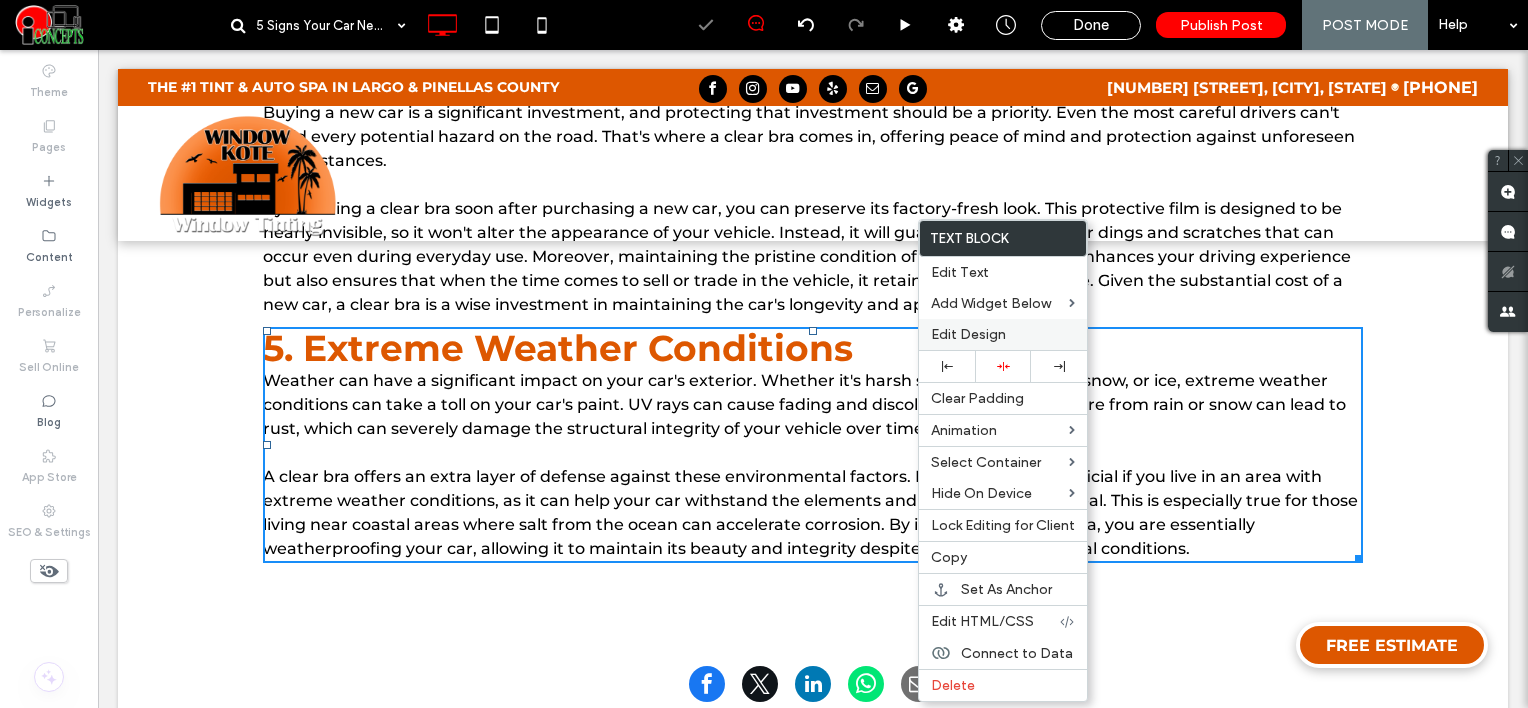 click on "Edit Design" at bounding box center [968, 334] 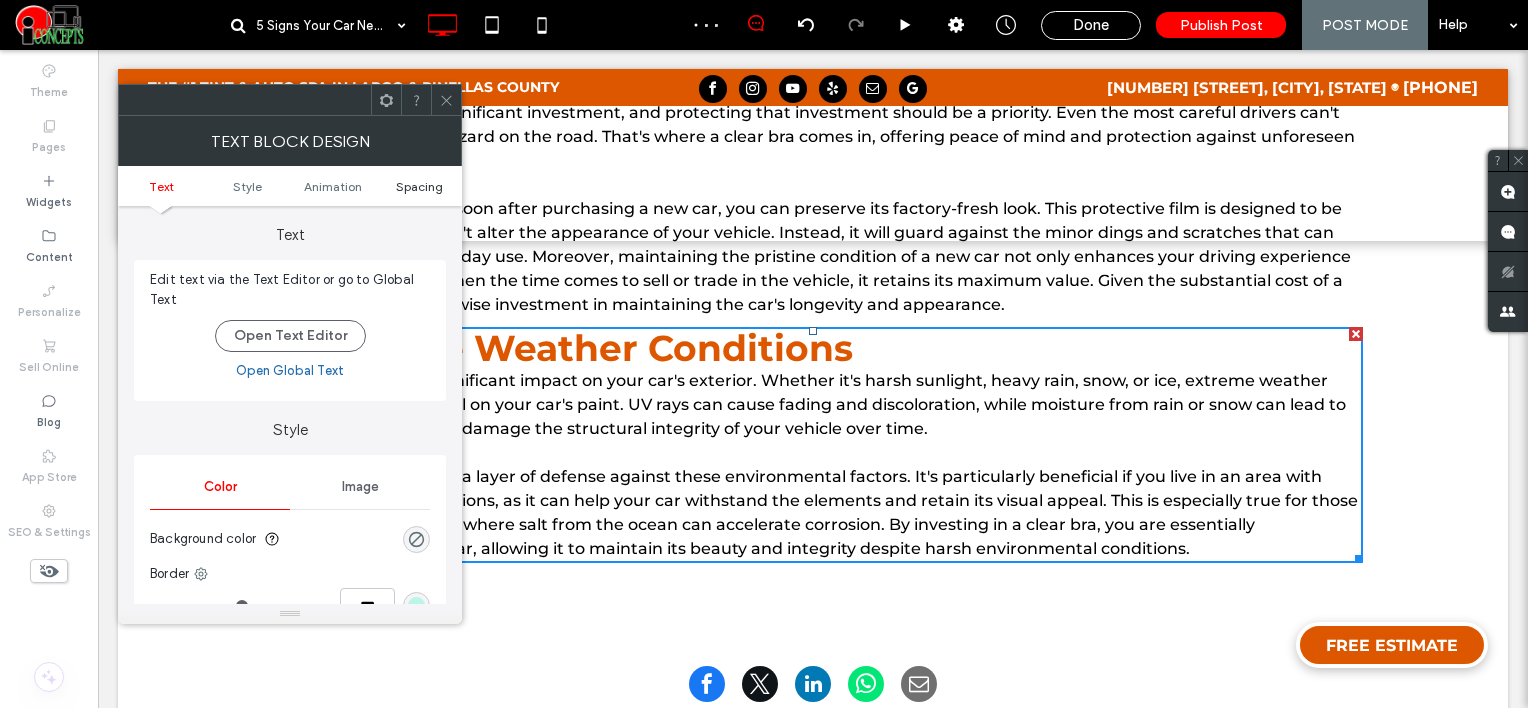 click on "Spacing" at bounding box center (419, 186) 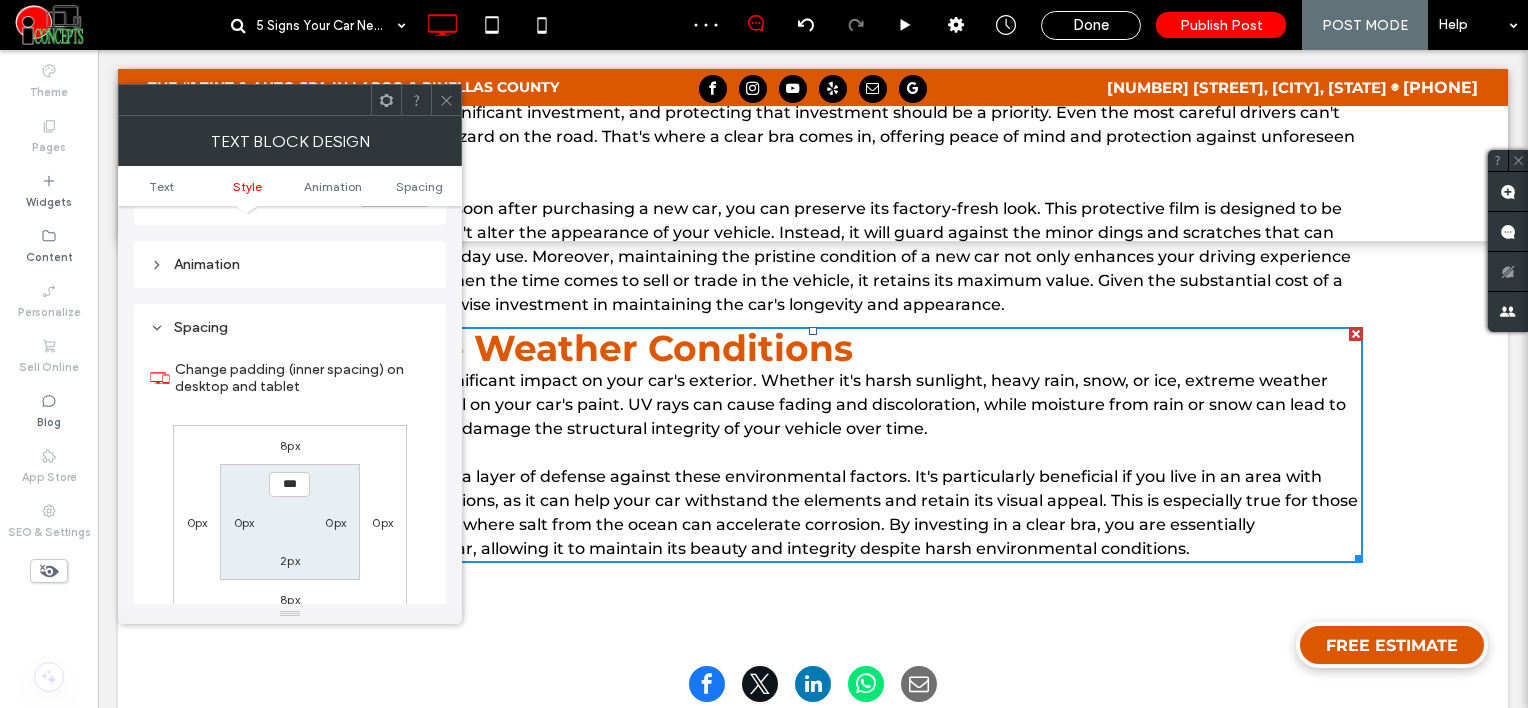 scroll, scrollTop: 572, scrollLeft: 0, axis: vertical 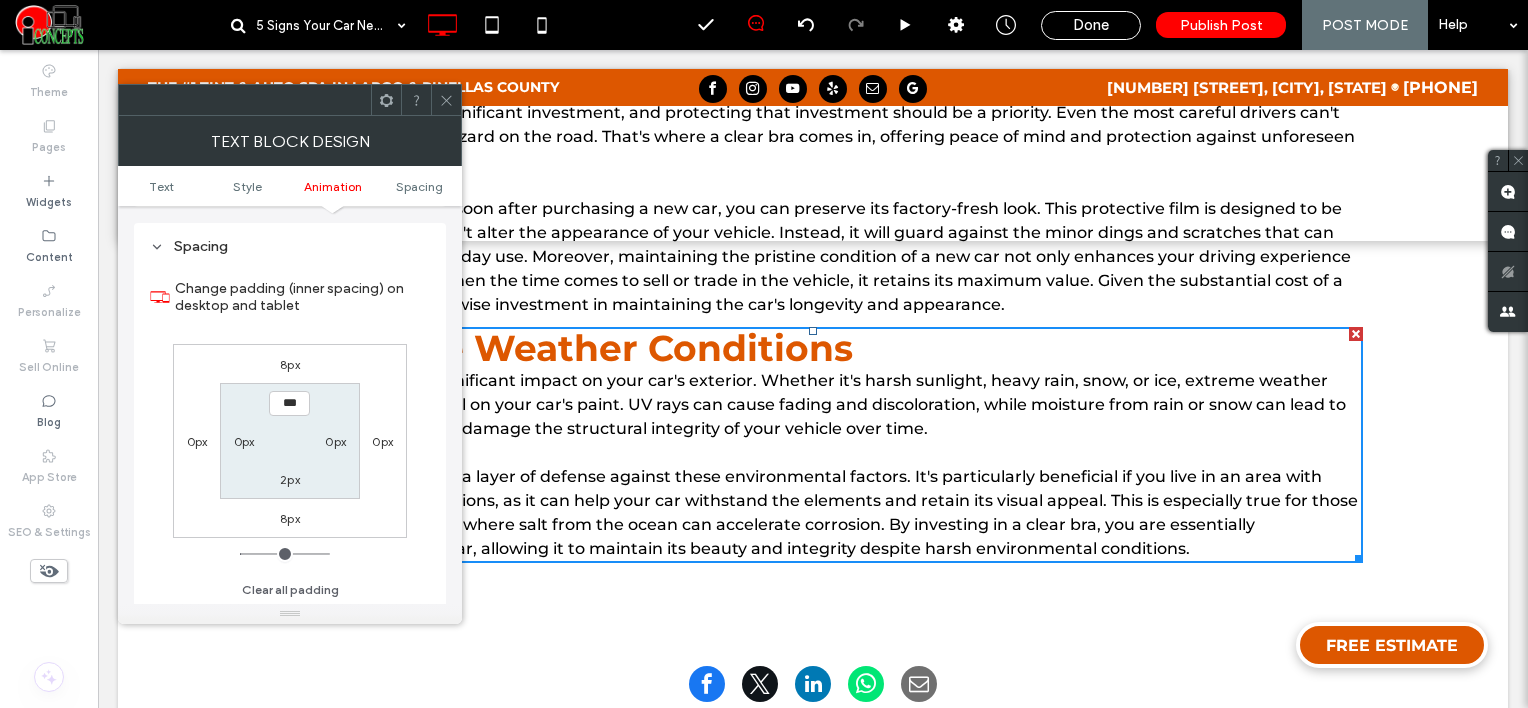 click on "8px" at bounding box center [290, 364] 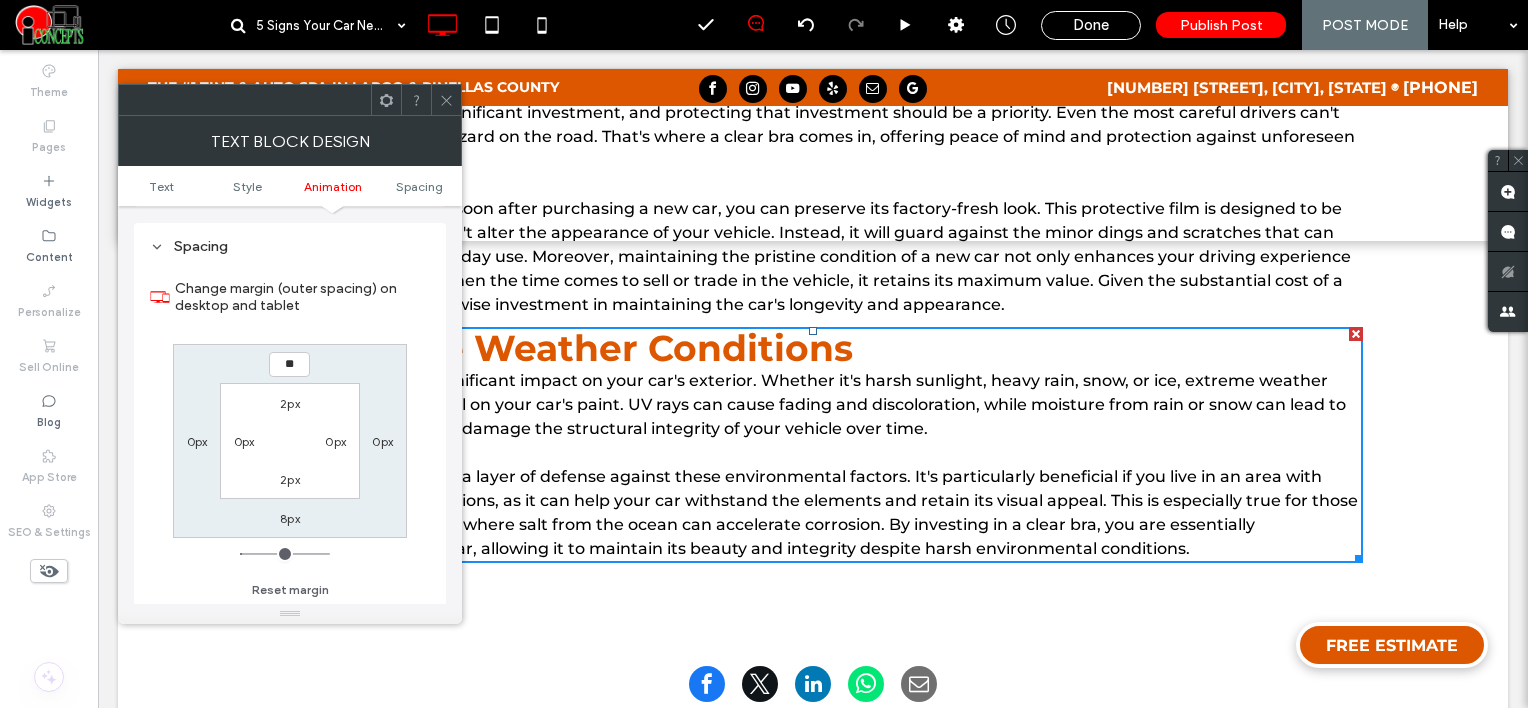 type on "**" 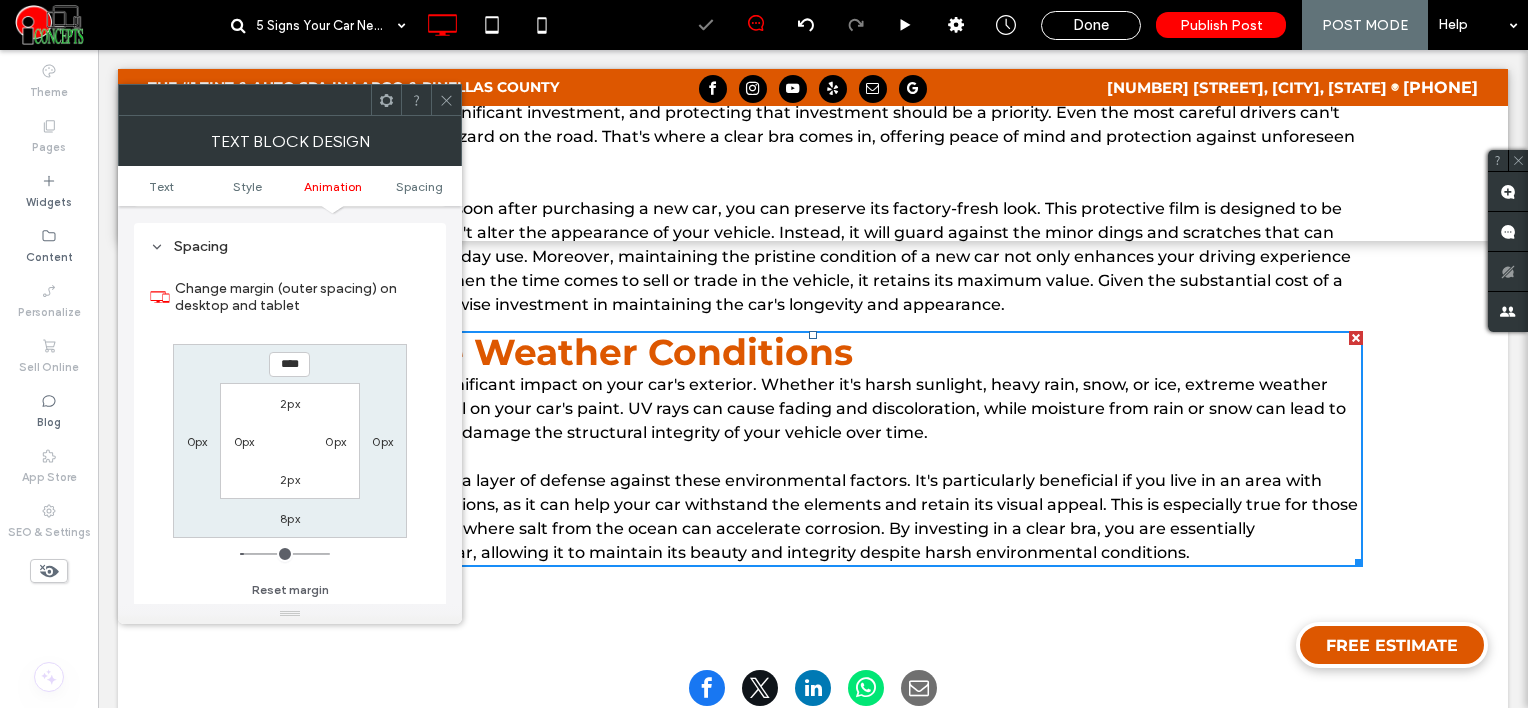 click 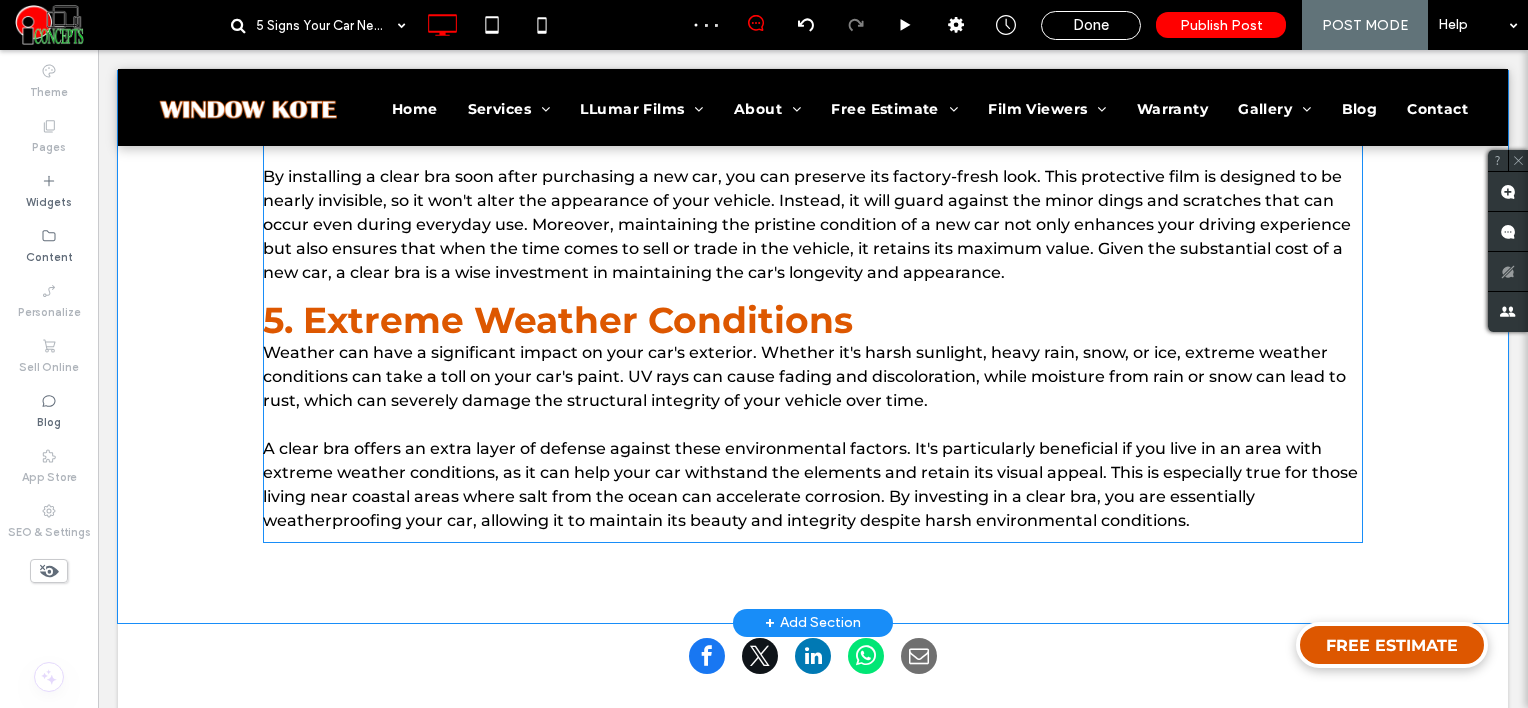 scroll, scrollTop: 2076, scrollLeft: 0, axis: vertical 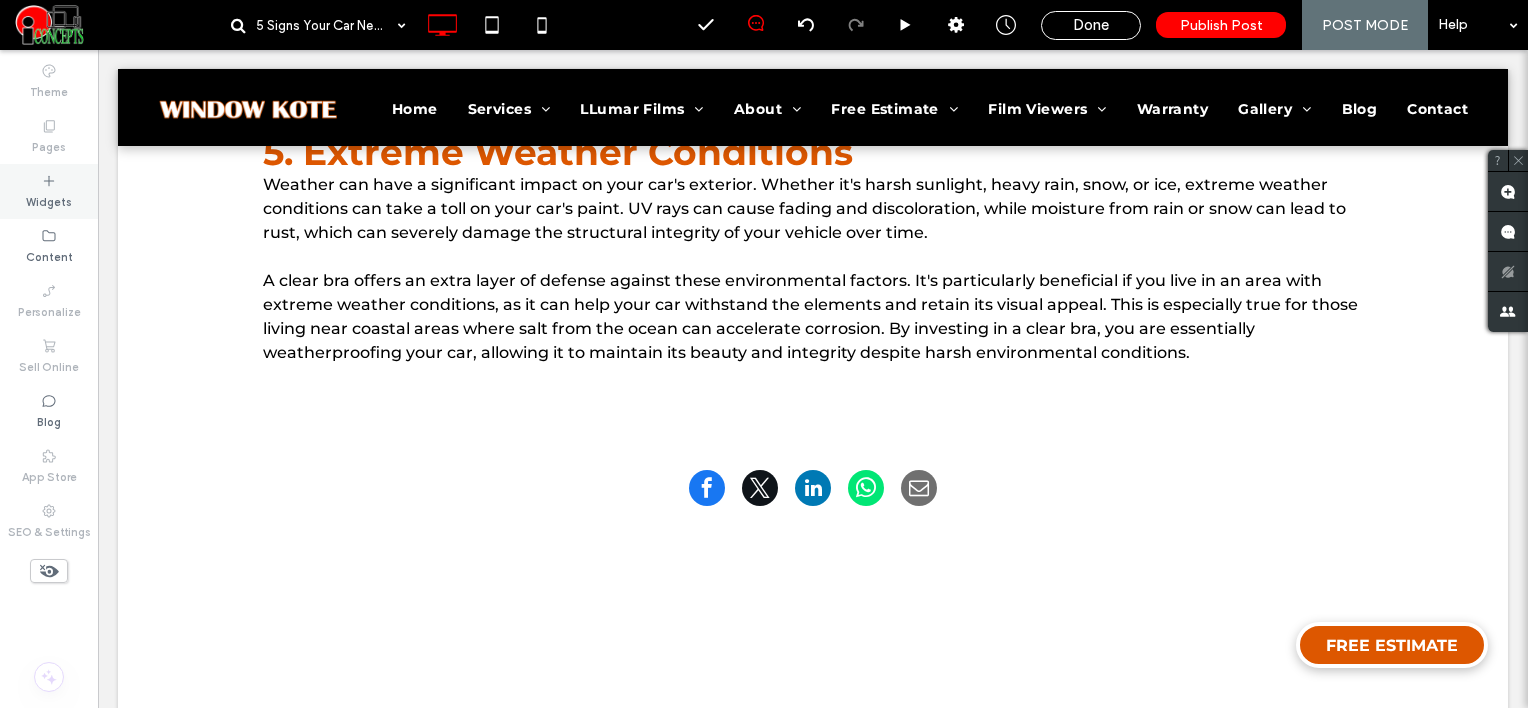 click 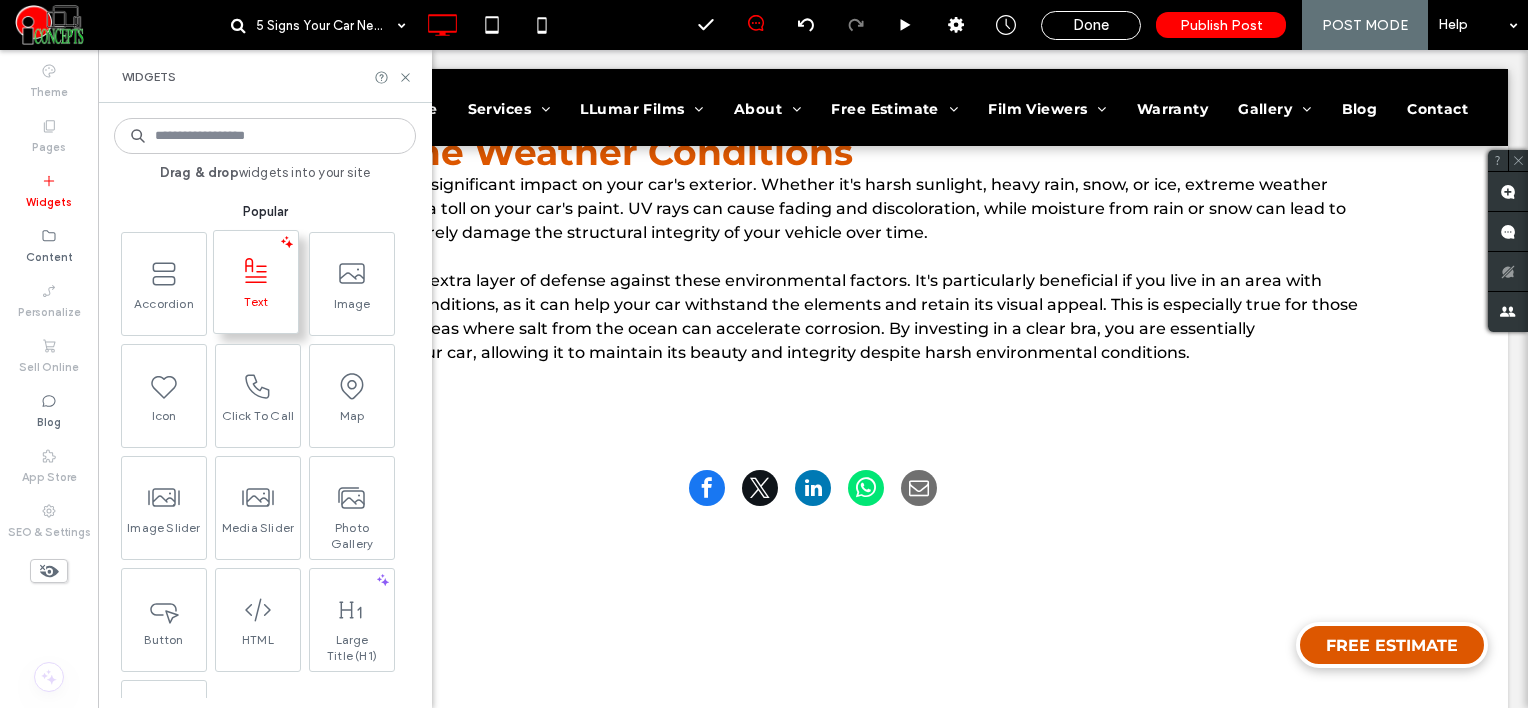 click at bounding box center (256, 271) 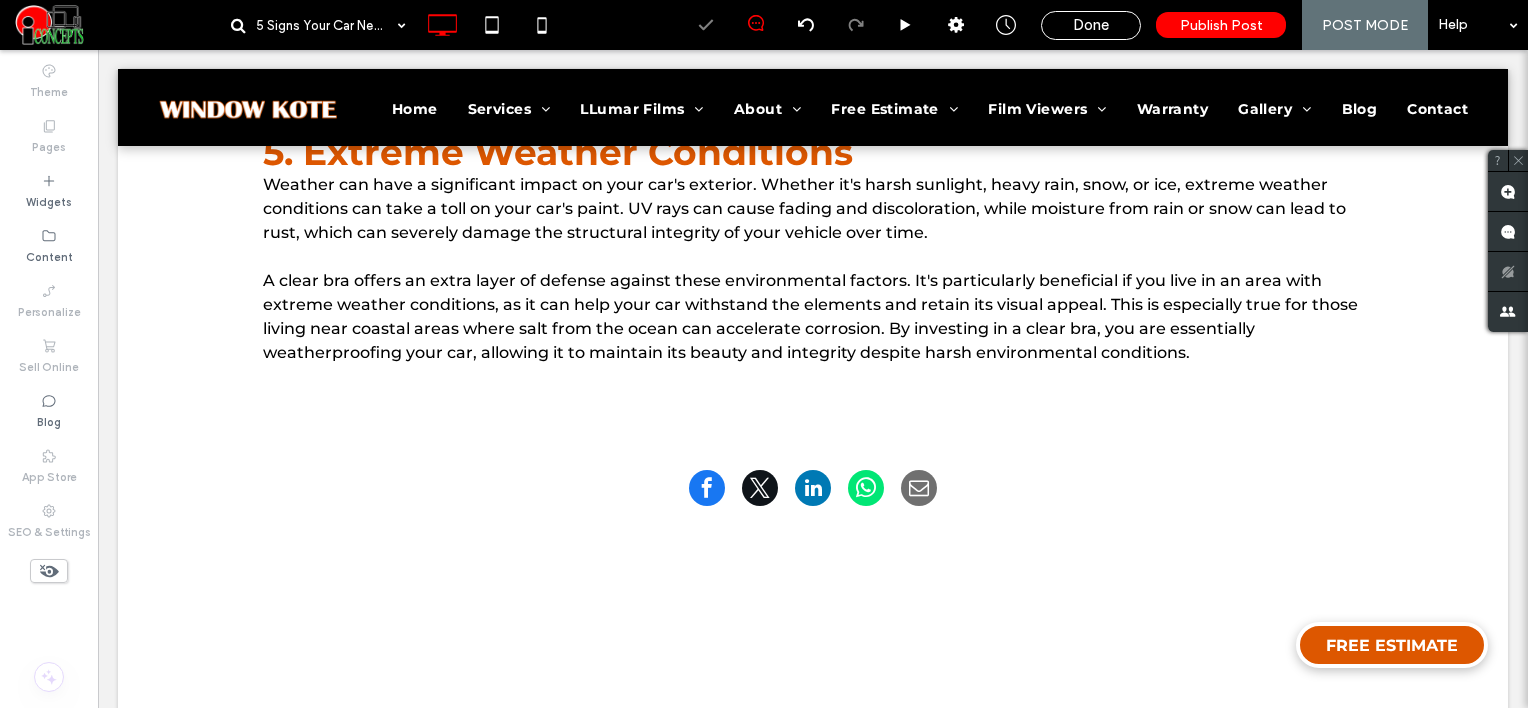type on "**********" 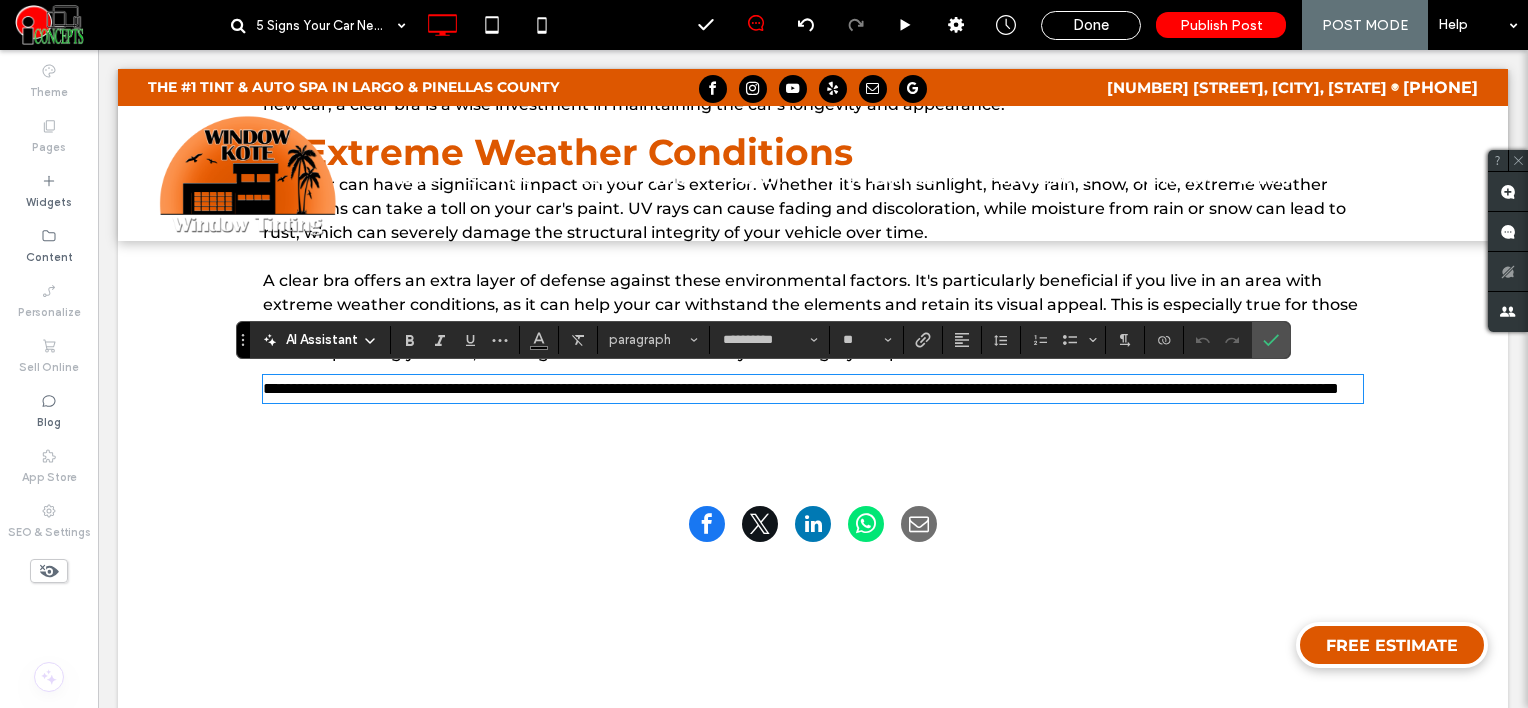 scroll, scrollTop: 0, scrollLeft: 0, axis: both 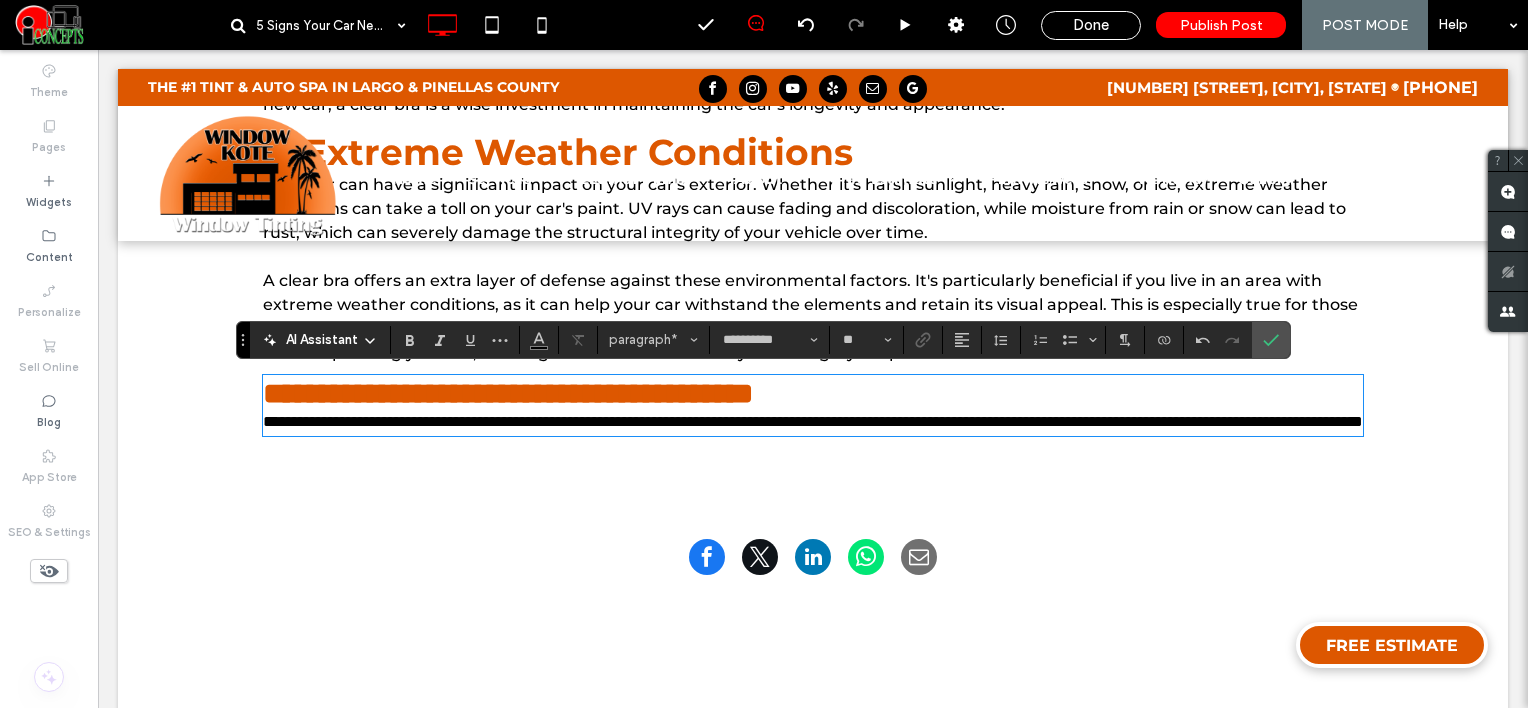 type on "**" 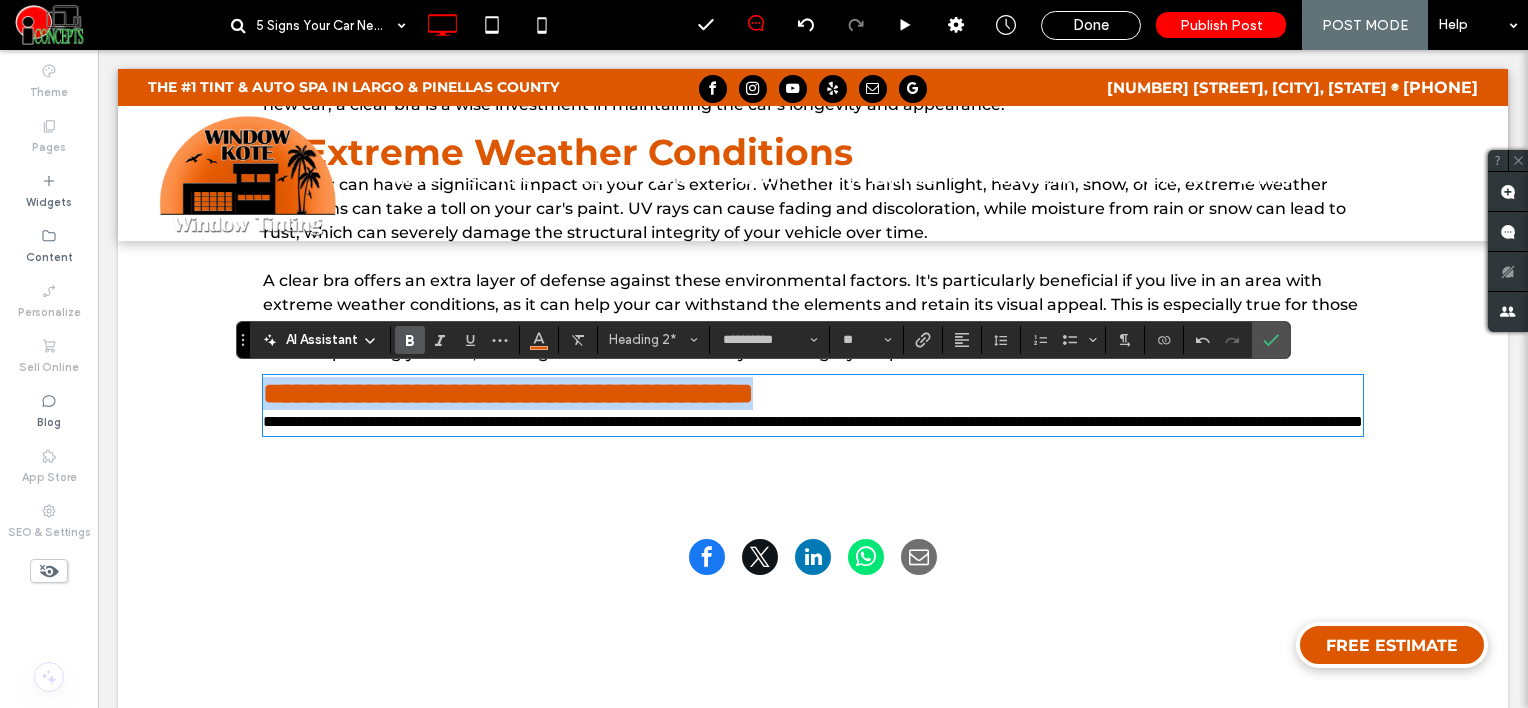 drag, startPoint x: 908, startPoint y: 383, endPoint x: 230, endPoint y: 374, distance: 678.05975 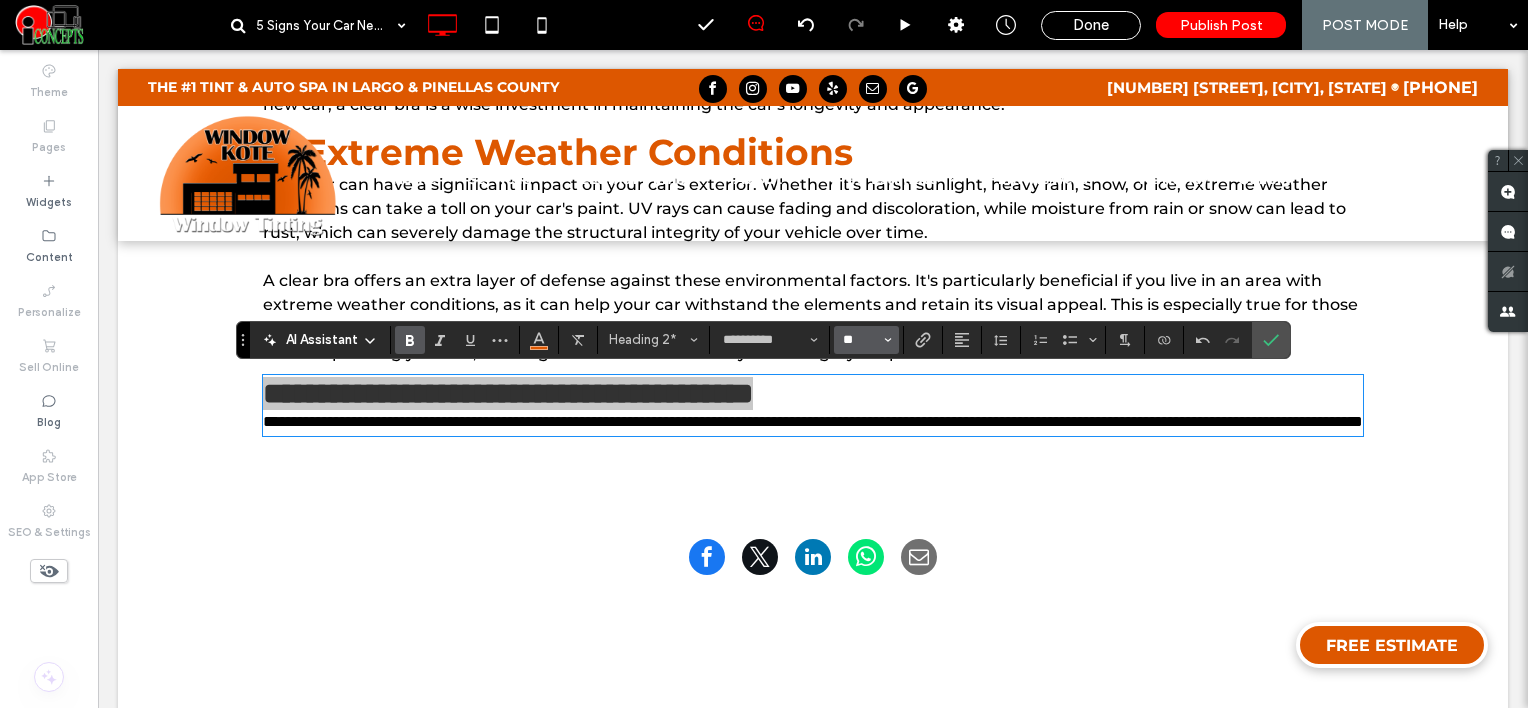 click on "**" at bounding box center [860, 340] 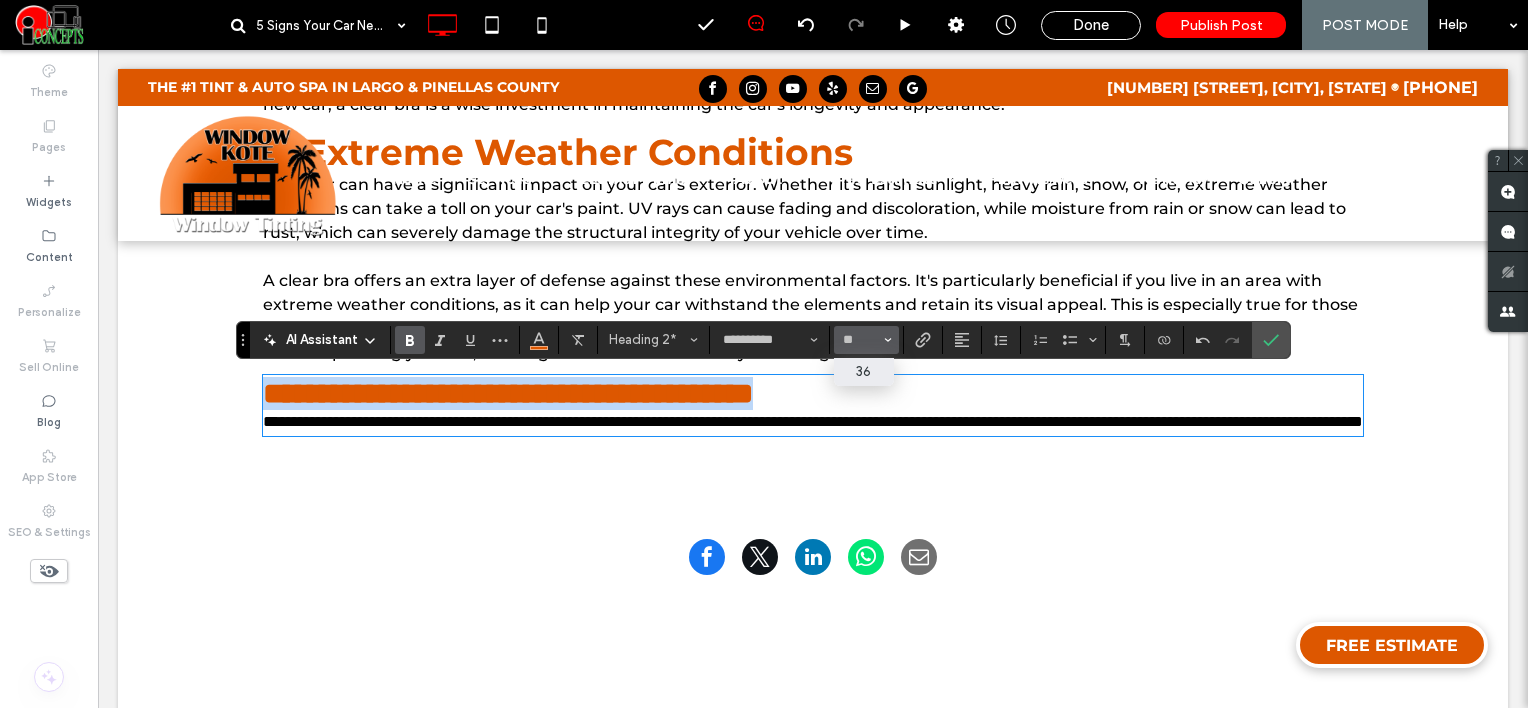 type on "**" 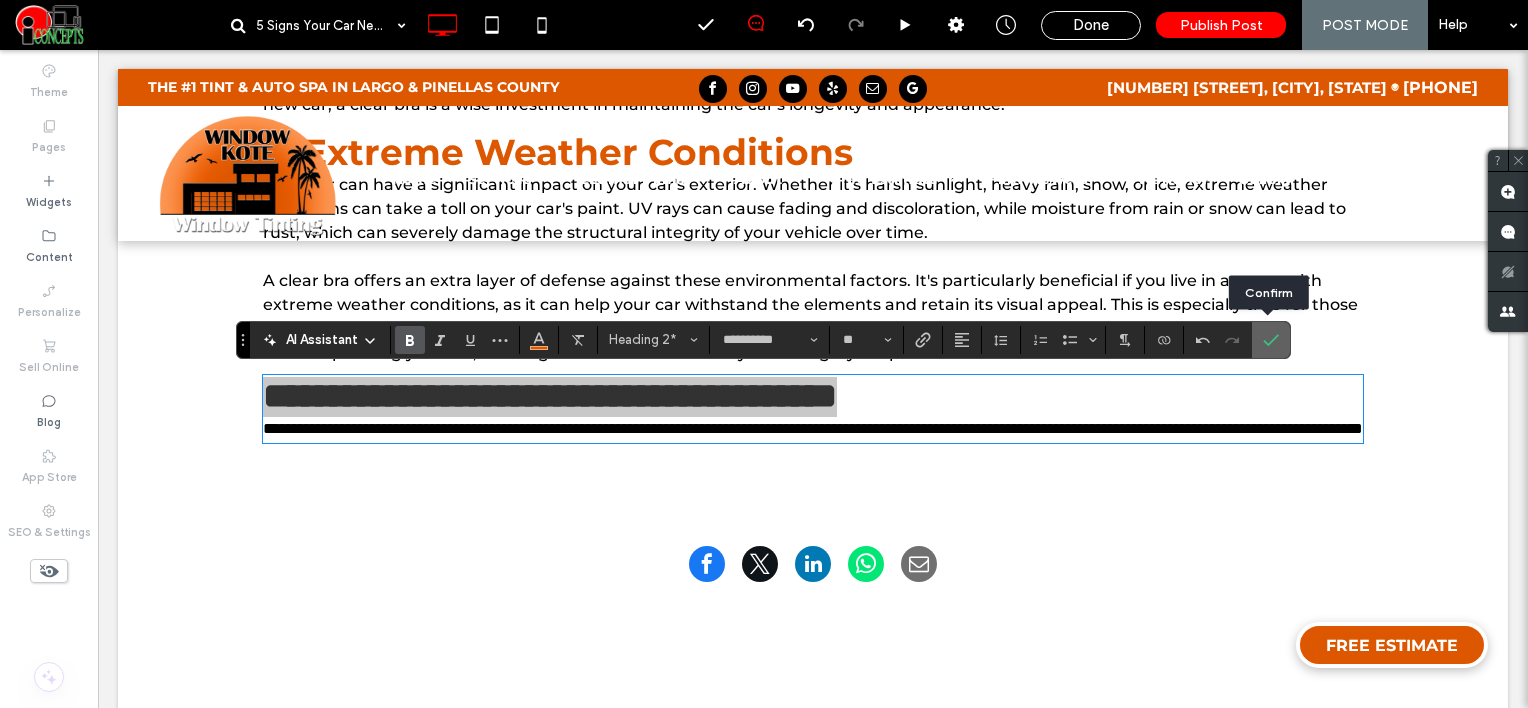 click at bounding box center [1271, 340] 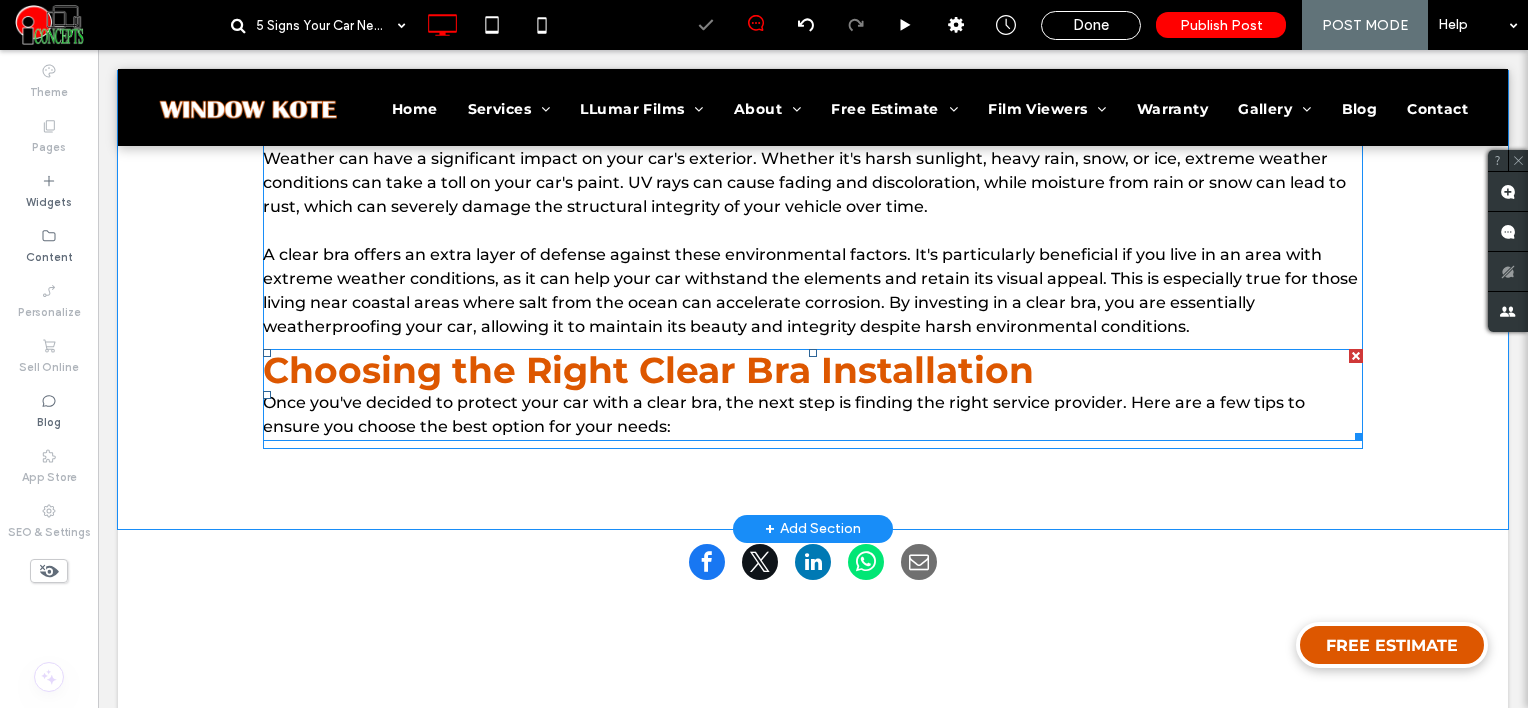 scroll, scrollTop: 2176, scrollLeft: 0, axis: vertical 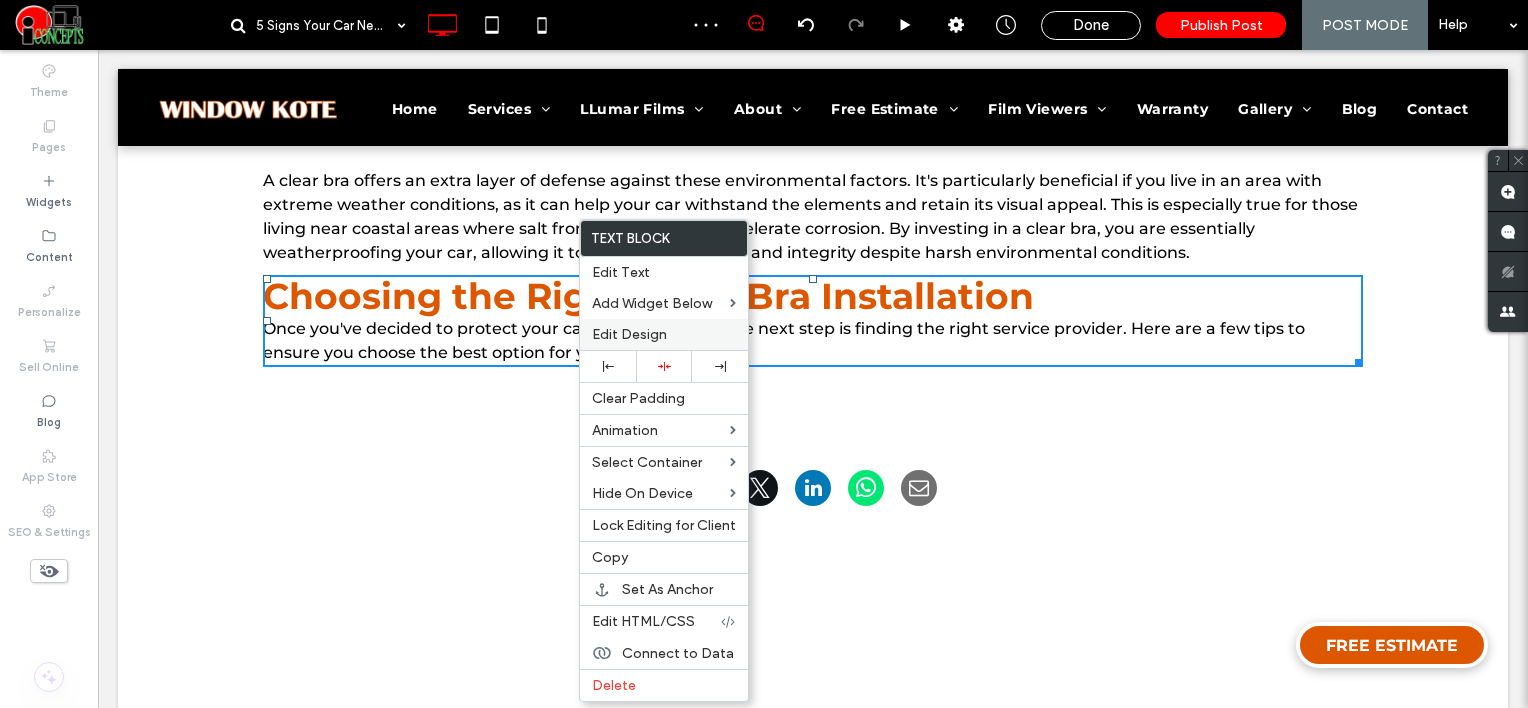 click on "Edit Design" at bounding box center [629, 334] 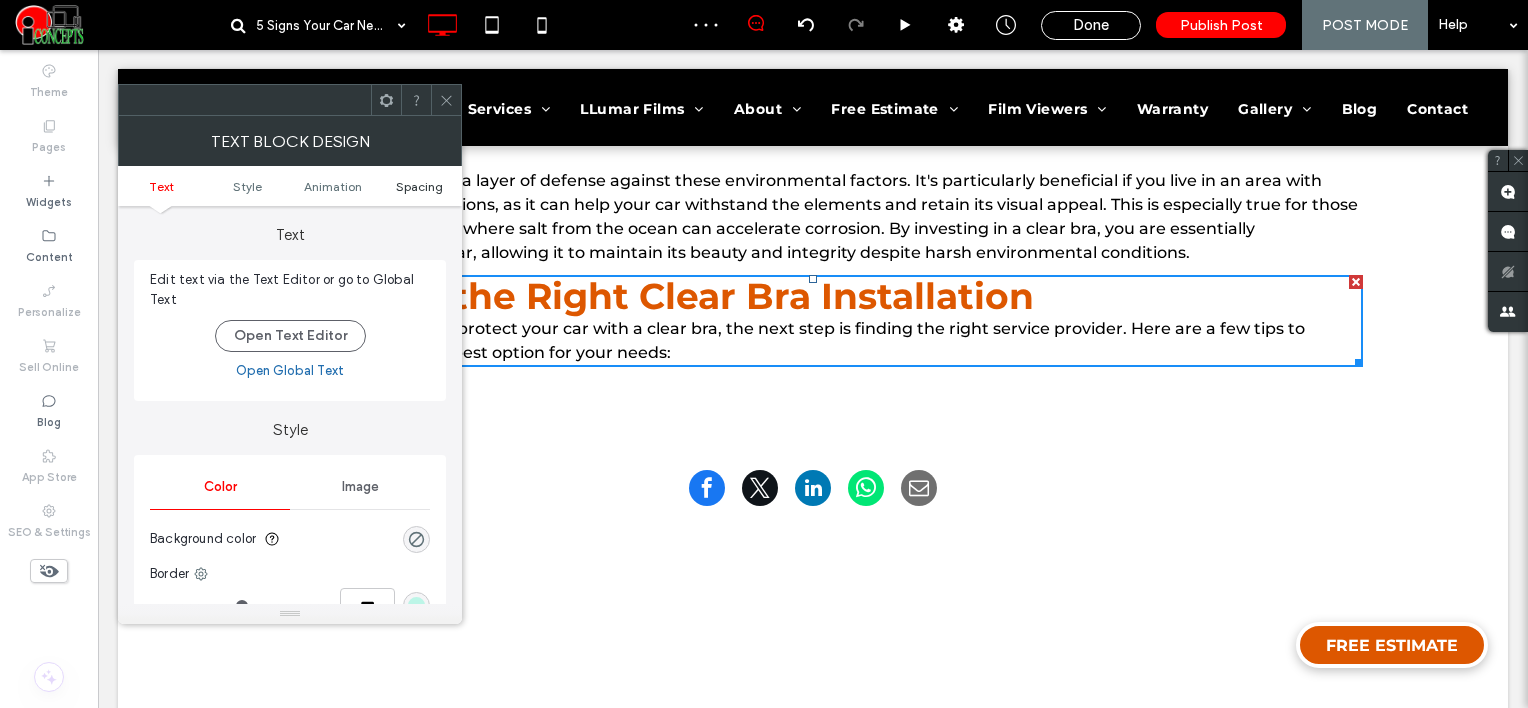 click on "Spacing" at bounding box center [419, 186] 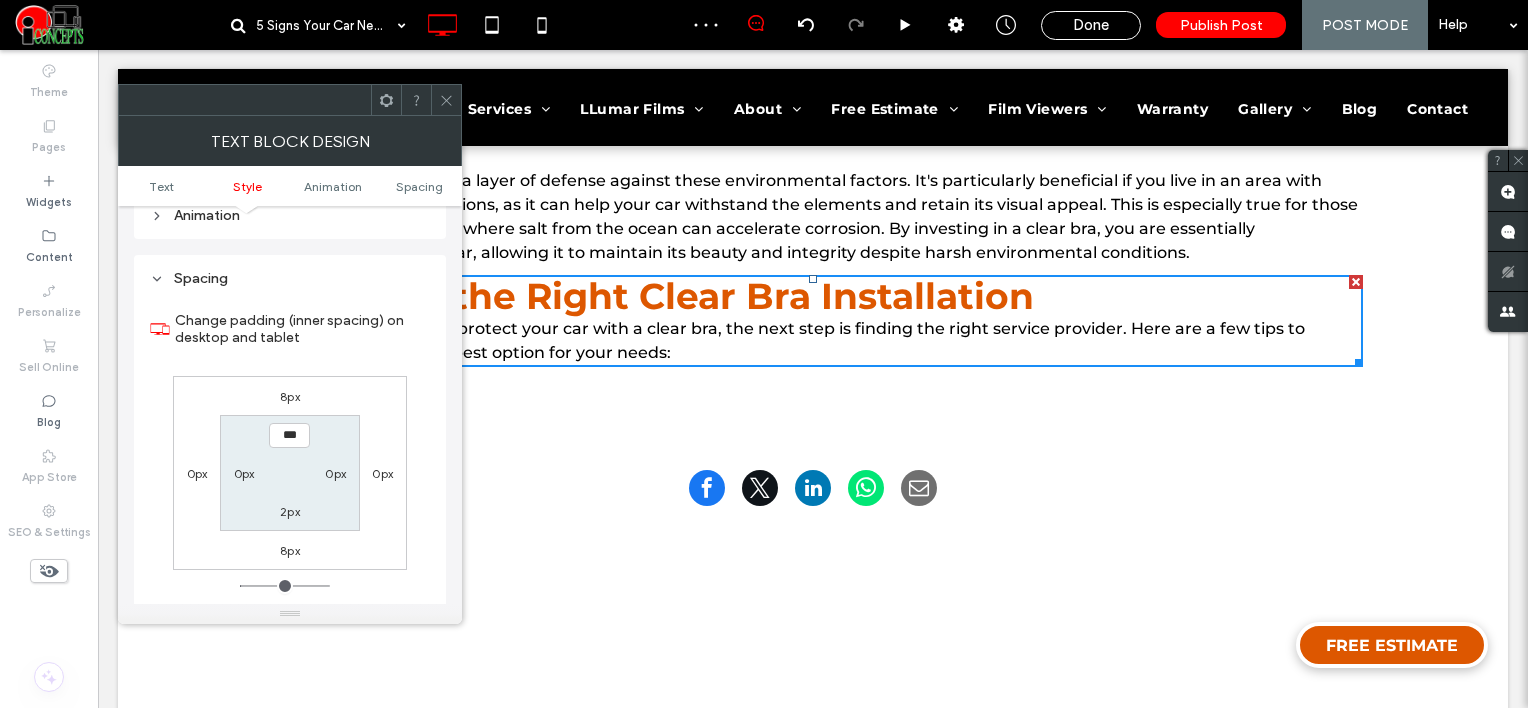 scroll, scrollTop: 572, scrollLeft: 0, axis: vertical 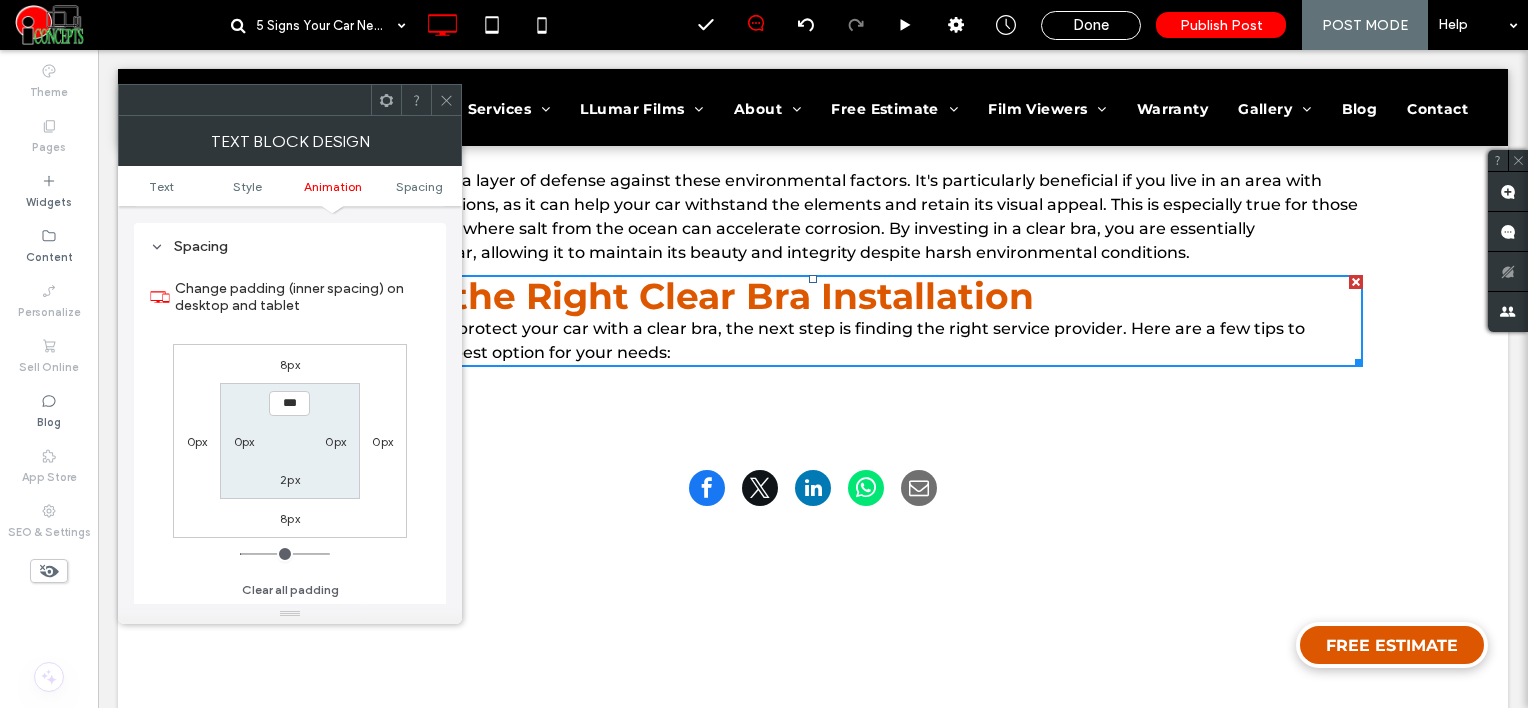 click on "8px" at bounding box center (290, 364) 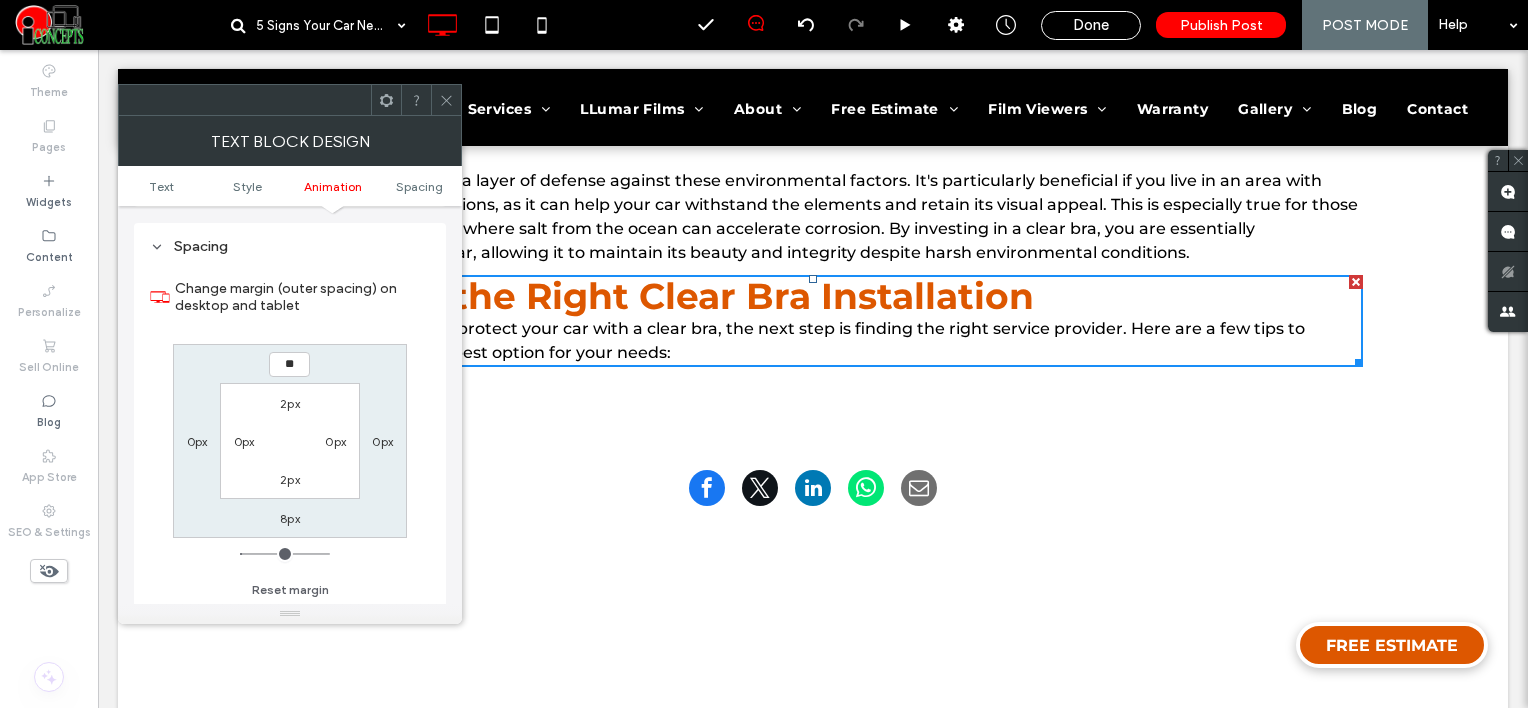 type on "**" 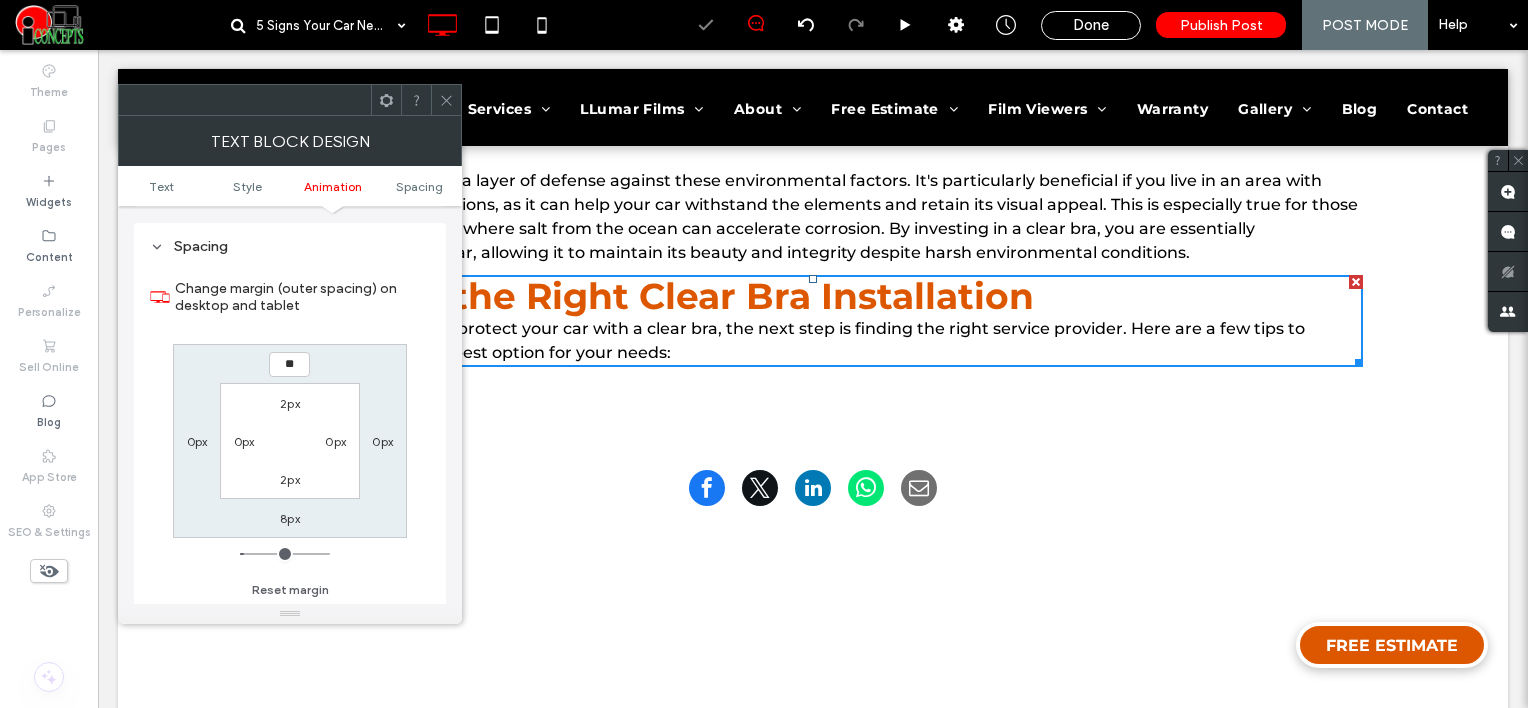 type on "**" 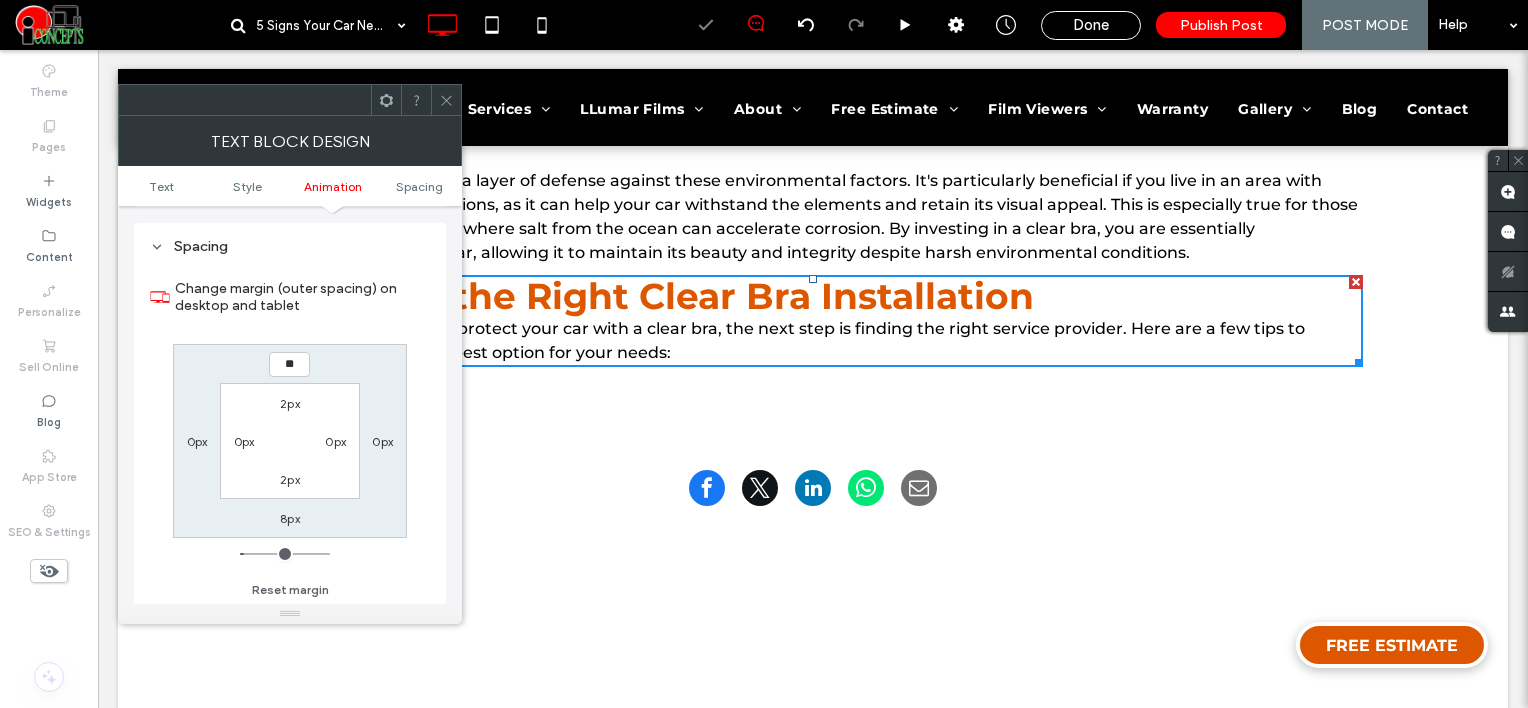 type on "****" 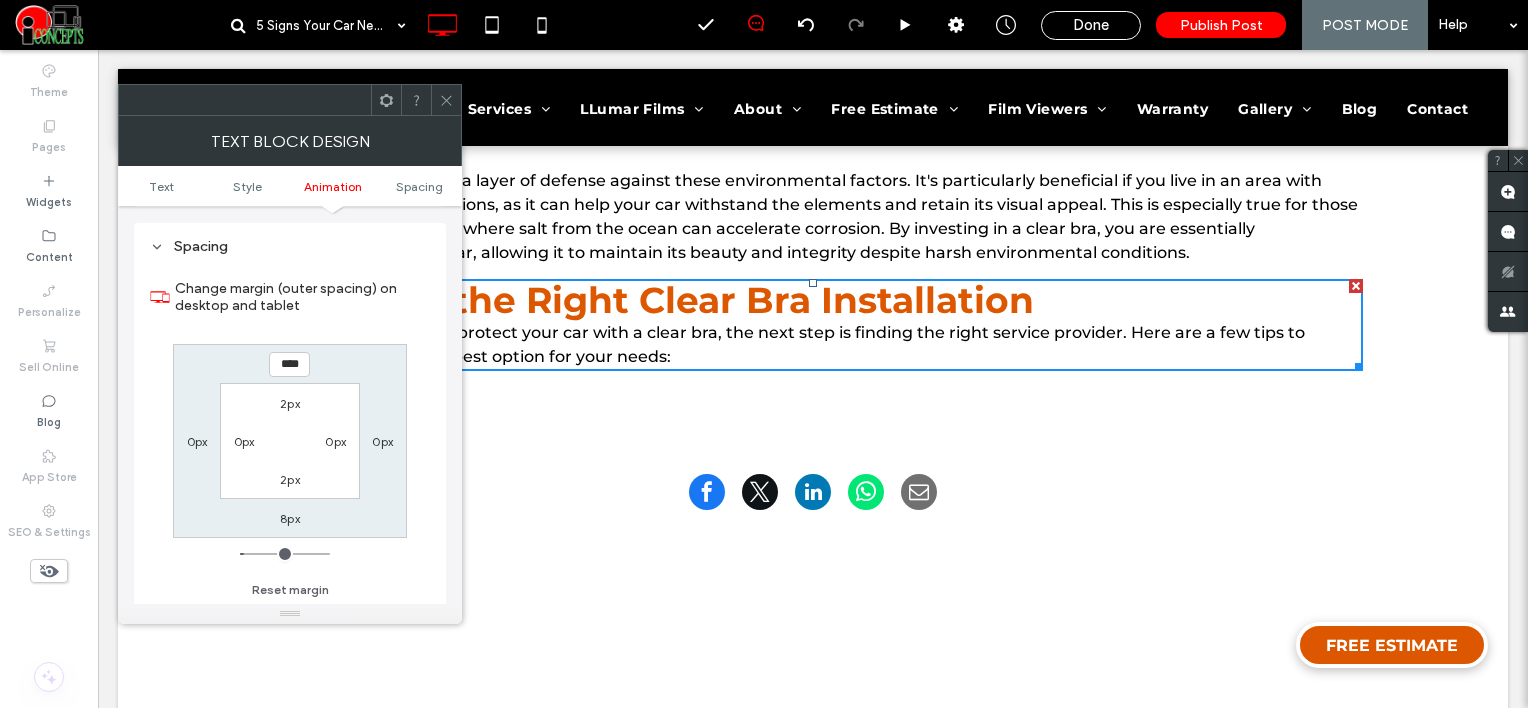 click 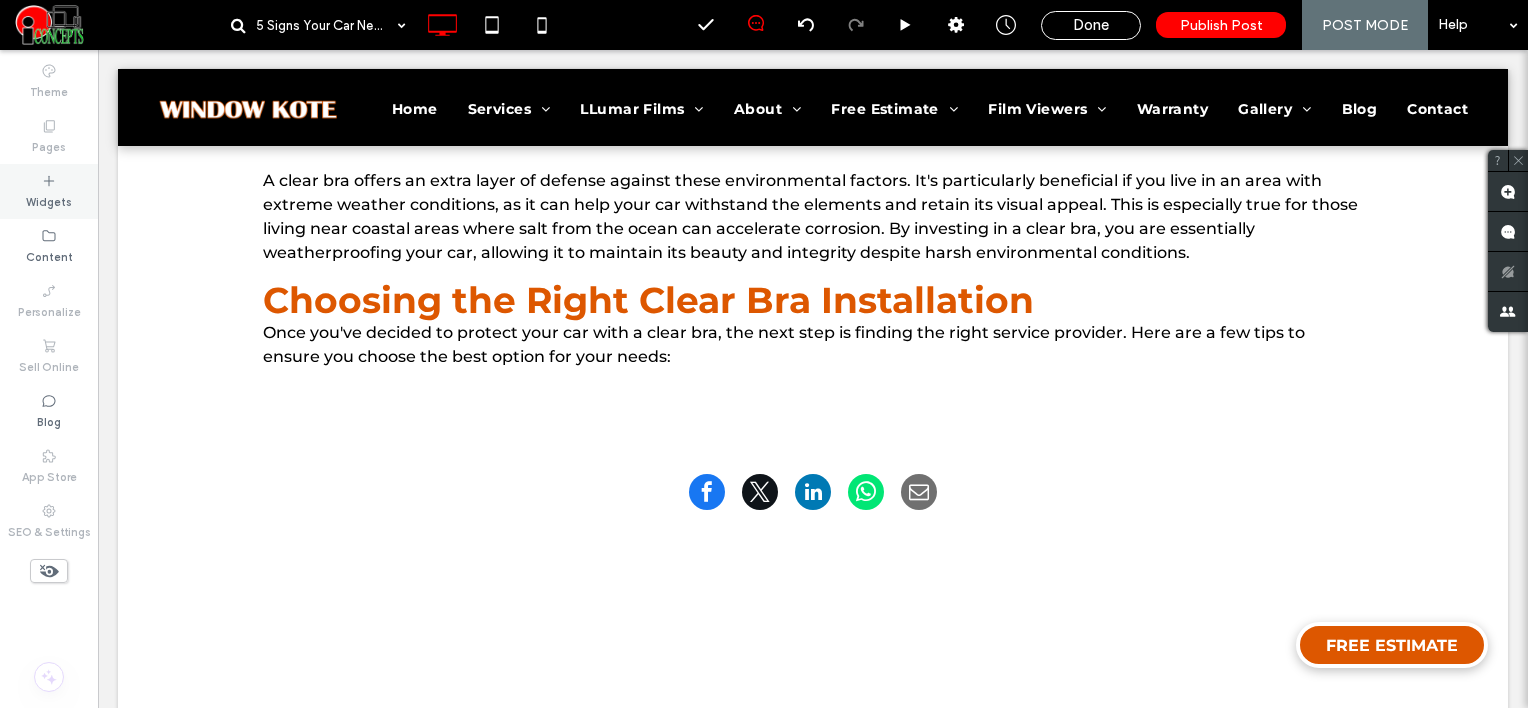 click on "Widgets" at bounding box center [49, 200] 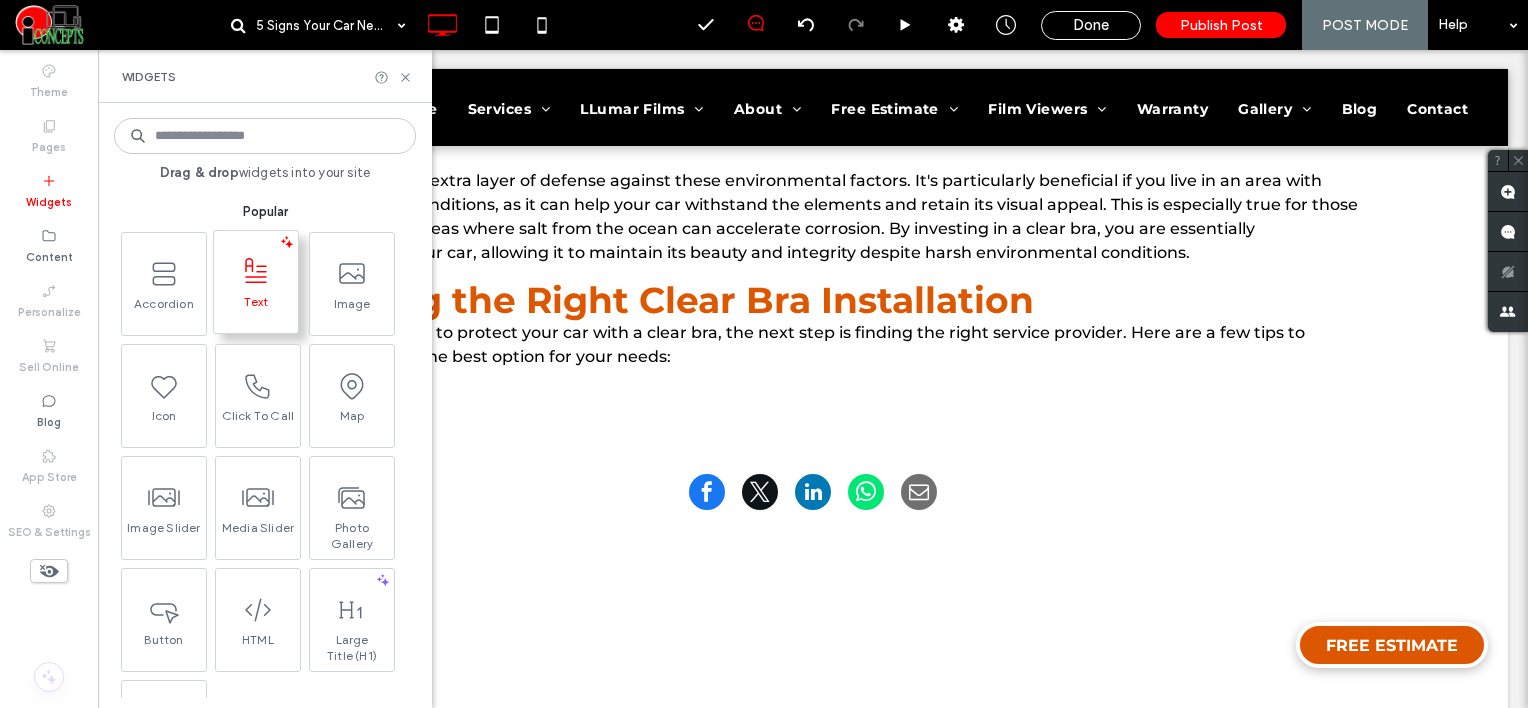 click on "Text" at bounding box center [256, 308] 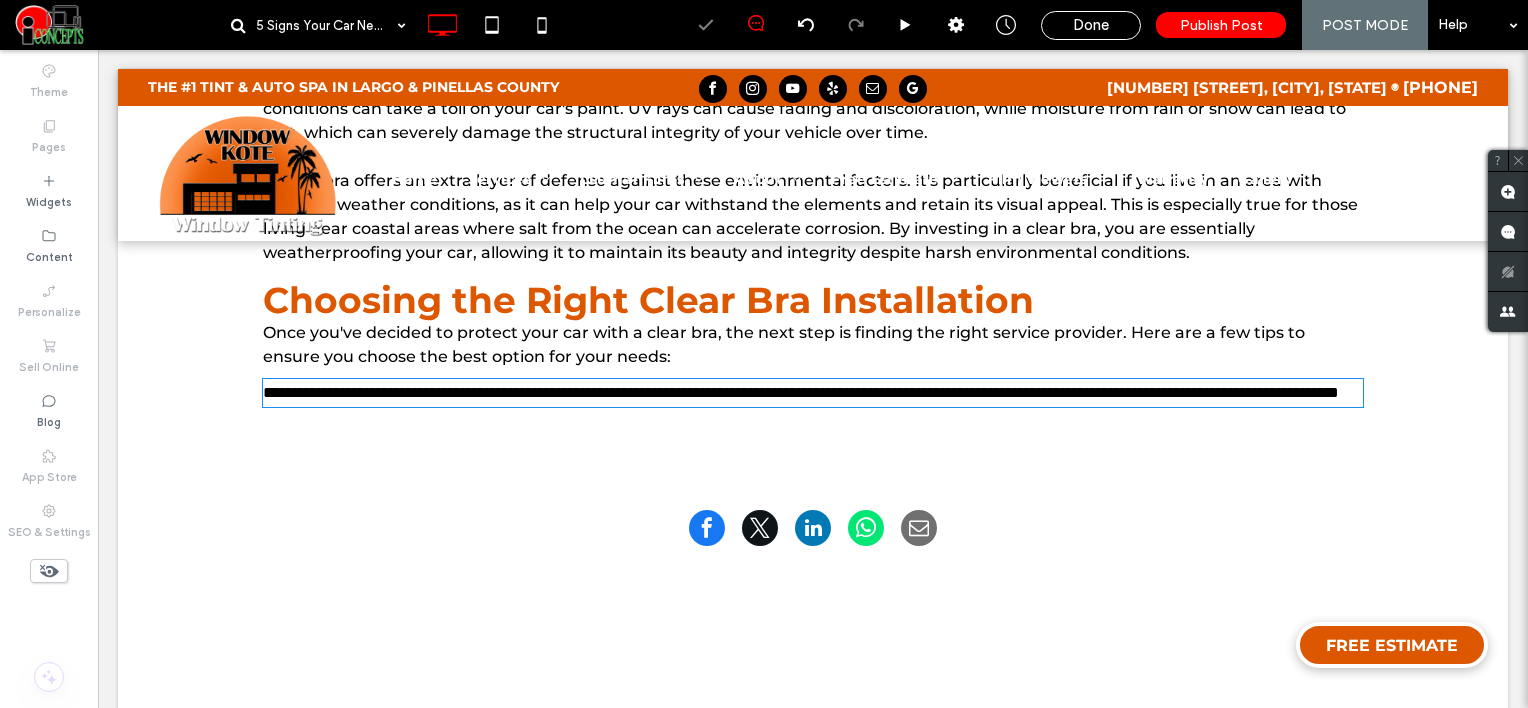 type on "**********" 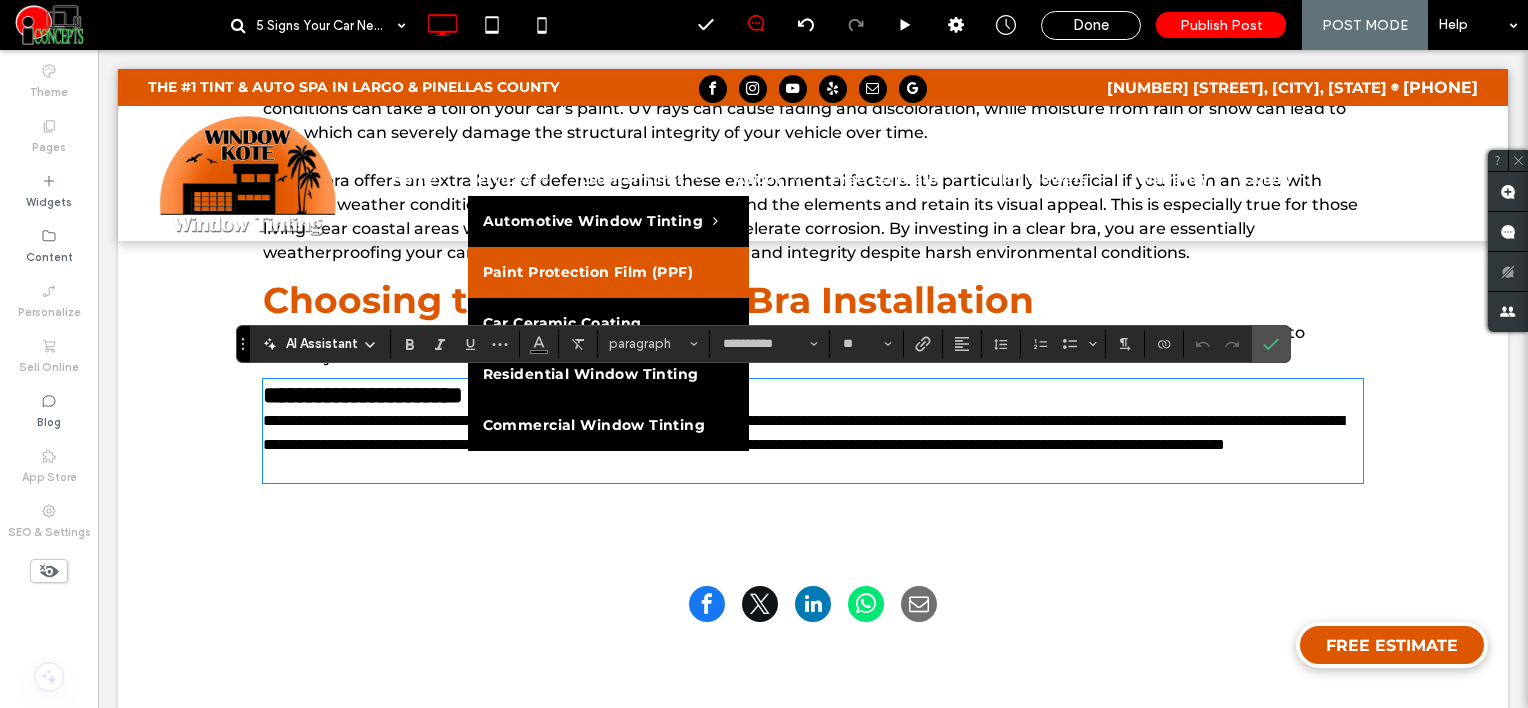 scroll, scrollTop: 0, scrollLeft: 0, axis: both 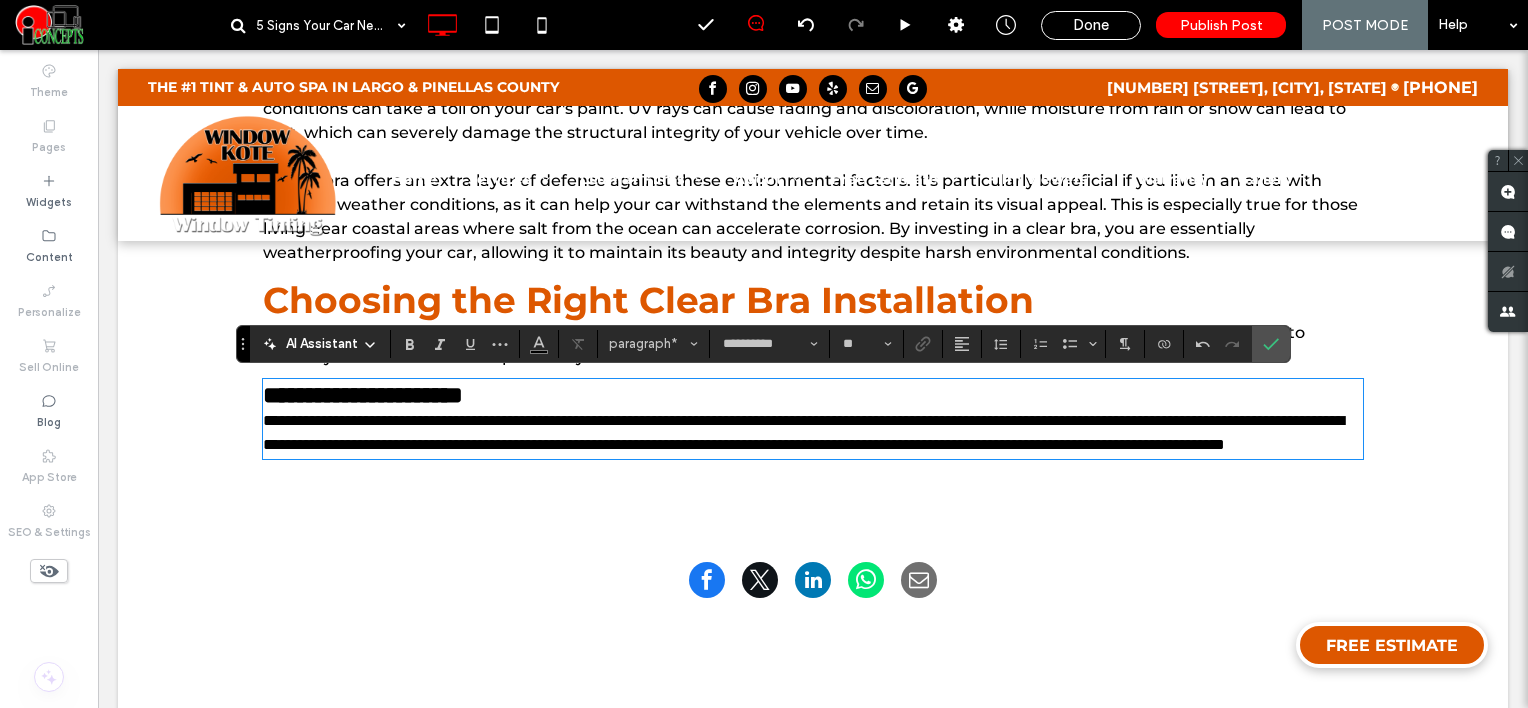 type on "**" 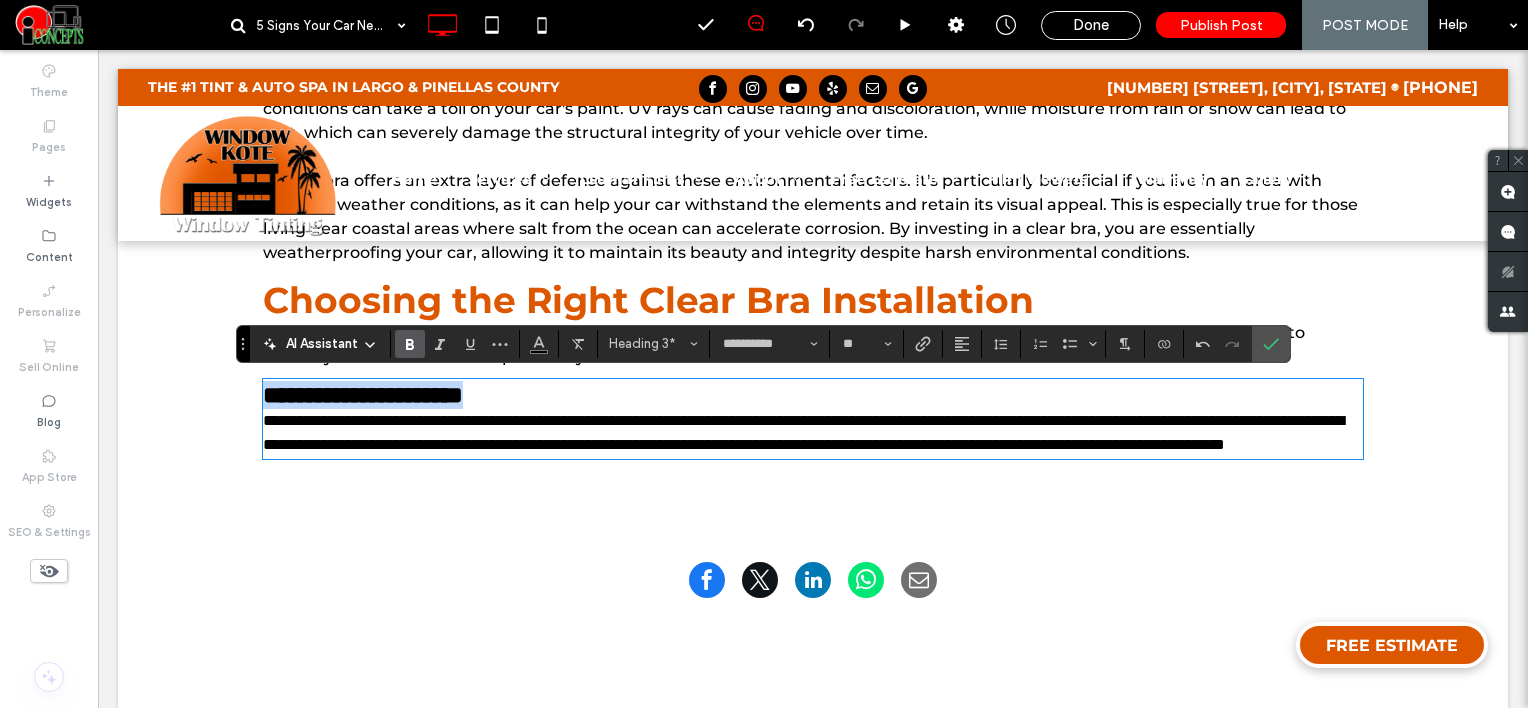 drag, startPoint x: 578, startPoint y: 392, endPoint x: 183, endPoint y: 352, distance: 397.02014 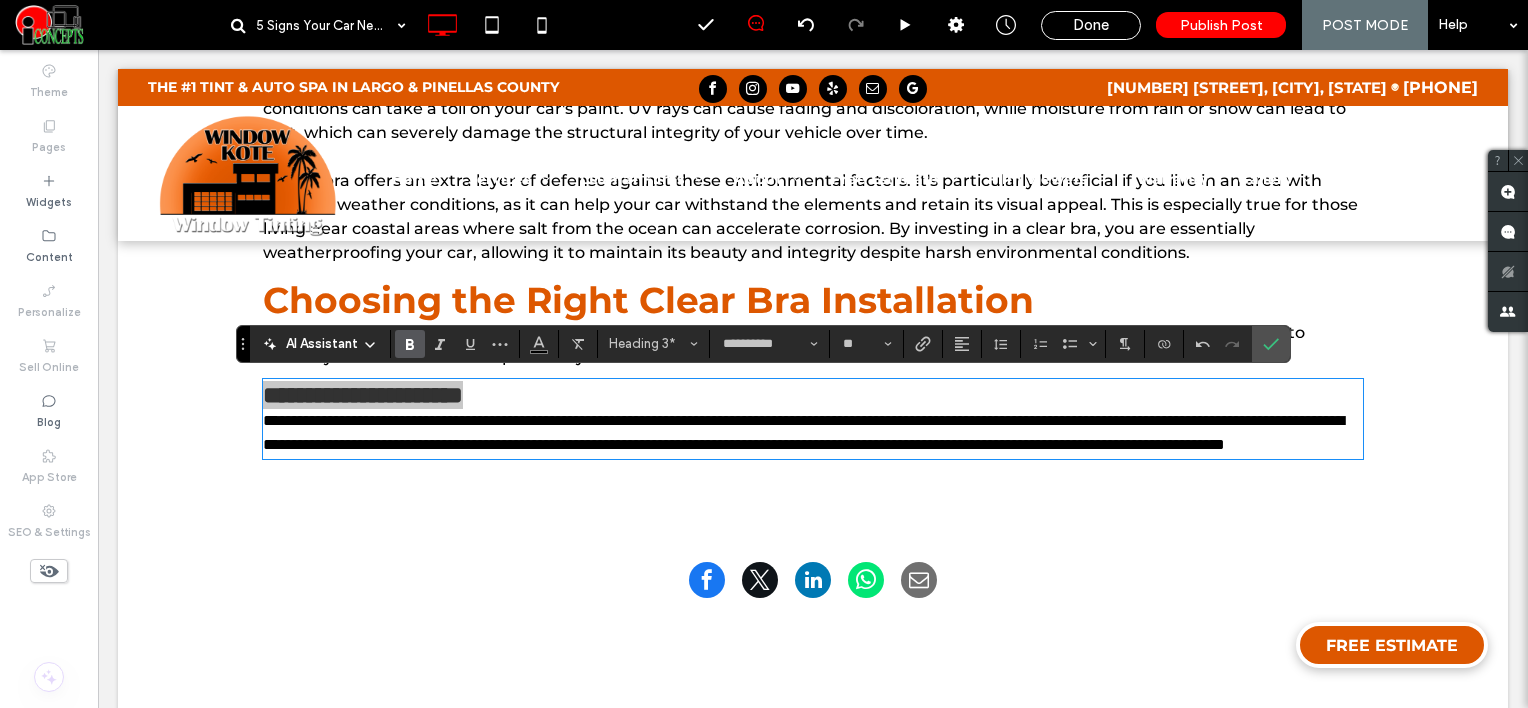 click 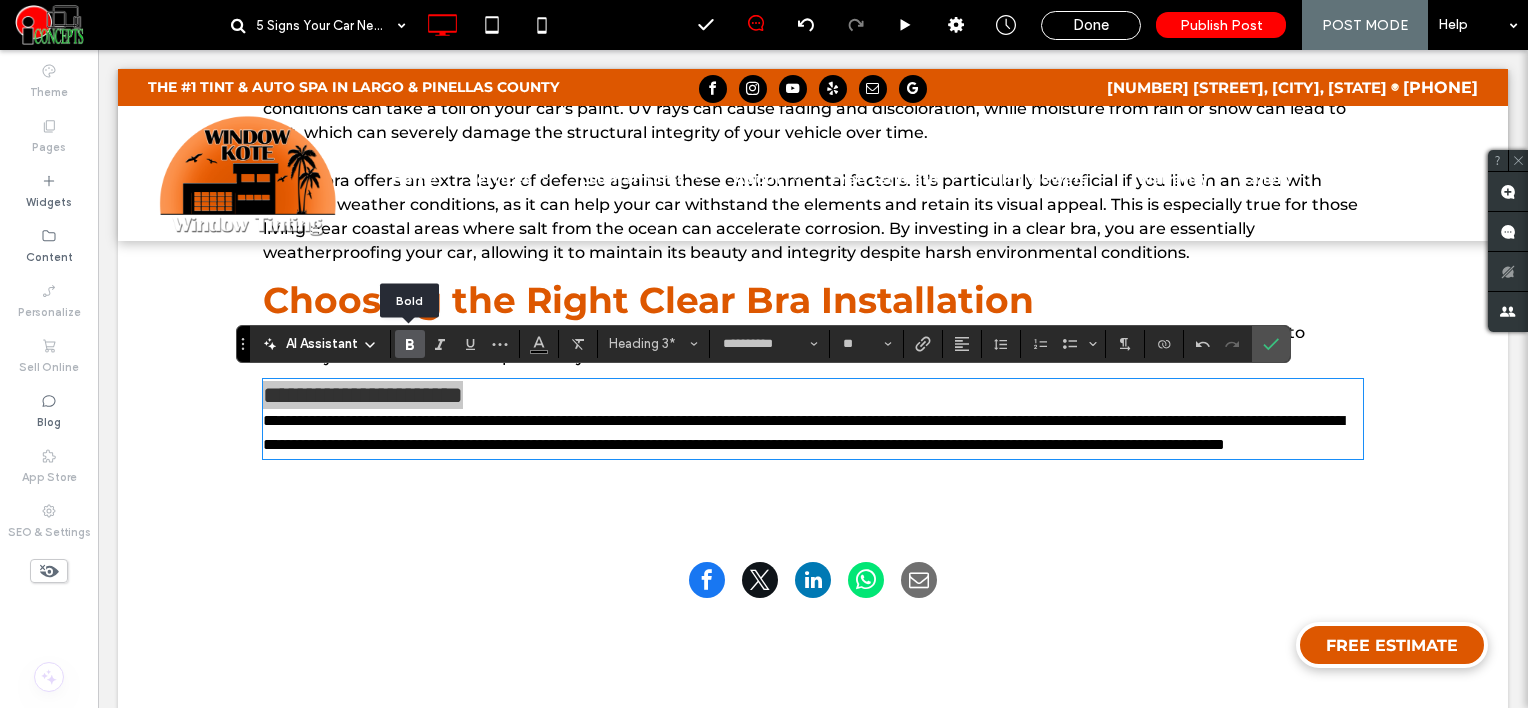 click 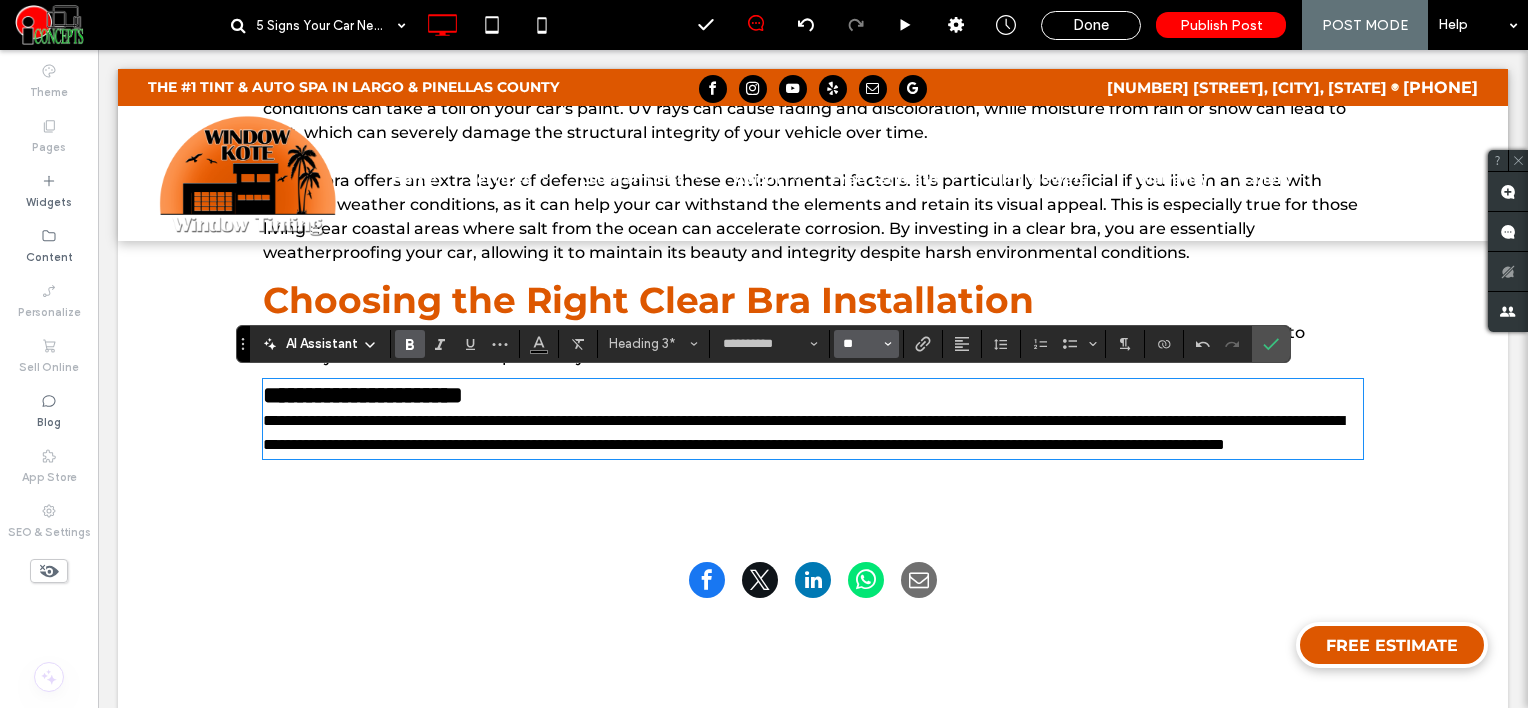 click on "**" at bounding box center (860, 344) 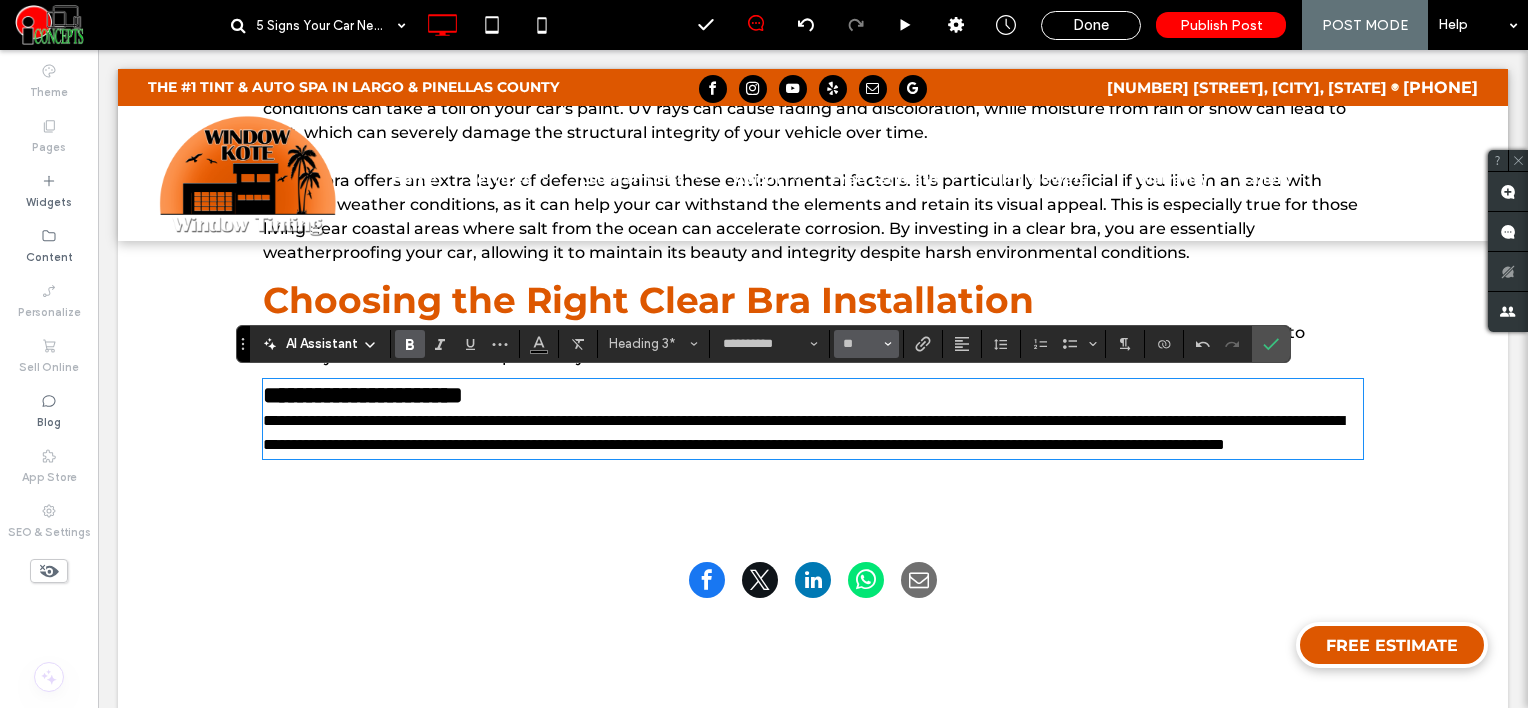type on "**" 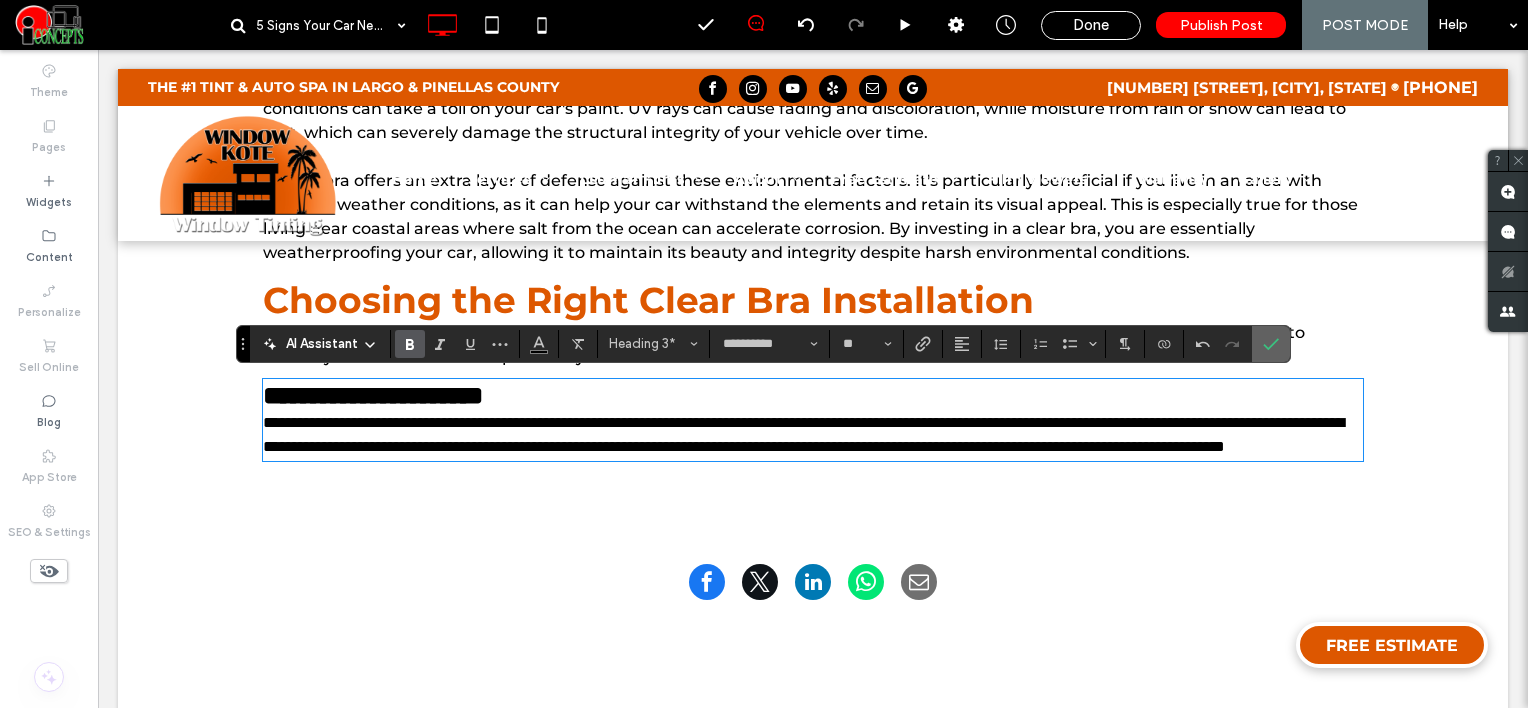 click at bounding box center (1271, 344) 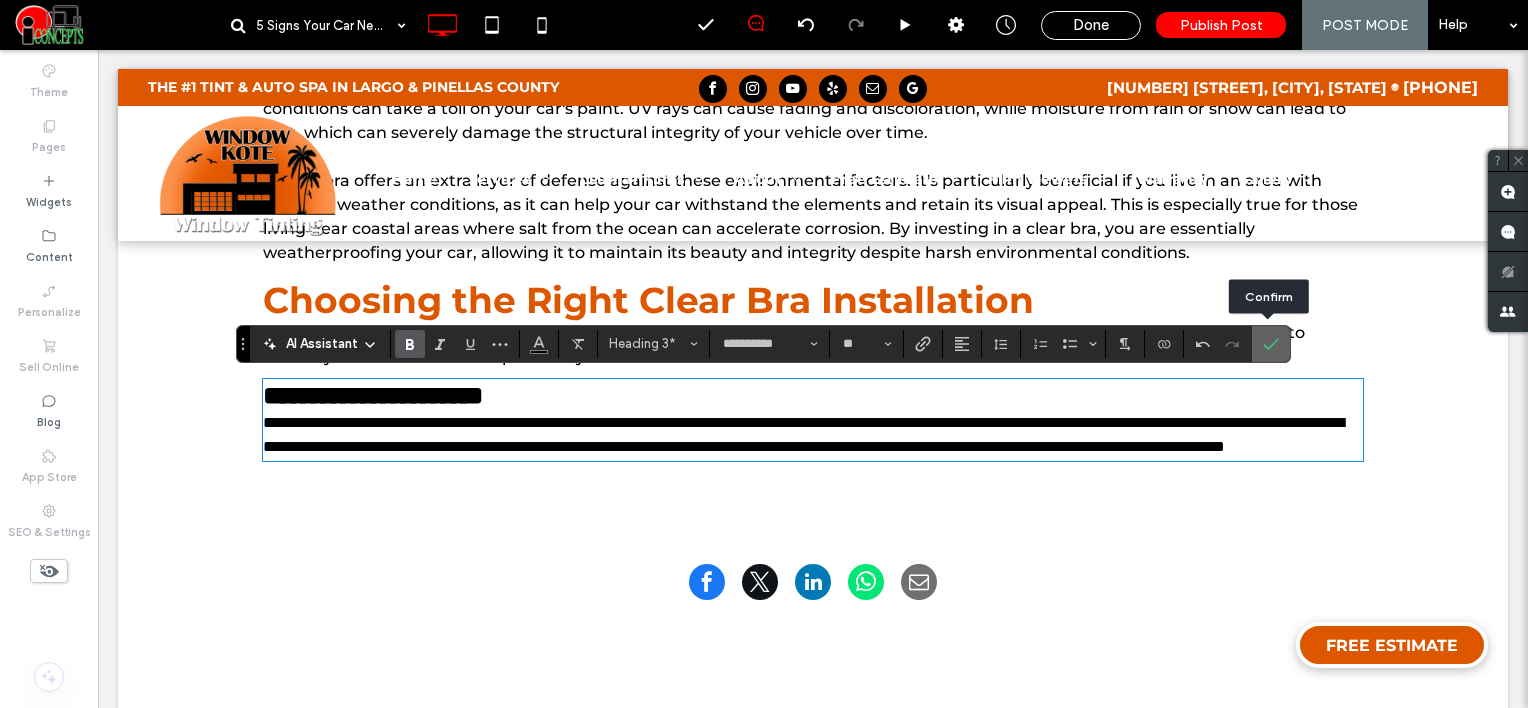 click 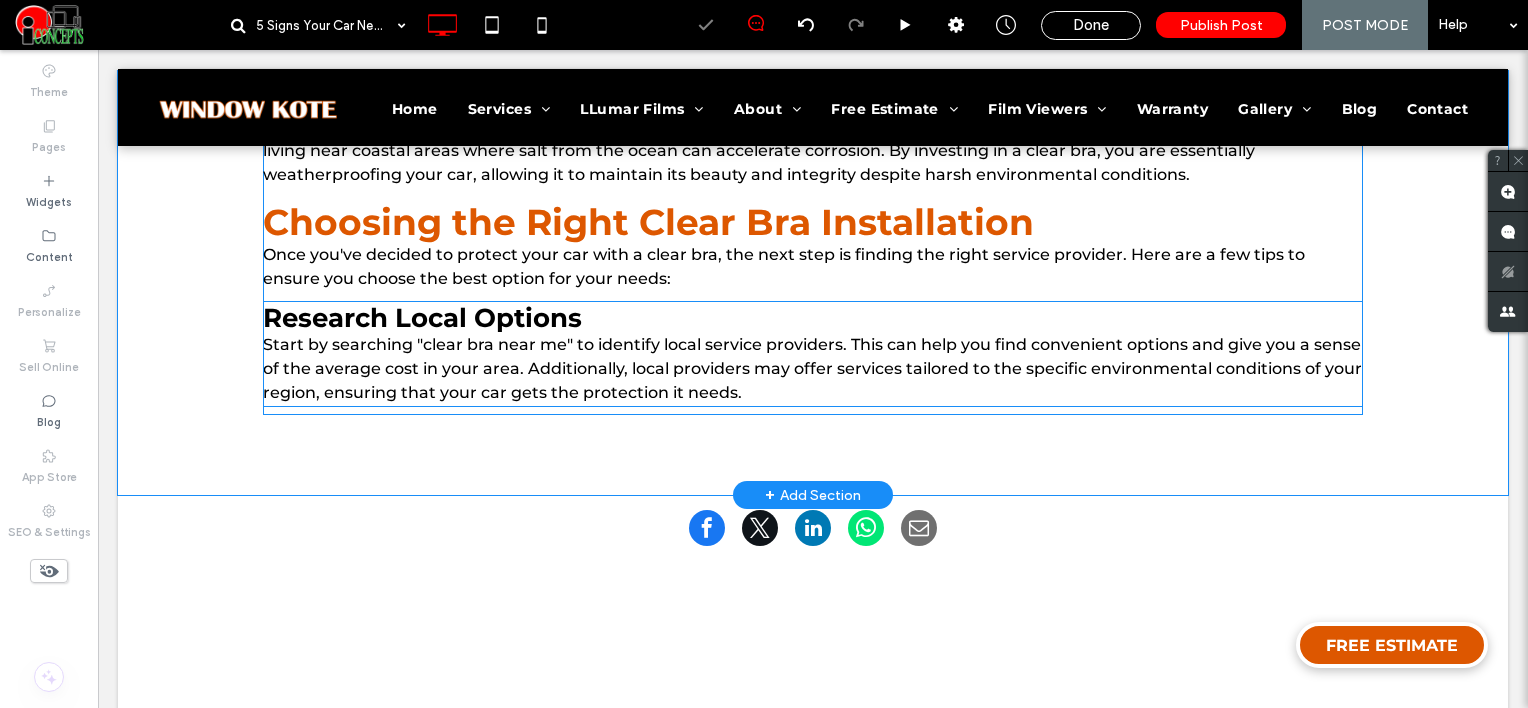 scroll, scrollTop: 2276, scrollLeft: 0, axis: vertical 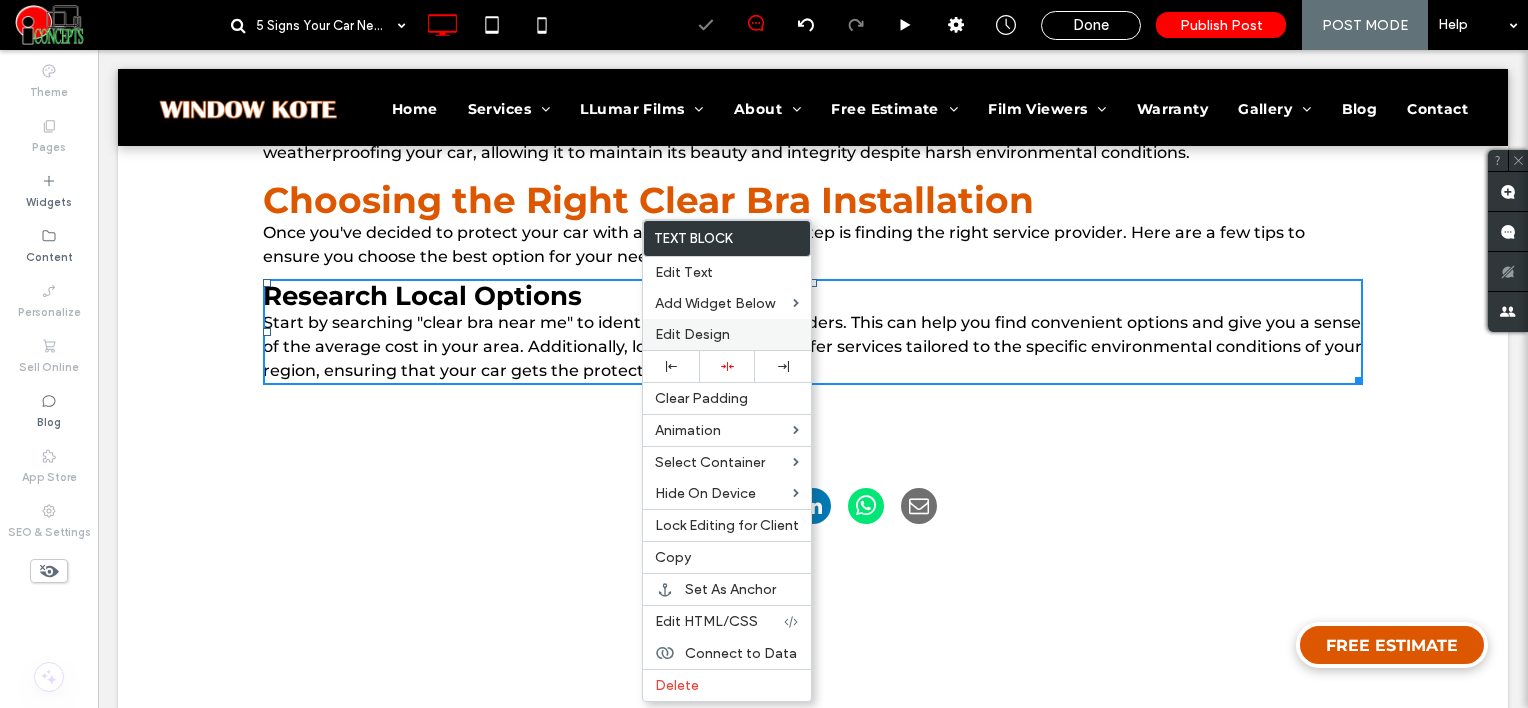 click on "Edit Design" at bounding box center (727, 334) 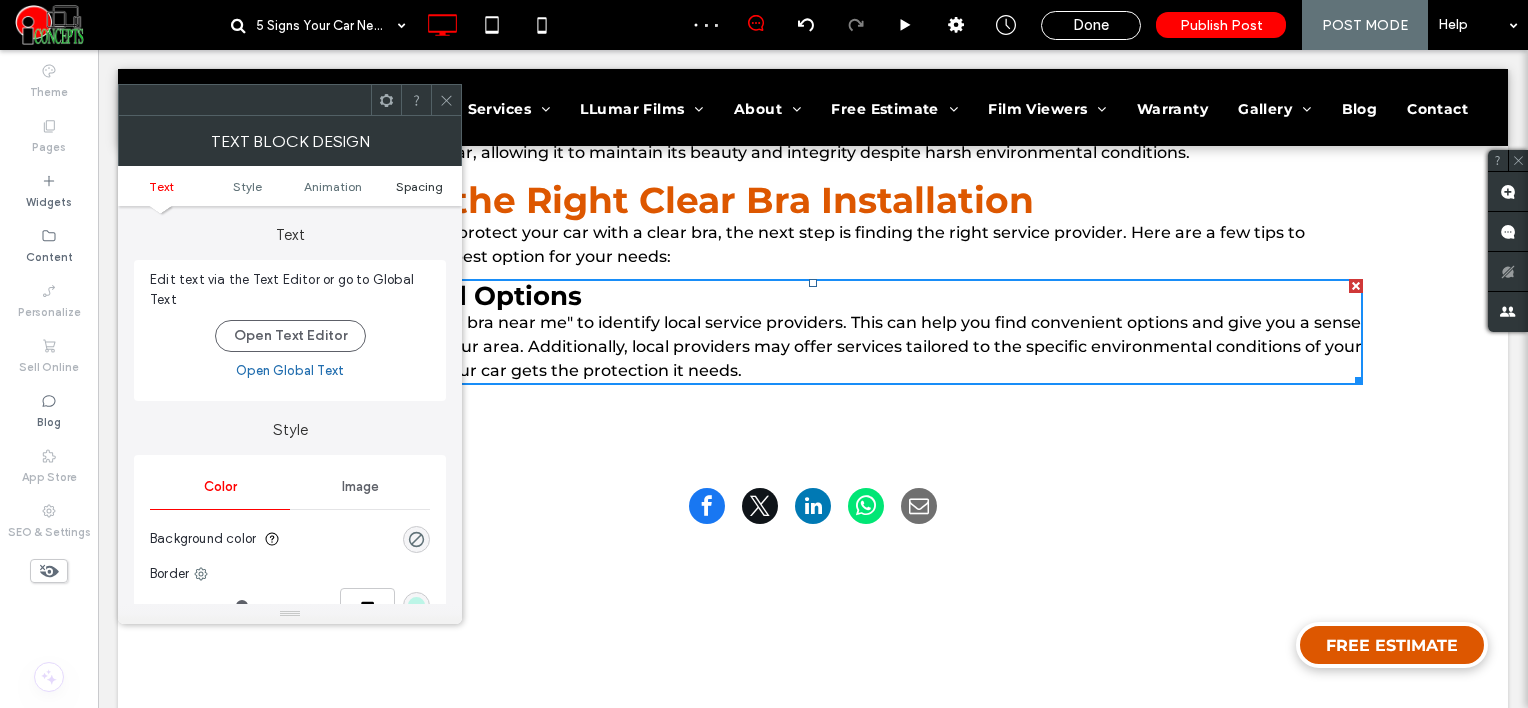 click on "Spacing" at bounding box center (419, 186) 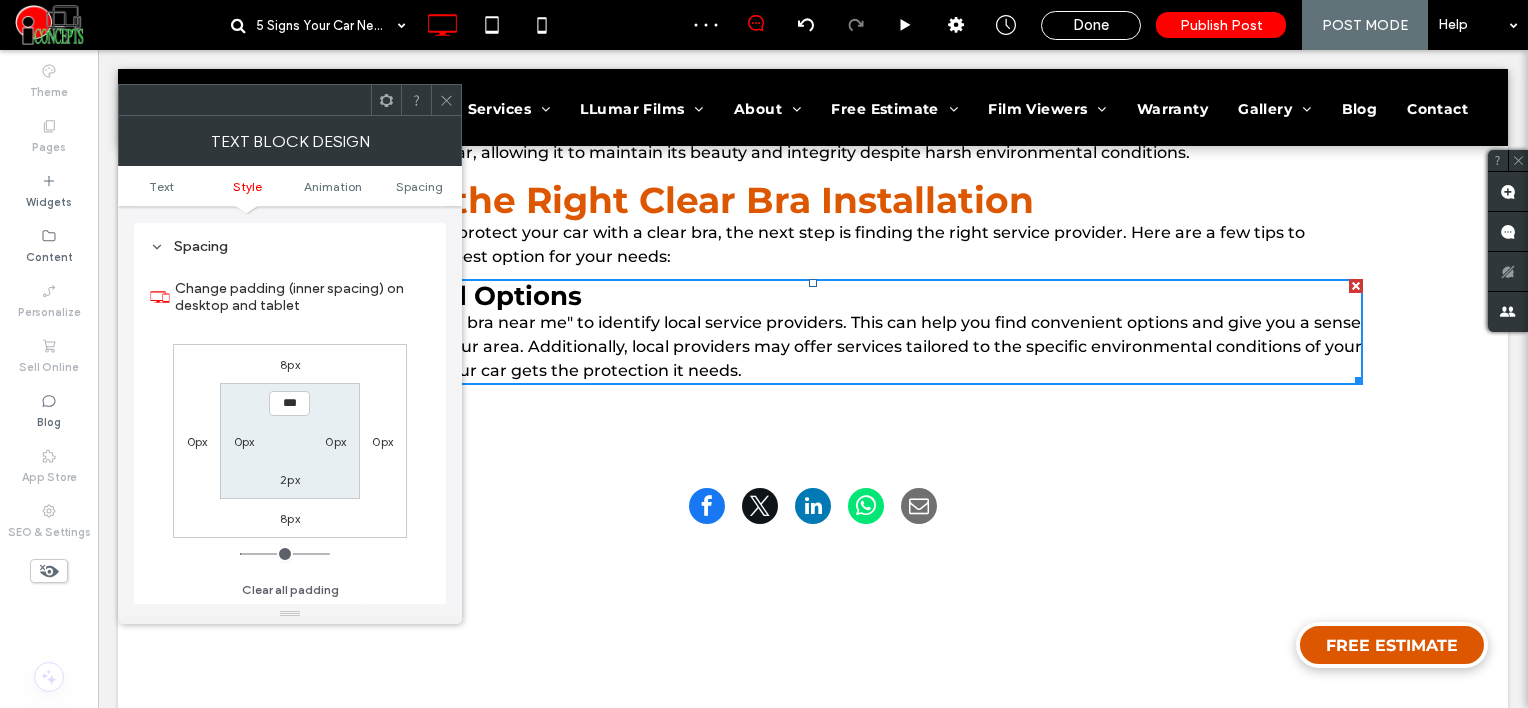 scroll, scrollTop: 572, scrollLeft: 0, axis: vertical 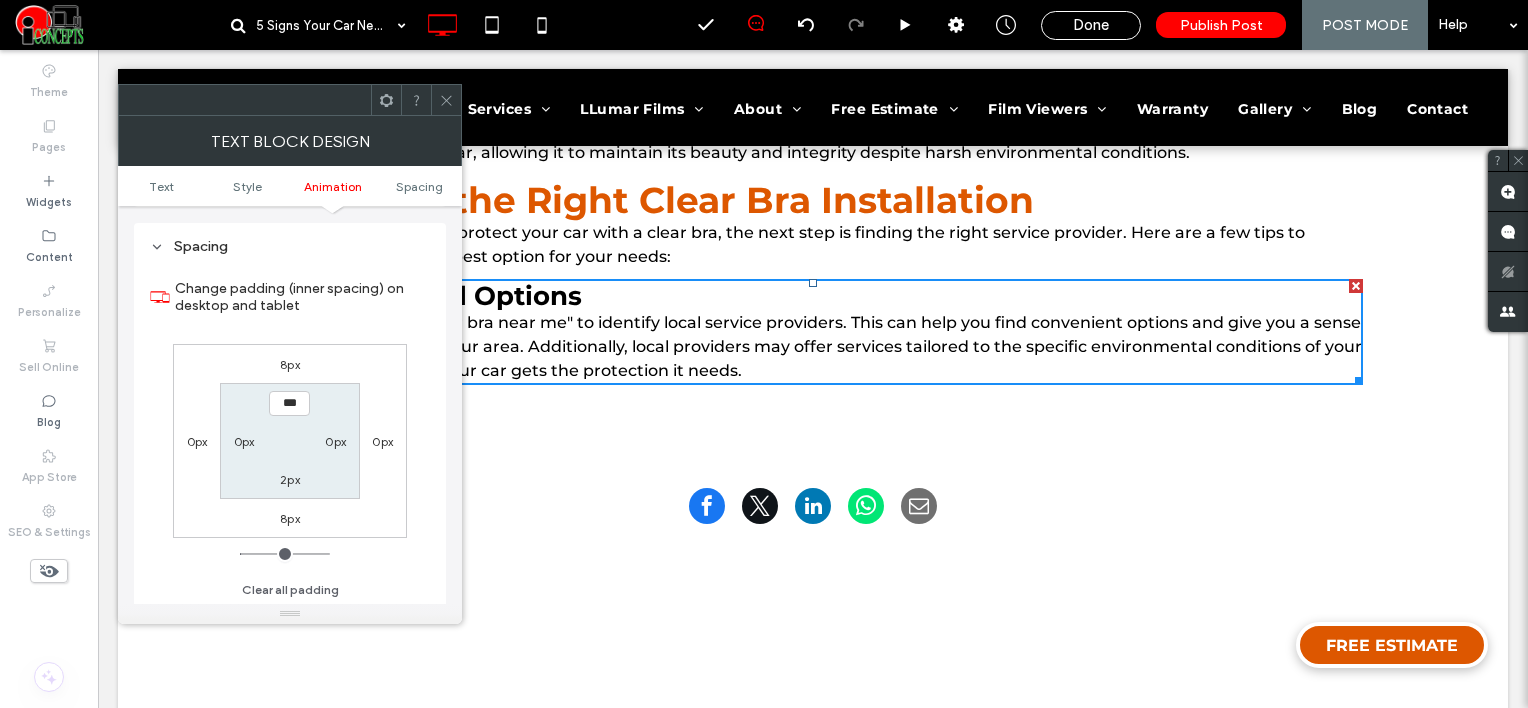 click on "8px" at bounding box center [290, 364] 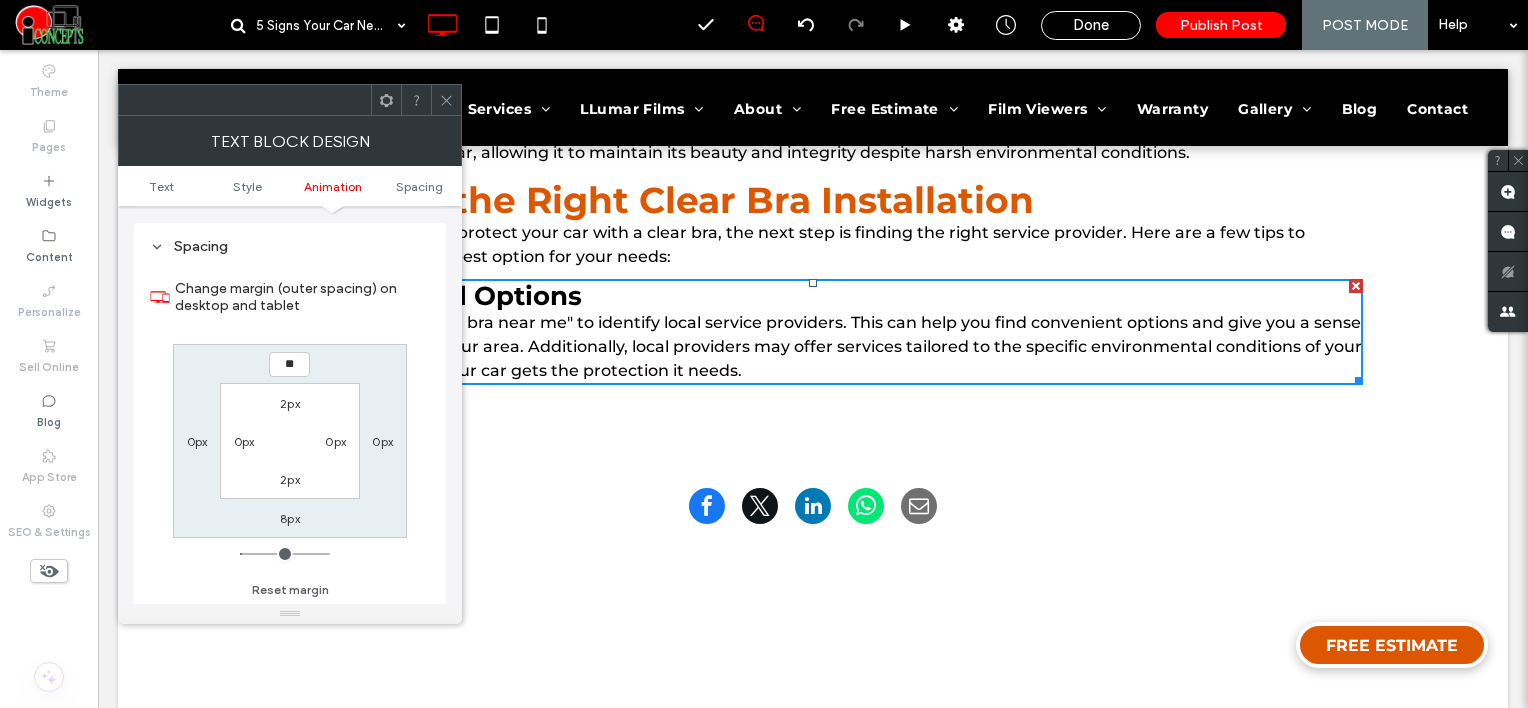 type on "**" 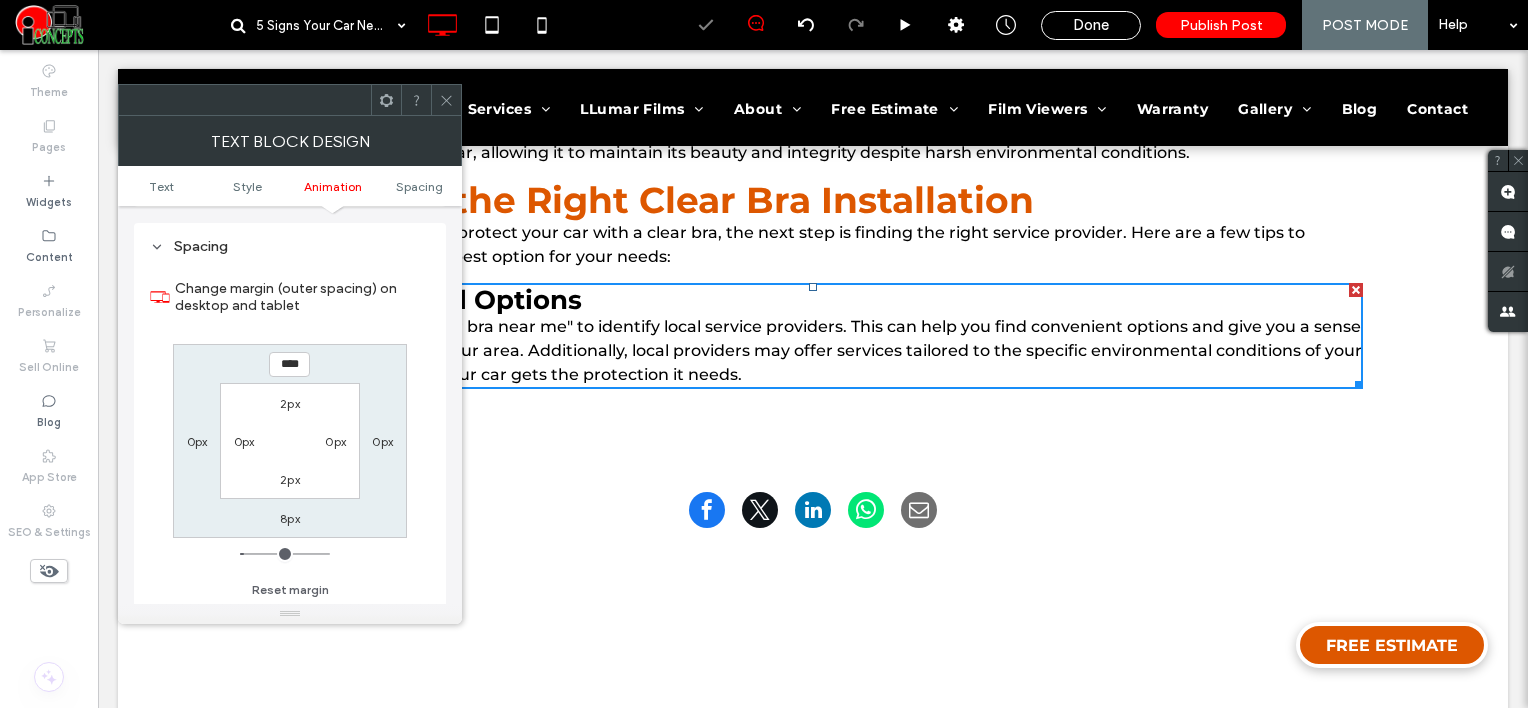 click 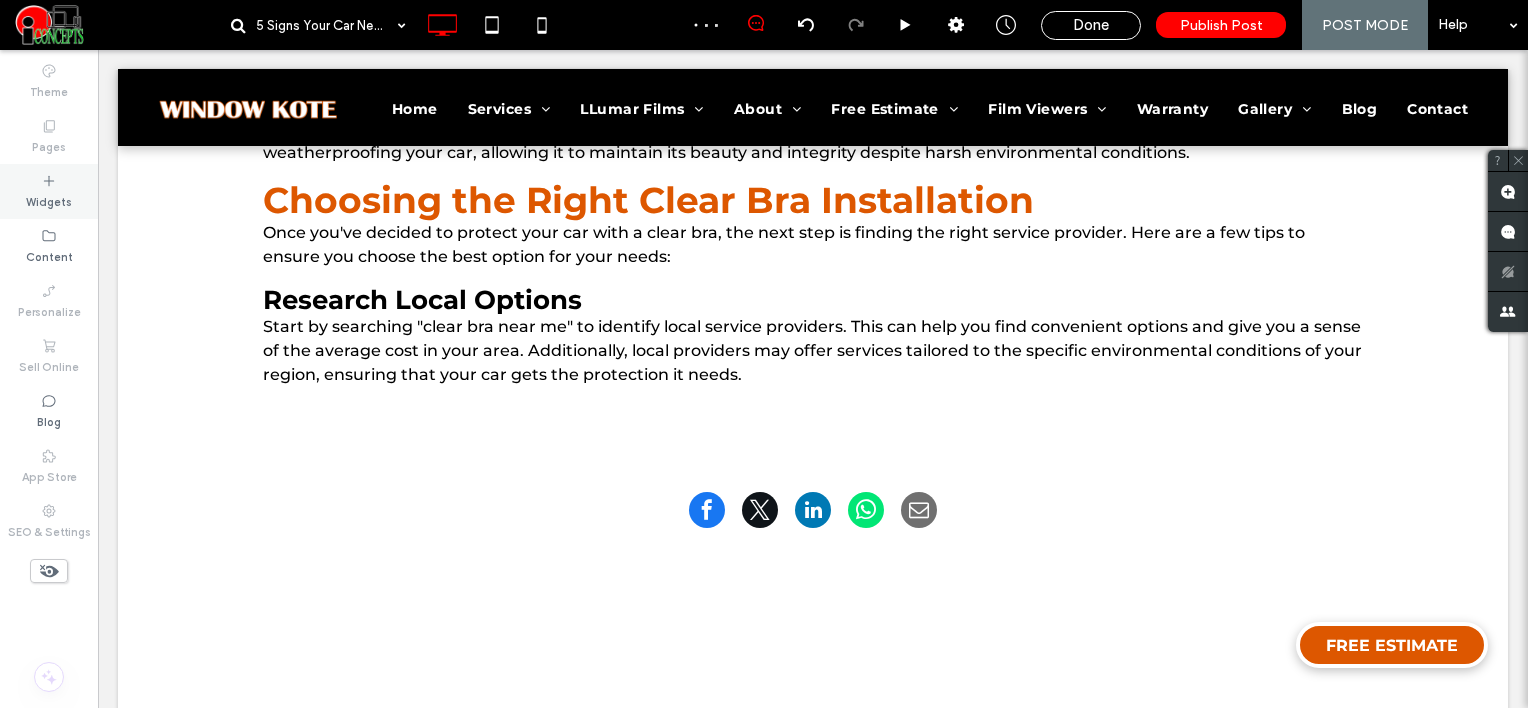 click on "Widgets" at bounding box center (49, 191) 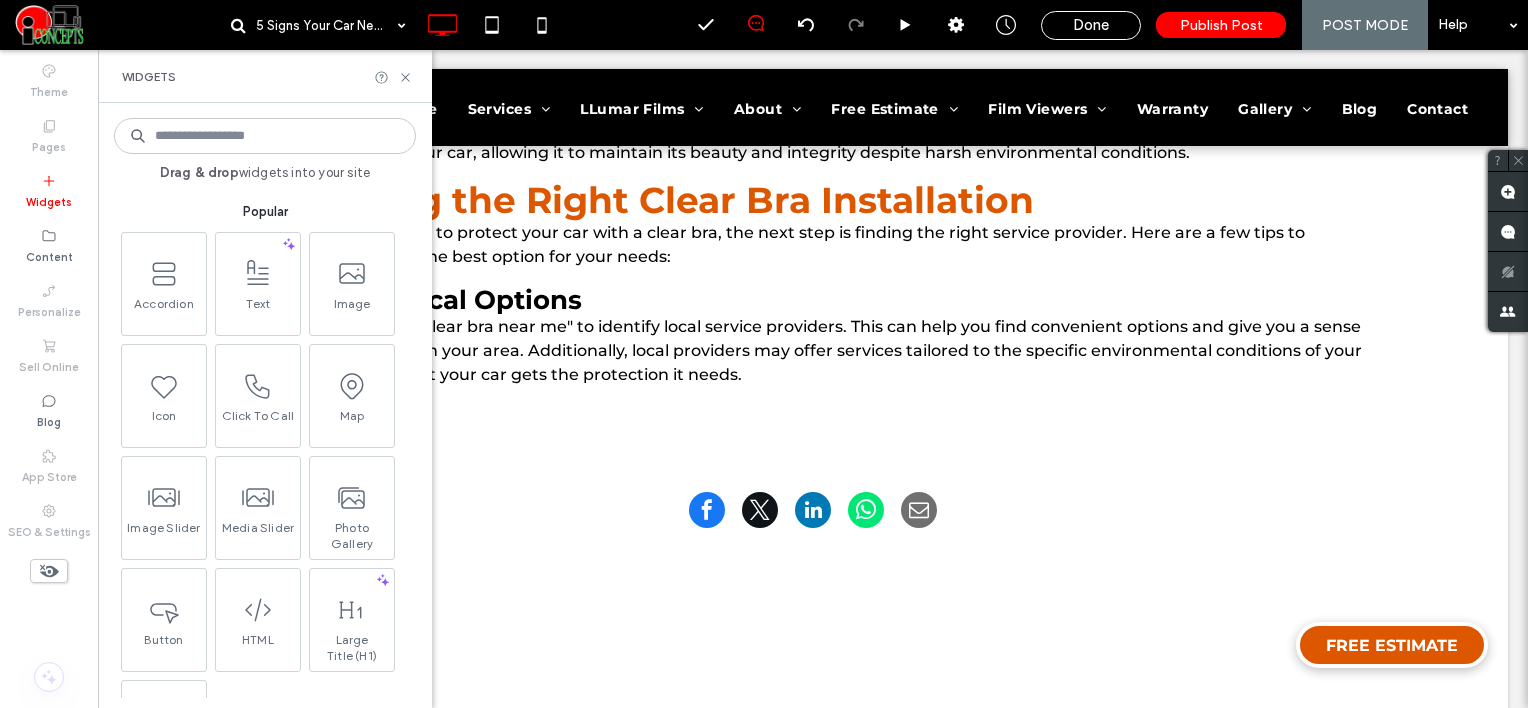 click at bounding box center (258, 273) 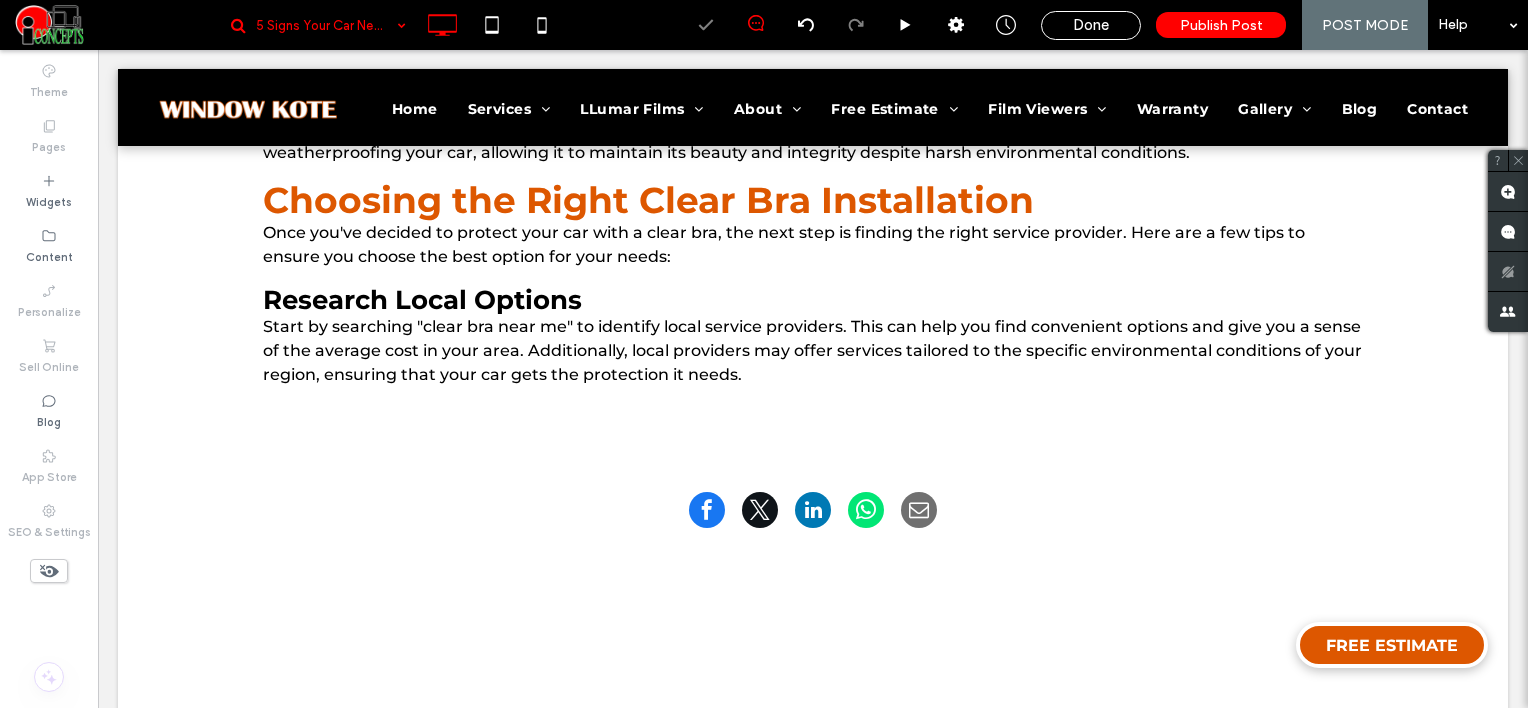 type on "**********" 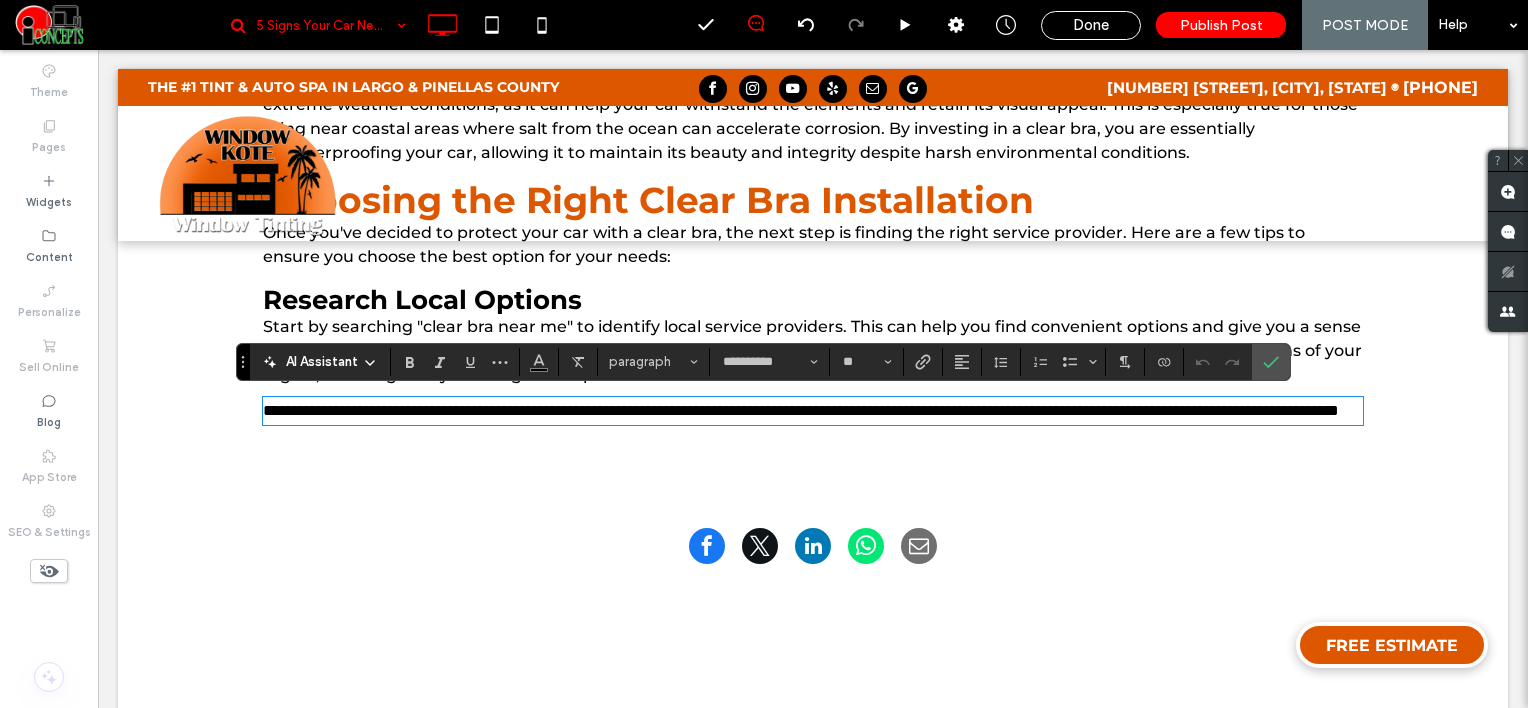 scroll, scrollTop: 0, scrollLeft: 0, axis: both 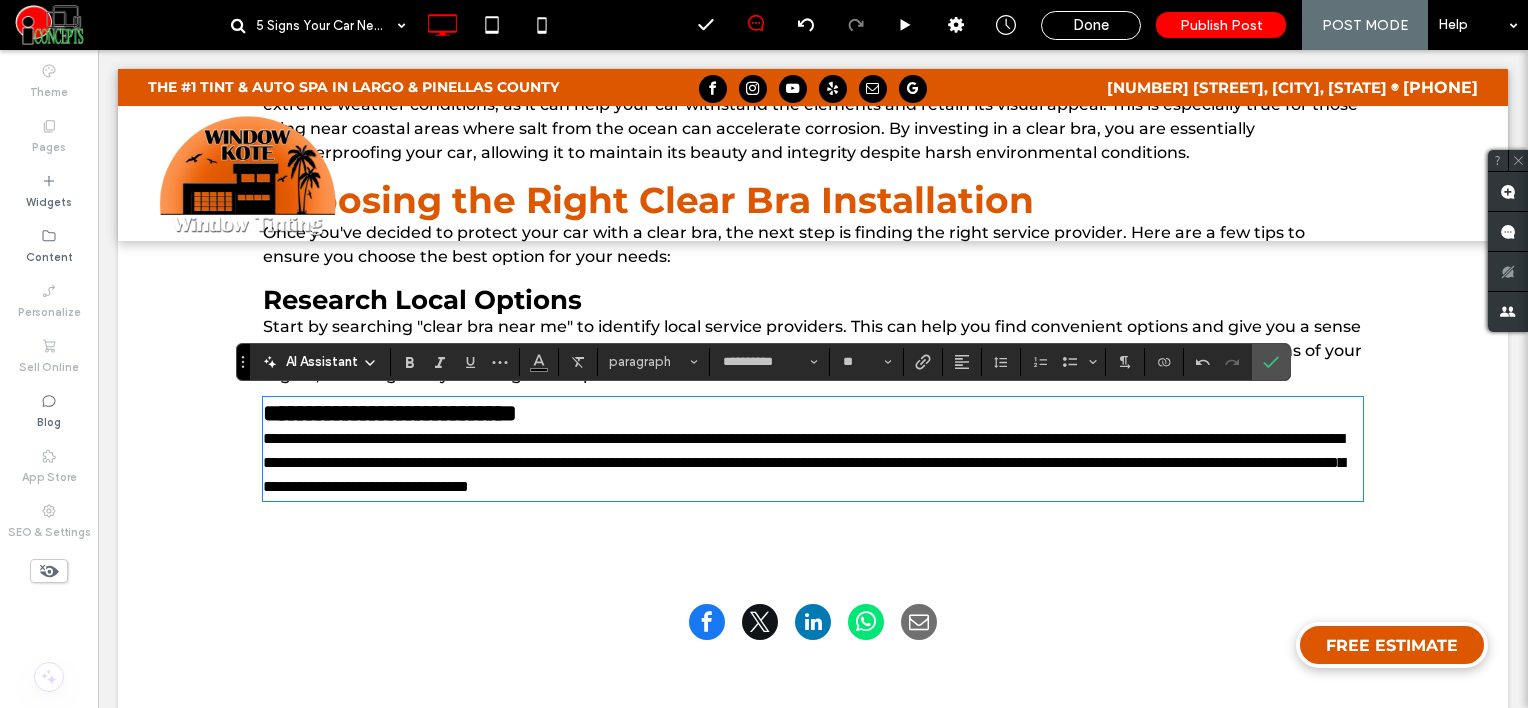 drag, startPoint x: 665, startPoint y: 405, endPoint x: 203, endPoint y: 429, distance: 462.62296 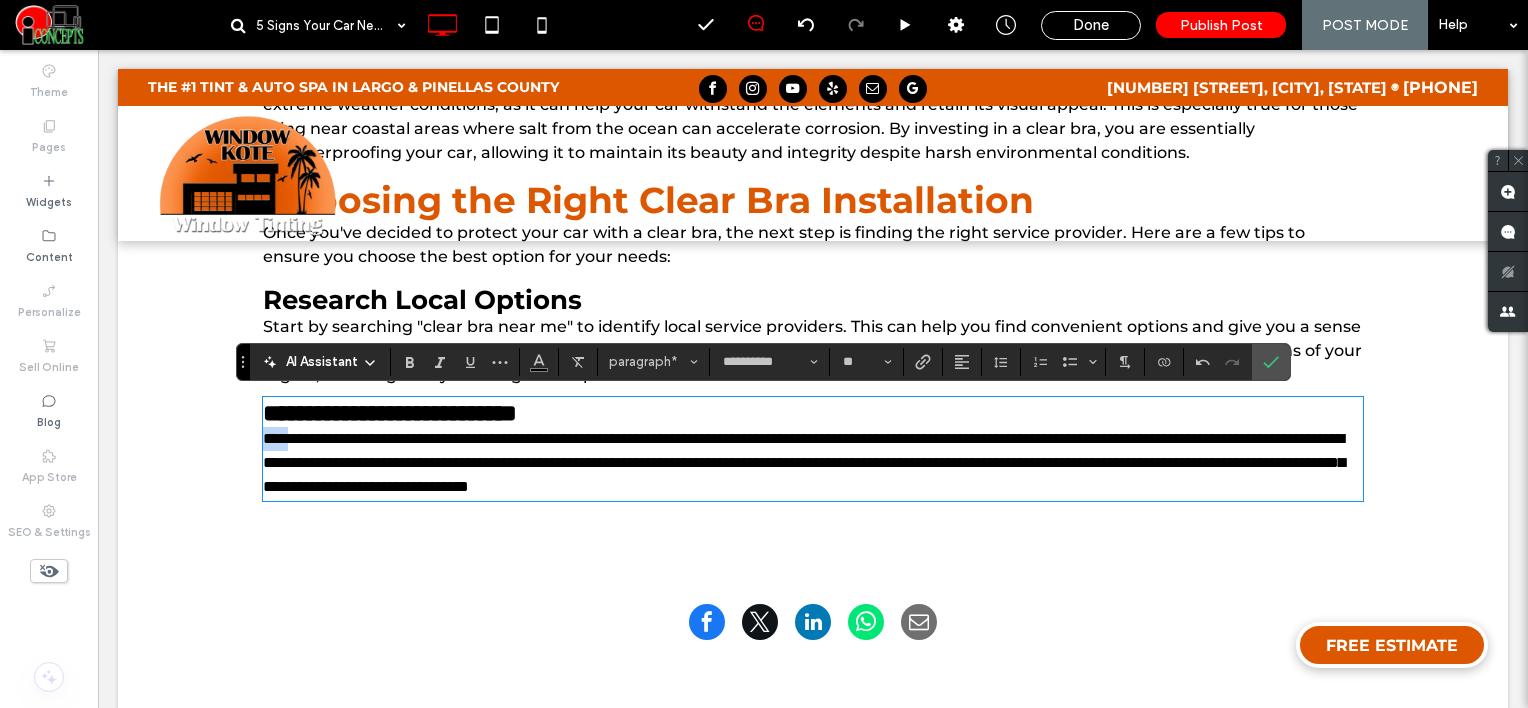 type on "**" 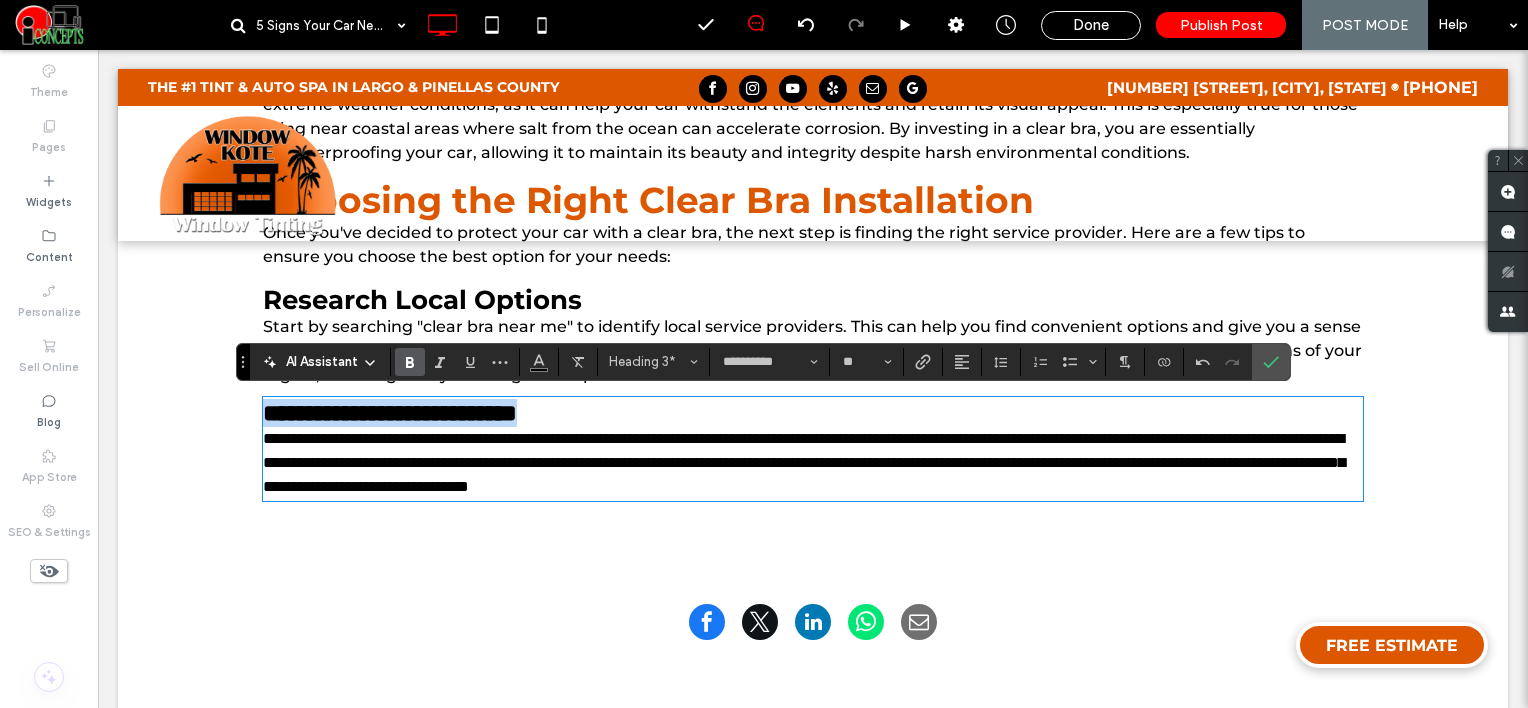 drag, startPoint x: 665, startPoint y: 408, endPoint x: 193, endPoint y: 412, distance: 472.01694 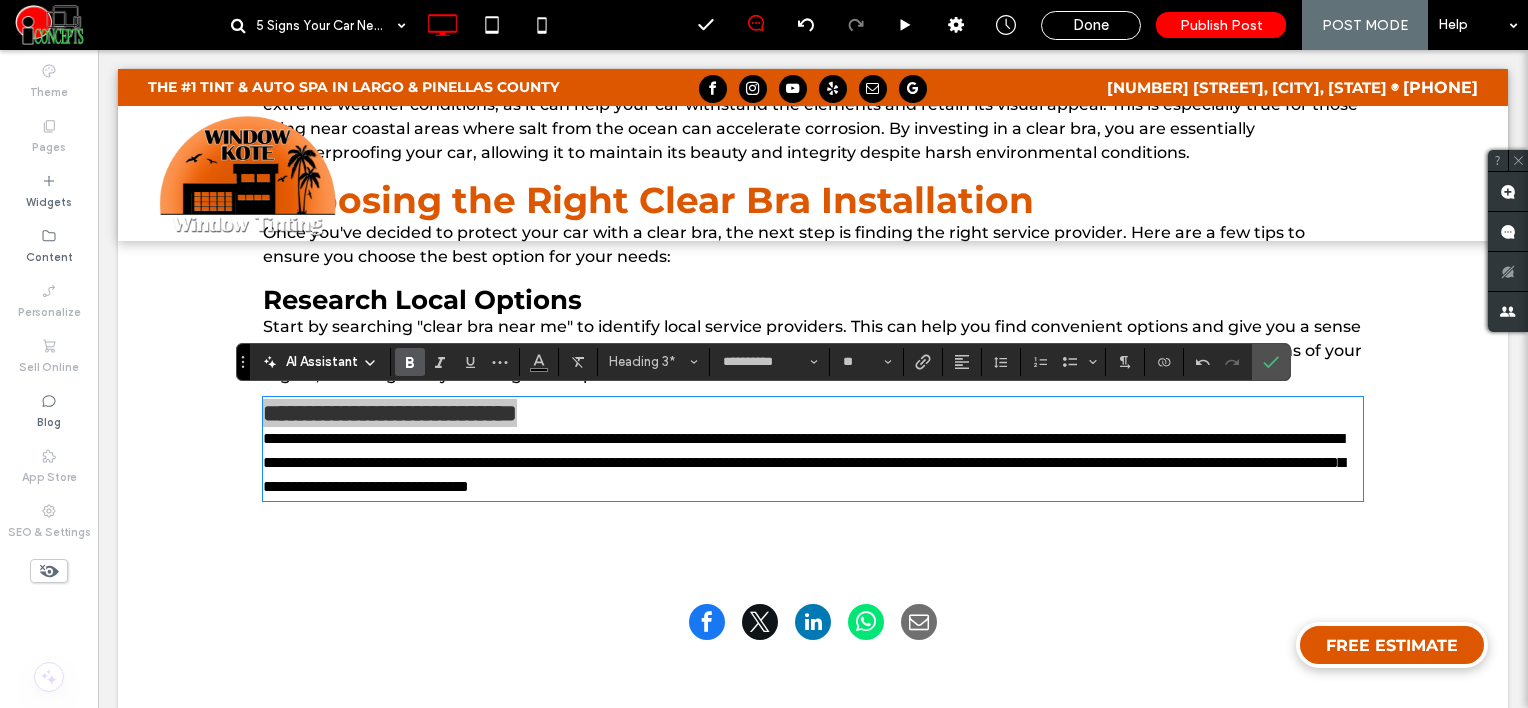 click at bounding box center [410, 362] 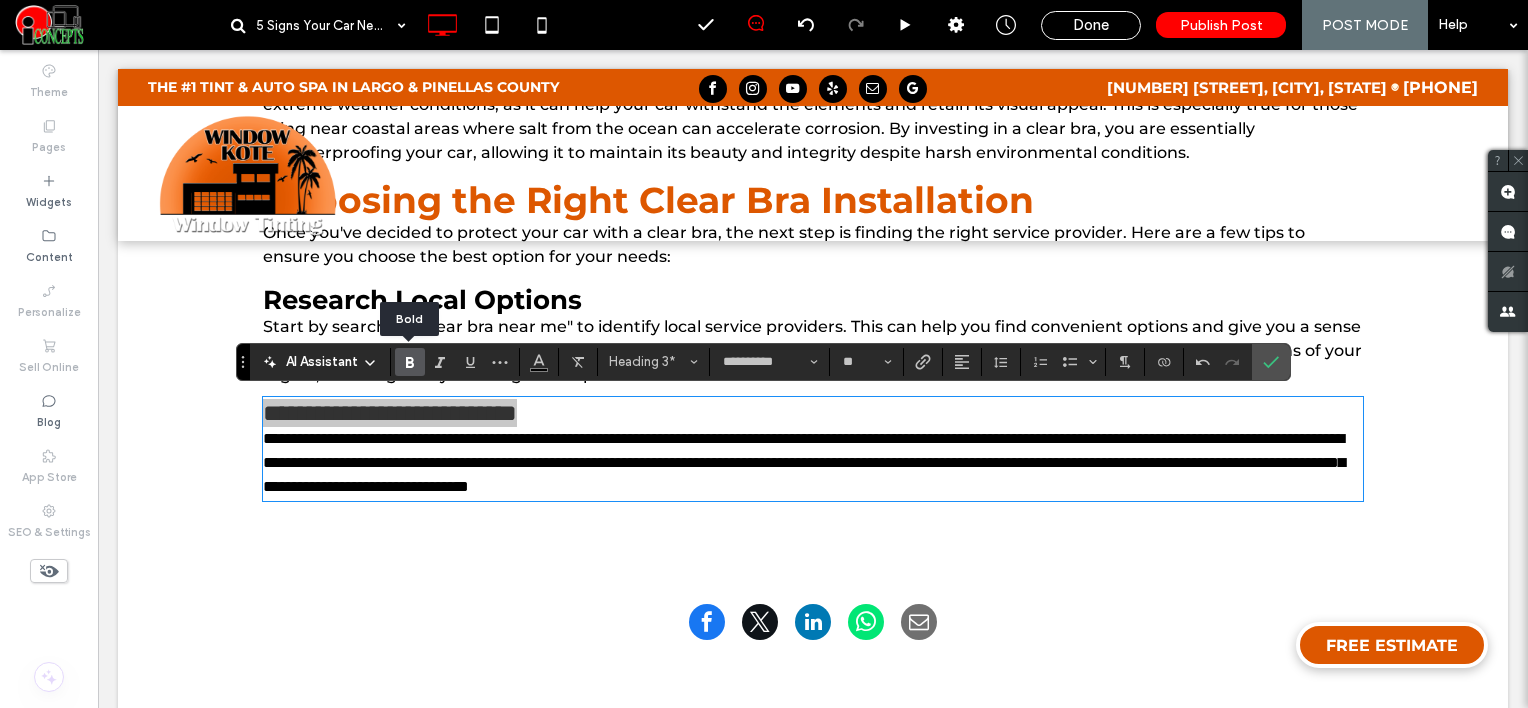 click at bounding box center [410, 362] 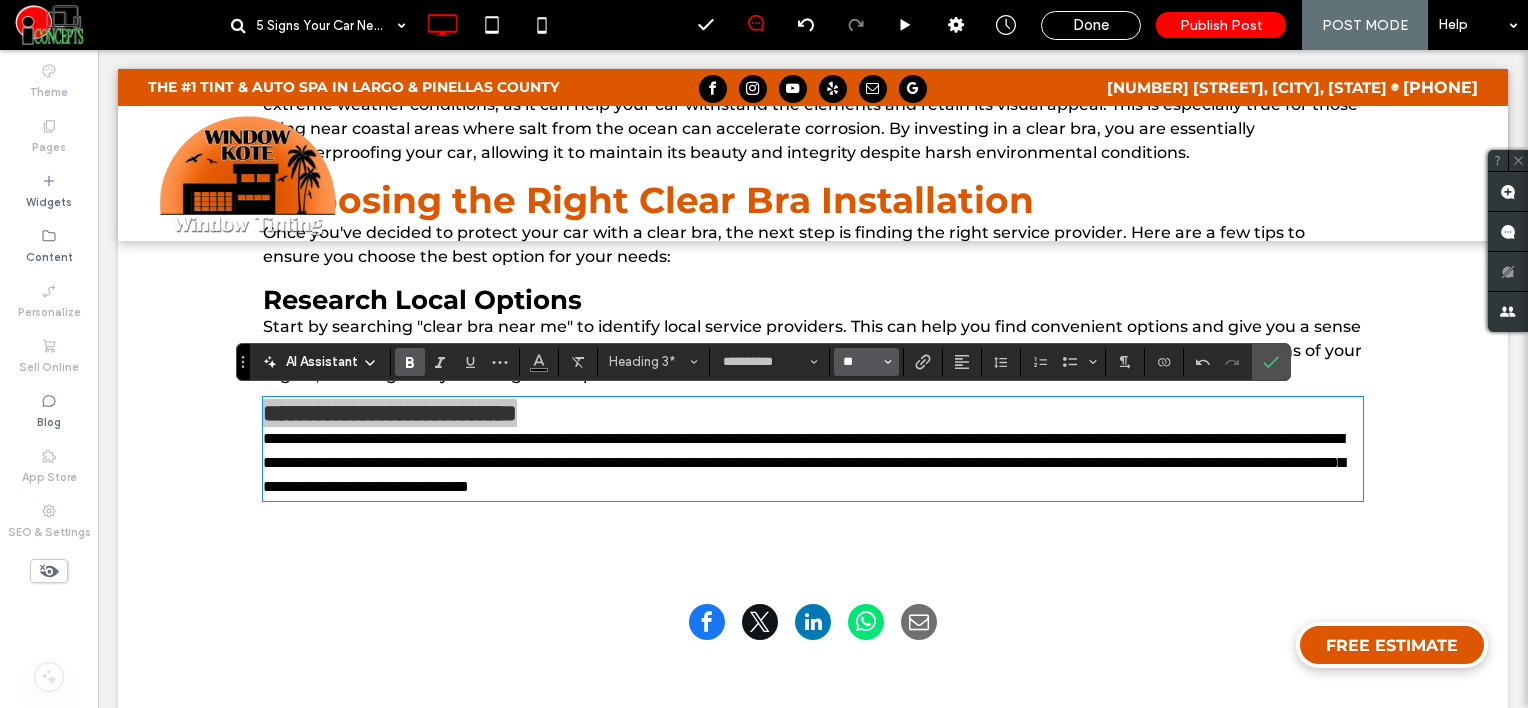 click on "**" at bounding box center (860, 362) 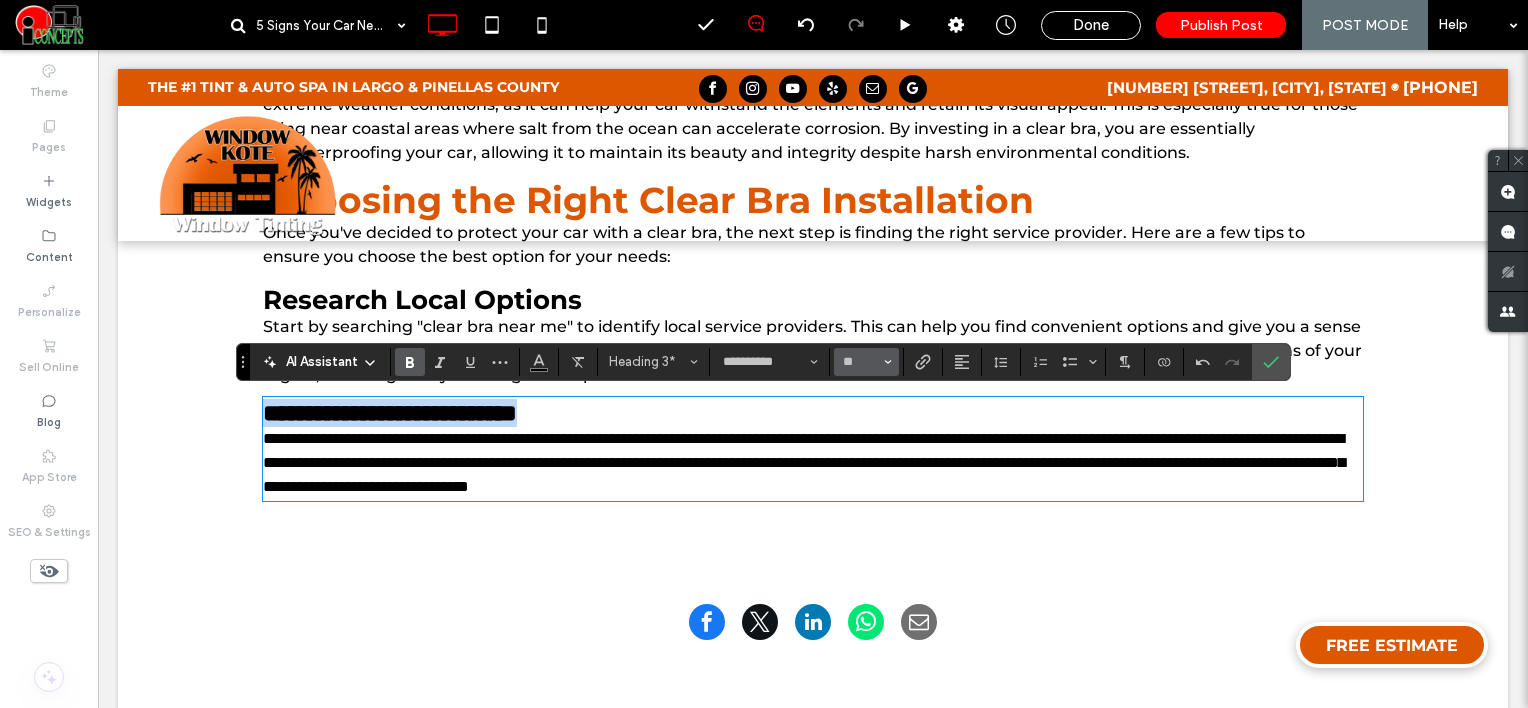 type on "**" 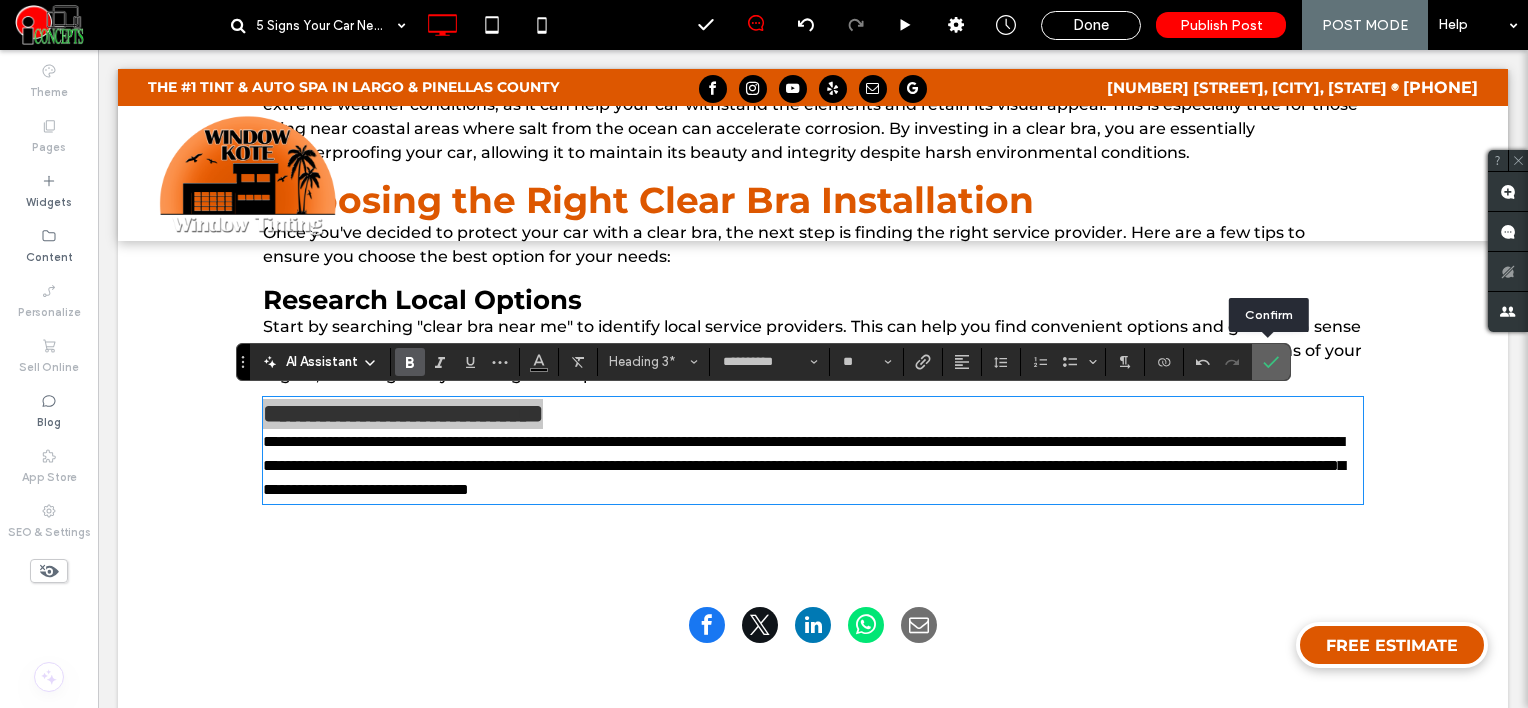 click 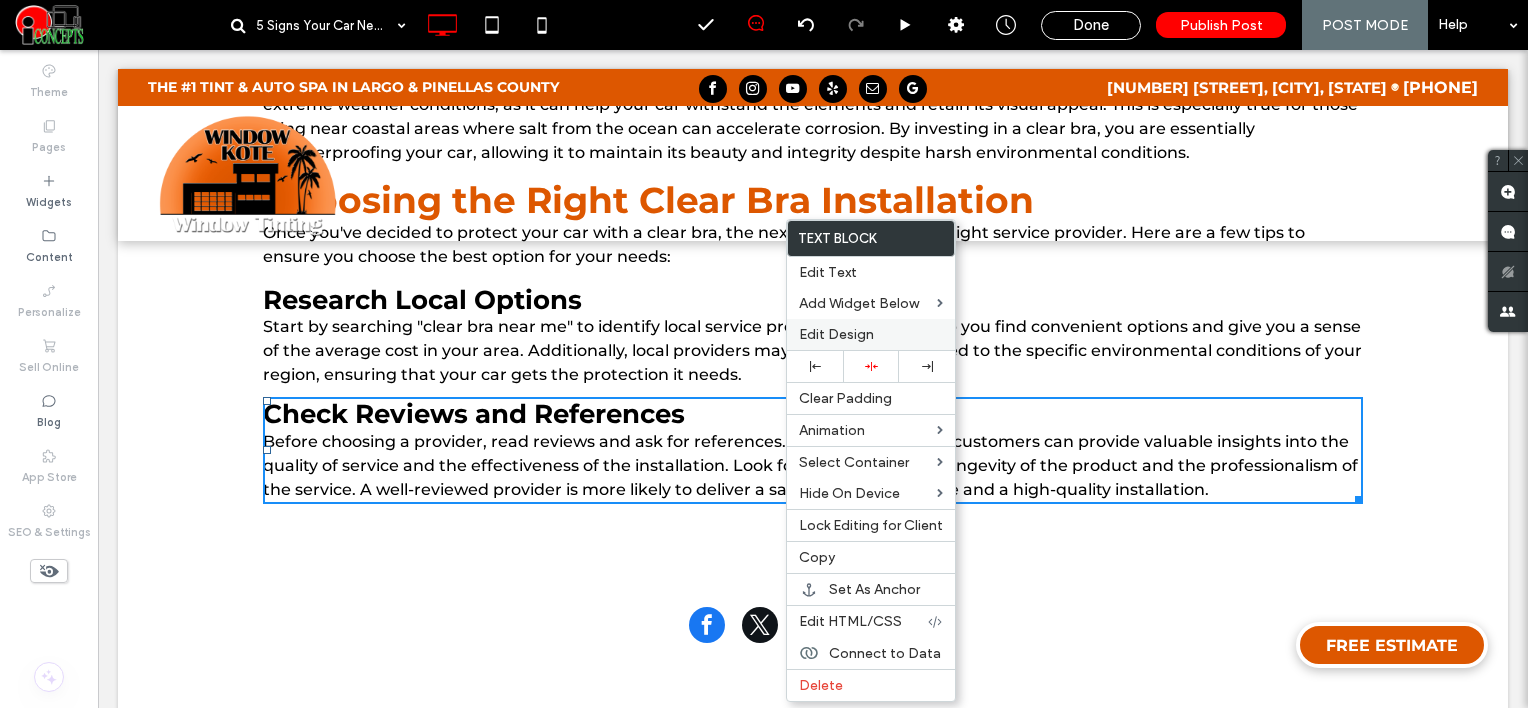 click on "Edit Design" at bounding box center (871, 334) 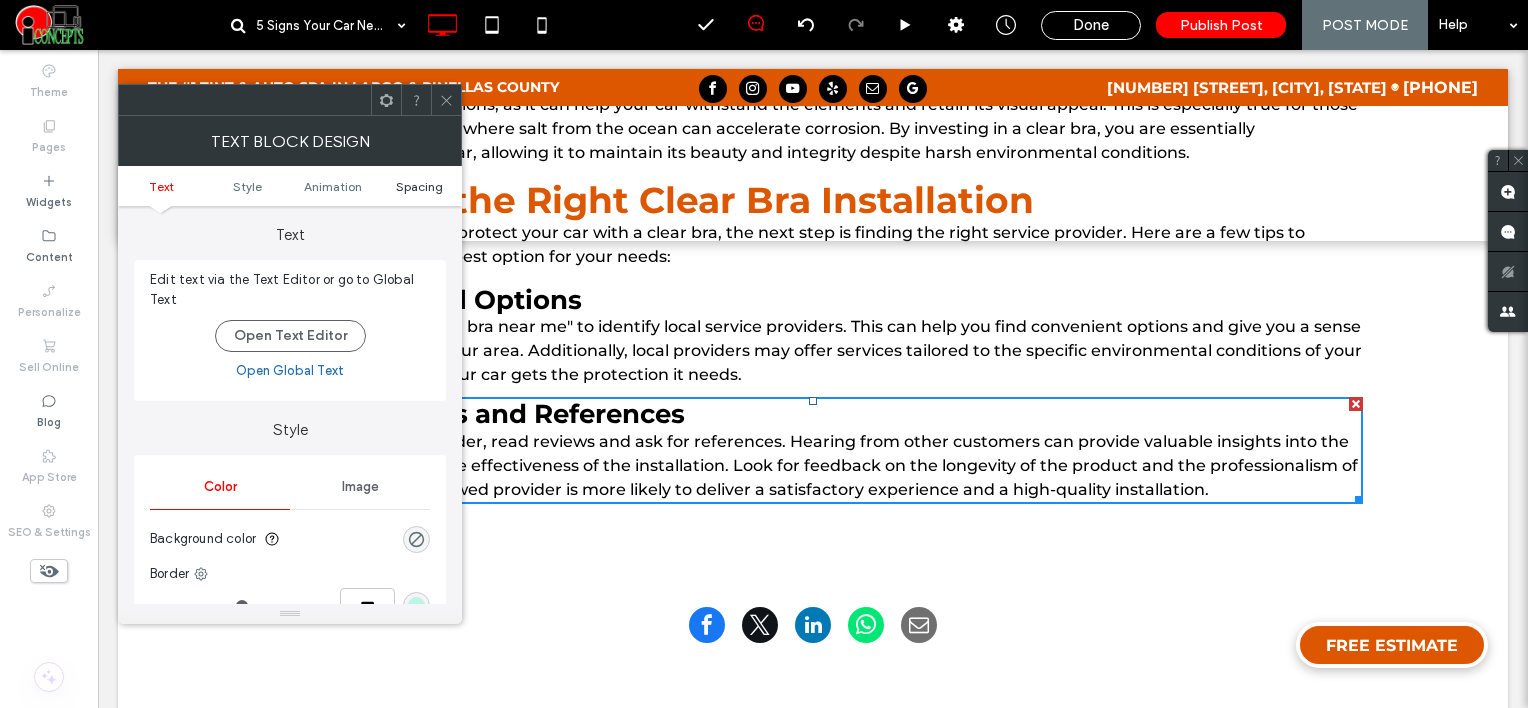 click on "Spacing" at bounding box center [419, 186] 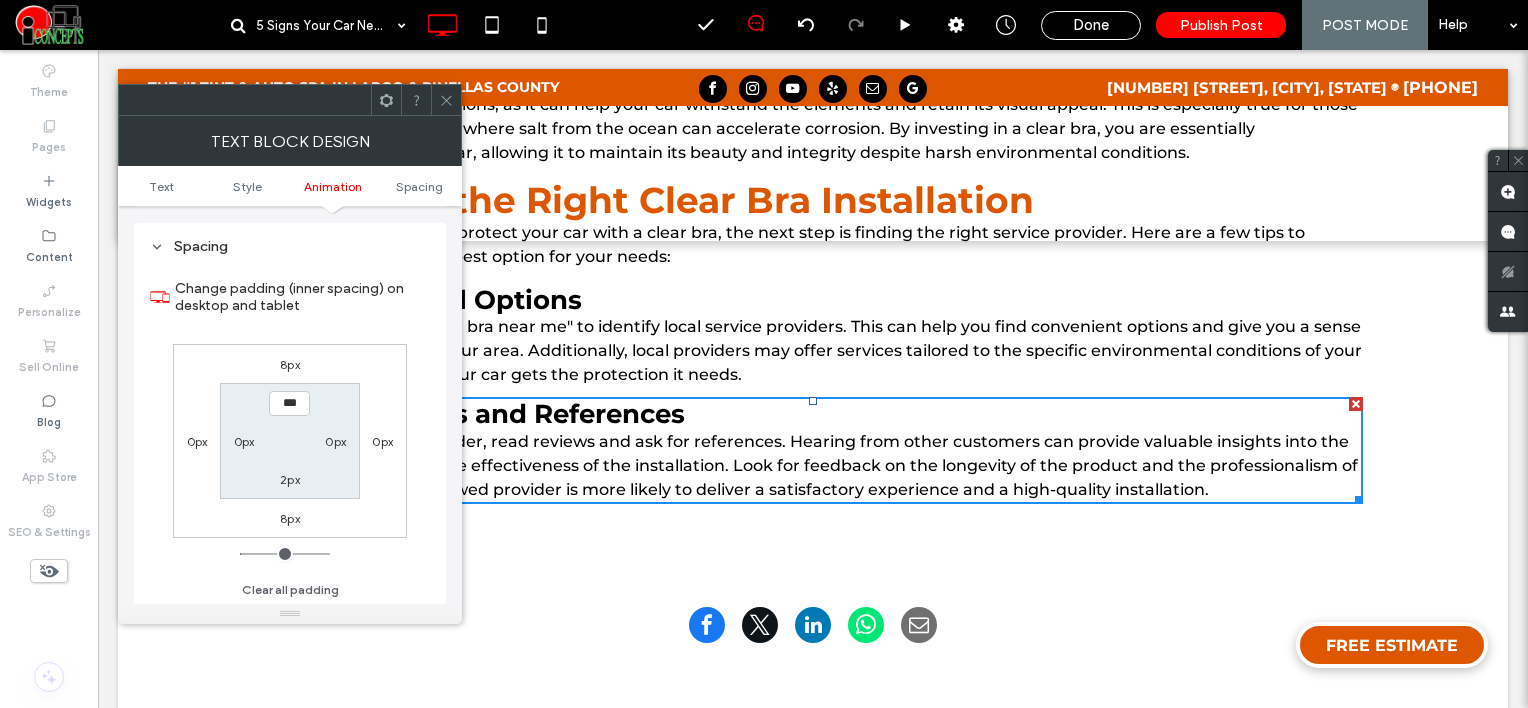 scroll, scrollTop: 572, scrollLeft: 0, axis: vertical 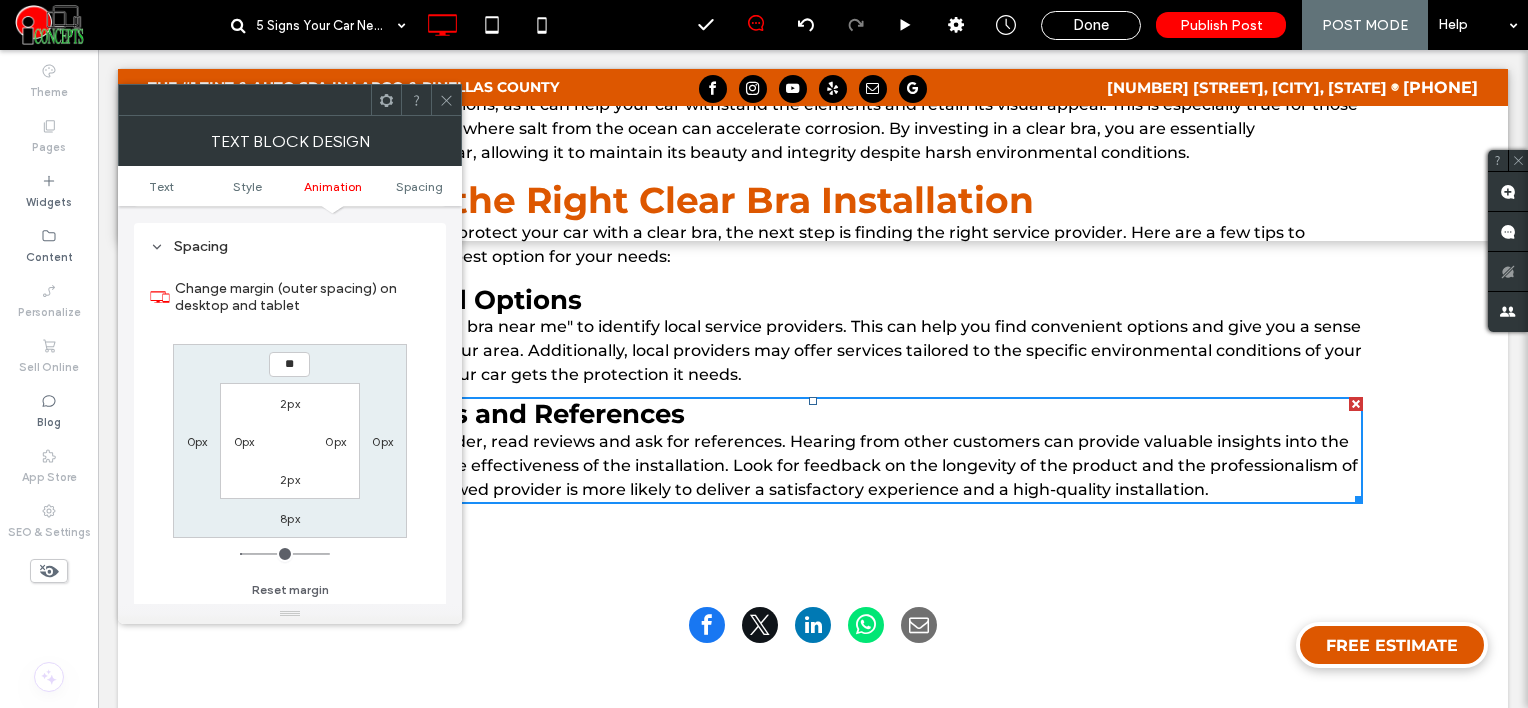 type on "**" 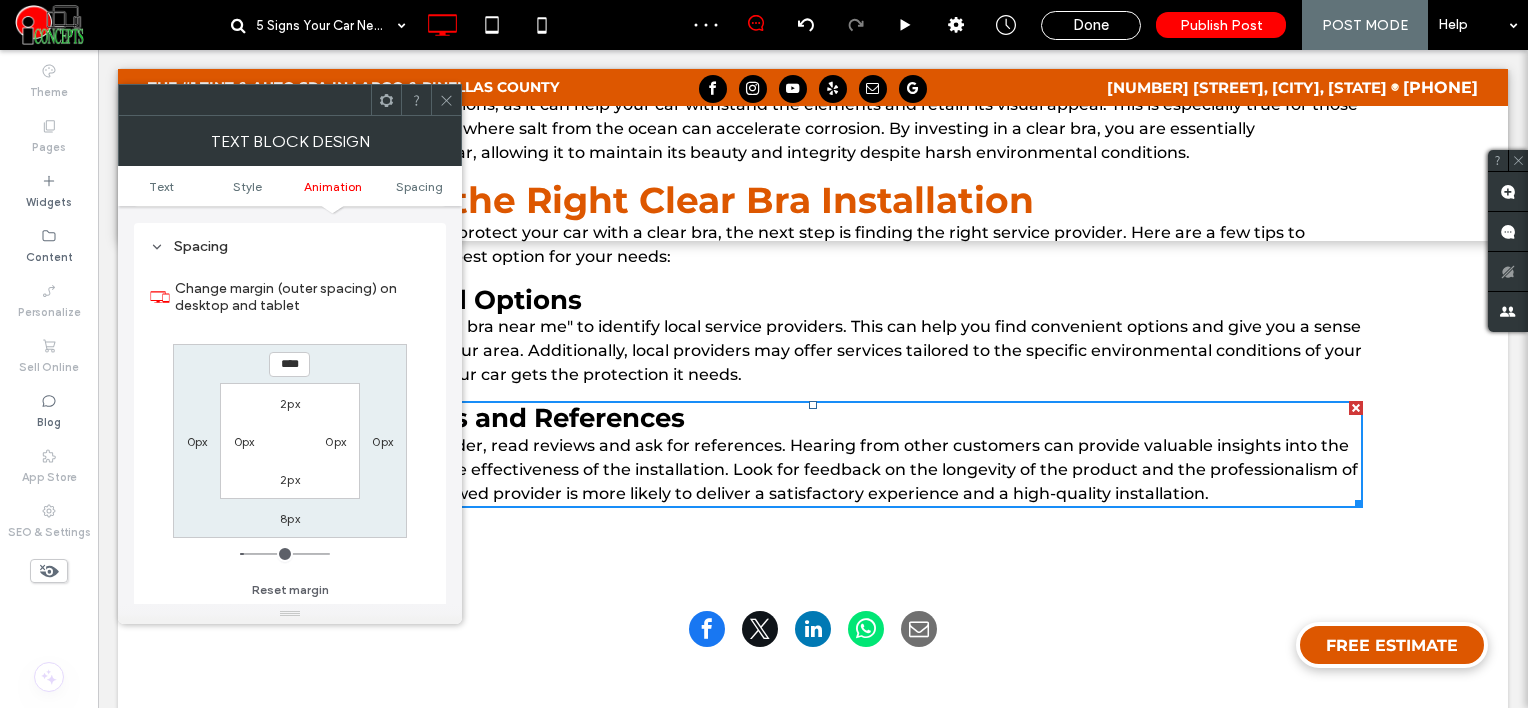 click 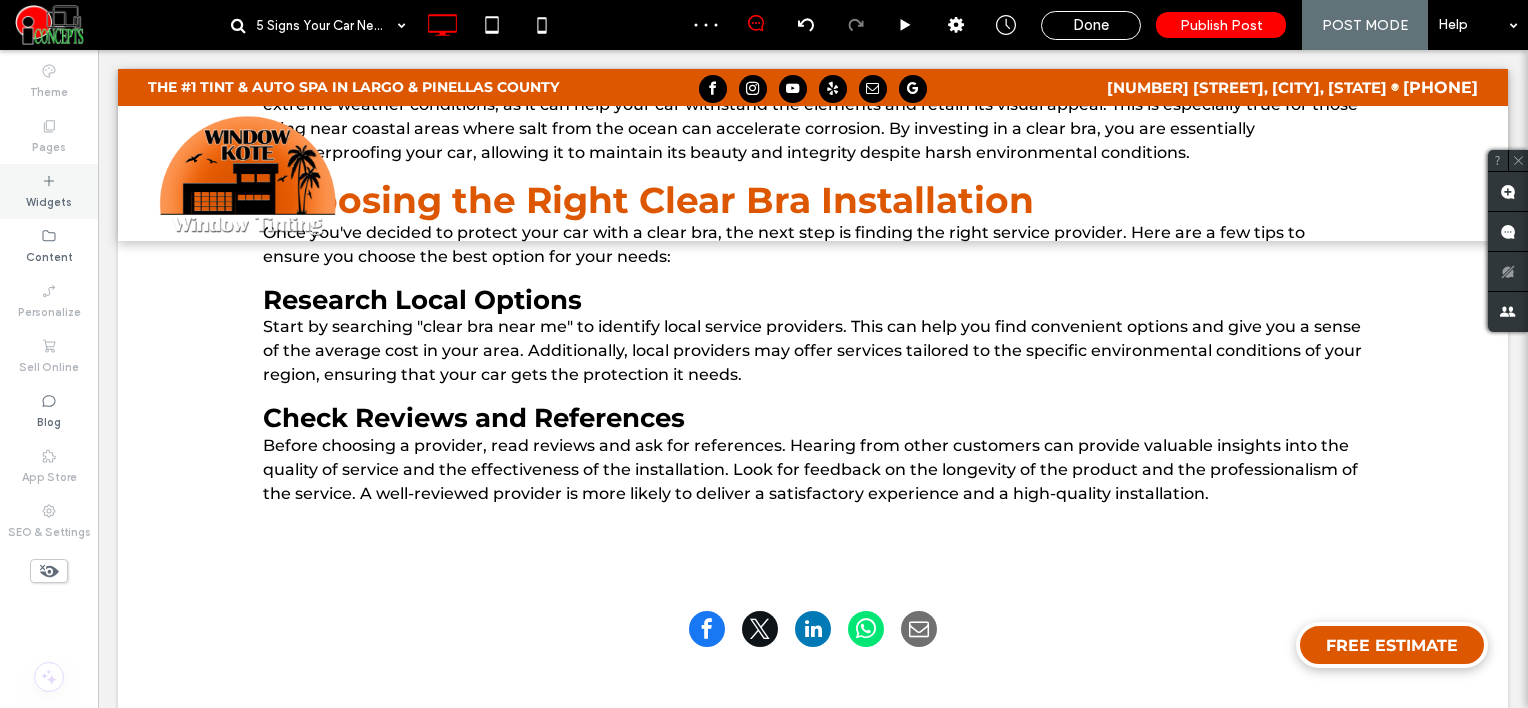 click 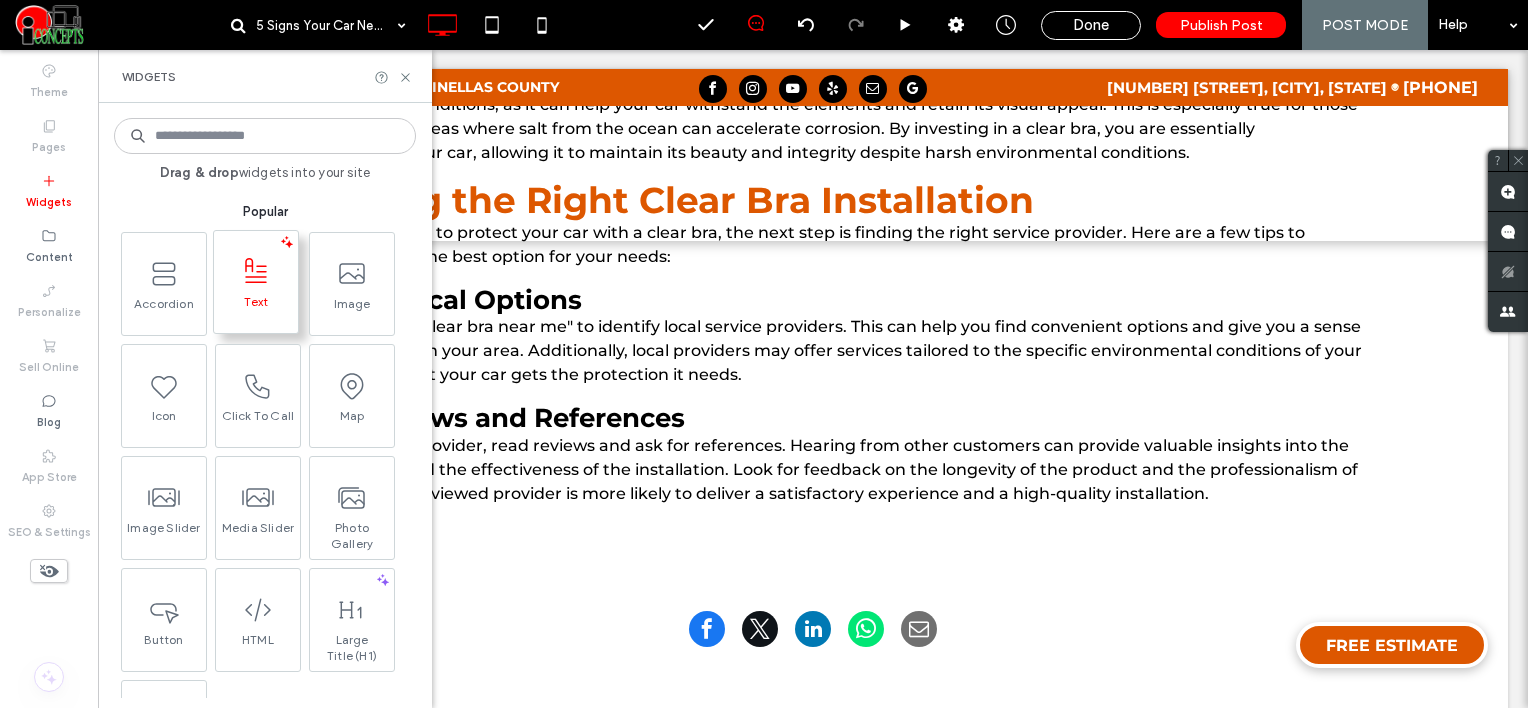 click 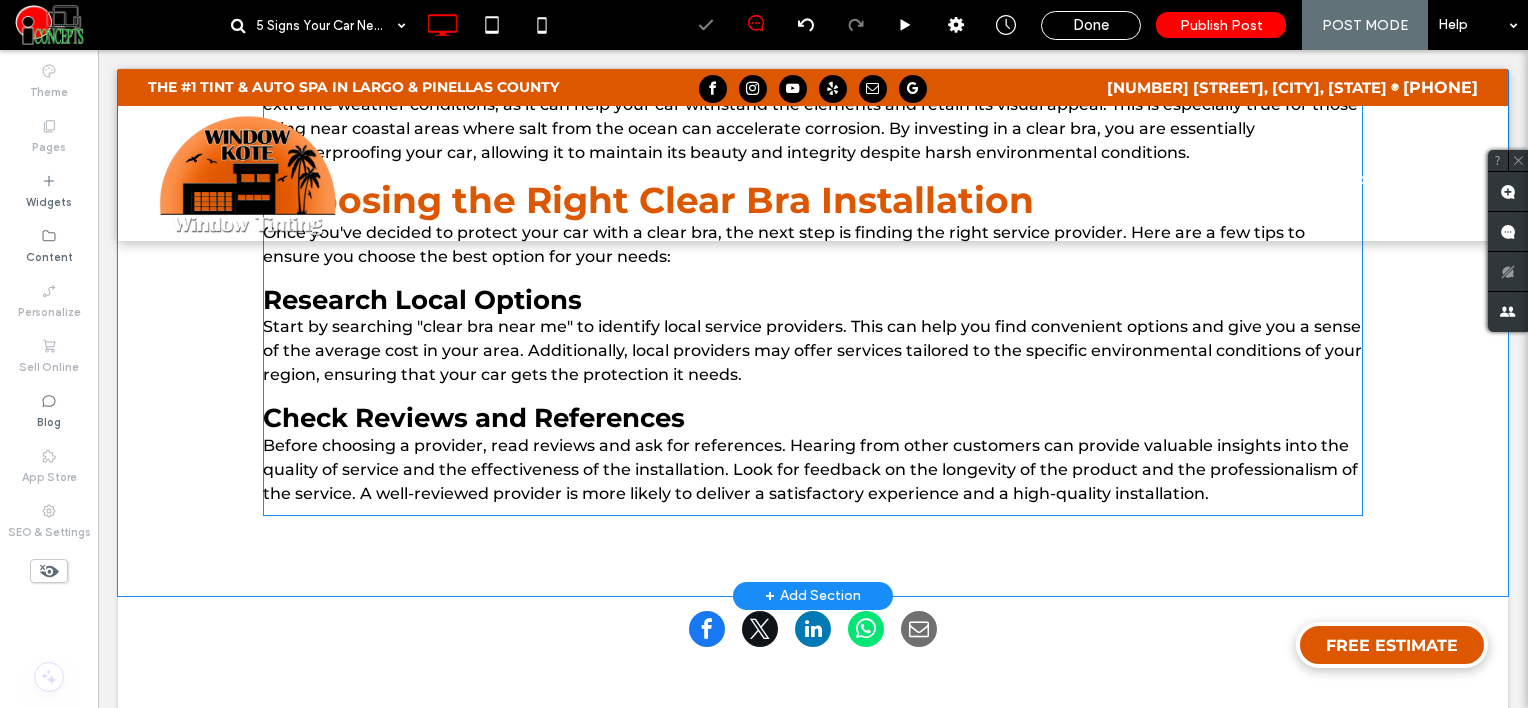 type on "**********" 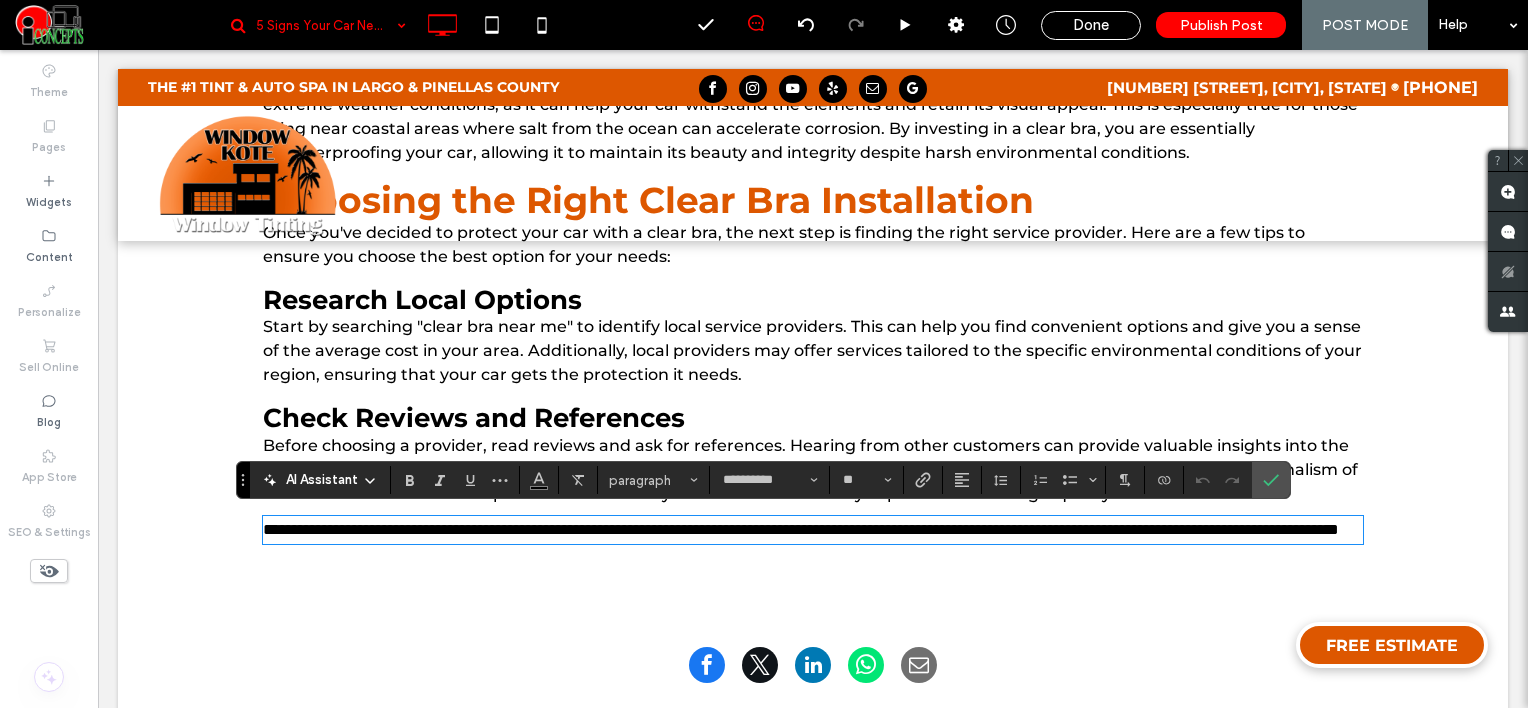 scroll, scrollTop: 0, scrollLeft: 0, axis: both 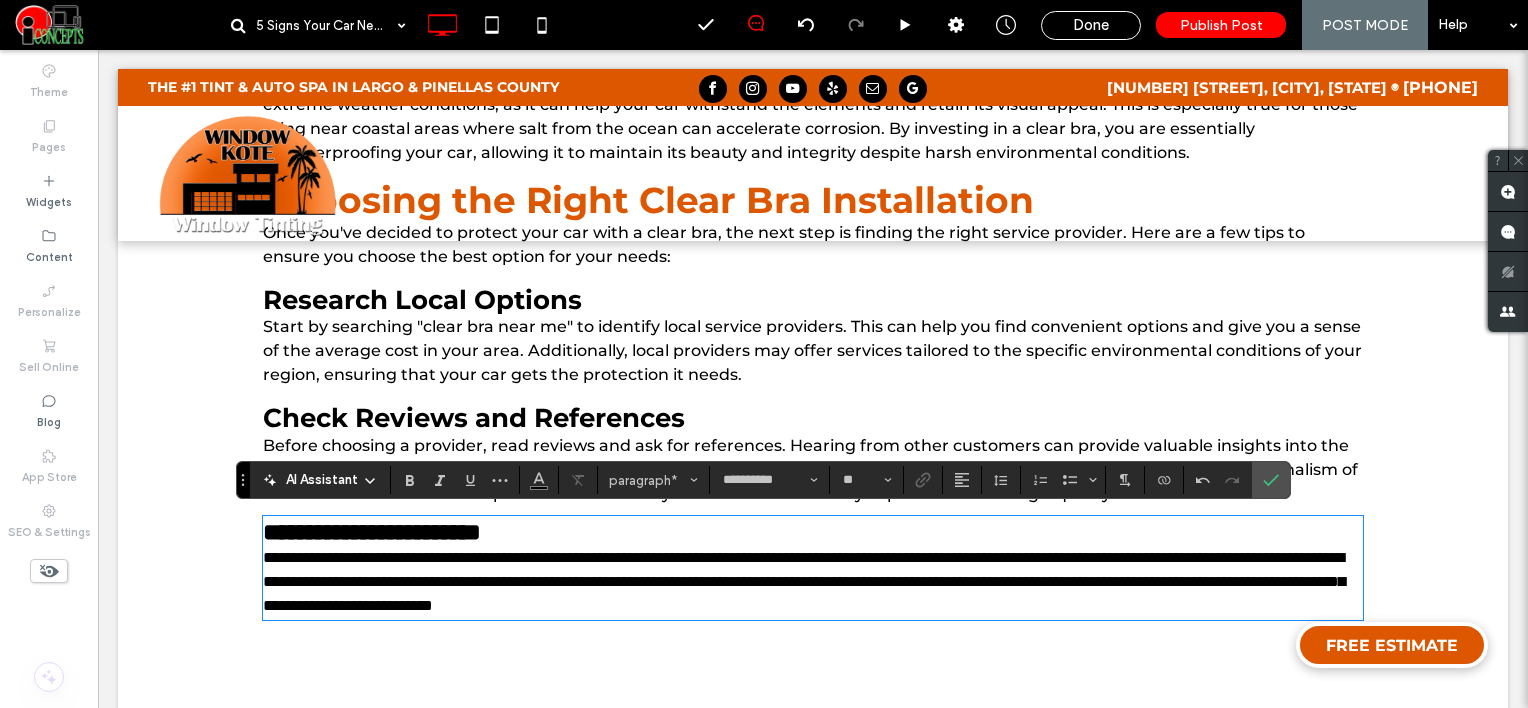 type on "**" 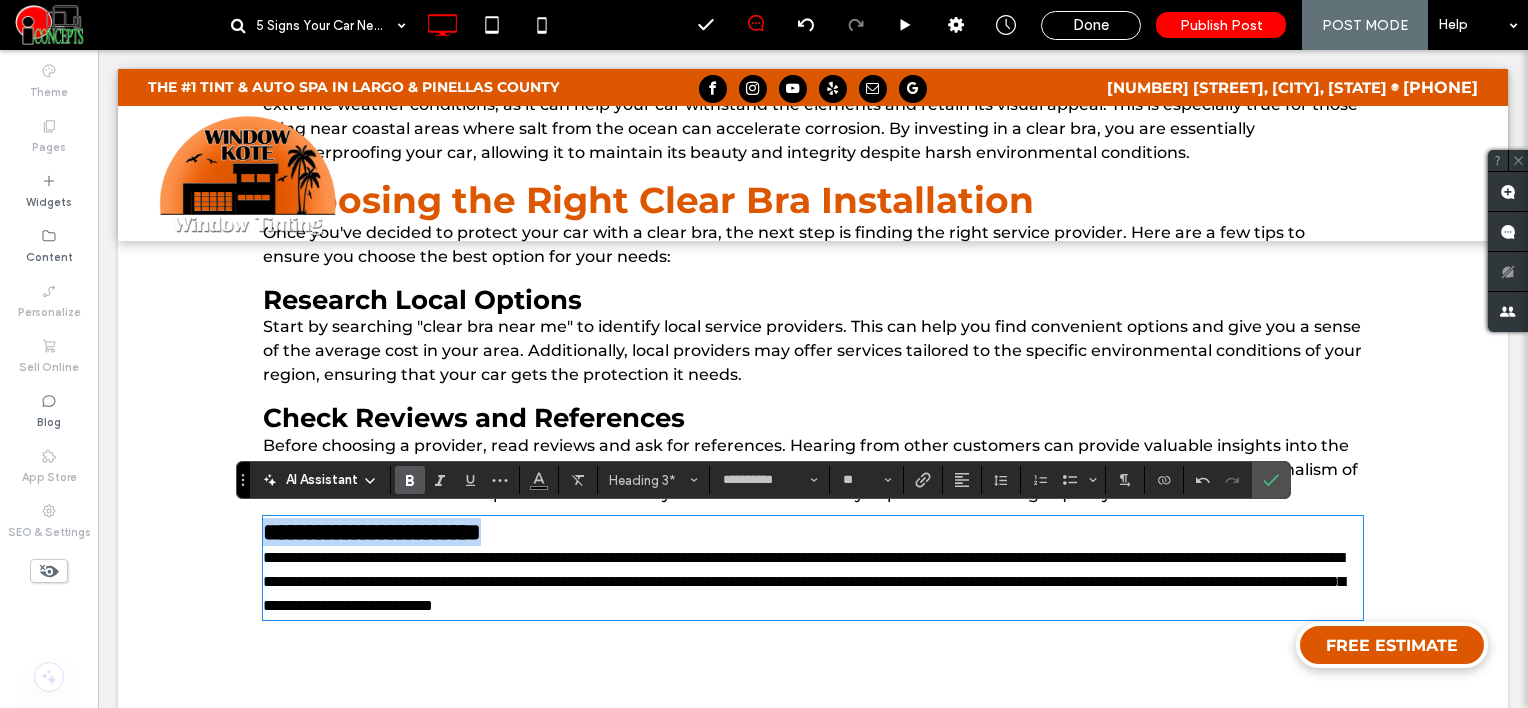 drag, startPoint x: 575, startPoint y: 536, endPoint x: 191, endPoint y: 509, distance: 384.94806 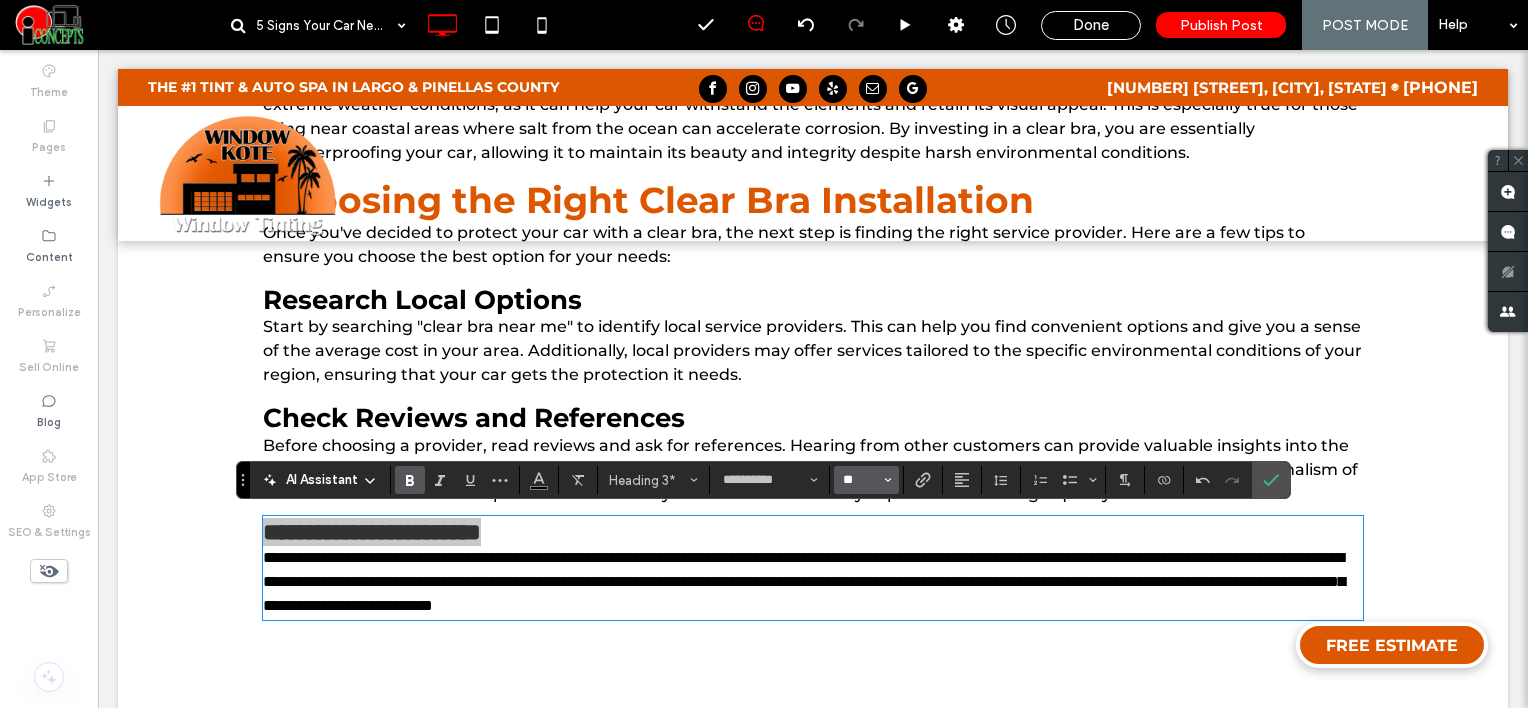 click on "**" at bounding box center [860, 480] 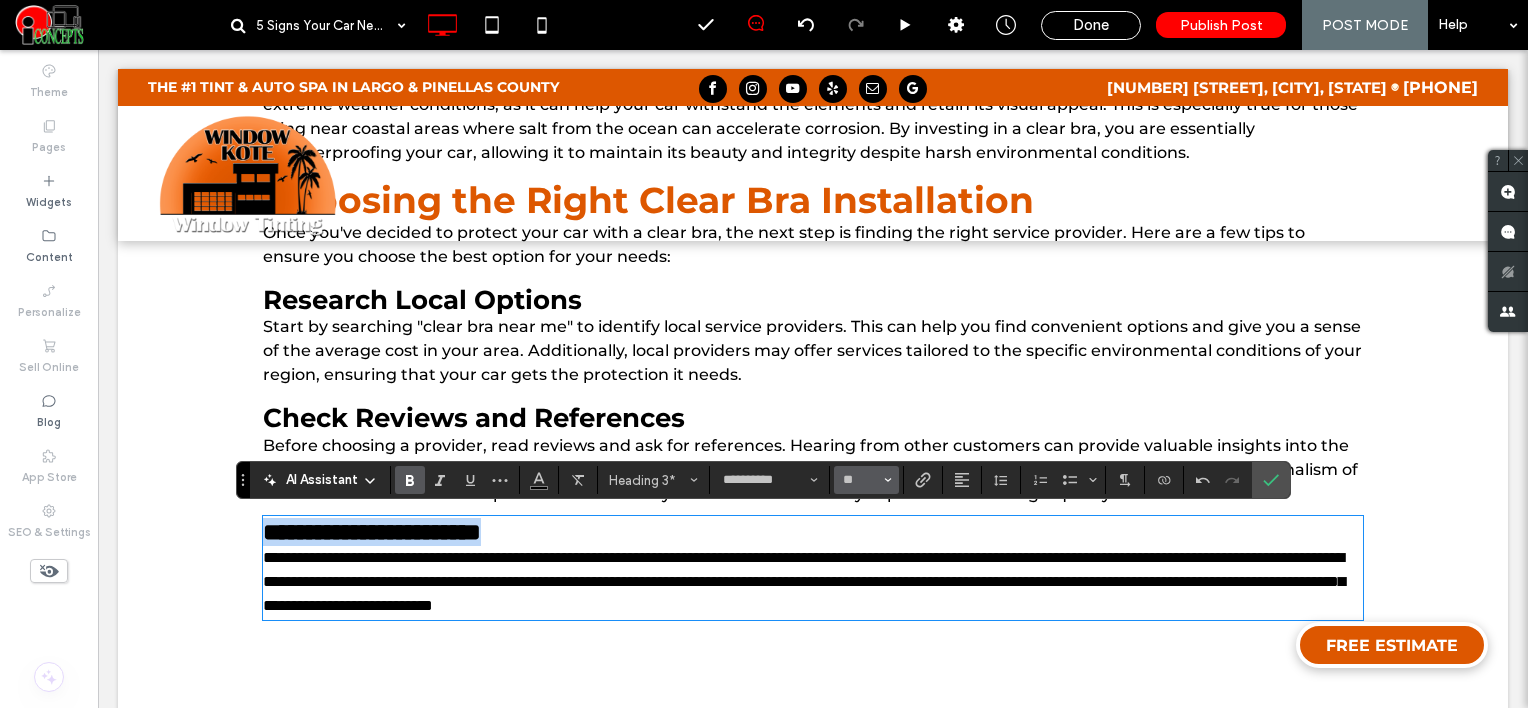 type on "**" 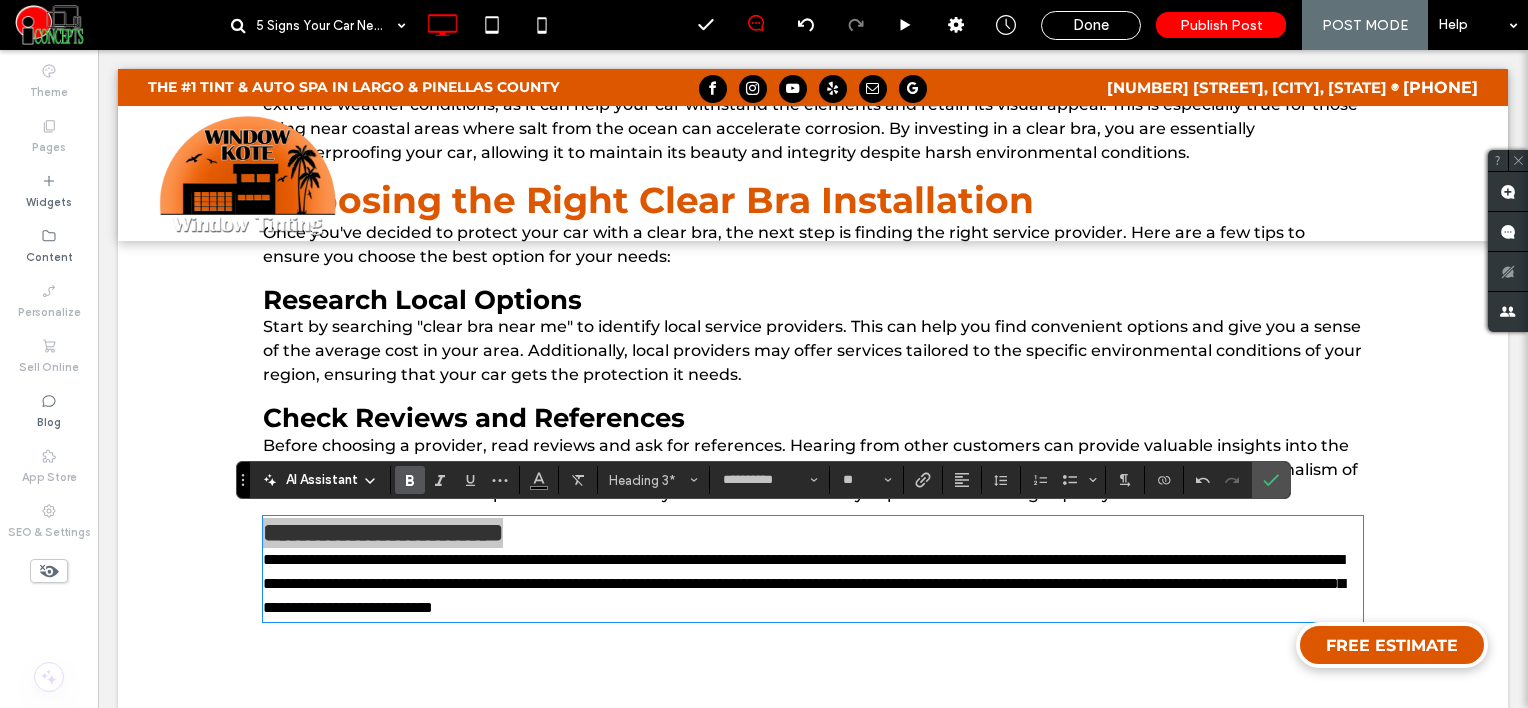click 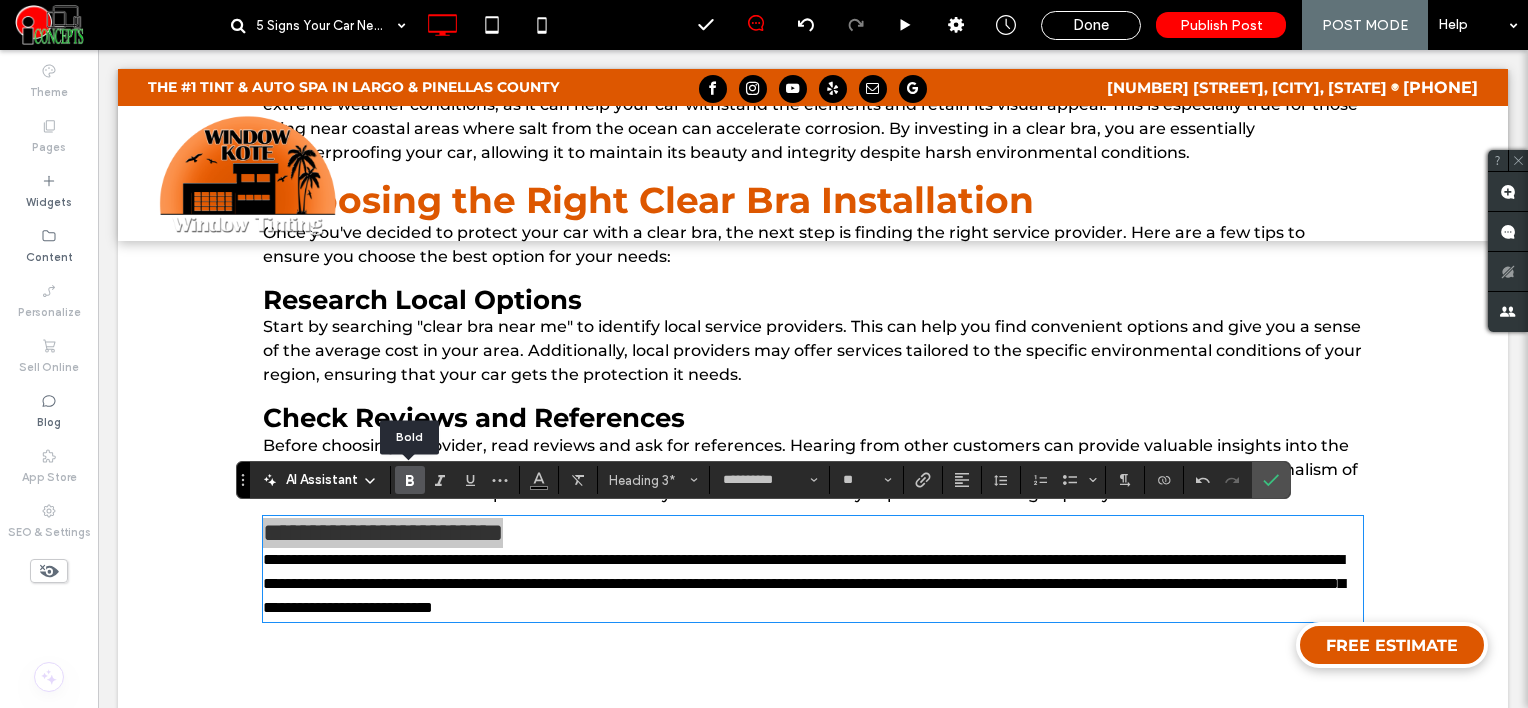 click 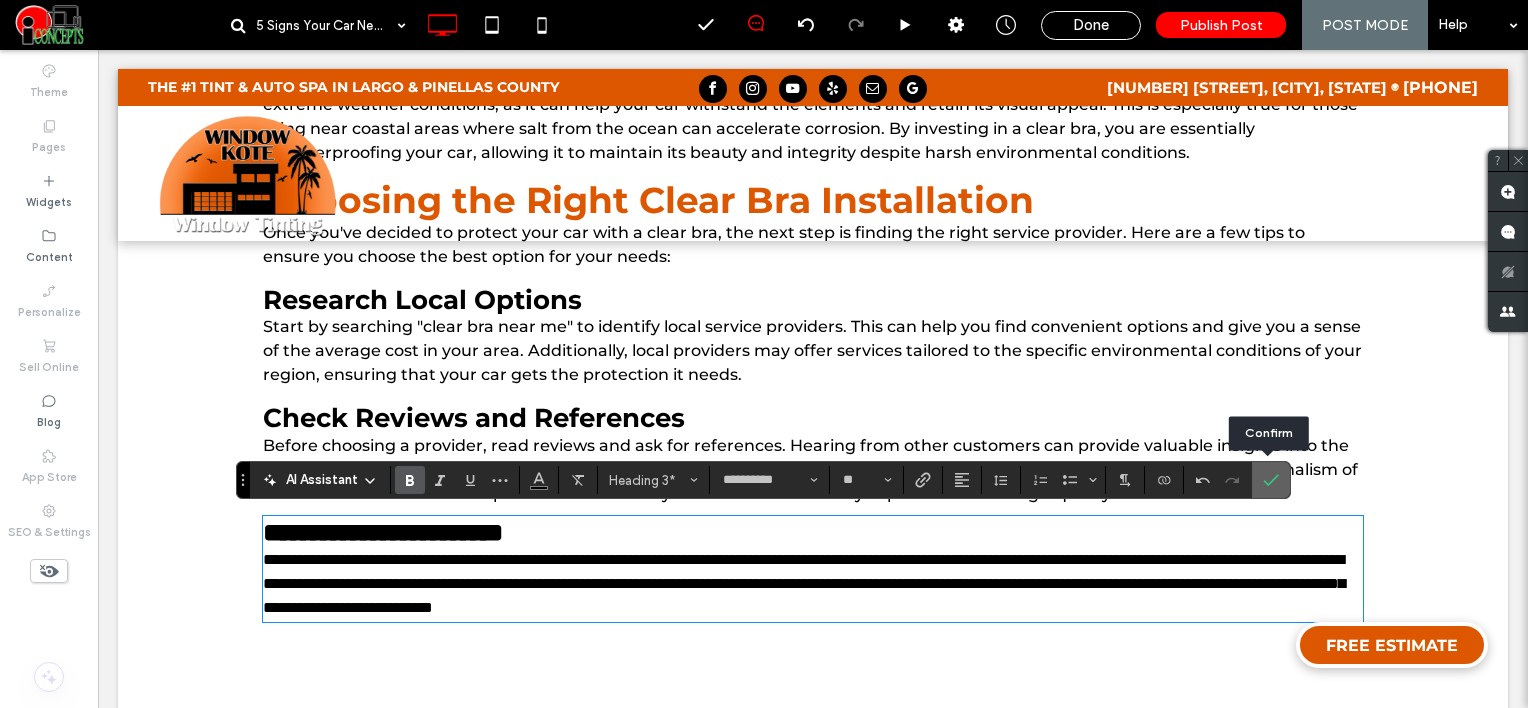drag, startPoint x: 1268, startPoint y: 489, endPoint x: 1002, endPoint y: 432, distance: 272.0386 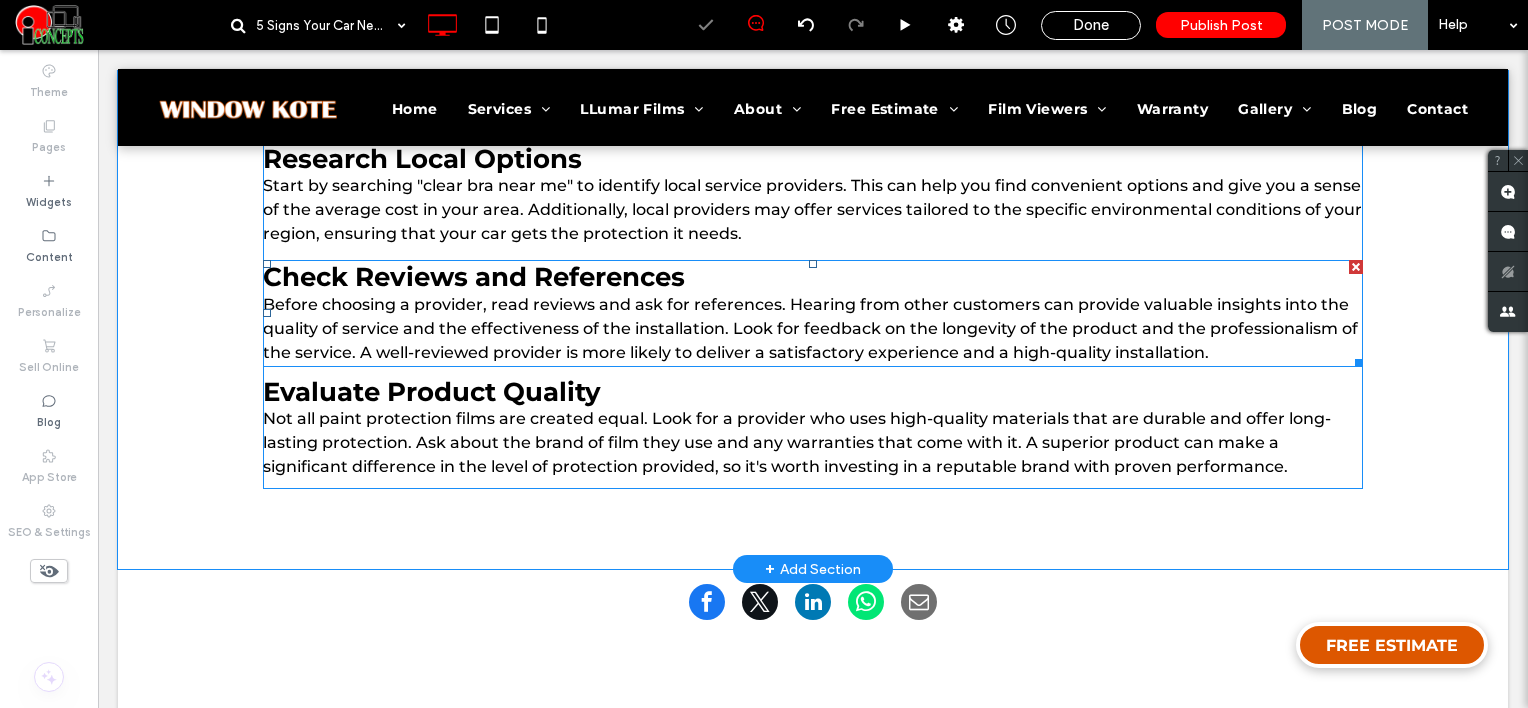 scroll, scrollTop: 2476, scrollLeft: 0, axis: vertical 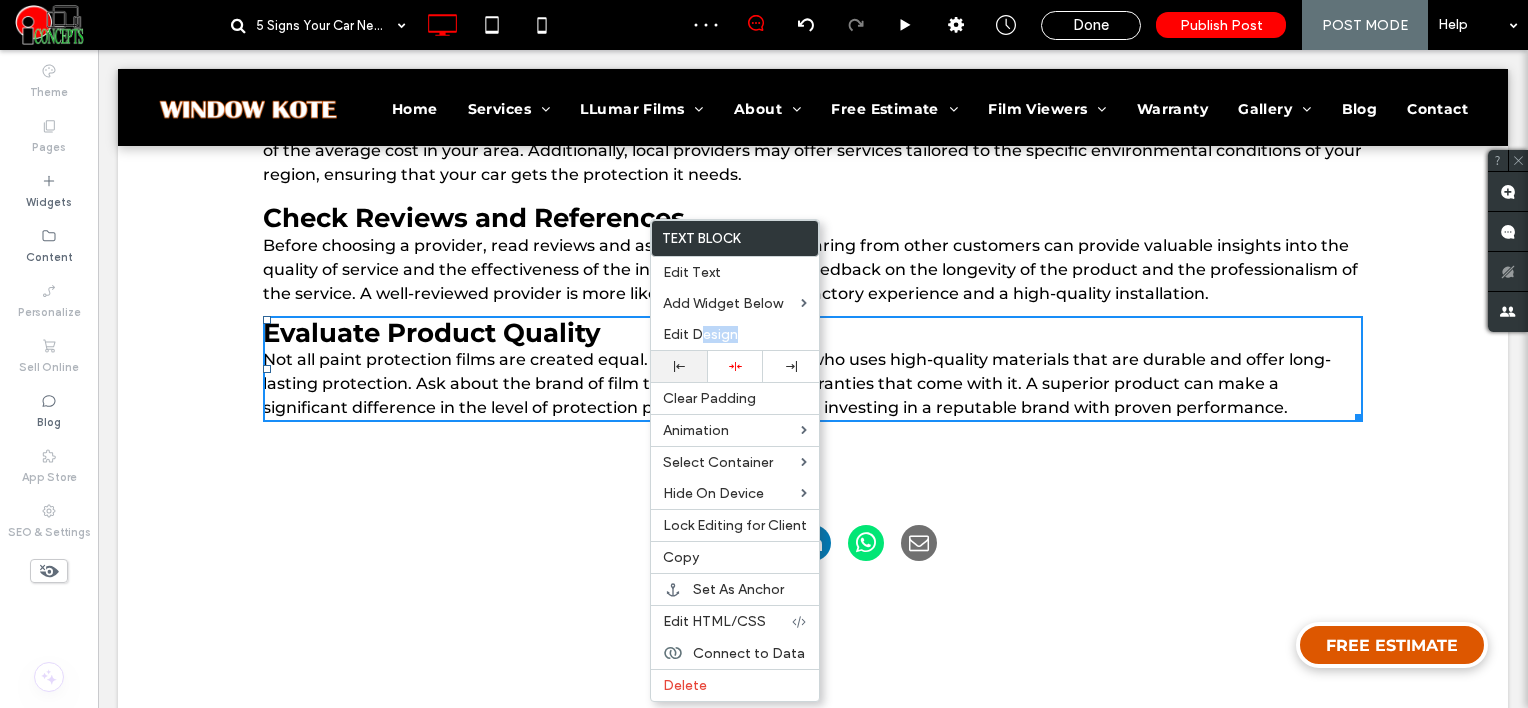 click on "Text Block     Edit Text Add Widget Below Edit Design Clear Padding Animation Select Container Hide On Device Lock Editing for Client Copy Set As Anchor Edit HTML/CSS Connect to Data Delete" at bounding box center (735, 460) 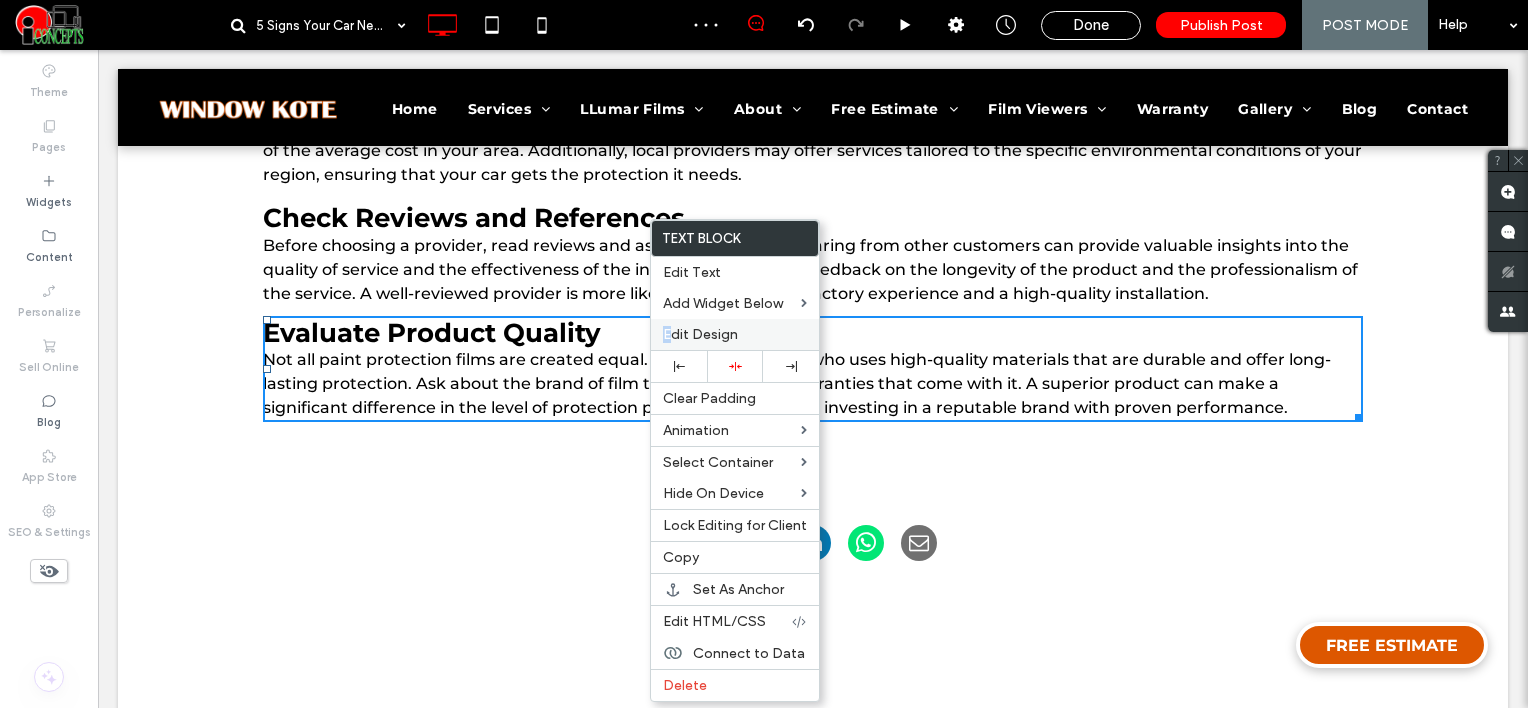drag, startPoint x: 704, startPoint y: 356, endPoint x: 672, endPoint y: 330, distance: 41.231056 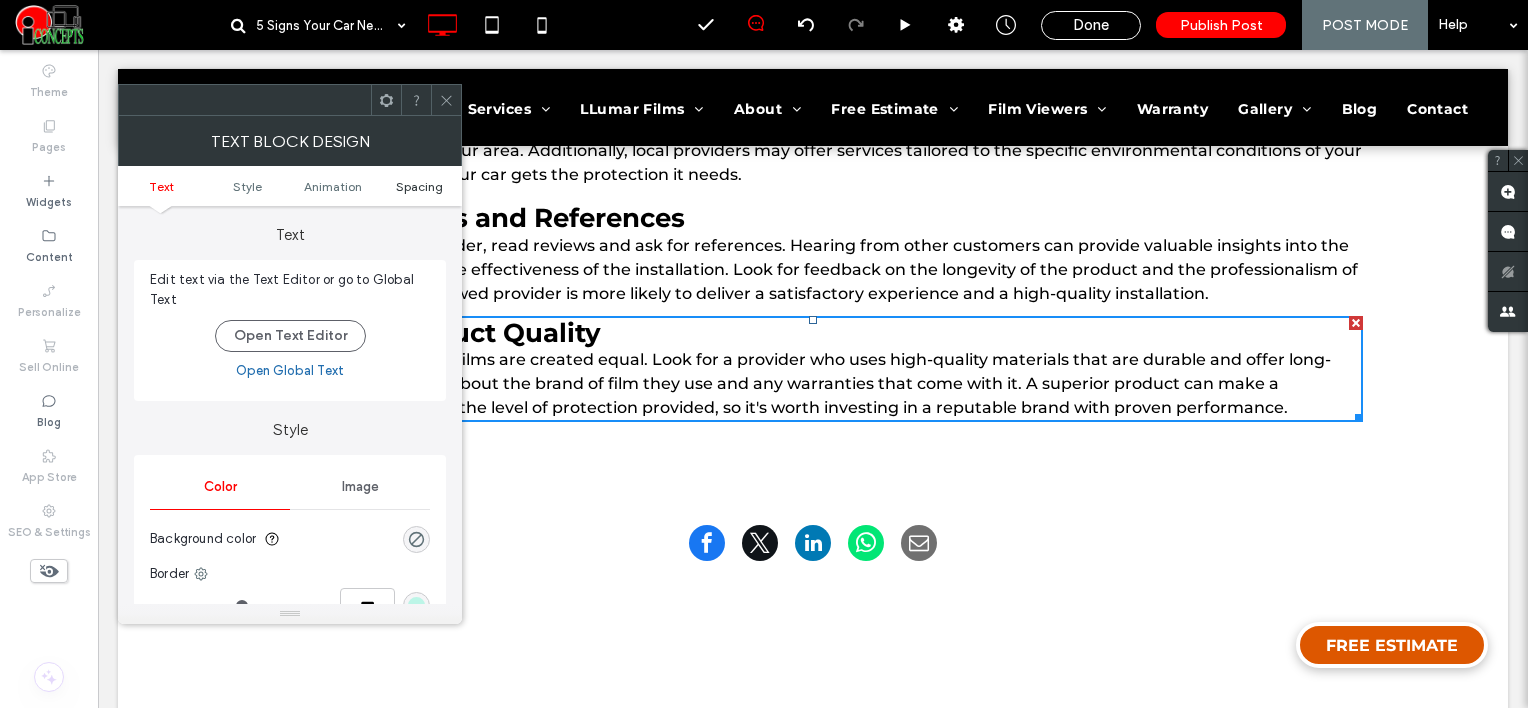 click on "Spacing" at bounding box center [419, 186] 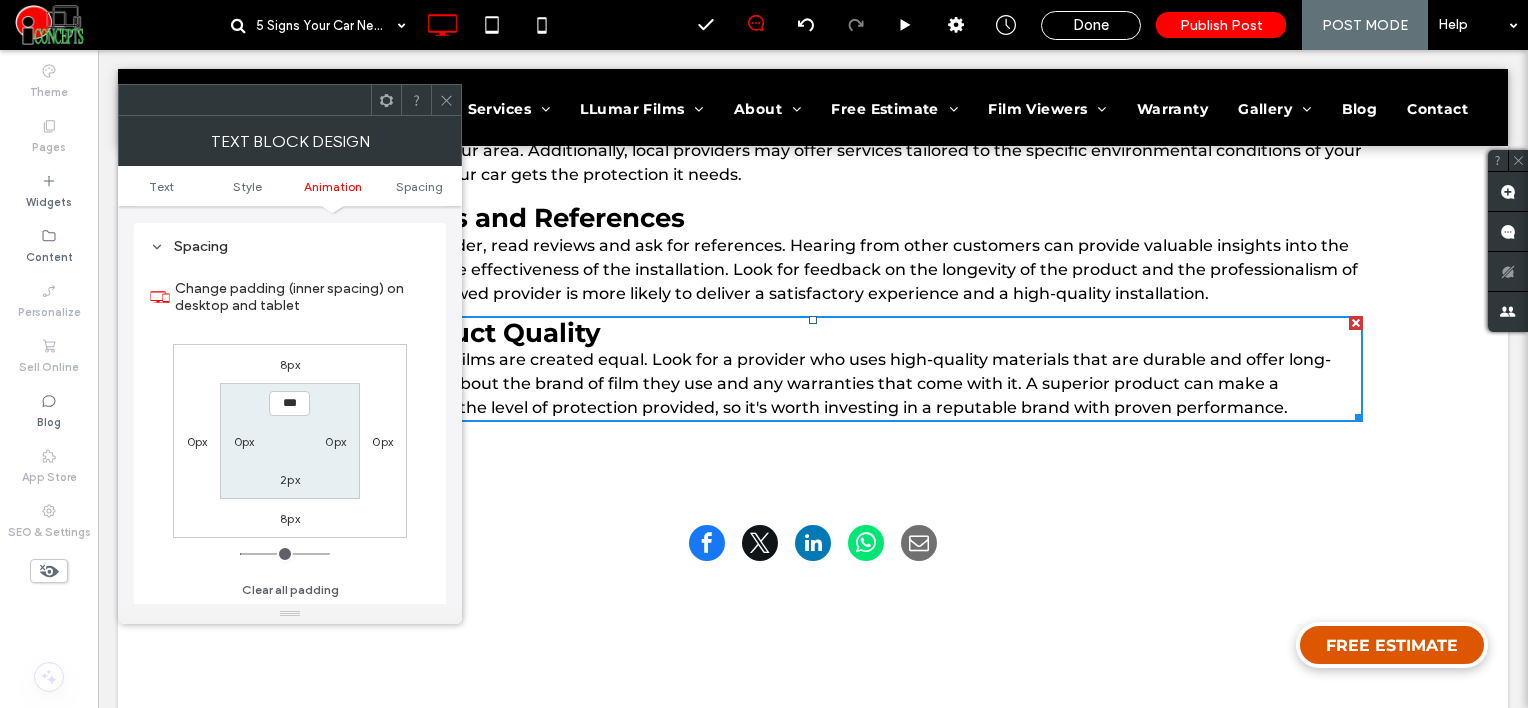 scroll, scrollTop: 572, scrollLeft: 0, axis: vertical 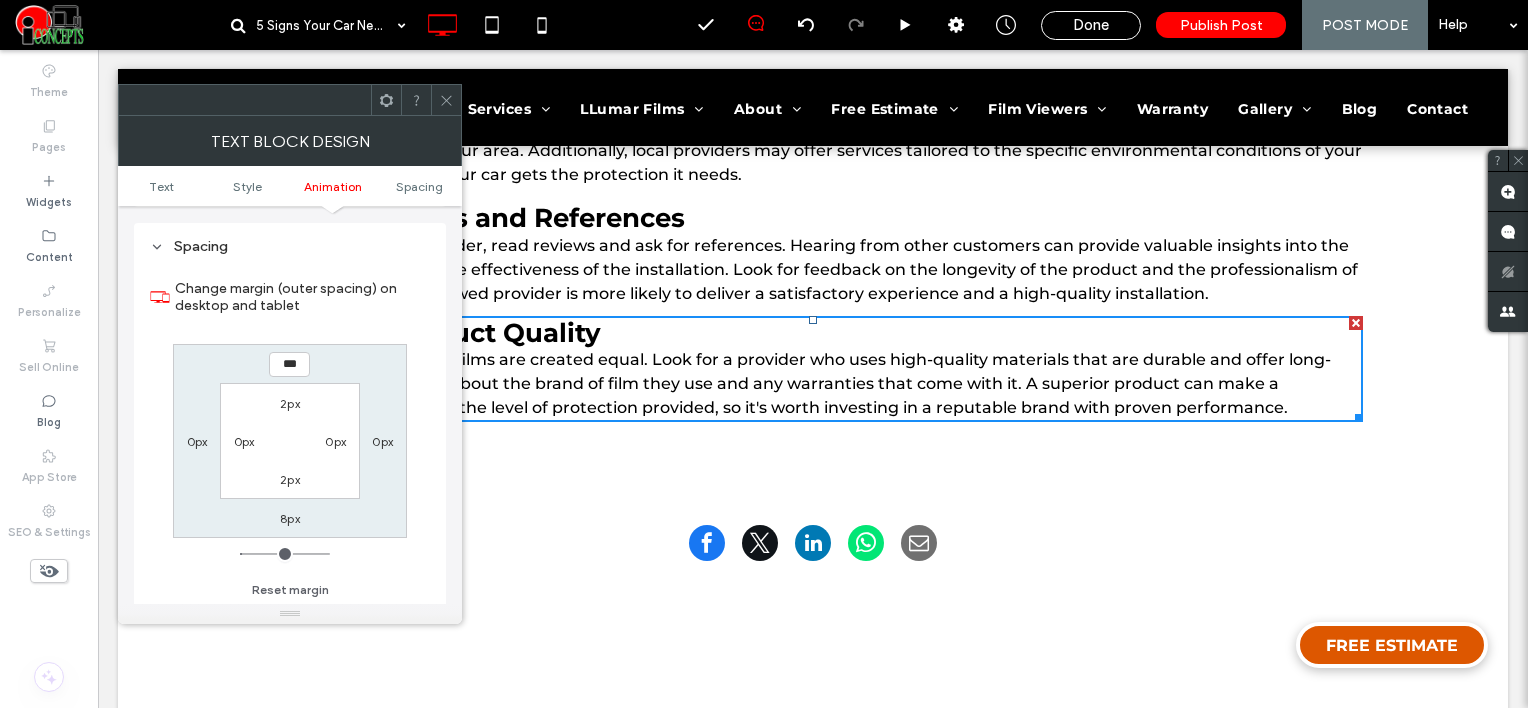 type on "*" 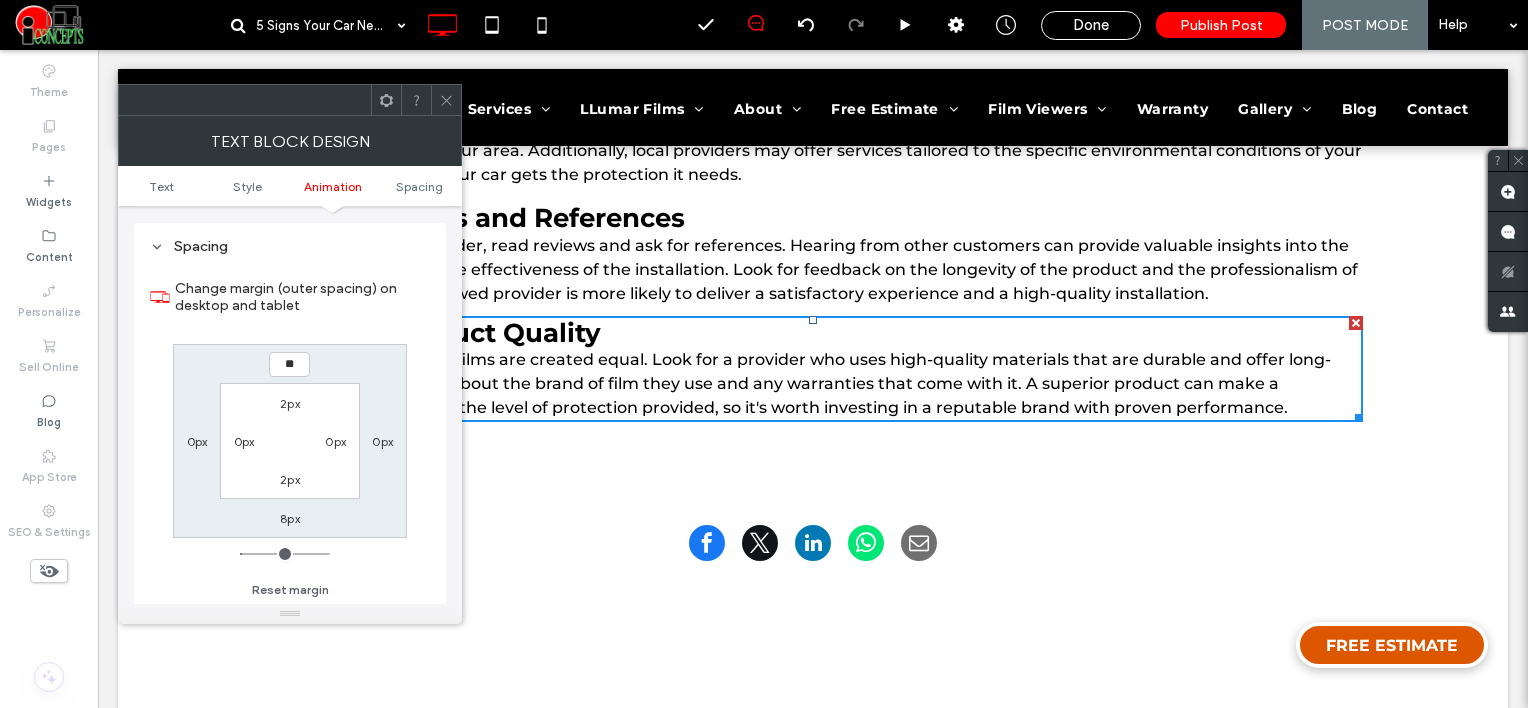 type on "**" 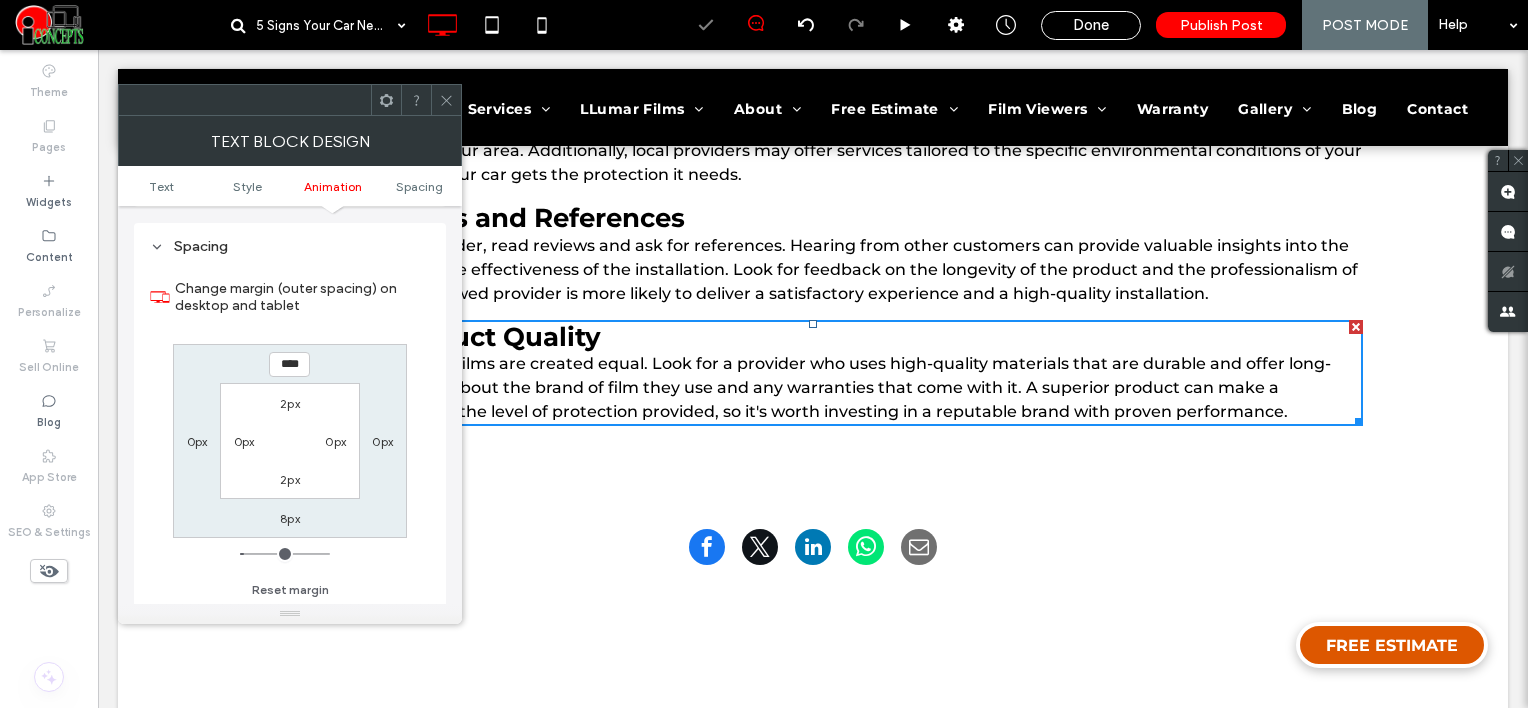click at bounding box center [446, 100] 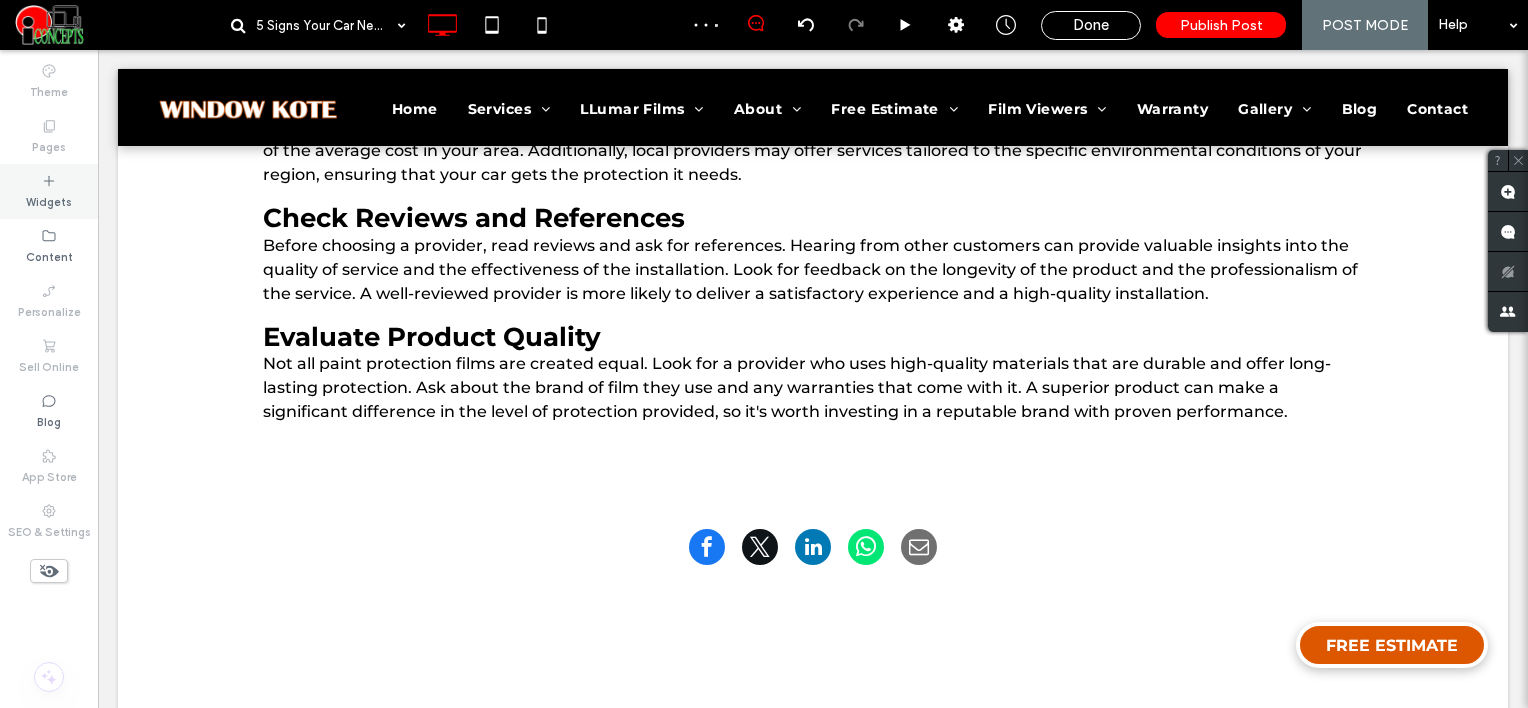 click on "Widgets" at bounding box center (49, 191) 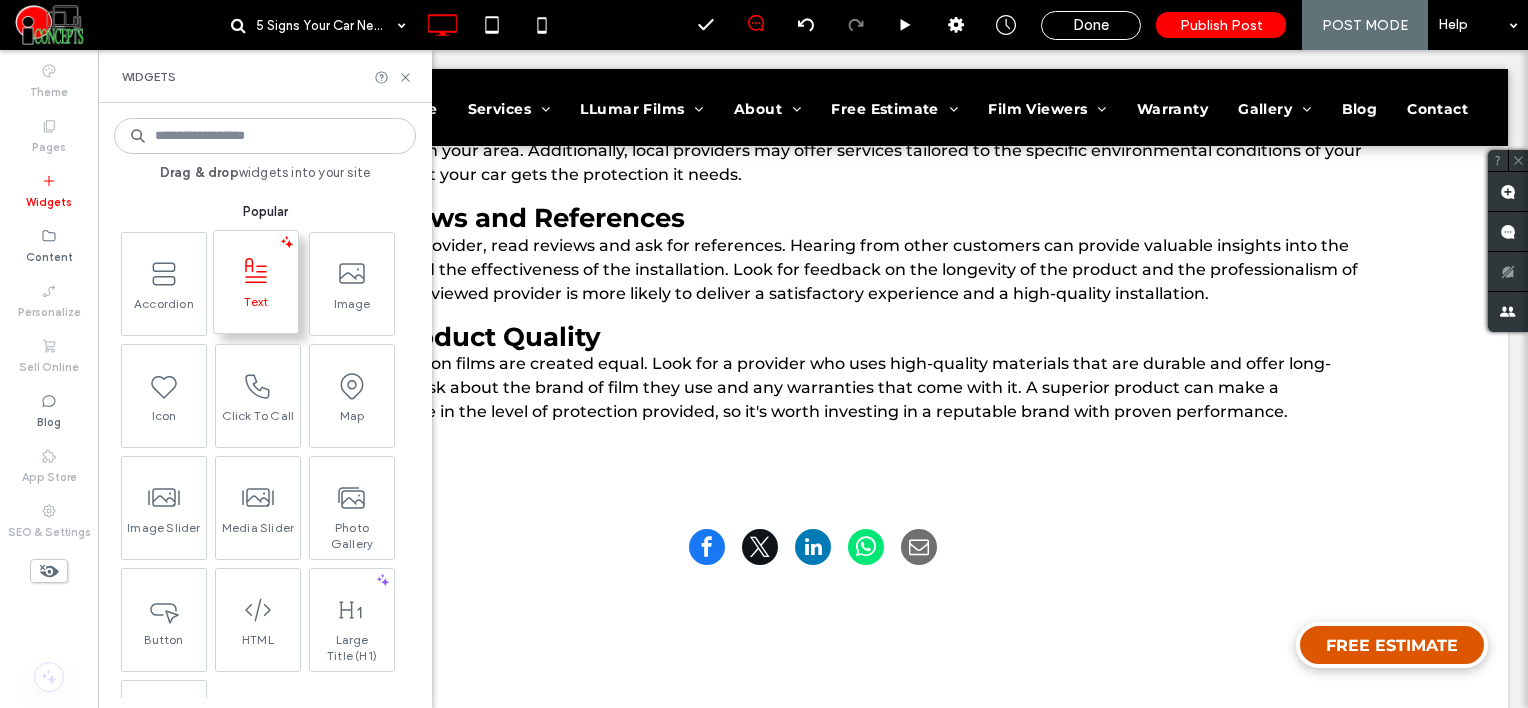 click 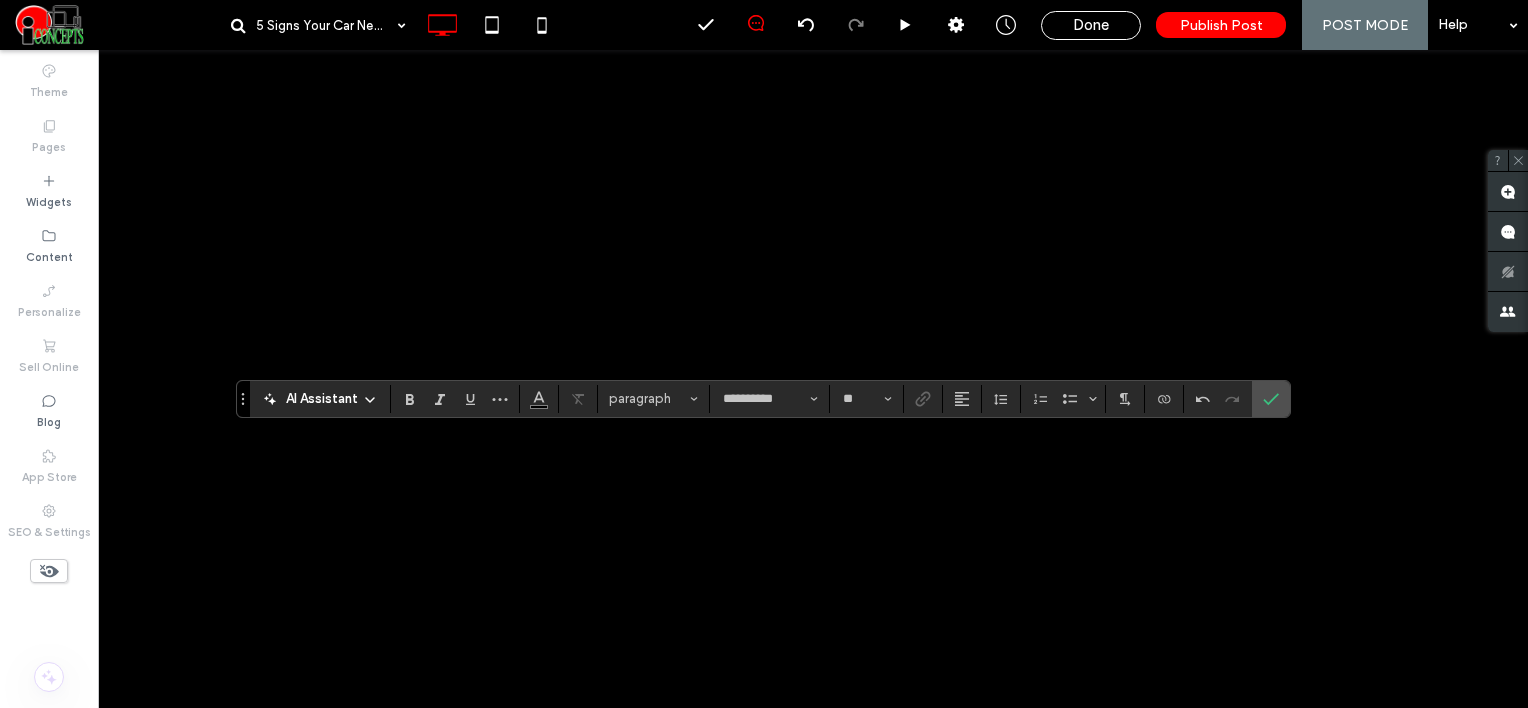 scroll, scrollTop: 2476, scrollLeft: 0, axis: vertical 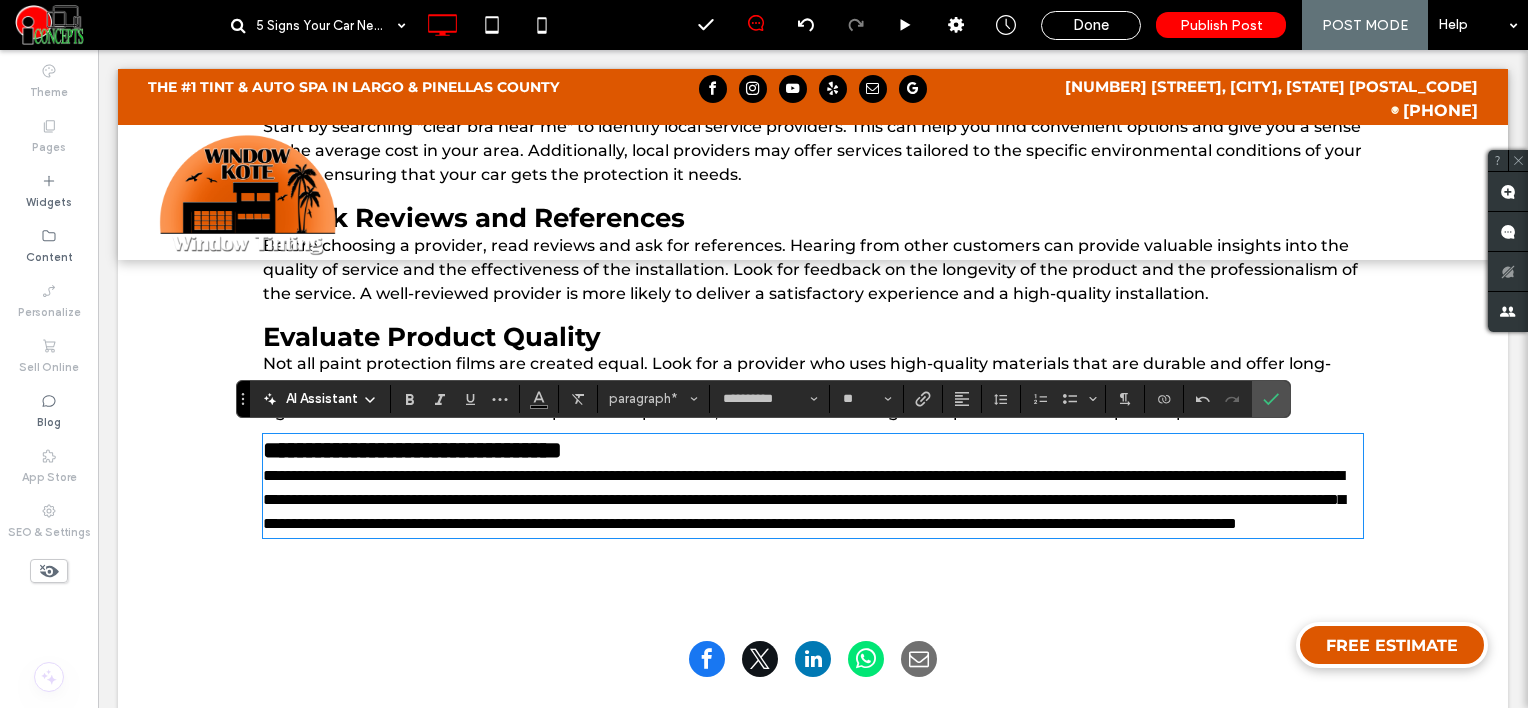 type on "**" 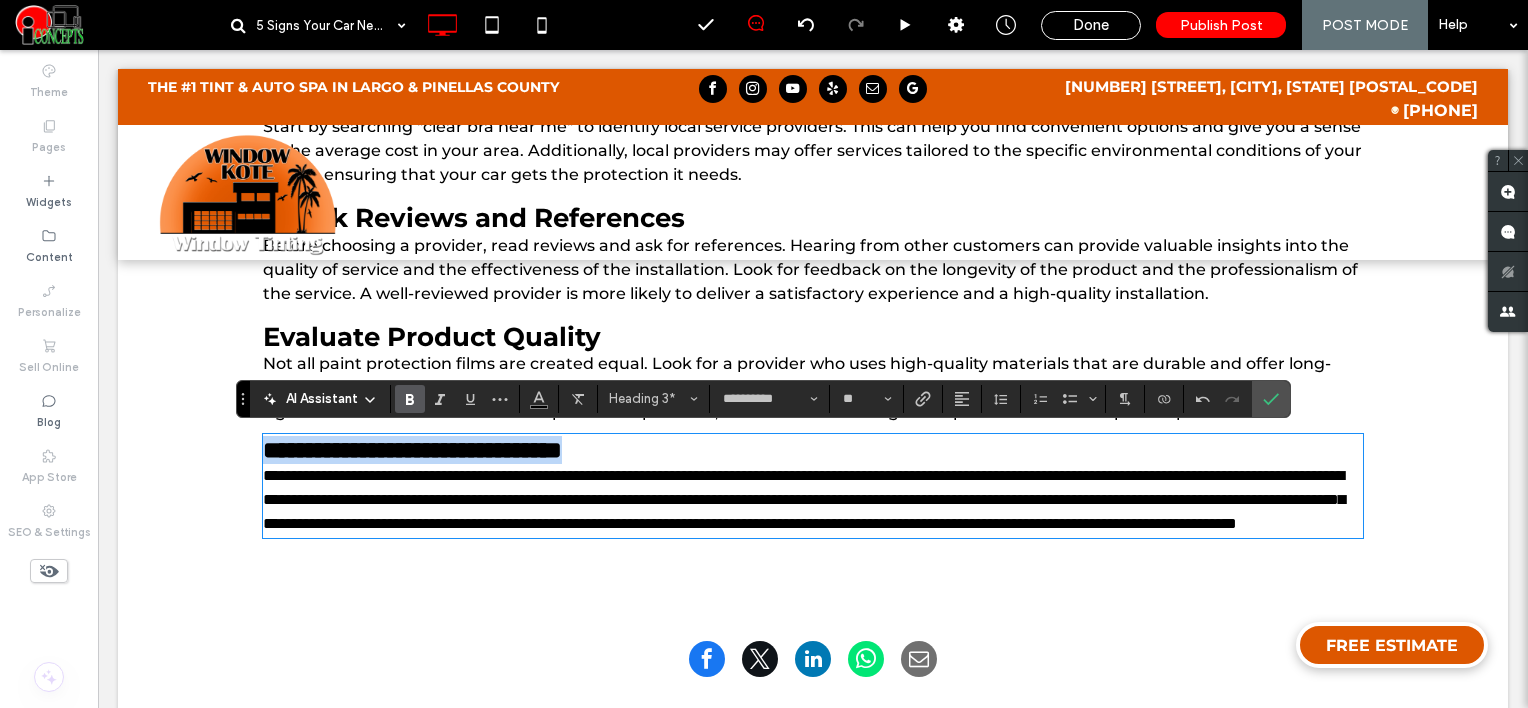 drag, startPoint x: 693, startPoint y: 451, endPoint x: 218, endPoint y: 451, distance: 475 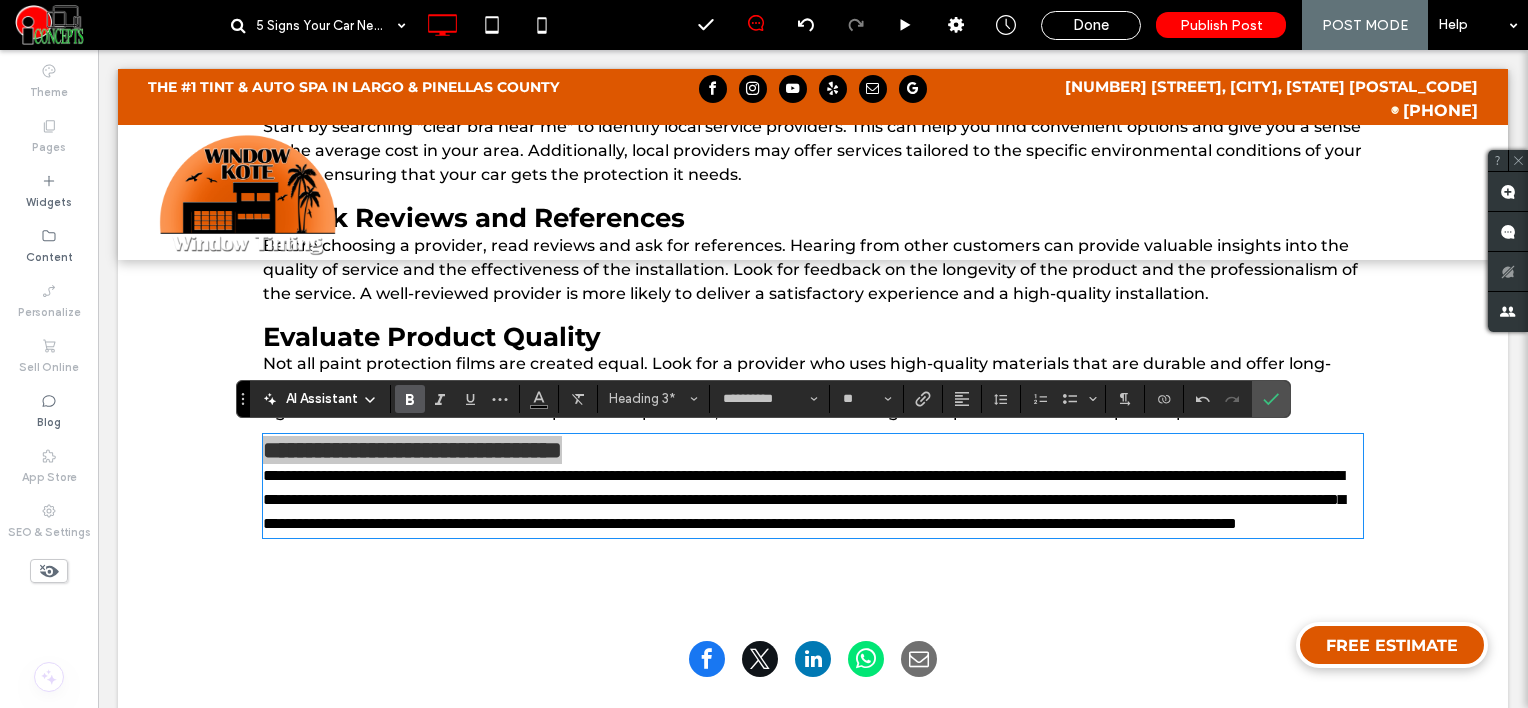 click at bounding box center [410, 399] 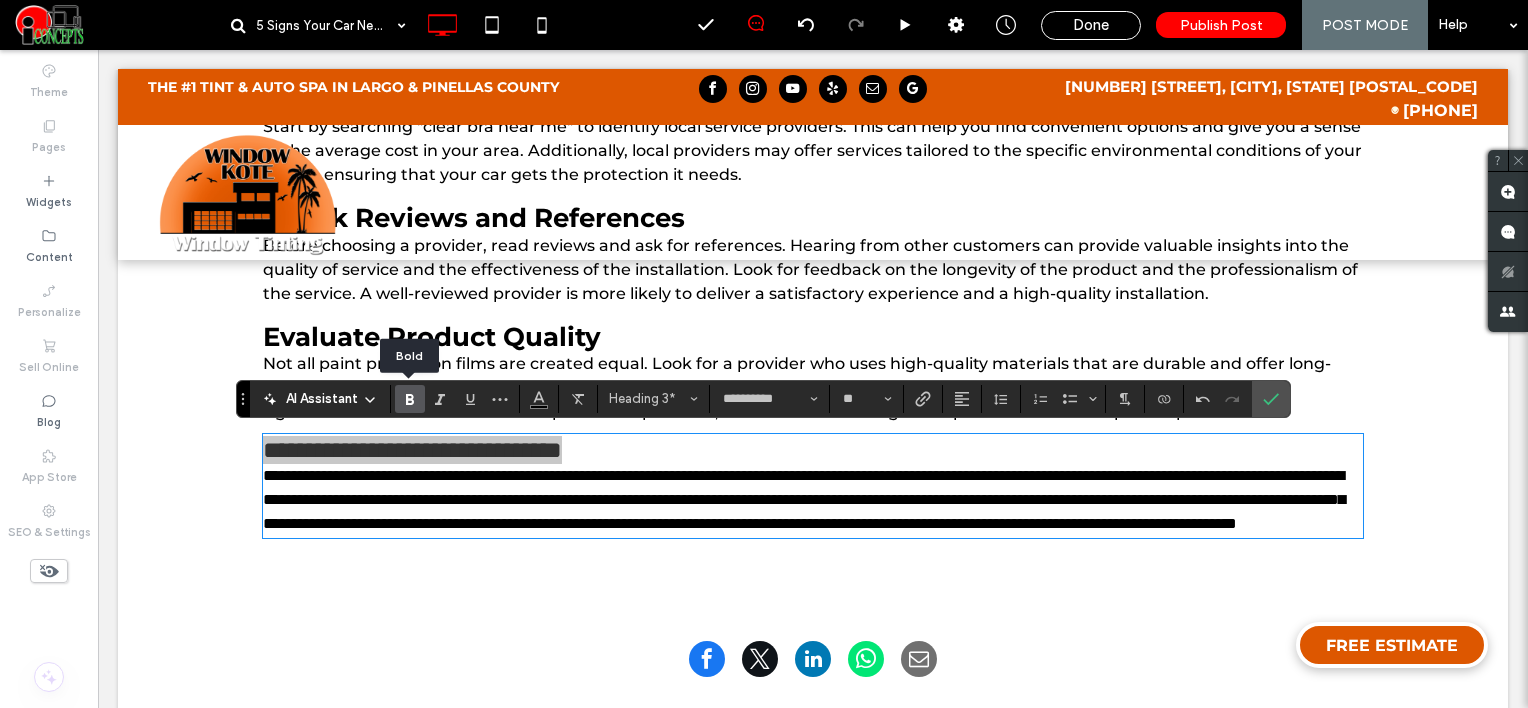 click at bounding box center (410, 399) 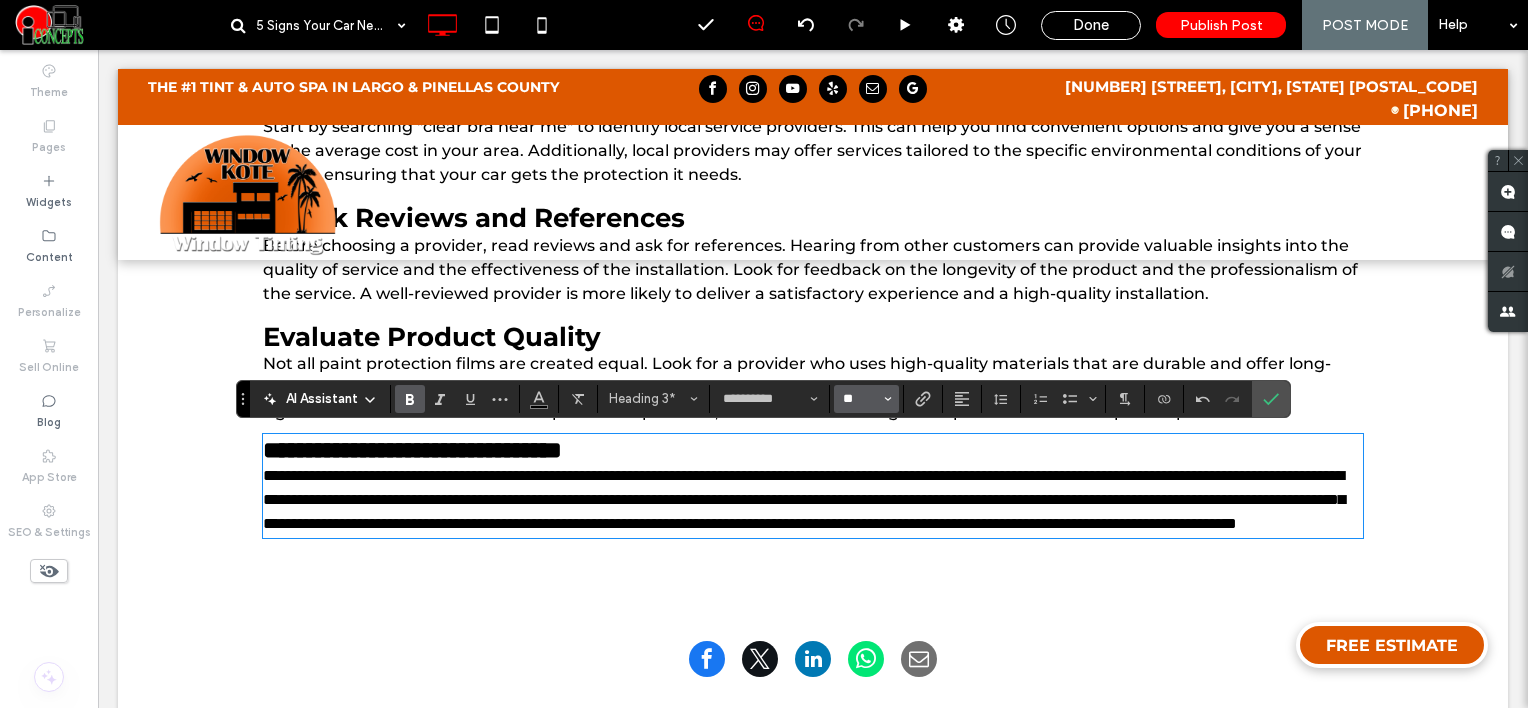 click on "**" at bounding box center [860, 399] 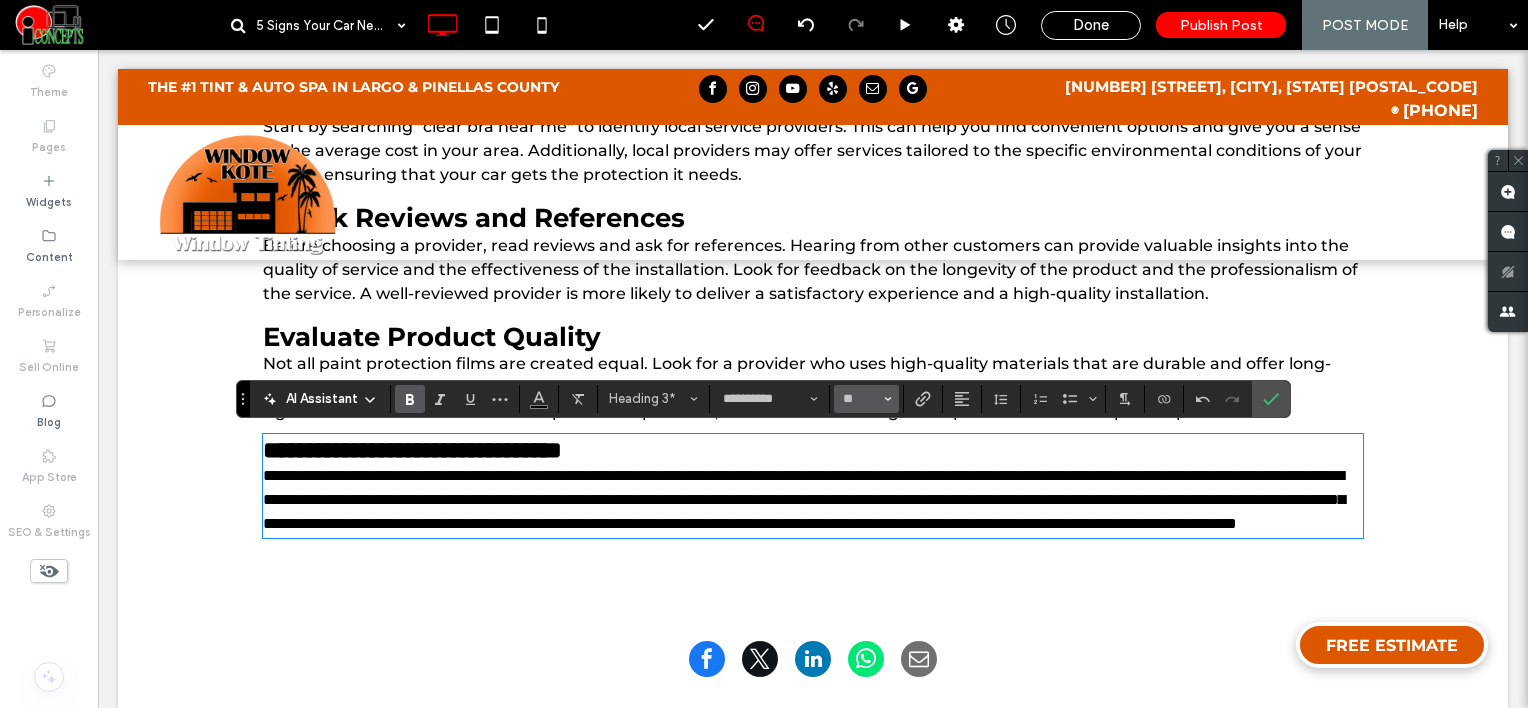 type on "**" 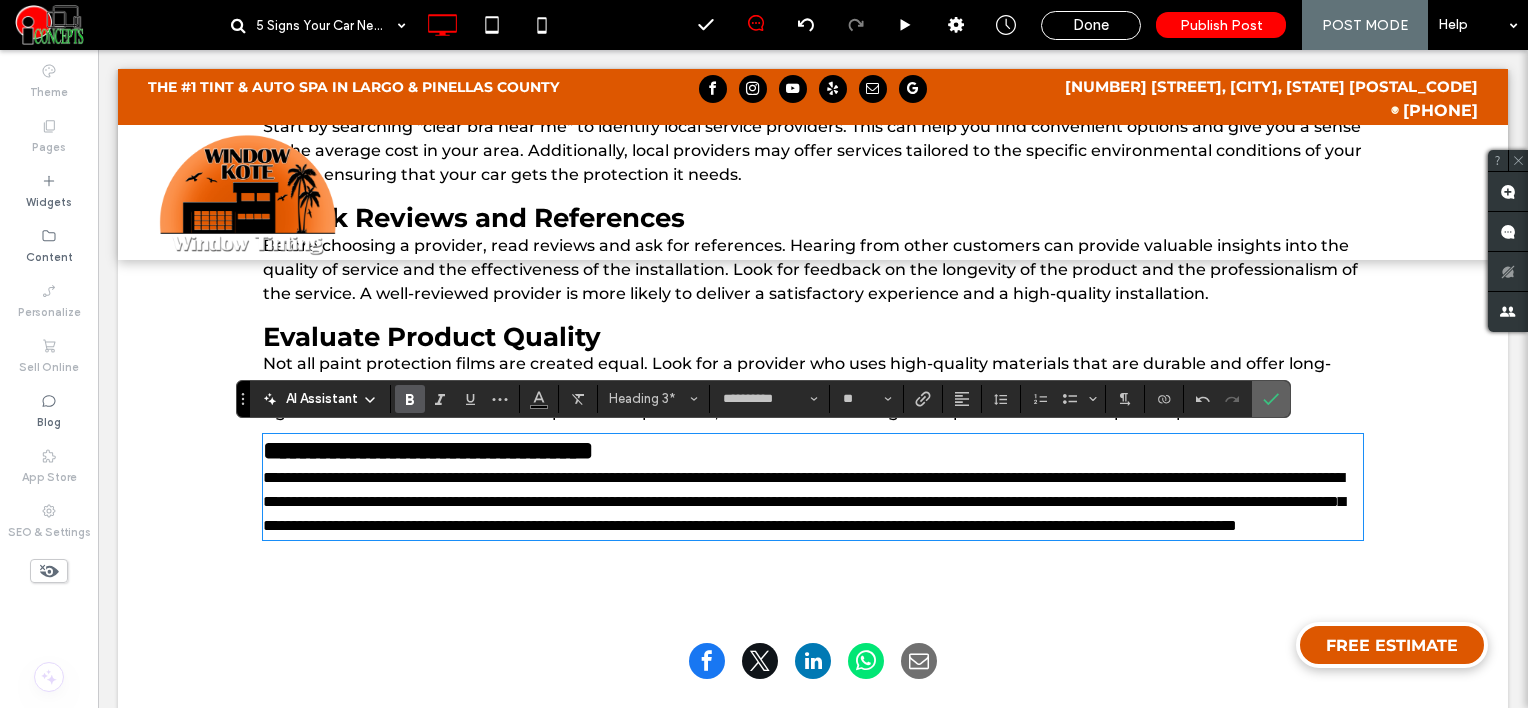 click 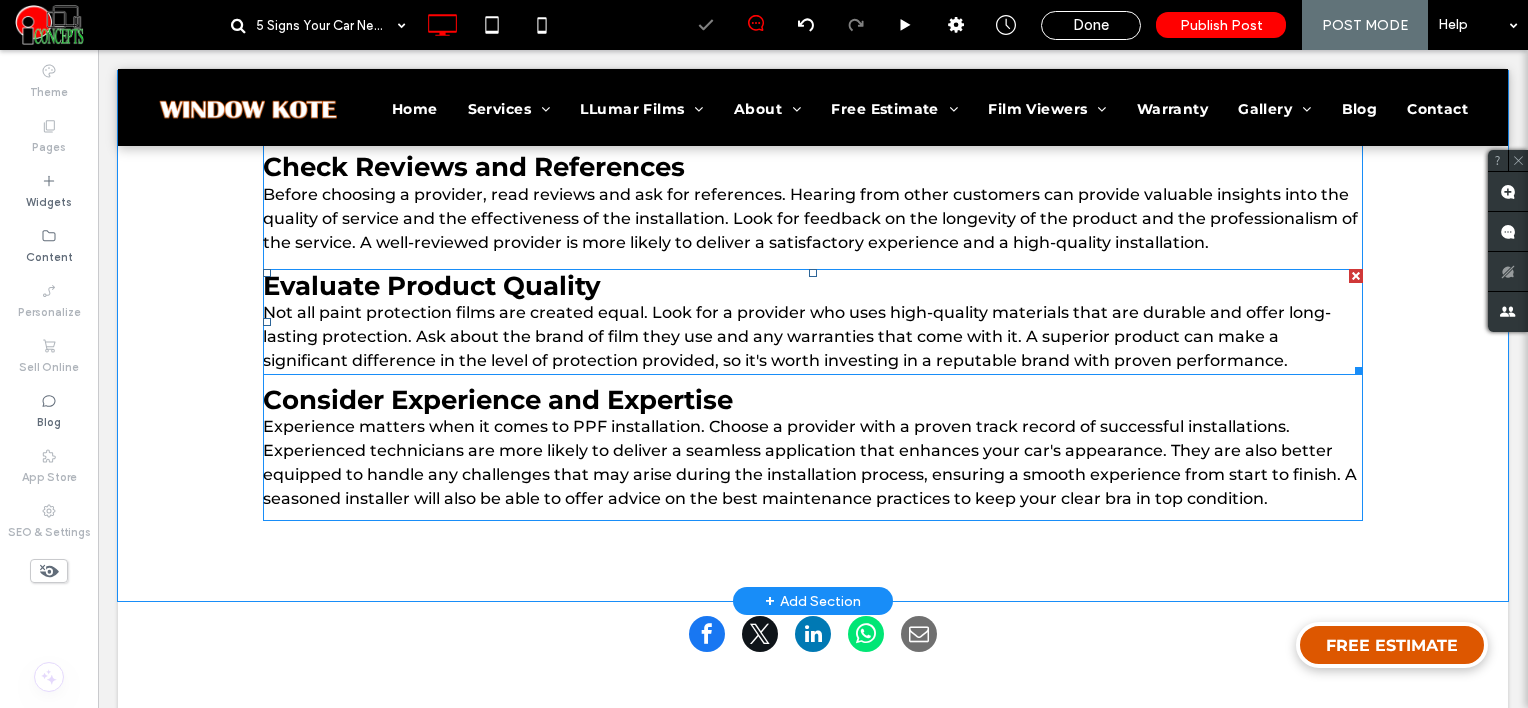 scroll, scrollTop: 2576, scrollLeft: 0, axis: vertical 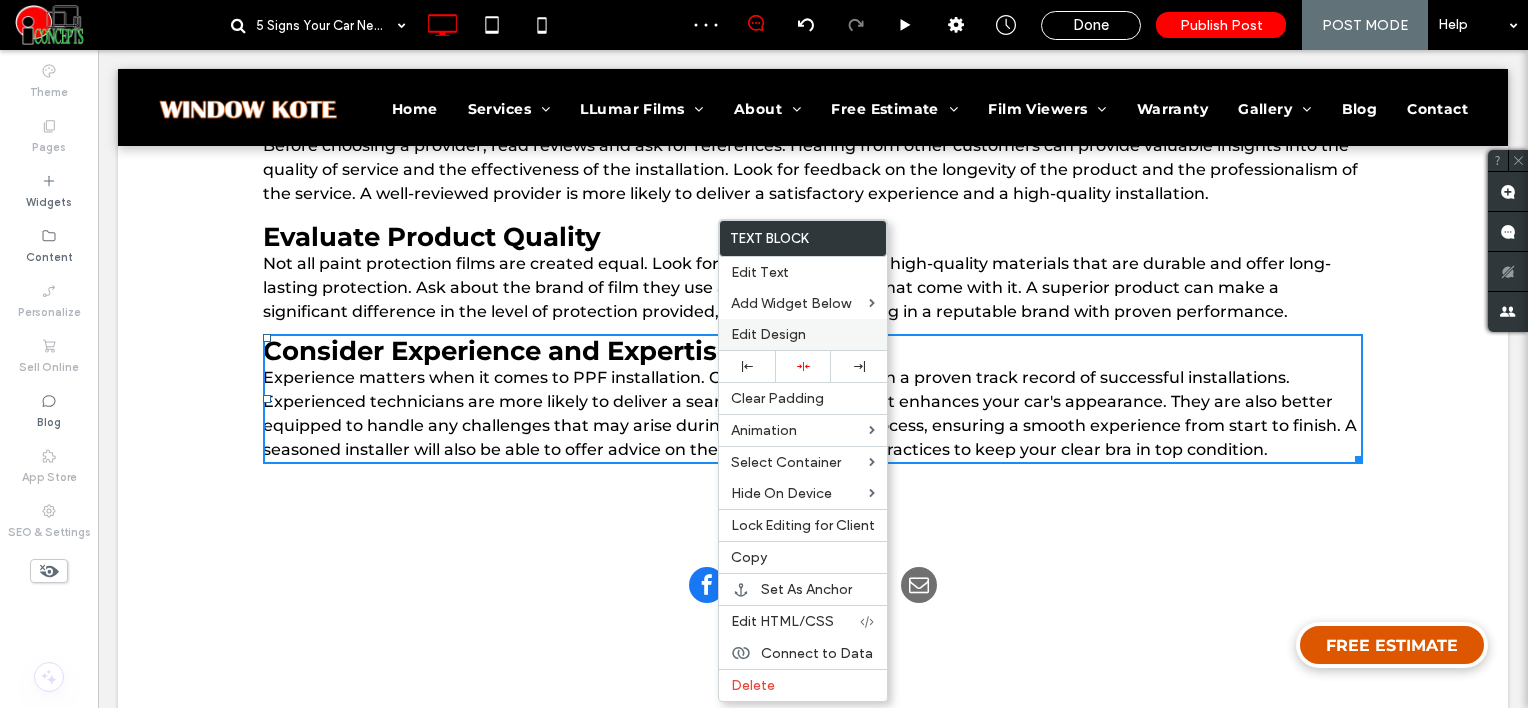 drag, startPoint x: 769, startPoint y: 339, endPoint x: 613, endPoint y: 265, distance: 172.66151 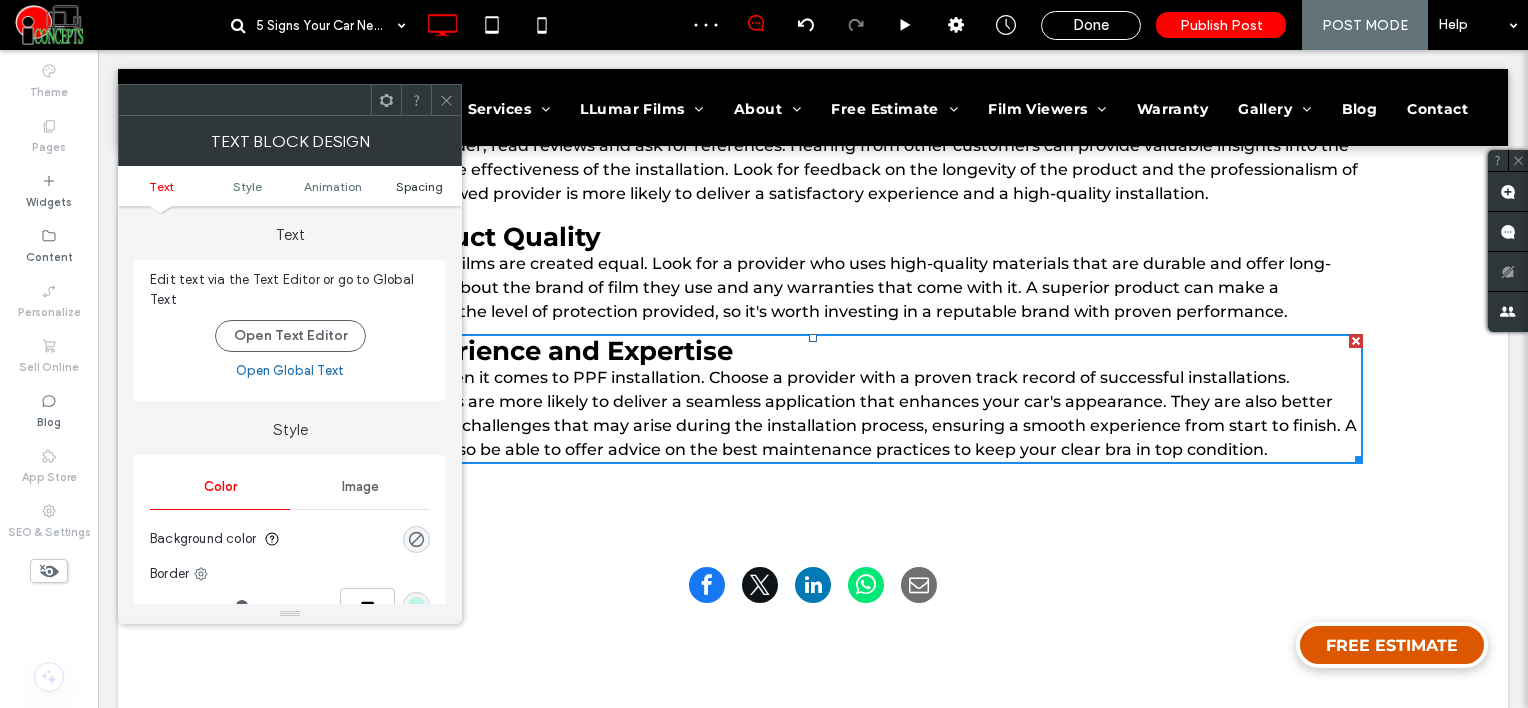 click on "Spacing" at bounding box center [419, 186] 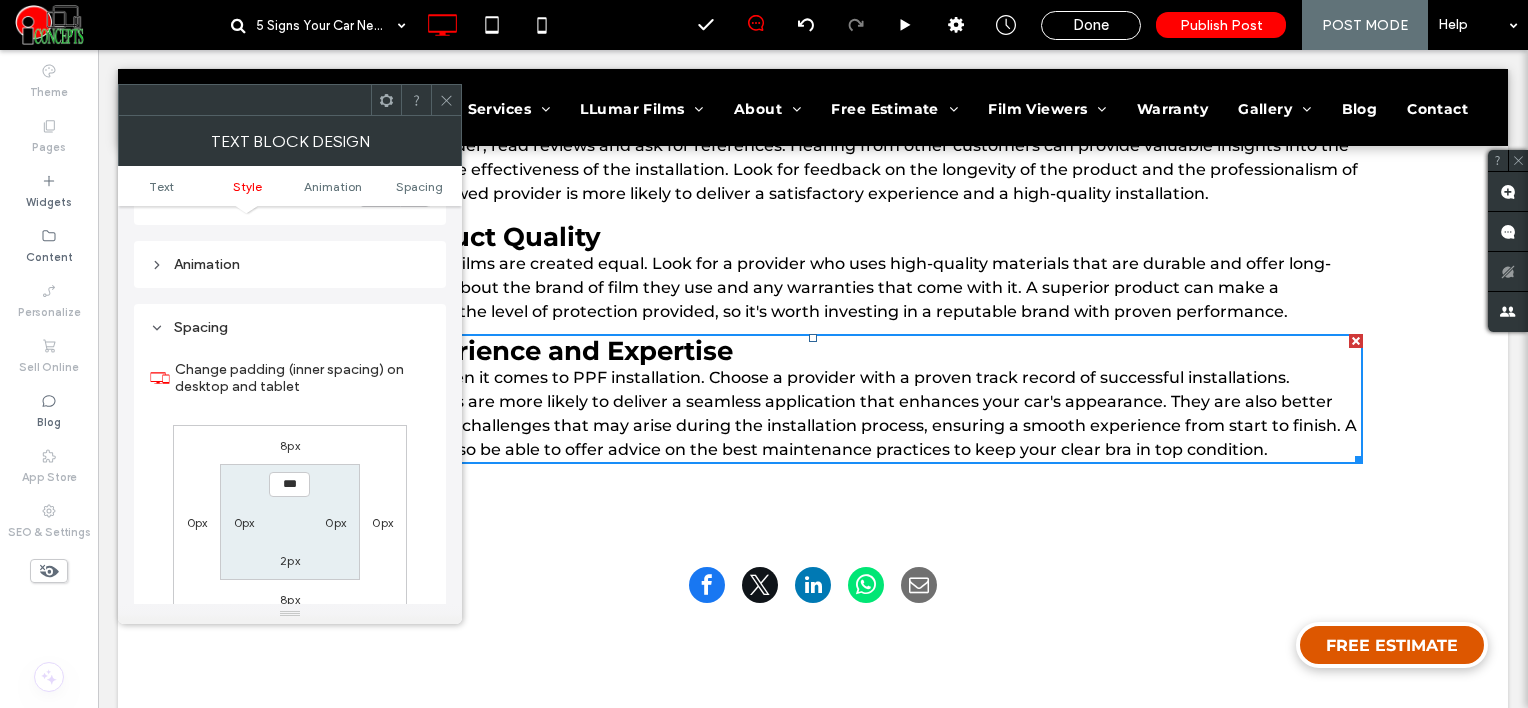 scroll, scrollTop: 572, scrollLeft: 0, axis: vertical 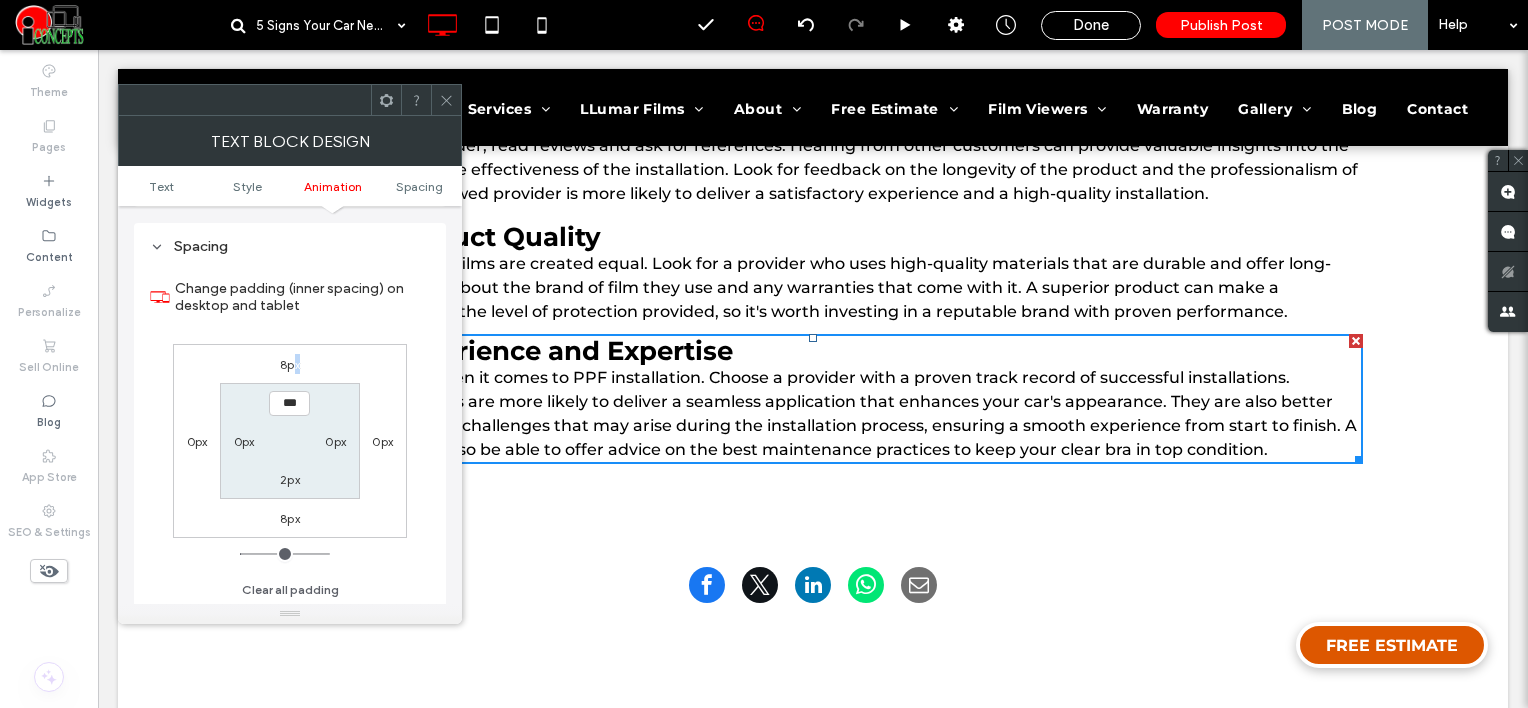 click on "8px" at bounding box center (290, 364) 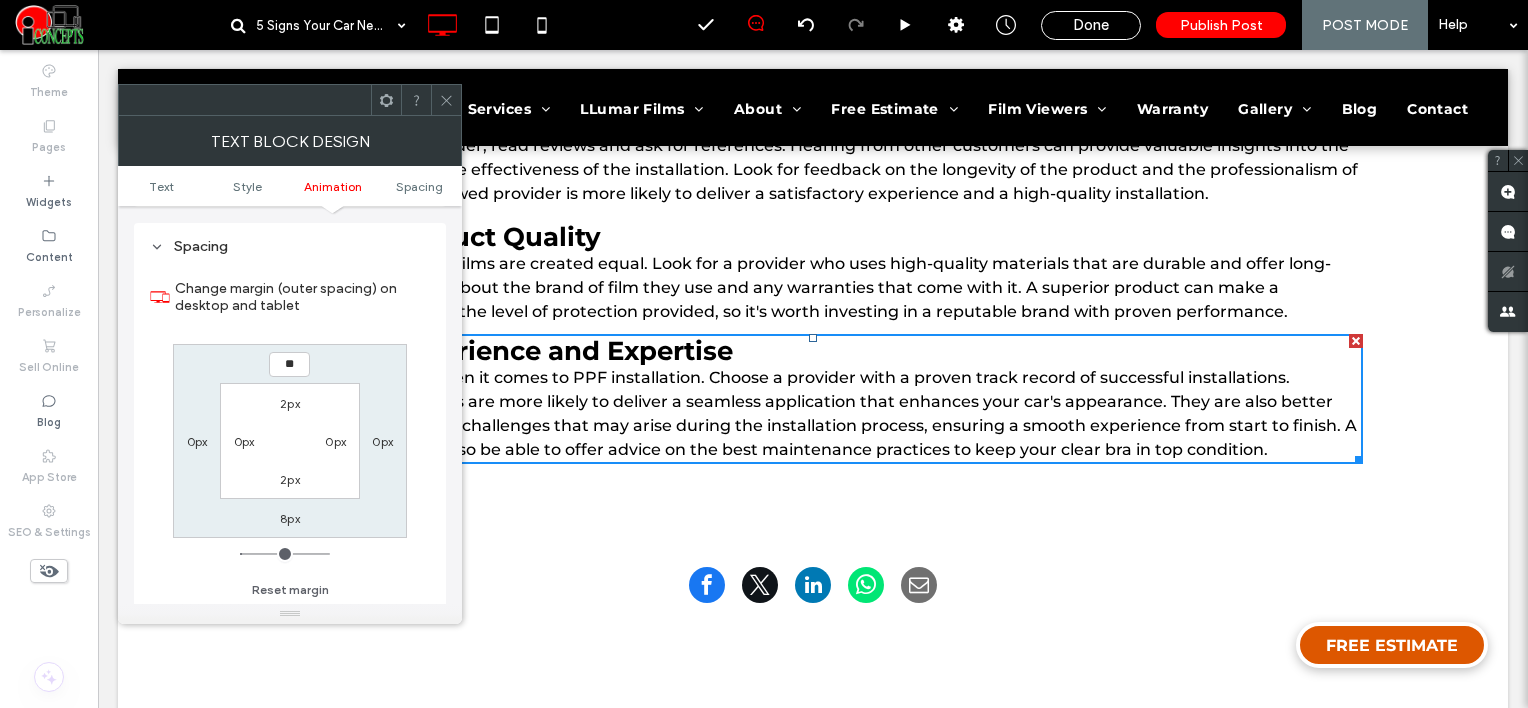 type on "**" 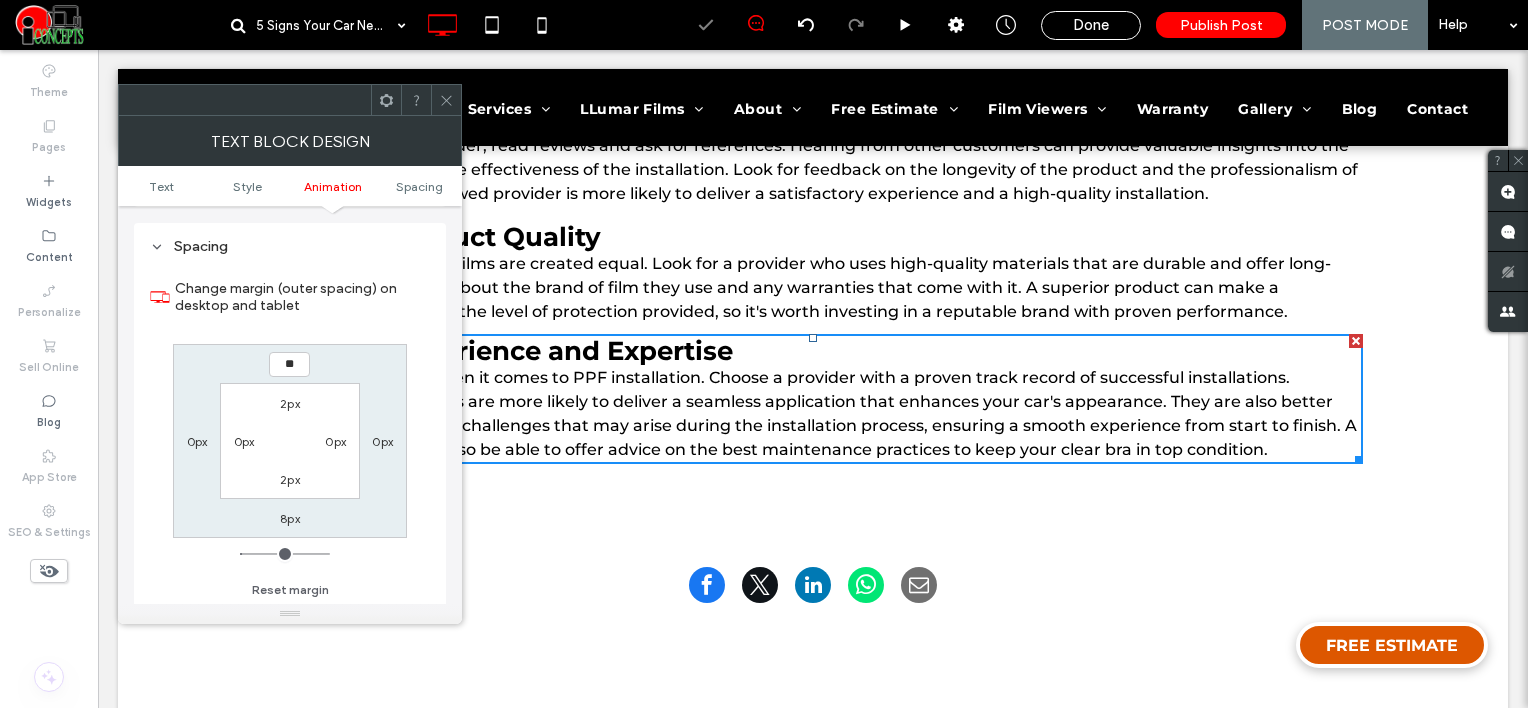 type on "**" 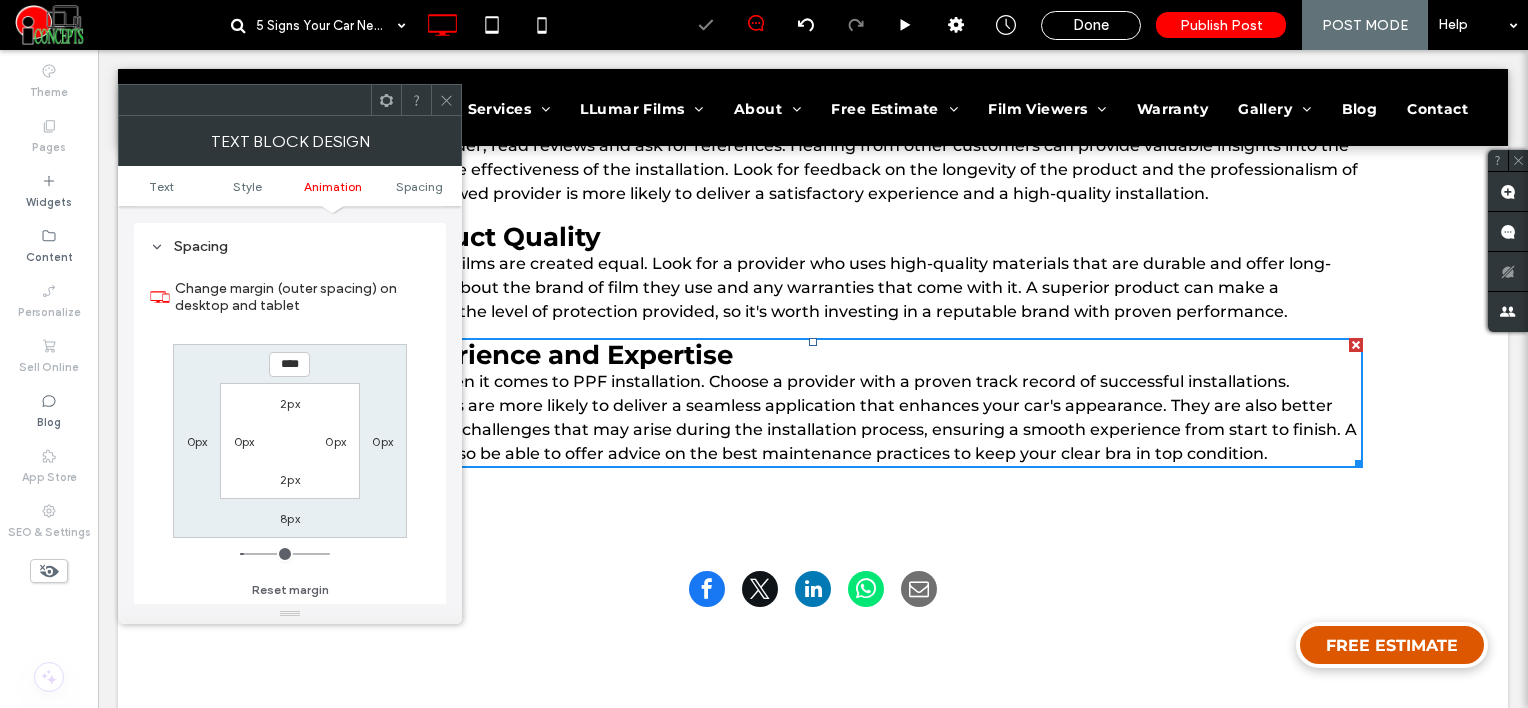 click at bounding box center (446, 100) 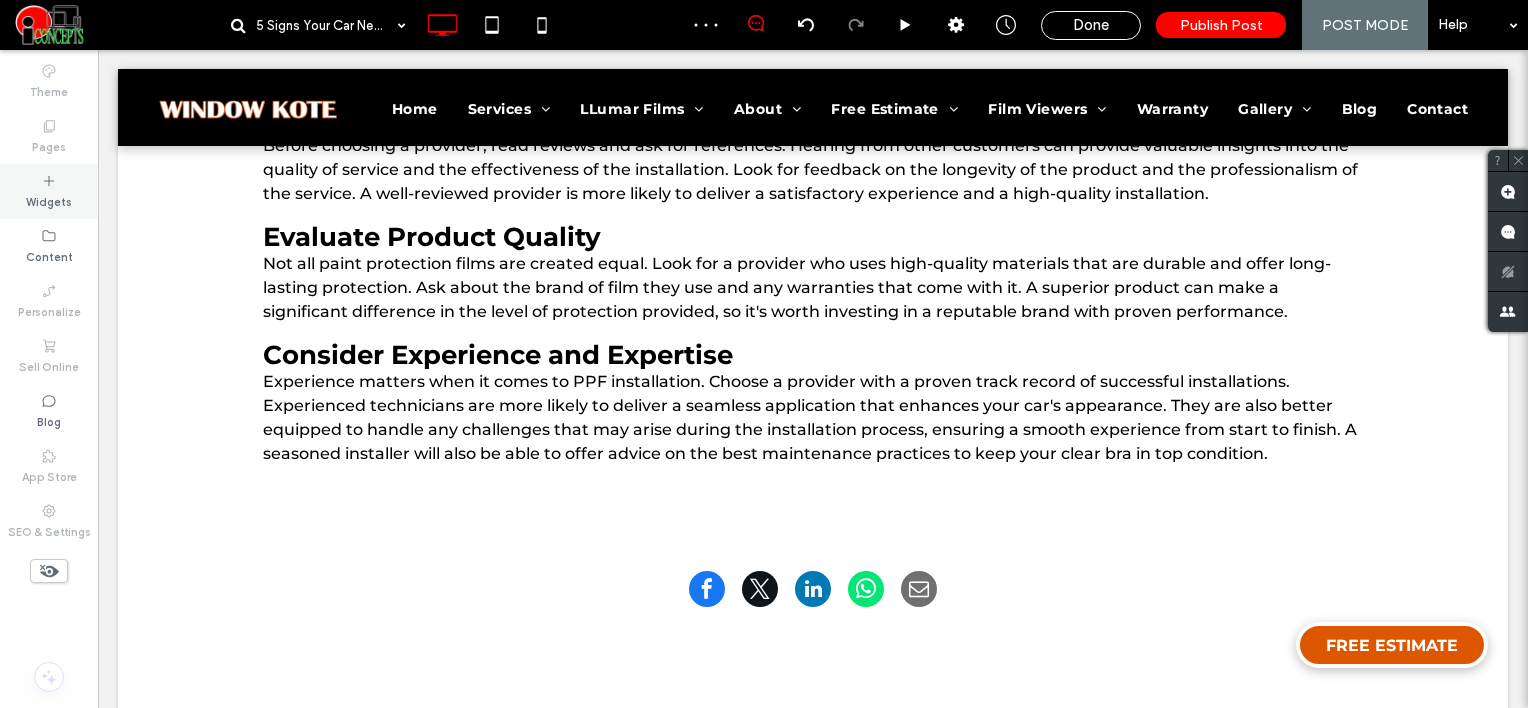 click 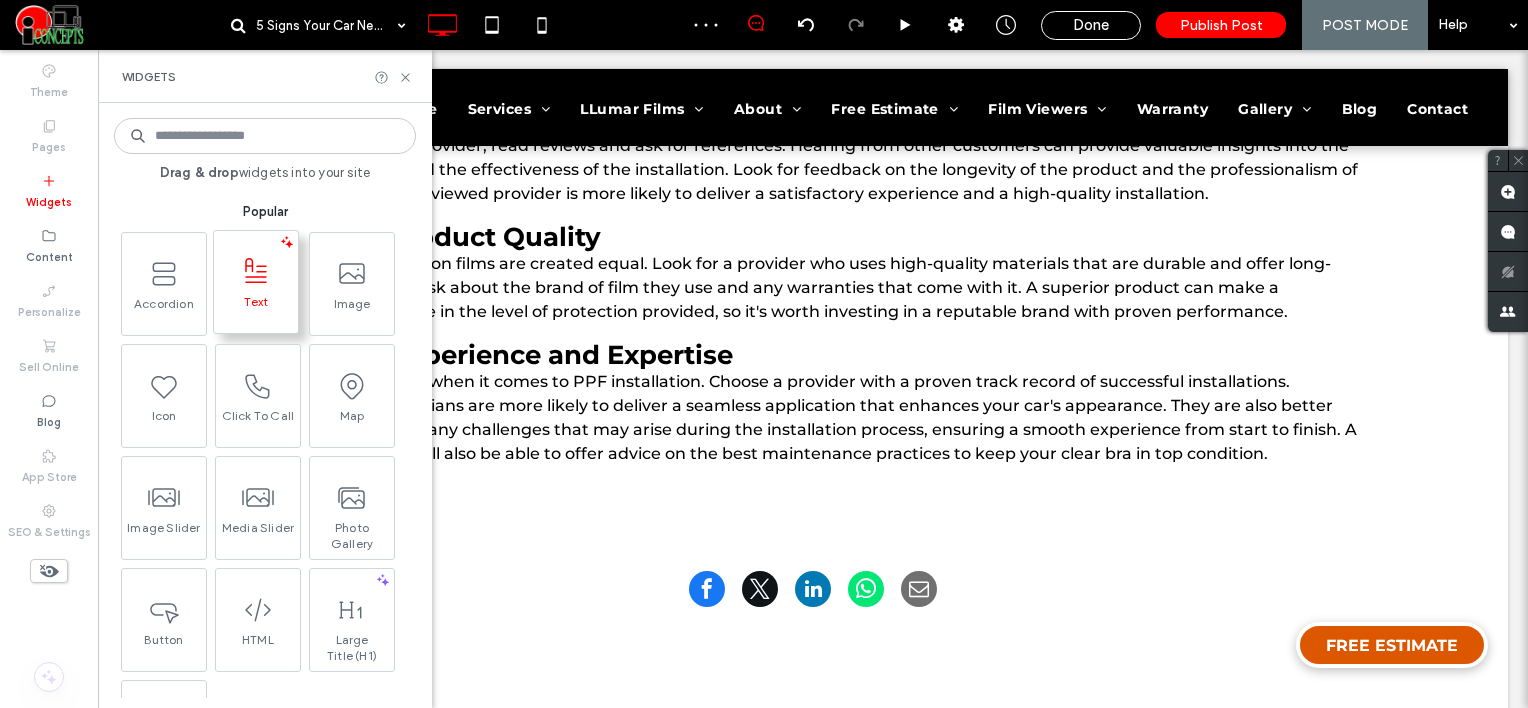 click at bounding box center (256, 271) 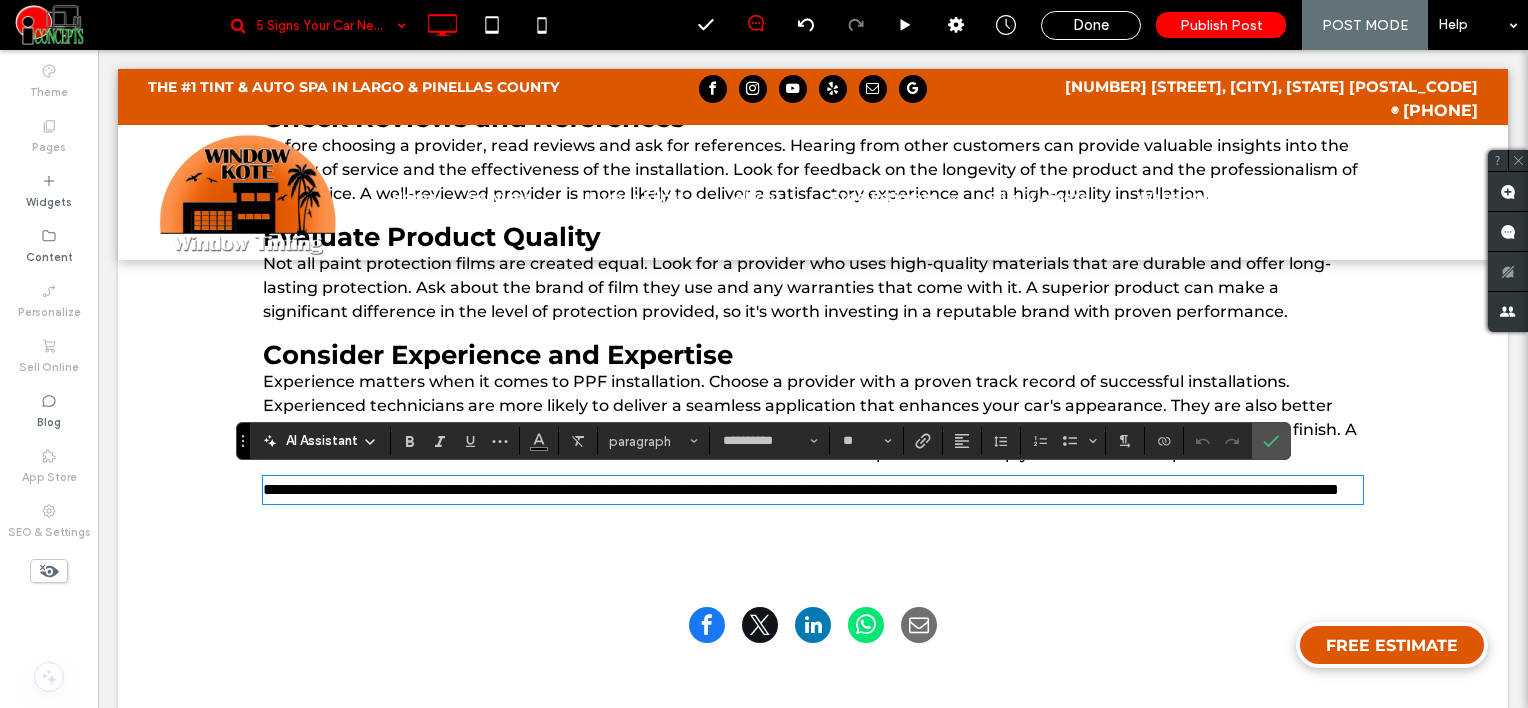 scroll, scrollTop: 2946, scrollLeft: 0, axis: vertical 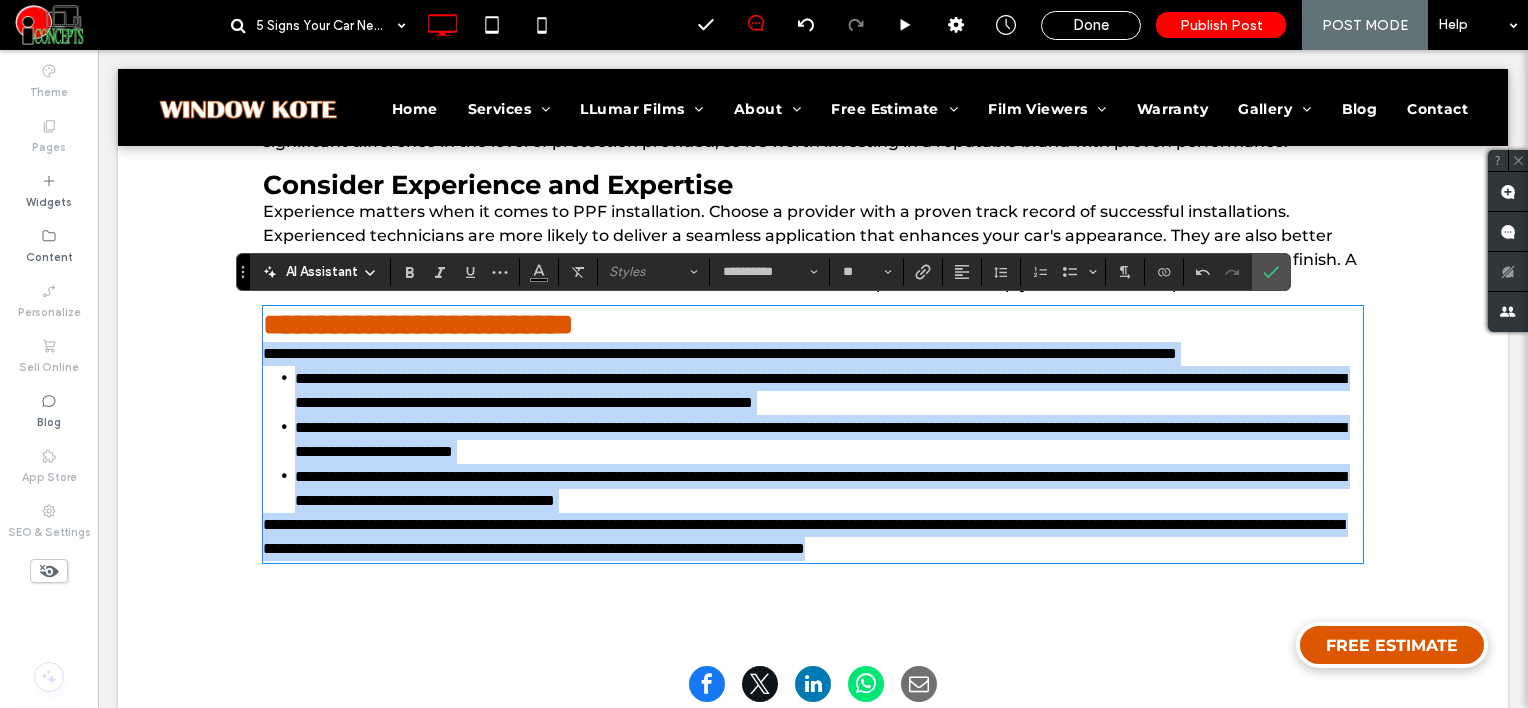 drag, startPoint x: 260, startPoint y: 356, endPoint x: 1428, endPoint y: 568, distance: 1187.0839 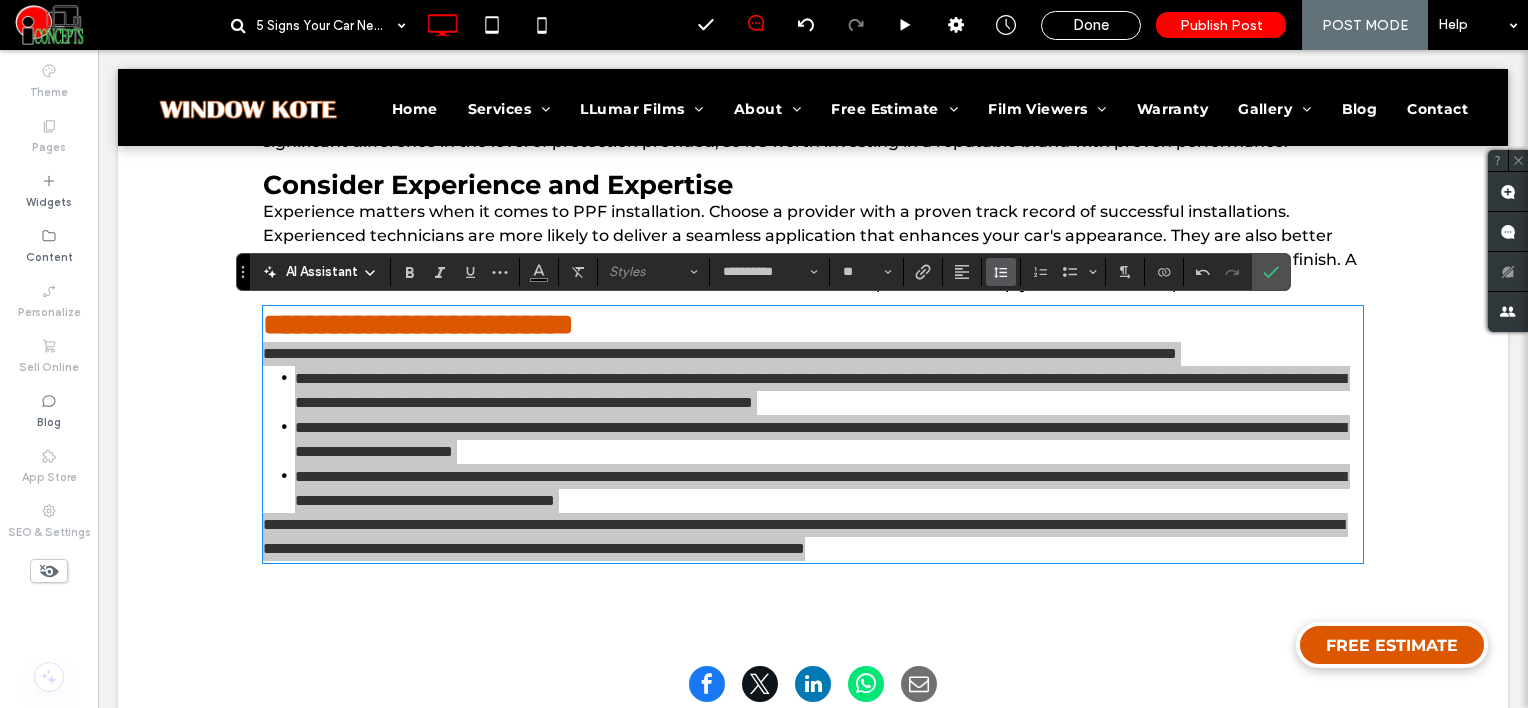 click 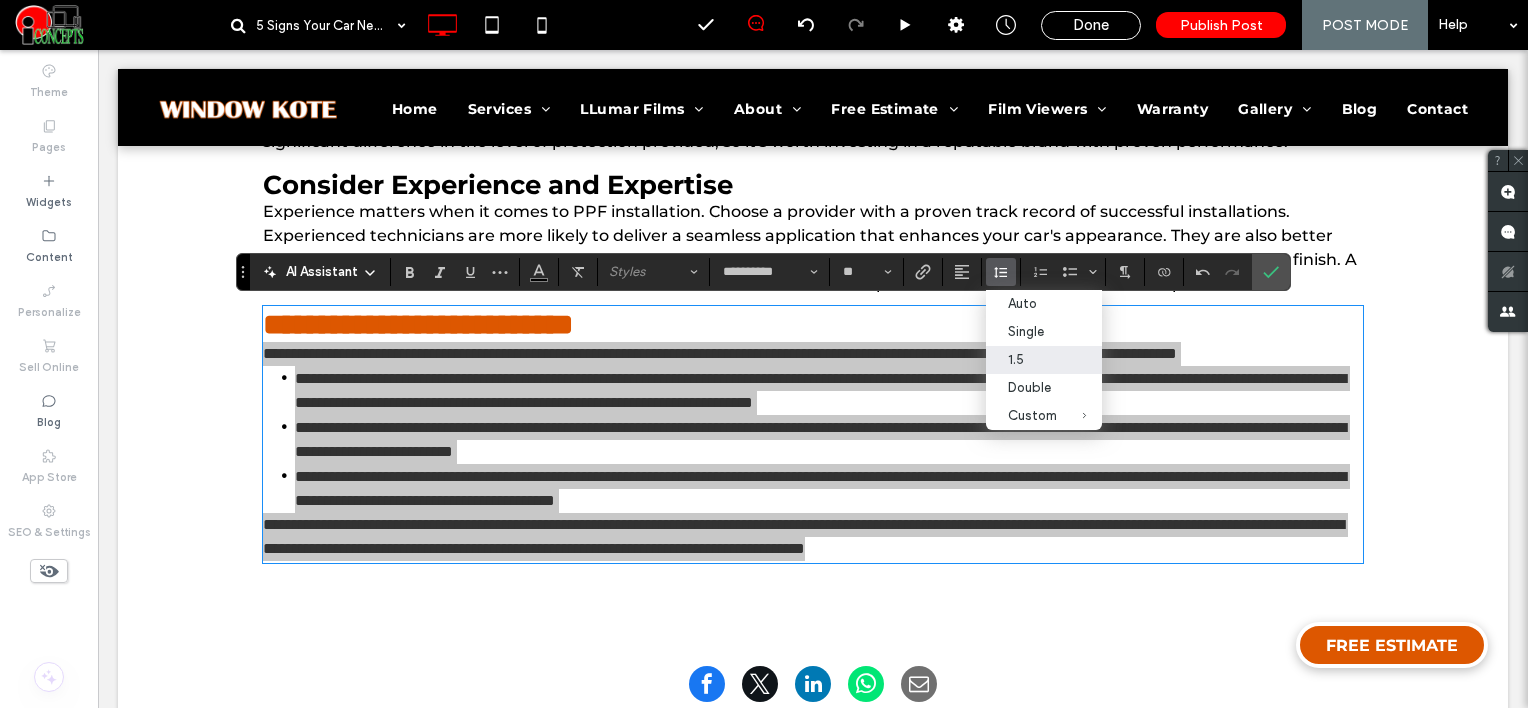 click on "1.5" at bounding box center (1032, 359) 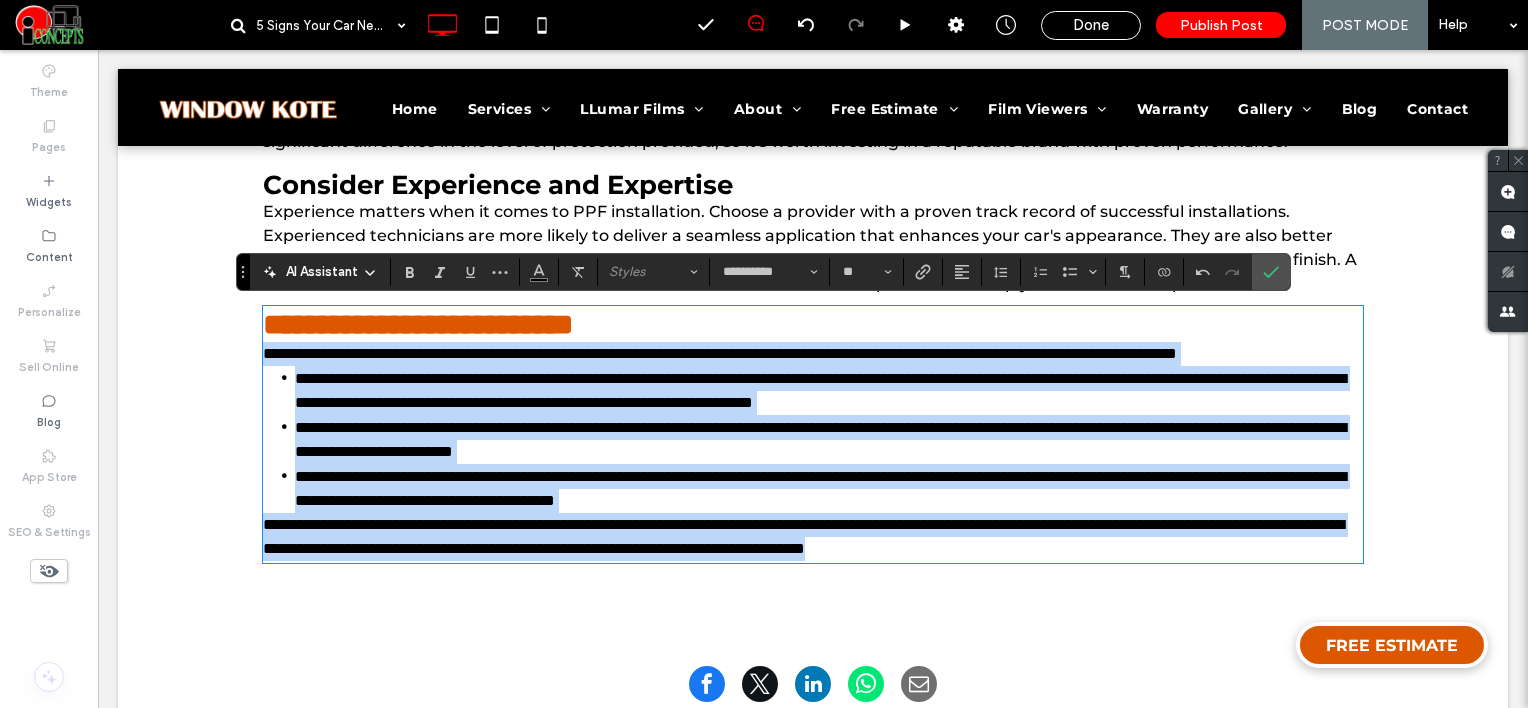 click on "**********" at bounding box center (813, 354) 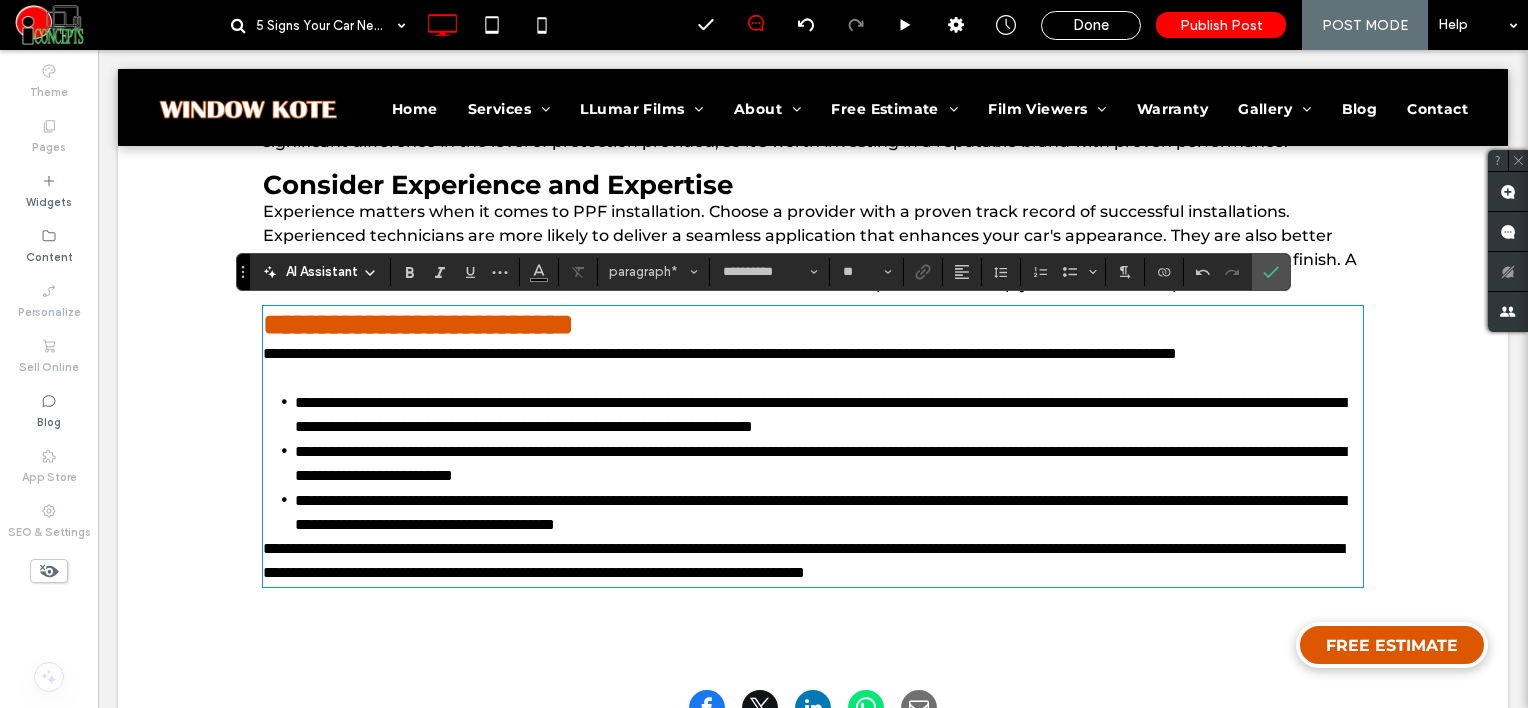 click on "**********" at bounding box center [829, 512] 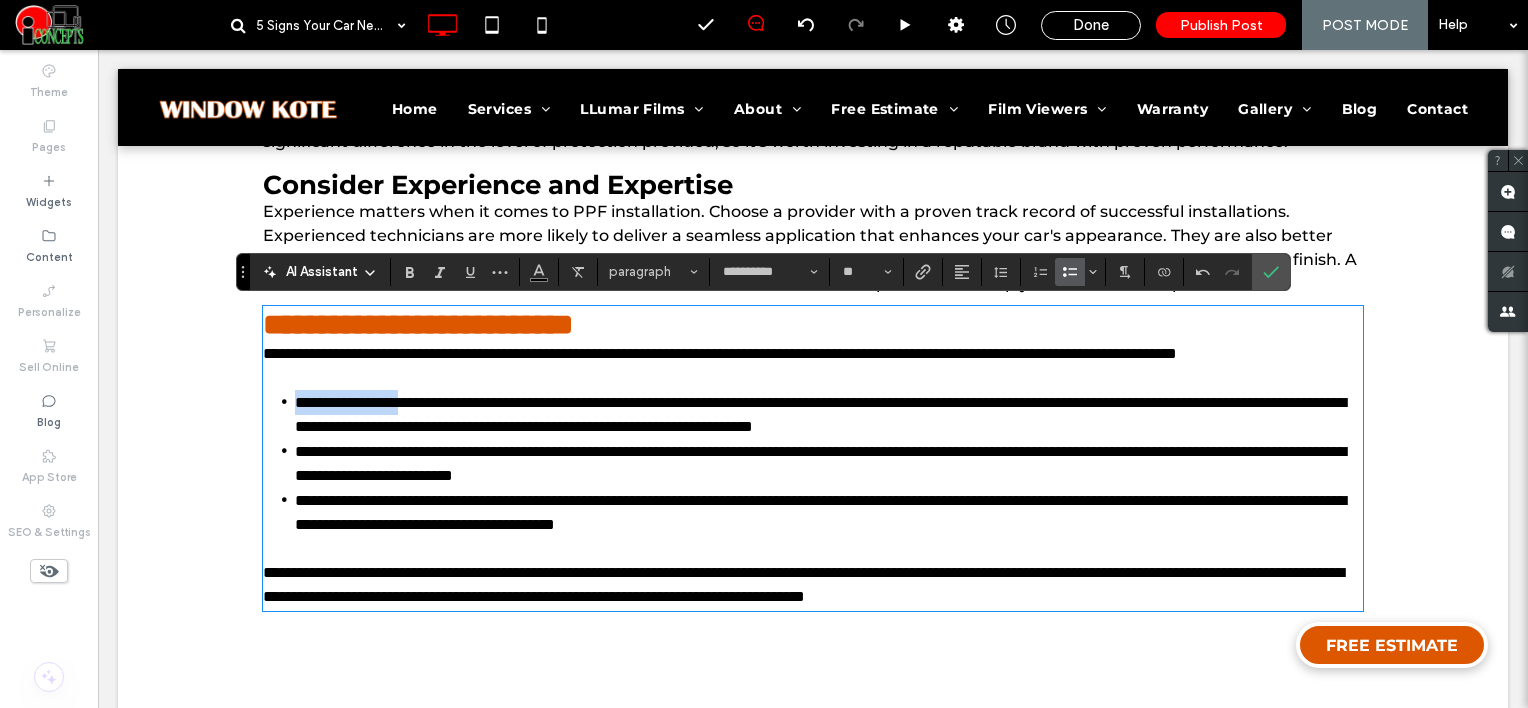 drag, startPoint x: 287, startPoint y: 416, endPoint x: 433, endPoint y: 420, distance: 146.05478 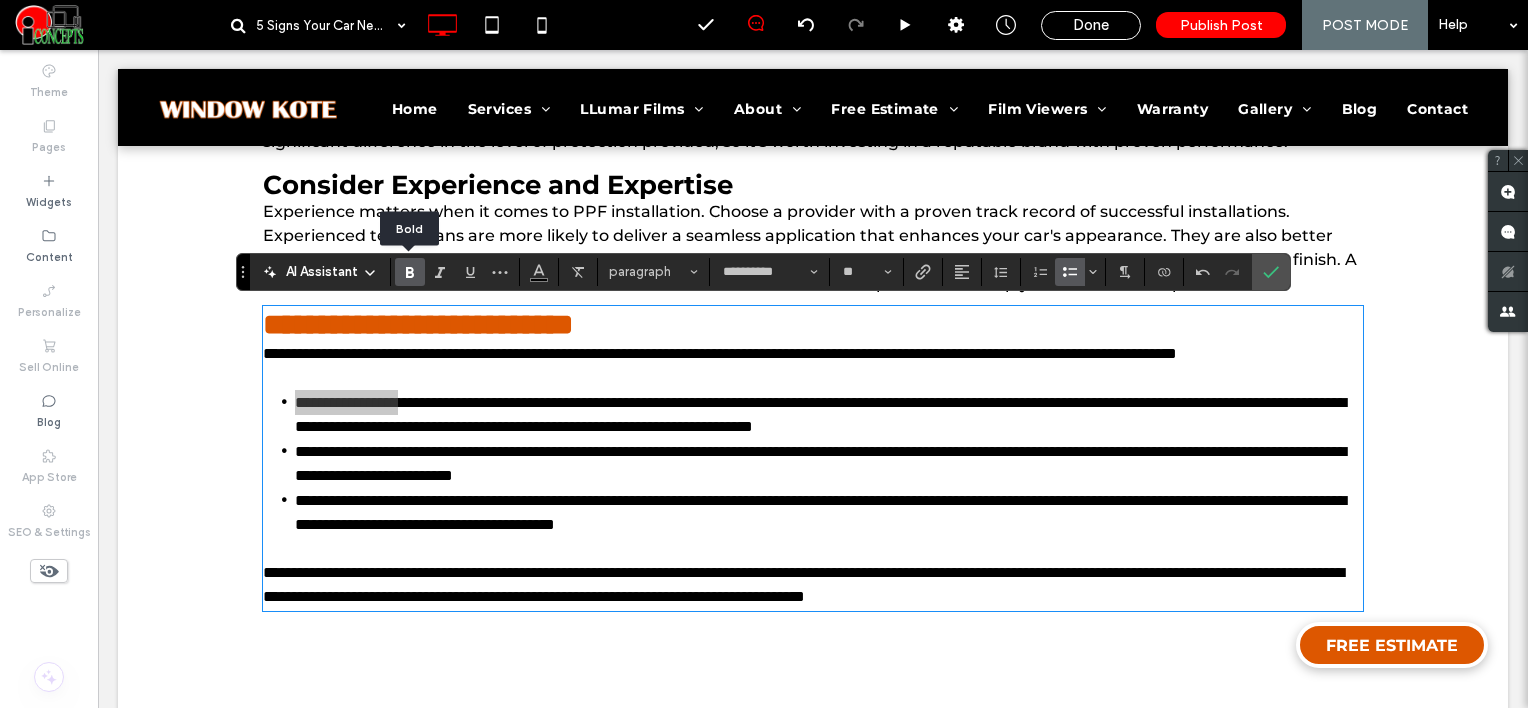 click 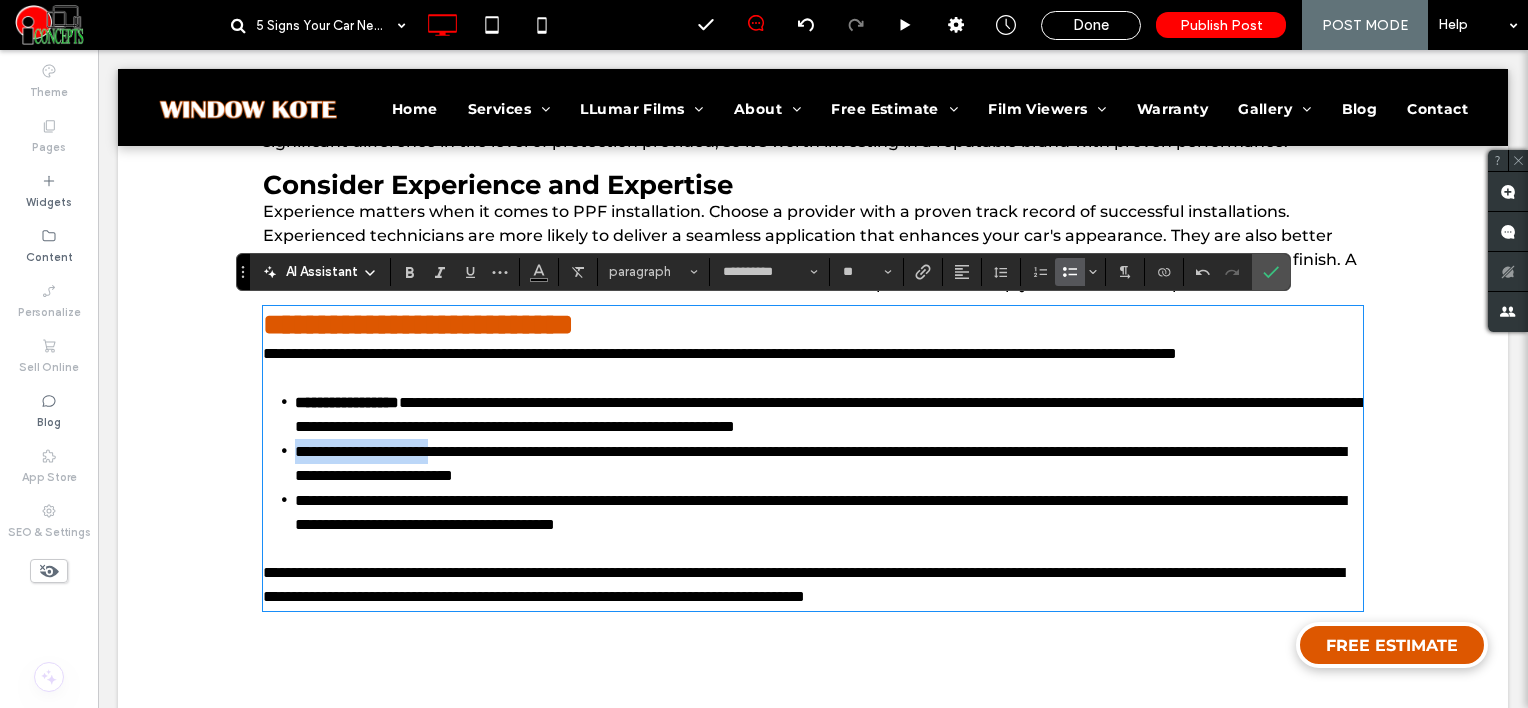 drag, startPoint x: 275, startPoint y: 474, endPoint x: 479, endPoint y: 478, distance: 204.03922 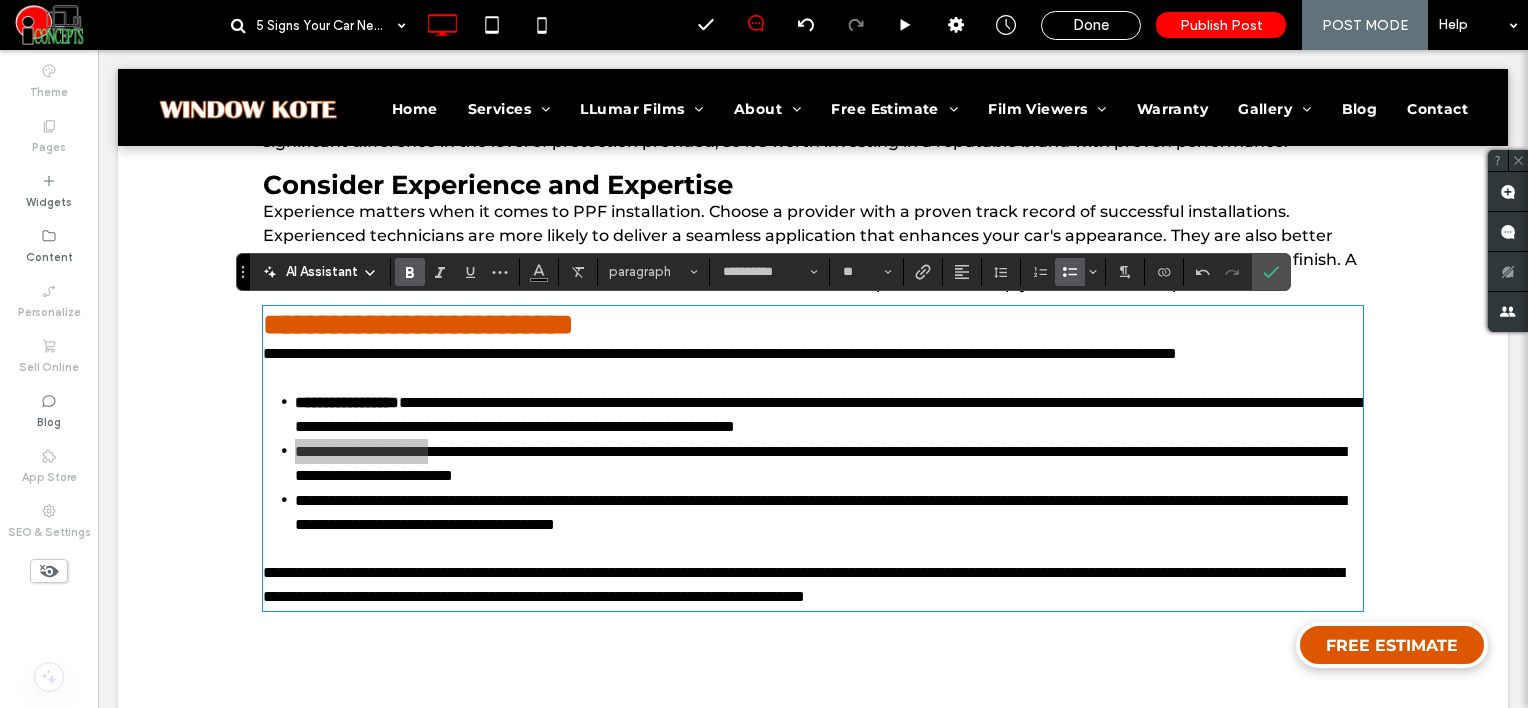 click at bounding box center (410, 272) 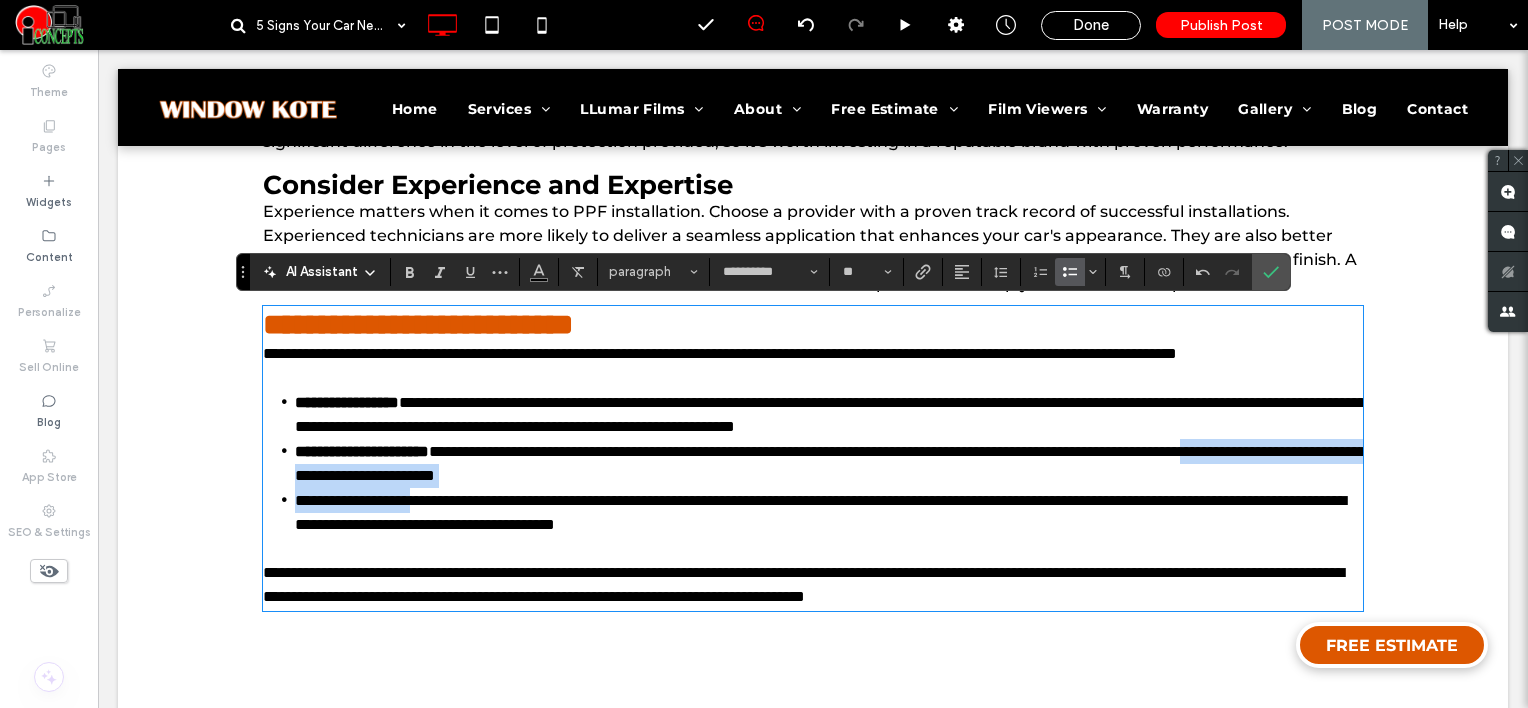 drag, startPoint x: 276, startPoint y: 528, endPoint x: 452, endPoint y: 529, distance: 176.00284 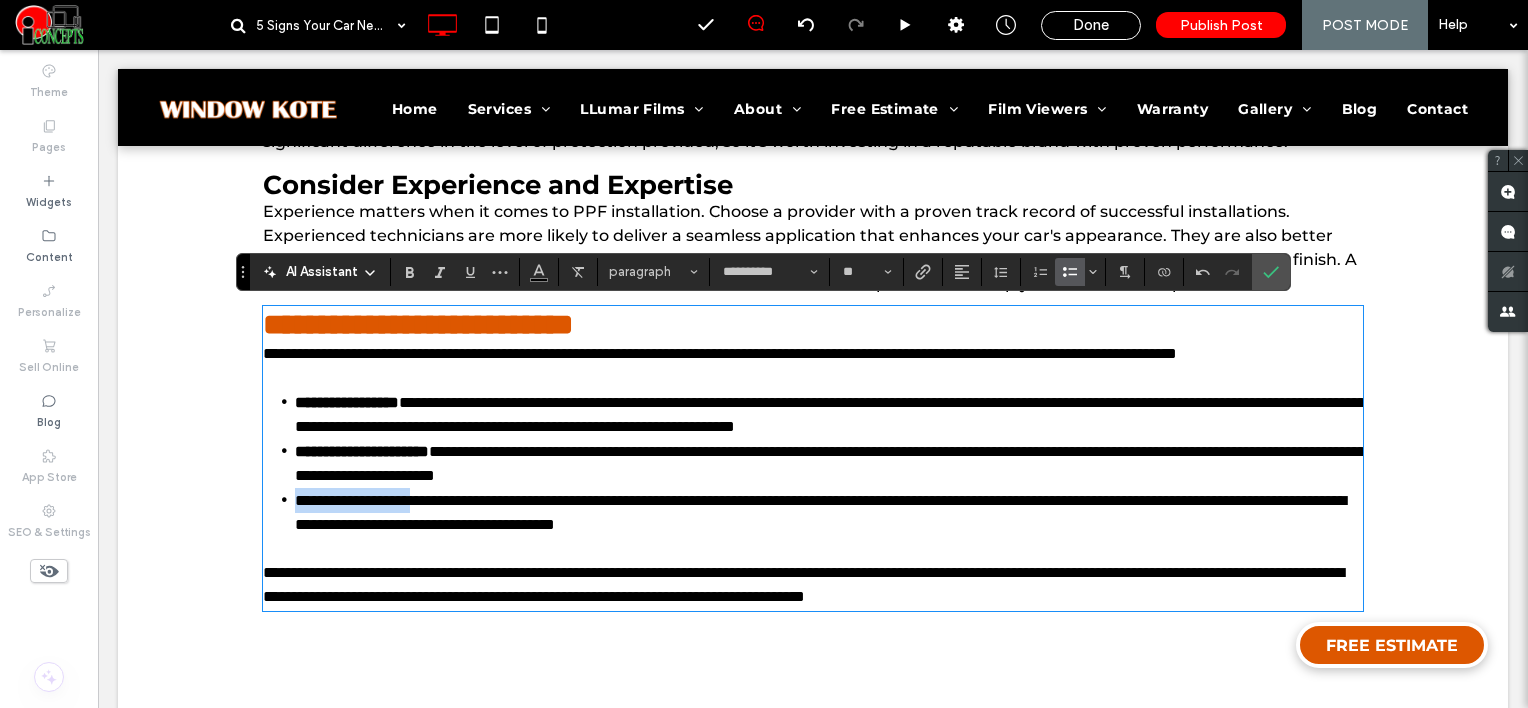 drag, startPoint x: 452, startPoint y: 529, endPoint x: 273, endPoint y: 518, distance: 179.33768 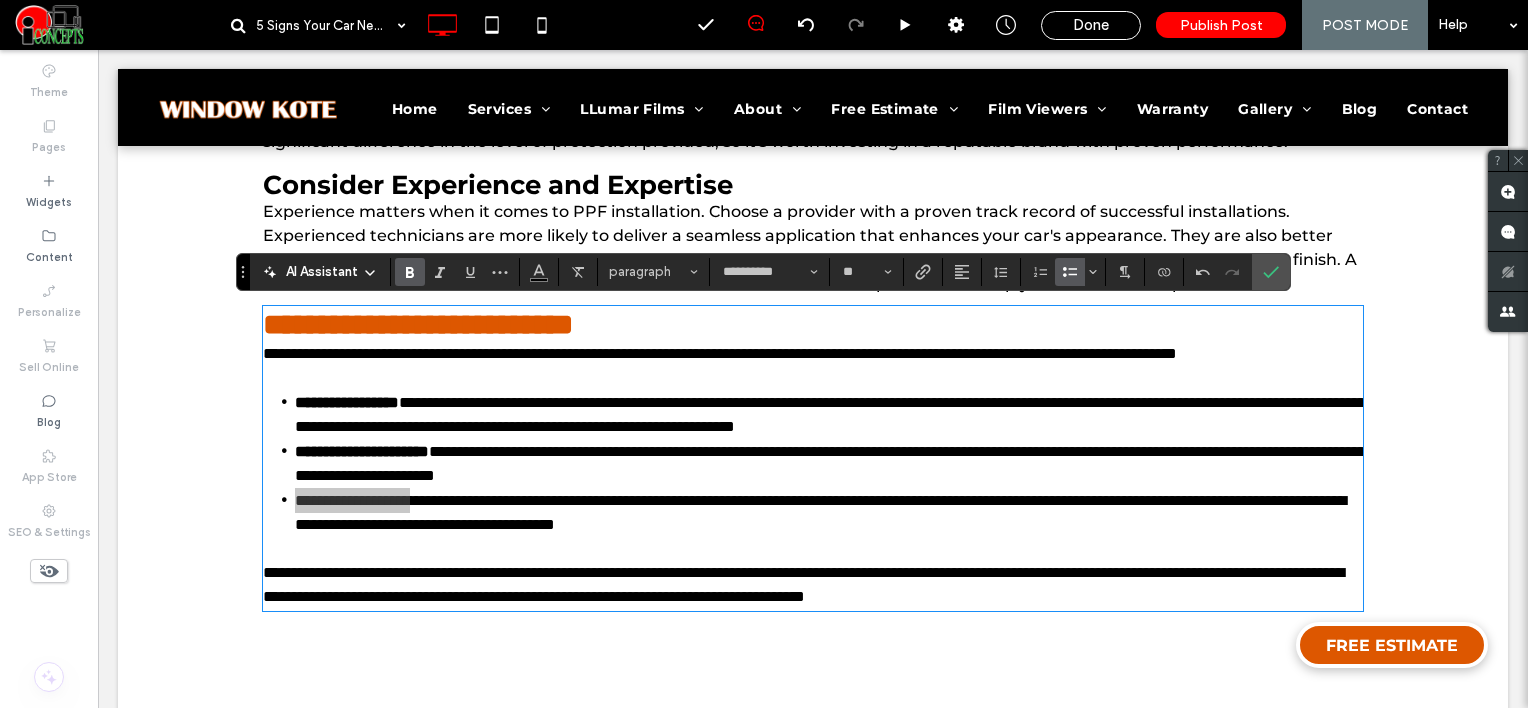 click at bounding box center (410, 272) 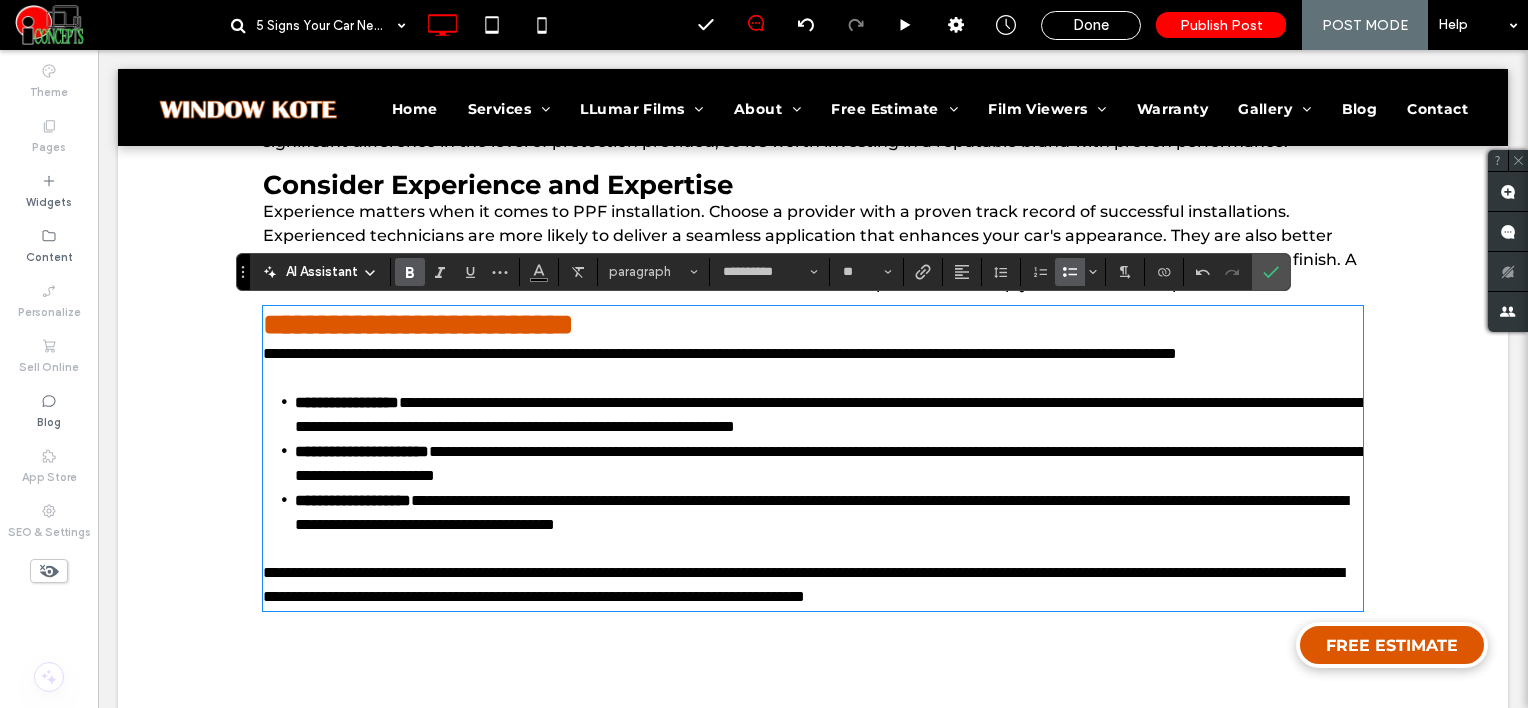 type on "**" 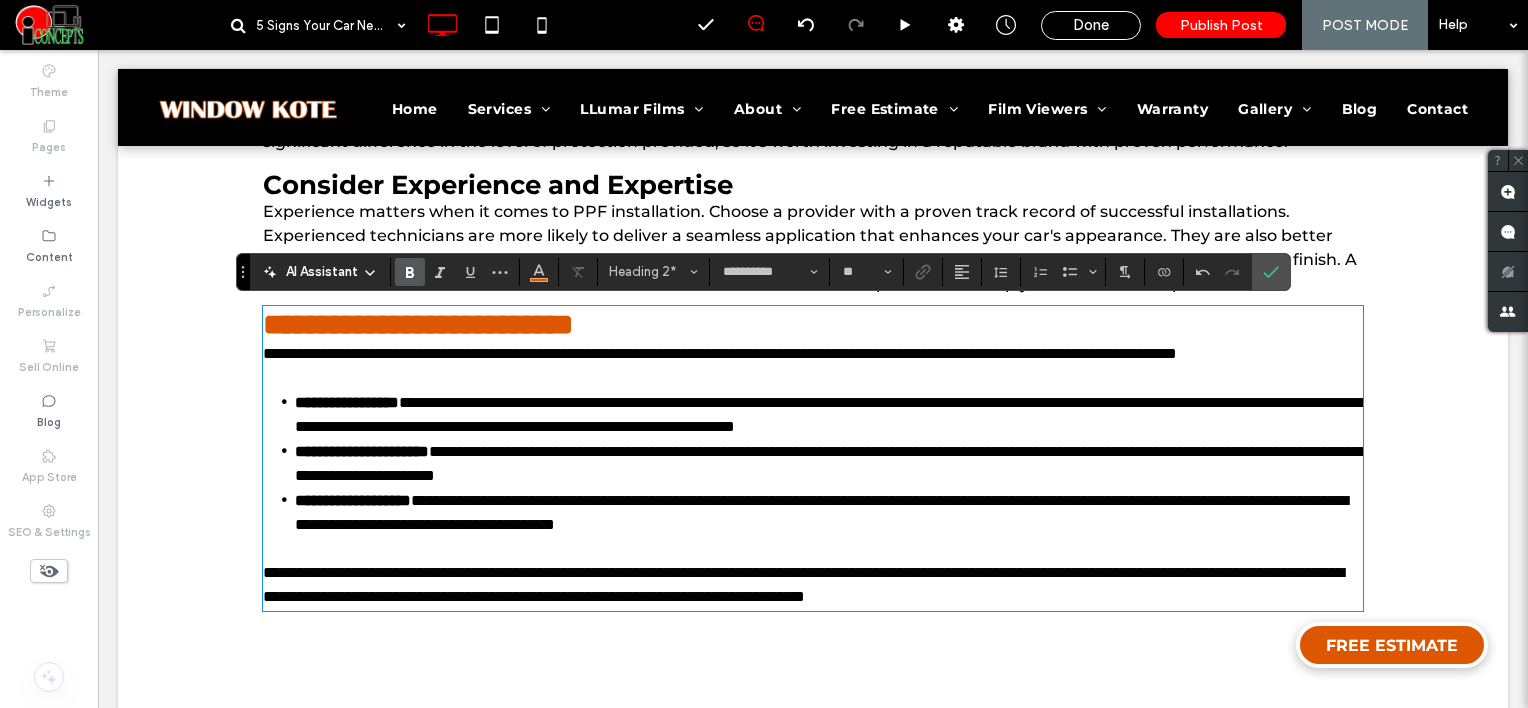 click on "**********" at bounding box center (813, 324) 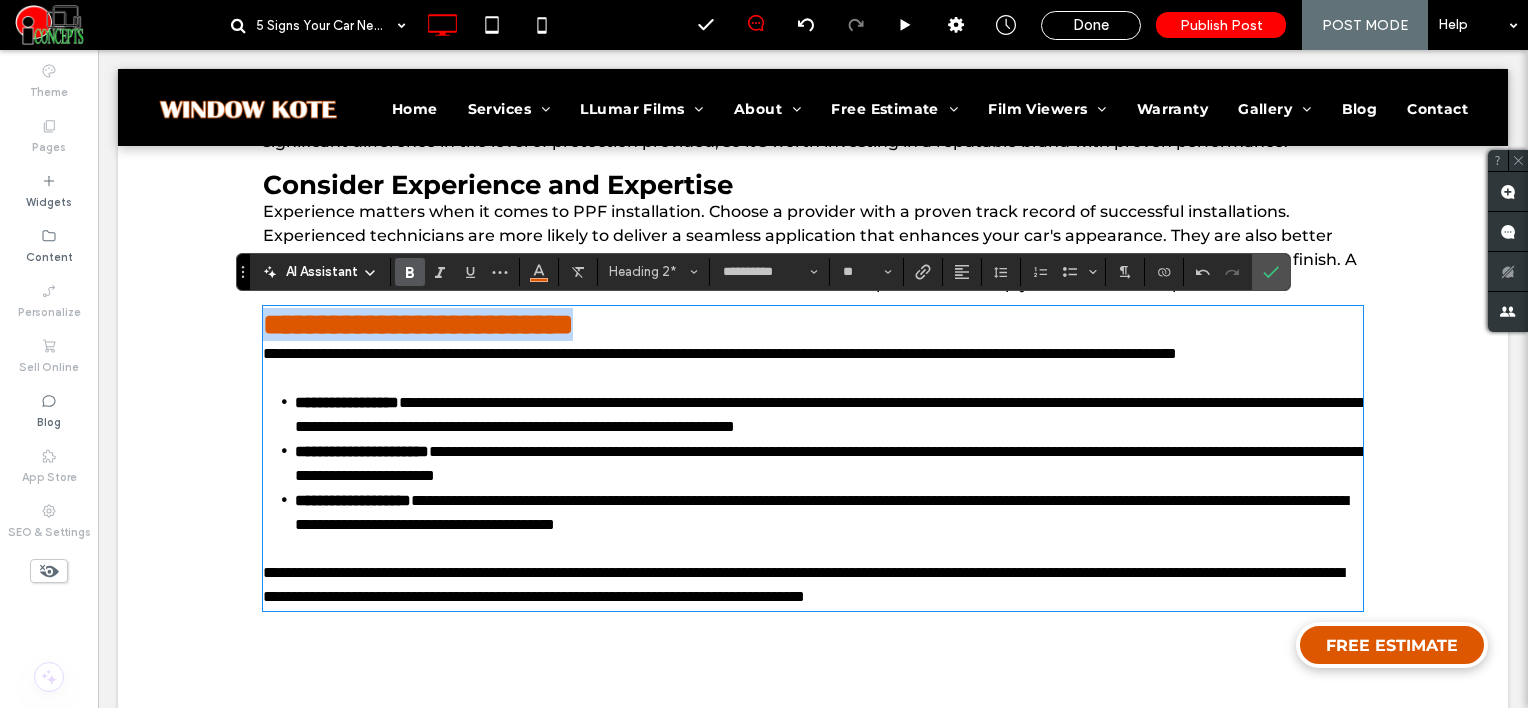 drag, startPoint x: 412, startPoint y: 320, endPoint x: 333, endPoint y: 299, distance: 81.7435 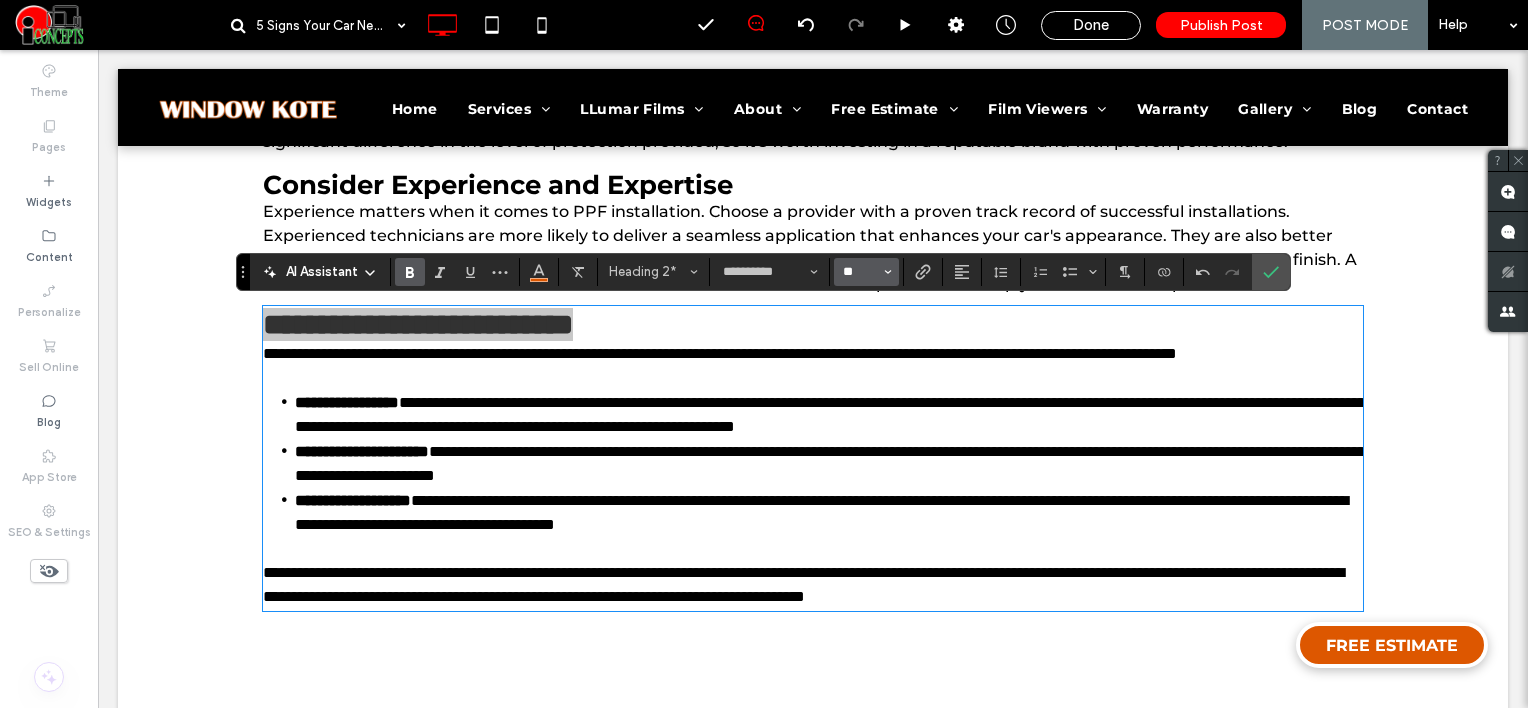 click on "**" at bounding box center (860, 272) 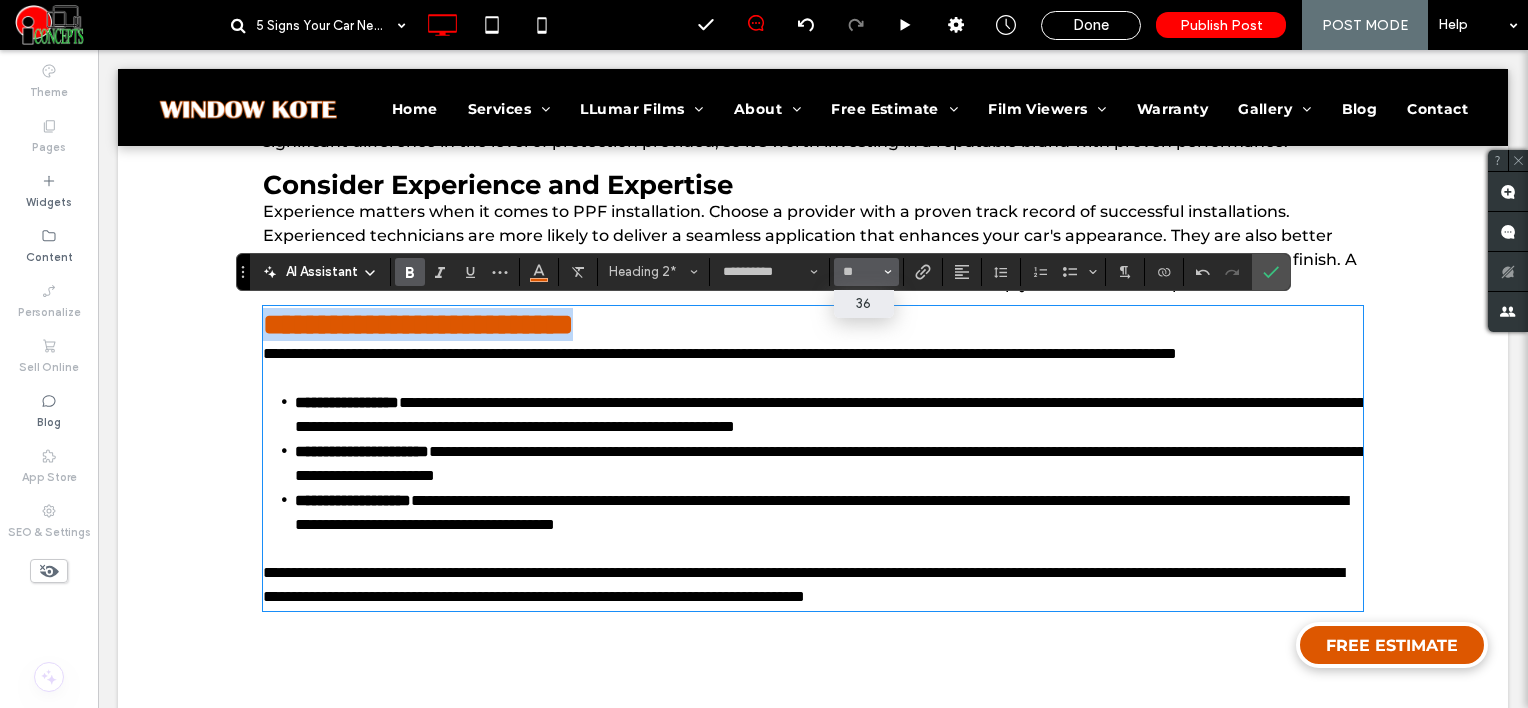 type on "**" 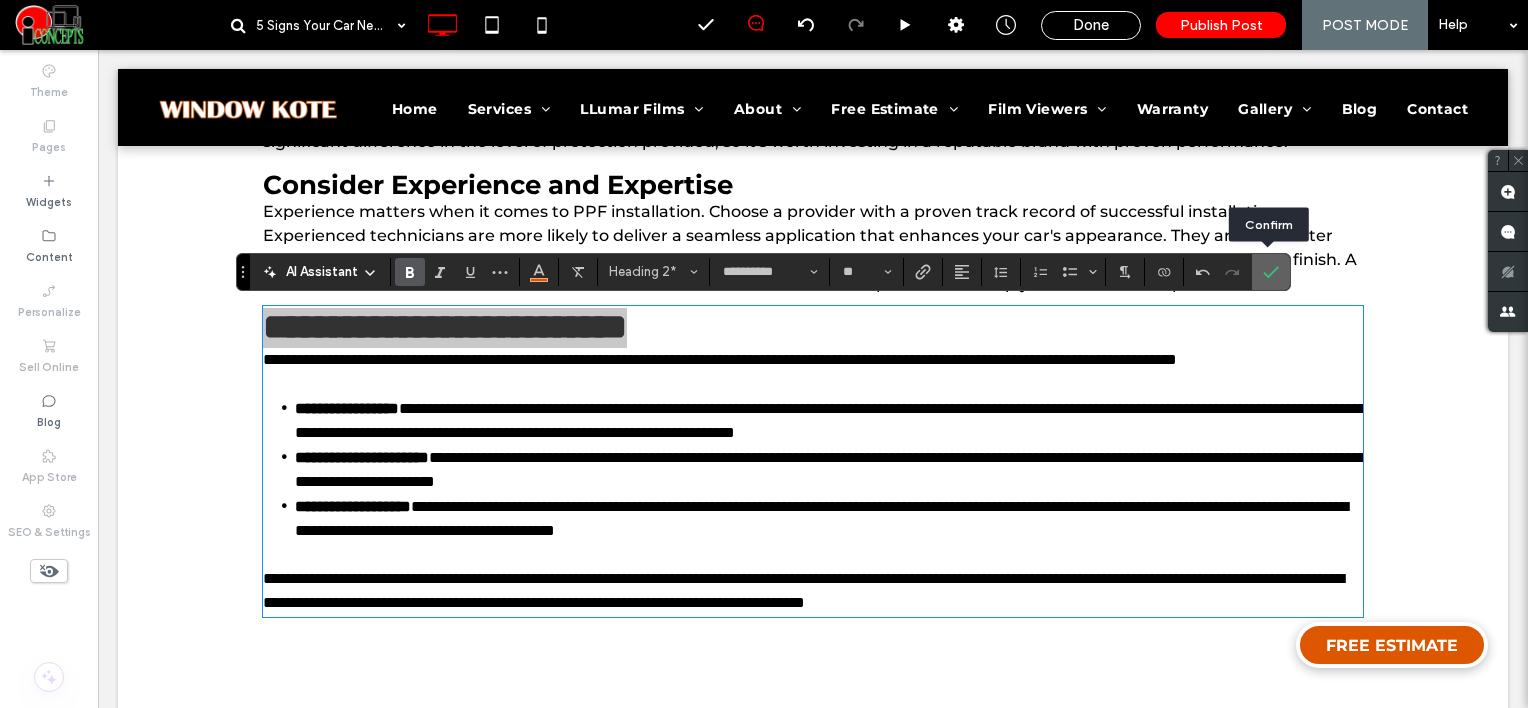 drag, startPoint x: 1273, startPoint y: 261, endPoint x: 1175, endPoint y: 209, distance: 110.94143 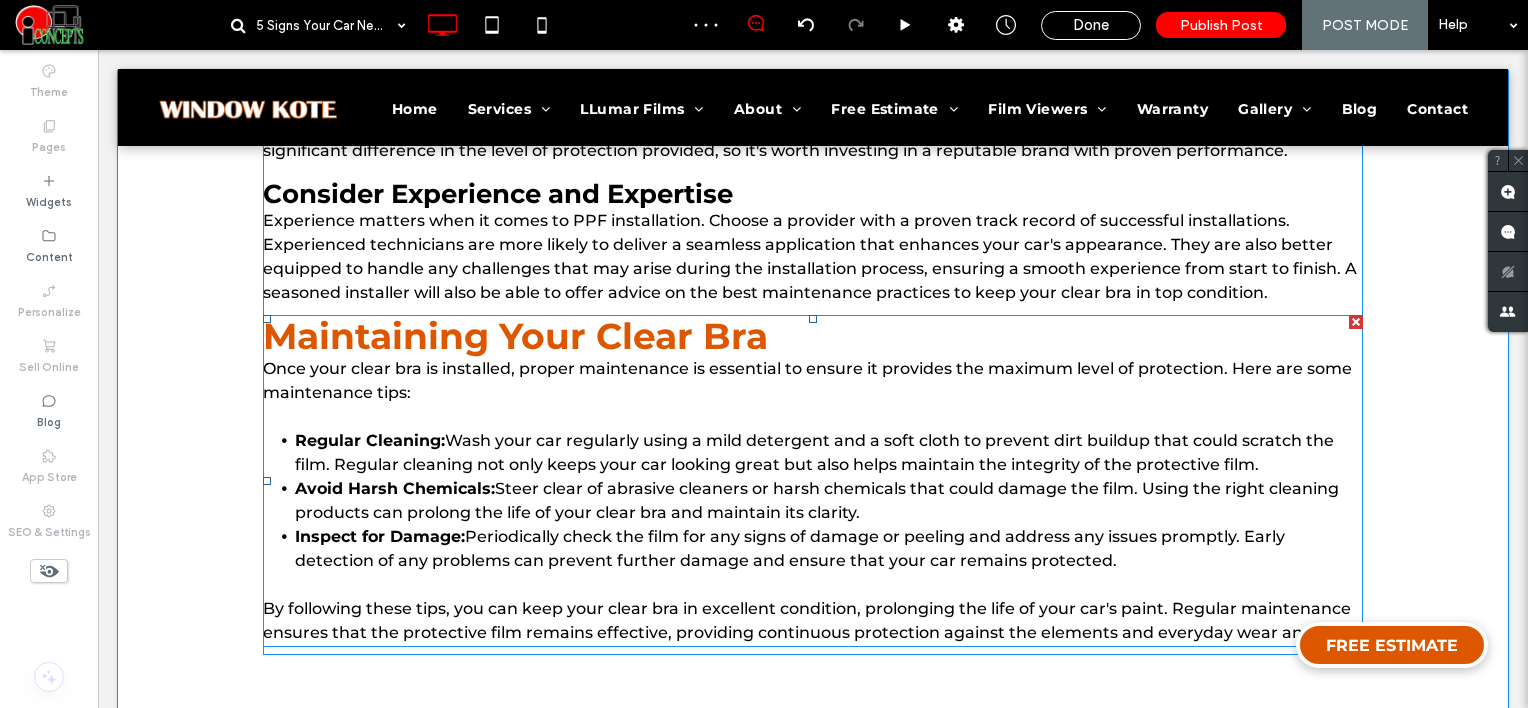scroll, scrollTop: 2846, scrollLeft: 0, axis: vertical 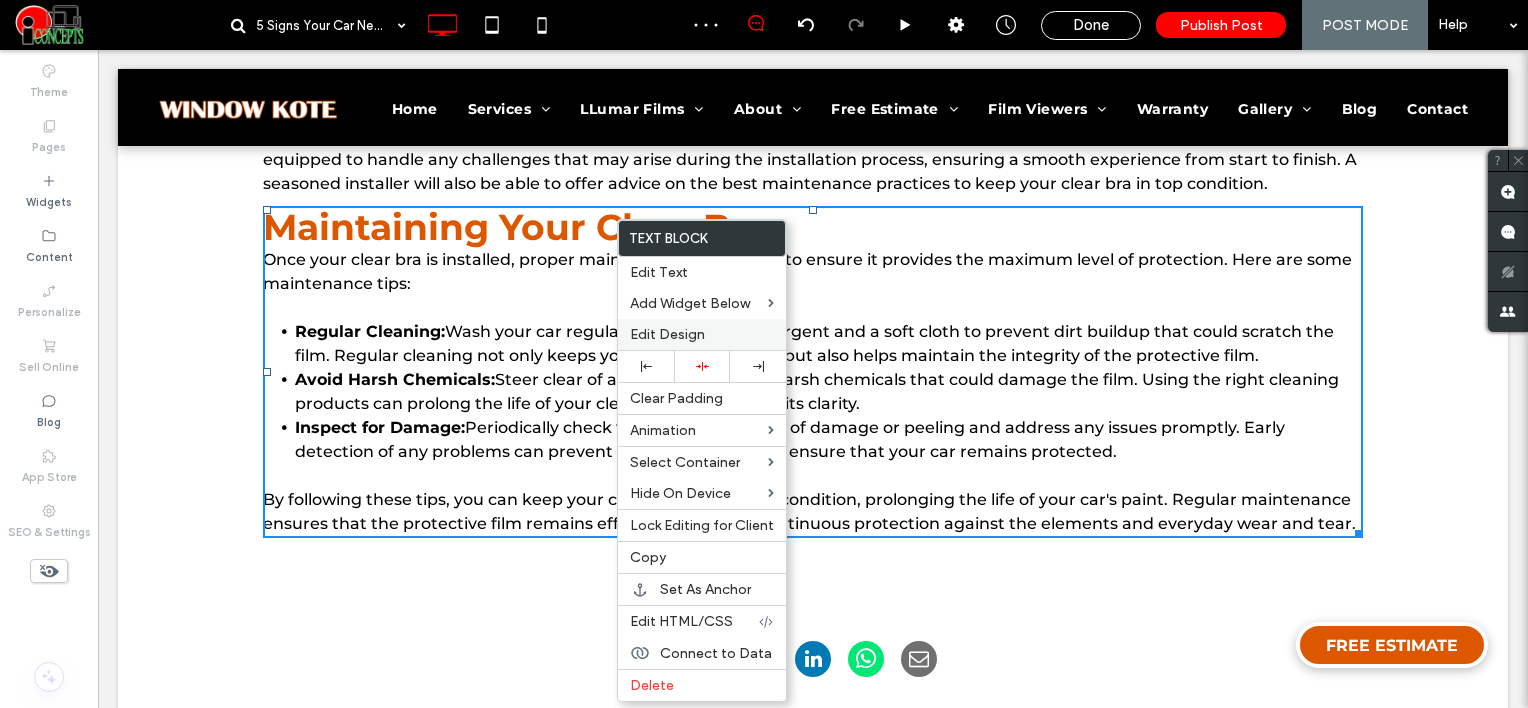 click on "Edit Design" at bounding box center (667, 334) 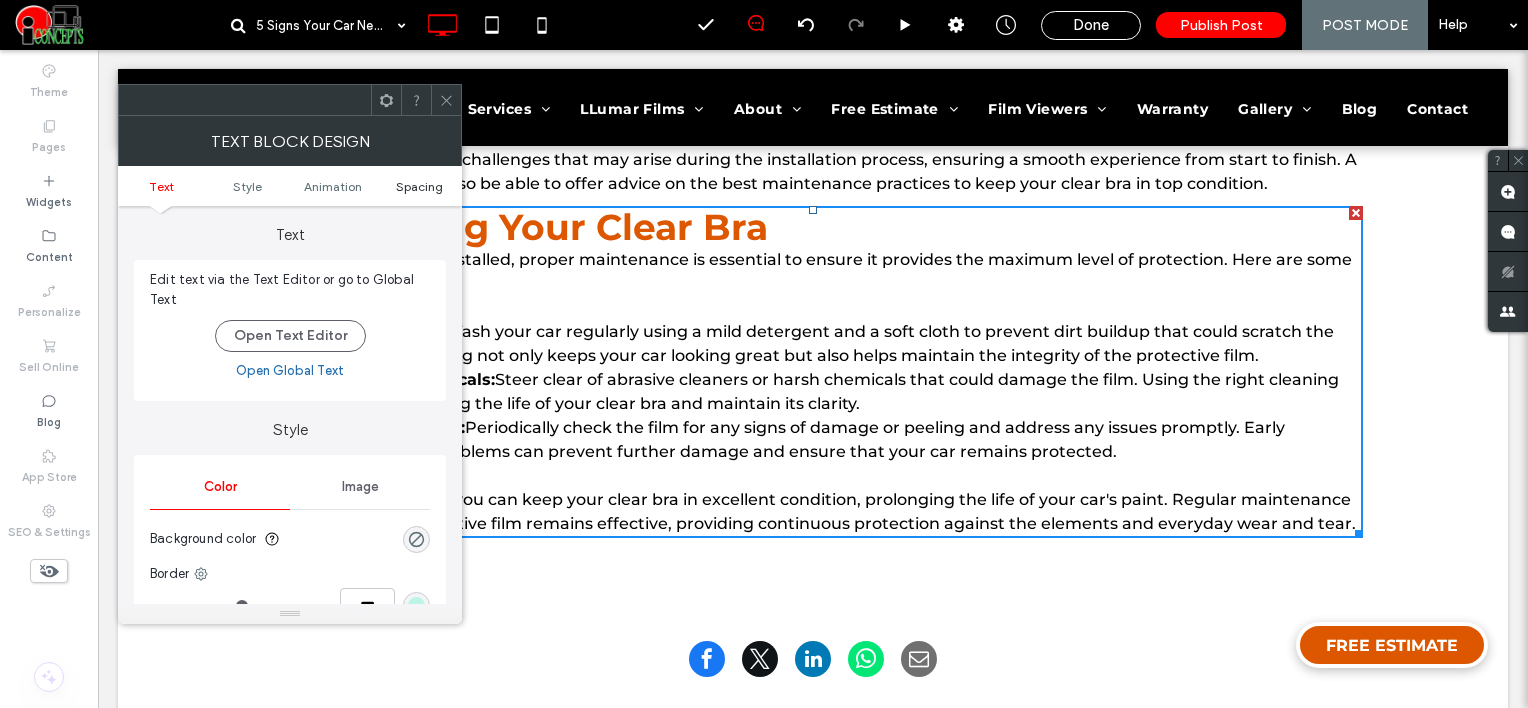 click on "Spacing" at bounding box center (419, 186) 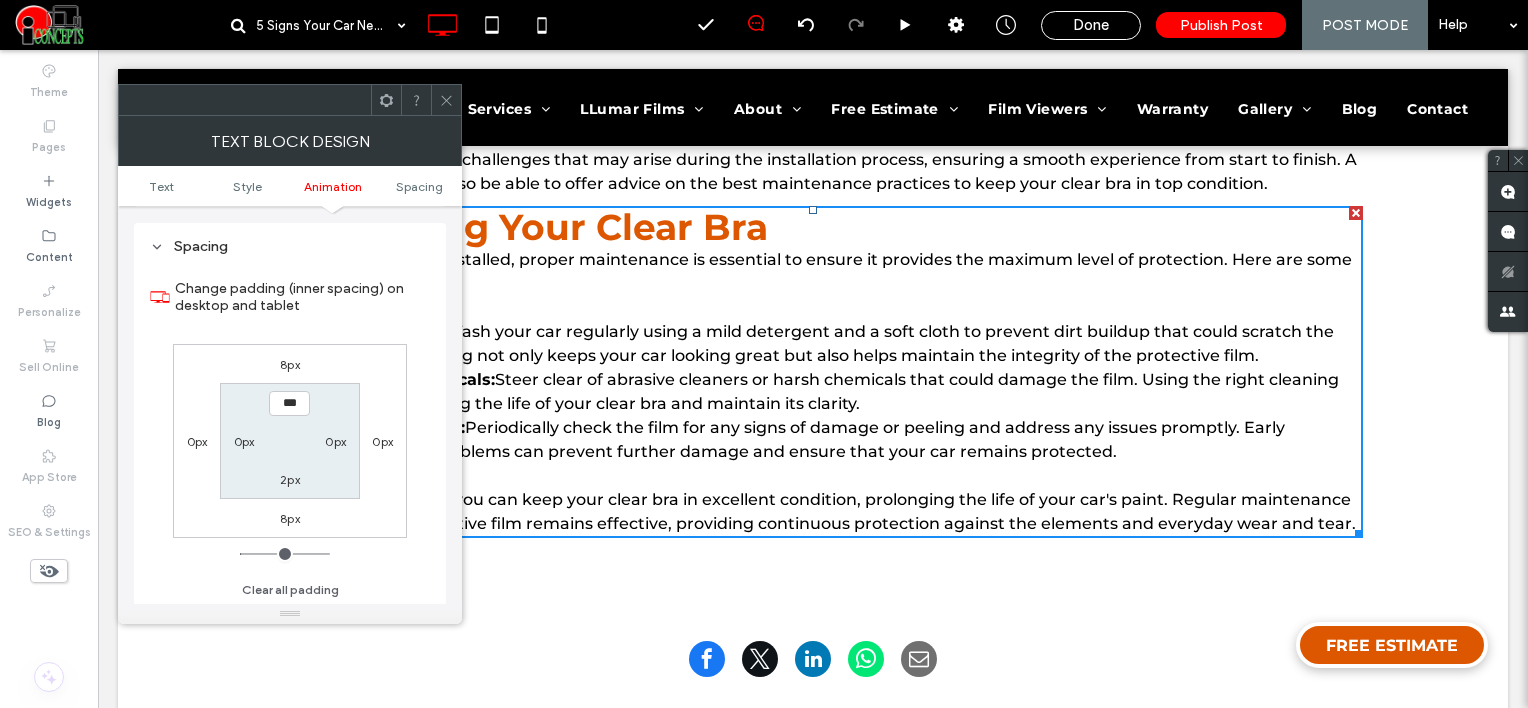 scroll, scrollTop: 572, scrollLeft: 0, axis: vertical 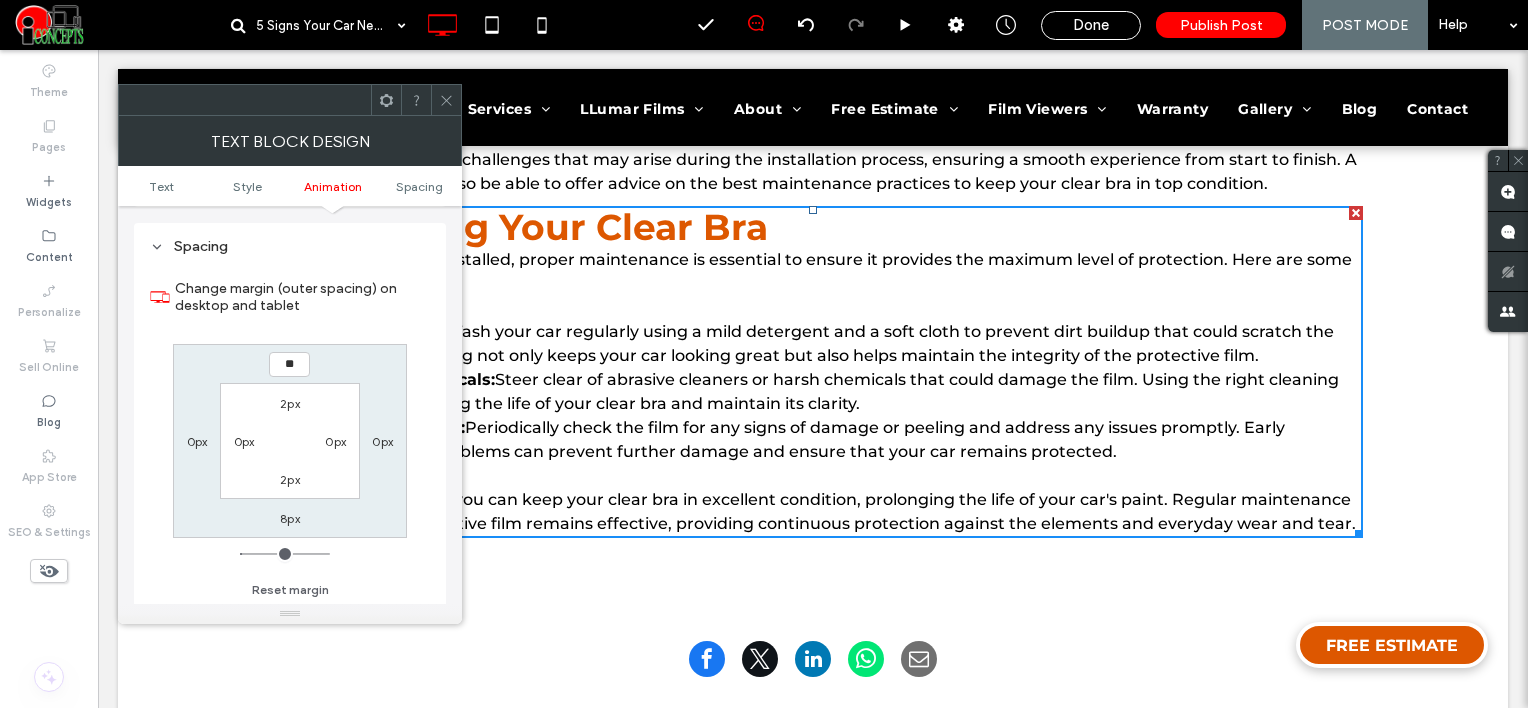 type on "**" 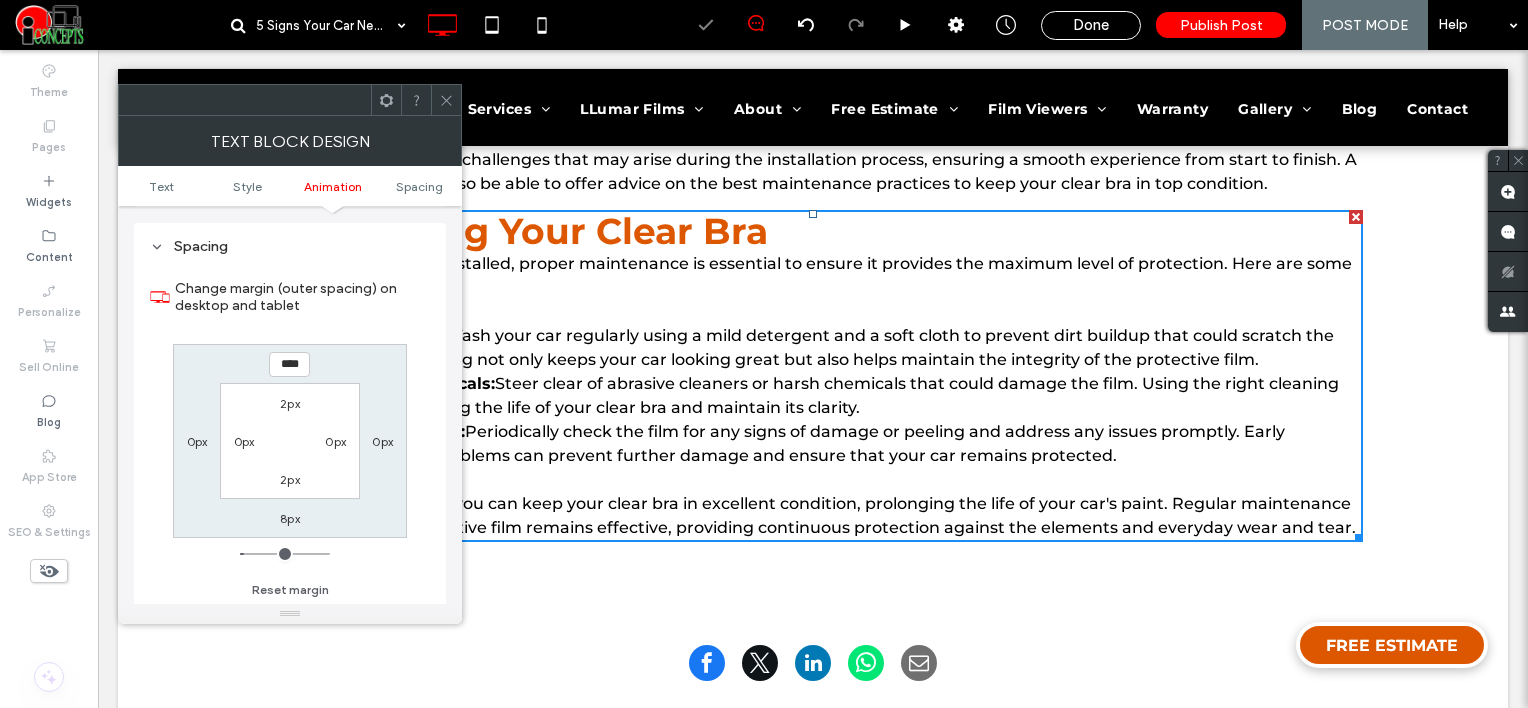 click at bounding box center [446, 100] 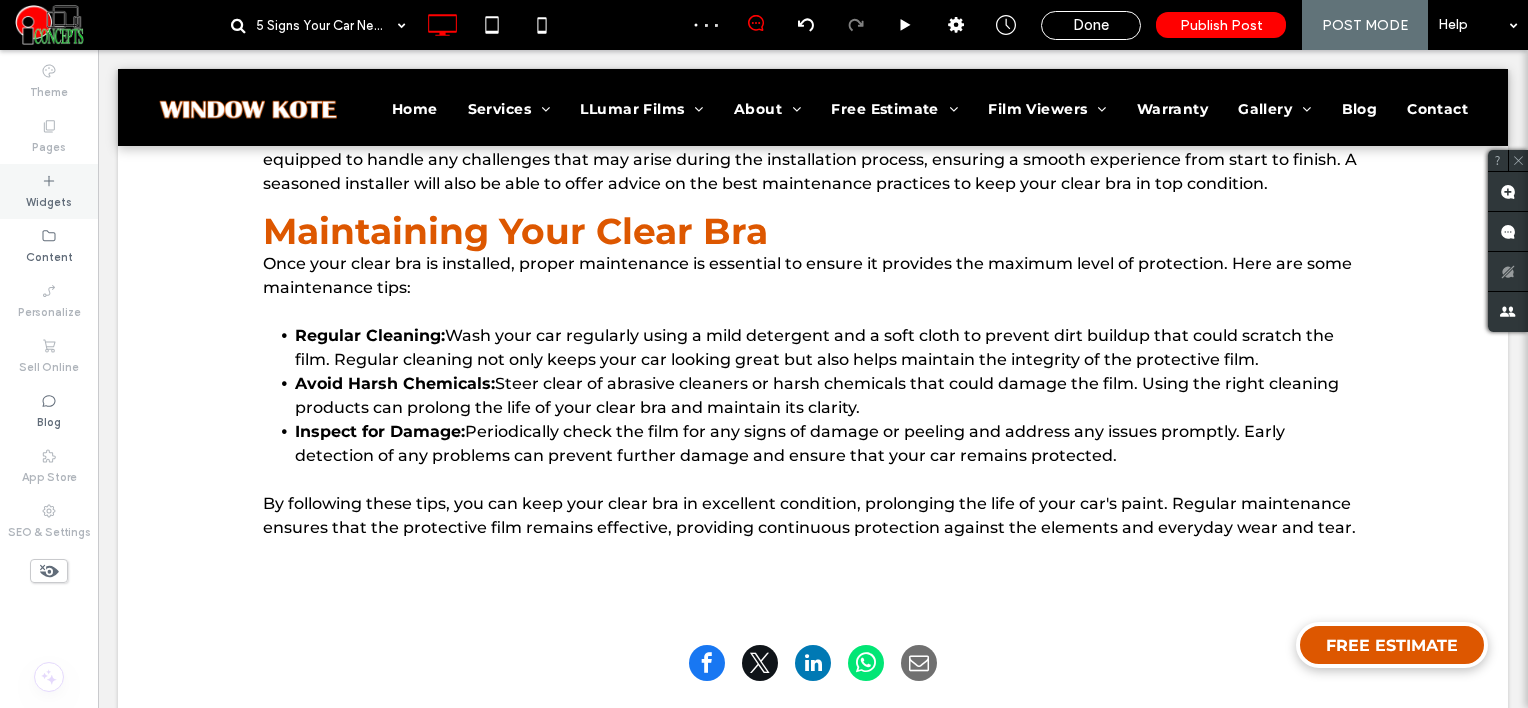 click 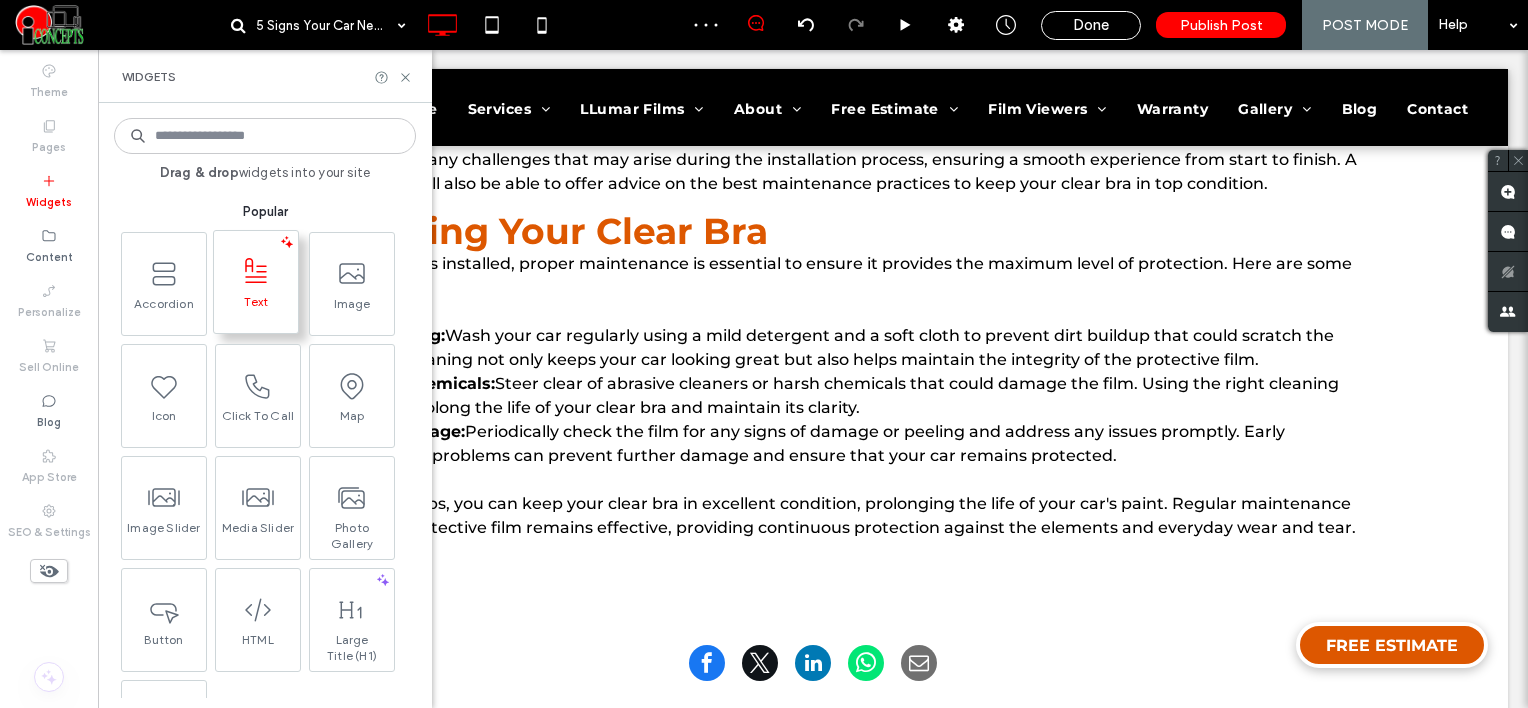 click at bounding box center (256, 271) 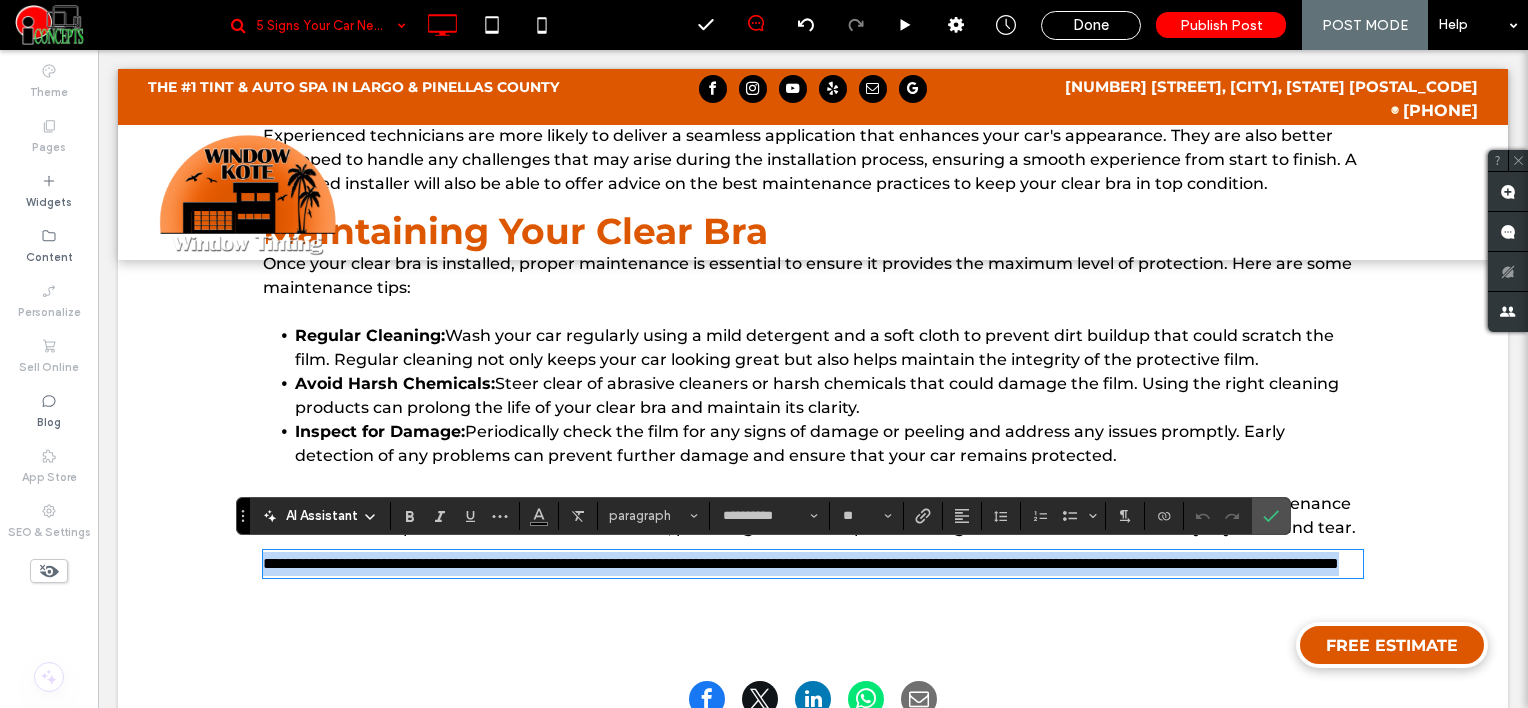 paste 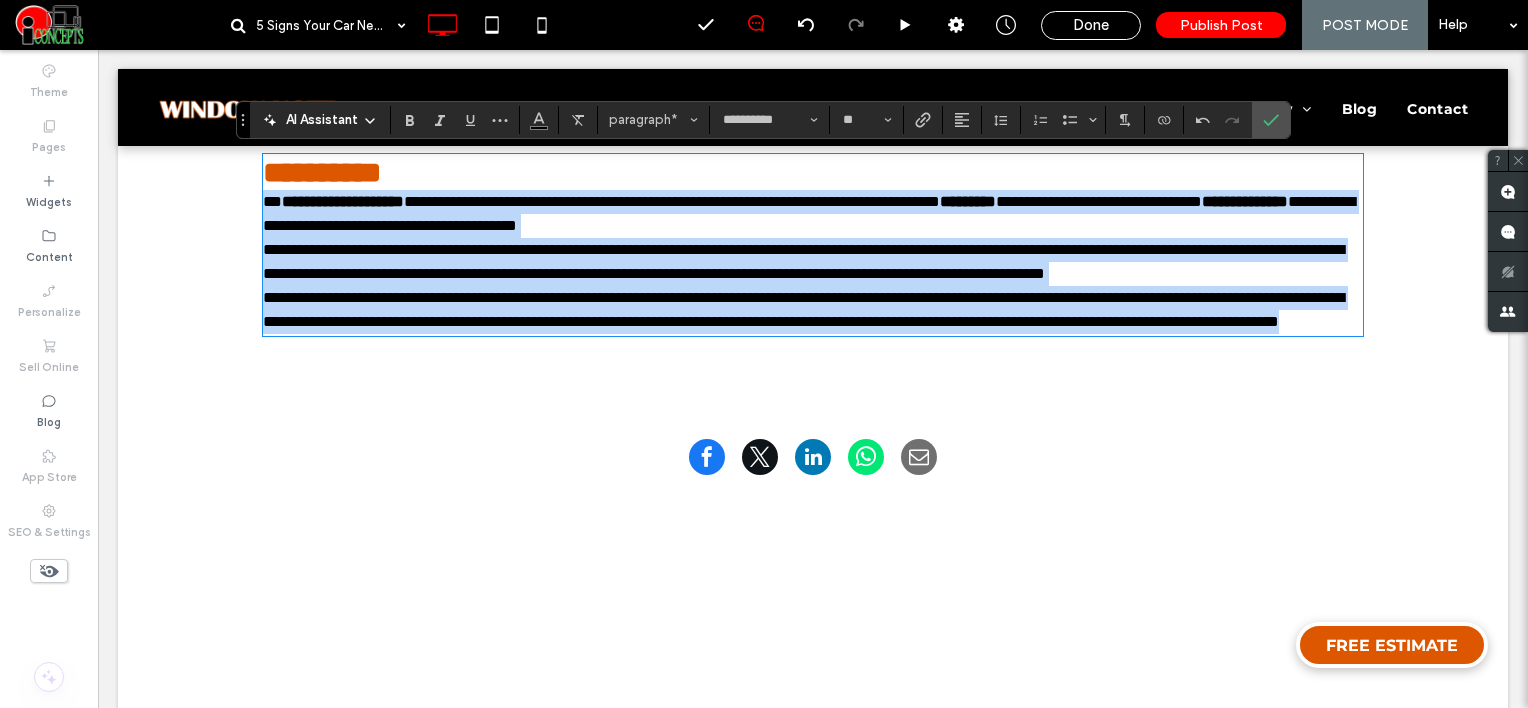 drag, startPoint x: 259, startPoint y: 200, endPoint x: 1048, endPoint y: 379, distance: 809.05005 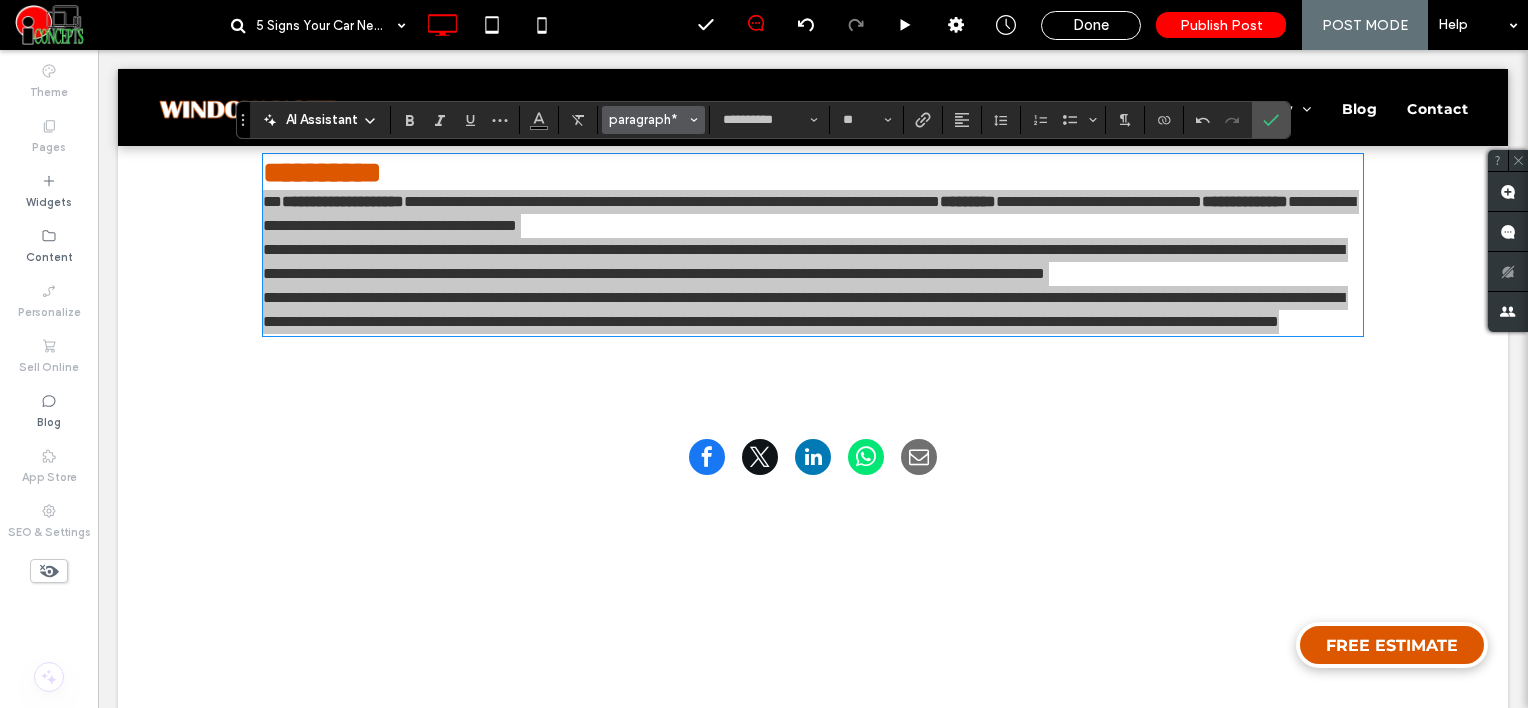 click on "paragraph*" at bounding box center [648, 119] 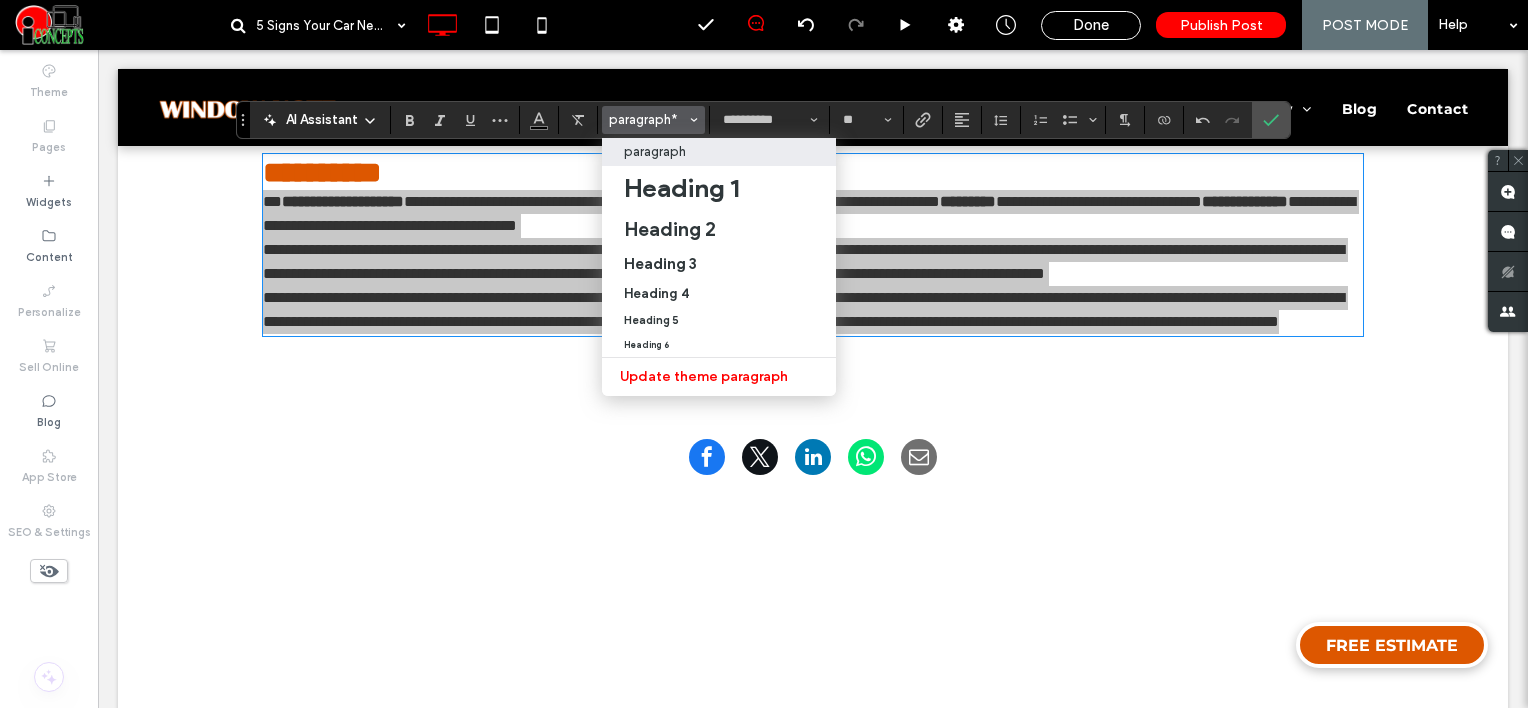 click on "paragraph" at bounding box center [655, 151] 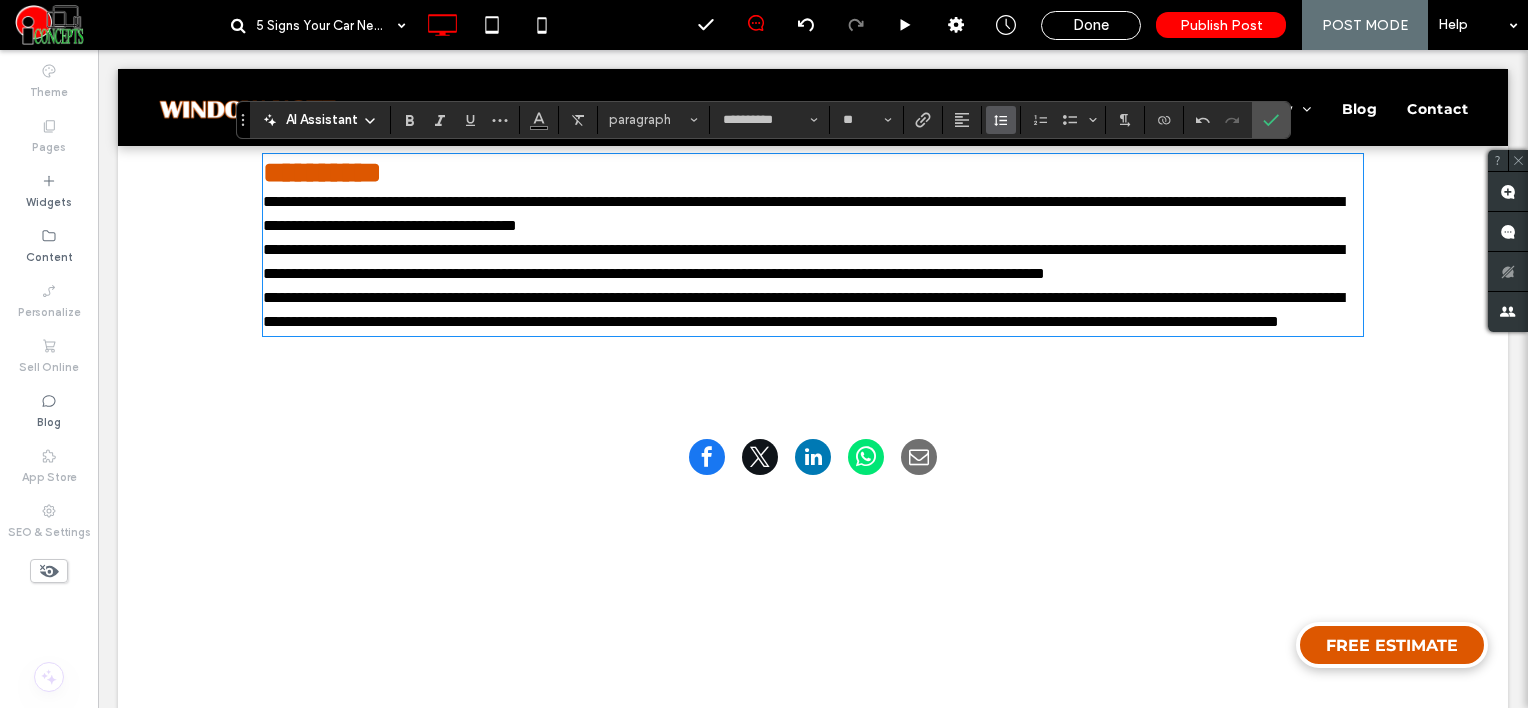 click at bounding box center [1001, 120] 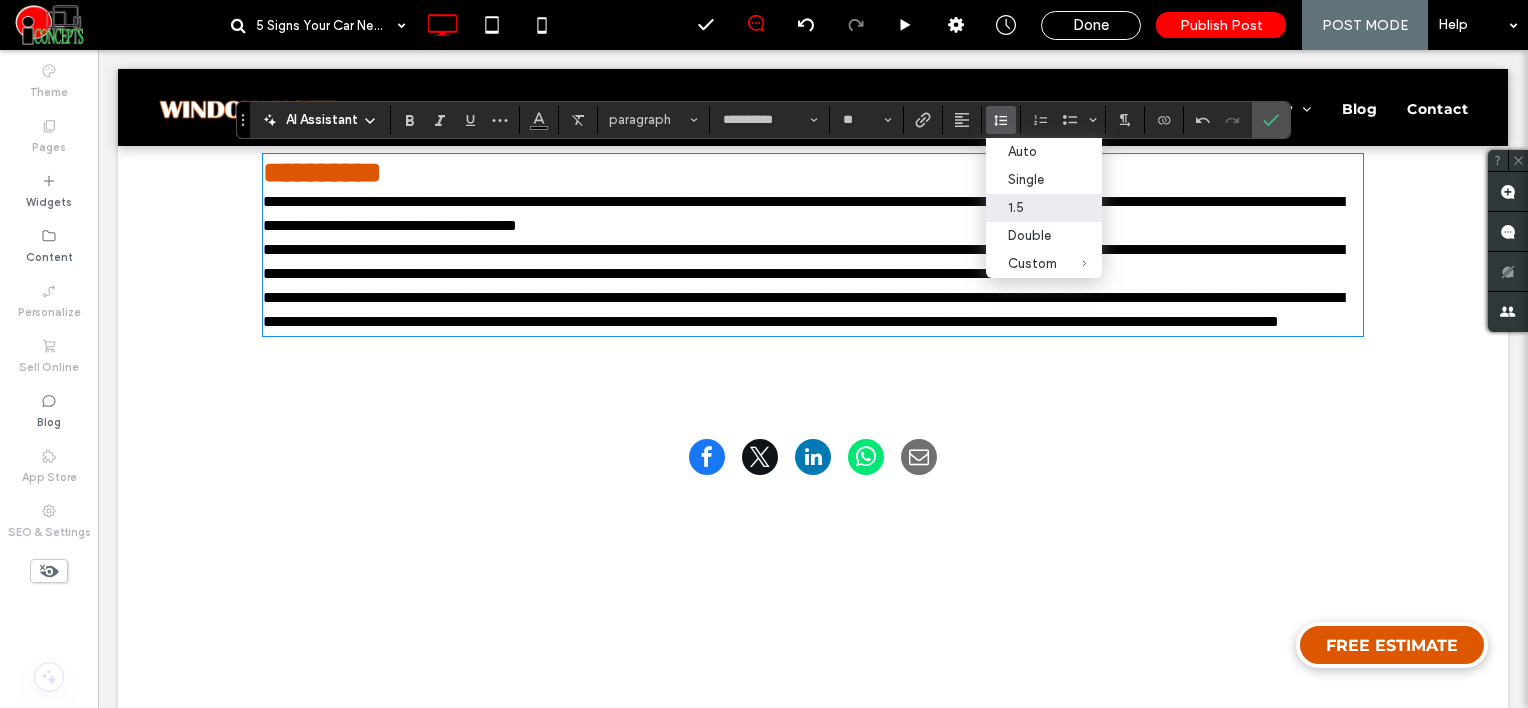 click on "1.5" at bounding box center [1032, 207] 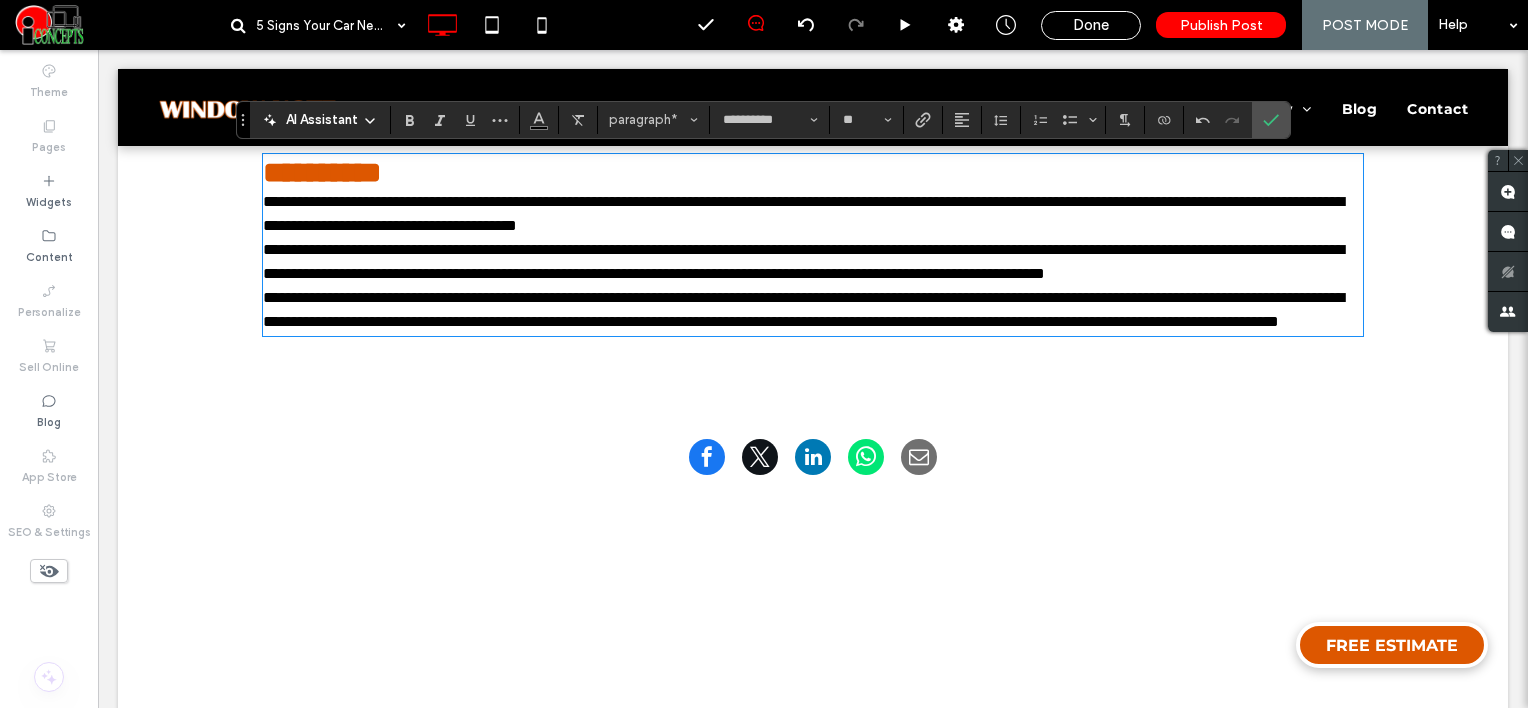 click on "**********" at bounding box center (813, 214) 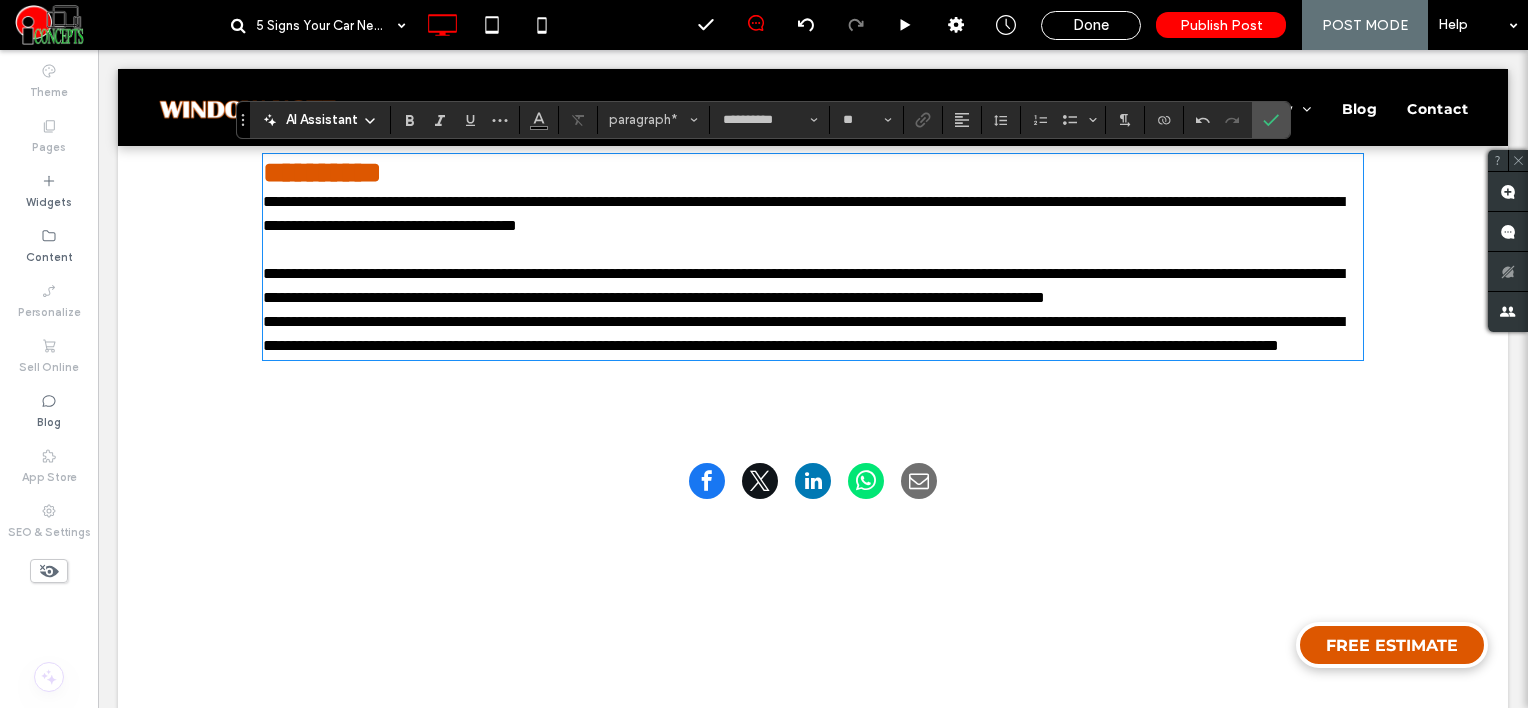 click on "**********" at bounding box center (813, 286) 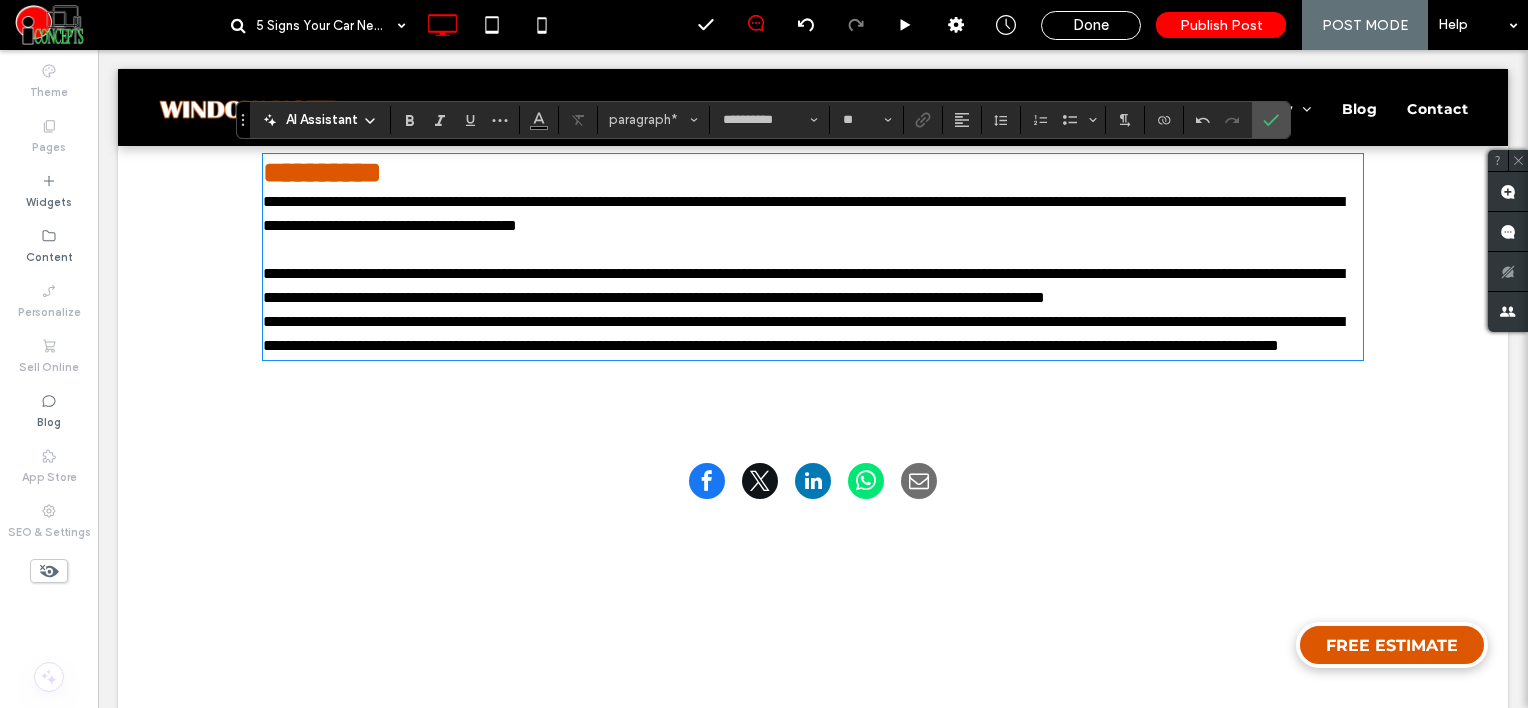 click on "**********" at bounding box center (813, 286) 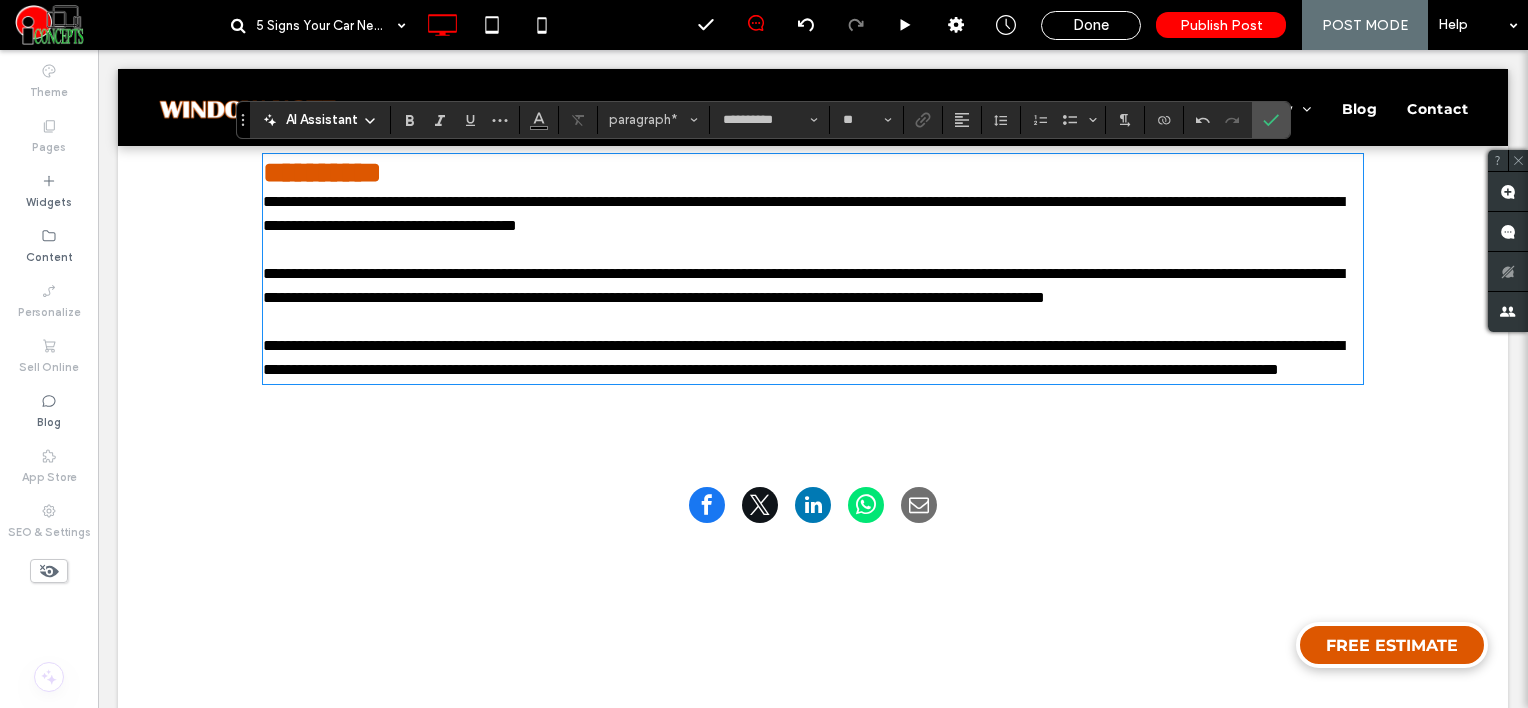 scroll, scrollTop: 3142, scrollLeft: 0, axis: vertical 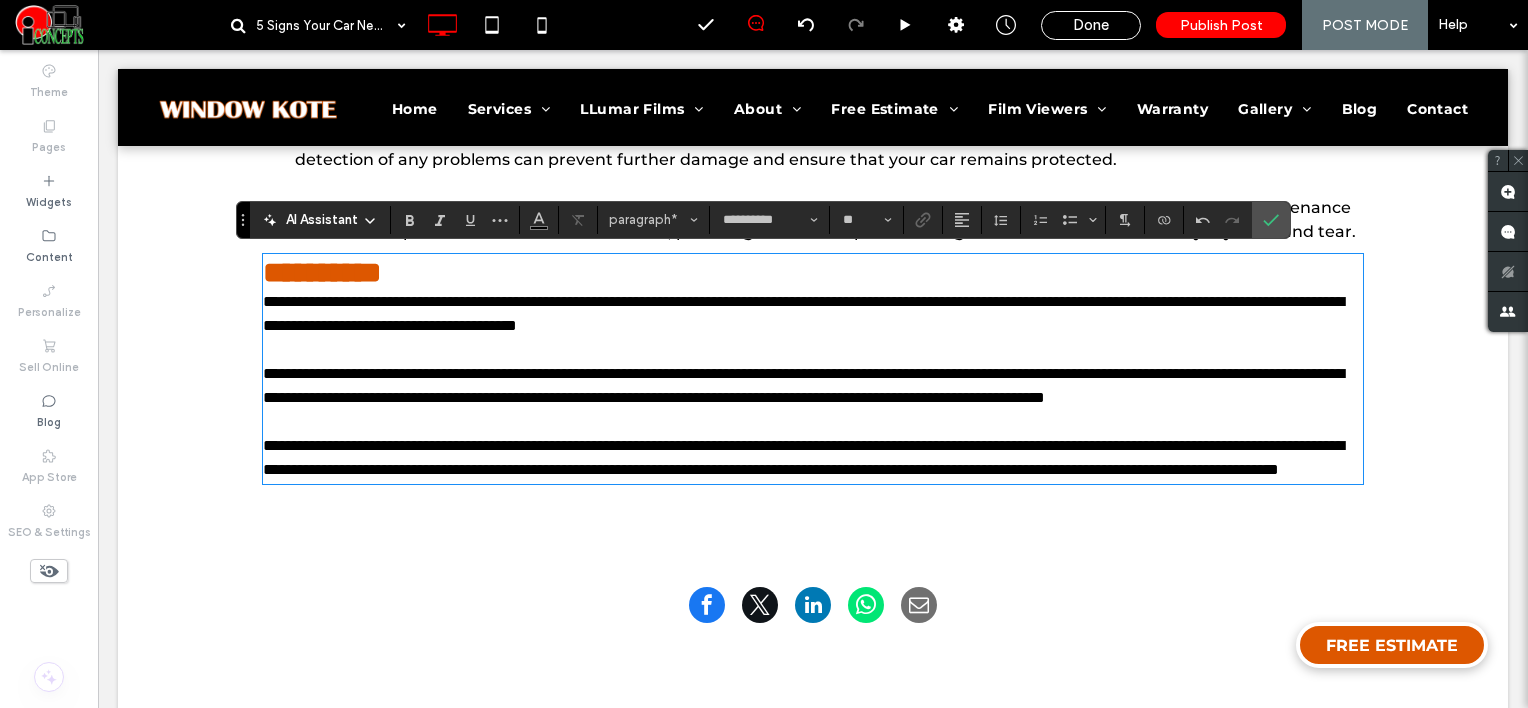 type on "**" 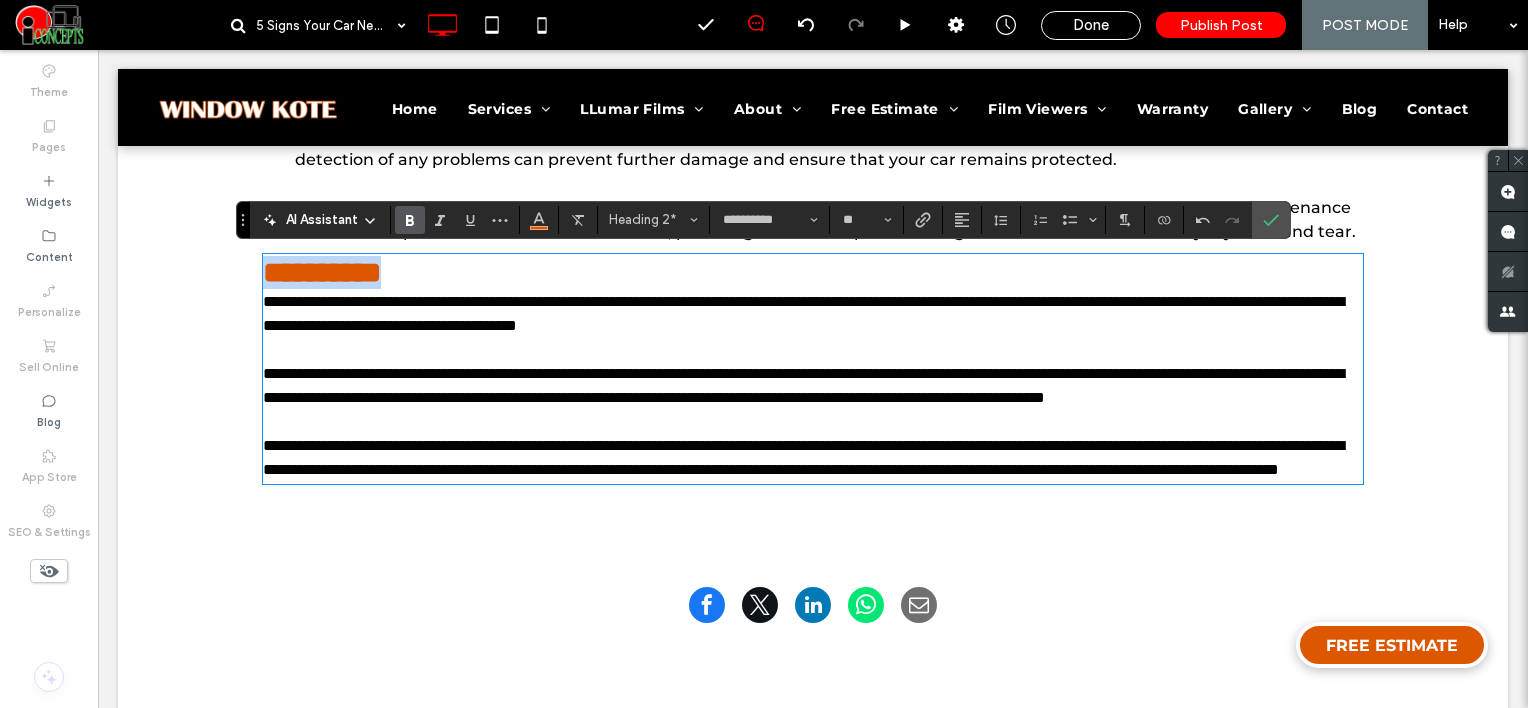drag, startPoint x: 464, startPoint y: 271, endPoint x: 241, endPoint y: 249, distance: 224.08258 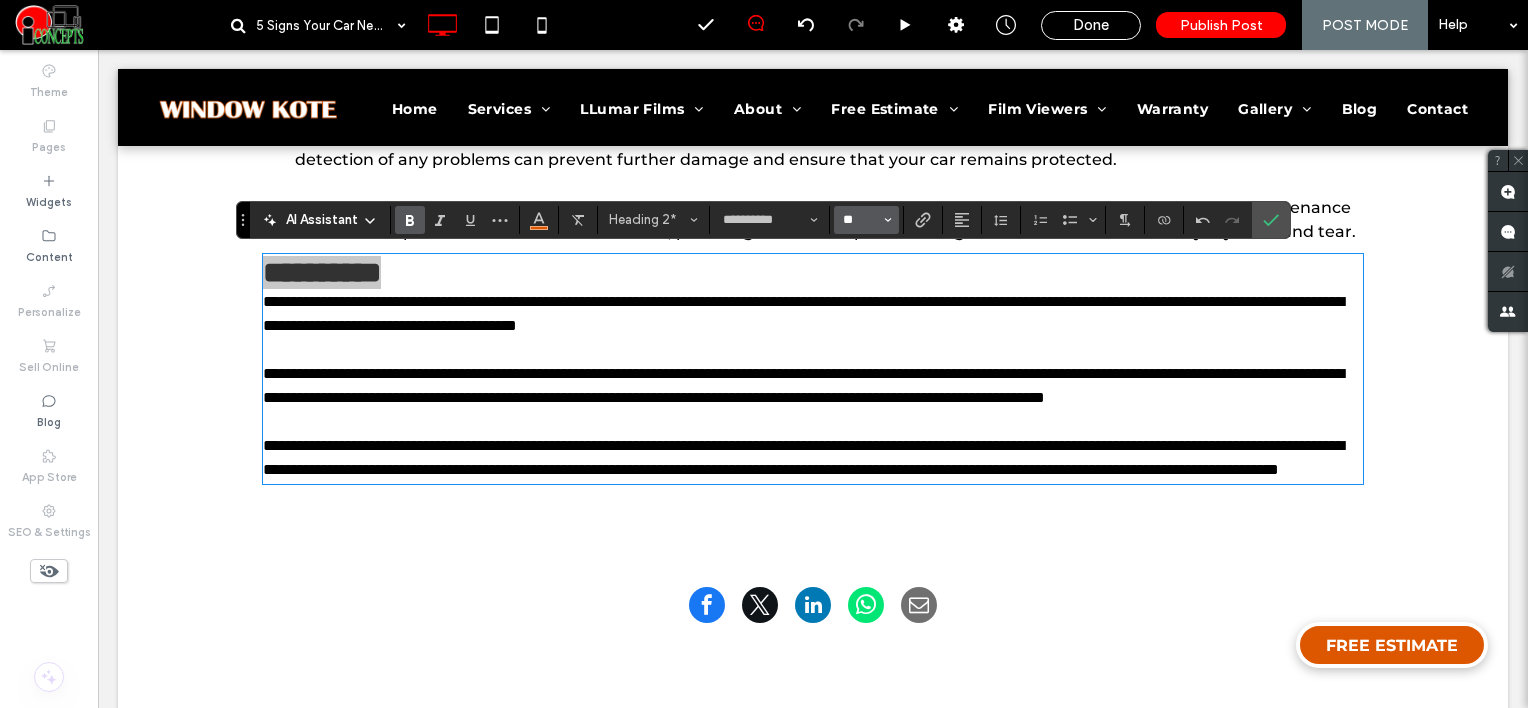 click on "**" at bounding box center (860, 220) 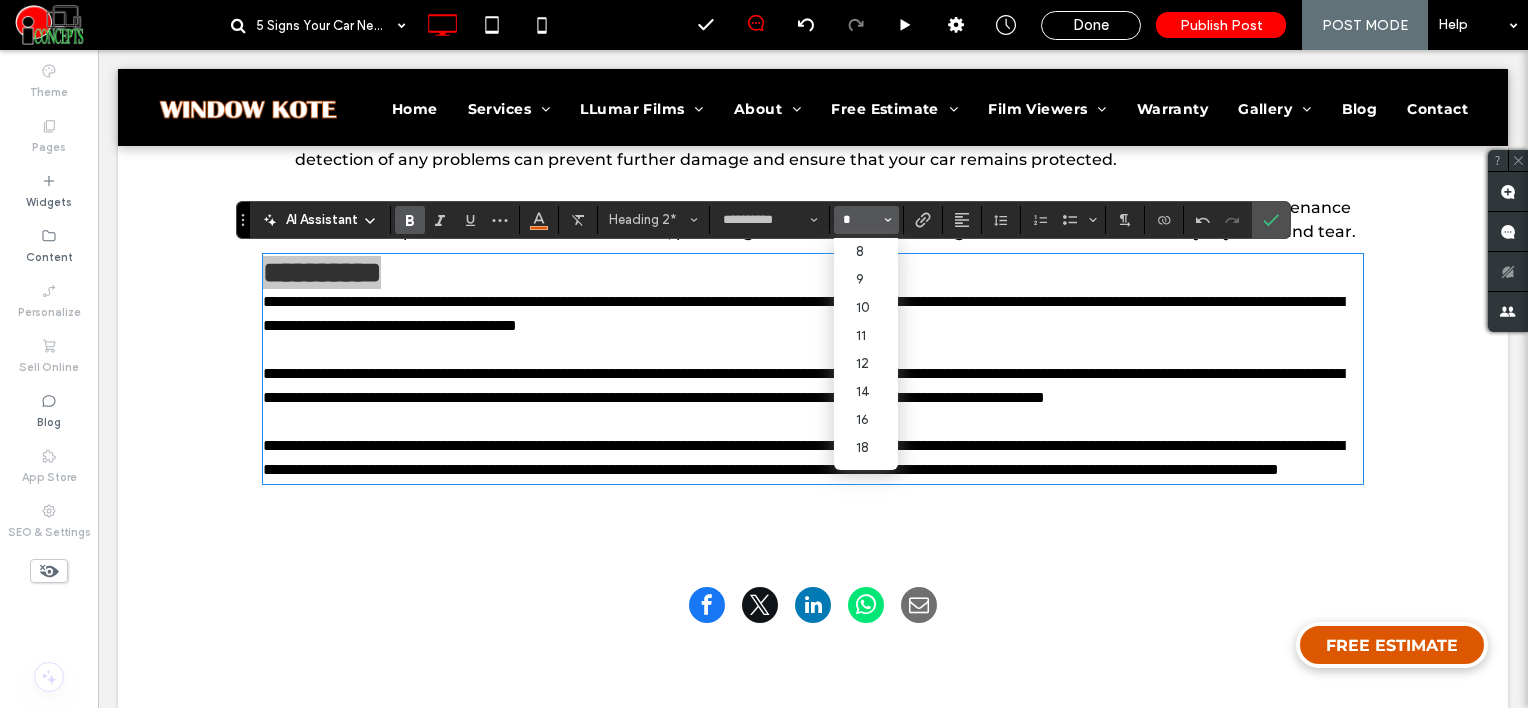 click on "*" at bounding box center (860, 220) 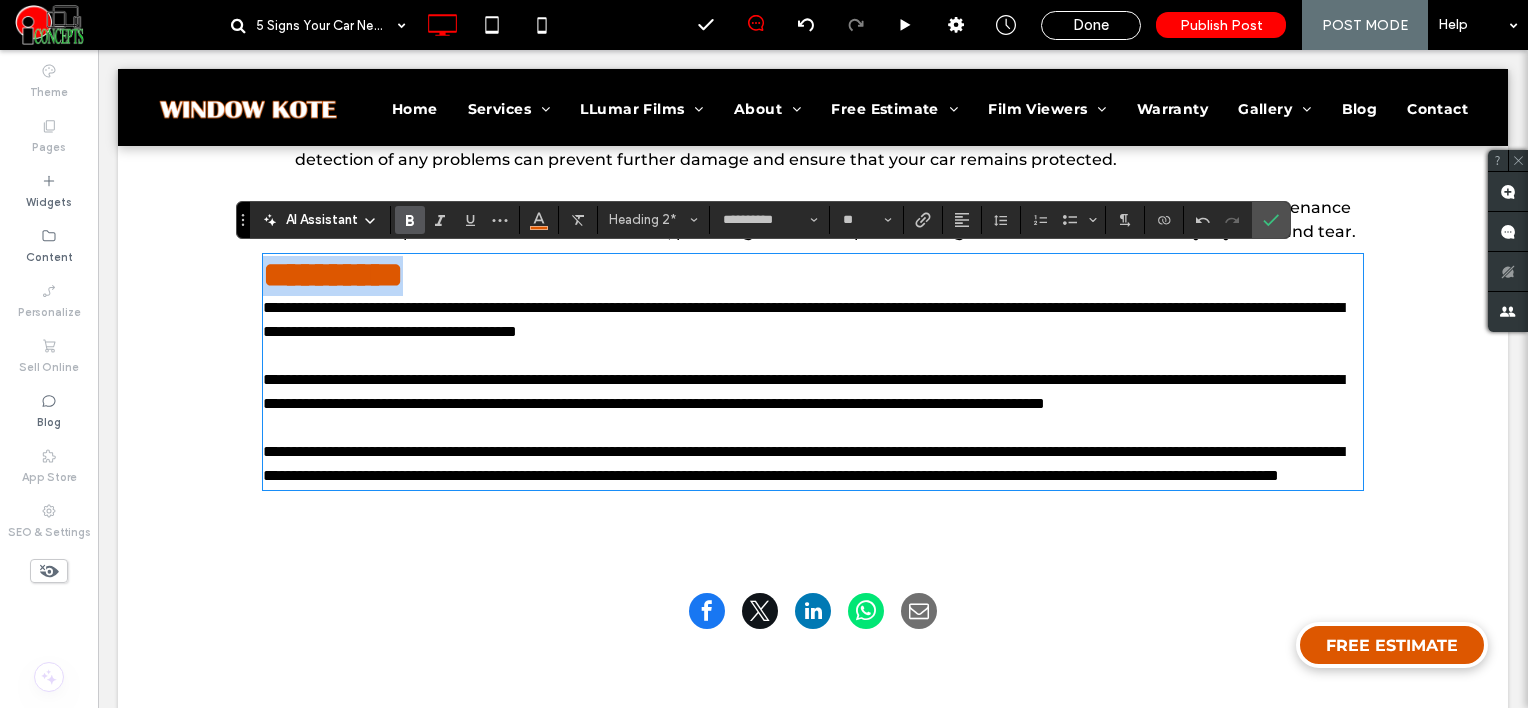 type on "**" 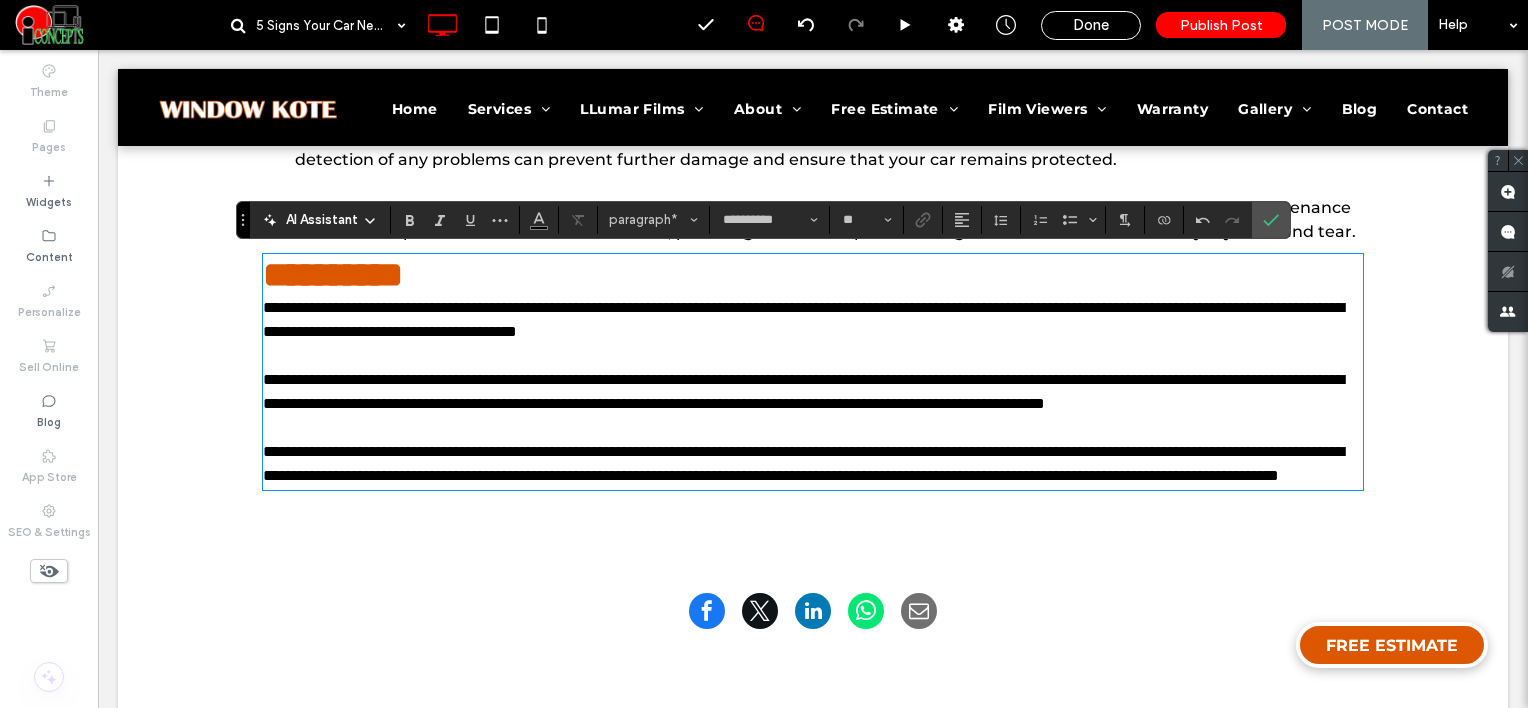 click on "**********" at bounding box center [813, 392] 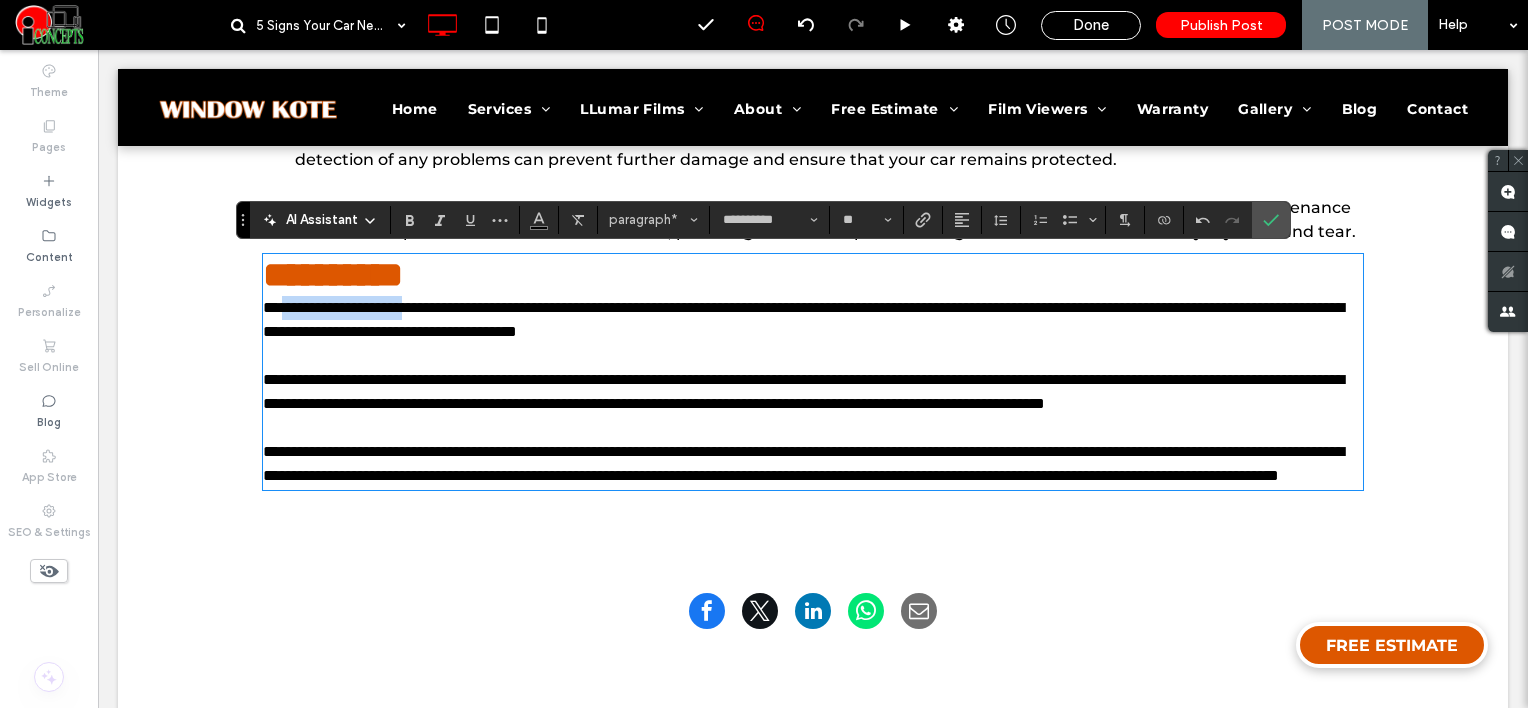 drag, startPoint x: 280, startPoint y: 304, endPoint x: 460, endPoint y: 318, distance: 180.54362 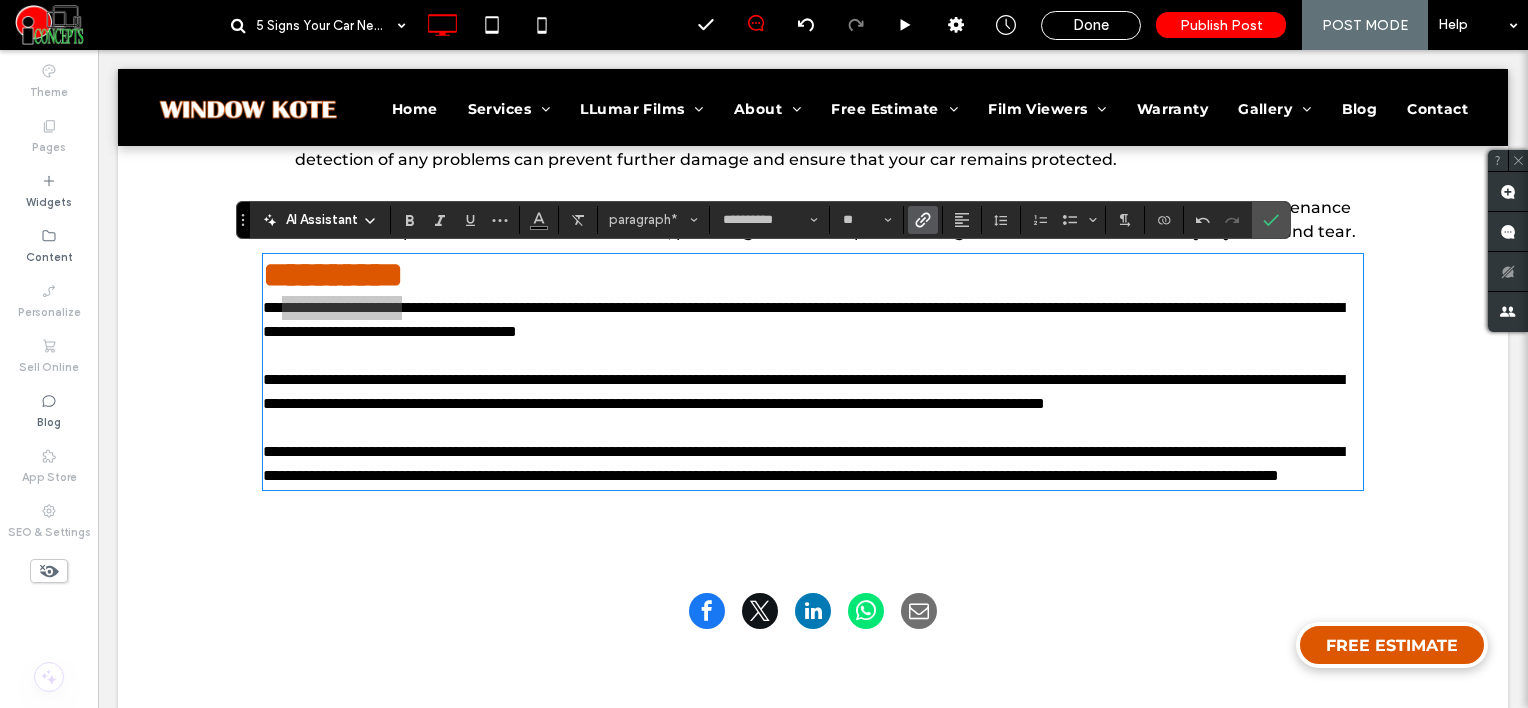 click at bounding box center (923, 220) 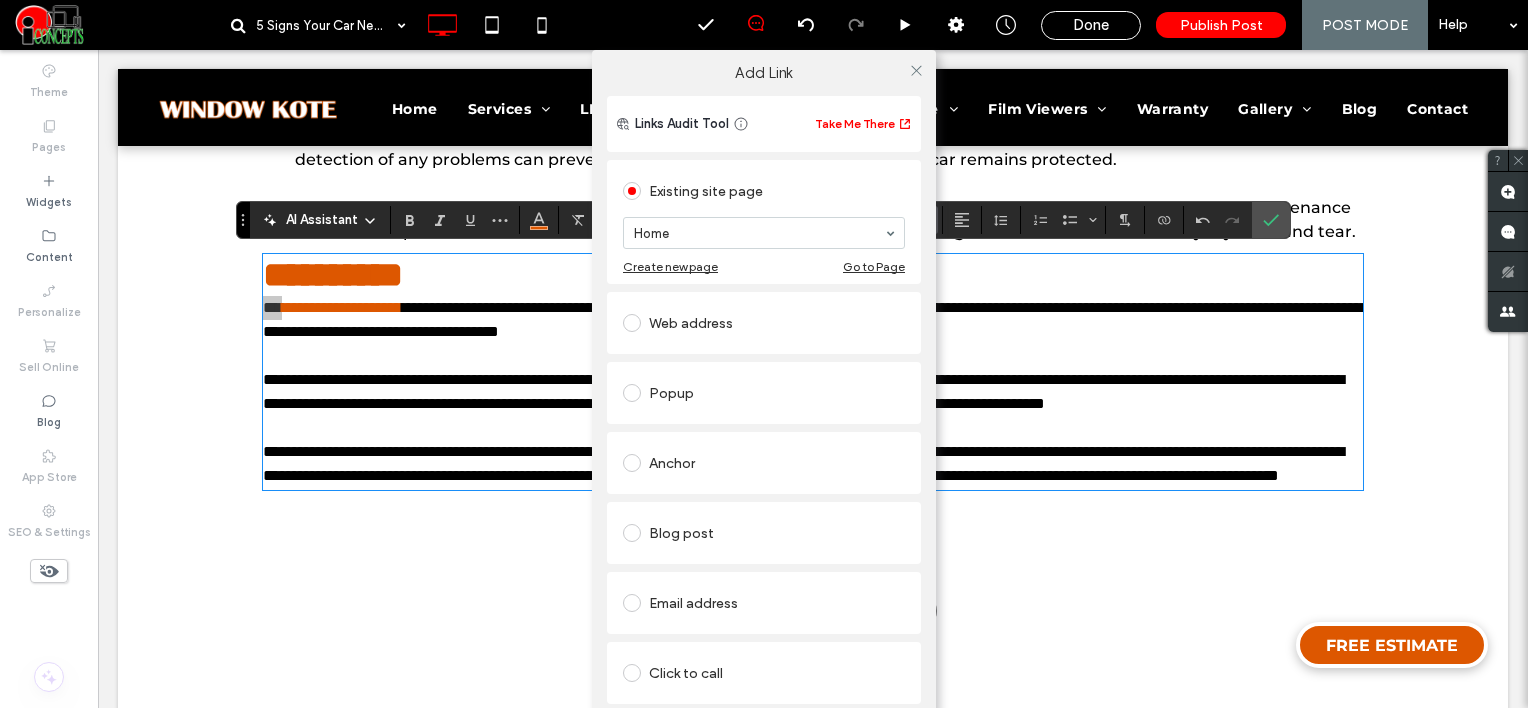 click on "Web address" at bounding box center [764, 323] 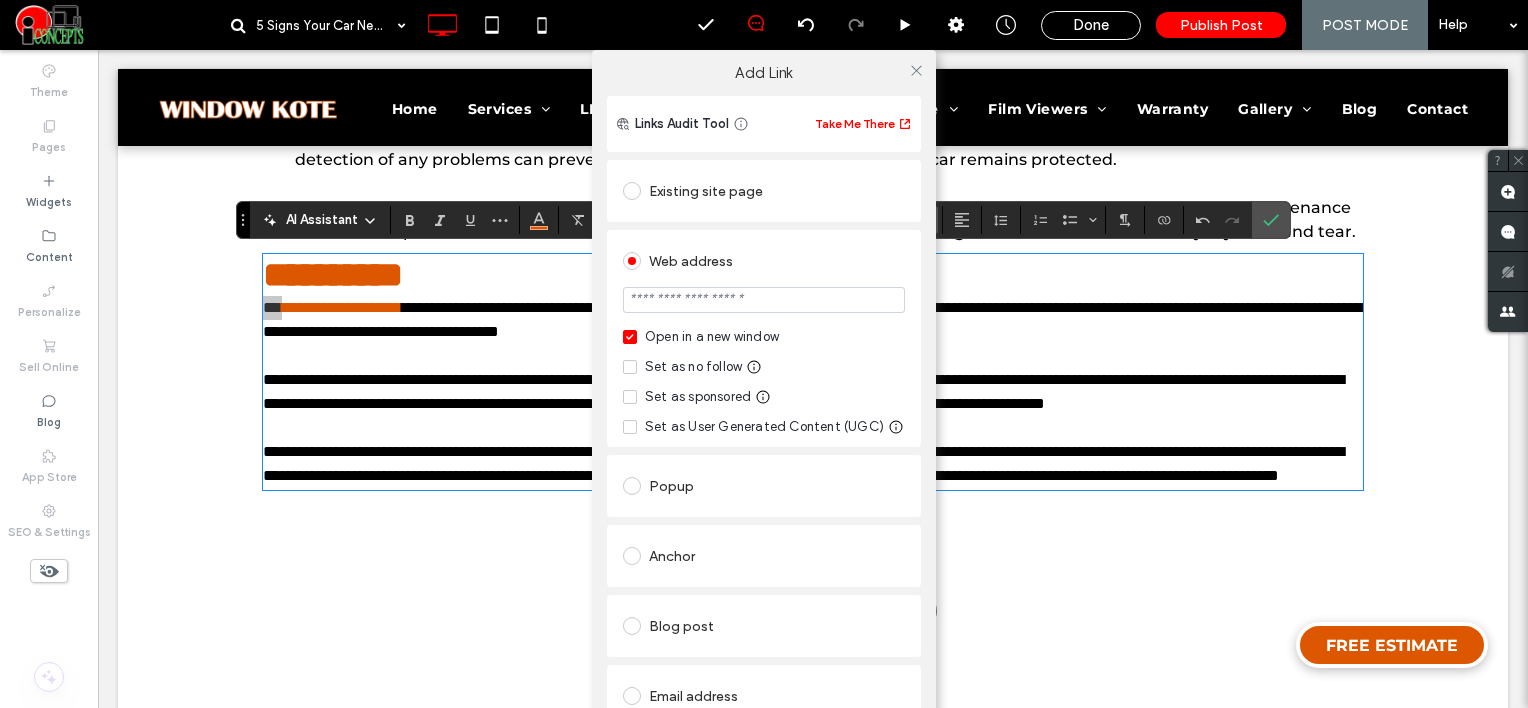 click at bounding box center [764, 300] 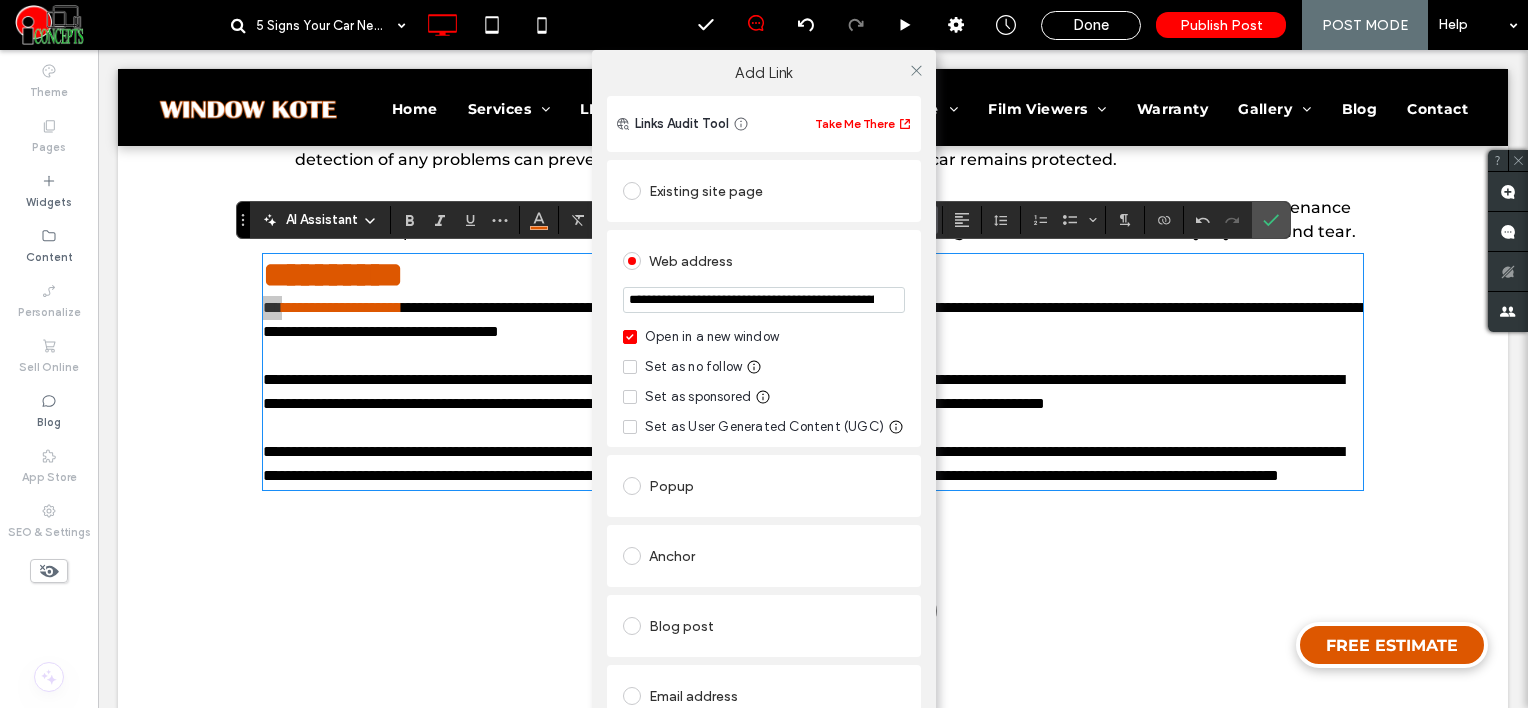 scroll, scrollTop: 0, scrollLeft: 151, axis: horizontal 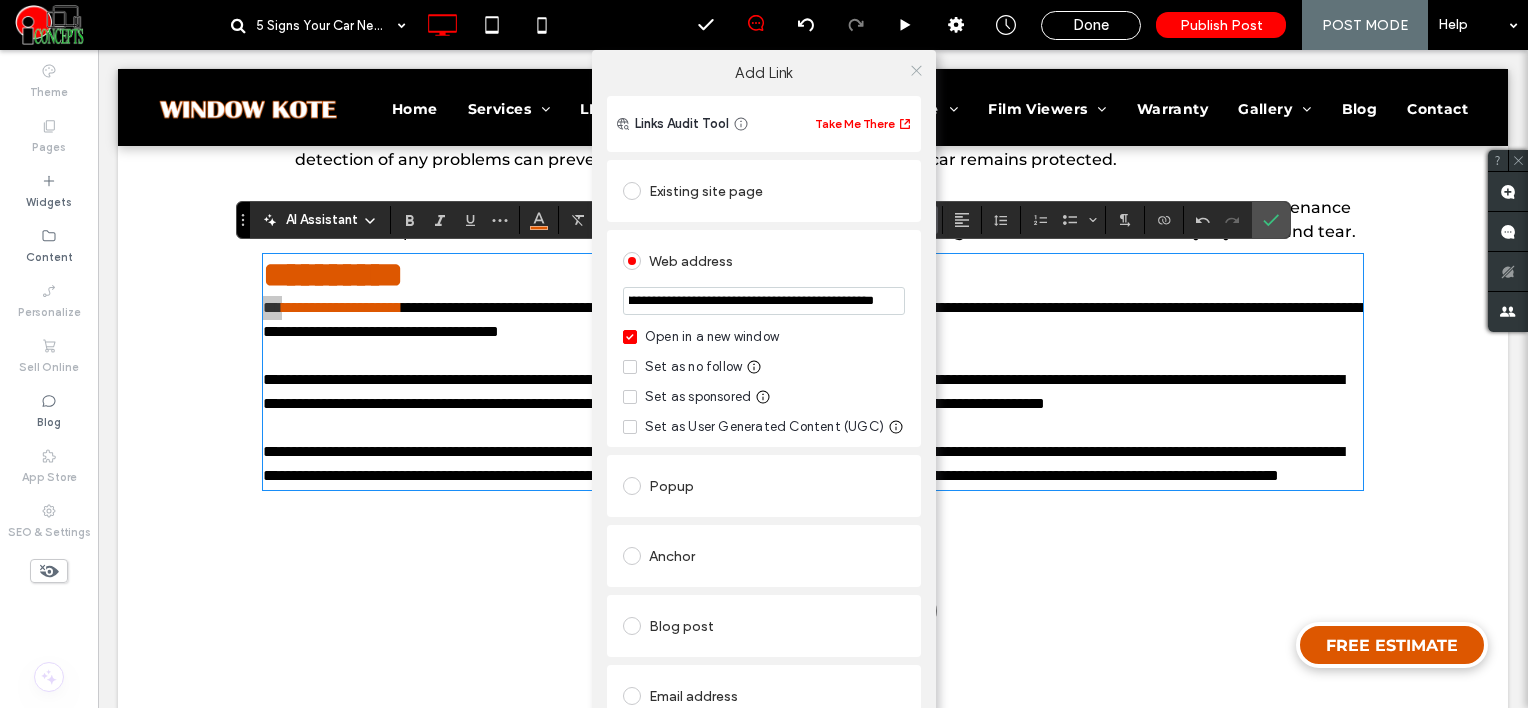 type on "**********" 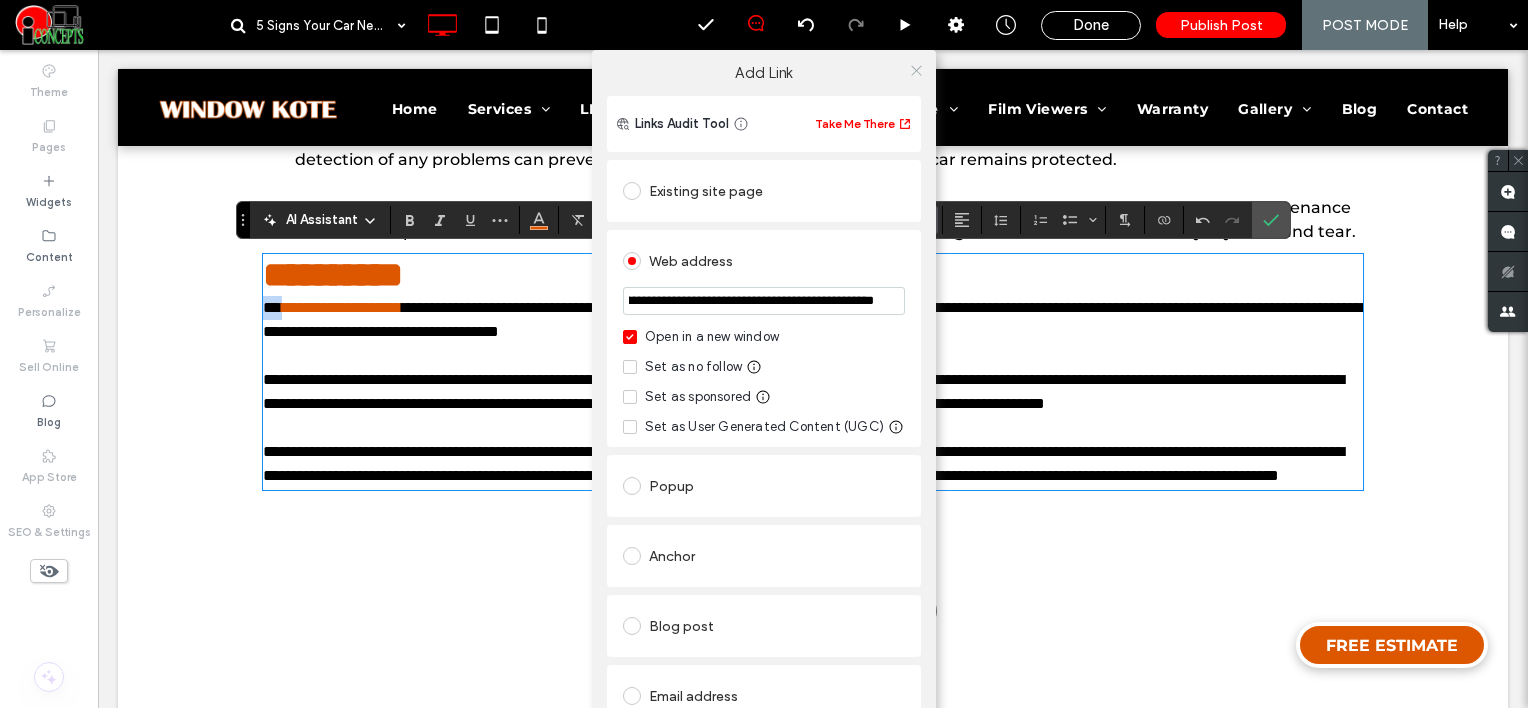 scroll, scrollTop: 0, scrollLeft: 0, axis: both 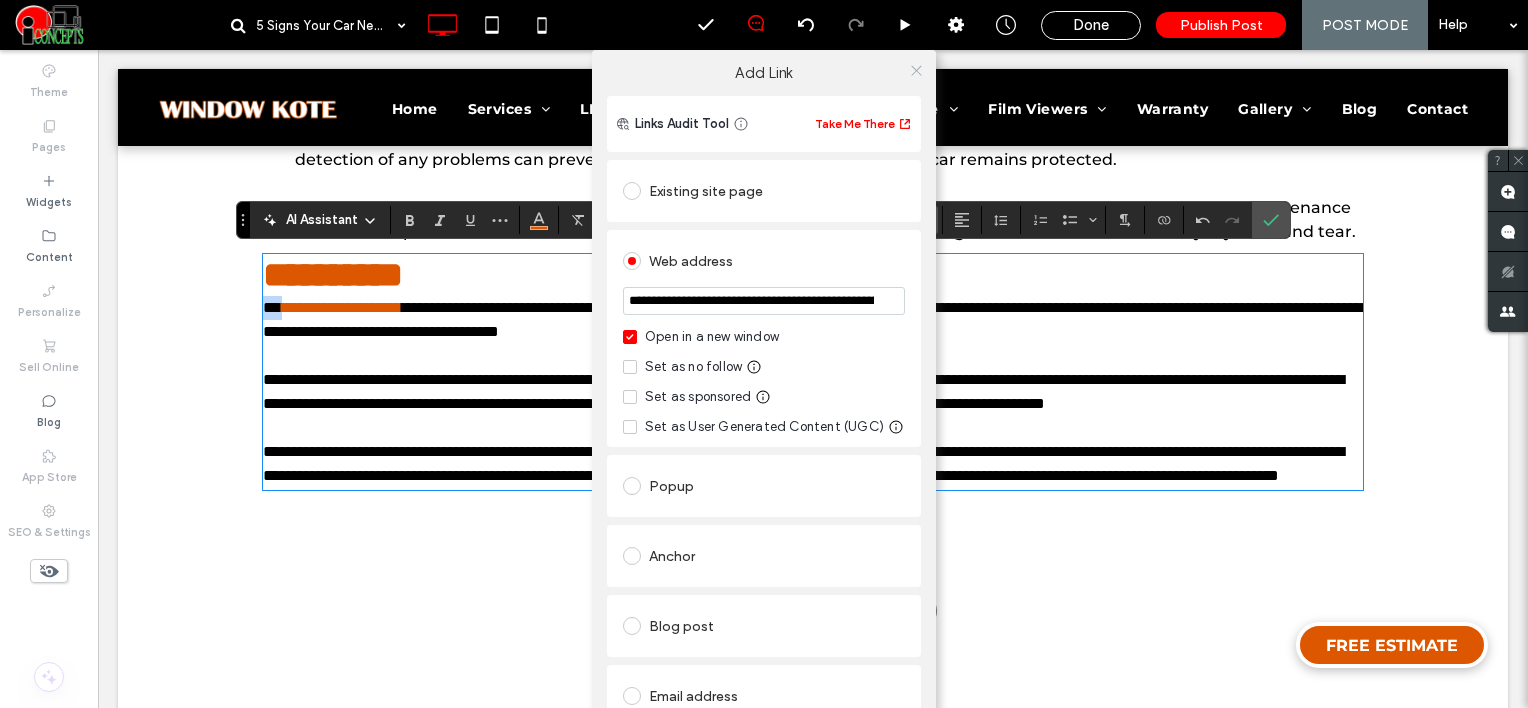 click 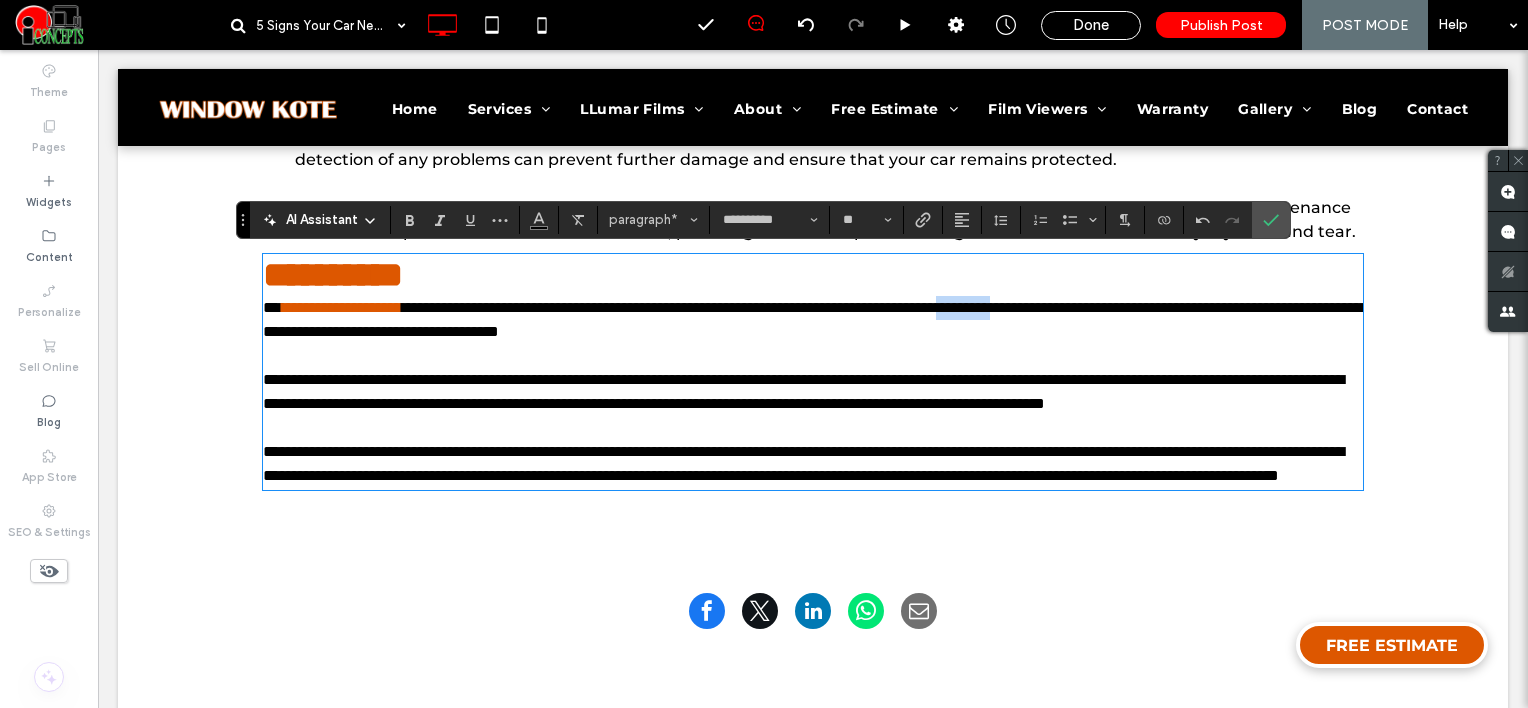 drag, startPoint x: 1149, startPoint y: 308, endPoint x: 1220, endPoint y: 313, distance: 71.17584 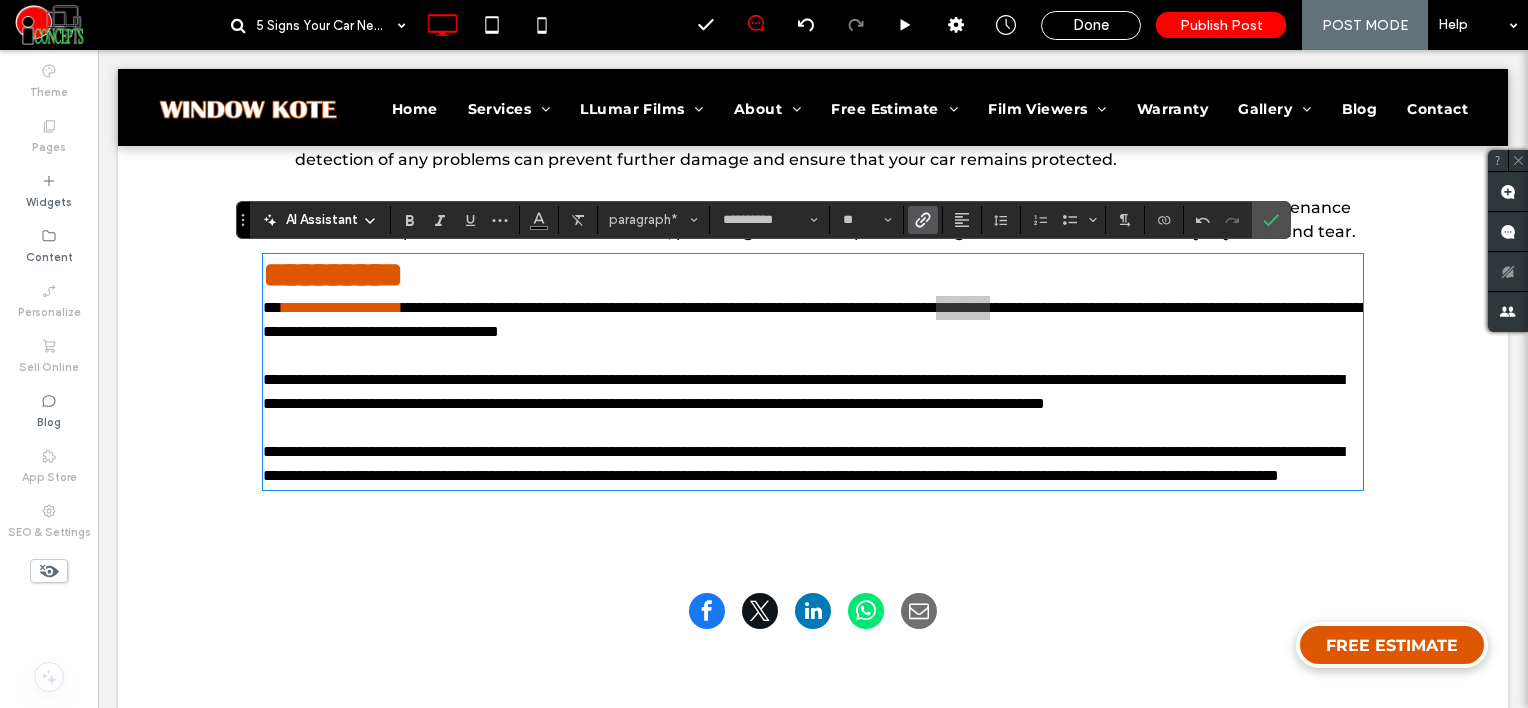 click 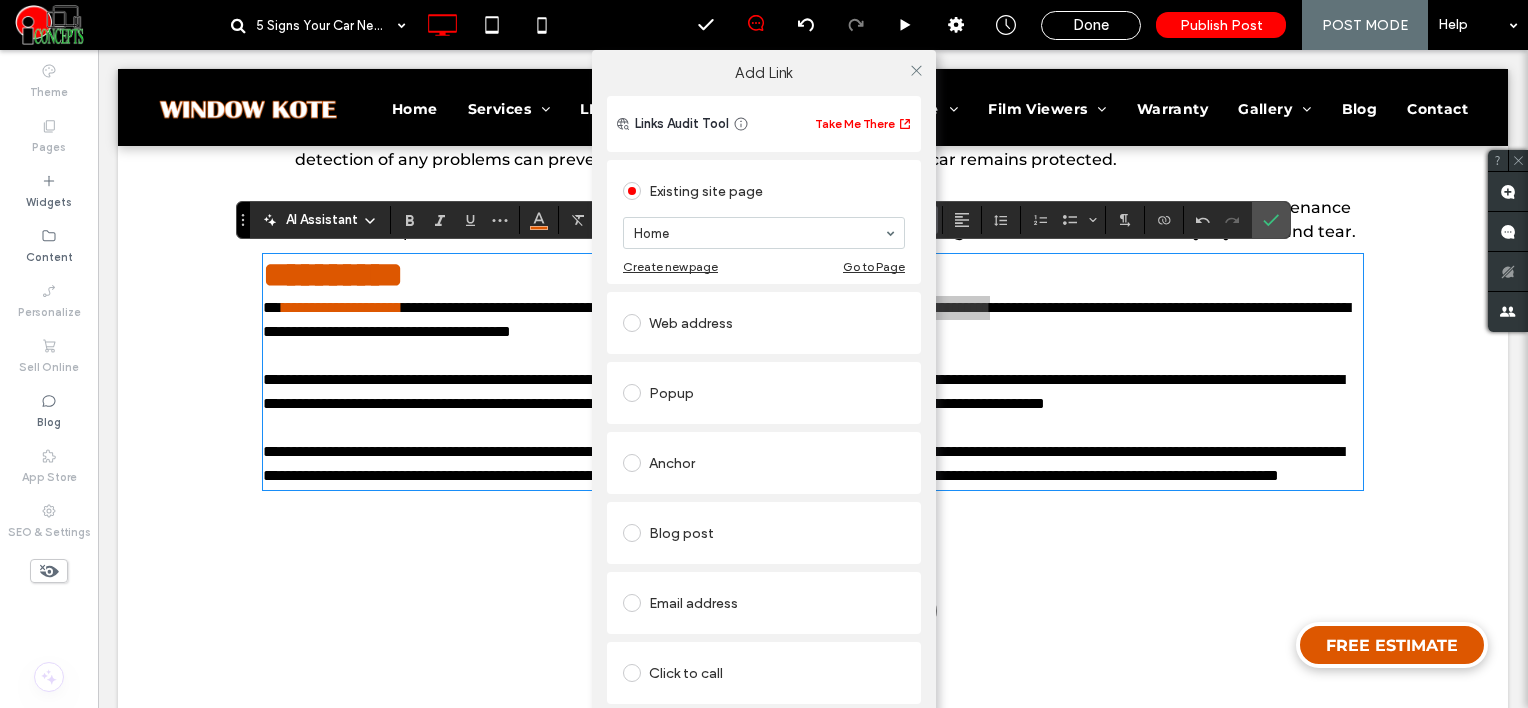 click on "Web address" at bounding box center [764, 323] 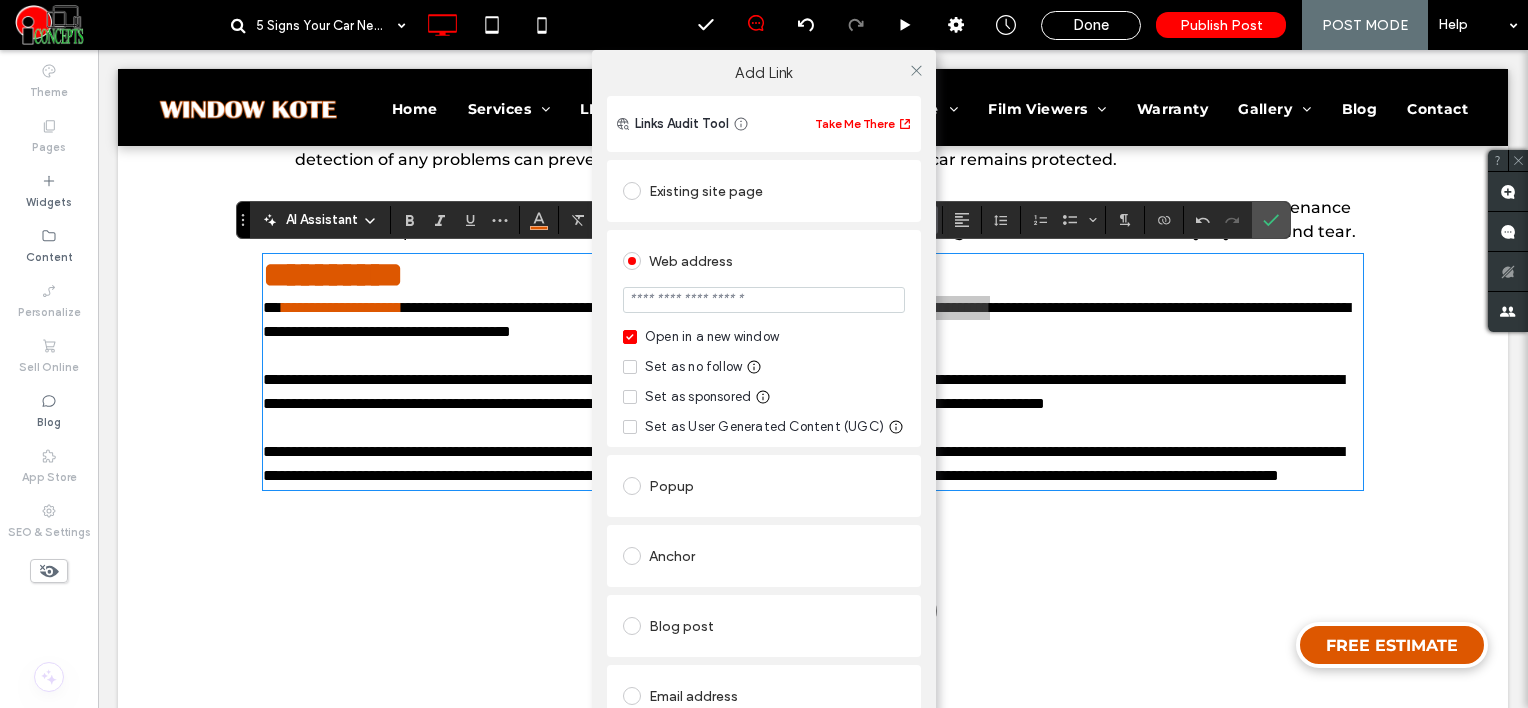 click at bounding box center [764, 300] 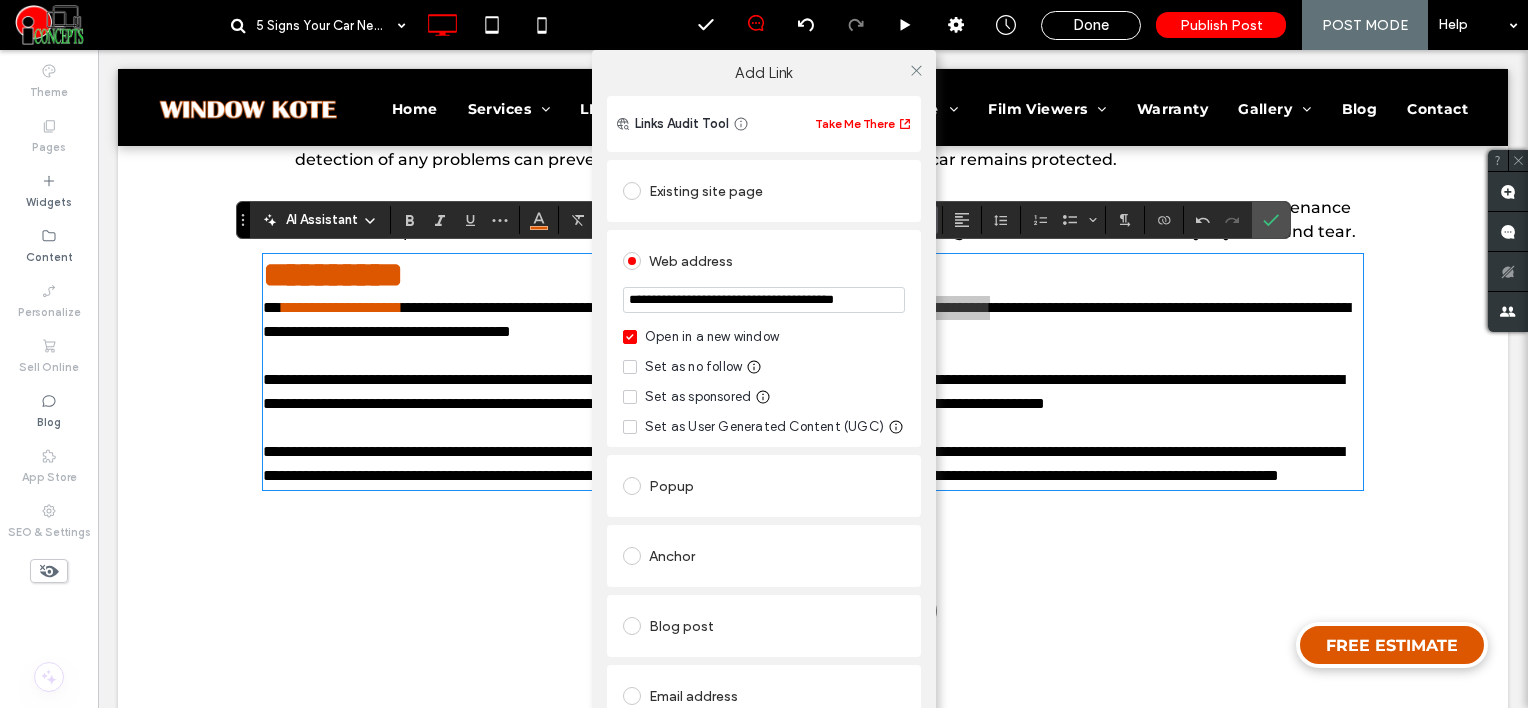 scroll, scrollTop: 0, scrollLeft: 36, axis: horizontal 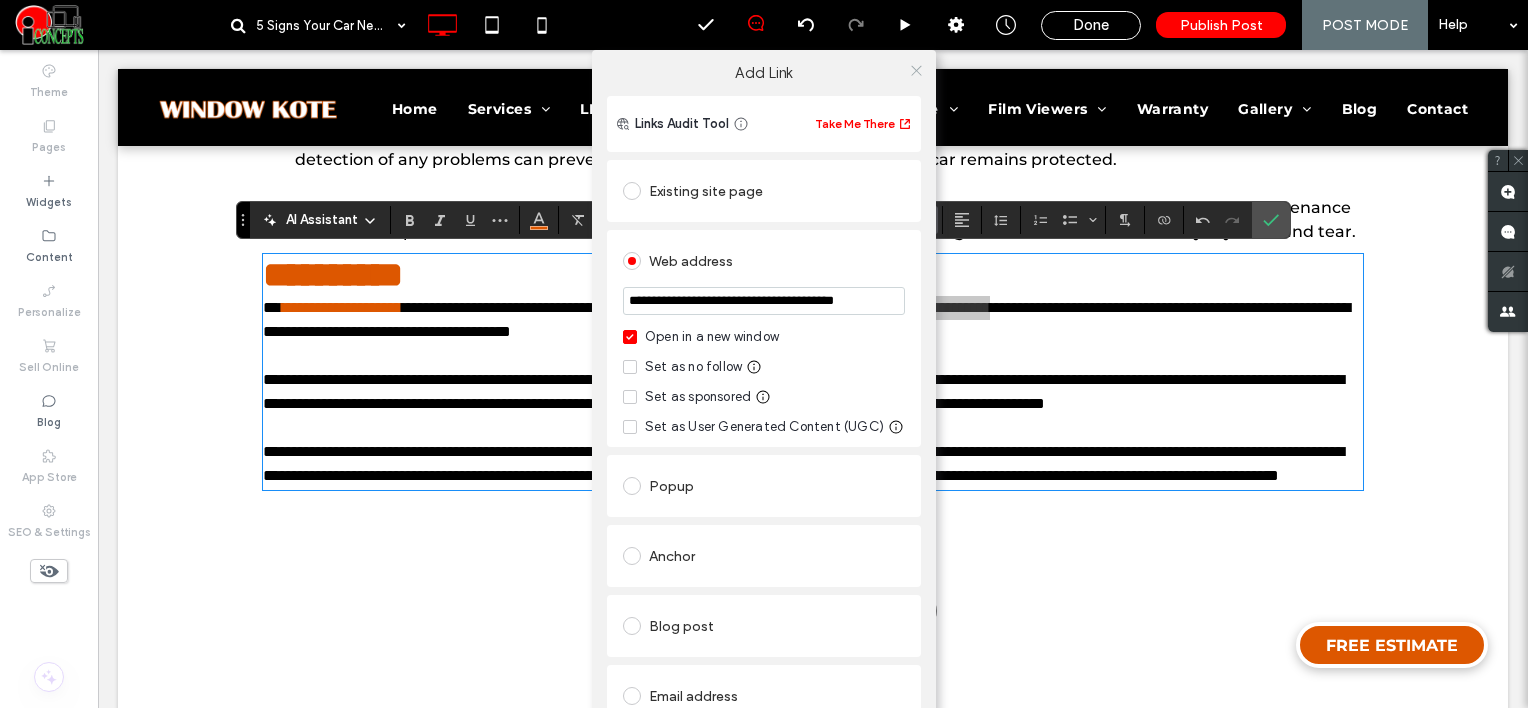 type on "**********" 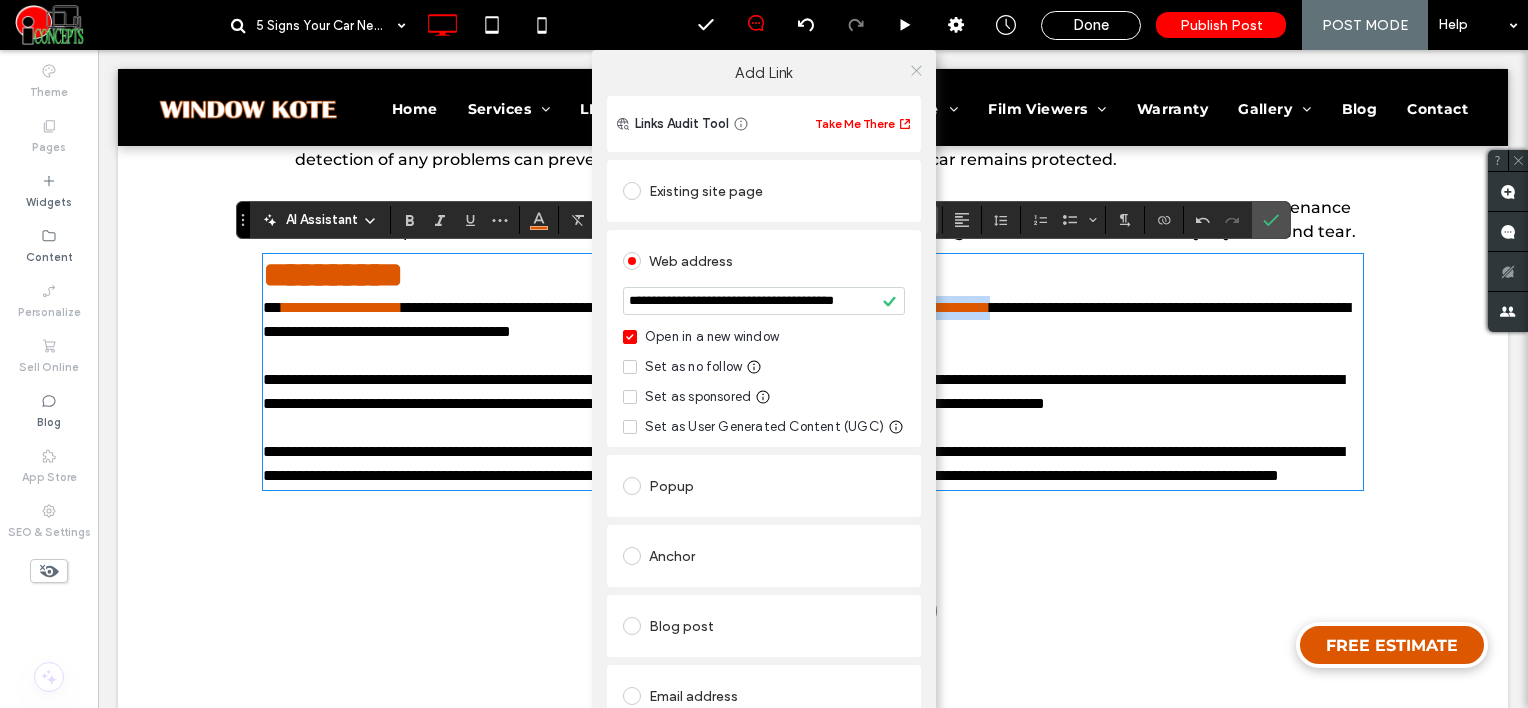scroll, scrollTop: 0, scrollLeft: 0, axis: both 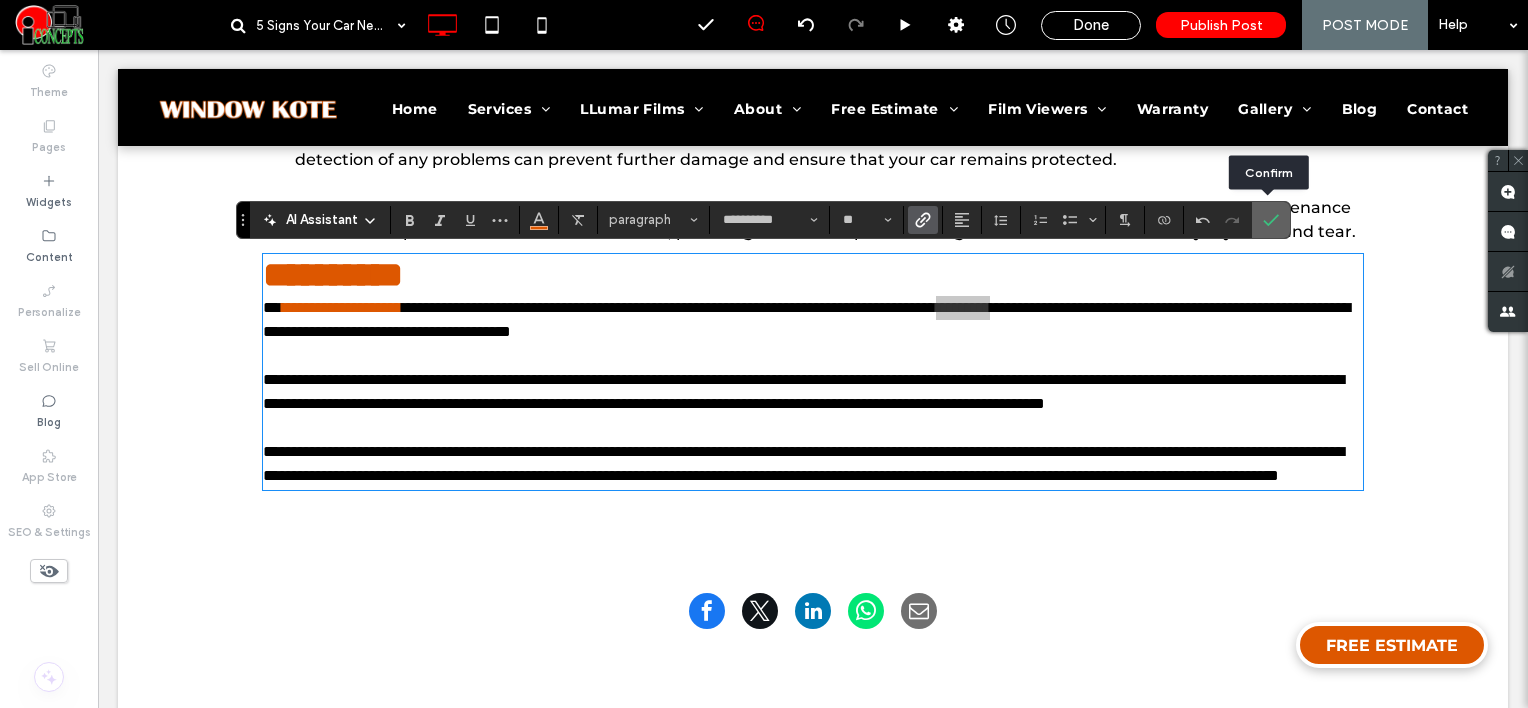click at bounding box center [1271, 220] 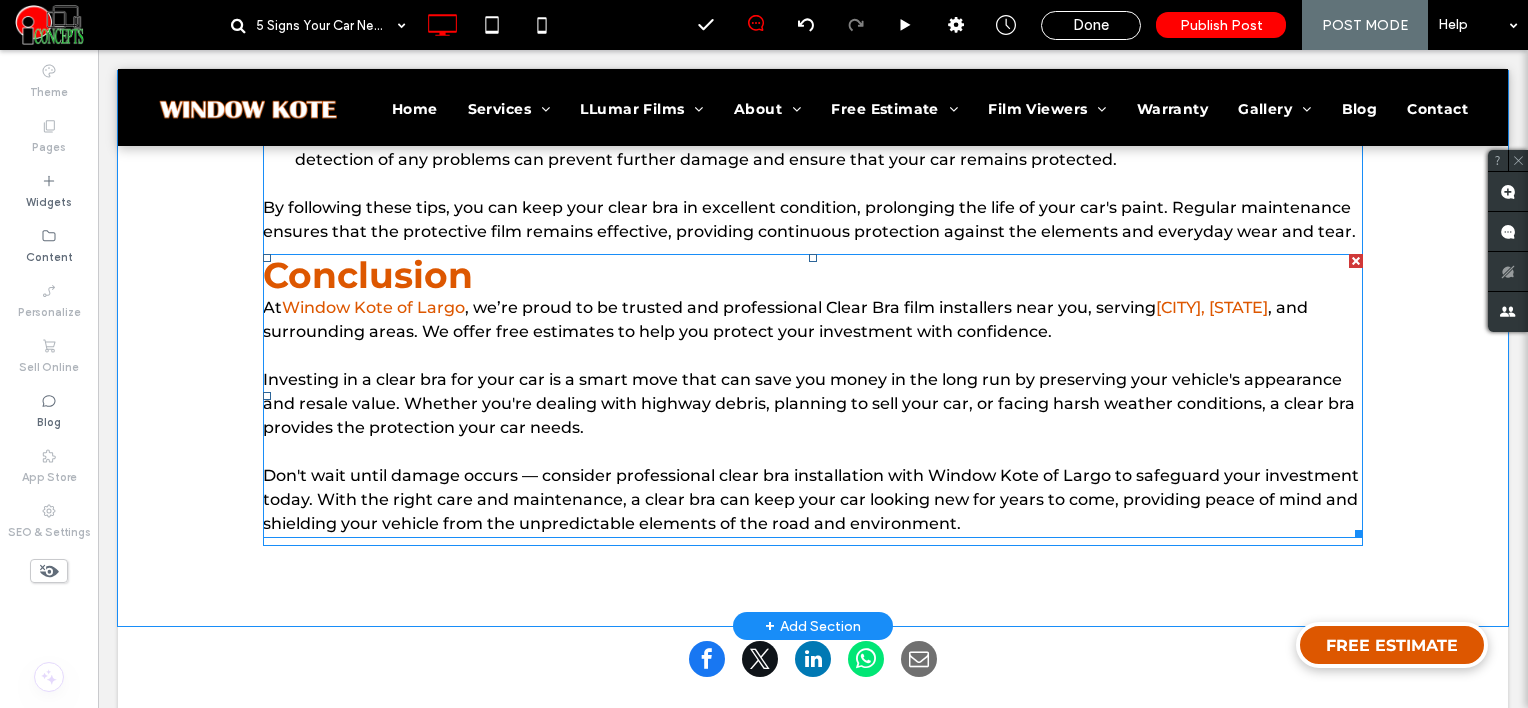 click on "Investing in a clear bra for your car is a smart move that can save you money in the long run by preserving your vehicle's appearance and resale value. Whether you're dealing with highway debris, planning to sell your car, or facing harsh weather conditions, a clear bra provides the protection your car needs." at bounding box center [813, 404] 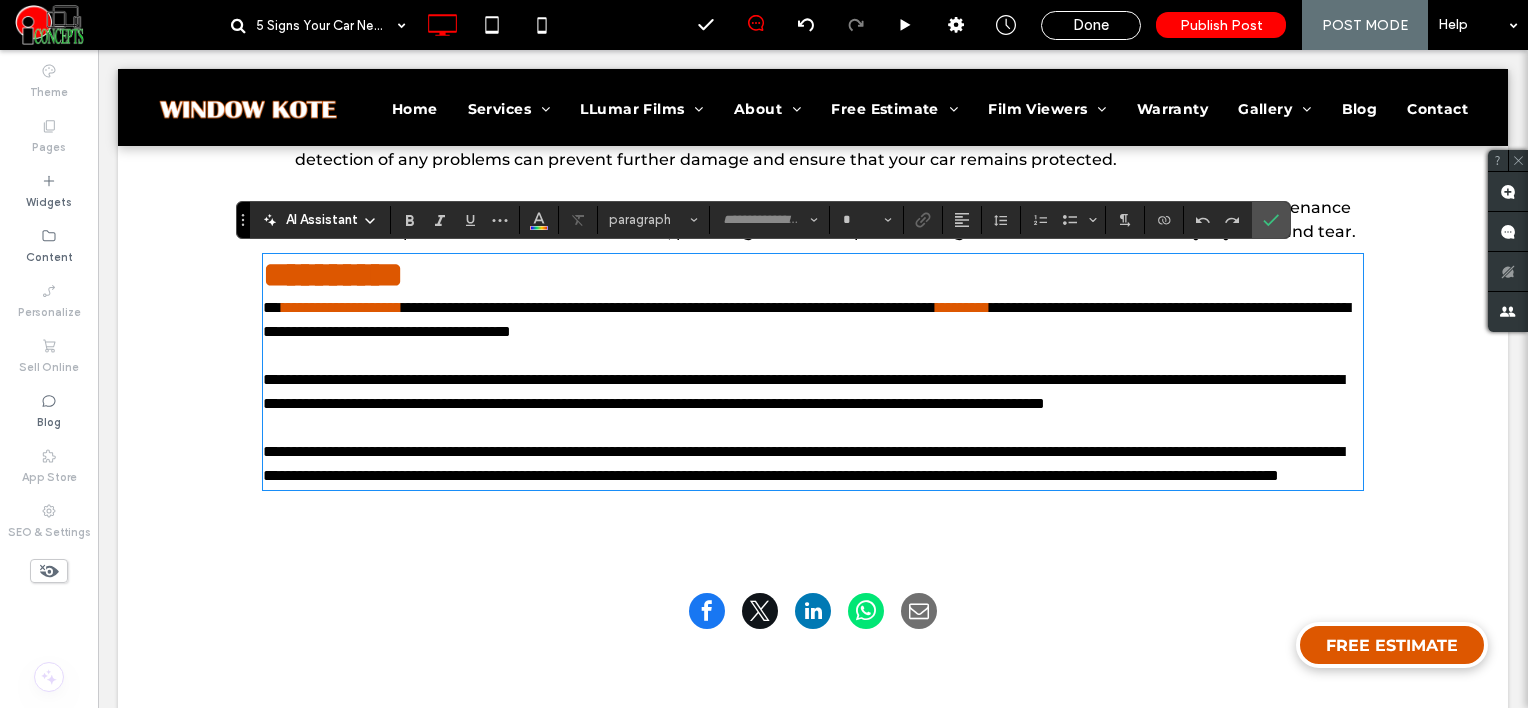 type on "**********" 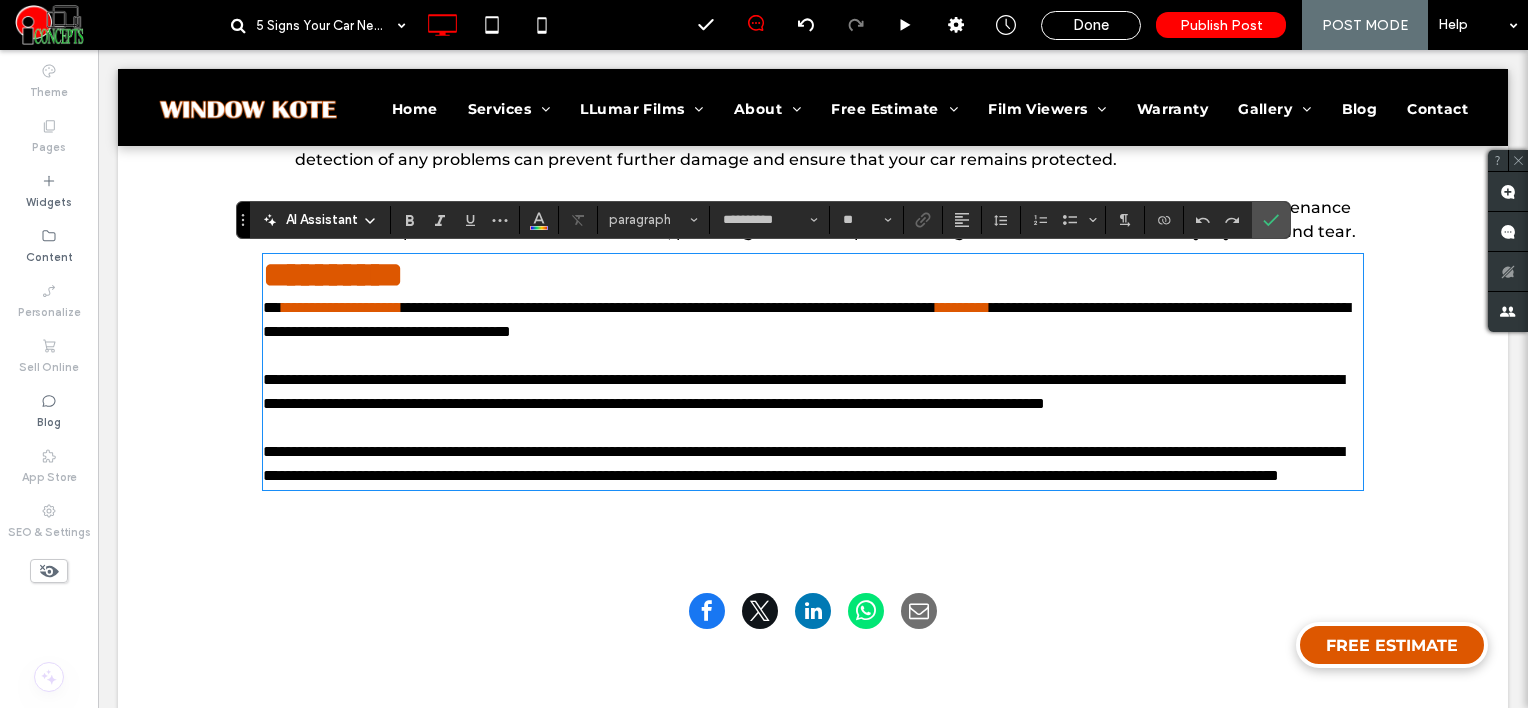 click on "**********" at bounding box center [813, 392] 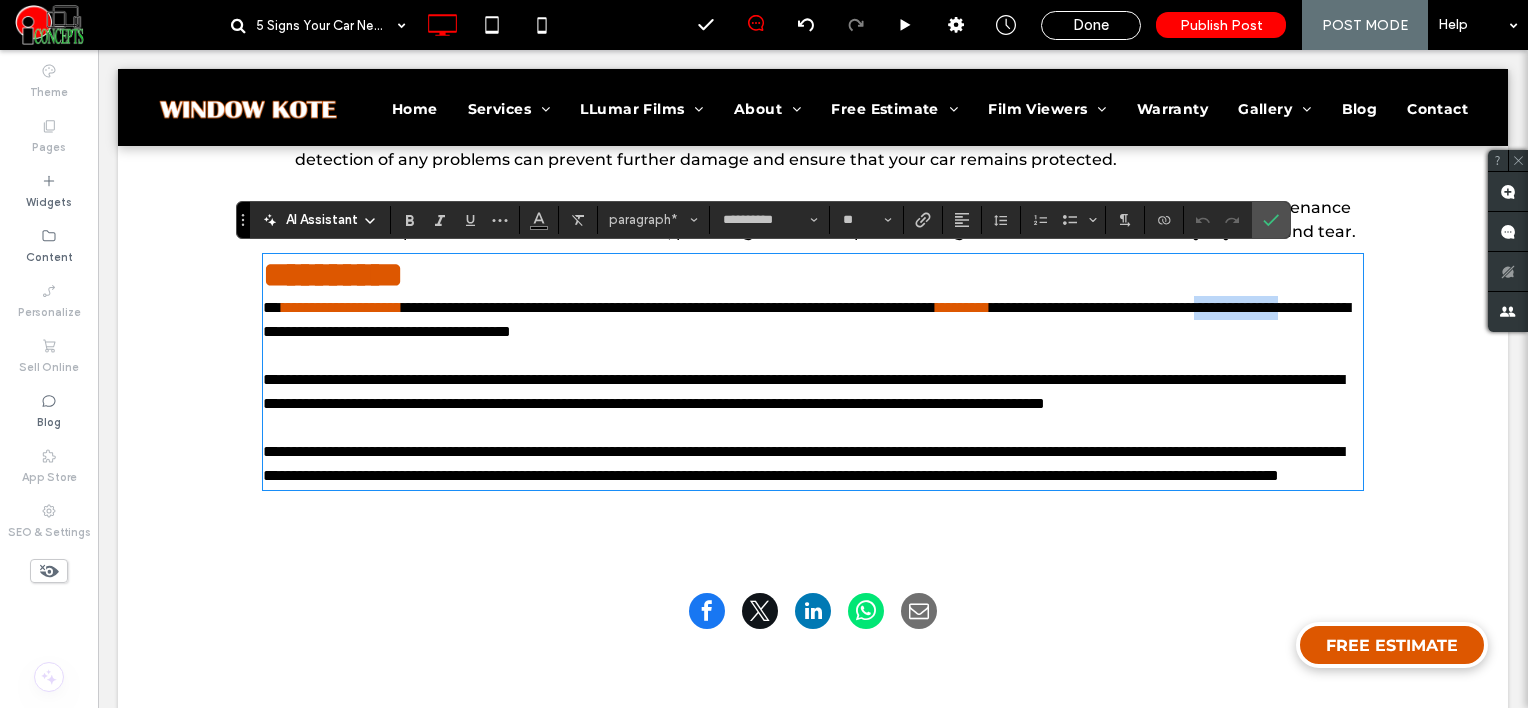drag, startPoint x: 484, startPoint y: 334, endPoint x: 600, endPoint y: 336, distance: 116.01724 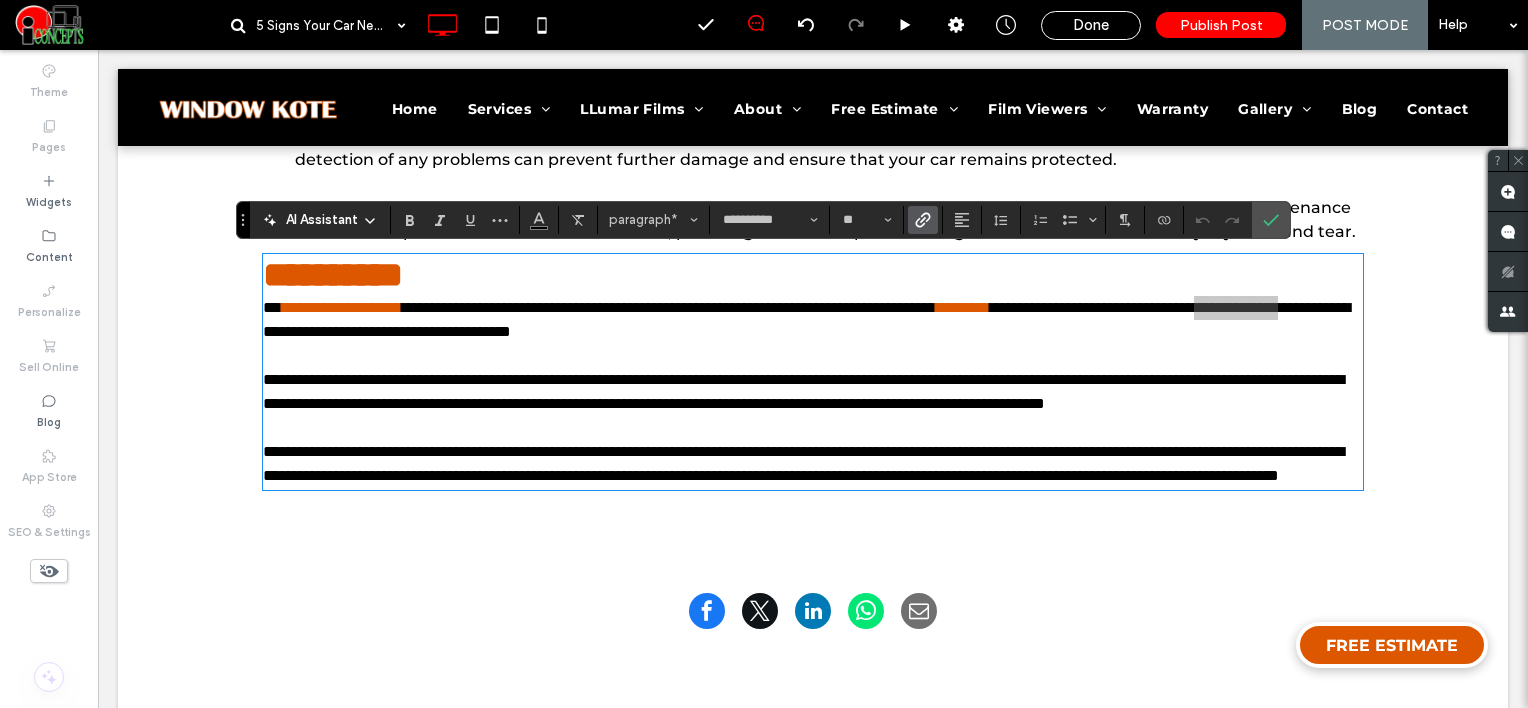 click 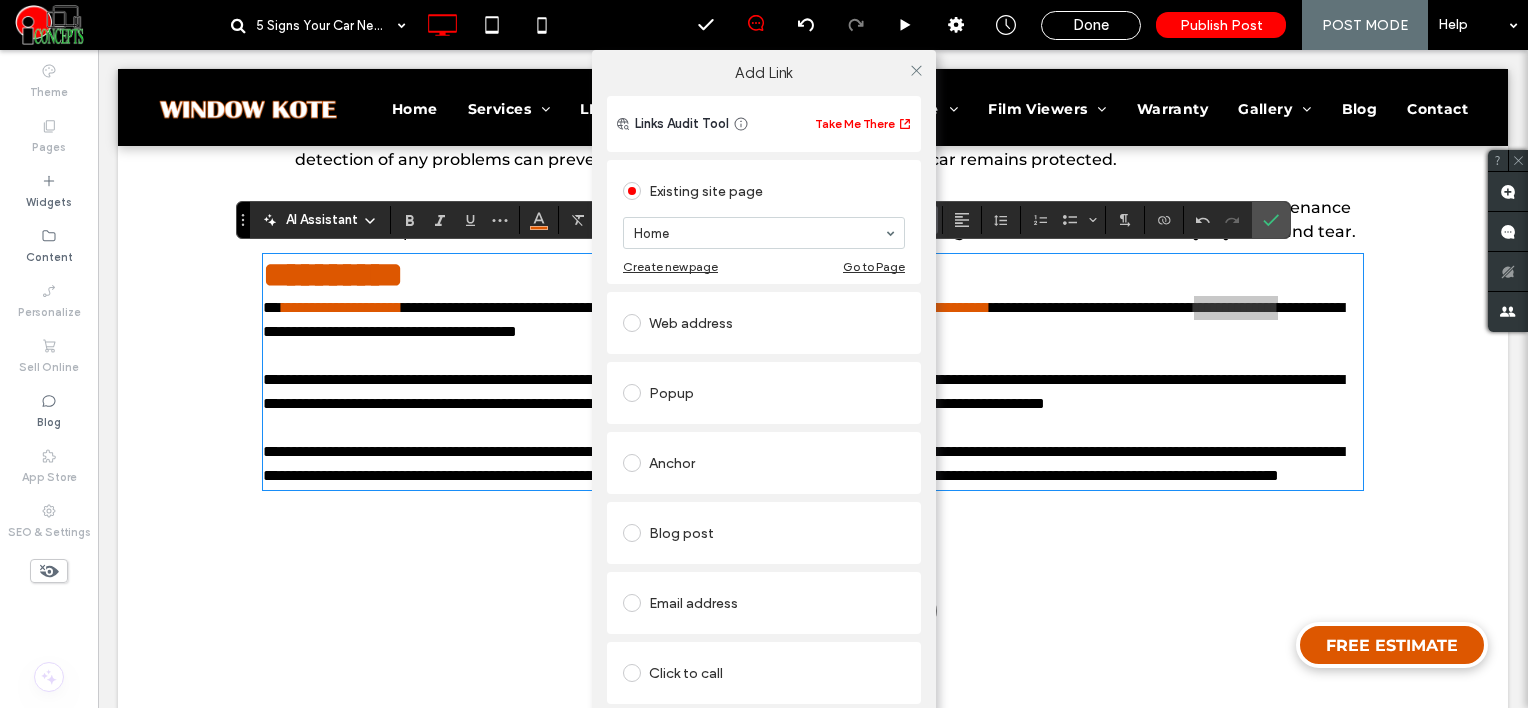 click on "Web address" at bounding box center [764, 323] 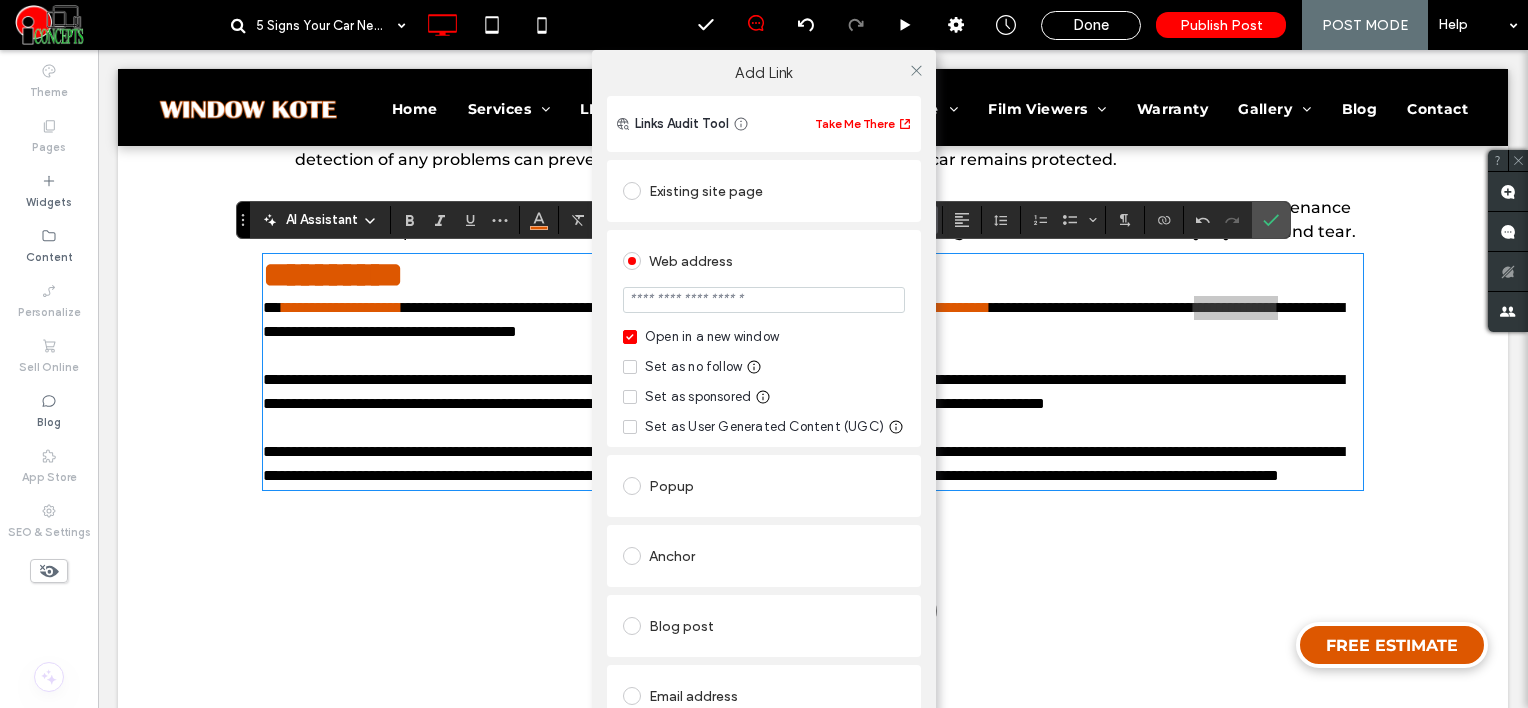 click at bounding box center [764, 300] 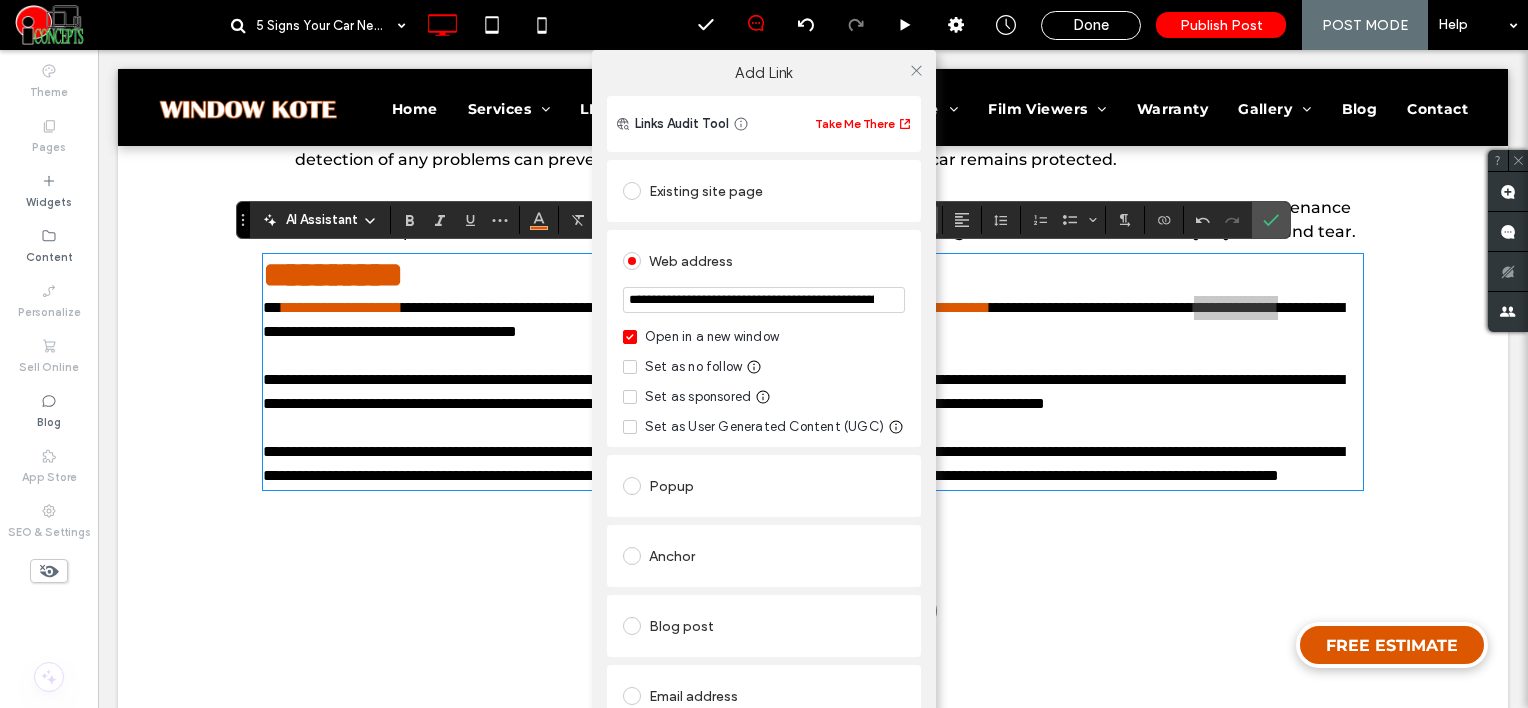 scroll, scrollTop: 0, scrollLeft: 193, axis: horizontal 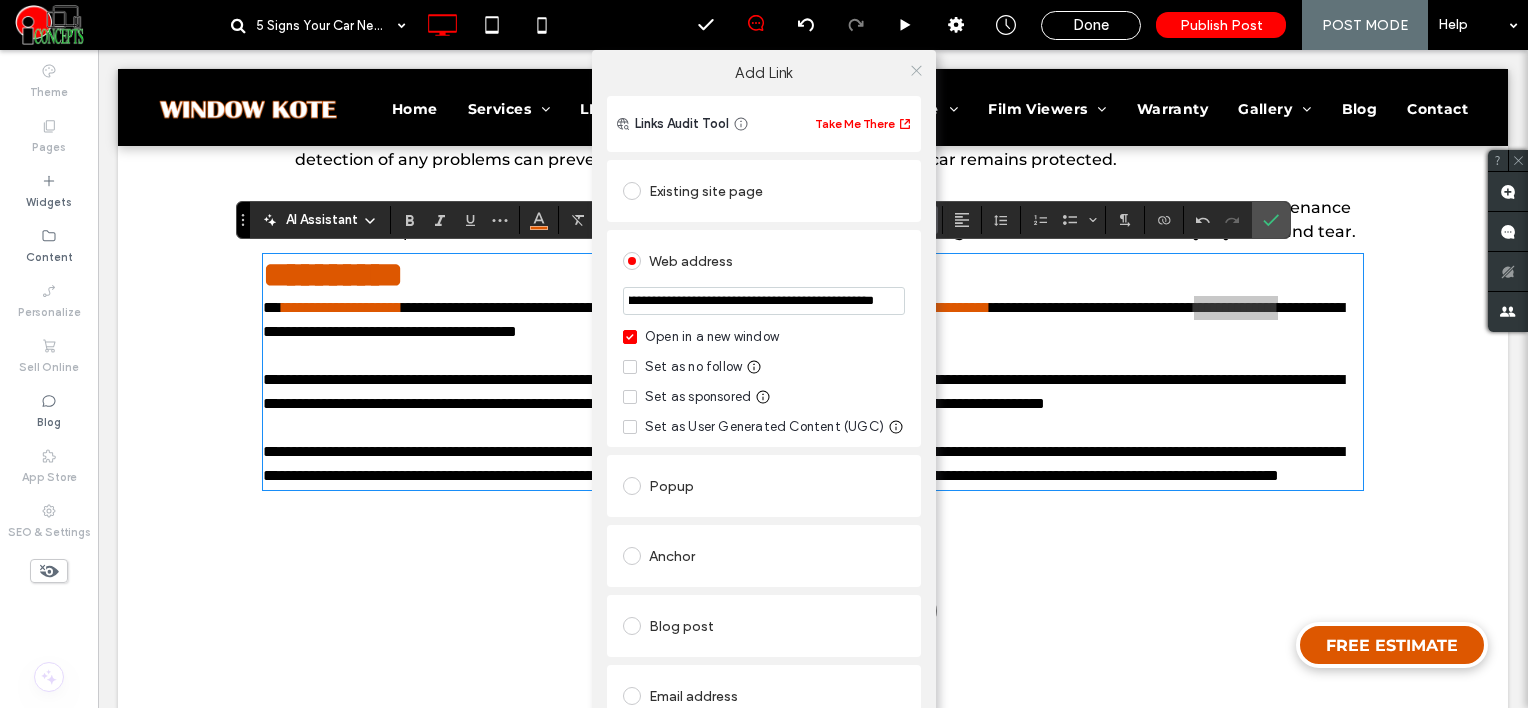 type on "**********" 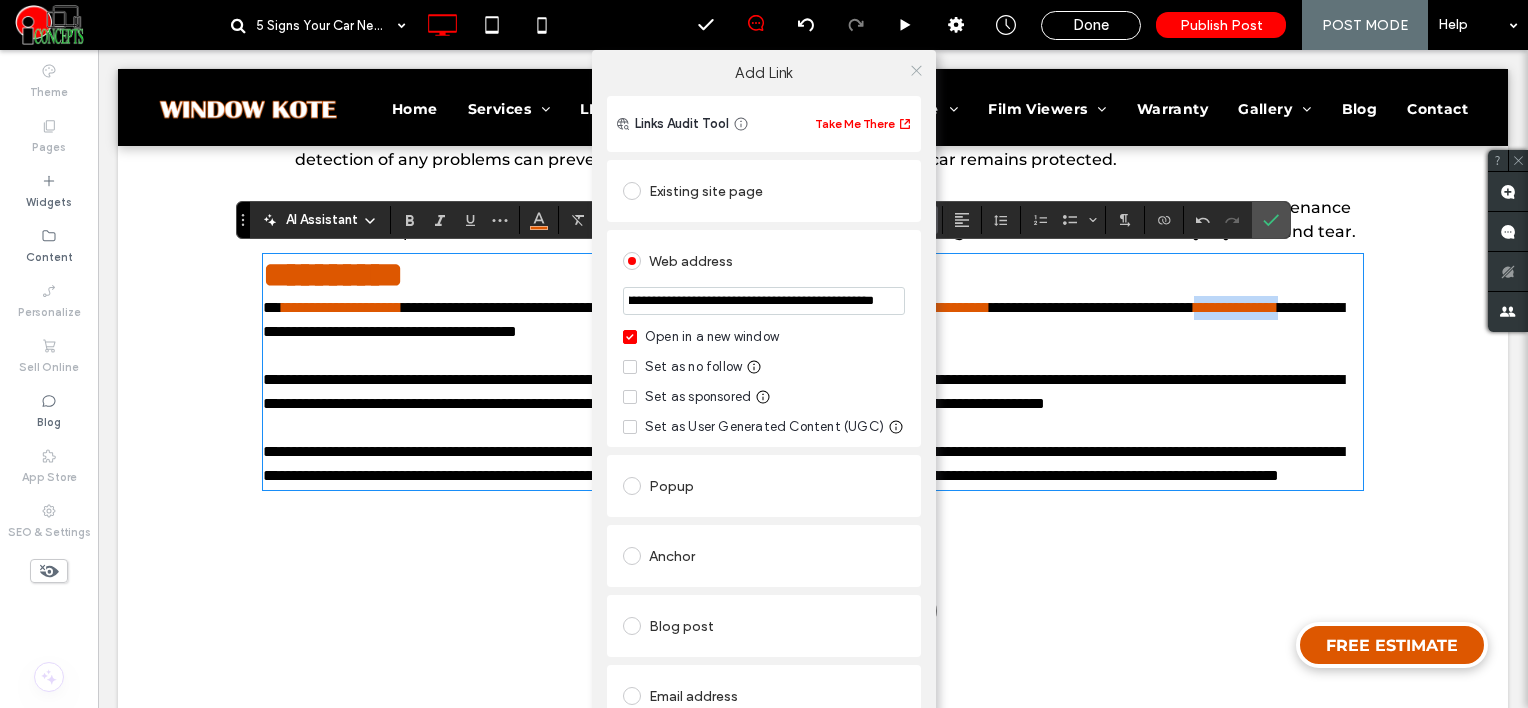 scroll, scrollTop: 0, scrollLeft: 0, axis: both 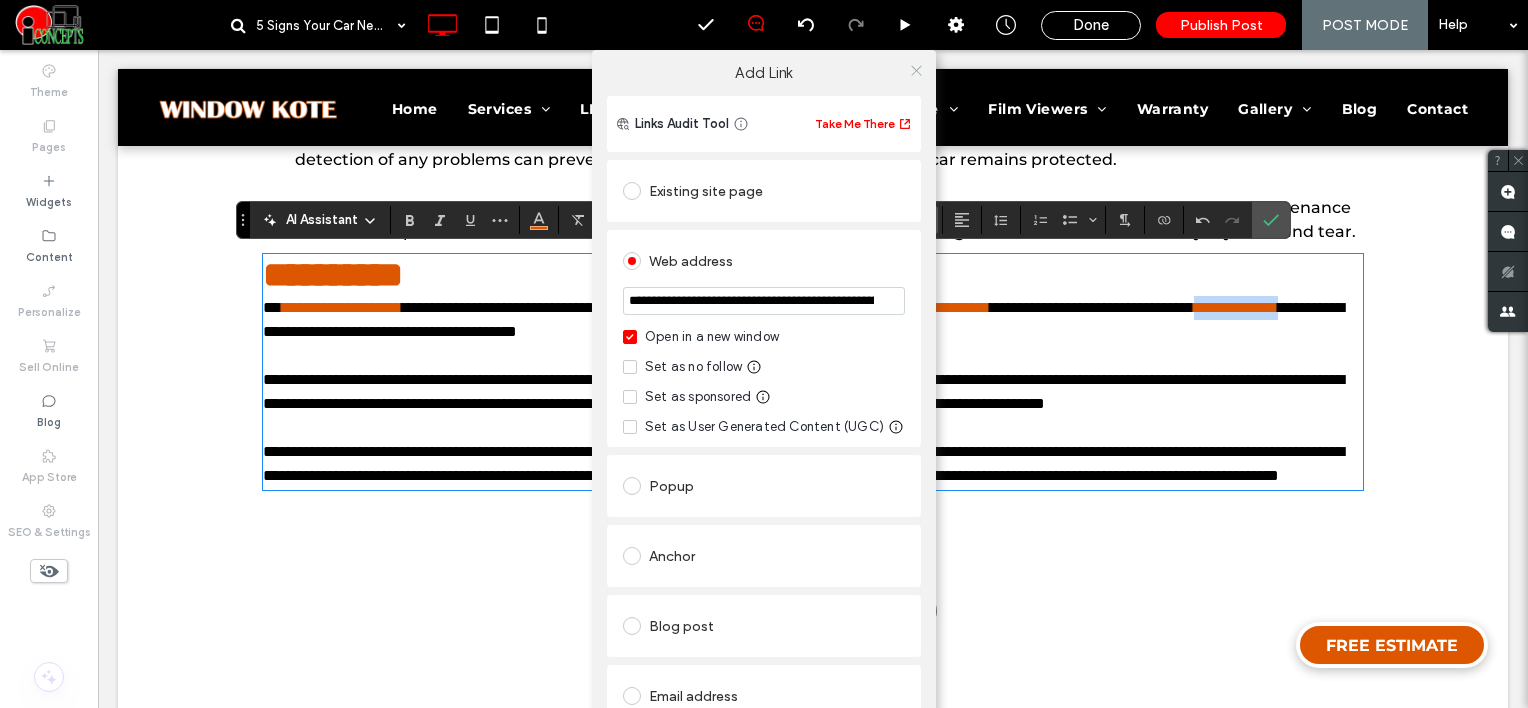 click 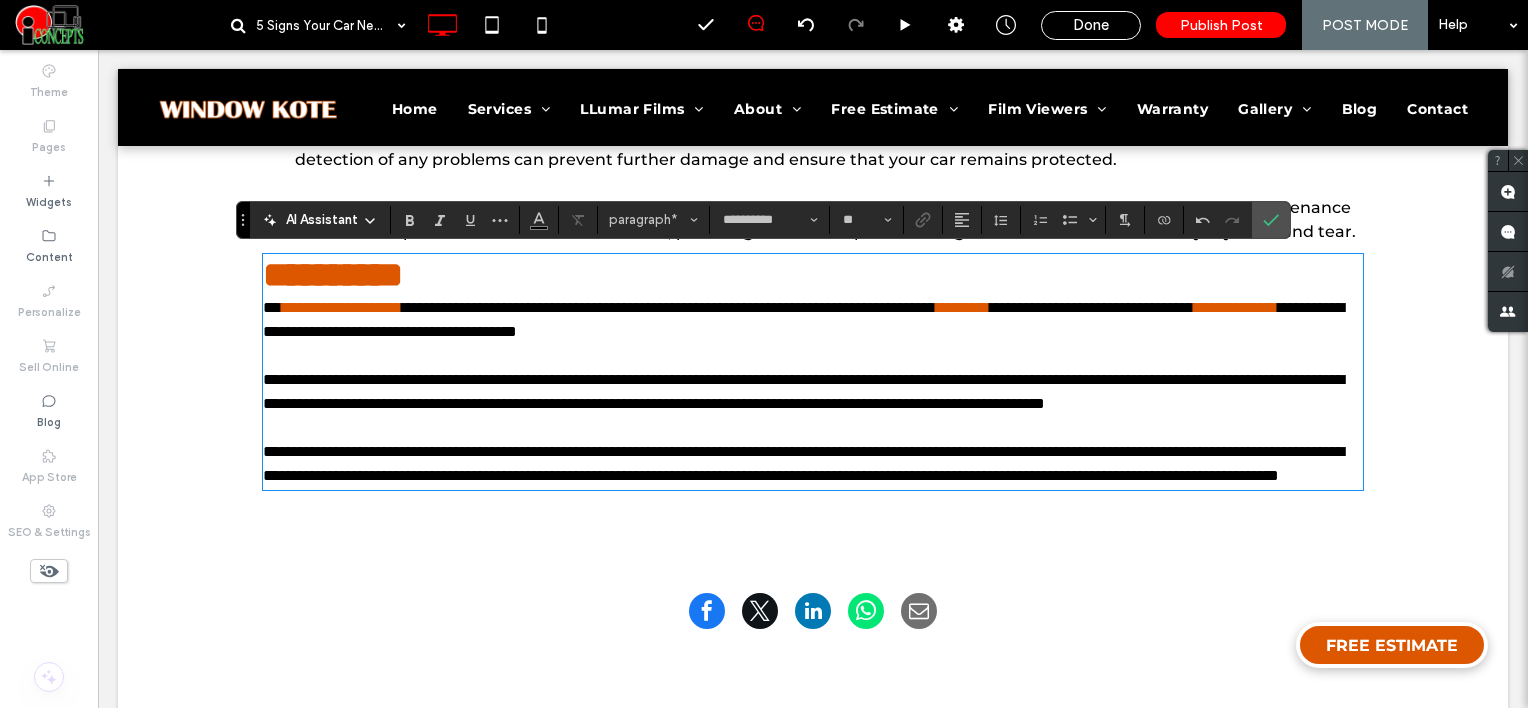 click on "**********" at bounding box center [803, 391] 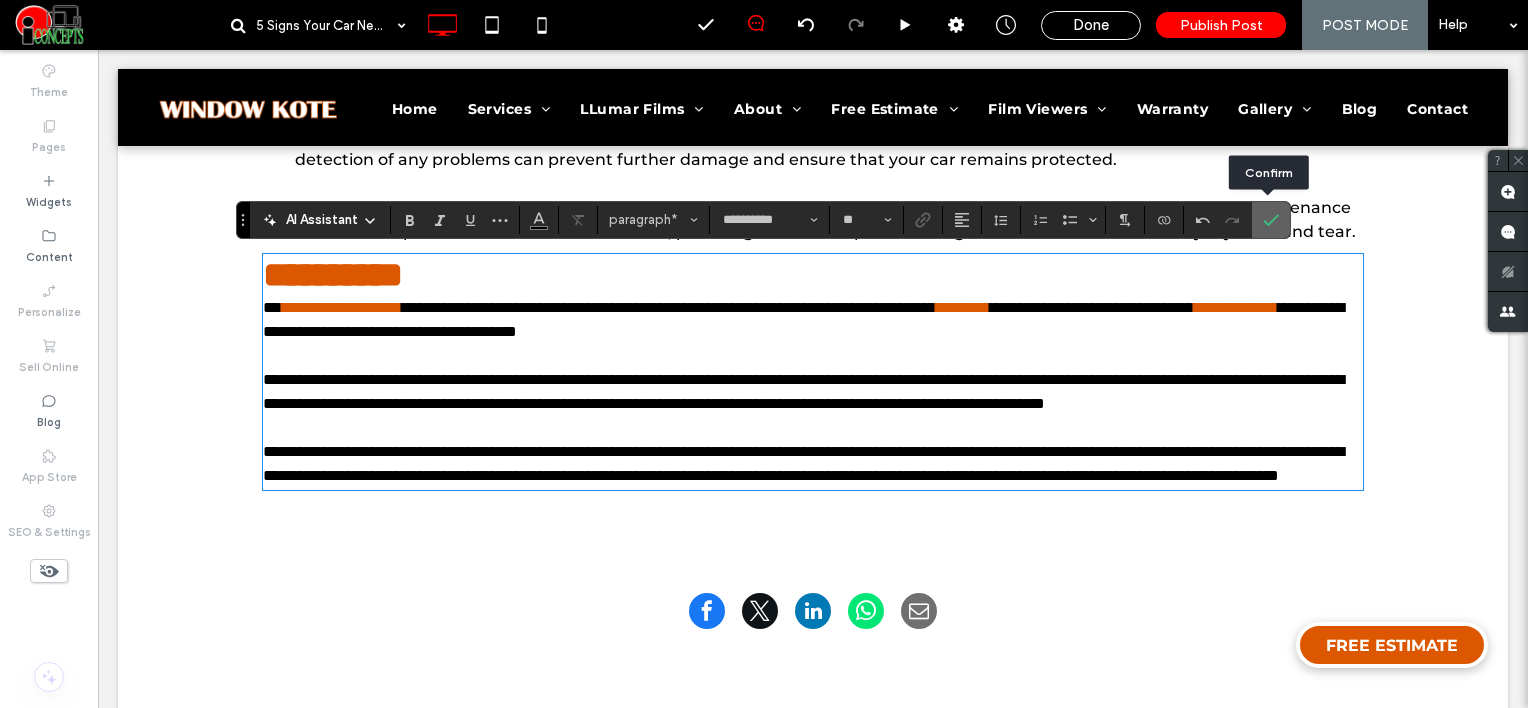 click at bounding box center (1271, 220) 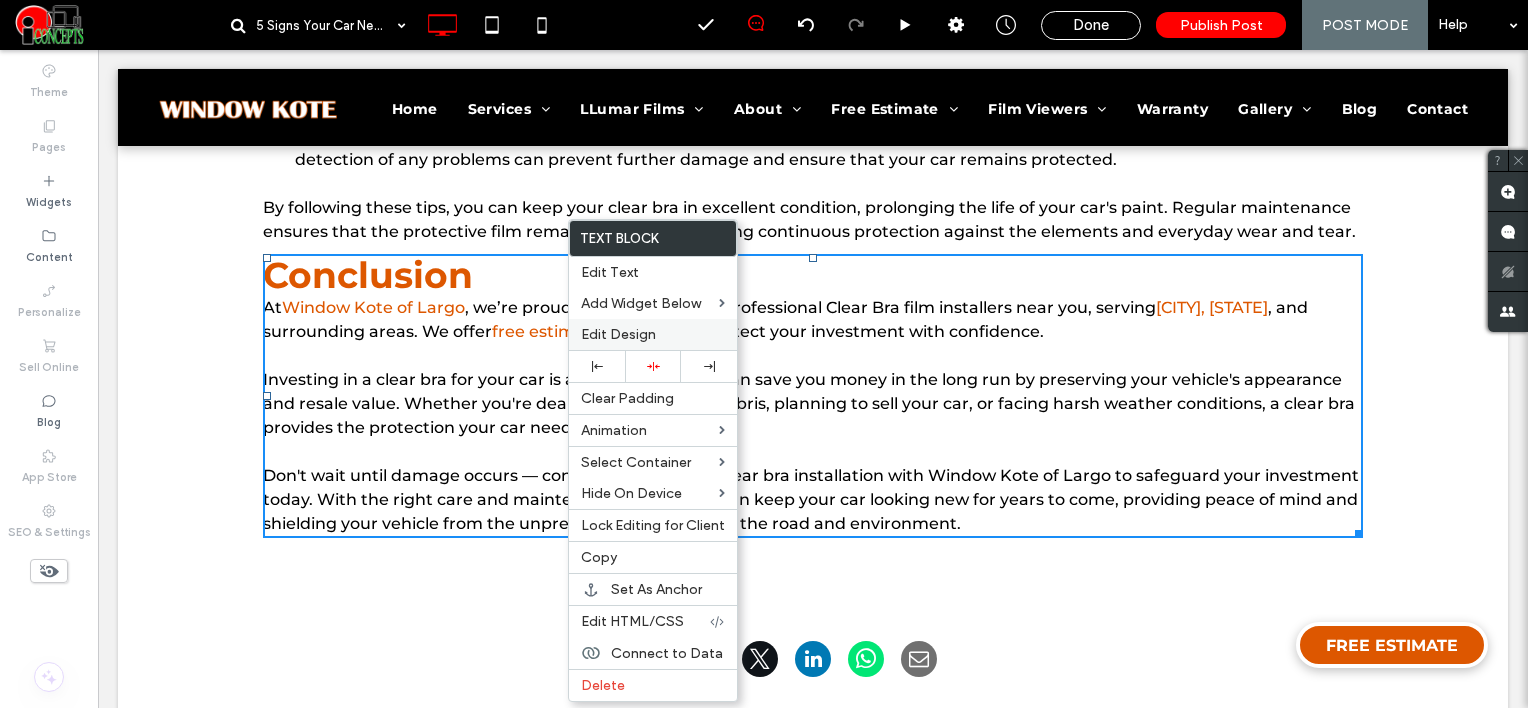 click on "Edit Design" at bounding box center [618, 334] 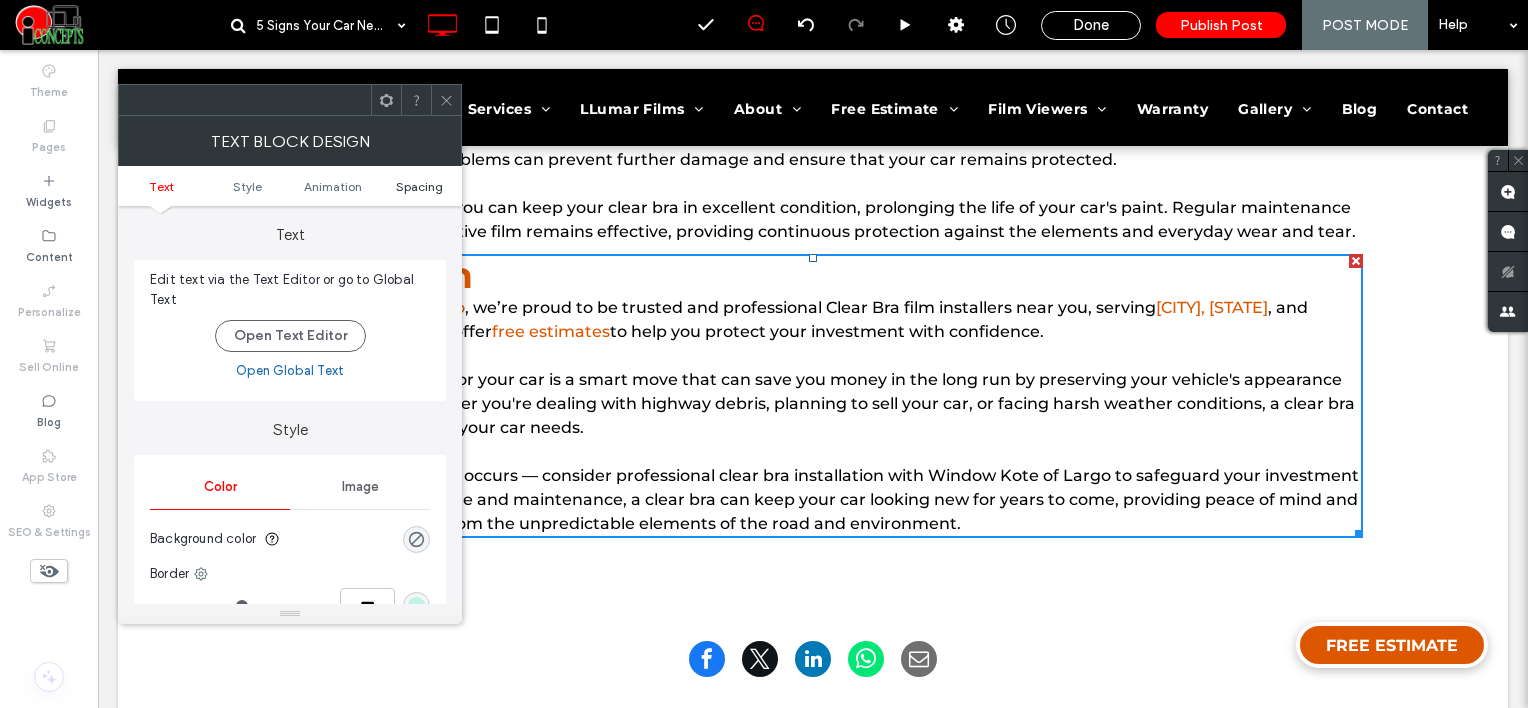 click on "Spacing" at bounding box center [419, 186] 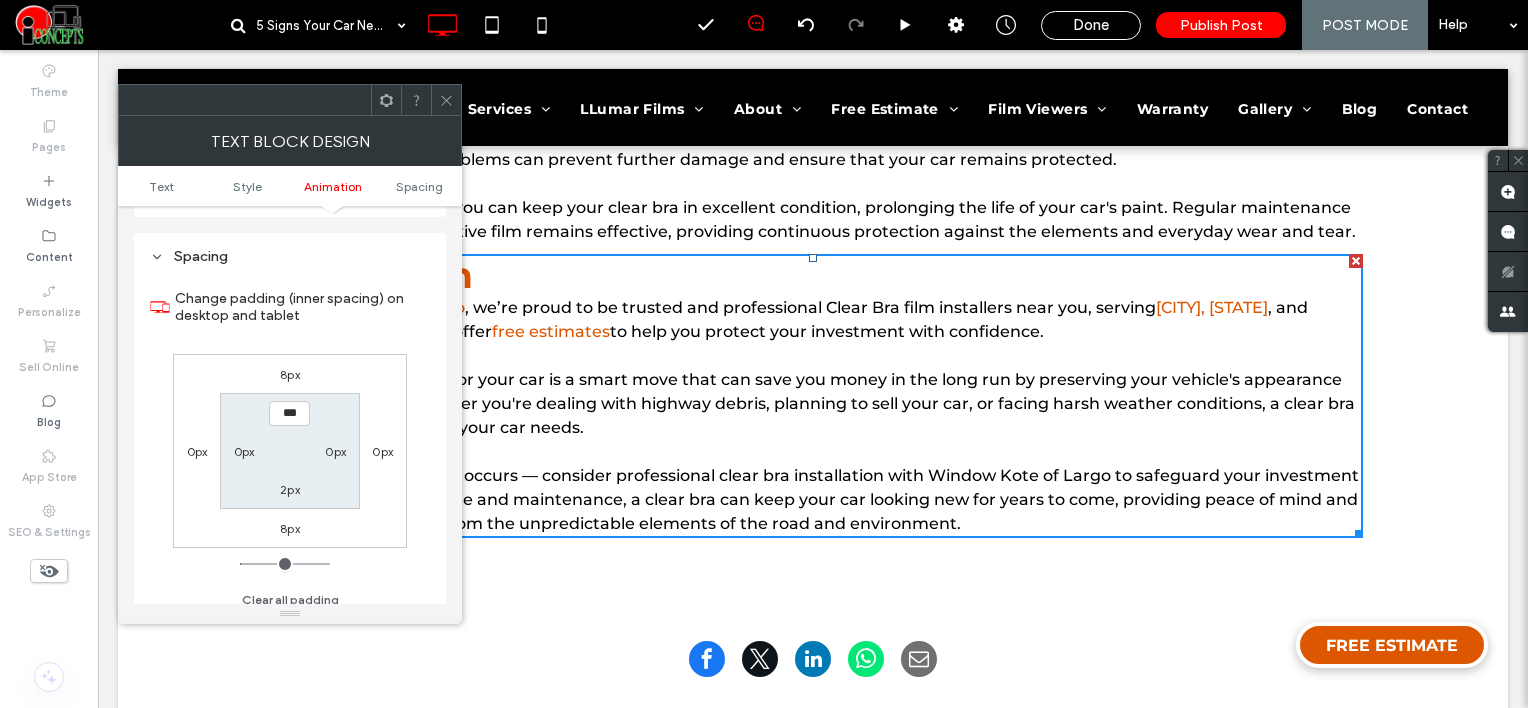 scroll, scrollTop: 572, scrollLeft: 0, axis: vertical 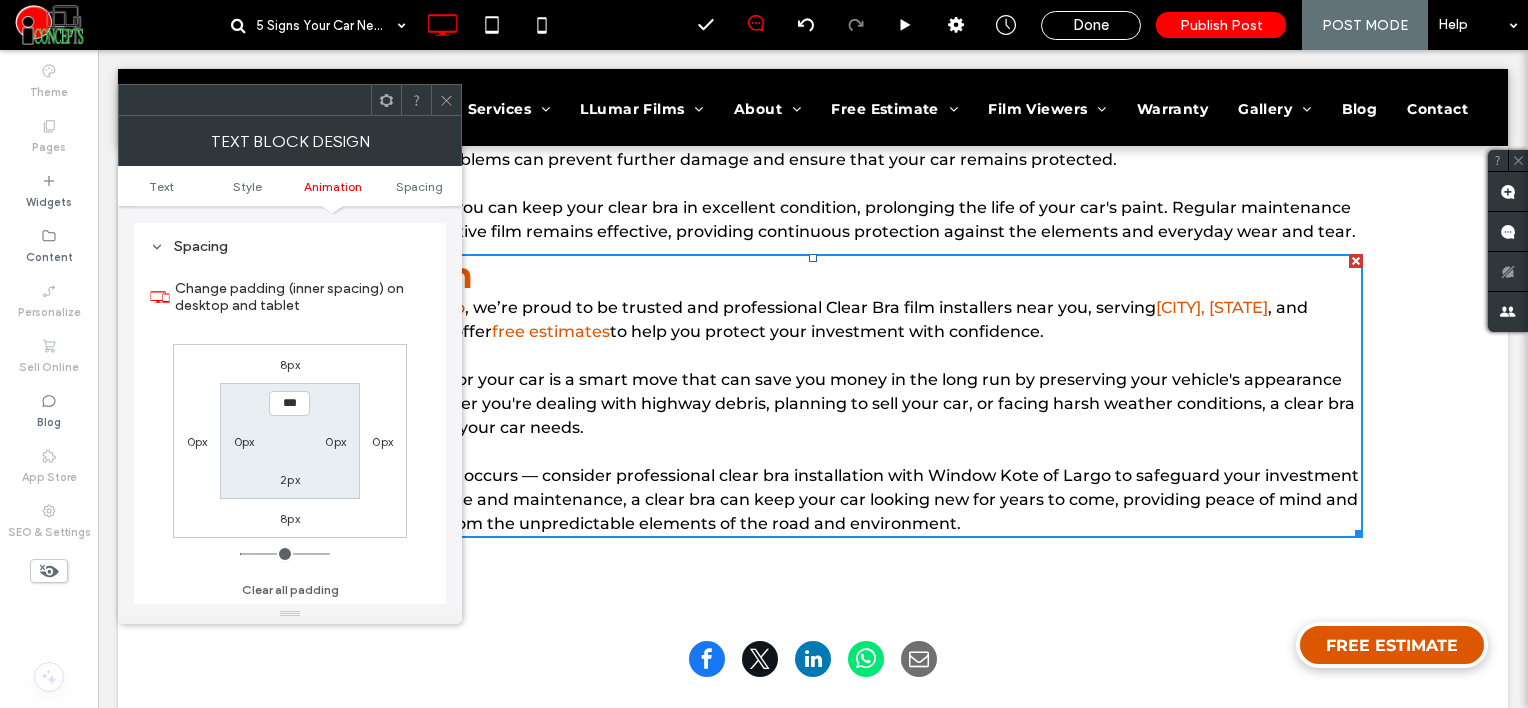 click on "8px" at bounding box center (290, 364) 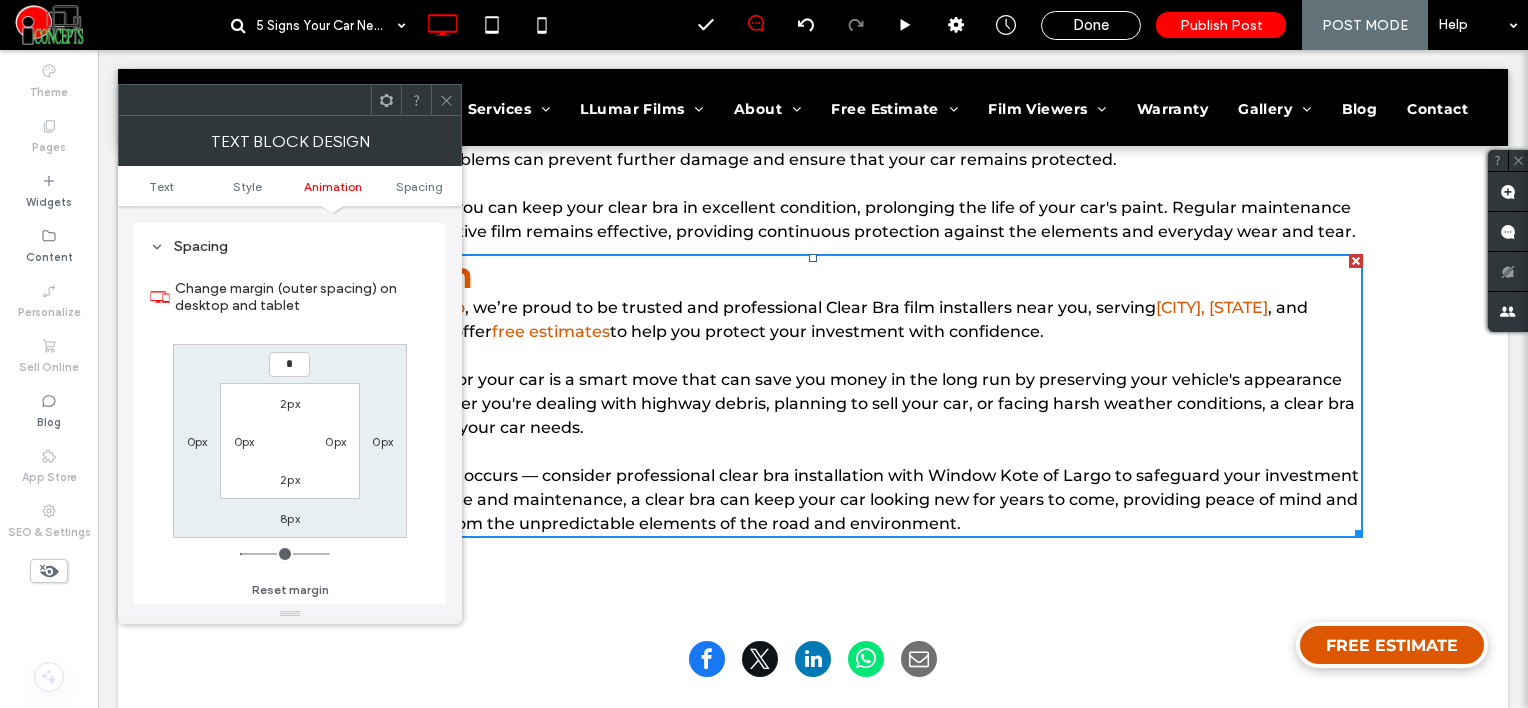 type on "*" 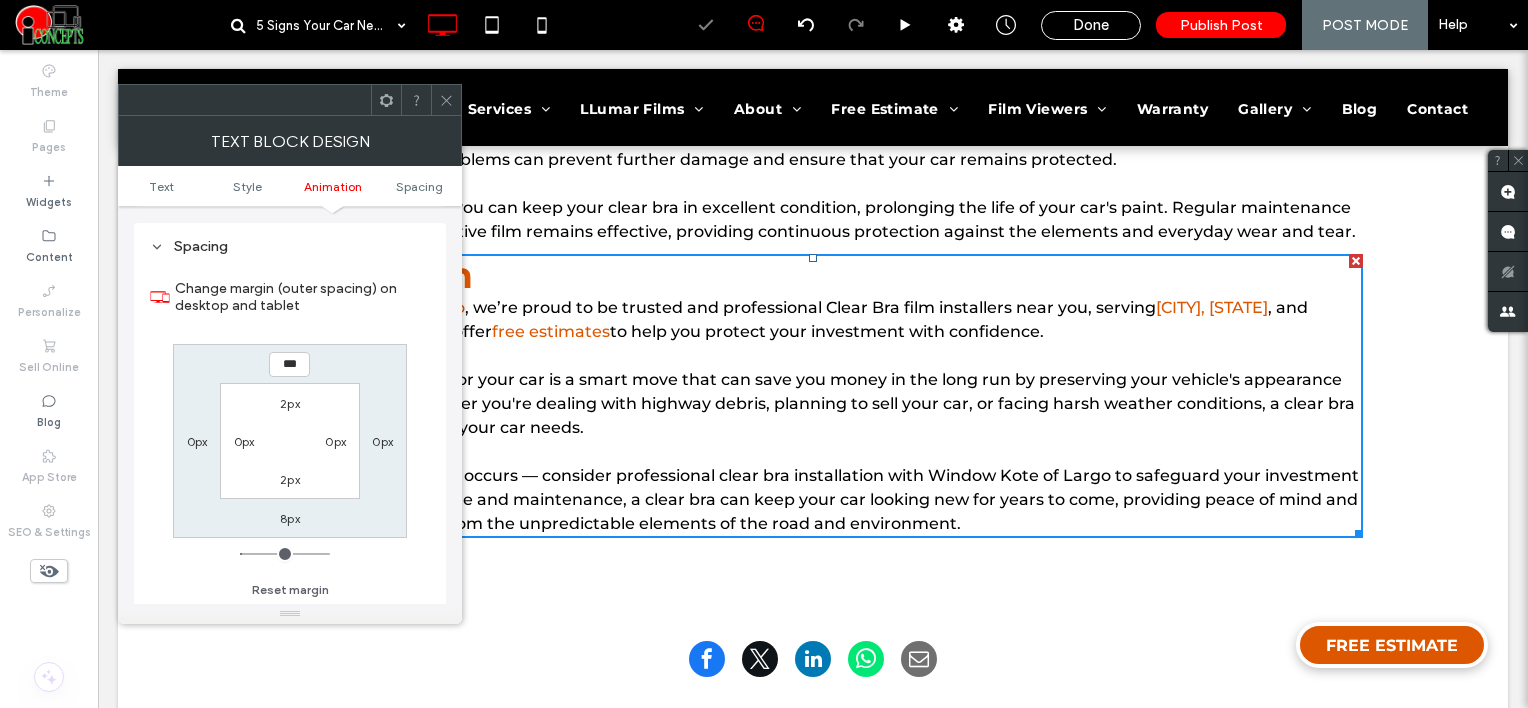 click at bounding box center (446, 100) 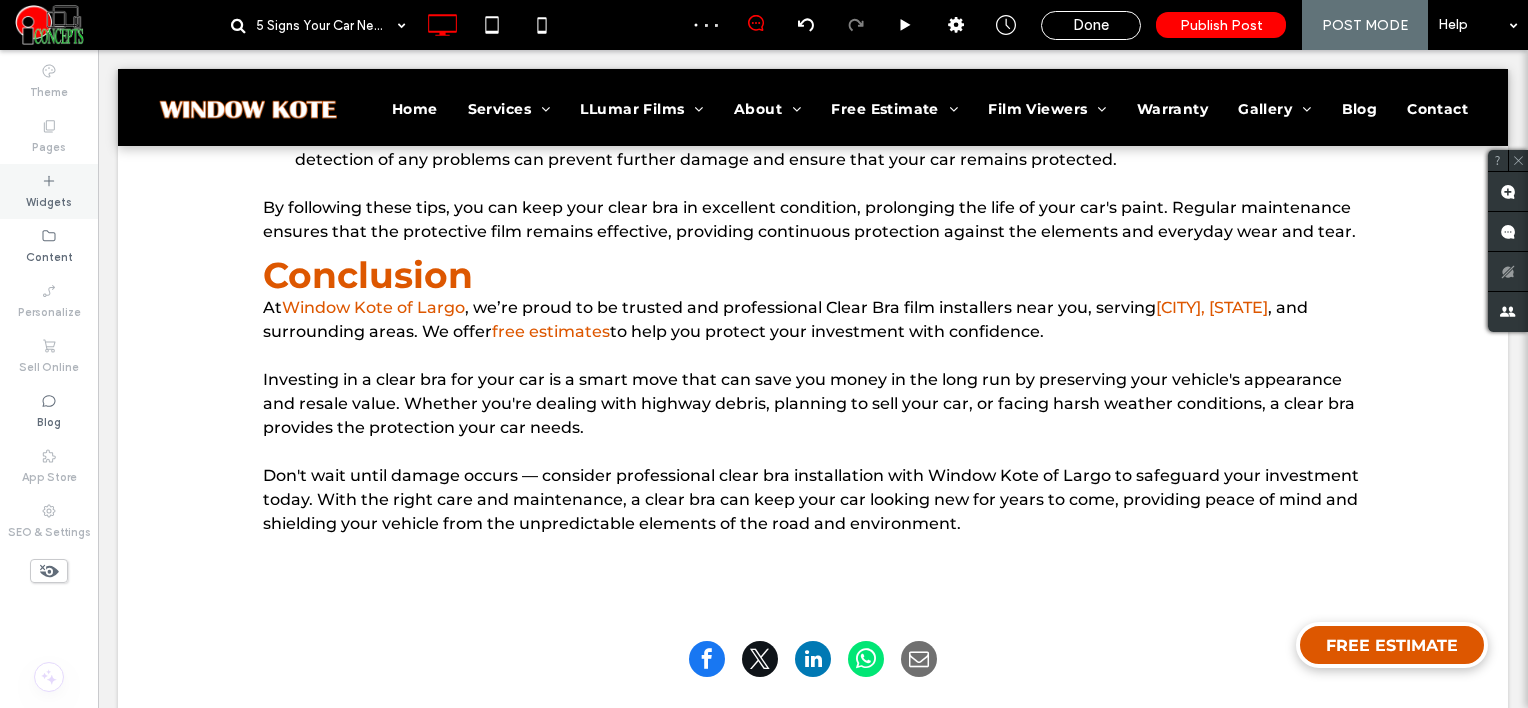 click on "Widgets" at bounding box center [49, 191] 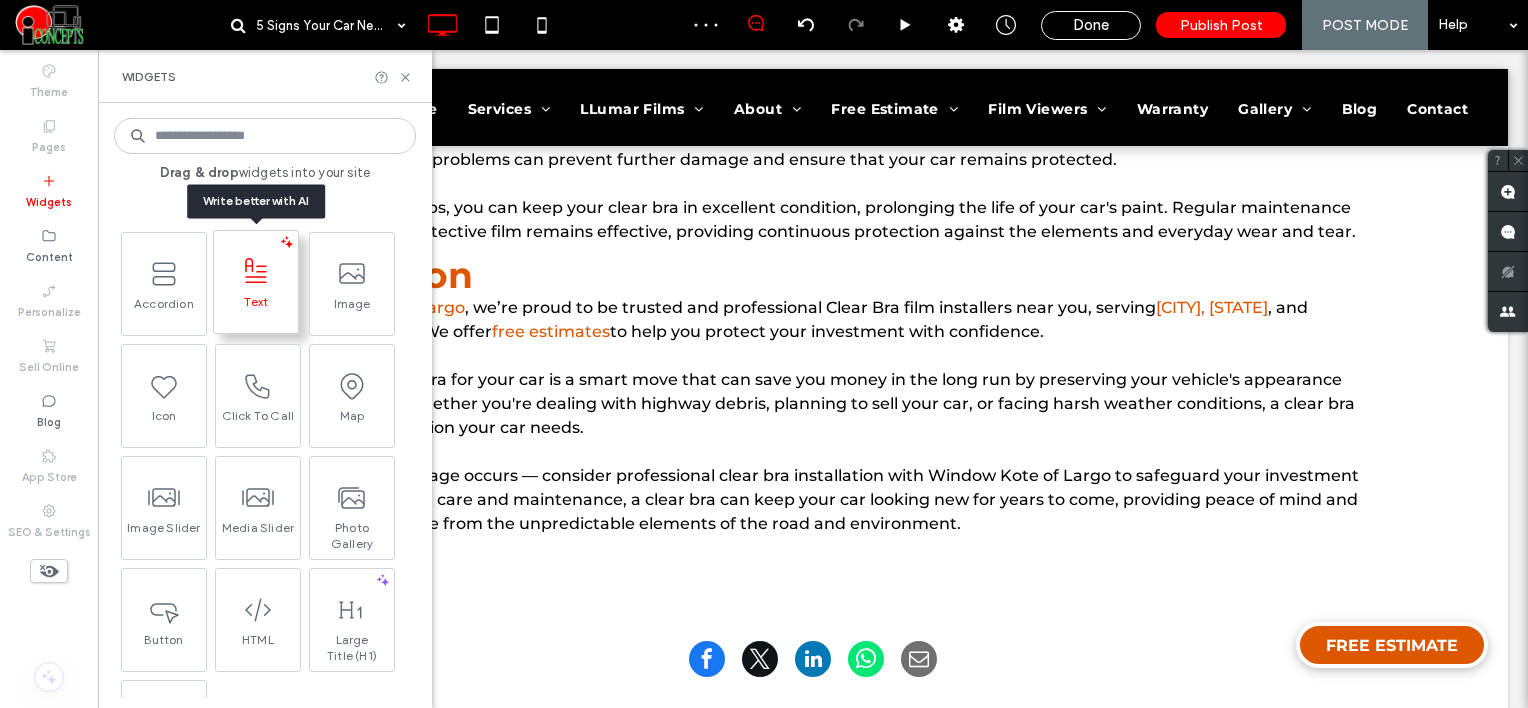 click at bounding box center [256, 271] 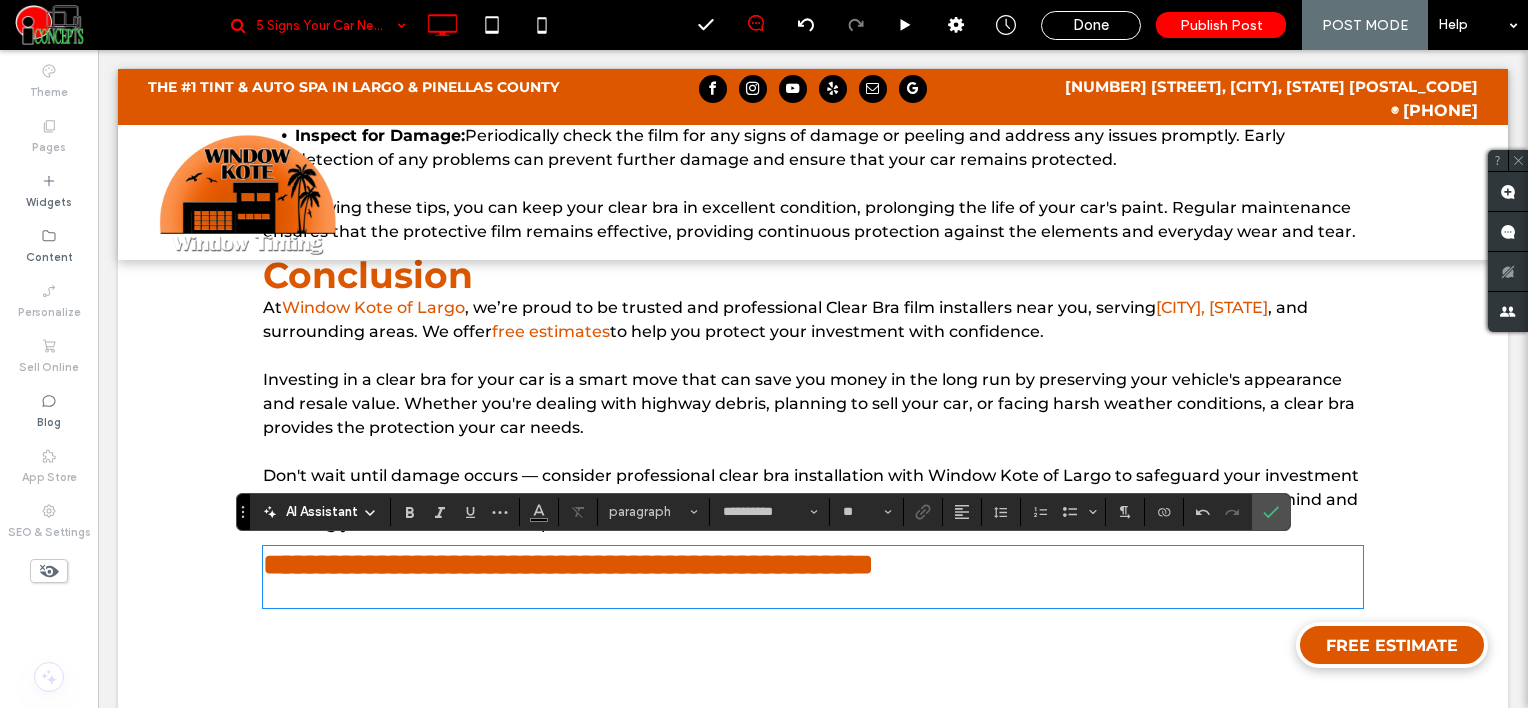 type on "**" 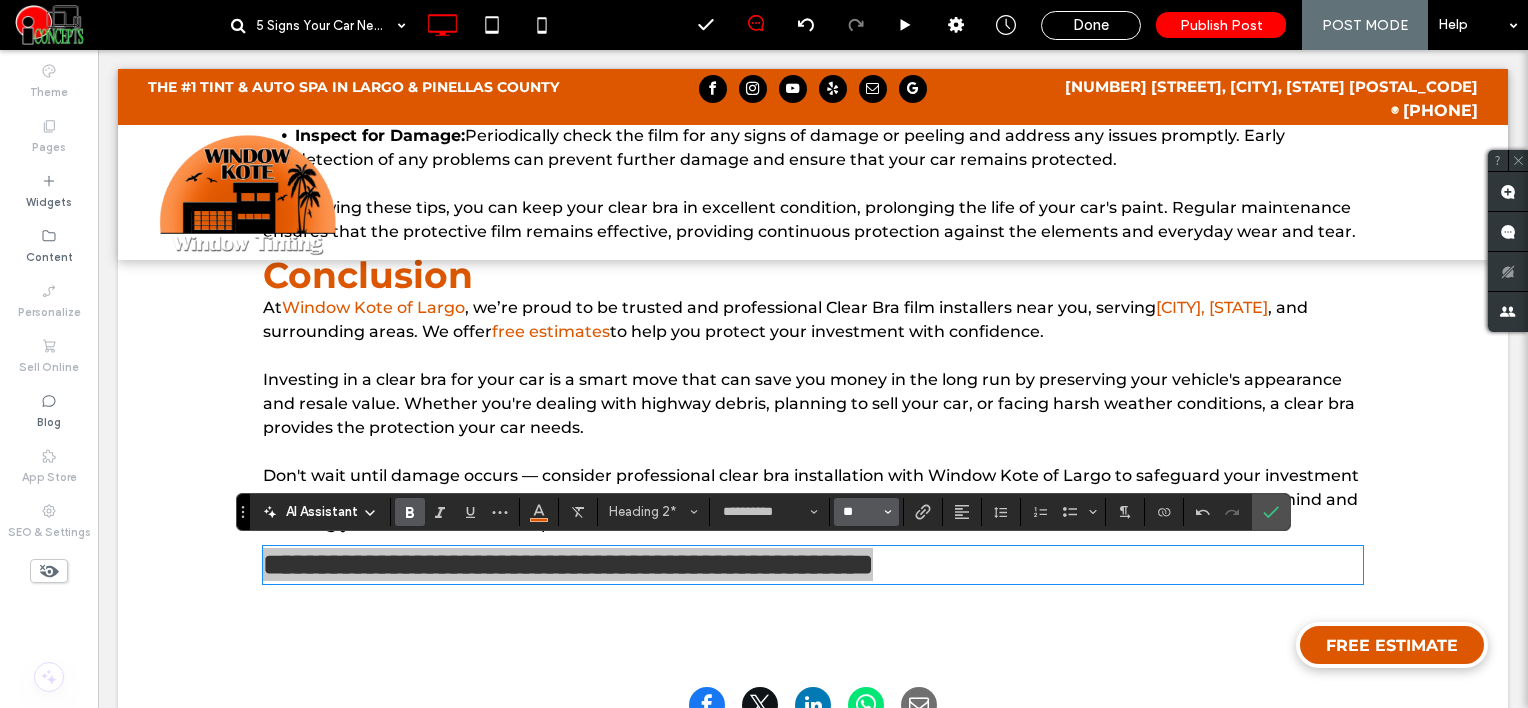 click on "**" at bounding box center [860, 512] 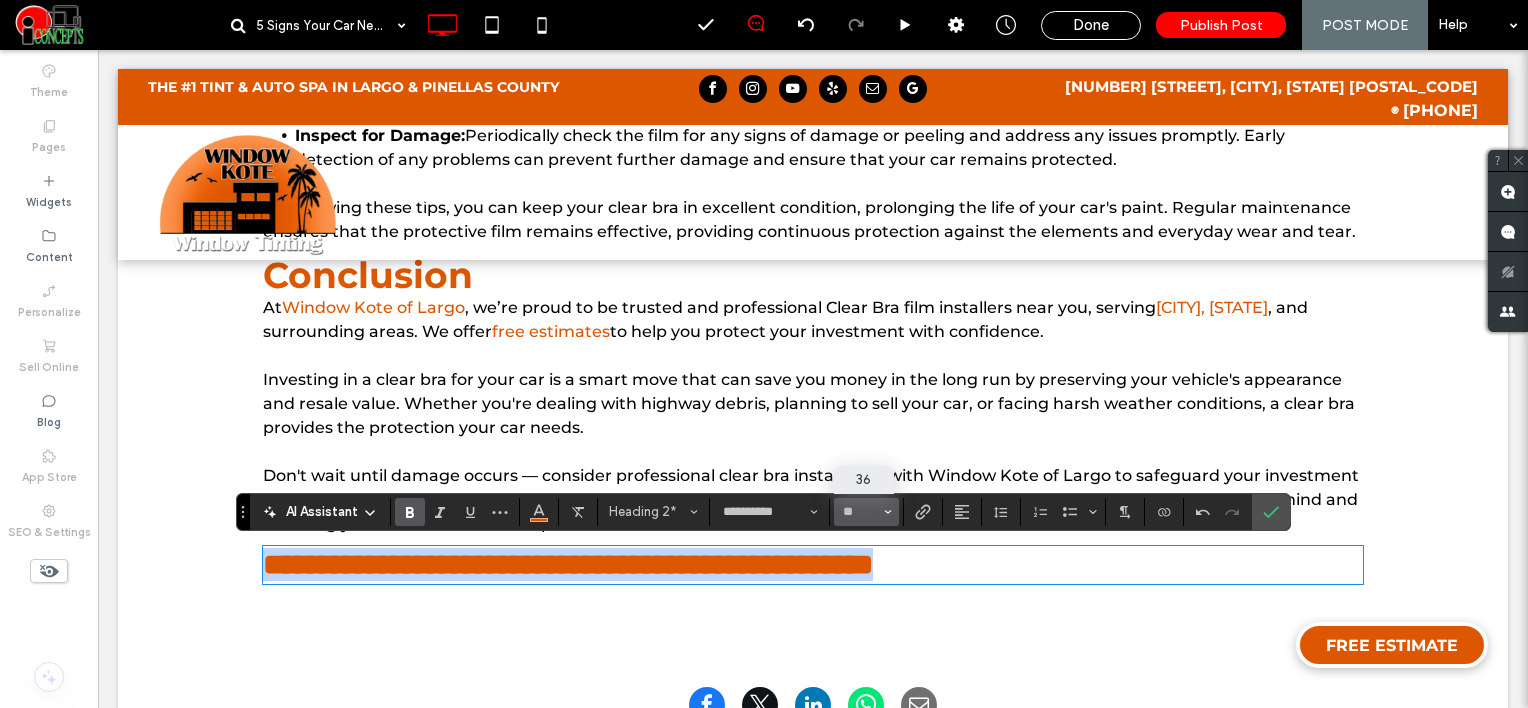 type on "**" 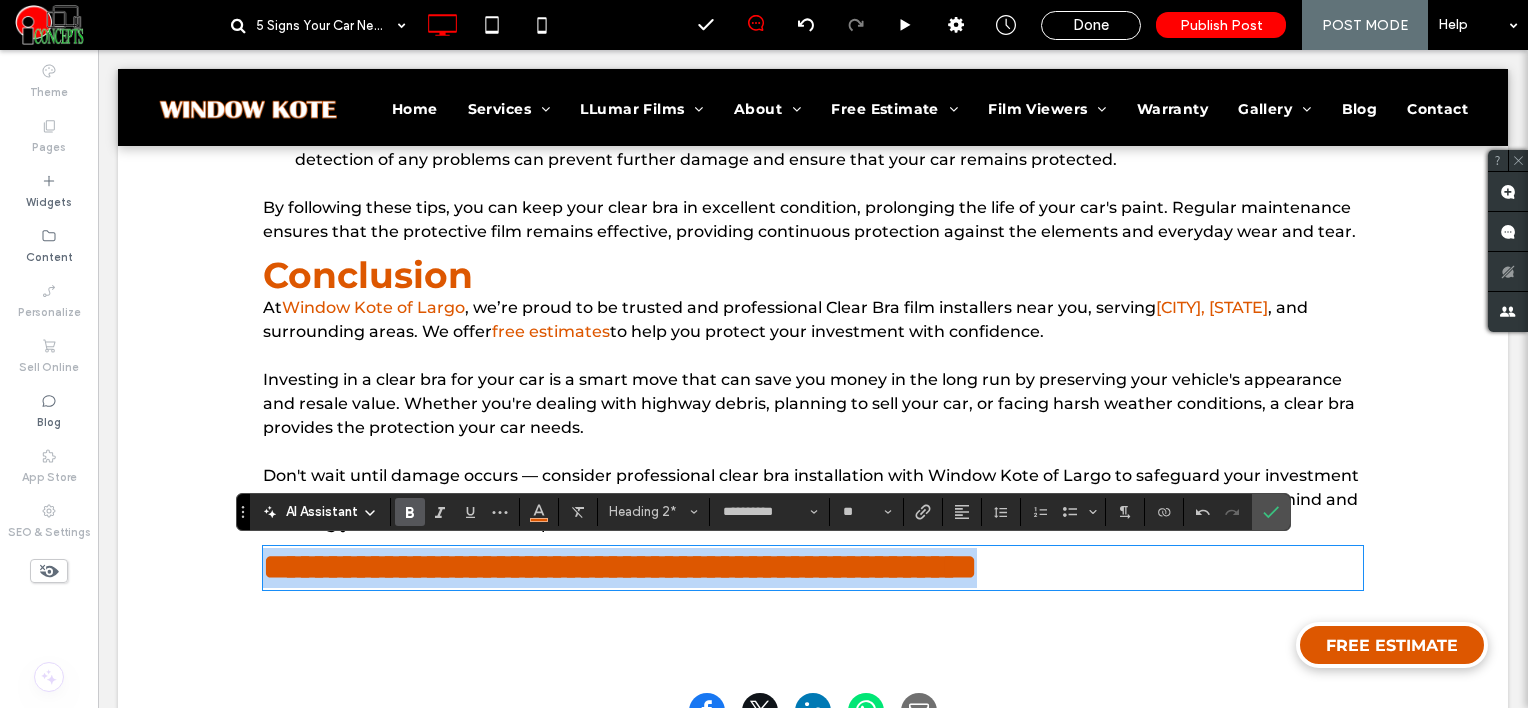 scroll, scrollTop: 3342, scrollLeft: 0, axis: vertical 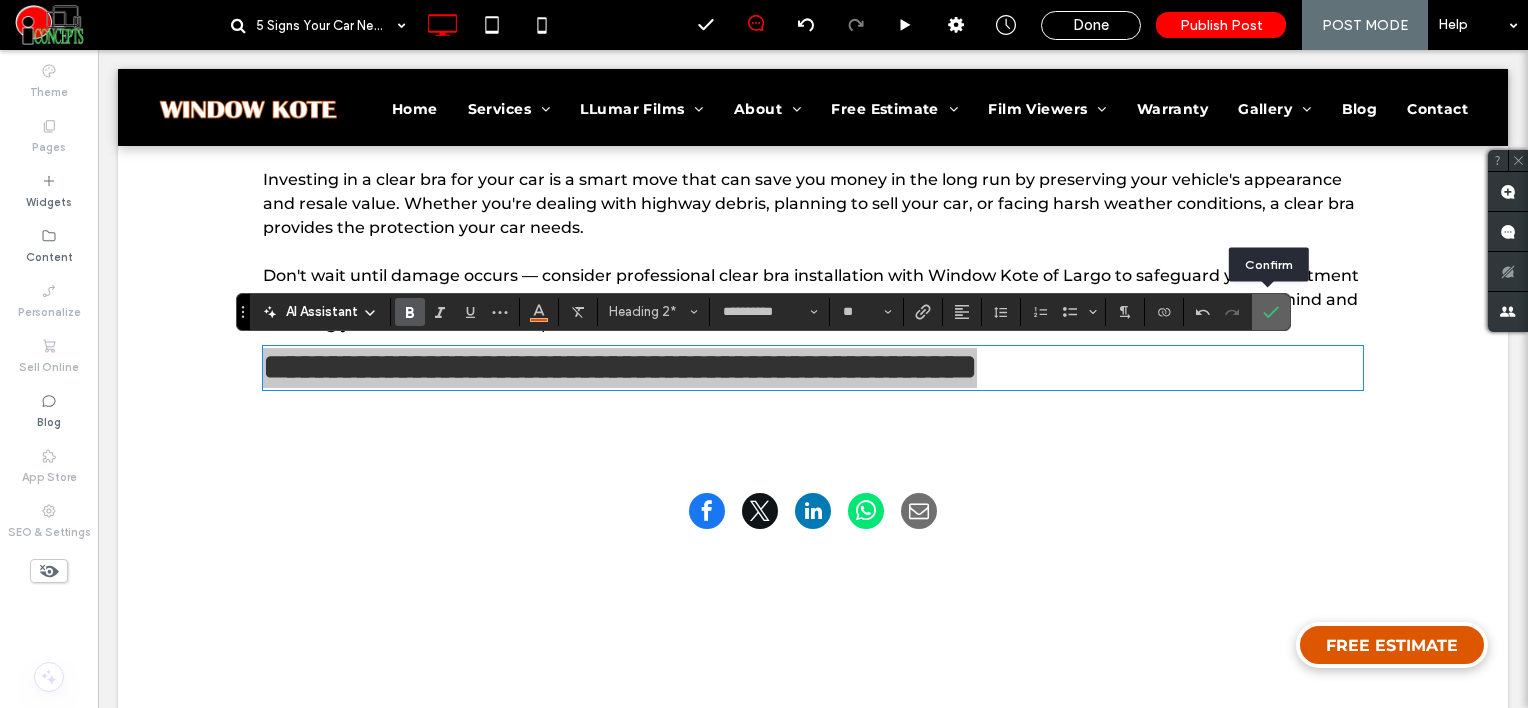 click 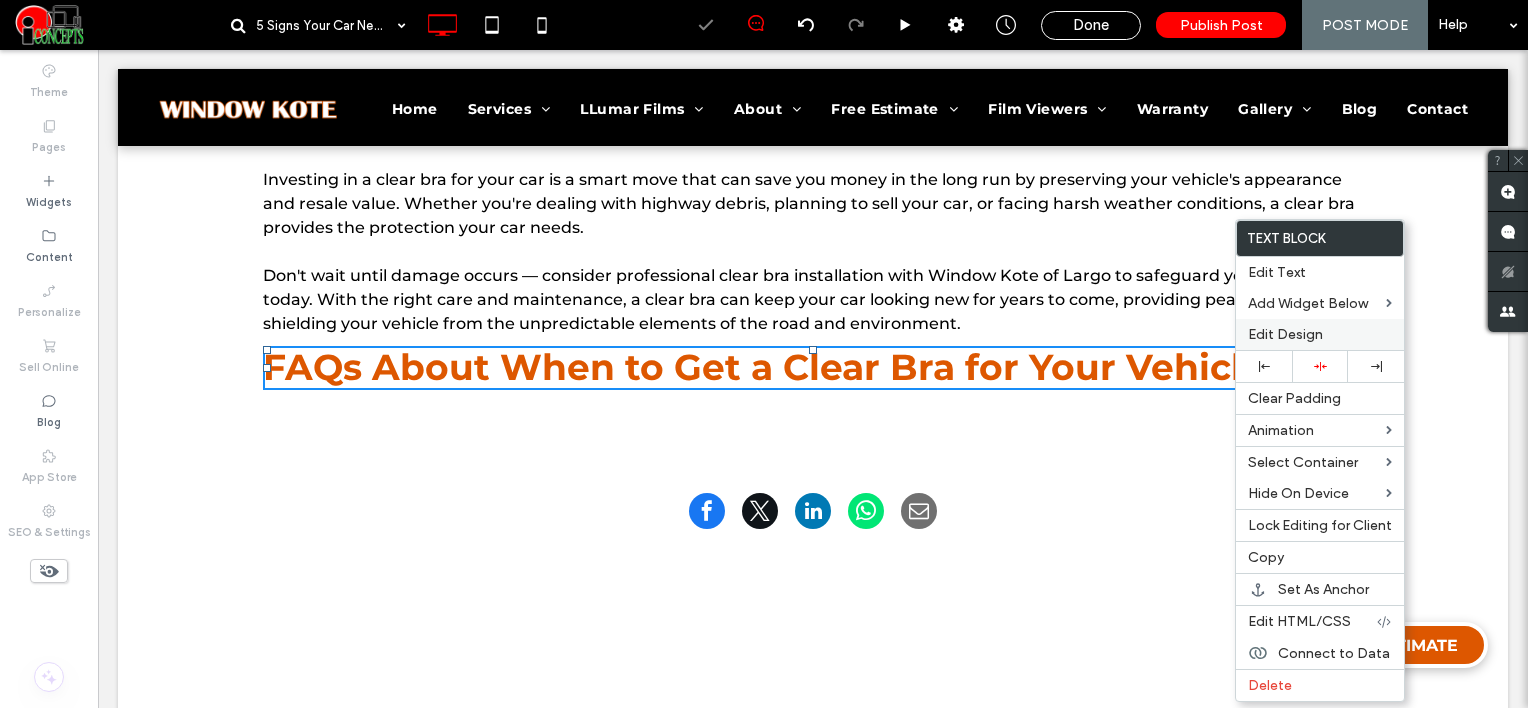 drag, startPoint x: 1258, startPoint y: 336, endPoint x: 1090, endPoint y: 263, distance: 183.17477 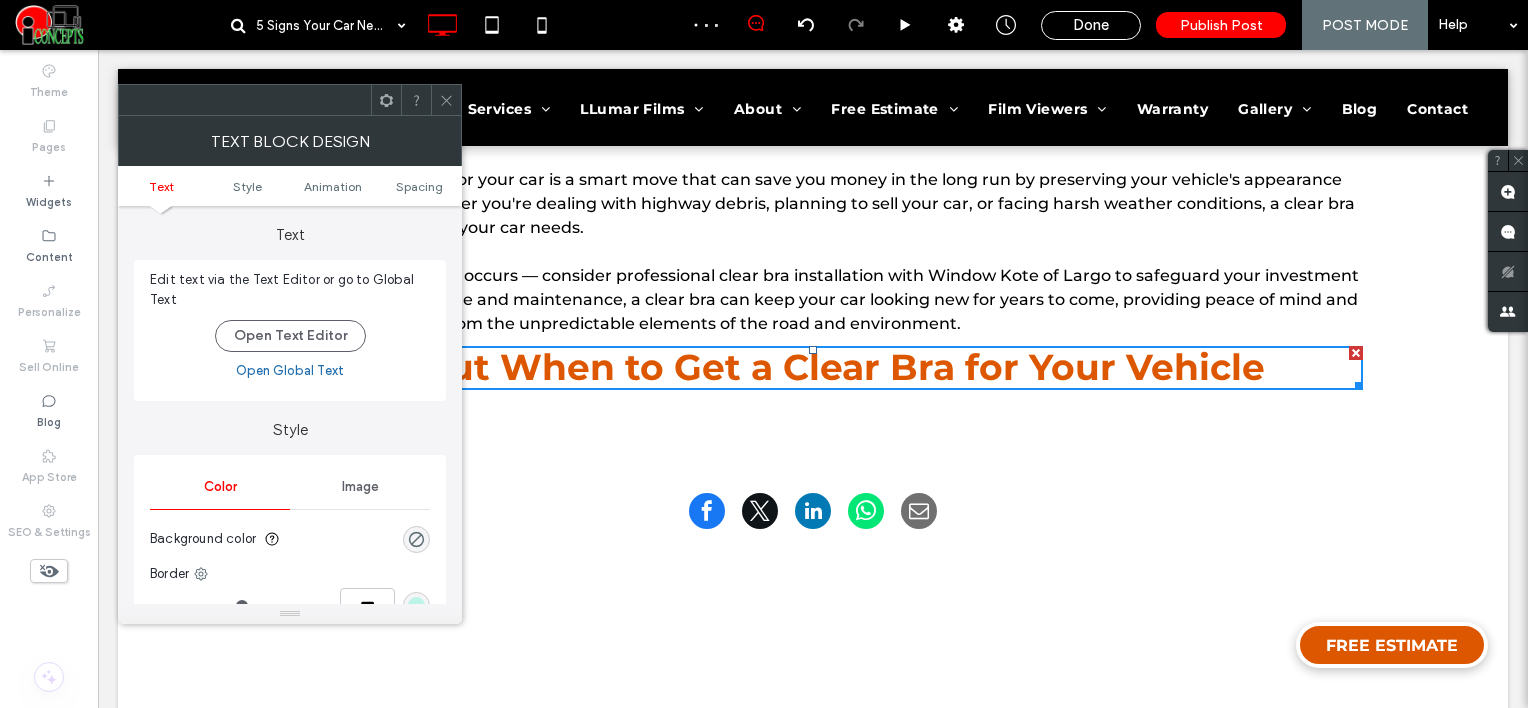 click on "Text Style Animation Spacing" at bounding box center [290, 186] 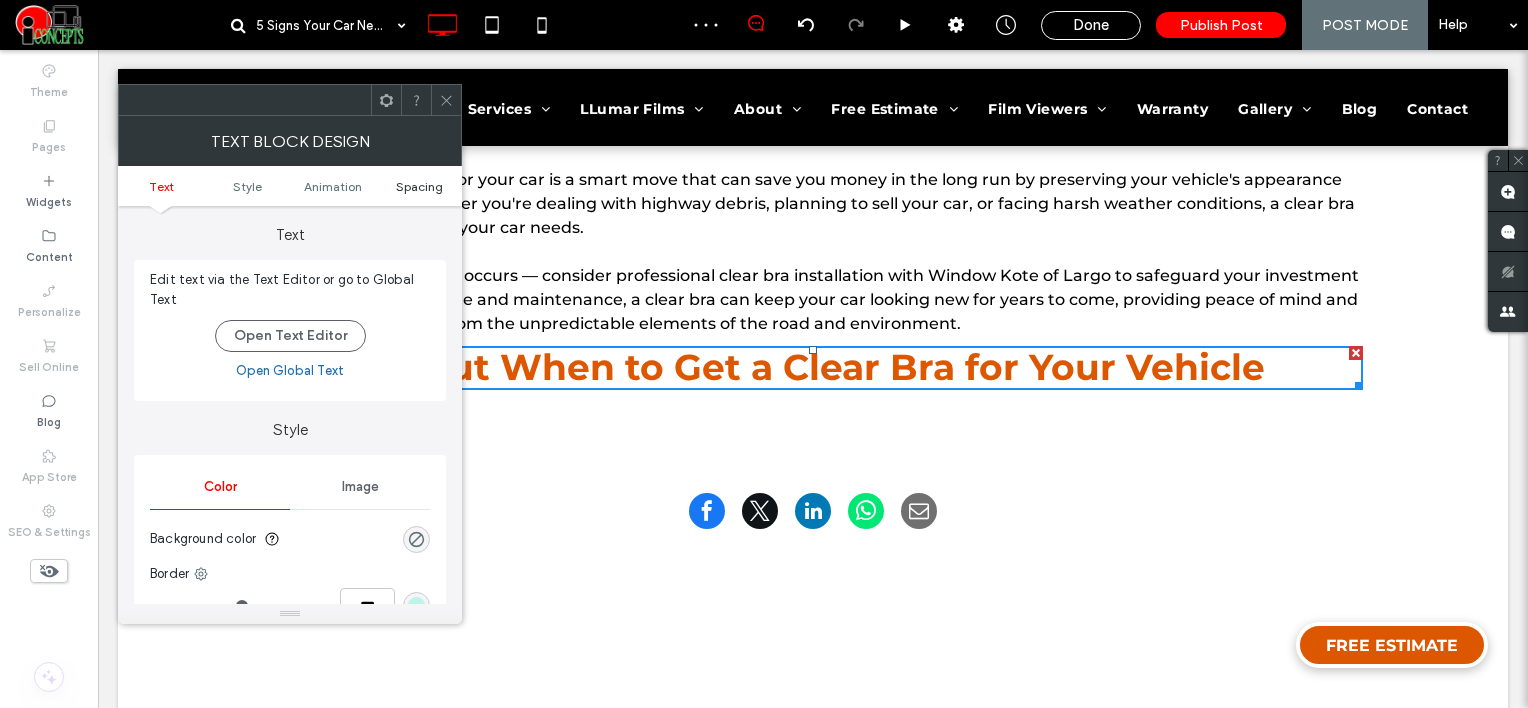 click on "Spacing" at bounding box center (419, 186) 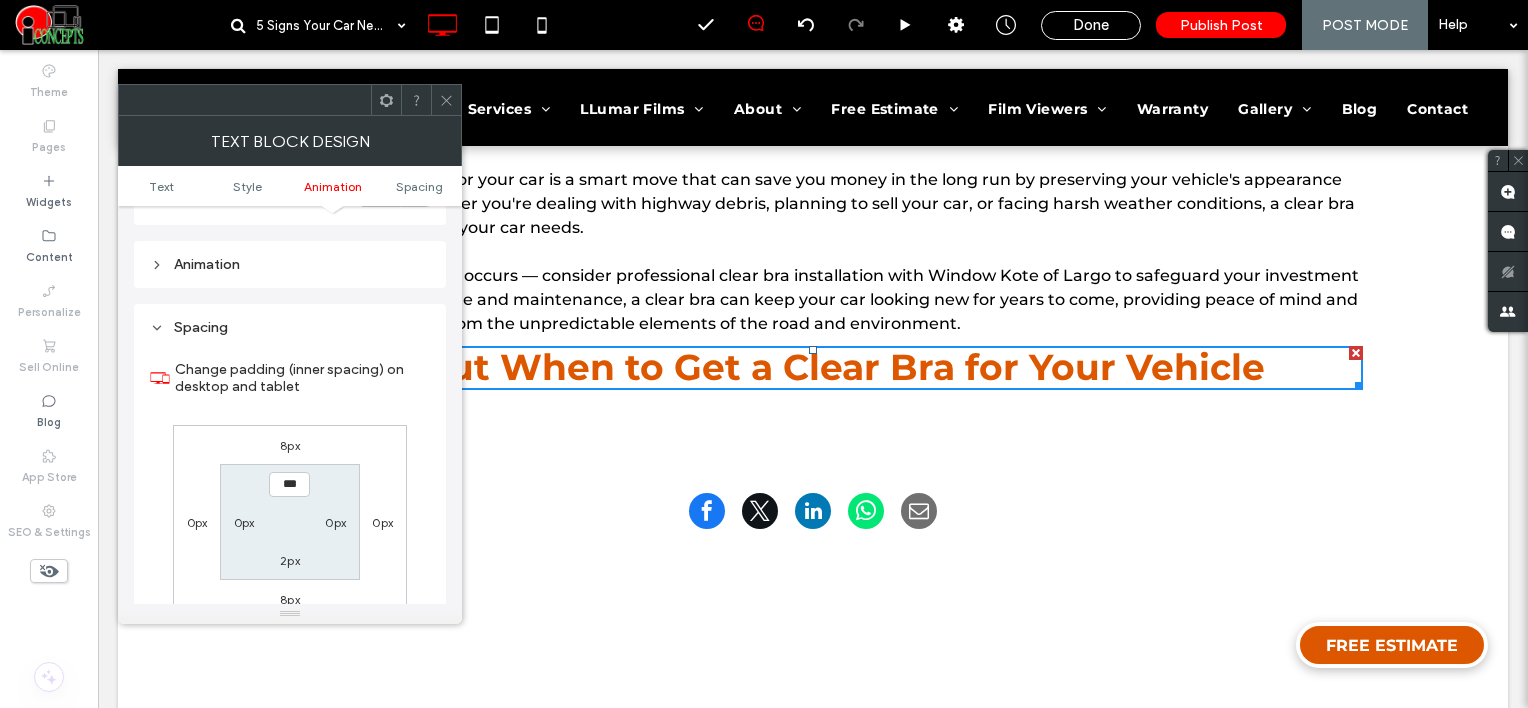 scroll, scrollTop: 572, scrollLeft: 0, axis: vertical 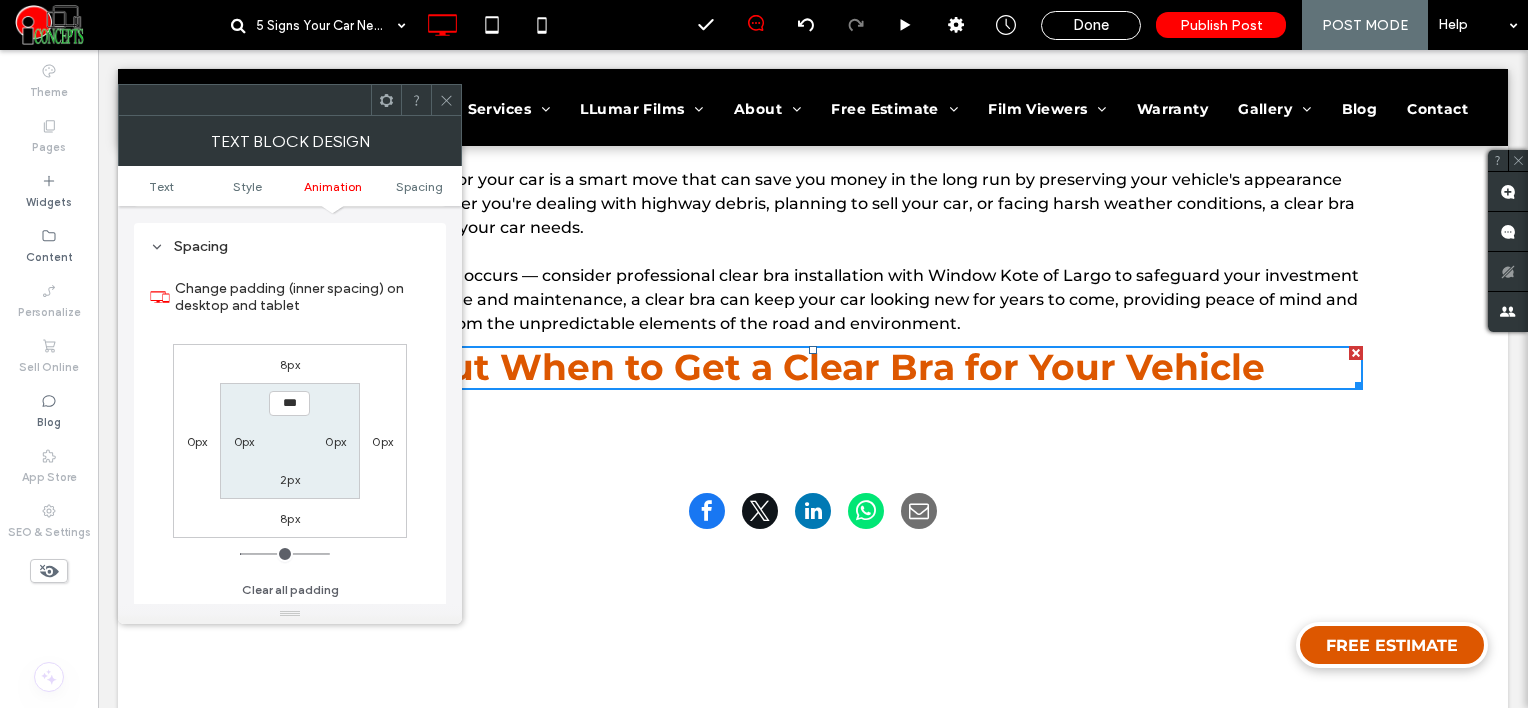 click on "8px" at bounding box center (290, 364) 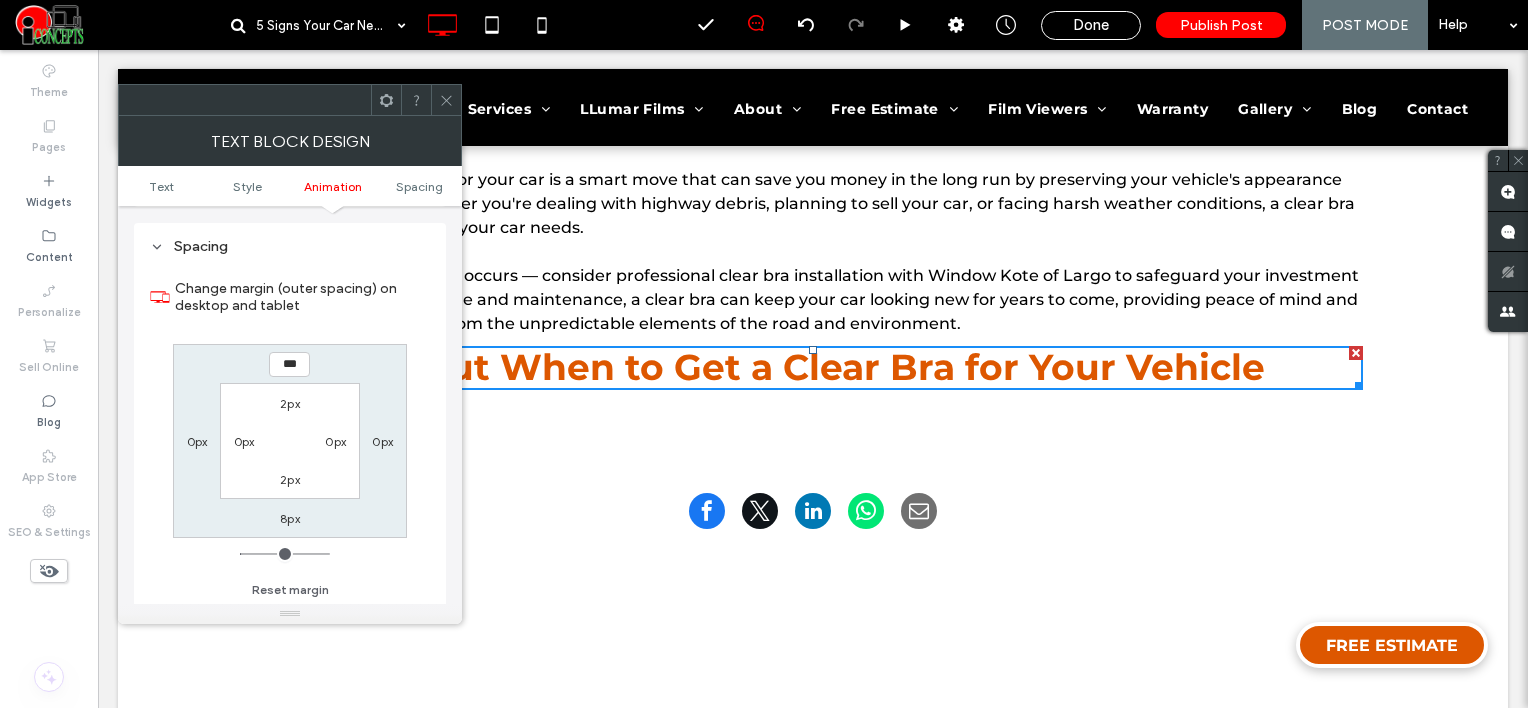 type on "*" 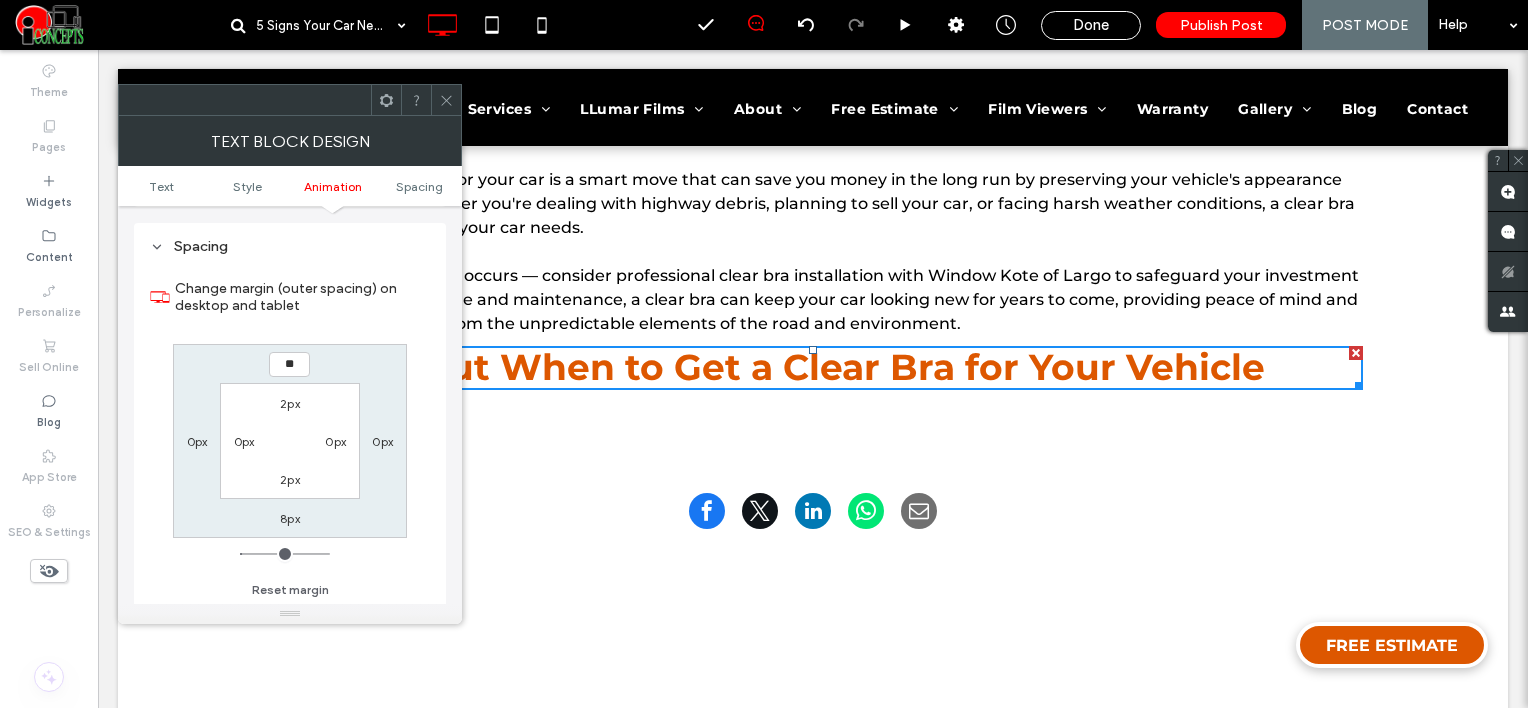 type on "**" 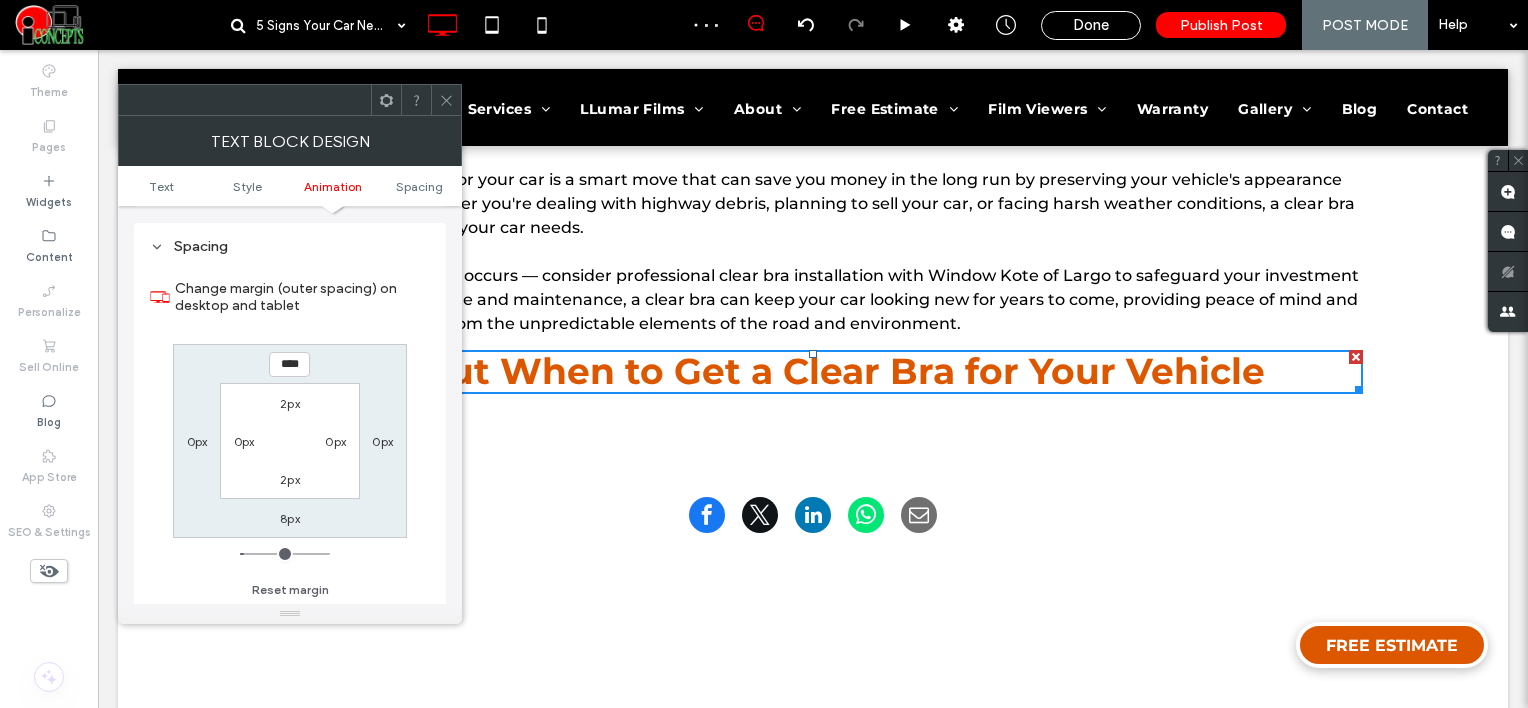 click 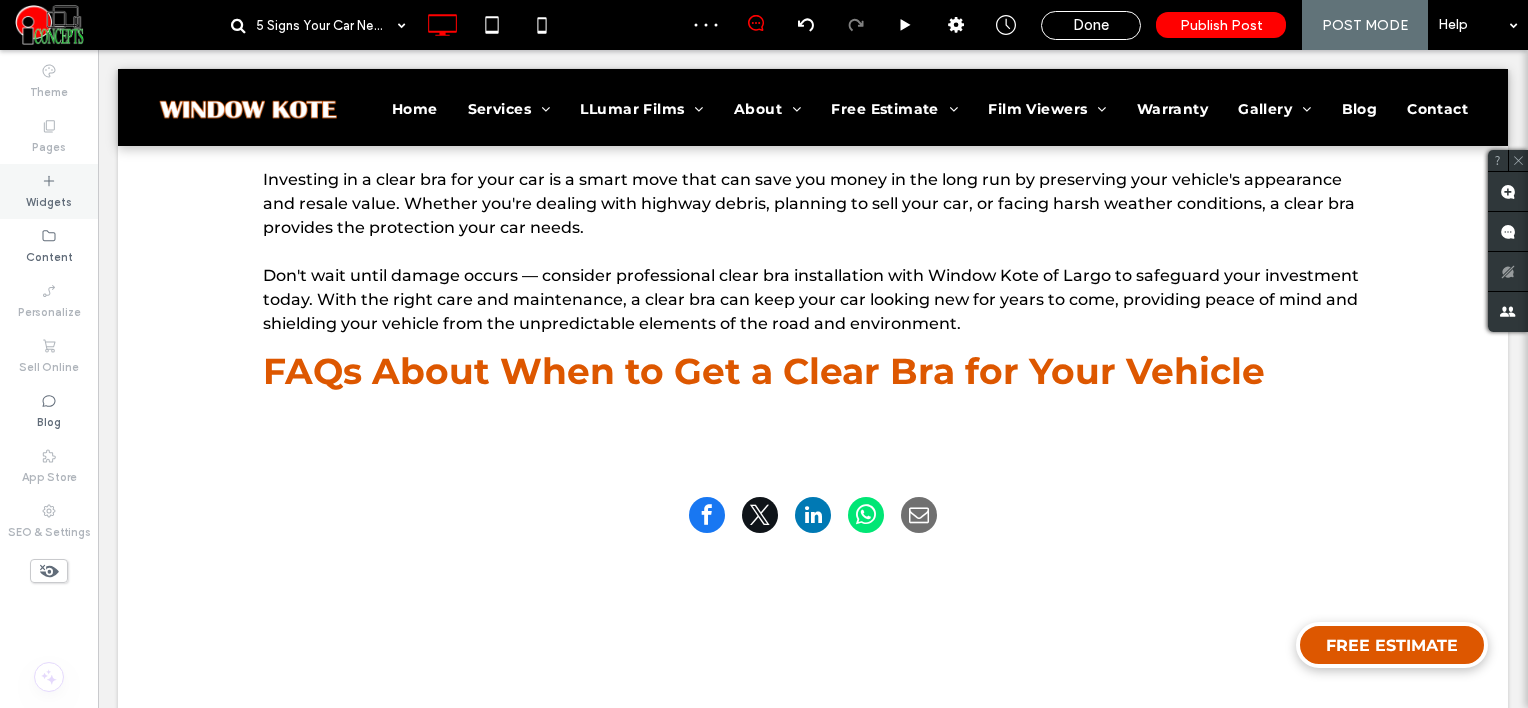 click 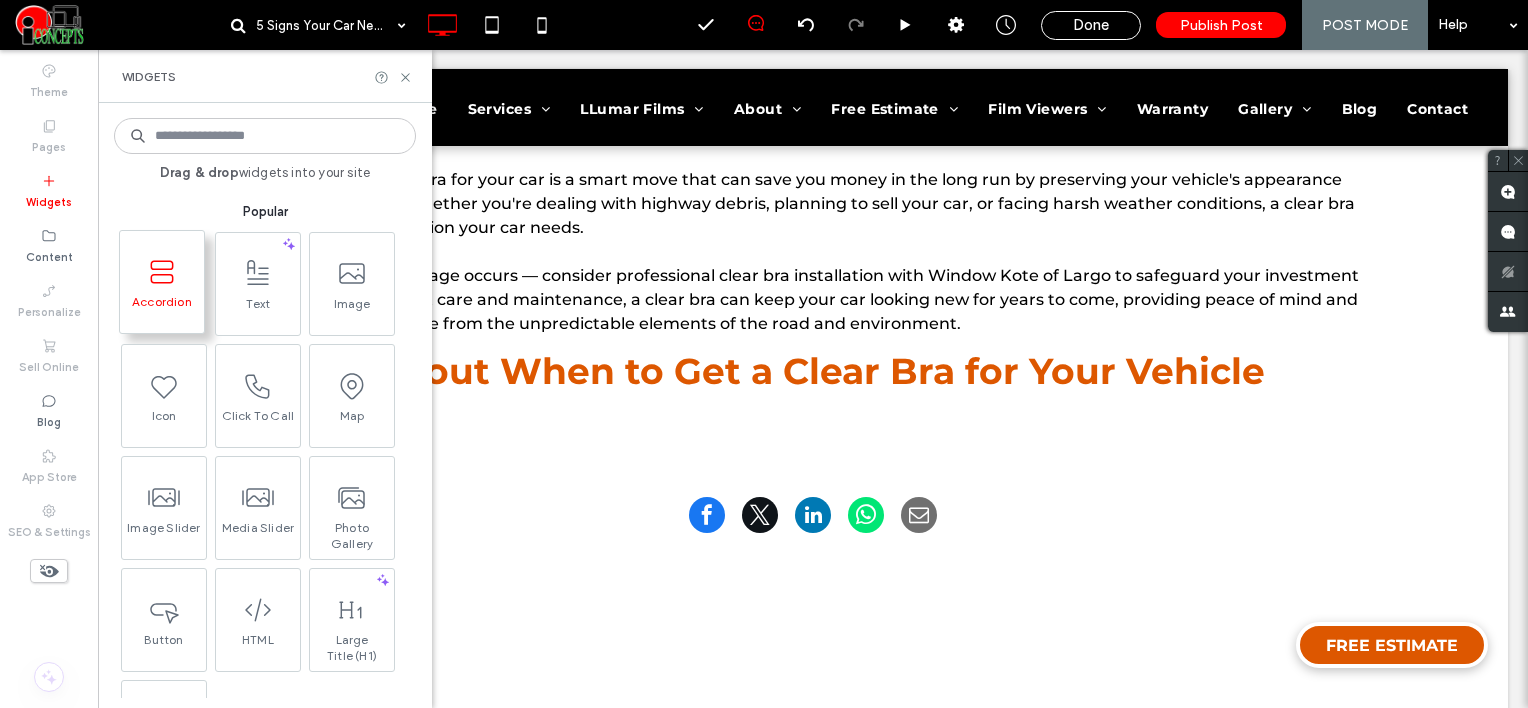 click at bounding box center [162, 271] 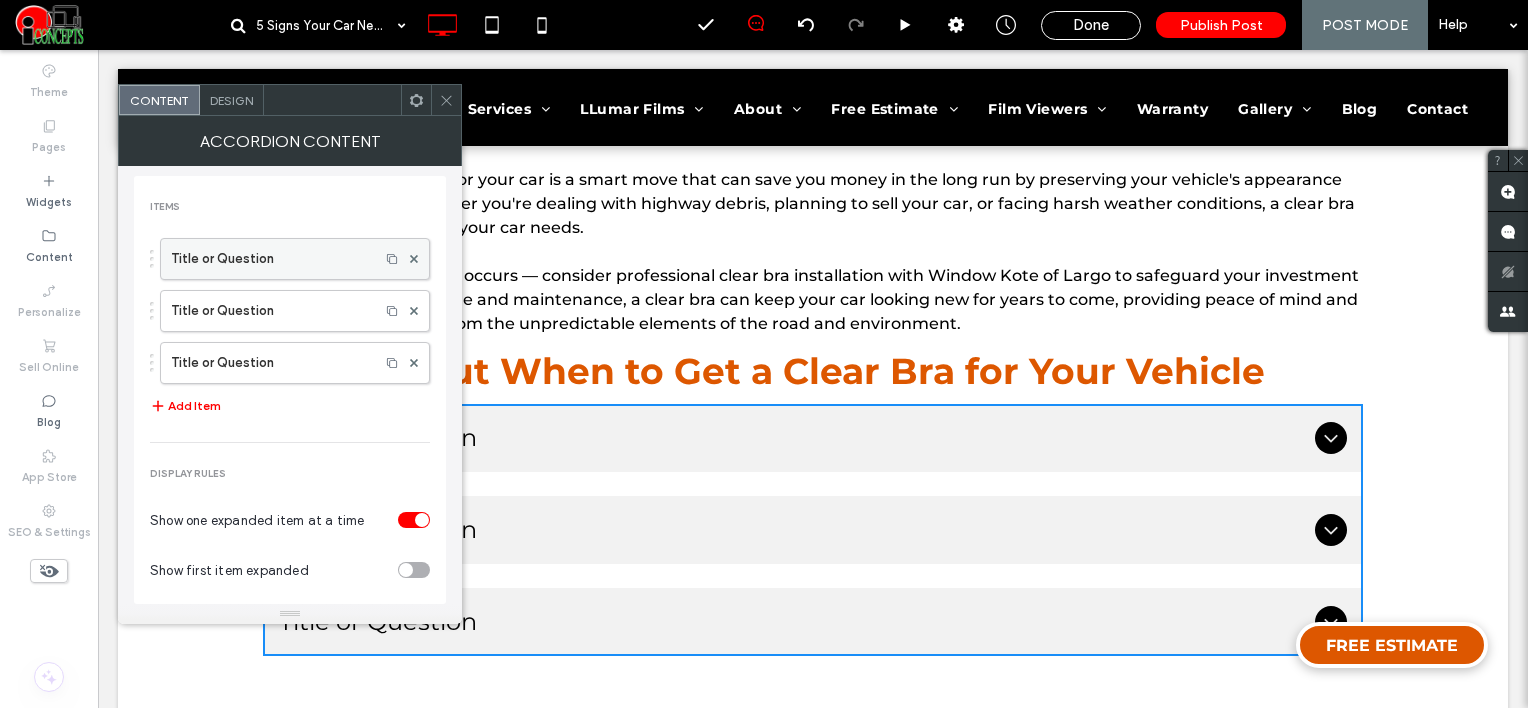 click on "Title or Question" at bounding box center [270, 259] 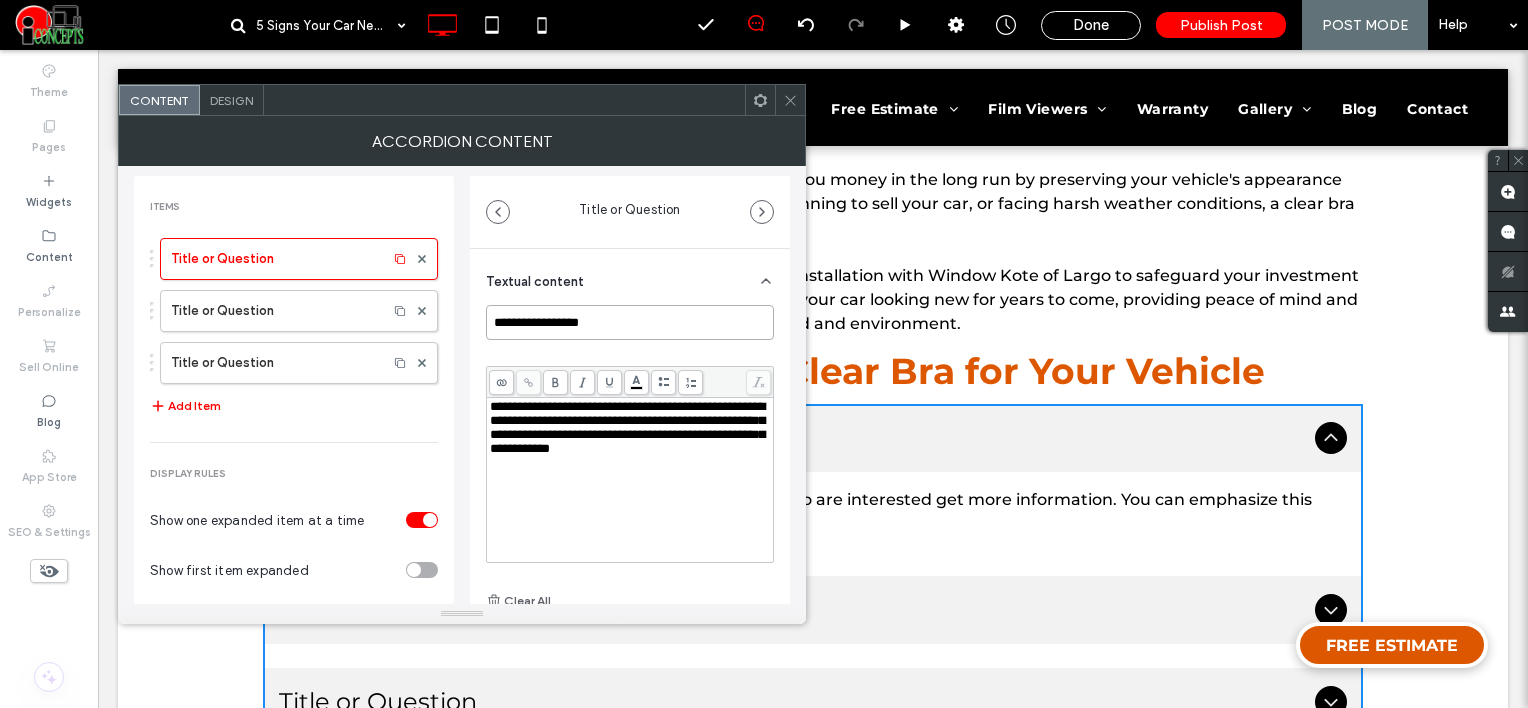drag, startPoint x: 623, startPoint y: 326, endPoint x: 408, endPoint y: 333, distance: 215.11392 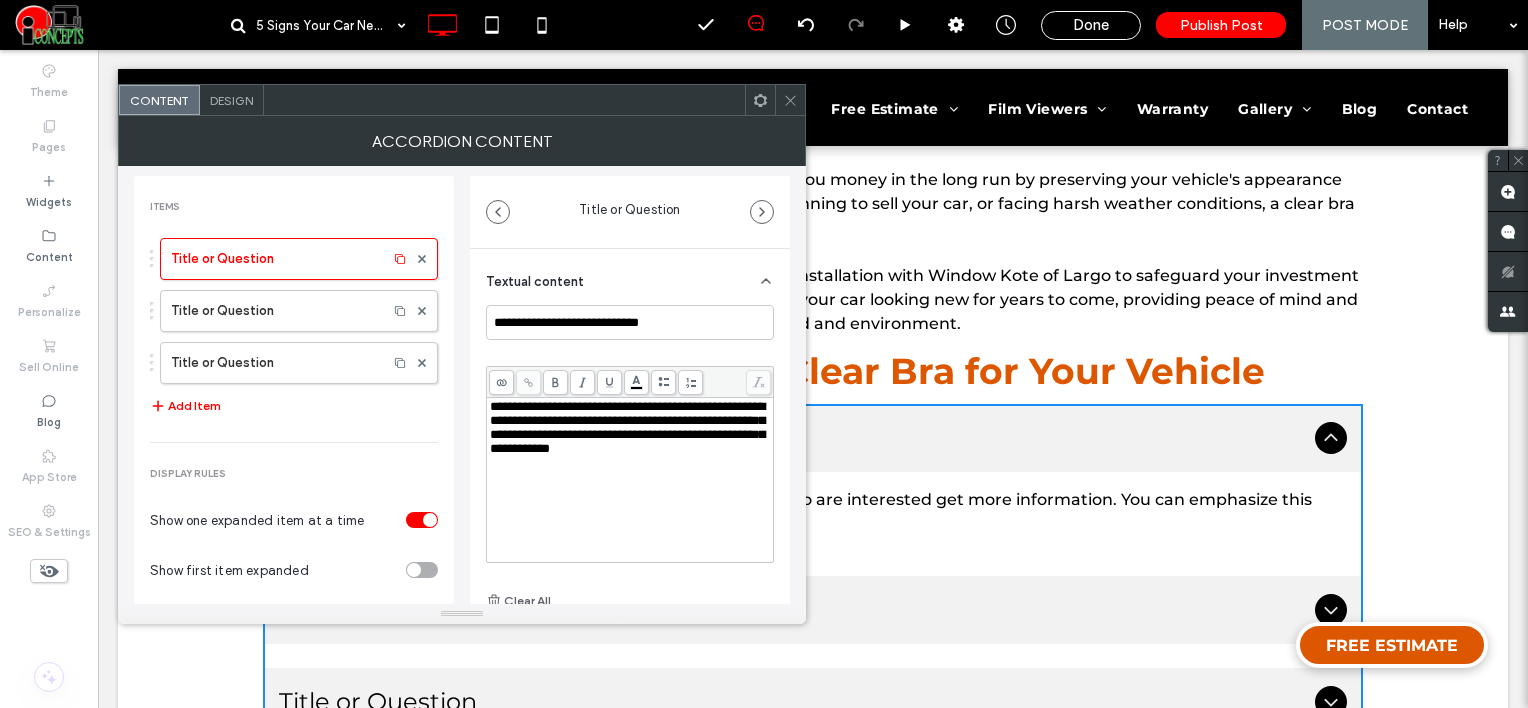 click on "**********" at bounding box center [627, 427] 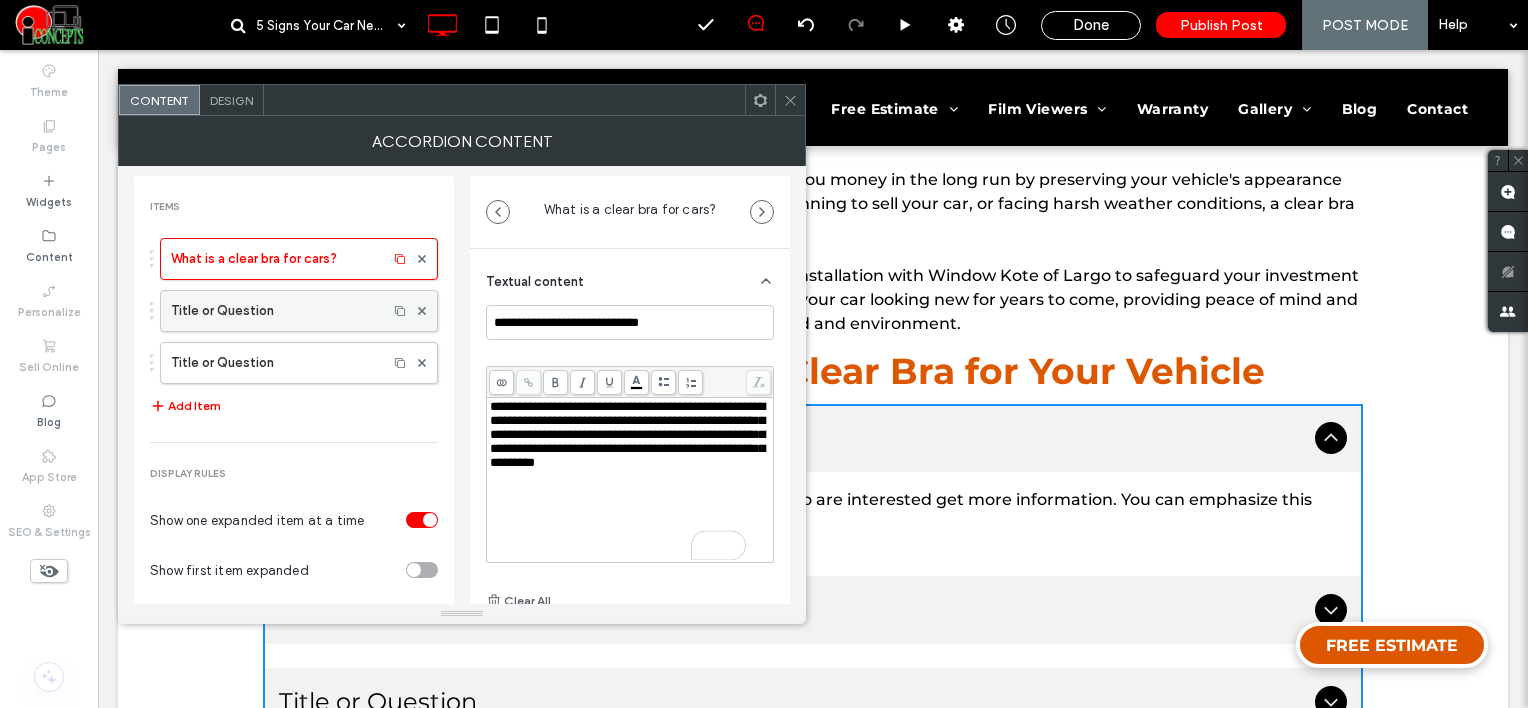 click on "Title or Question" at bounding box center (274, 311) 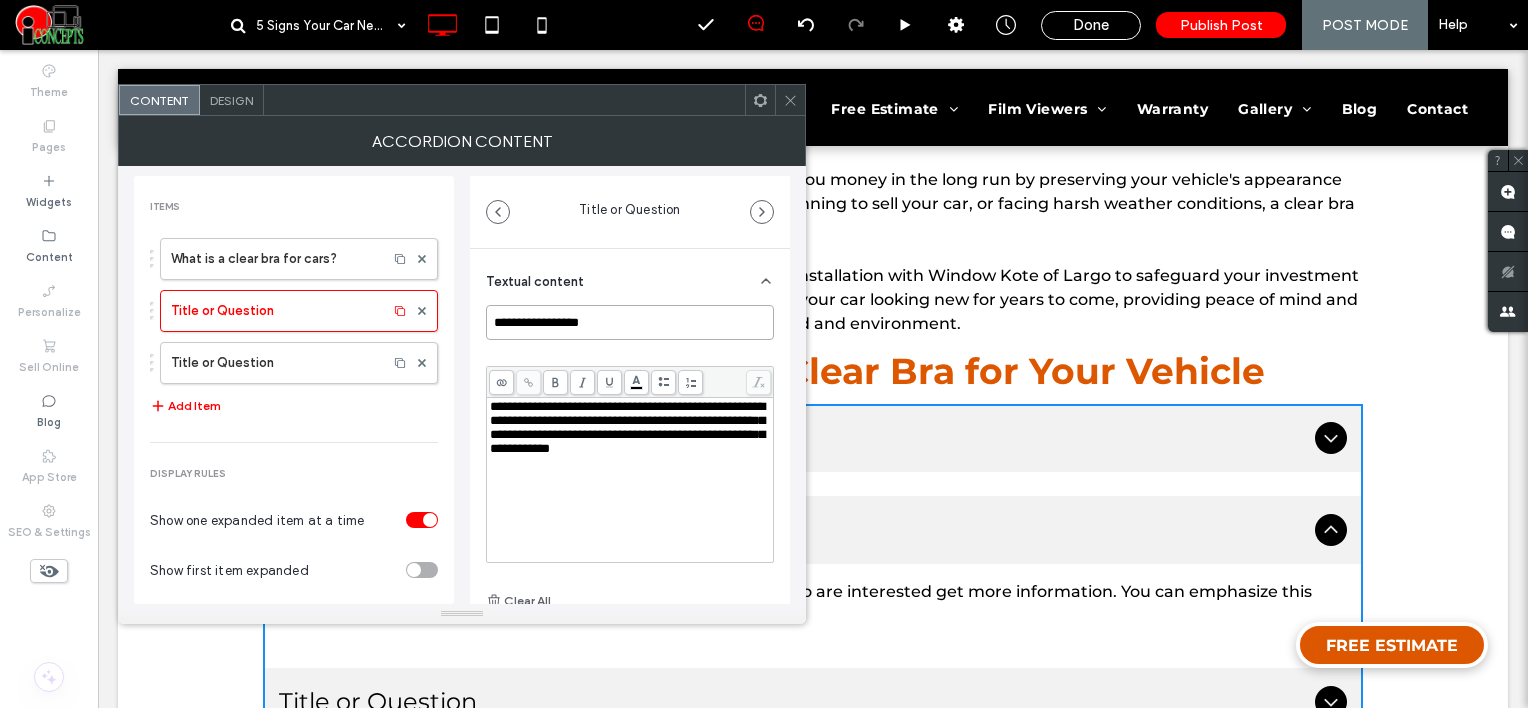 drag, startPoint x: 611, startPoint y: 321, endPoint x: 484, endPoint y: 308, distance: 127.66362 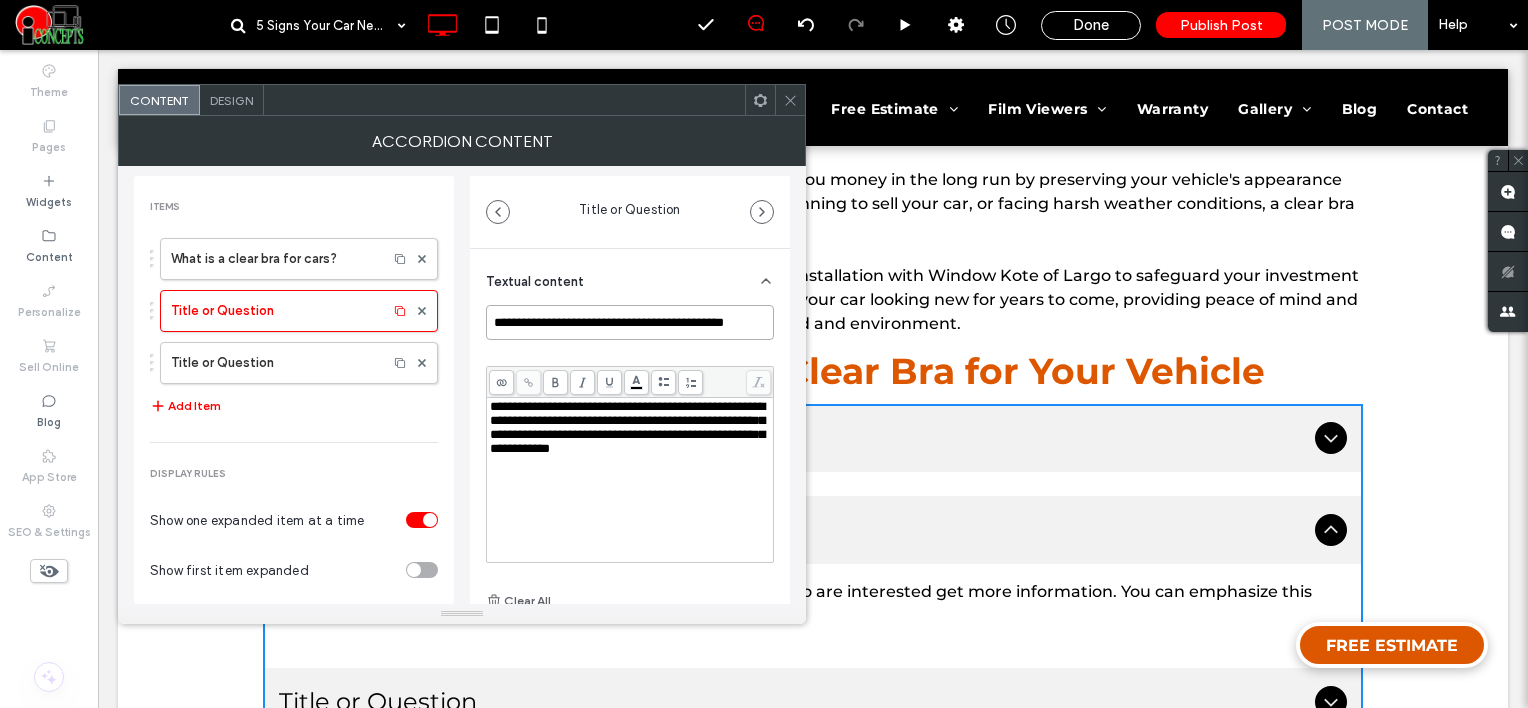 scroll, scrollTop: 0, scrollLeft: 15, axis: horizontal 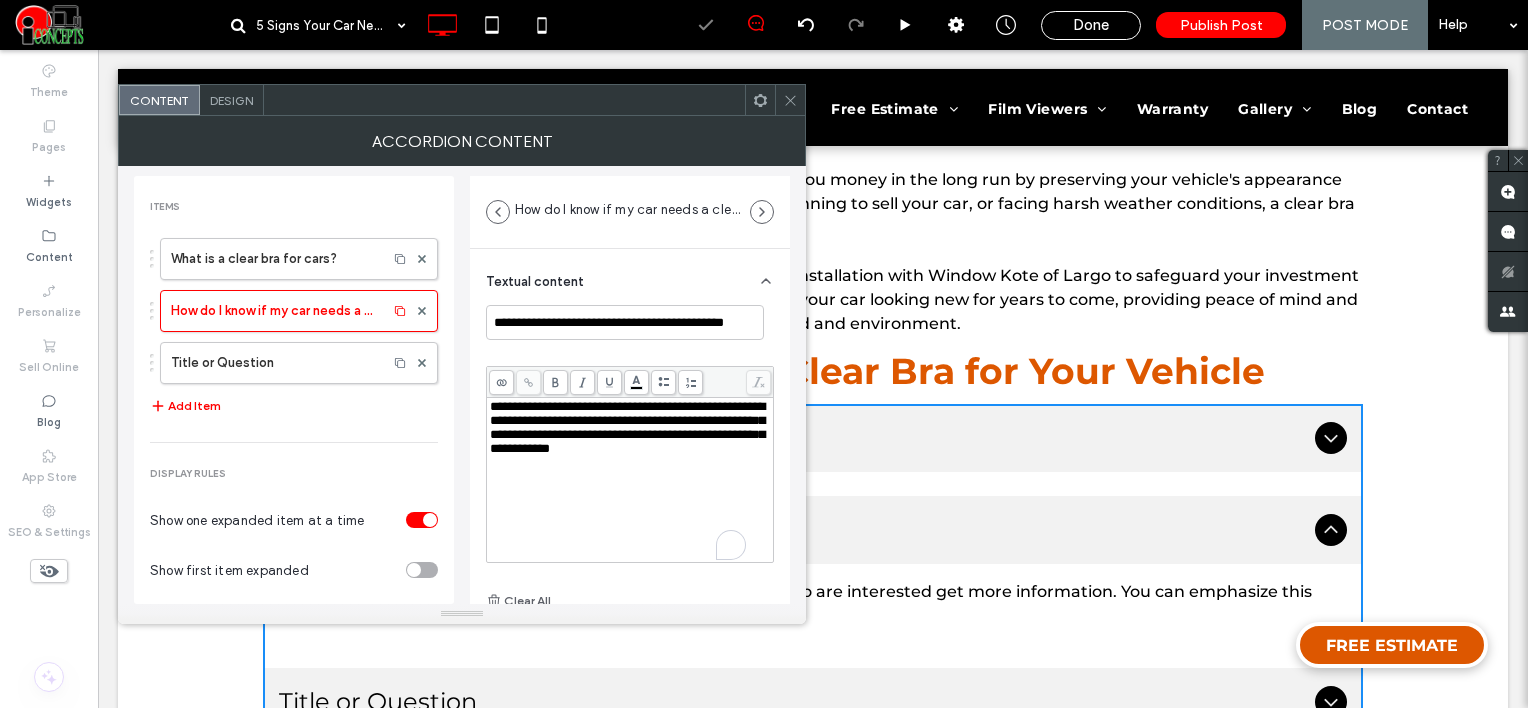 click on "**********" at bounding box center (627, 427) 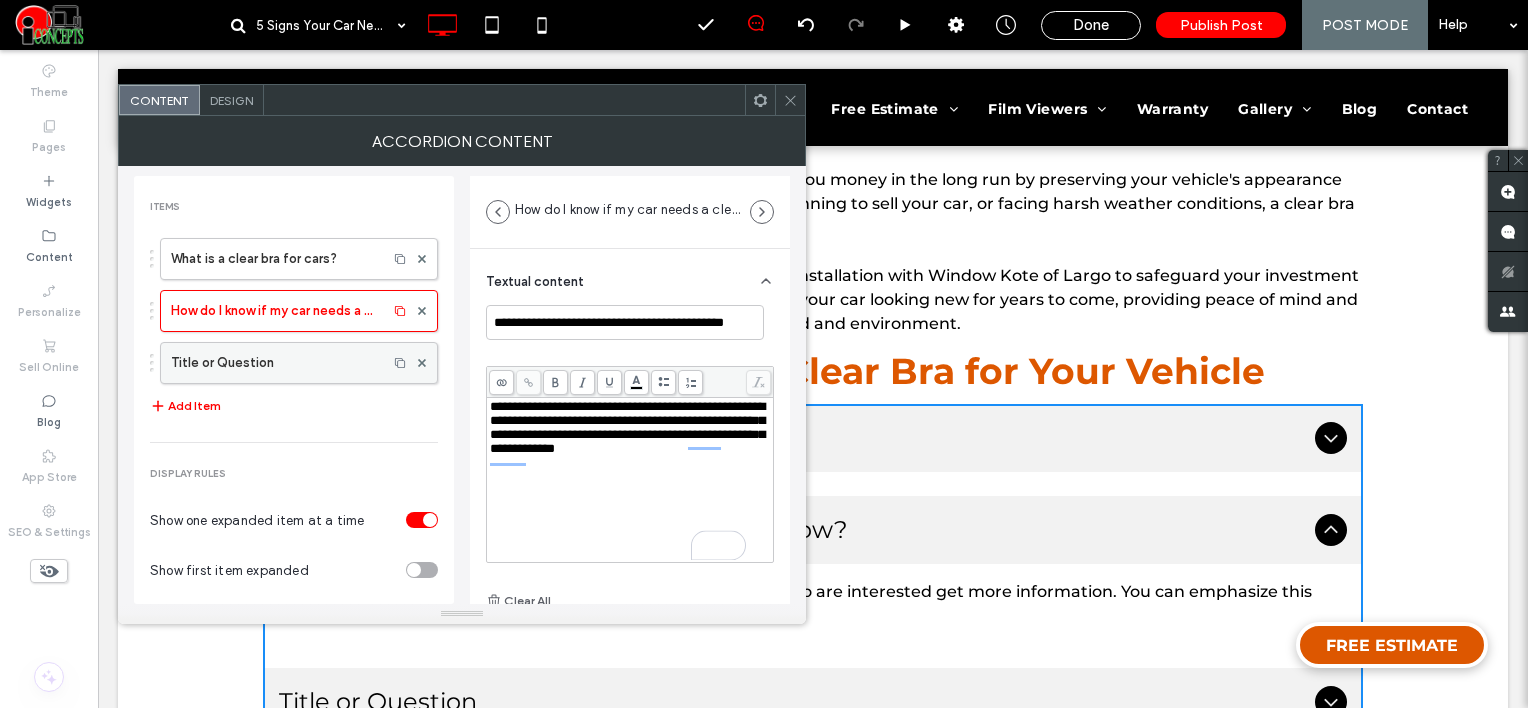 click on "Title or Question" at bounding box center [274, 363] 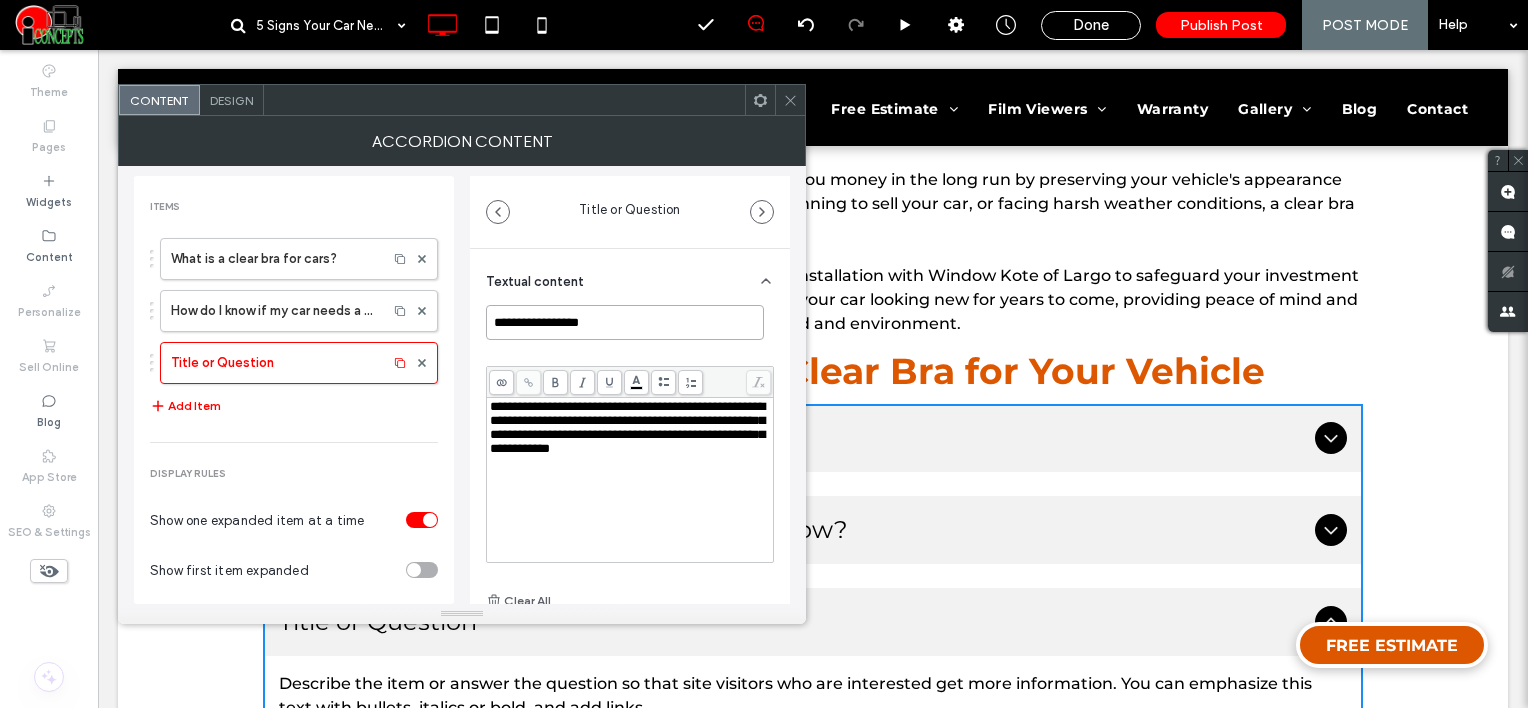 drag, startPoint x: 612, startPoint y: 333, endPoint x: 467, endPoint y: 327, distance: 145.12408 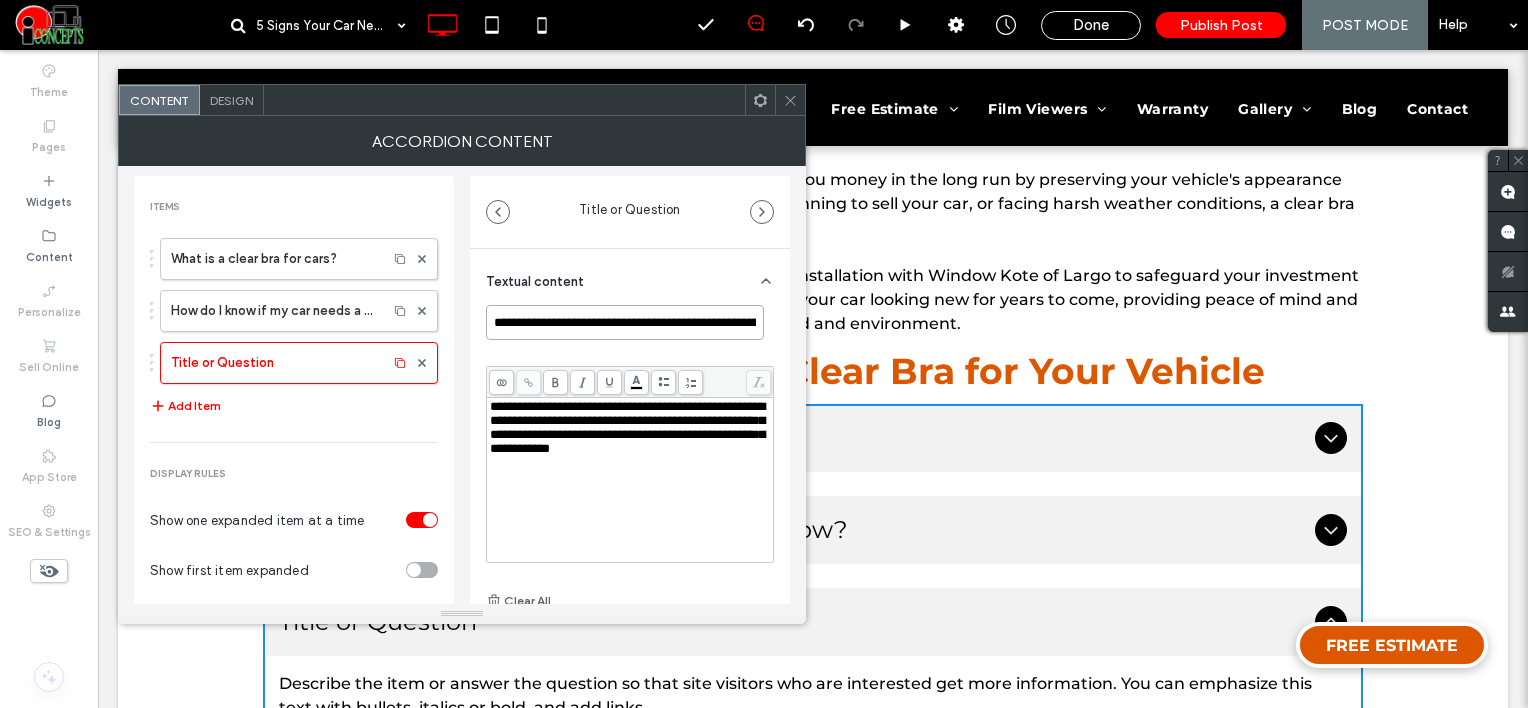 scroll, scrollTop: 0, scrollLeft: 120, axis: horizontal 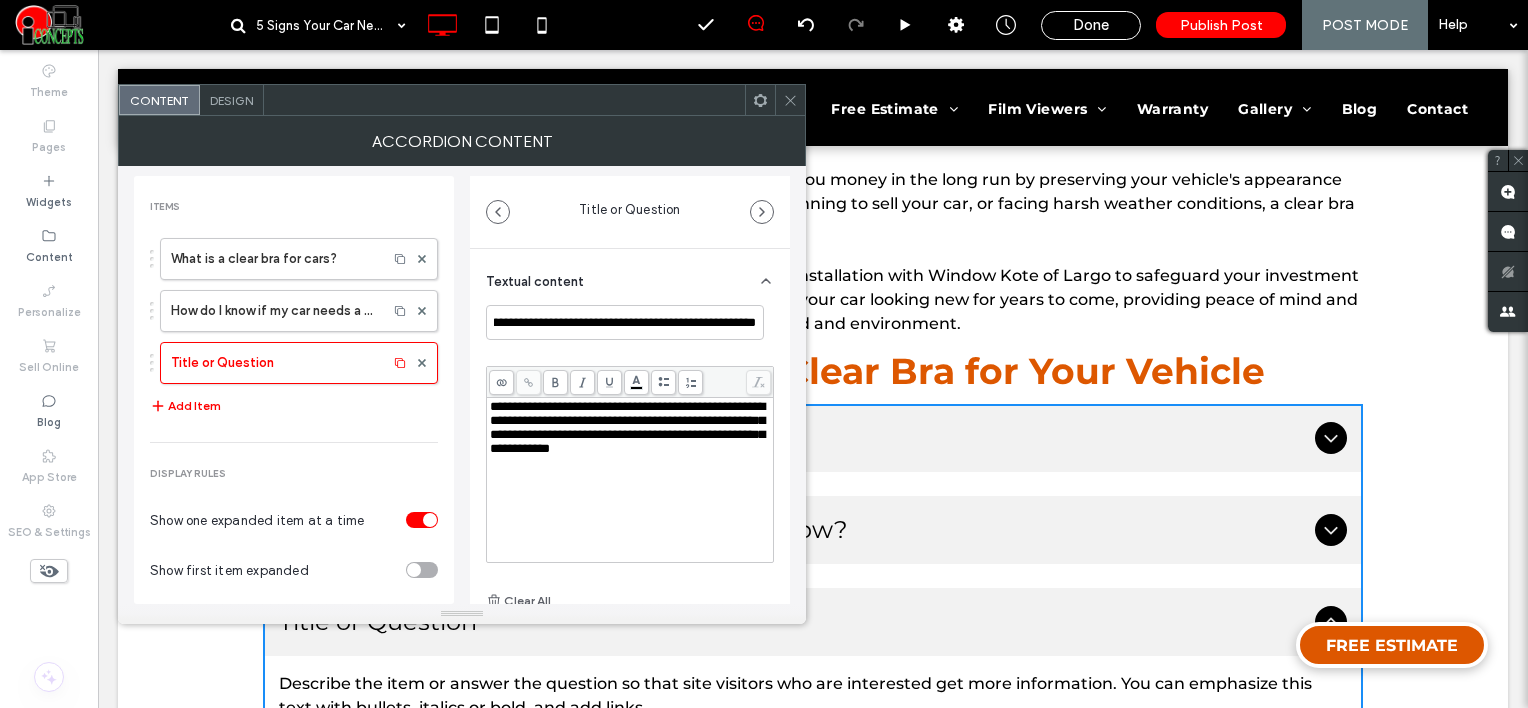 click on "**********" at bounding box center [627, 427] 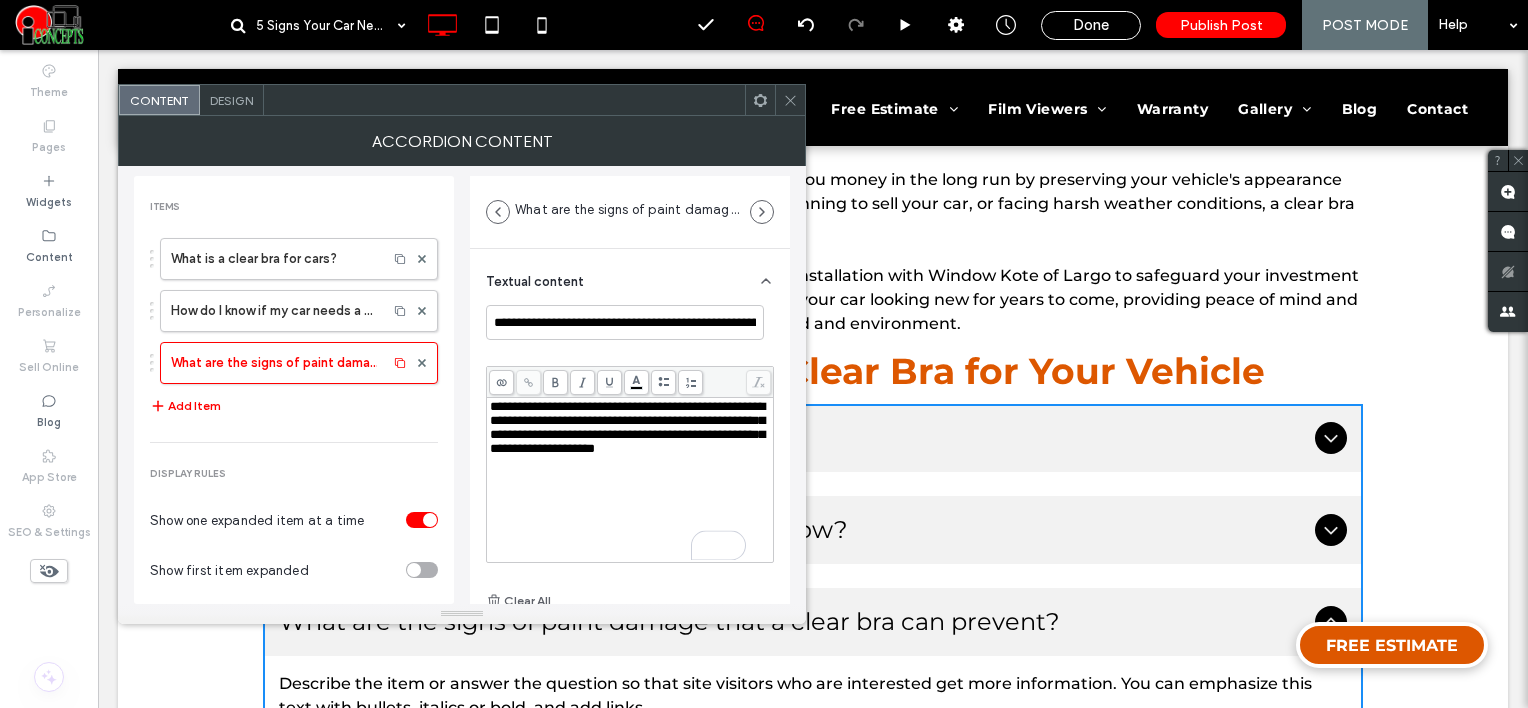 scroll, scrollTop: 100, scrollLeft: 0, axis: vertical 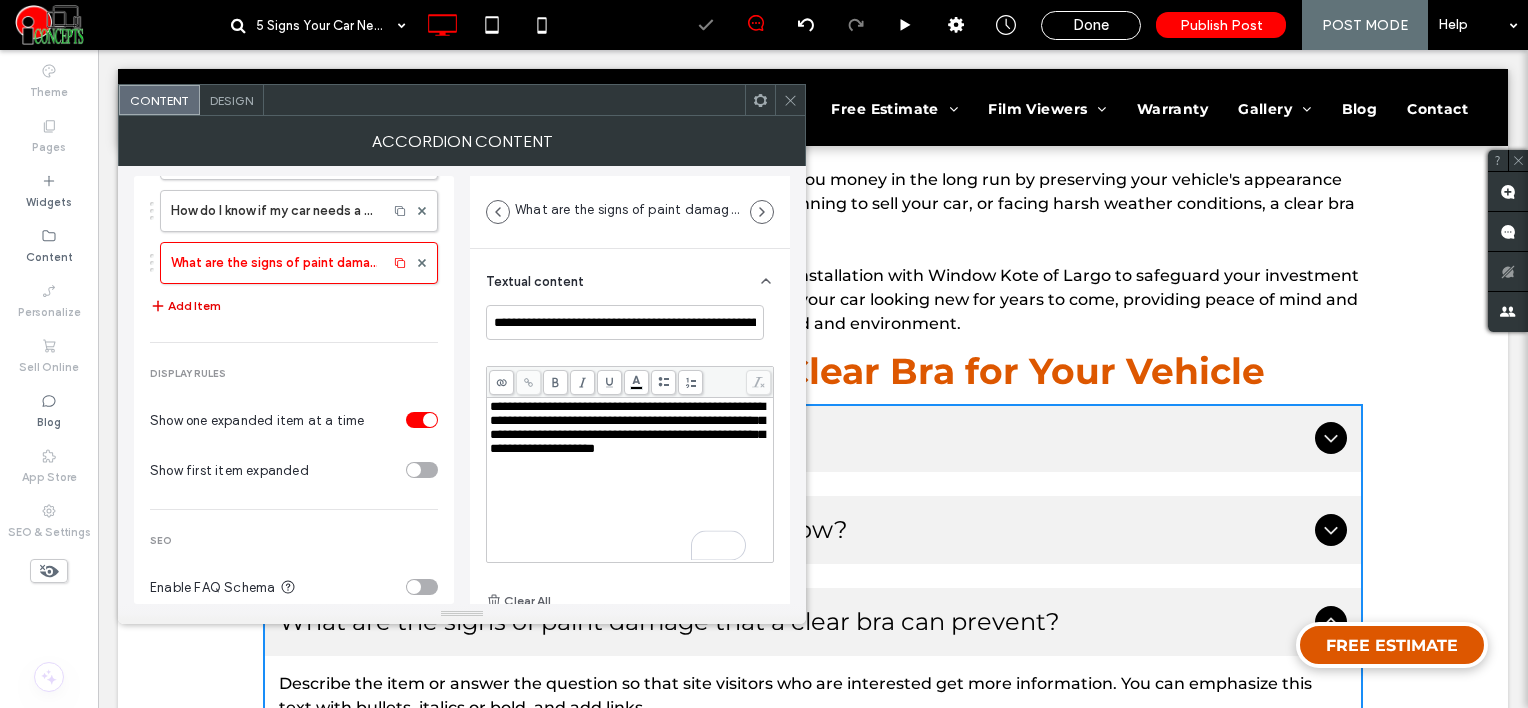 click on "Add Item" at bounding box center [185, 306] 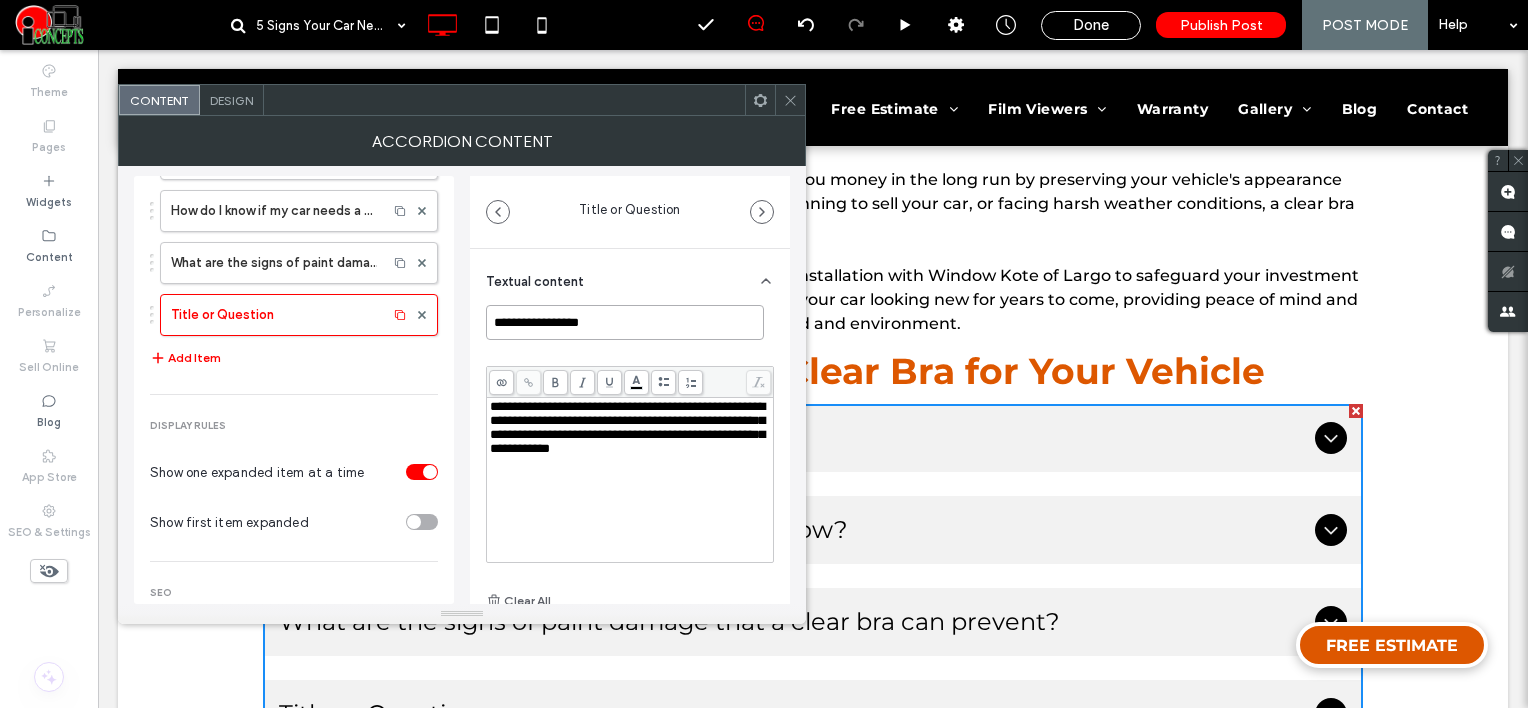 drag, startPoint x: 596, startPoint y: 327, endPoint x: 471, endPoint y: 309, distance: 126.28935 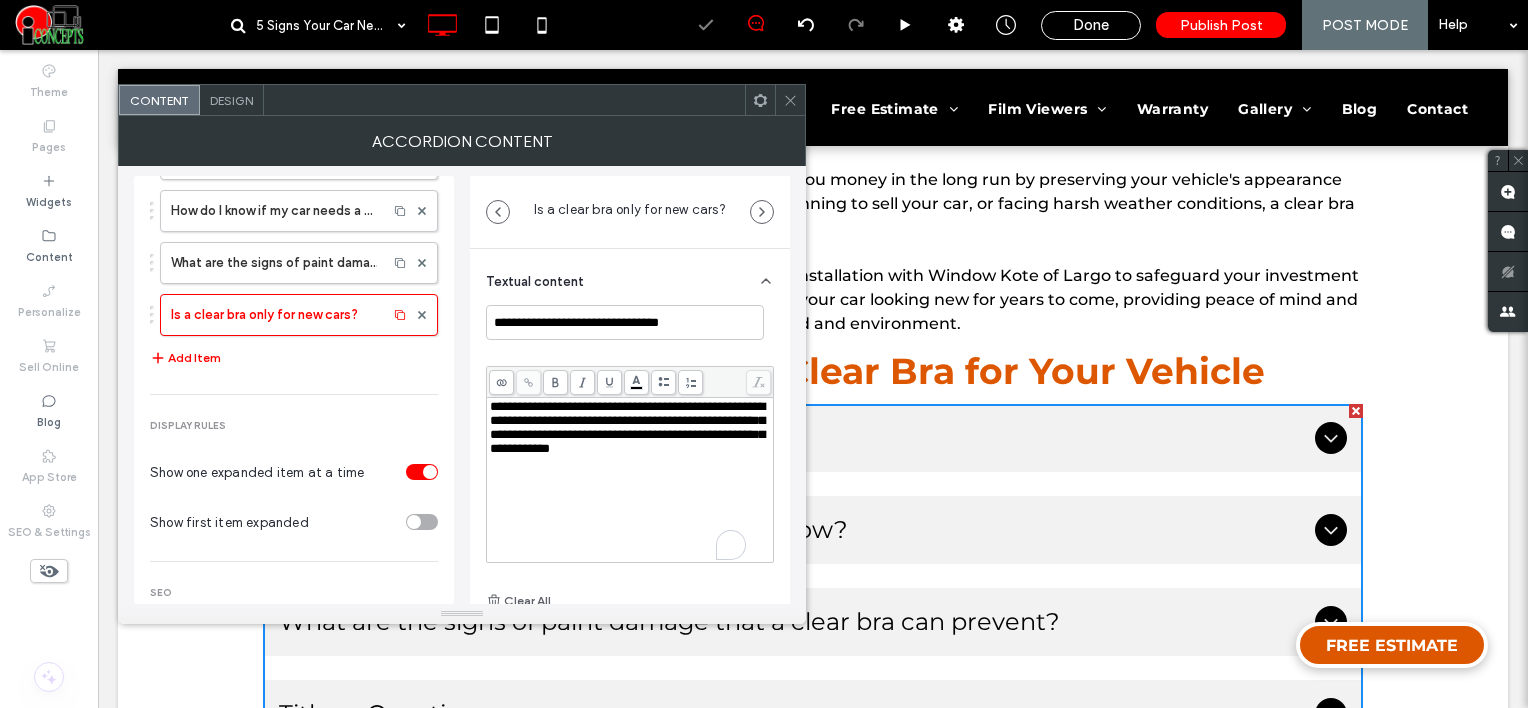 click on "**********" at bounding box center [630, 428] 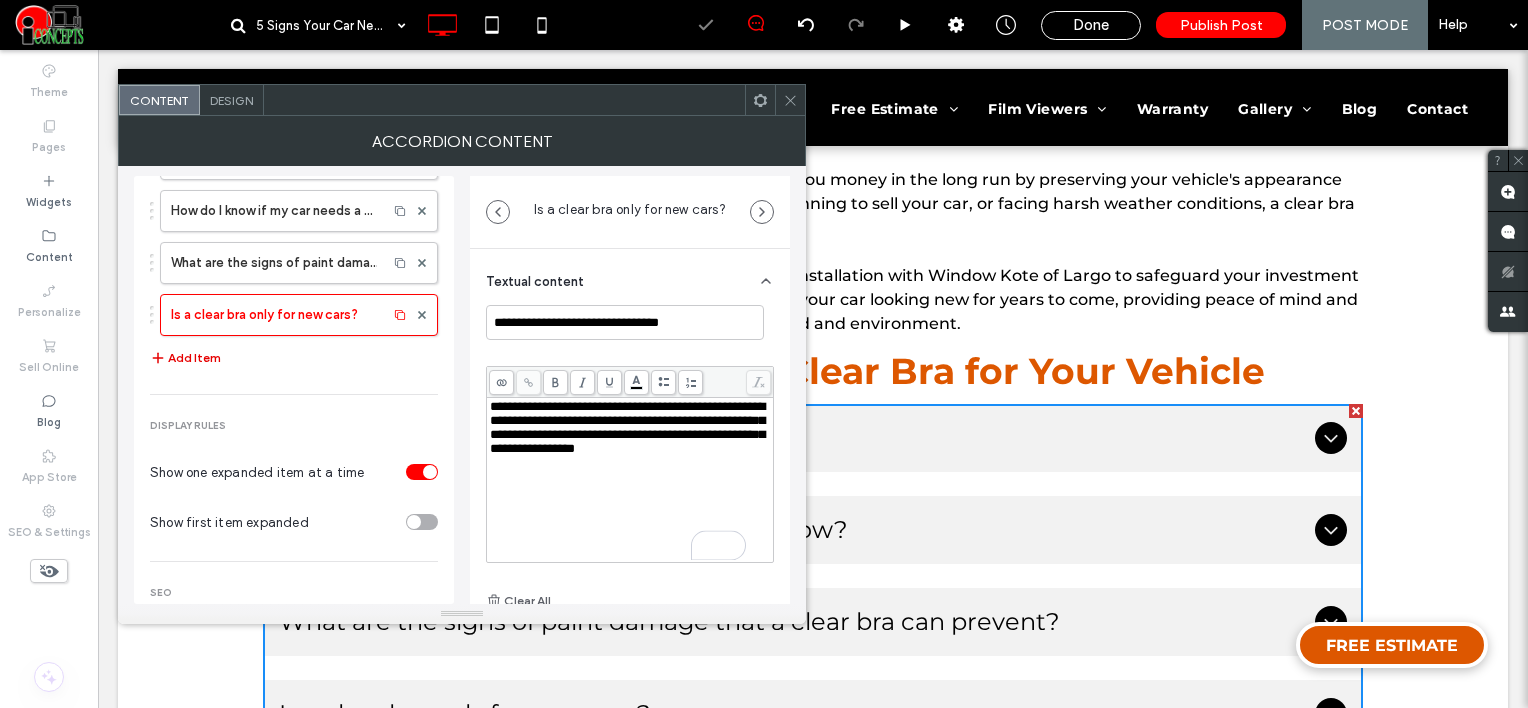 click on "Add Item" at bounding box center [185, 358] 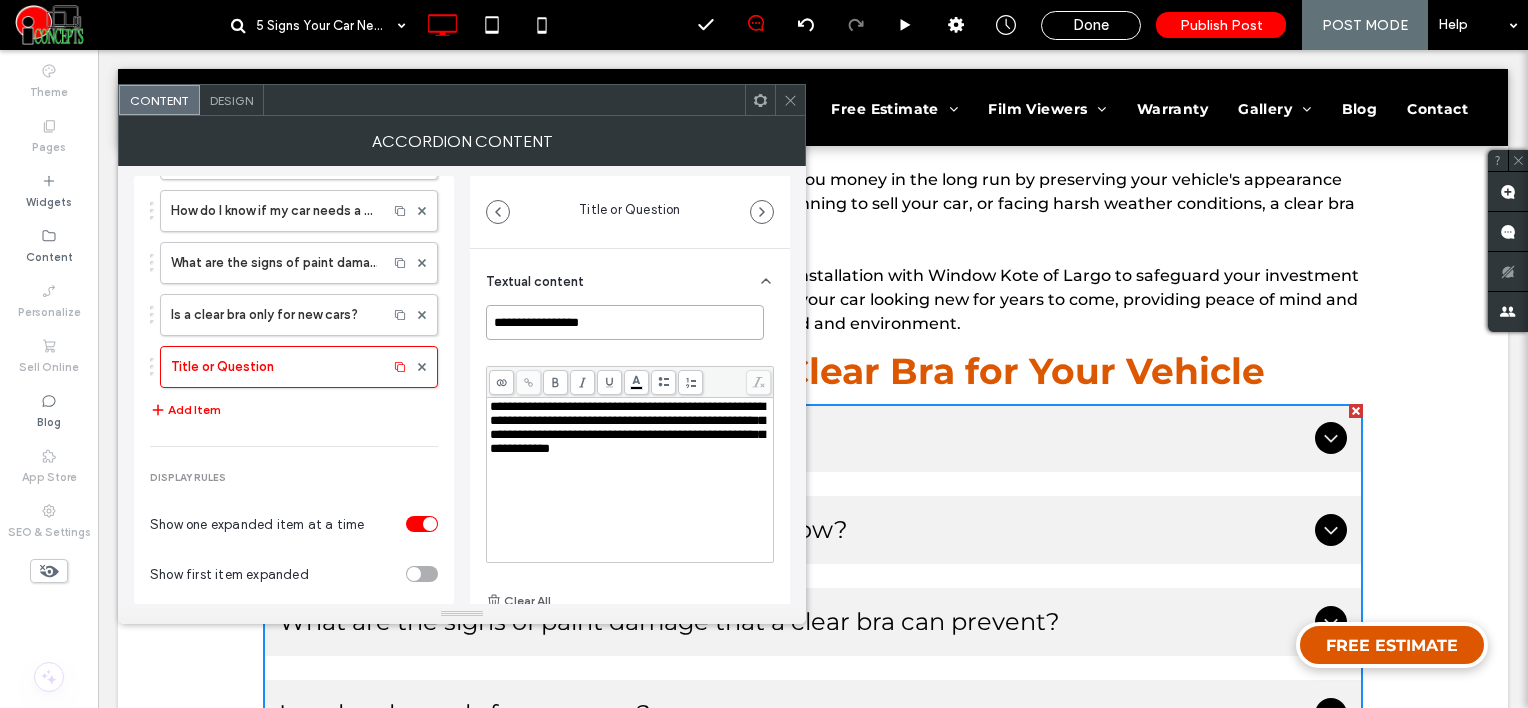 drag, startPoint x: 623, startPoint y: 326, endPoint x: 493, endPoint y: 302, distance: 132.19682 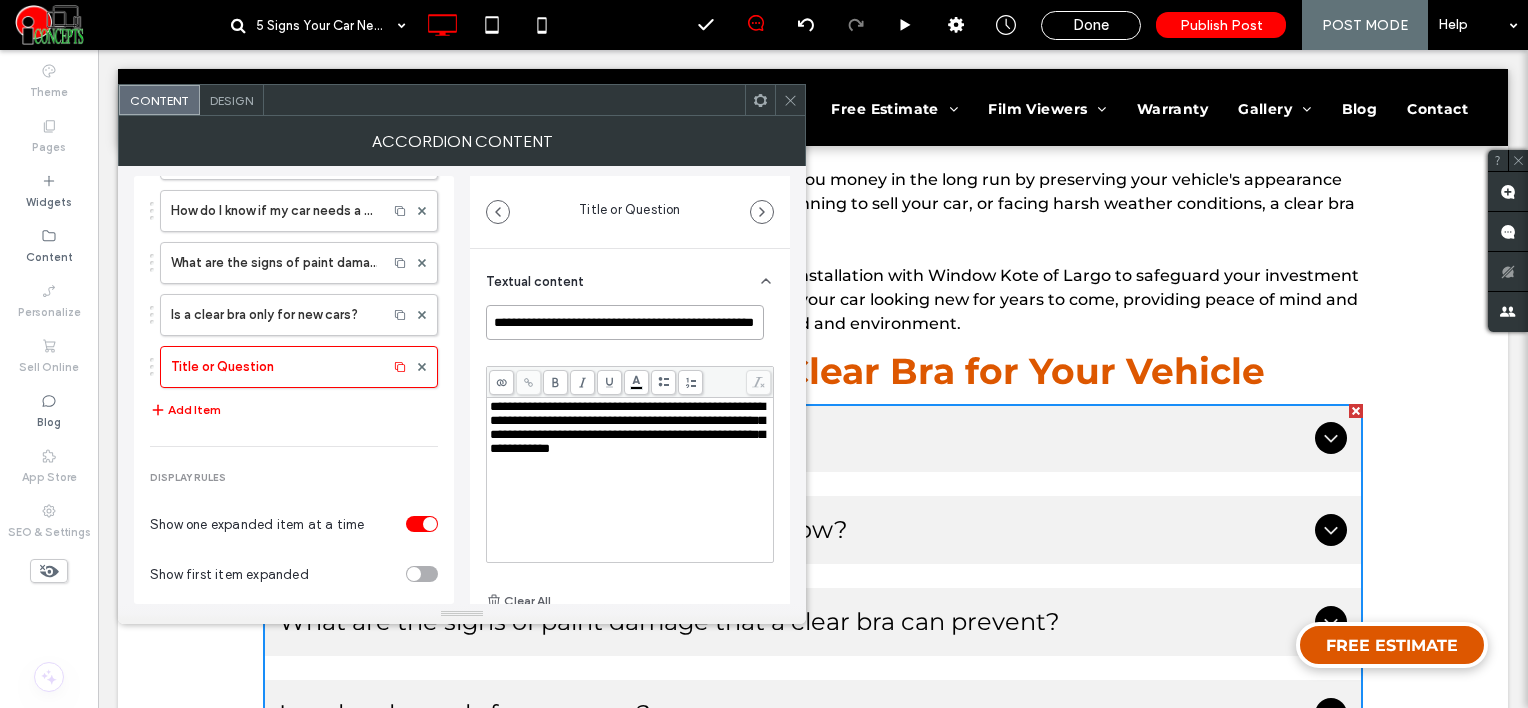 scroll, scrollTop: 0, scrollLeft: 48, axis: horizontal 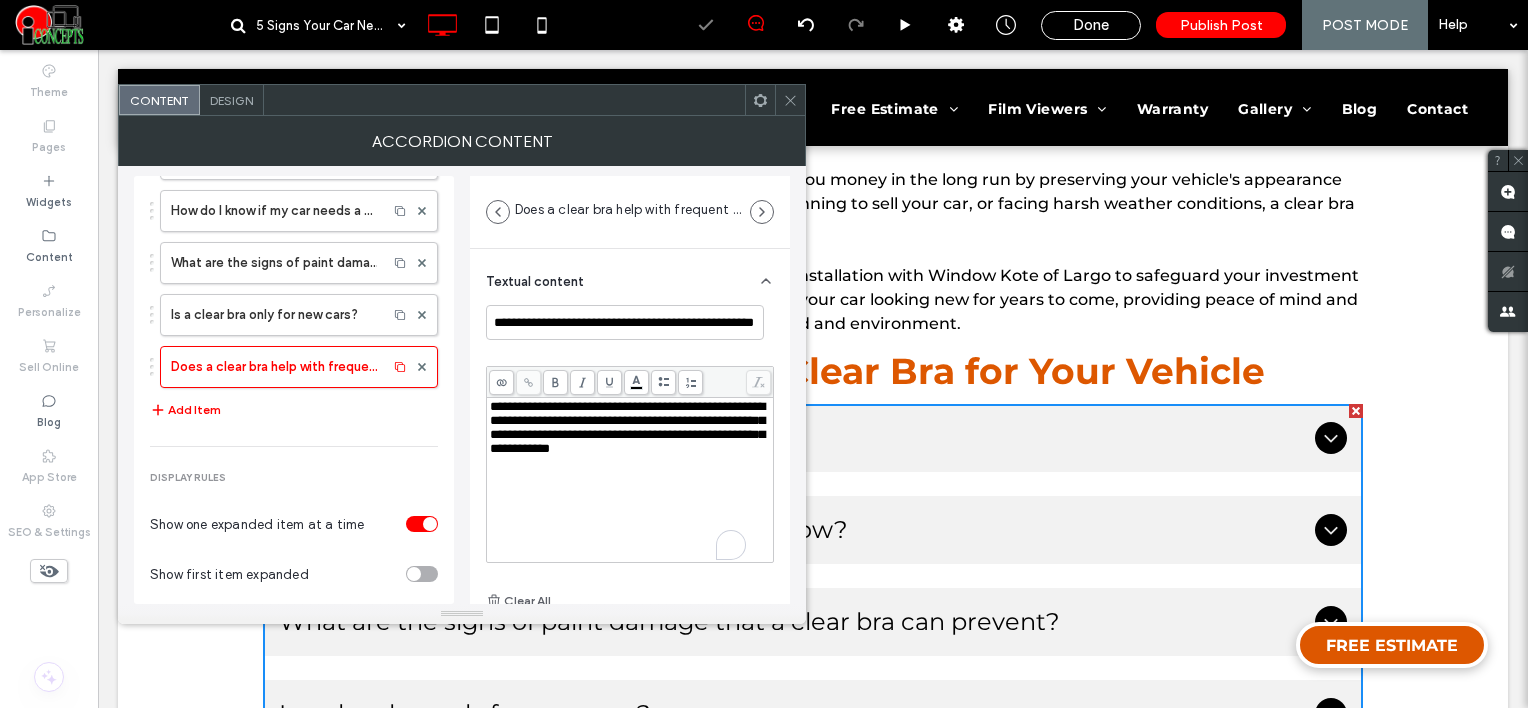 click on "**********" at bounding box center [630, 428] 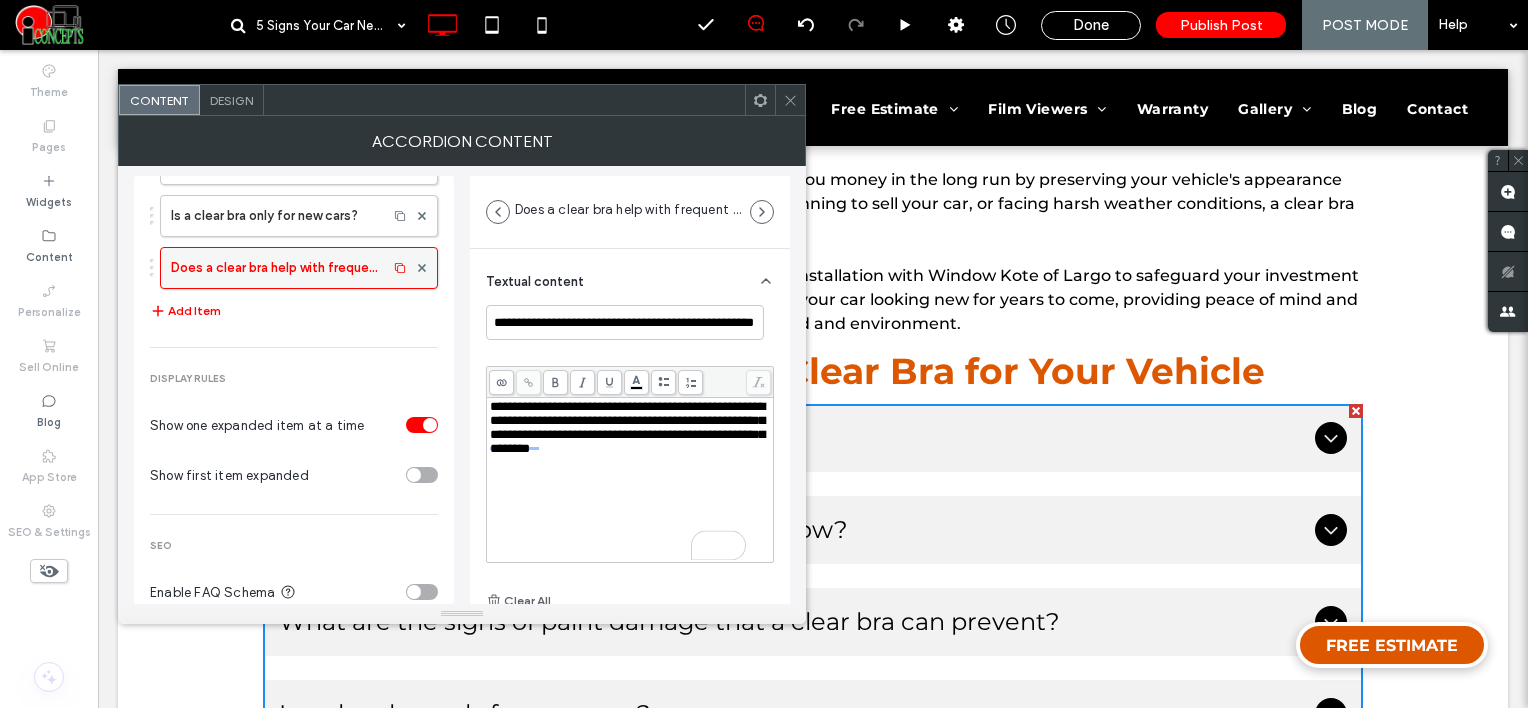 scroll, scrollTop: 200, scrollLeft: 0, axis: vertical 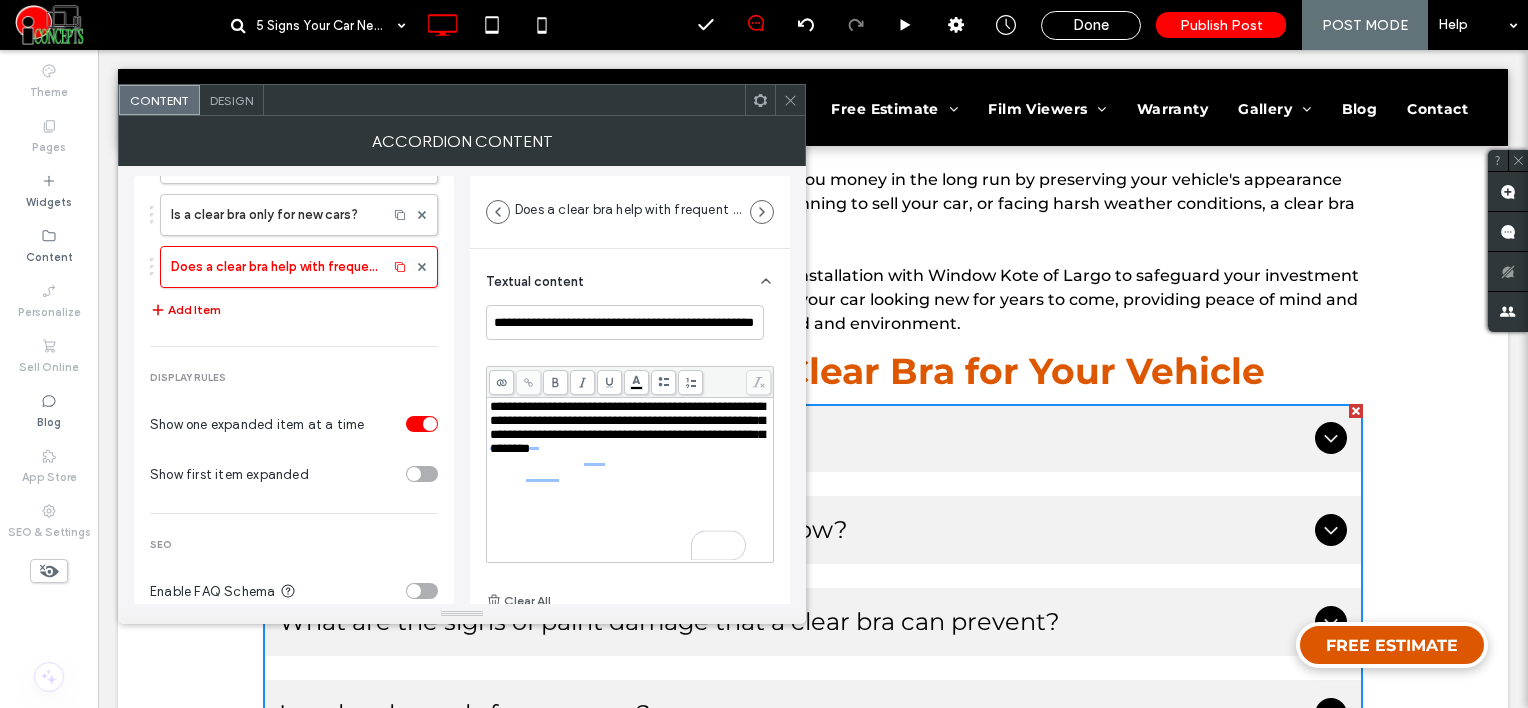 click on "Add Item" at bounding box center (185, 310) 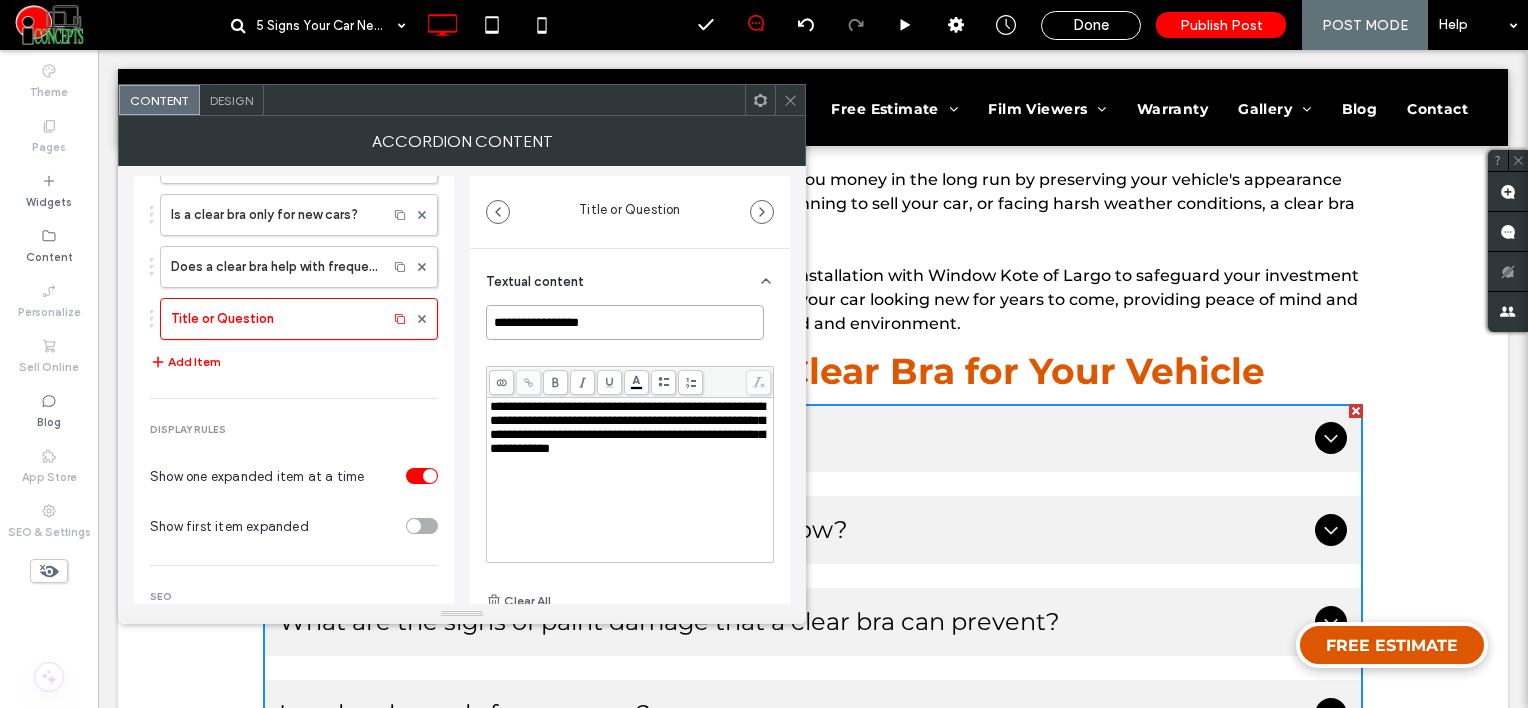drag, startPoint x: 616, startPoint y: 324, endPoint x: 468, endPoint y: 293, distance: 151.21178 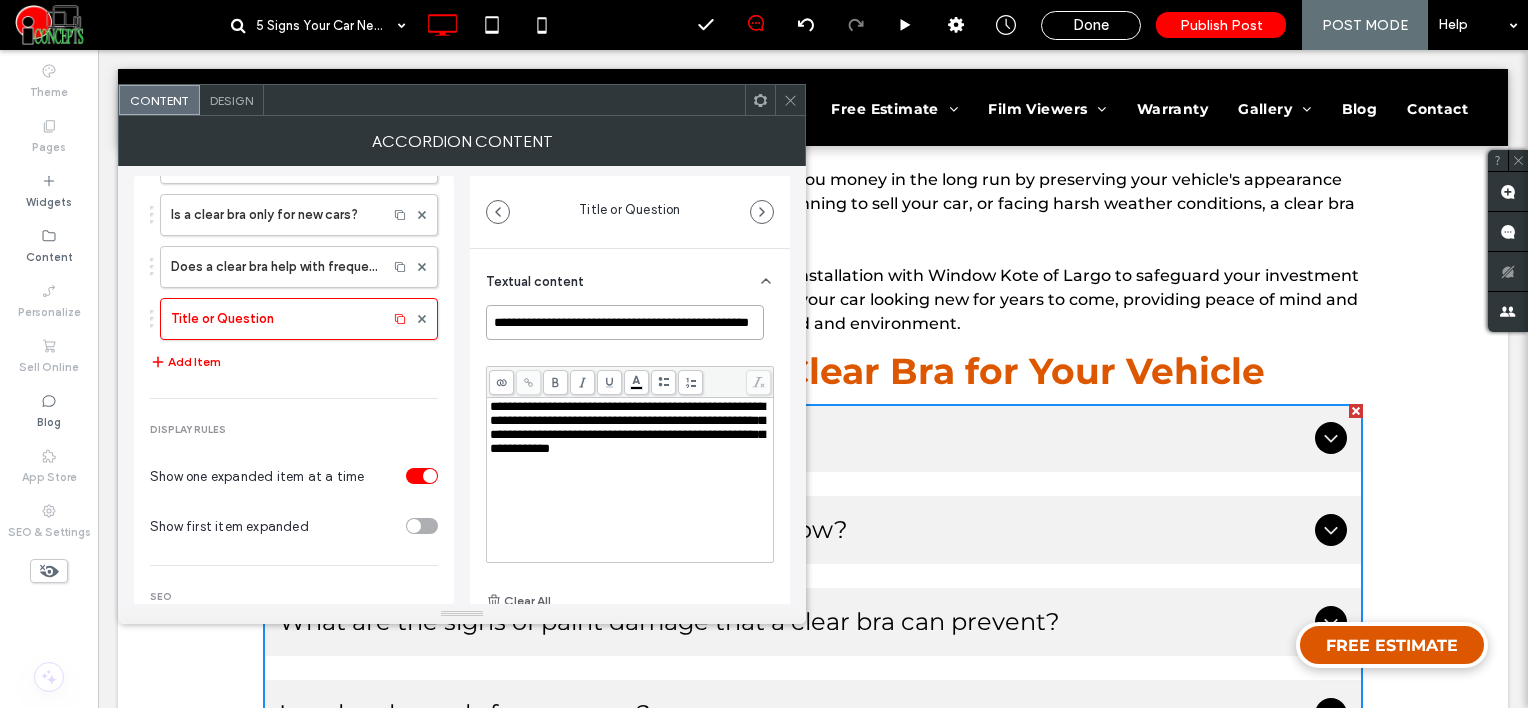 scroll, scrollTop: 0, scrollLeft: 24, axis: horizontal 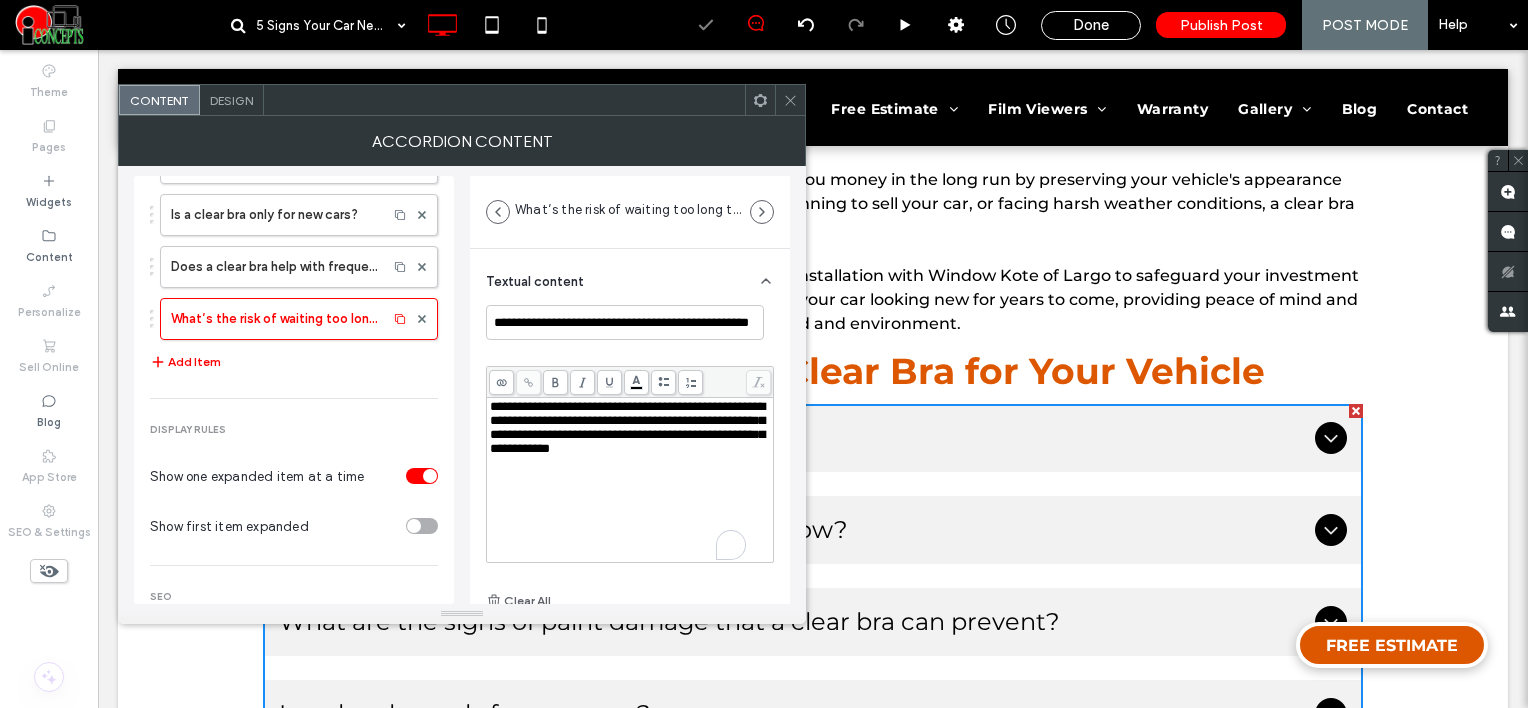click on "**********" at bounding box center [627, 427] 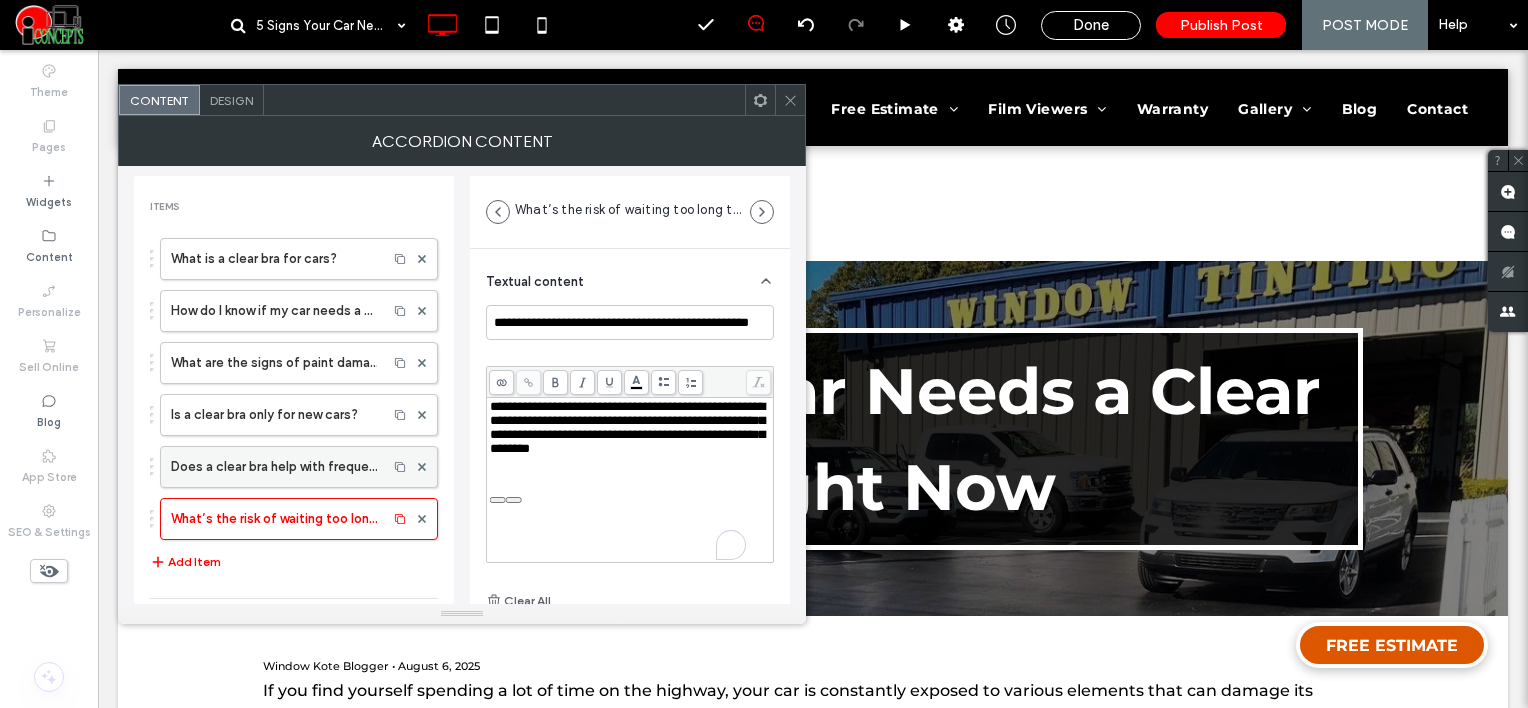 scroll, scrollTop: 3342, scrollLeft: 0, axis: vertical 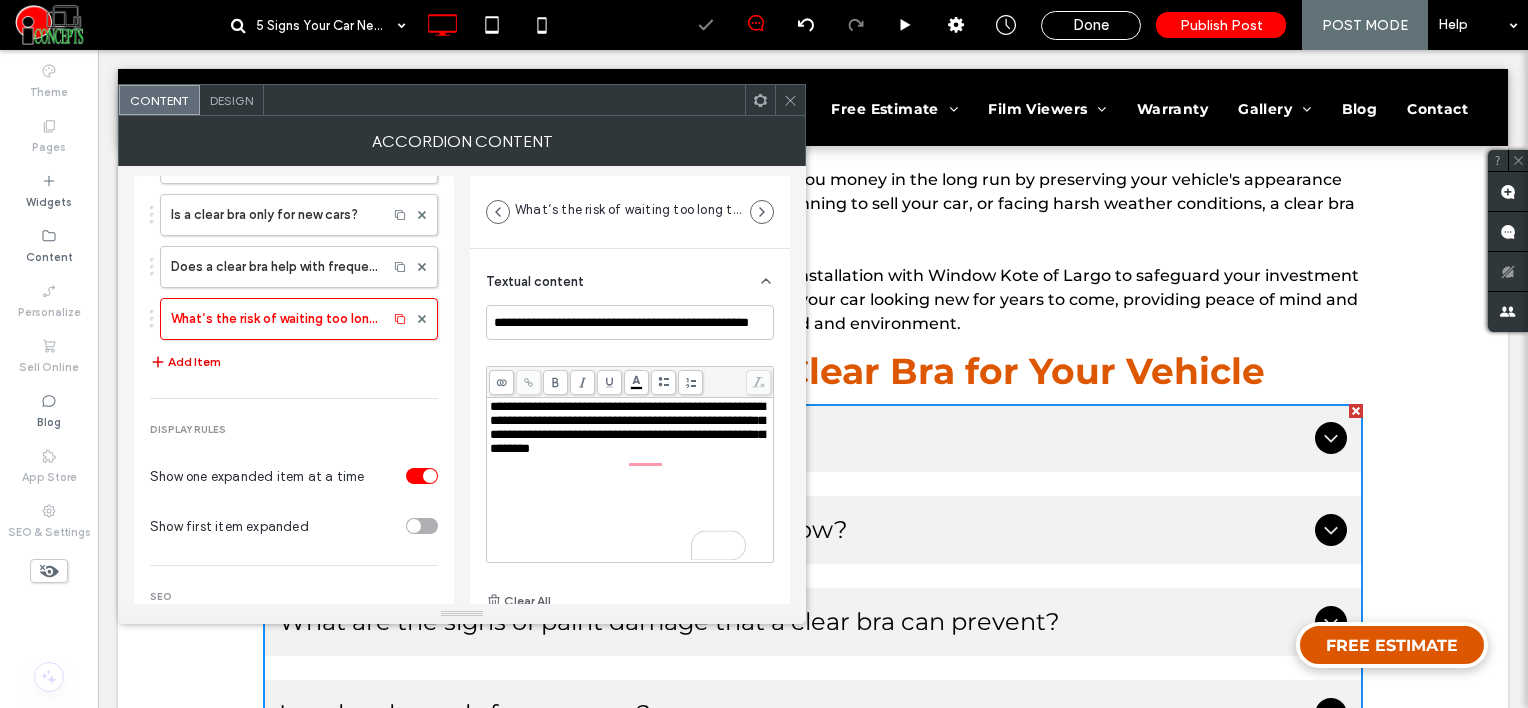 click on "Add Item" at bounding box center [185, 362] 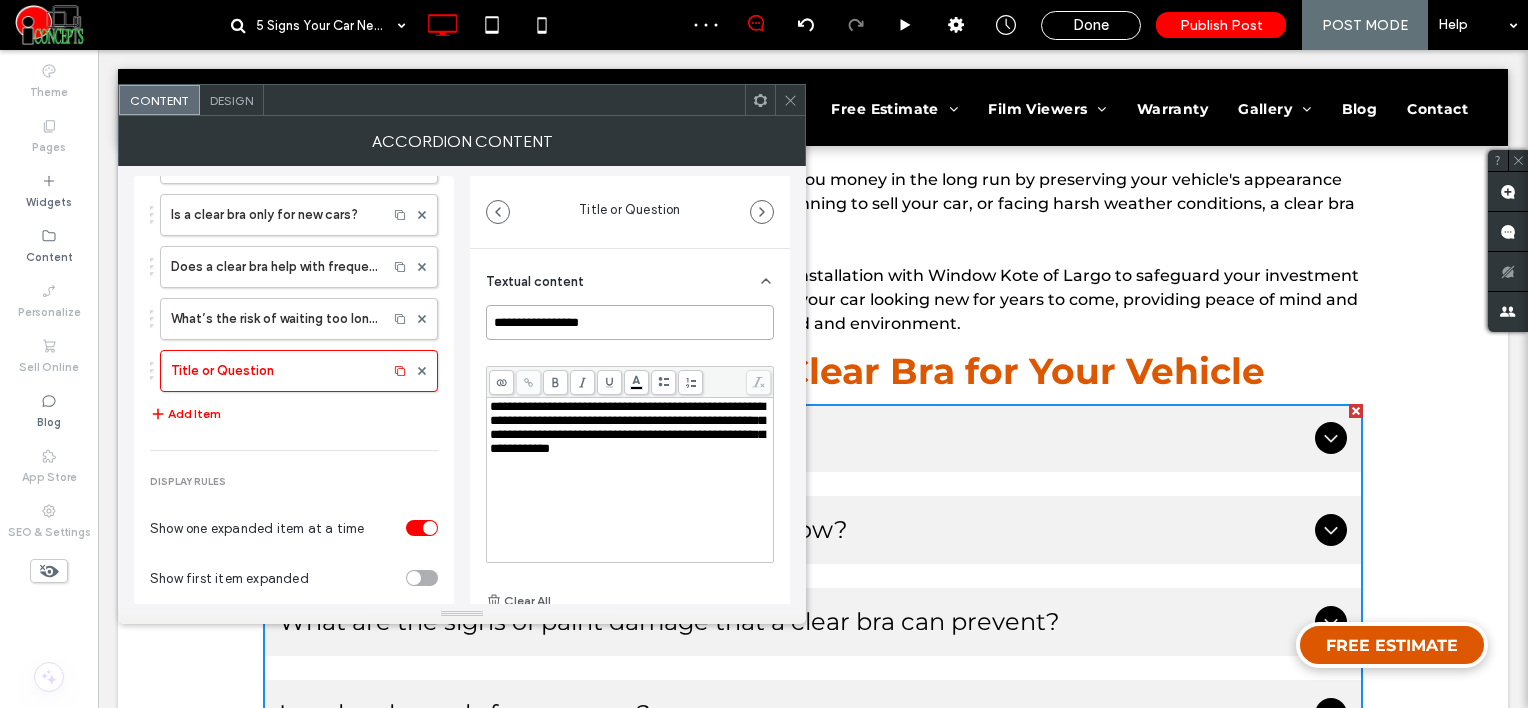 drag, startPoint x: 611, startPoint y: 320, endPoint x: 455, endPoint y: 304, distance: 156.81836 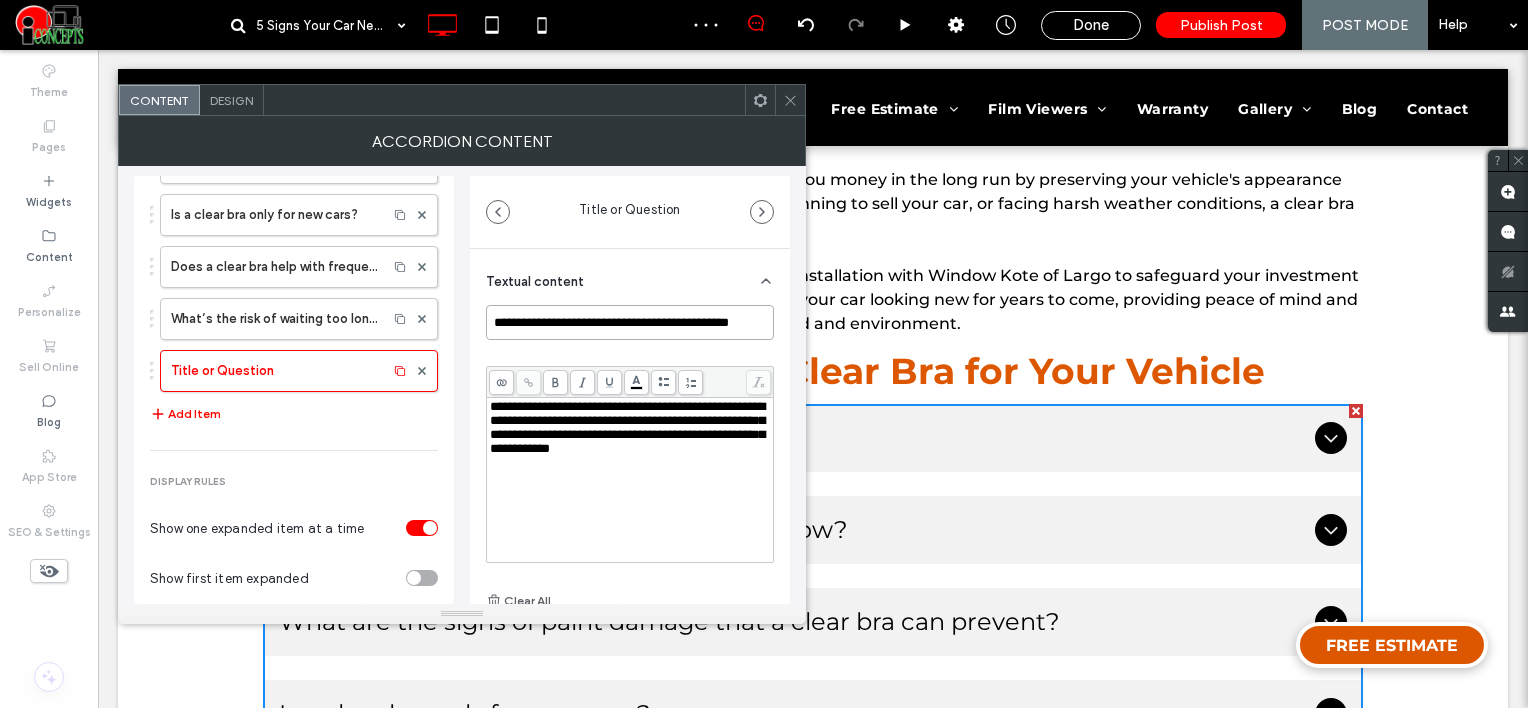 scroll, scrollTop: 0, scrollLeft: 19, axis: horizontal 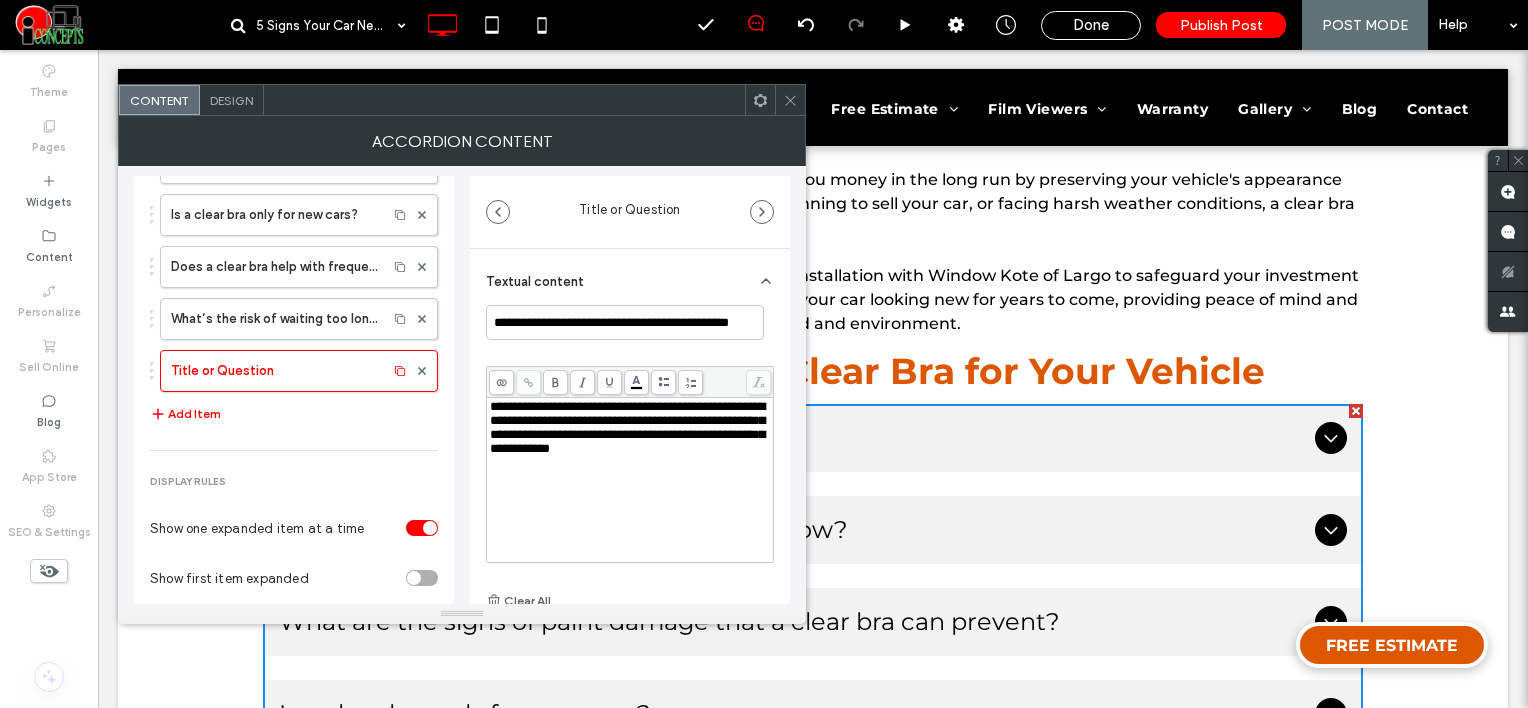 click on "**********" at bounding box center (627, 427) 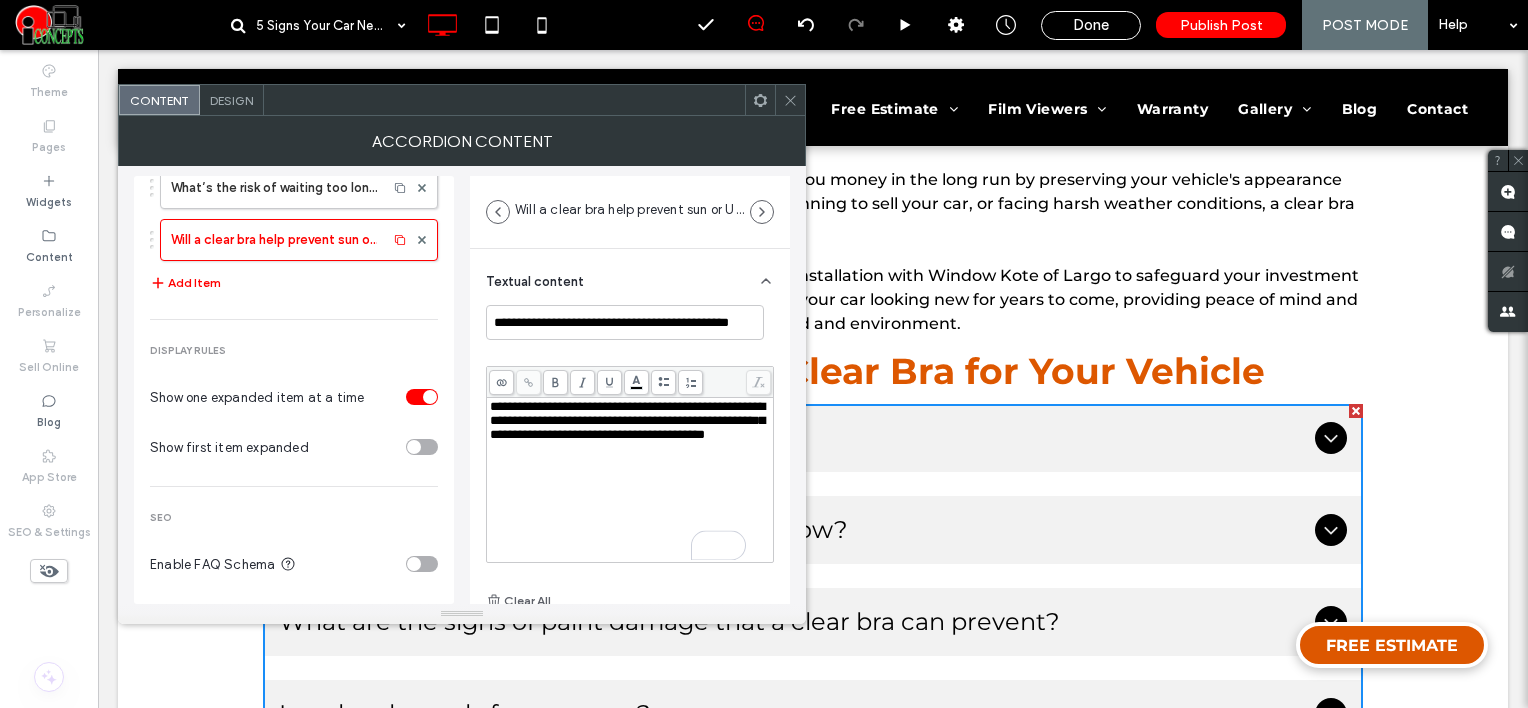 scroll, scrollTop: 332, scrollLeft: 0, axis: vertical 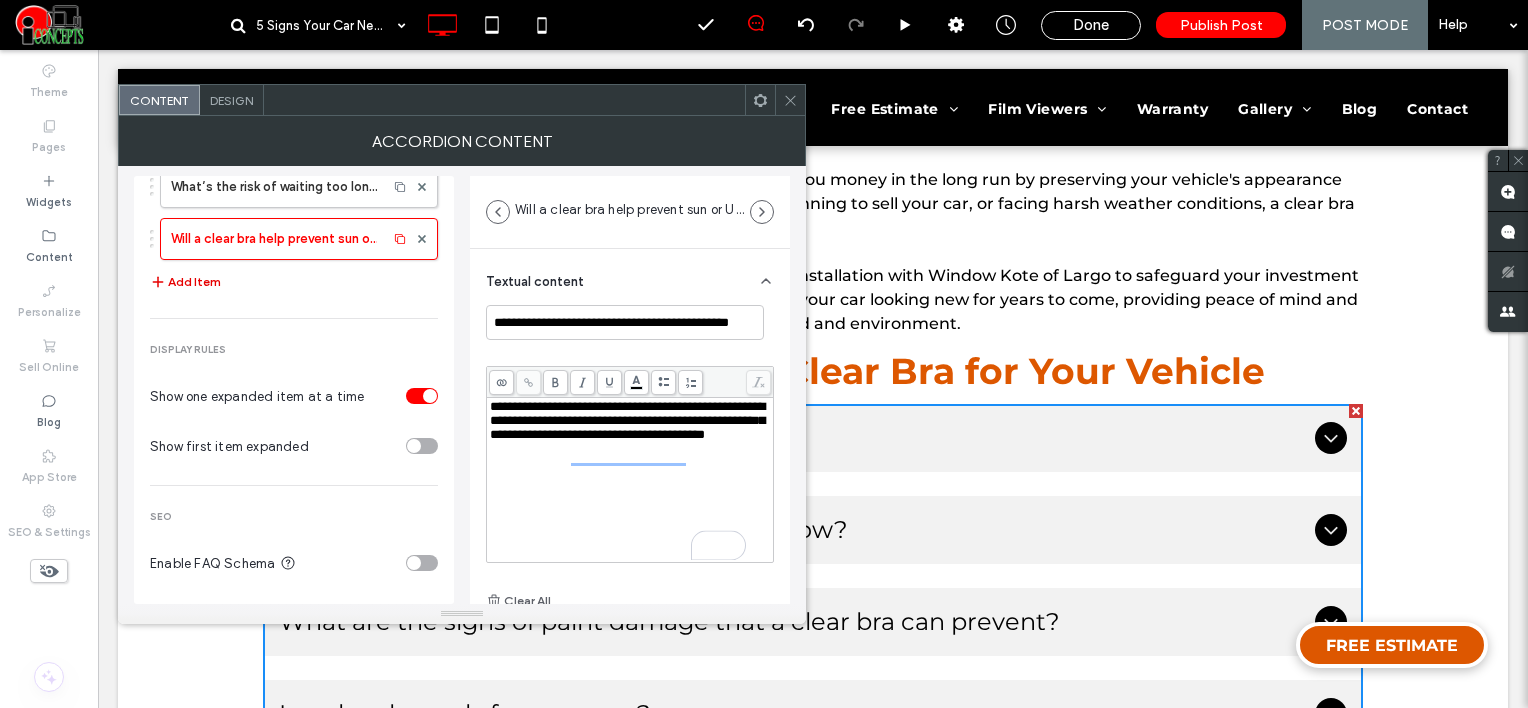 click on "Add Item" at bounding box center (185, 282) 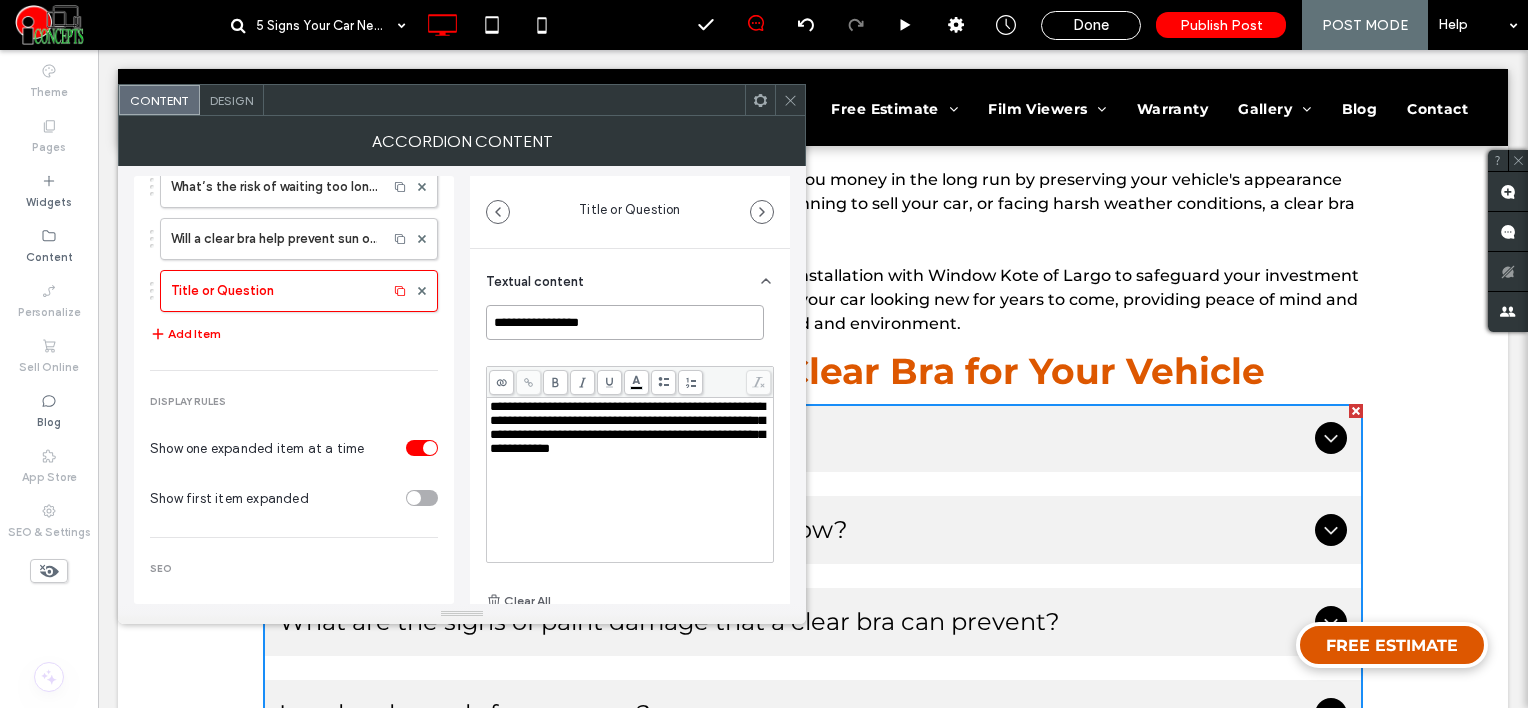 drag, startPoint x: 604, startPoint y: 311, endPoint x: 479, endPoint y: 299, distance: 125.57468 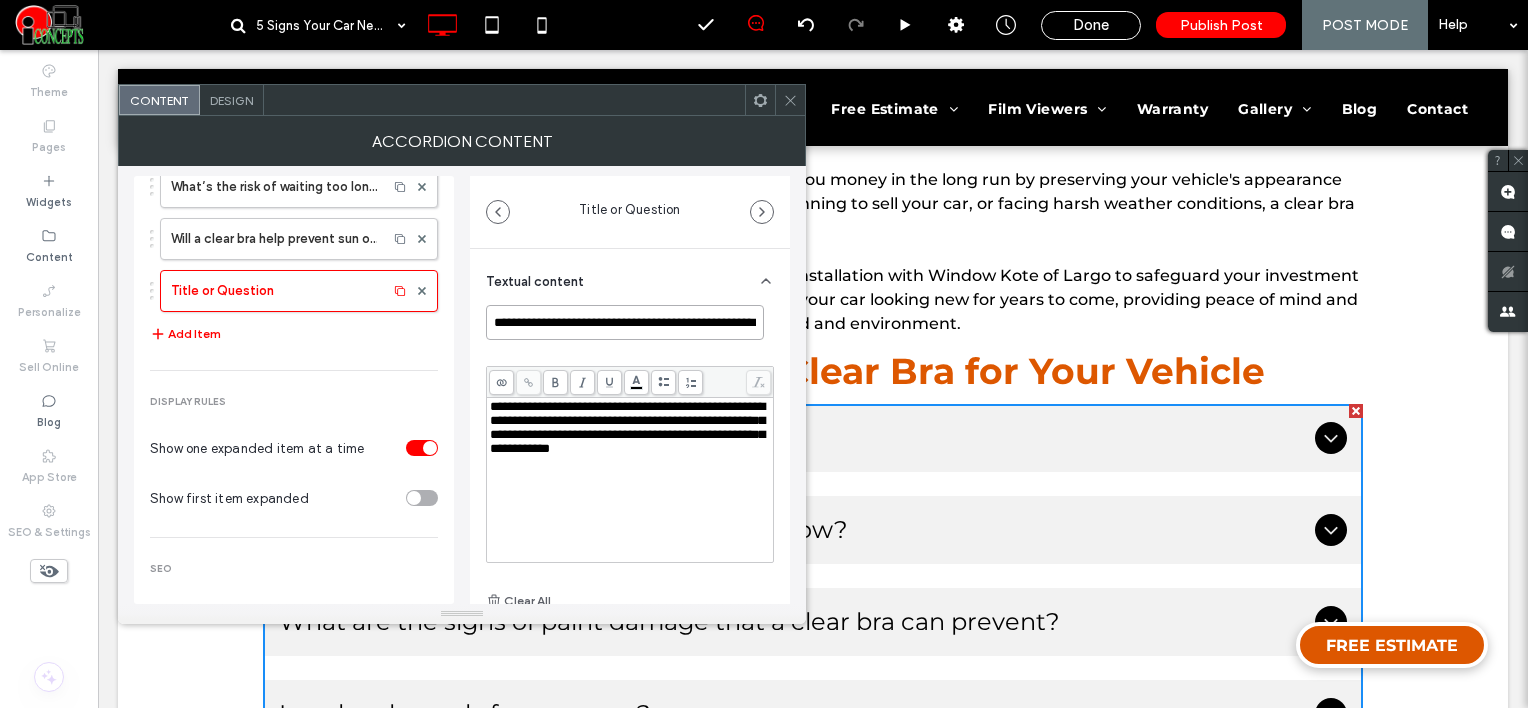 scroll, scrollTop: 0, scrollLeft: 48, axis: horizontal 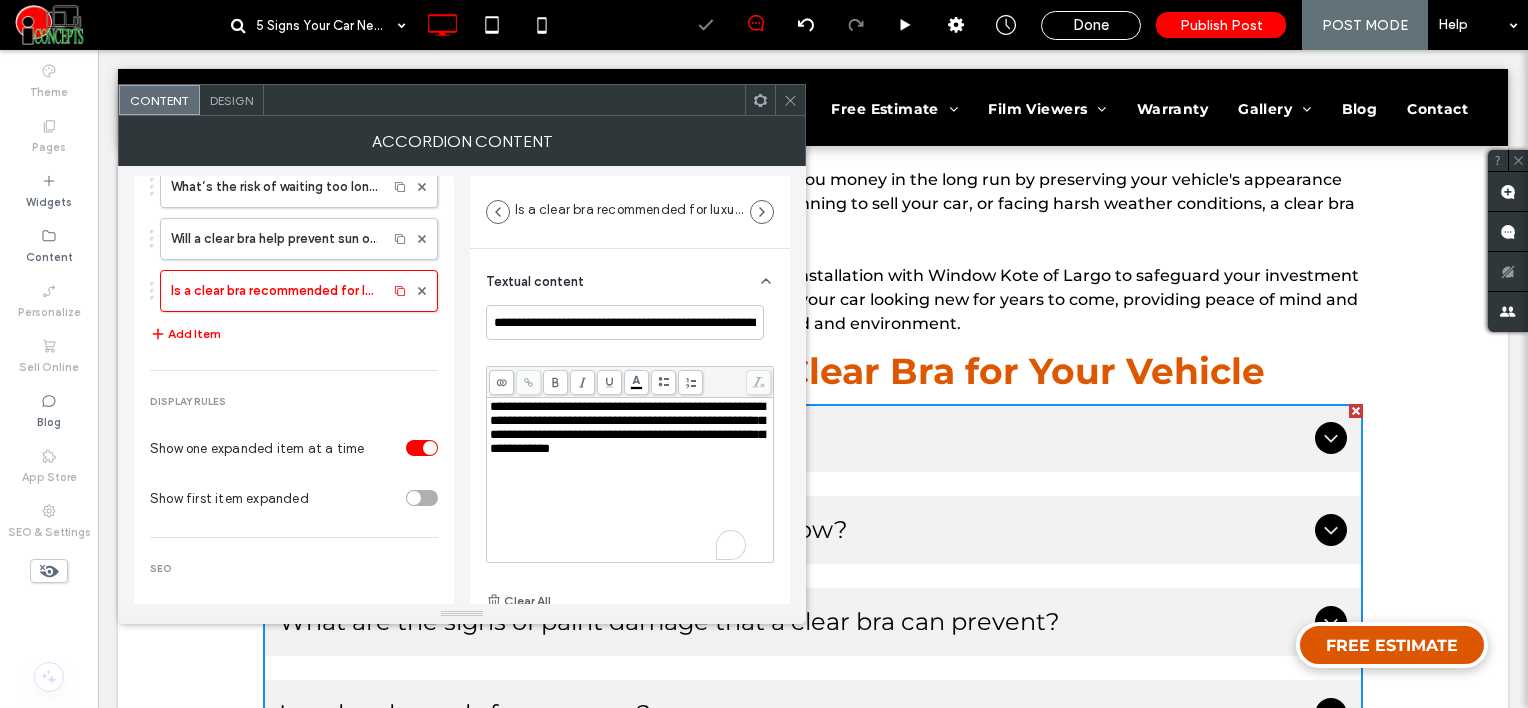 click on "**********" at bounding box center [630, 428] 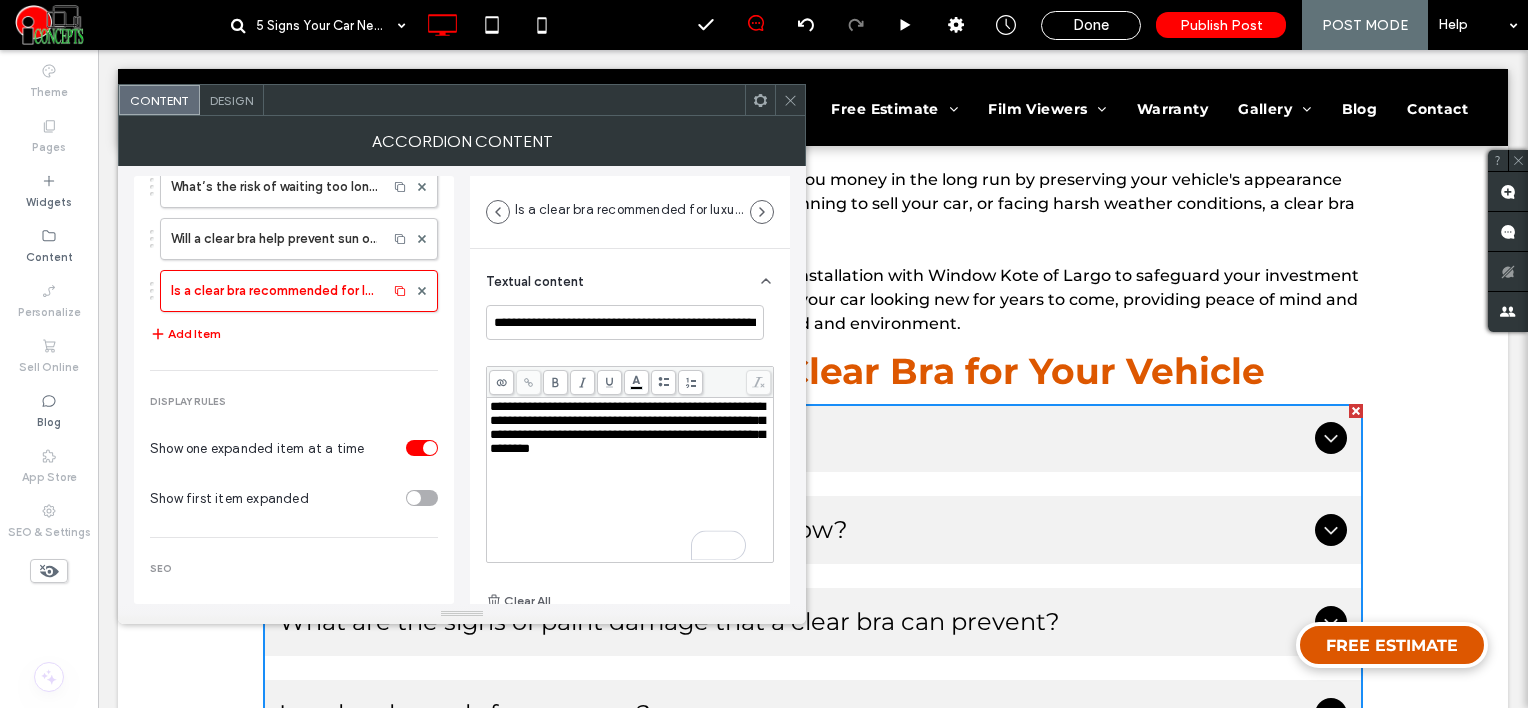 scroll, scrollTop: 384, scrollLeft: 0, axis: vertical 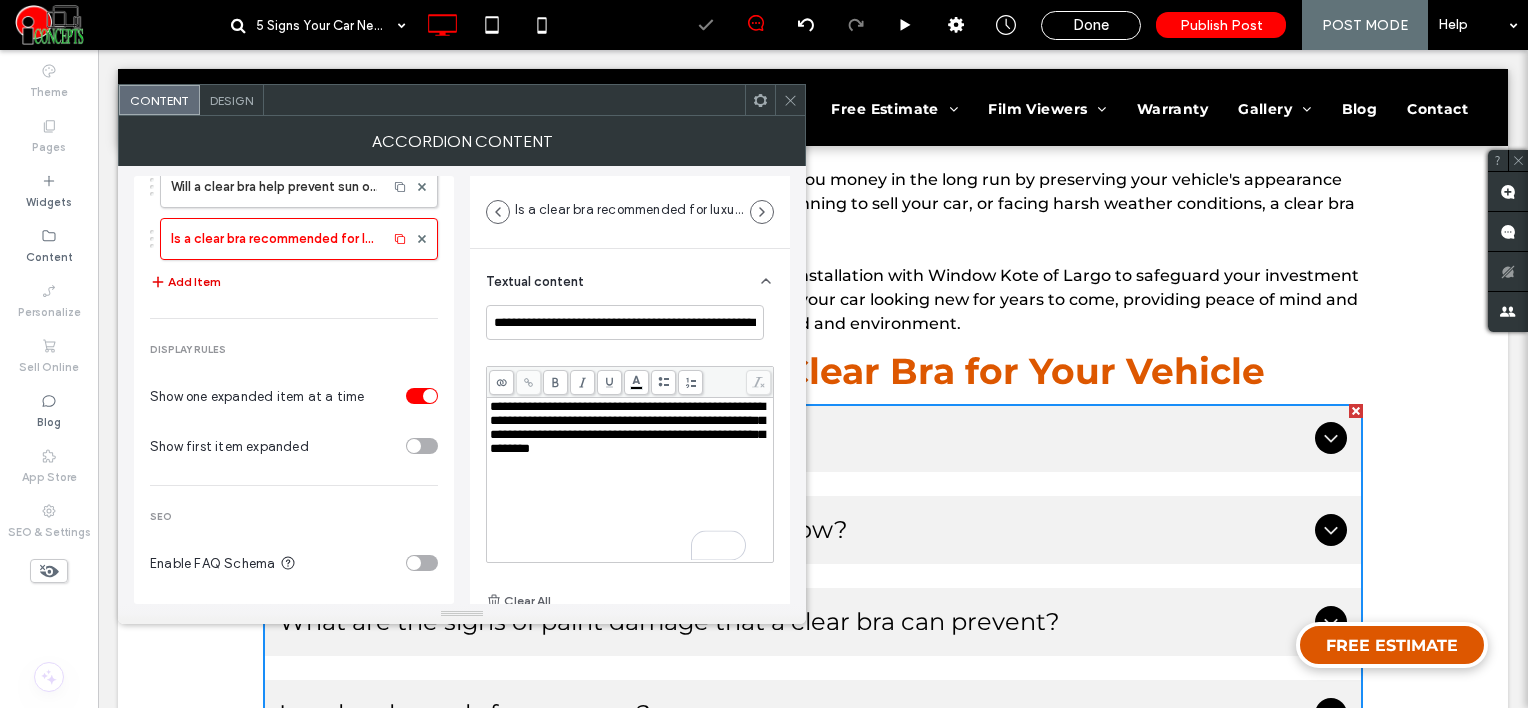 click on "Add Item" at bounding box center [185, 282] 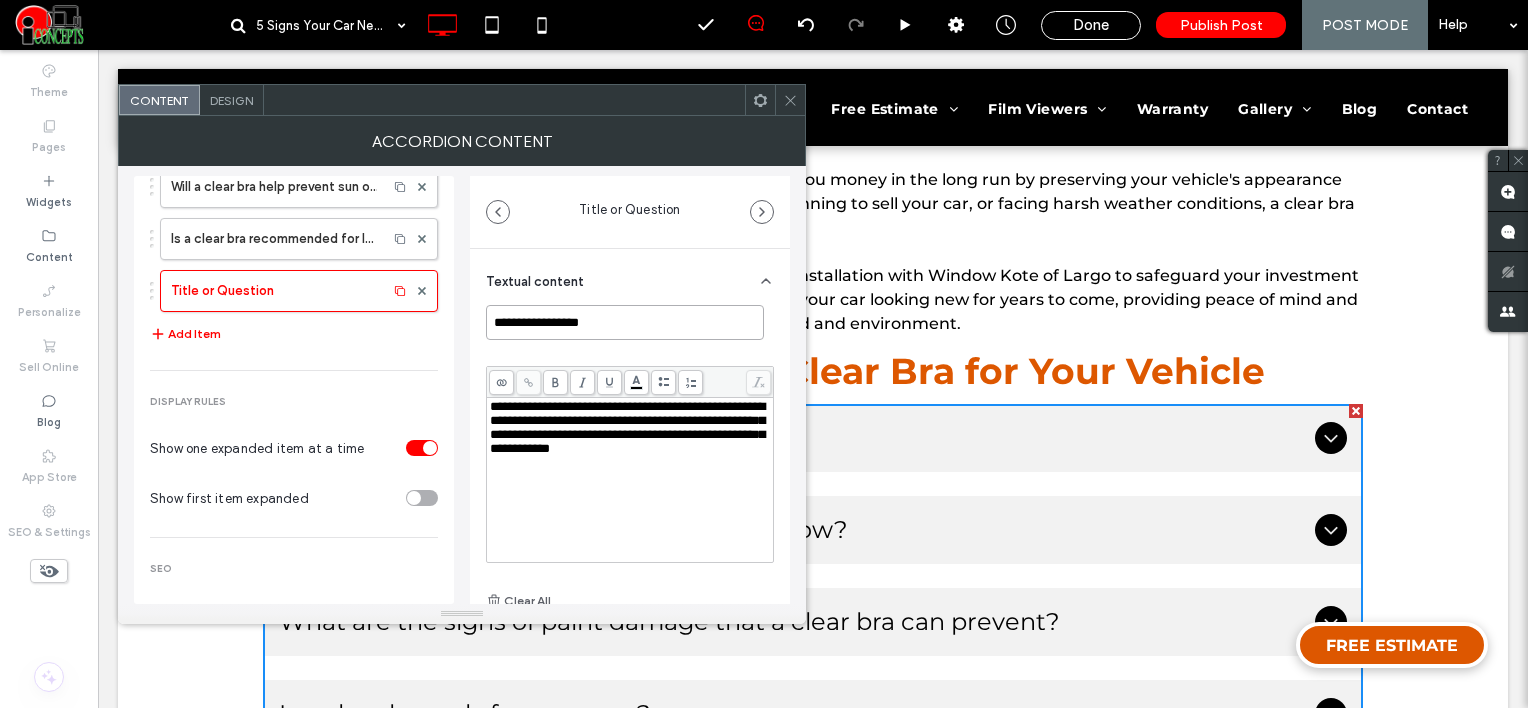 drag, startPoint x: 615, startPoint y: 338, endPoint x: 453, endPoint y: 308, distance: 164.75436 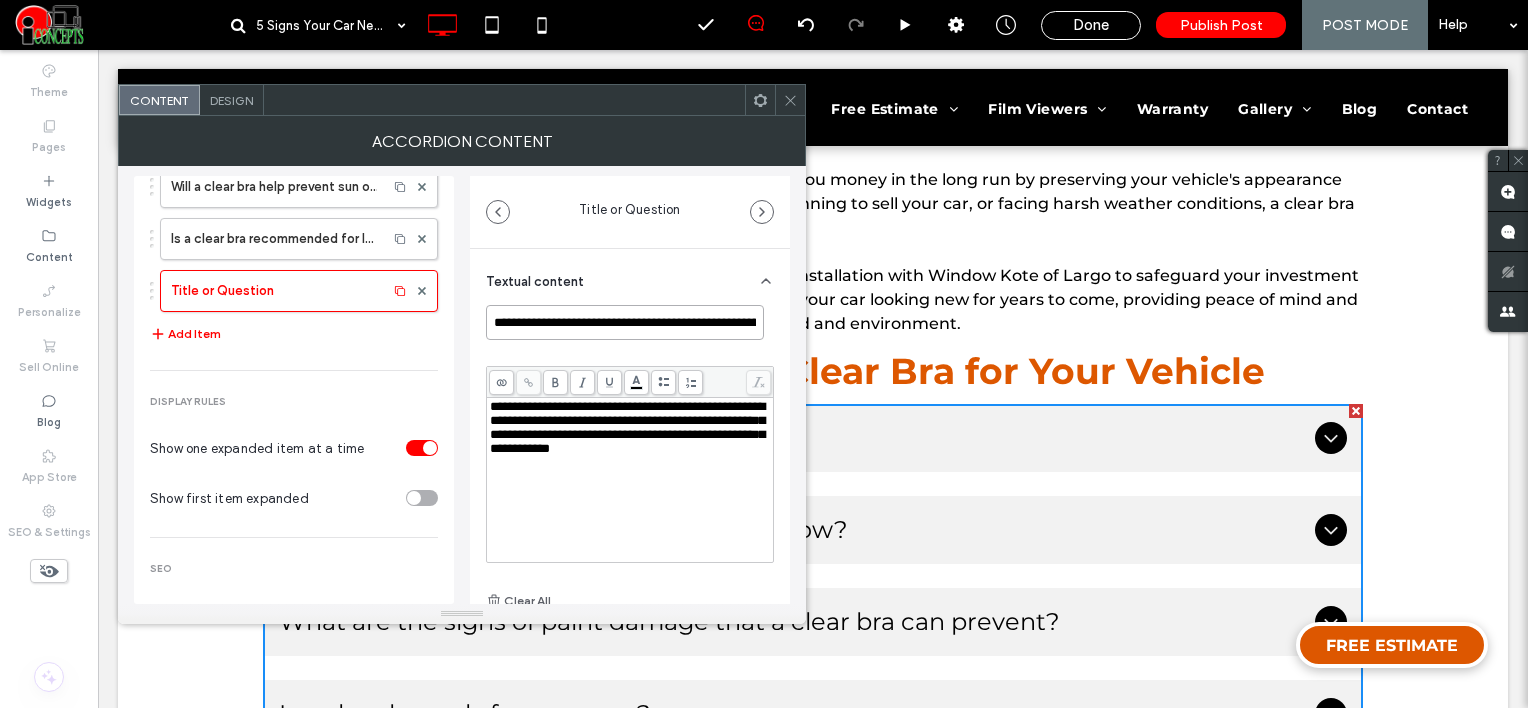 scroll, scrollTop: 0, scrollLeft: 58, axis: horizontal 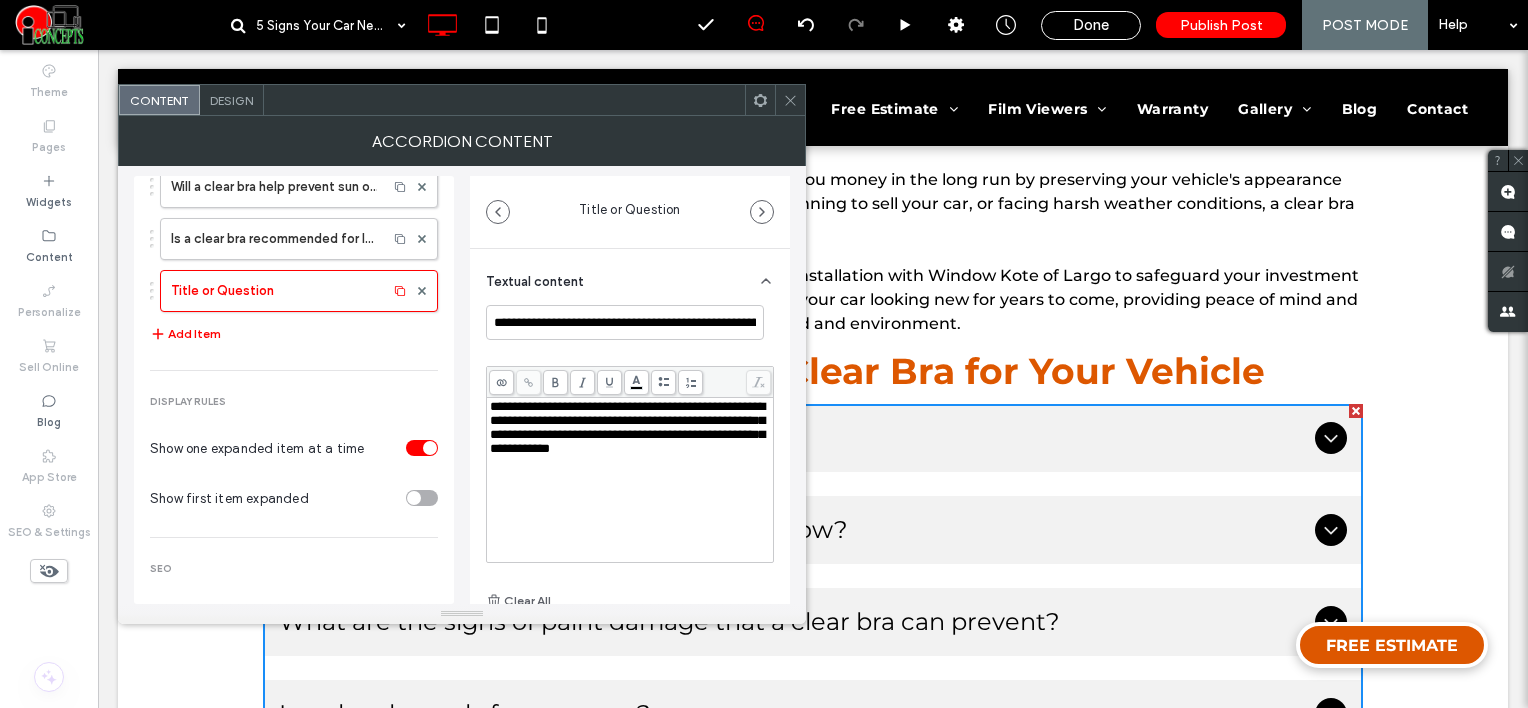 click on "**********" at bounding box center [630, 428] 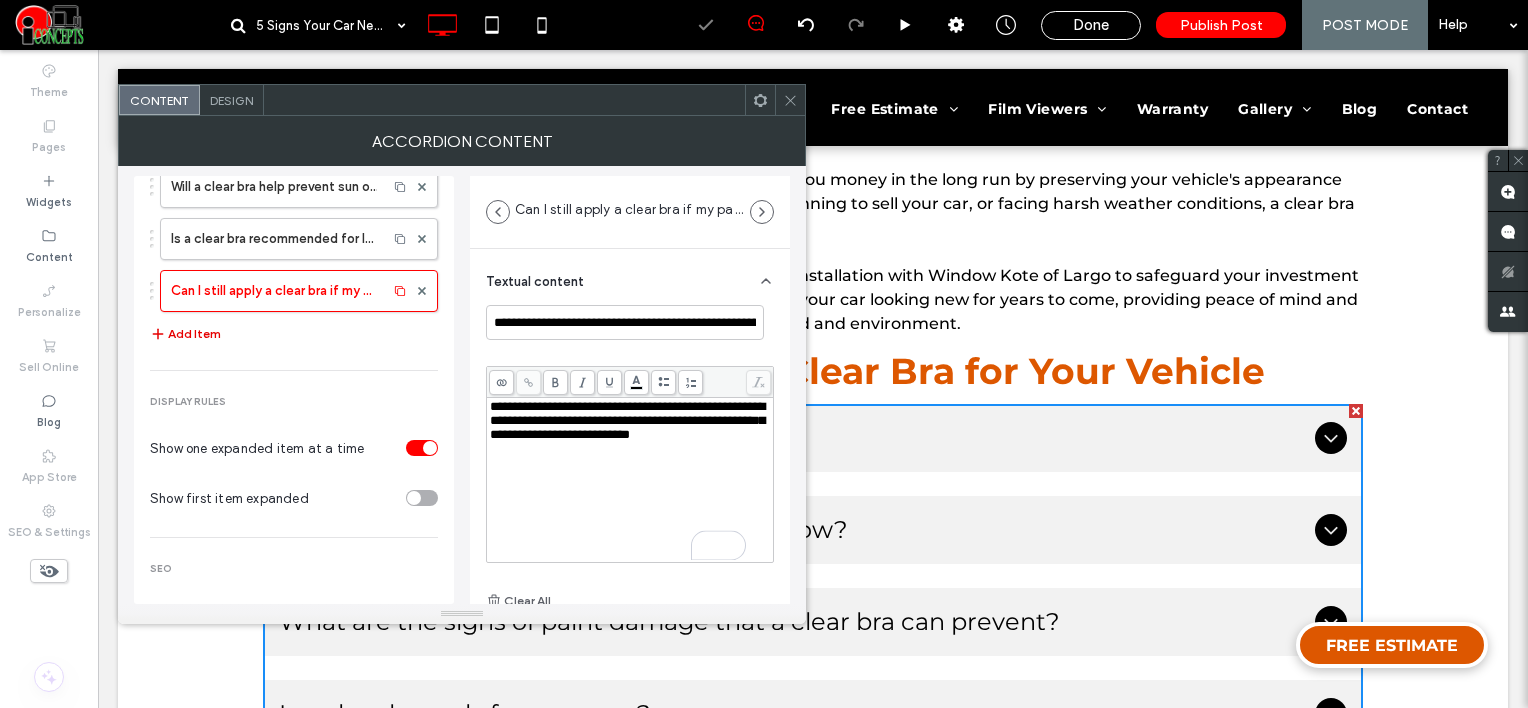 click on "Add Item" at bounding box center (185, 334) 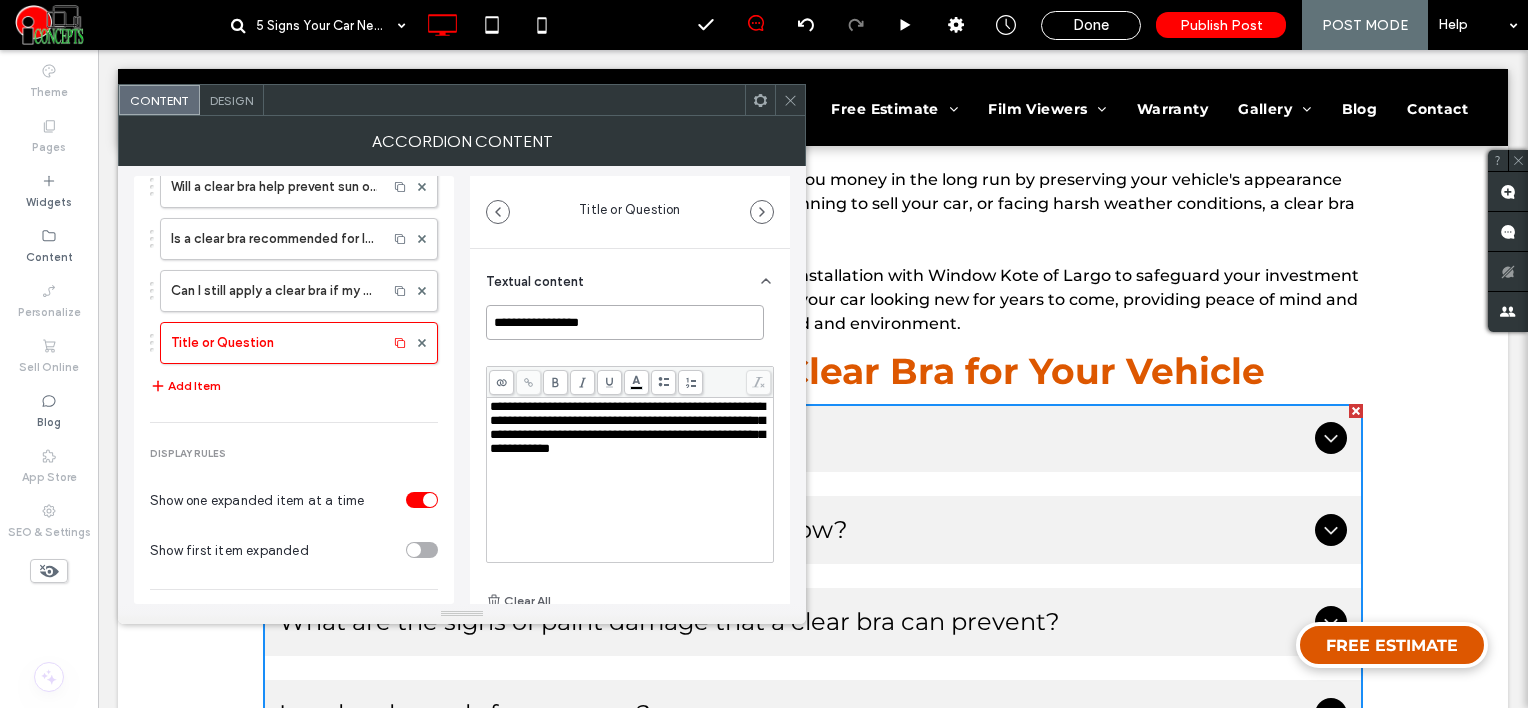 drag, startPoint x: 626, startPoint y: 331, endPoint x: 460, endPoint y: 320, distance: 166.36406 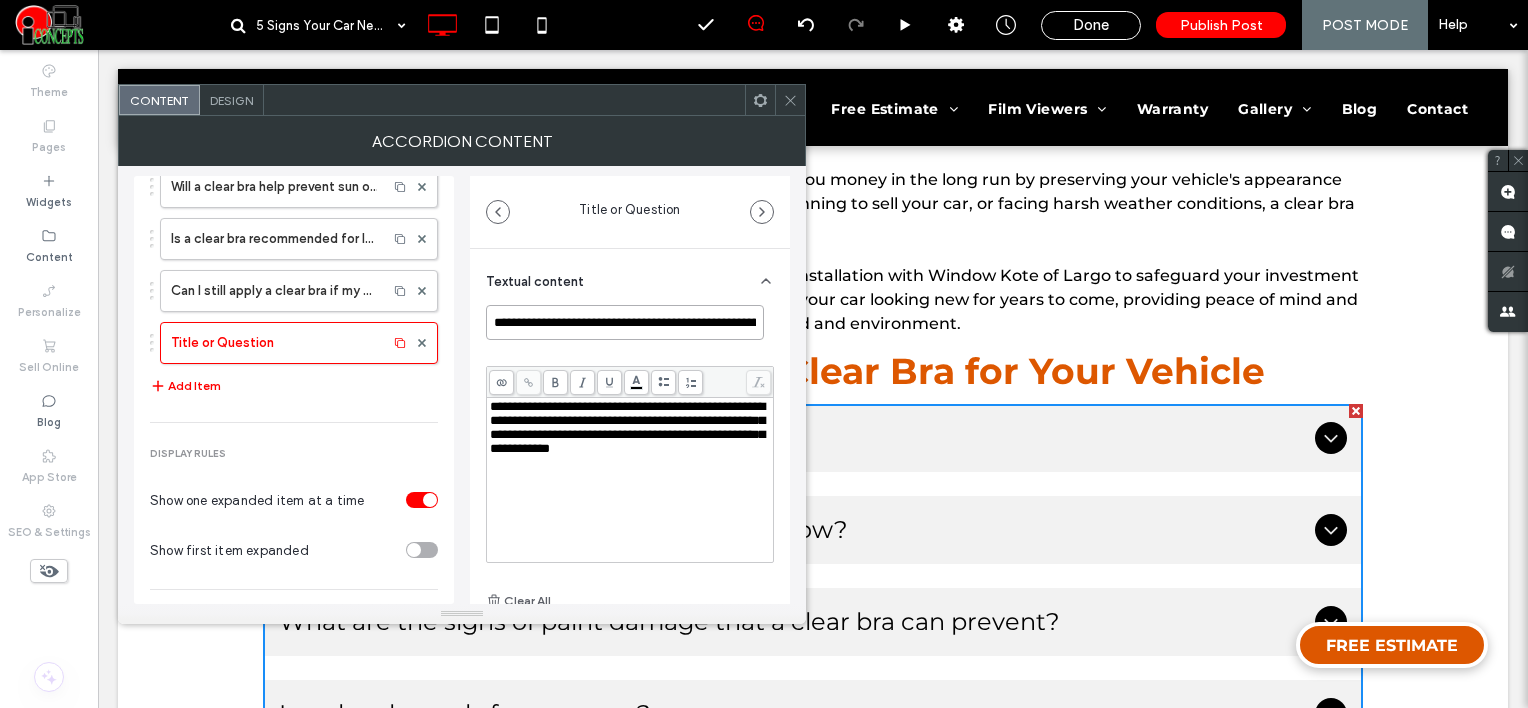 scroll, scrollTop: 0, scrollLeft: 61, axis: horizontal 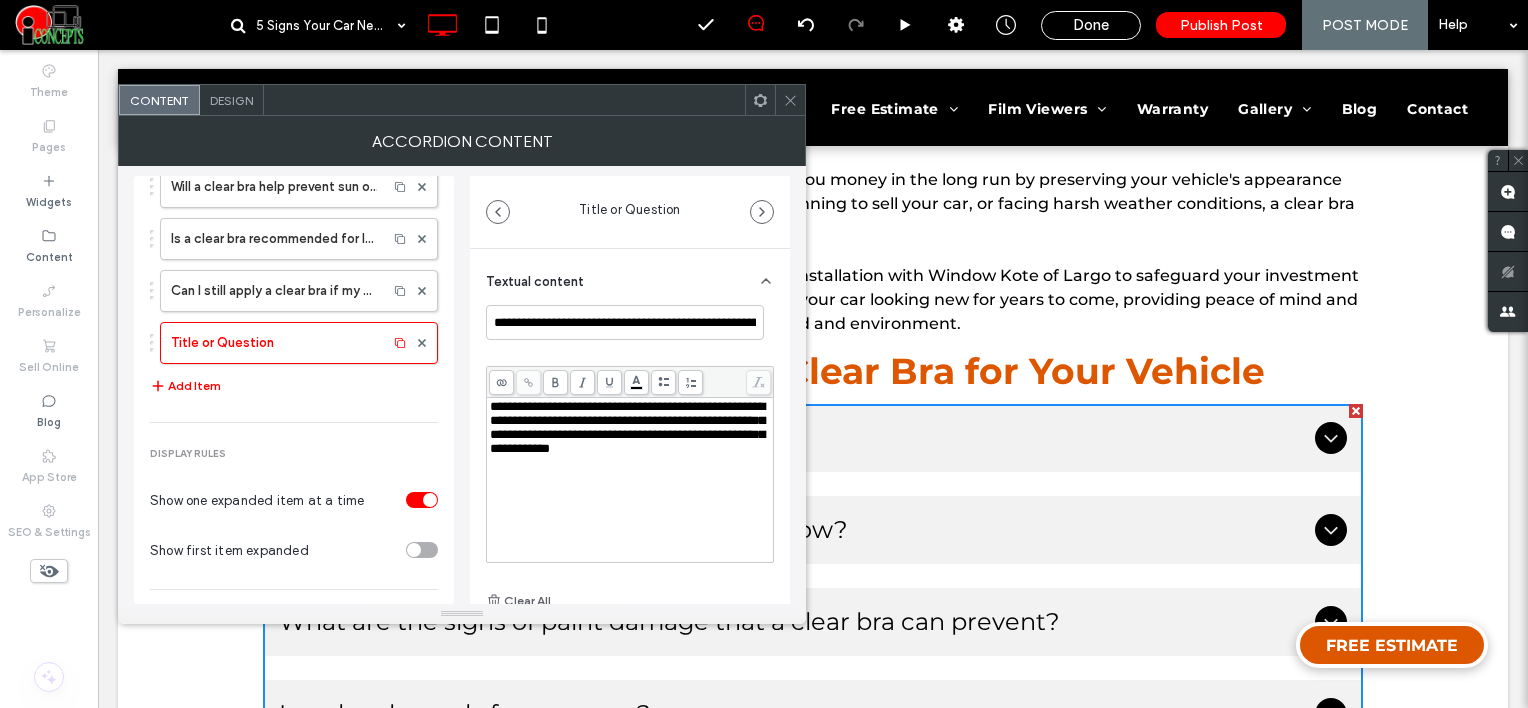 click on "**********" at bounding box center [630, 428] 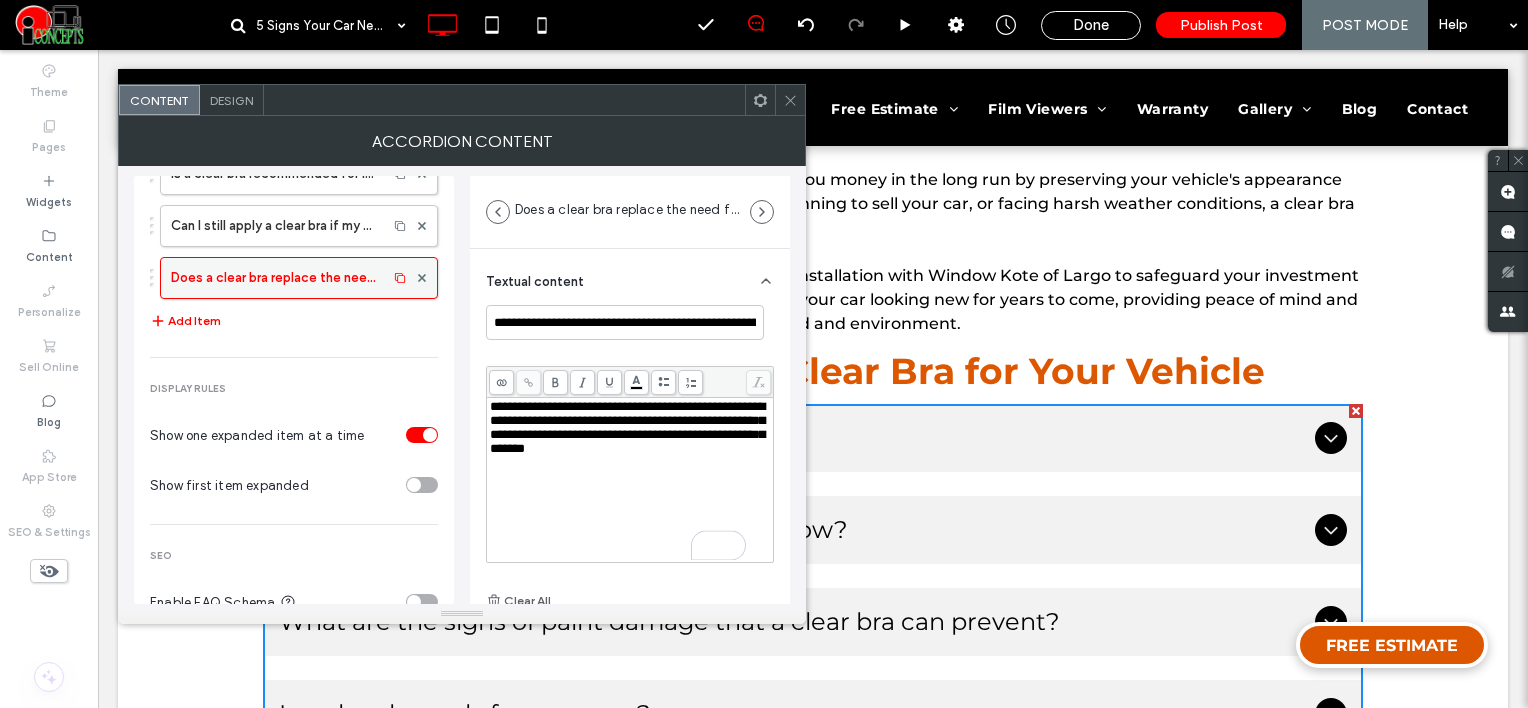scroll, scrollTop: 484, scrollLeft: 0, axis: vertical 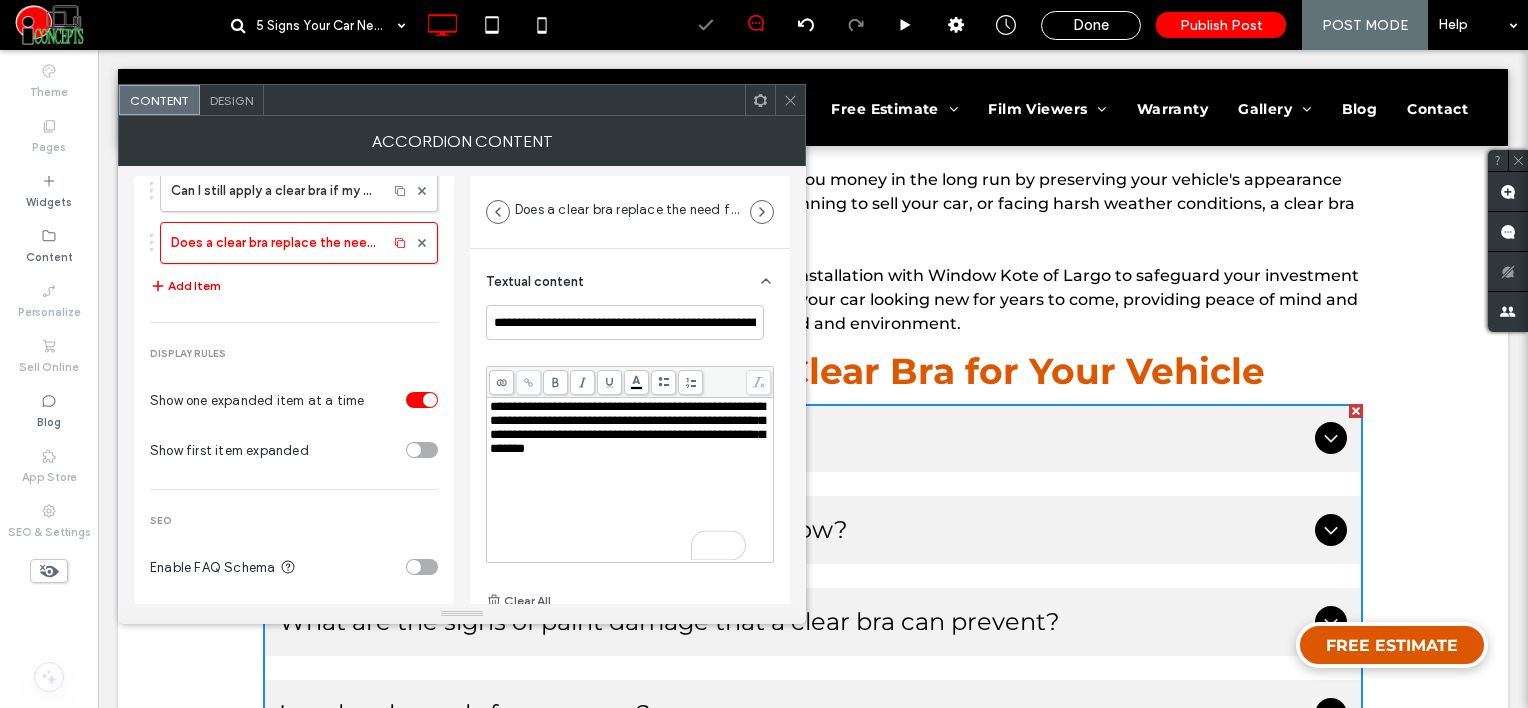 click on "Add Item" at bounding box center (185, 286) 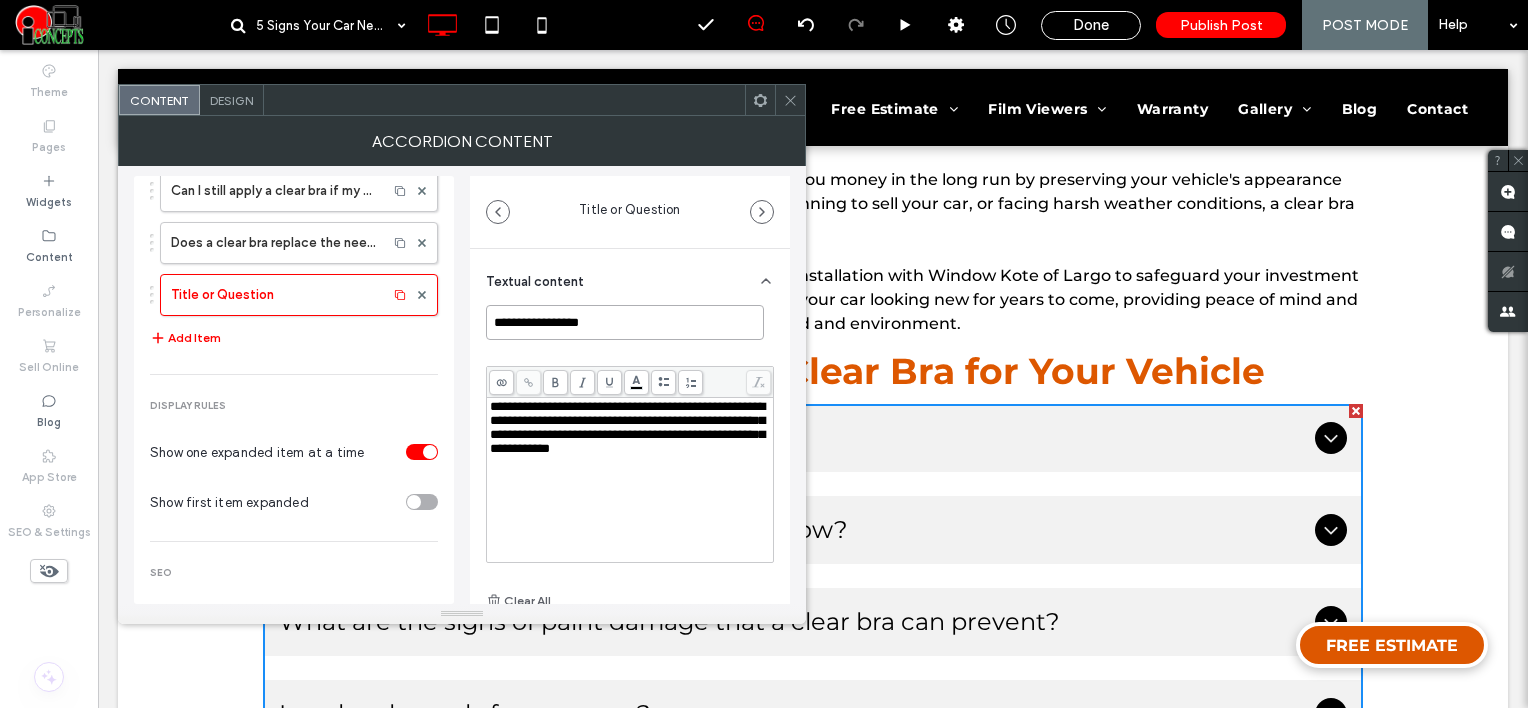 drag, startPoint x: 612, startPoint y: 317, endPoint x: 446, endPoint y: 302, distance: 166.67633 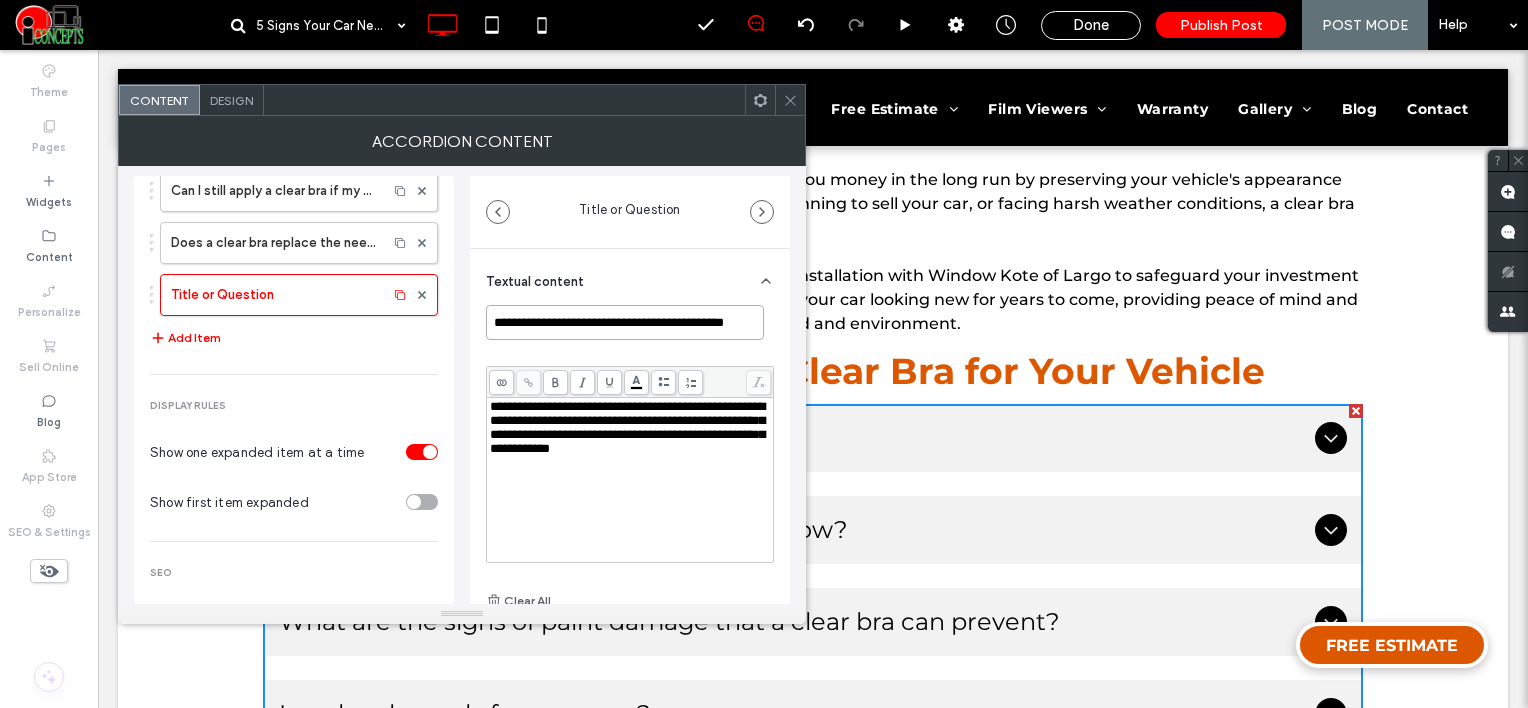 scroll, scrollTop: 0, scrollLeft: 8, axis: horizontal 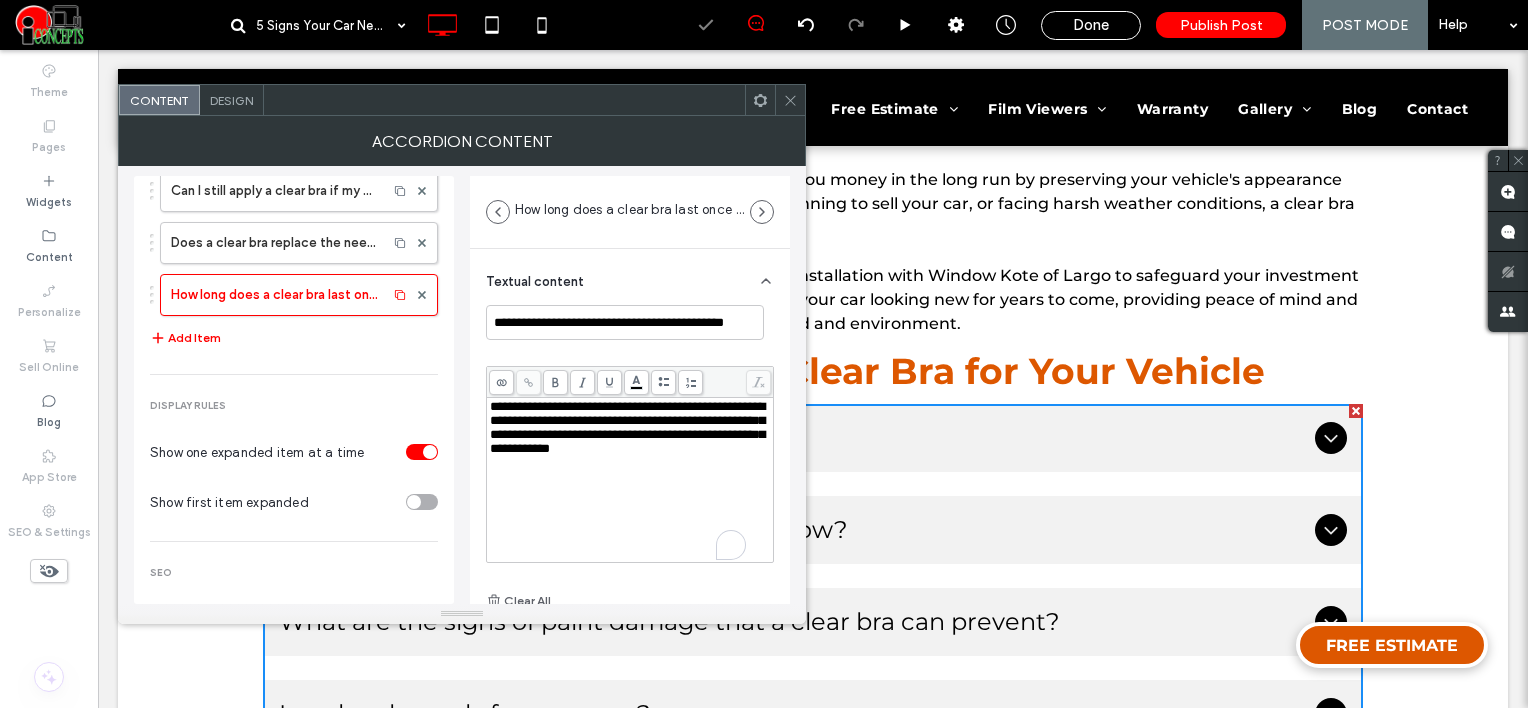 click on "**********" at bounding box center [627, 427] 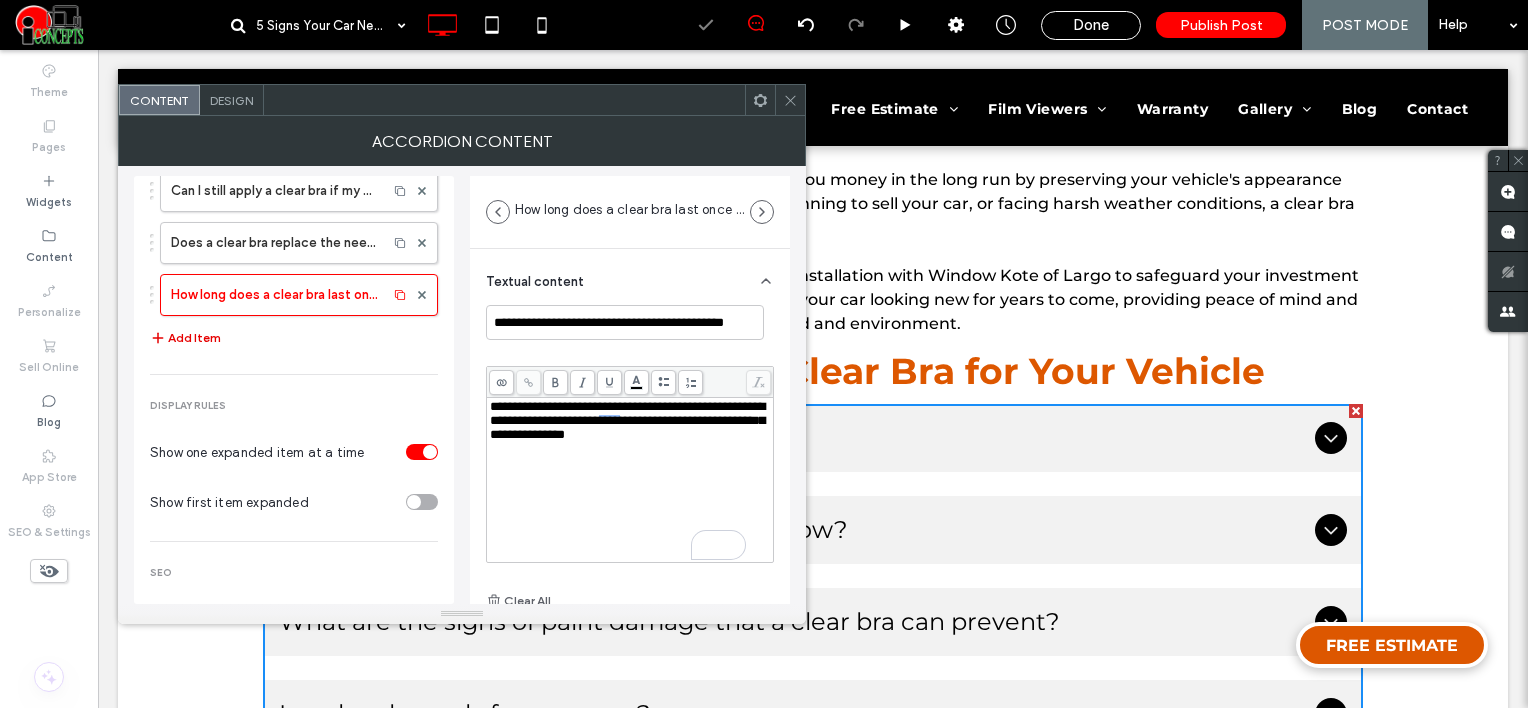 click on "Add Item" at bounding box center (185, 338) 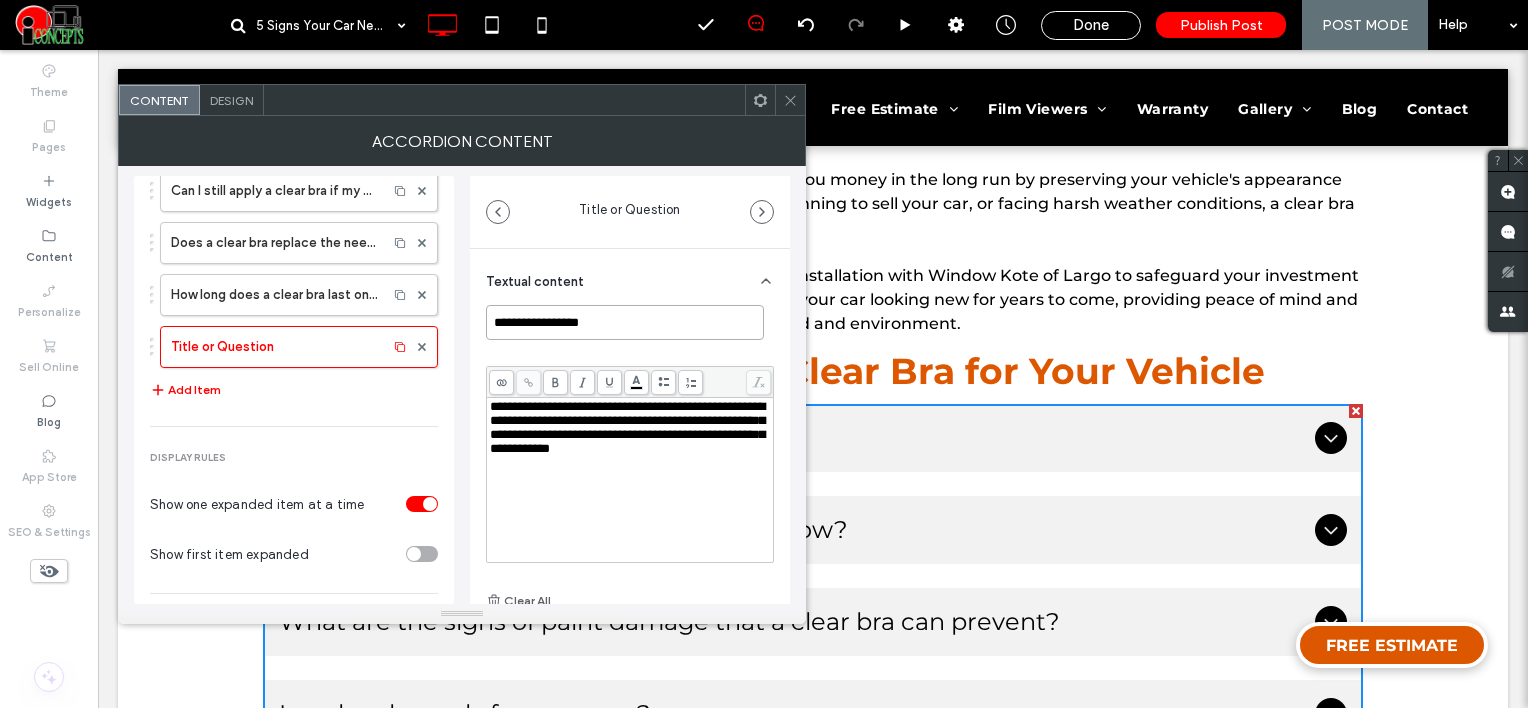 drag, startPoint x: 618, startPoint y: 323, endPoint x: 462, endPoint y: 323, distance: 156 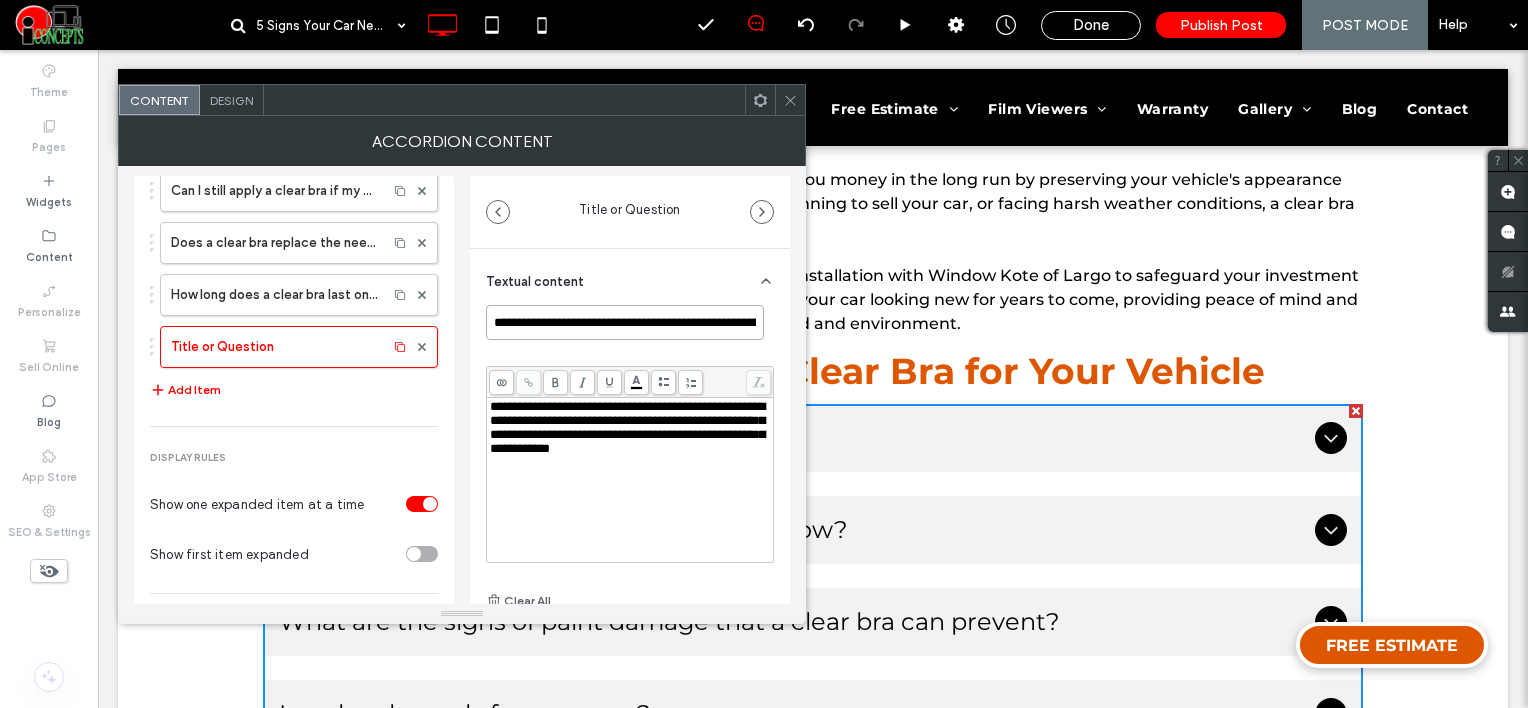 scroll, scrollTop: 0, scrollLeft: 60, axis: horizontal 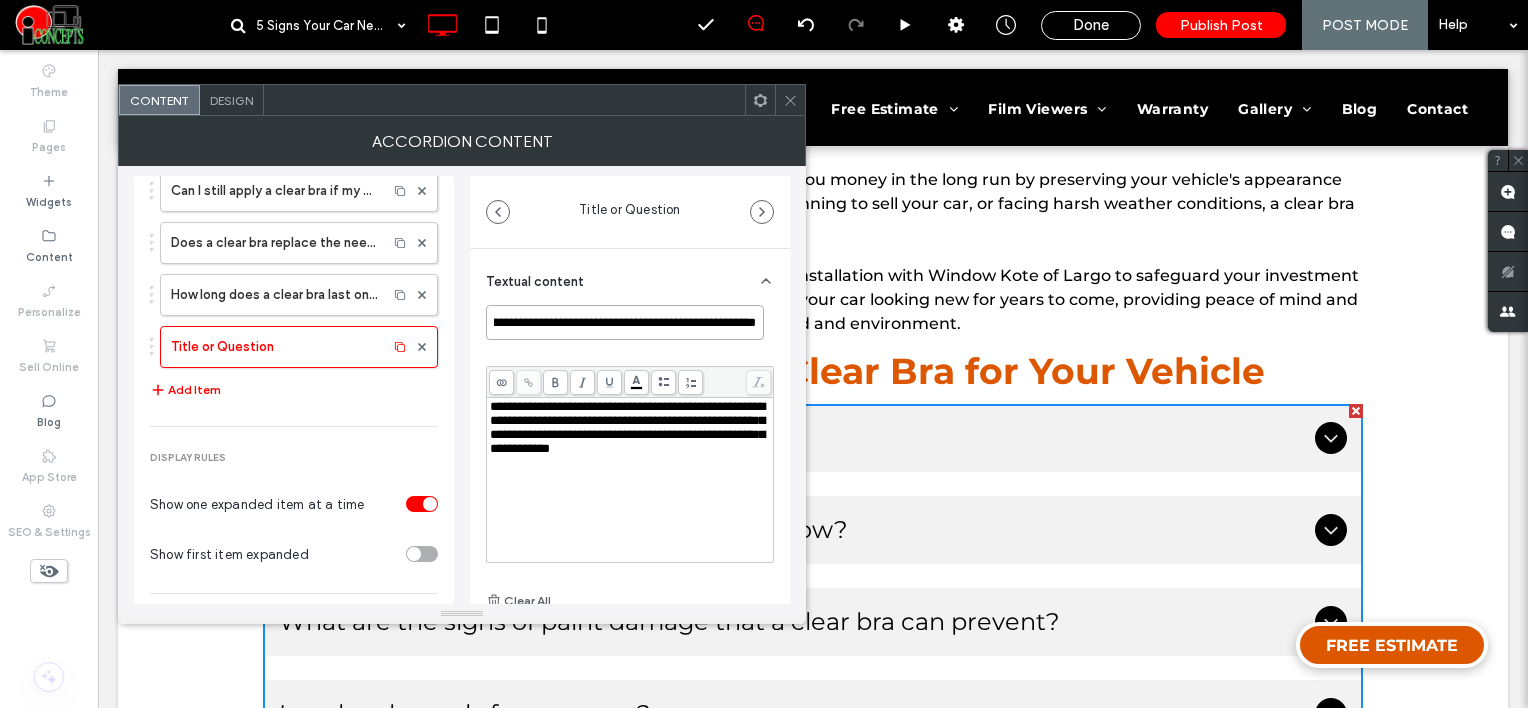 type on "**********" 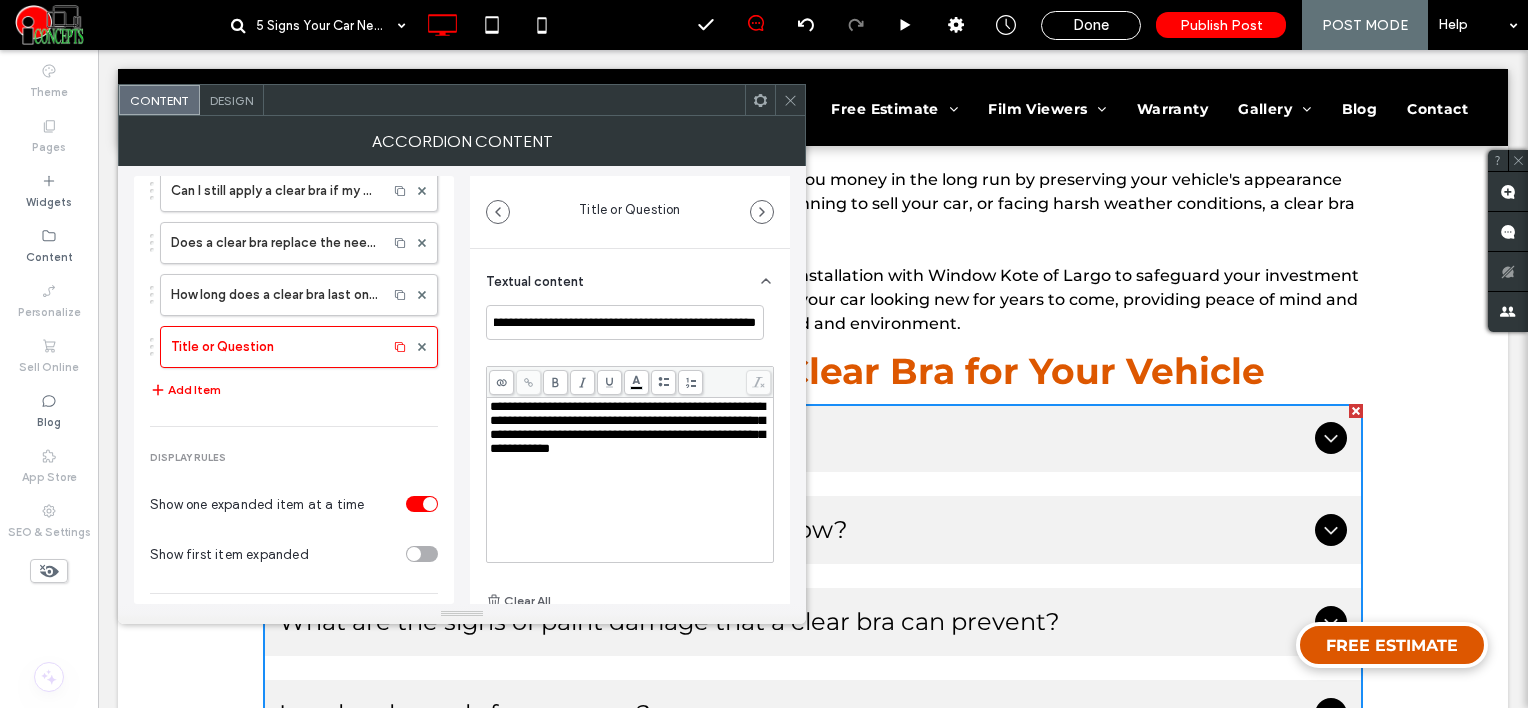 scroll, scrollTop: 0, scrollLeft: 0, axis: both 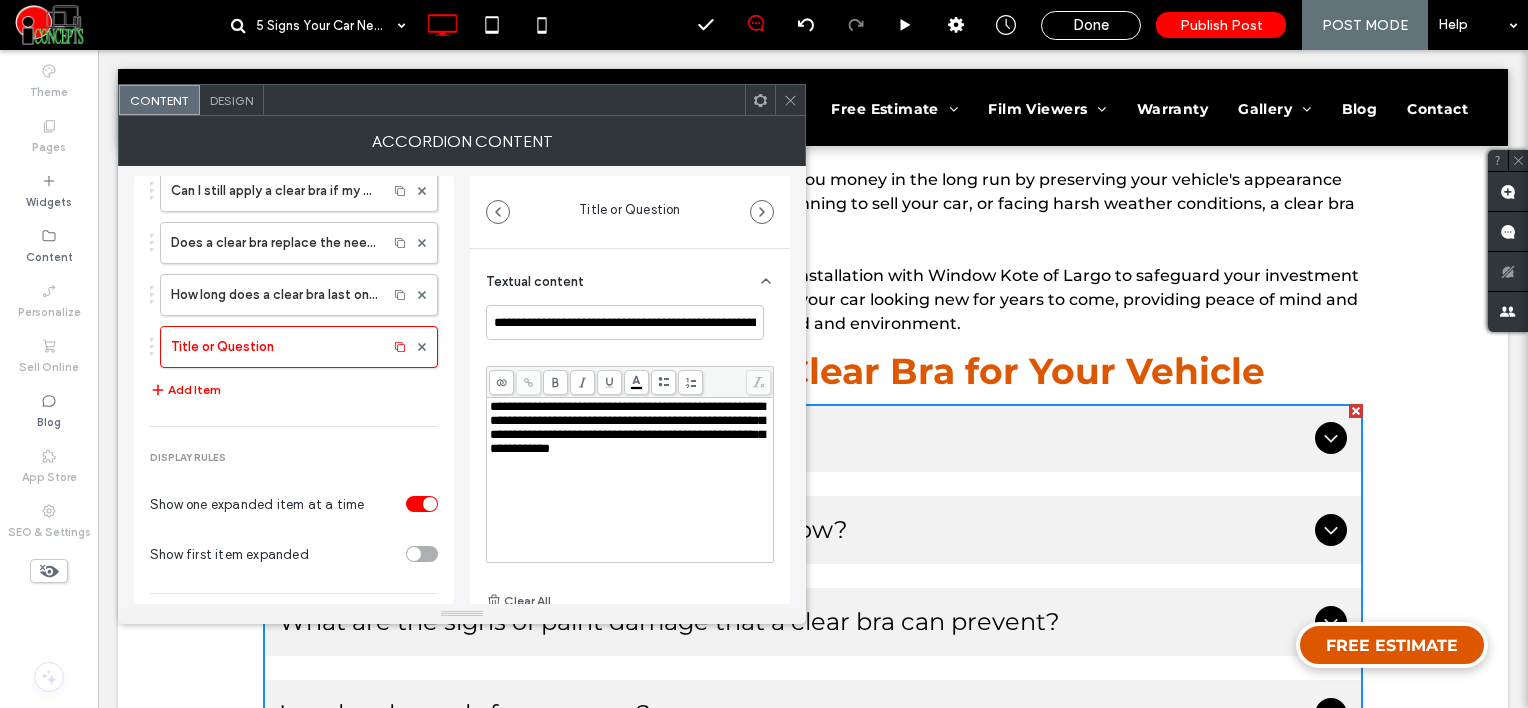 click on "**********" at bounding box center [630, 428] 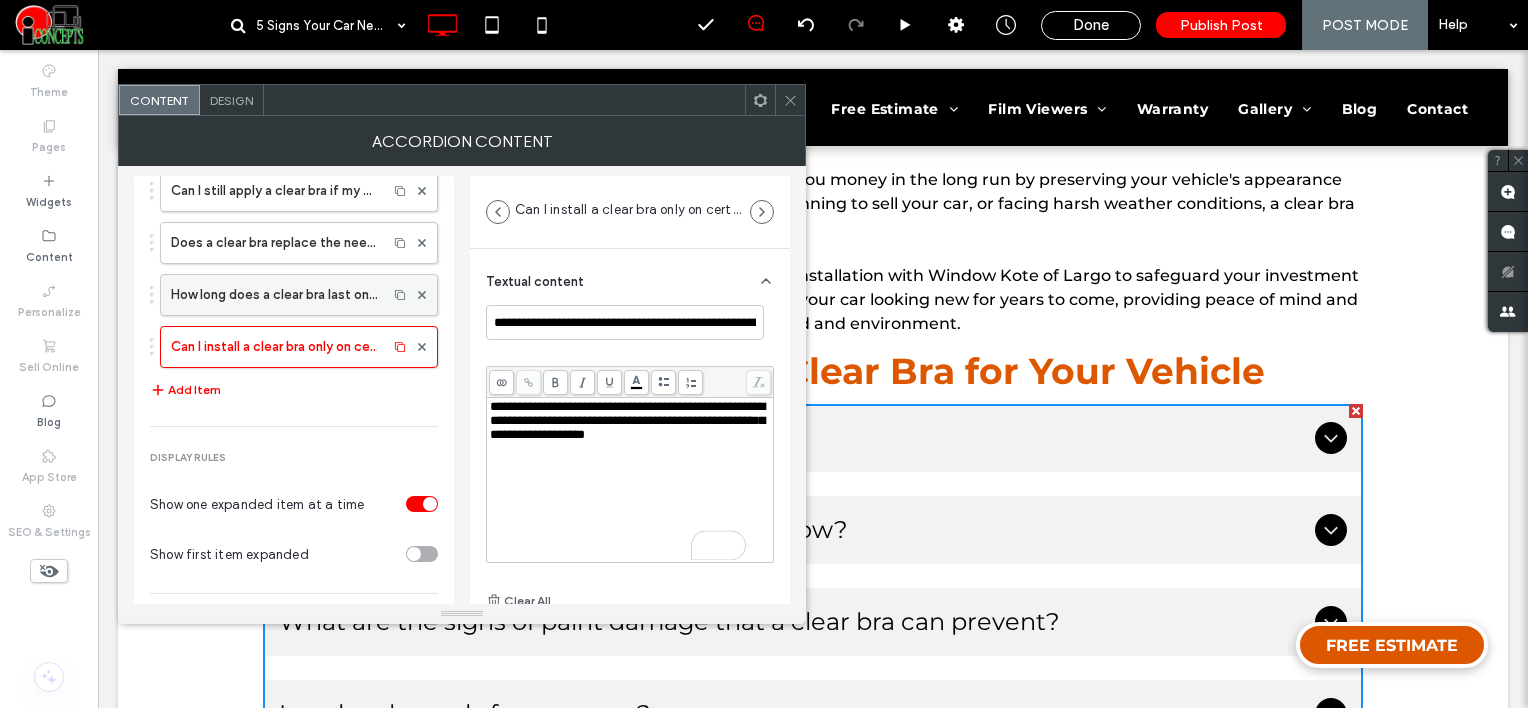 scroll, scrollTop: 510, scrollLeft: 0, axis: vertical 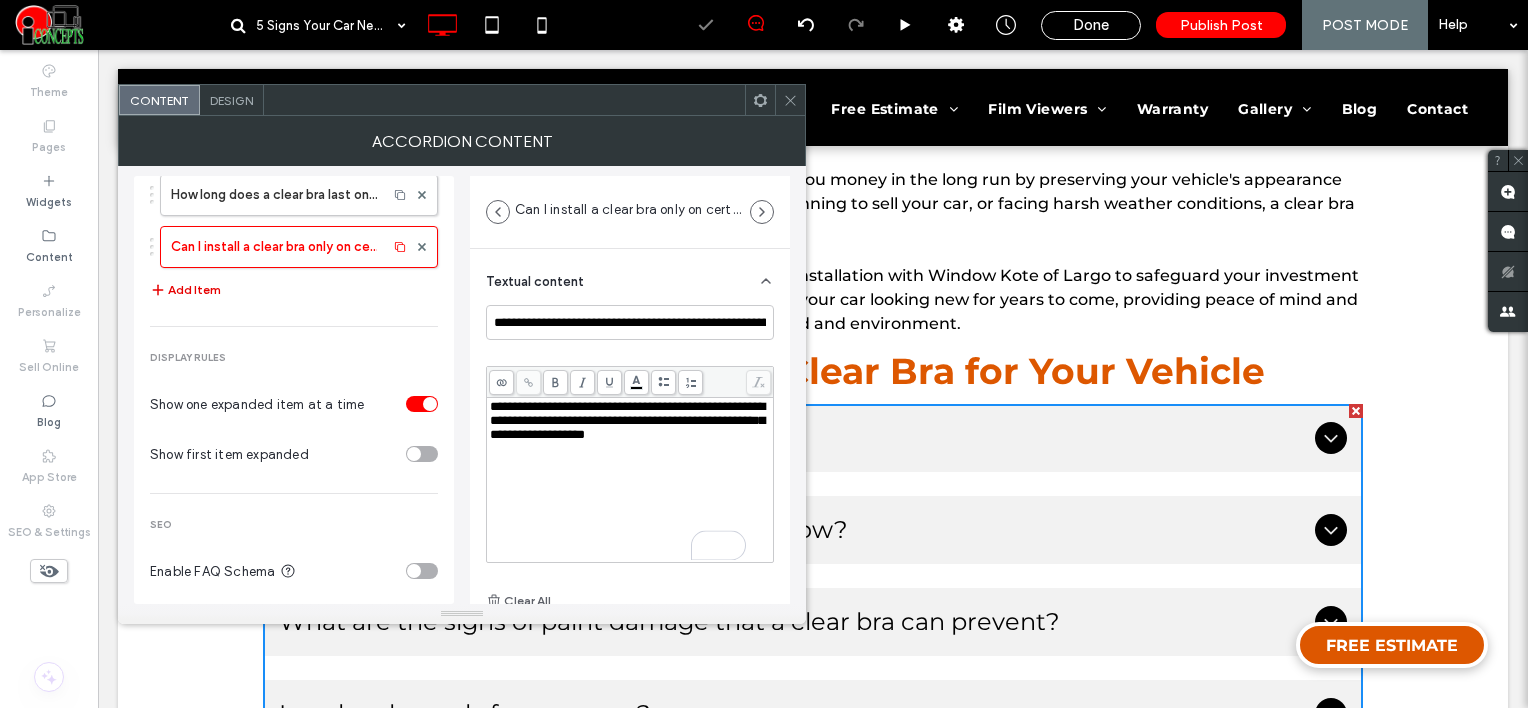 click on "Add Item" at bounding box center (185, 290) 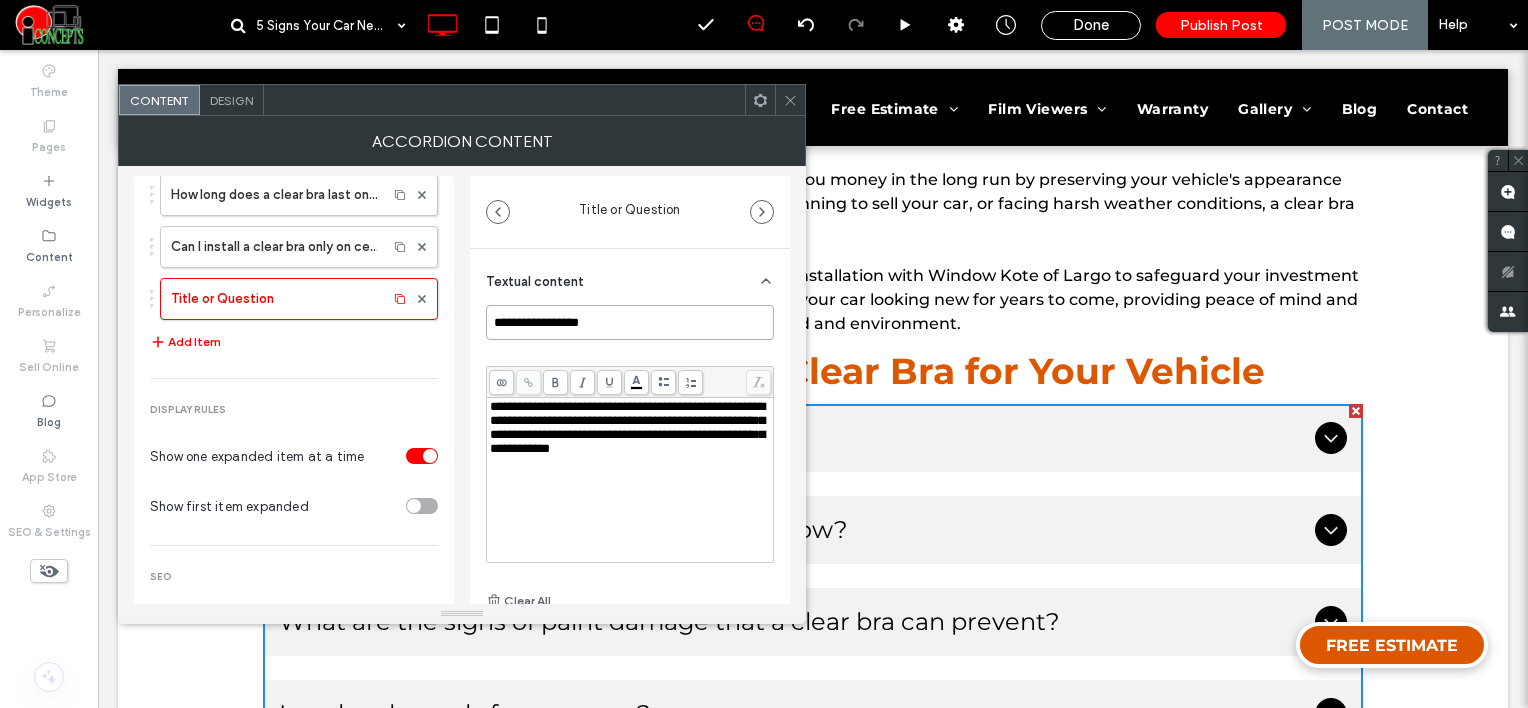 drag, startPoint x: 604, startPoint y: 327, endPoint x: 482, endPoint y: 316, distance: 122.494896 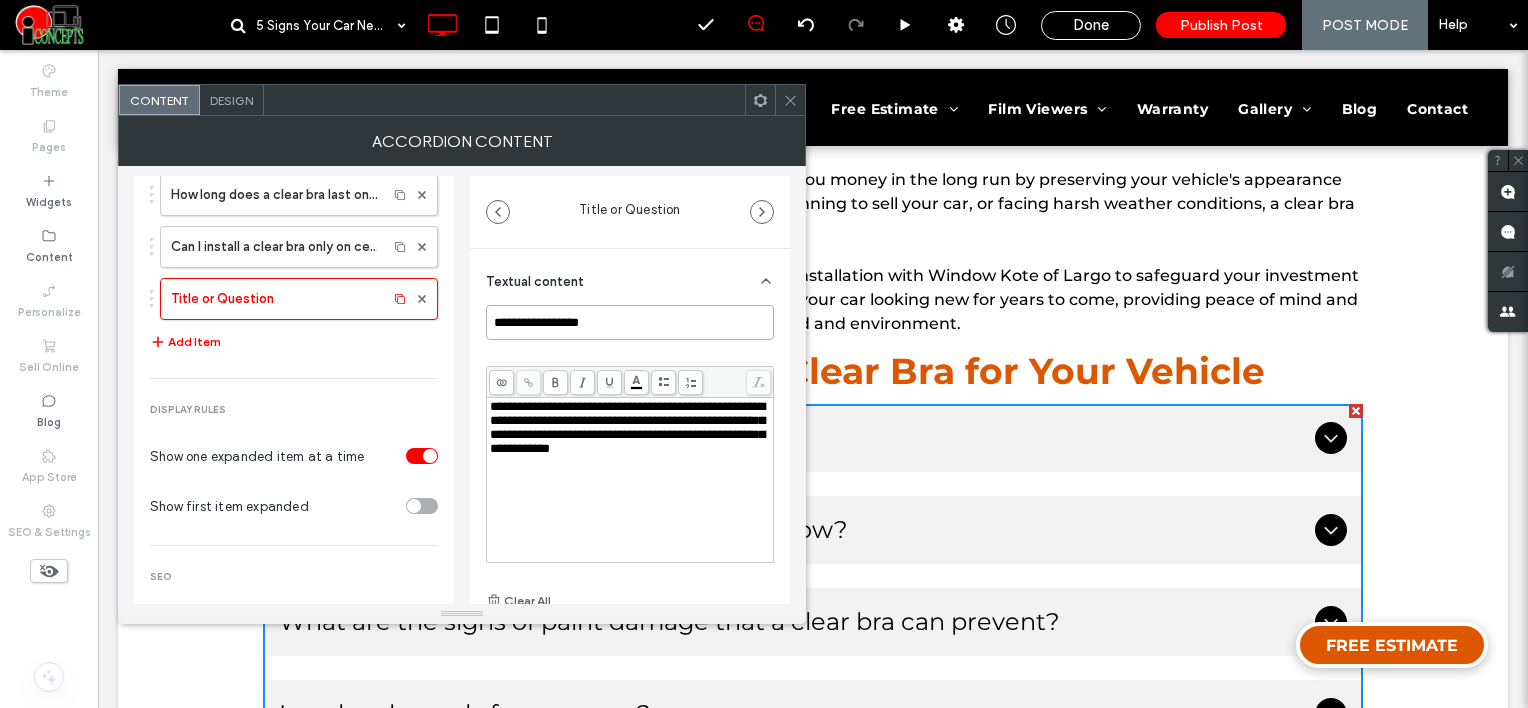 click on "**********" at bounding box center (630, 496) 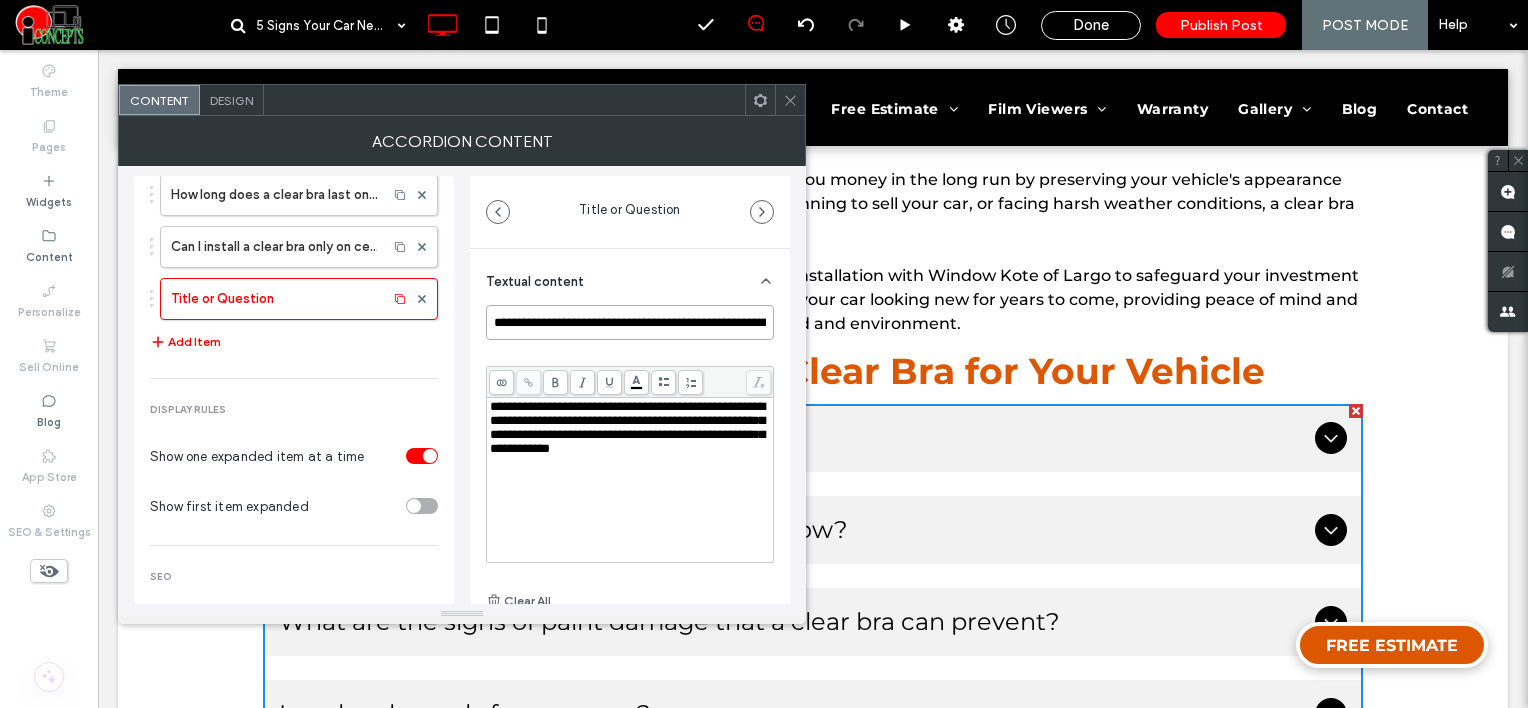 scroll, scrollTop: 0, scrollLeft: 78, axis: horizontal 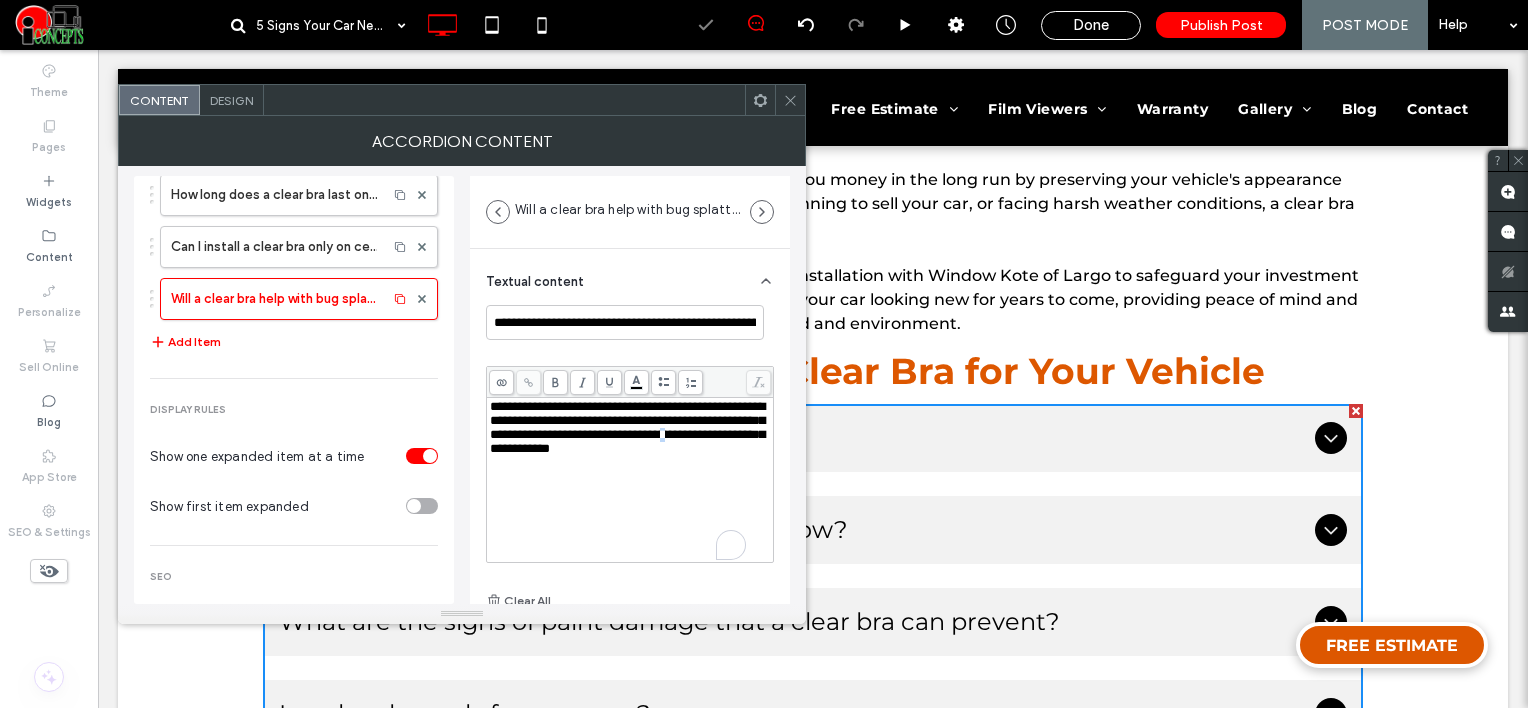 click on "**********" at bounding box center (627, 427) 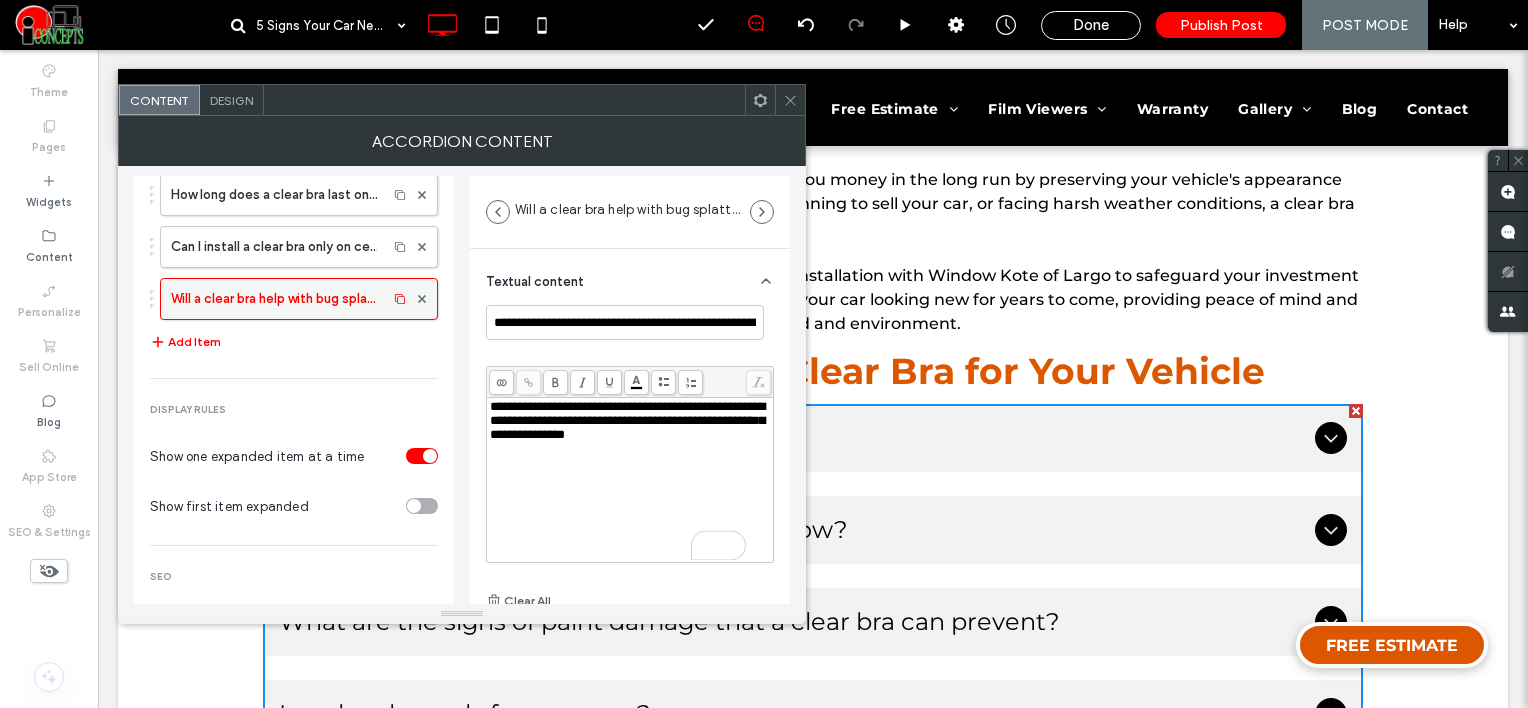 scroll, scrollTop: 641, scrollLeft: 0, axis: vertical 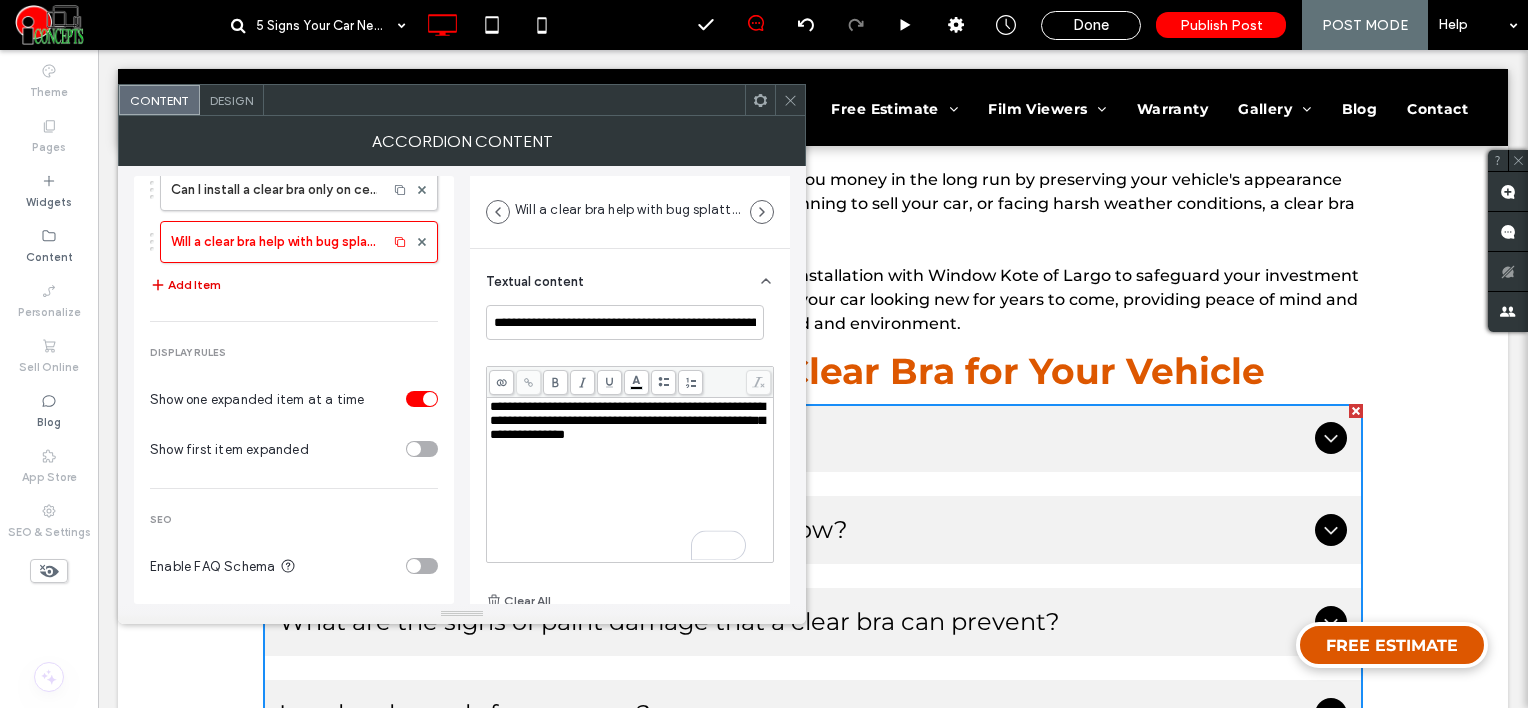 click on "Add Item" at bounding box center [185, 285] 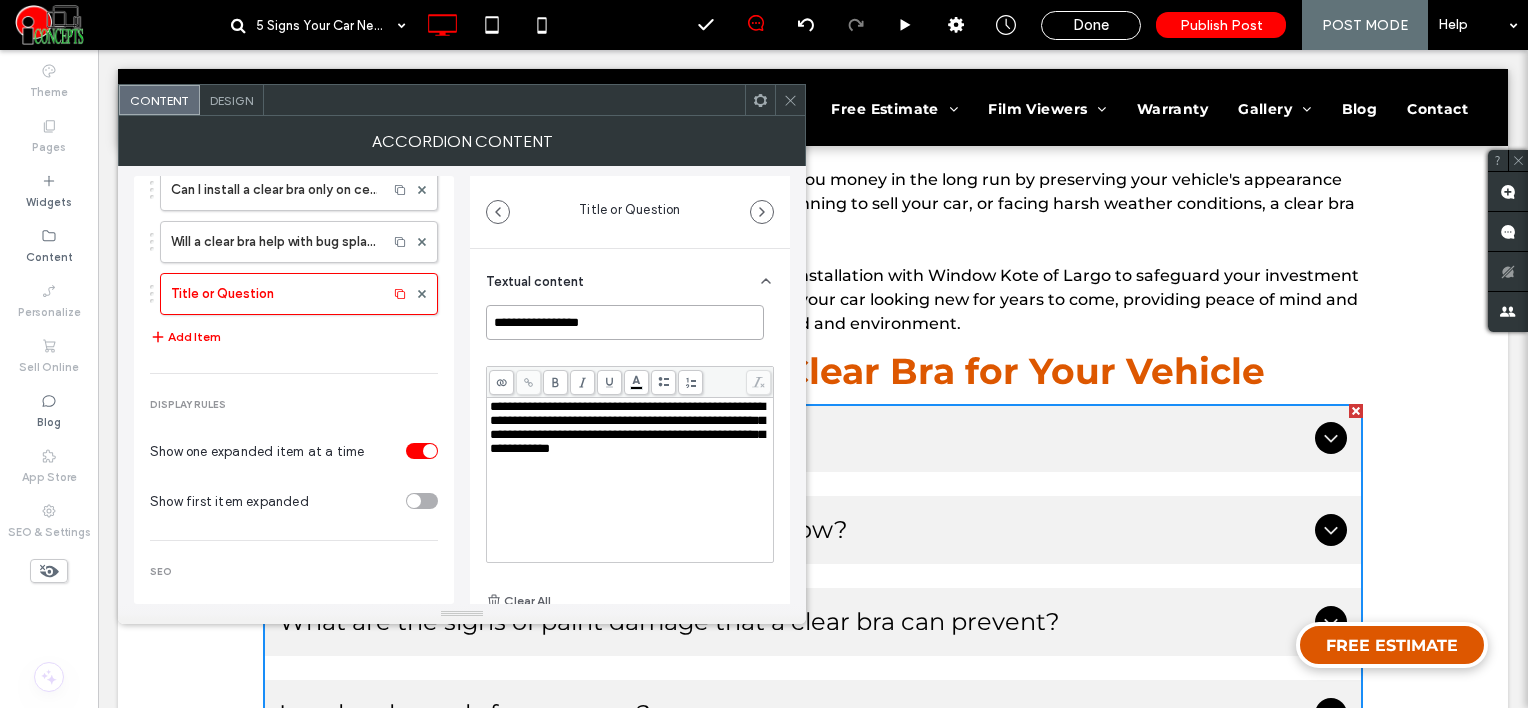 drag, startPoint x: 598, startPoint y: 320, endPoint x: 441, endPoint y: 292, distance: 159.47726 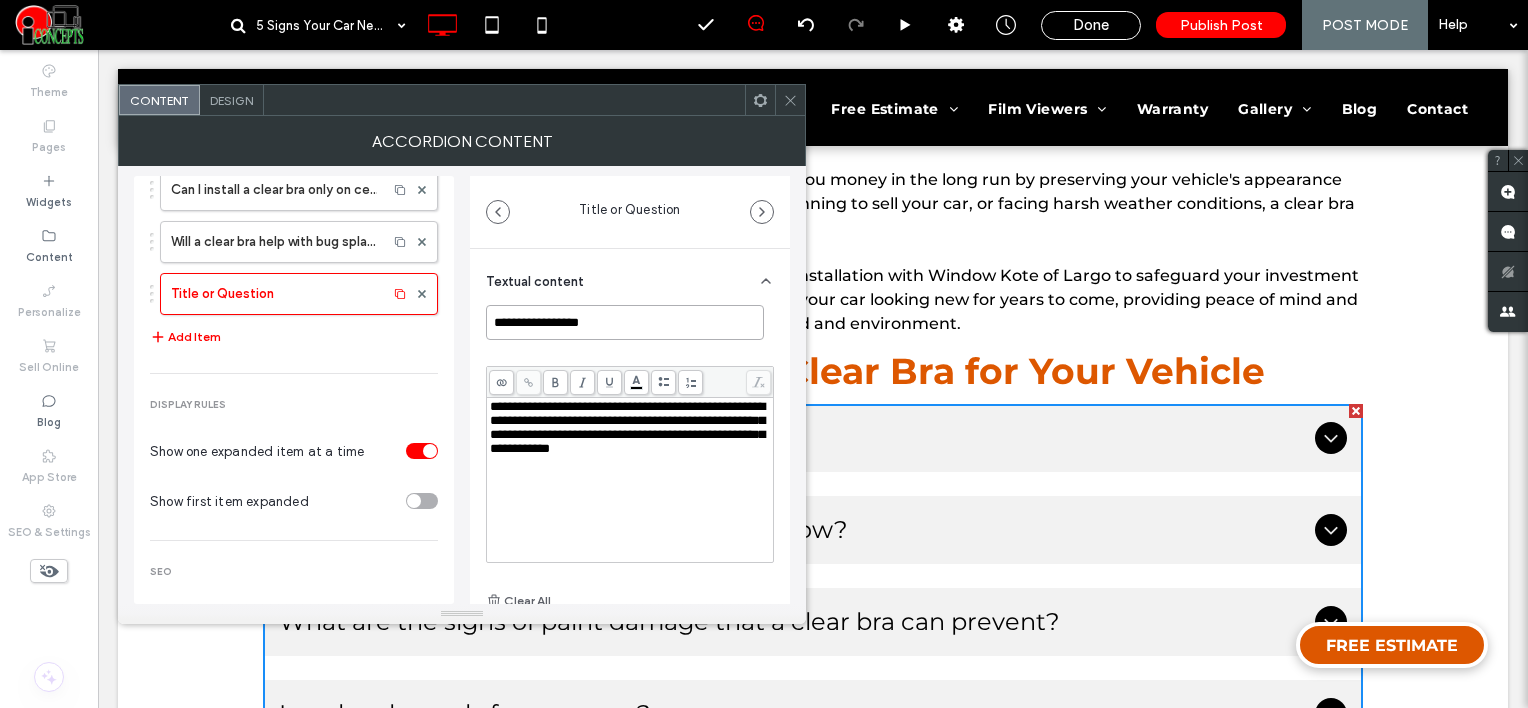 click on "**********" at bounding box center [462, 385] 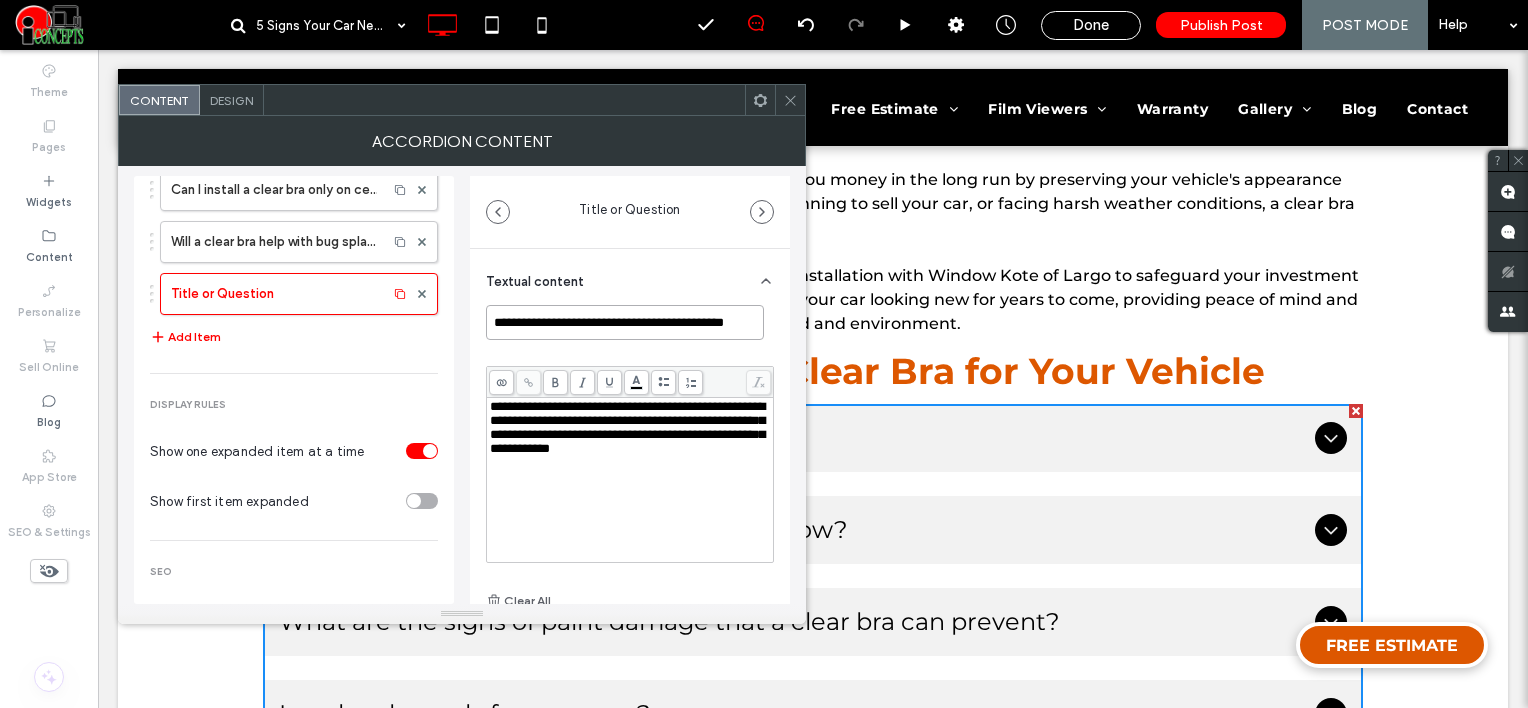 scroll, scrollTop: 0, scrollLeft: 16, axis: horizontal 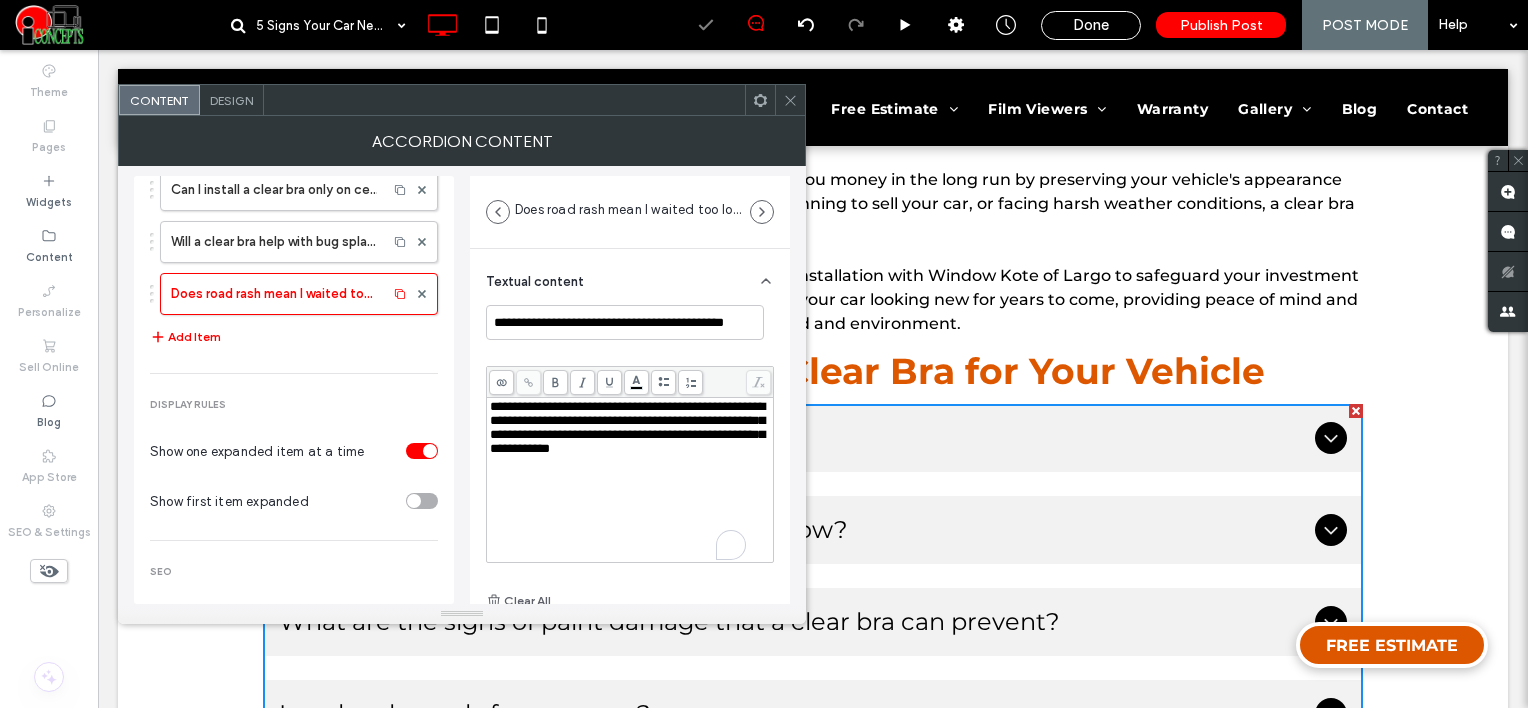 click on "**********" at bounding box center [627, 427] 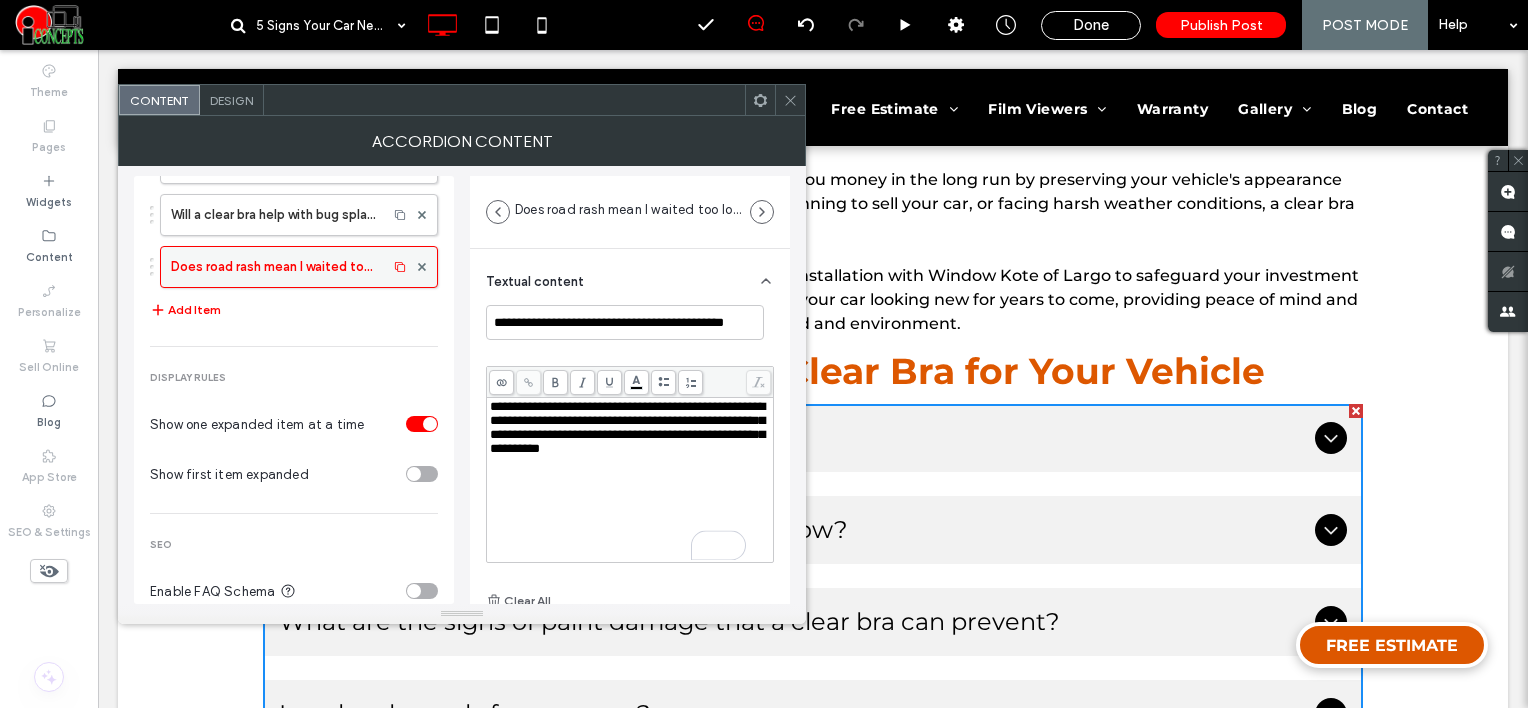 scroll, scrollTop: 693, scrollLeft: 0, axis: vertical 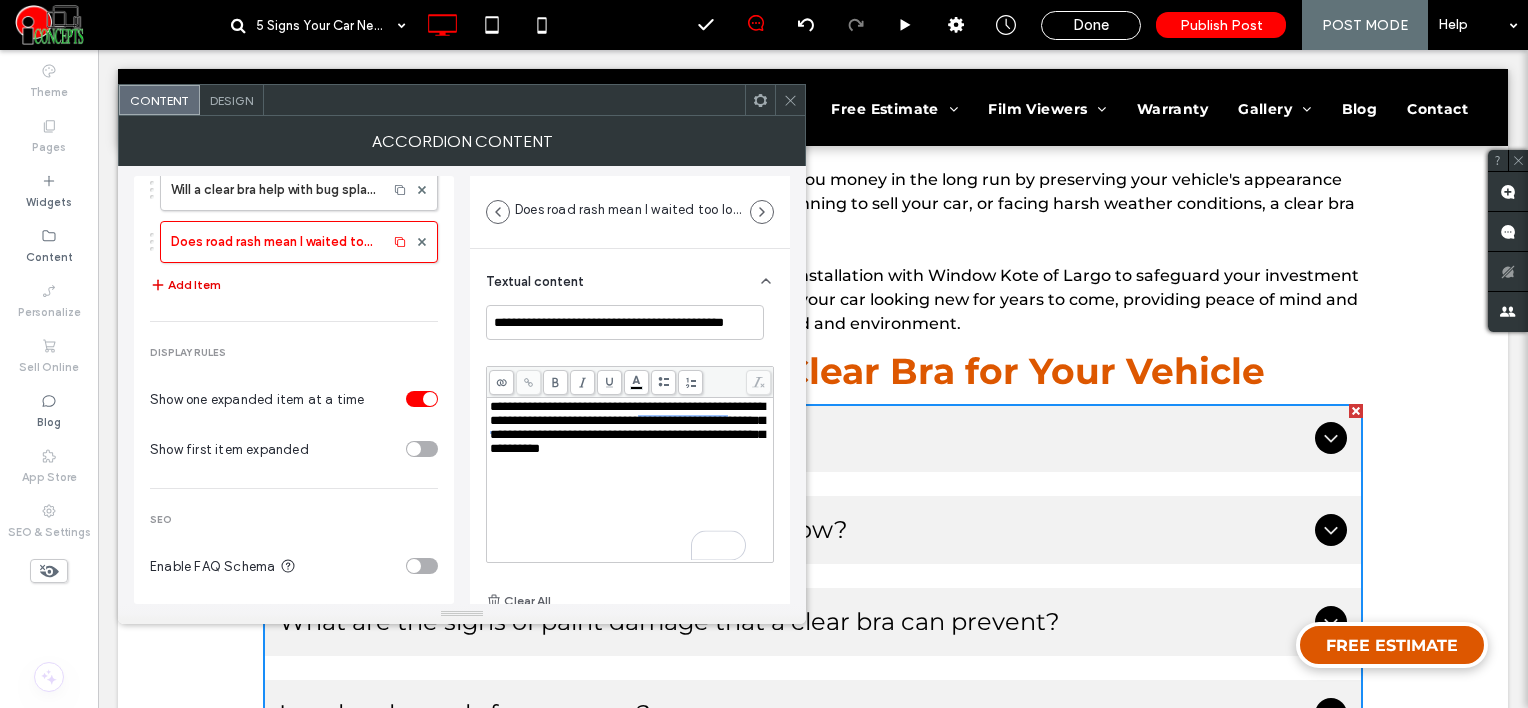 click on "Add Item" at bounding box center [185, 285] 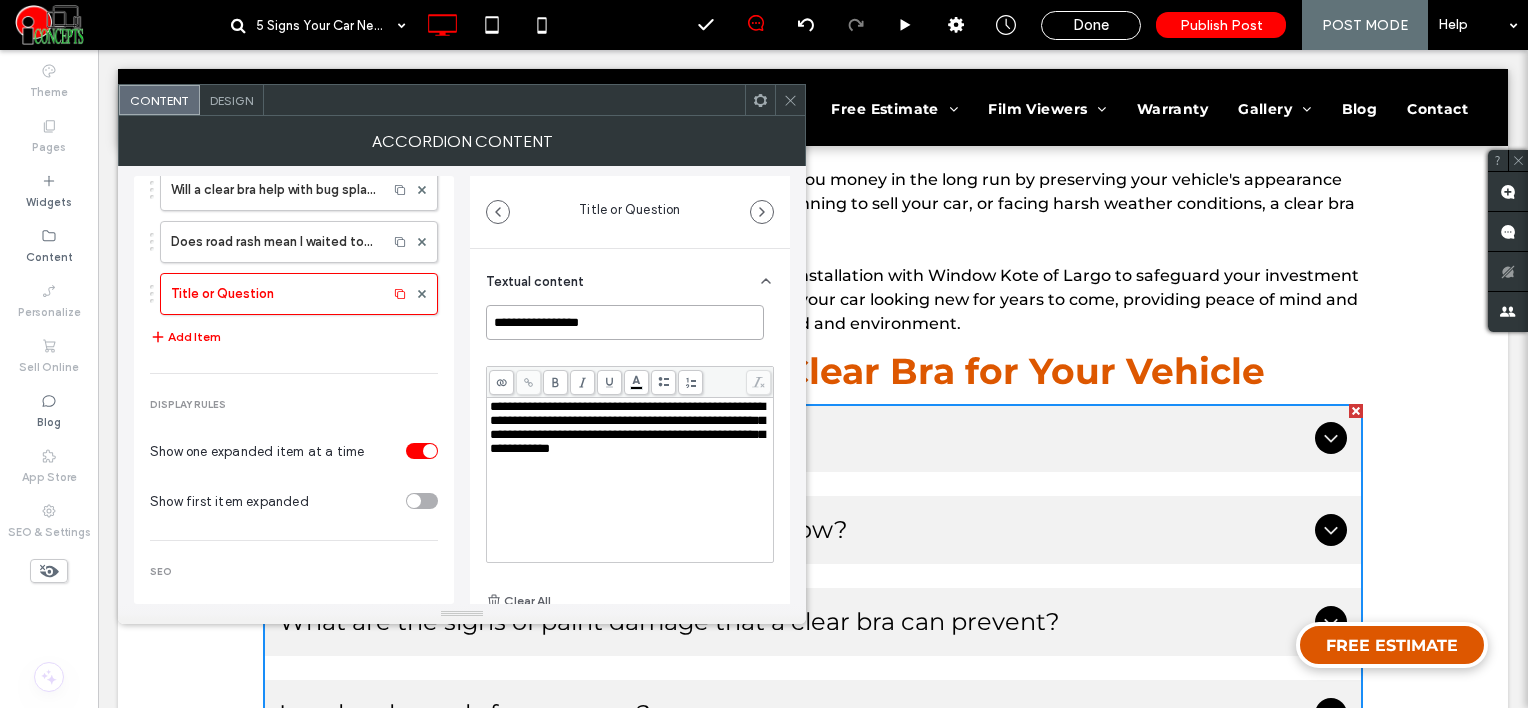 drag, startPoint x: 608, startPoint y: 324, endPoint x: 457, endPoint y: 316, distance: 151.21178 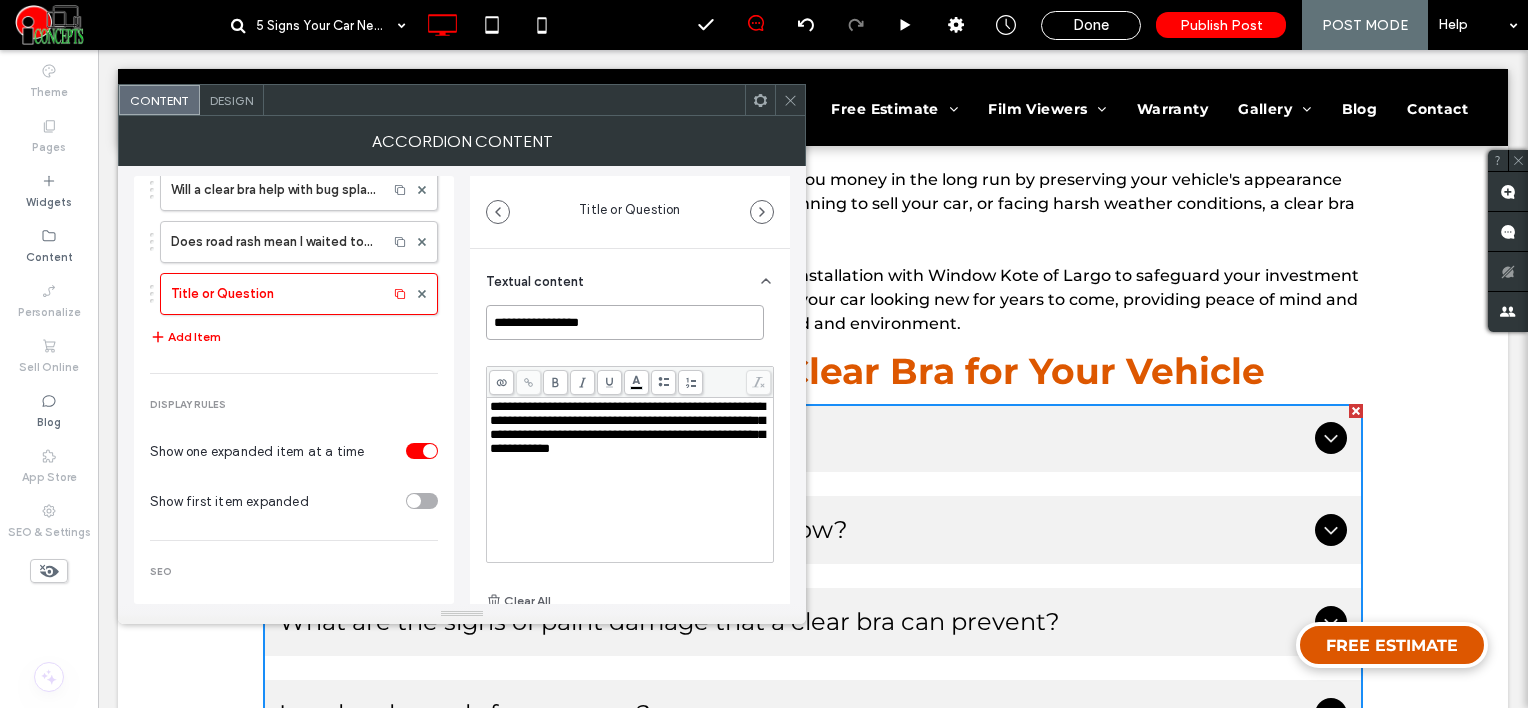 click on "**********" at bounding box center (462, 385) 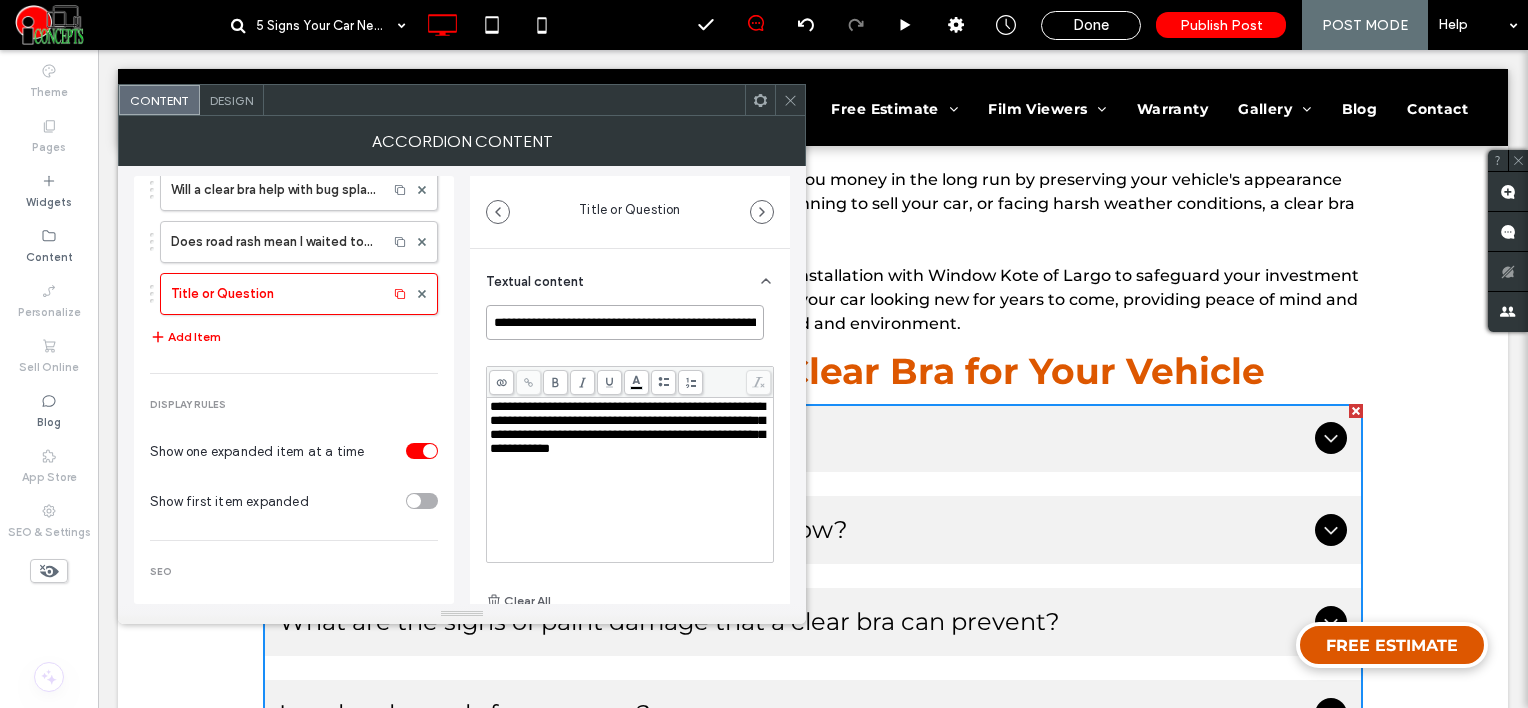 scroll, scrollTop: 0, scrollLeft: 58, axis: horizontal 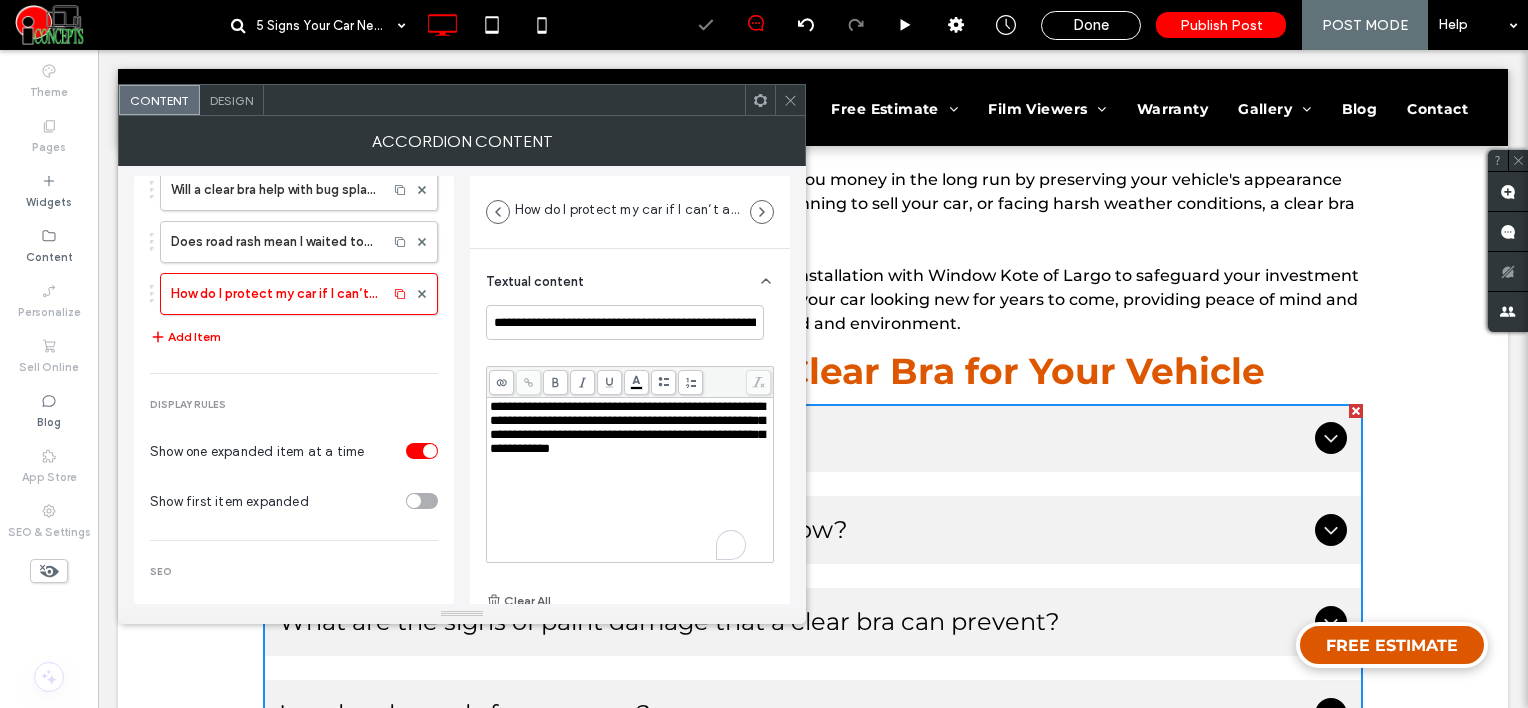 click on "**********" at bounding box center (627, 427) 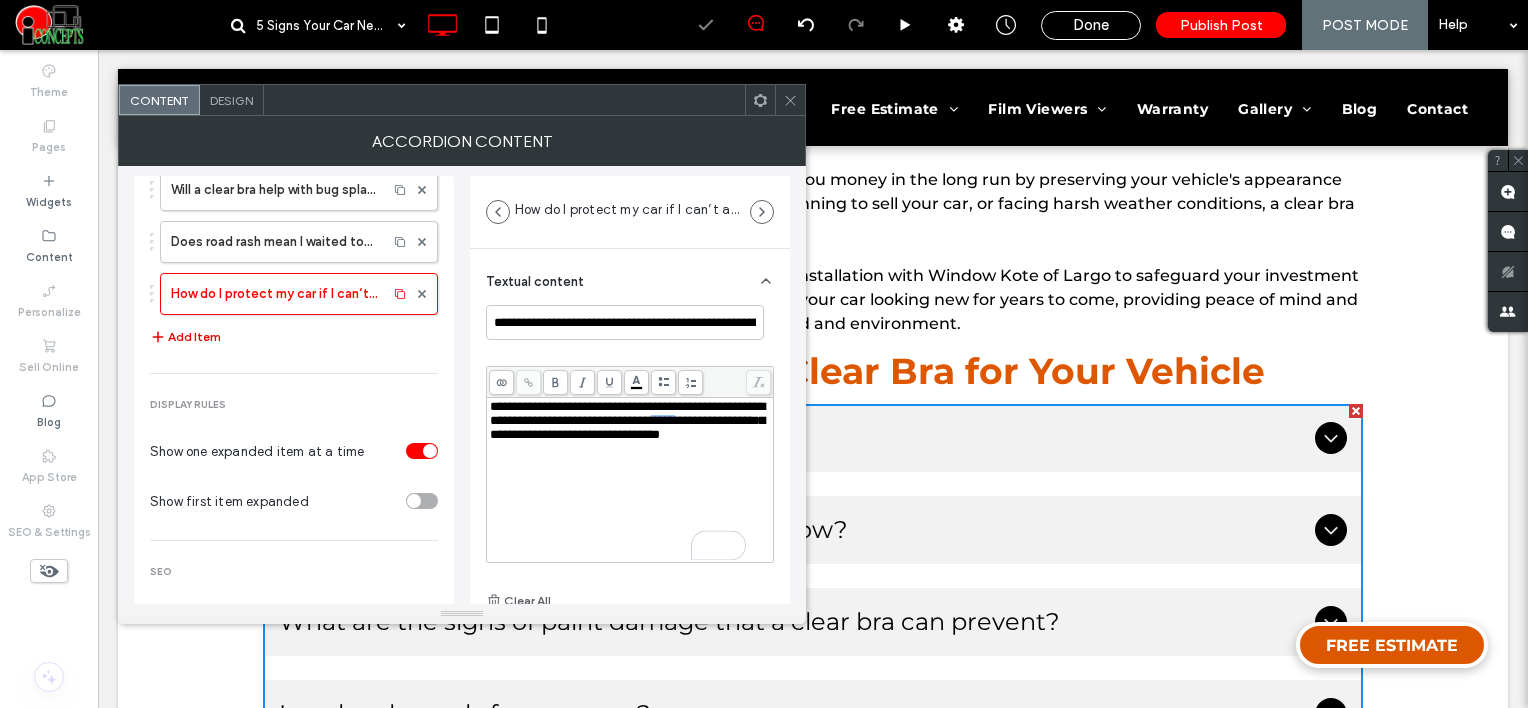 click on "Add Item" at bounding box center (185, 337) 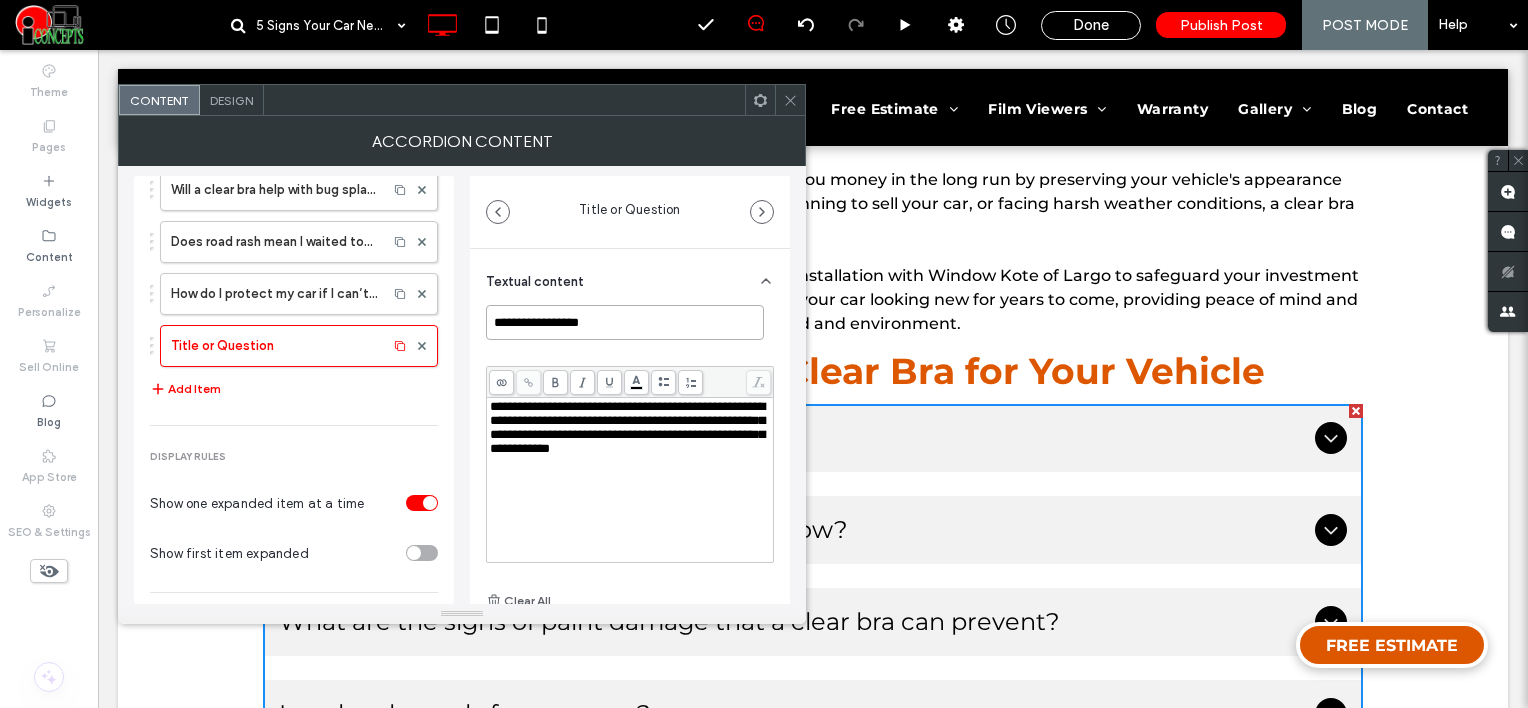 drag, startPoint x: 607, startPoint y: 318, endPoint x: 480, endPoint y: 308, distance: 127.39309 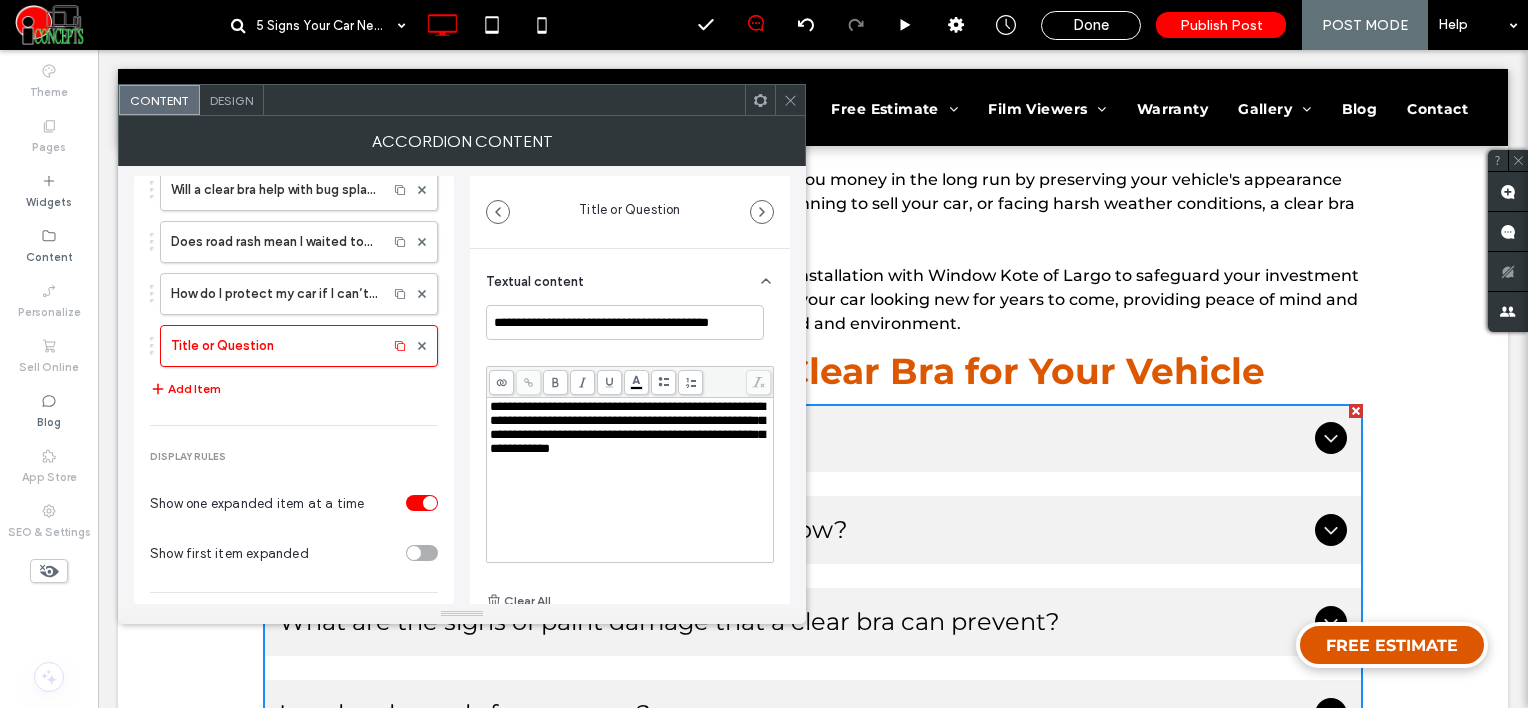 click on "**********" at bounding box center (627, 427) 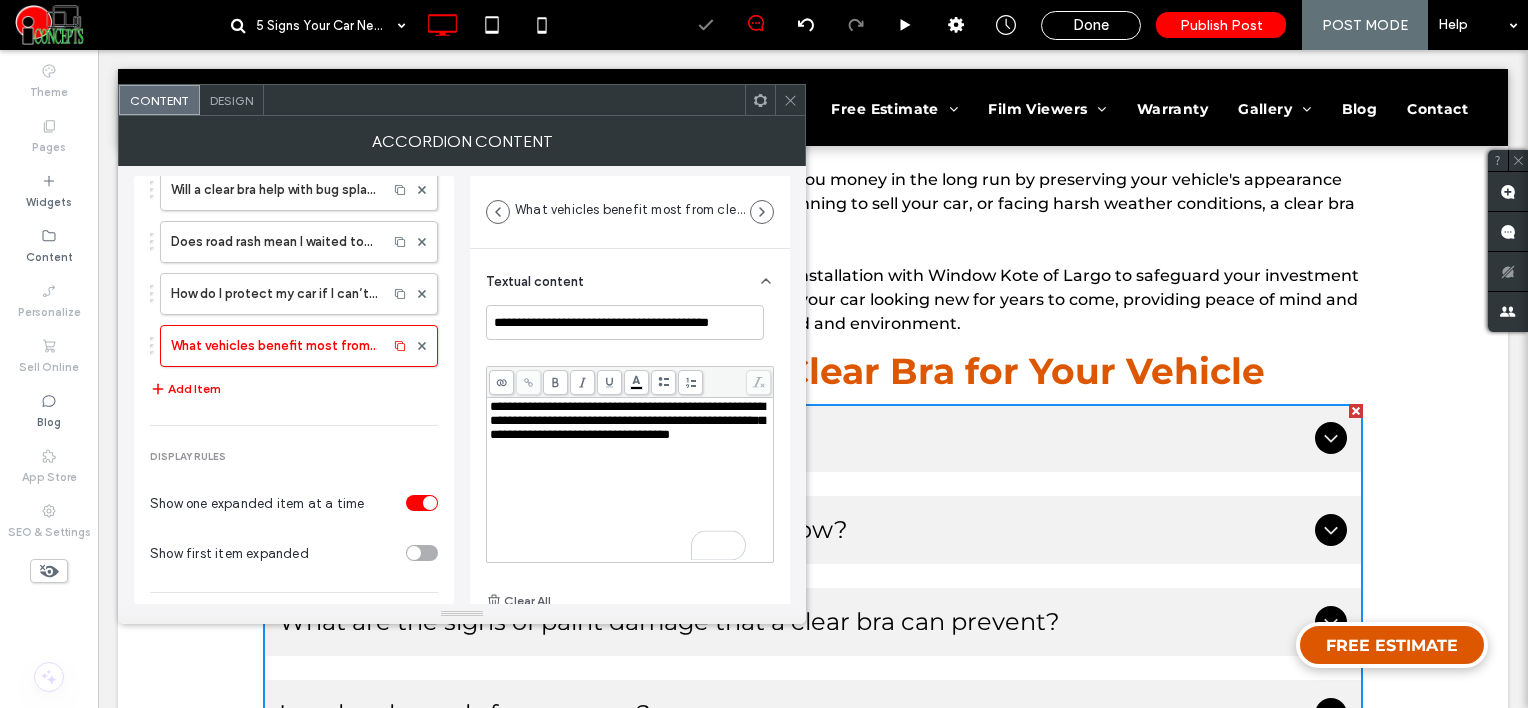 click on "What is a clear bra for cars? How do I know if my car needs a clear bra now? What are the signs of paint damage that a clear bra can prevent? Is a clear bra only for new cars? Does a clear bra help with frequent highway driving? What’s the risk of waiting too long to install PPF? Will a clear bra help prevent sun or UV damage? Is a clear bra recommended for luxury or exotic cars? Can I still apply a clear bra if my paint has minor flaws? Does a clear bra replace the need for ceramic coating? How long does a clear bra last once installed? Can I install a clear bra only on certain areas of my car? Will a clear bra help with bug splatter and bird droppings? Does road rash mean I waited too long for PPF? How do I protect my car if I can’t afford full-body PPF? What vehicles benefit most from clear bras? Add Item" at bounding box center (294, -27) 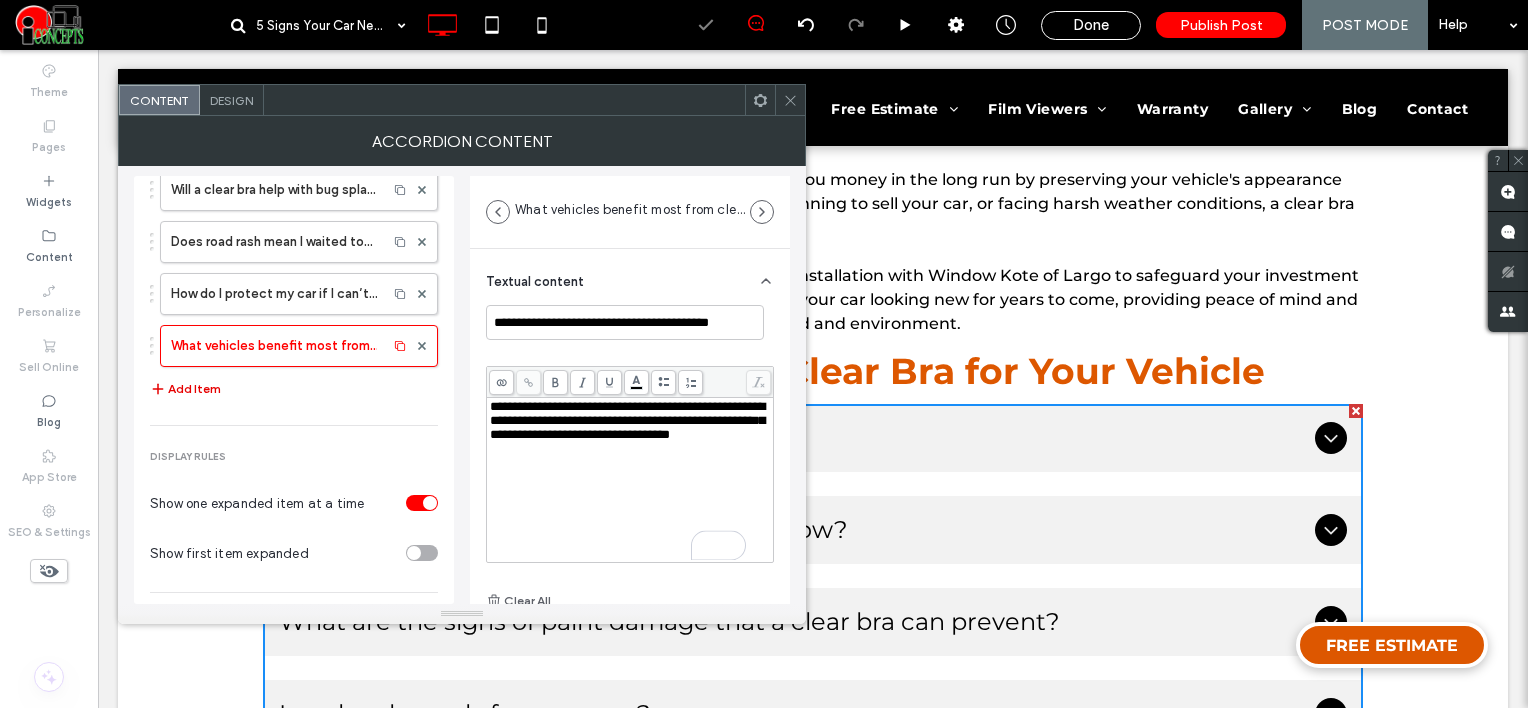 click on "Add Item" at bounding box center [185, 389] 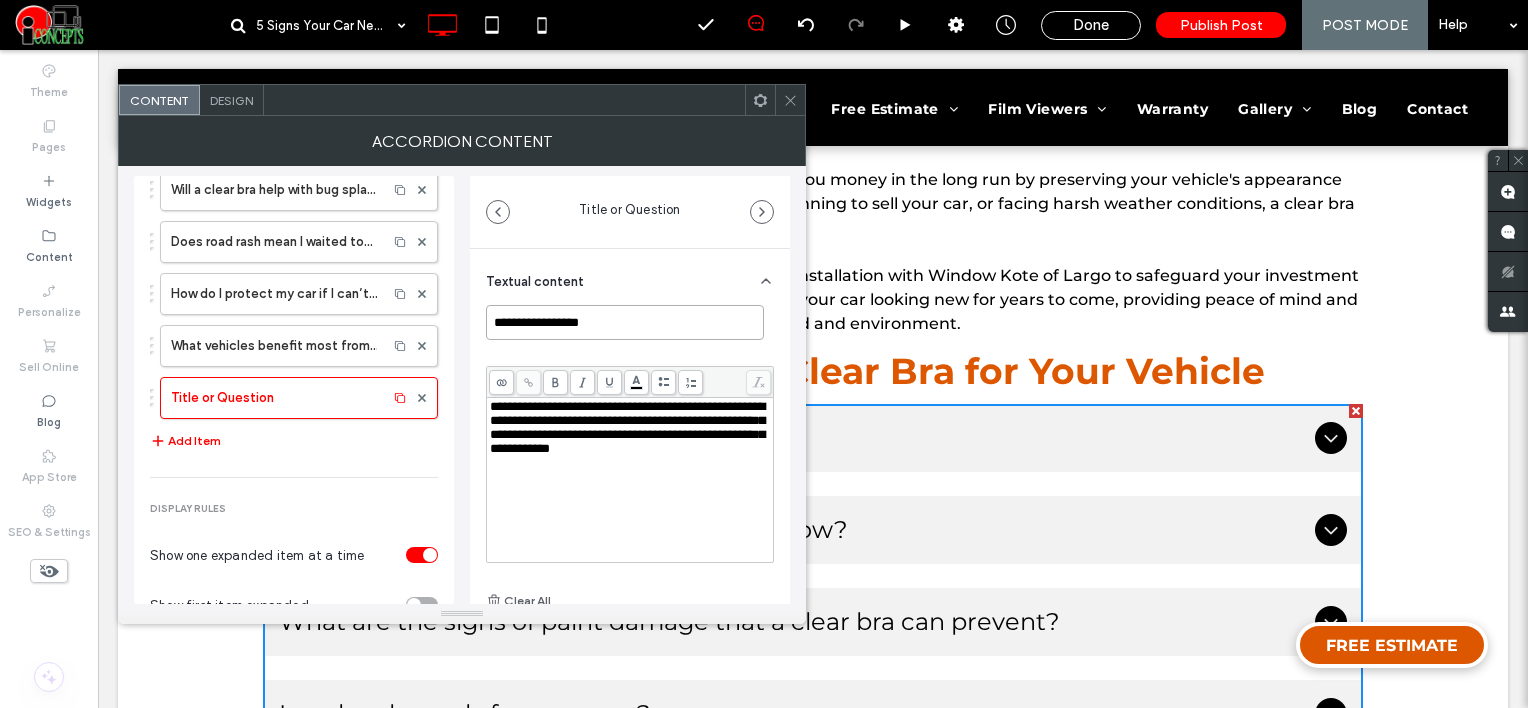 drag, startPoint x: 607, startPoint y: 320, endPoint x: 448, endPoint y: 310, distance: 159.31415 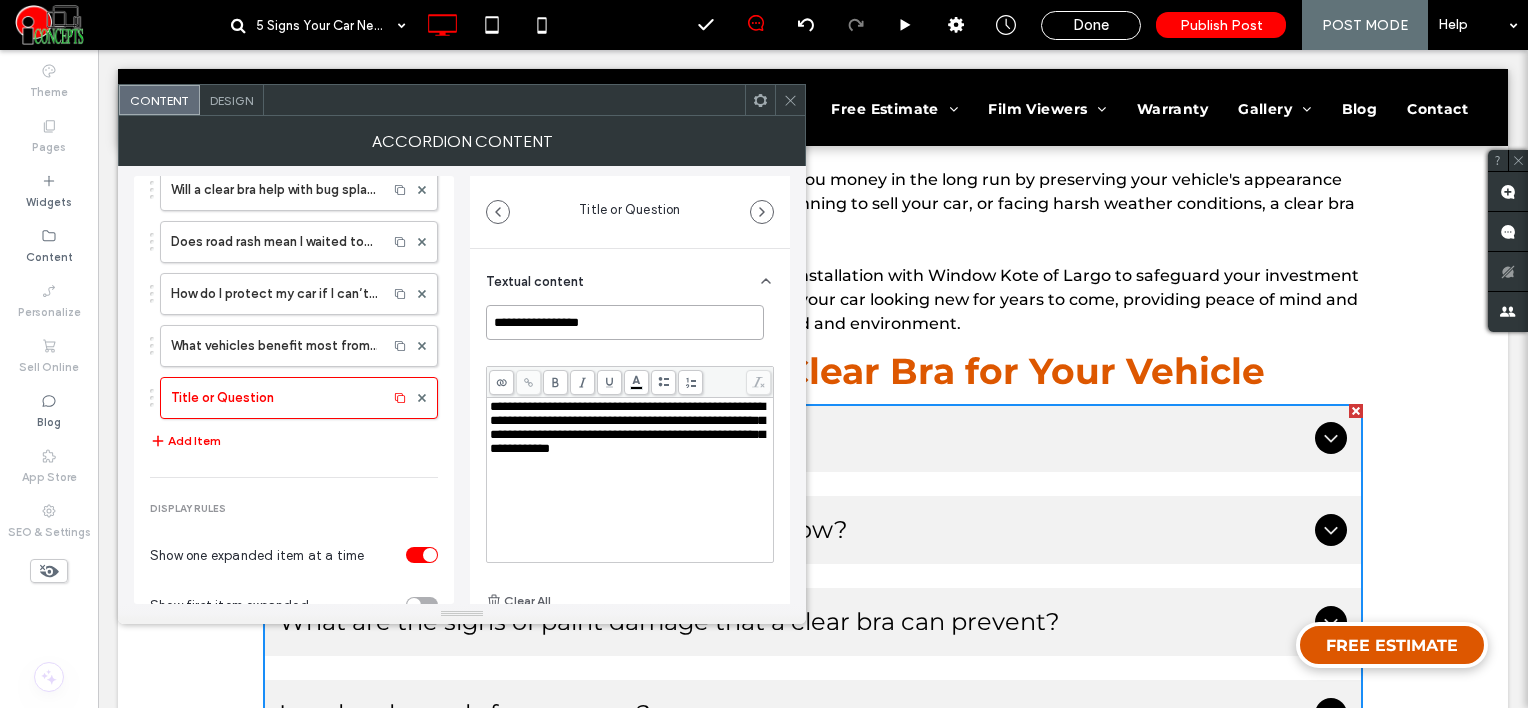 click on "**********" at bounding box center (462, 385) 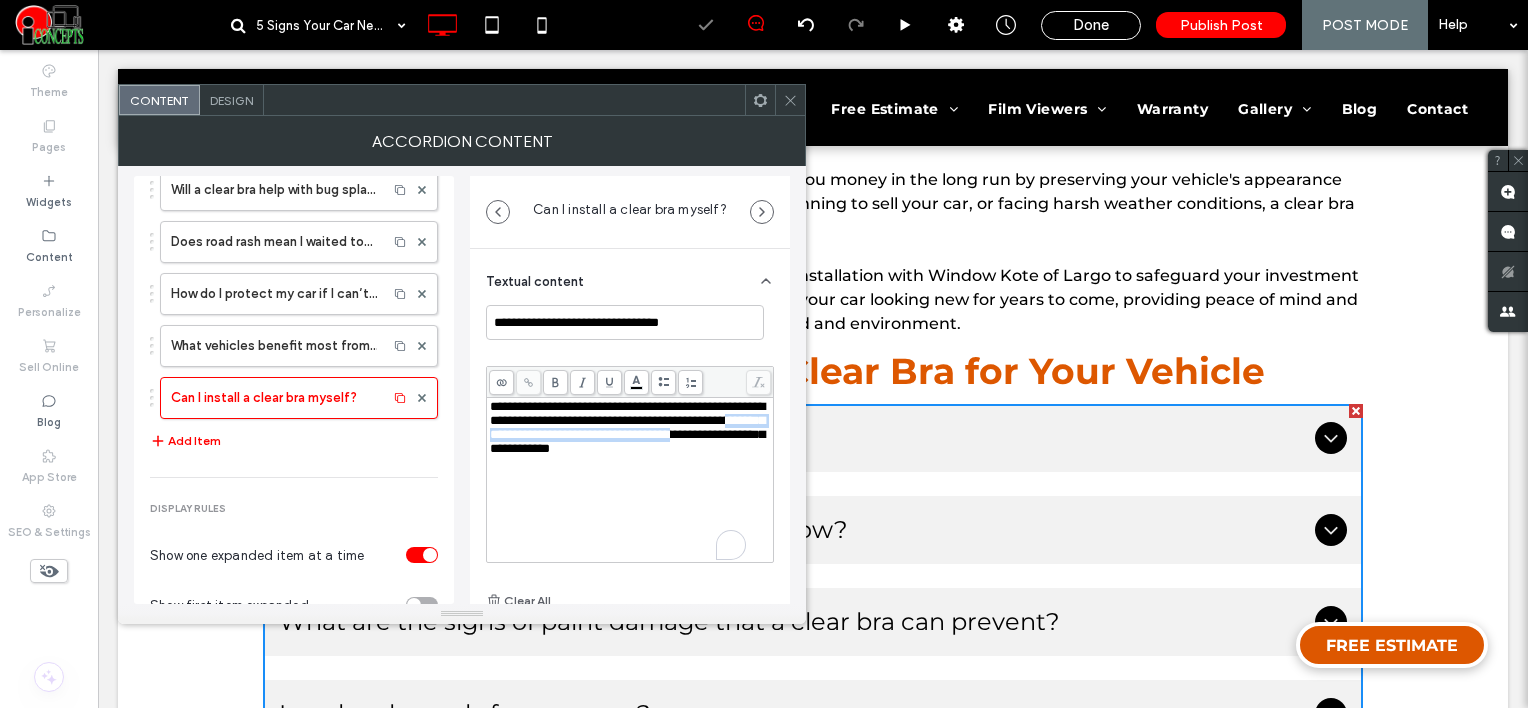 click on "**********" at bounding box center [627, 427] 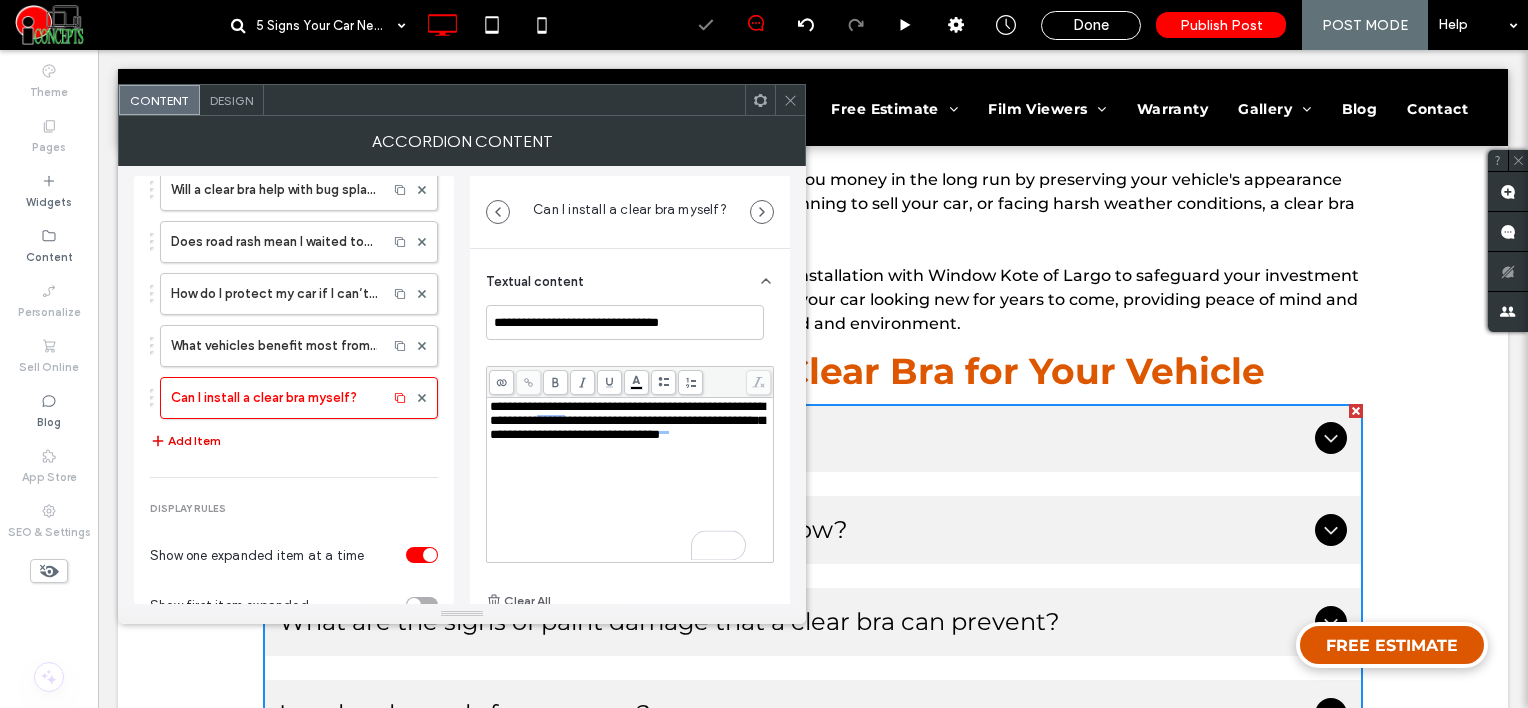 click on "Add Item" at bounding box center (185, 441) 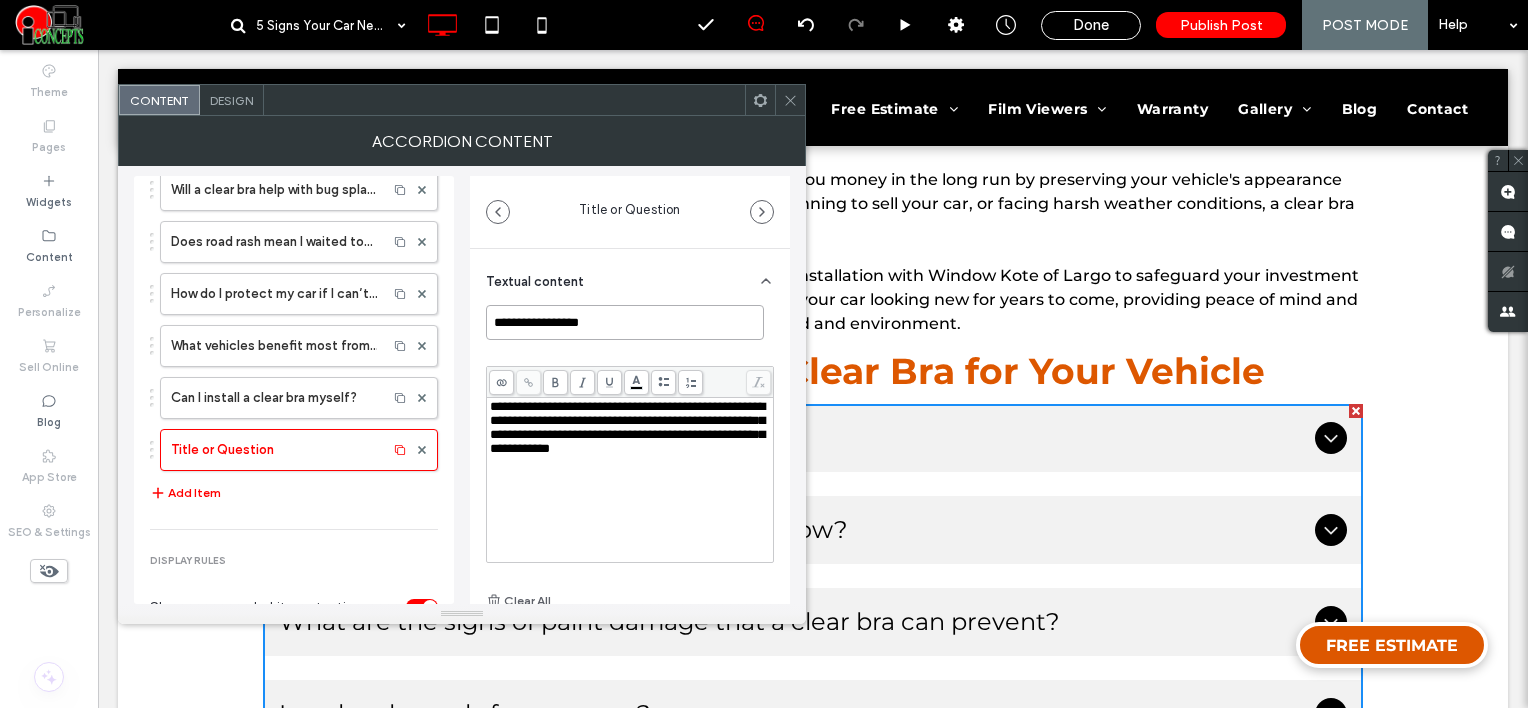 drag, startPoint x: 617, startPoint y: 322, endPoint x: 451, endPoint y: 304, distance: 166.97305 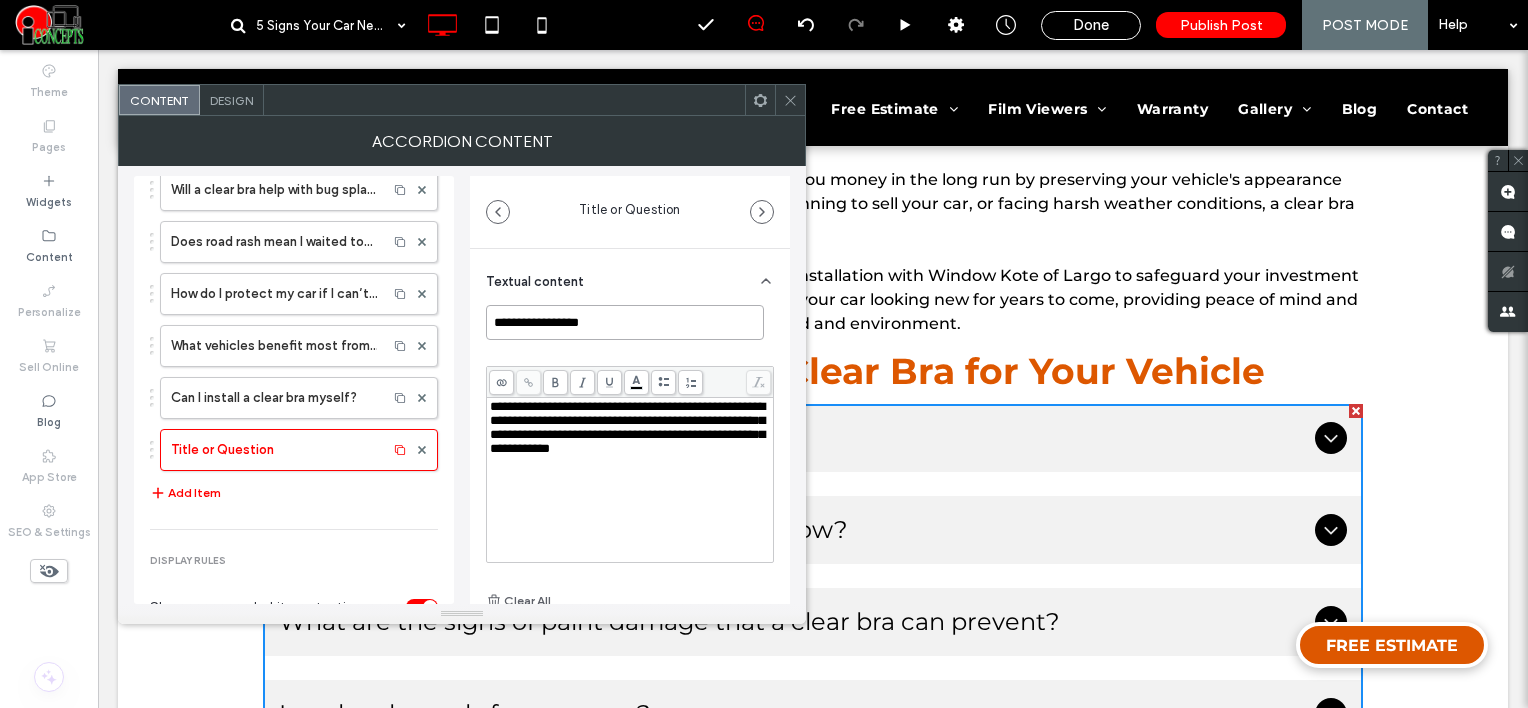 click on "Items What is a clear bra for cars? How do I know if my car needs a clear bra now? What are the signs of paint damage that a clear bra can prevent? Is a clear bra only for new cars? Does a clear bra help with frequent highway driving? What’s the risk of waiting too long to install PPF? Will a clear bra help prevent sun or UV damage? Is a clear bra recommended for luxury or exotic cars? Can I still apply a clear bra if my paint has minor flaws? Does a clear bra replace the need for ceramic coating? How long does a clear bra last once installed? Can I install a clear bra only on certain areas of my car? Will a clear bra help with bug splatter and bird droppings? Does road rash mean I waited too long for PPF? How do I protect my car if I can’t afford full-body PPF? What vehicles benefit most from clear bras? Can I install a clear bra myself? Title or Question Add Item Display rules Show one expanded item at a time Show first item expanded SEO Enable FAQ Schema Title or Question Textual content Clear All" at bounding box center (462, 385) 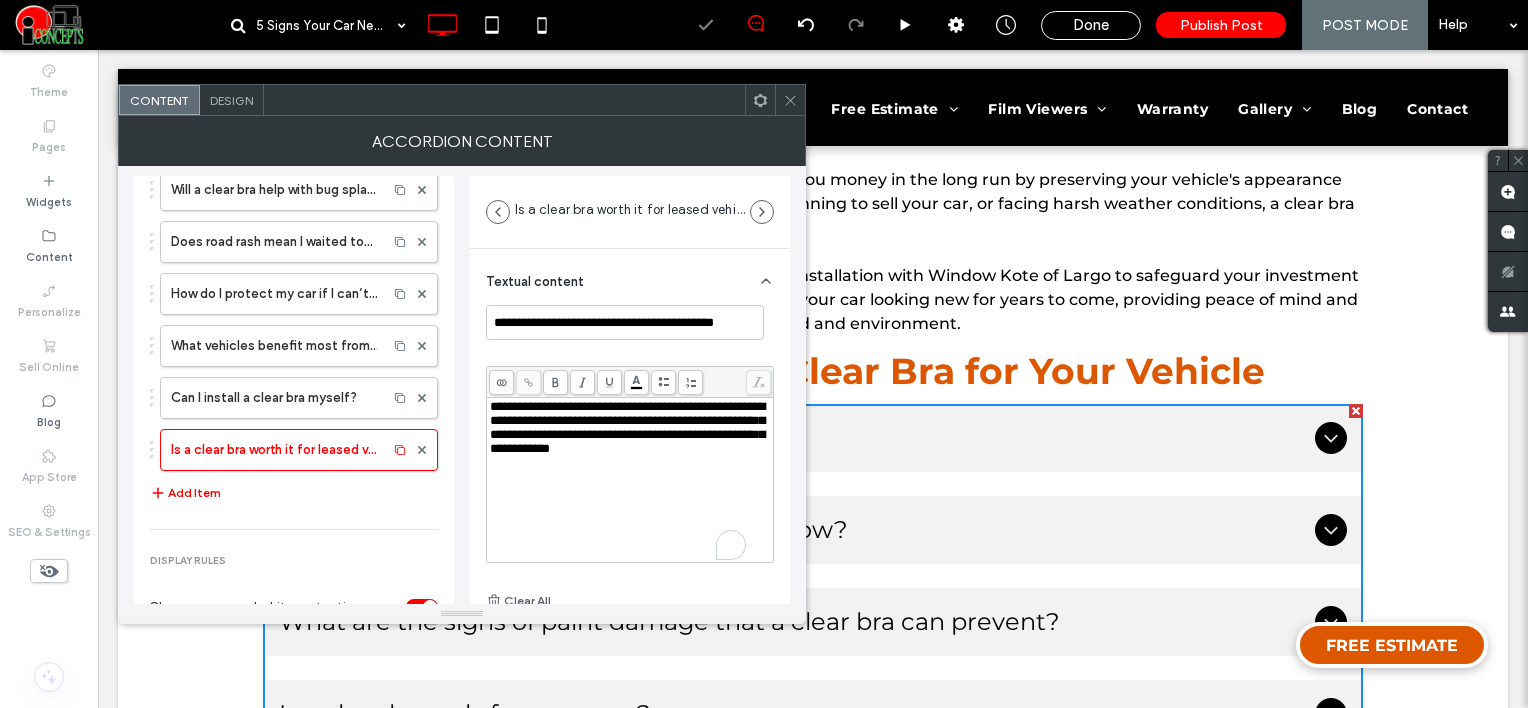 click on "**********" at bounding box center (627, 427) 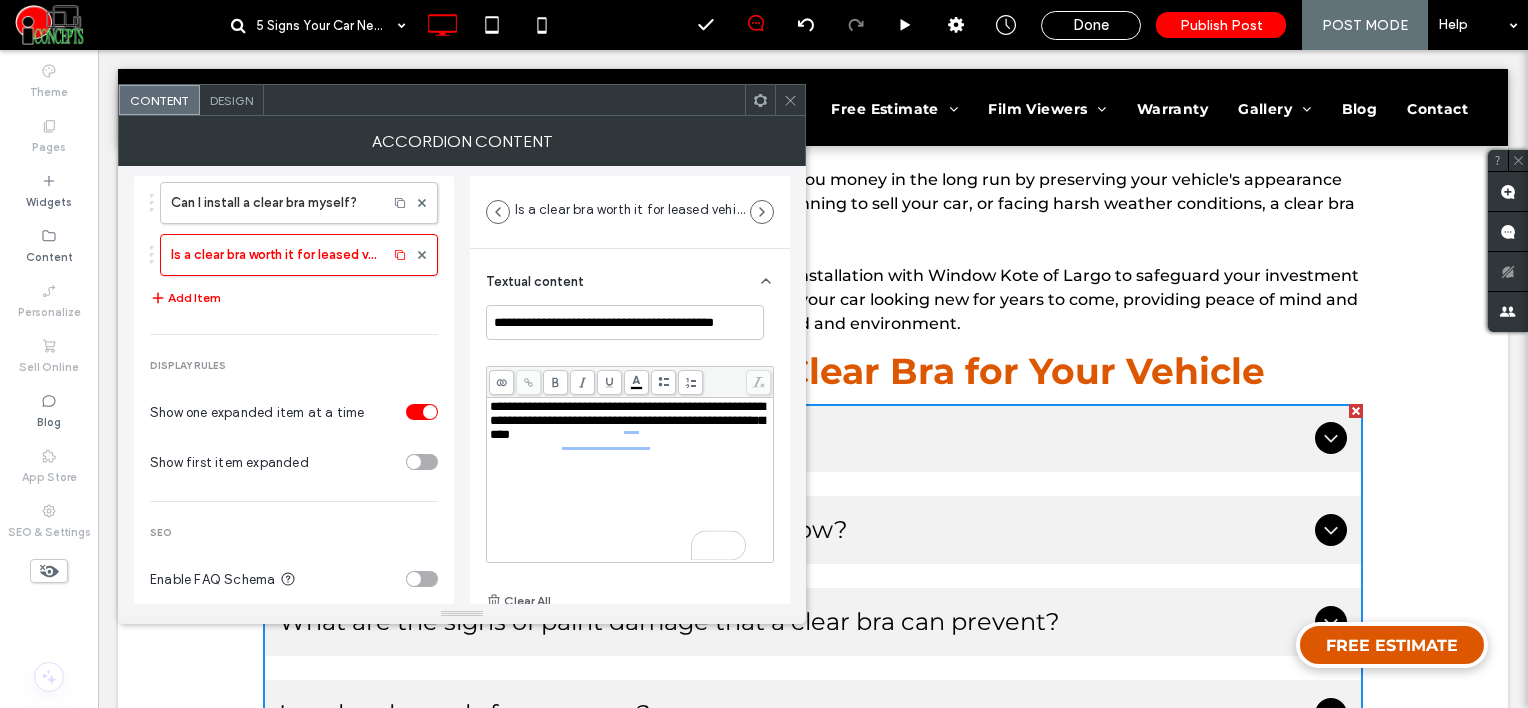 scroll, scrollTop: 893, scrollLeft: 0, axis: vertical 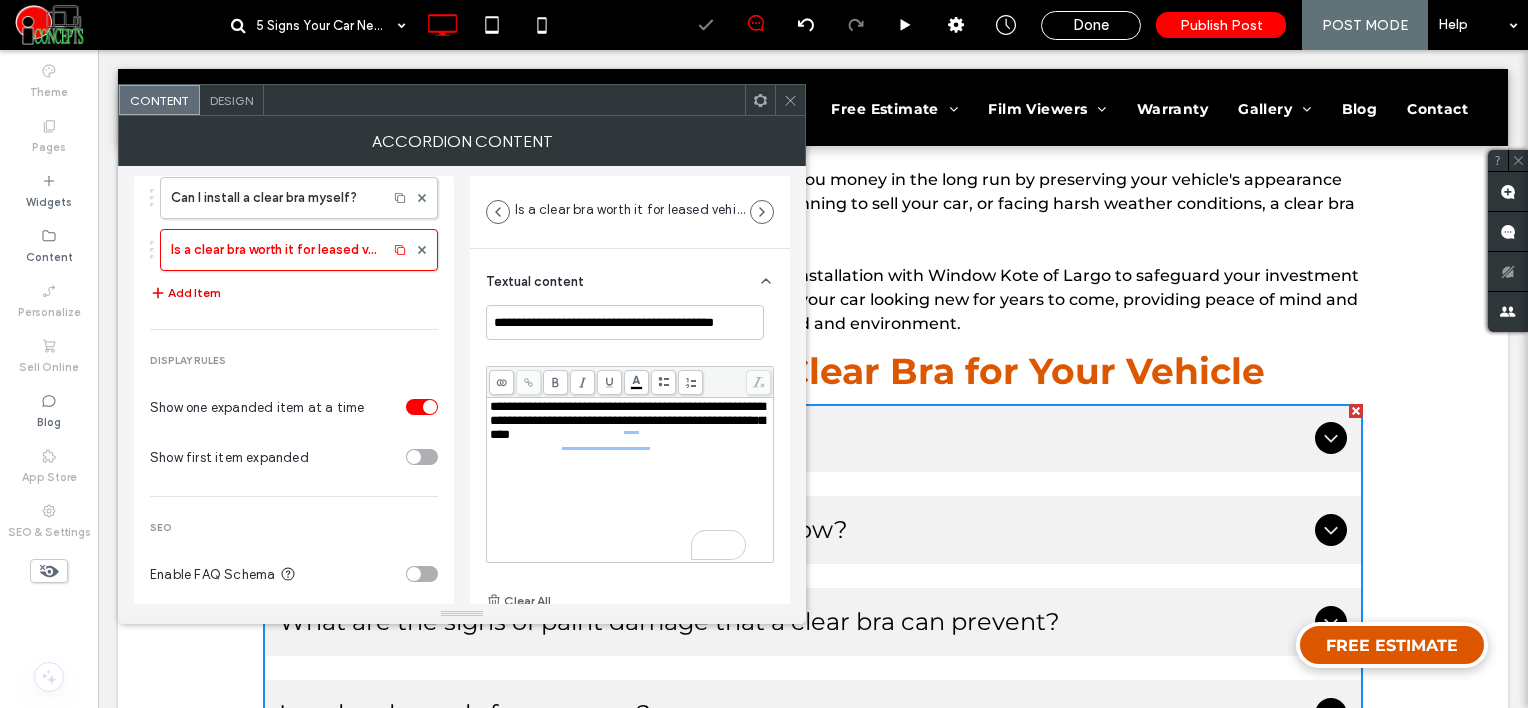 click on "Add Item" at bounding box center [185, 293] 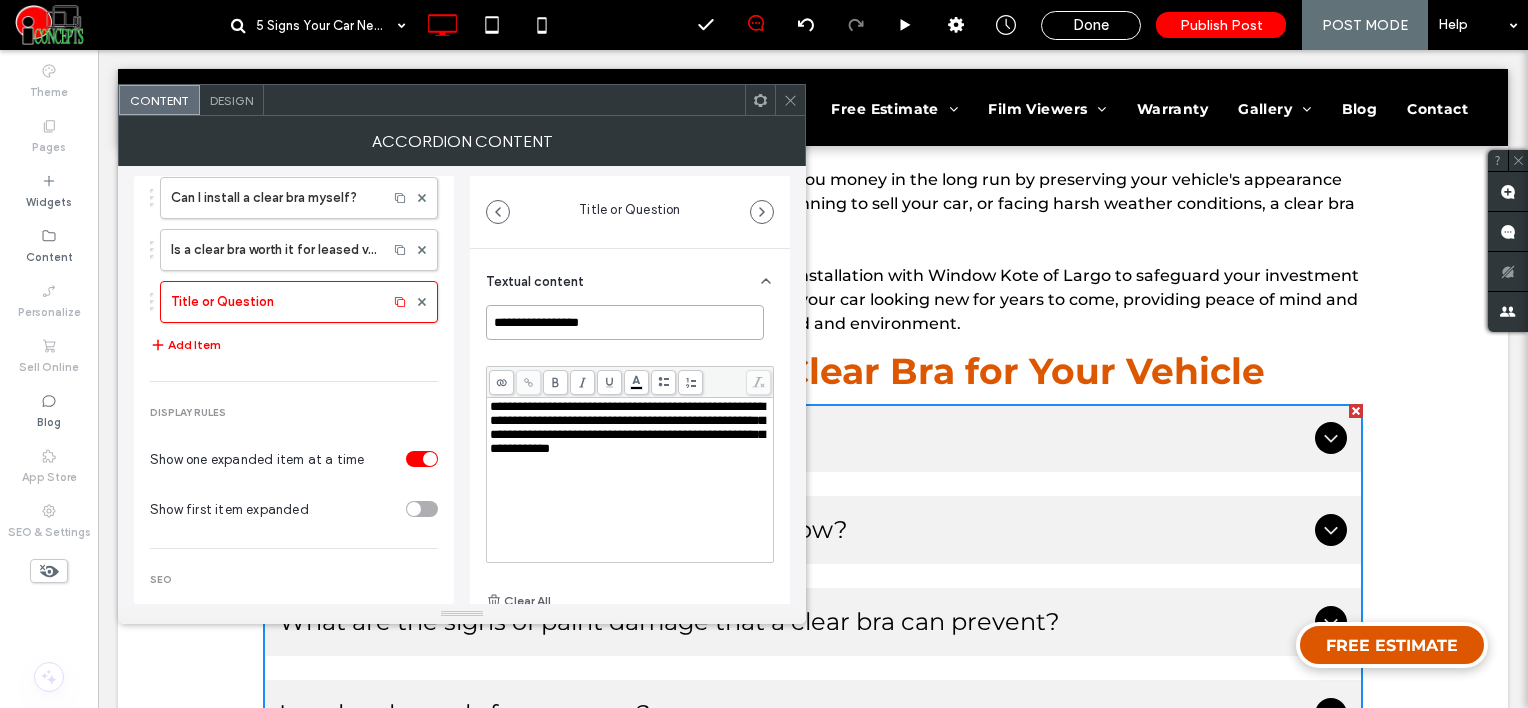 drag, startPoint x: 612, startPoint y: 321, endPoint x: 456, endPoint y: 321, distance: 156 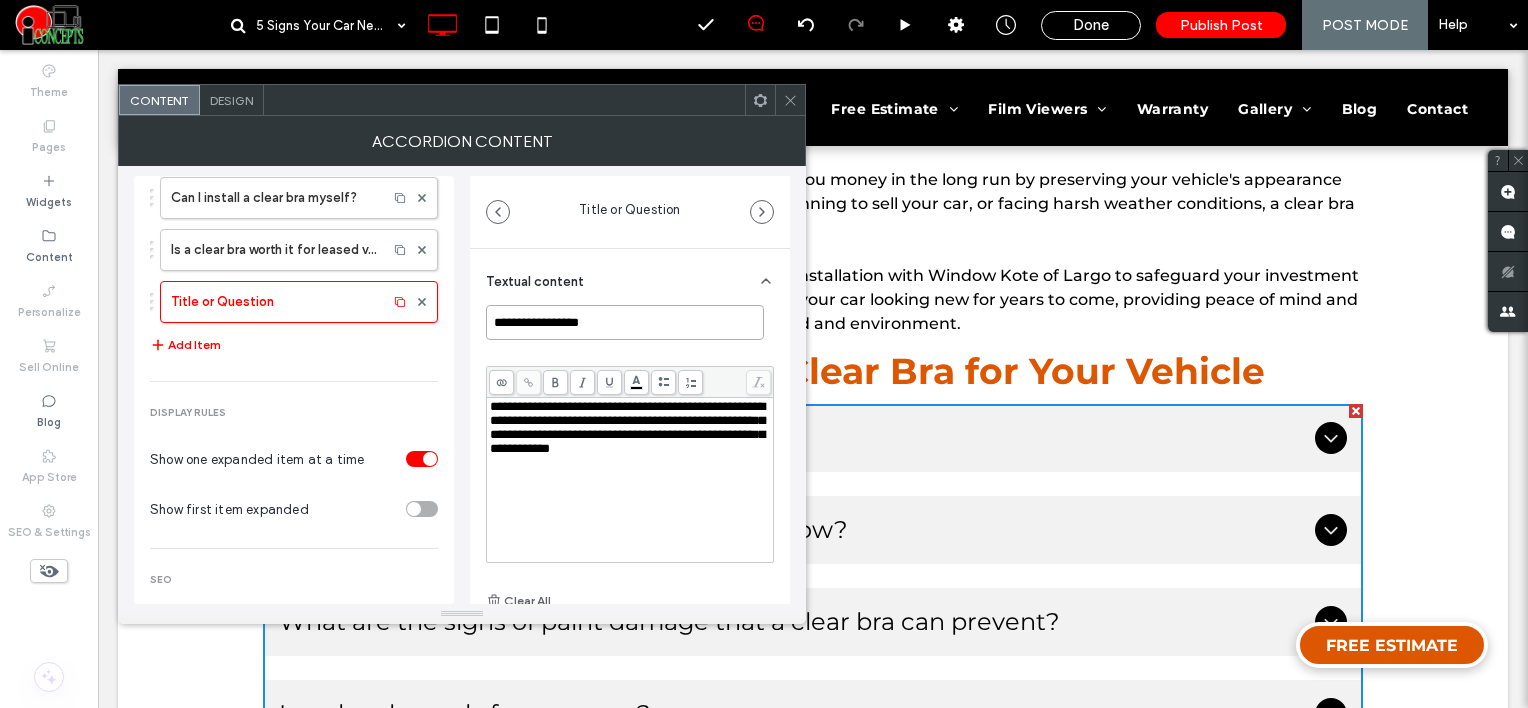 click on "Items What is a clear bra for cars? How do I know if my car needs a clear bra now? What are the signs of paint damage that a clear bra can prevent? Is a clear bra only for new cars? Does a clear bra help with frequent highway driving? What’s the risk of waiting too long to install PPF? Will a clear bra help prevent sun or UV damage? Is a clear bra recommended for luxury or exotic cars? Can I still apply a clear bra if my paint has minor flaws? Does a clear bra replace the need for ceramic coating? How long does a clear bra last once installed? Can I install a clear bra only on certain areas of my car? Will a clear bra help with bug splatter and bird droppings? Does road rash mean I waited too long for PPF? How do I protect my car if I can’t afford full-body PPF? What vehicles benefit most from clear bras? Can I install a clear bra myself? Is a clear bra worth it for leased vehicles? Title or Question Add Item Display rules Show one expanded item at a time Show first item expanded SEO Enable FAQ Schema" at bounding box center (462, 385) 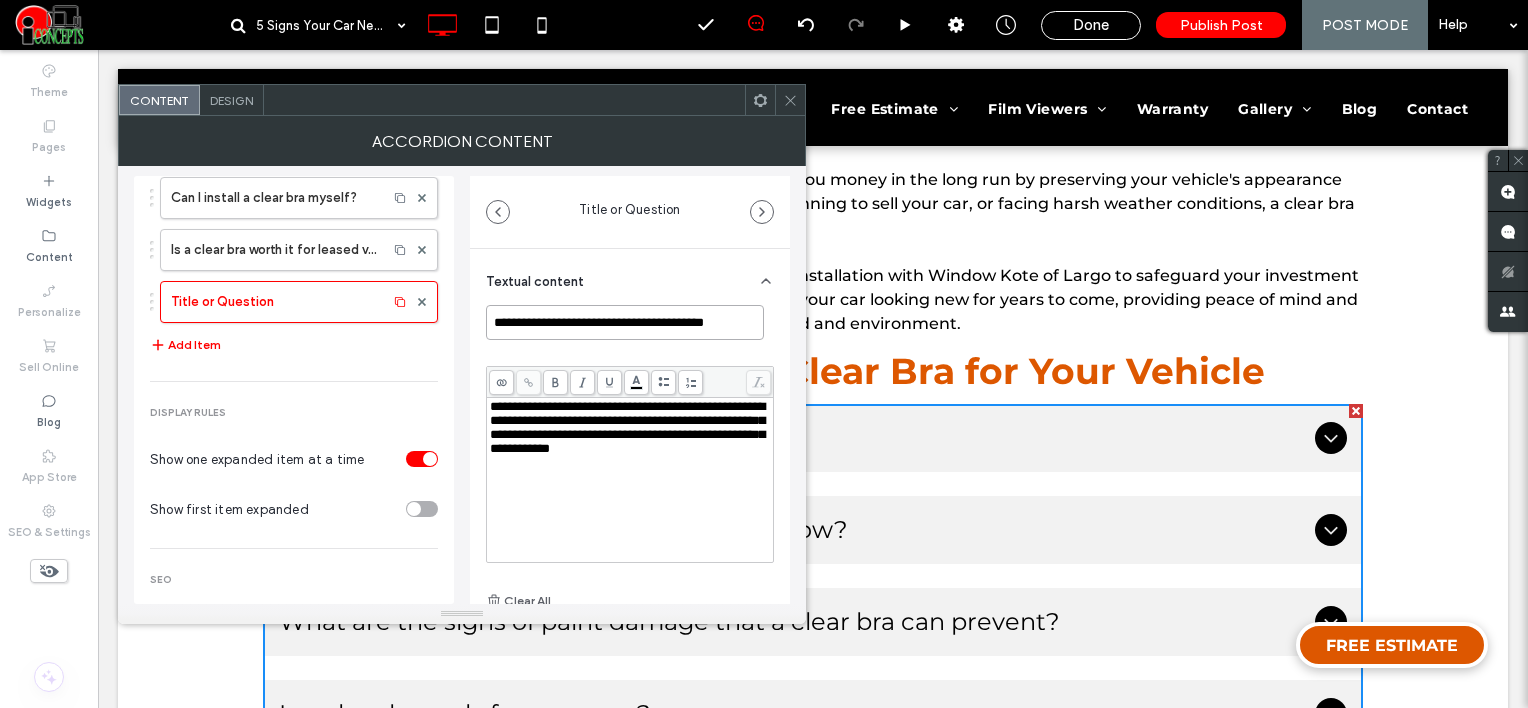 type on "**********" 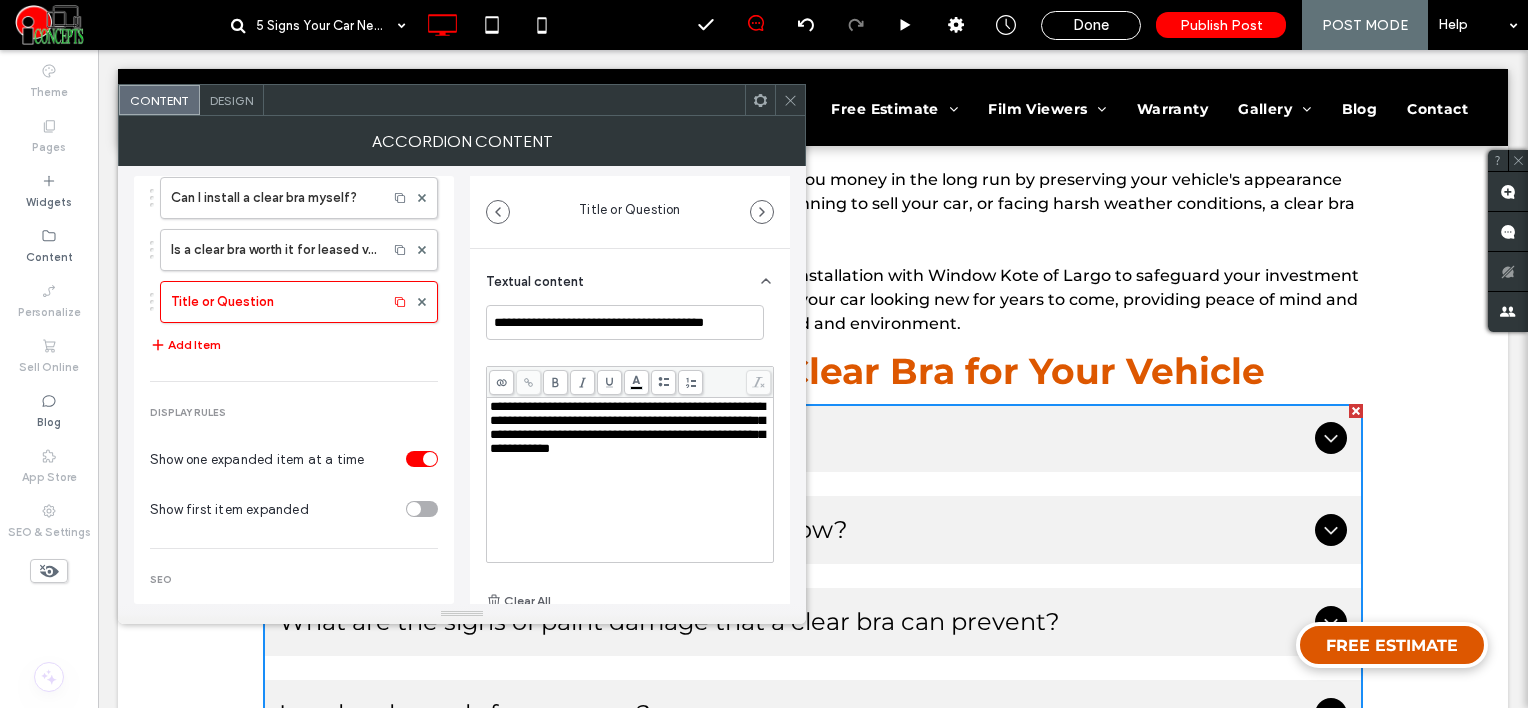 click on "**********" at bounding box center (627, 427) 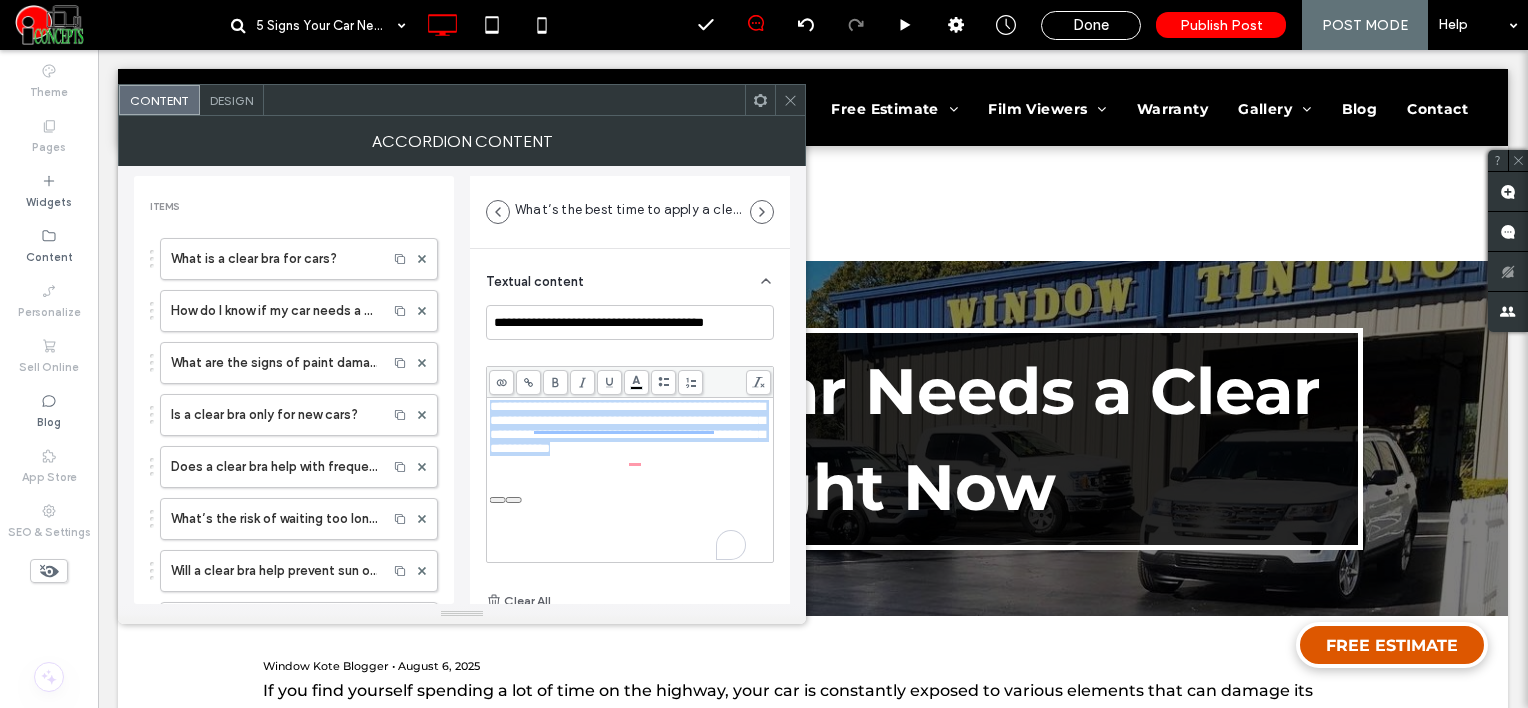 scroll, scrollTop: 3342, scrollLeft: 0, axis: vertical 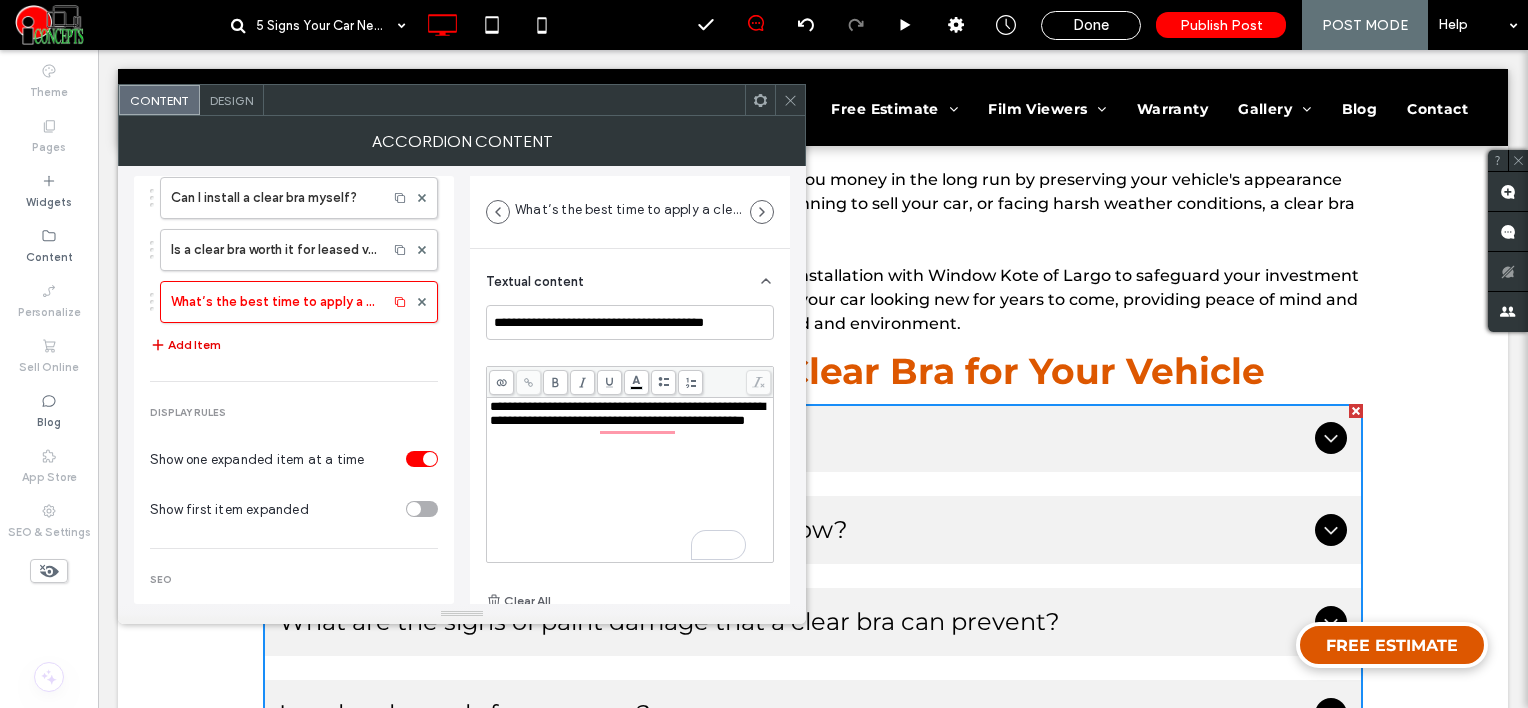 click on "Add Item" at bounding box center [185, 345] 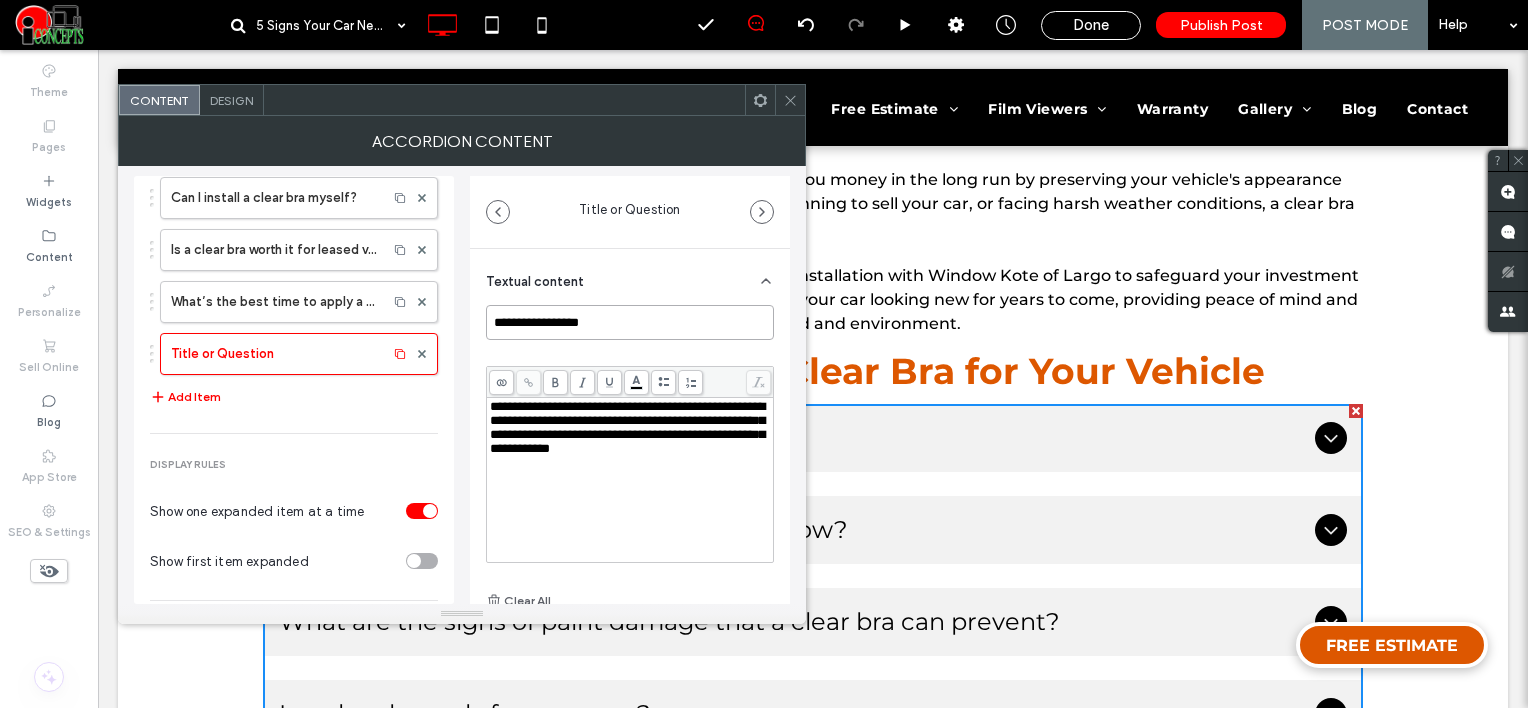 drag, startPoint x: 621, startPoint y: 328, endPoint x: 468, endPoint y: 331, distance: 153.0294 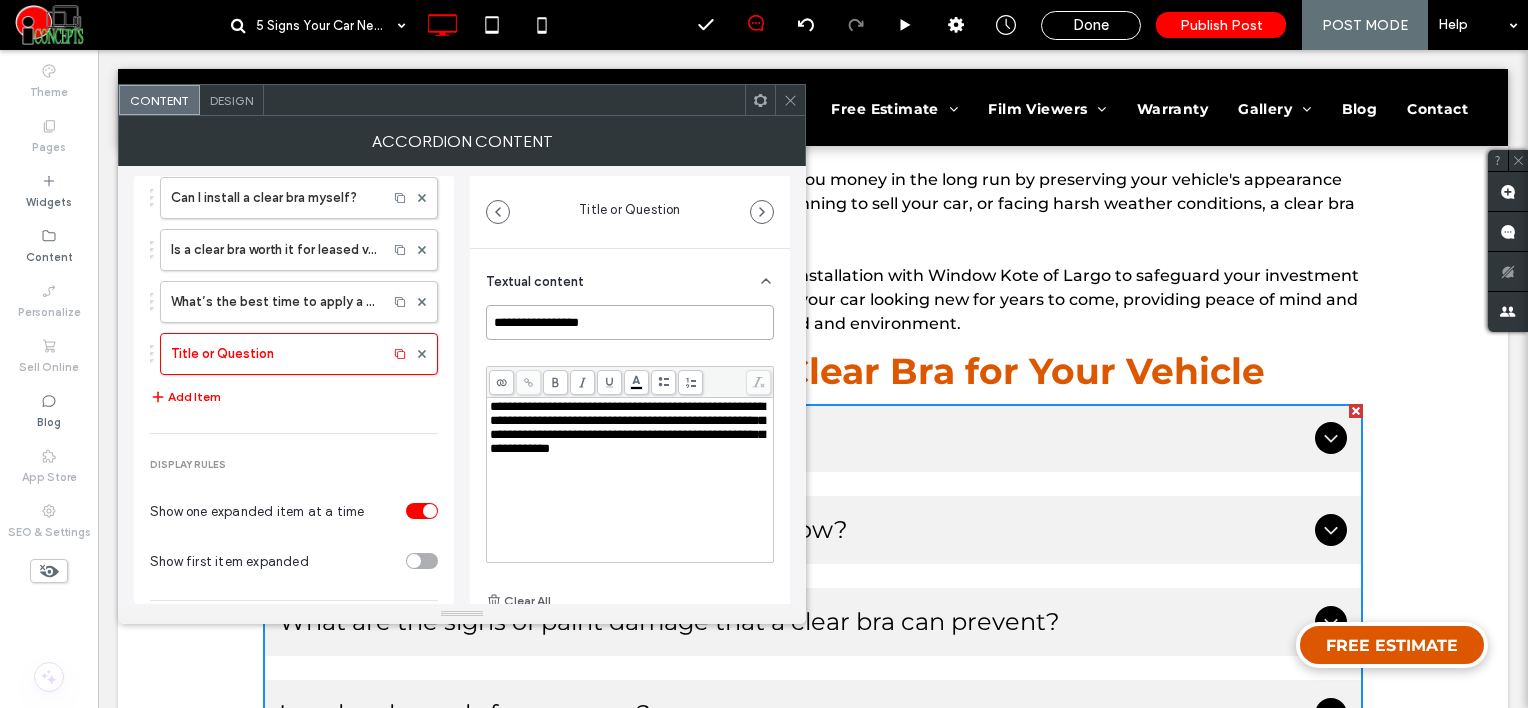 click on "Items What is a clear bra for cars? How do I know if my car needs a clear bra now? What are the signs of paint damage that a clear bra can prevent? Is a clear bra only for new cars? Does a clear bra help with frequent highway driving? What’s the risk of waiting too long to install PPF? Will a clear bra help prevent sun or UV damage? Is a clear bra recommended for luxury or exotic cars? Can I still apply a clear bra if my paint has minor flaws? Does a clear bra replace the need for ceramic coating? How long does a clear bra last once installed? Can I install a clear bra only on certain areas of my car? Will a clear bra help with bug splatter and bird droppings? Does road rash mean I waited too long for PPF? How do I protect my car if I can’t afford full-body PPF? What vehicles benefit most from clear bras? Can I install a clear bra myself? Is a clear bra worth it for leased vehicles? What’s the best time to apply a clear bra? Title or Question Add Item Display rules Show one expanded item at a time SEO" at bounding box center (462, 385) 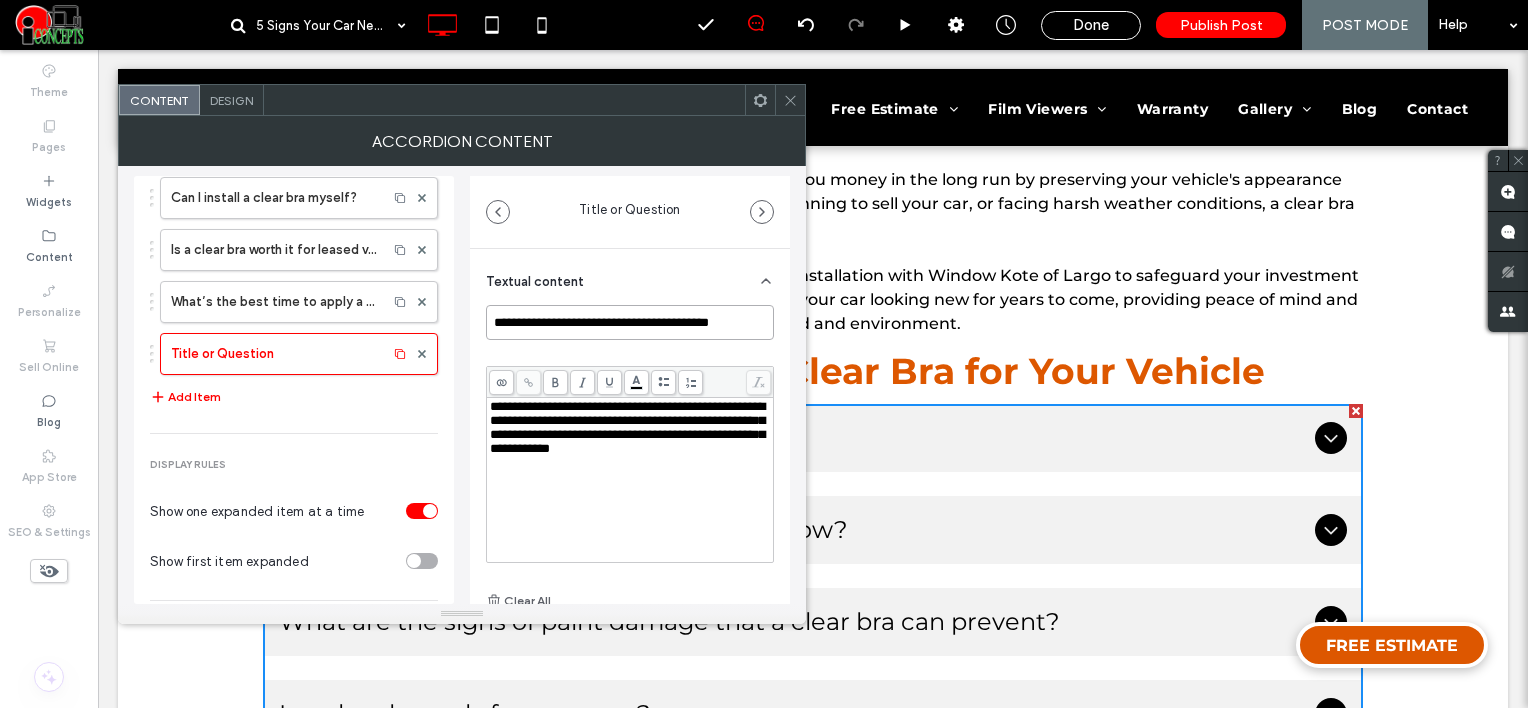 type on "**********" 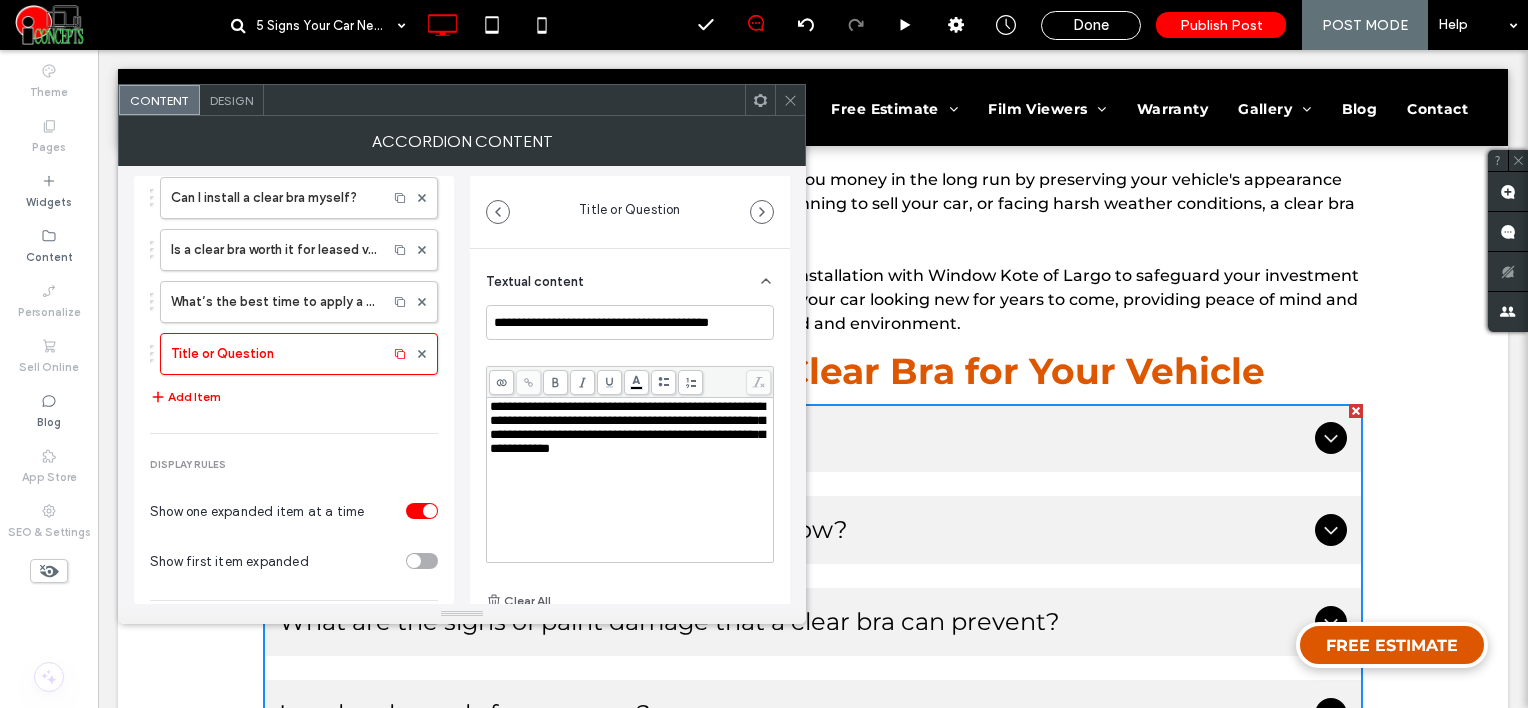 click on "**********" at bounding box center [627, 427] 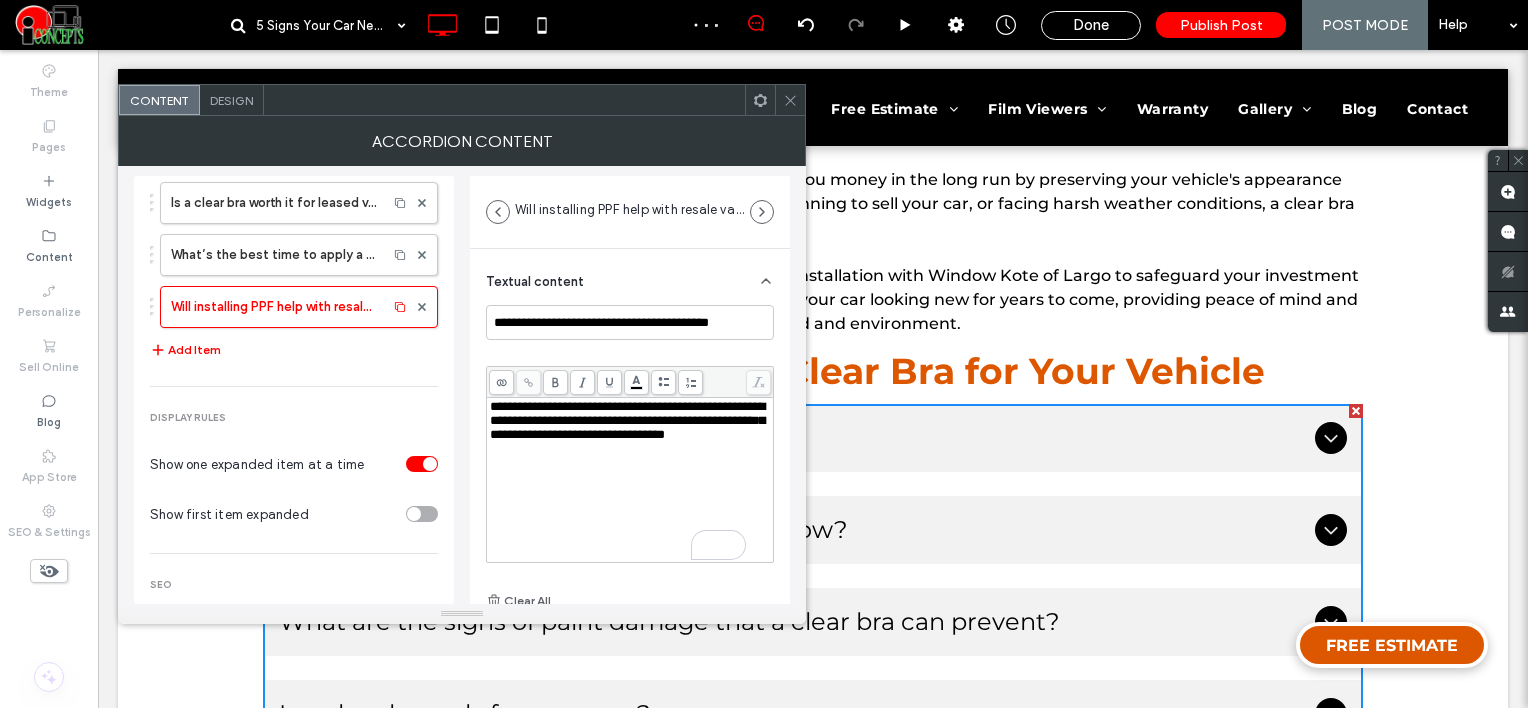scroll, scrollTop: 1003, scrollLeft: 0, axis: vertical 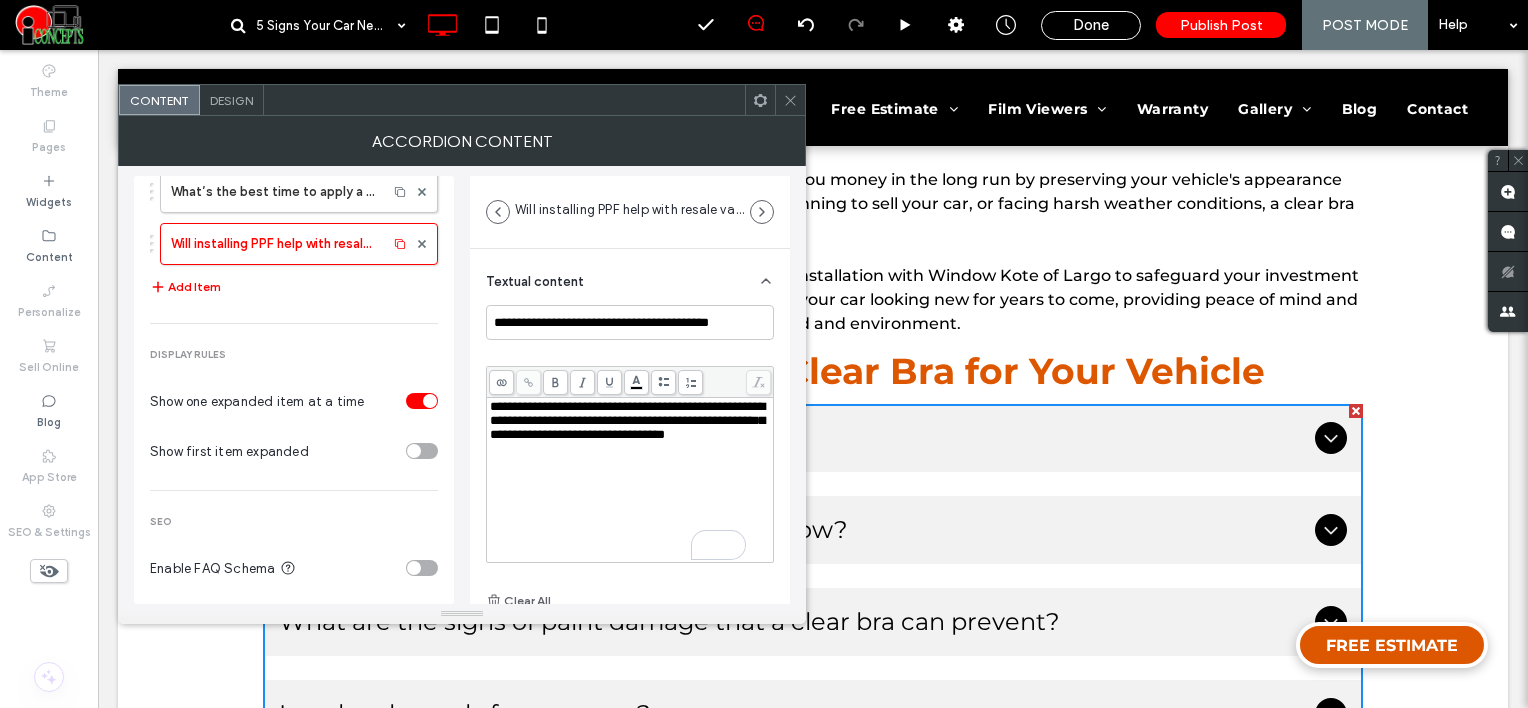 click at bounding box center (414, 568) 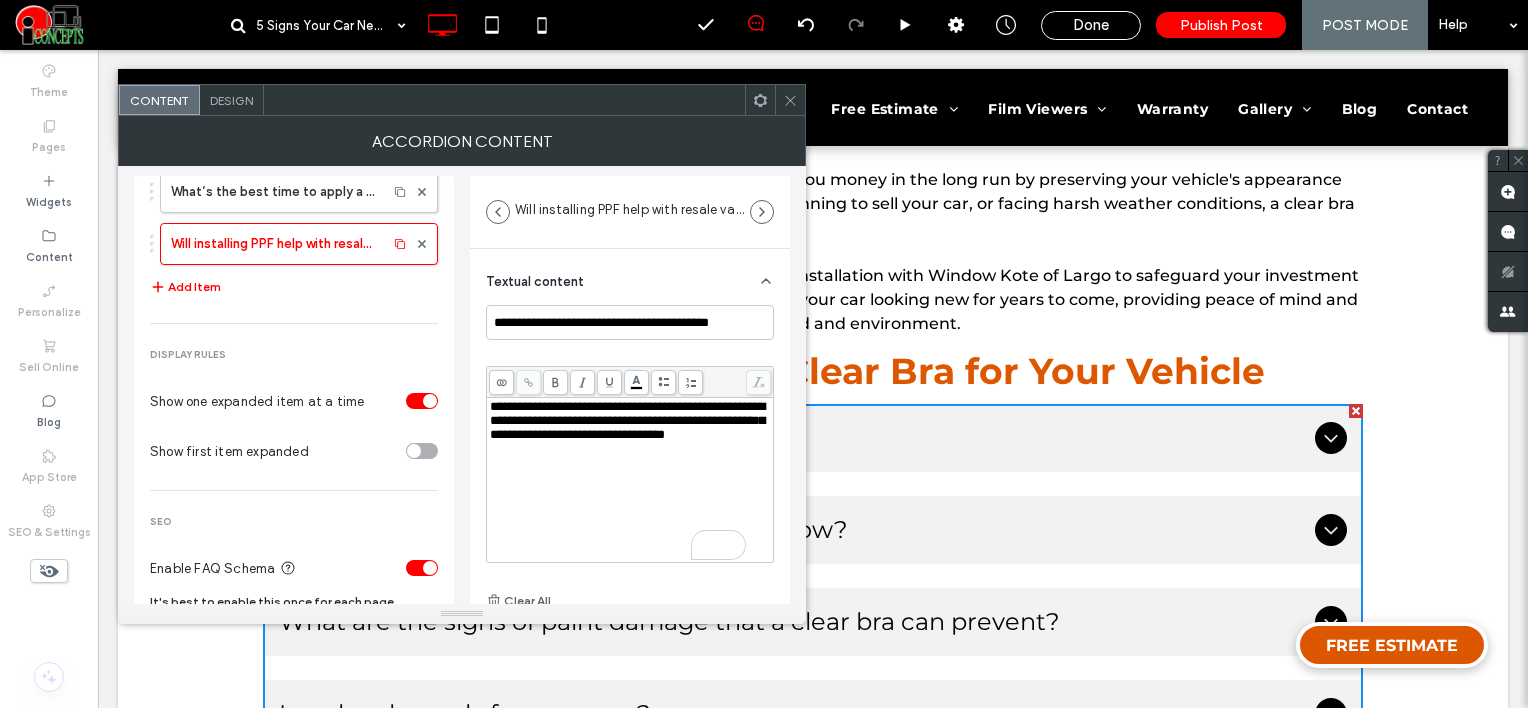 drag, startPoint x: 219, startPoint y: 97, endPoint x: 143, endPoint y: 8, distance: 117.03418 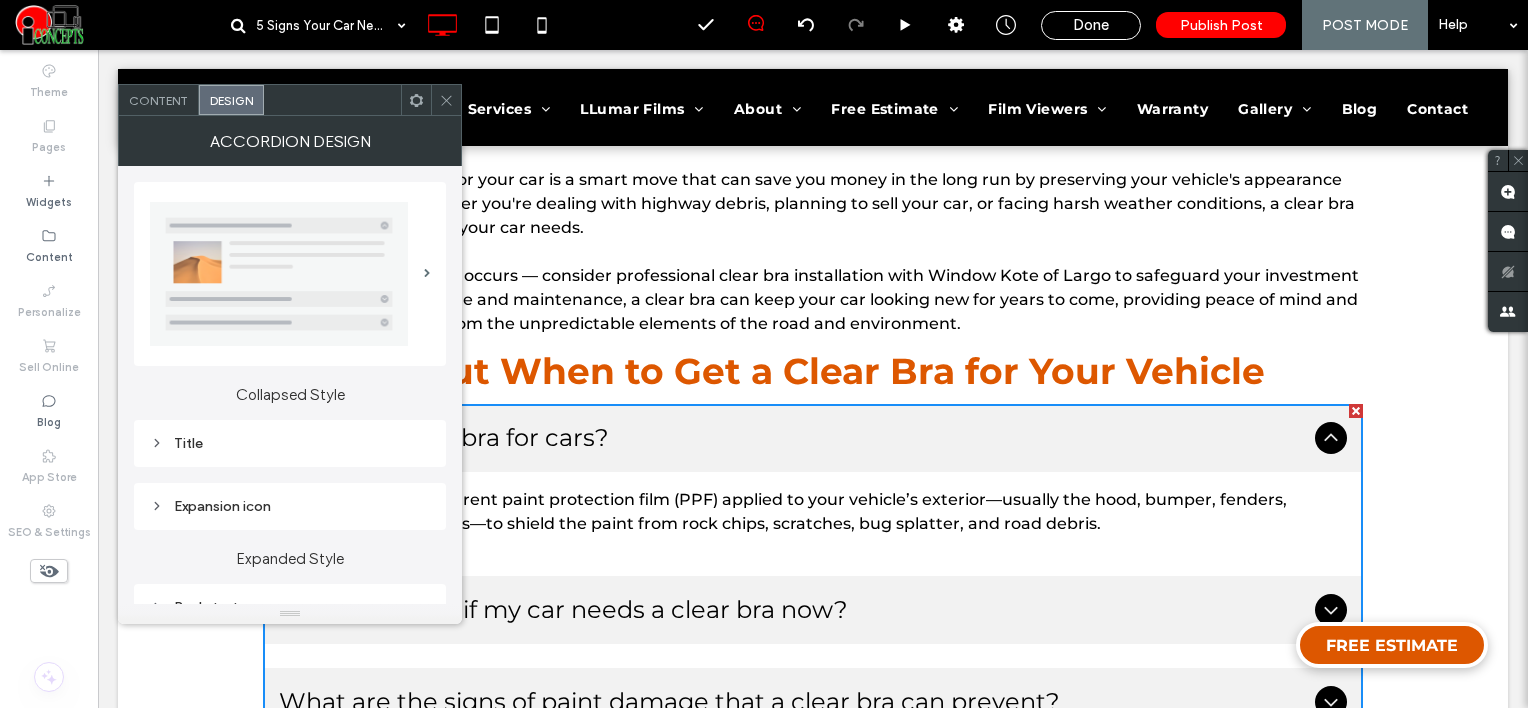 click on "Title" at bounding box center [290, 443] 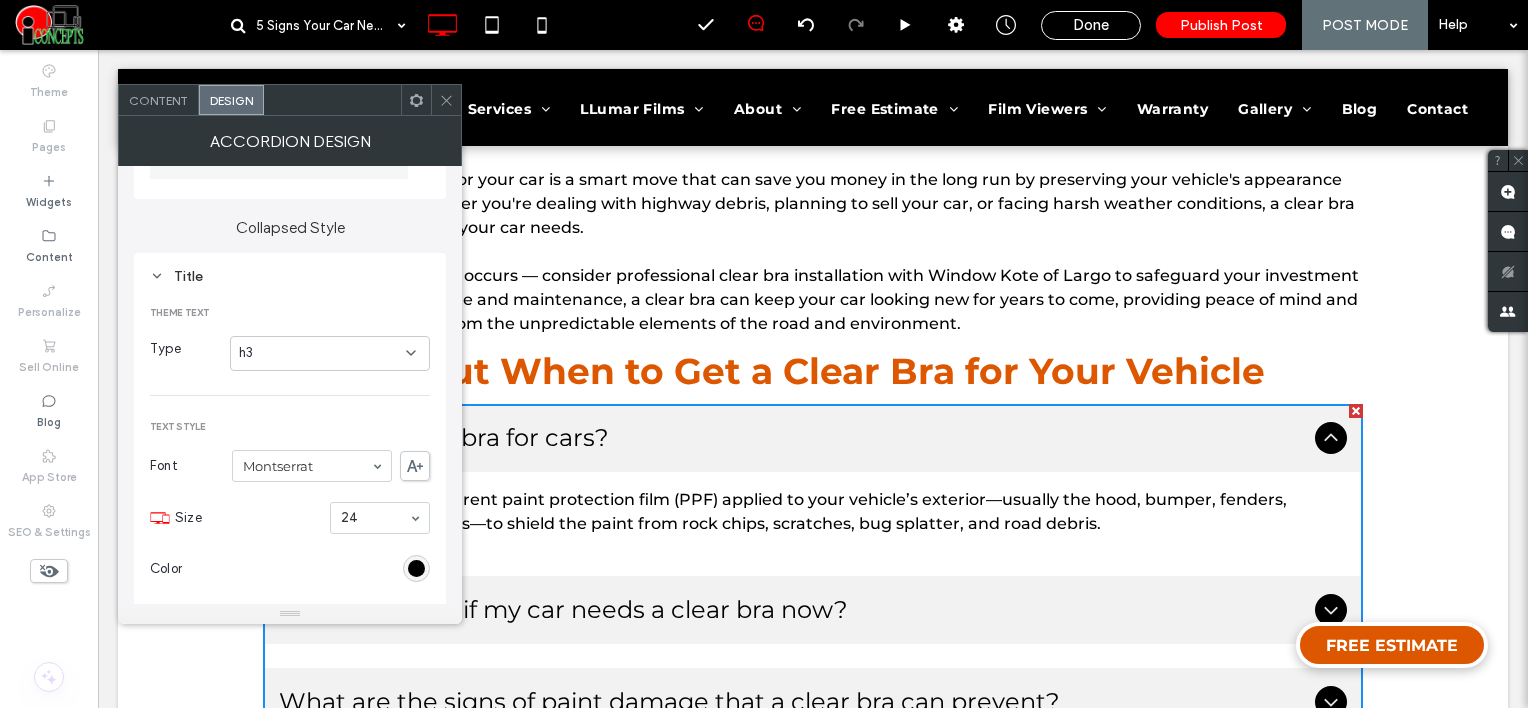 scroll, scrollTop: 300, scrollLeft: 0, axis: vertical 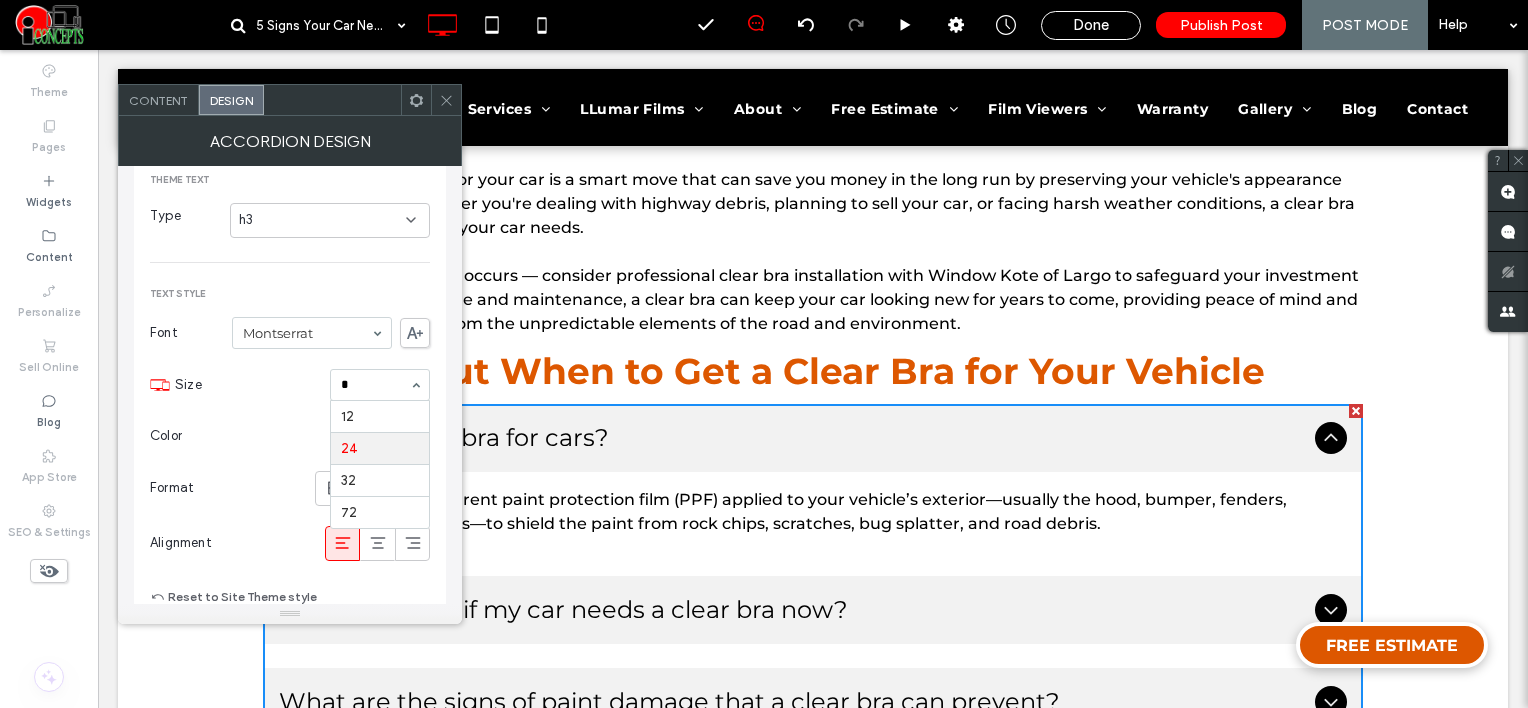 type on "**" 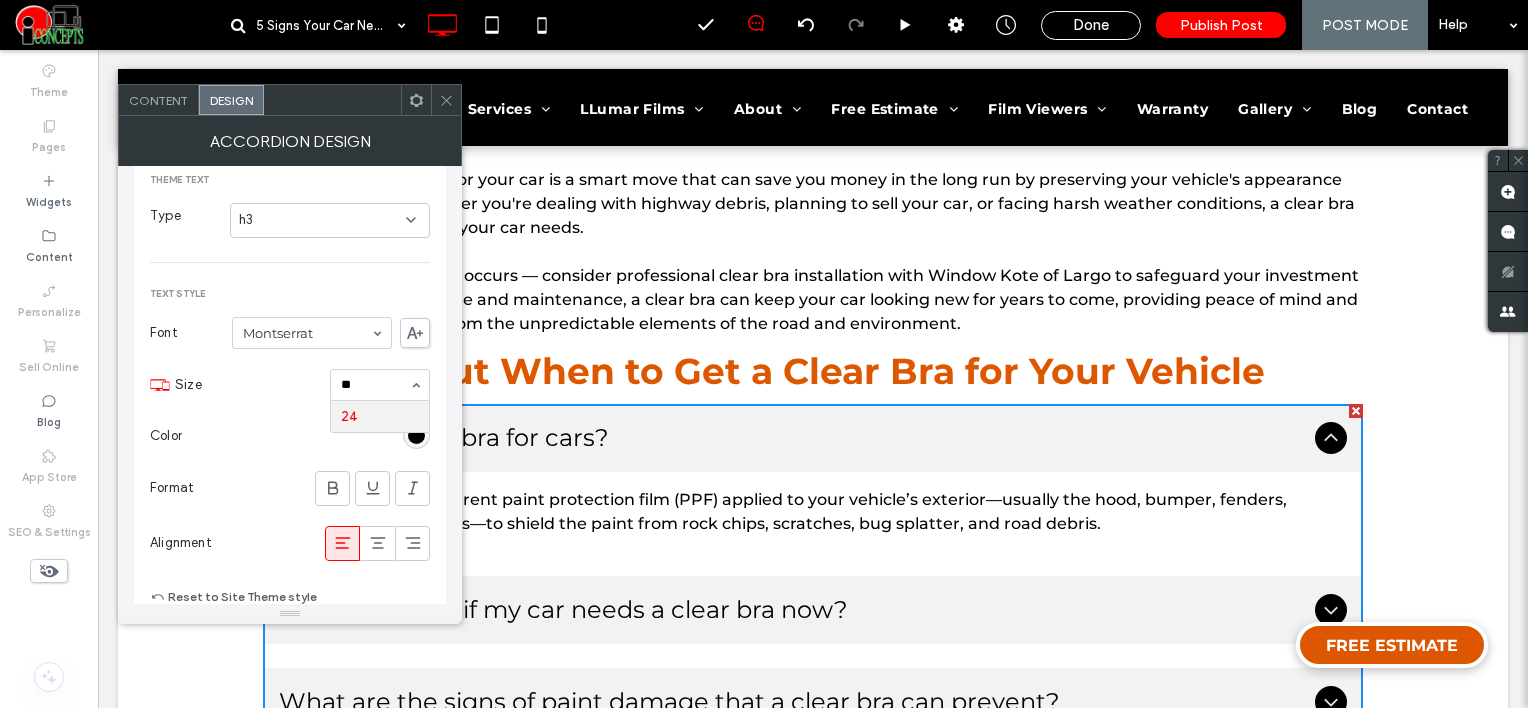 type 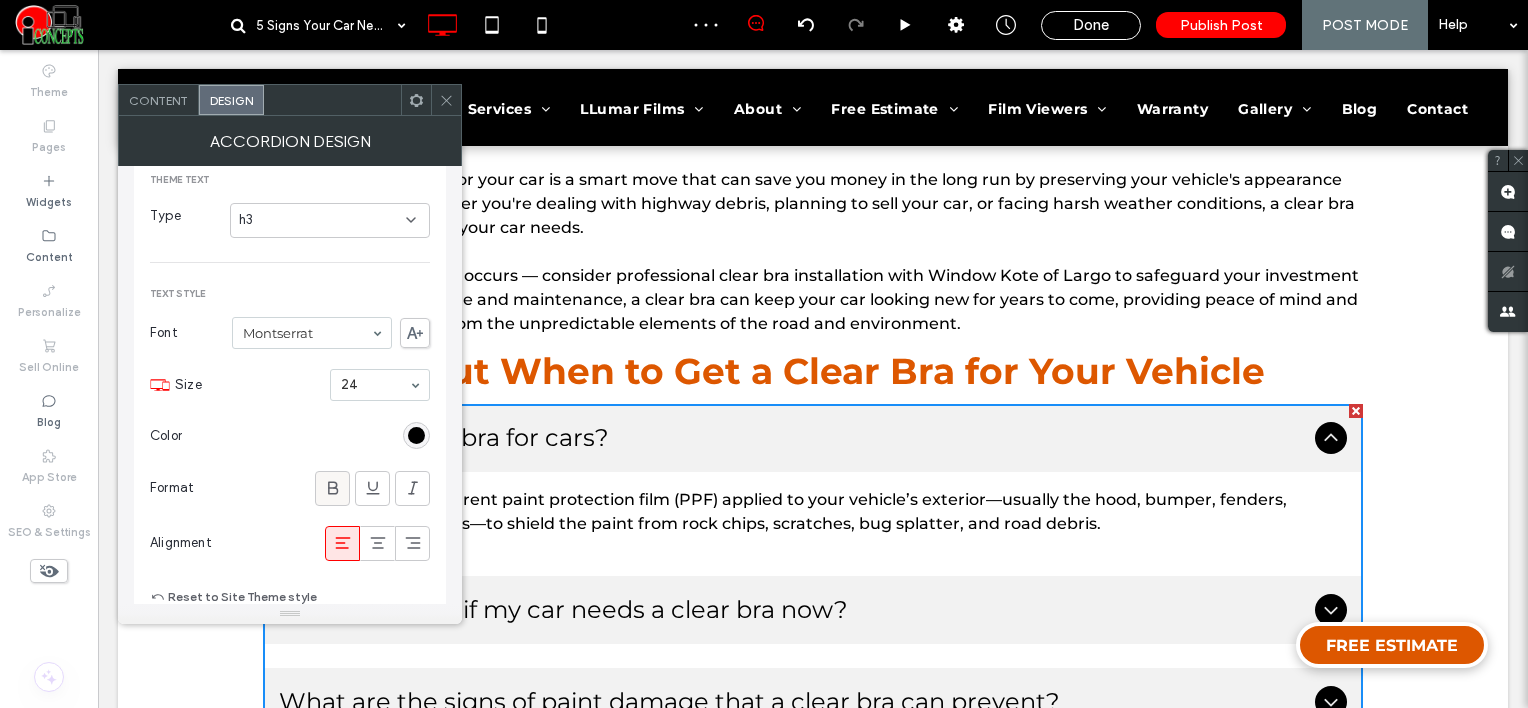 click 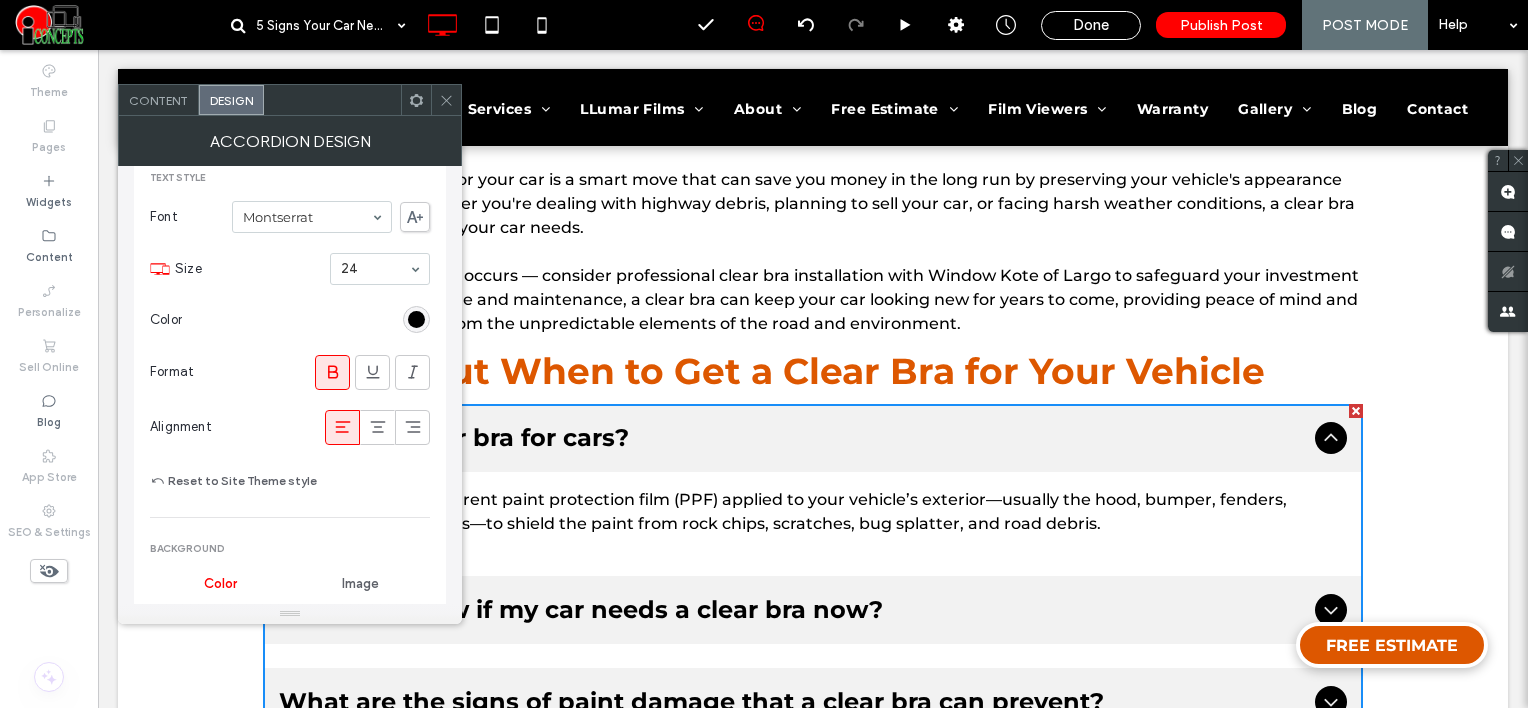 scroll, scrollTop: 500, scrollLeft: 0, axis: vertical 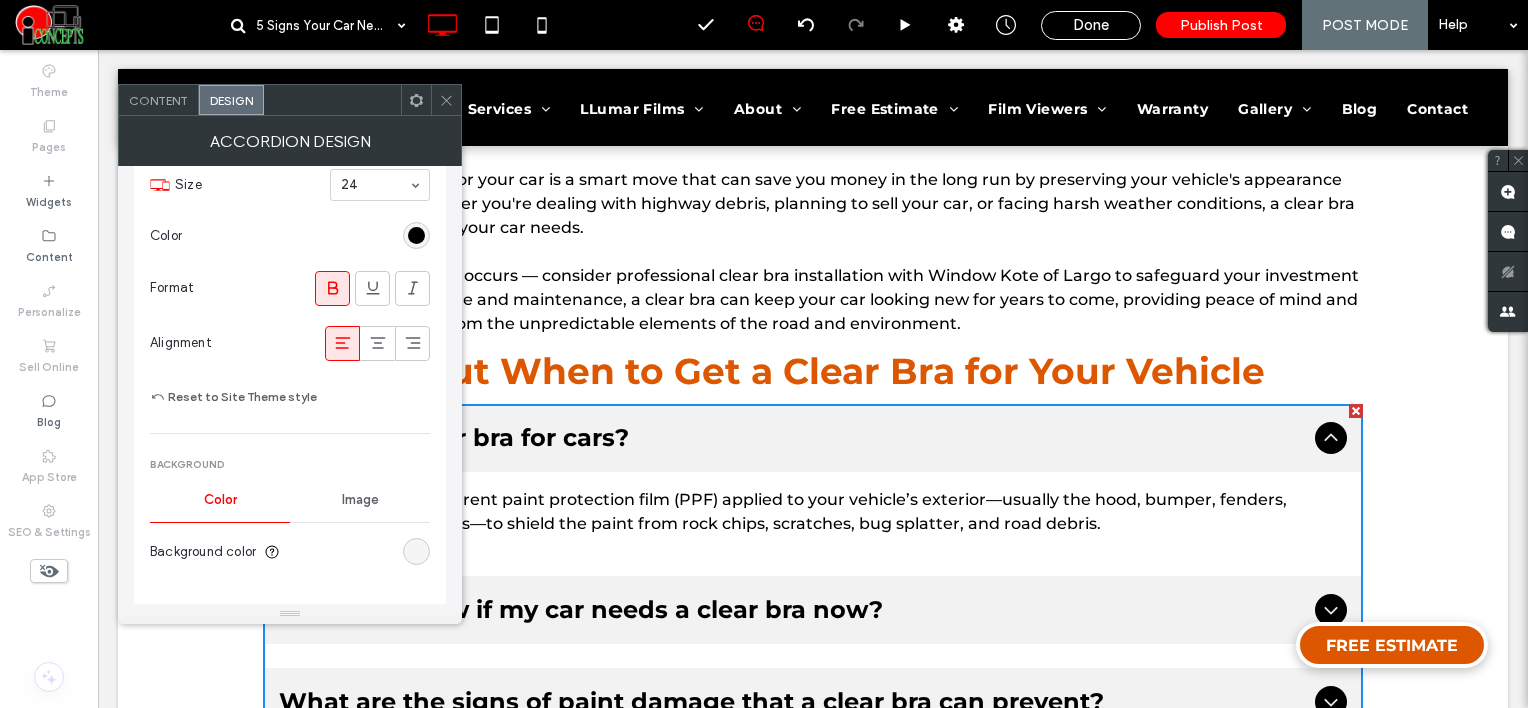 click at bounding box center [416, 551] 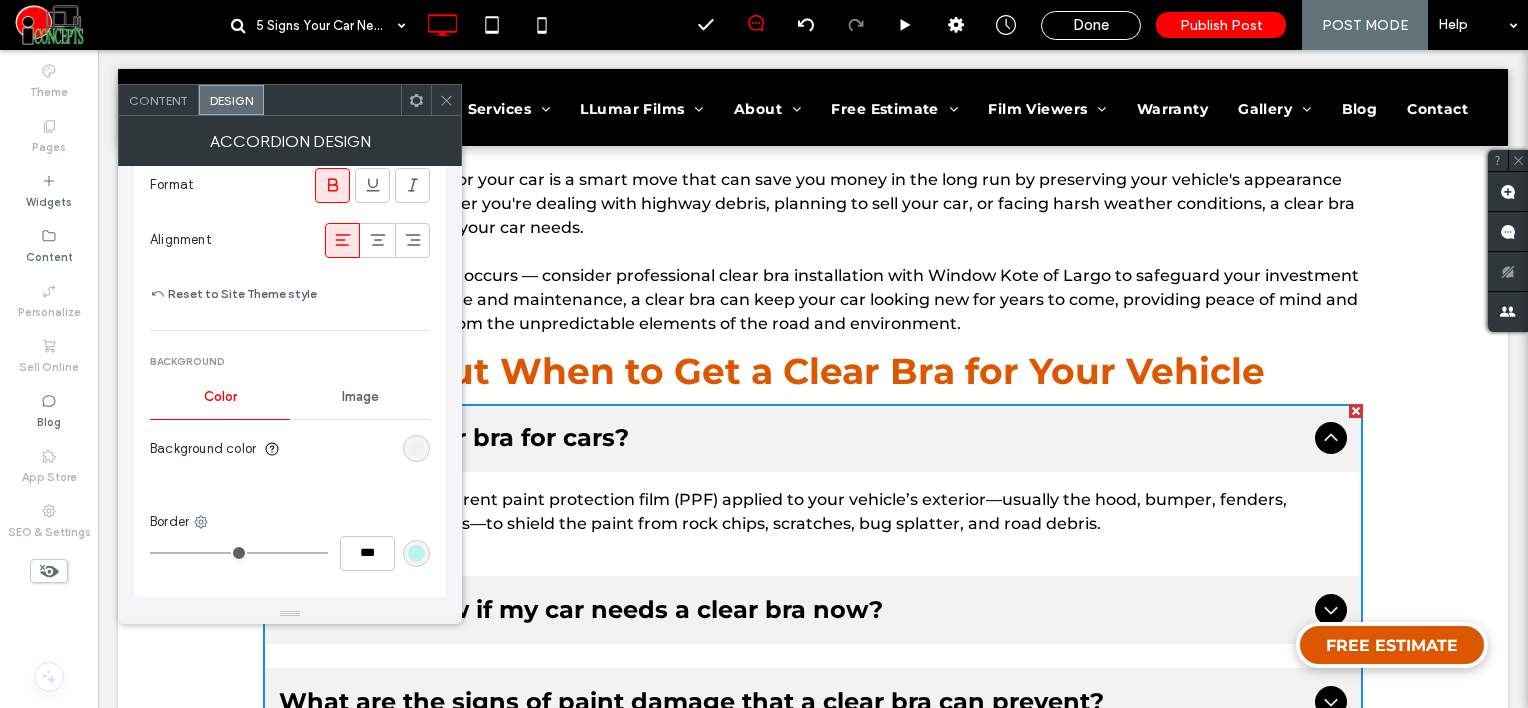 scroll, scrollTop: 700, scrollLeft: 0, axis: vertical 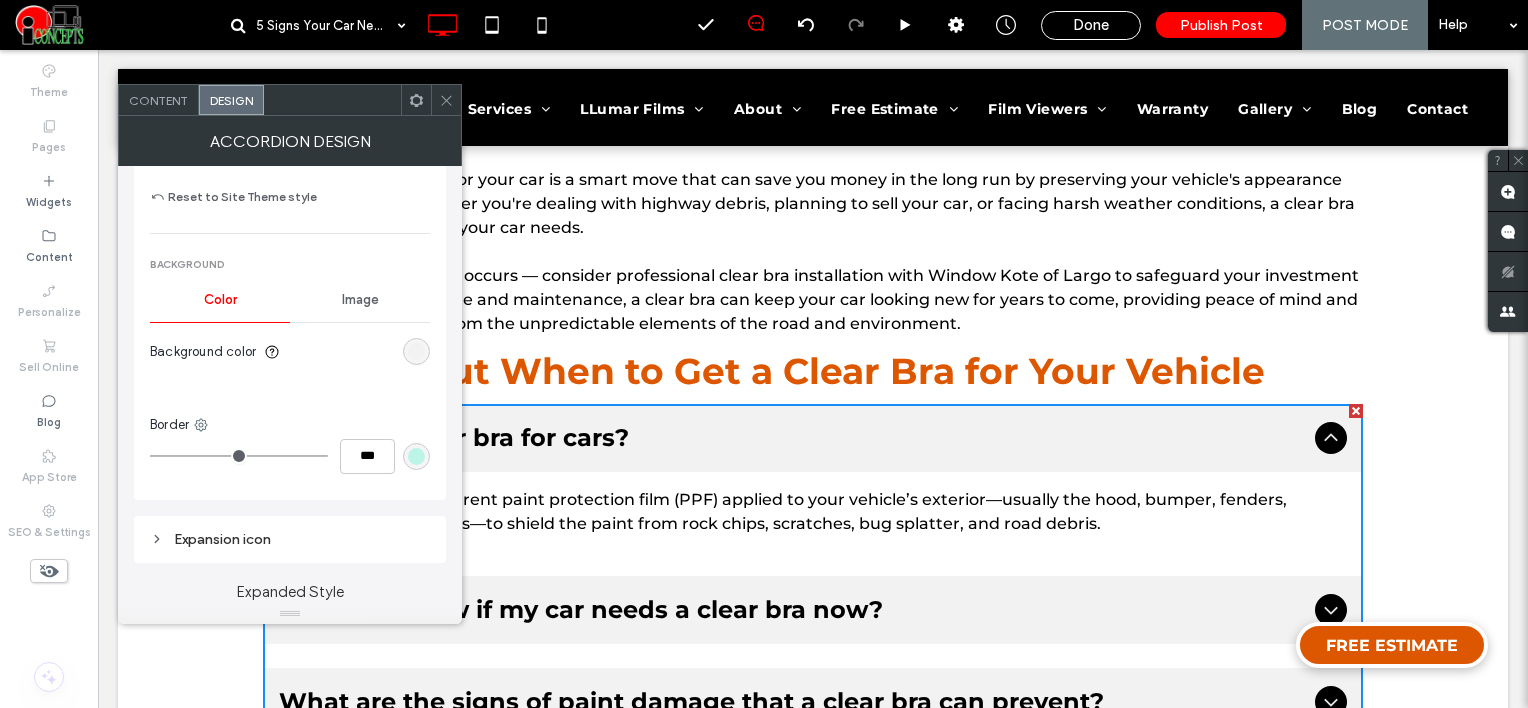 click at bounding box center [416, 456] 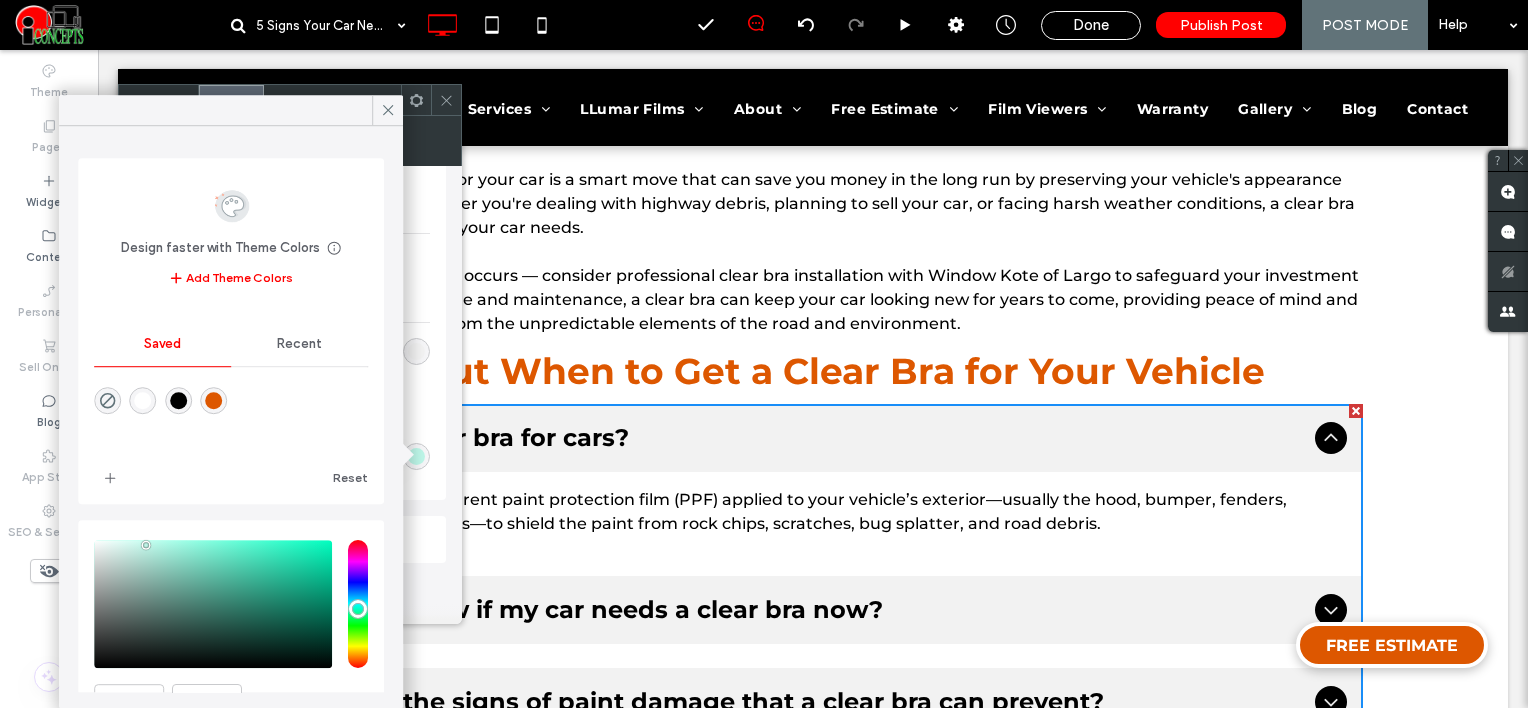 click at bounding box center (213, 401) 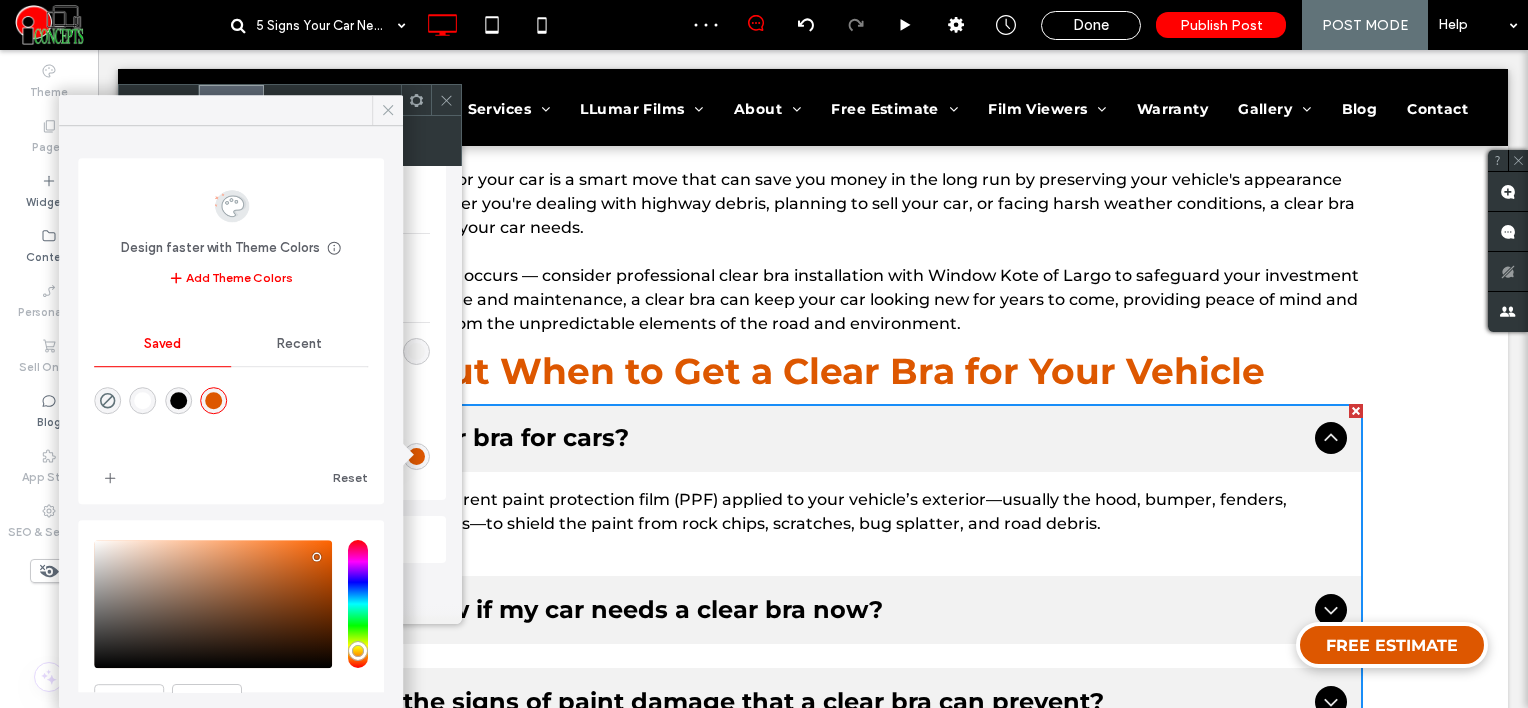 click 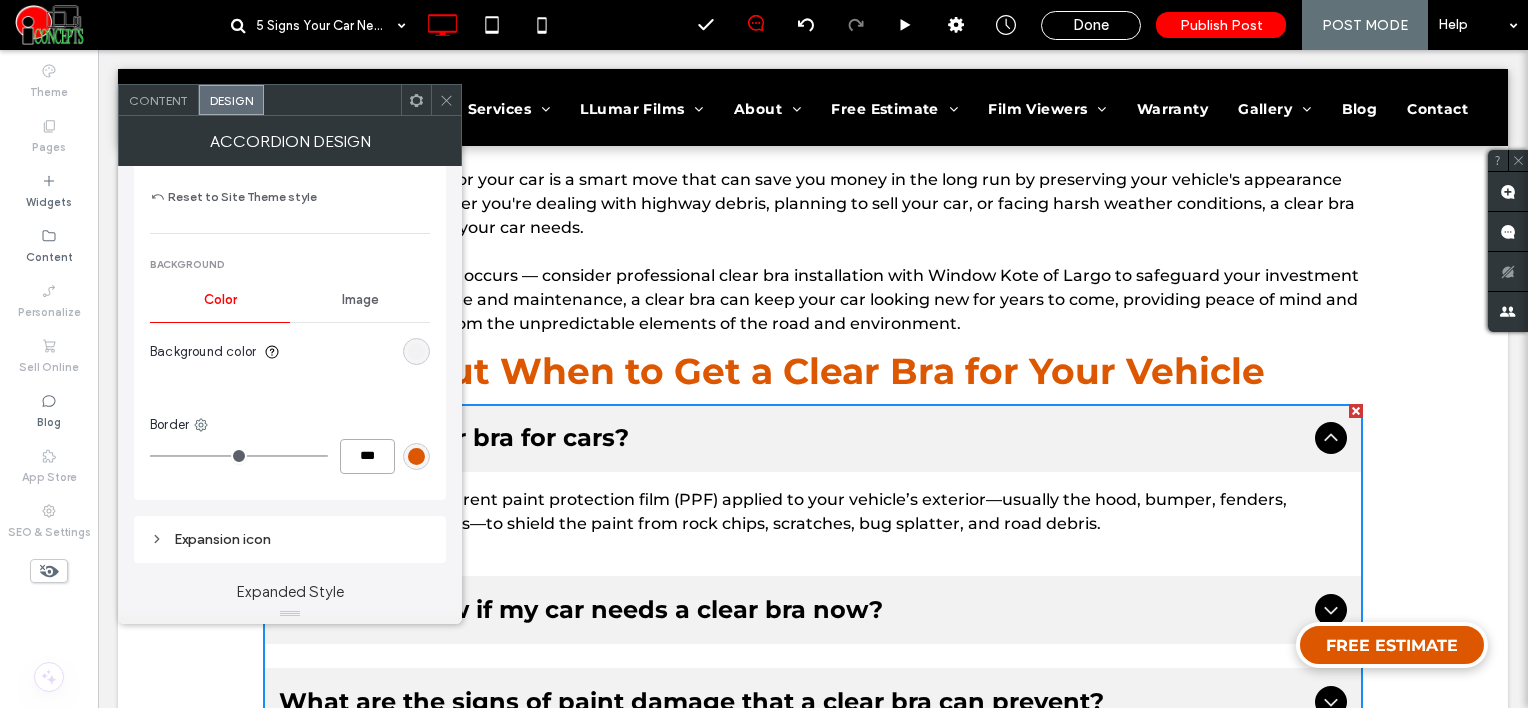 click on "***" at bounding box center [367, 456] 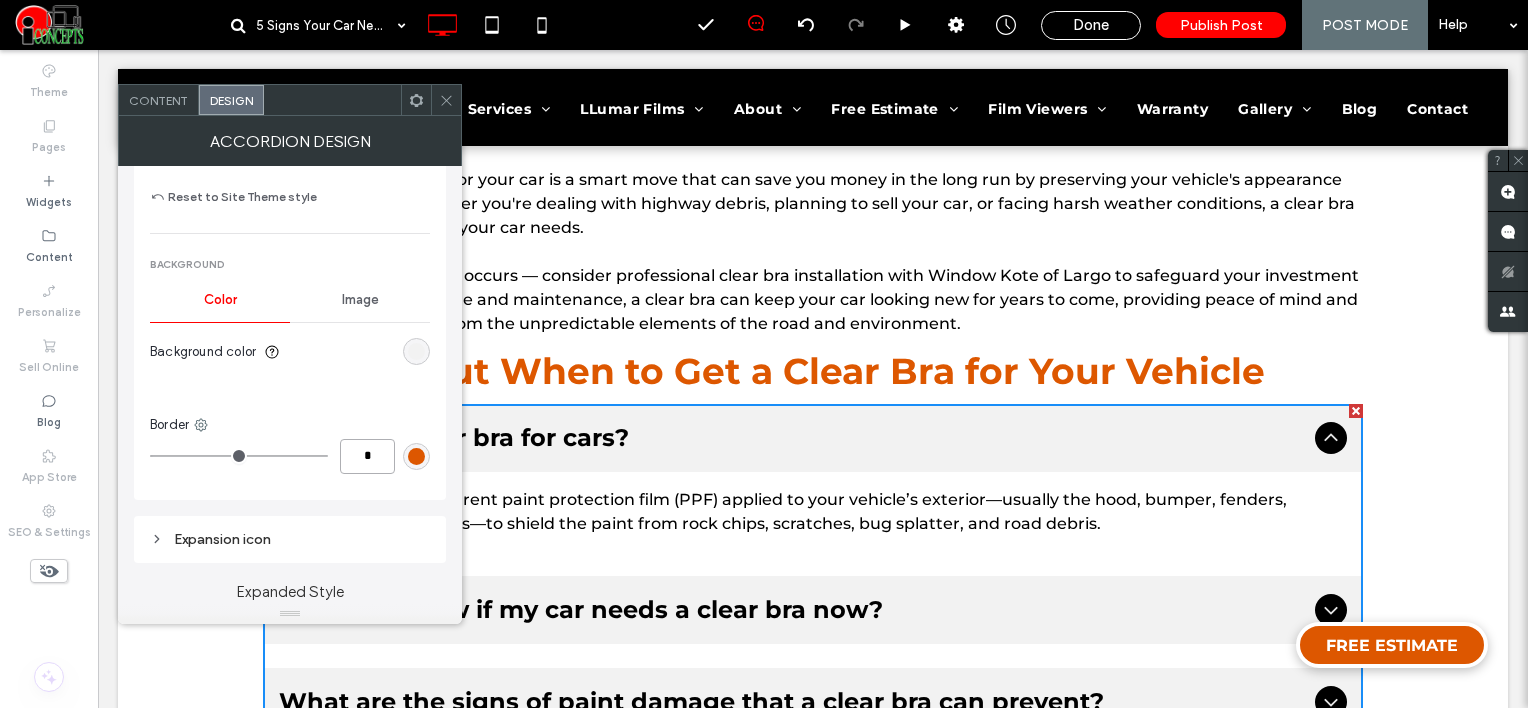 type on "*" 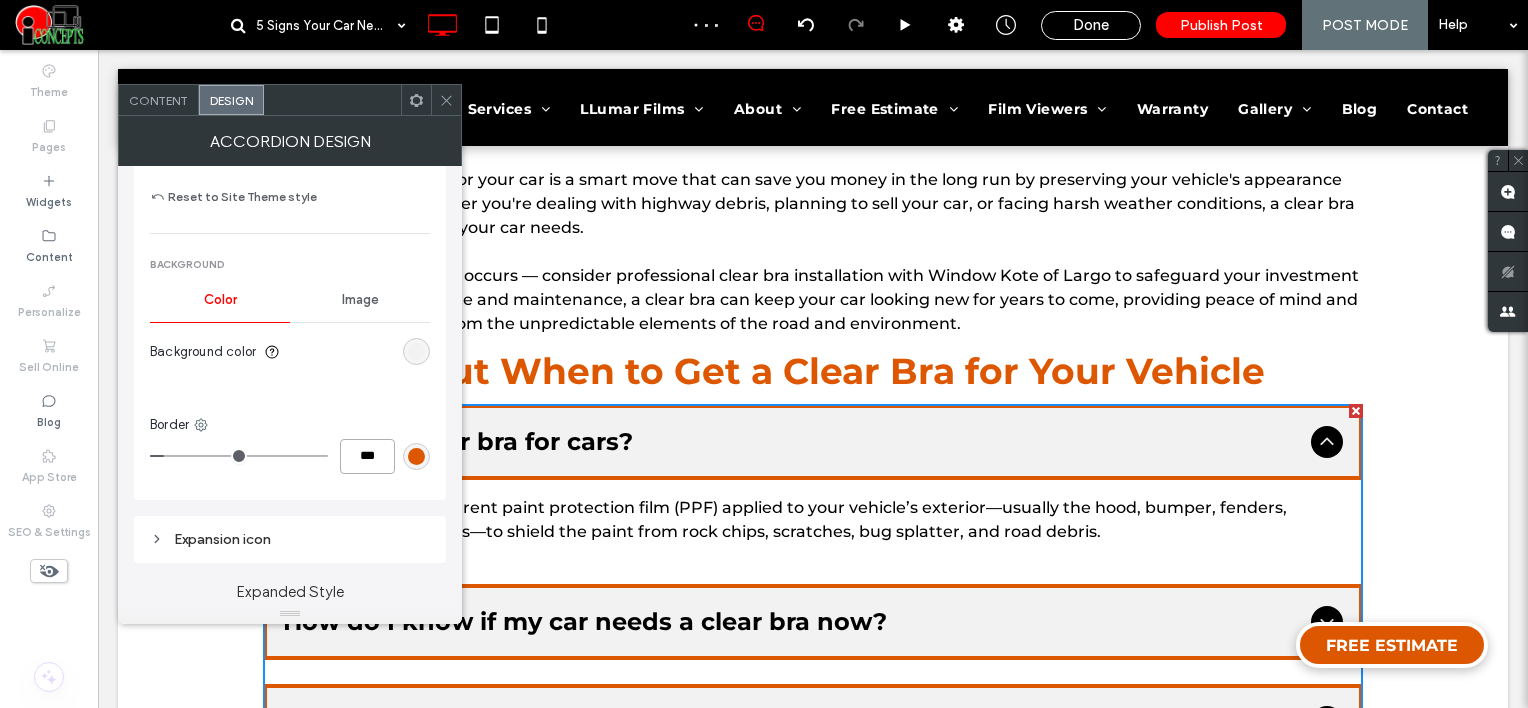 scroll, scrollTop: 900, scrollLeft: 0, axis: vertical 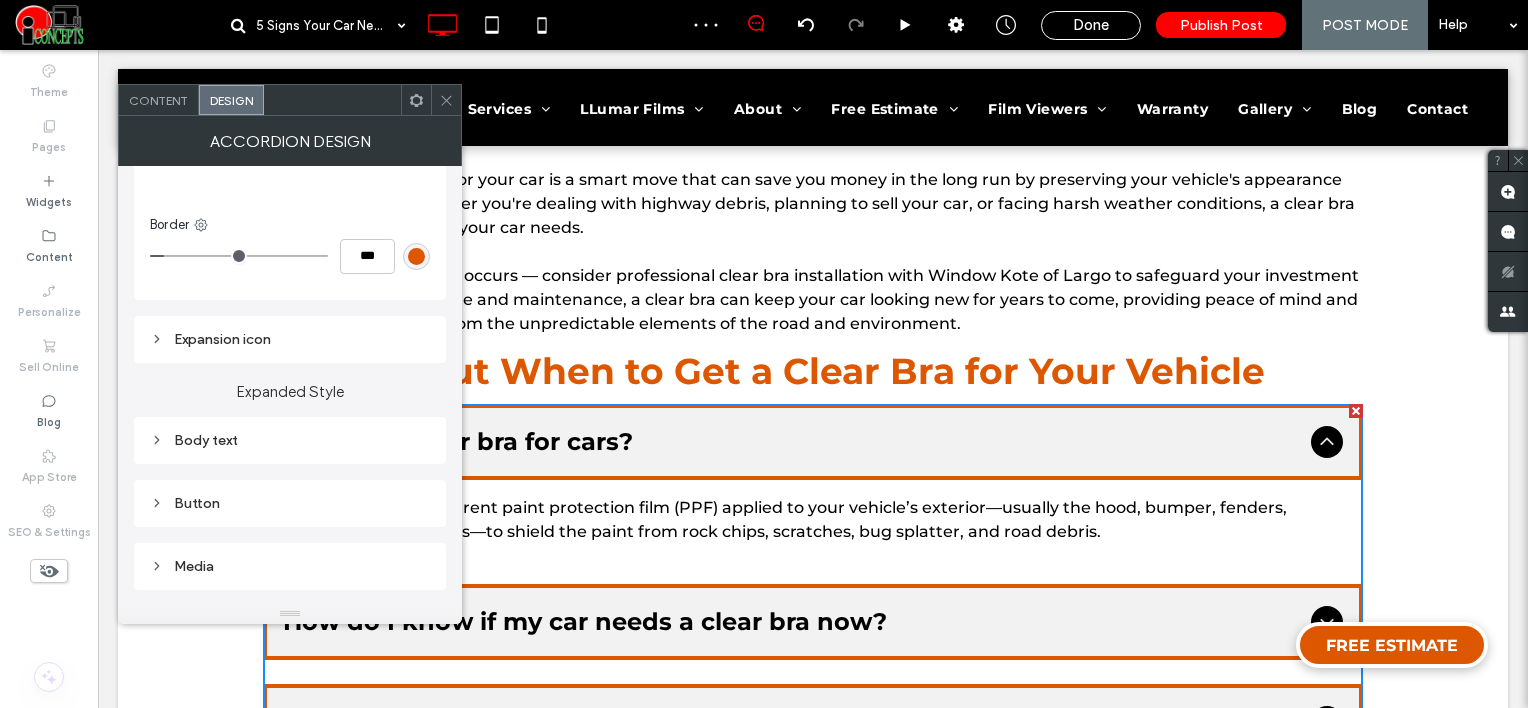 click on "Expansion icon" at bounding box center [290, 339] 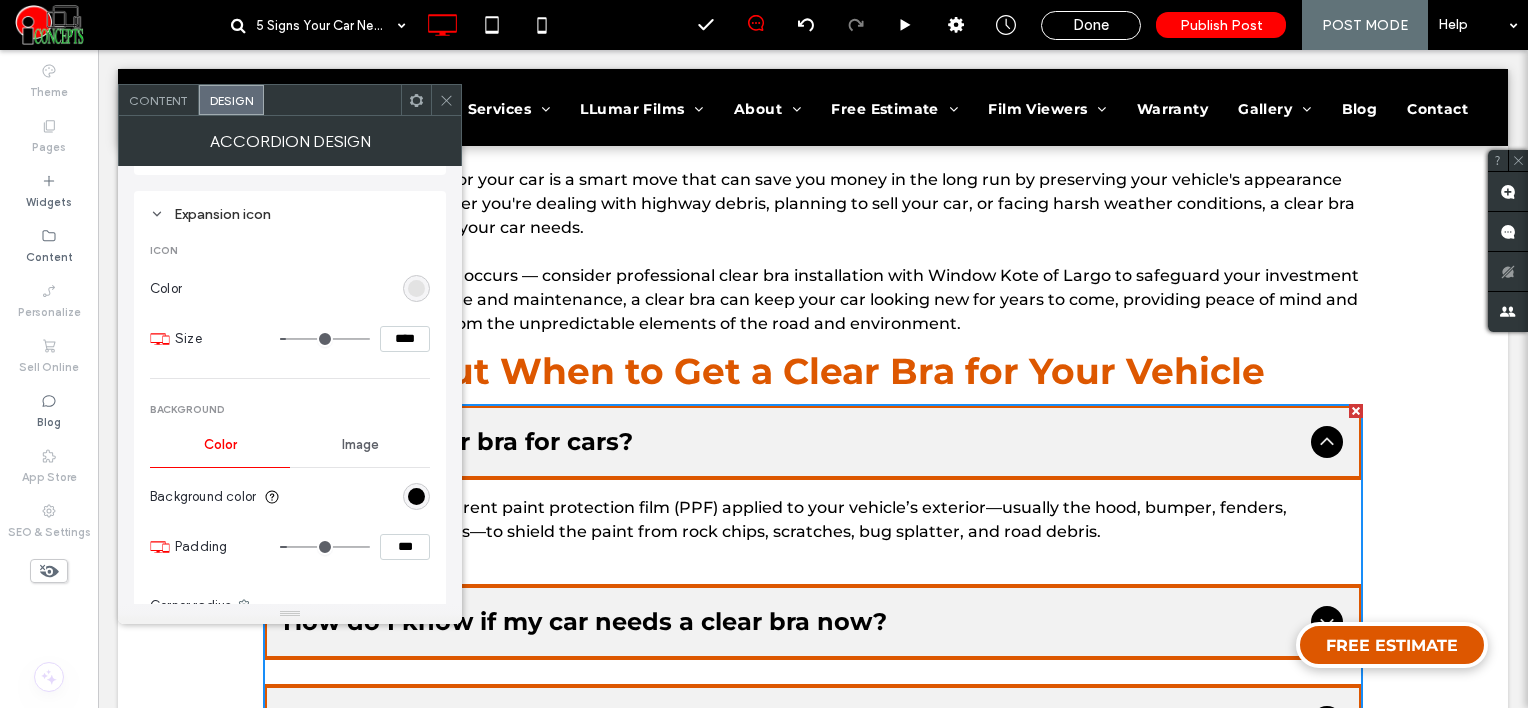 scroll, scrollTop: 1100, scrollLeft: 0, axis: vertical 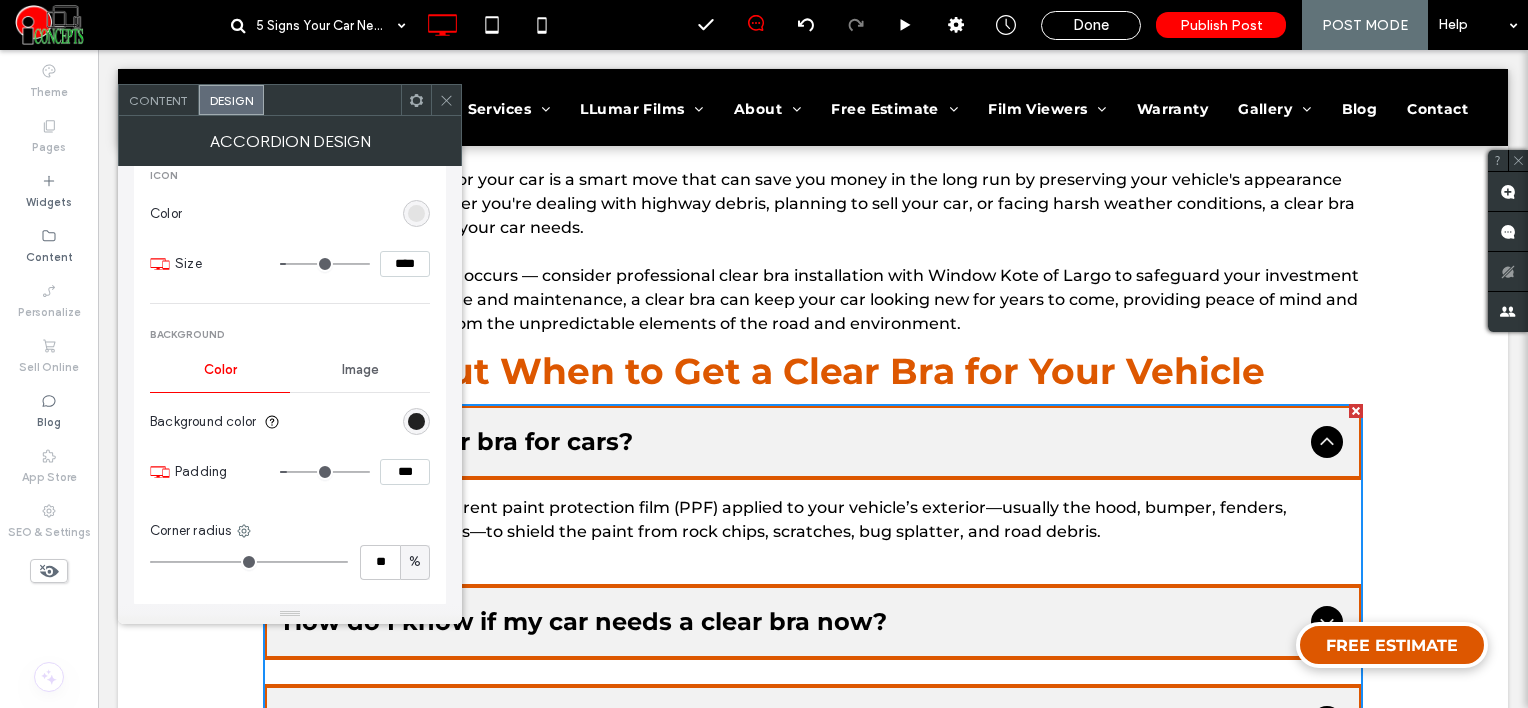 click at bounding box center [416, 421] 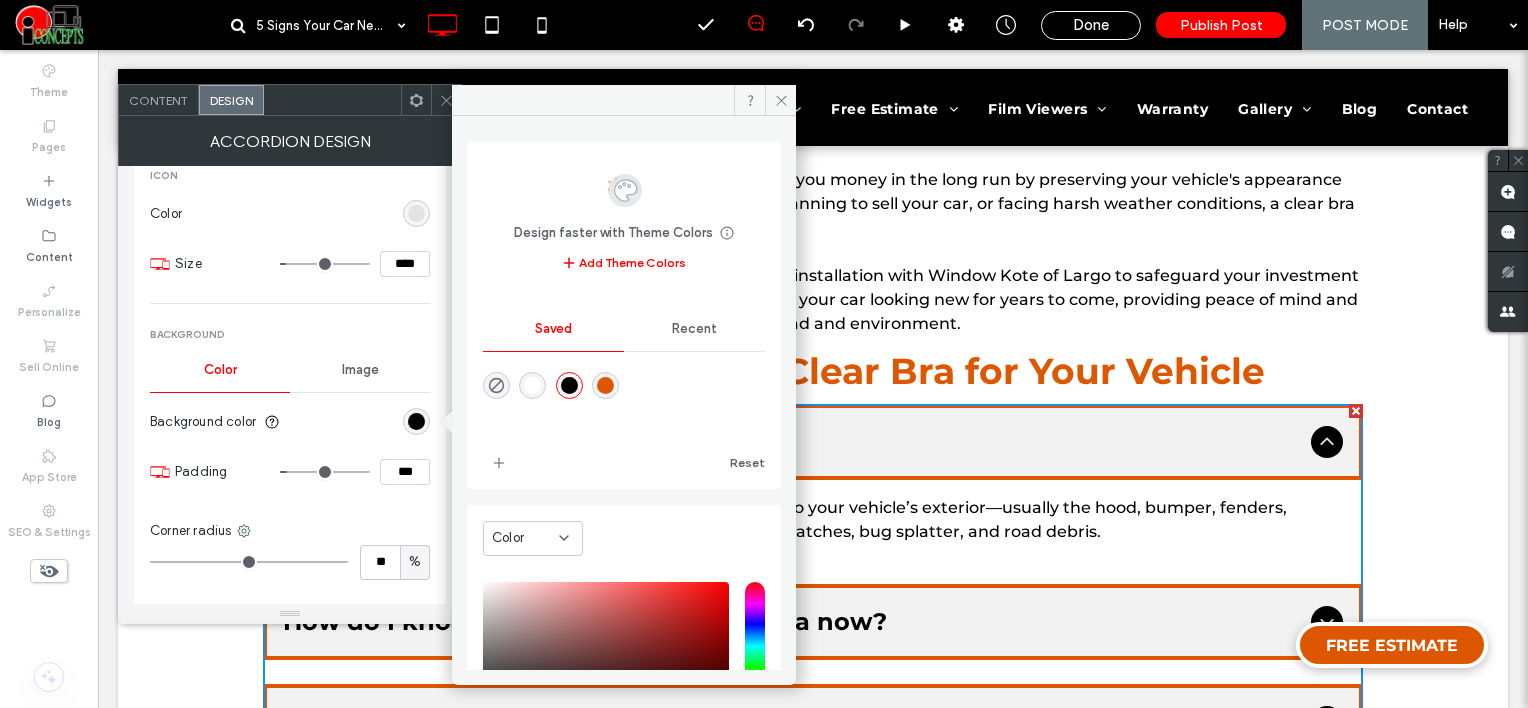 click at bounding box center (605, 385) 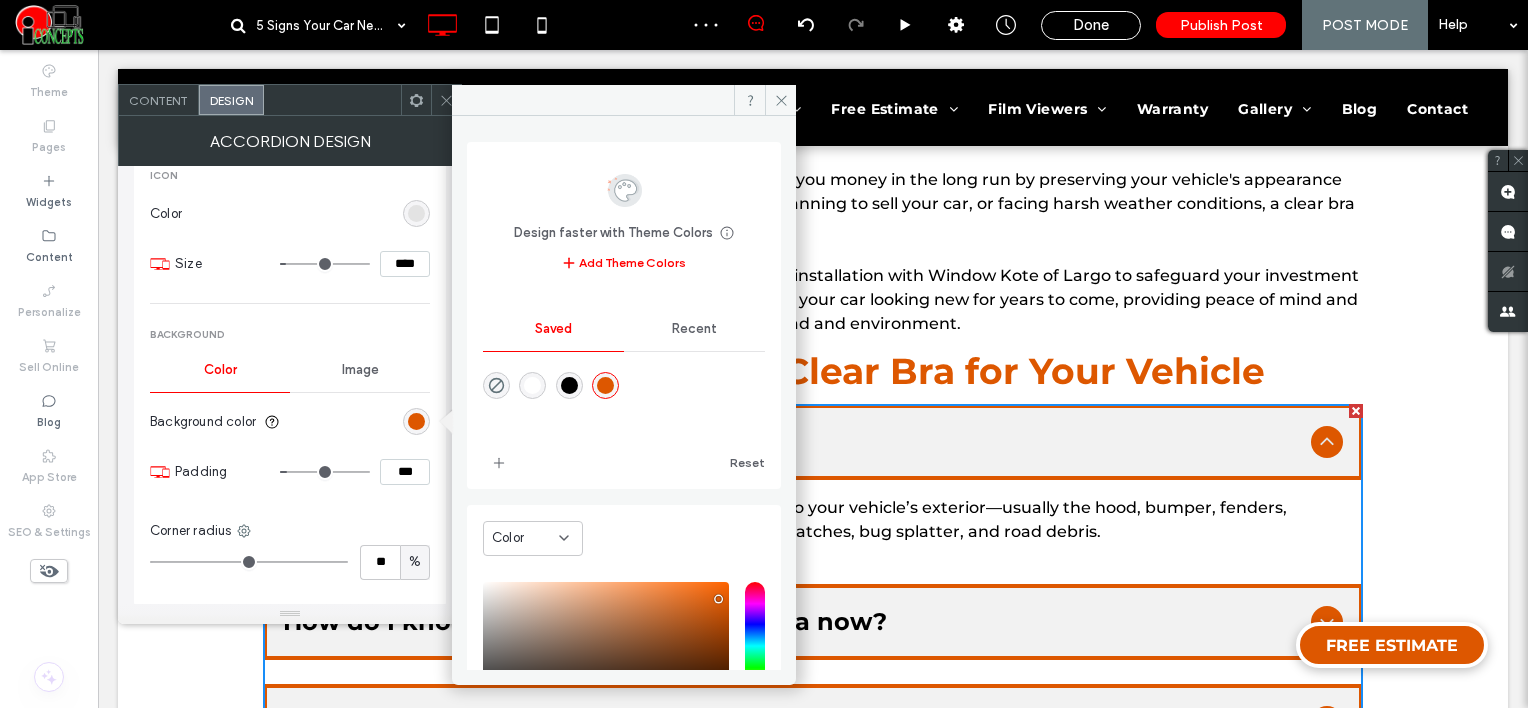 click at bounding box center [569, 385] 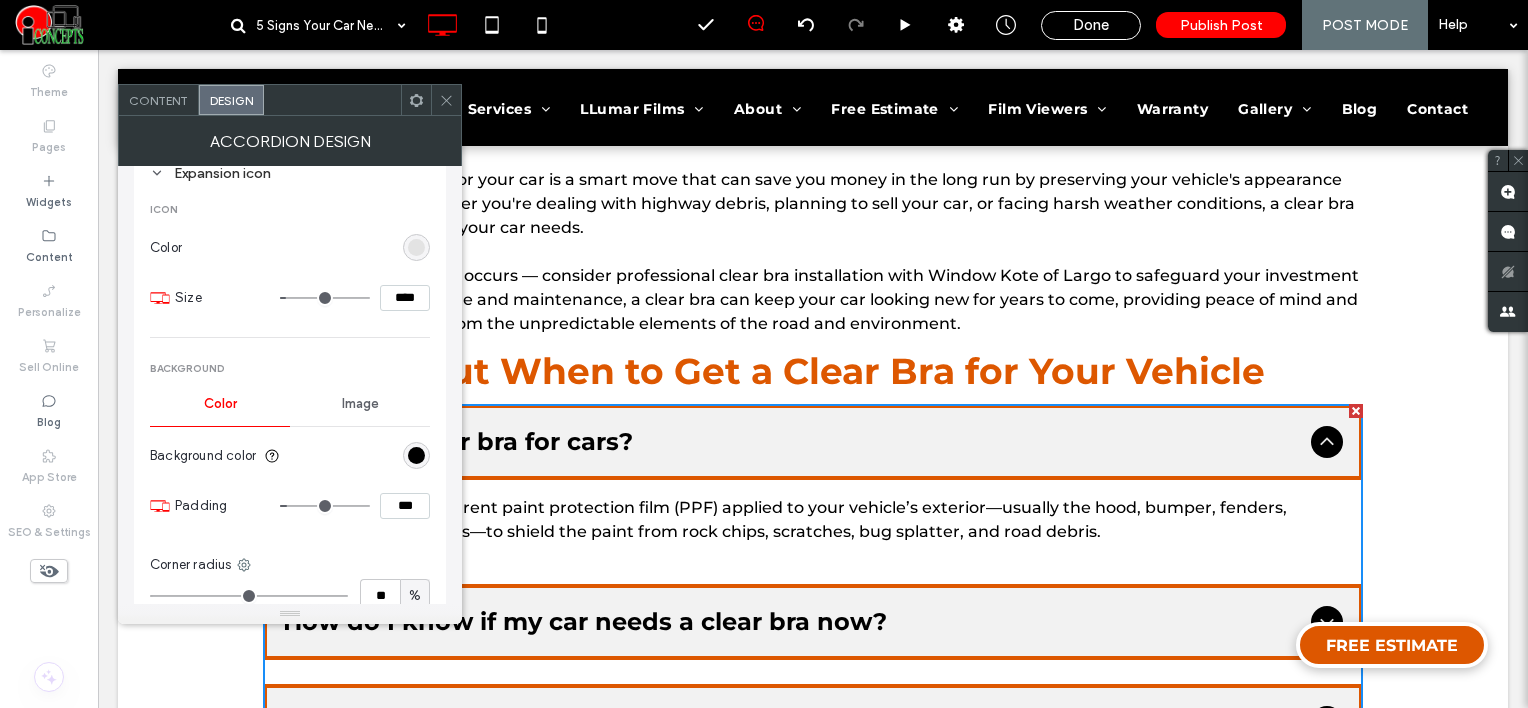scroll, scrollTop: 1000, scrollLeft: 0, axis: vertical 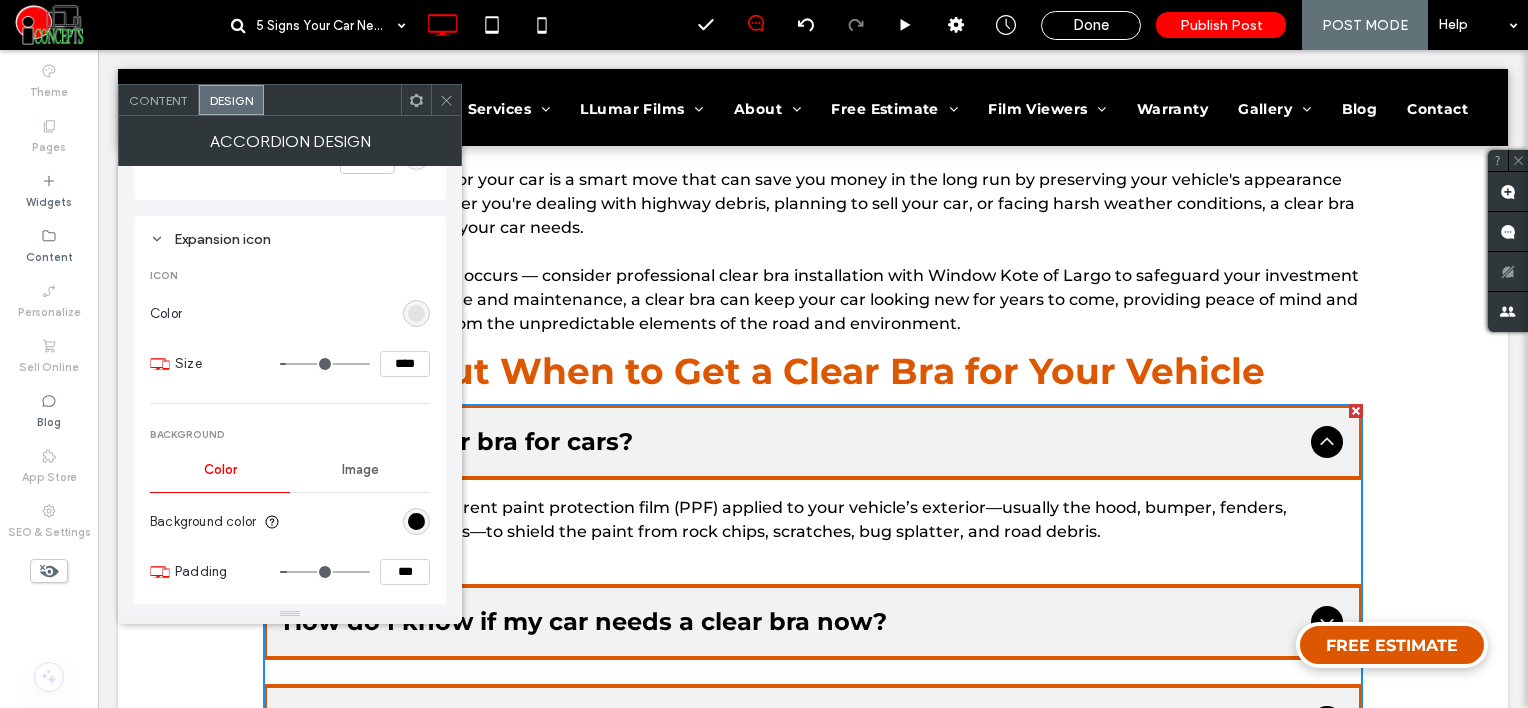 click at bounding box center [416, 313] 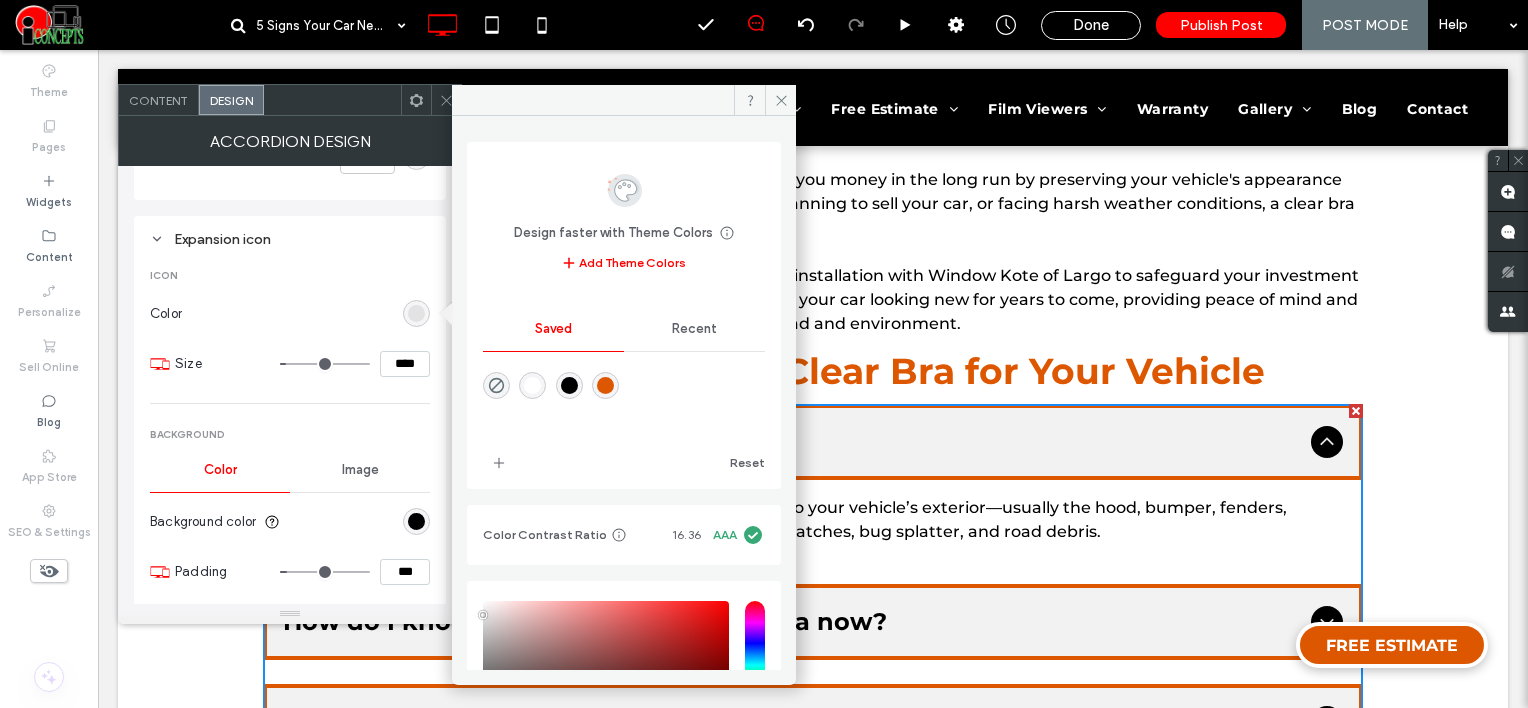 click at bounding box center (605, 385) 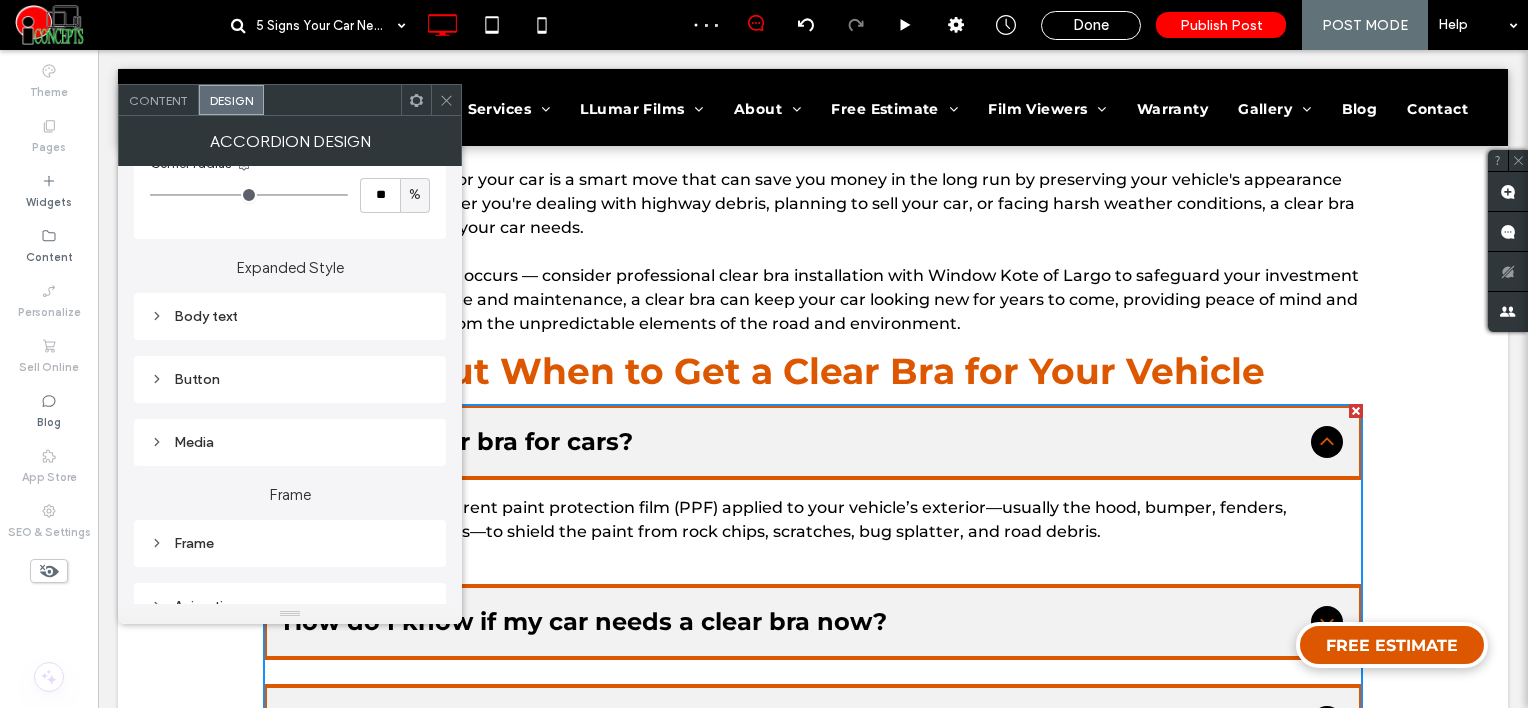 scroll, scrollTop: 1552, scrollLeft: 0, axis: vertical 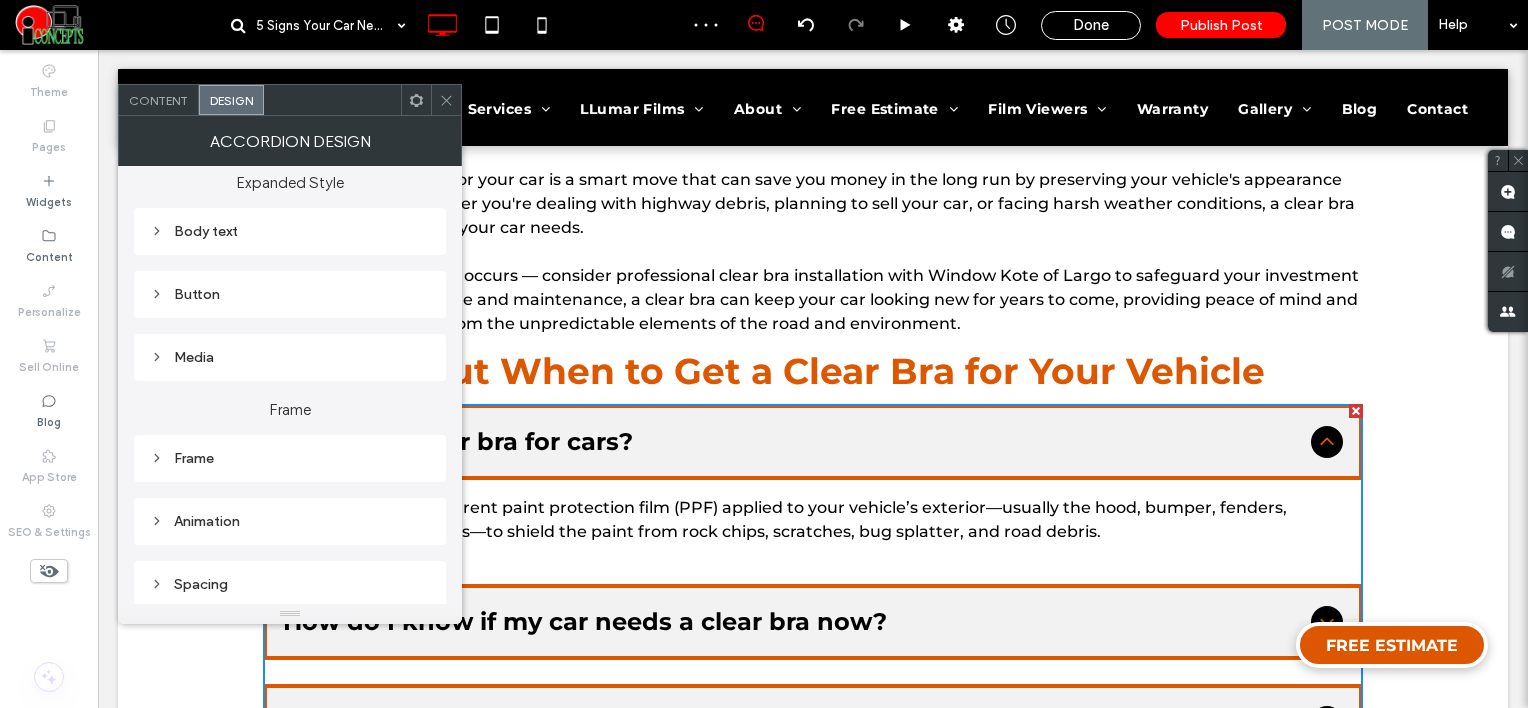 drag, startPoint x: 224, startPoint y: 452, endPoint x: 257, endPoint y: 456, distance: 33.24154 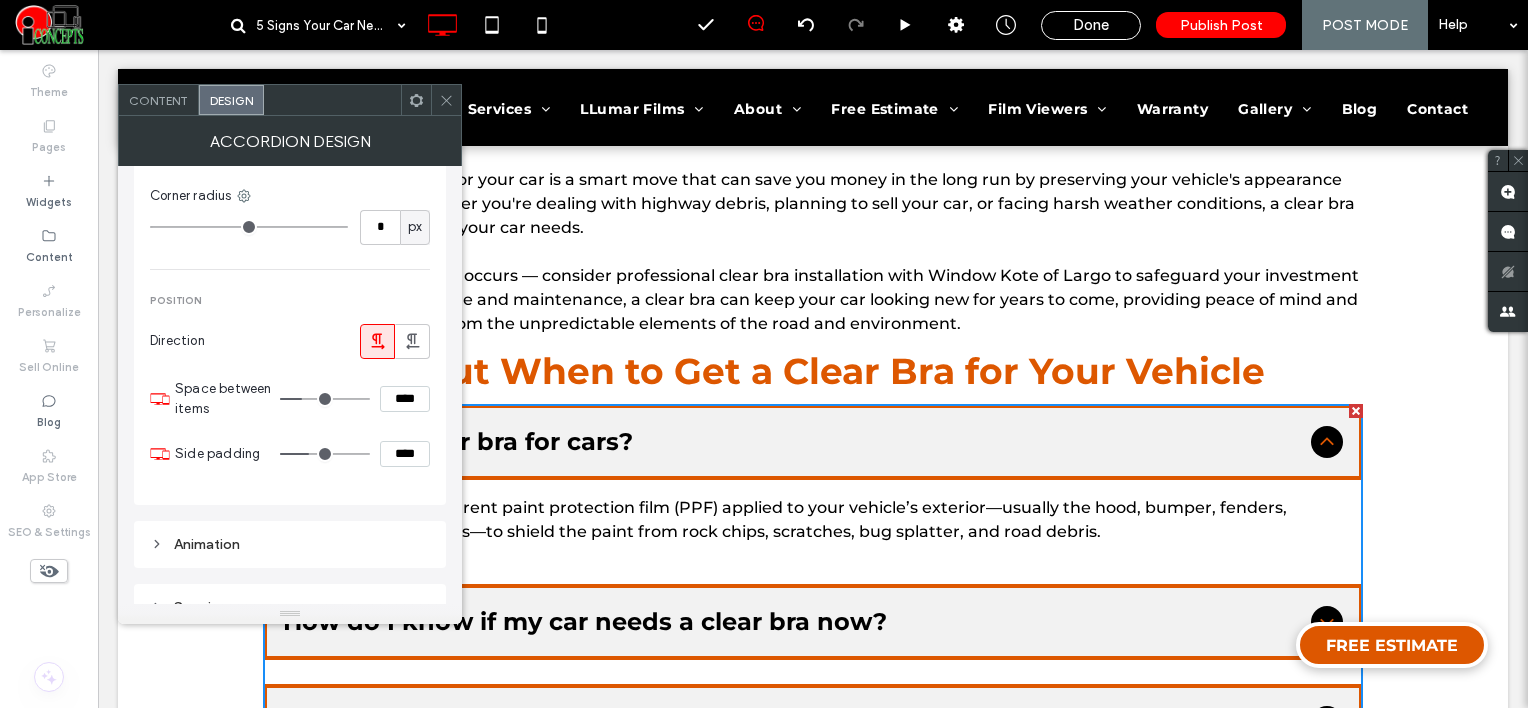 scroll, scrollTop: 2352, scrollLeft: 0, axis: vertical 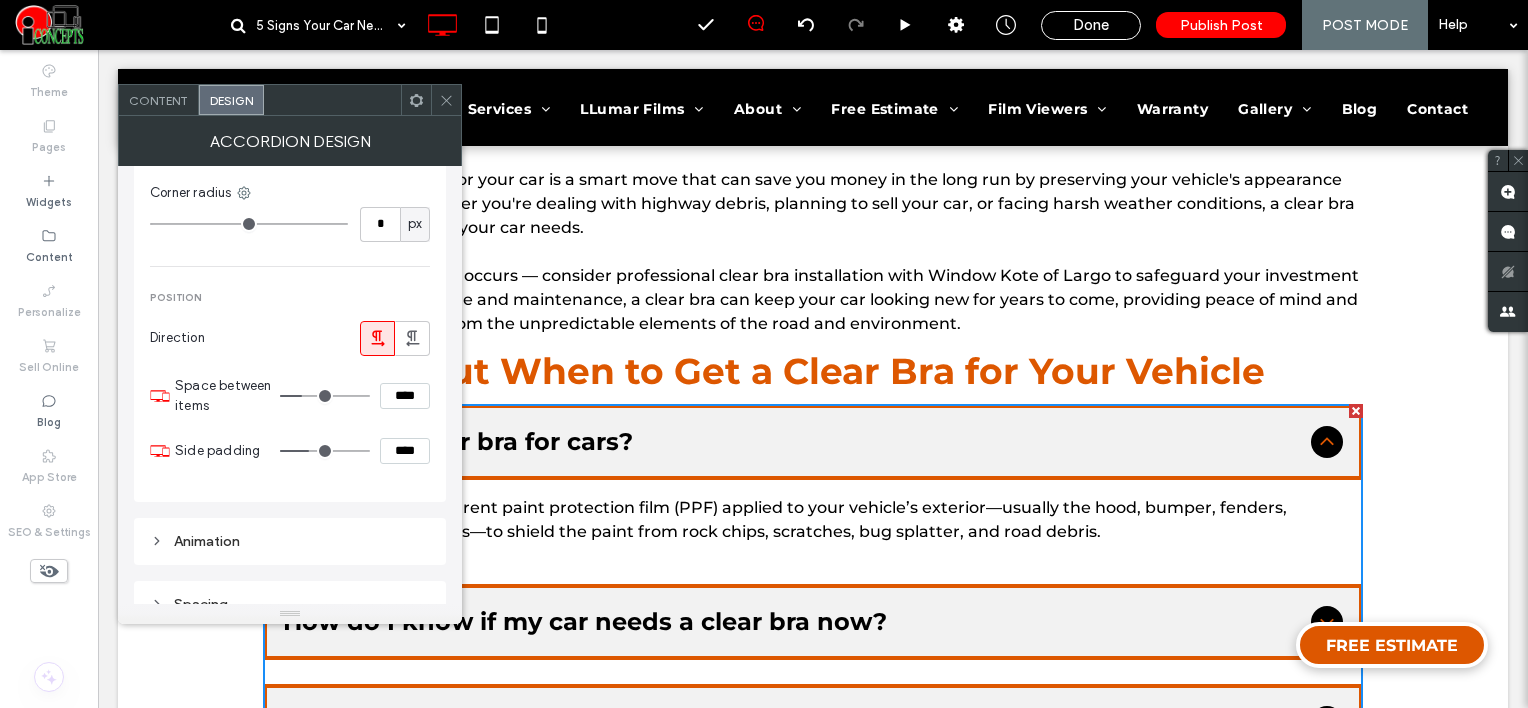 drag, startPoint x: 392, startPoint y: 387, endPoint x: 451, endPoint y: 409, distance: 62.968246 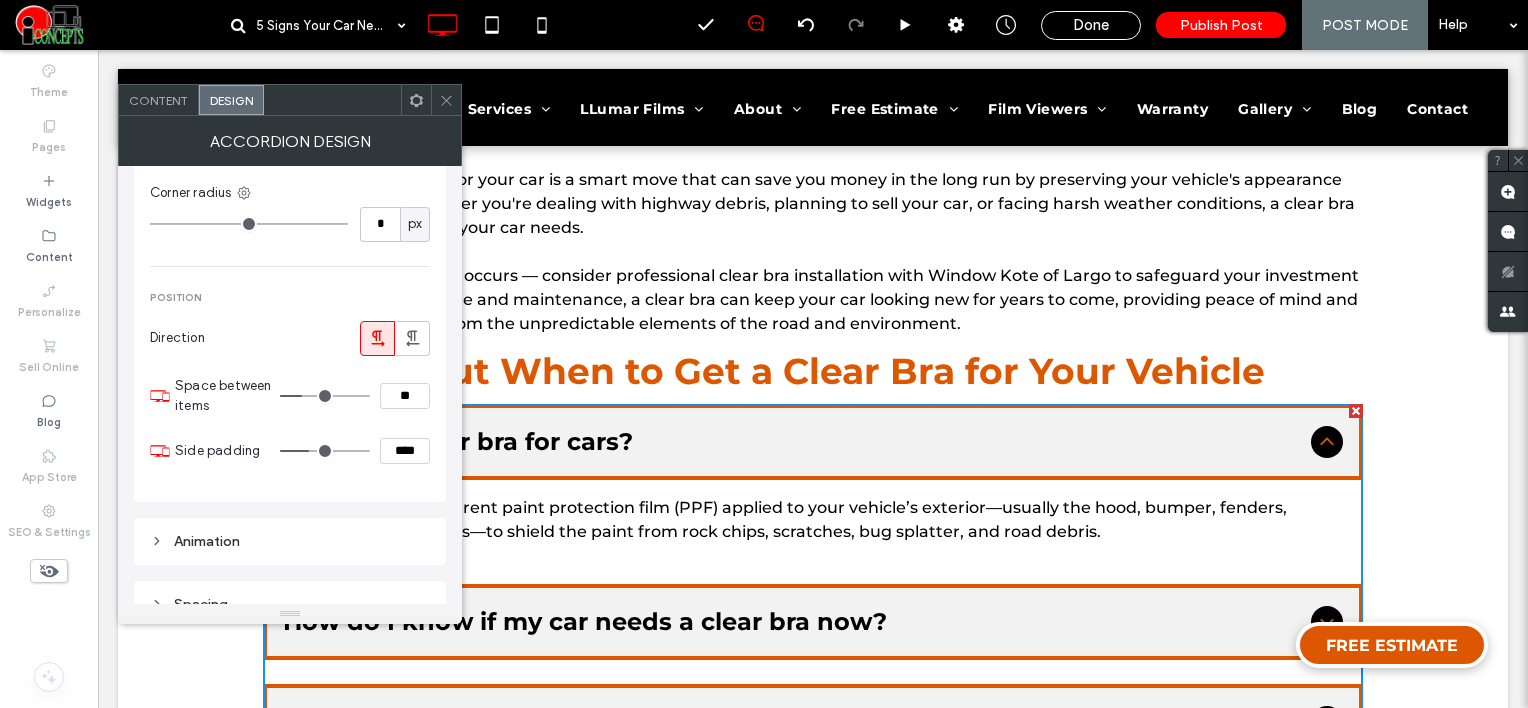 type on "**" 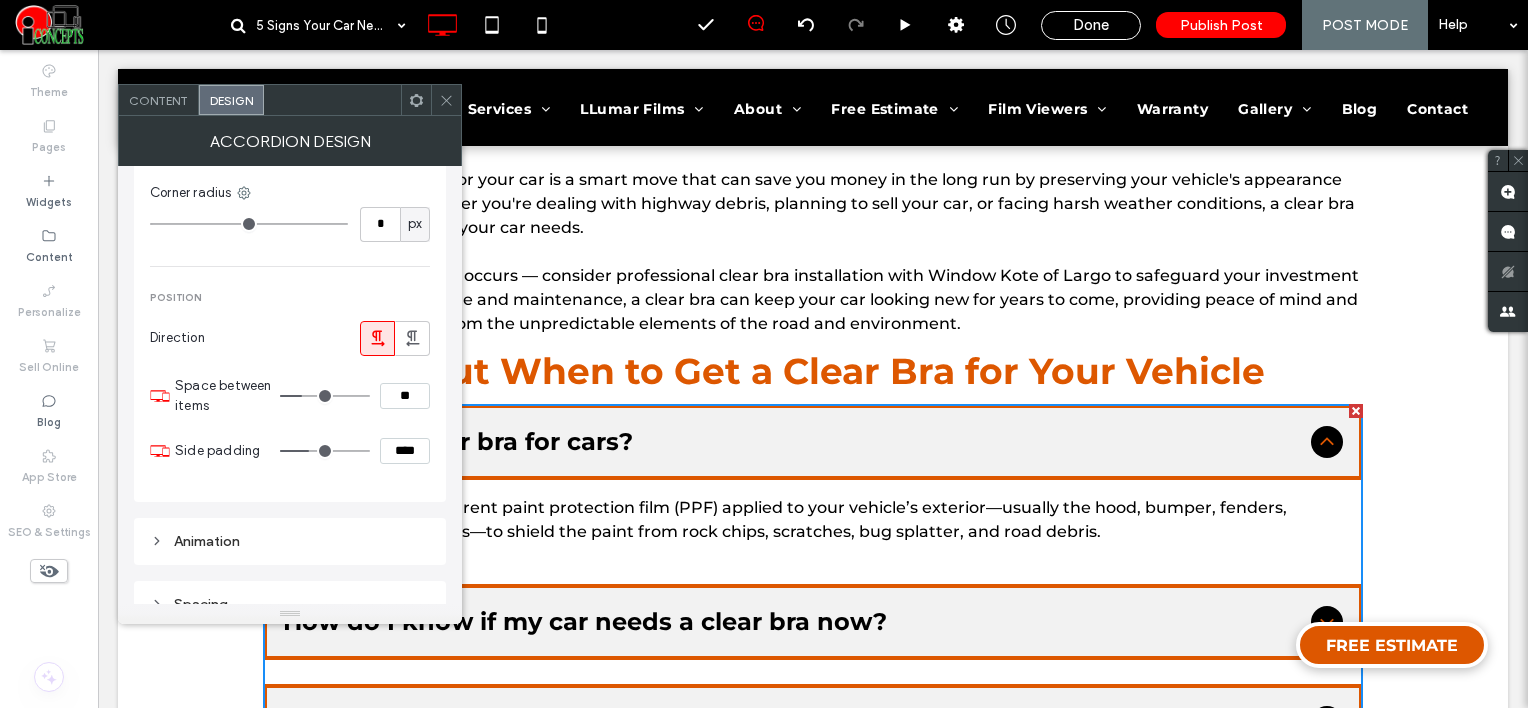 type on "**" 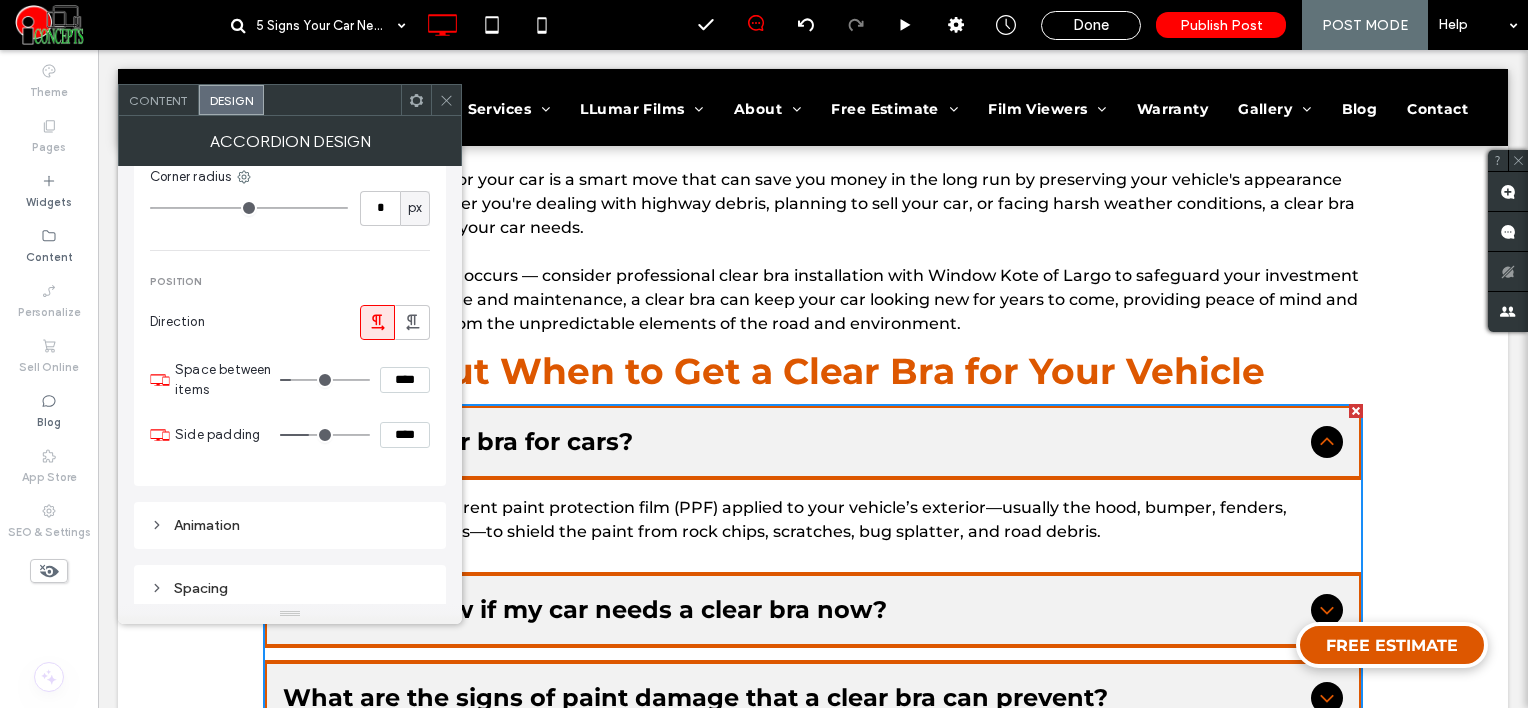 scroll, scrollTop: 2372, scrollLeft: 0, axis: vertical 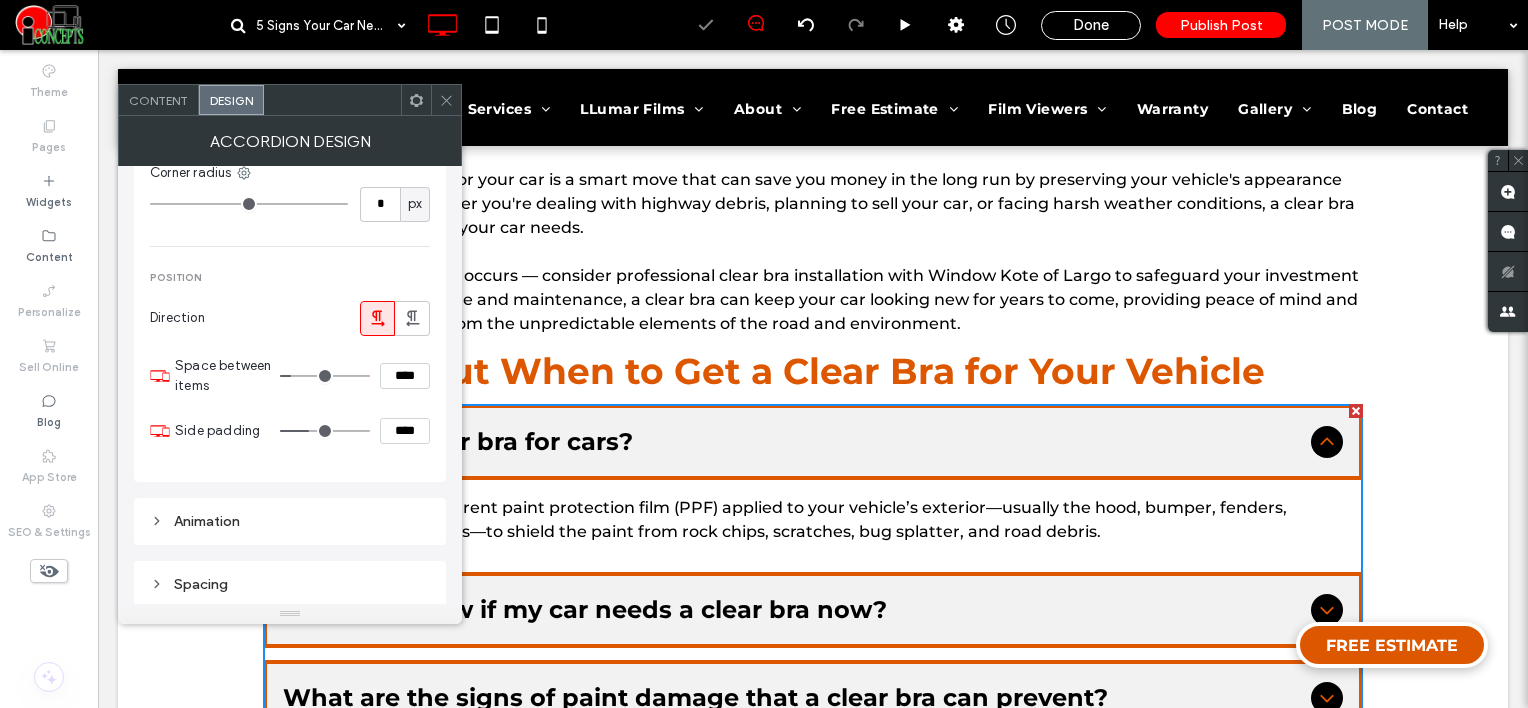 click 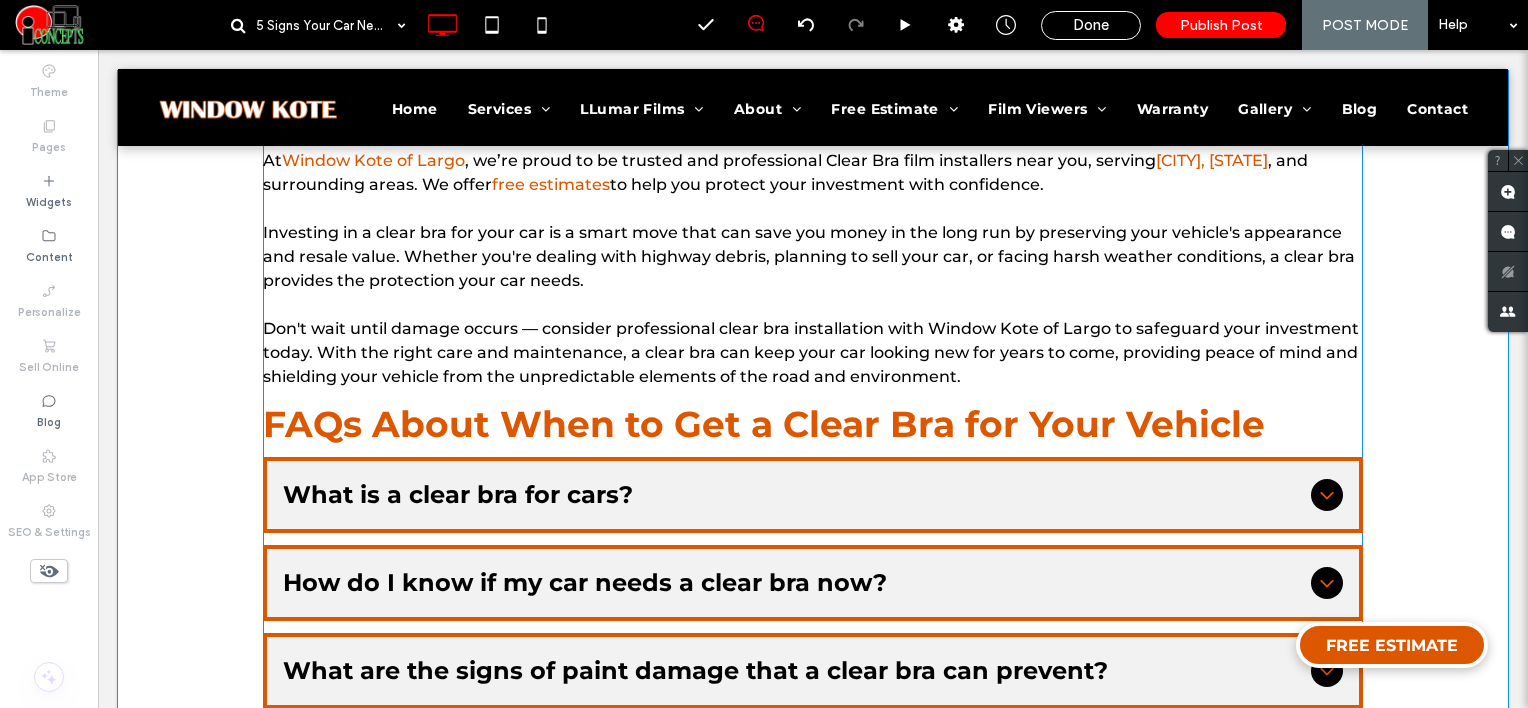 scroll, scrollTop: 3242, scrollLeft: 0, axis: vertical 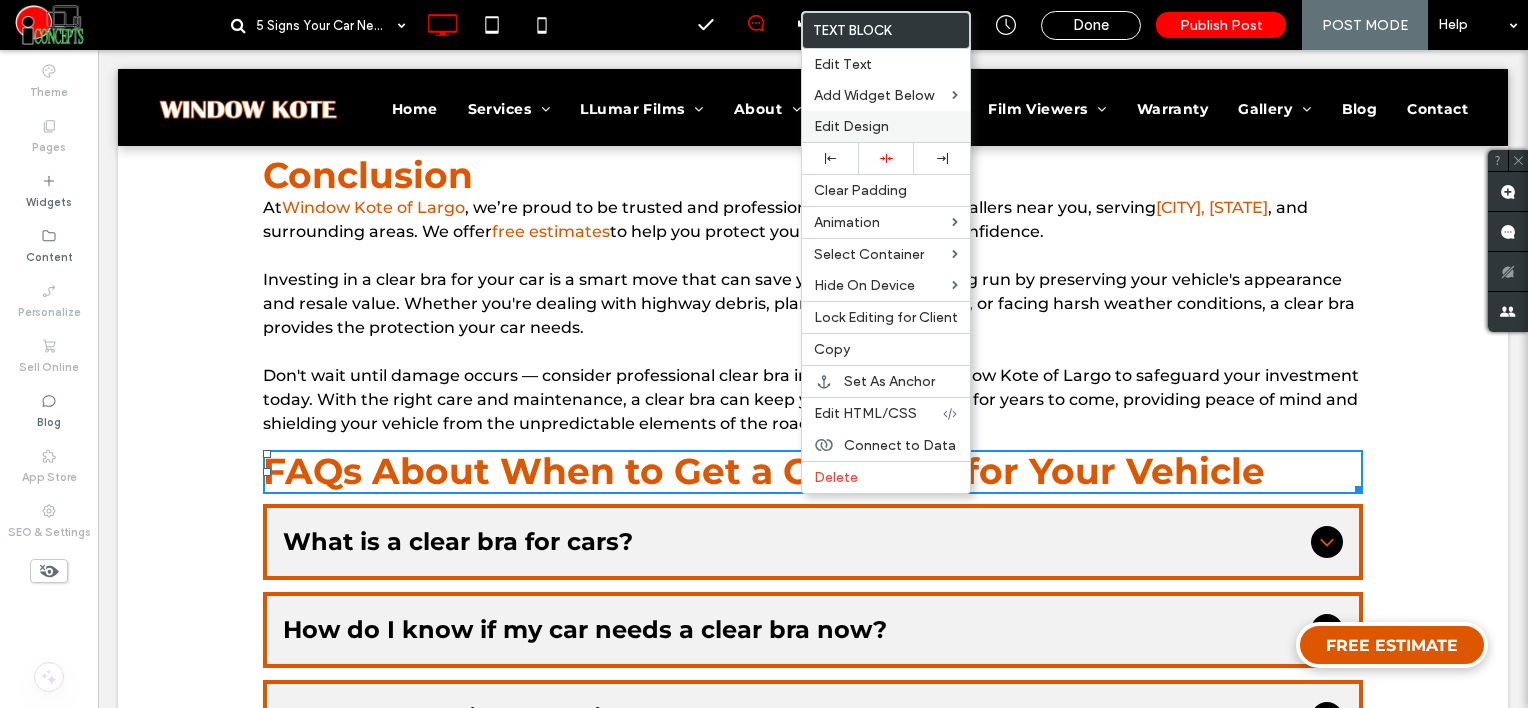 click on "Edit Design" at bounding box center [851, 126] 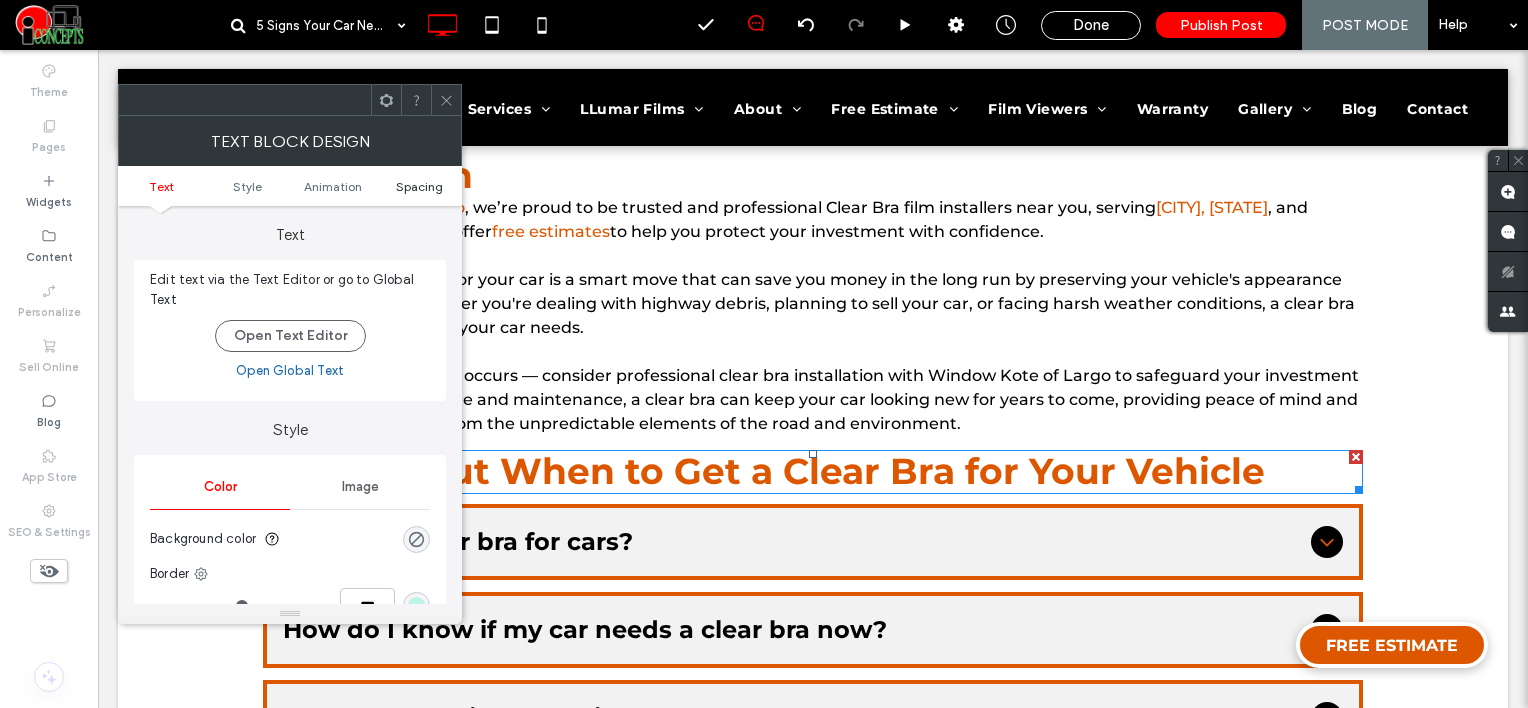 click on "Spacing" at bounding box center [419, 186] 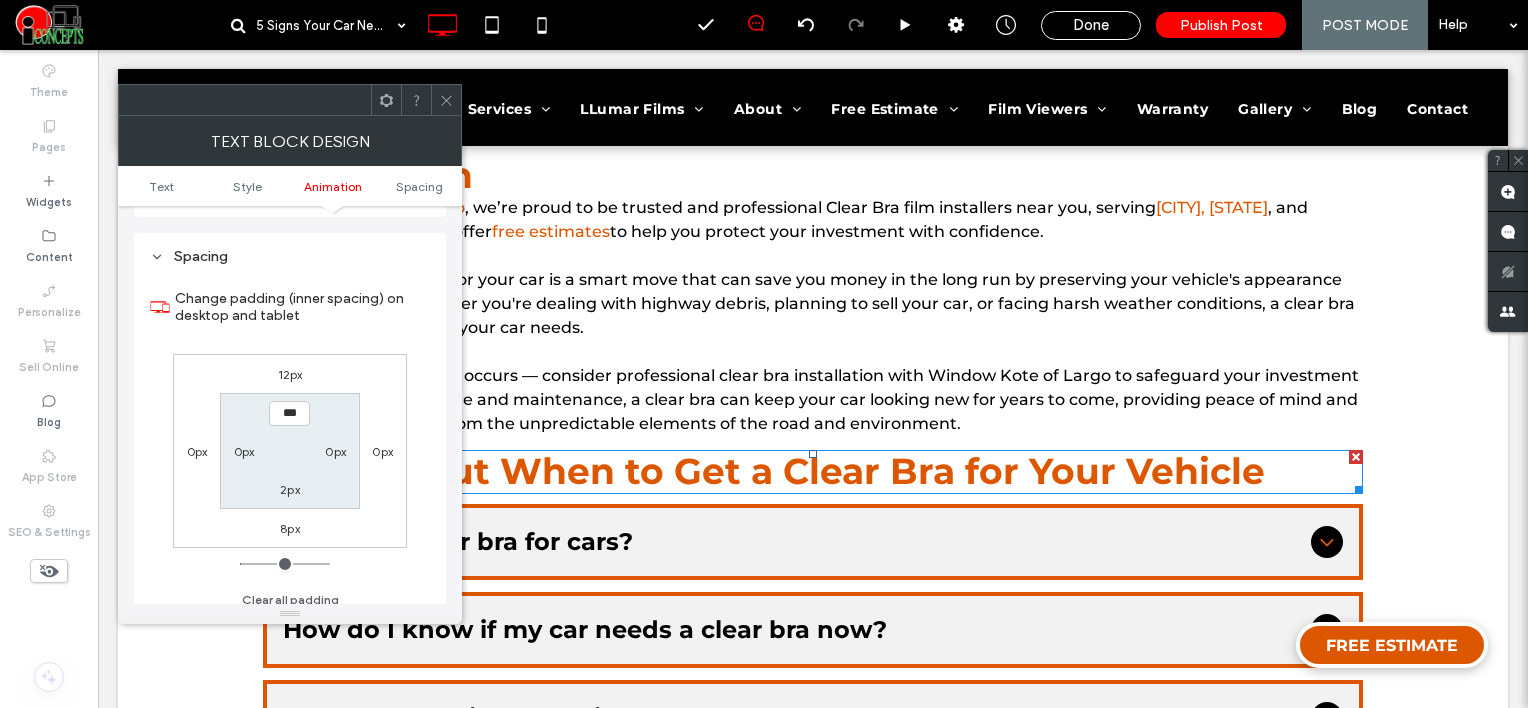 scroll, scrollTop: 572, scrollLeft: 0, axis: vertical 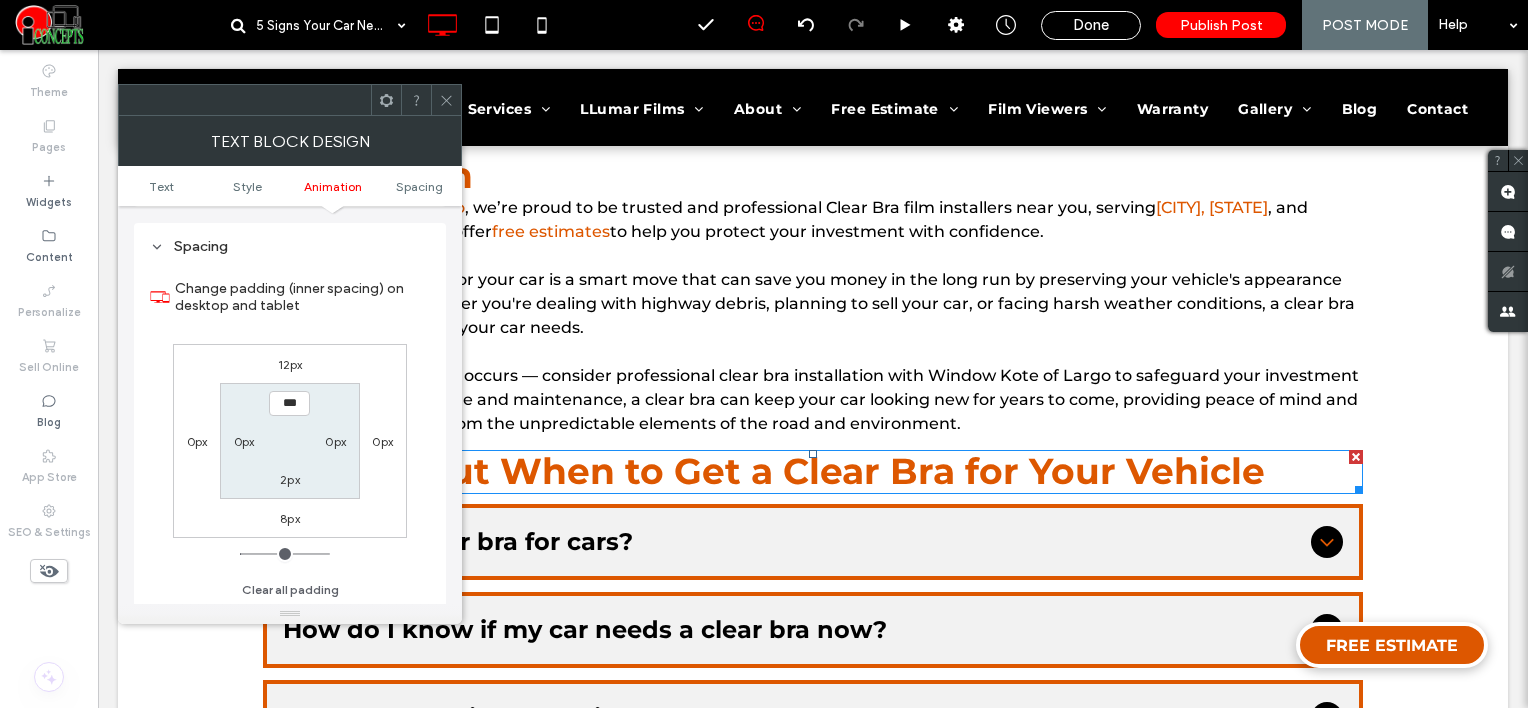 click 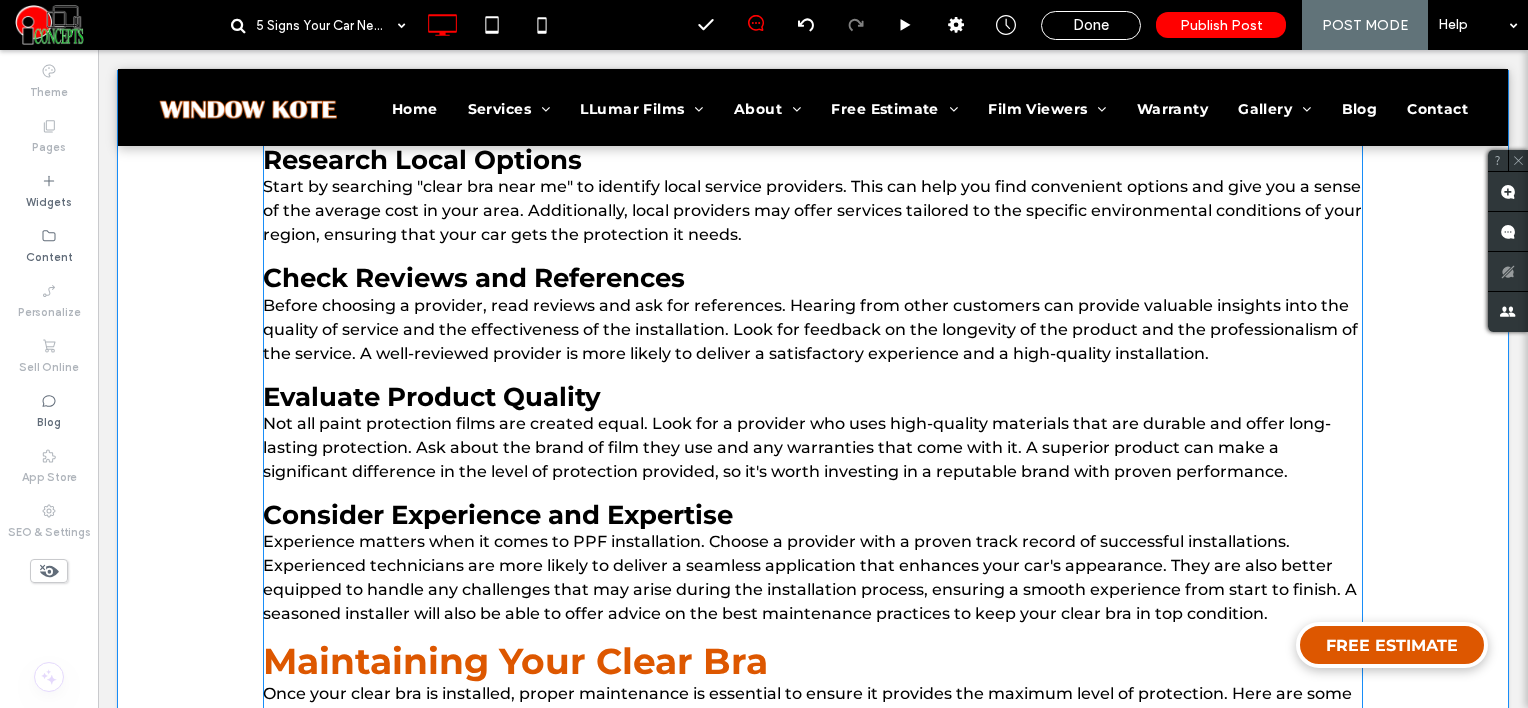 scroll, scrollTop: 2642, scrollLeft: 0, axis: vertical 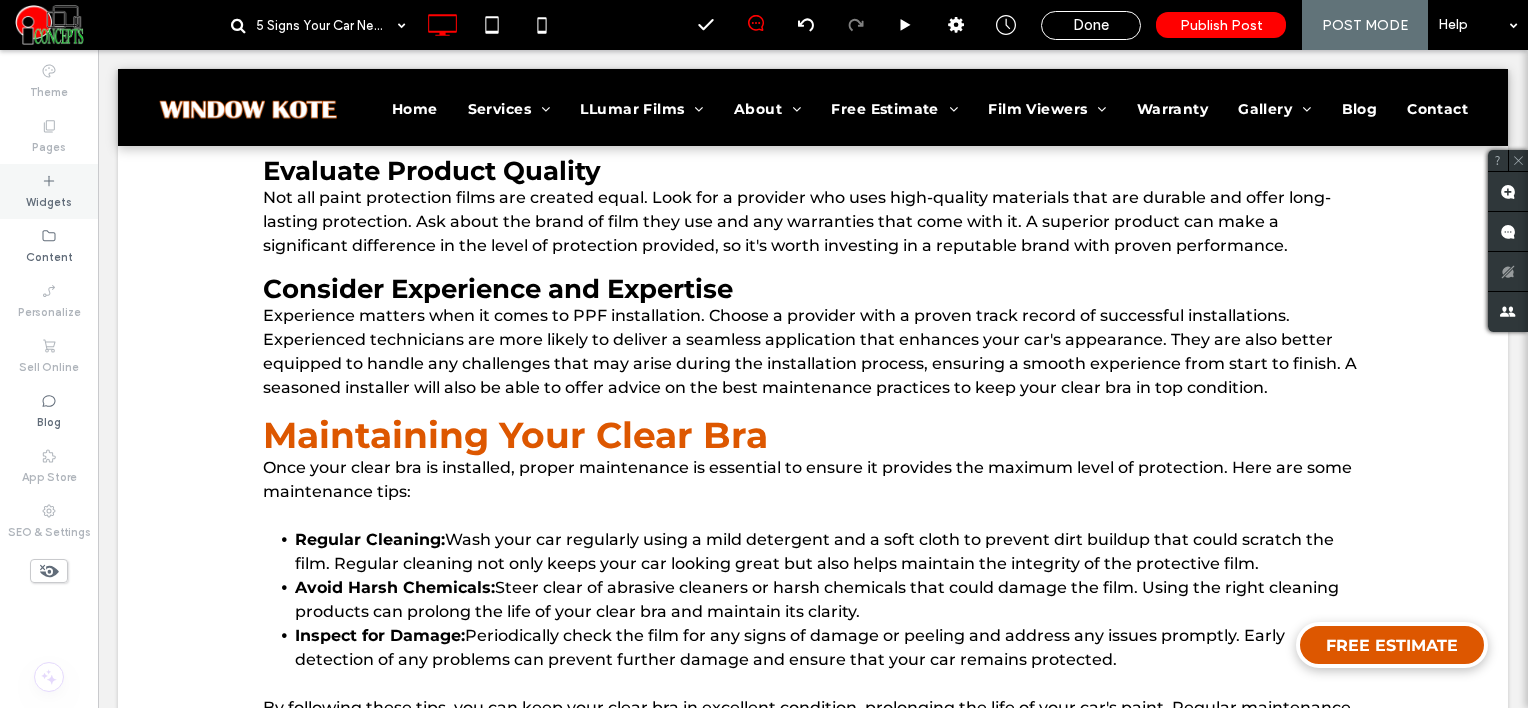 click on "Widgets" at bounding box center [49, 191] 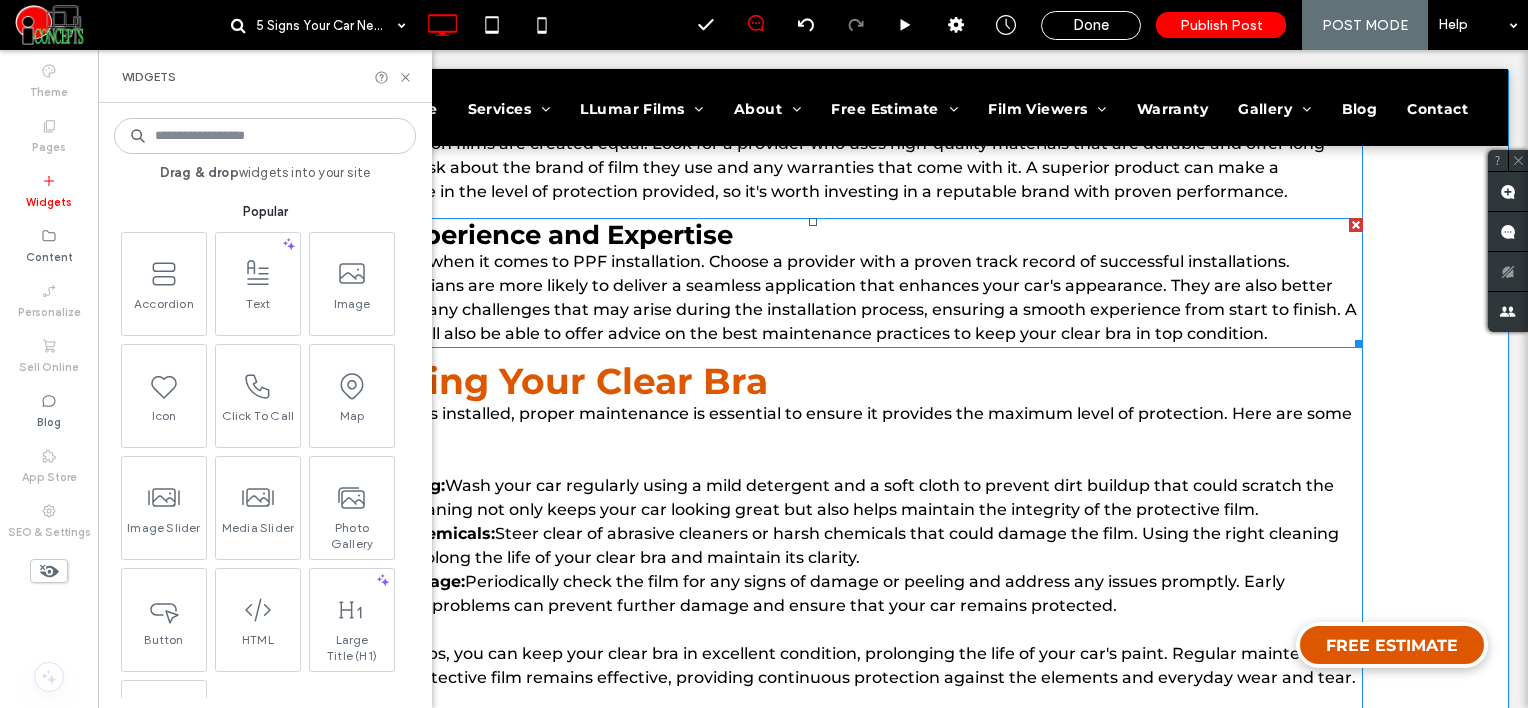 scroll, scrollTop: 2742, scrollLeft: 0, axis: vertical 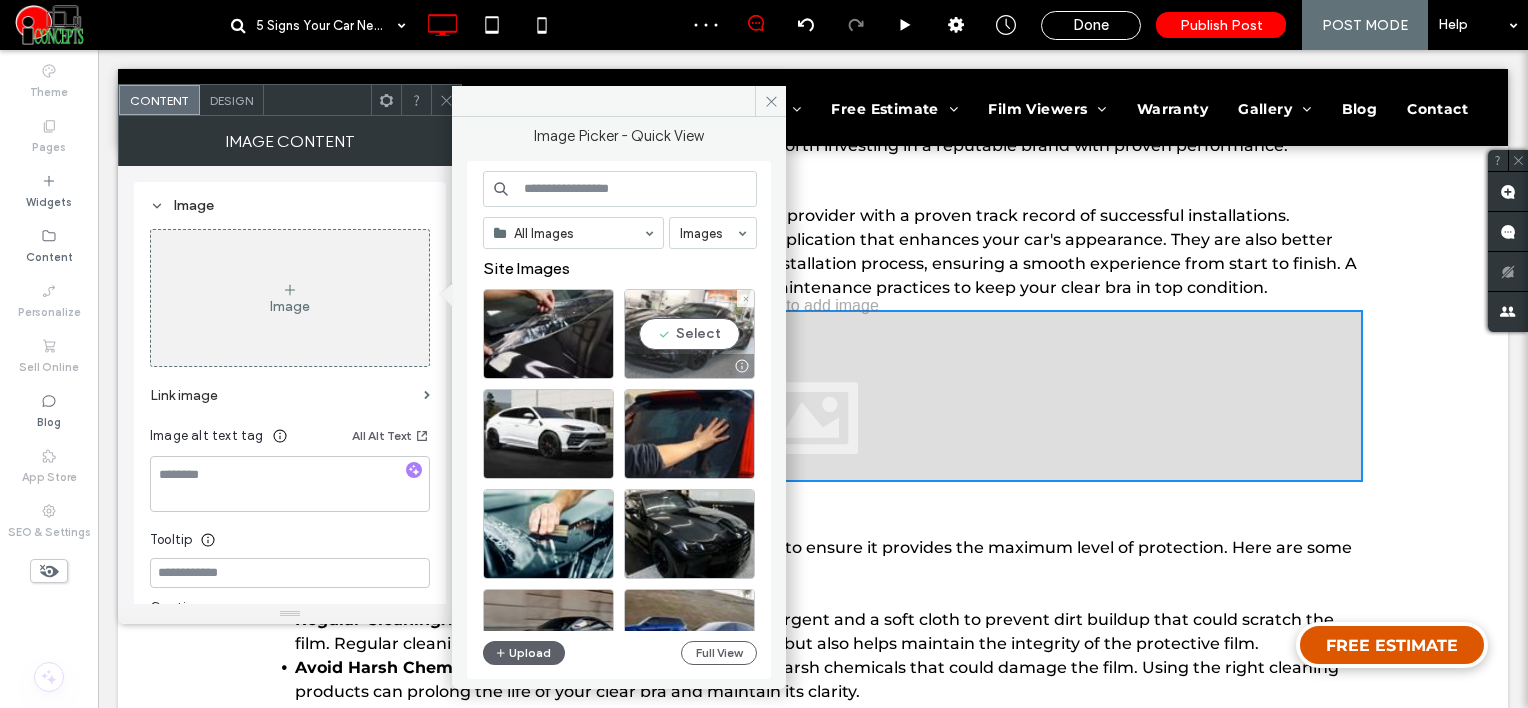 click on "Select" at bounding box center [689, 334] 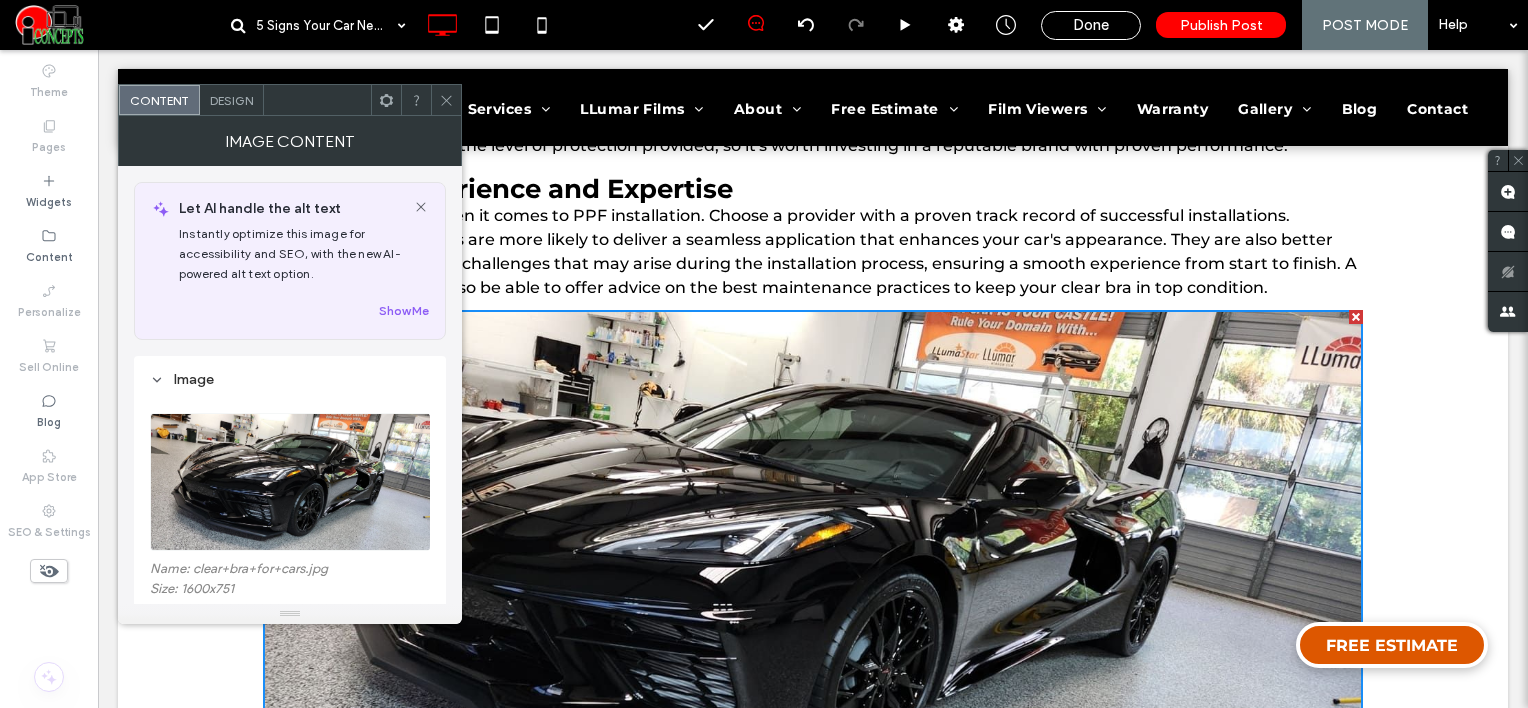 scroll, scrollTop: 300, scrollLeft: 0, axis: vertical 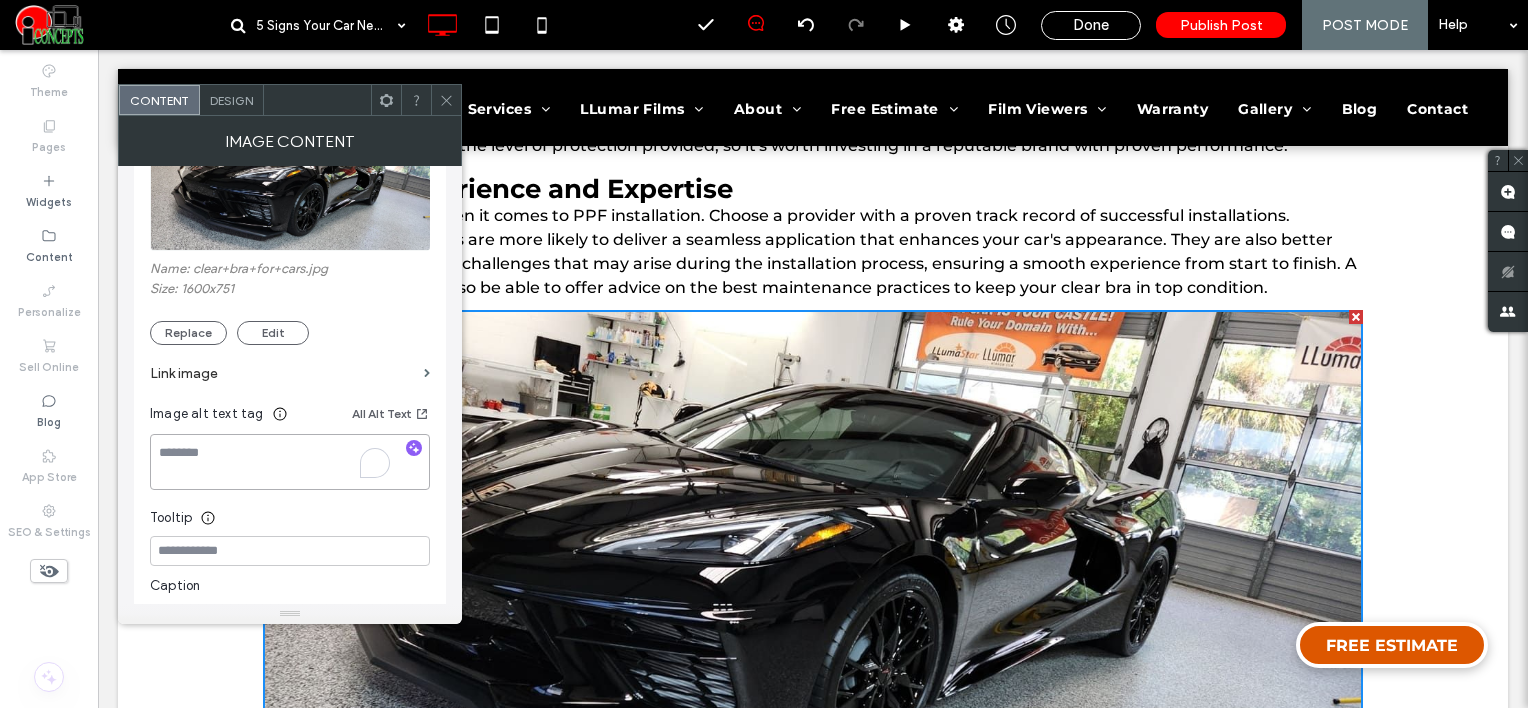 click at bounding box center (290, 462) 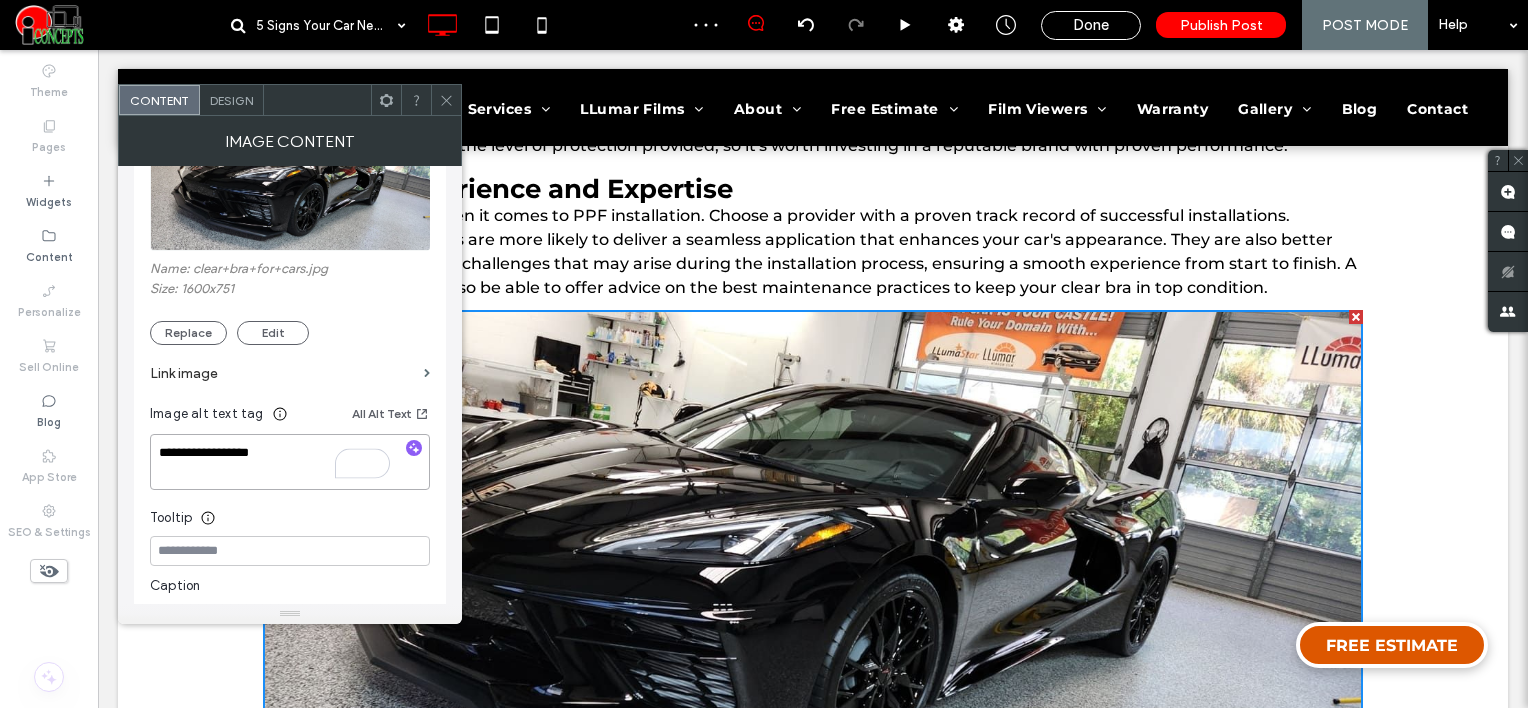 type on "**********" 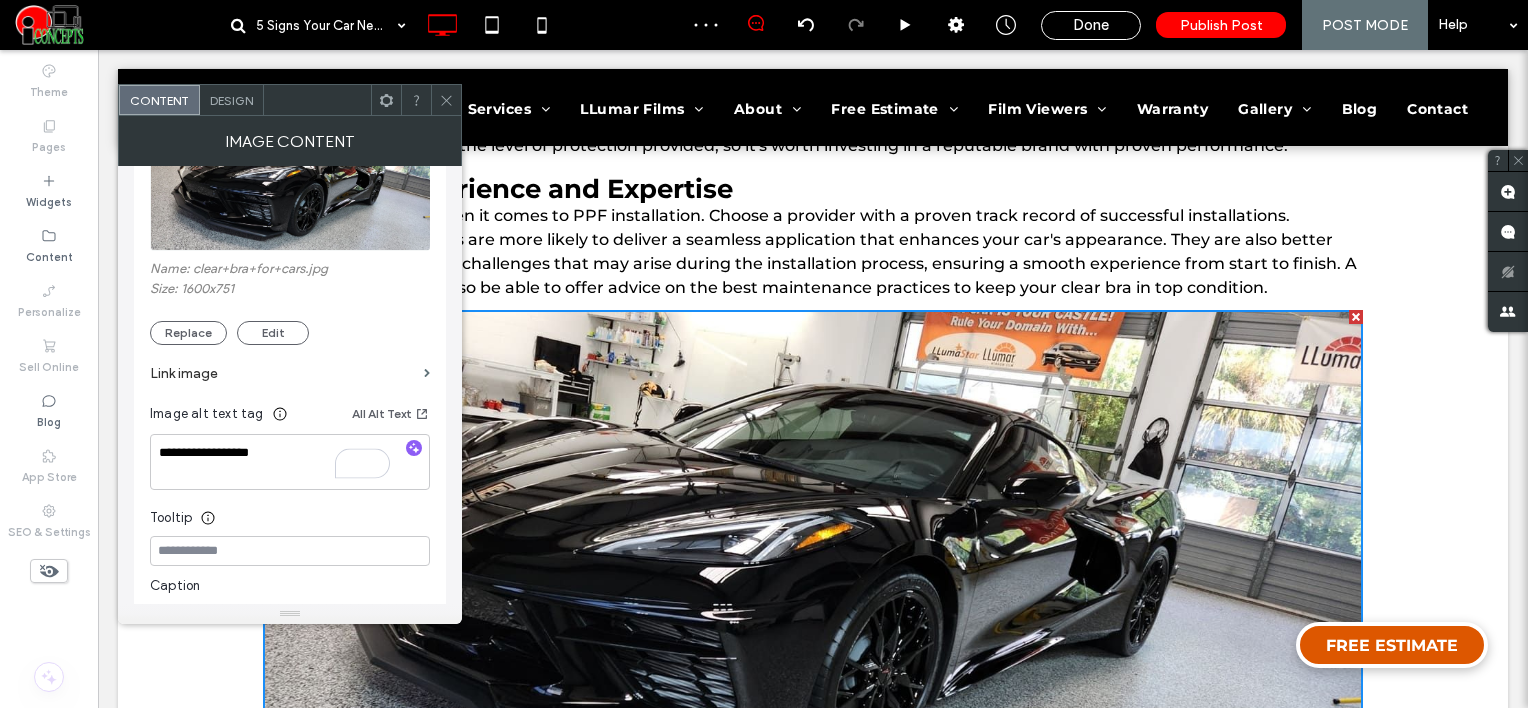 click on "Design" at bounding box center [232, 100] 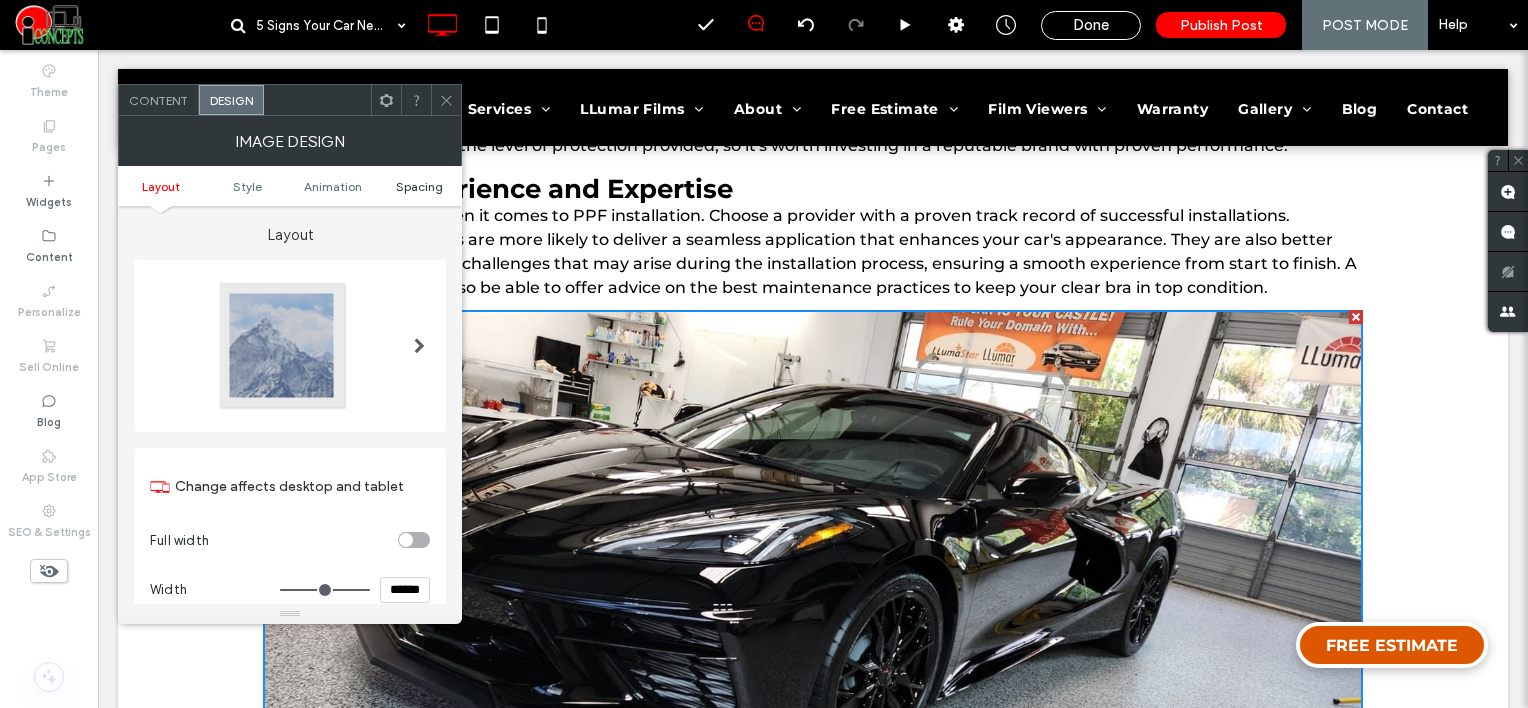 click on "Spacing" at bounding box center (419, 186) 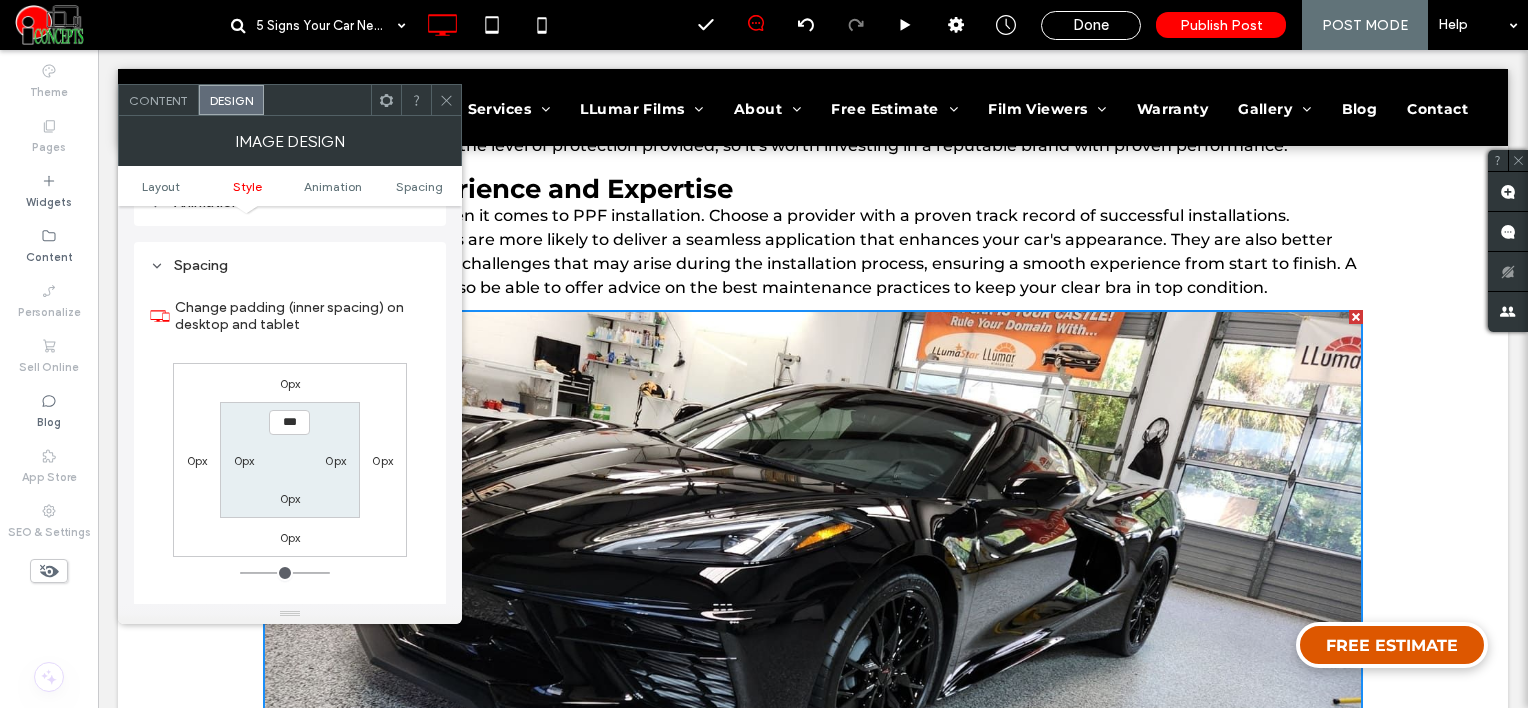 scroll, scrollTop: 1006, scrollLeft: 0, axis: vertical 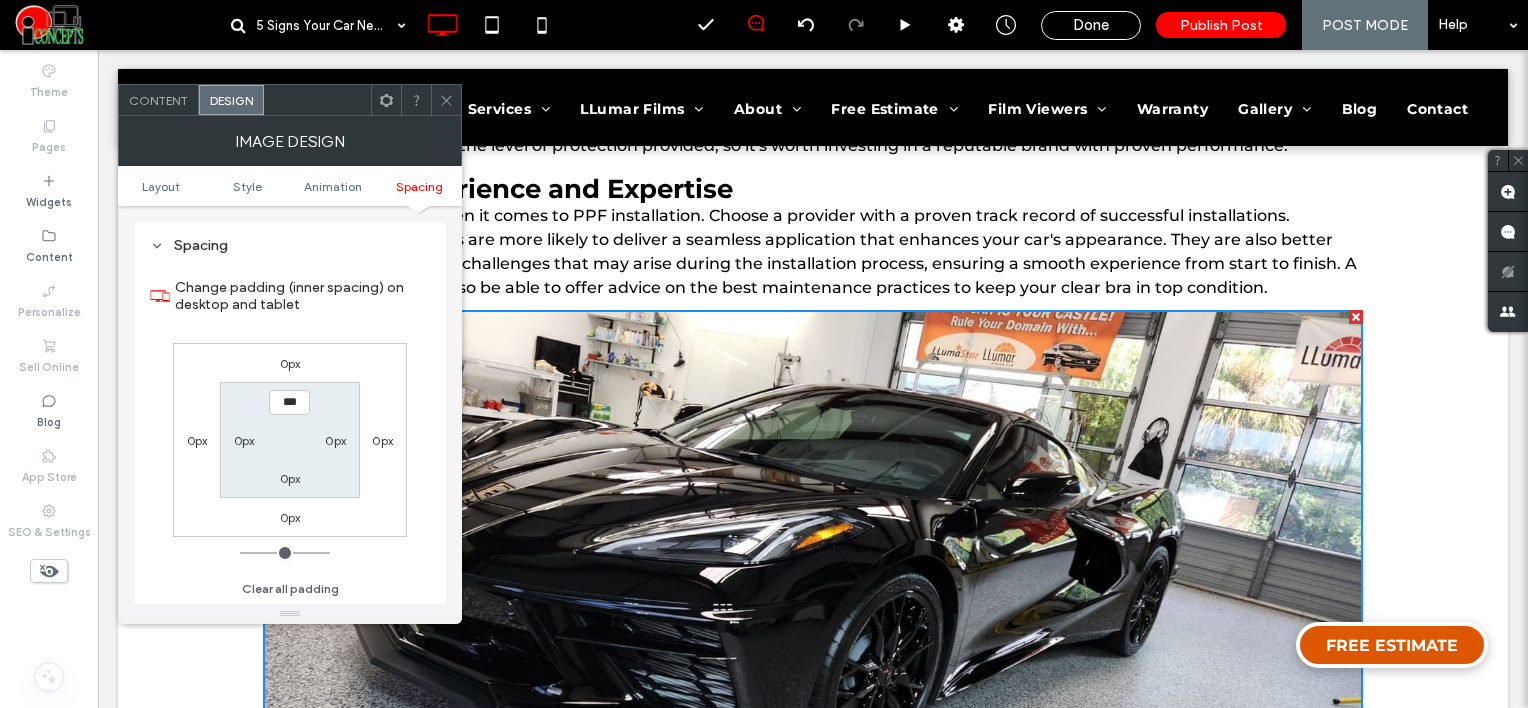 click on "0px" at bounding box center [290, 363] 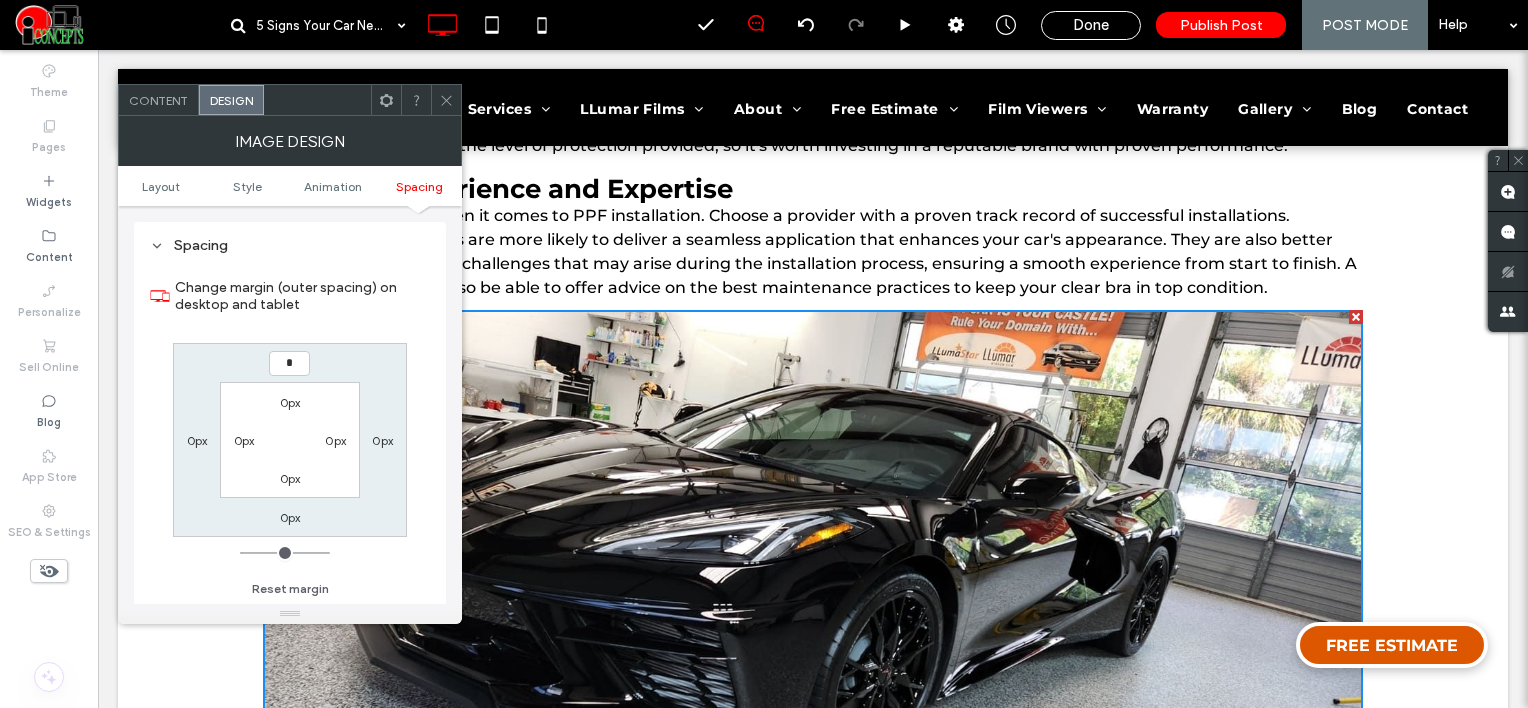 type on "*" 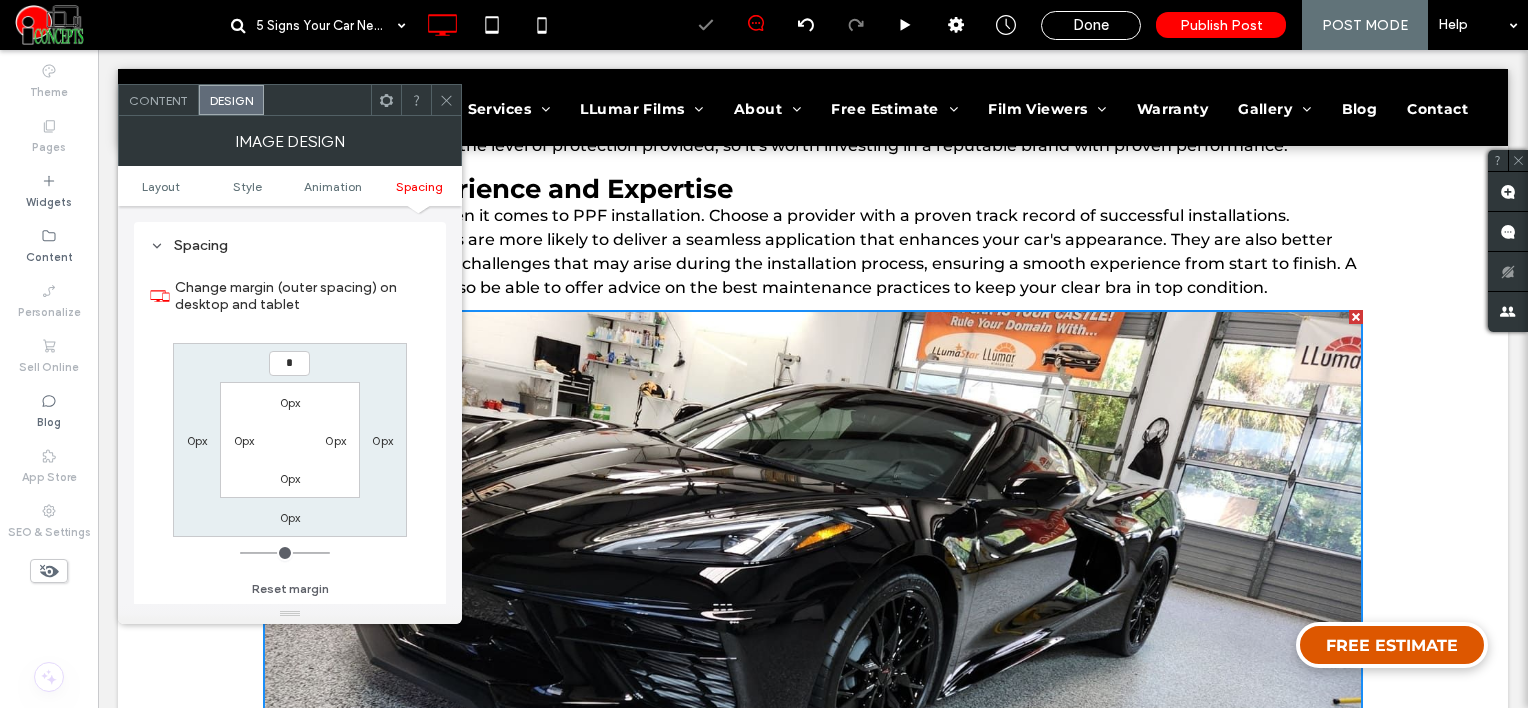 type on "*" 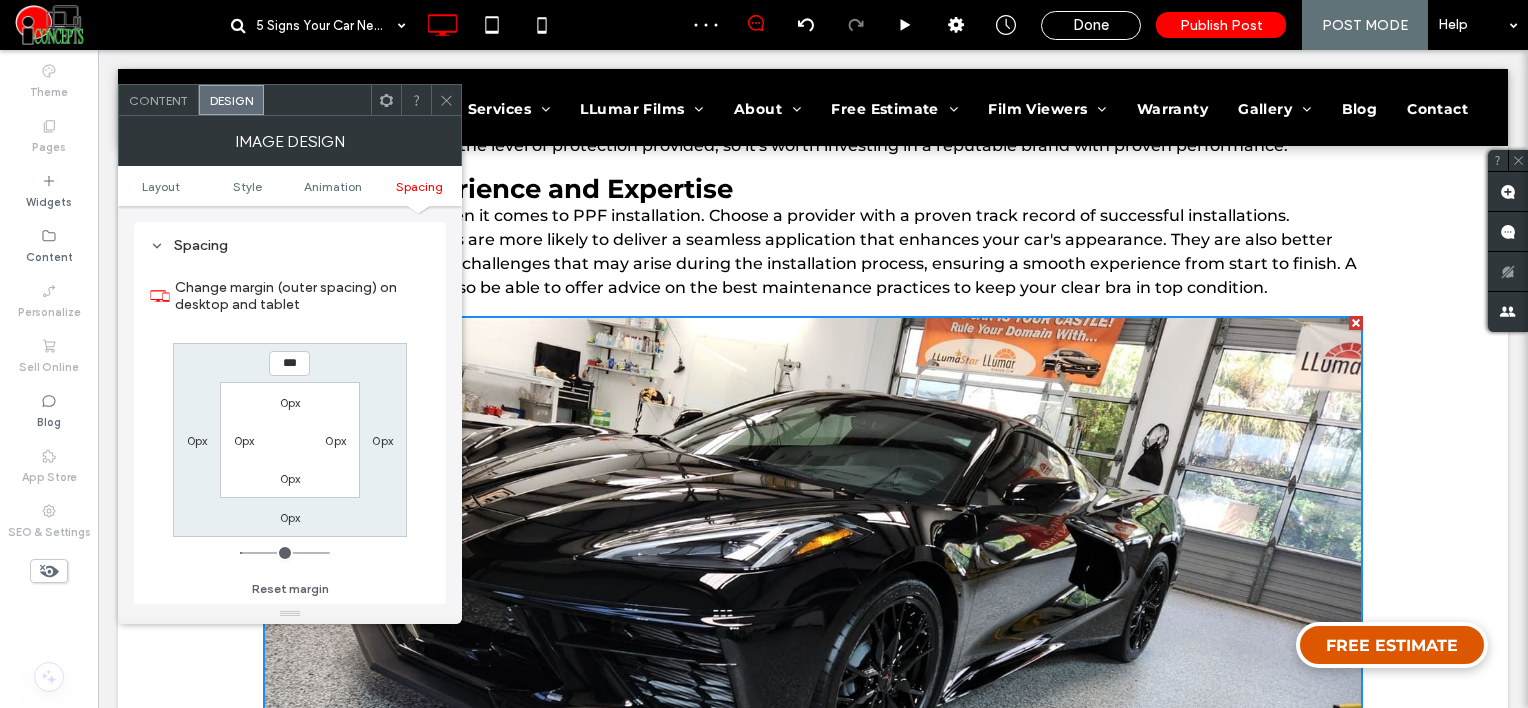 click at bounding box center [446, 100] 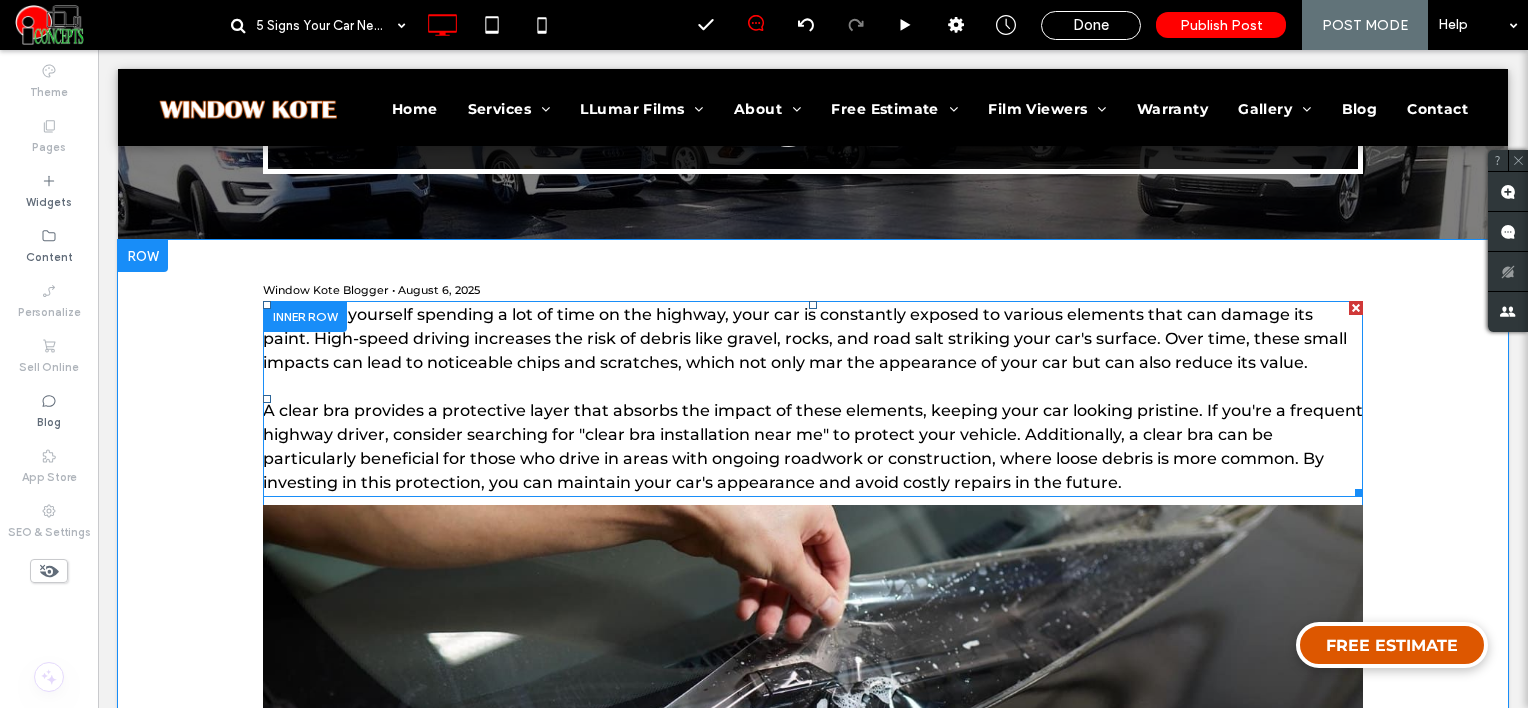 scroll, scrollTop: 342, scrollLeft: 0, axis: vertical 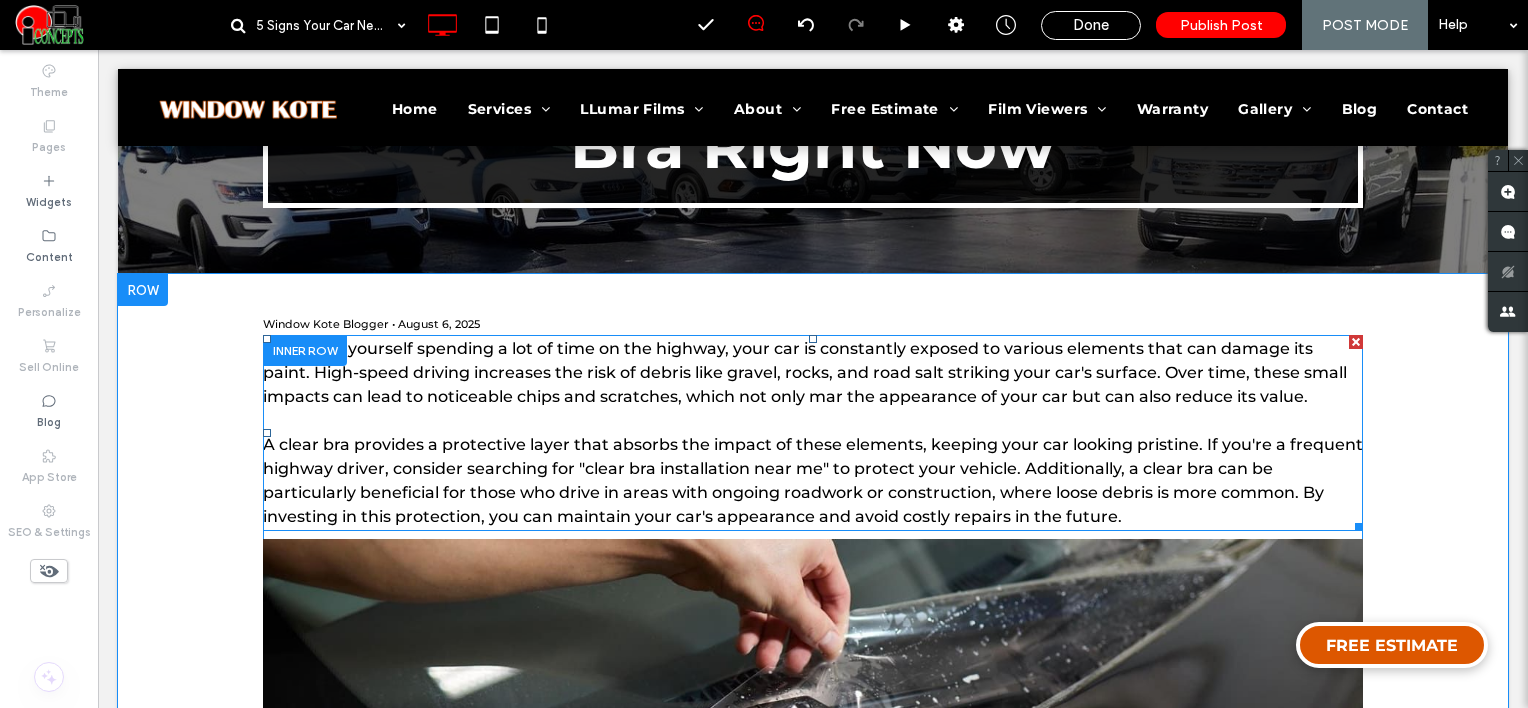 click on "﻿" at bounding box center [813, 421] 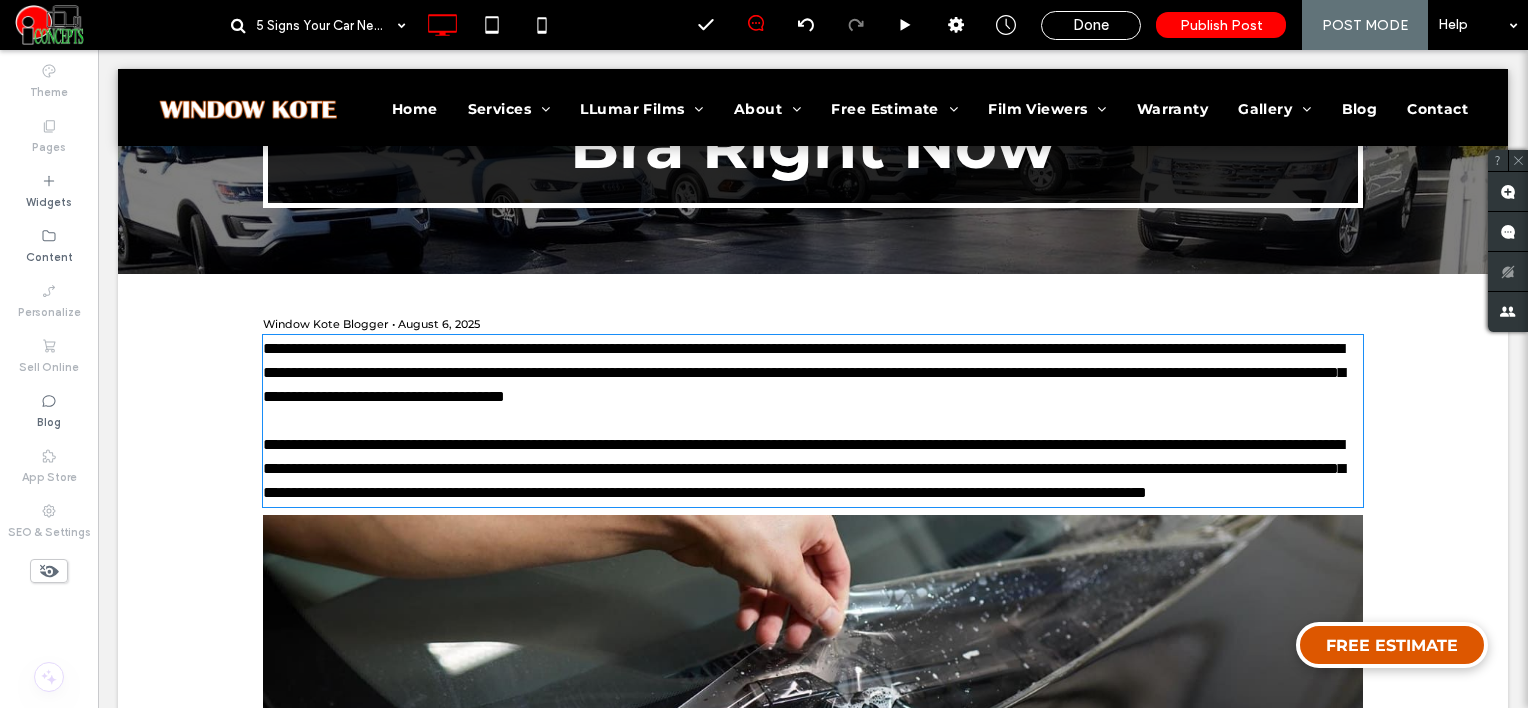 type on "**********" 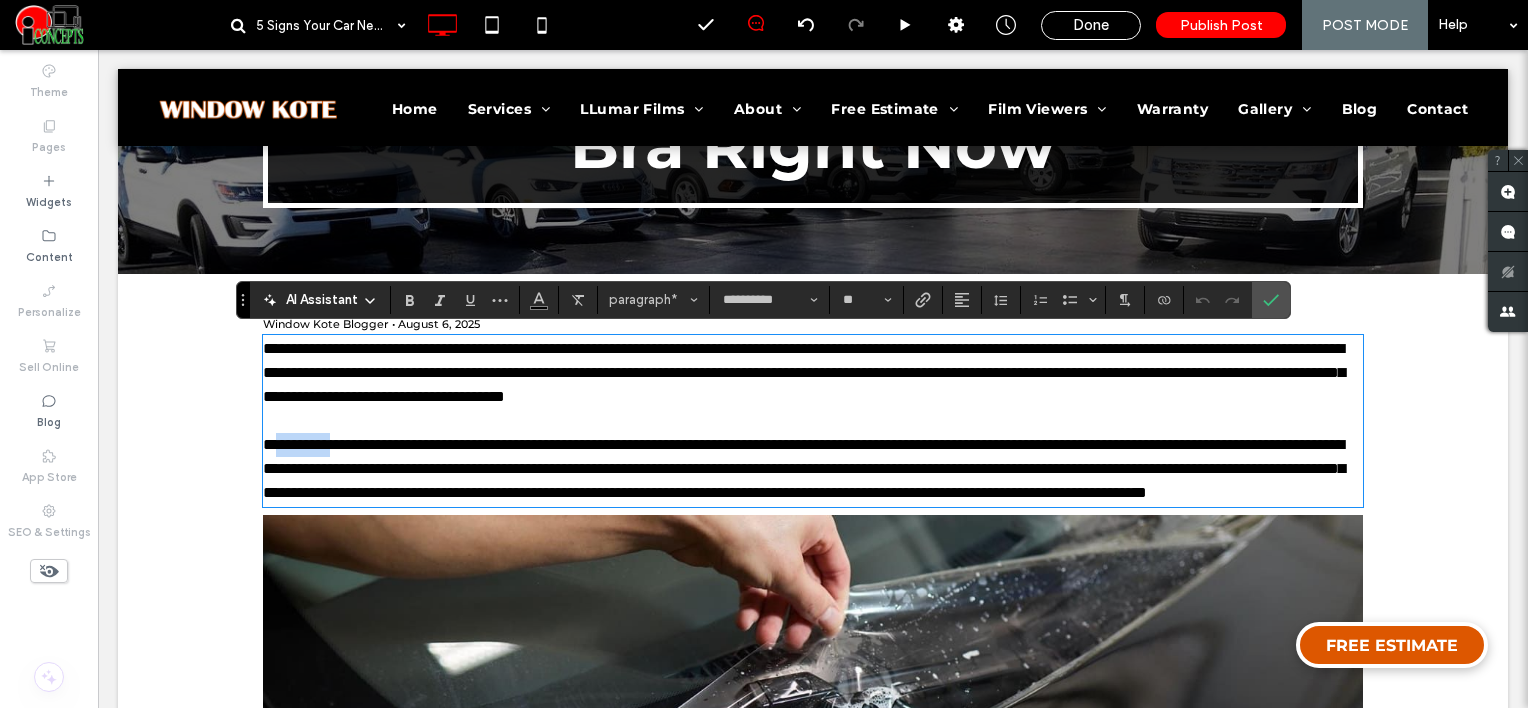 drag, startPoint x: 340, startPoint y: 443, endPoint x: 271, endPoint y: 440, distance: 69.065186 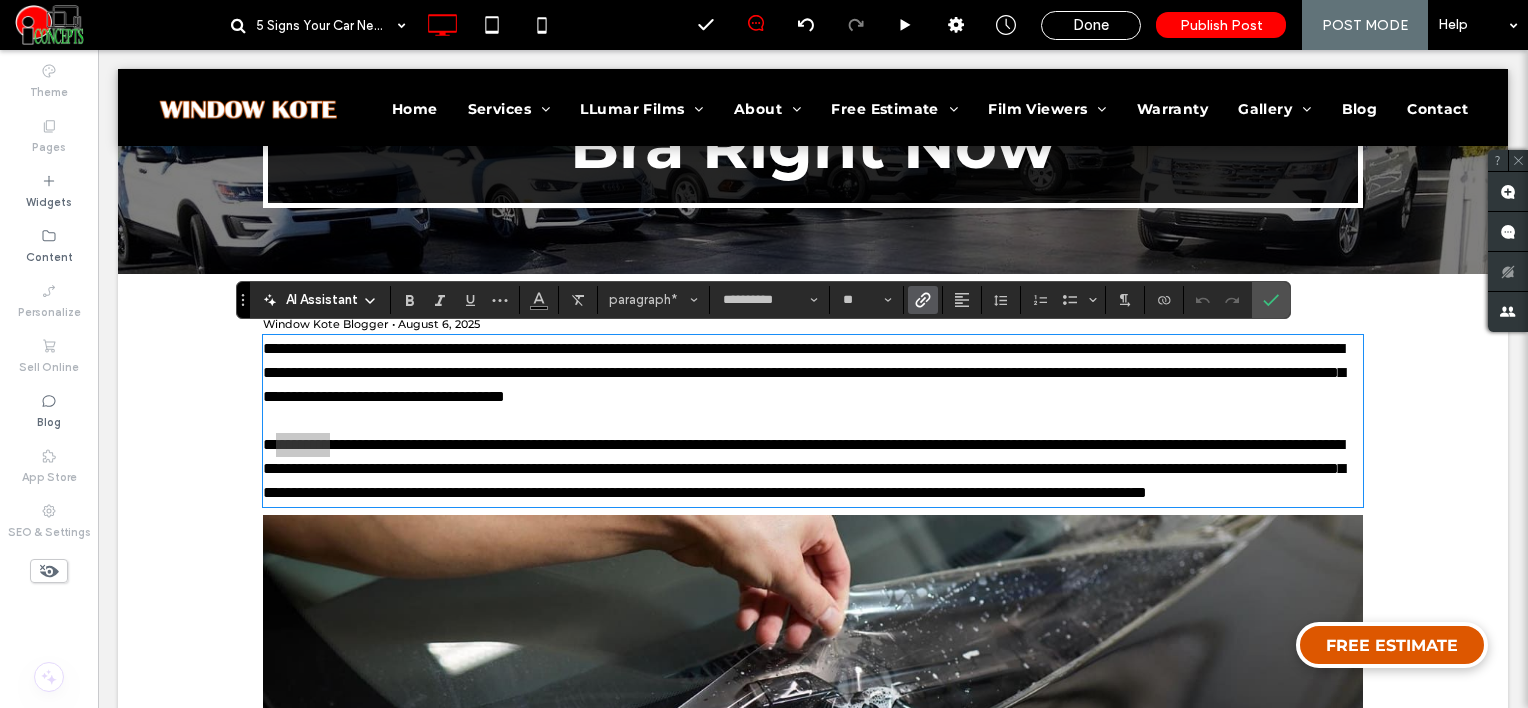 click at bounding box center [919, 300] 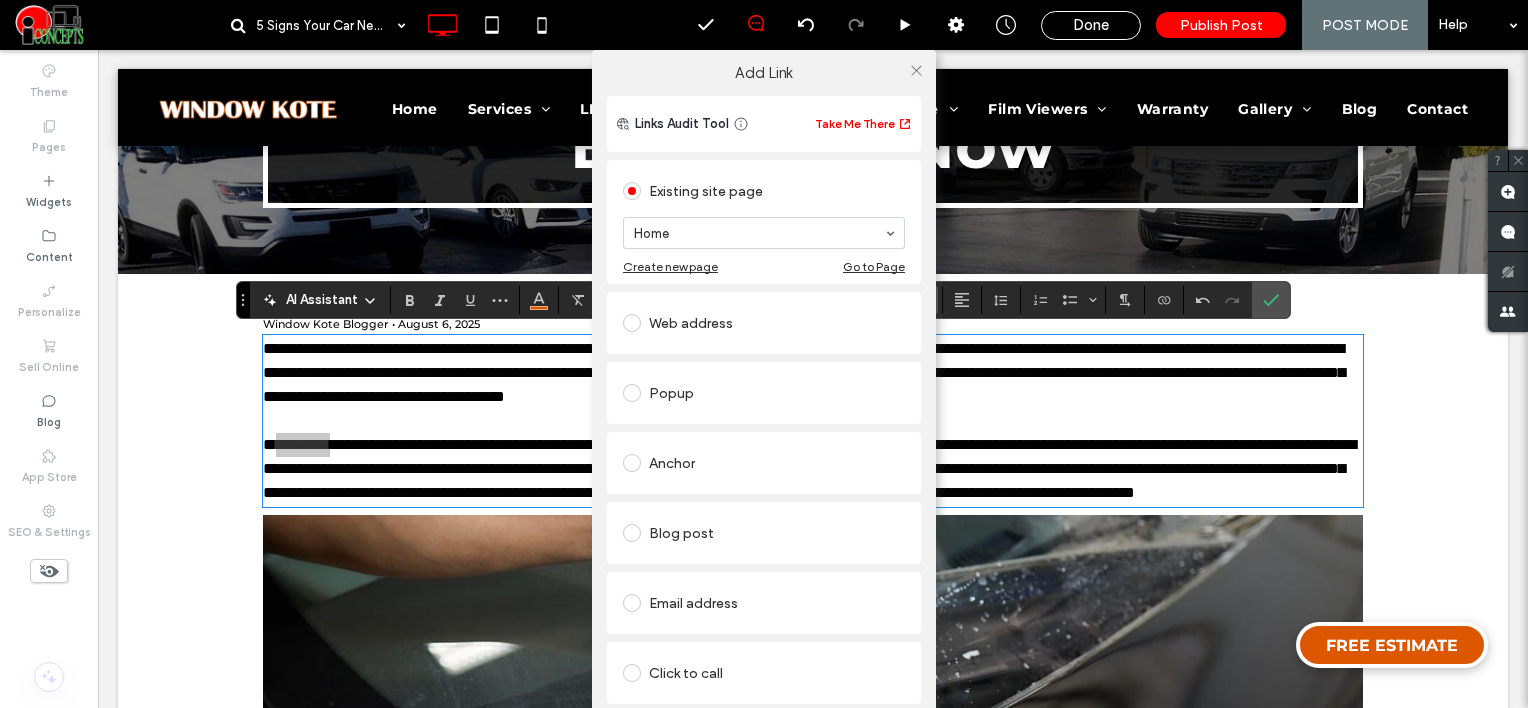 click on "Web address" at bounding box center (764, 323) 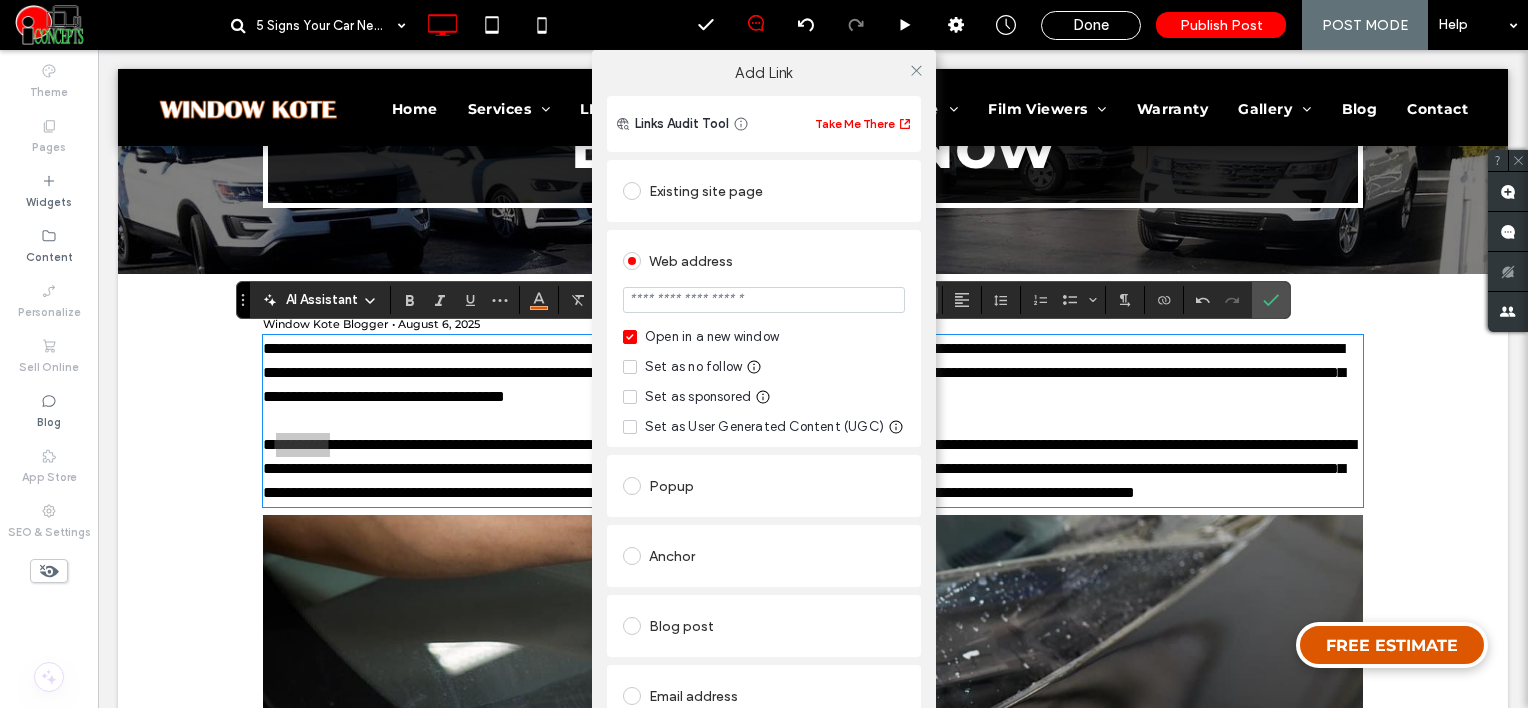 click at bounding box center (764, 300) 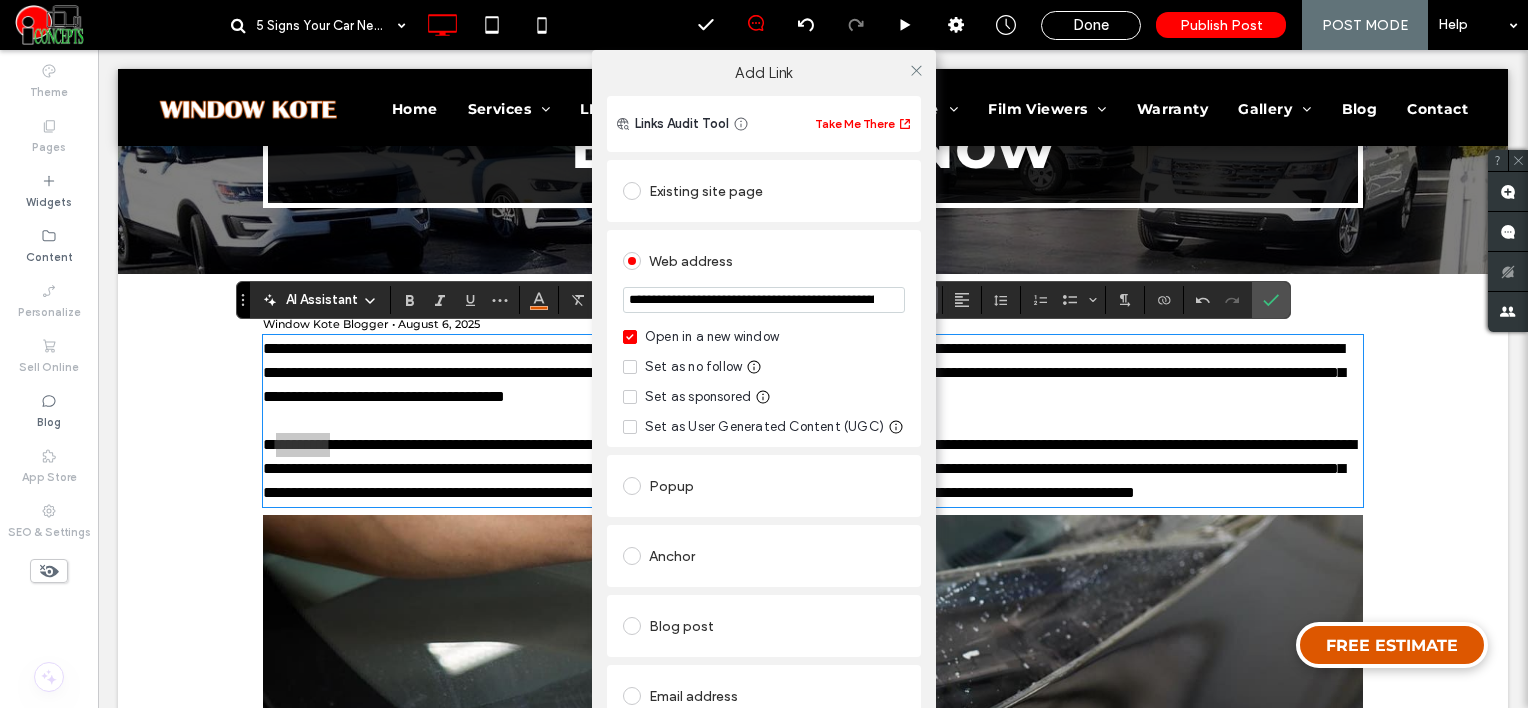 scroll, scrollTop: 0, scrollLeft: 108, axis: horizontal 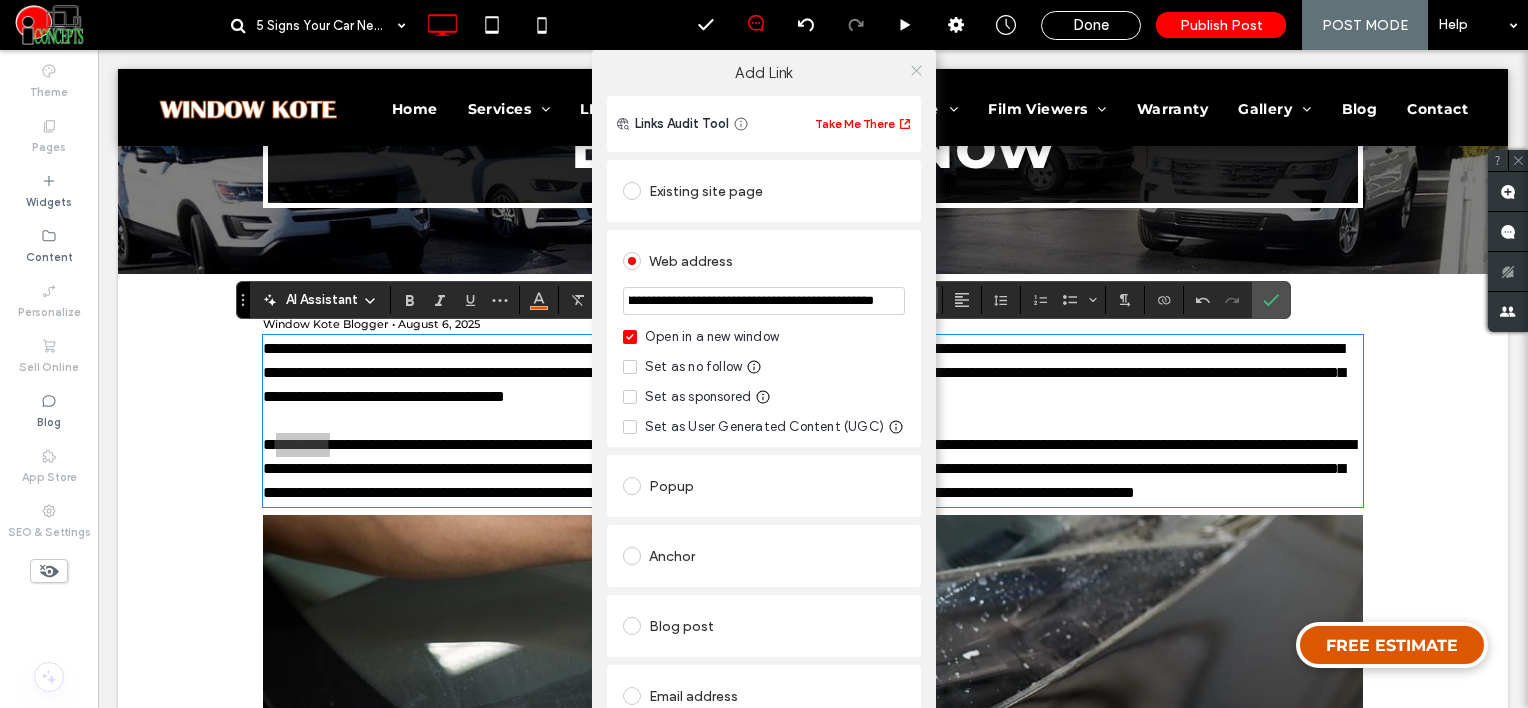 type on "**********" 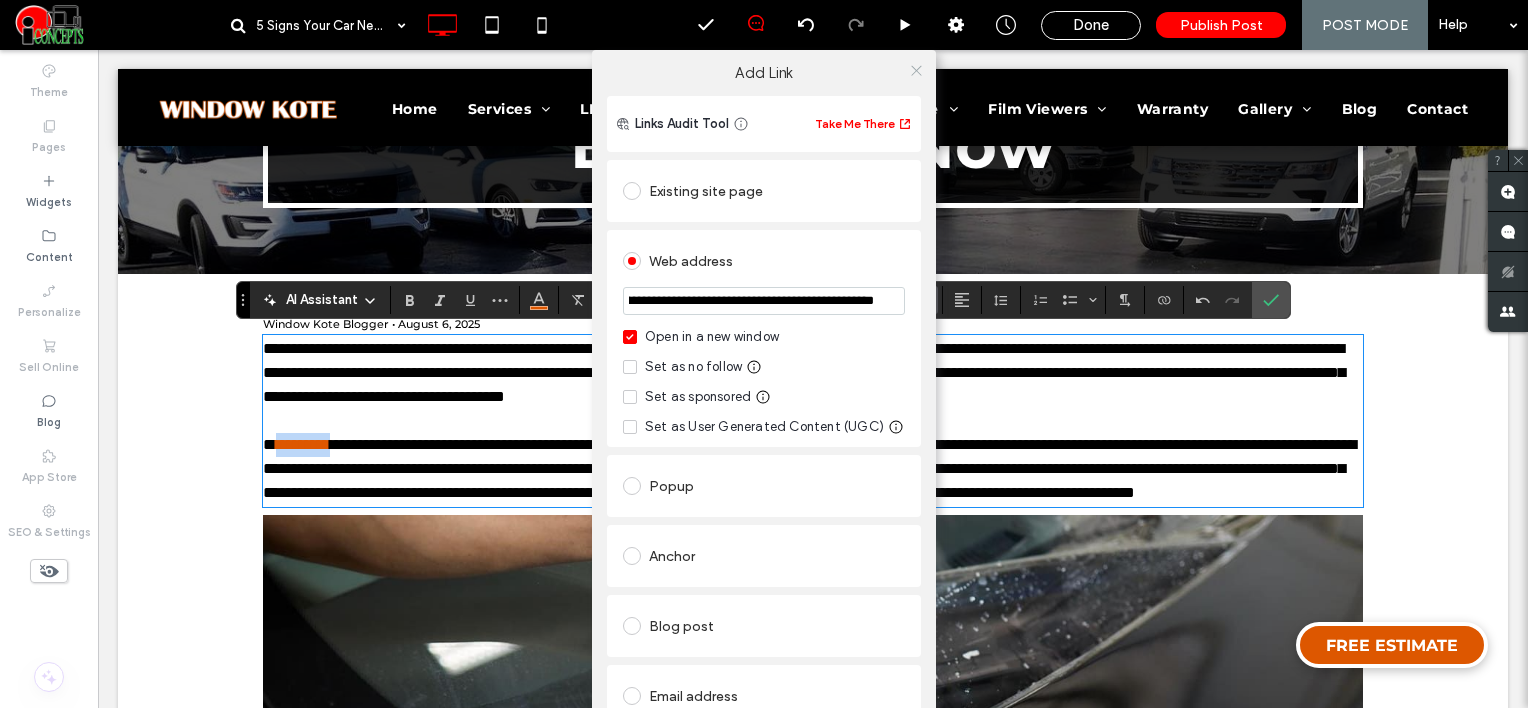 scroll, scrollTop: 0, scrollLeft: 0, axis: both 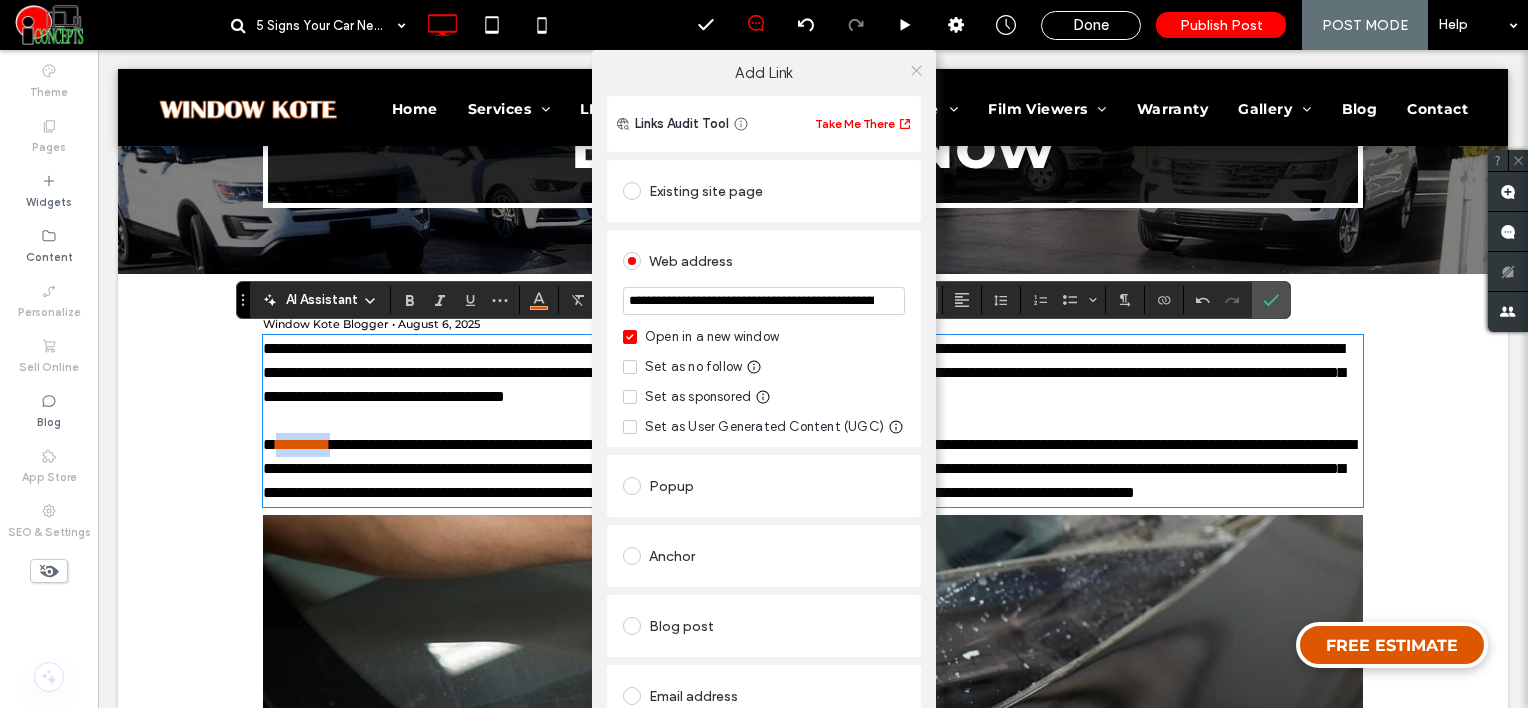 click 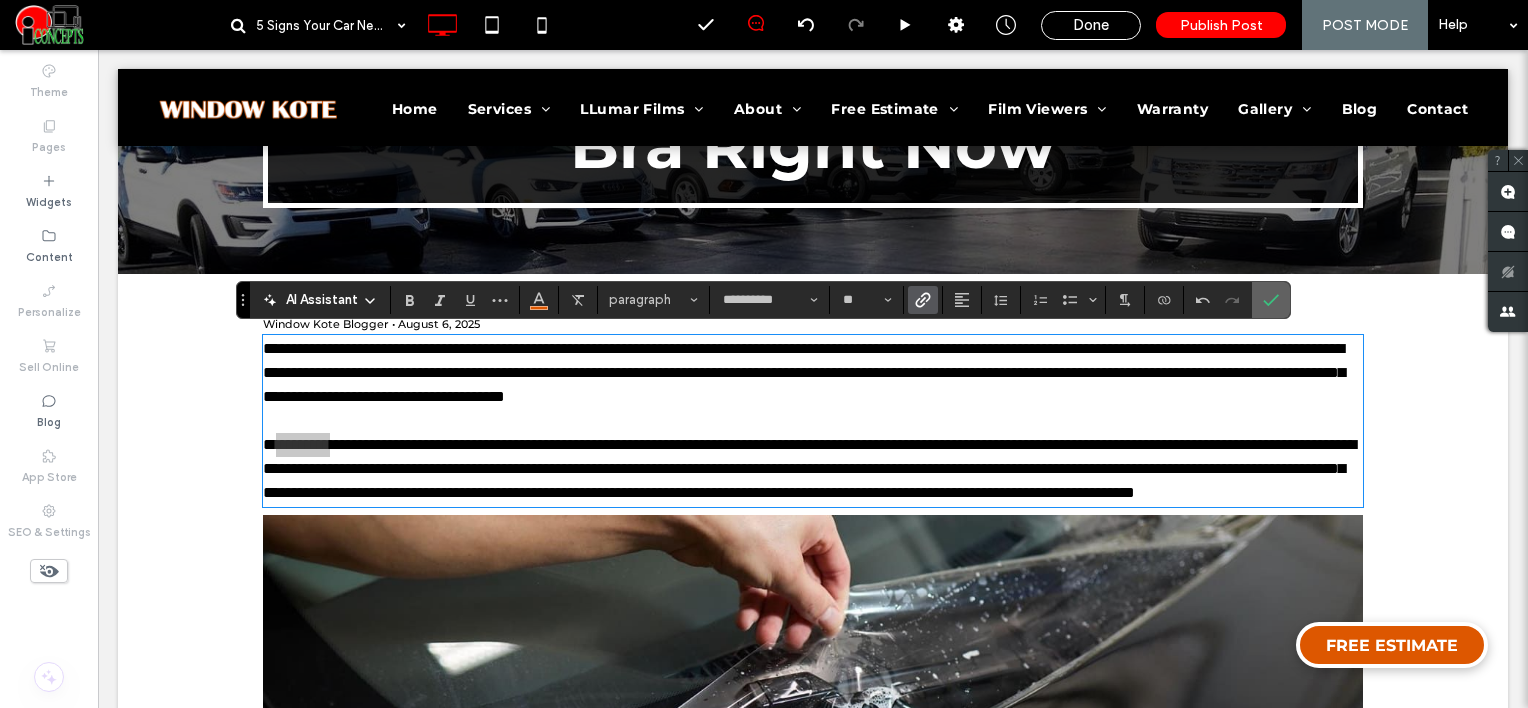 click 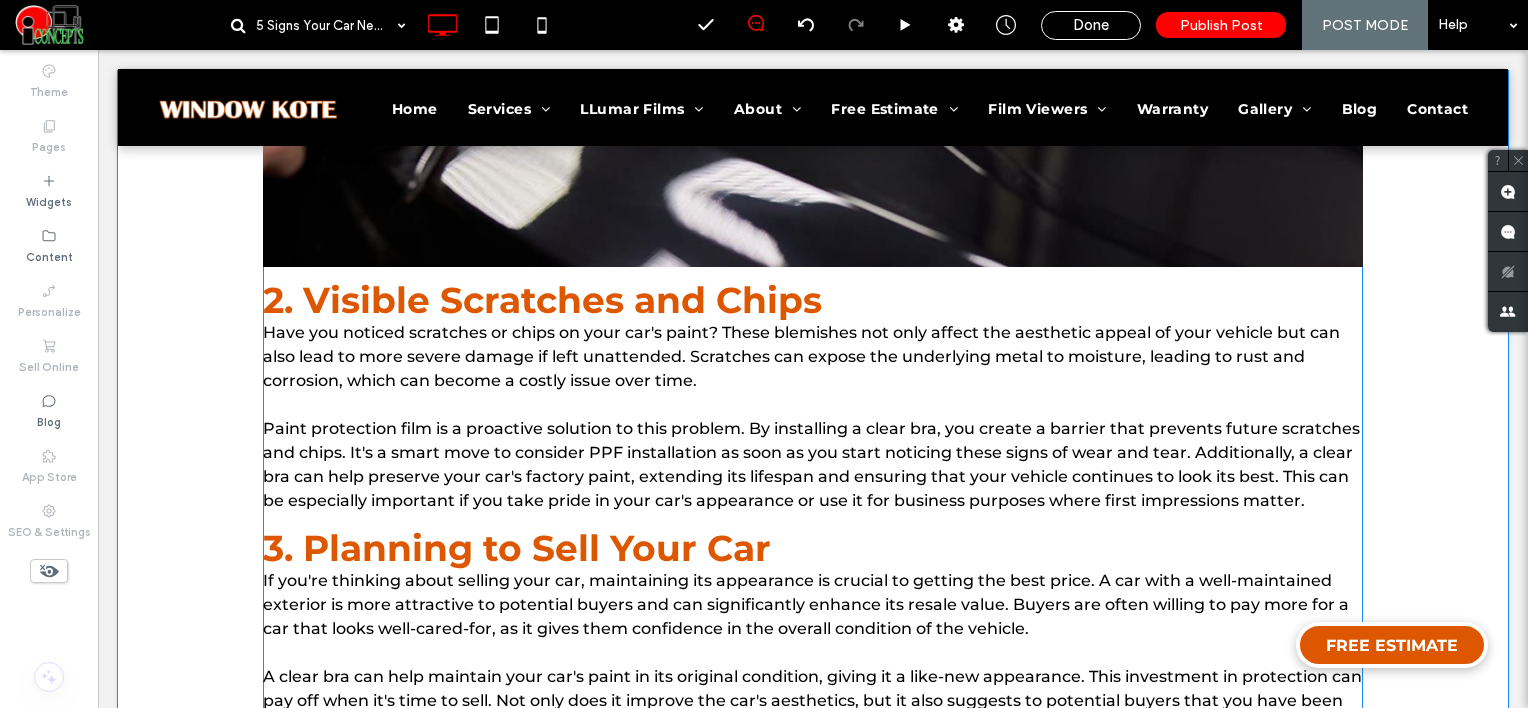 scroll, scrollTop: 1342, scrollLeft: 0, axis: vertical 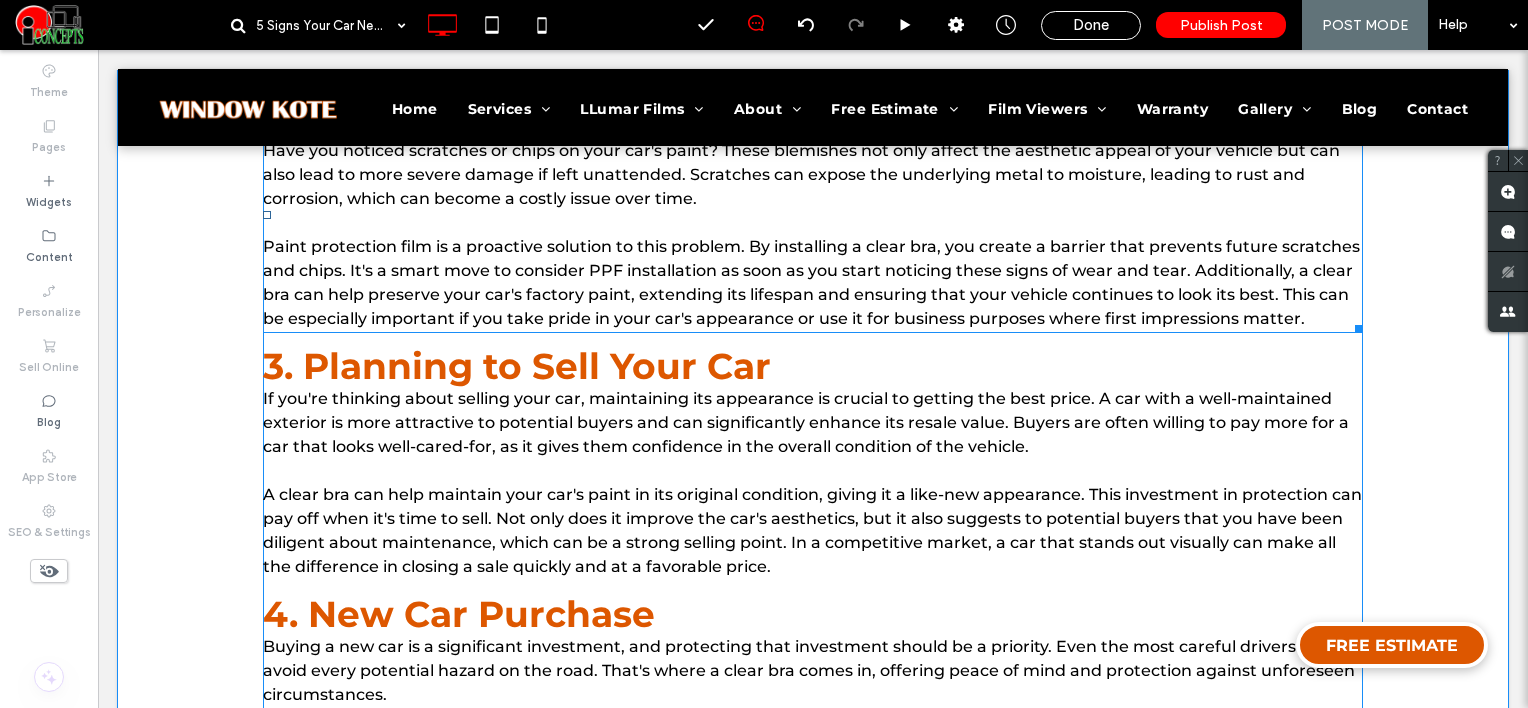 click at bounding box center (813, 223) 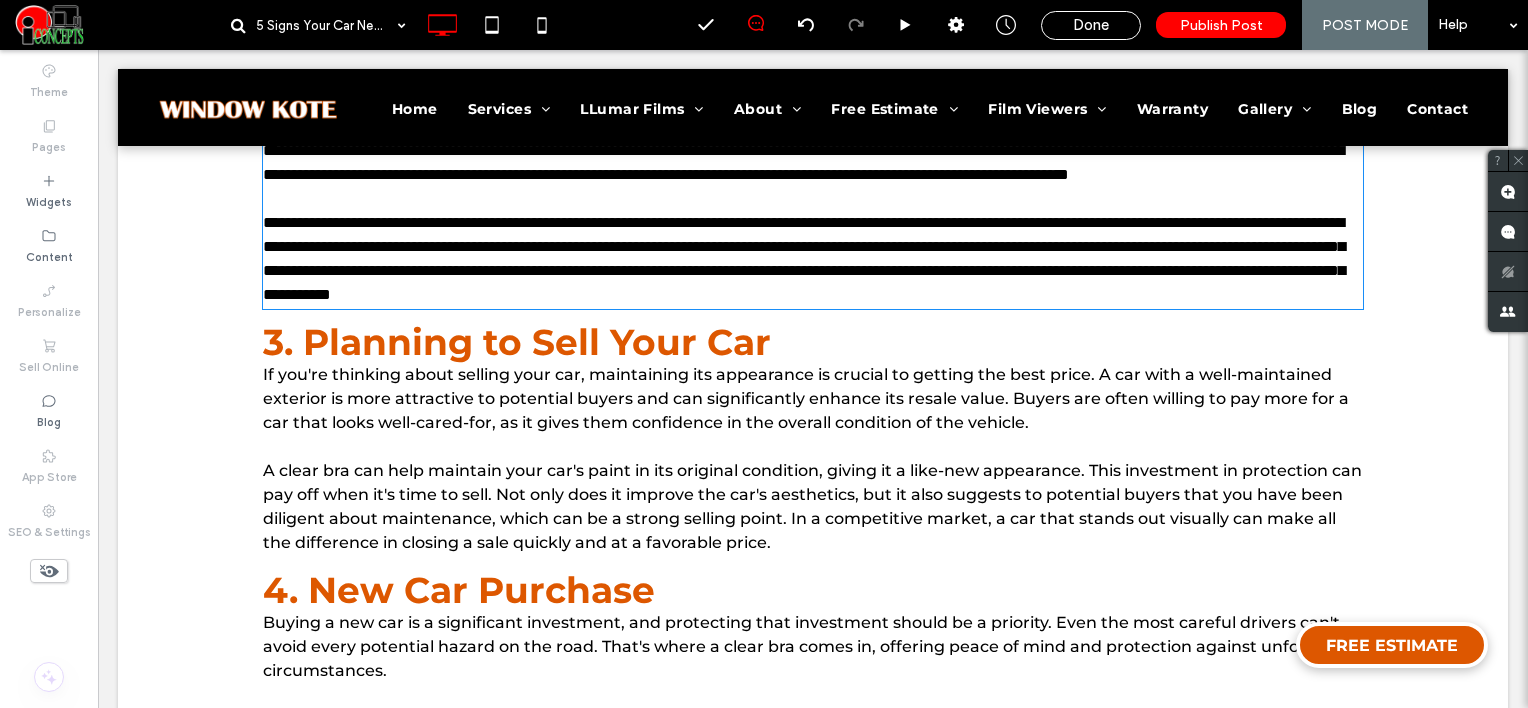 type on "**********" 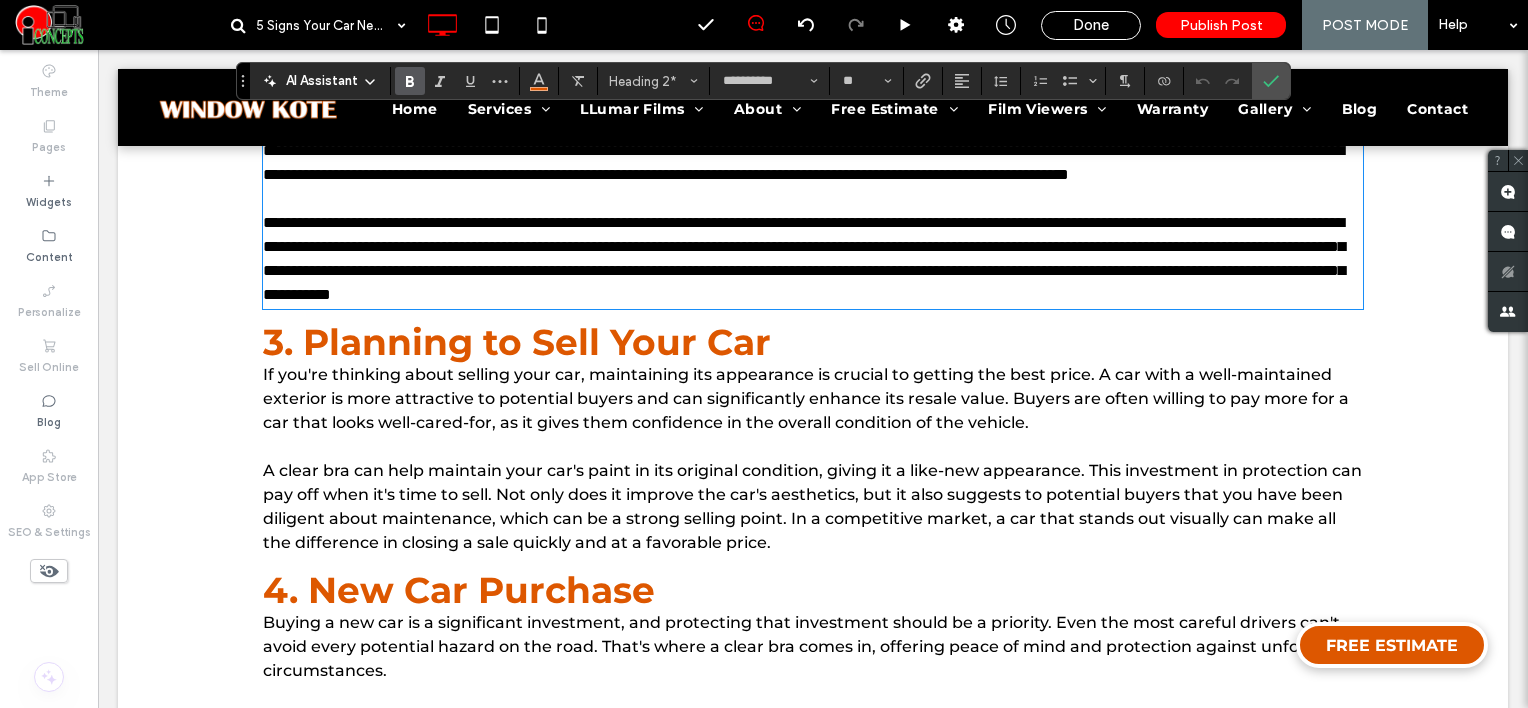 type on "**" 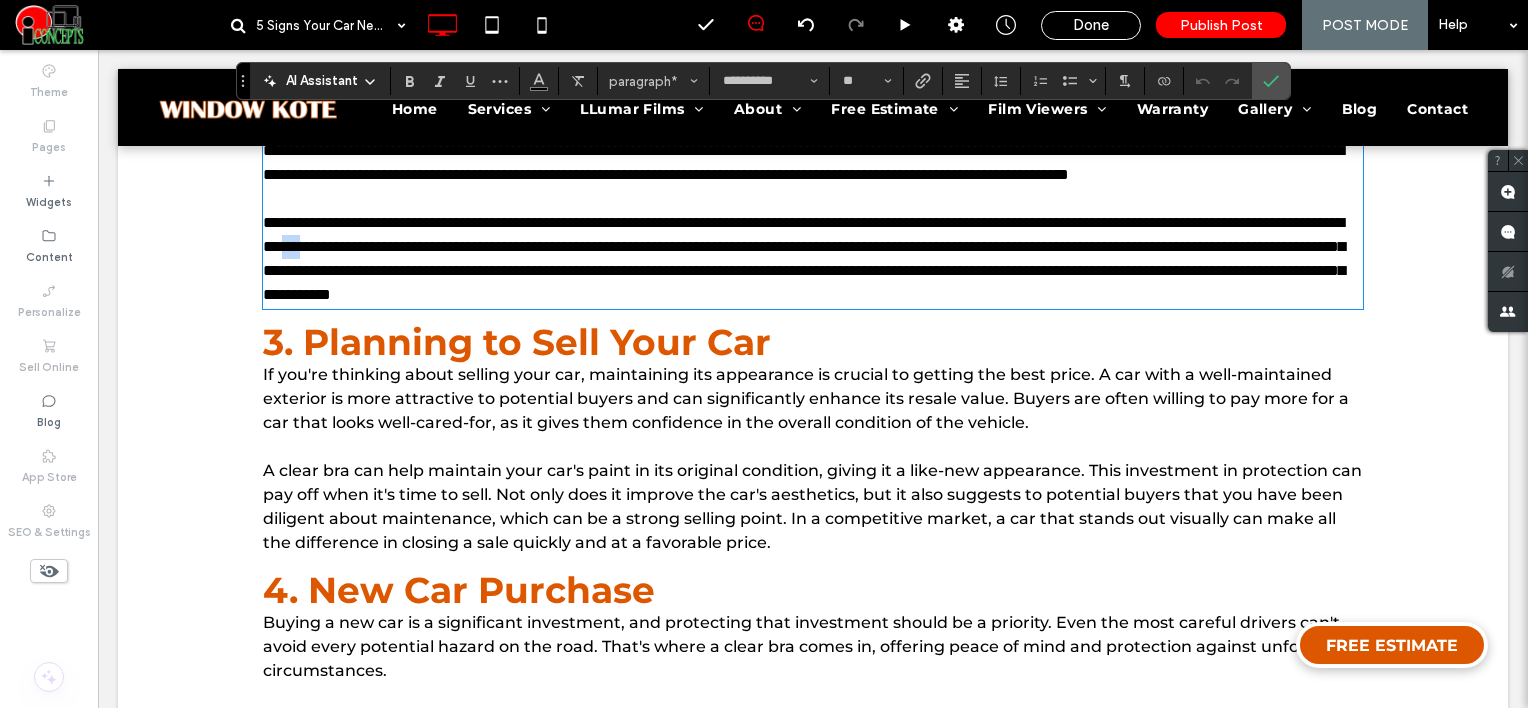 drag, startPoint x: 583, startPoint y: 265, endPoint x: 612, endPoint y: 263, distance: 29.068884 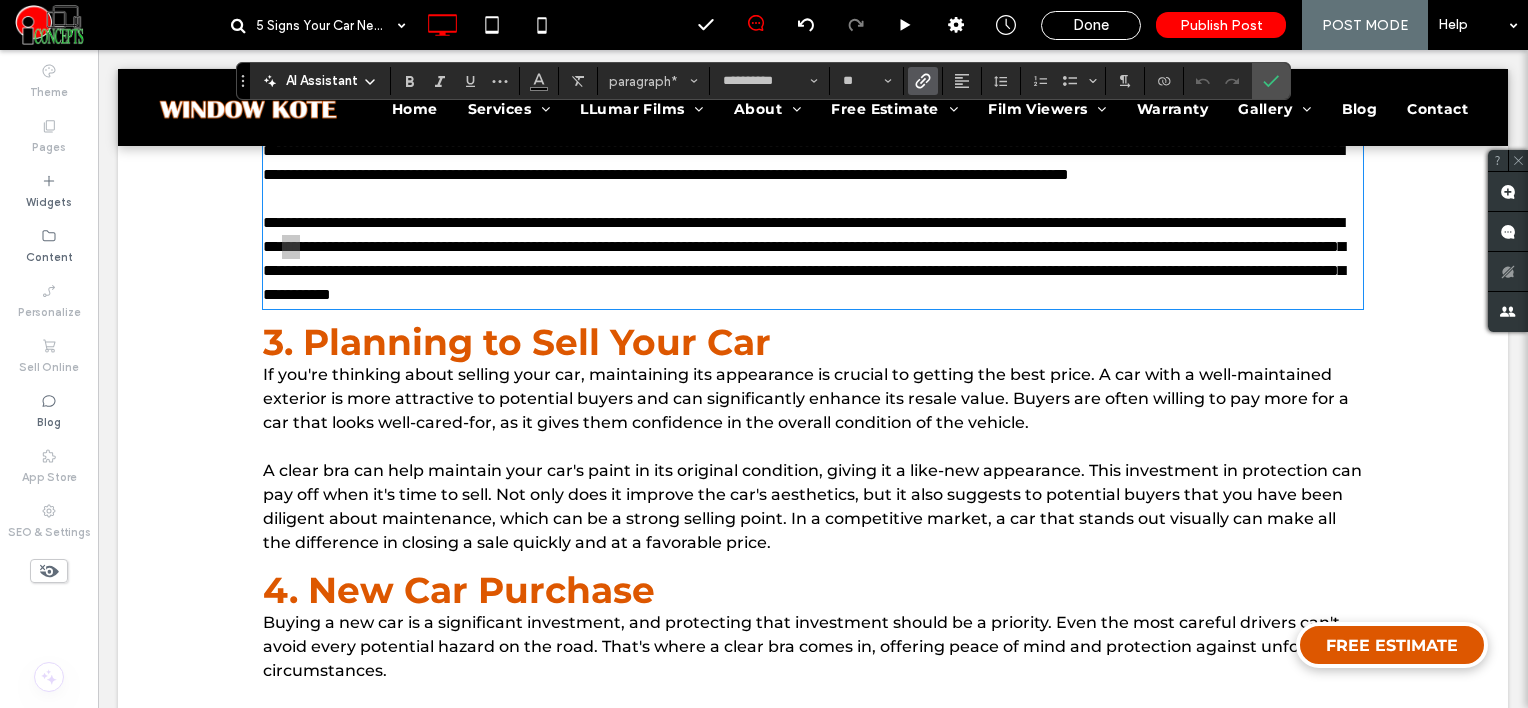 click at bounding box center [923, 81] 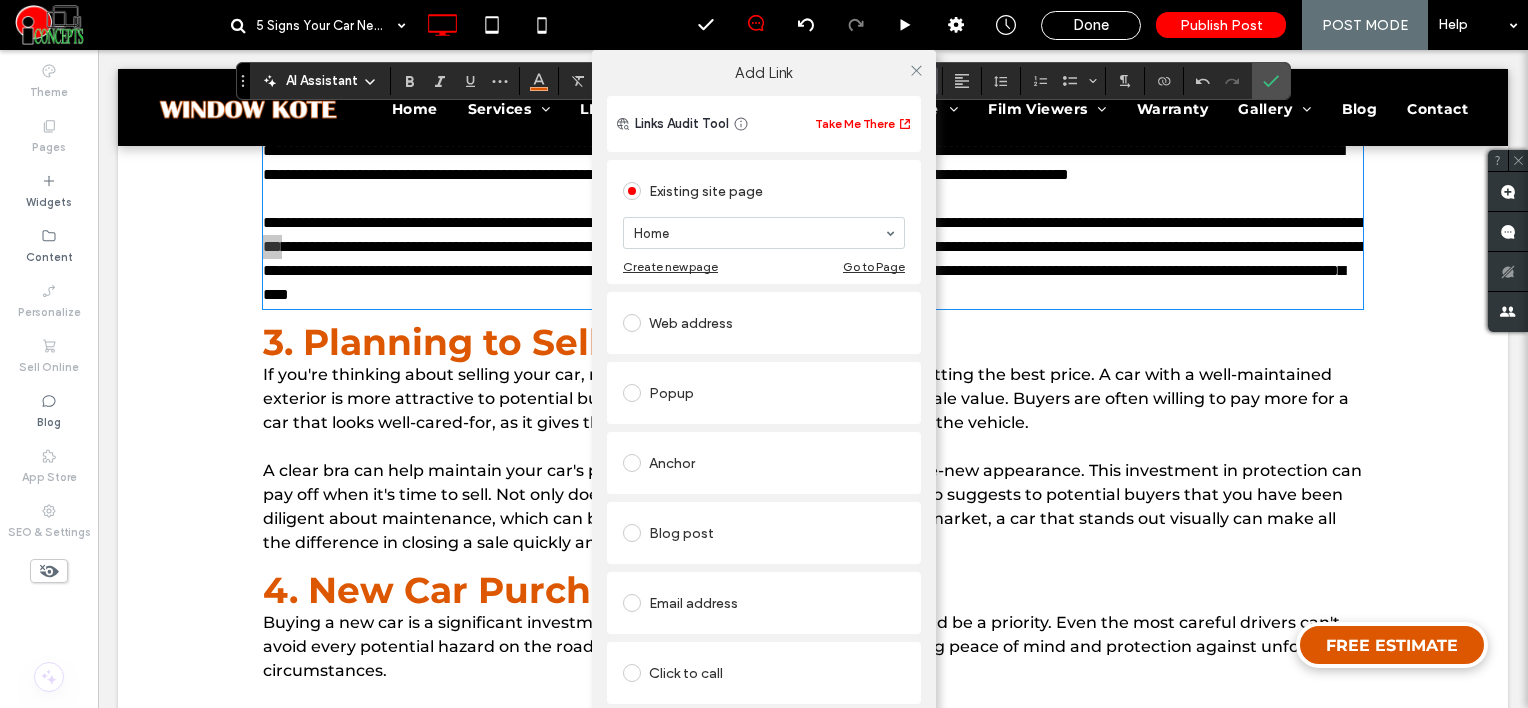 click on "Web address" at bounding box center (764, 323) 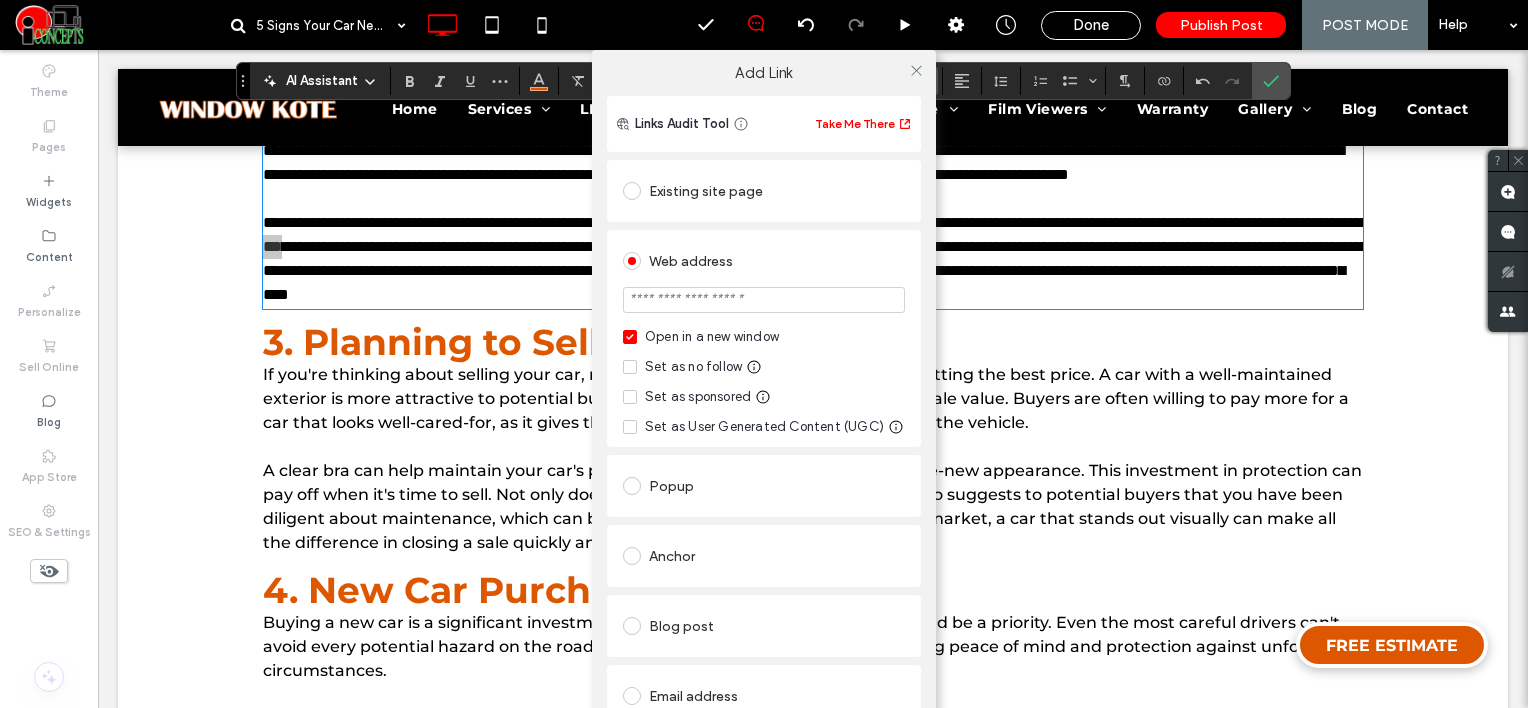 click at bounding box center [764, 300] 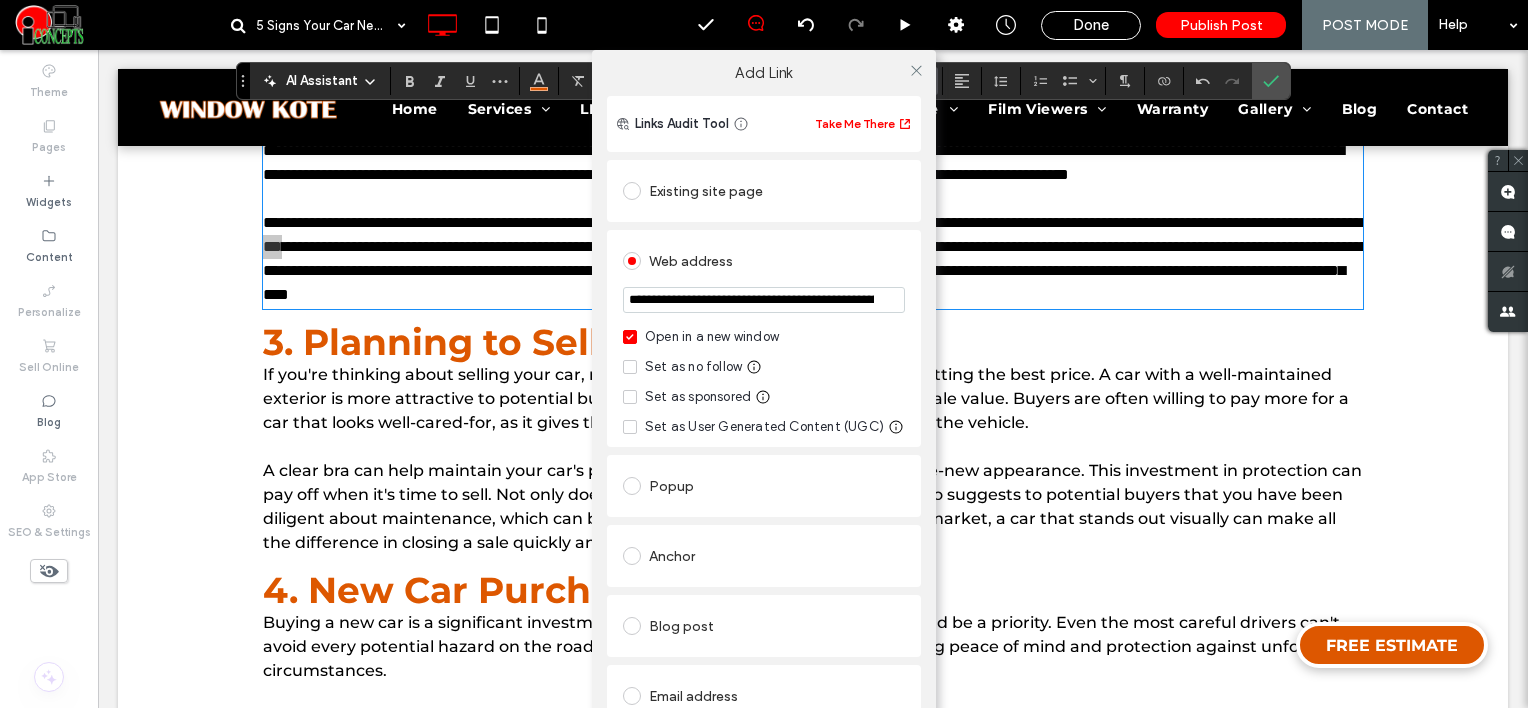 scroll, scrollTop: 0, scrollLeft: 163, axis: horizontal 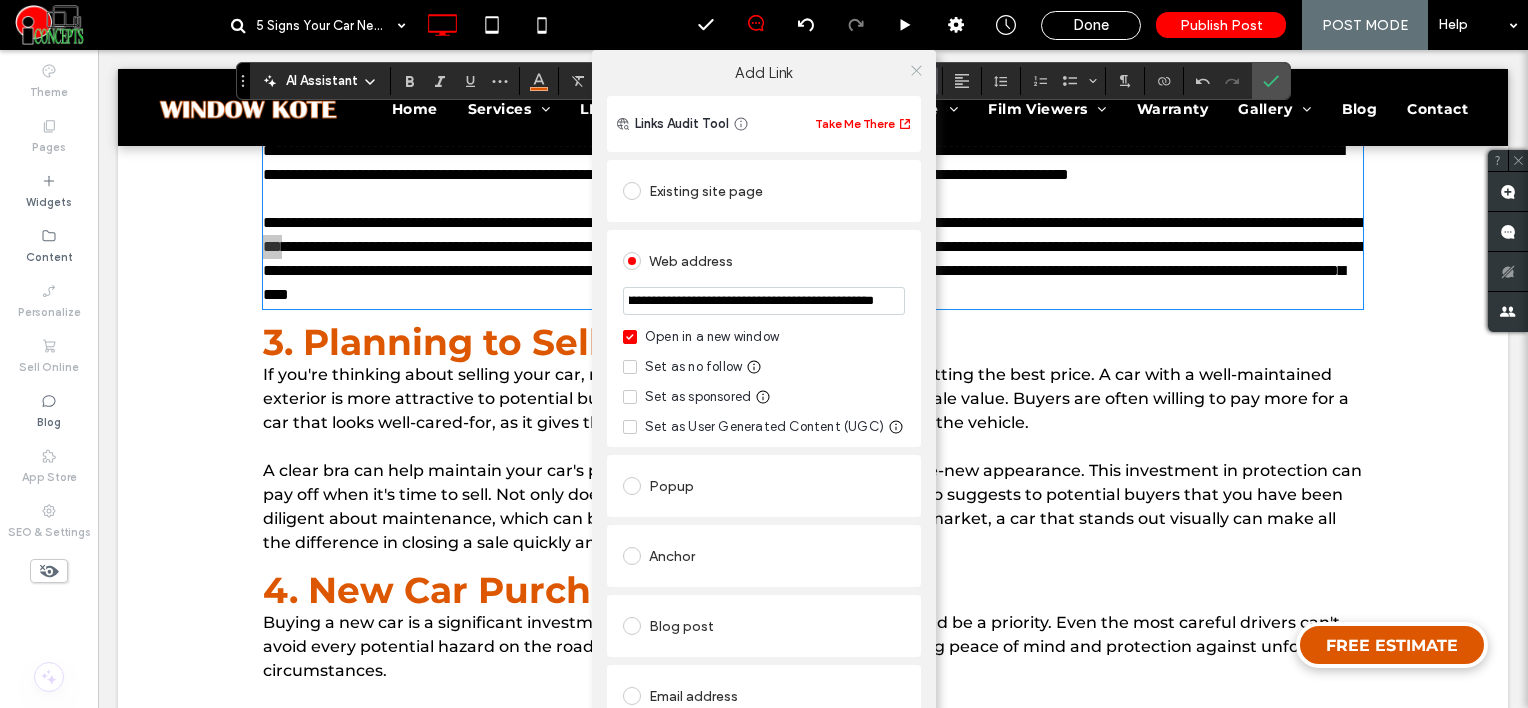 type on "**********" 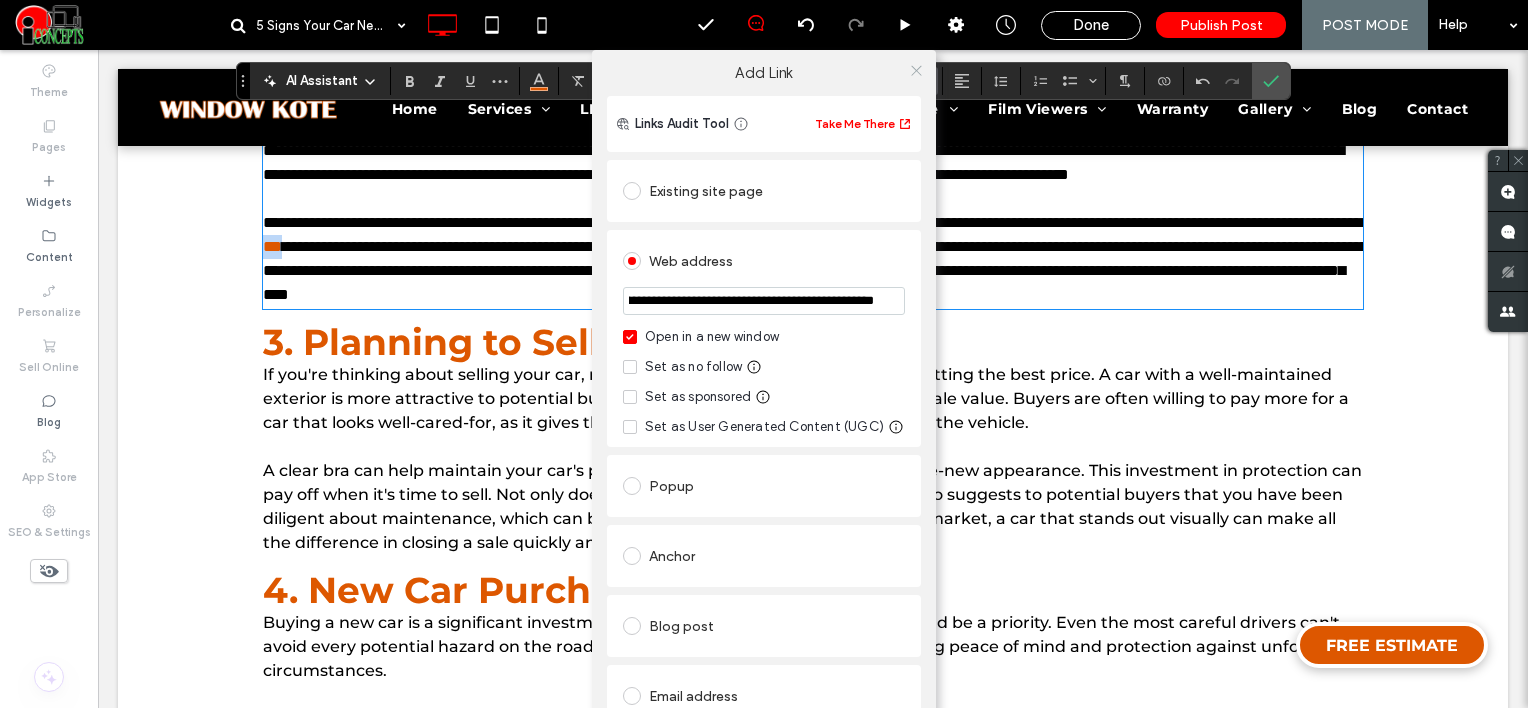 scroll, scrollTop: 0, scrollLeft: 0, axis: both 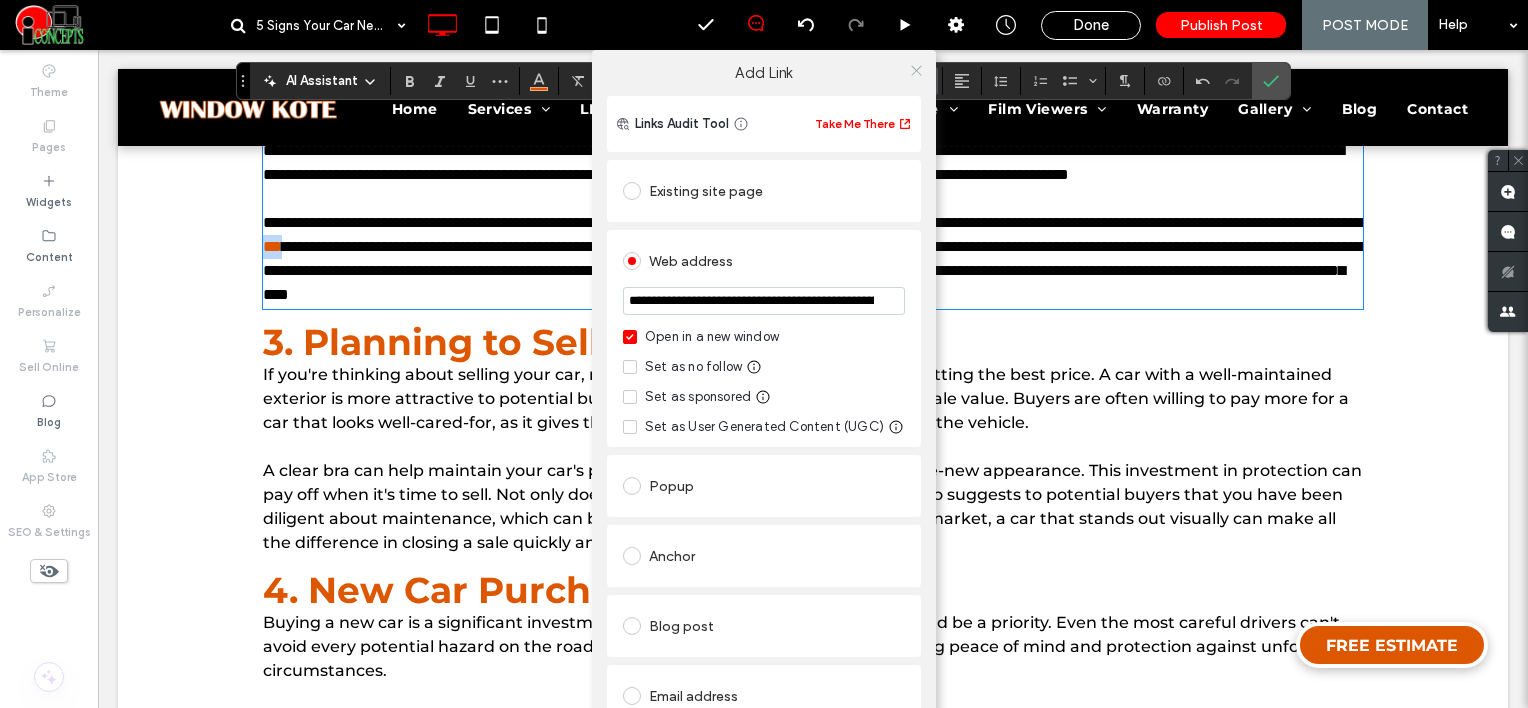 click 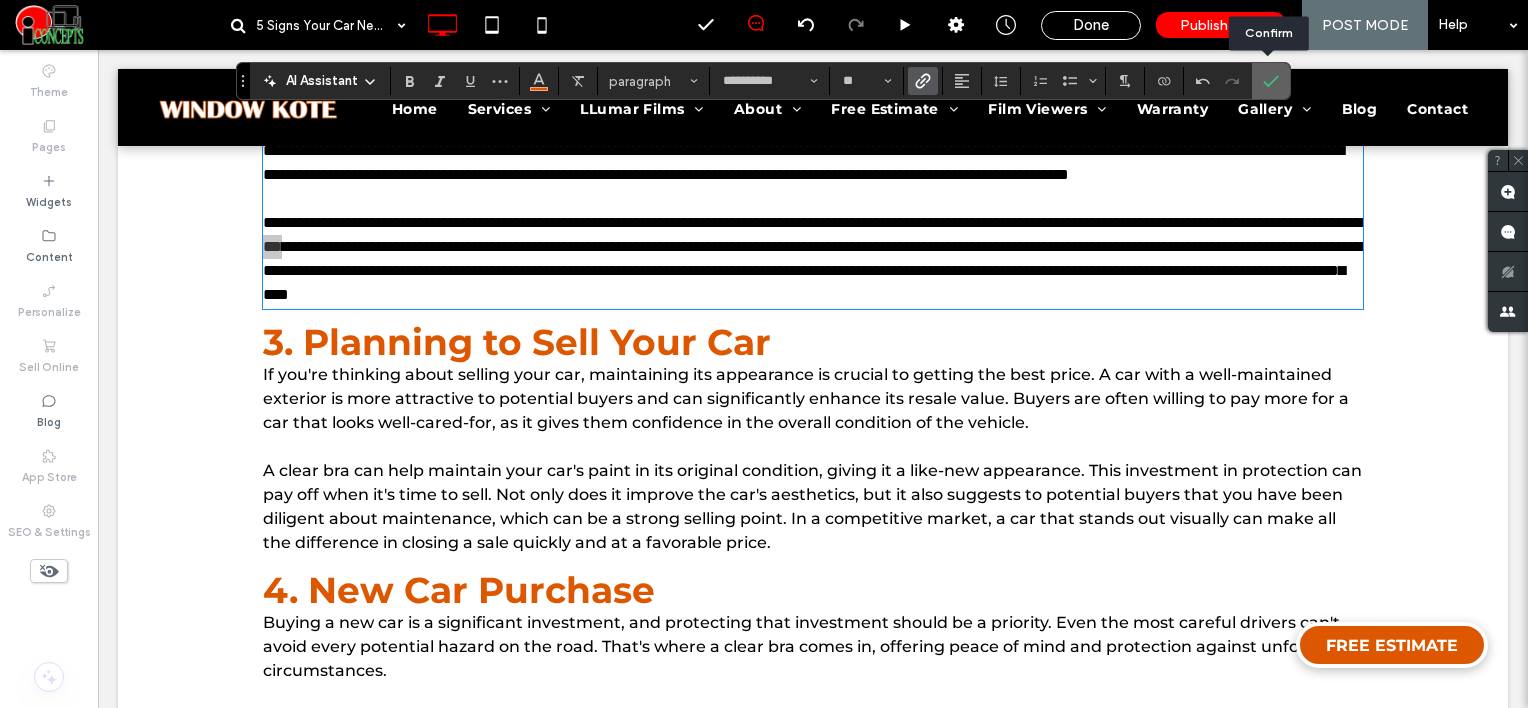 click 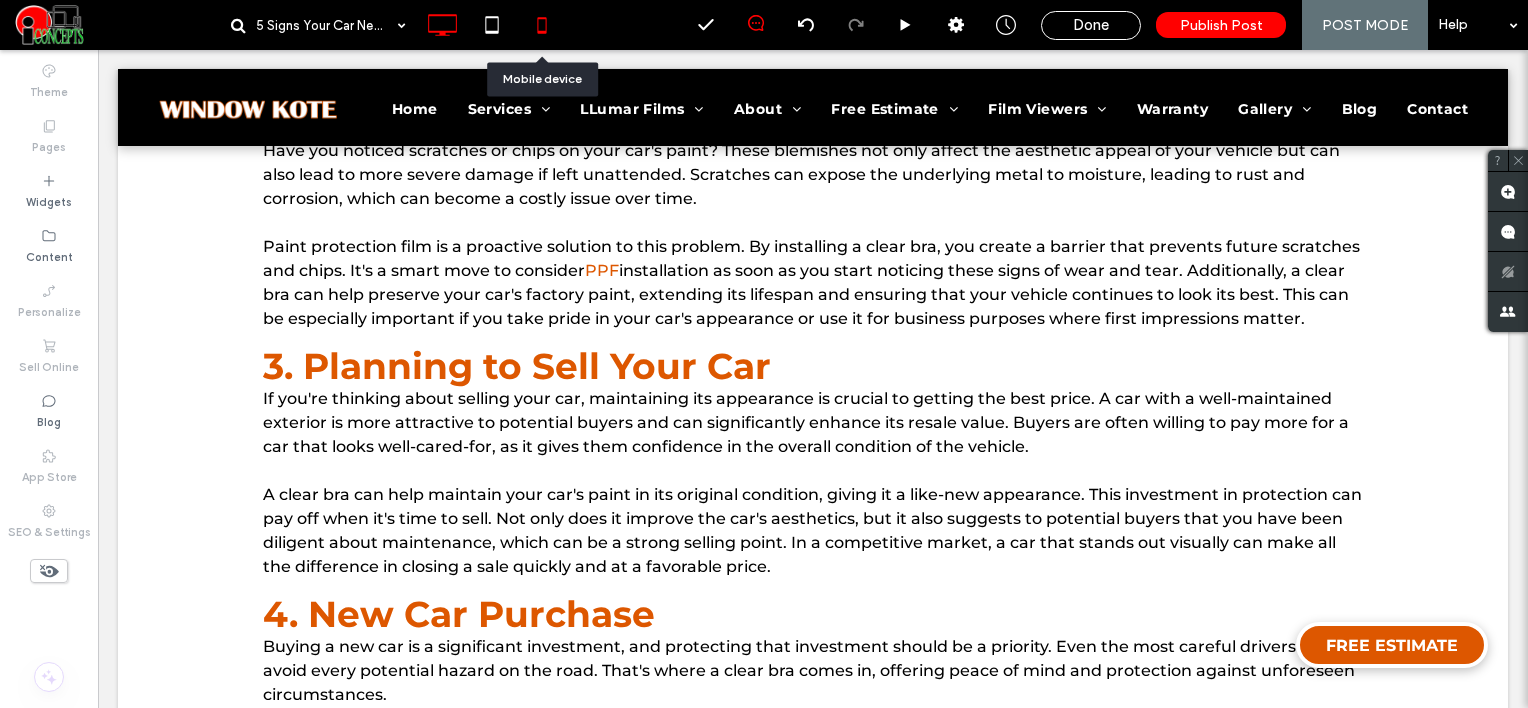 click 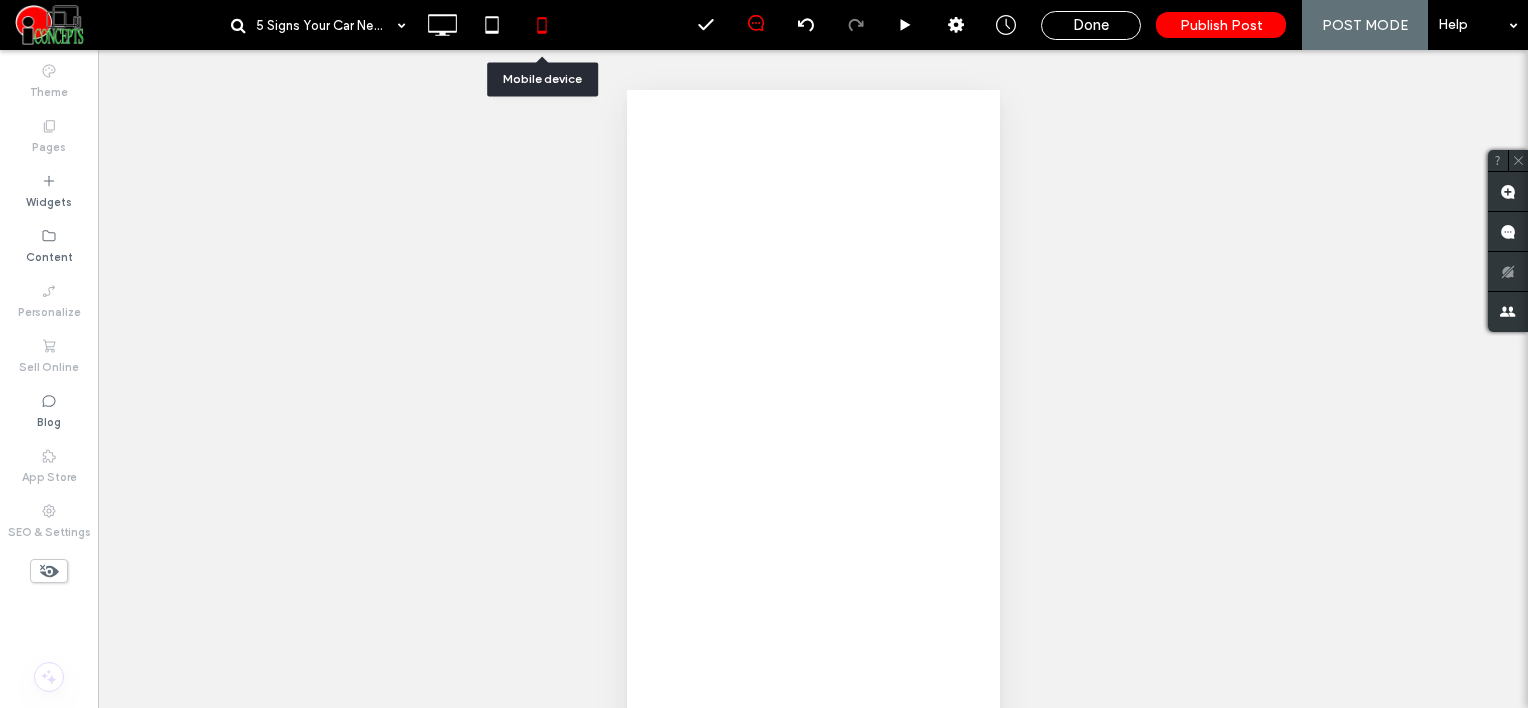 scroll, scrollTop: 0, scrollLeft: 0, axis: both 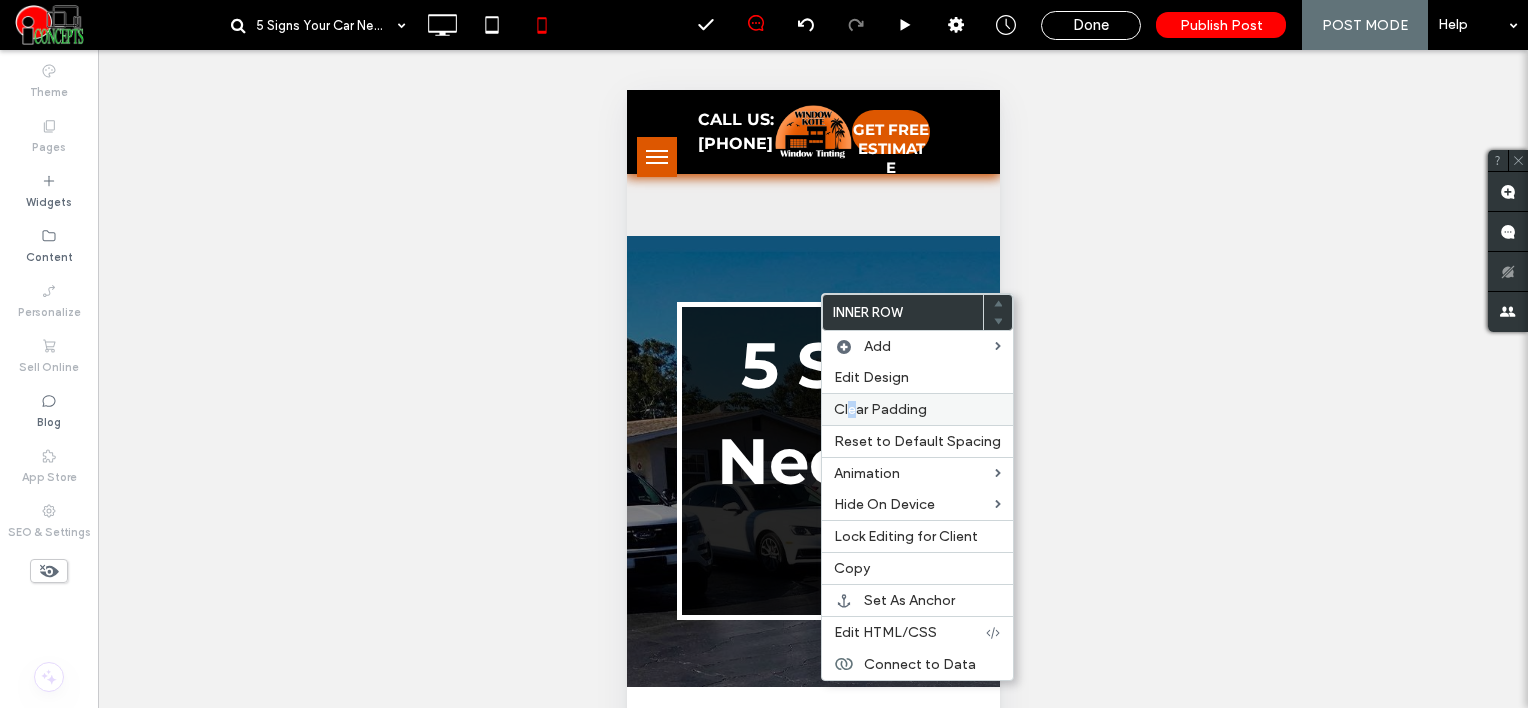click on "Clear Padding" at bounding box center (917, 409) 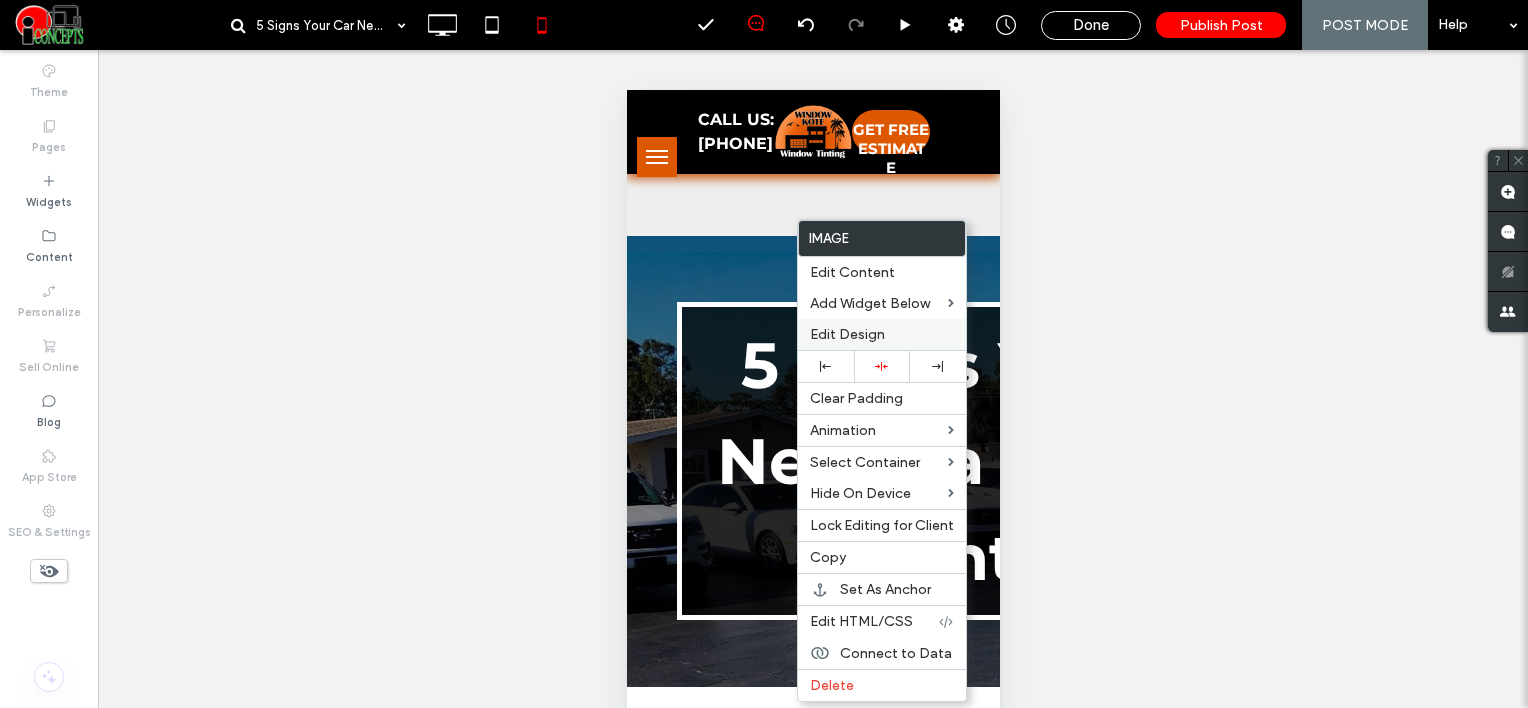 click on "Edit Design" at bounding box center (847, 334) 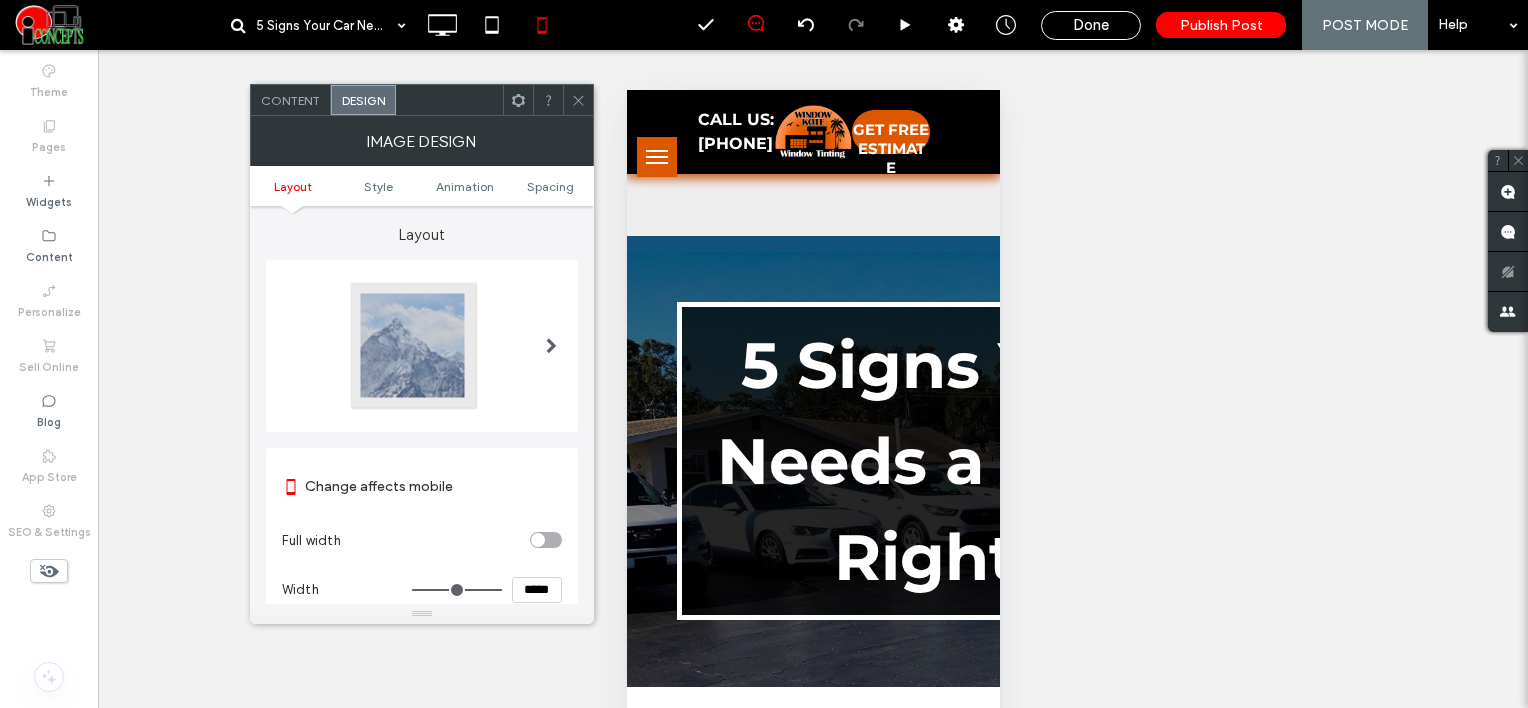 click on "Layout Style Animation Spacing" at bounding box center [422, 186] 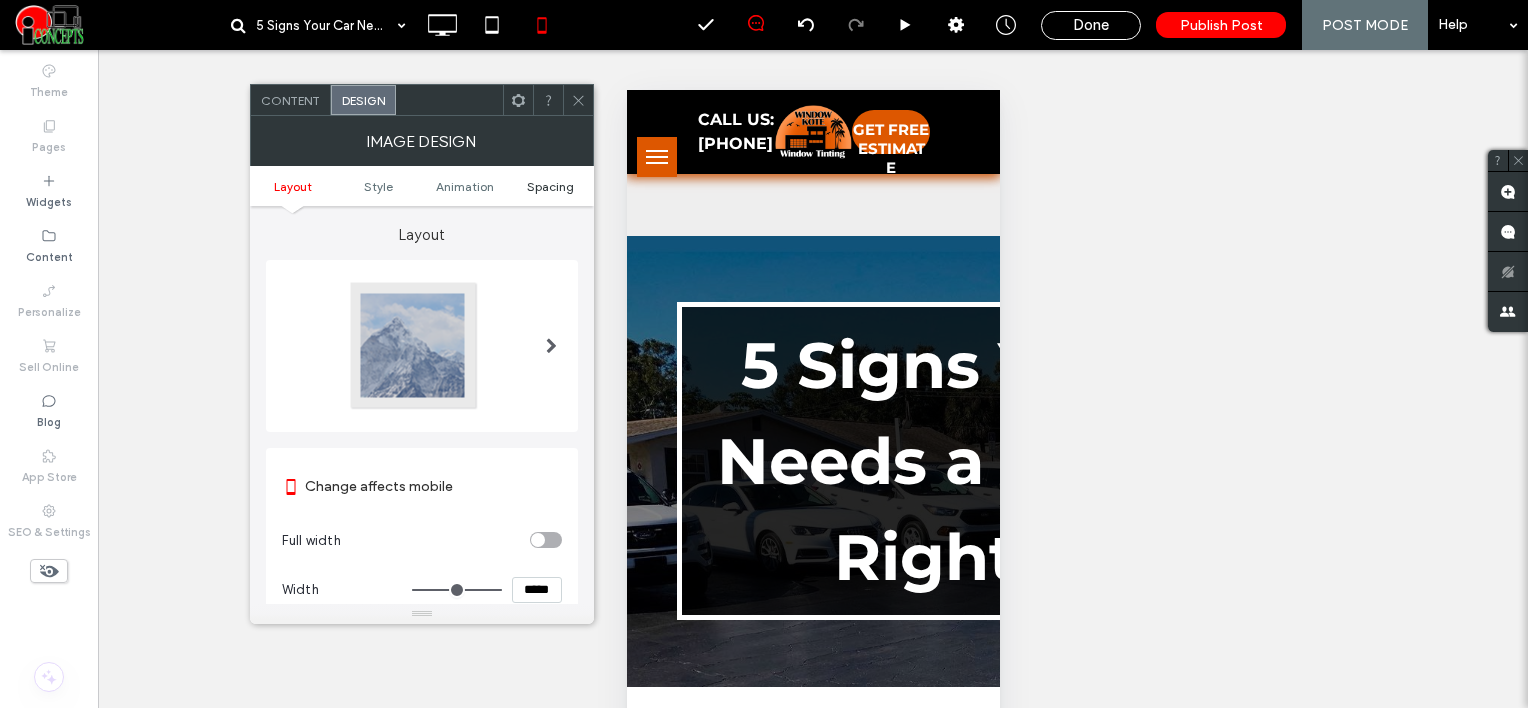 click on "Spacing" at bounding box center [550, 186] 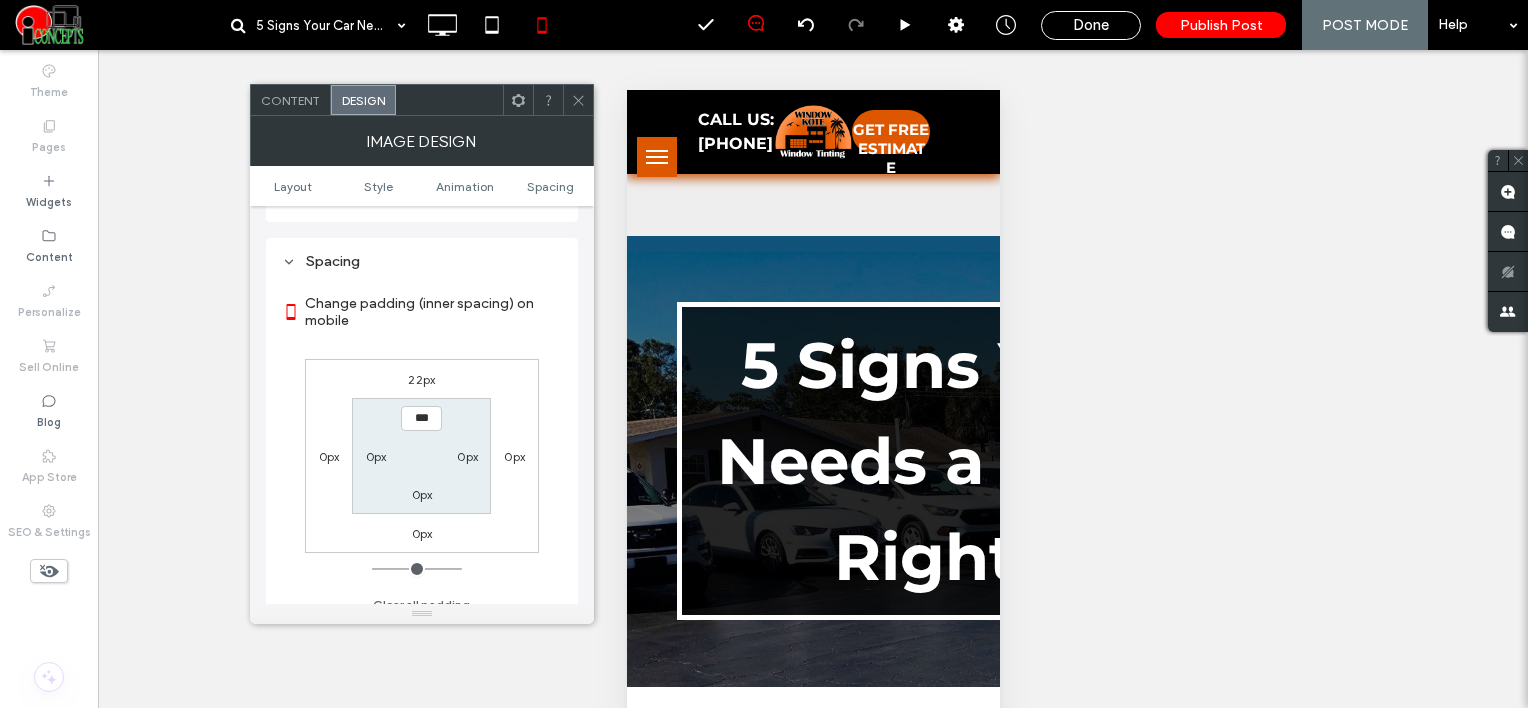 scroll, scrollTop: 798, scrollLeft: 0, axis: vertical 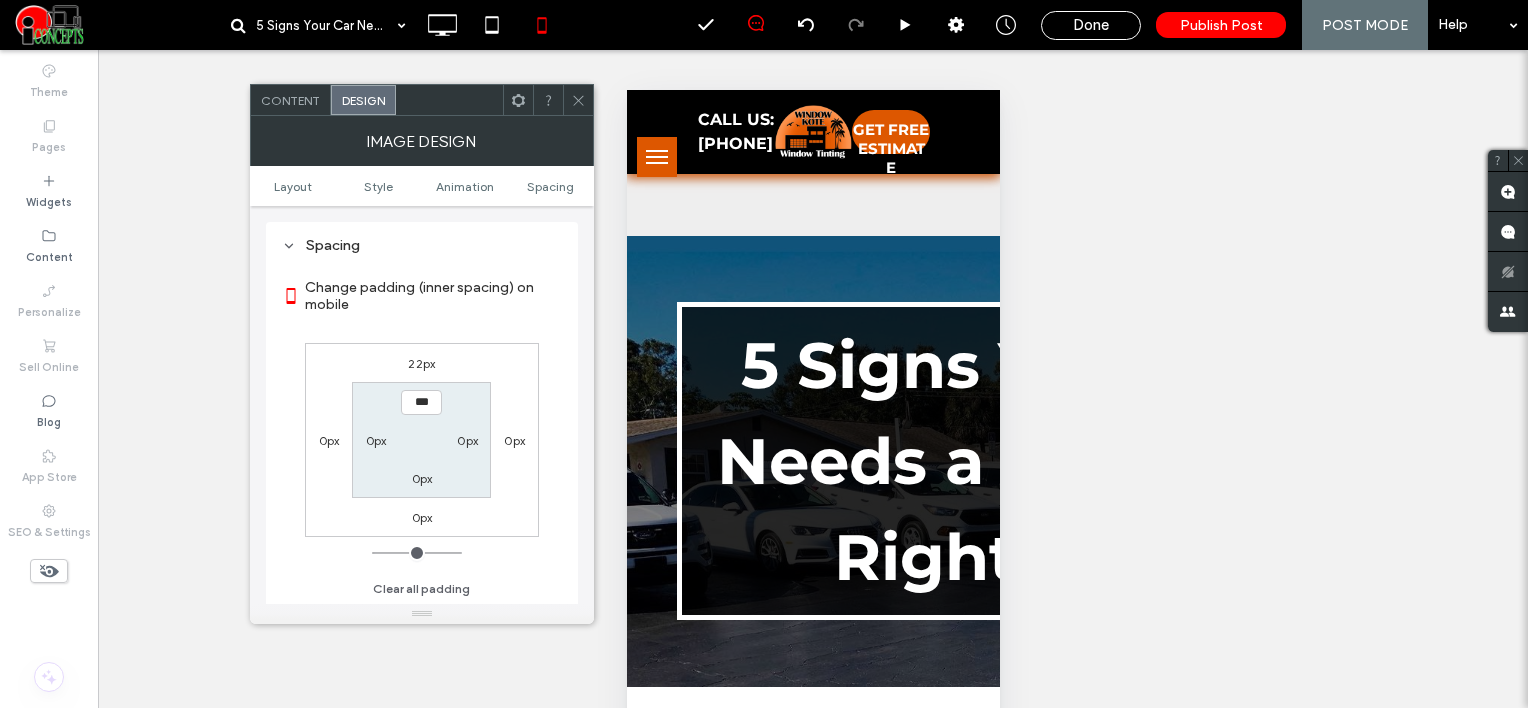 click on "22px" at bounding box center [421, 363] 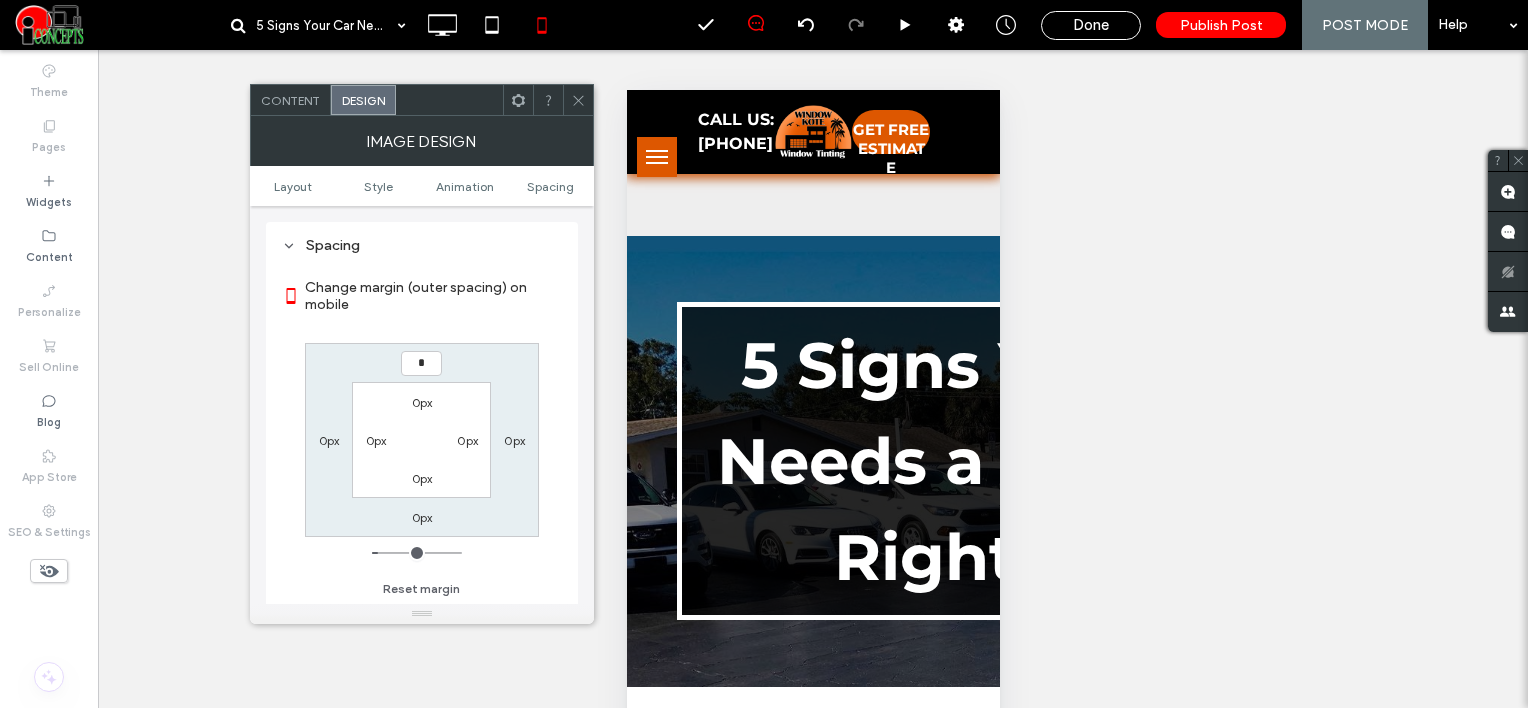 type on "*" 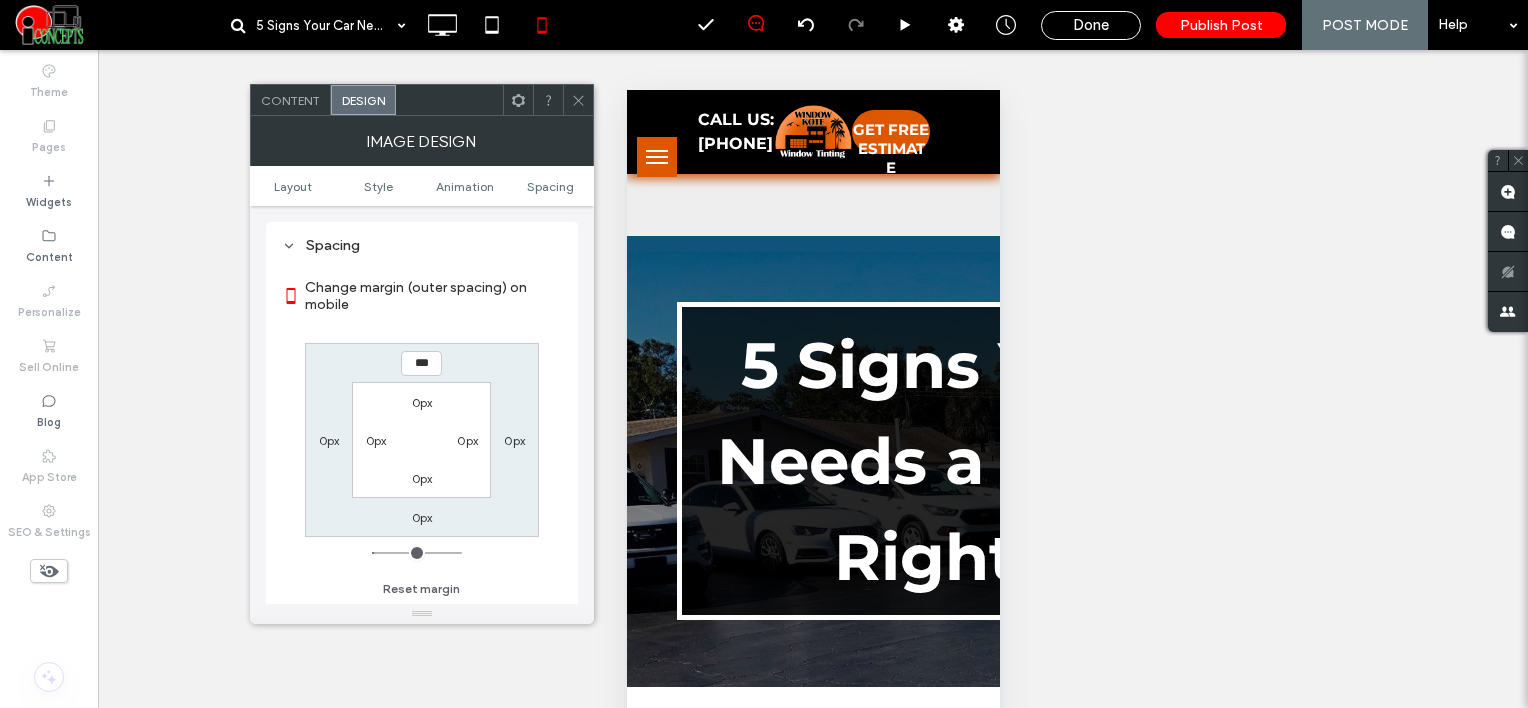 click 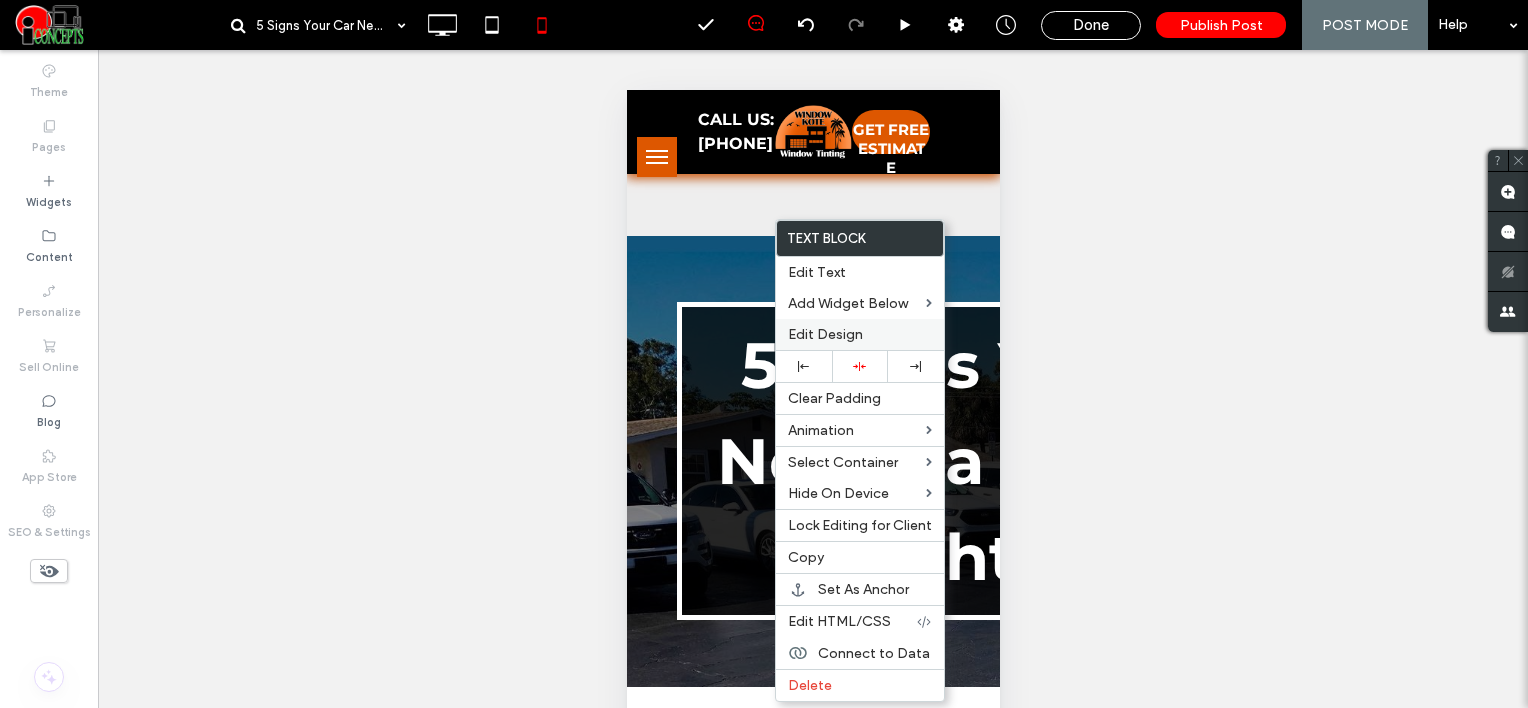 click on "Edit Design" at bounding box center (825, 334) 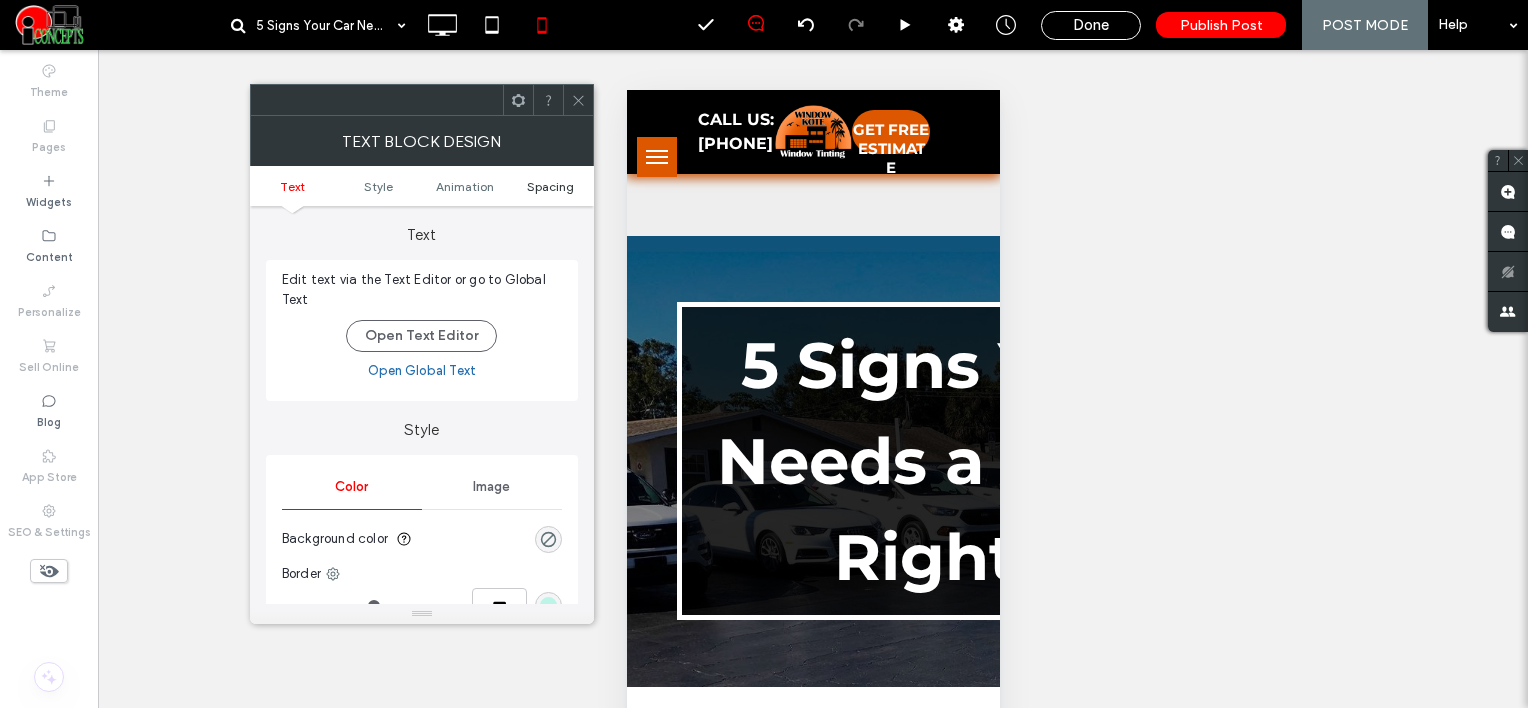 click on "Spacing" at bounding box center (550, 186) 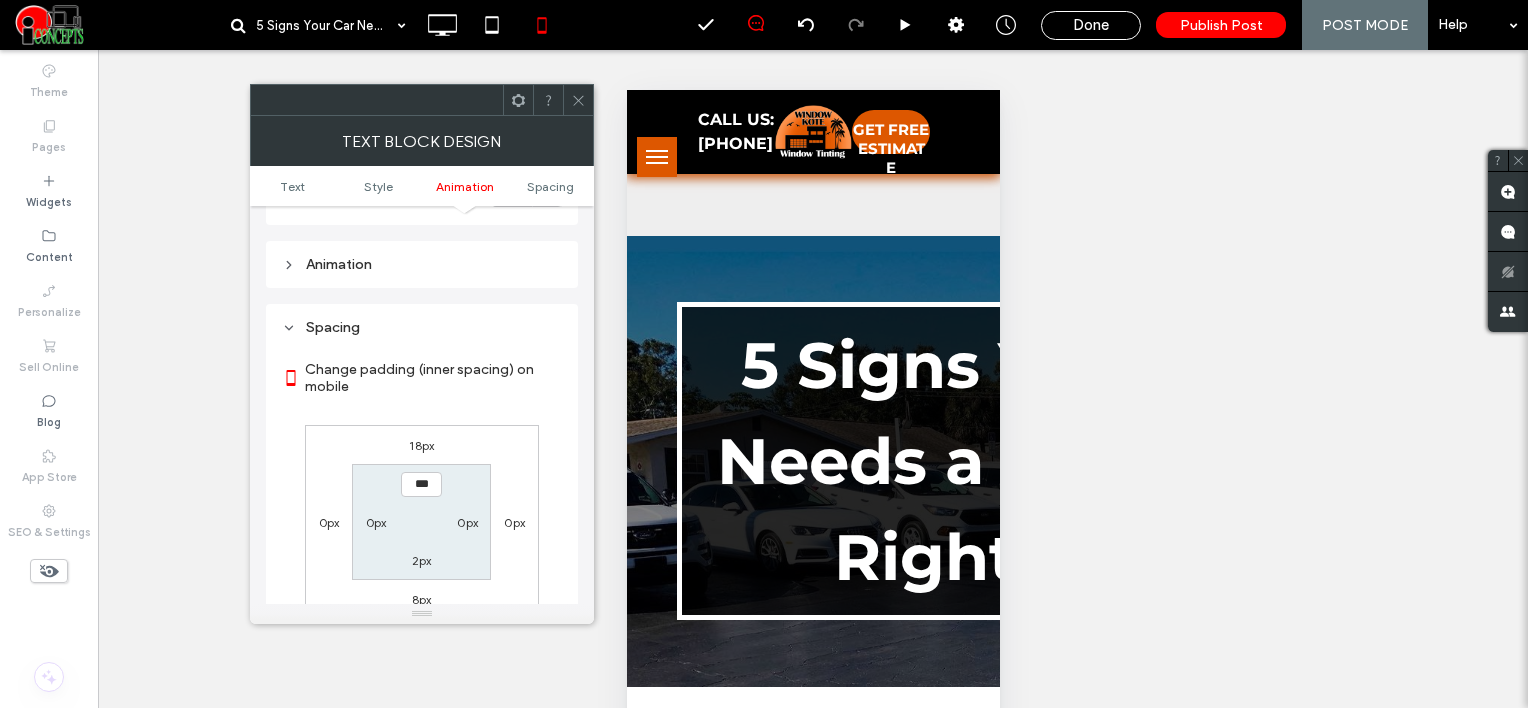 scroll, scrollTop: 572, scrollLeft: 0, axis: vertical 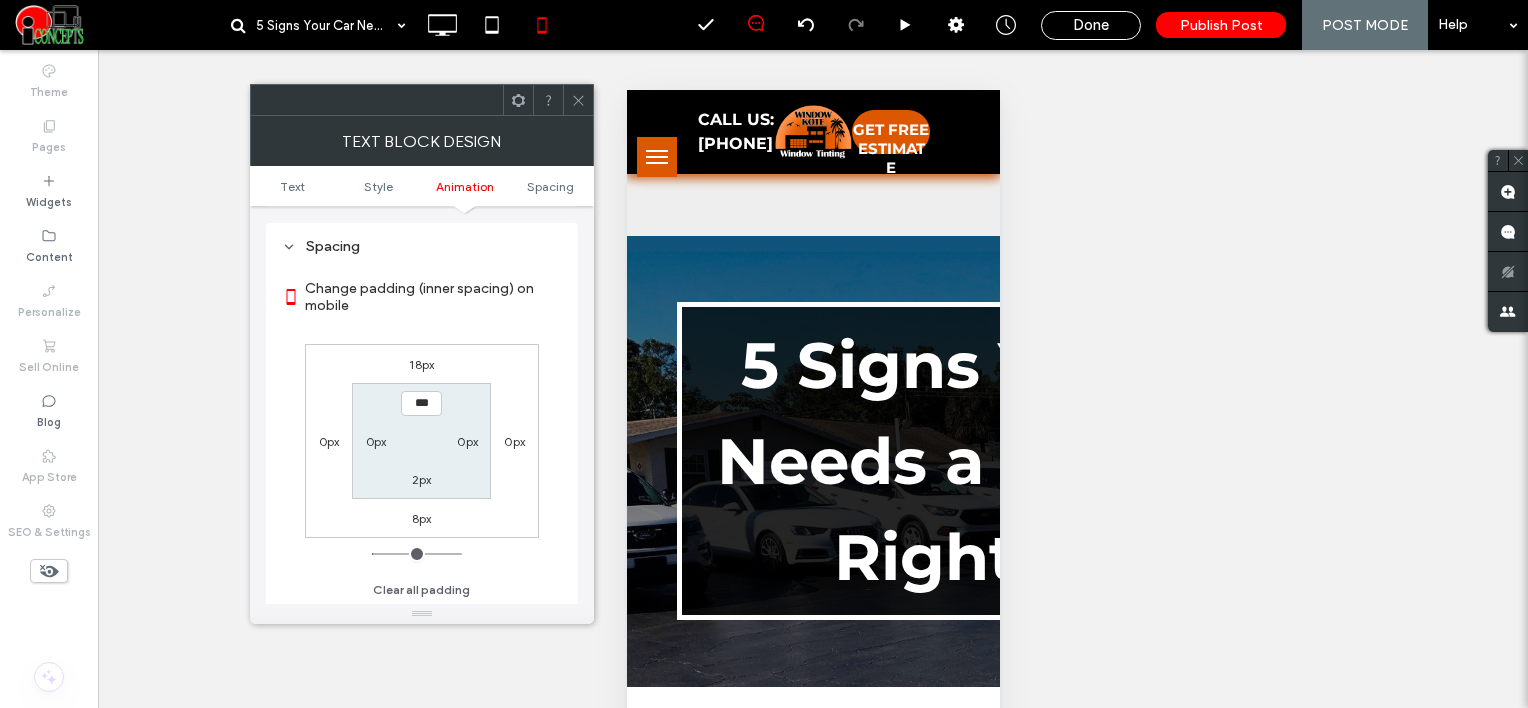 click on "18px" at bounding box center (421, 364) 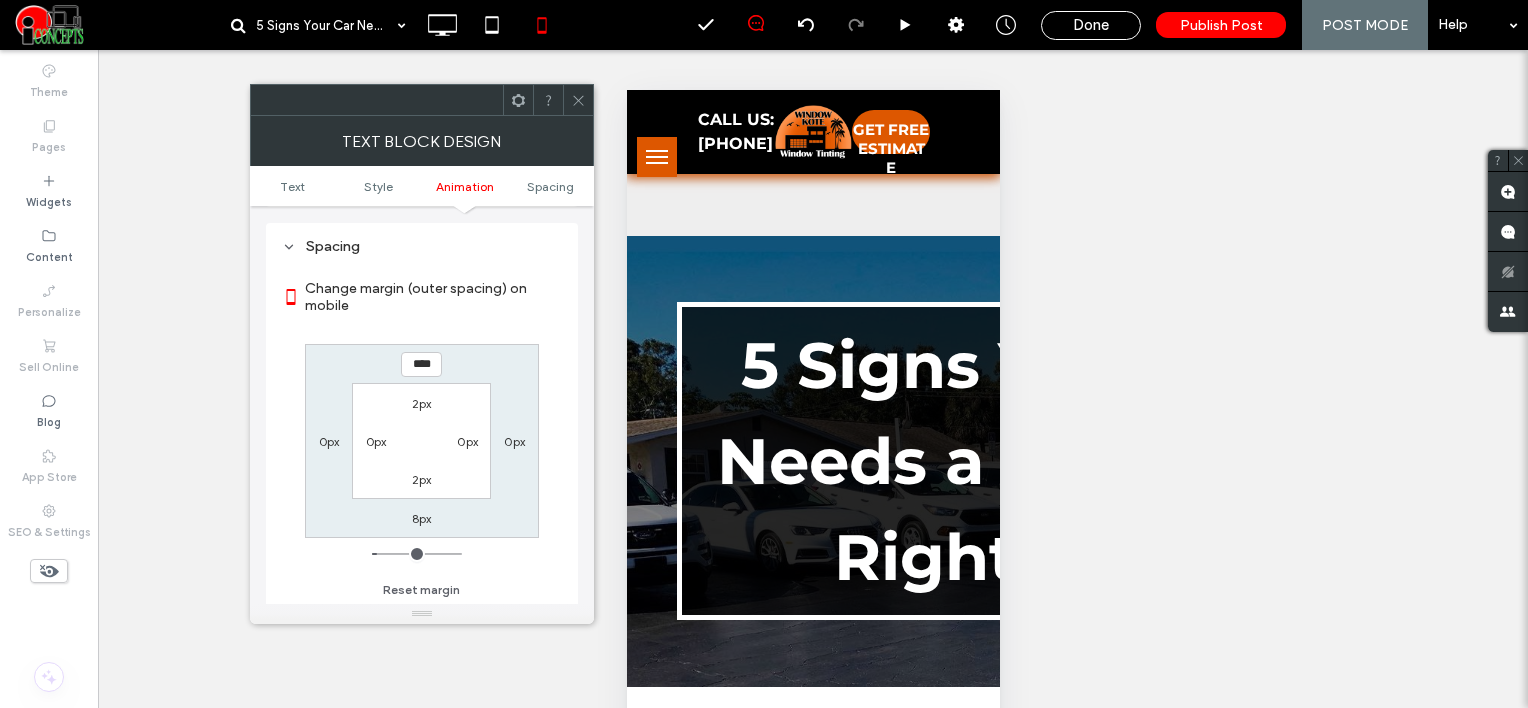 type on "**" 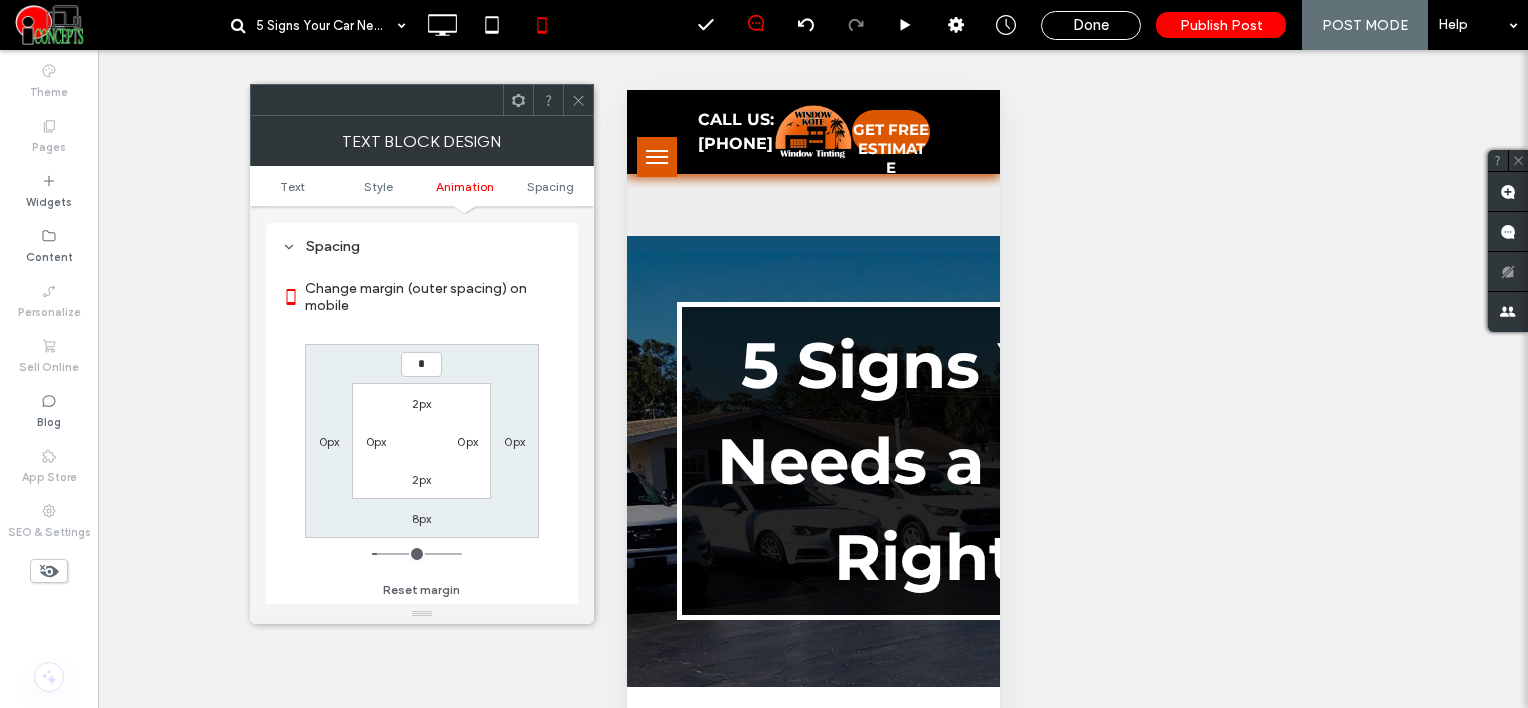 type on "*" 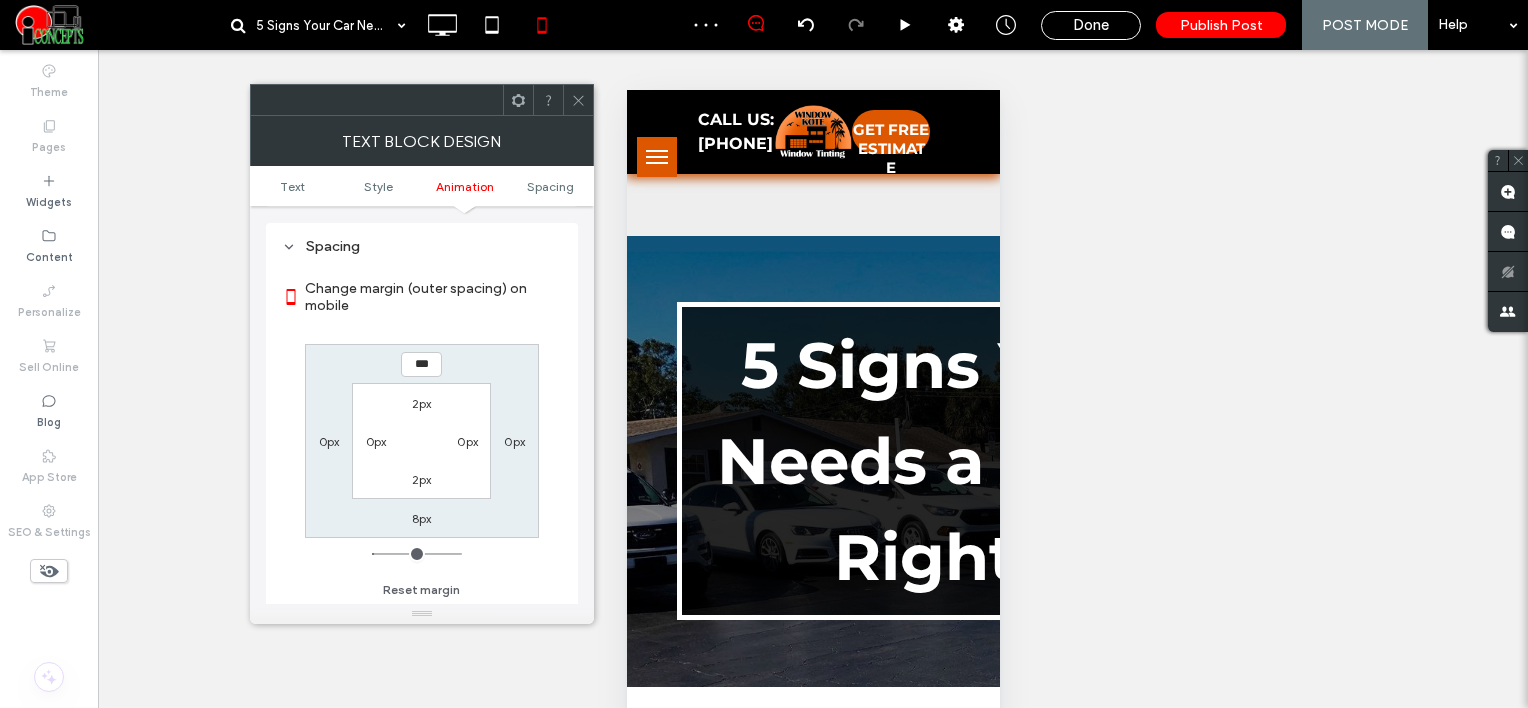 click 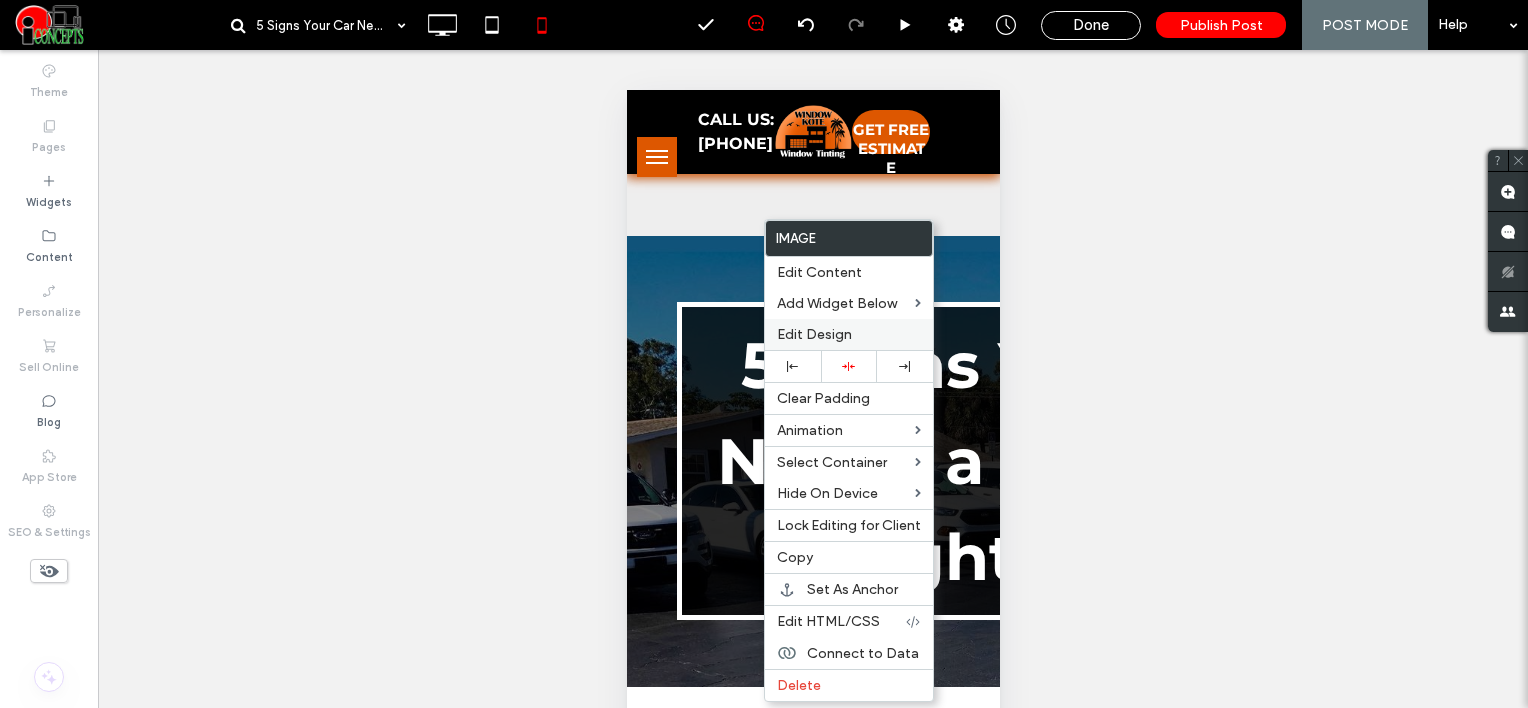 click on "Edit Design" at bounding box center [814, 334] 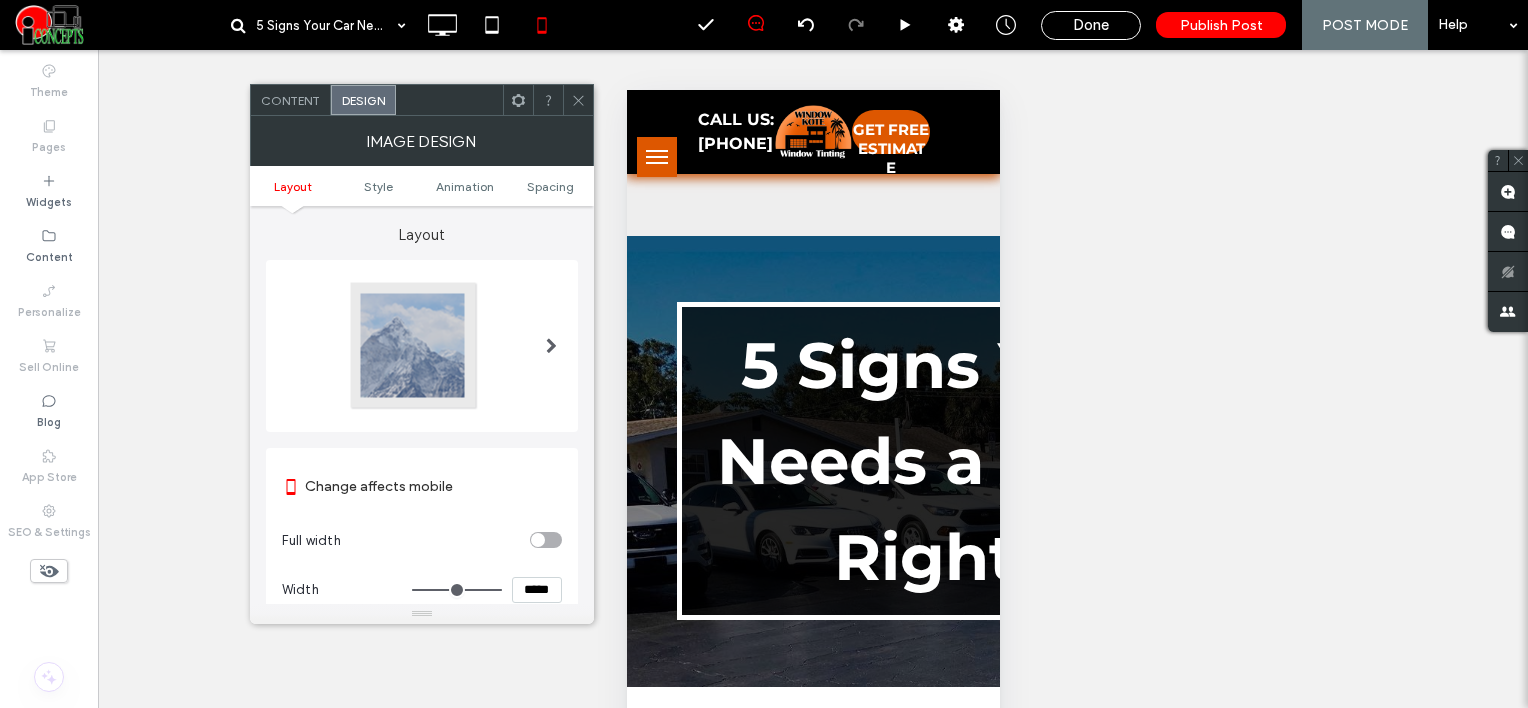 click on "Layout Style Animation Spacing" at bounding box center (422, 186) 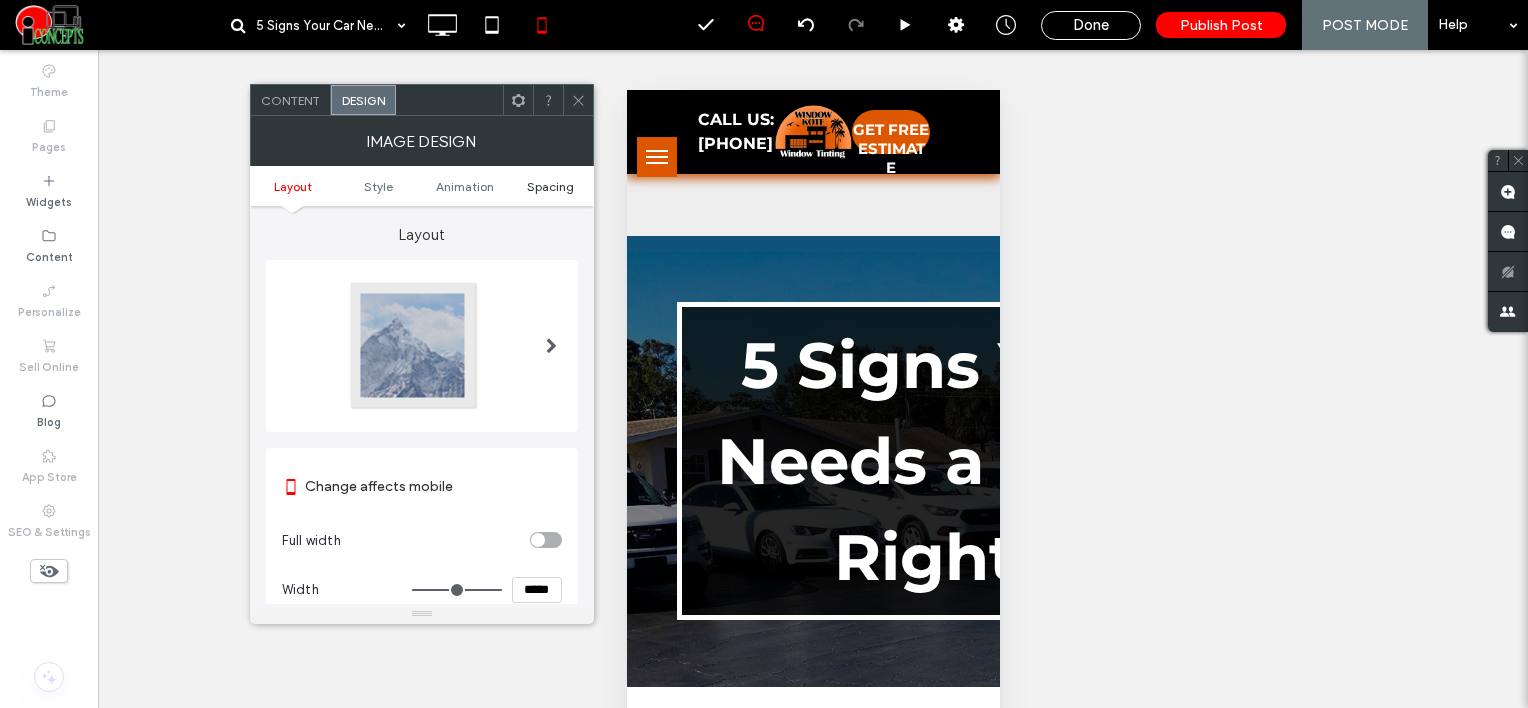 click on "Spacing" at bounding box center (550, 186) 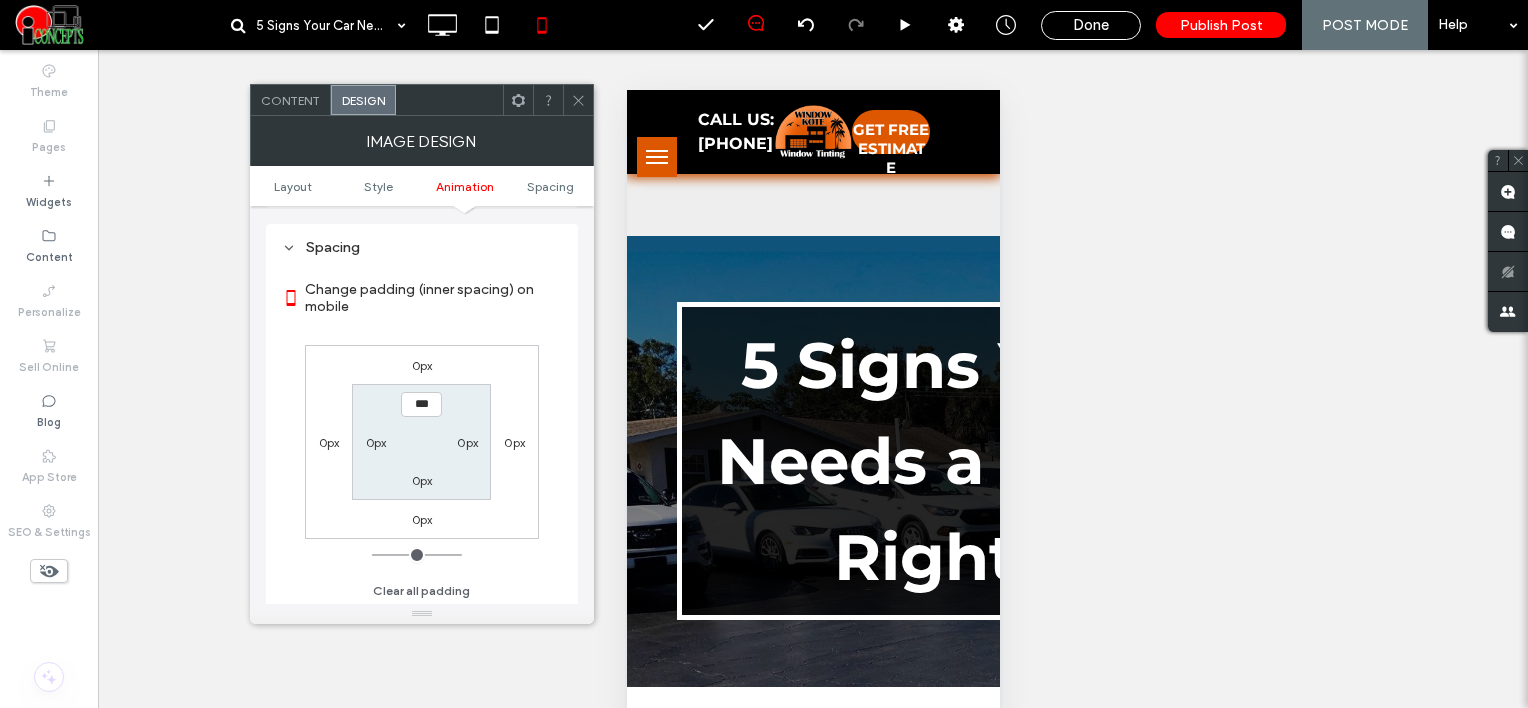 scroll, scrollTop: 798, scrollLeft: 0, axis: vertical 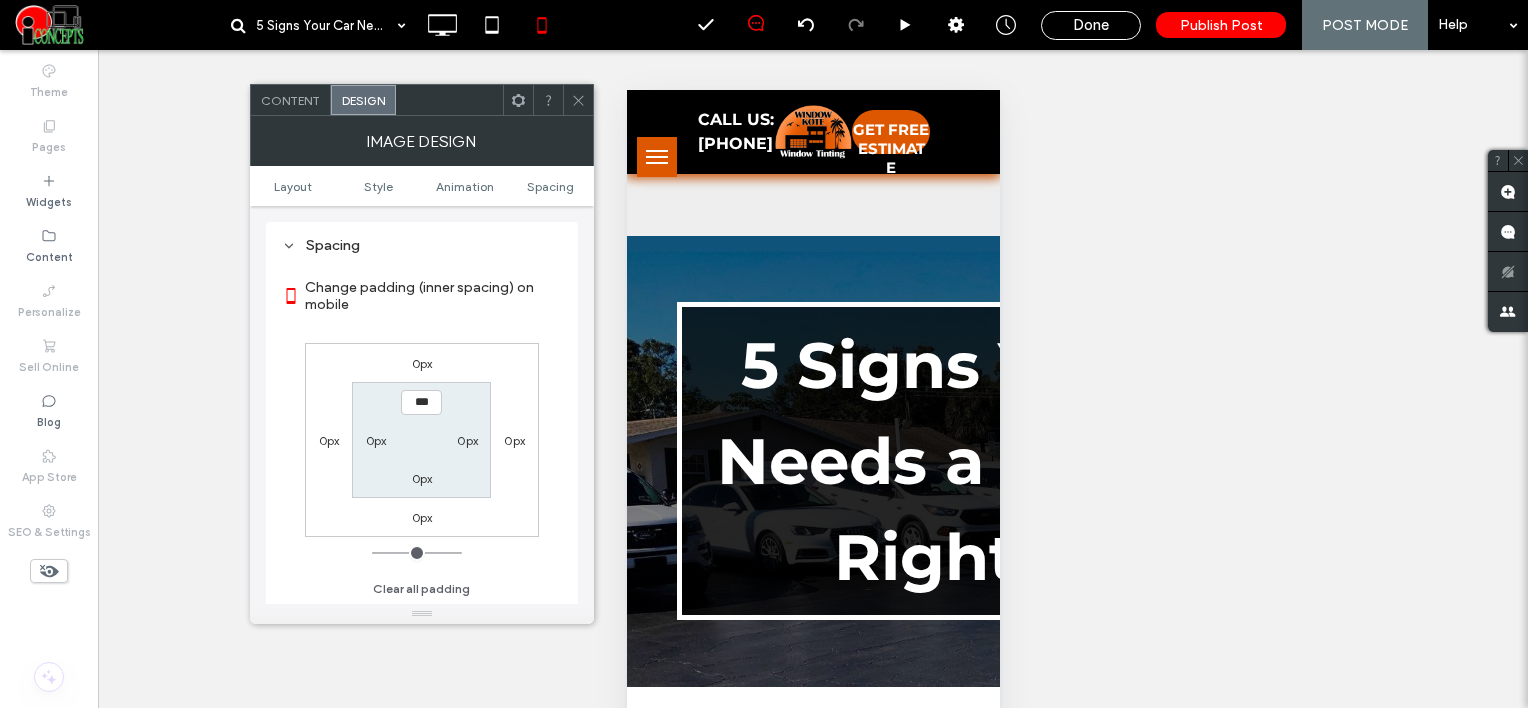 click on "0px" at bounding box center (422, 363) 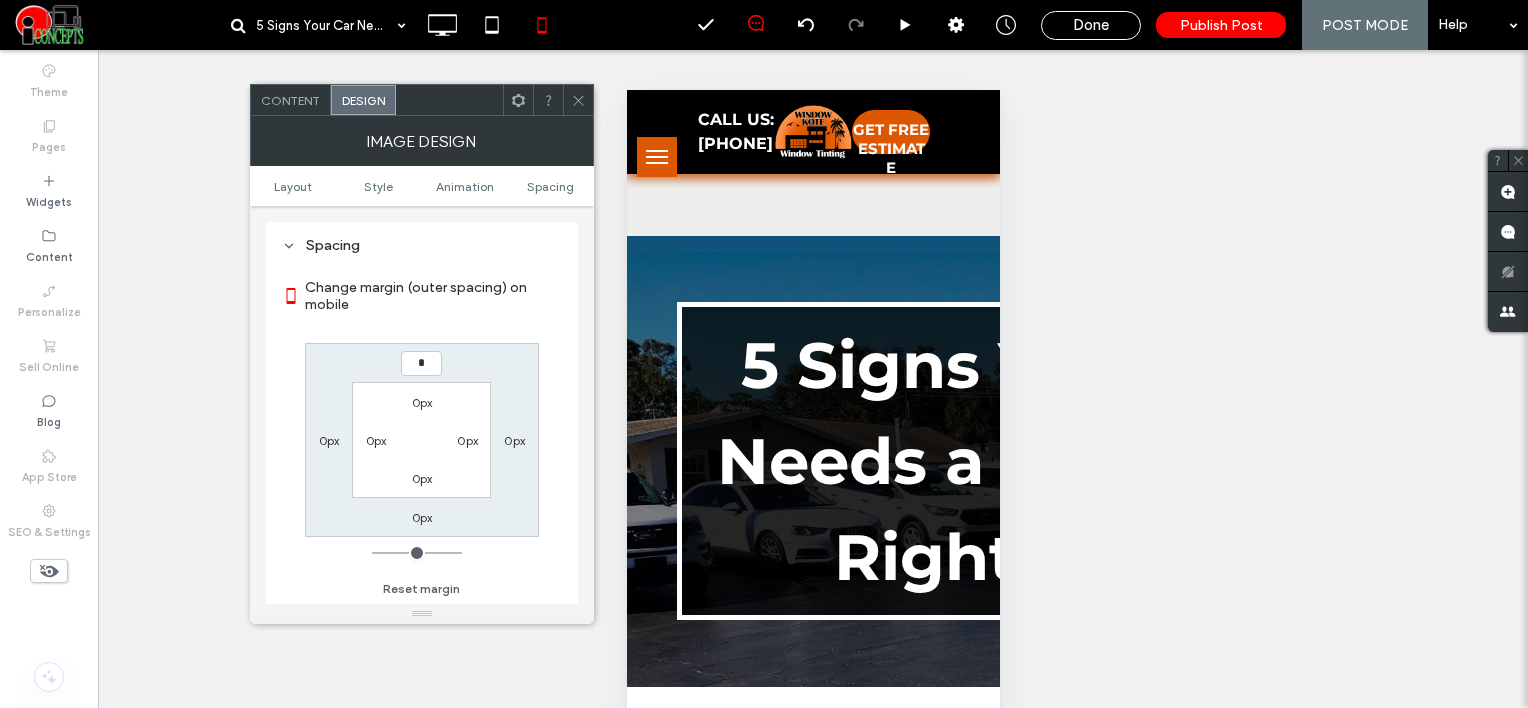 type on "*" 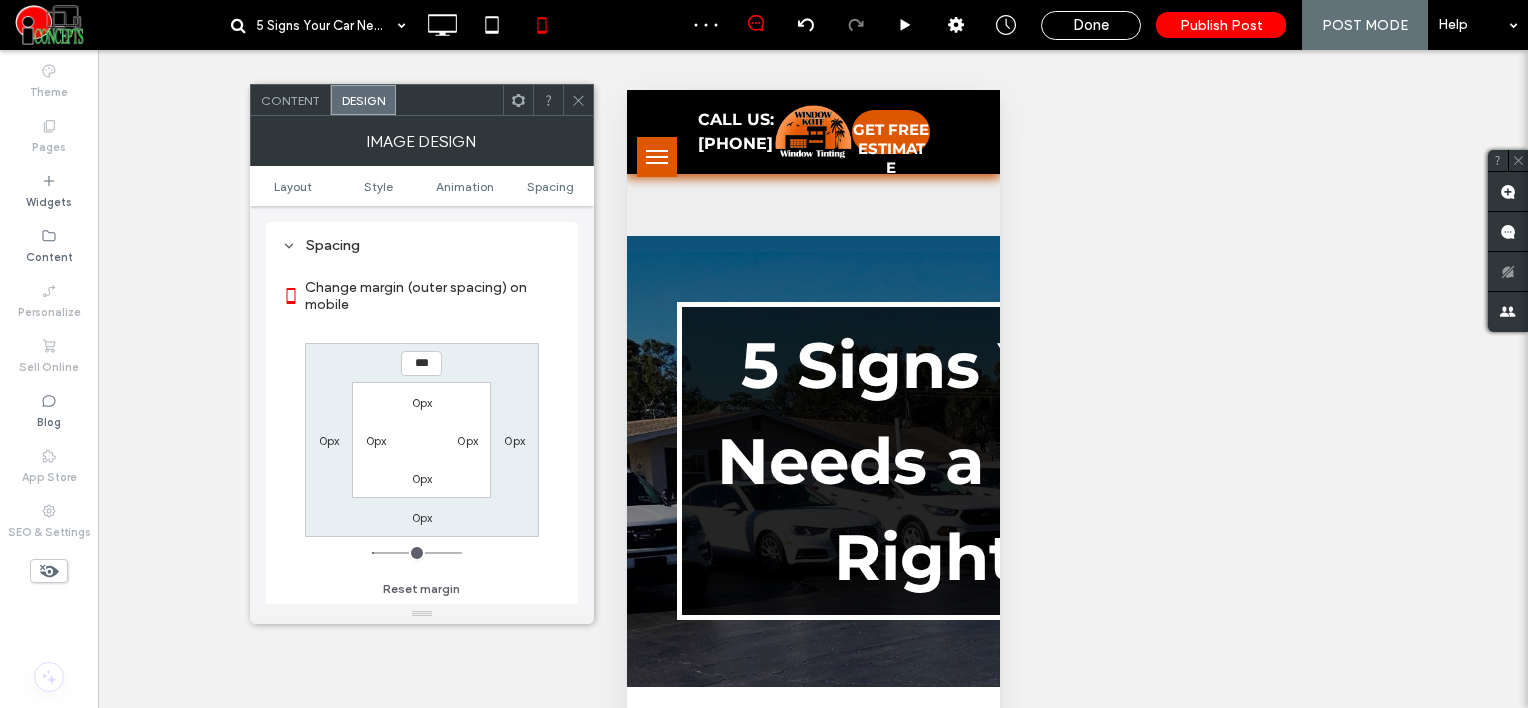 click on "Content" at bounding box center (290, 100) 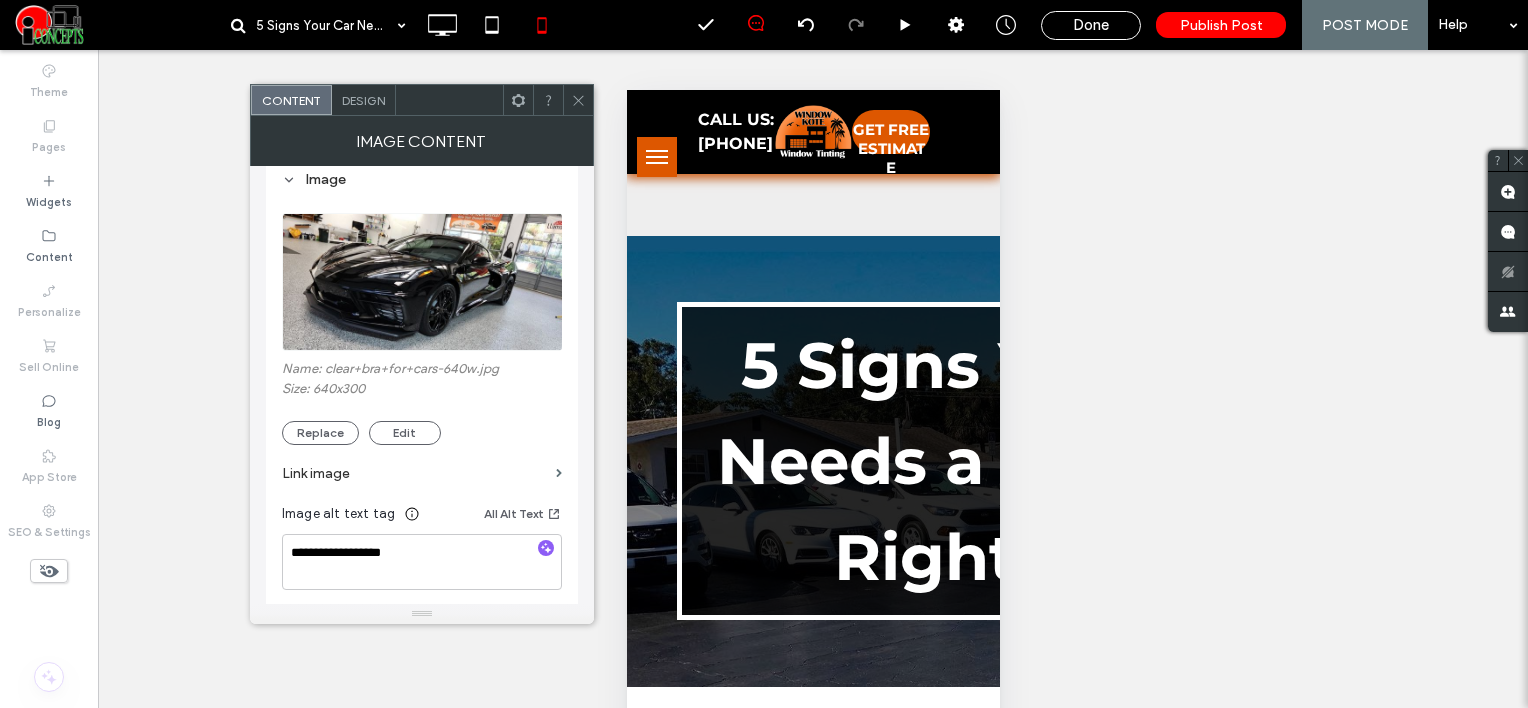 scroll, scrollTop: 300, scrollLeft: 0, axis: vertical 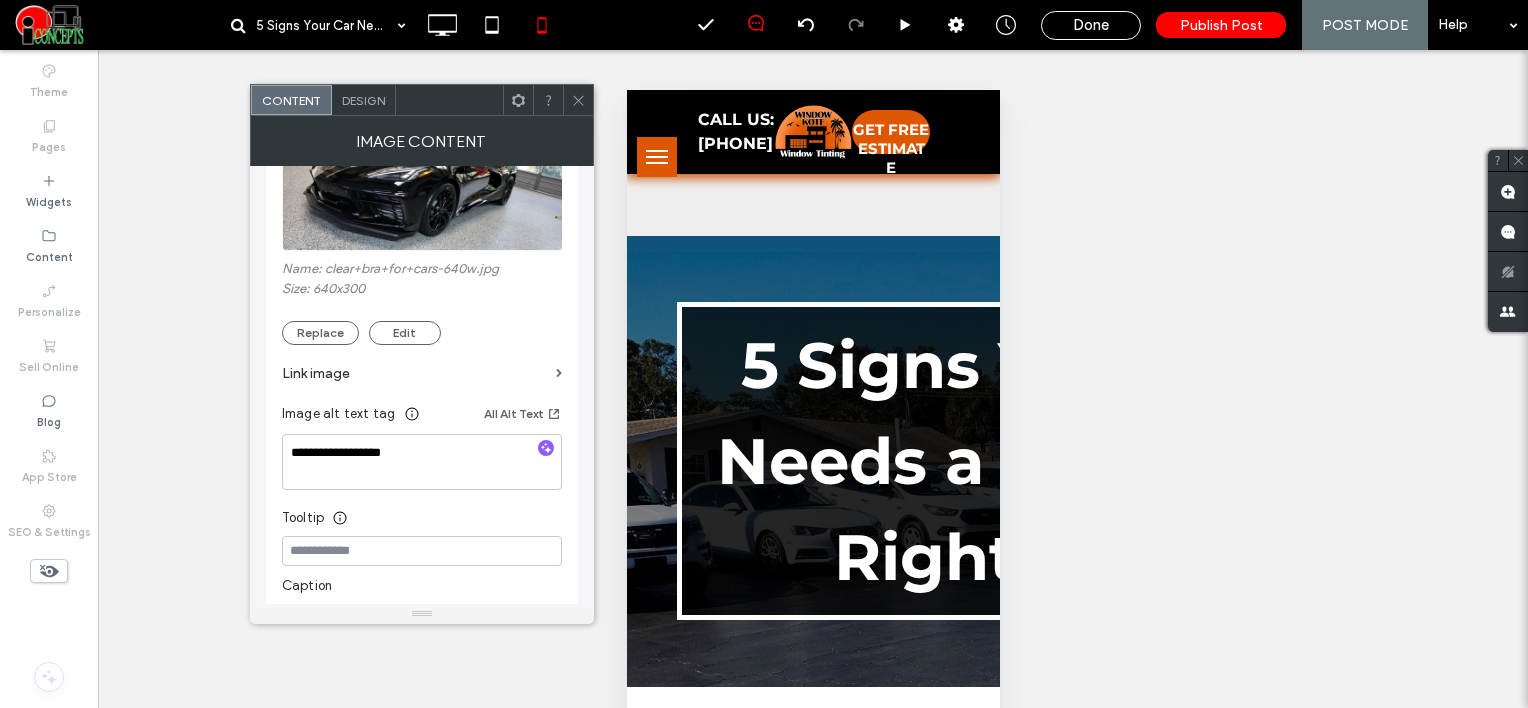 click 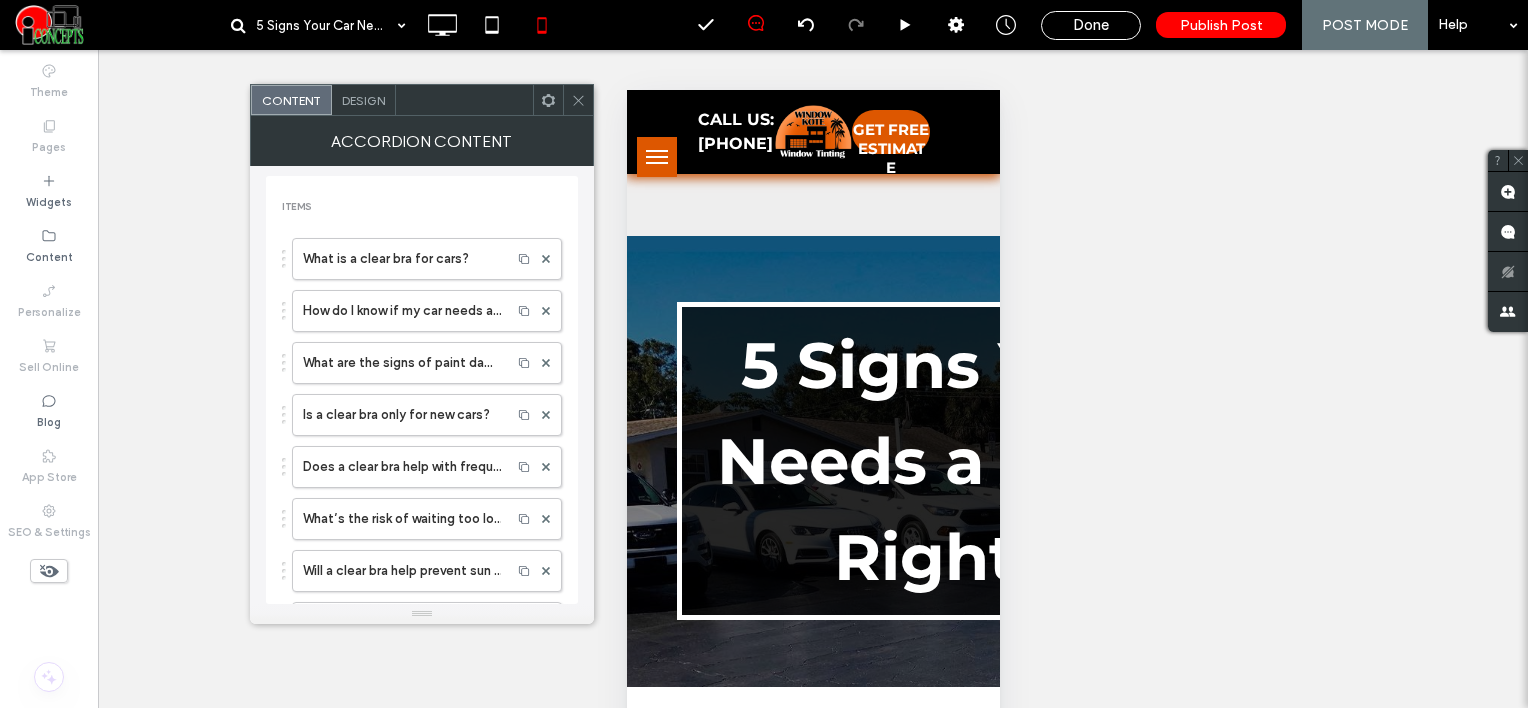click on "Design" at bounding box center (363, 100) 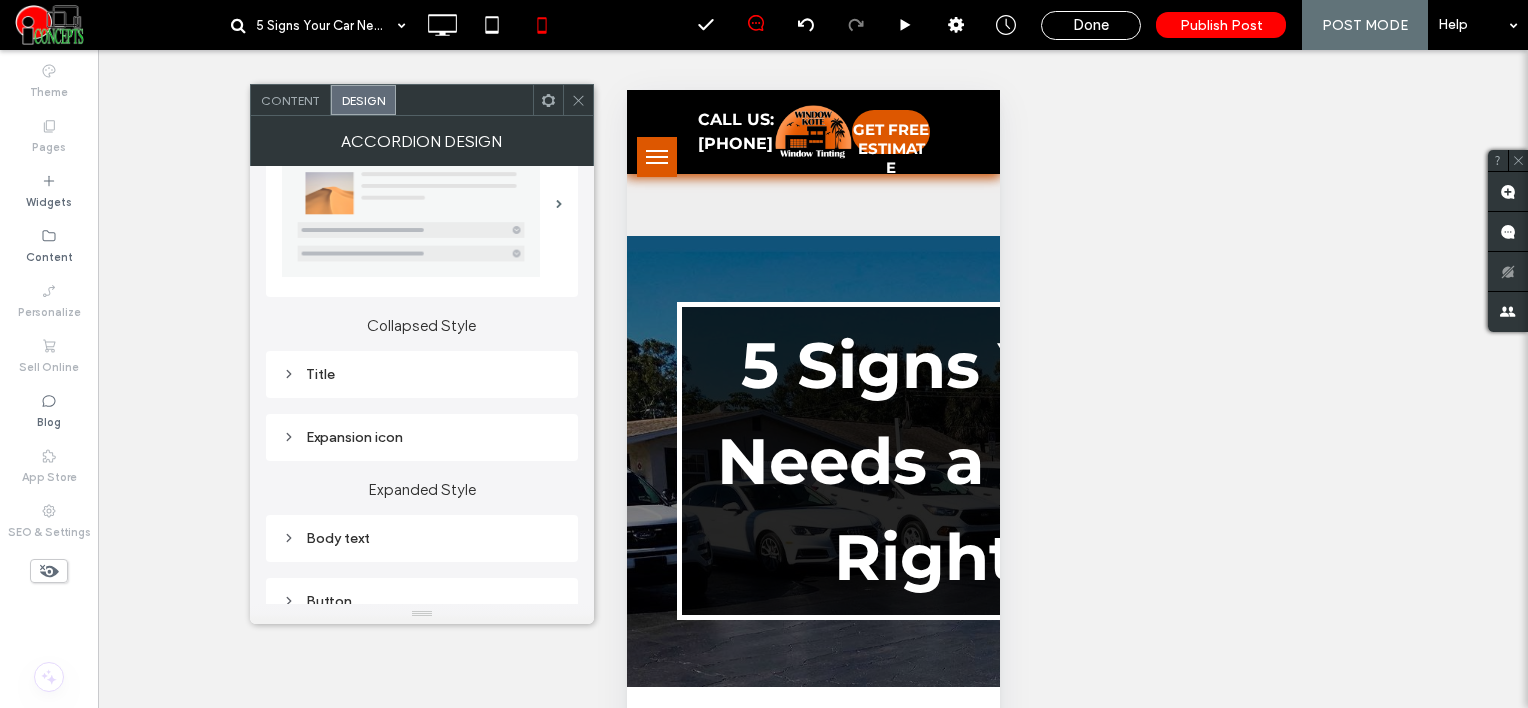 scroll, scrollTop: 100, scrollLeft: 0, axis: vertical 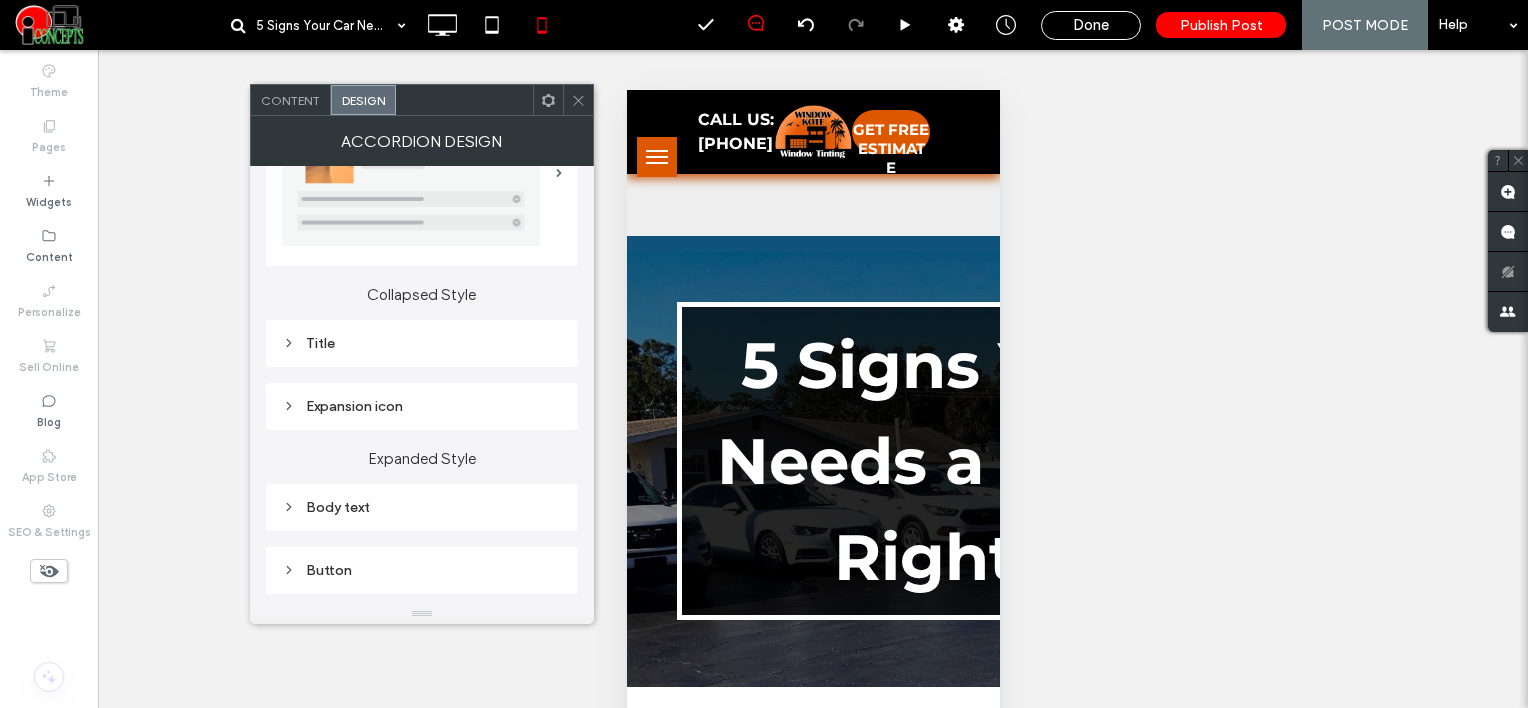 click on "Title" at bounding box center (422, 343) 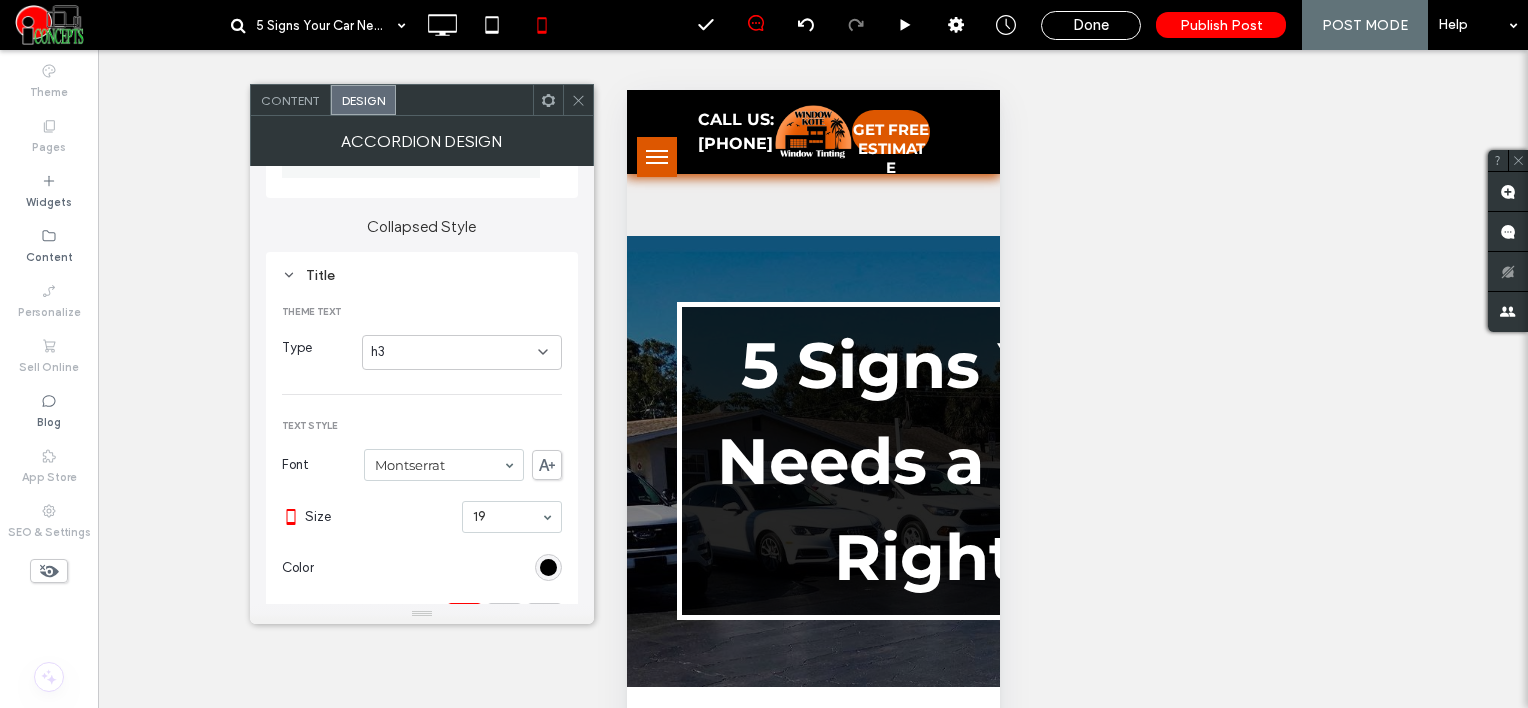 scroll, scrollTop: 200, scrollLeft: 0, axis: vertical 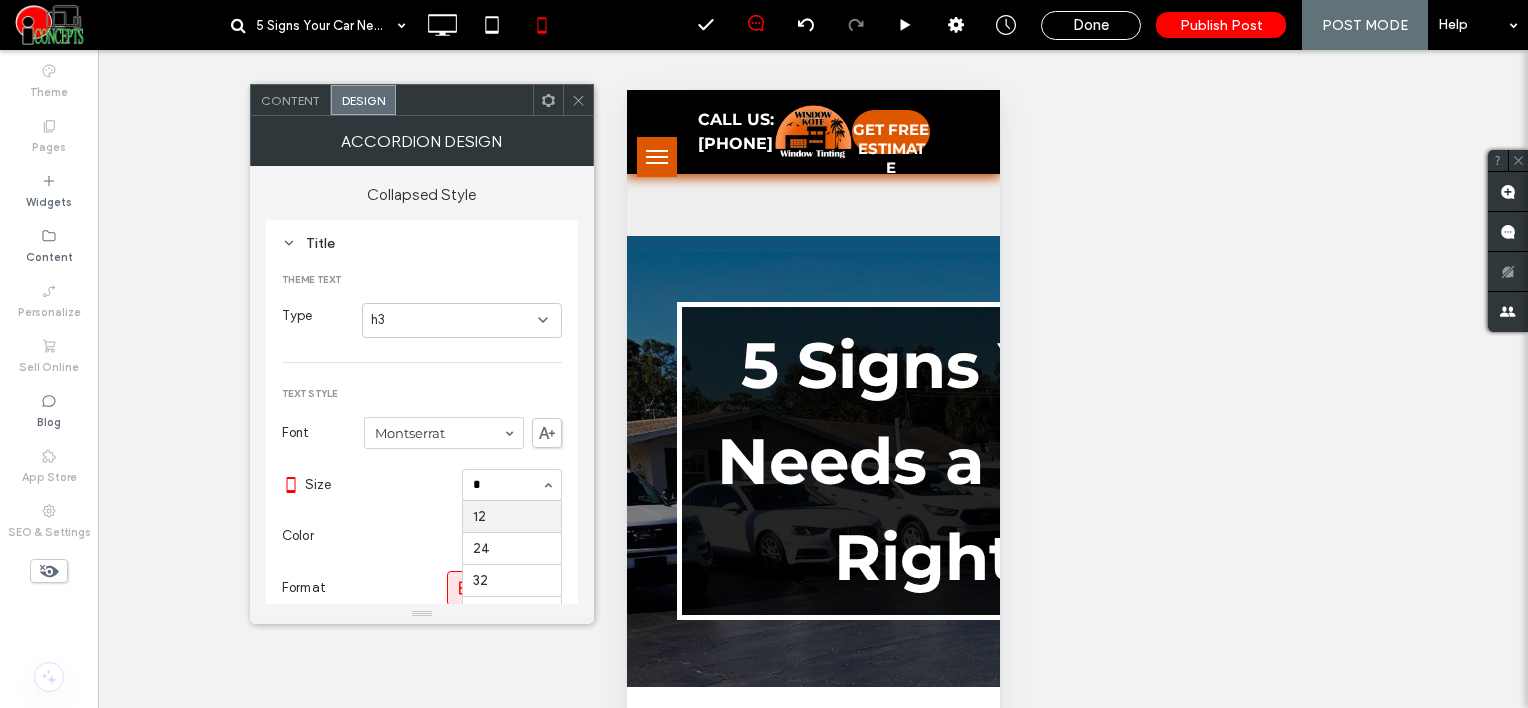 type on "**" 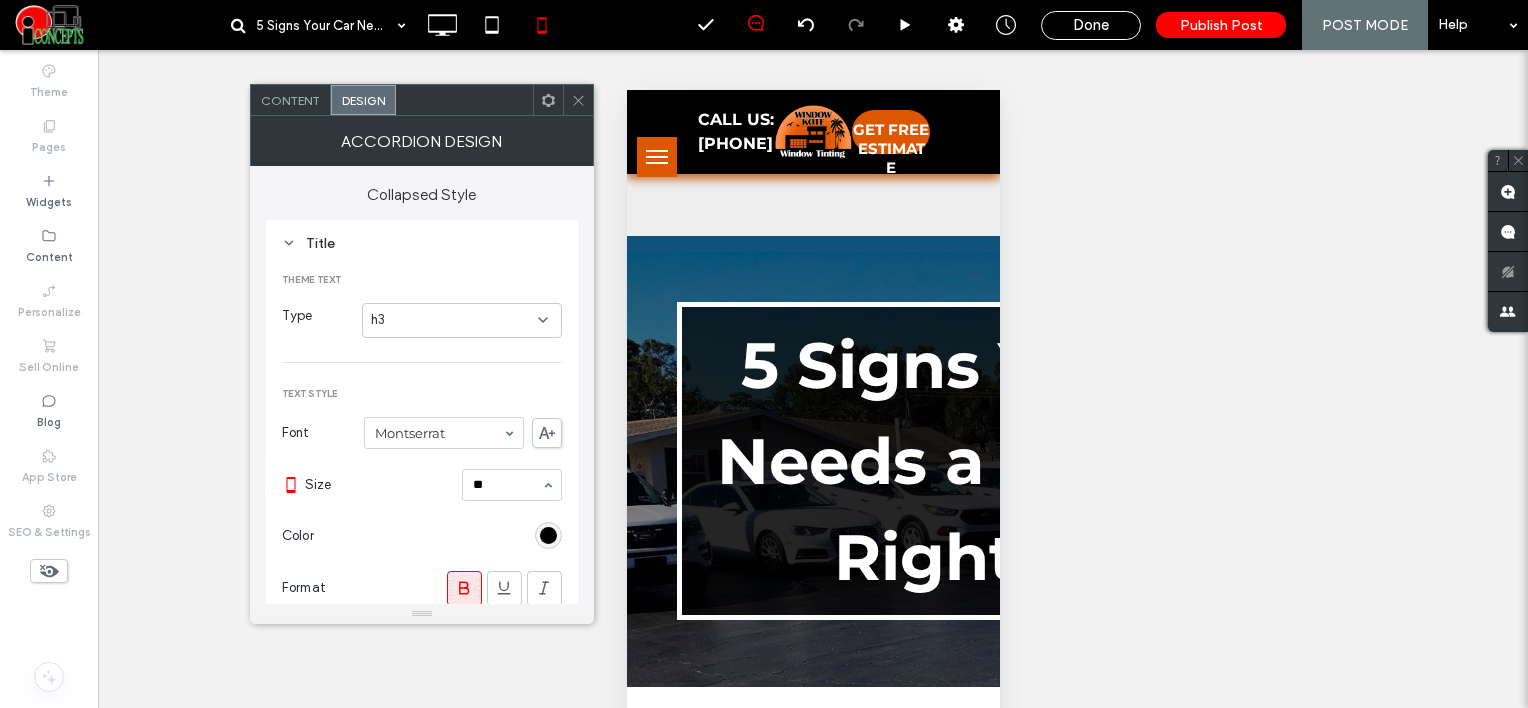 type 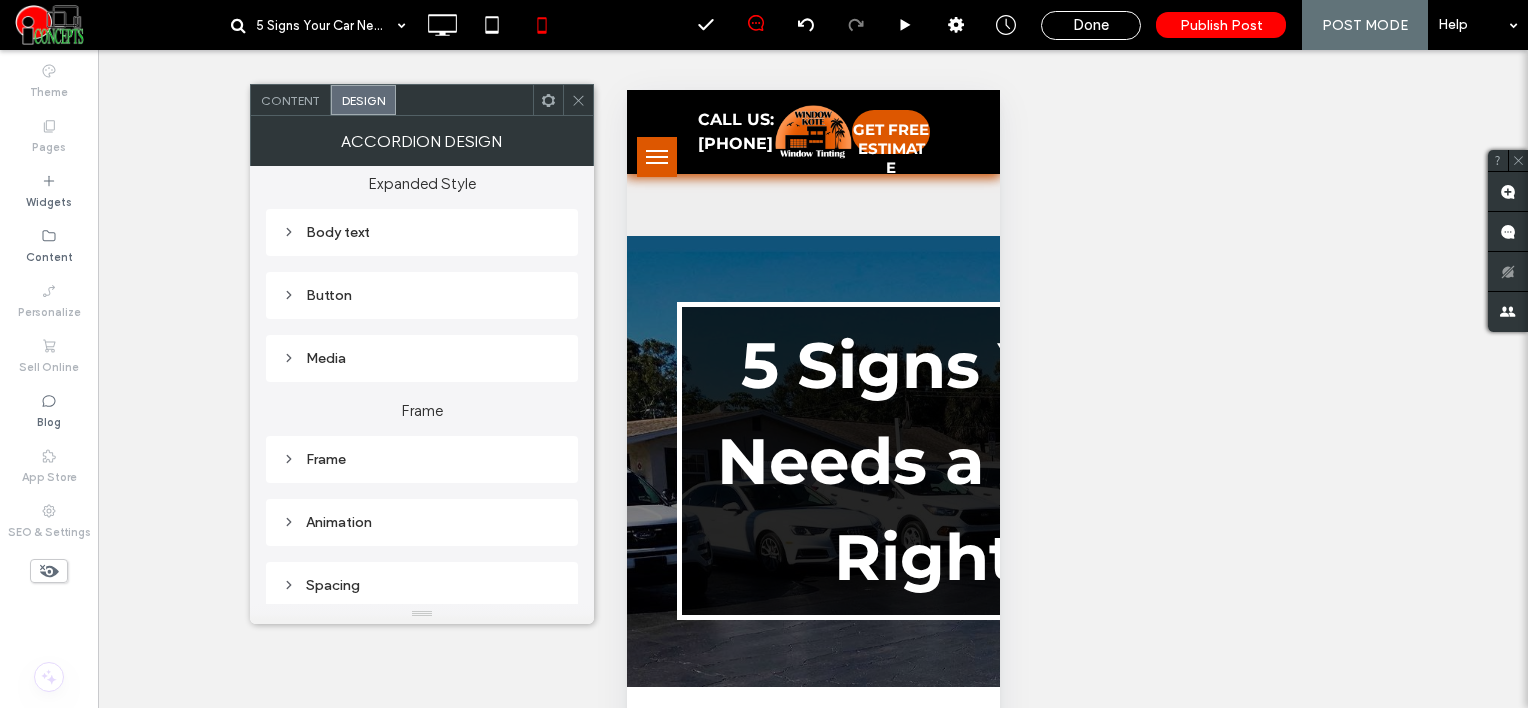 scroll, scrollTop: 1110, scrollLeft: 0, axis: vertical 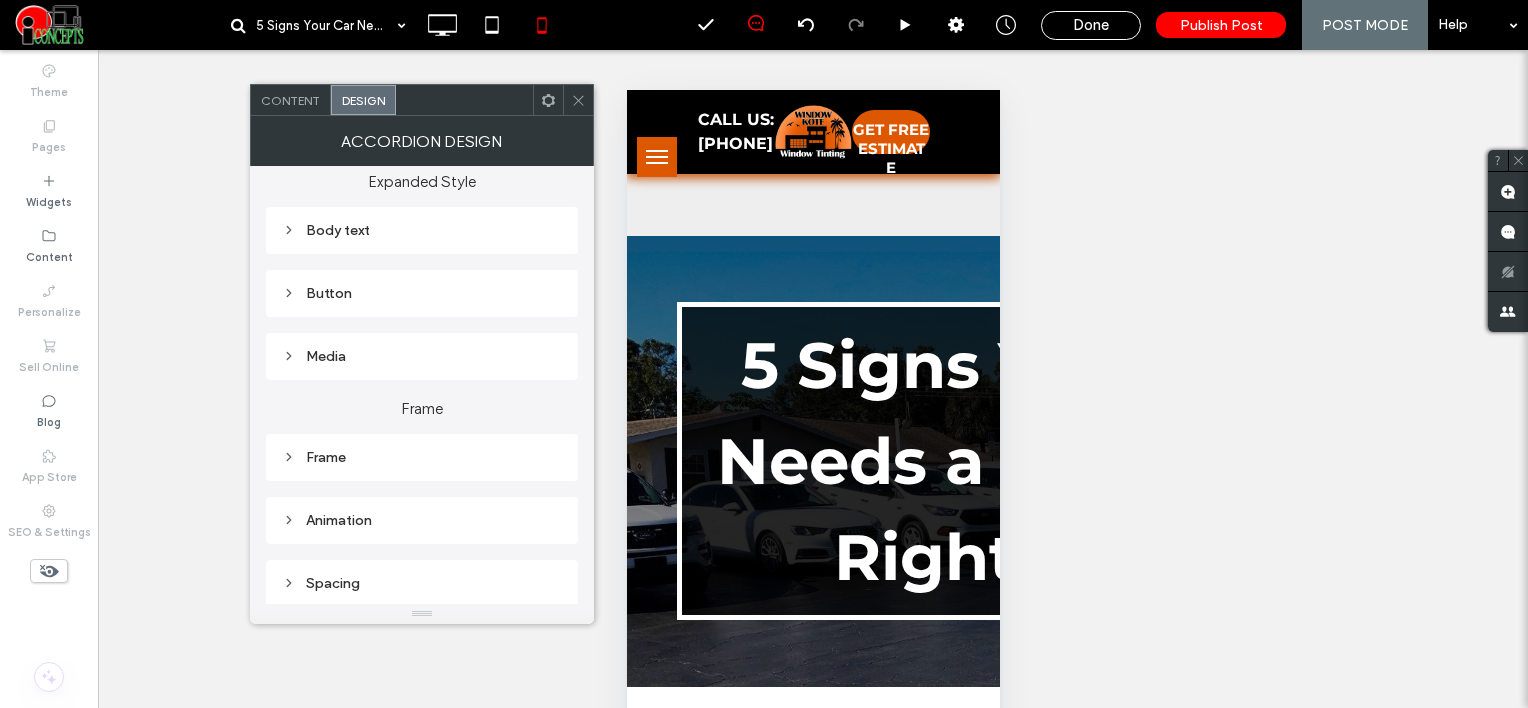 click on "Spacing" at bounding box center (422, 583) 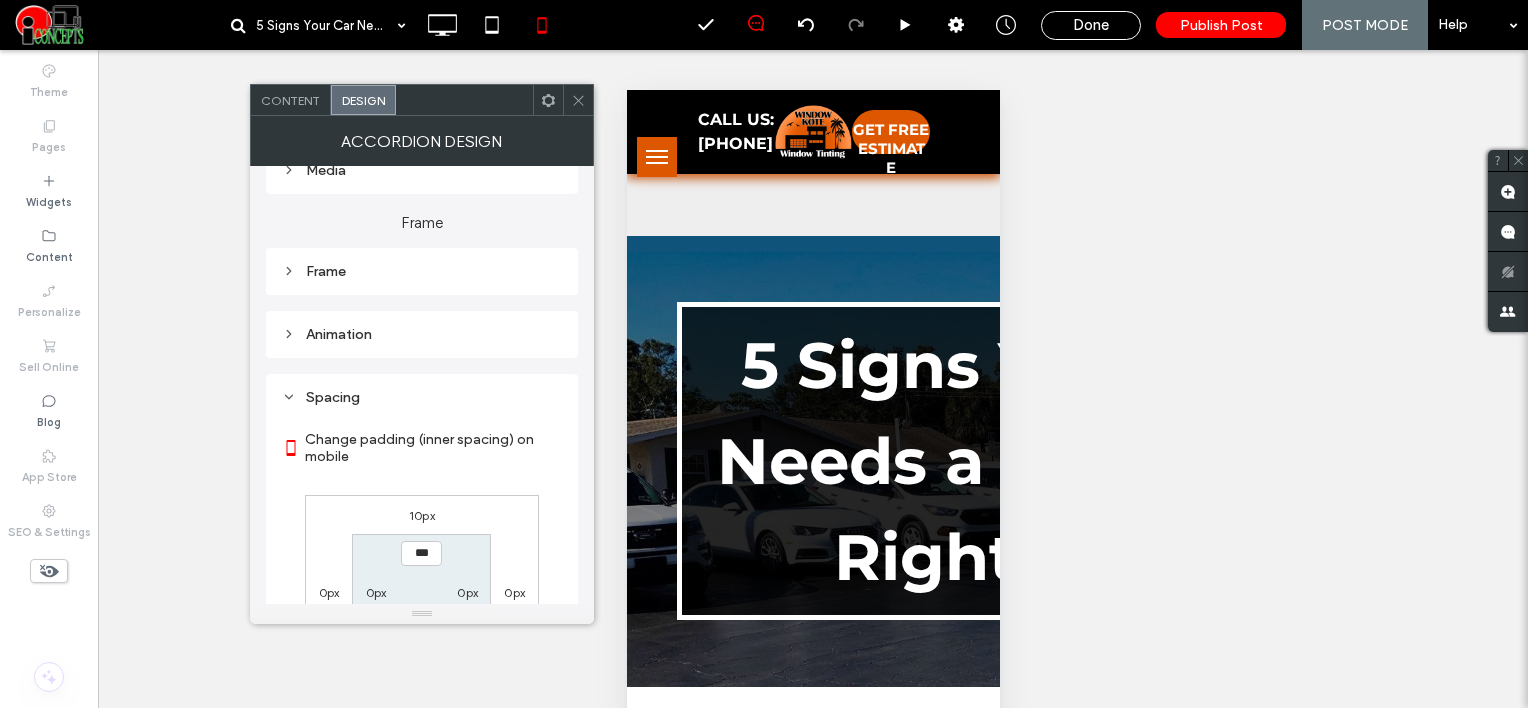 scroll, scrollTop: 1459, scrollLeft: 0, axis: vertical 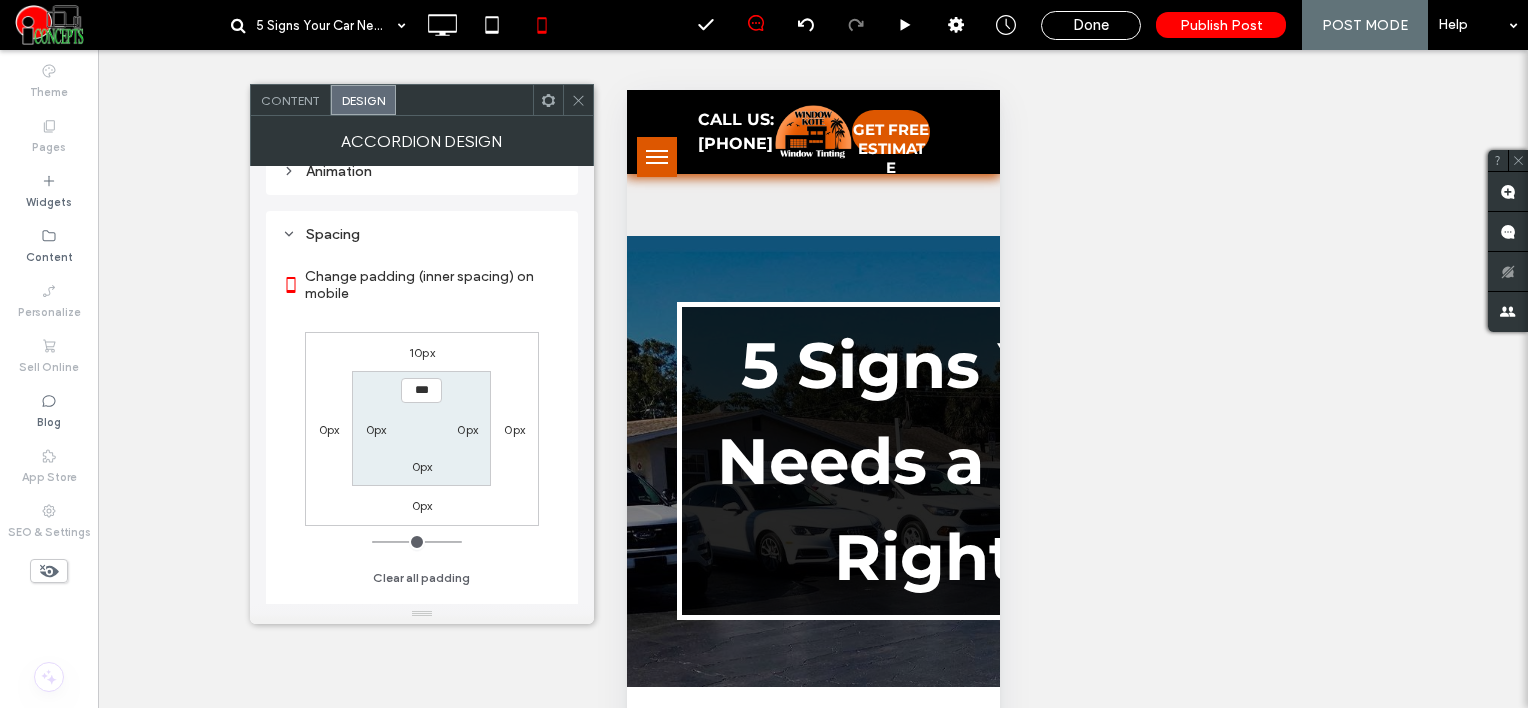 click 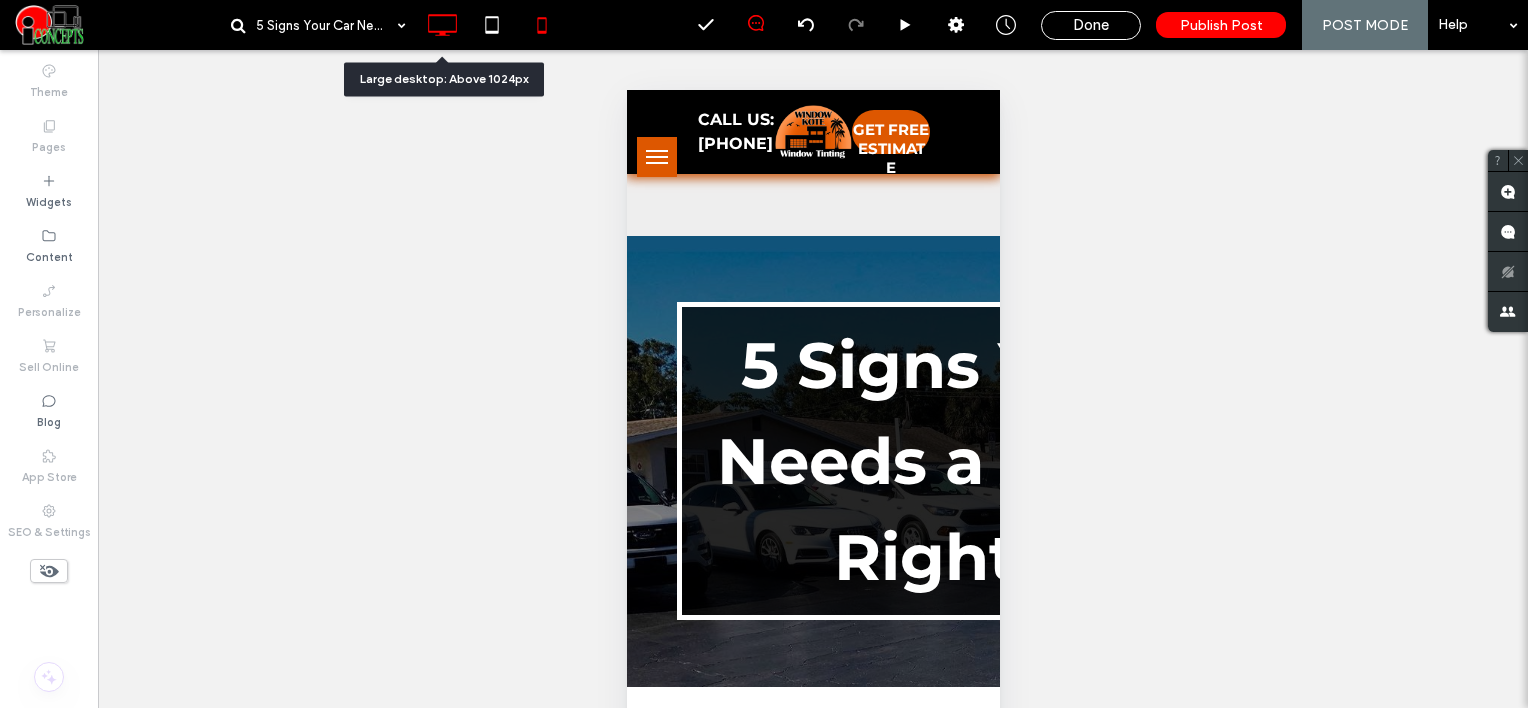 click 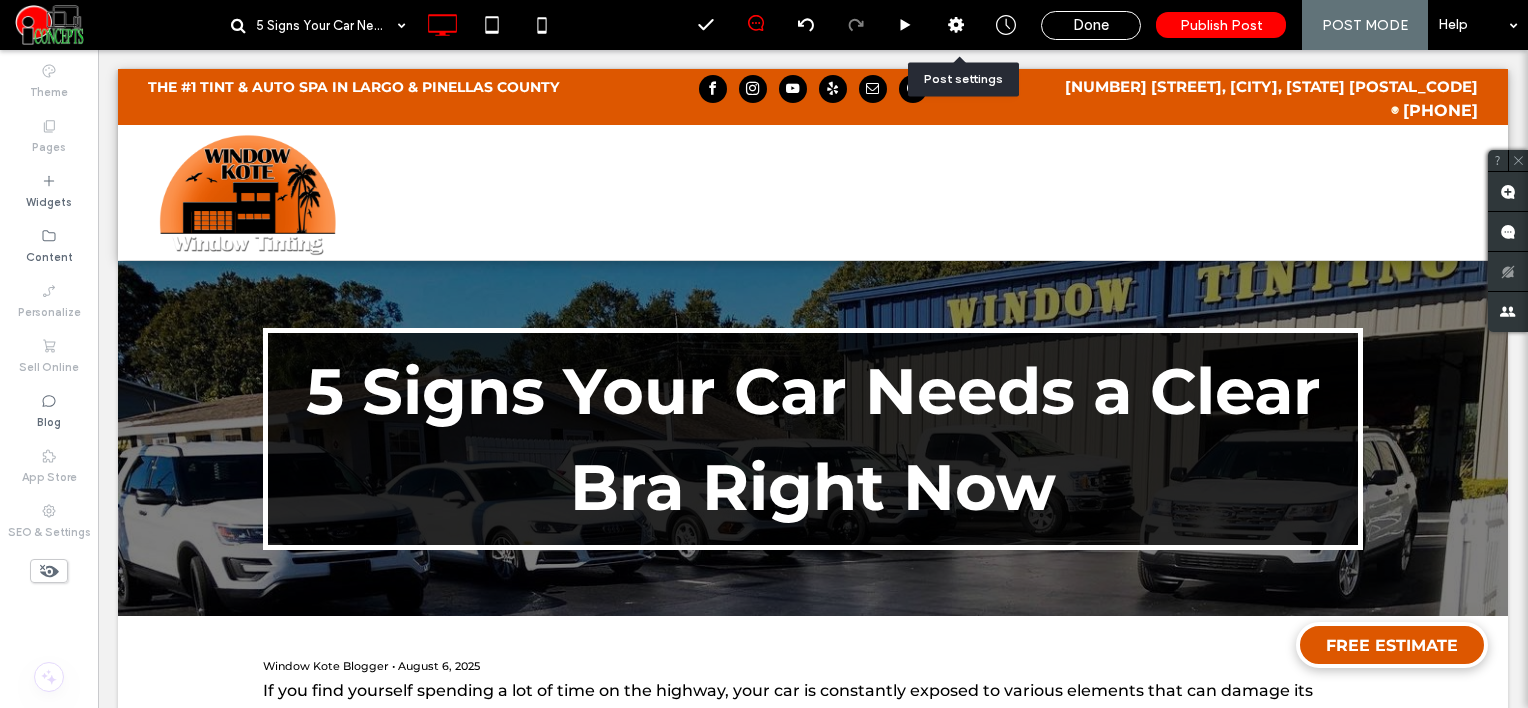 drag, startPoint x: 951, startPoint y: 31, endPoint x: 929, endPoint y: 70, distance: 44.777225 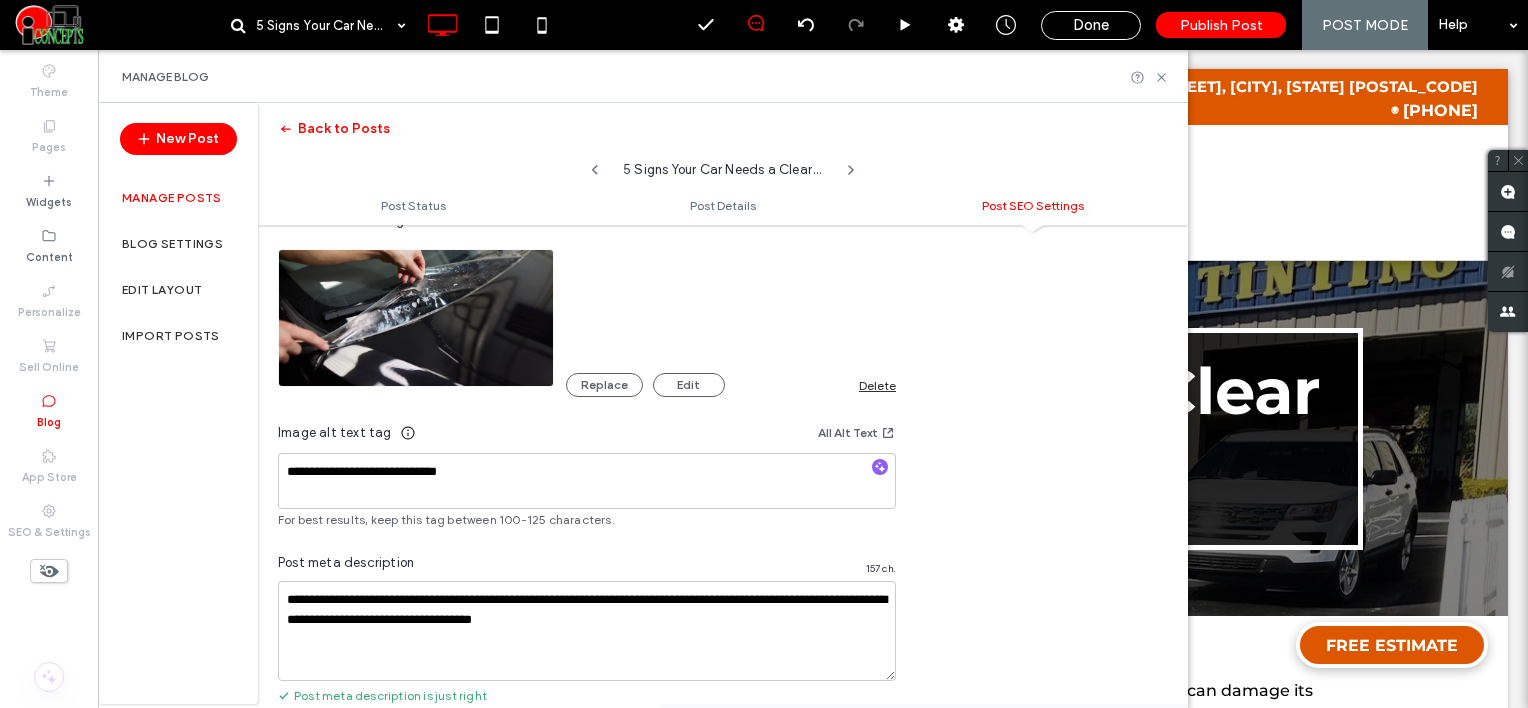 scroll, scrollTop: 1200, scrollLeft: 0, axis: vertical 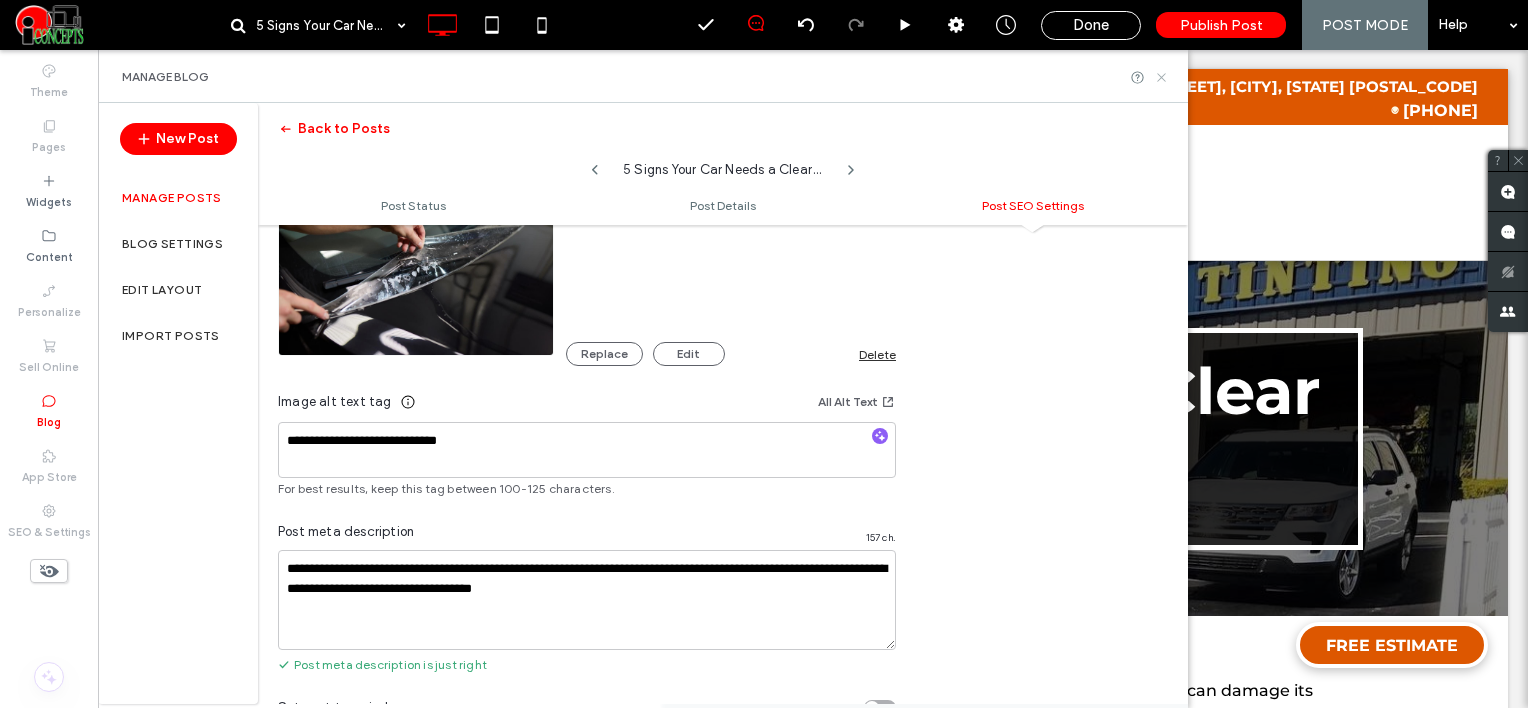click 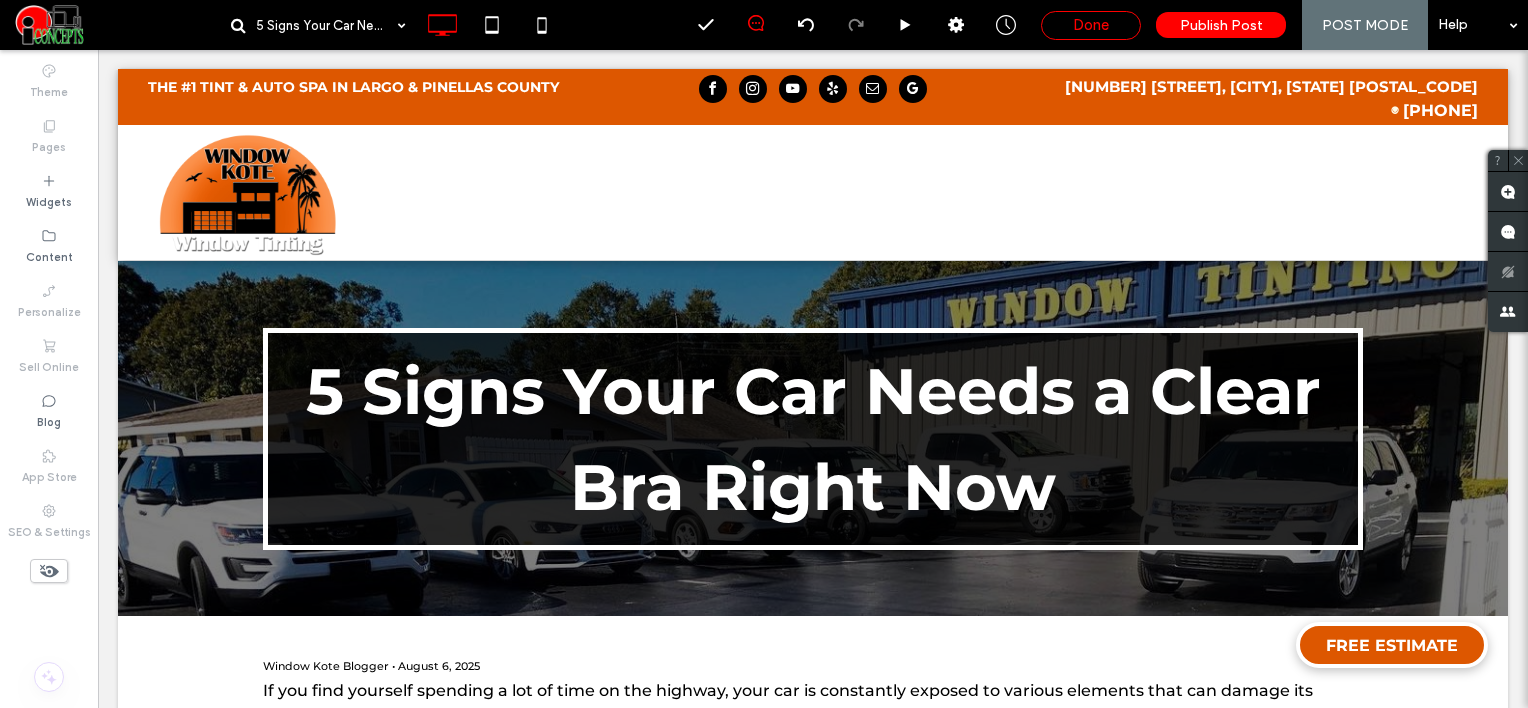 click on "Done" at bounding box center (1091, 25) 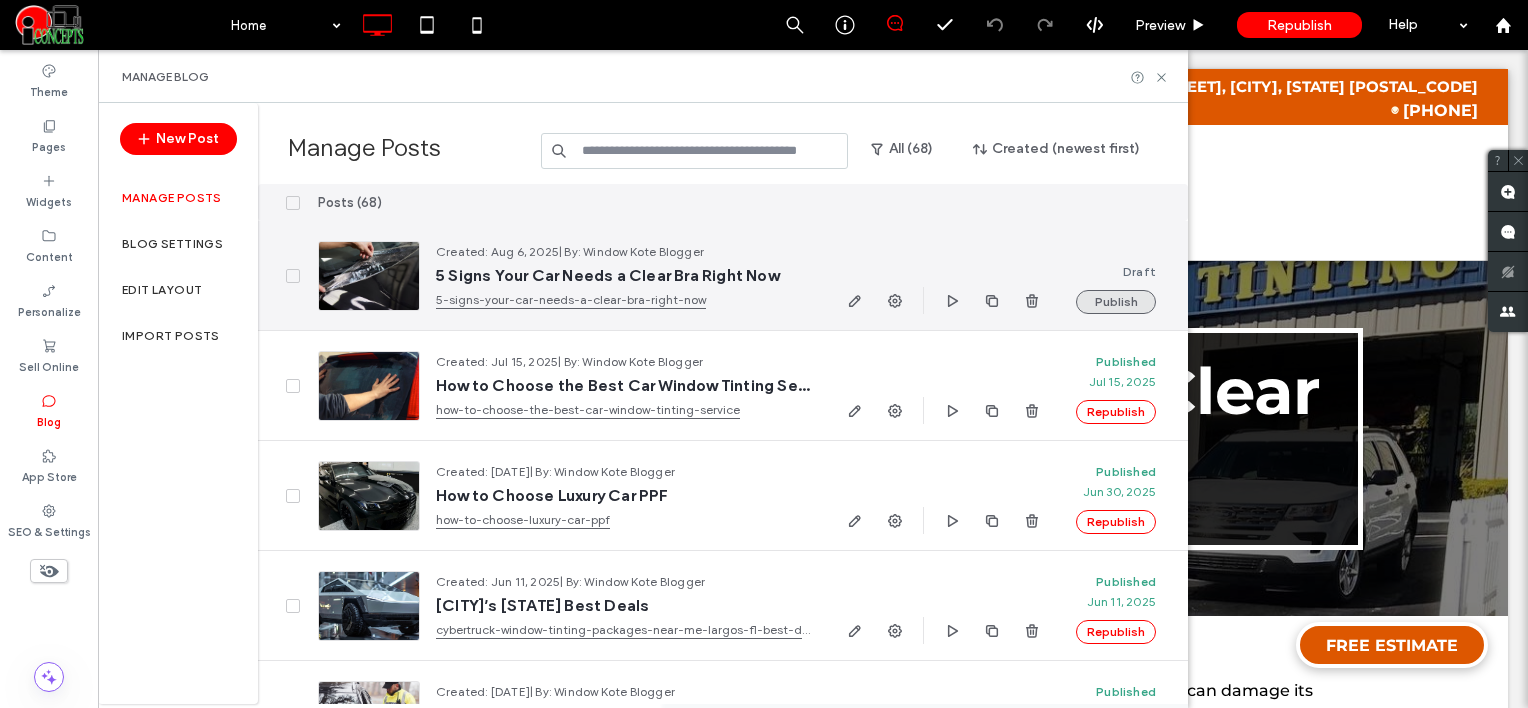 click on "Publish" at bounding box center (1116, 302) 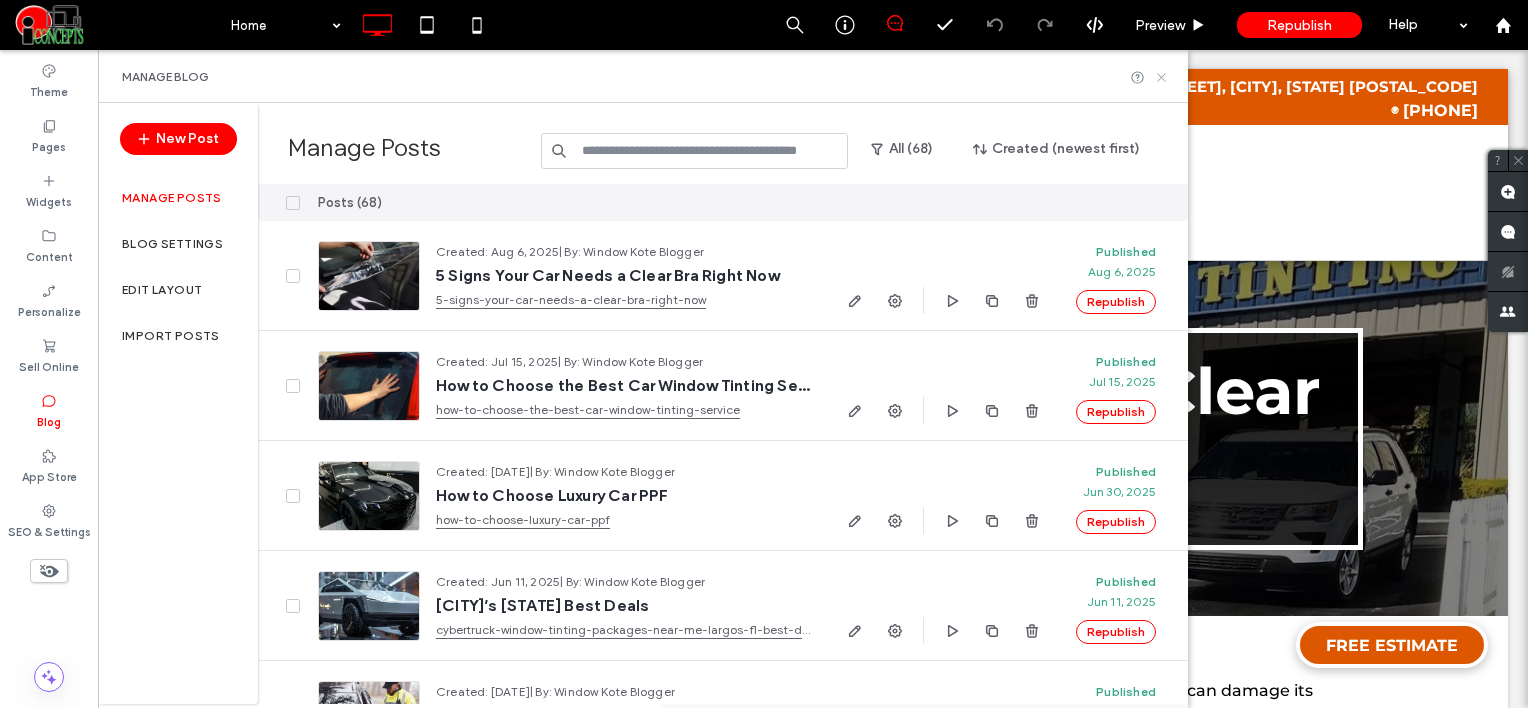 click 